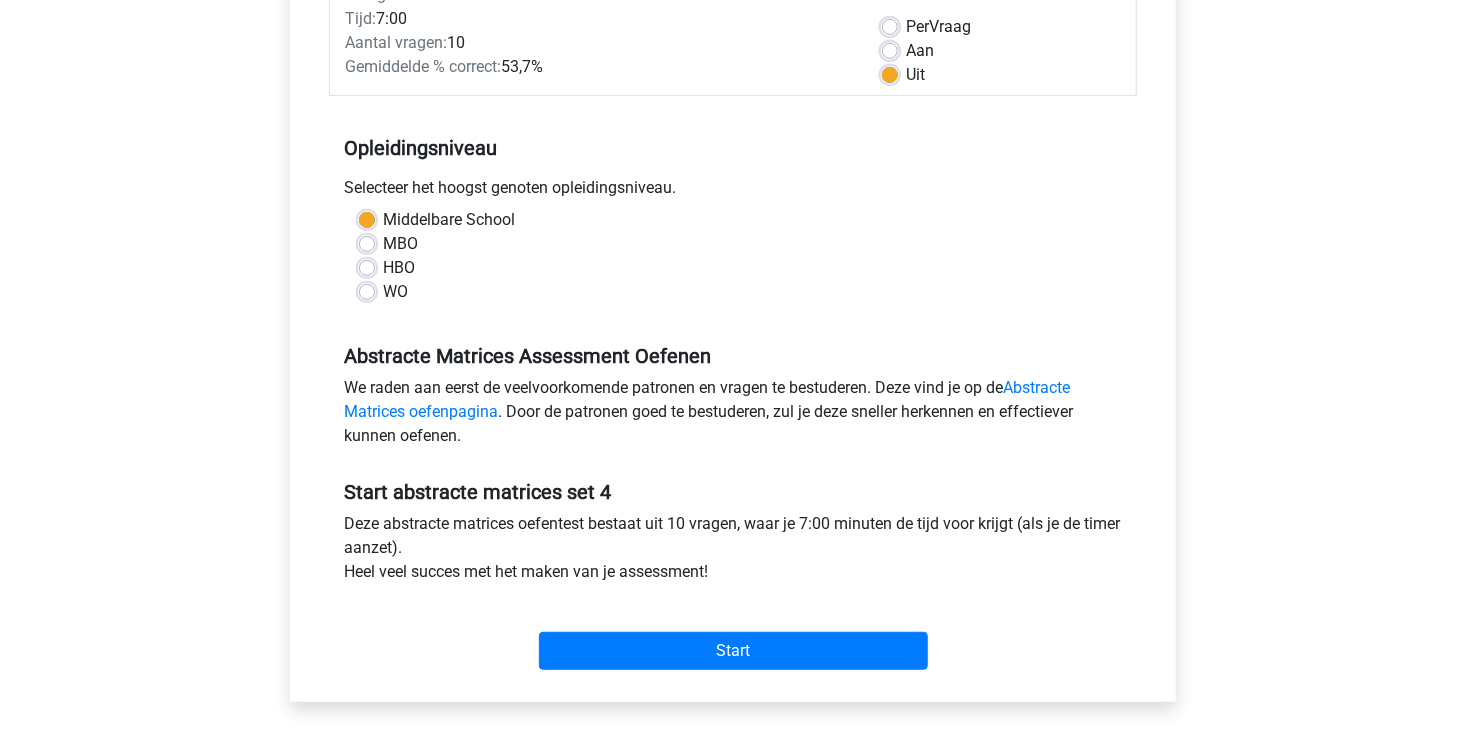 scroll, scrollTop: 300, scrollLeft: 0, axis: vertical 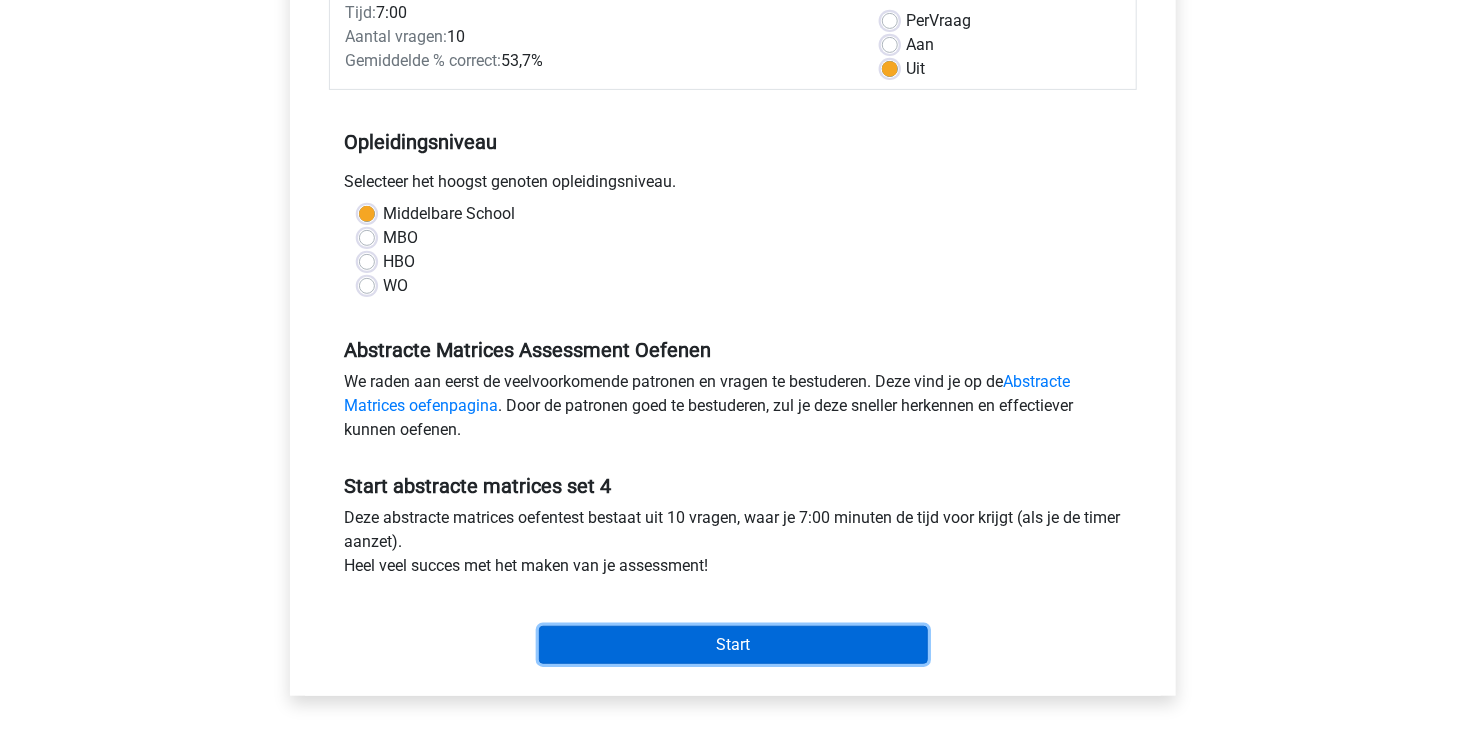 click on "Start" at bounding box center [733, 645] 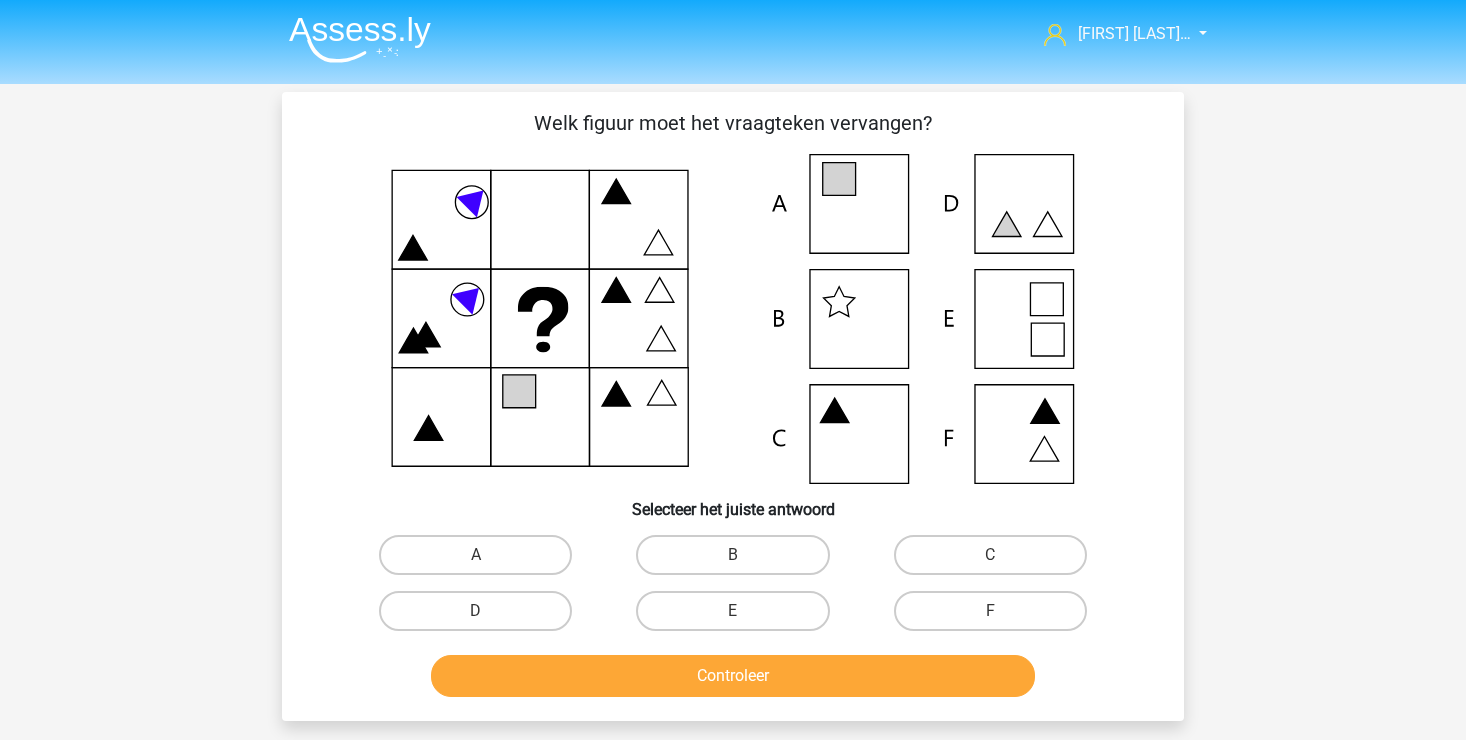 scroll, scrollTop: 0, scrollLeft: 0, axis: both 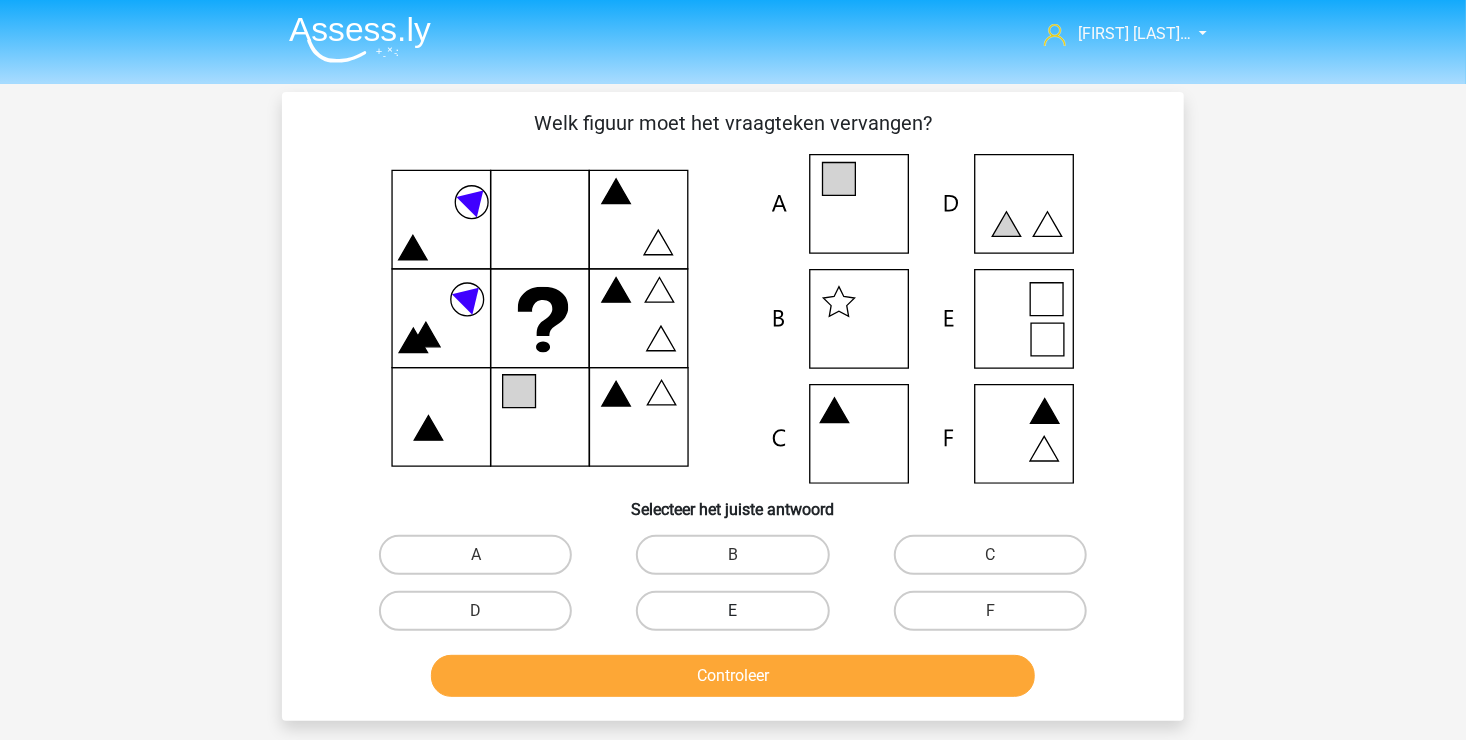 click on "E" at bounding box center (732, 611) 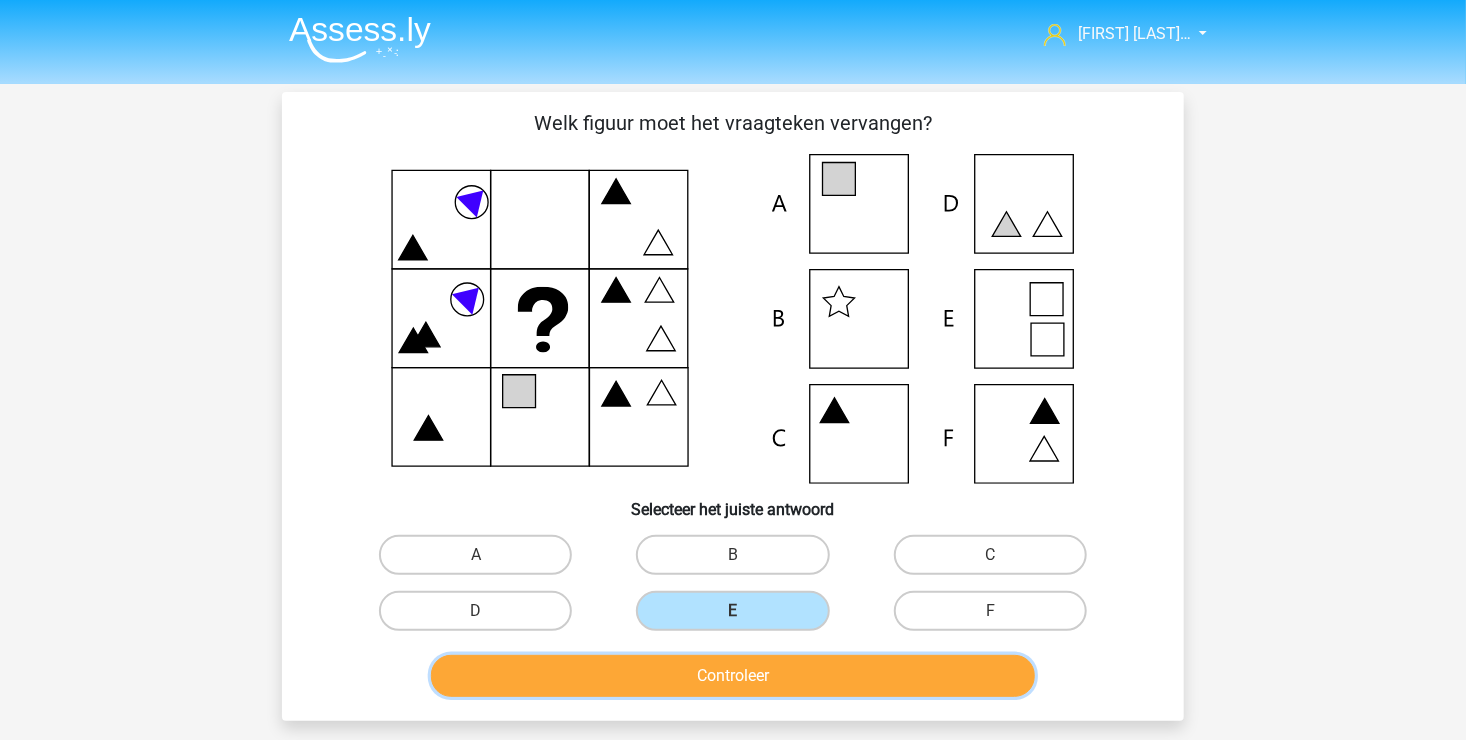 click on "Controleer" at bounding box center [733, 676] 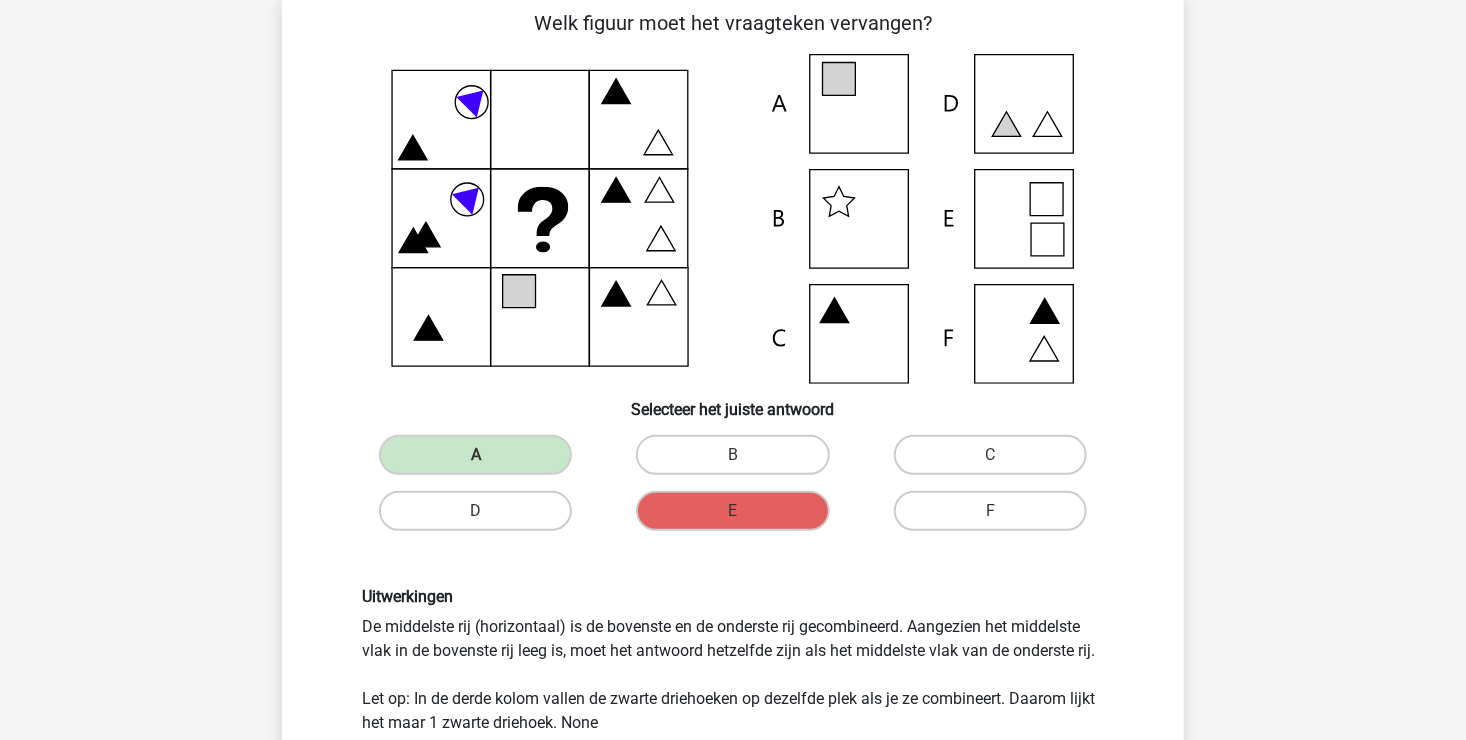 scroll, scrollTop: 300, scrollLeft: 0, axis: vertical 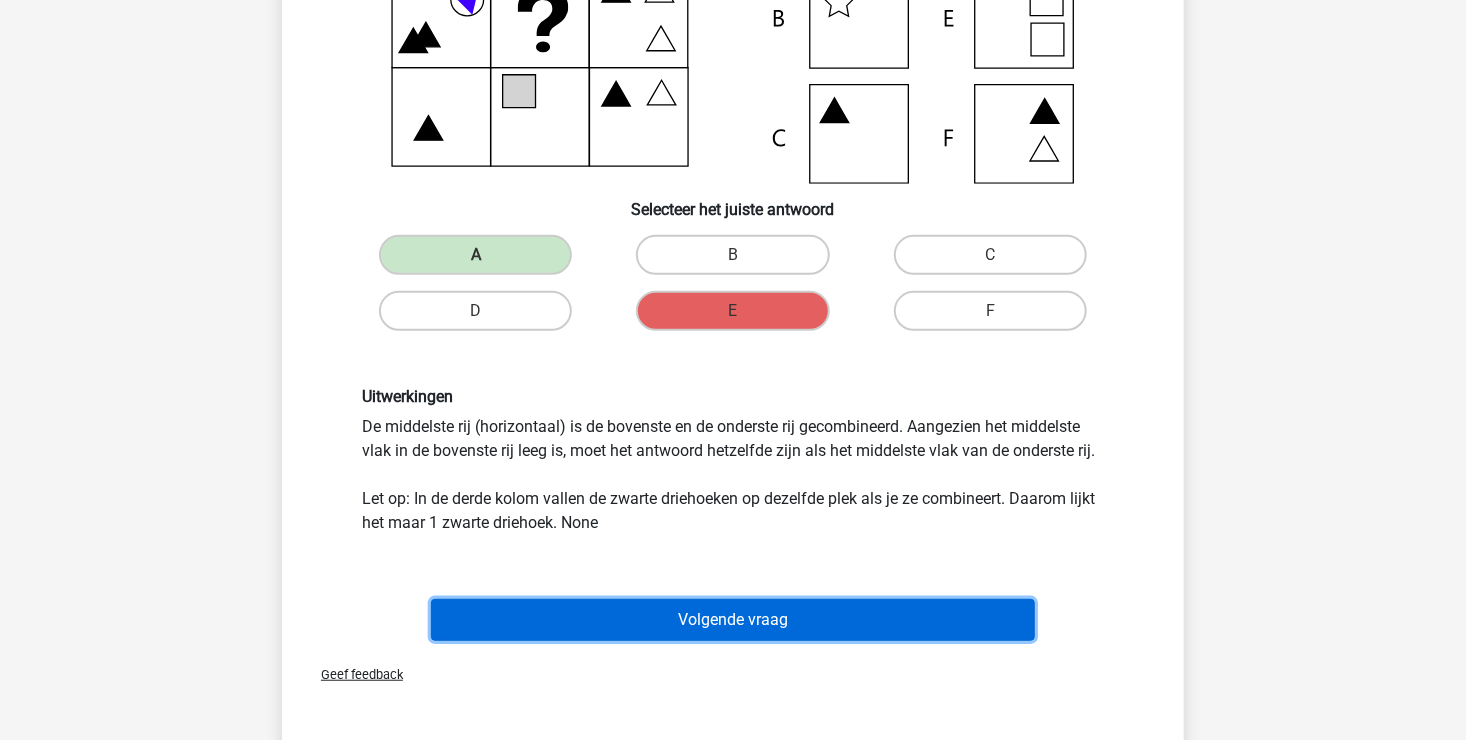 click on "Volgende vraag" at bounding box center (733, 620) 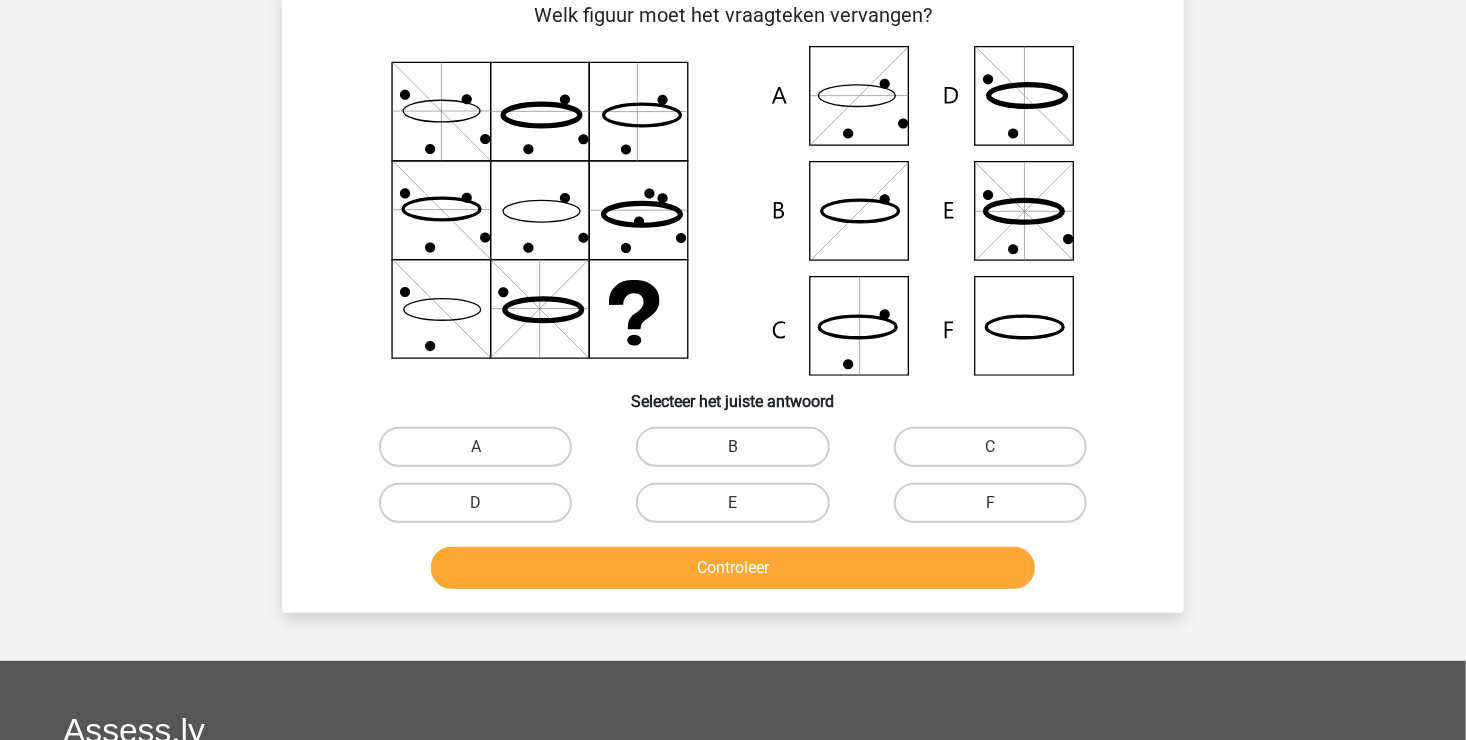 scroll, scrollTop: 92, scrollLeft: 0, axis: vertical 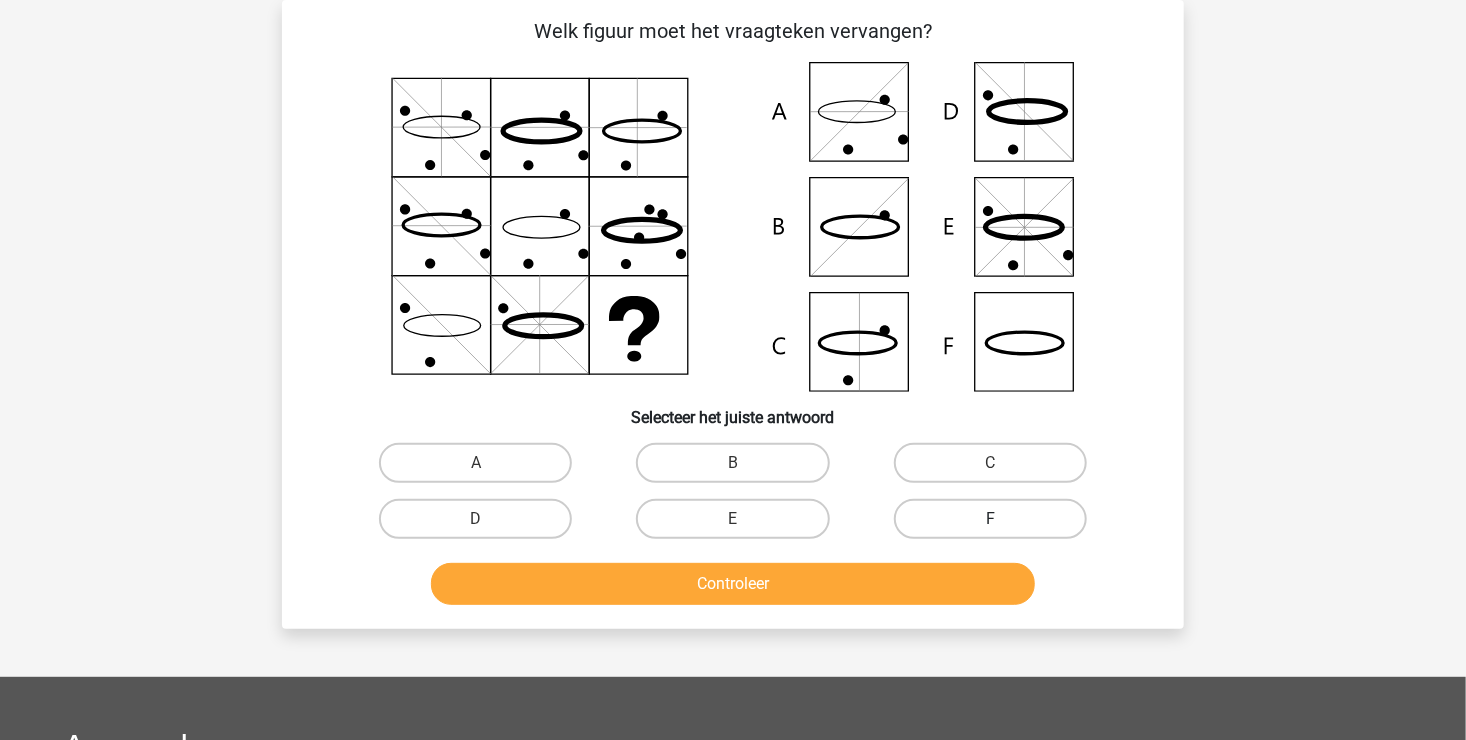 click on "•" at bounding box center (990, 519) 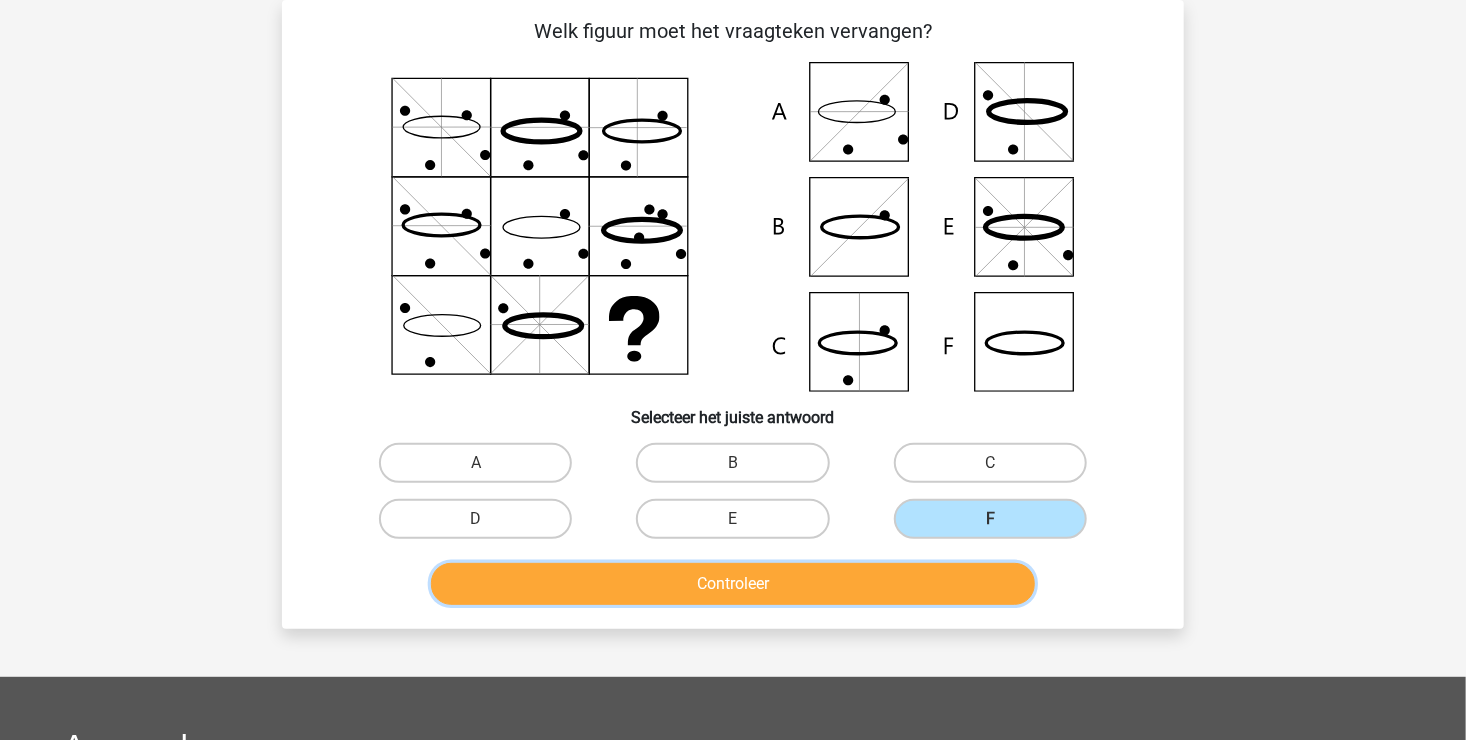 click on "Controleer" at bounding box center (733, 584) 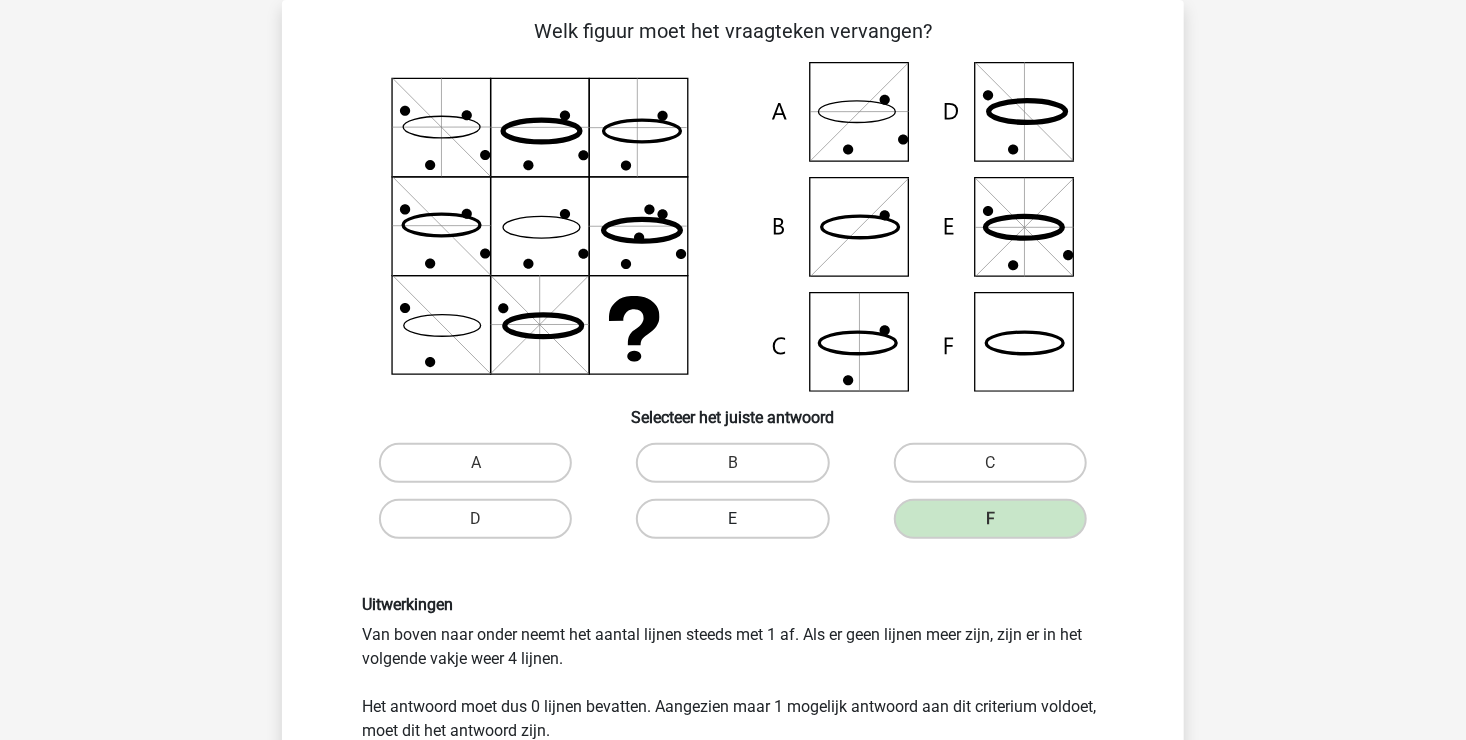 scroll, scrollTop: 292, scrollLeft: 0, axis: vertical 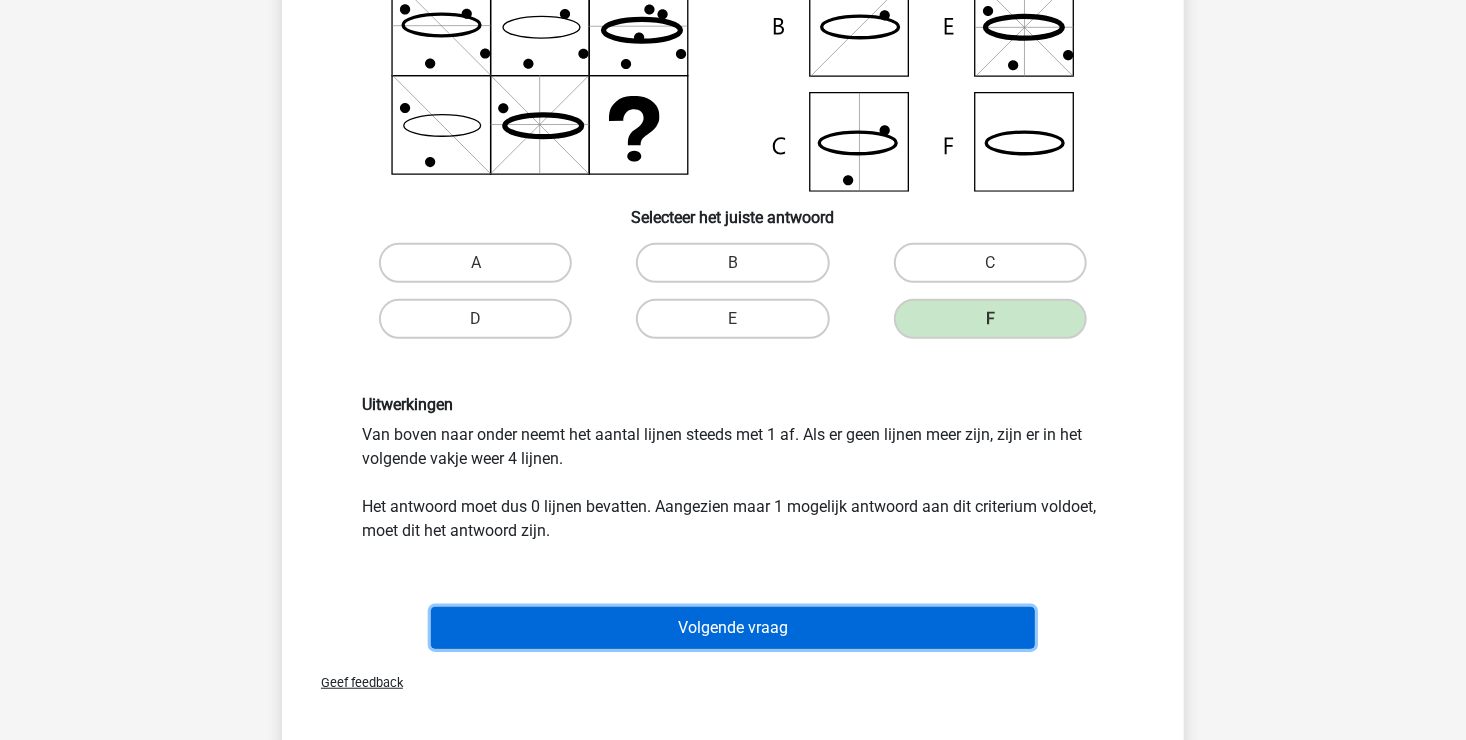 click on "Volgende vraag" at bounding box center (733, 628) 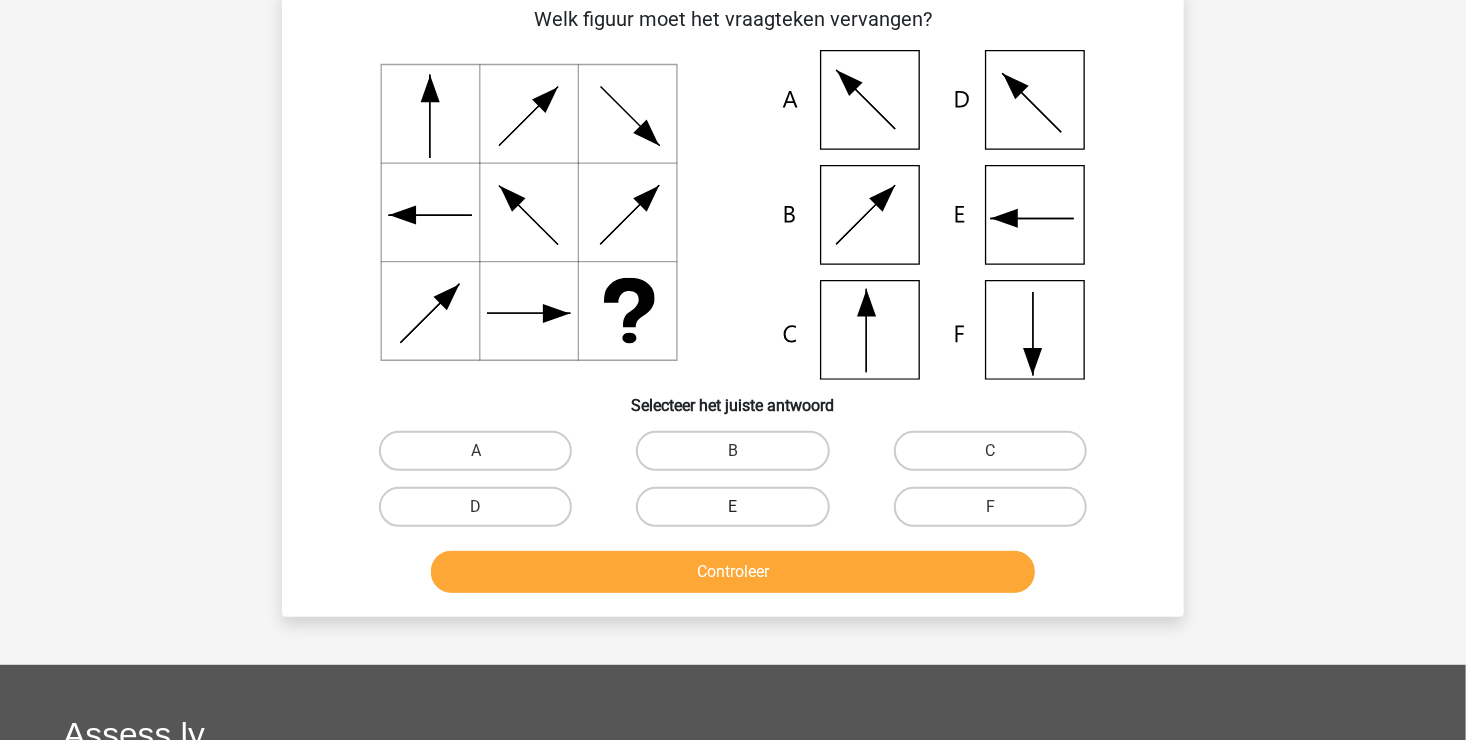 scroll, scrollTop: 92, scrollLeft: 0, axis: vertical 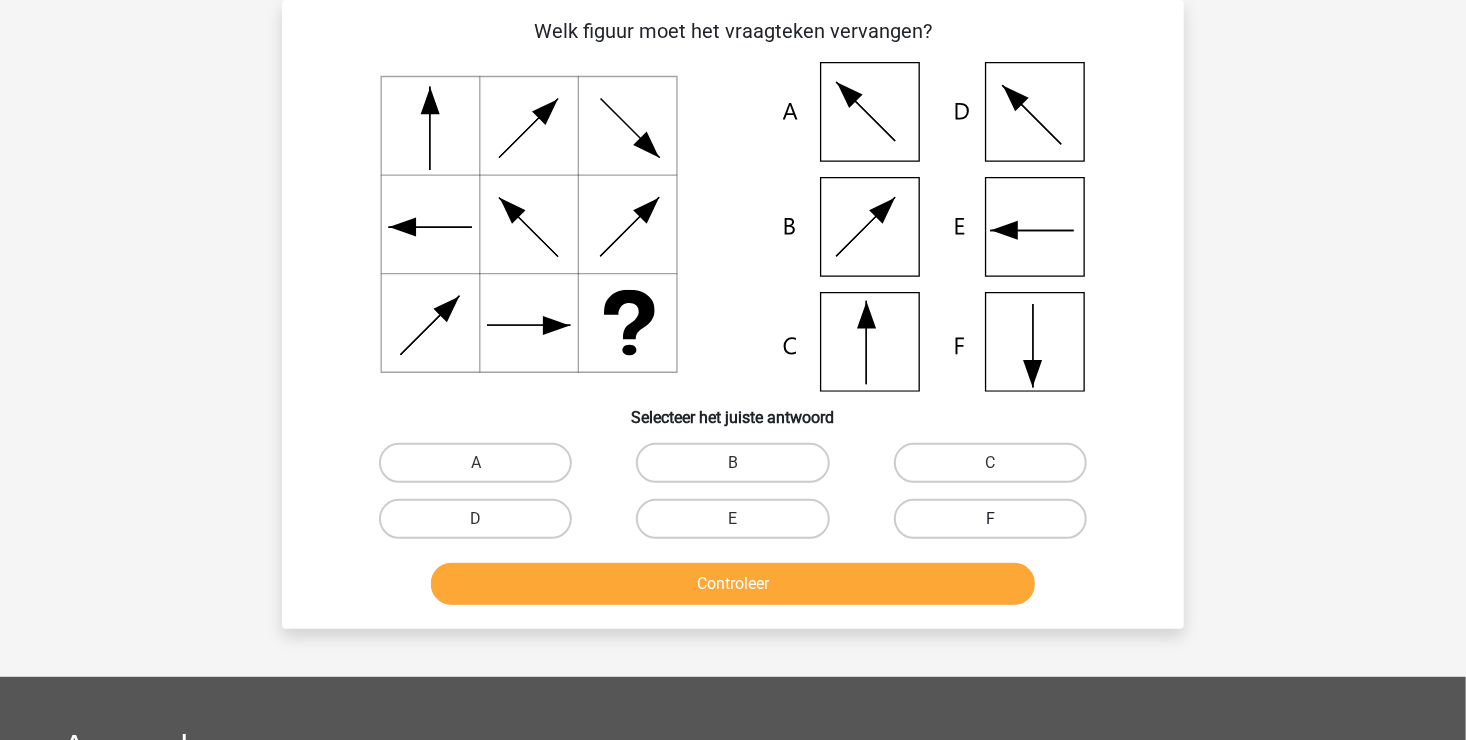 click on "F" at bounding box center (990, 519) 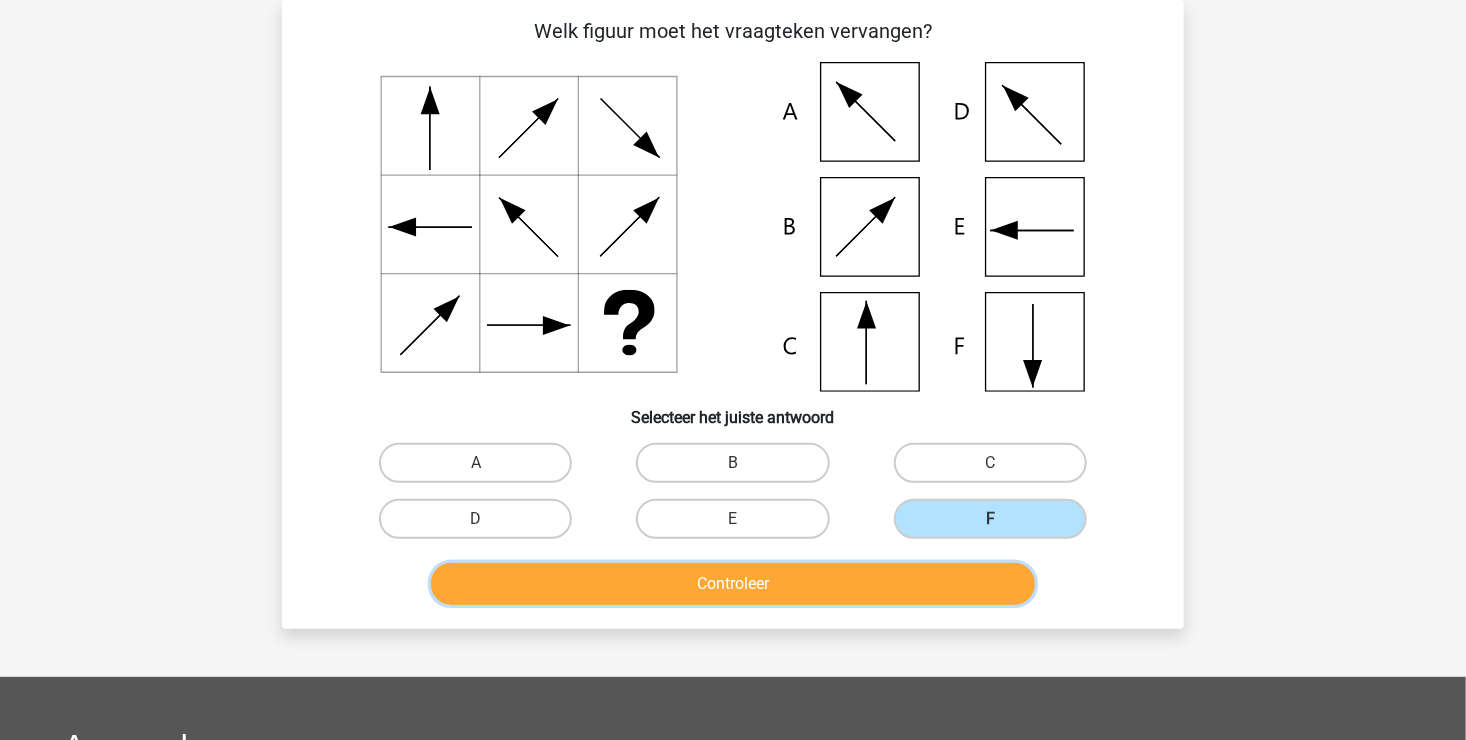 click on "Controleer" at bounding box center [733, 584] 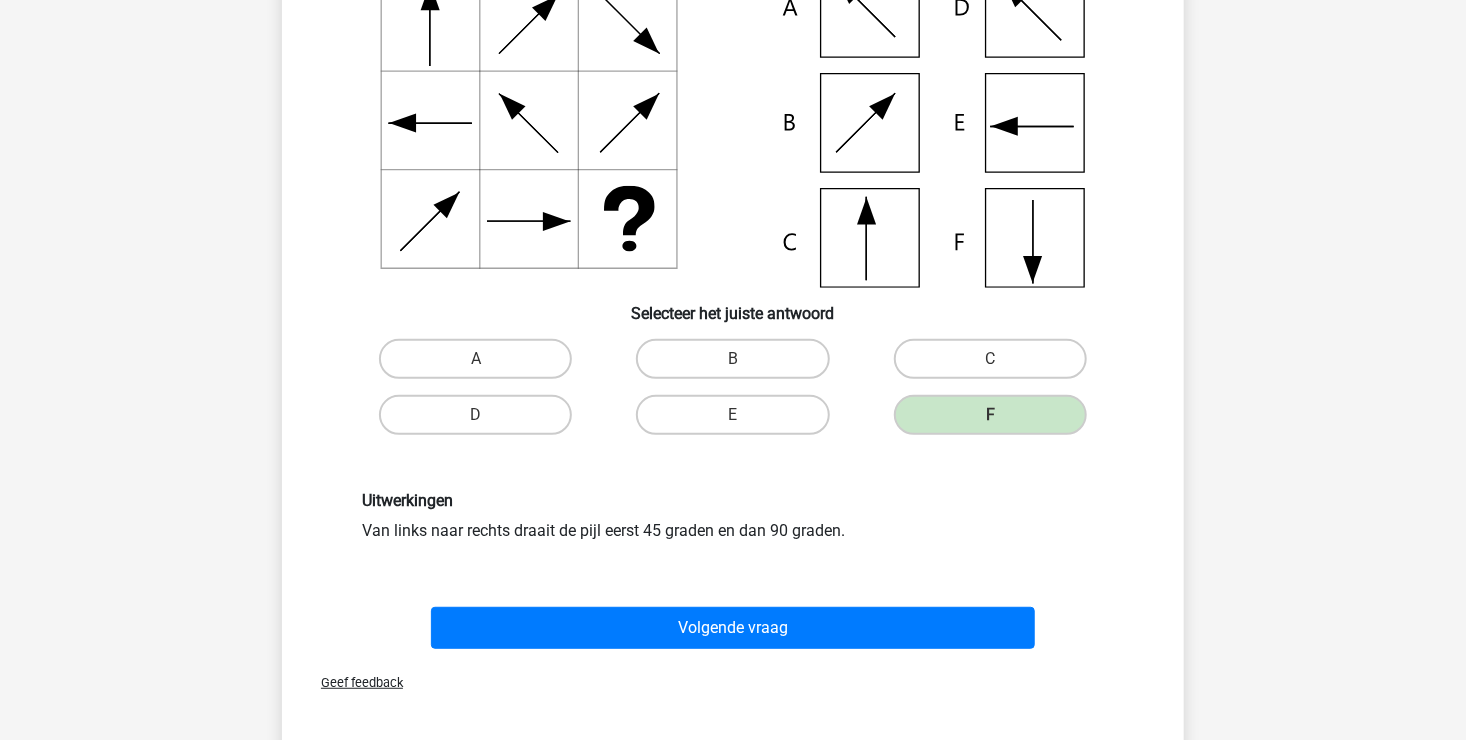 scroll, scrollTop: 192, scrollLeft: 0, axis: vertical 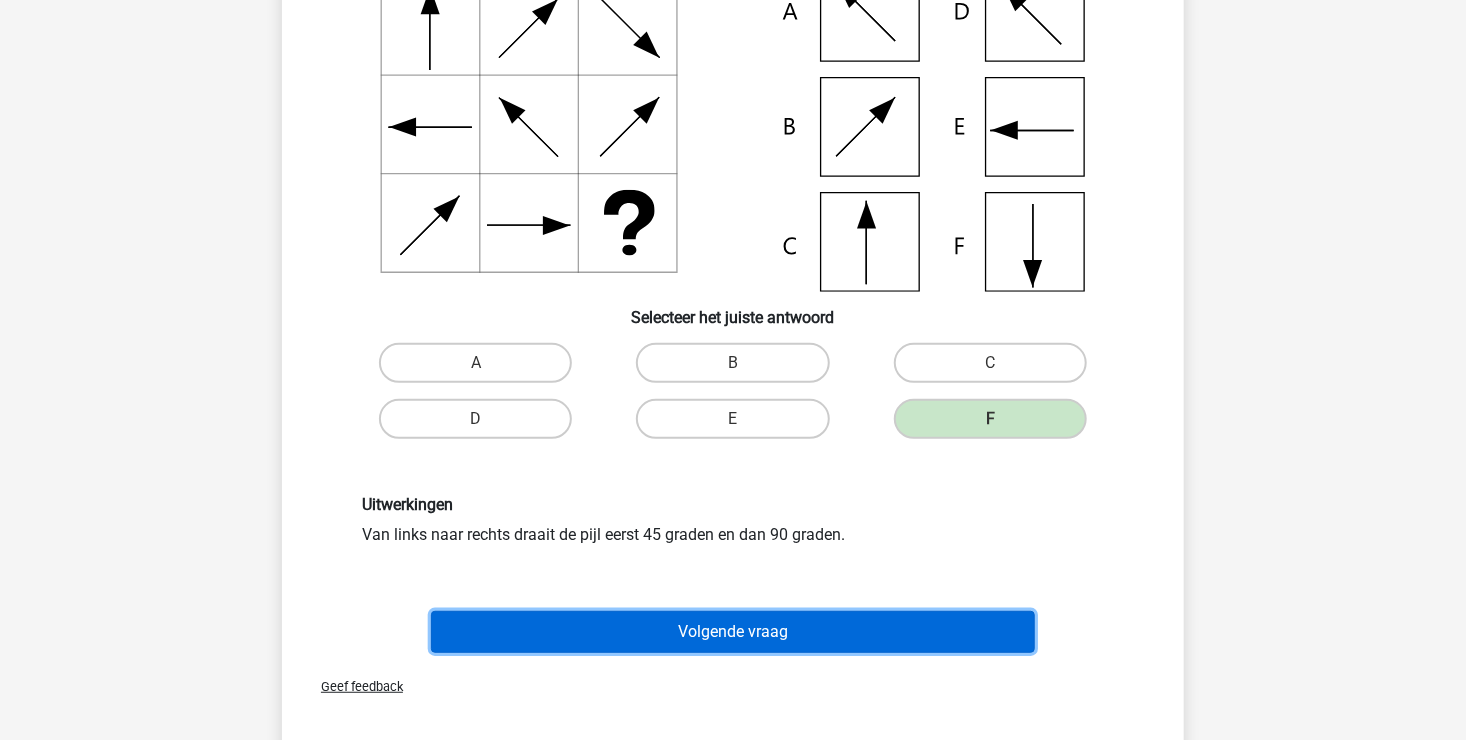 click on "Volgende vraag" at bounding box center (733, 632) 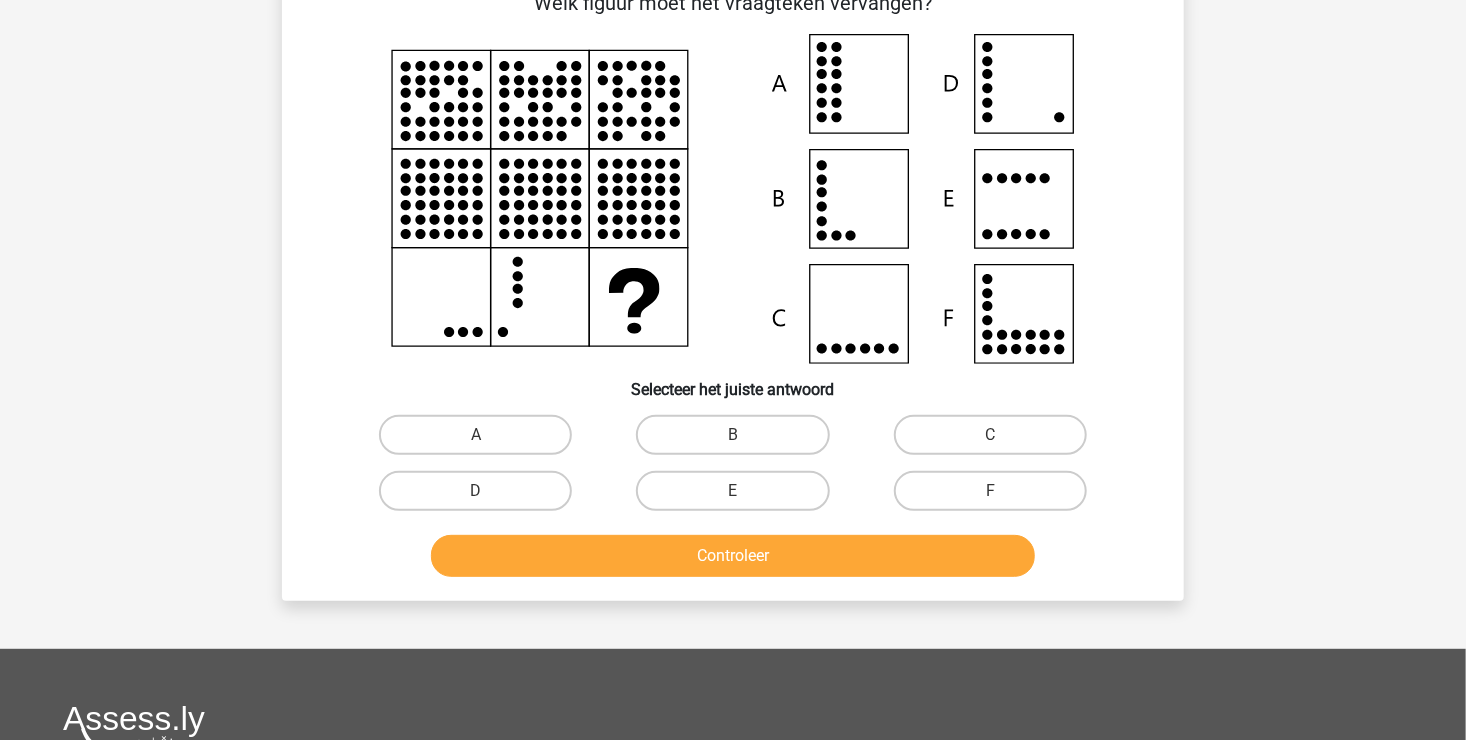 scroll, scrollTop: 92, scrollLeft: 0, axis: vertical 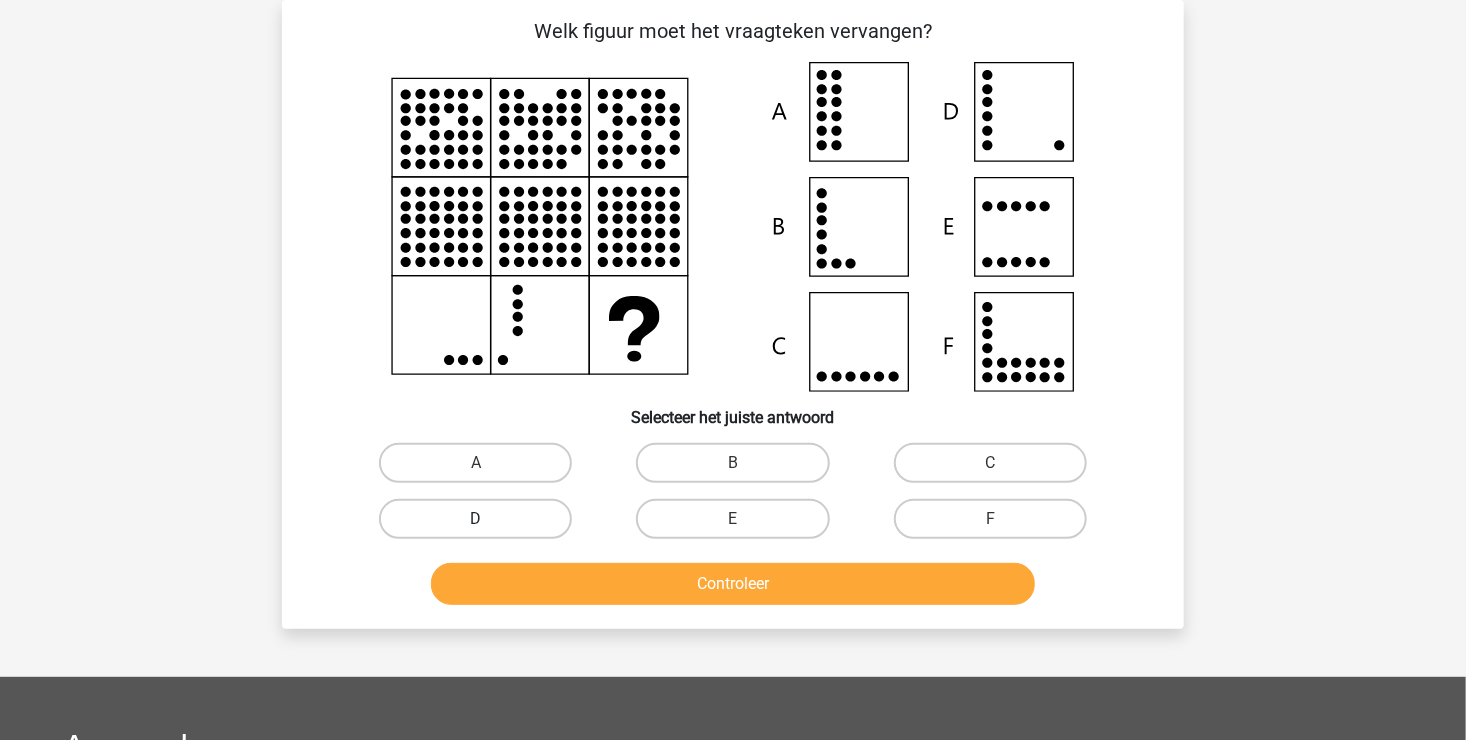 click on "D" at bounding box center (475, 519) 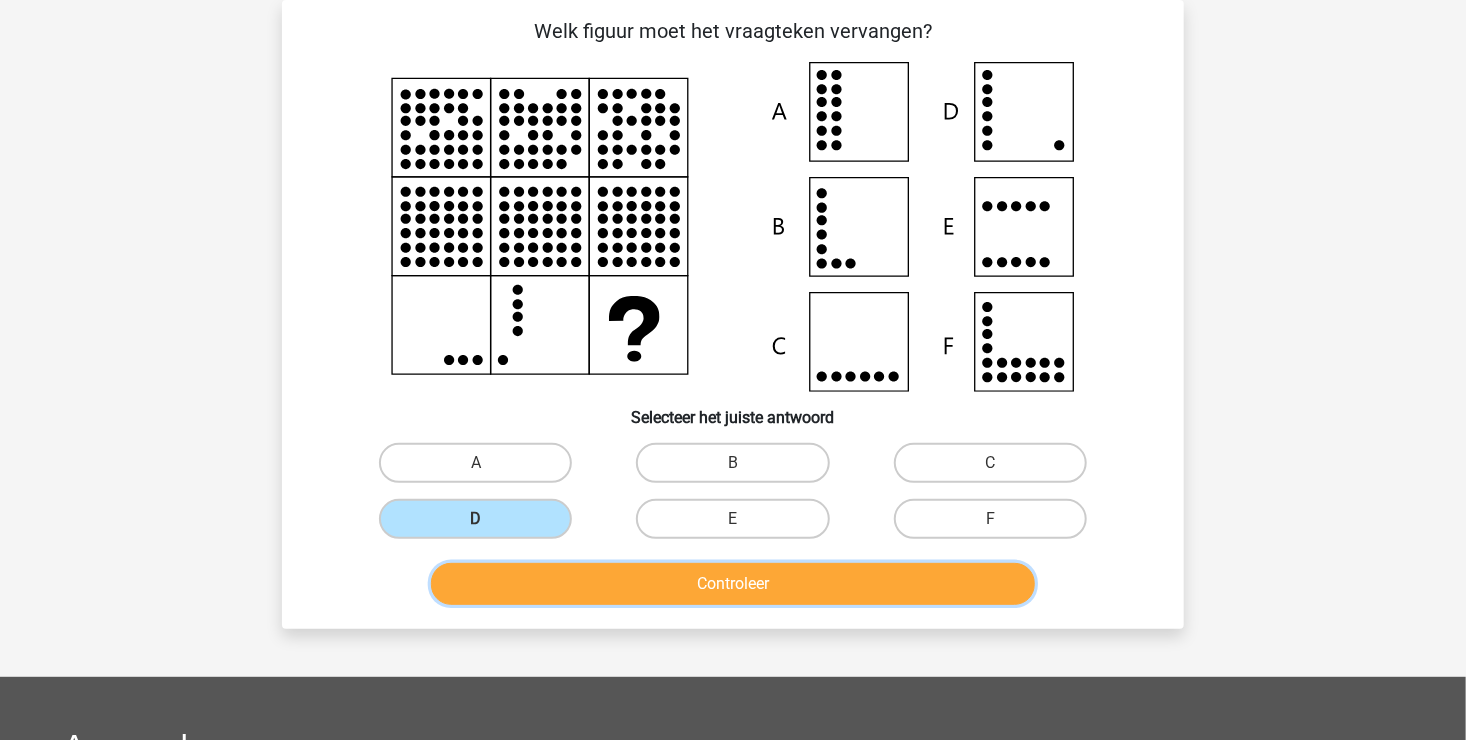 click on "Controleer" at bounding box center [733, 584] 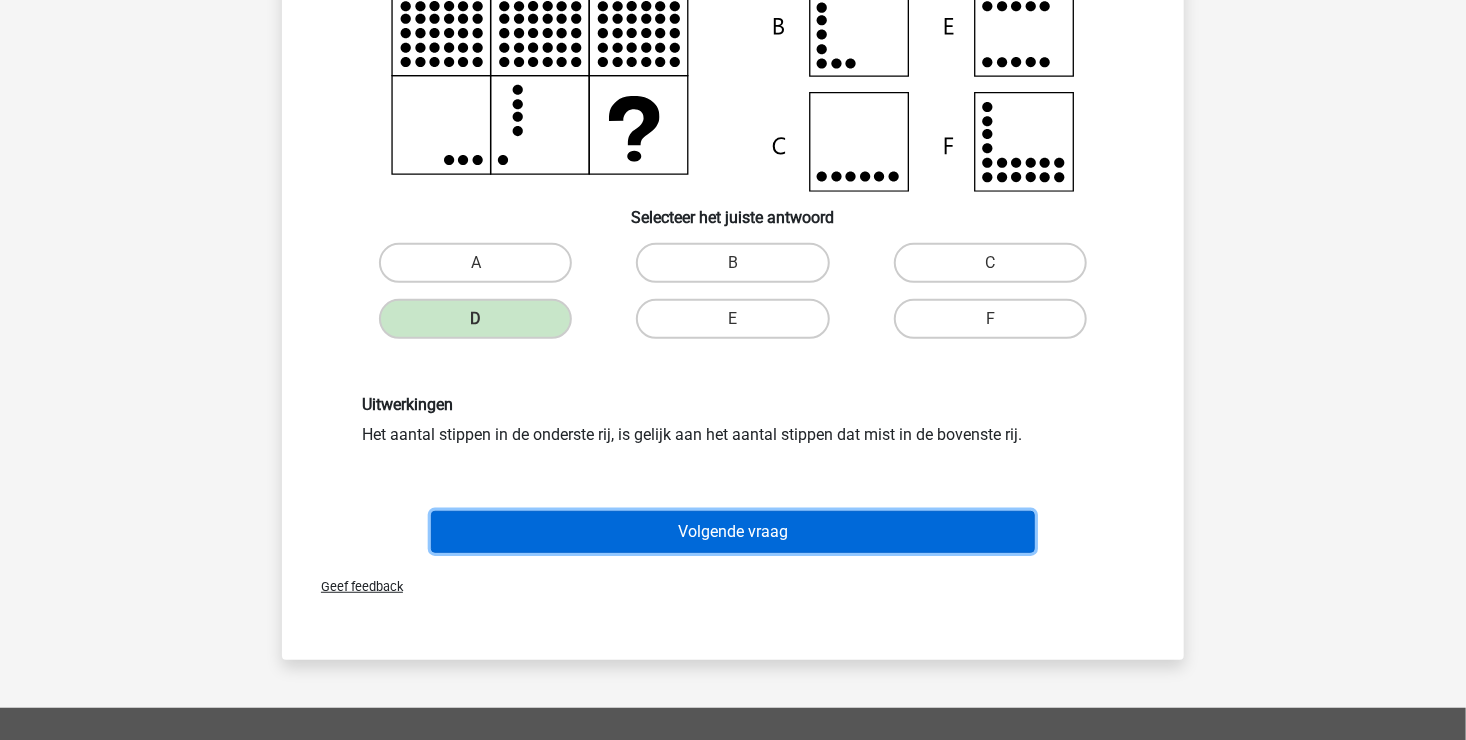 click on "Volgende vraag" at bounding box center (733, 532) 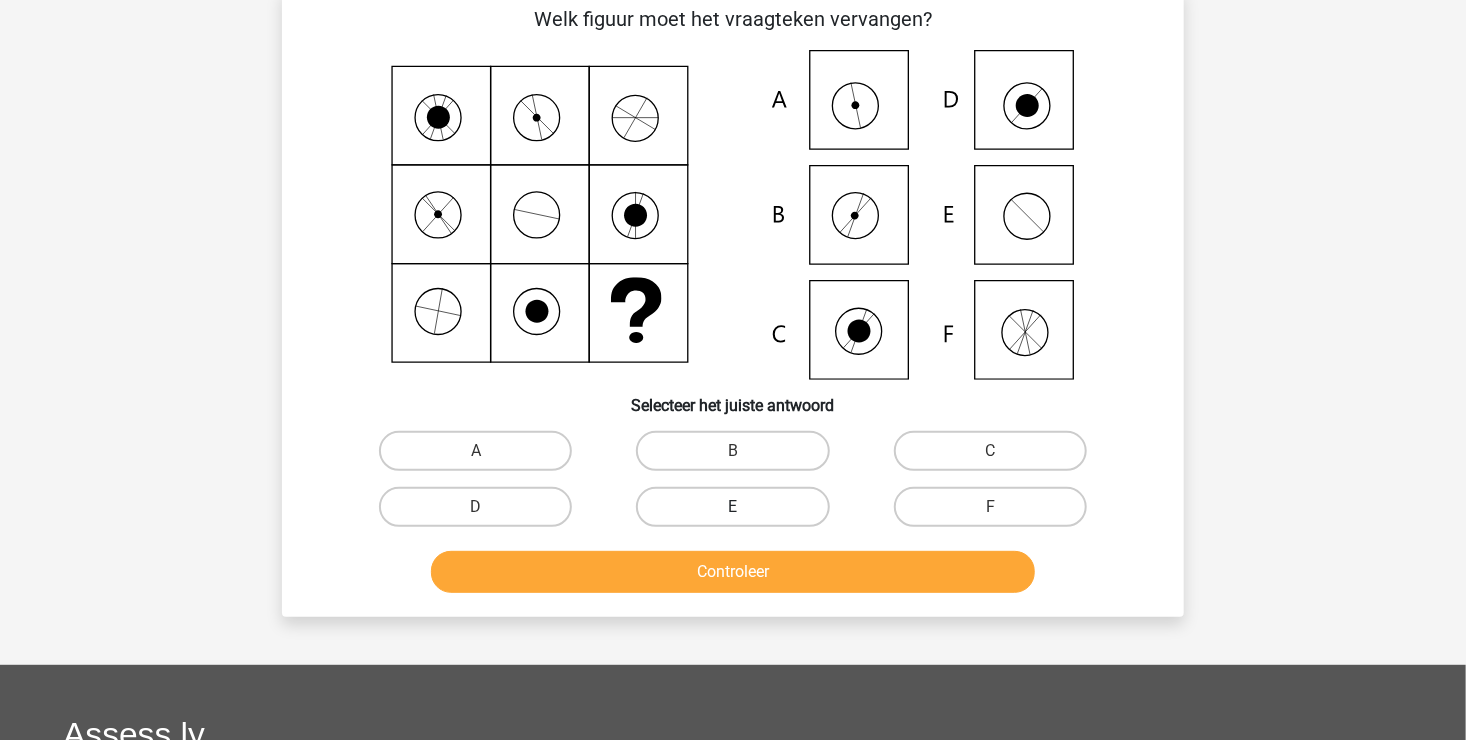 scroll, scrollTop: 92, scrollLeft: 0, axis: vertical 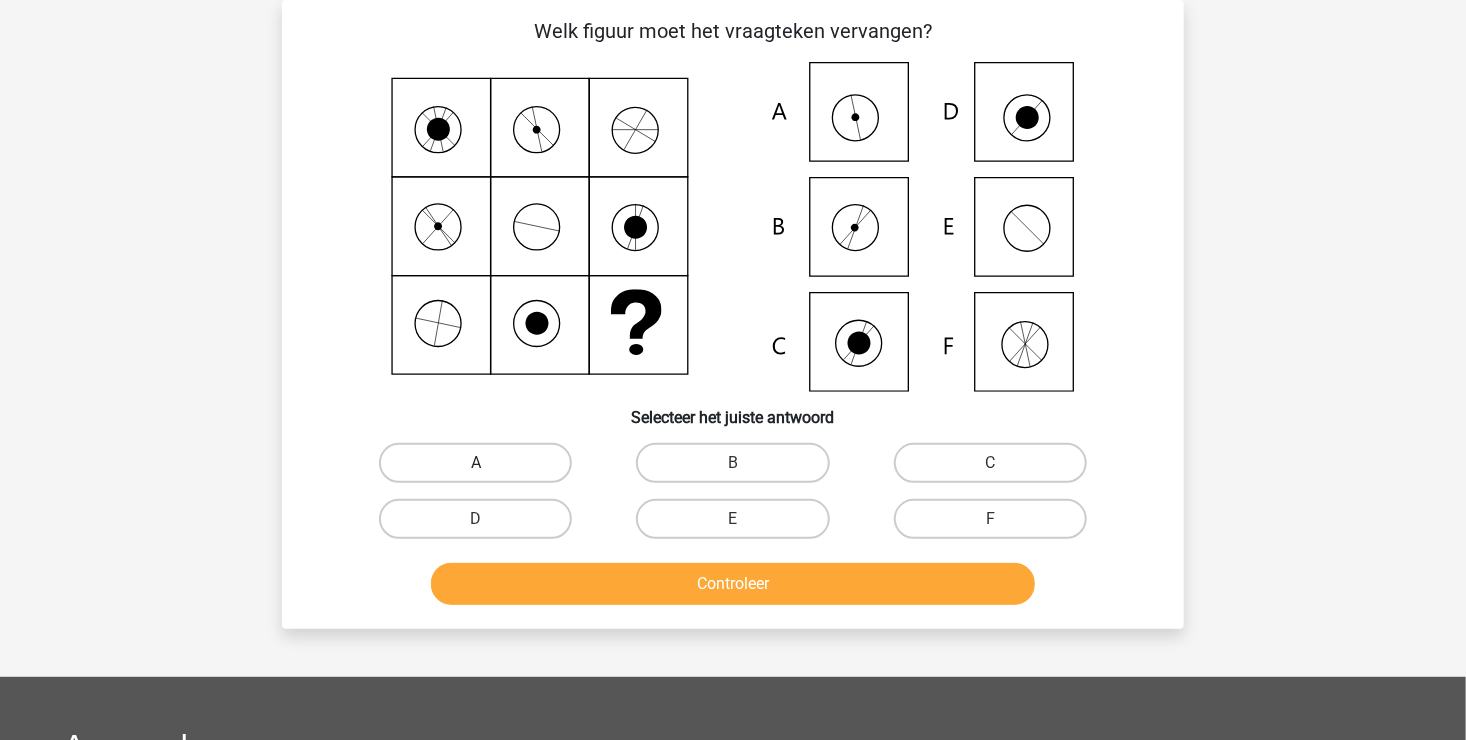 click on "A" at bounding box center (475, 463) 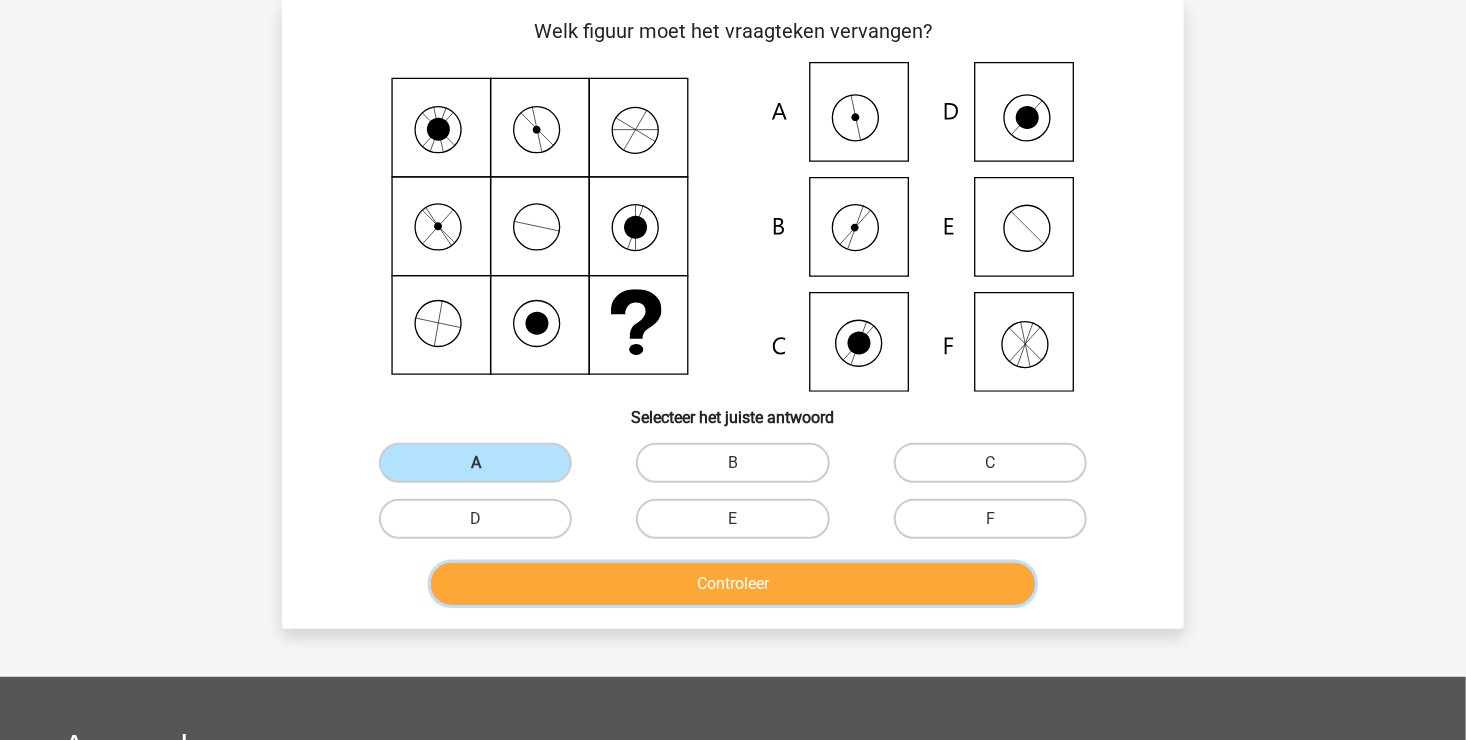 click on "Controleer" at bounding box center (733, 584) 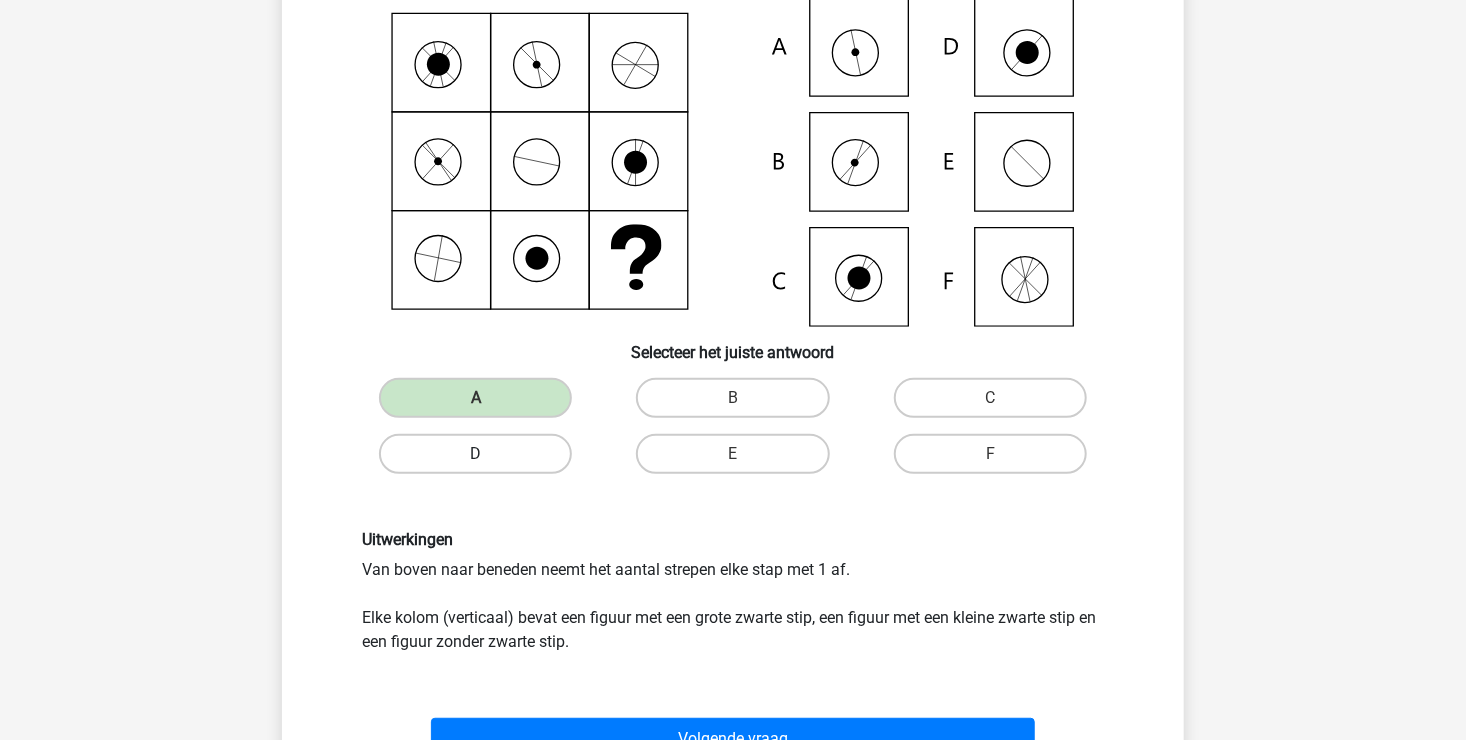 scroll, scrollTop: 192, scrollLeft: 0, axis: vertical 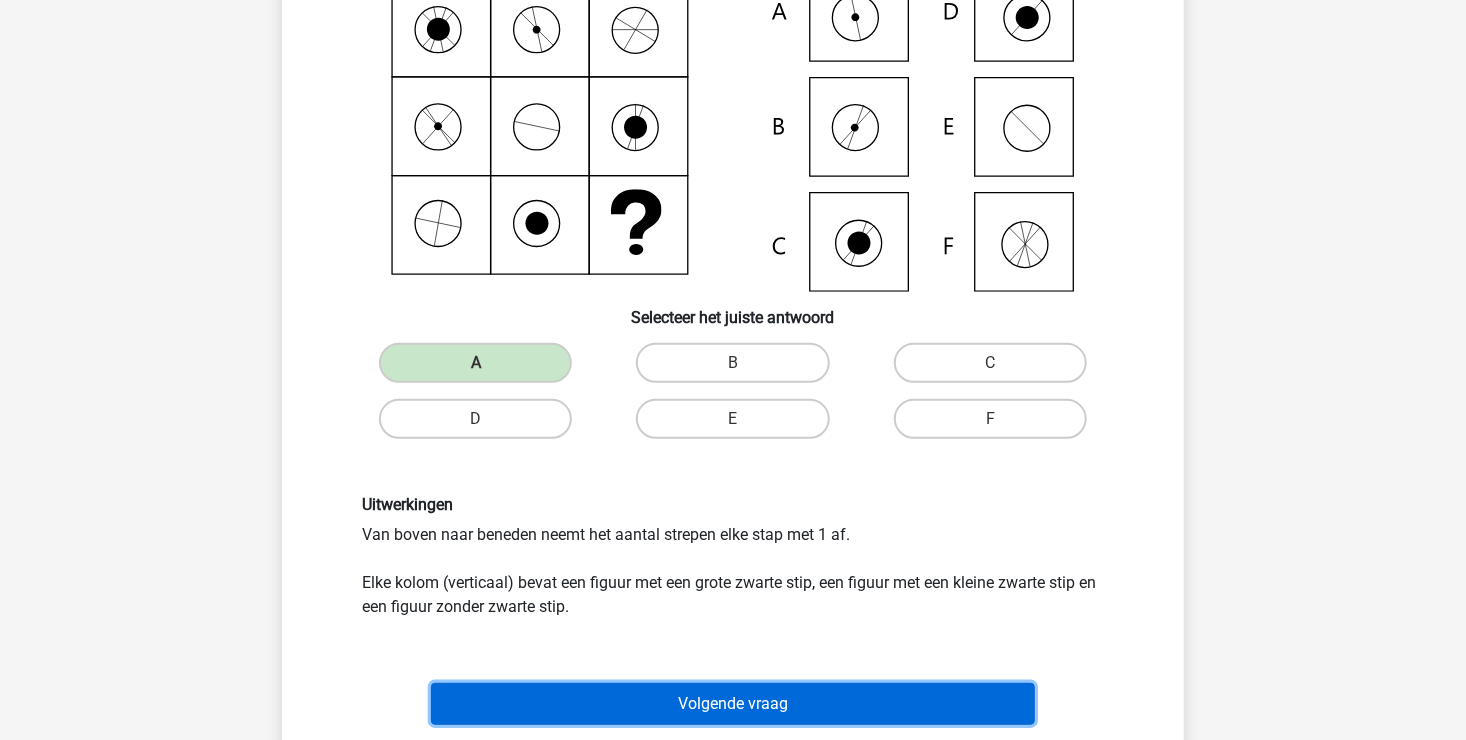 click on "Volgende vraag" at bounding box center (733, 704) 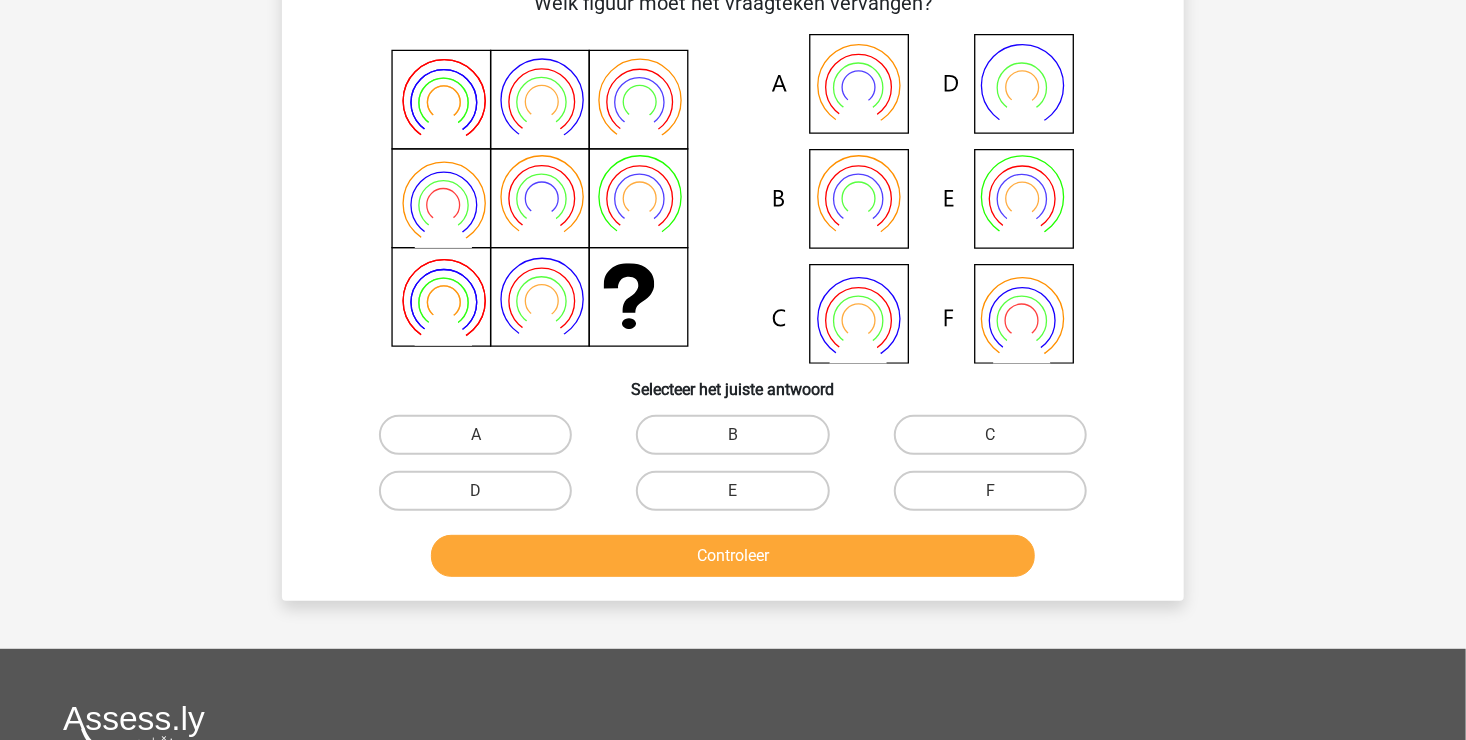 scroll, scrollTop: 92, scrollLeft: 0, axis: vertical 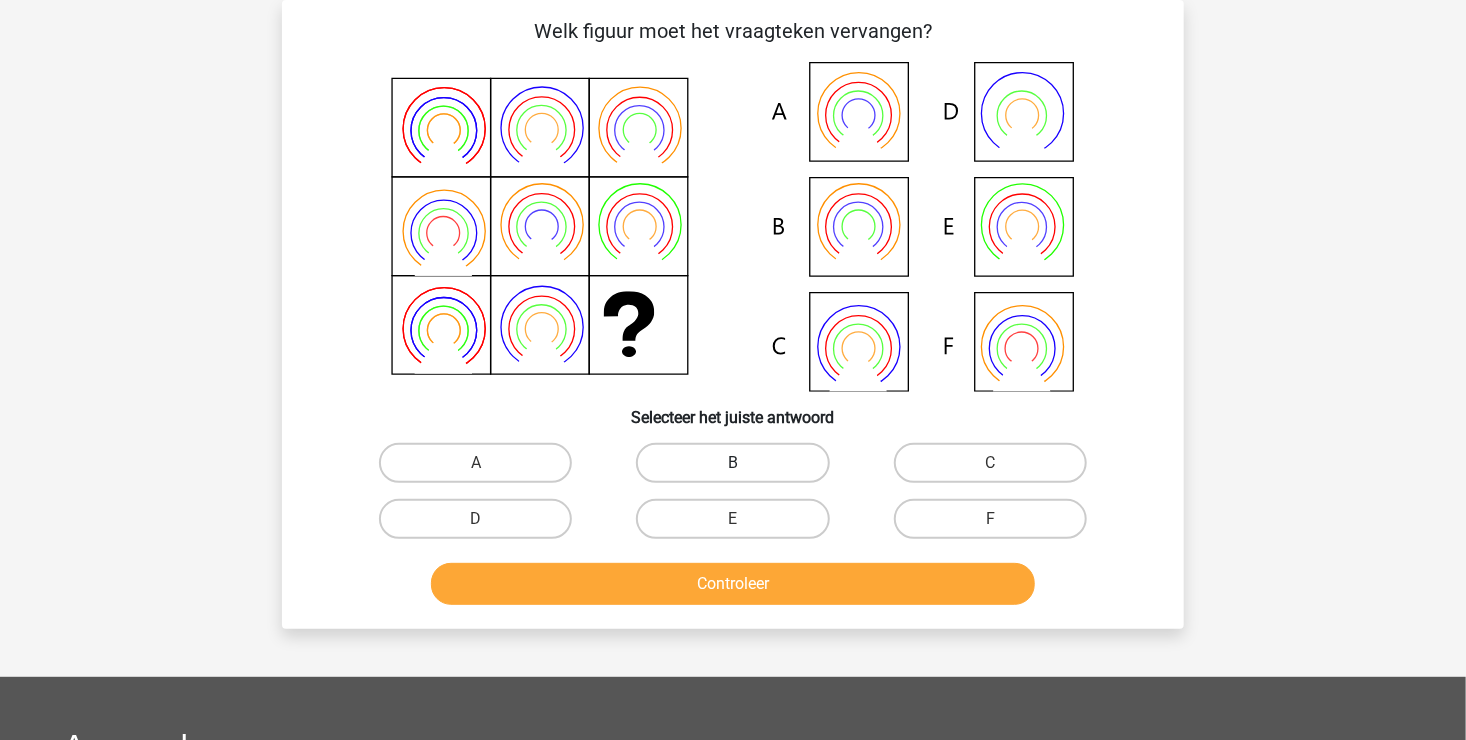 click on "B" at bounding box center [732, 463] 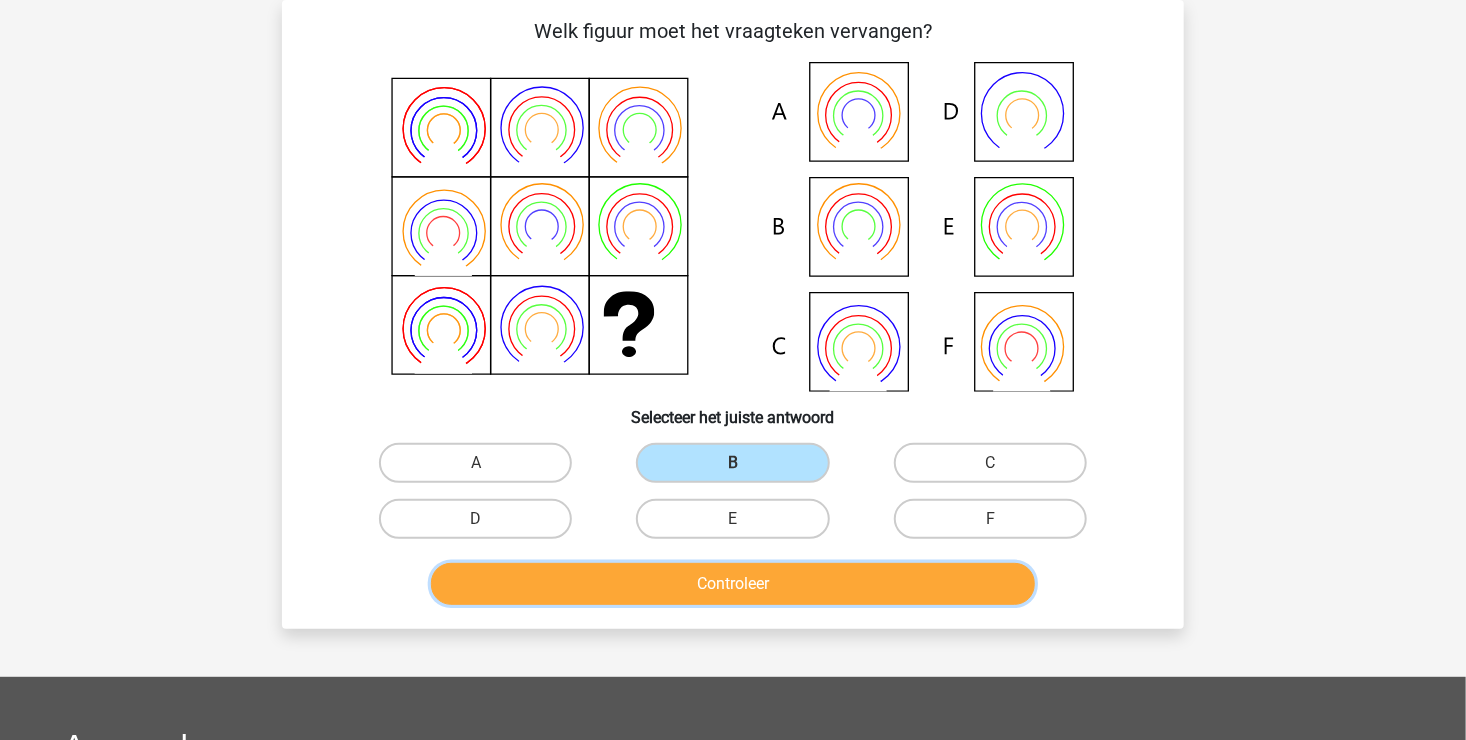 click on "Controleer" at bounding box center (733, 584) 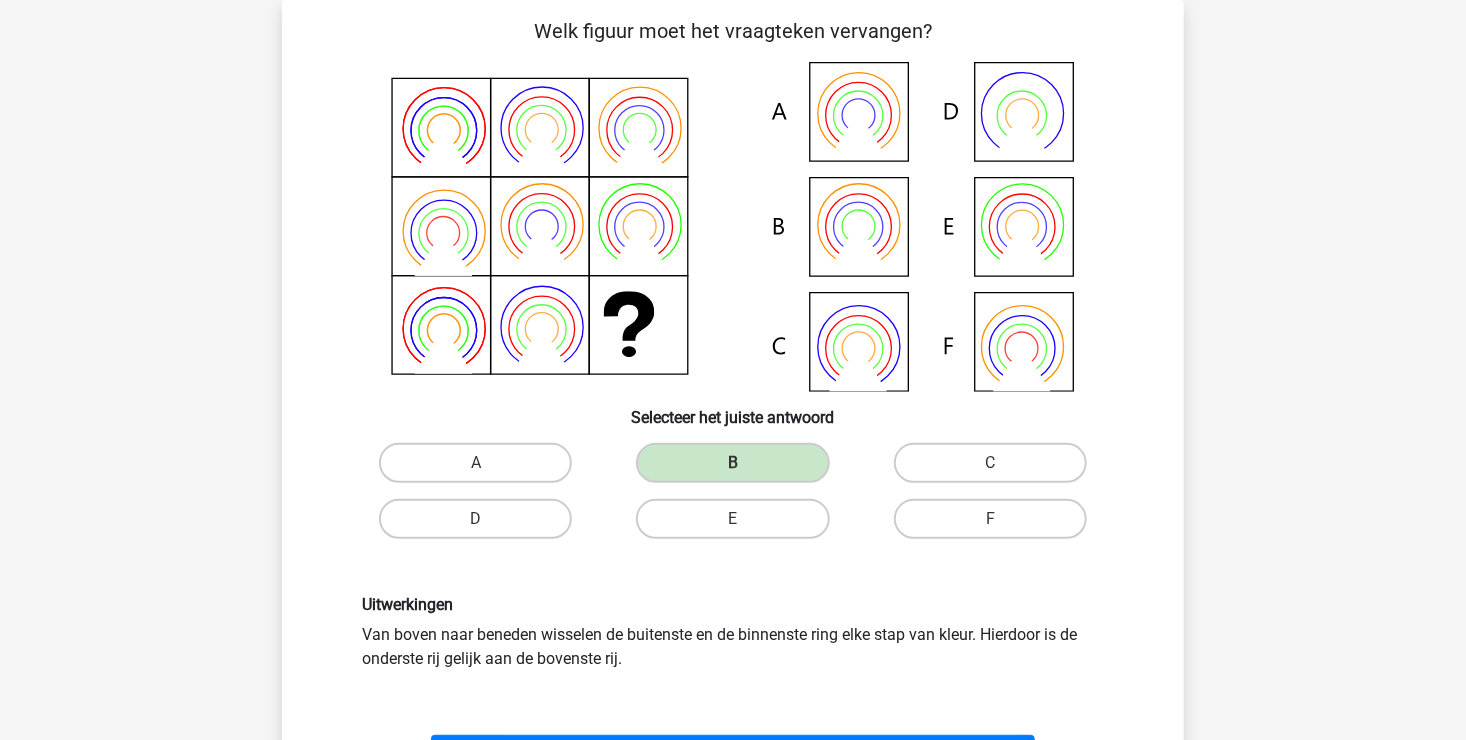 scroll, scrollTop: 192, scrollLeft: 0, axis: vertical 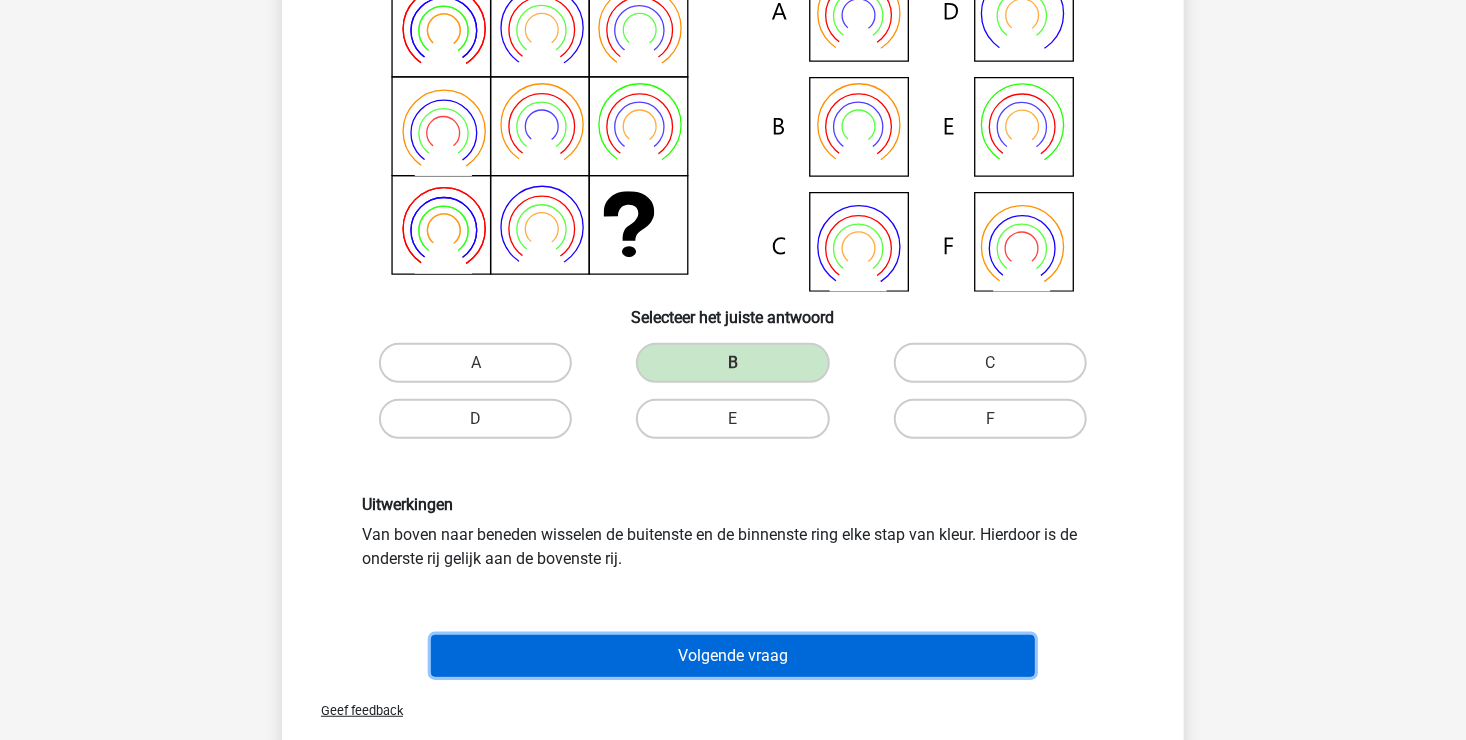 click on "Volgende vraag" at bounding box center (733, 656) 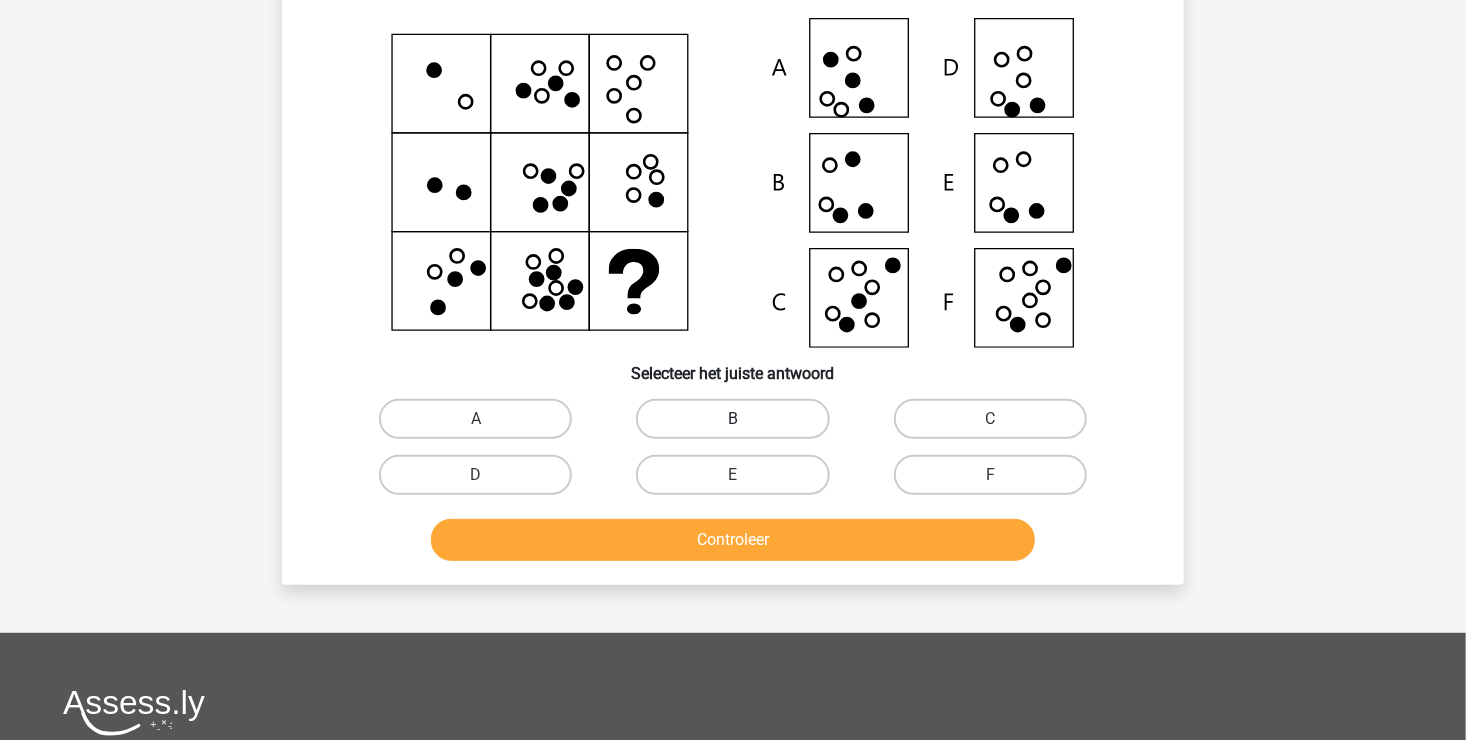 scroll, scrollTop: 92, scrollLeft: 0, axis: vertical 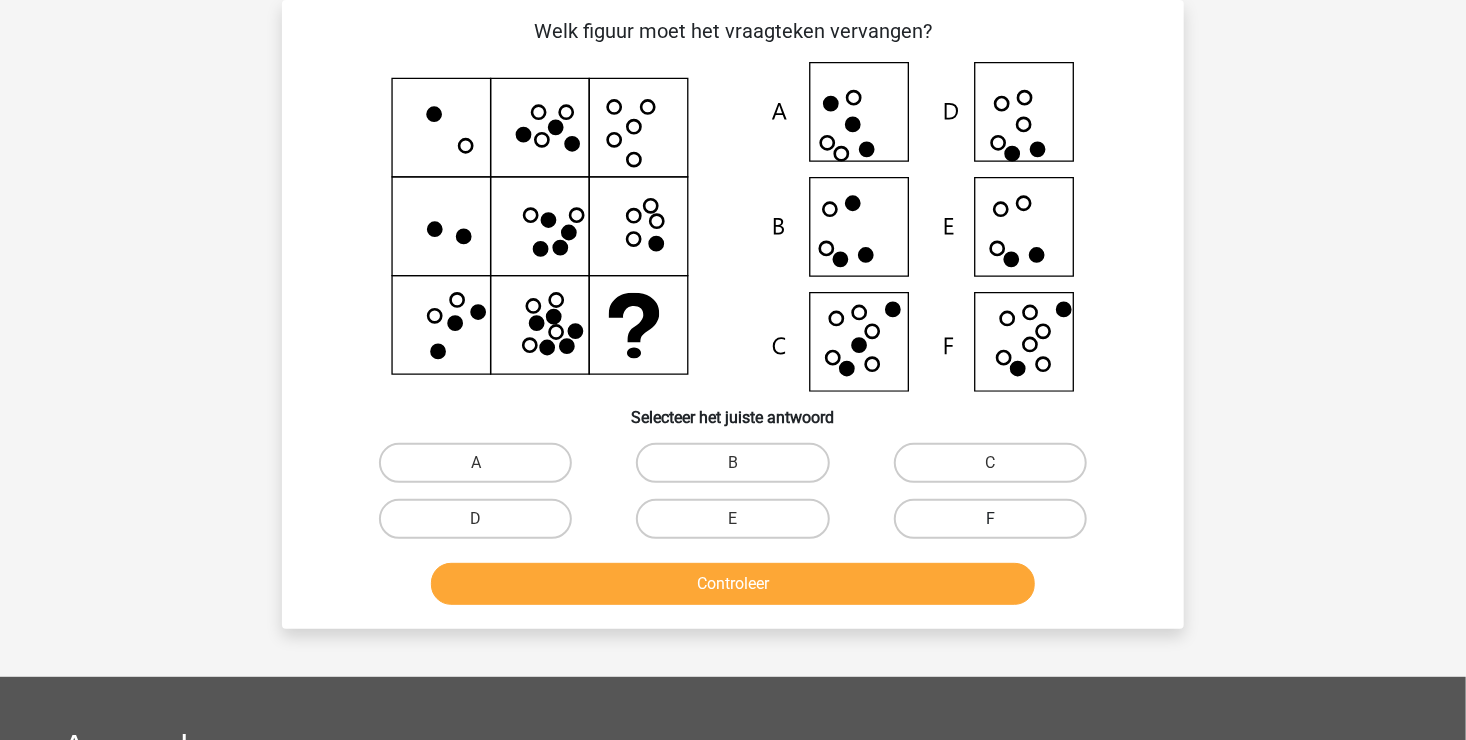click on "F" at bounding box center (990, 519) 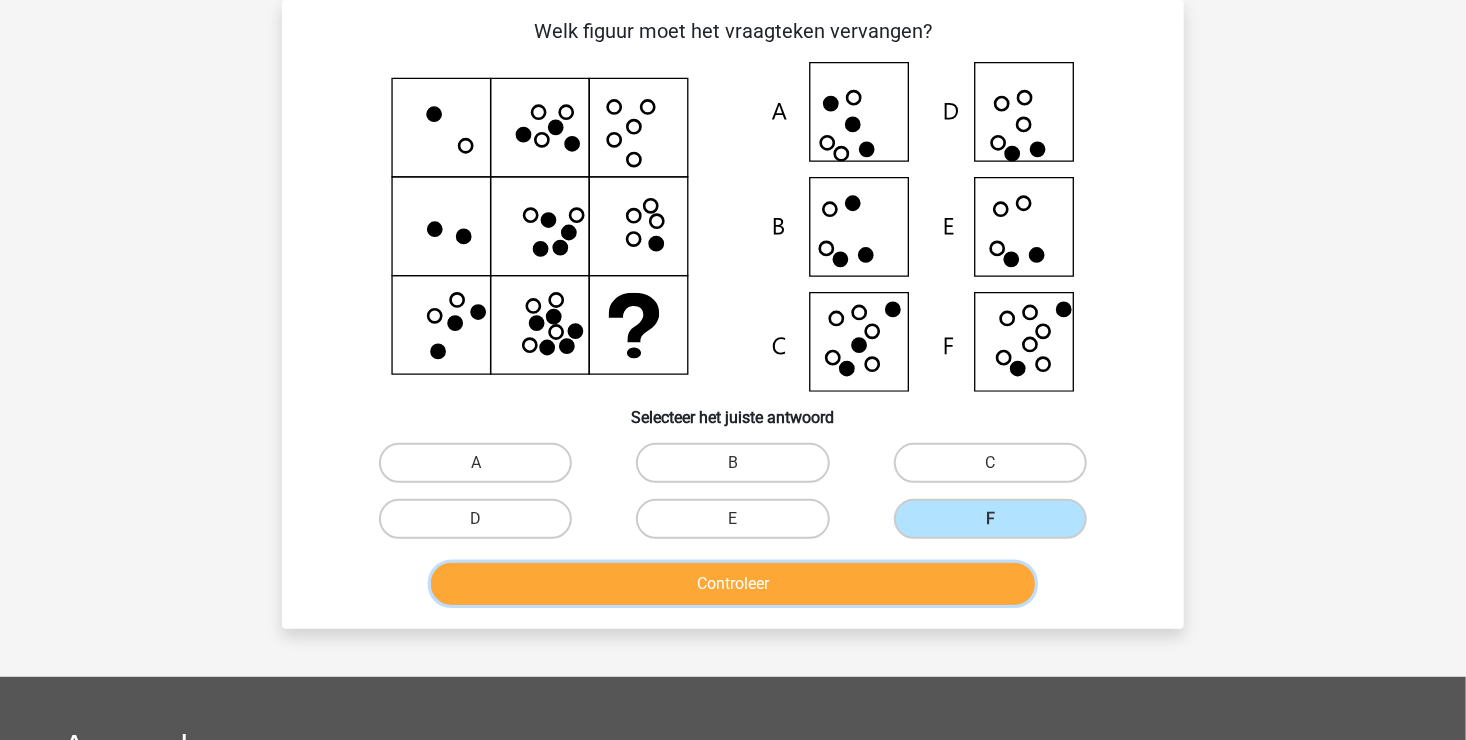 click on "Controleer" at bounding box center [733, 584] 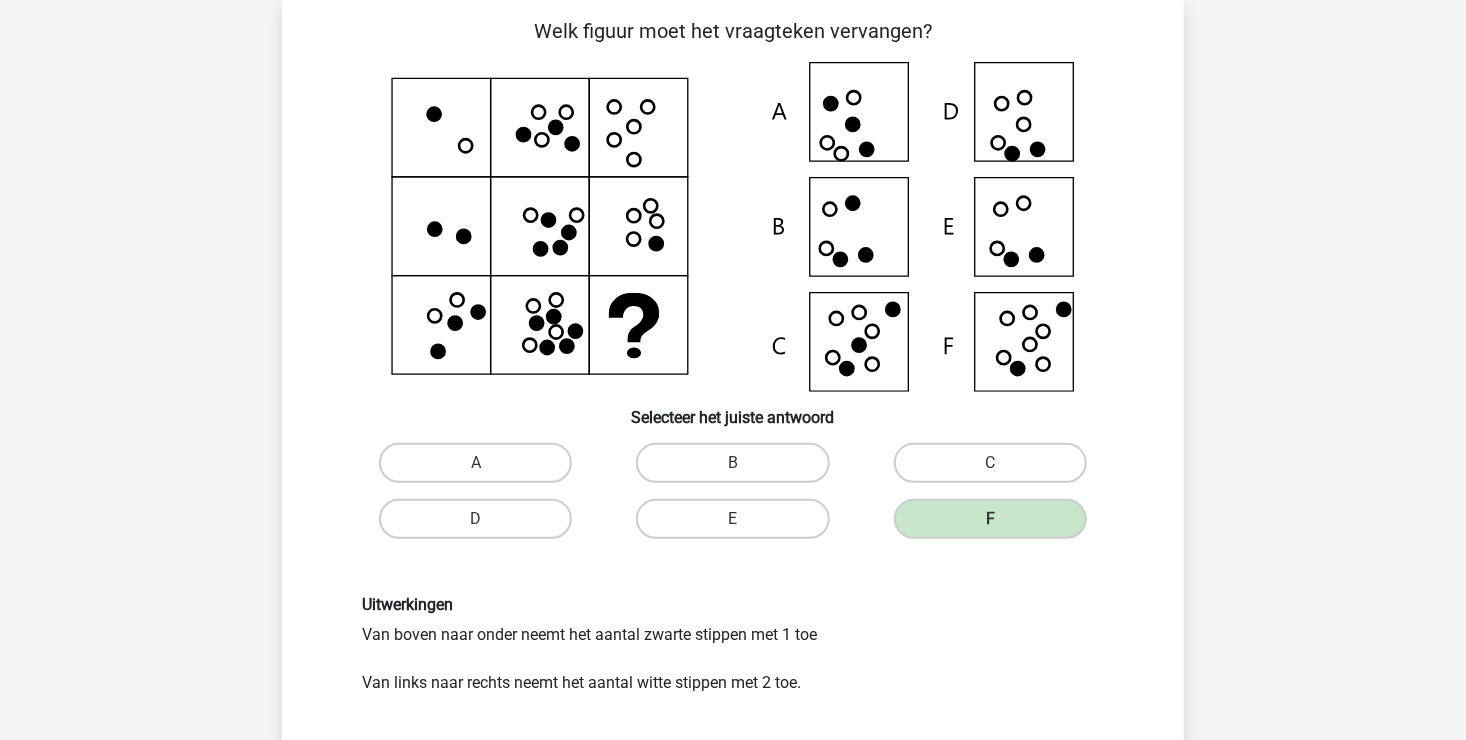 scroll, scrollTop: 292, scrollLeft: 0, axis: vertical 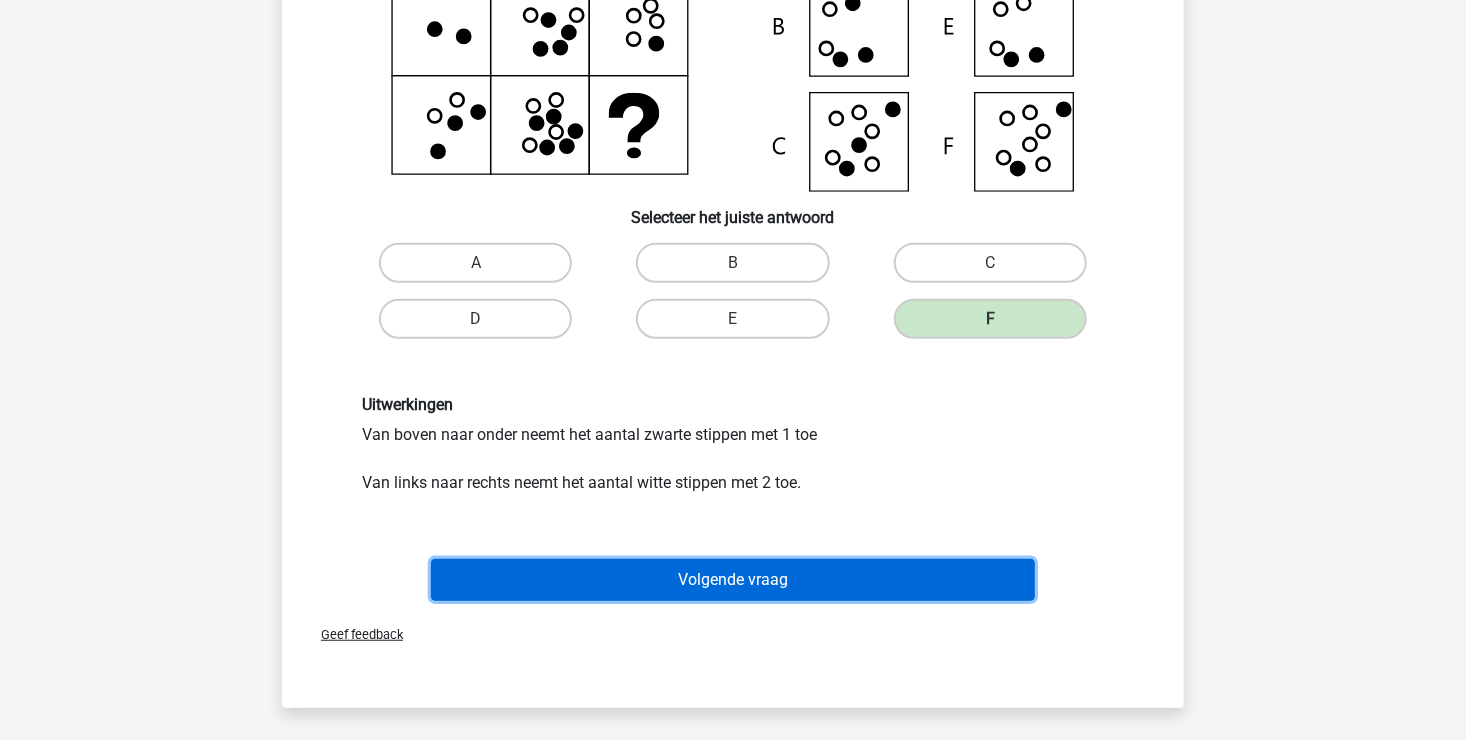 click on "Volgende vraag" at bounding box center [733, 580] 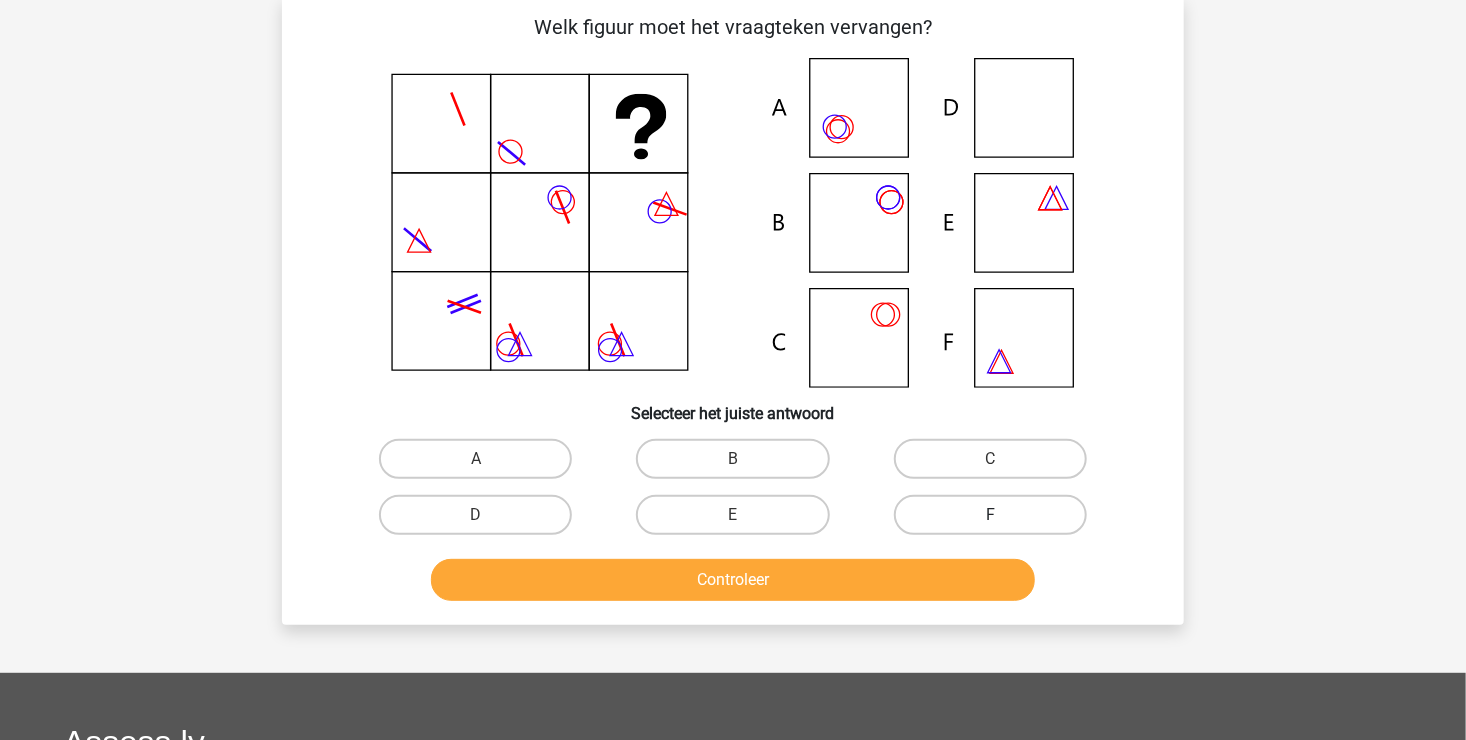 scroll, scrollTop: 92, scrollLeft: 0, axis: vertical 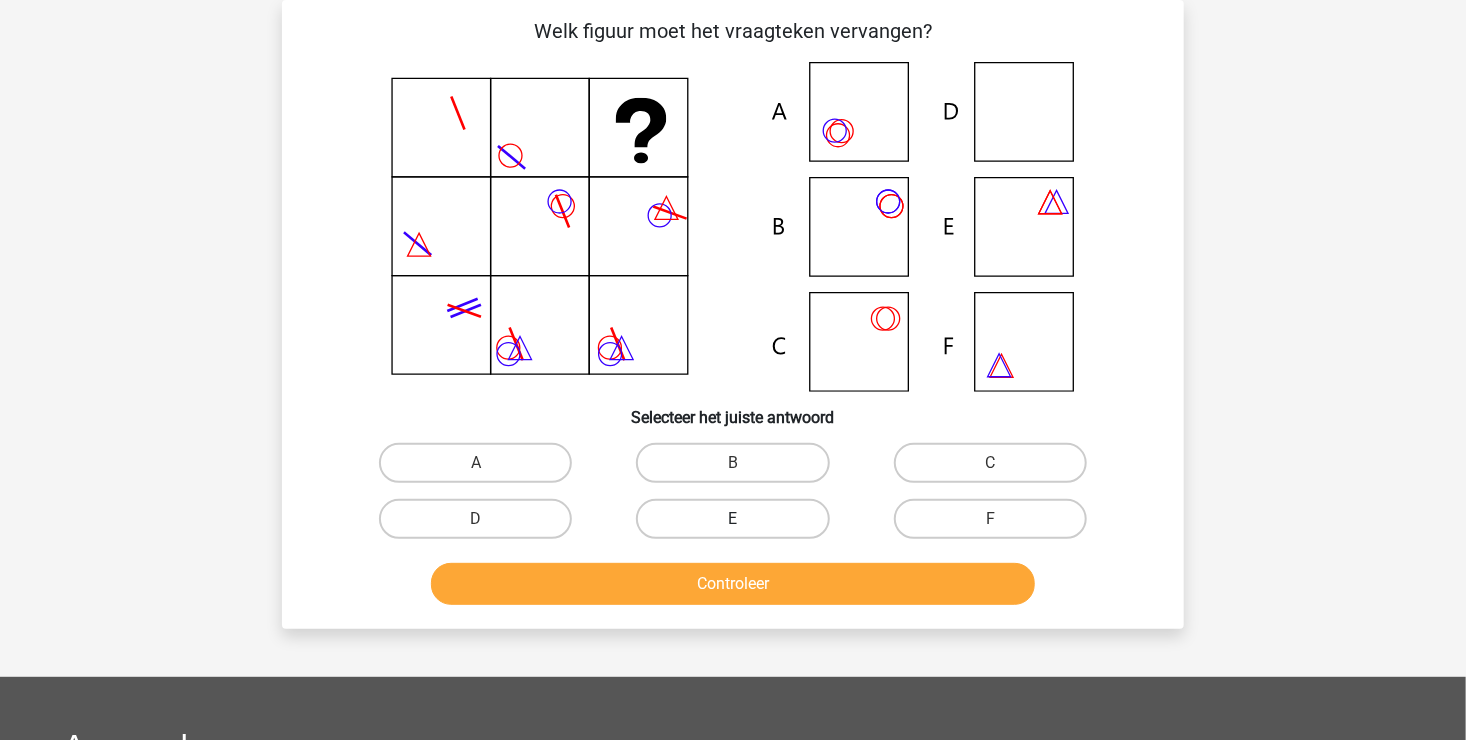 click on "E" at bounding box center (732, 519) 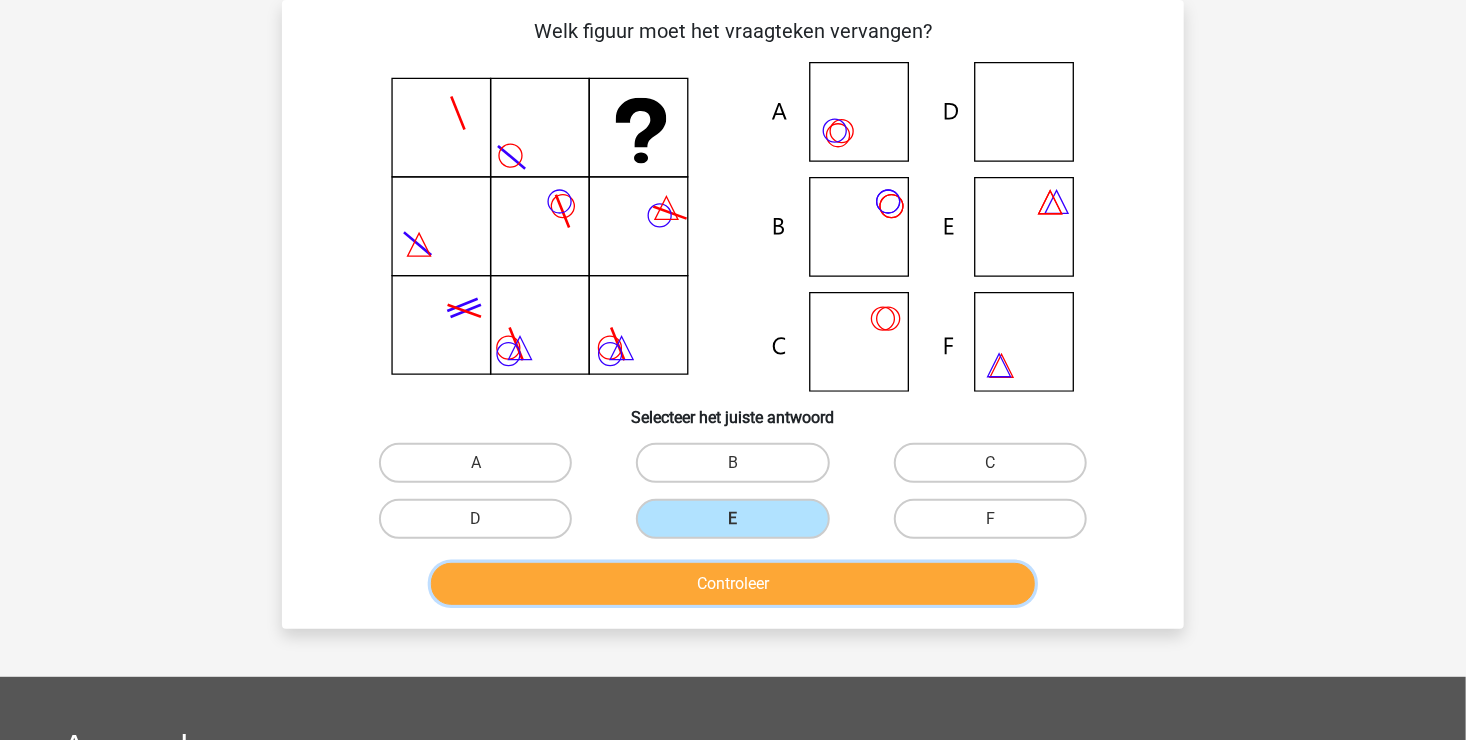 click on "Controleer" at bounding box center (733, 584) 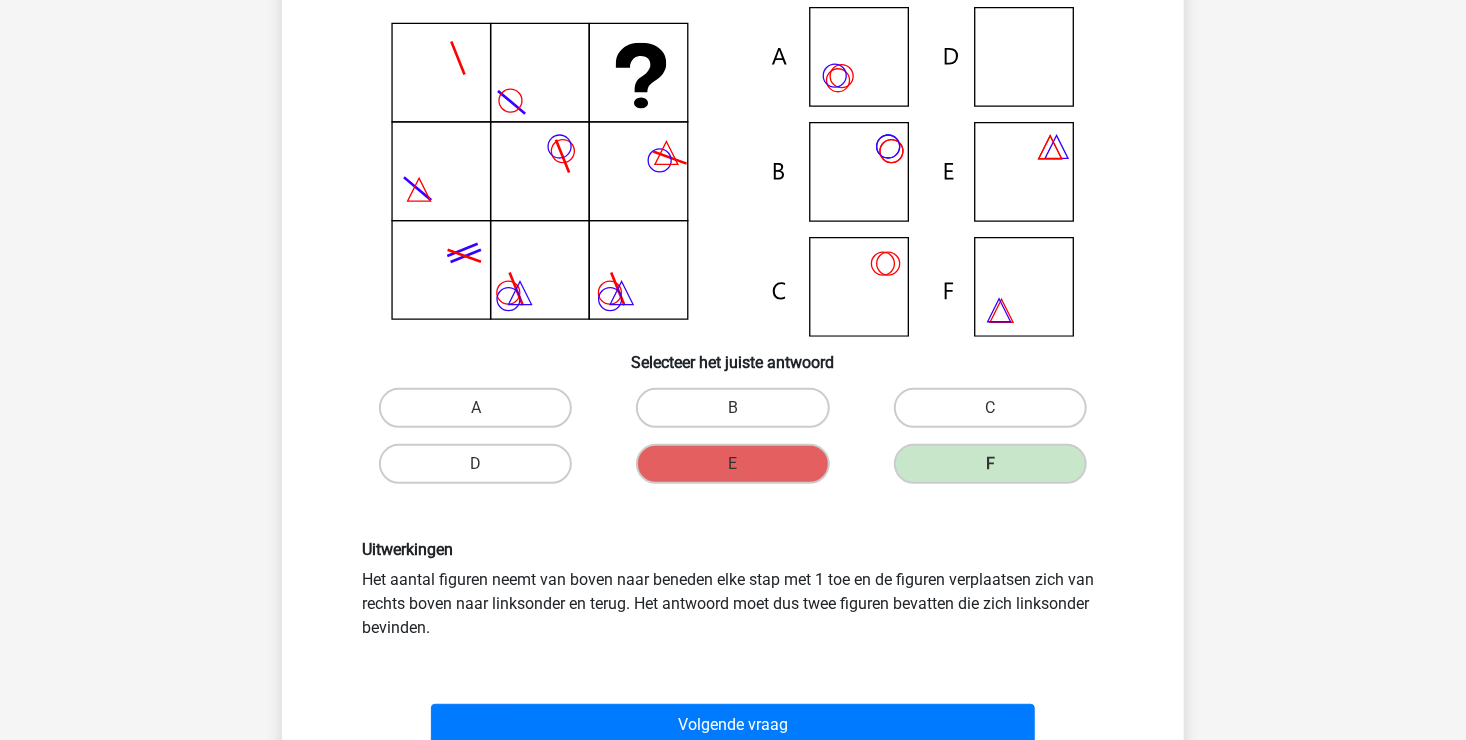 scroll, scrollTop: 192, scrollLeft: 0, axis: vertical 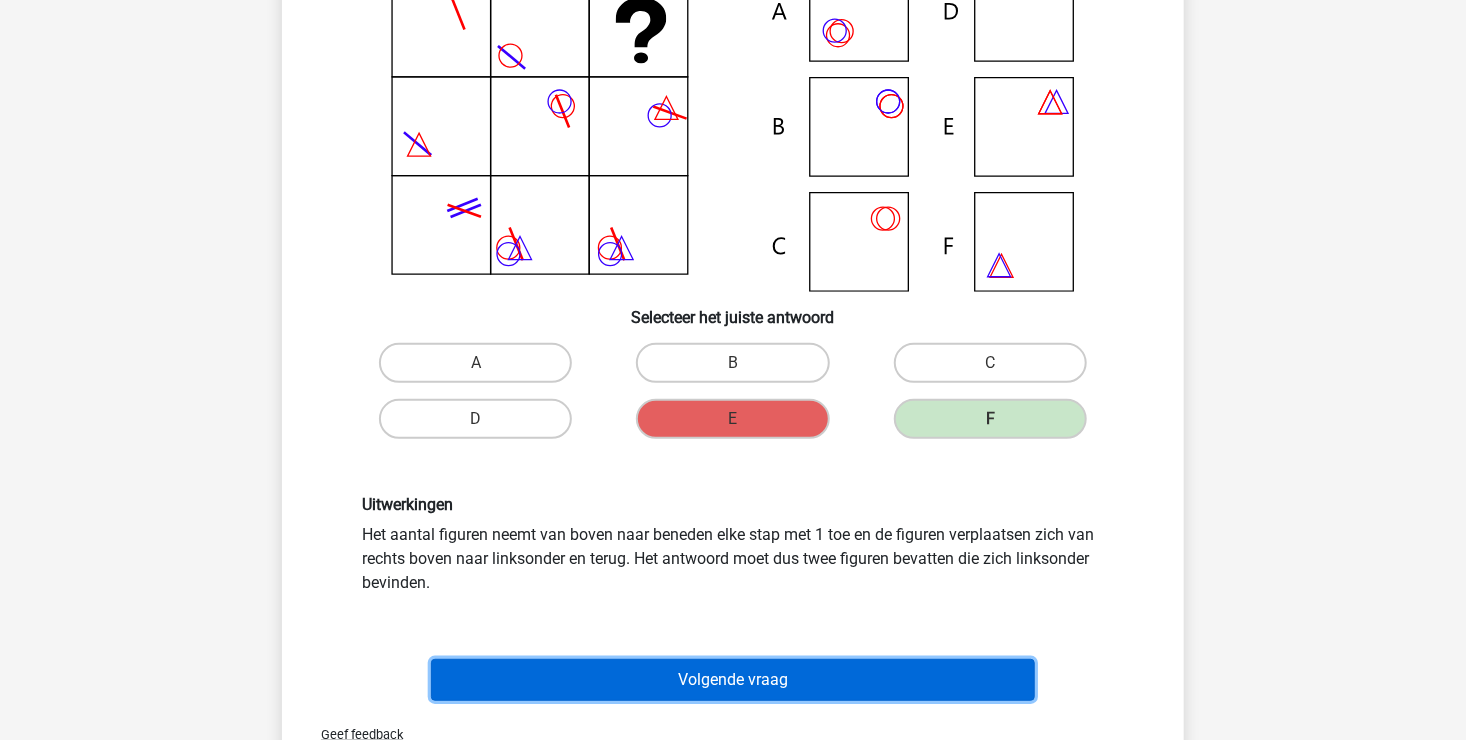 click on "Volgende vraag" at bounding box center [733, 680] 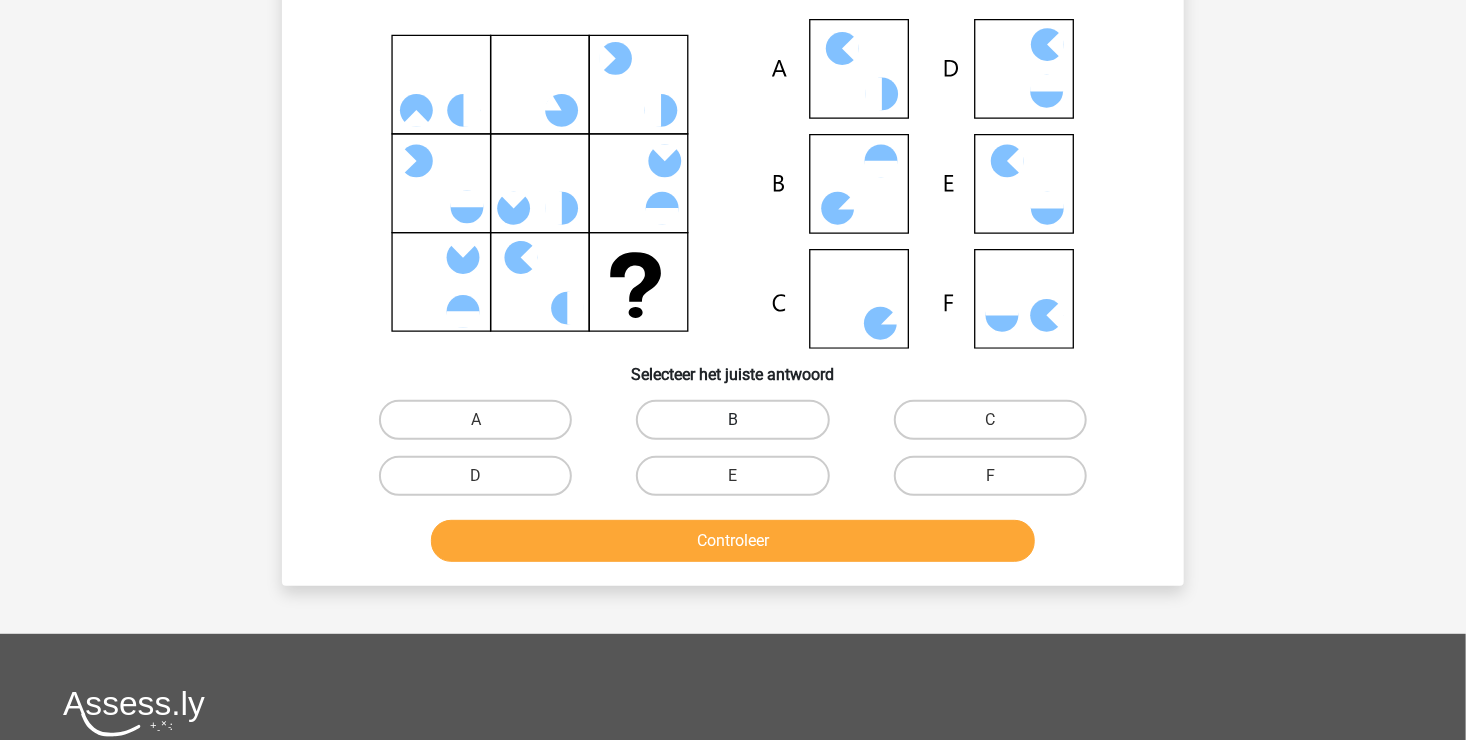scroll, scrollTop: 92, scrollLeft: 0, axis: vertical 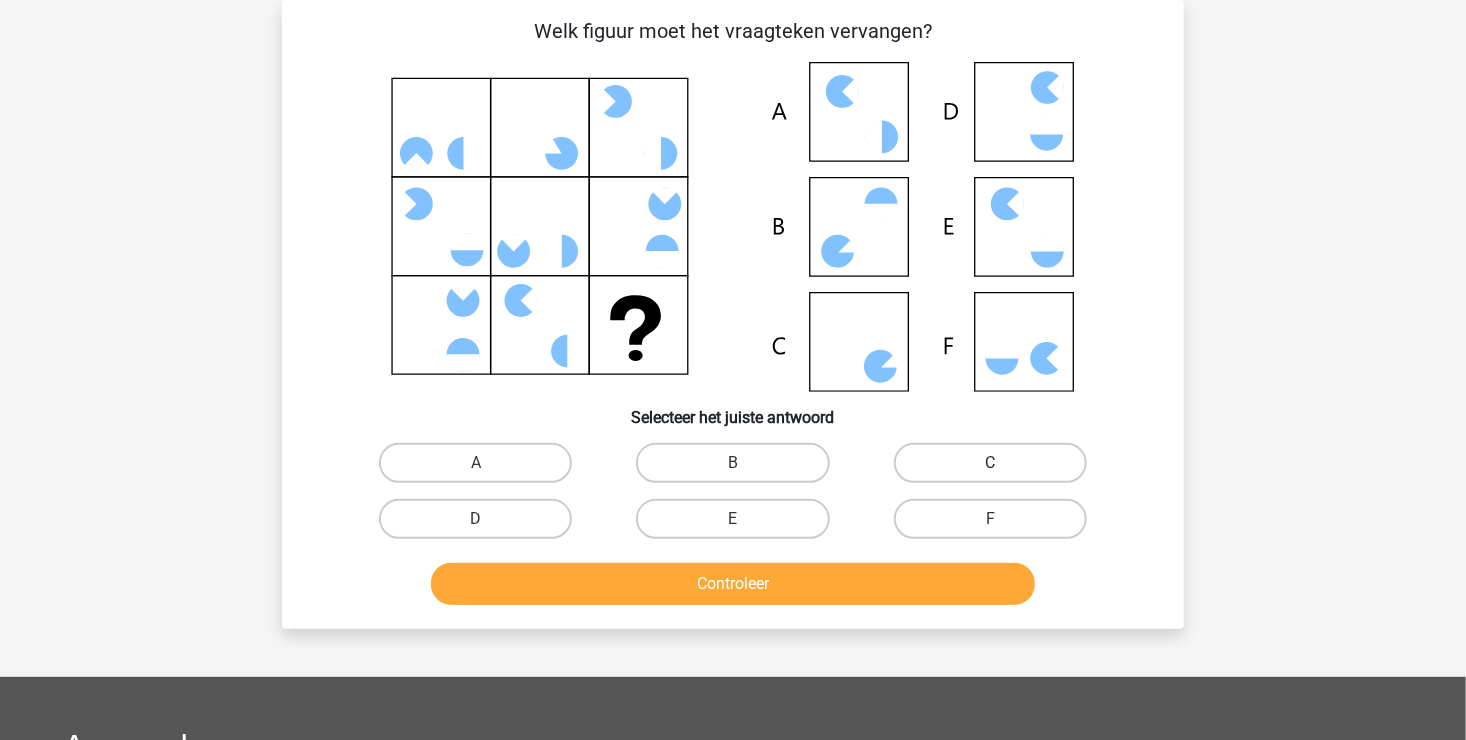 click on "C" at bounding box center (990, 463) 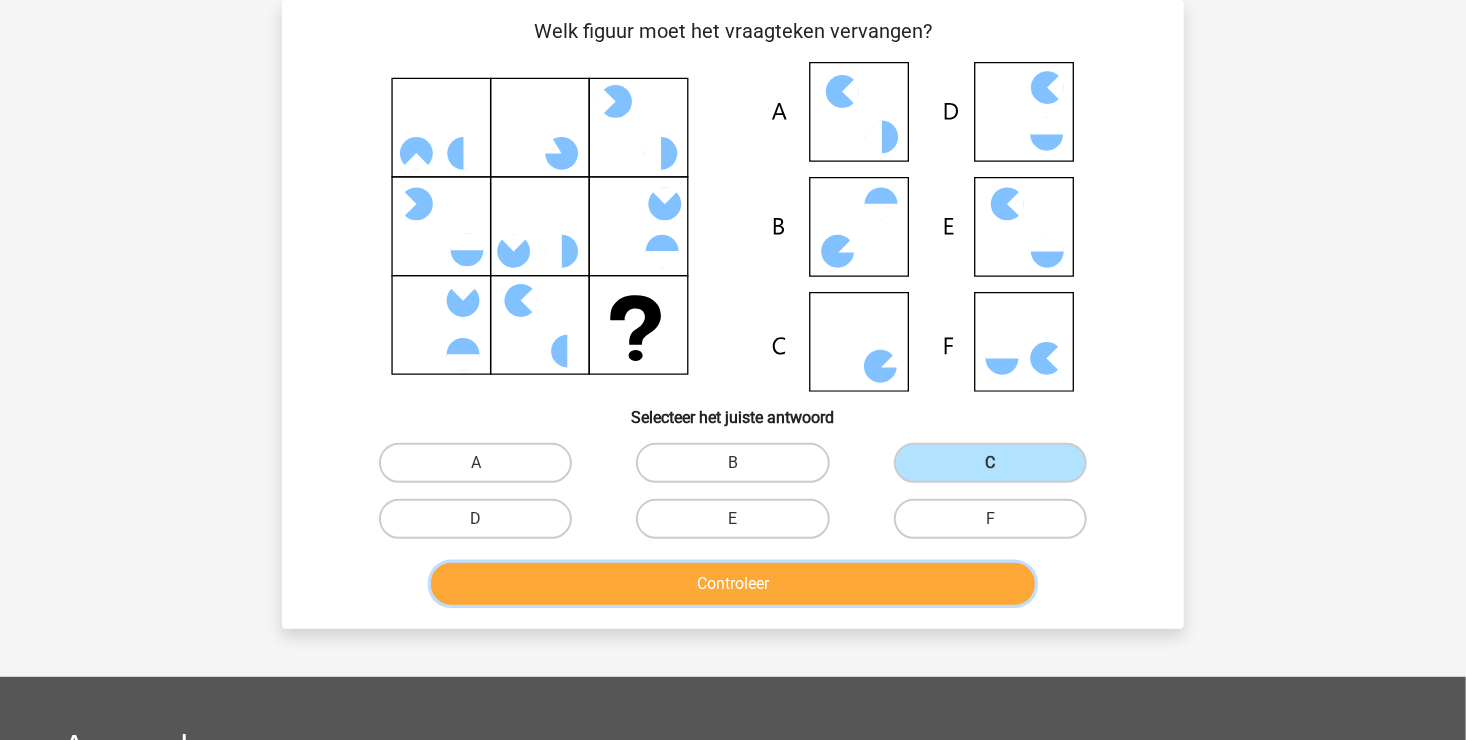 click on "Controleer" at bounding box center [733, 584] 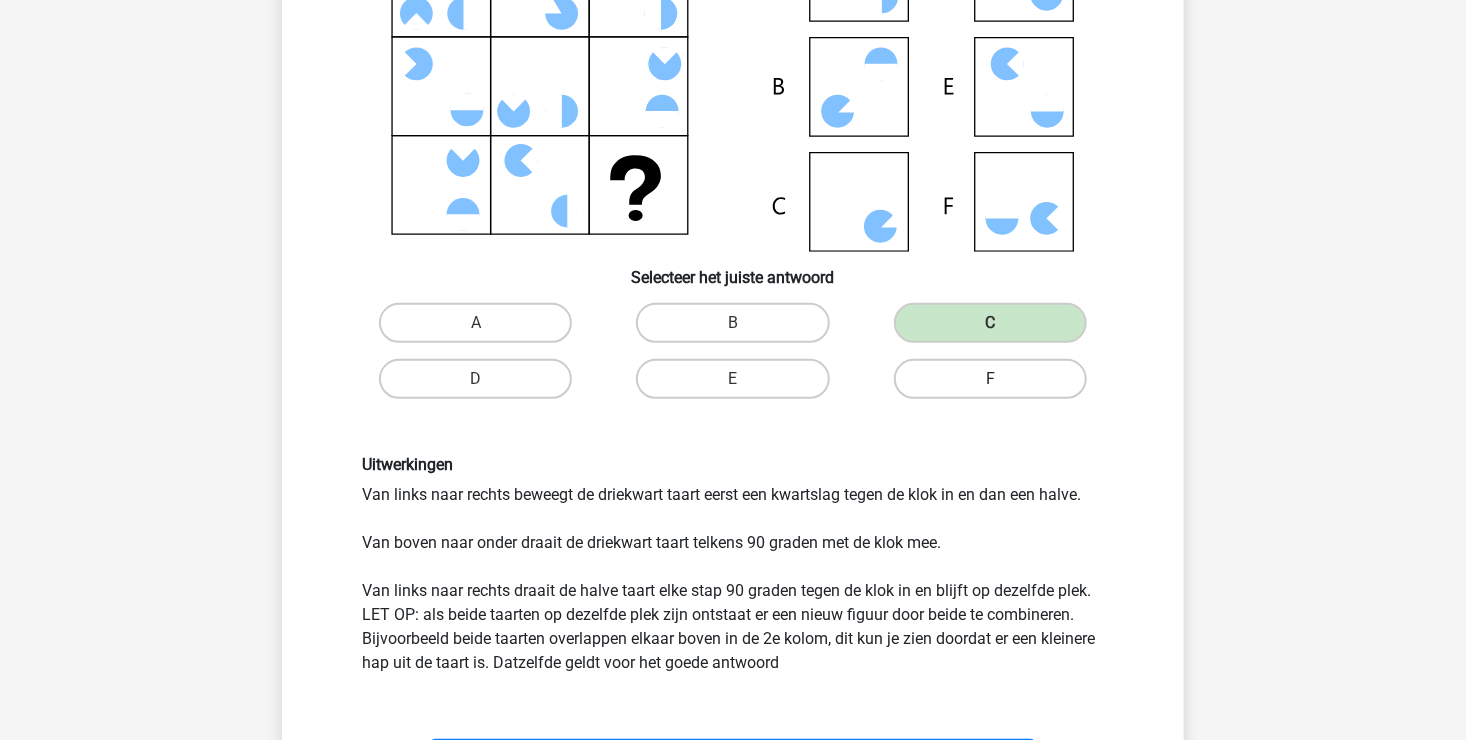 scroll, scrollTop: 292, scrollLeft: 0, axis: vertical 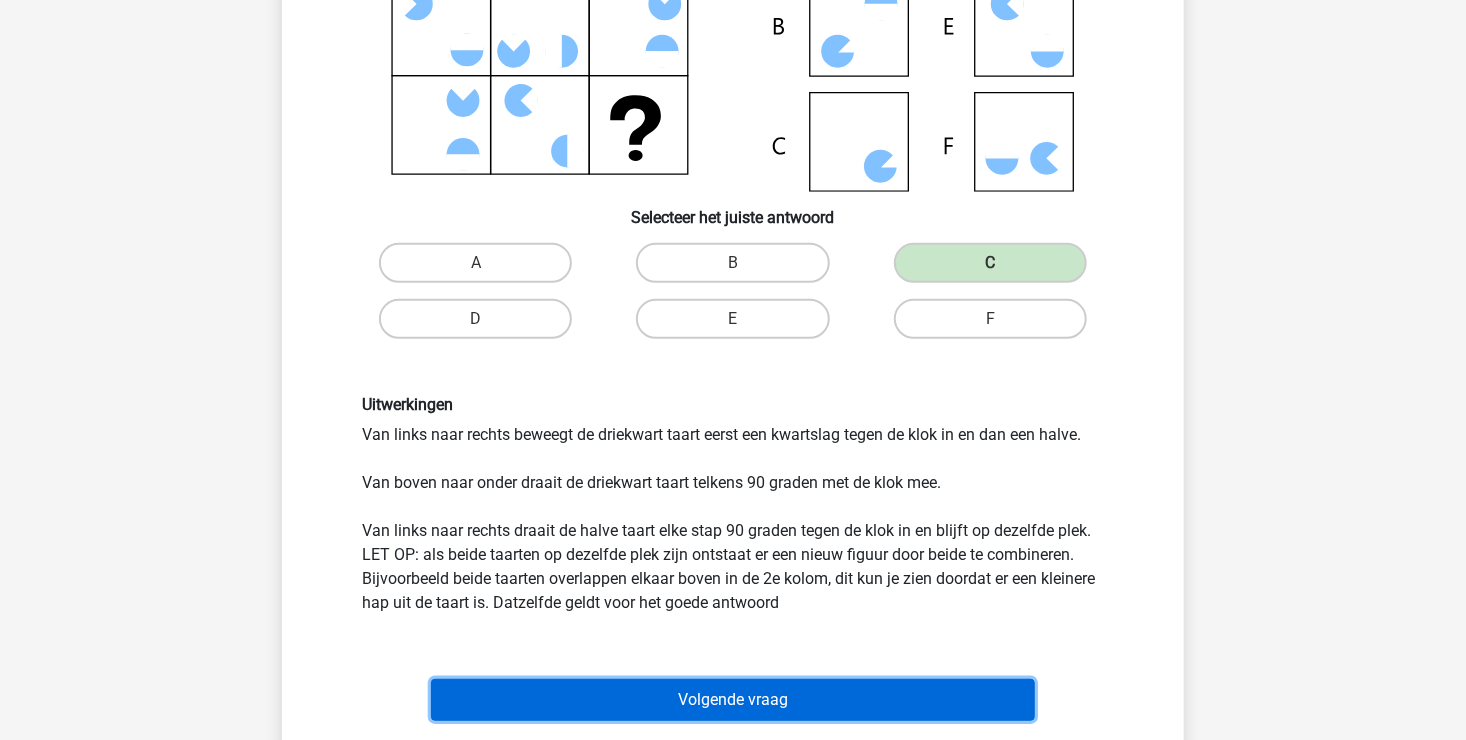 click on "Volgende vraag" at bounding box center (733, 700) 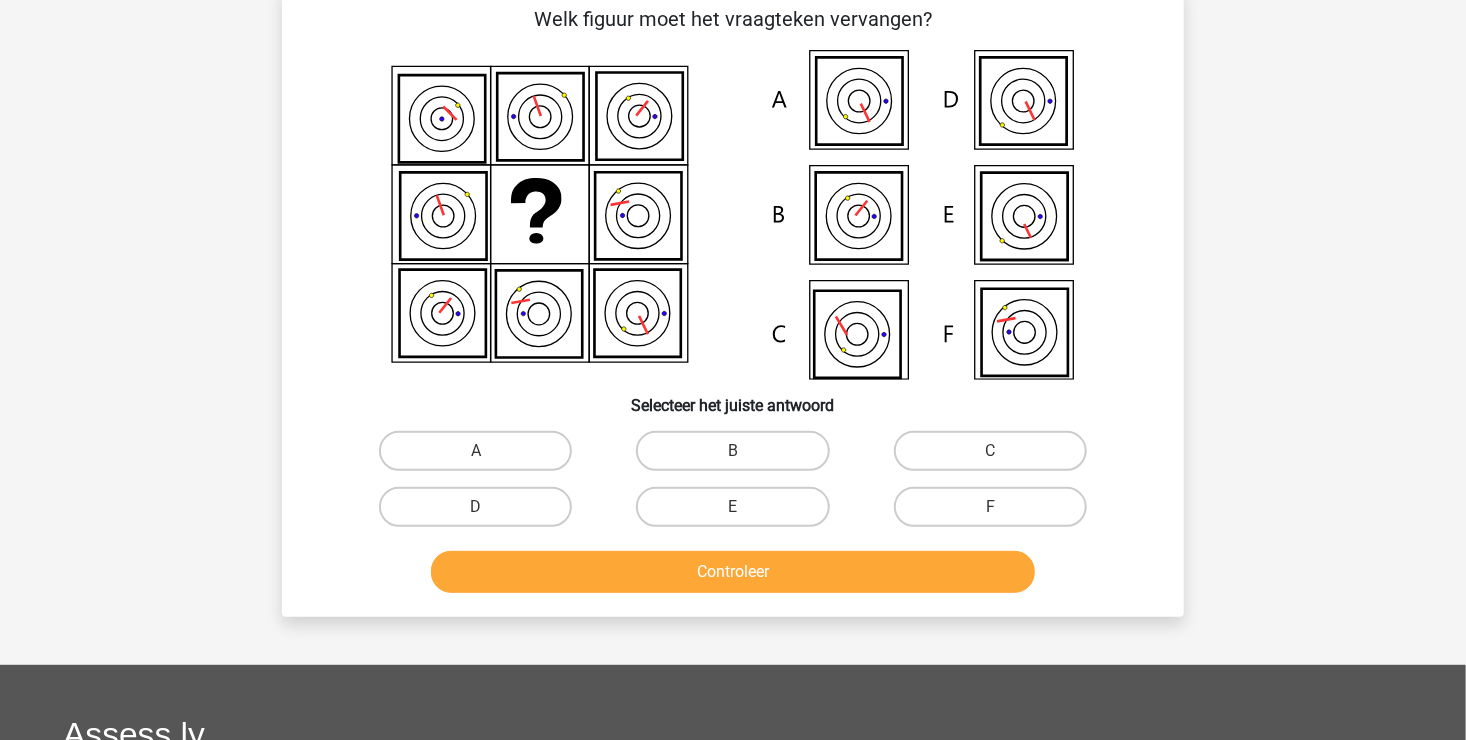 scroll, scrollTop: 92, scrollLeft: 0, axis: vertical 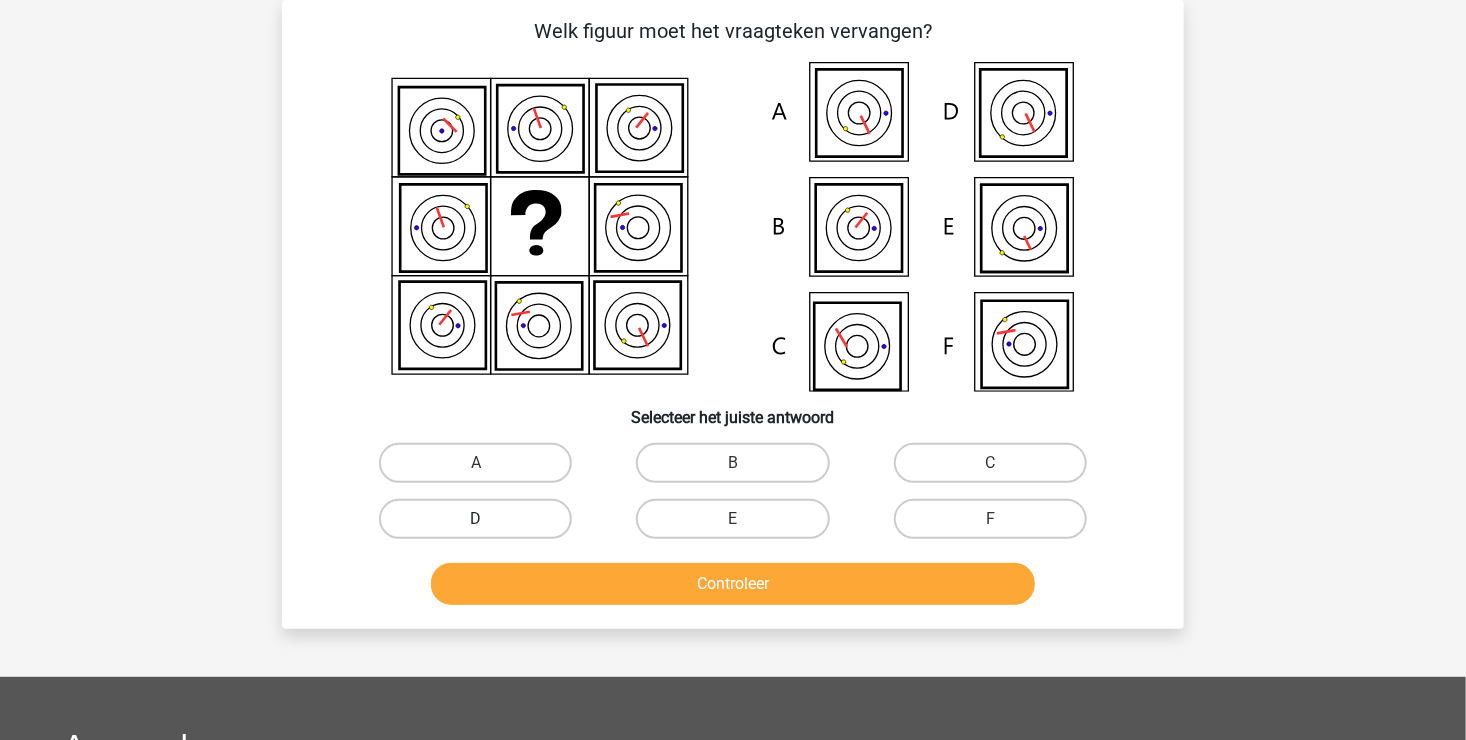 click on "D" at bounding box center [475, 519] 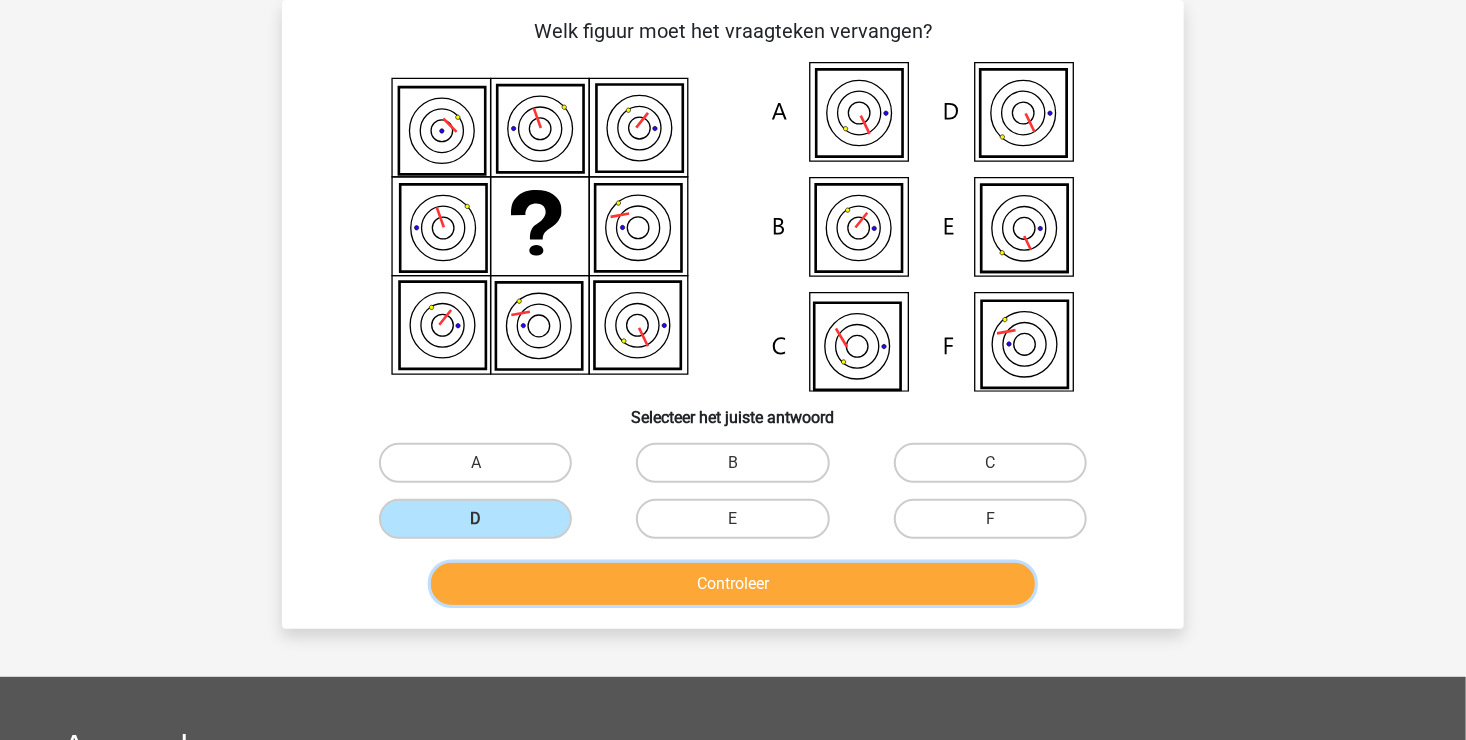 click on "Controleer" at bounding box center (733, 584) 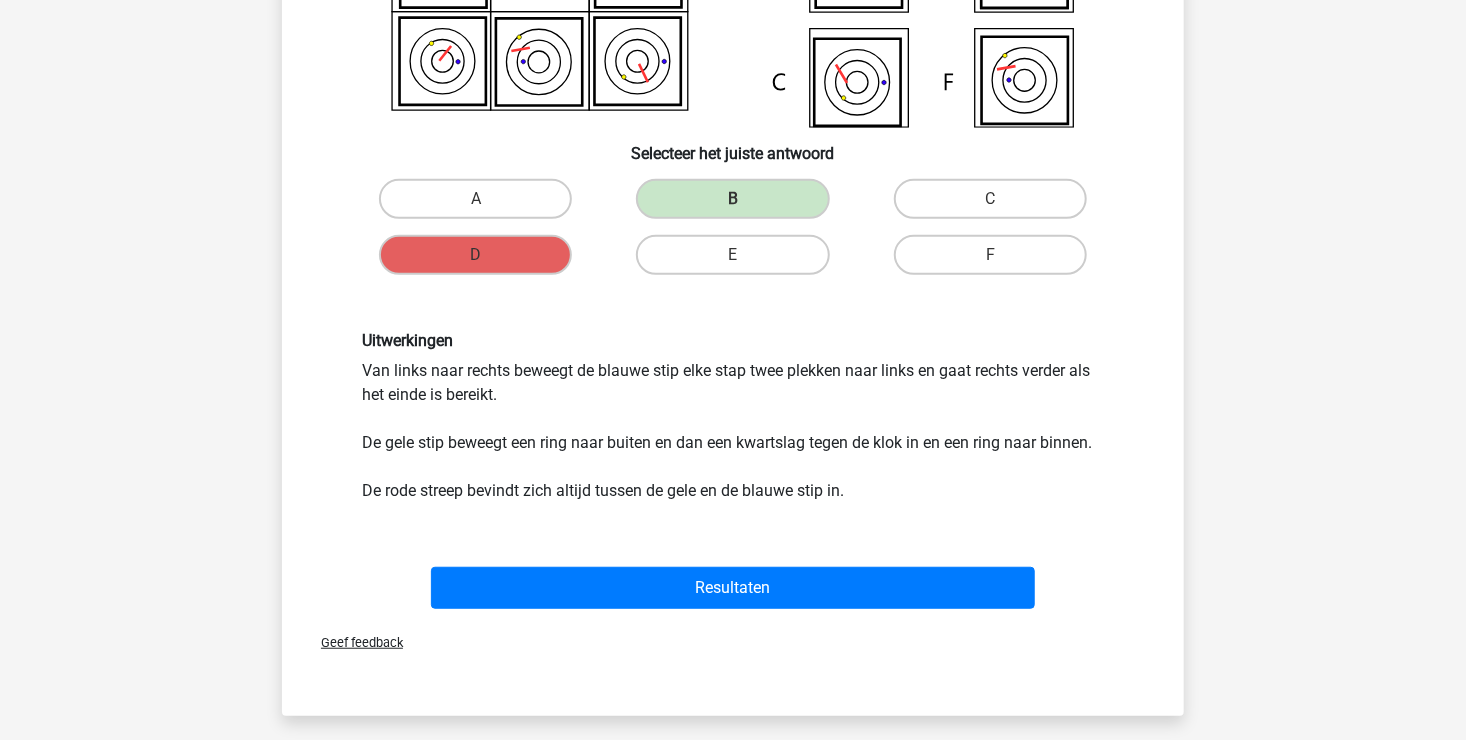 scroll, scrollTop: 392, scrollLeft: 0, axis: vertical 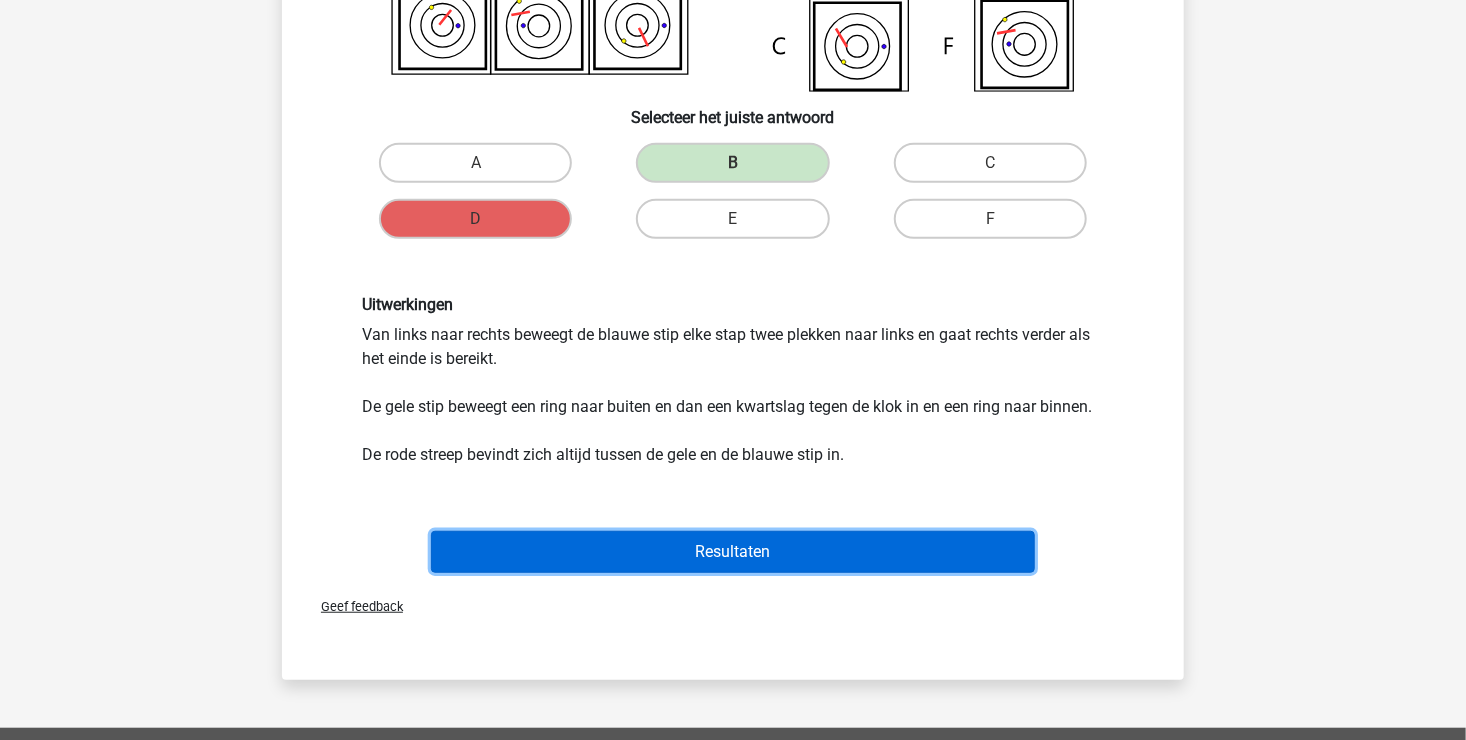 click on "Resultaten" at bounding box center (733, 552) 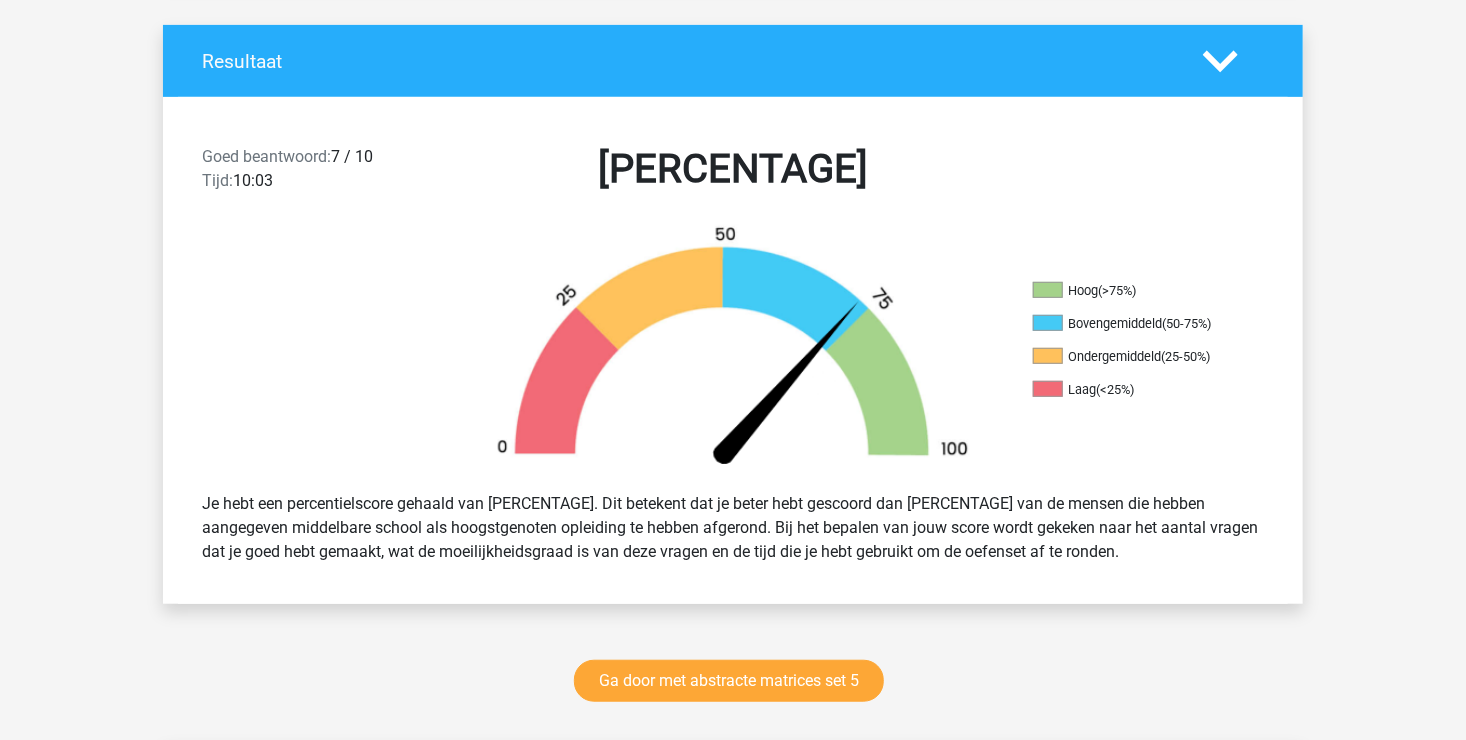 scroll, scrollTop: 500, scrollLeft: 0, axis: vertical 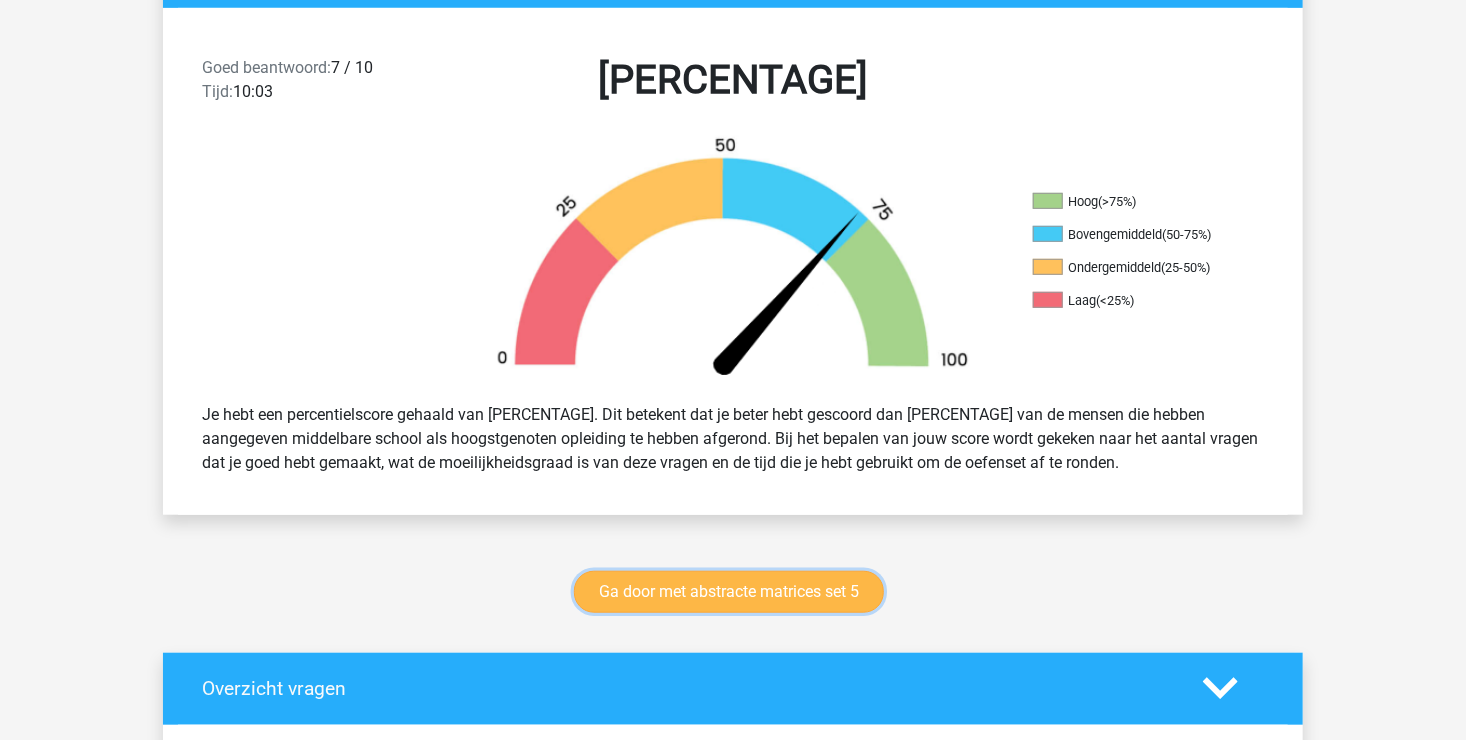 click on "Ga door met abstracte matrices set 5" at bounding box center (729, 592) 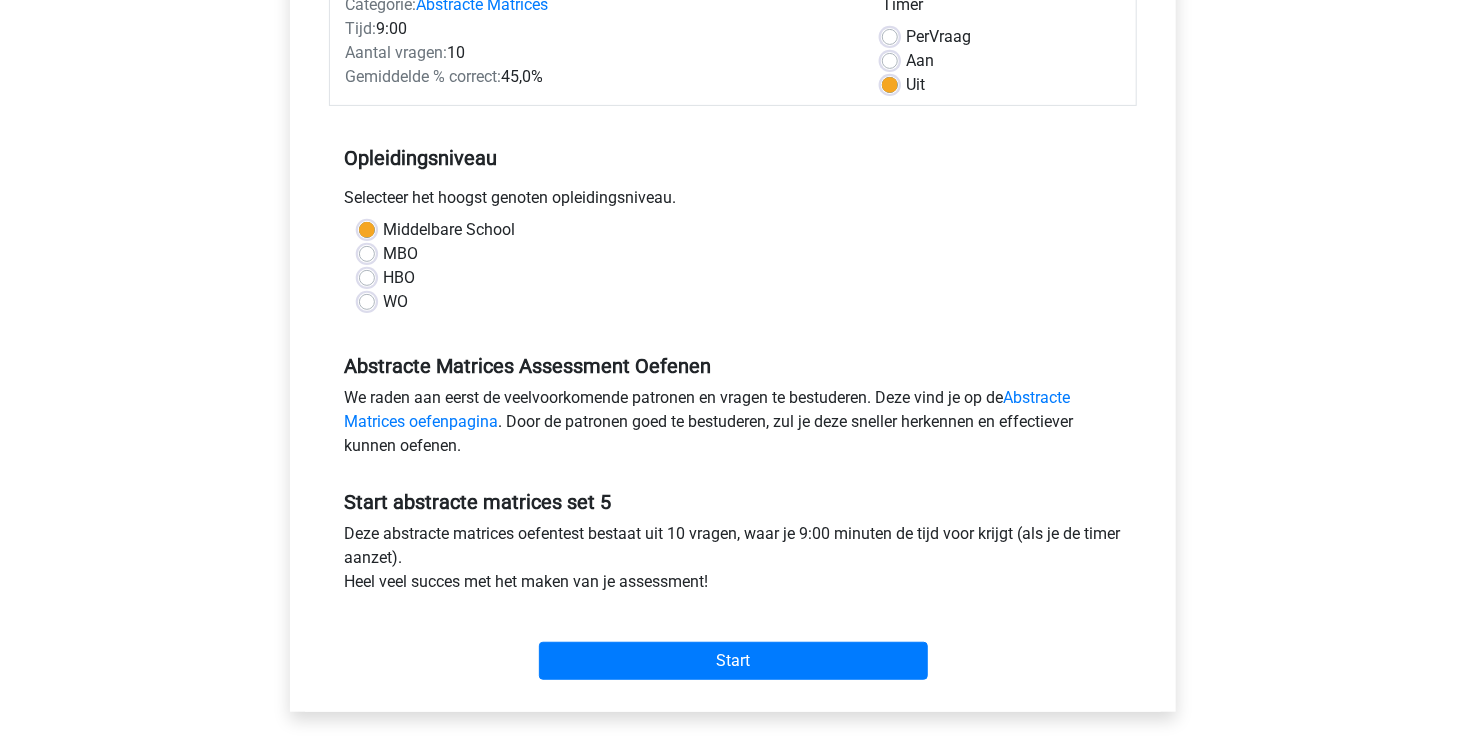scroll, scrollTop: 300, scrollLeft: 0, axis: vertical 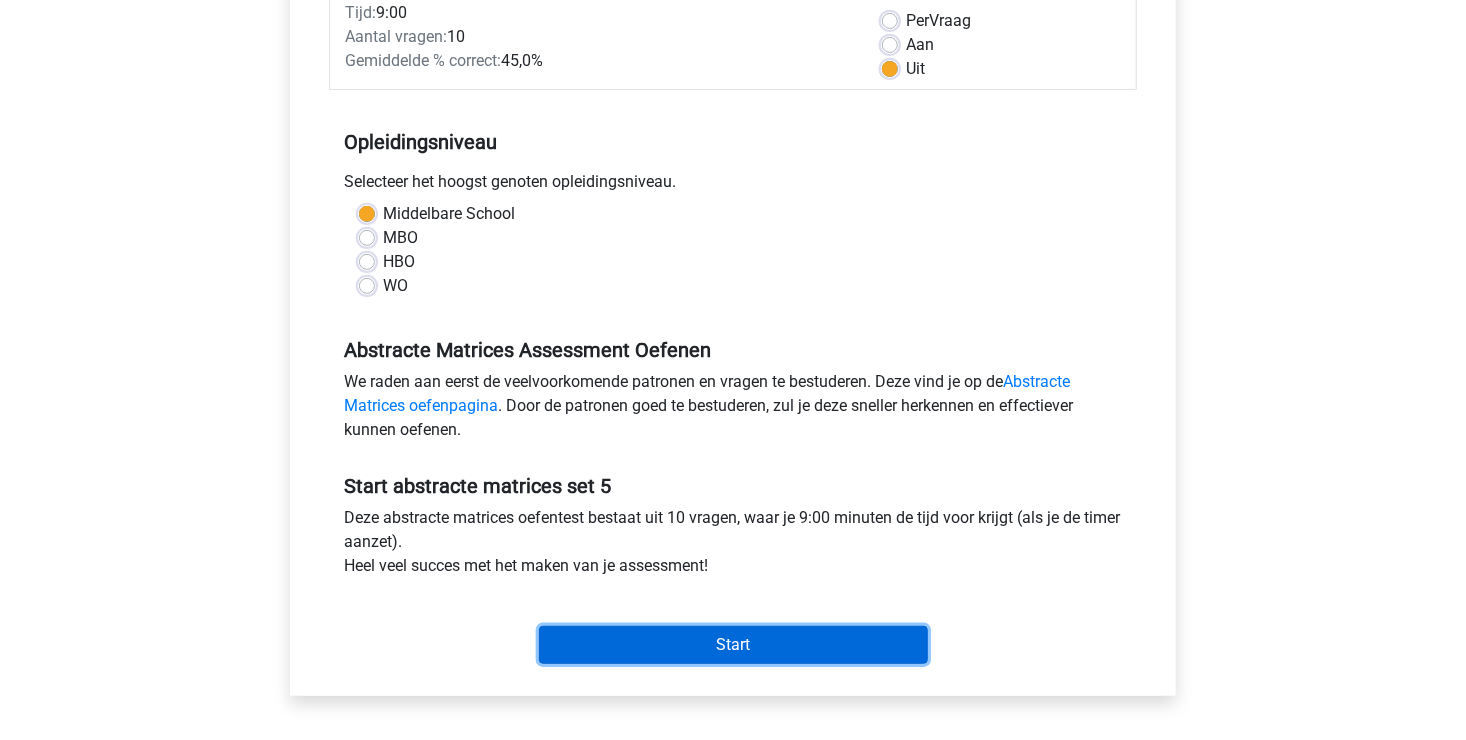 click on "Start" at bounding box center [733, 645] 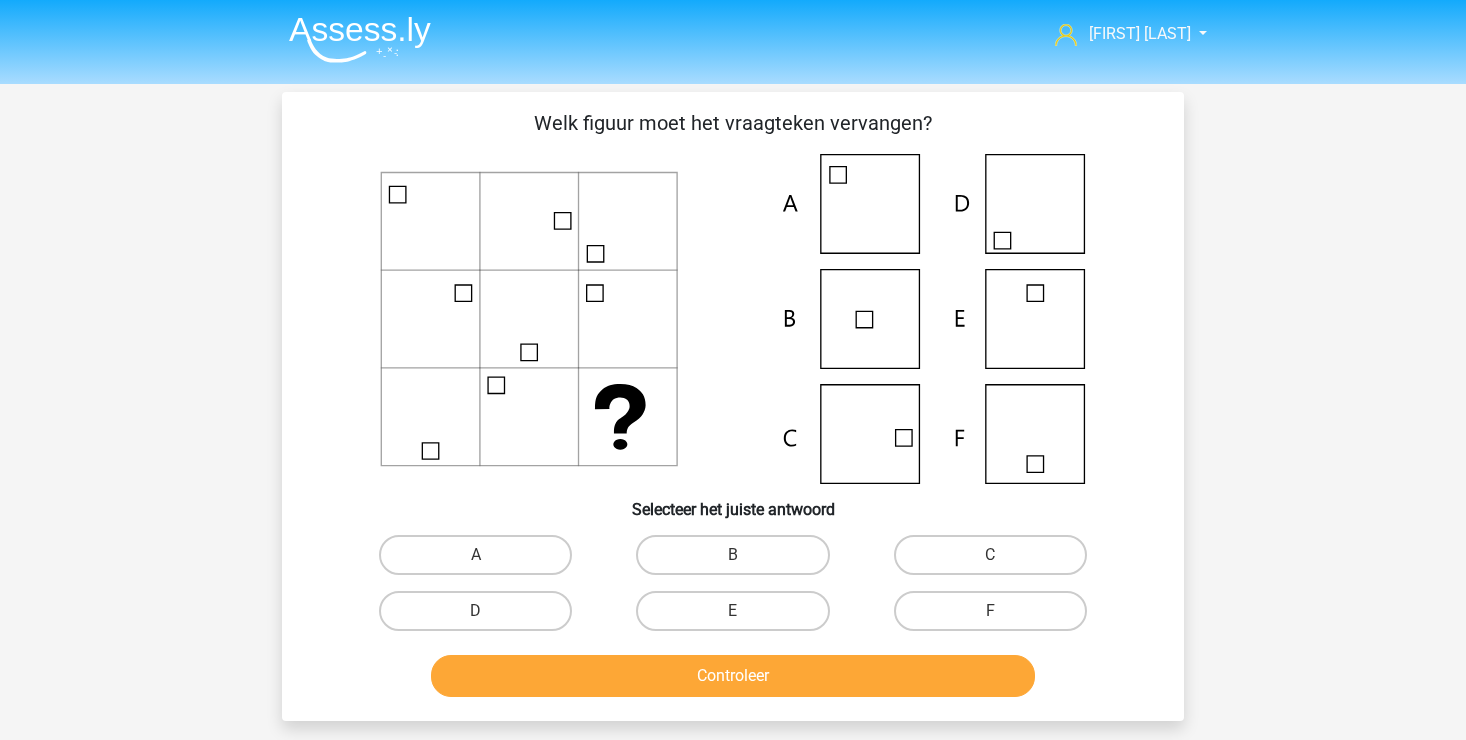 scroll, scrollTop: 0, scrollLeft: 0, axis: both 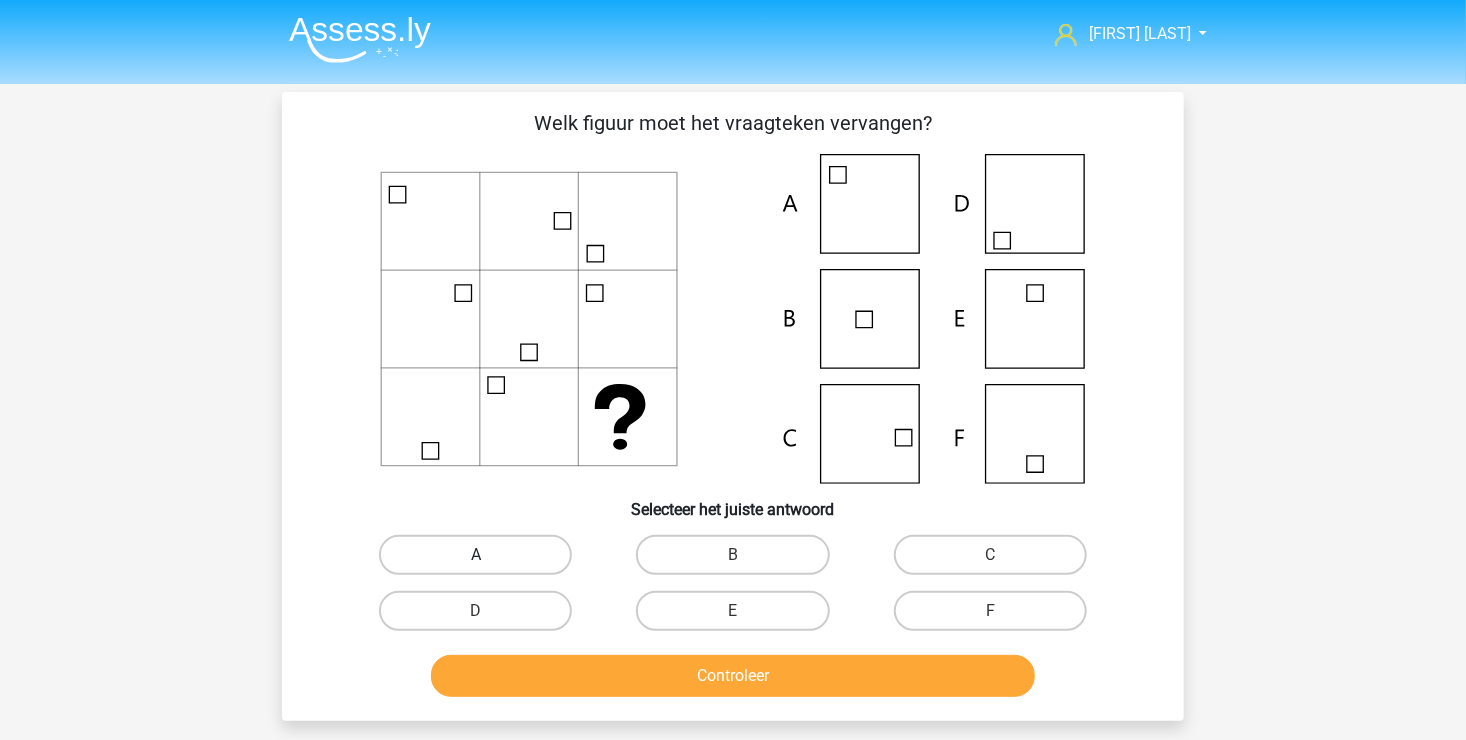 click on "A" at bounding box center (475, 555) 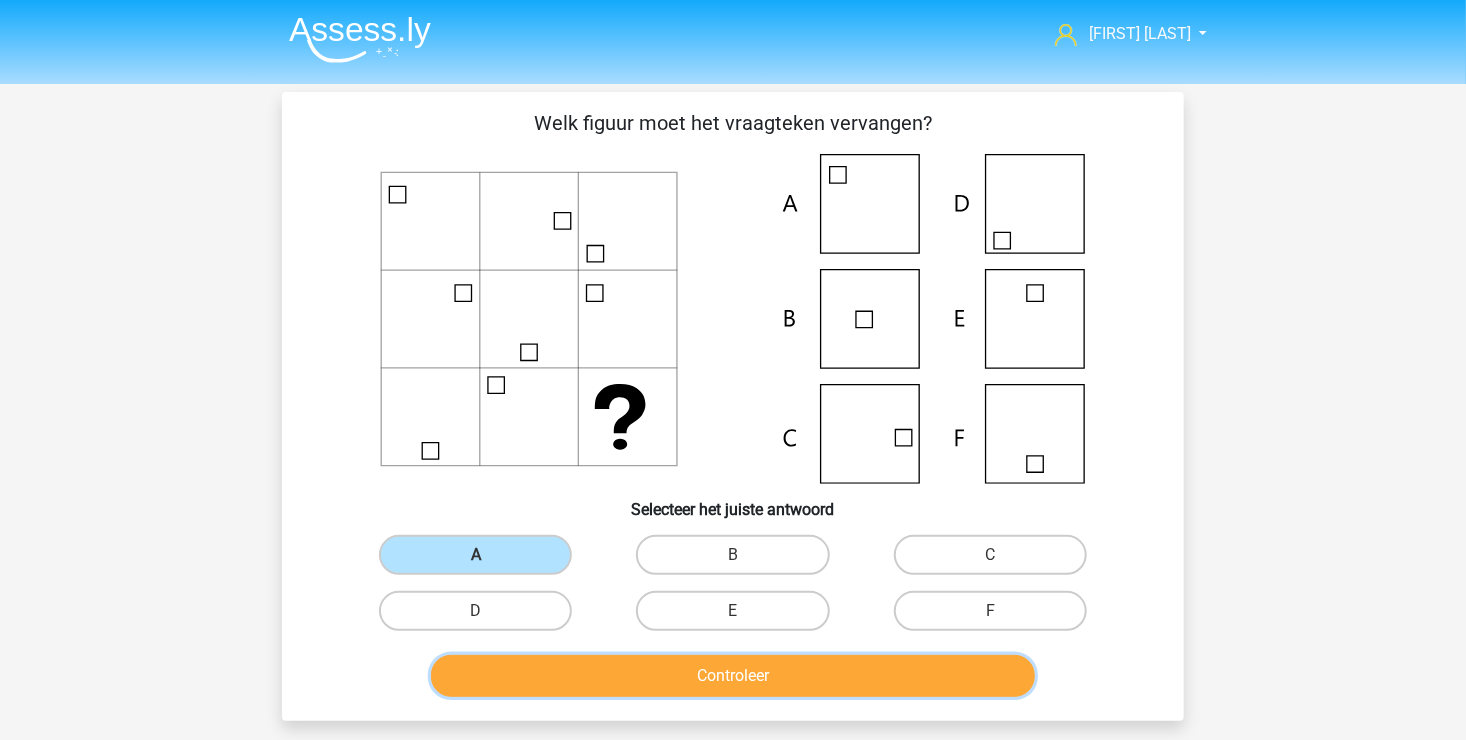 click on "Controleer" at bounding box center [733, 676] 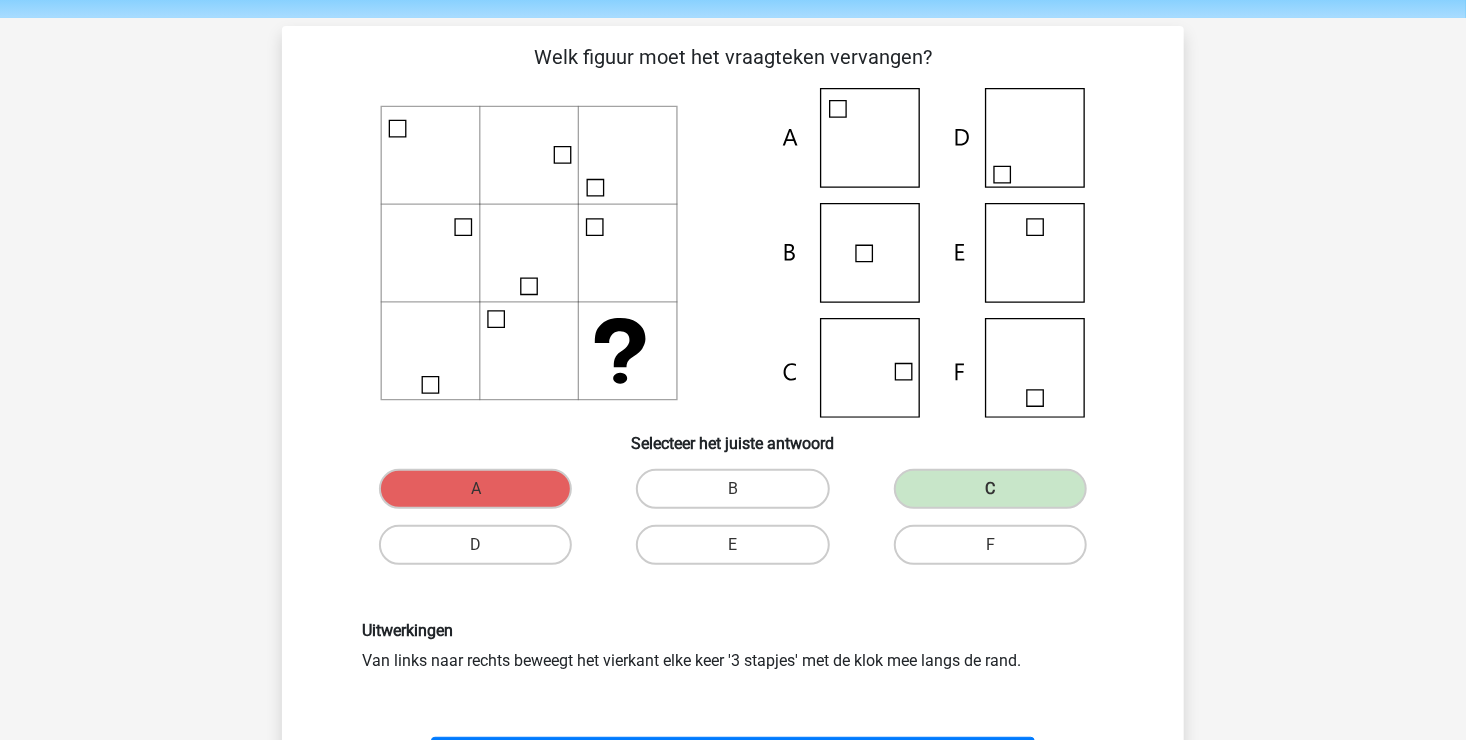 scroll, scrollTop: 100, scrollLeft: 0, axis: vertical 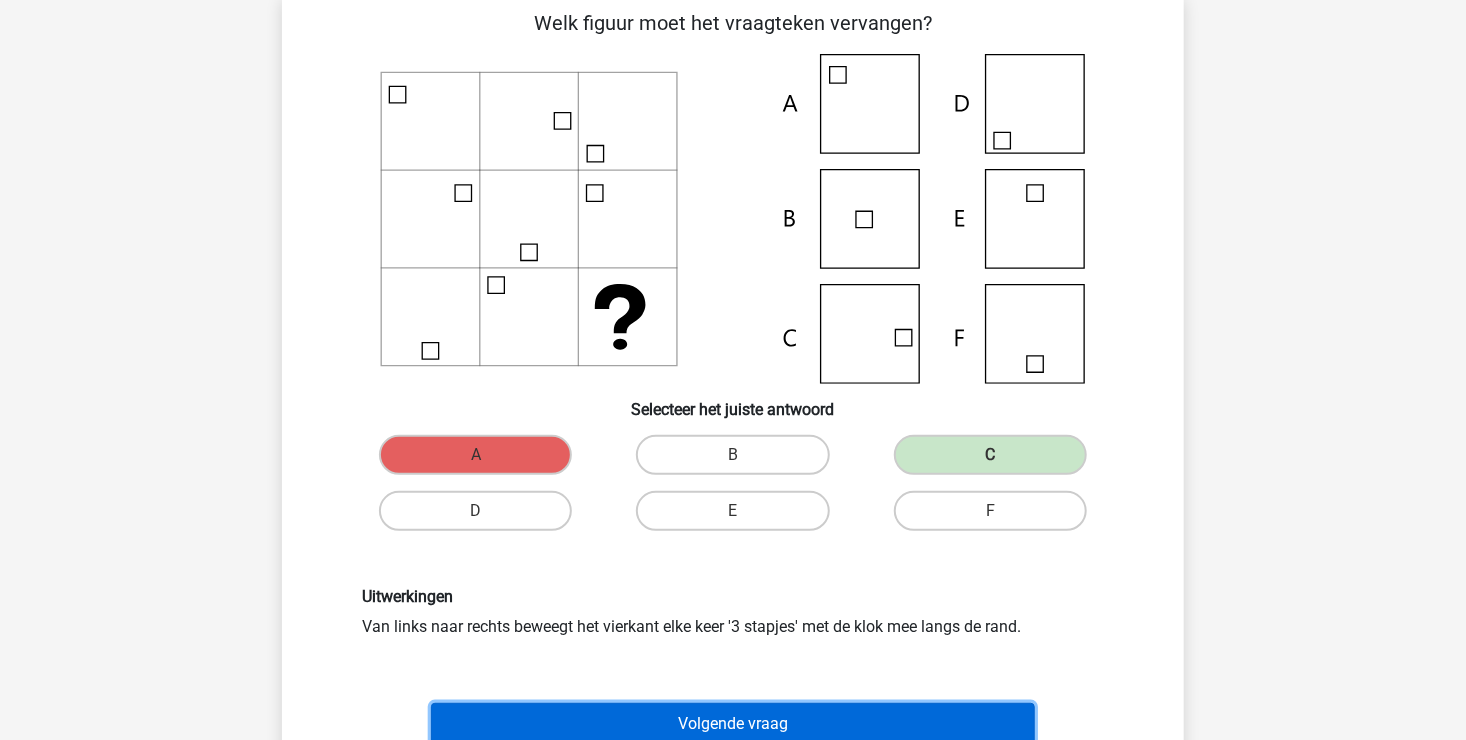 click on "Volgende vraag" at bounding box center [733, 724] 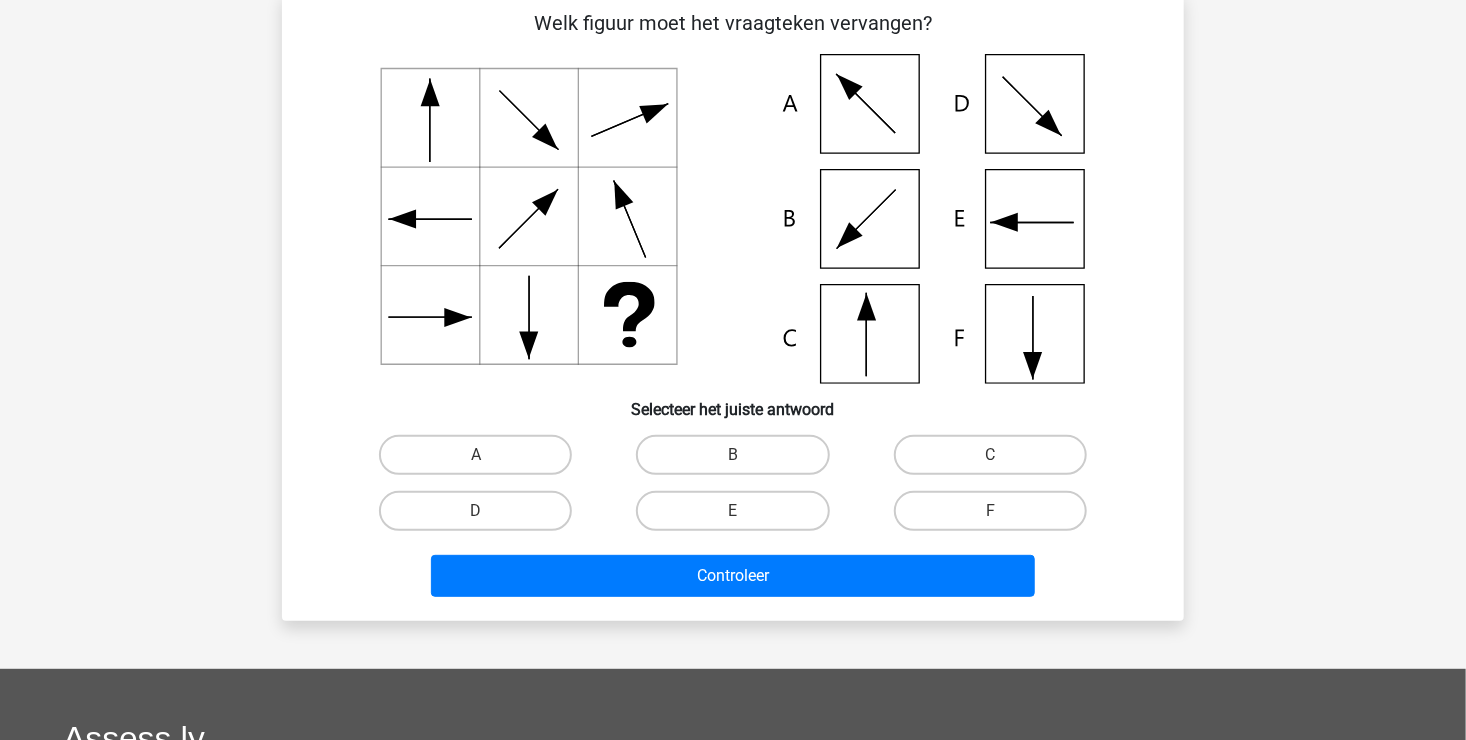 scroll, scrollTop: 92, scrollLeft: 0, axis: vertical 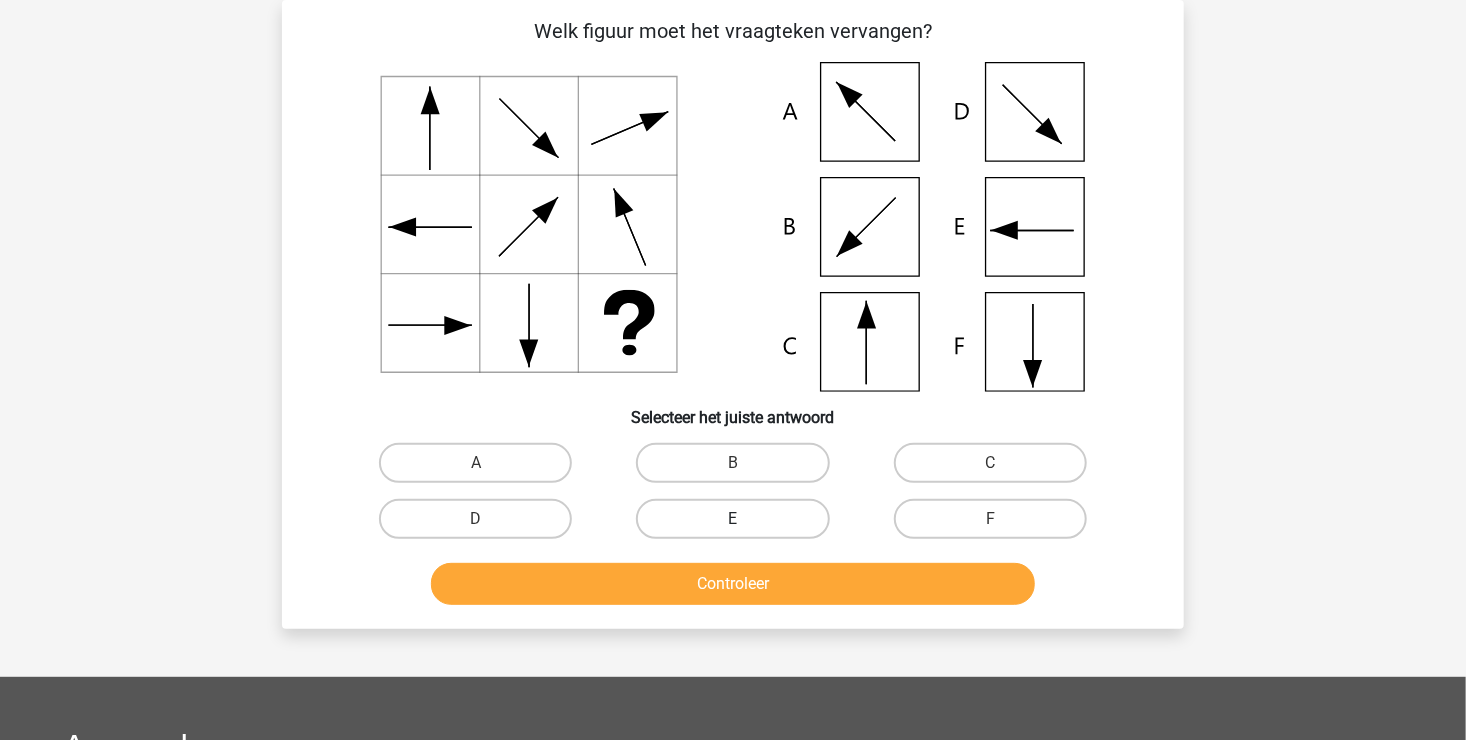click on "E" at bounding box center (732, 519) 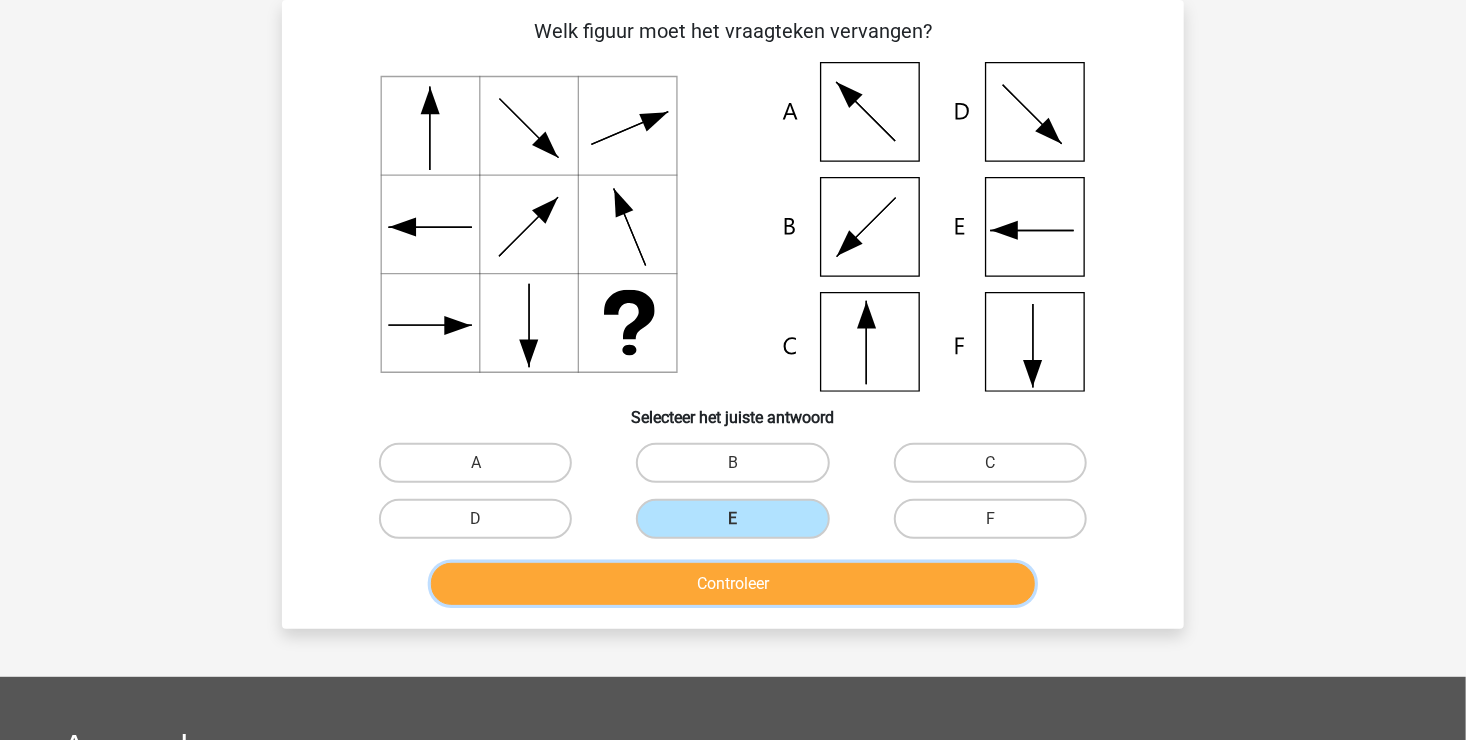 click on "Controleer" at bounding box center (733, 584) 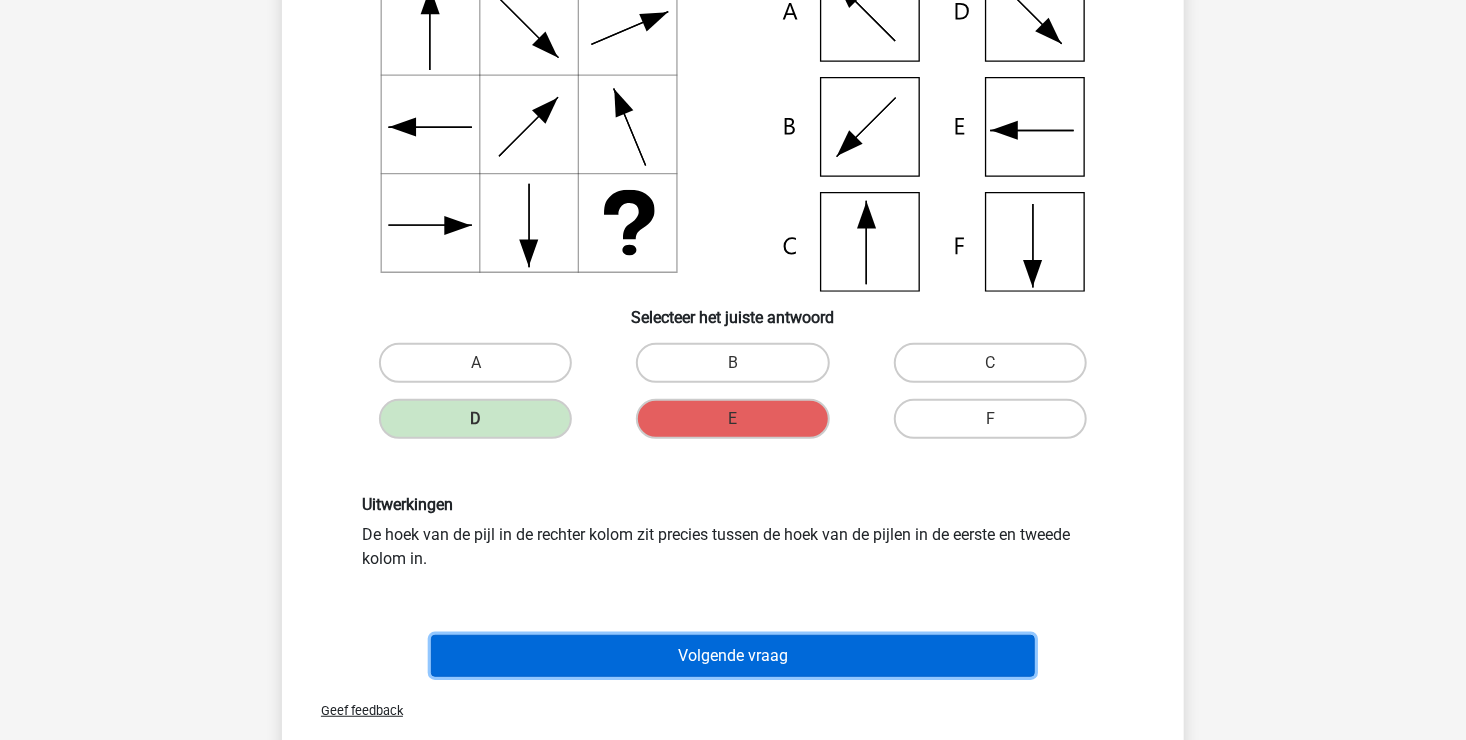 click on "Volgende vraag" at bounding box center (733, 656) 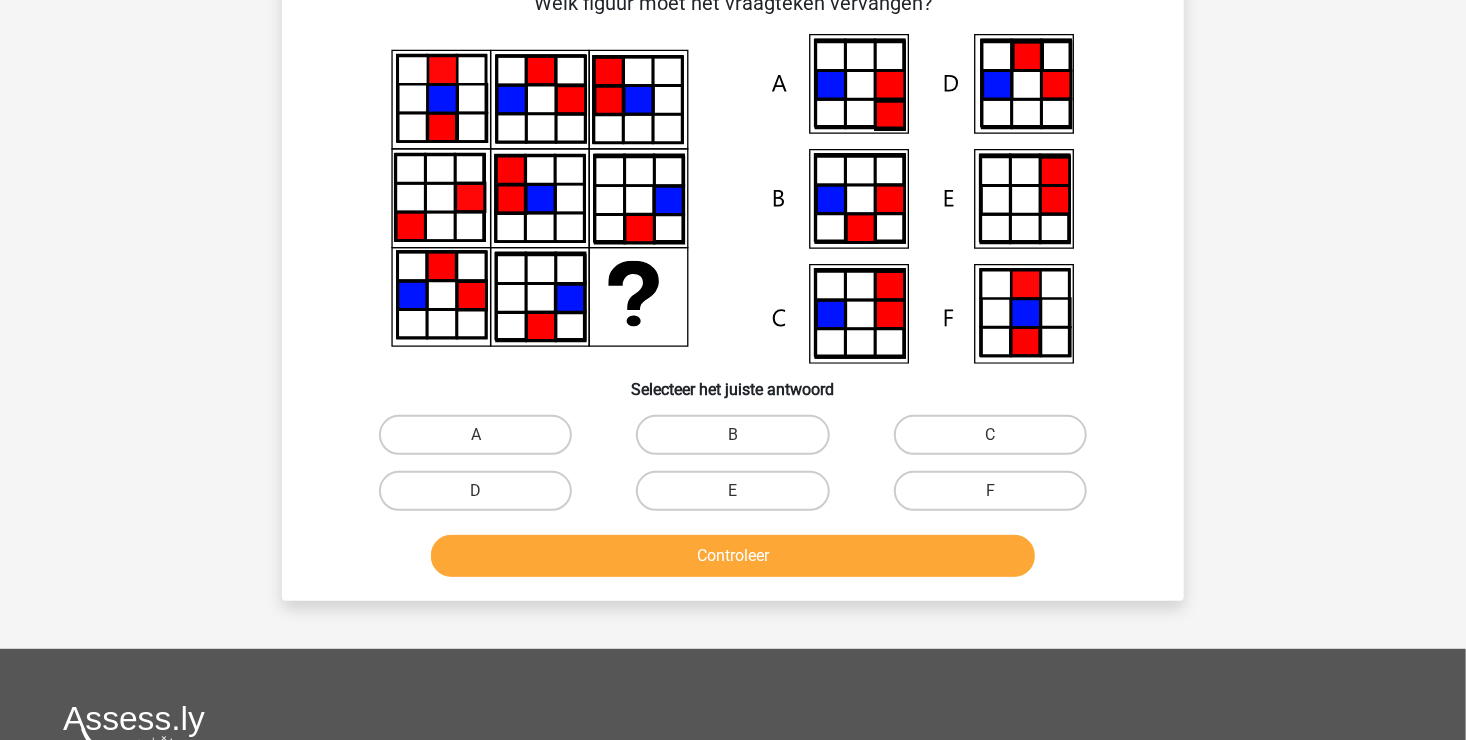 scroll, scrollTop: 92, scrollLeft: 0, axis: vertical 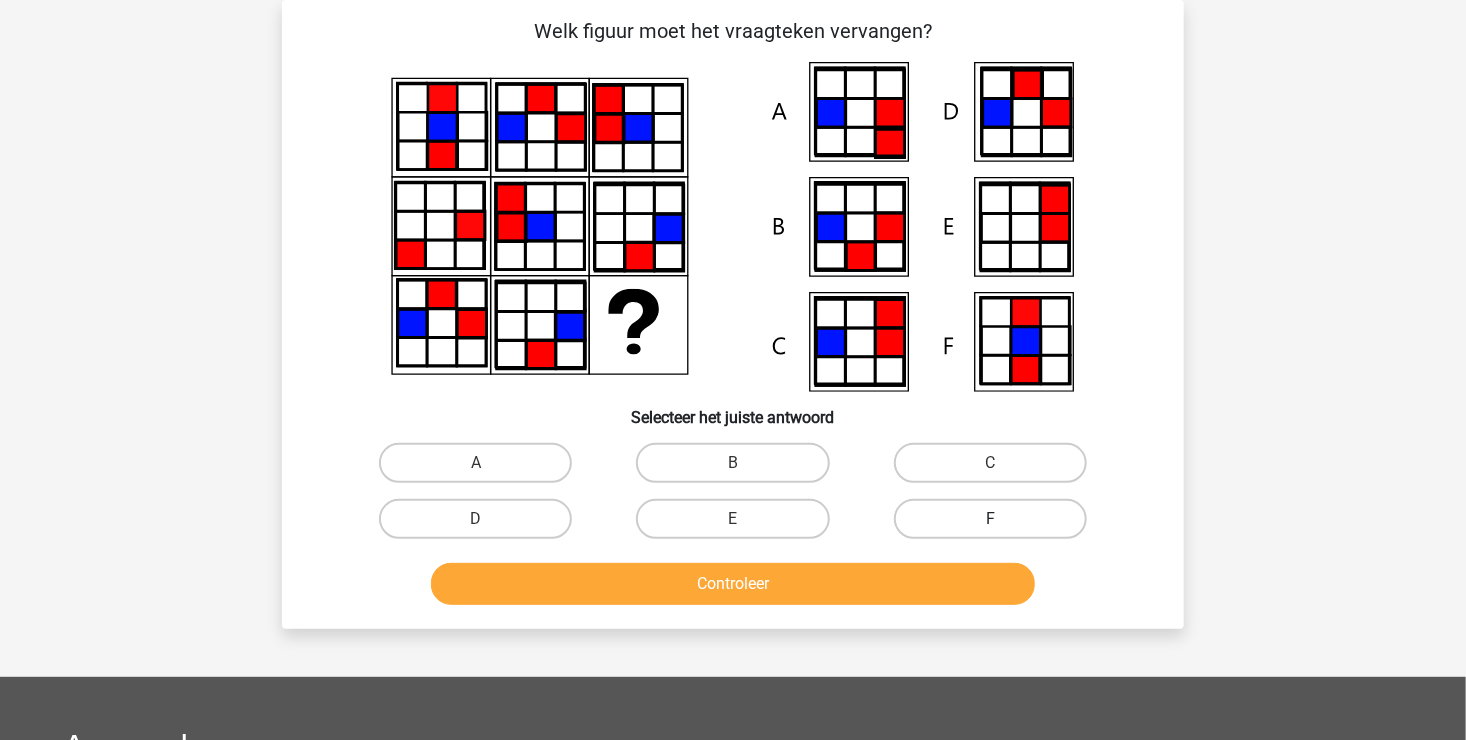 click on "F" at bounding box center [990, 519] 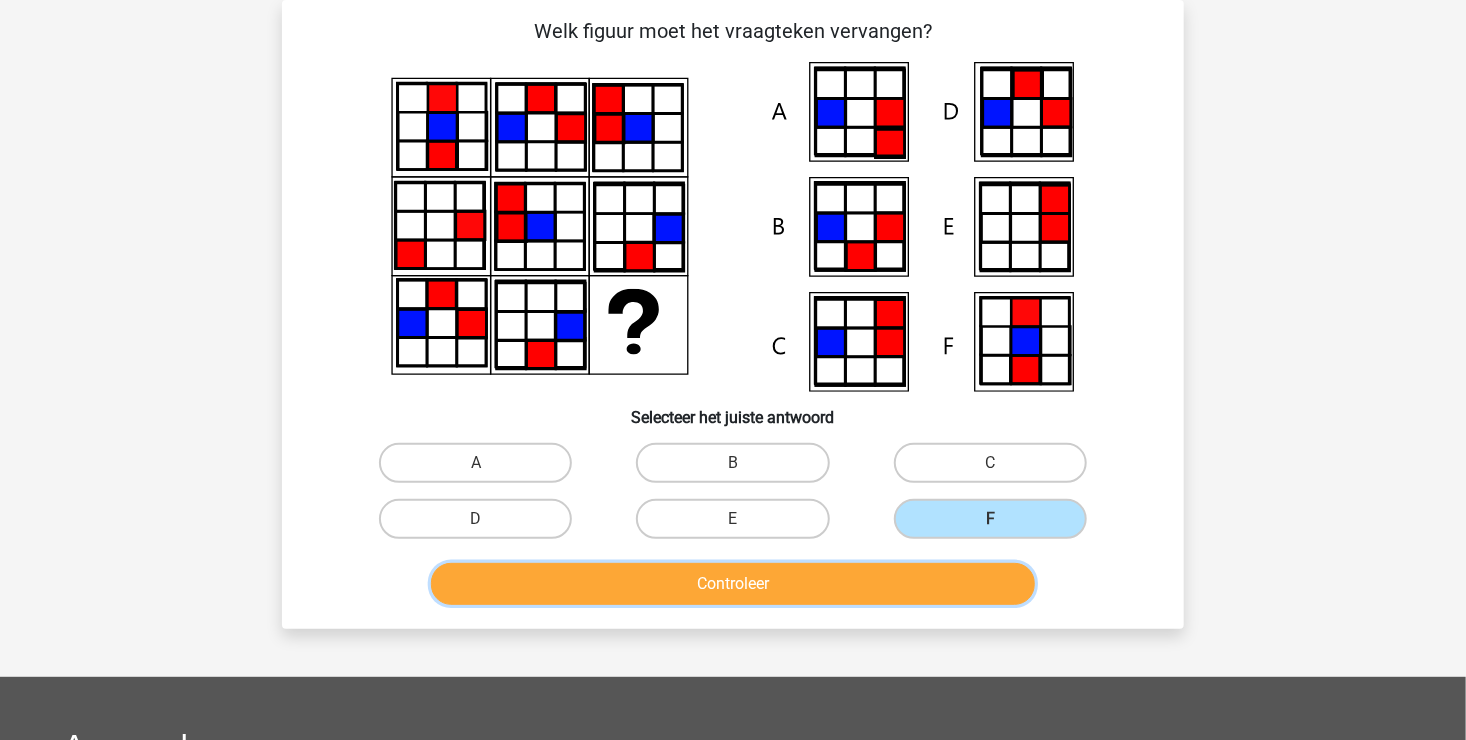 click on "Controleer" at bounding box center (733, 584) 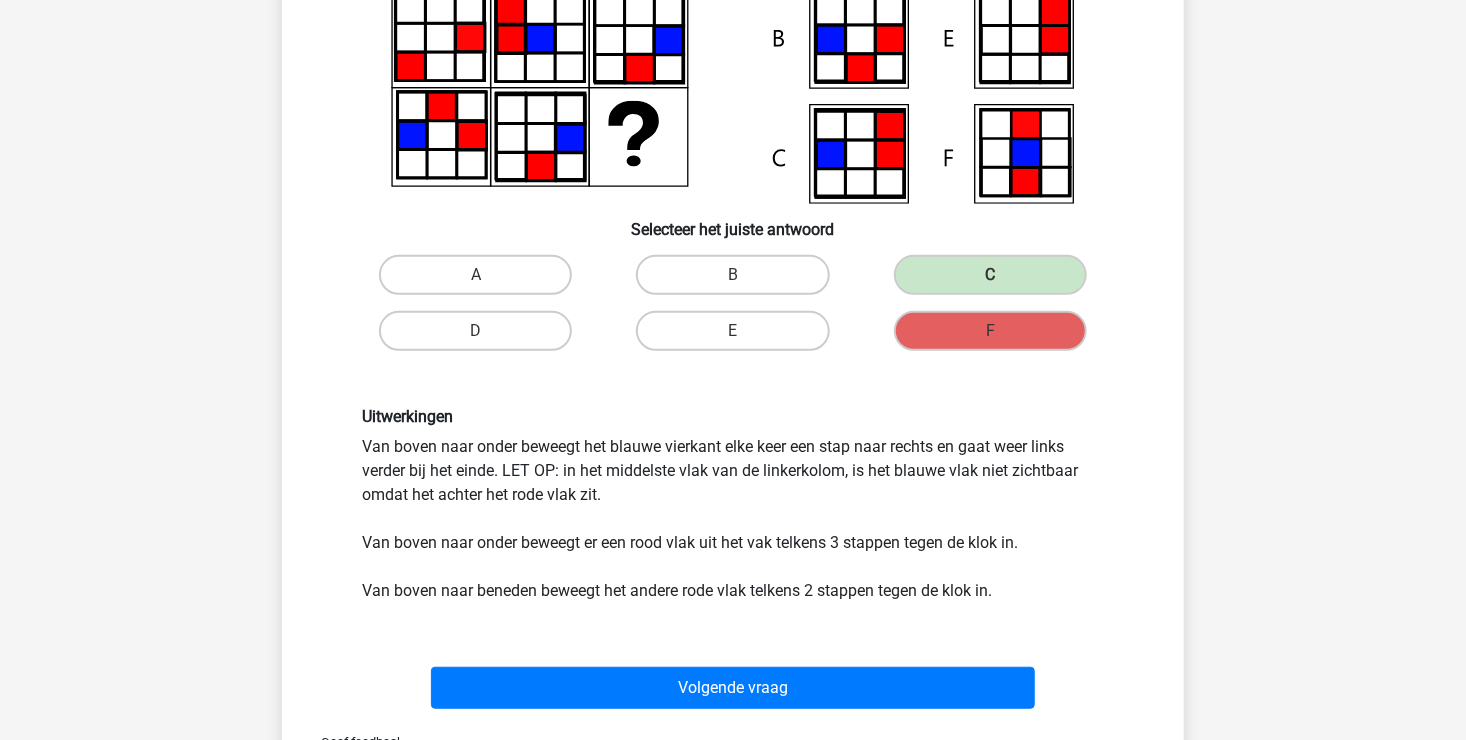 scroll, scrollTop: 292, scrollLeft: 0, axis: vertical 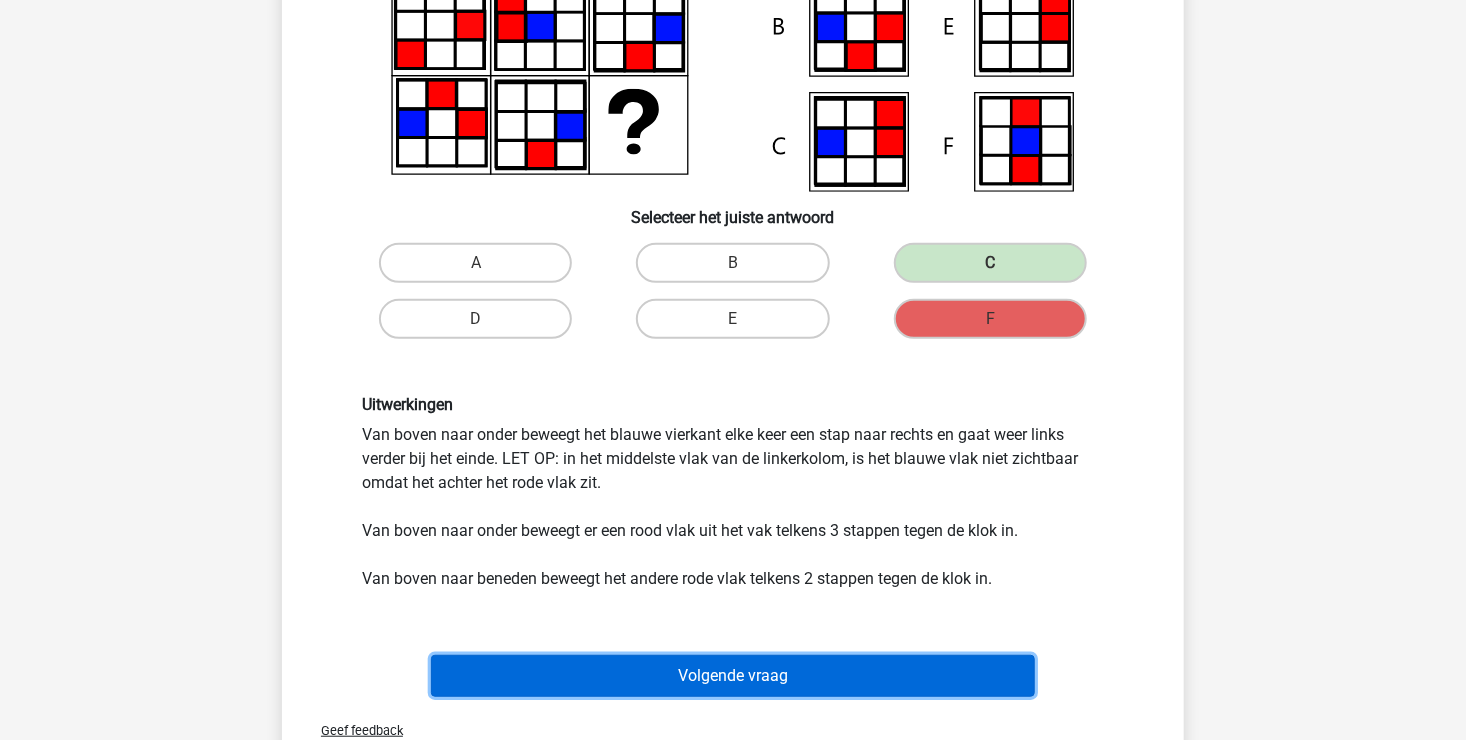 click on "Volgende vraag" at bounding box center [733, 676] 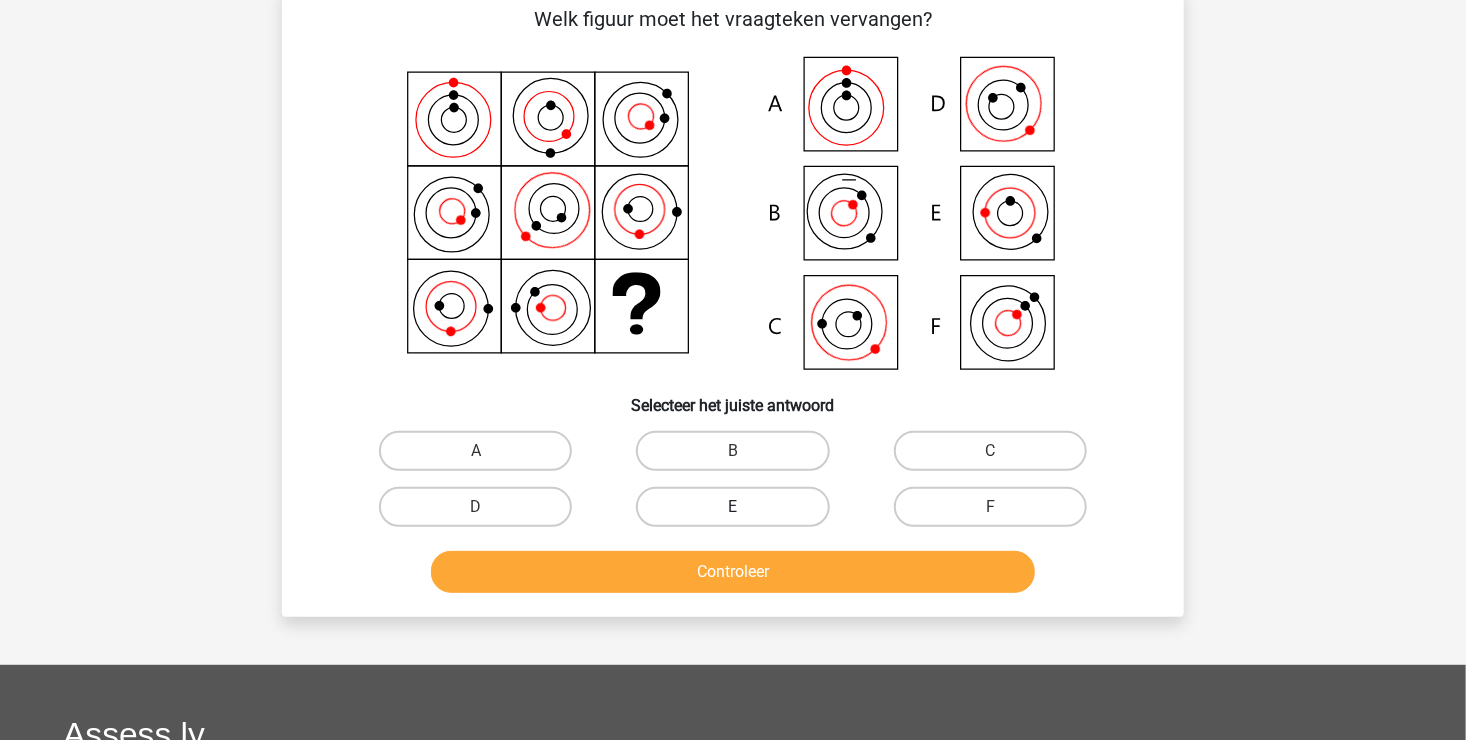 scroll, scrollTop: 92, scrollLeft: 0, axis: vertical 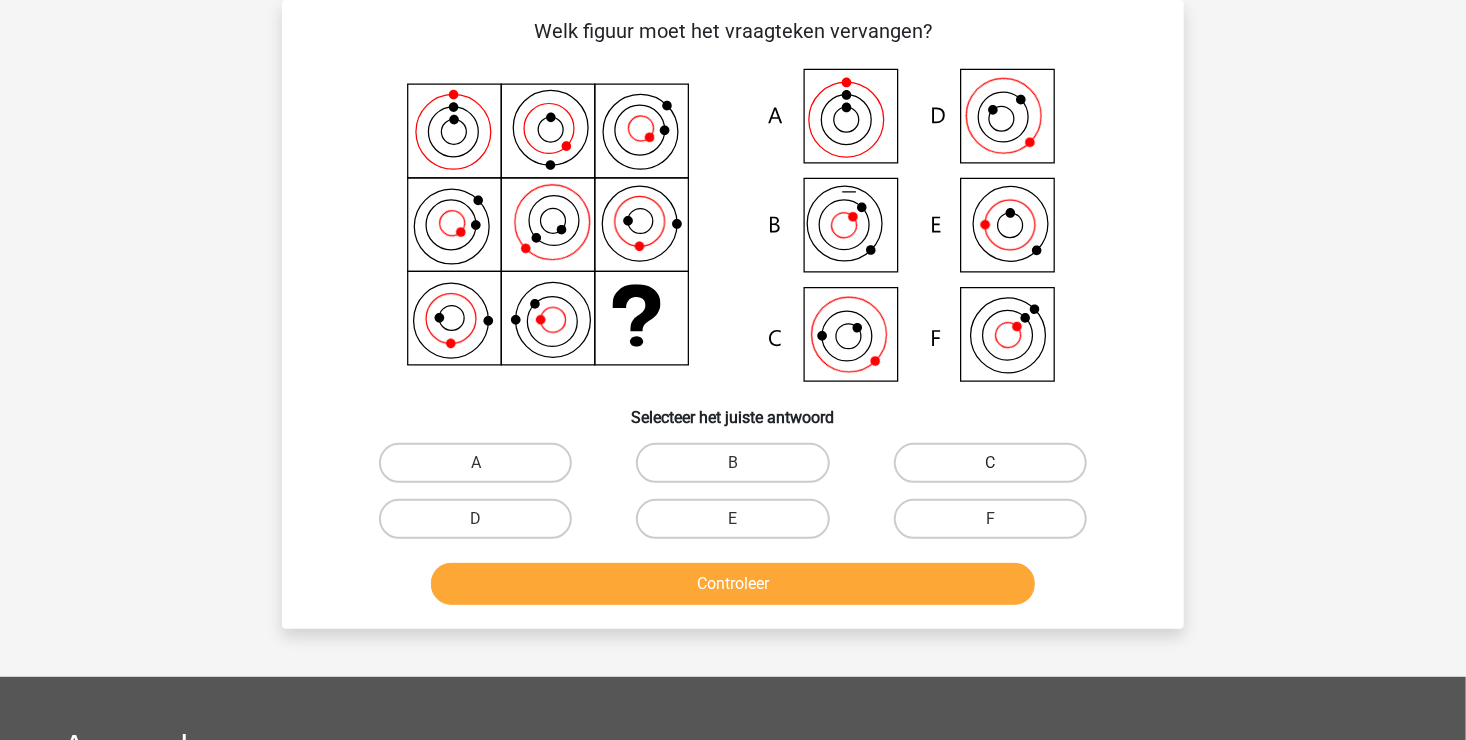 click on "C" at bounding box center (990, 463) 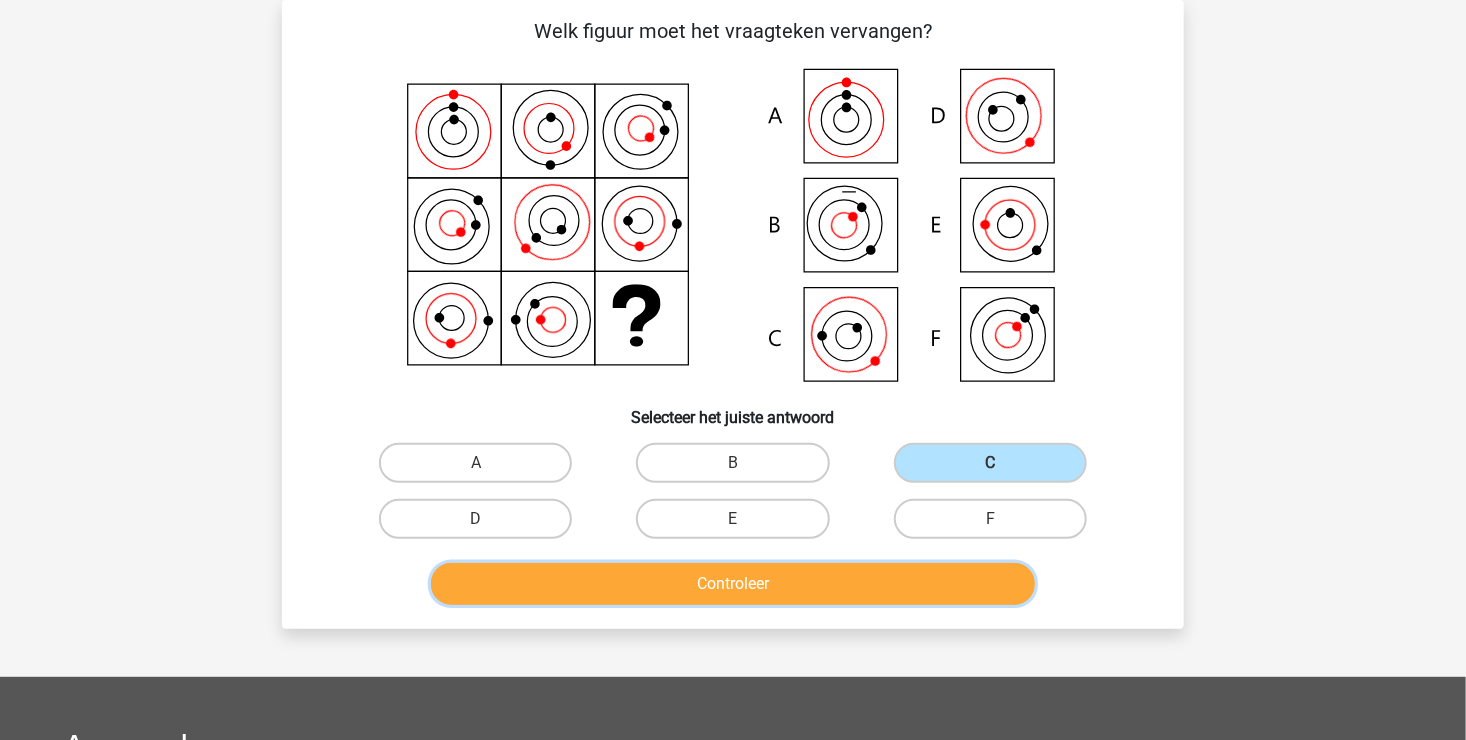 click on "Controleer" at bounding box center (733, 584) 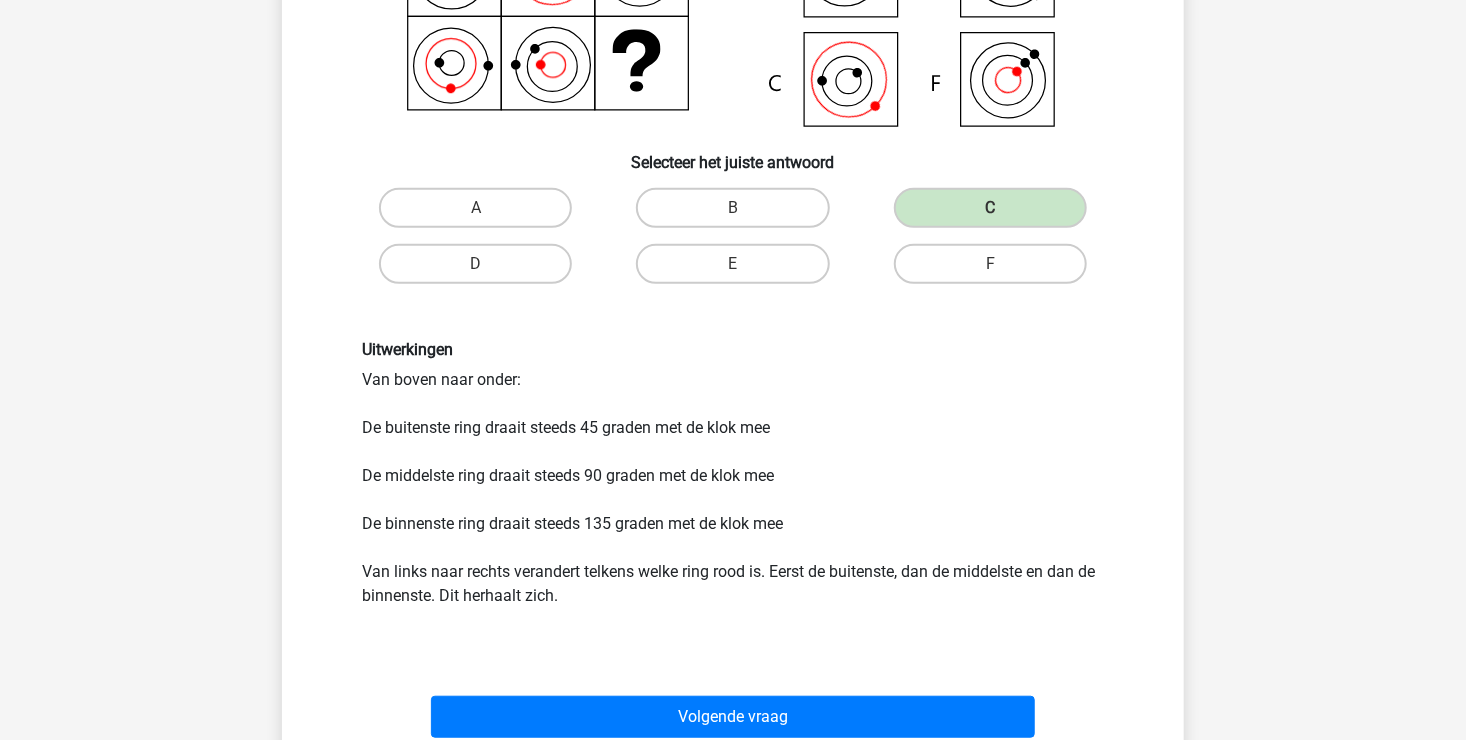 scroll, scrollTop: 392, scrollLeft: 0, axis: vertical 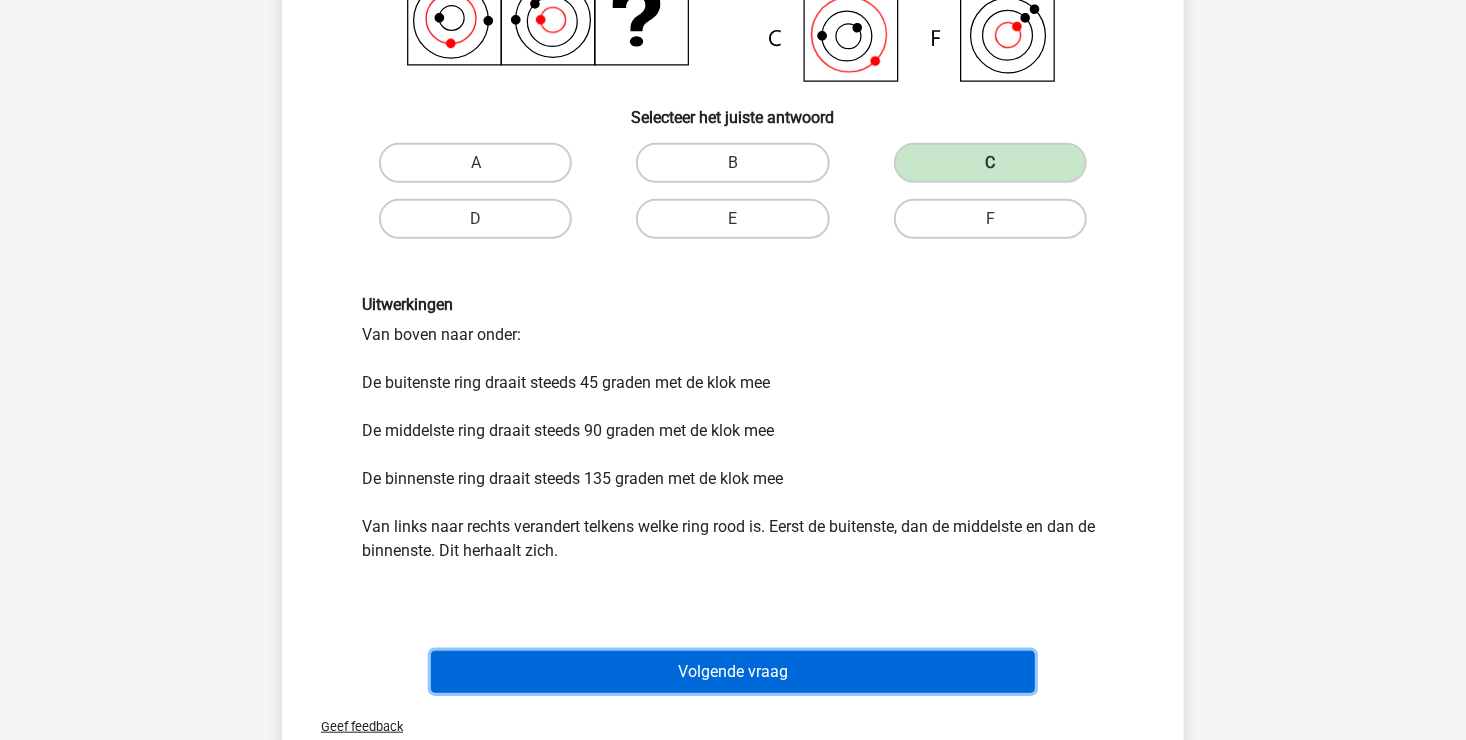 click on "Volgende vraag" at bounding box center (733, 672) 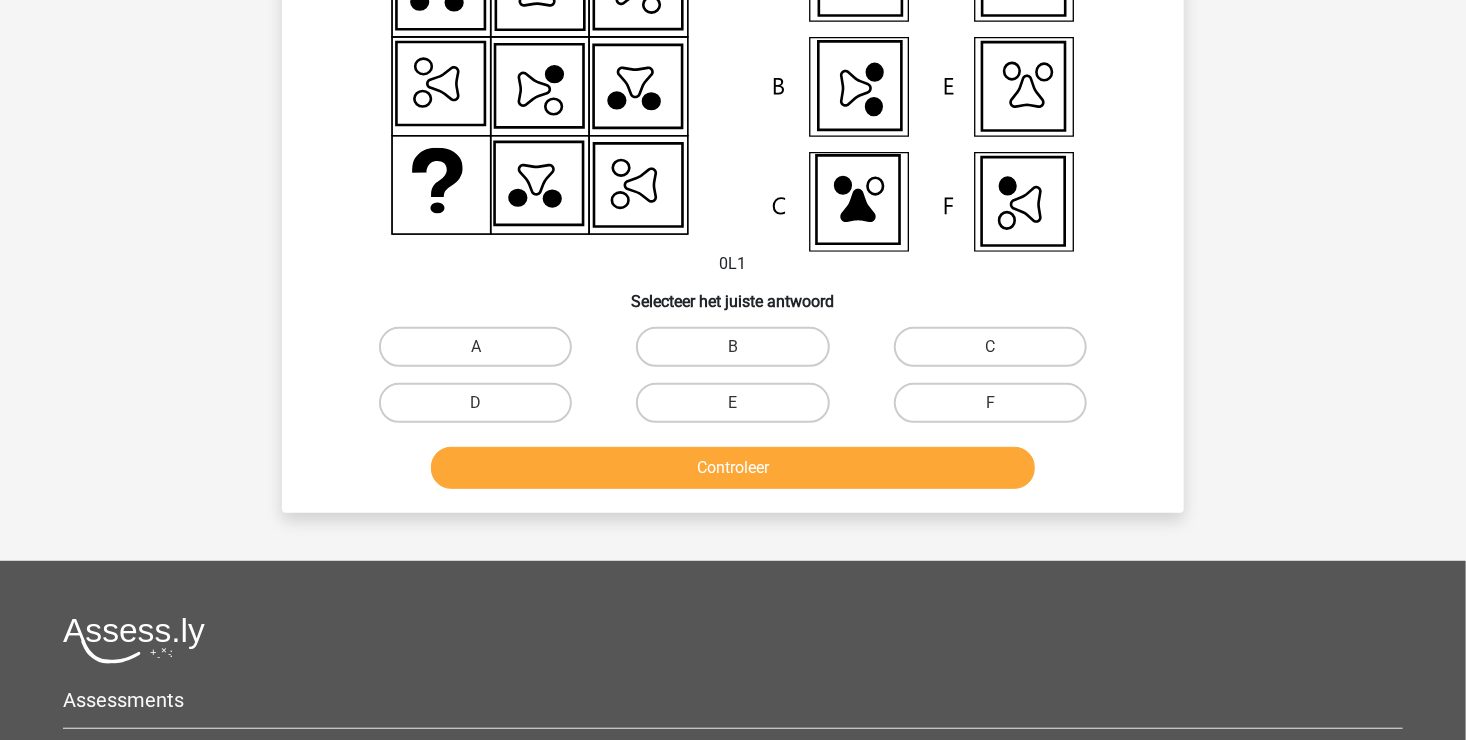 scroll, scrollTop: 92, scrollLeft: 0, axis: vertical 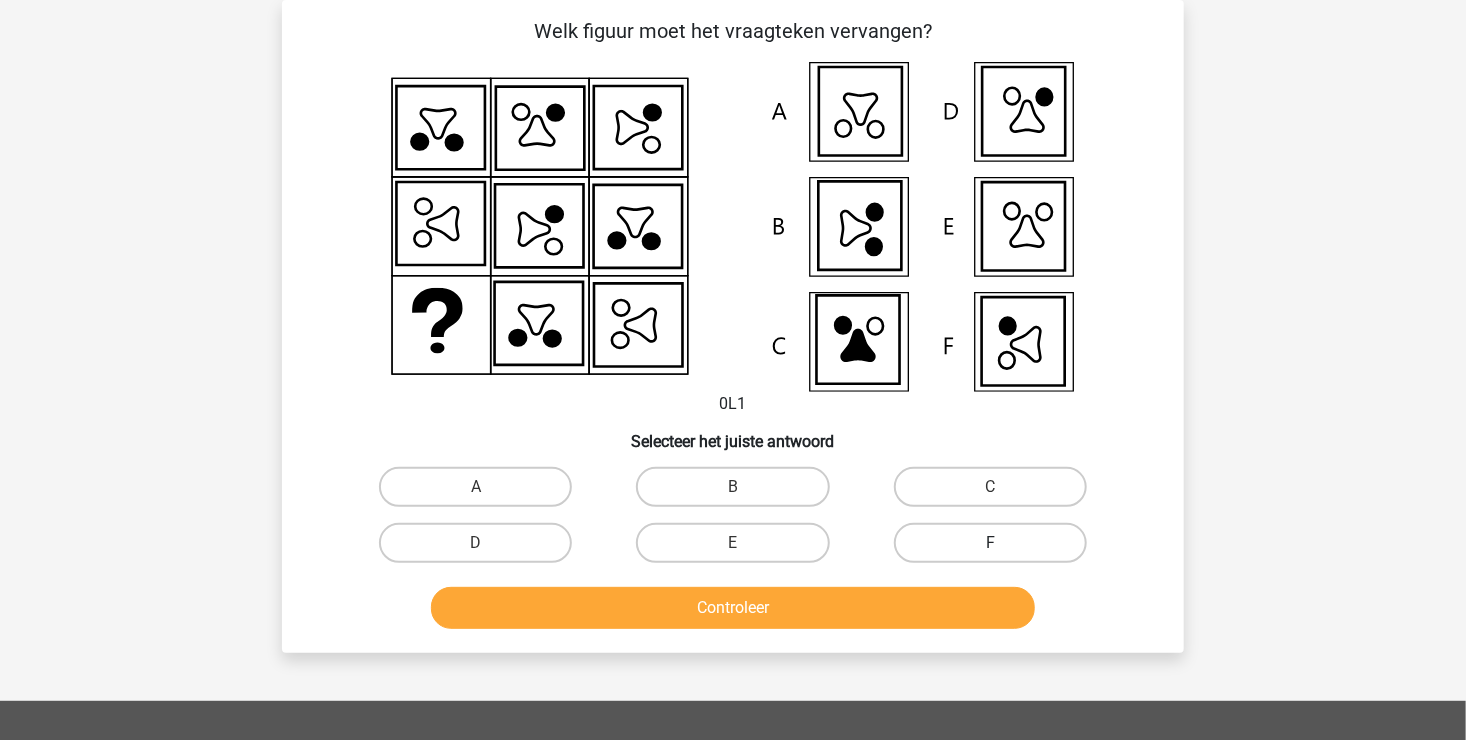 click on "F" at bounding box center [990, 543] 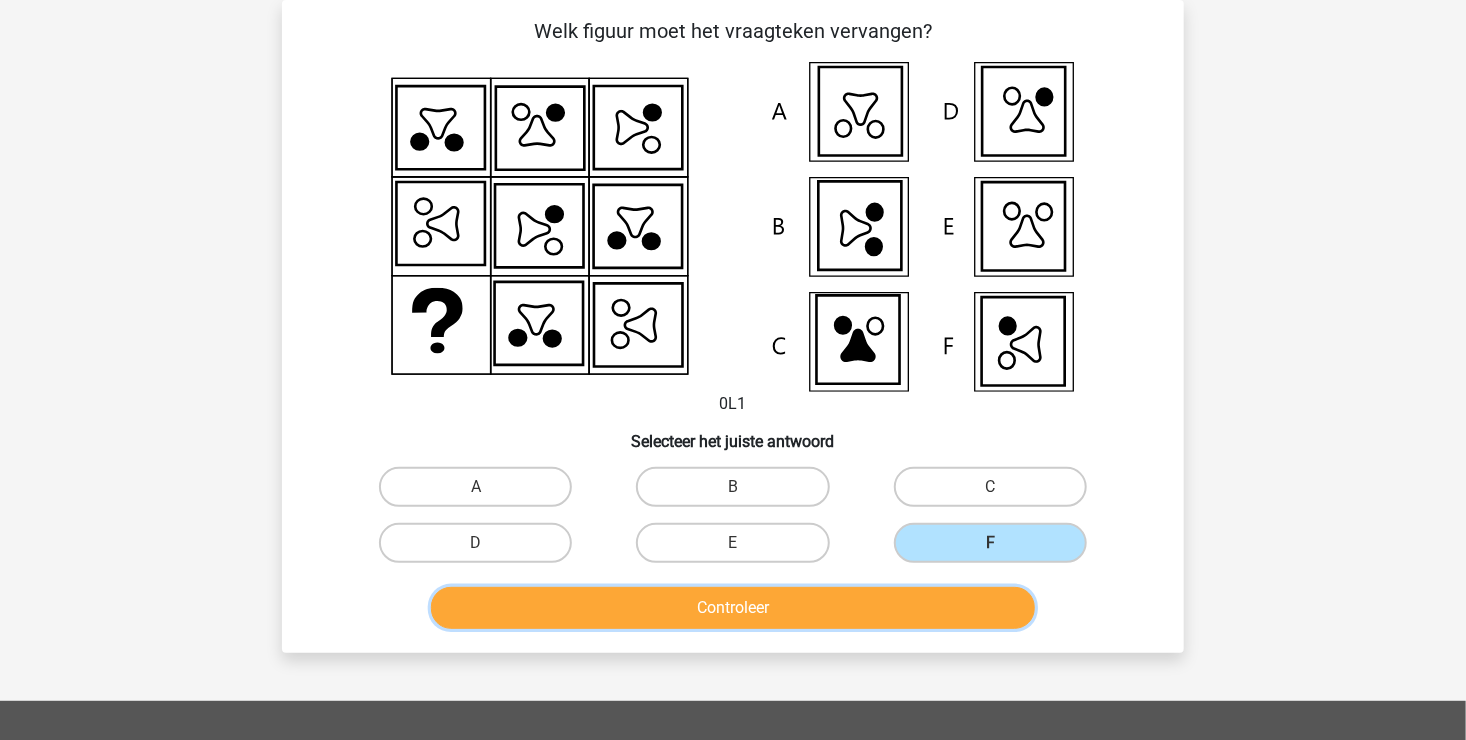 click on "Controleer" at bounding box center (733, 608) 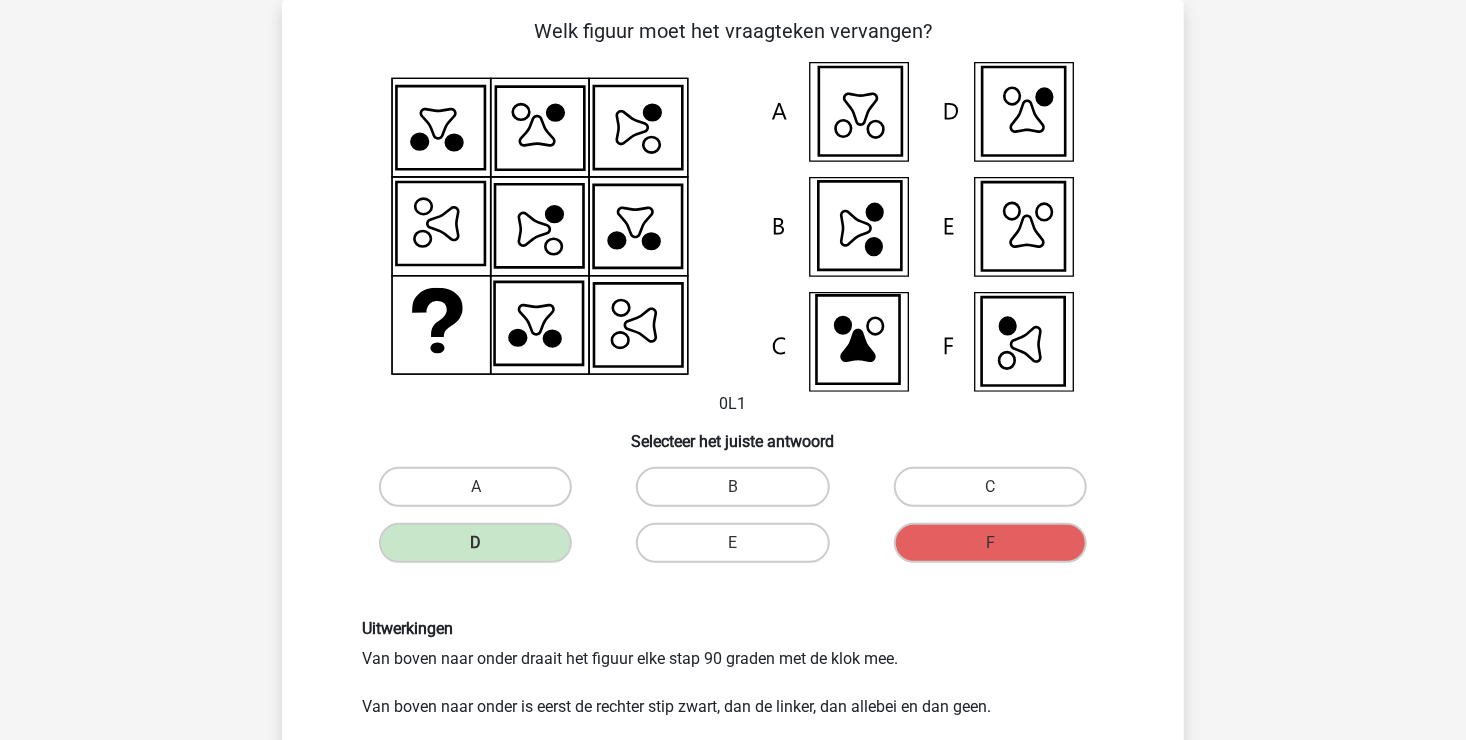scroll, scrollTop: 292, scrollLeft: 0, axis: vertical 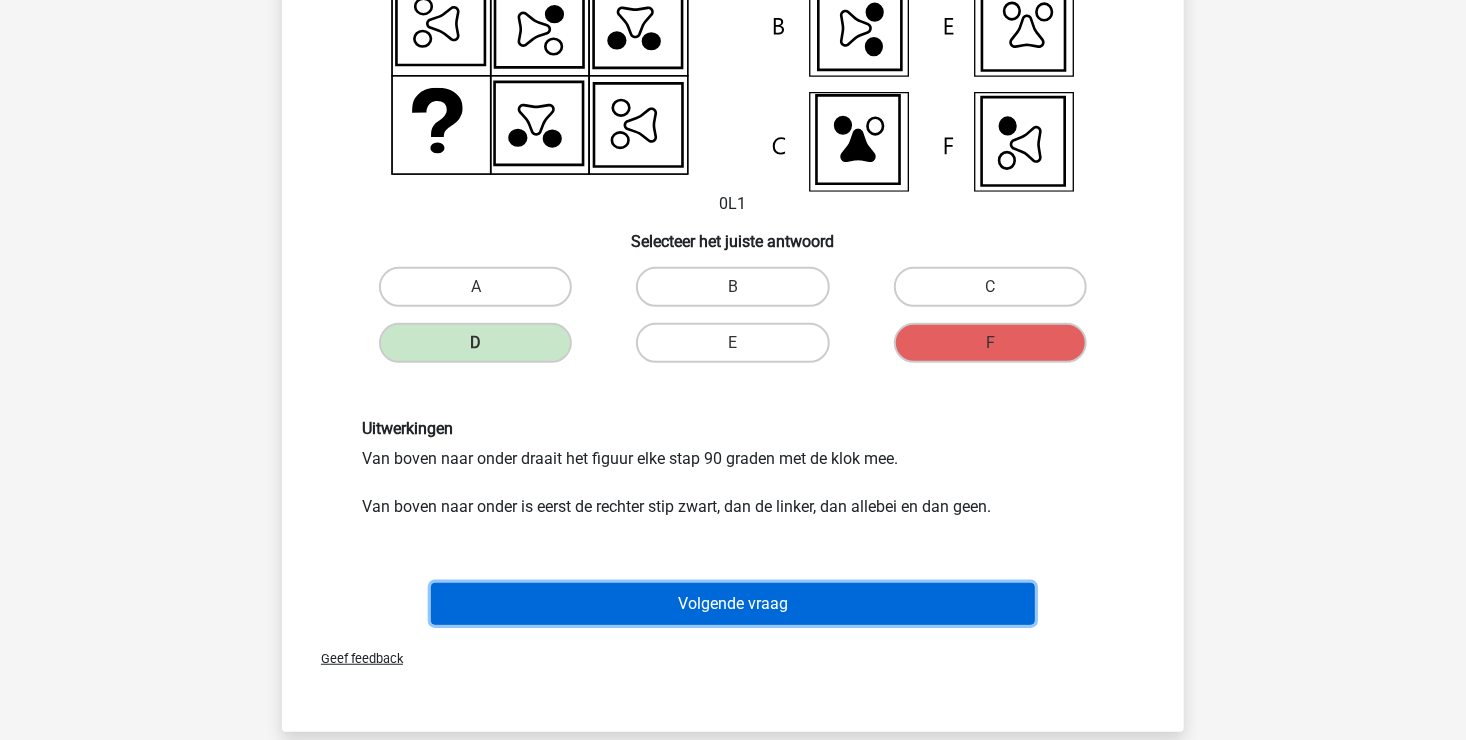 click on "Volgende vraag" at bounding box center [733, 604] 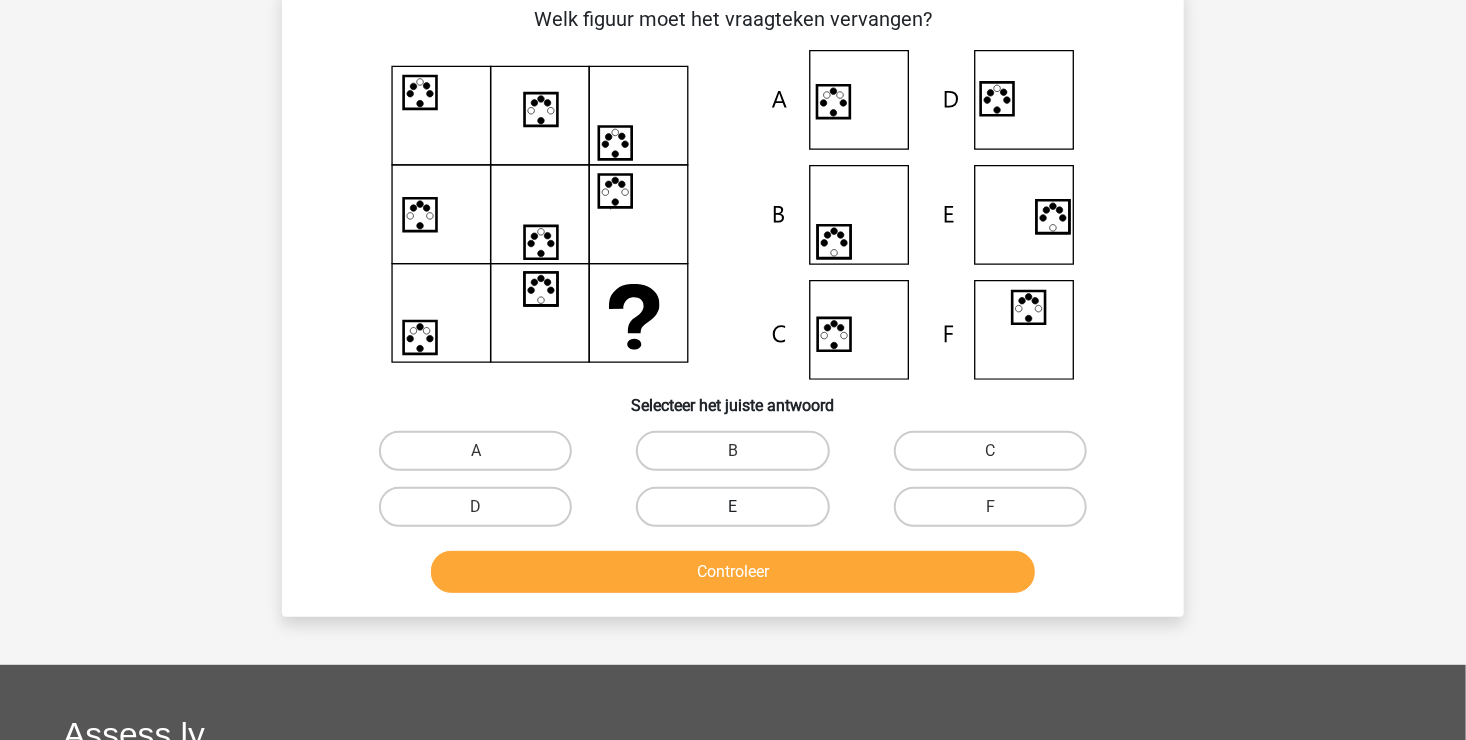 scroll, scrollTop: 92, scrollLeft: 0, axis: vertical 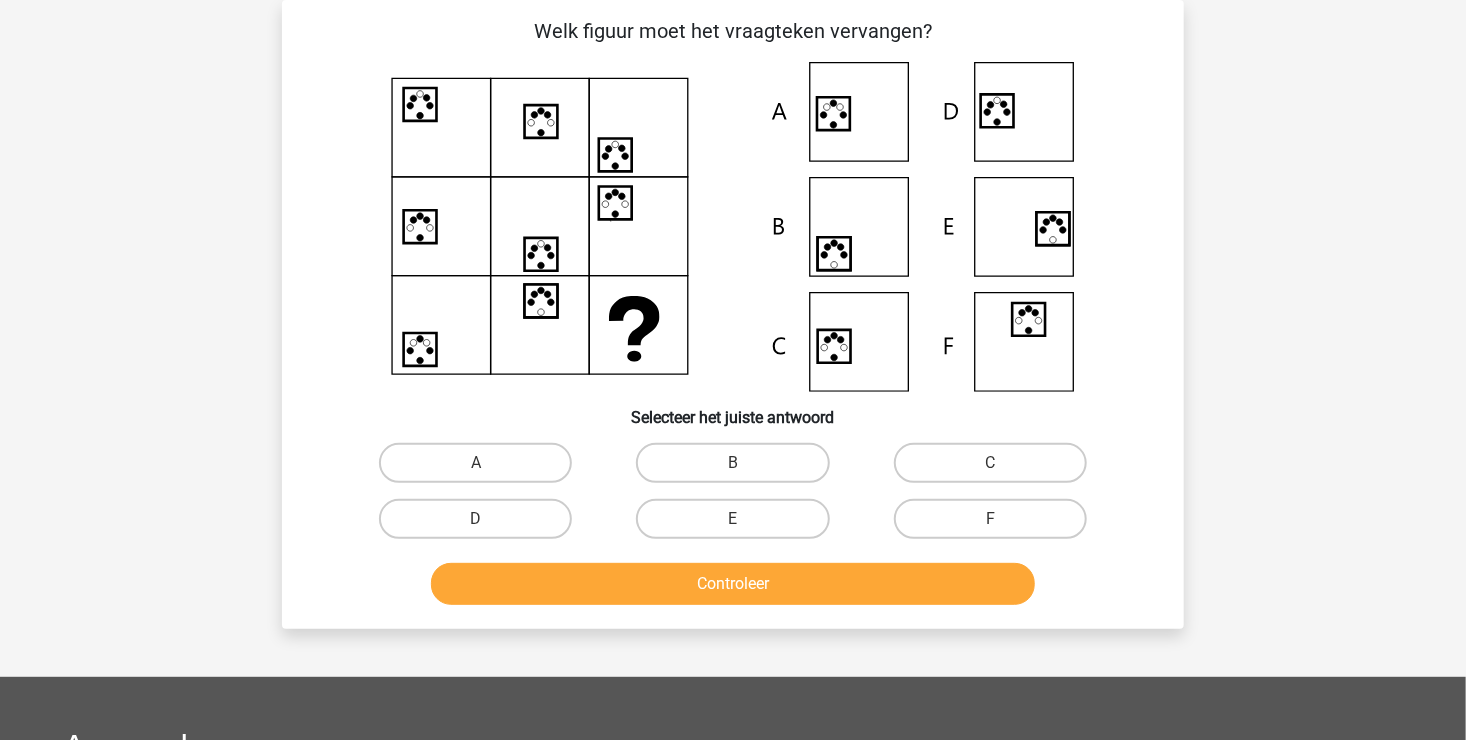 click on "A" at bounding box center [482, 469] 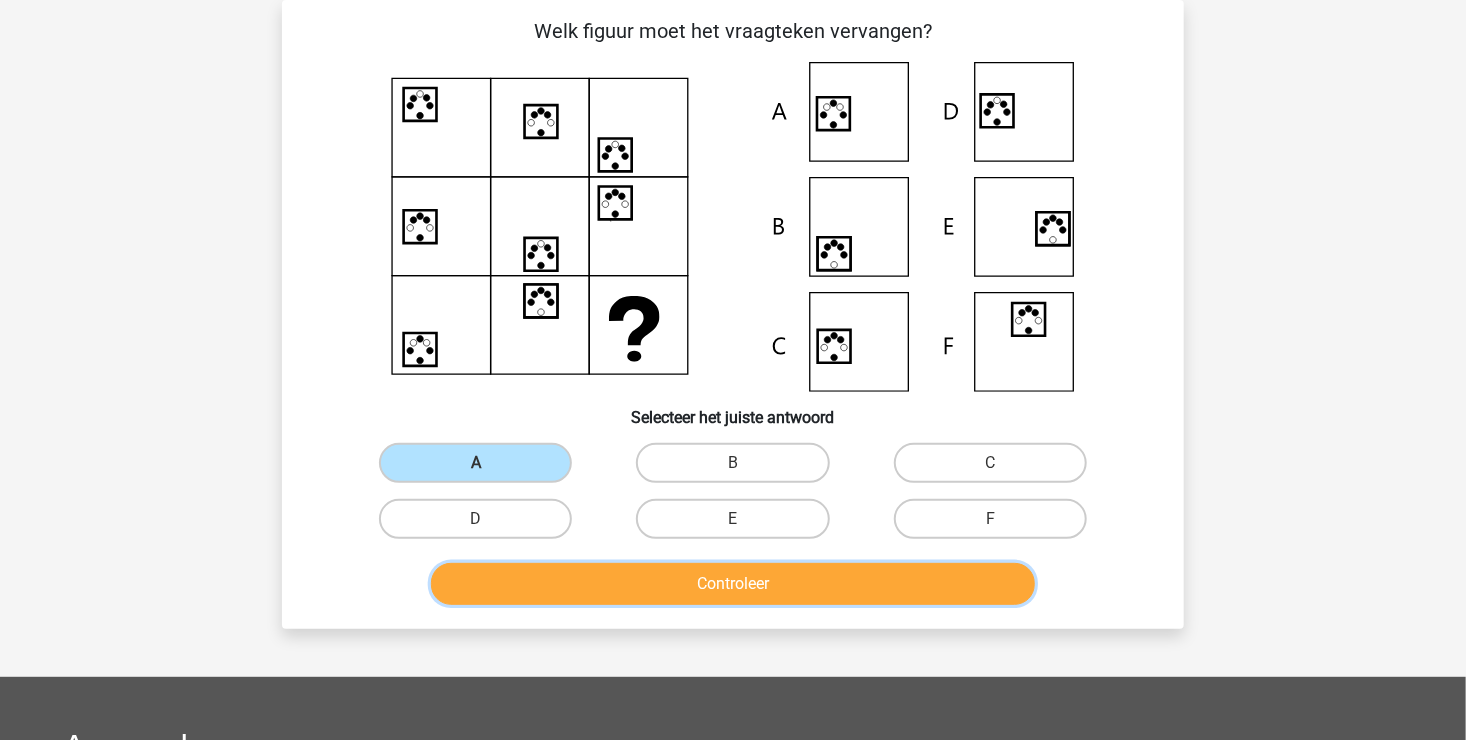 click on "Controleer" at bounding box center (733, 584) 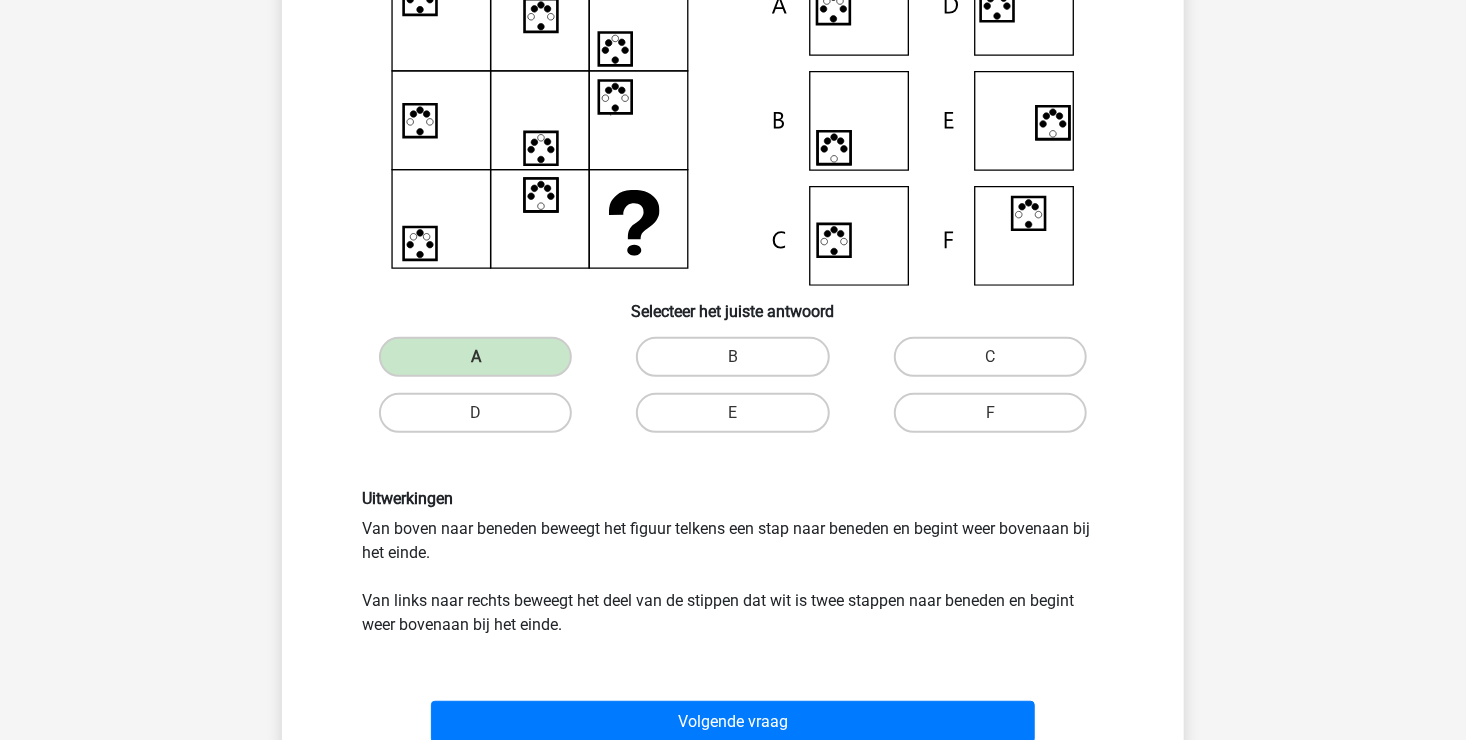 scroll, scrollTop: 292, scrollLeft: 0, axis: vertical 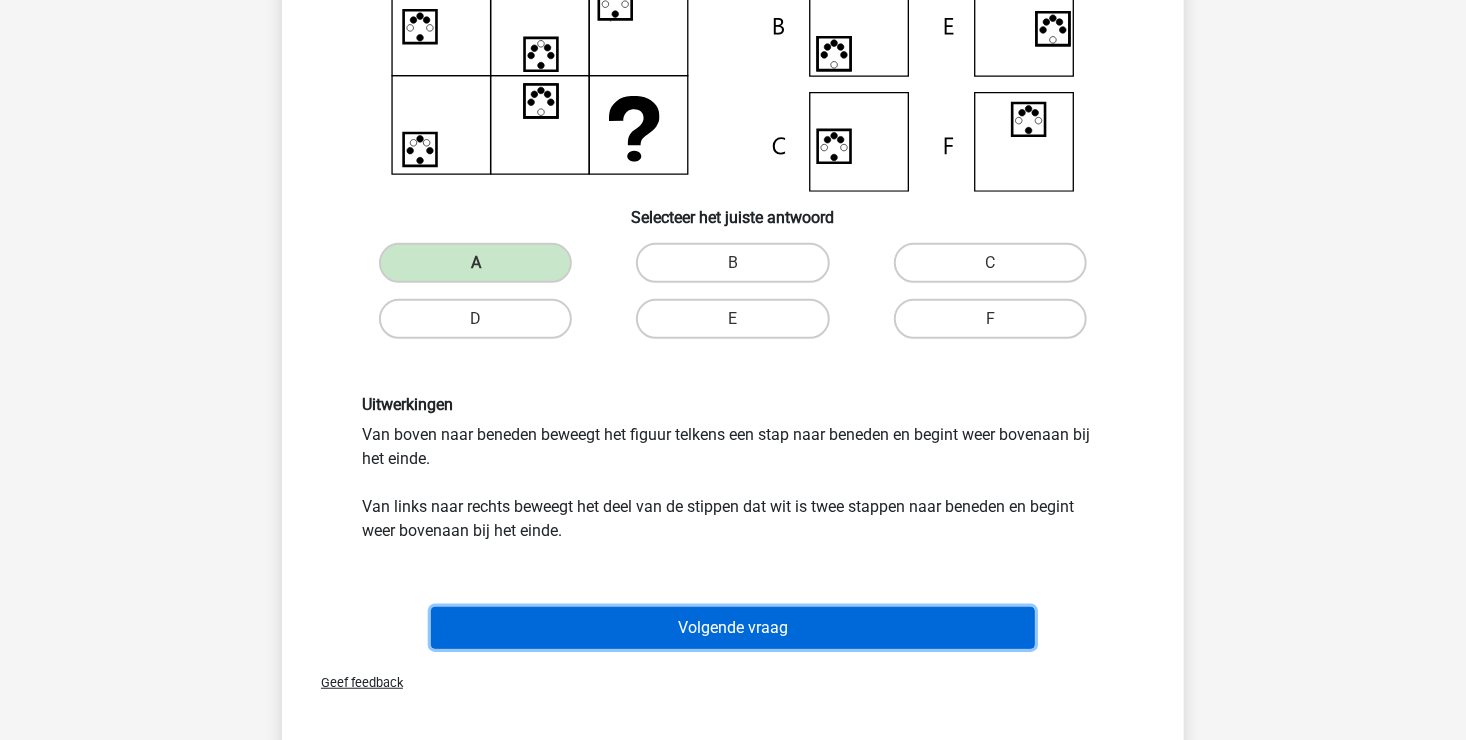 click on "Volgende vraag" at bounding box center (733, 628) 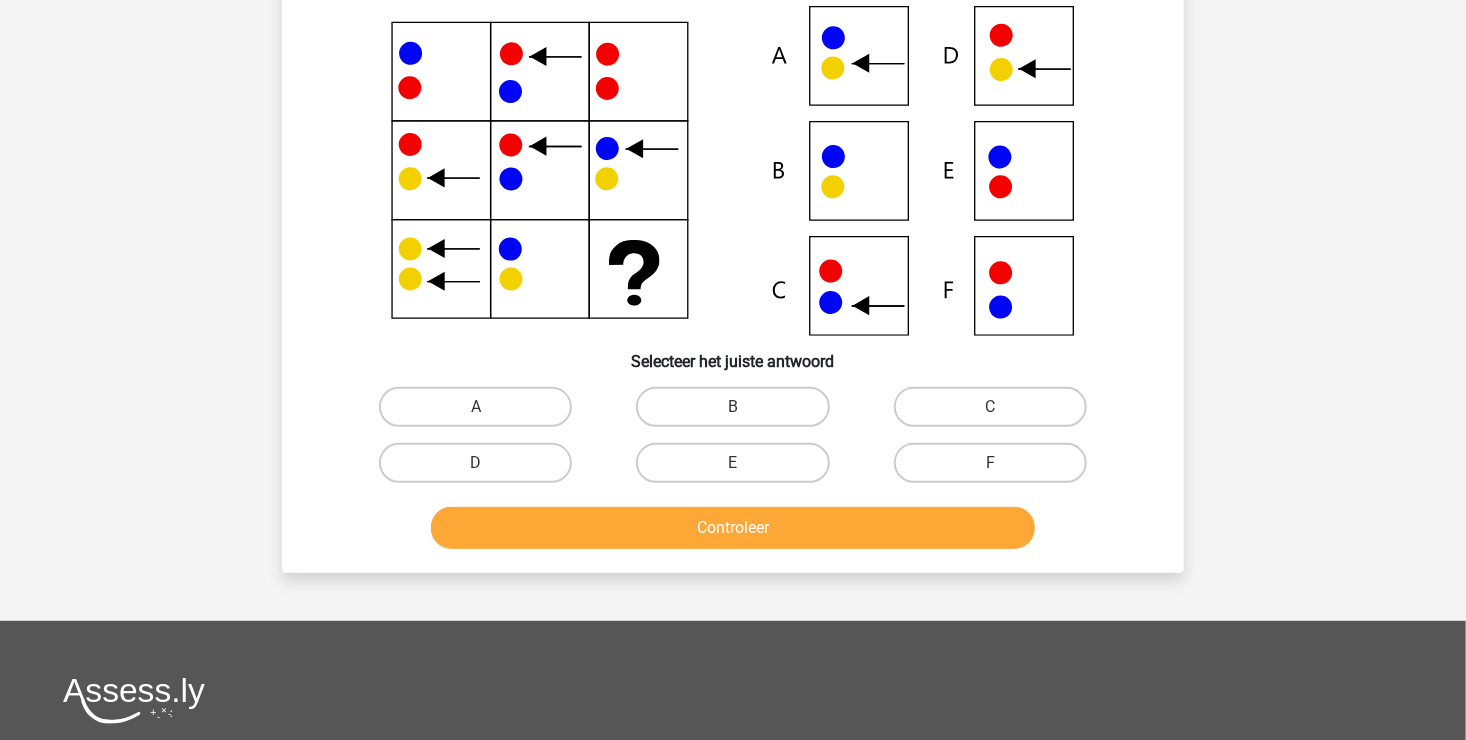 scroll, scrollTop: 92, scrollLeft: 0, axis: vertical 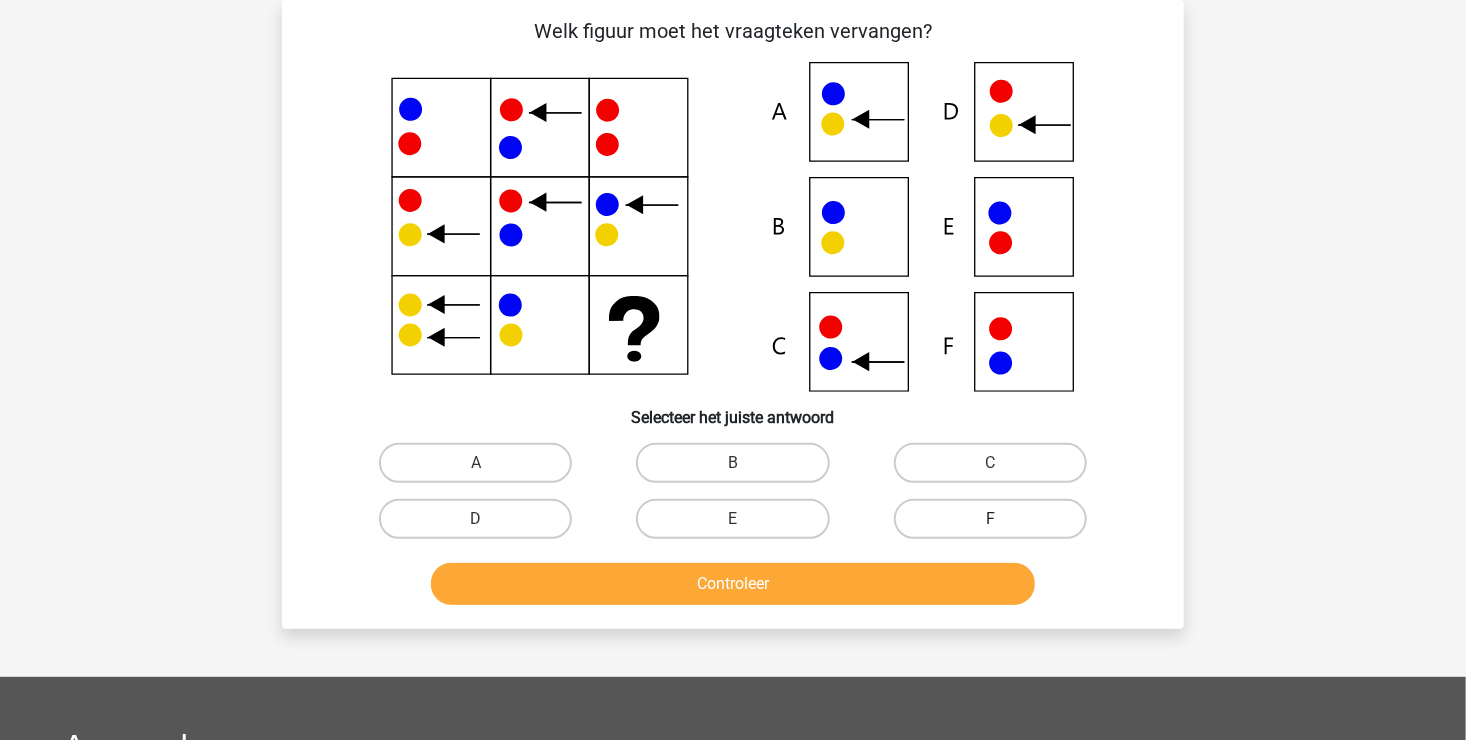 click on "F" at bounding box center [990, 519] 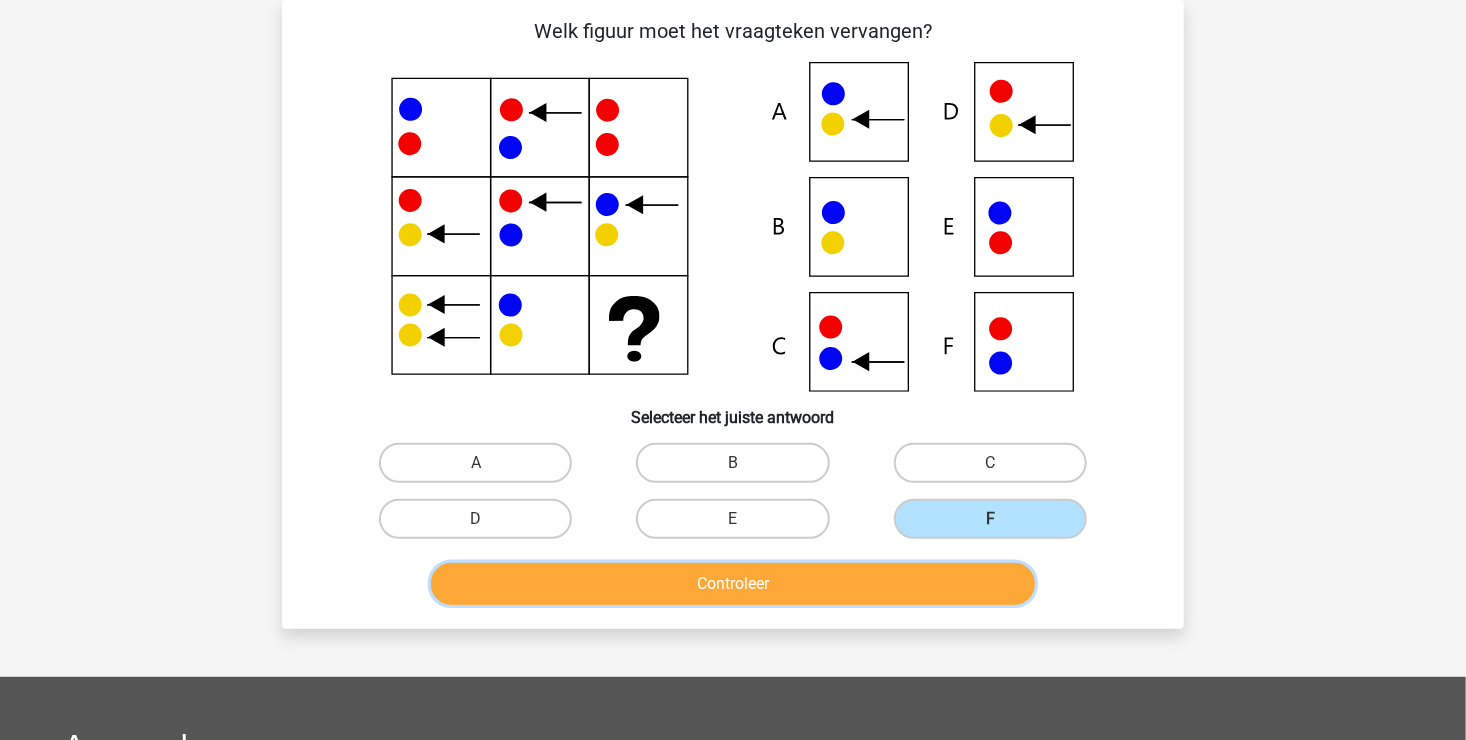 click on "Controleer" at bounding box center [733, 584] 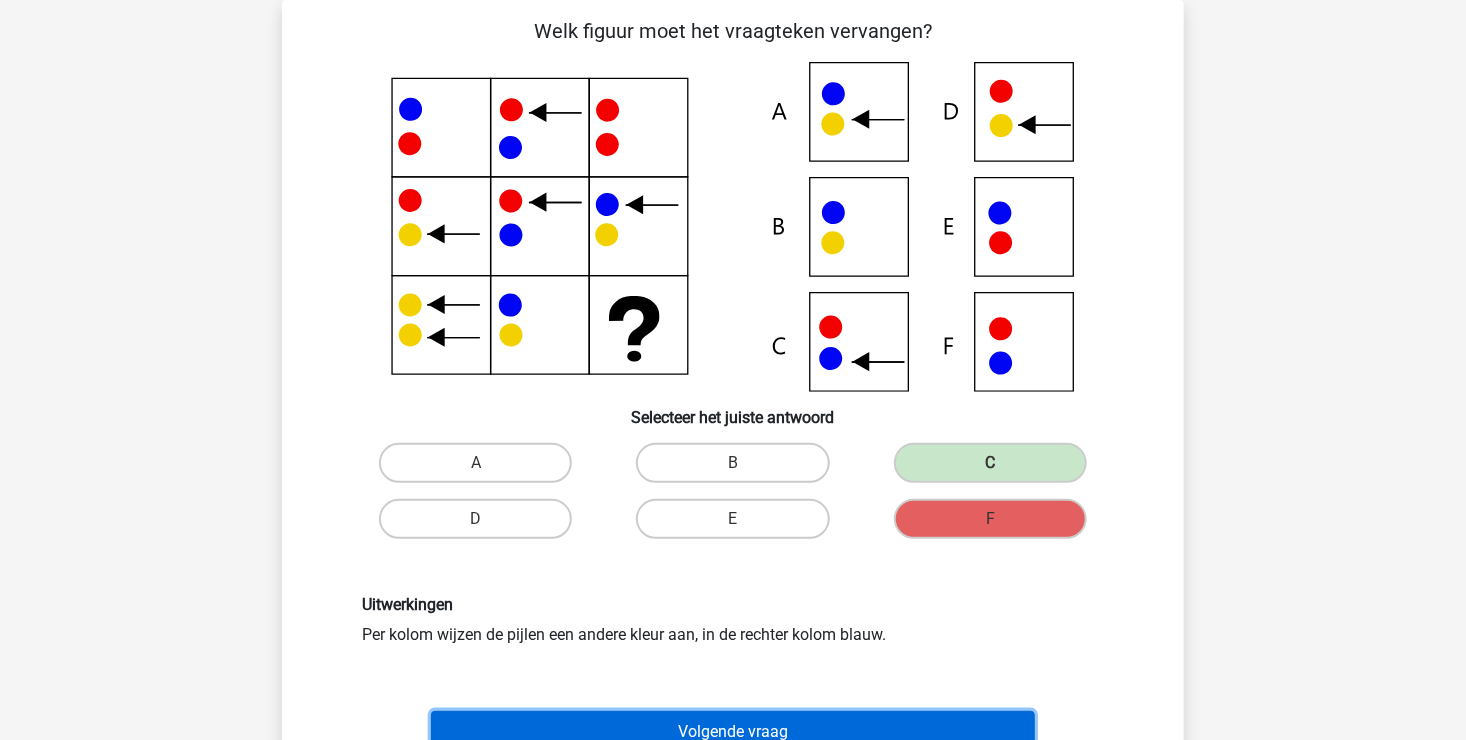 click on "Volgende vraag" at bounding box center [733, 732] 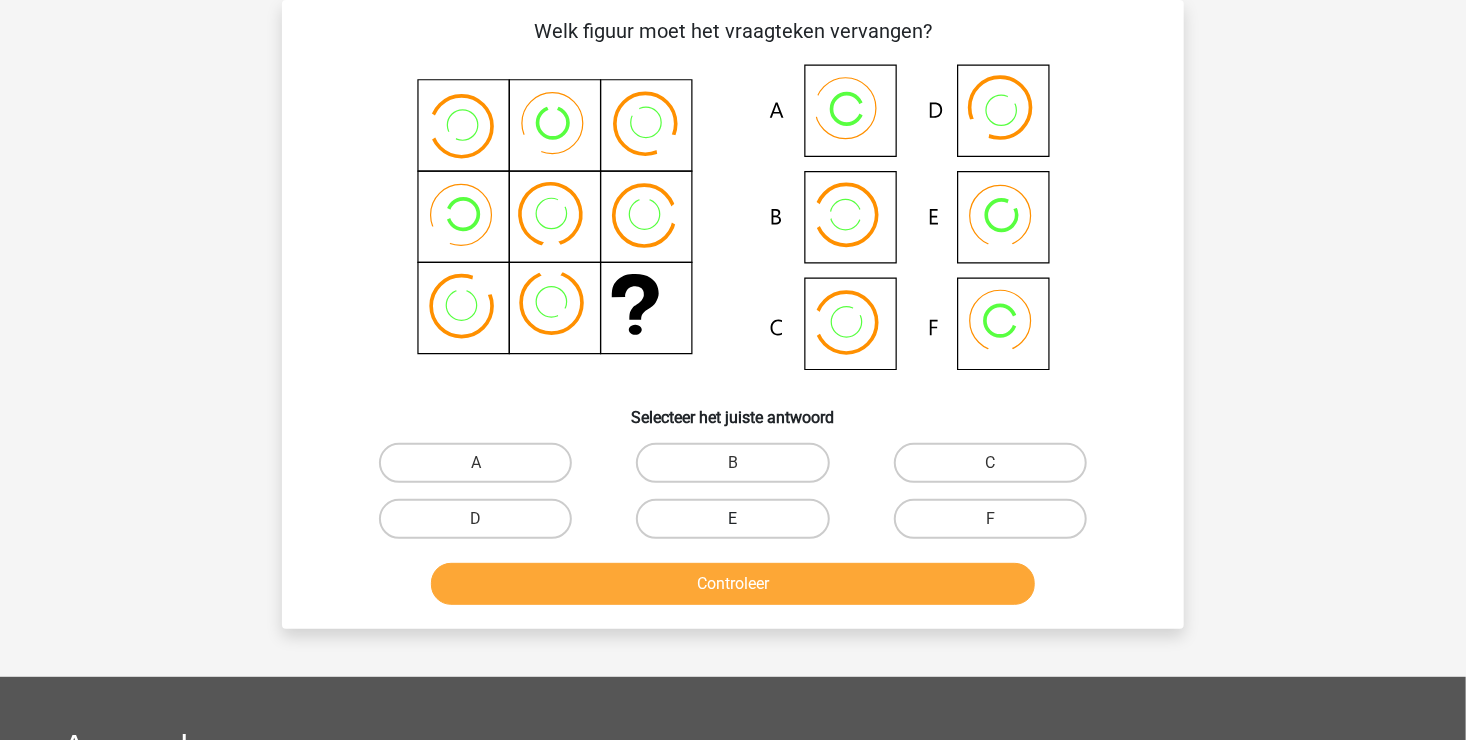 click on "E" at bounding box center (732, 519) 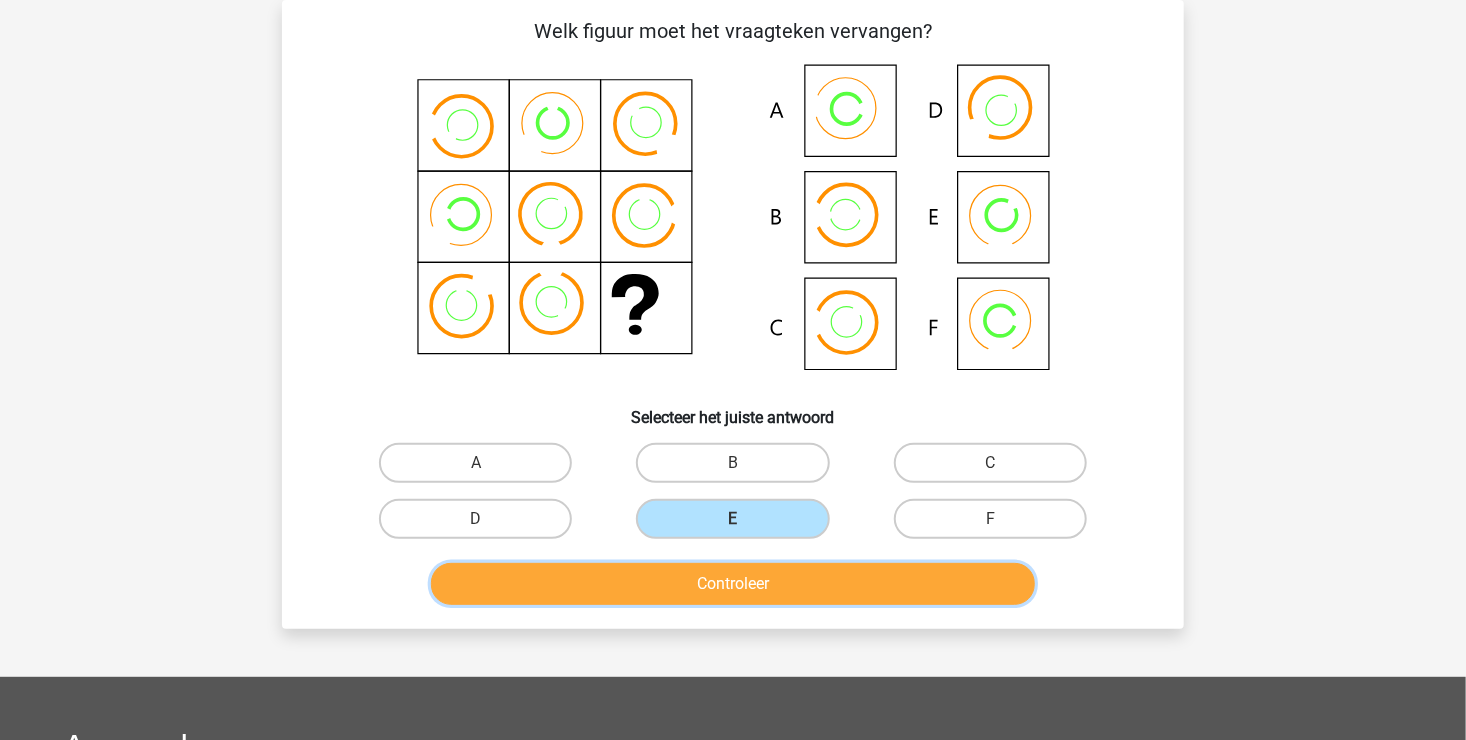 click on "Controleer" at bounding box center (733, 584) 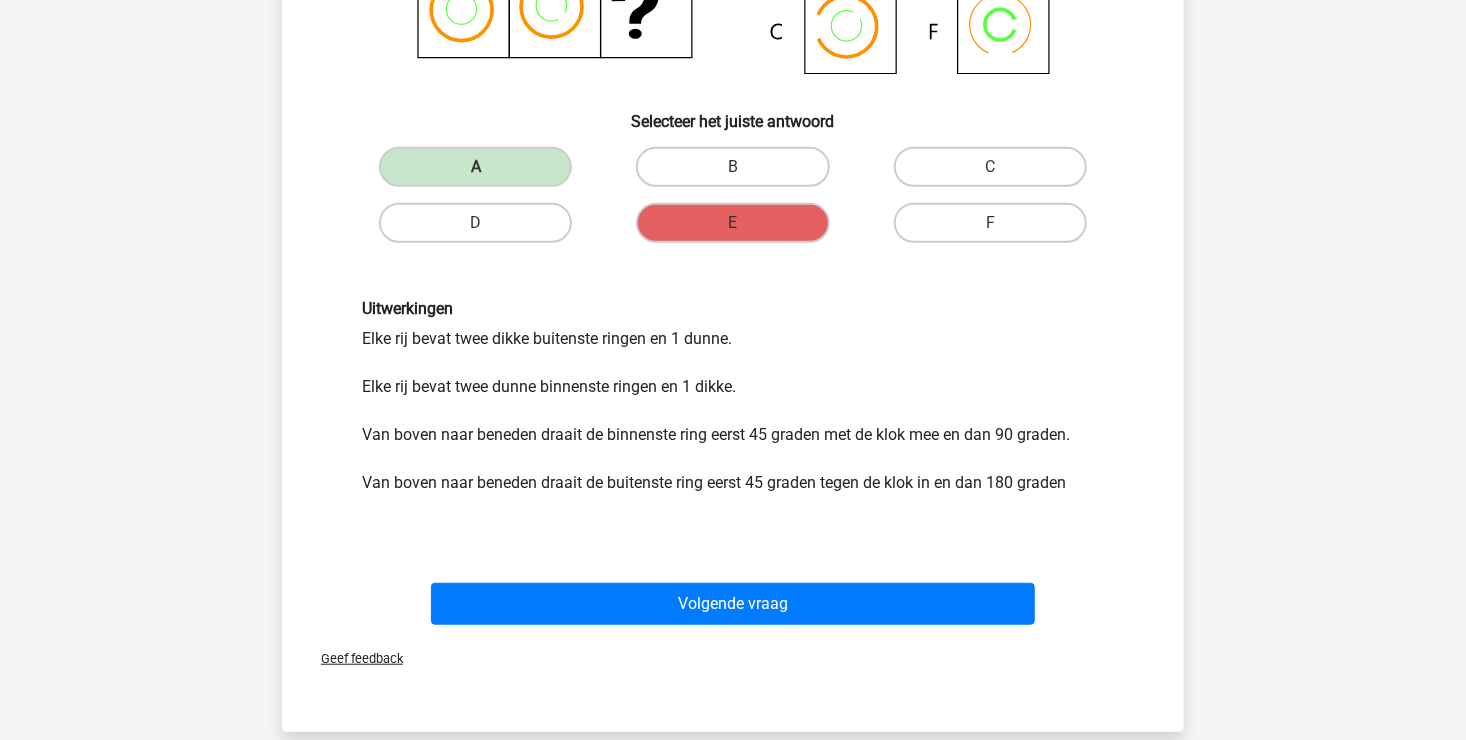 scroll, scrollTop: 392, scrollLeft: 0, axis: vertical 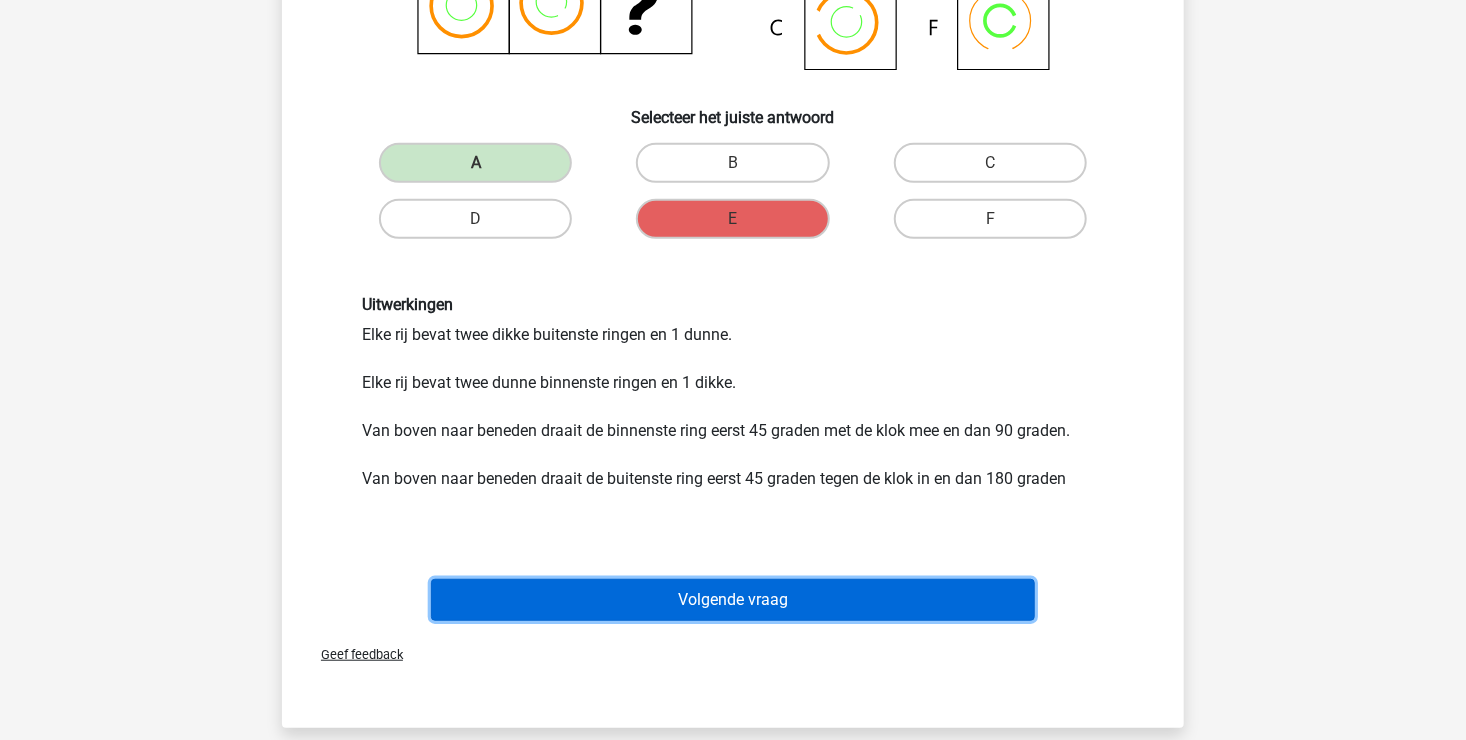 click on "Volgende vraag" at bounding box center (733, 600) 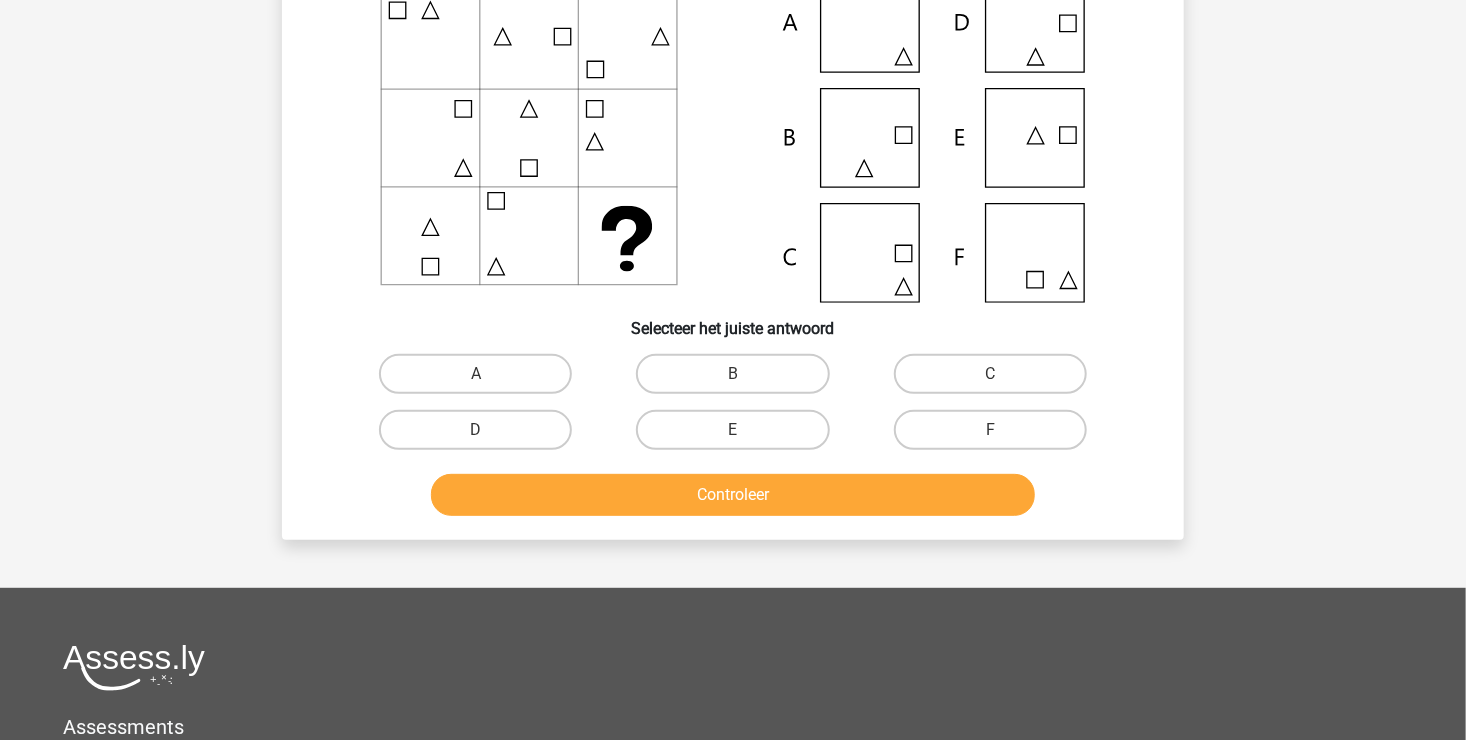 scroll, scrollTop: 92, scrollLeft: 0, axis: vertical 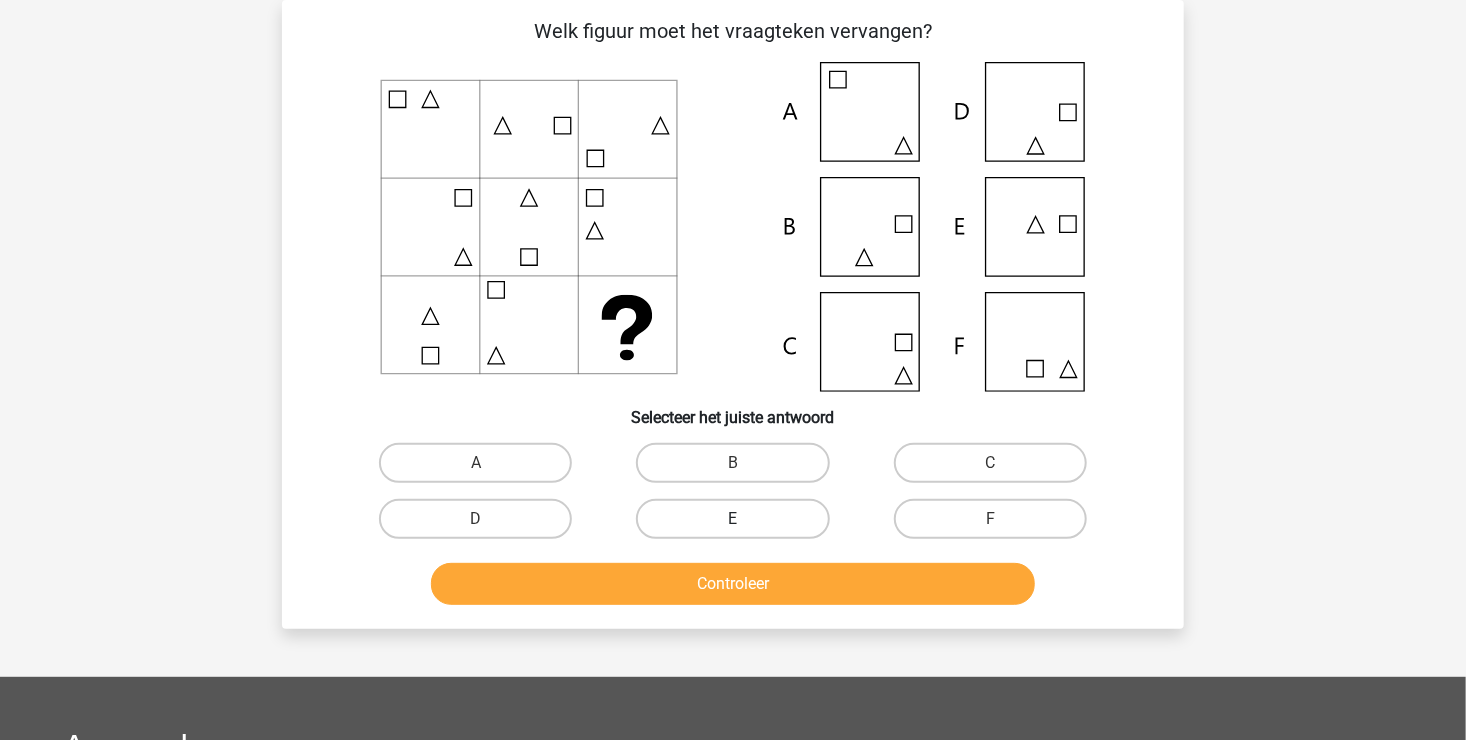 click on "E" at bounding box center (732, 519) 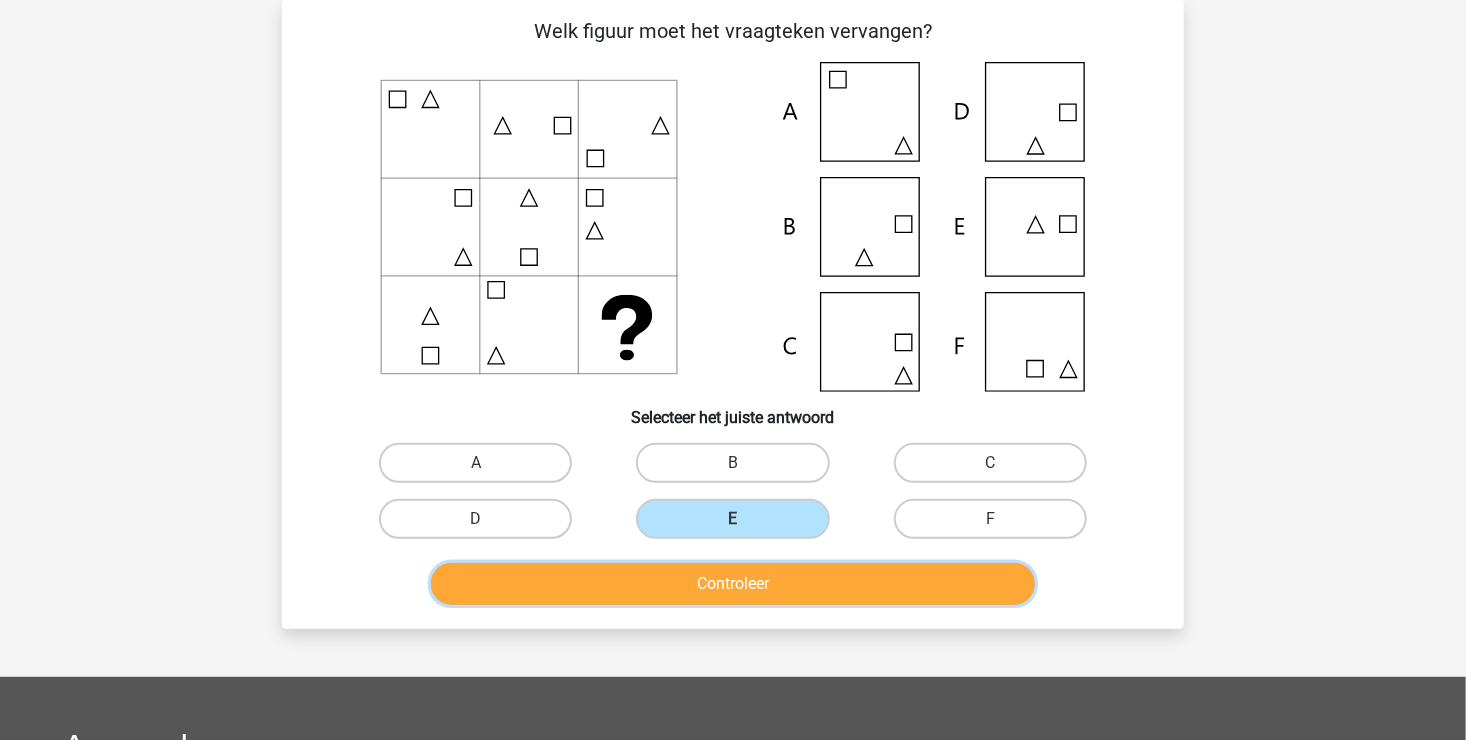 click on "Controleer" at bounding box center [733, 584] 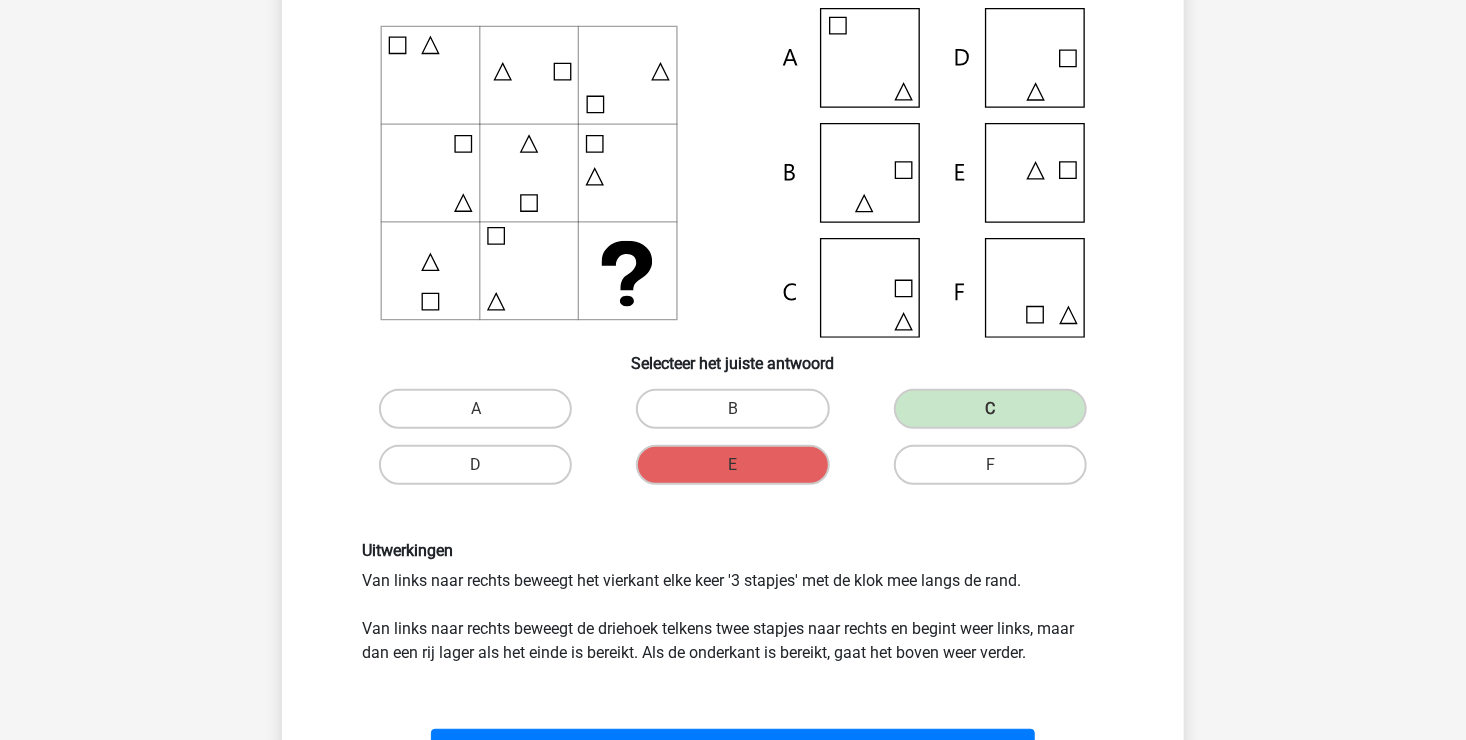 scroll, scrollTop: 192, scrollLeft: 0, axis: vertical 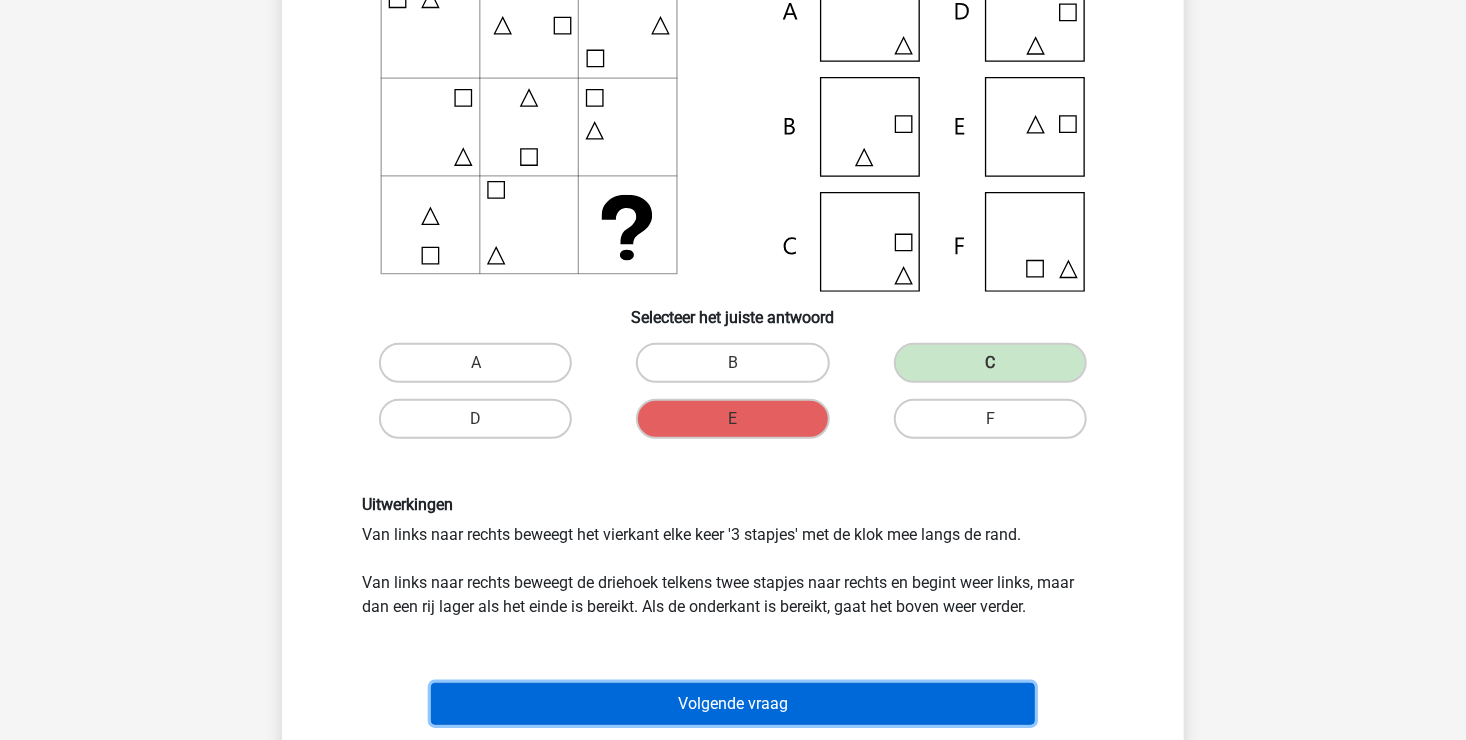 click on "Volgende vraag" at bounding box center [733, 704] 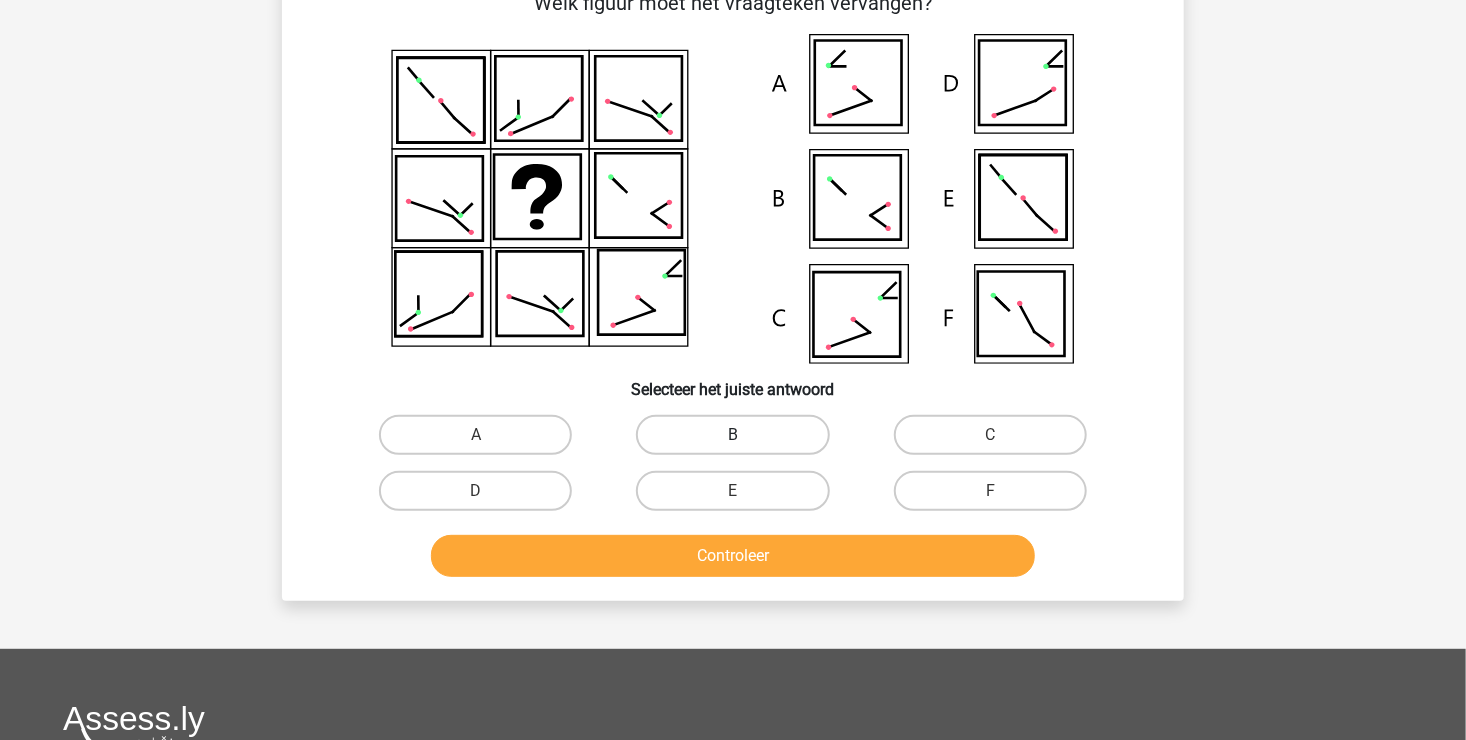 scroll, scrollTop: 92, scrollLeft: 0, axis: vertical 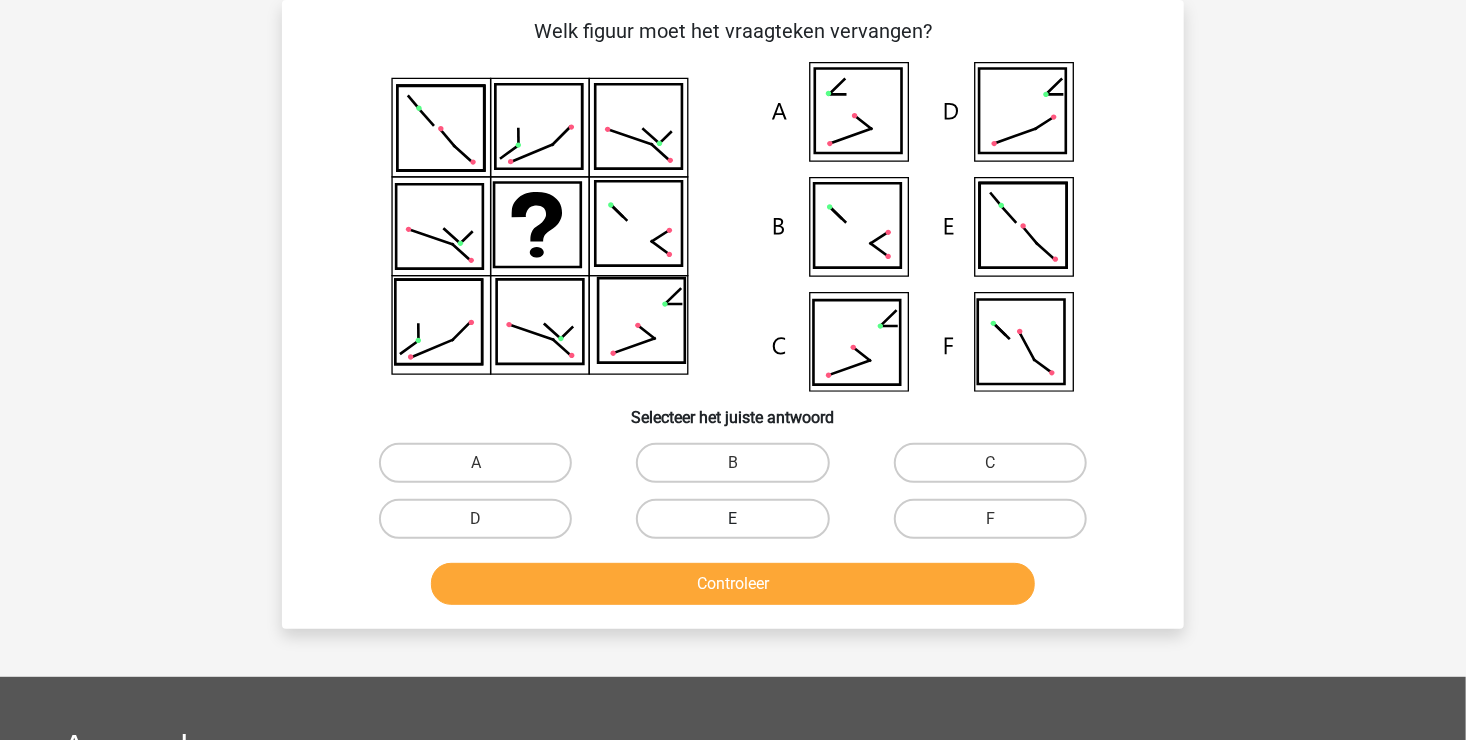 click on "E" at bounding box center (732, 519) 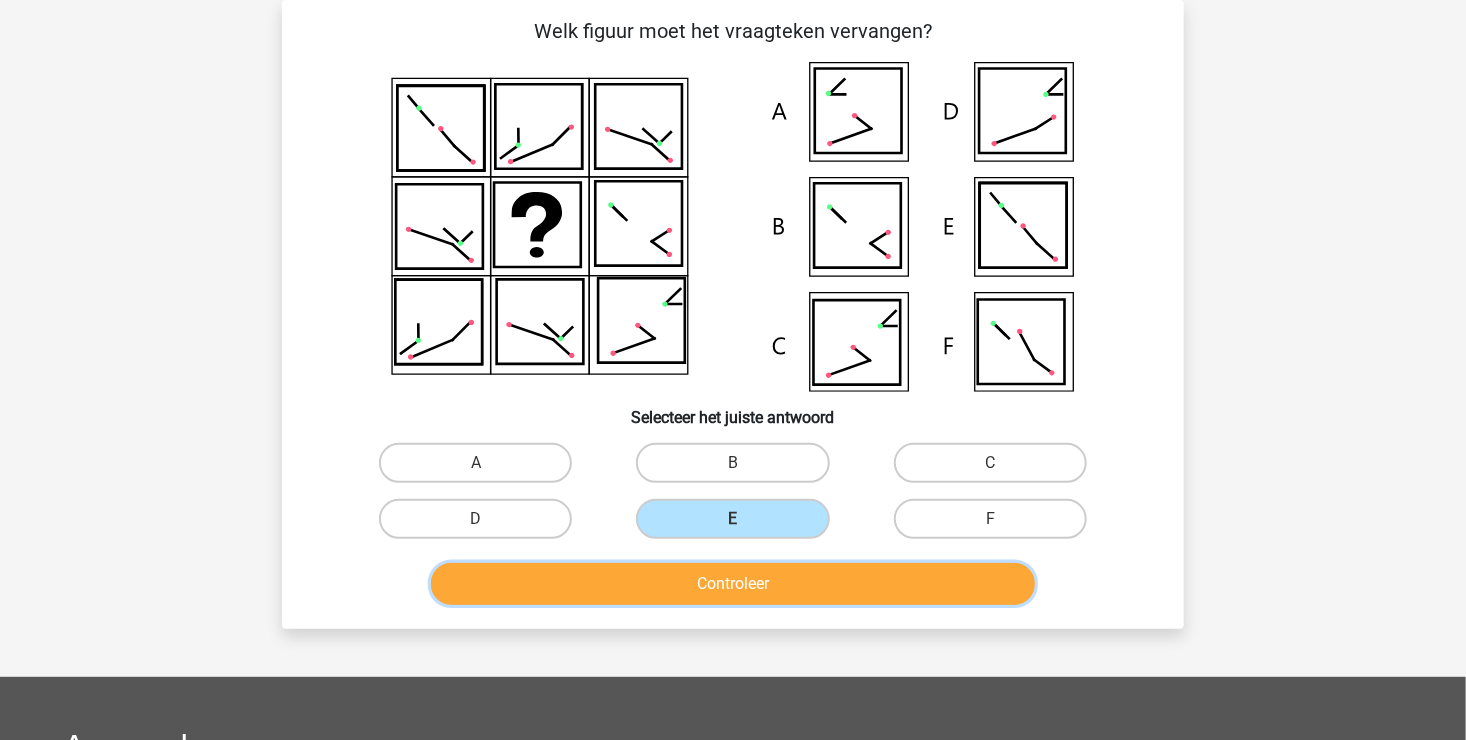 click on "Controleer" at bounding box center [733, 584] 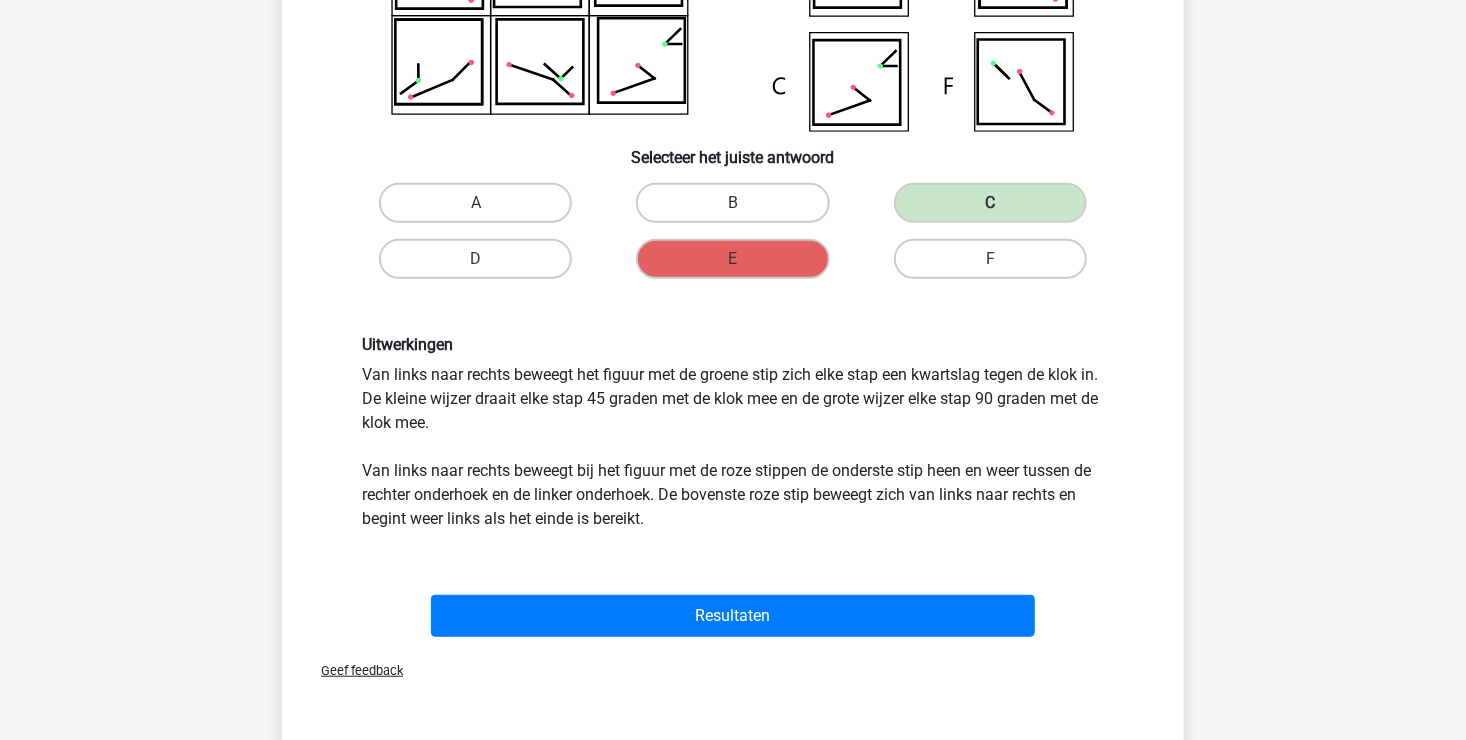 scroll, scrollTop: 392, scrollLeft: 0, axis: vertical 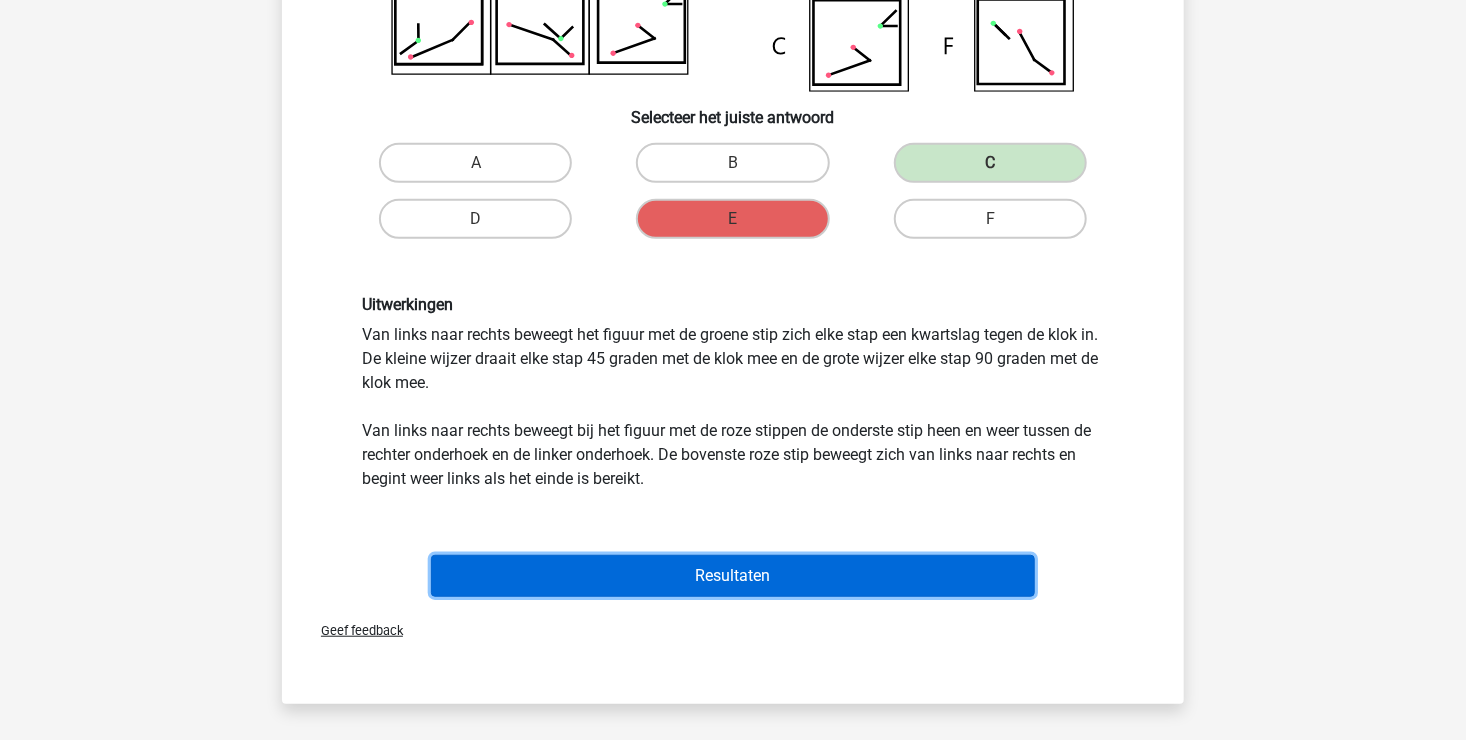click on "Resultaten" at bounding box center (733, 576) 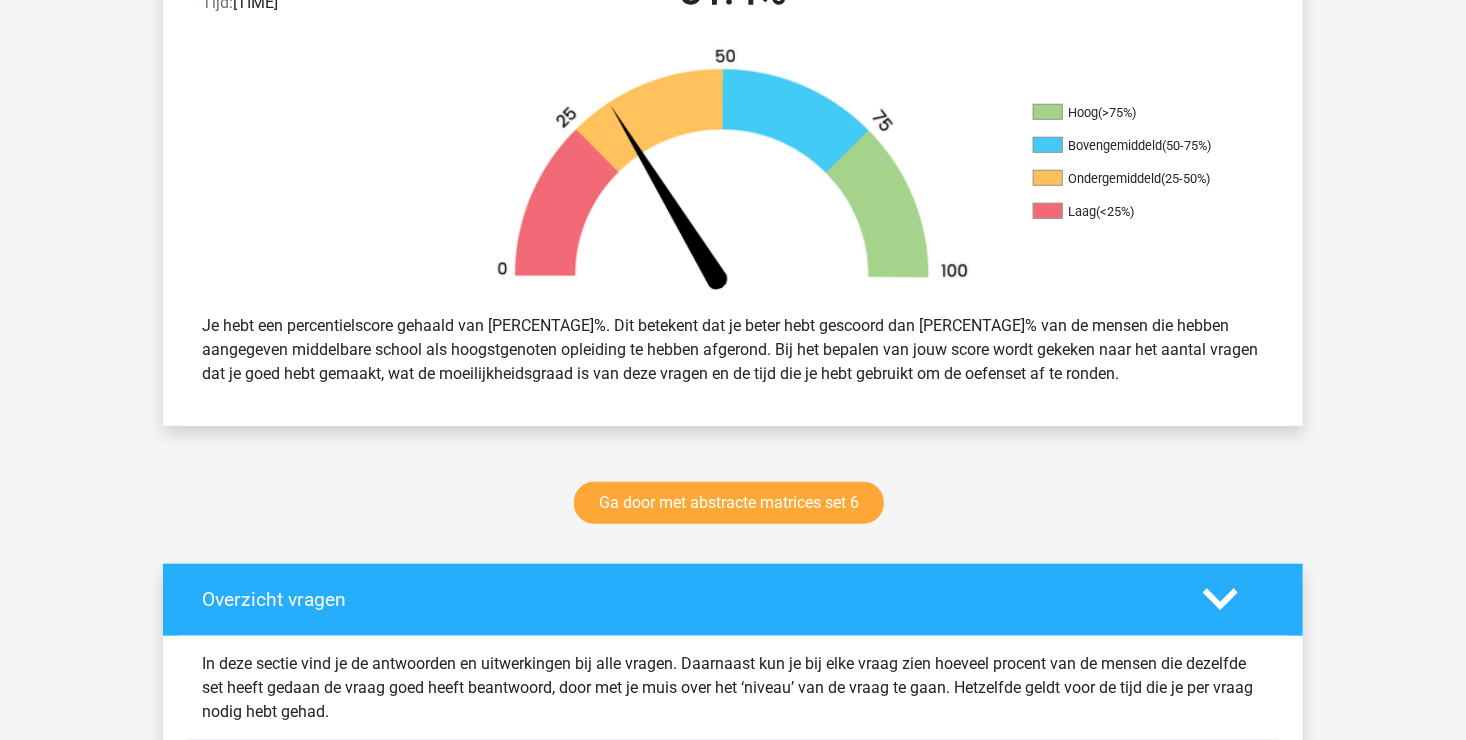 scroll, scrollTop: 600, scrollLeft: 0, axis: vertical 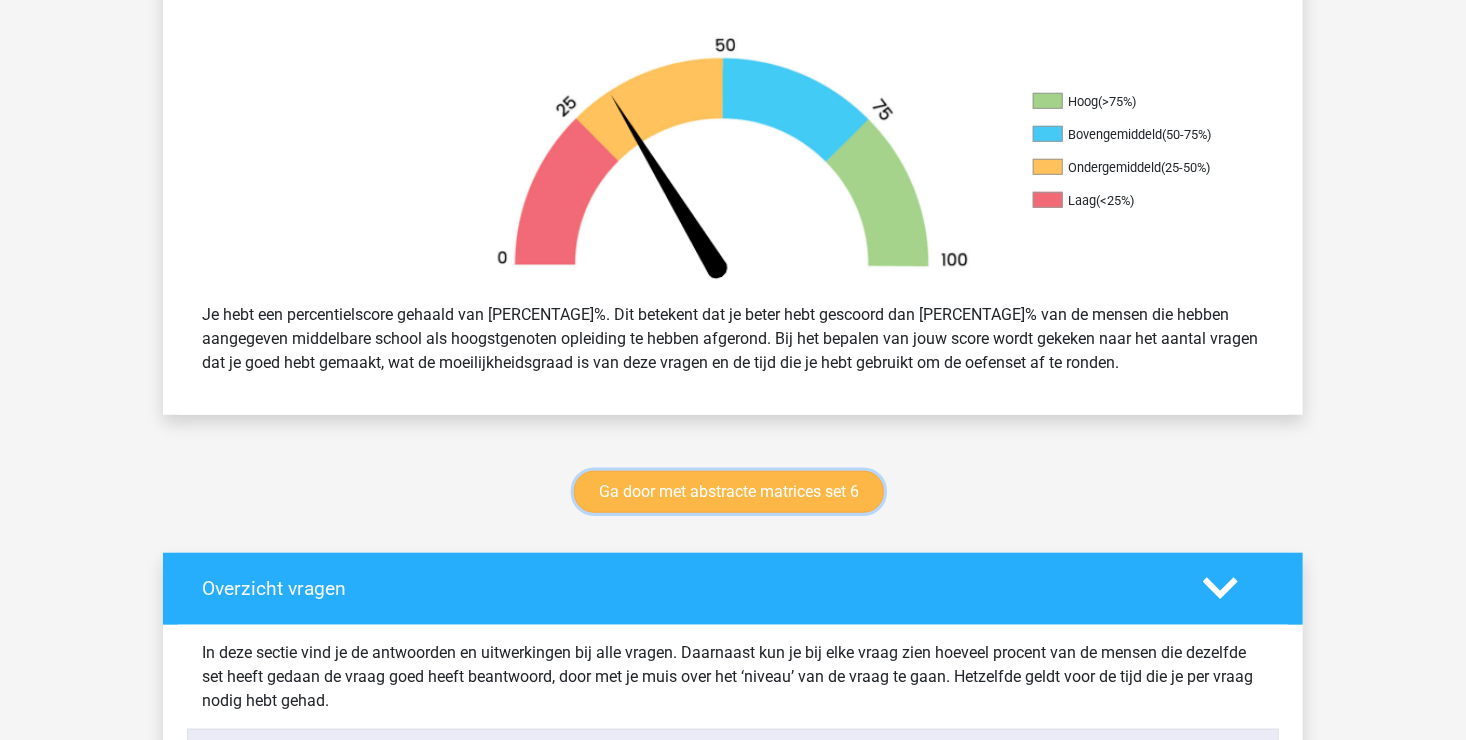 click on "Ga door met abstracte matrices set 6" at bounding box center [729, 492] 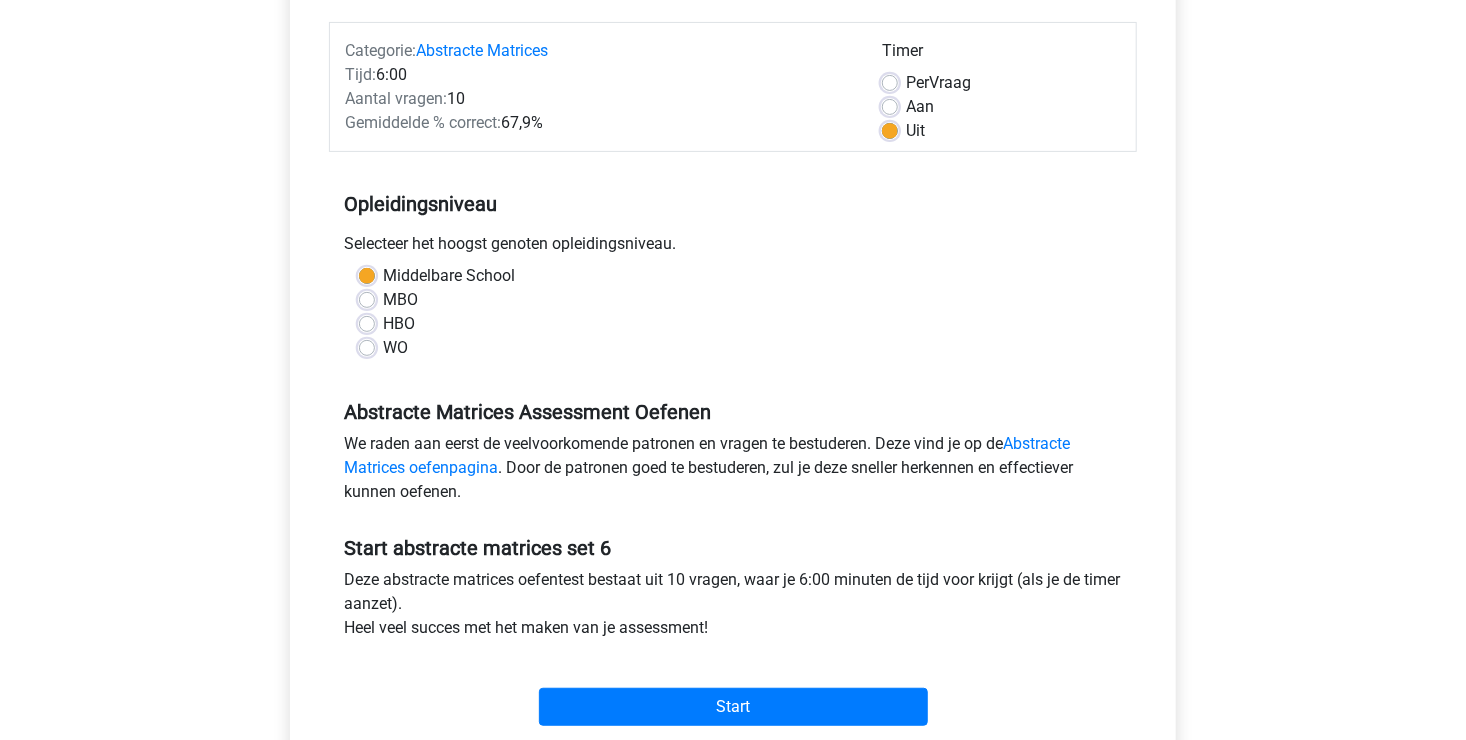 scroll, scrollTop: 300, scrollLeft: 0, axis: vertical 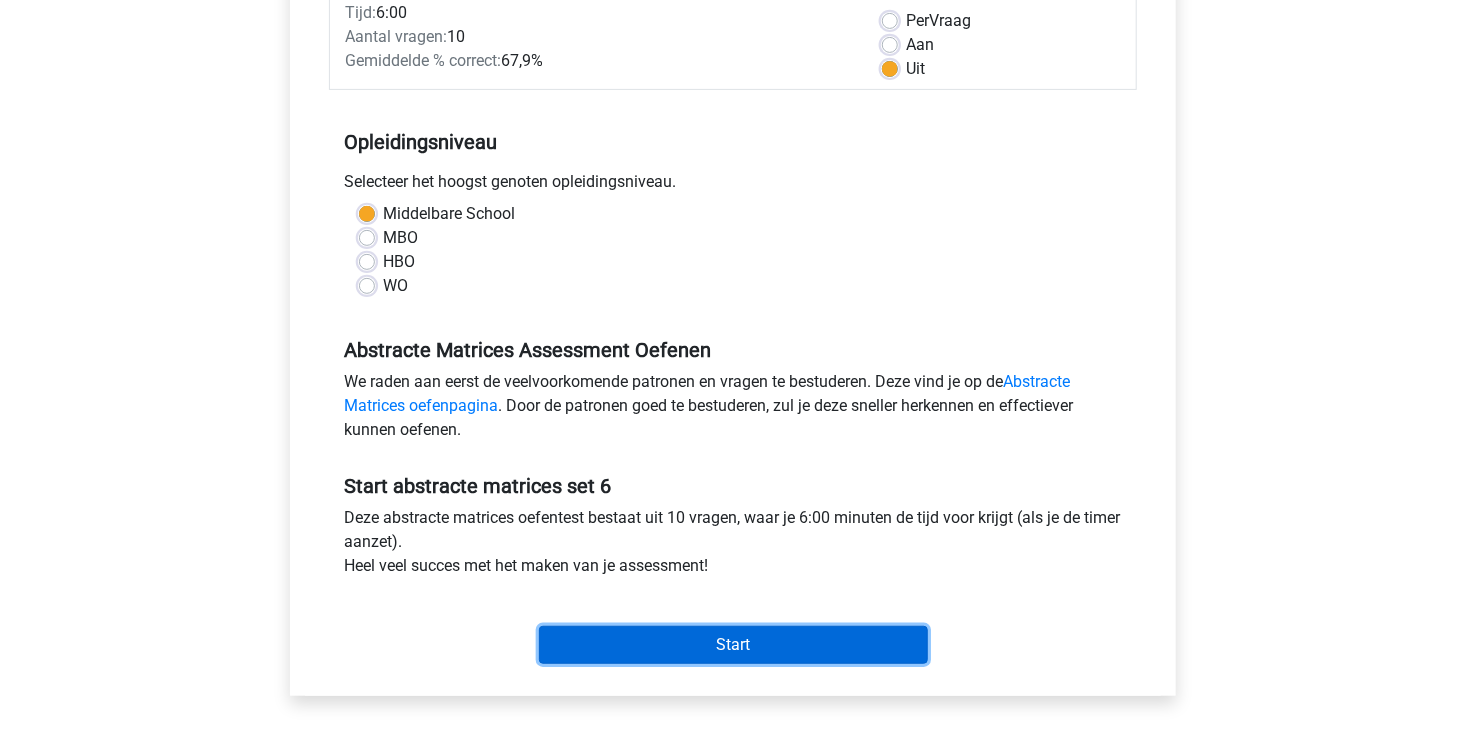 click on "Start" at bounding box center [733, 645] 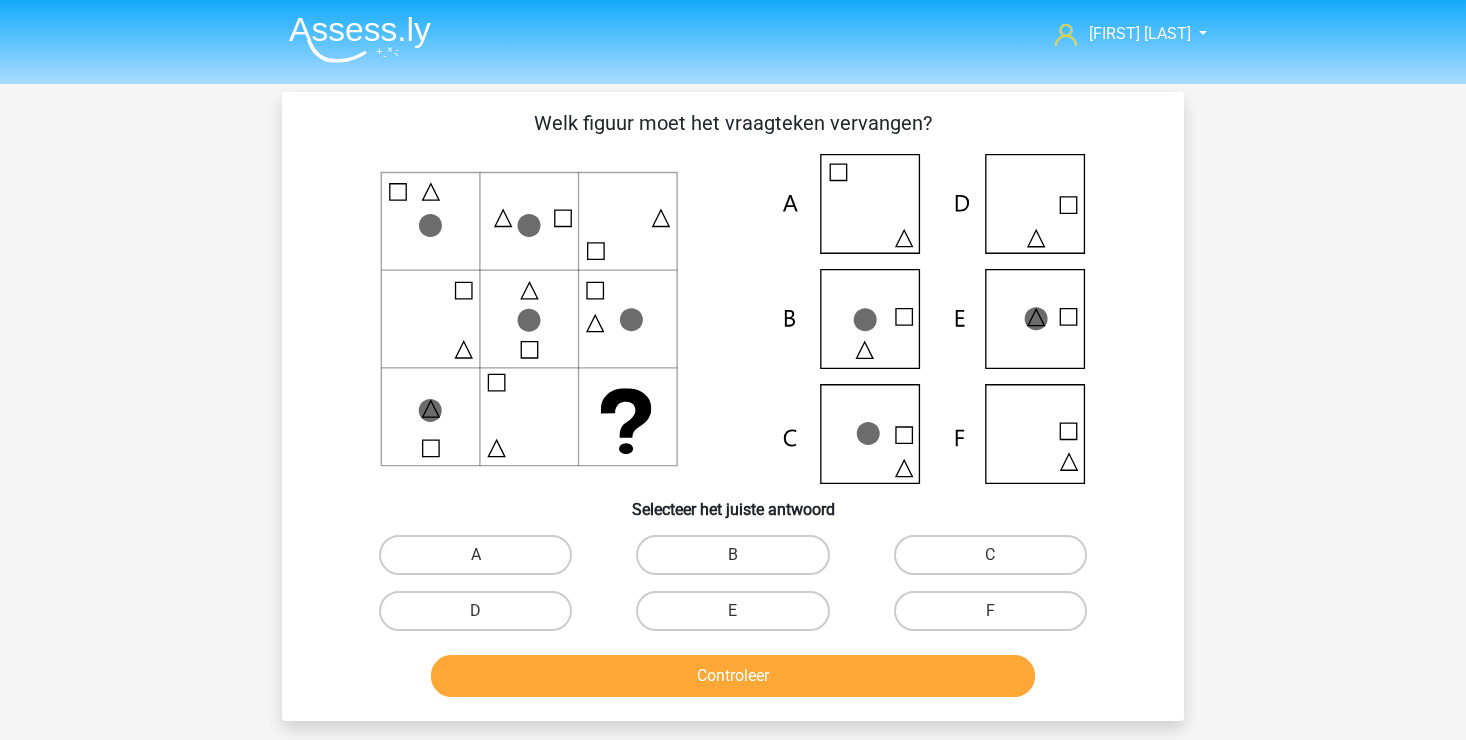 scroll, scrollTop: 0, scrollLeft: 0, axis: both 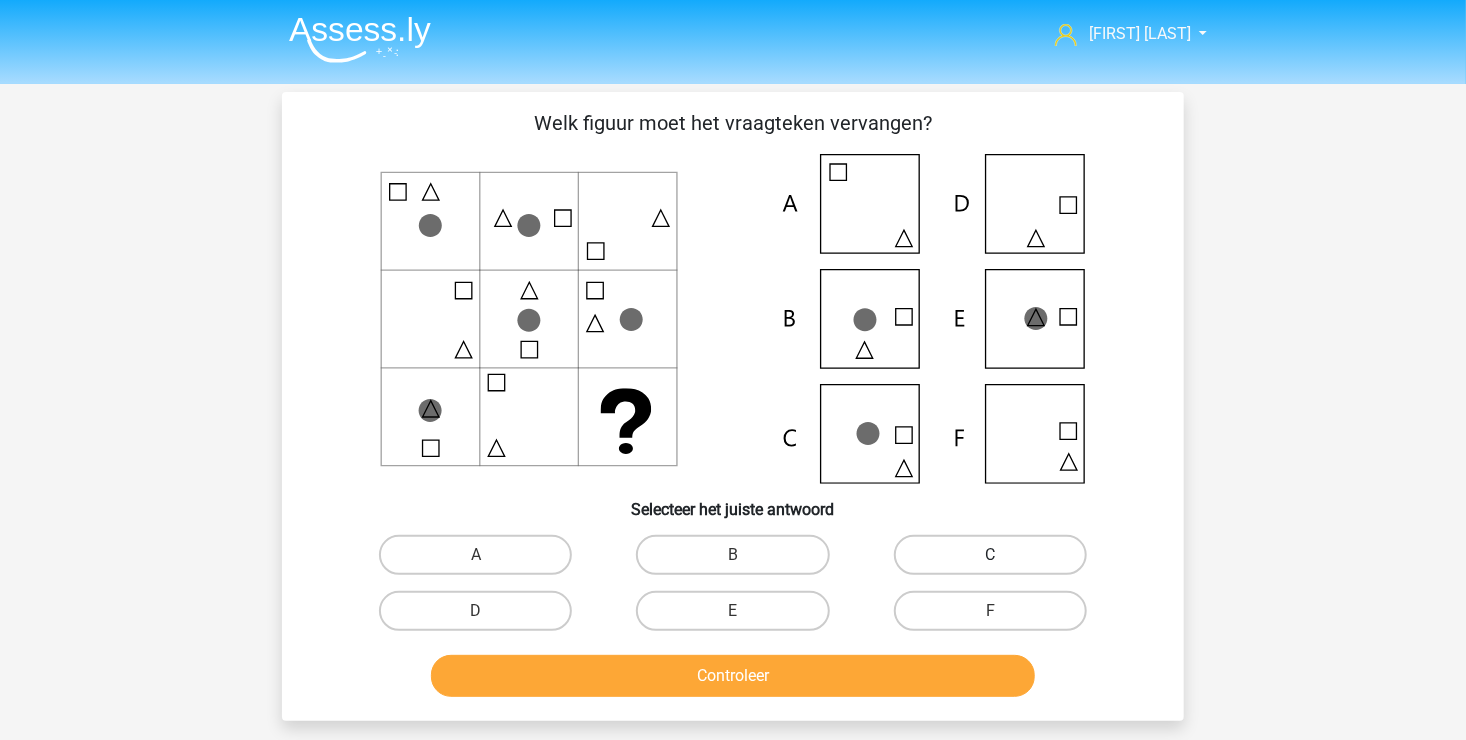 click on "C" at bounding box center (990, 555) 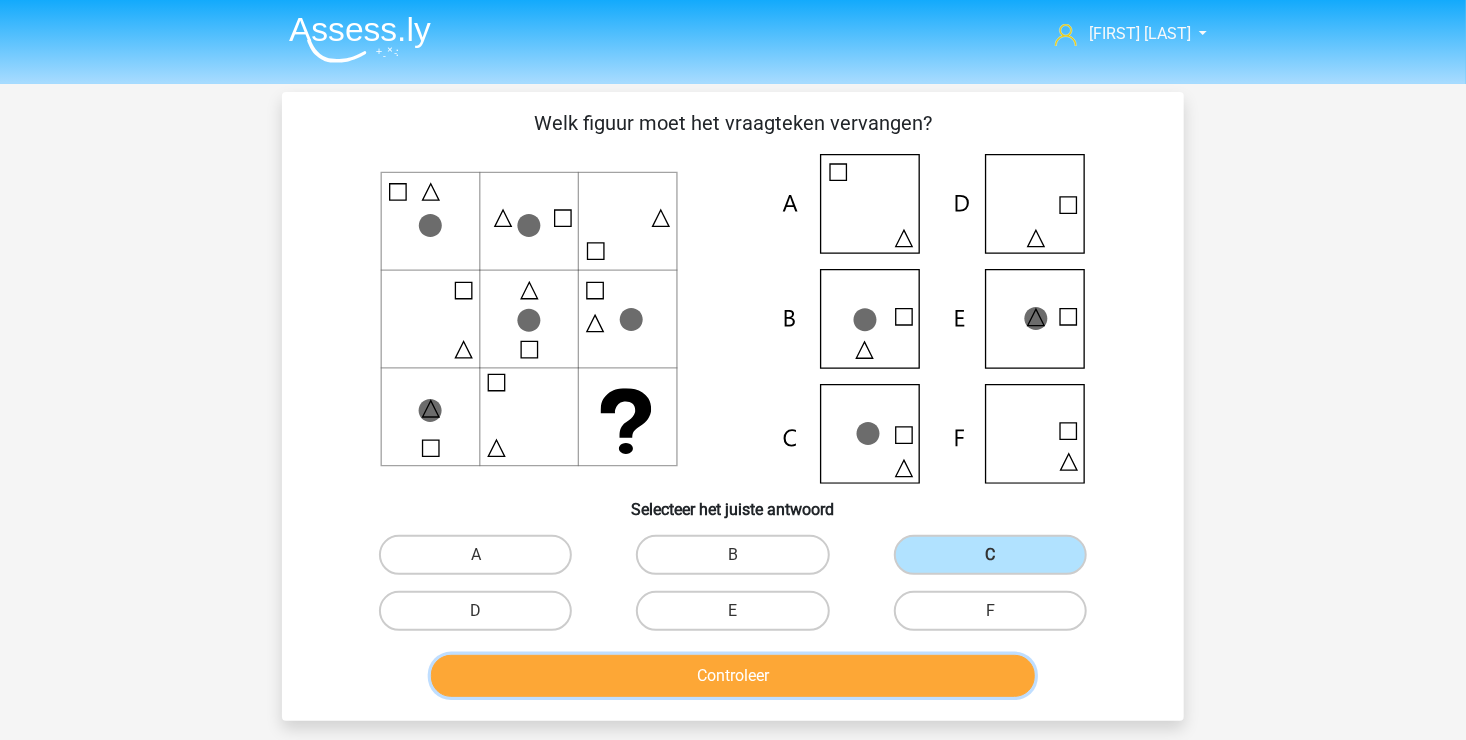 click on "Controleer" at bounding box center (733, 676) 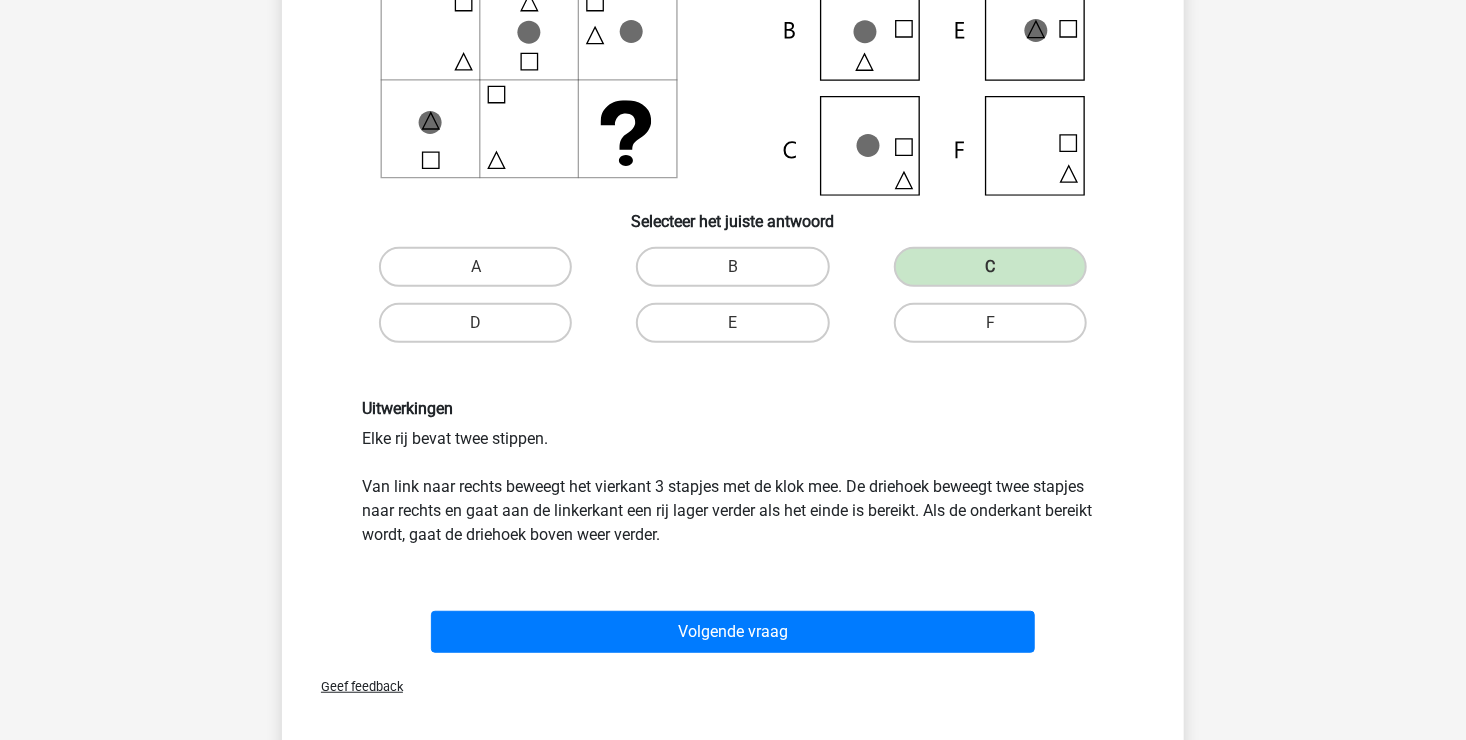 scroll, scrollTop: 300, scrollLeft: 0, axis: vertical 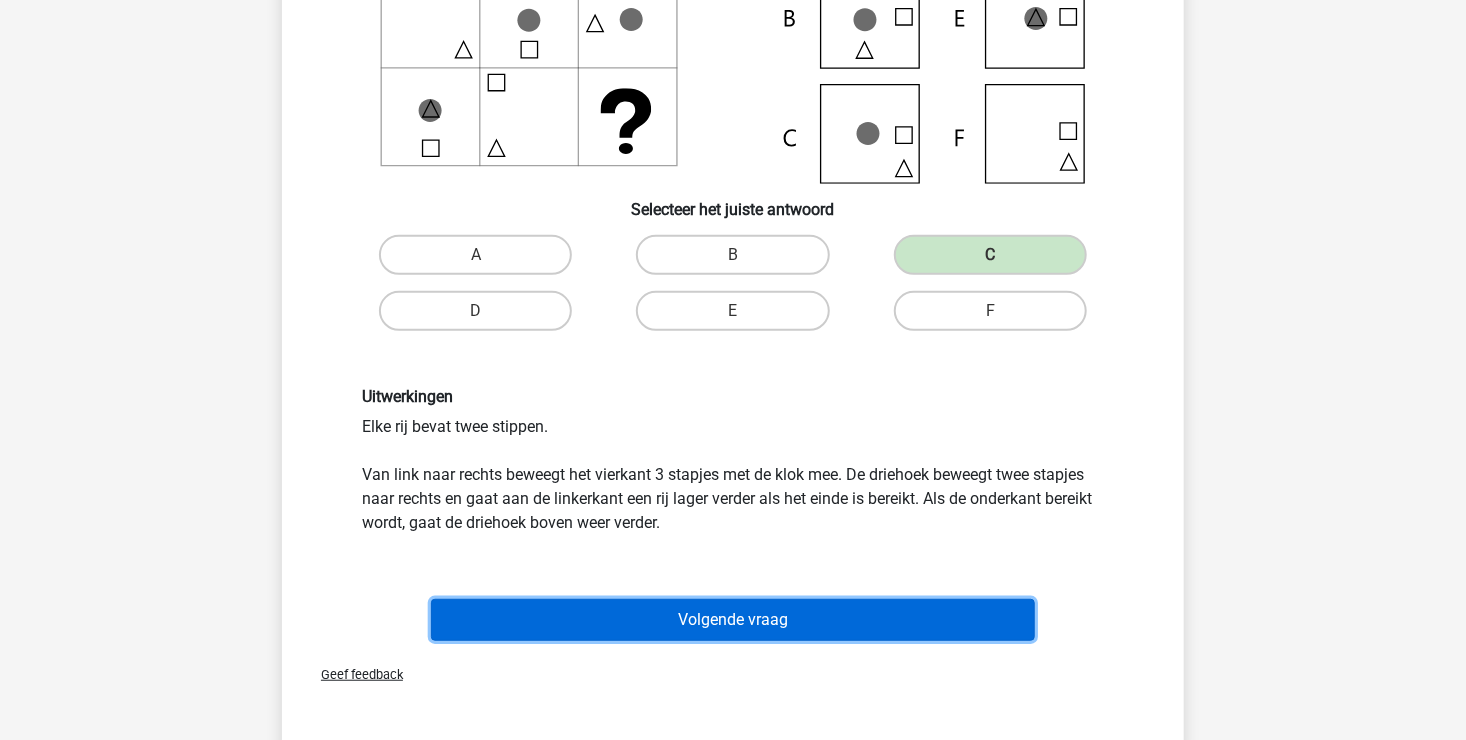 click on "Volgende vraag" at bounding box center (733, 620) 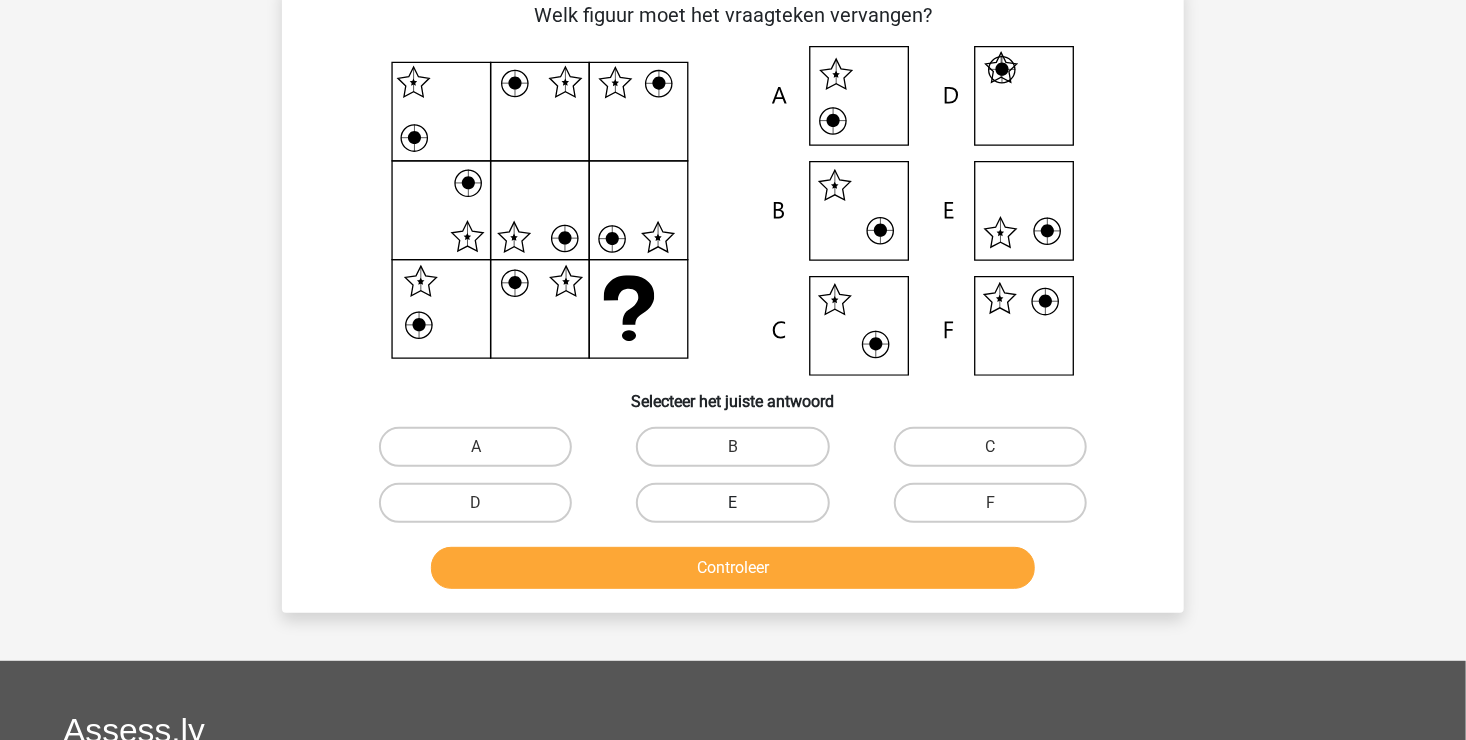 scroll, scrollTop: 92, scrollLeft: 0, axis: vertical 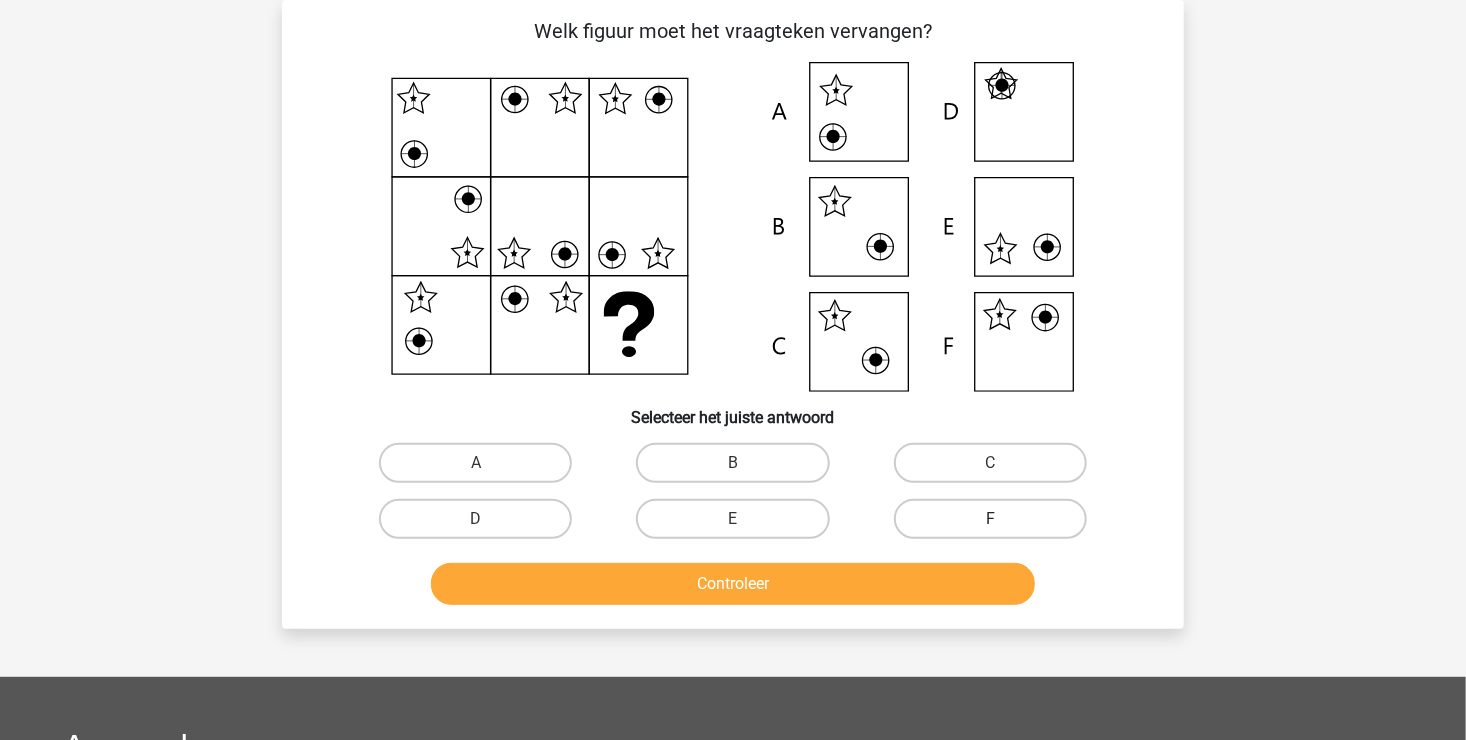 click on "F" at bounding box center (990, 519) 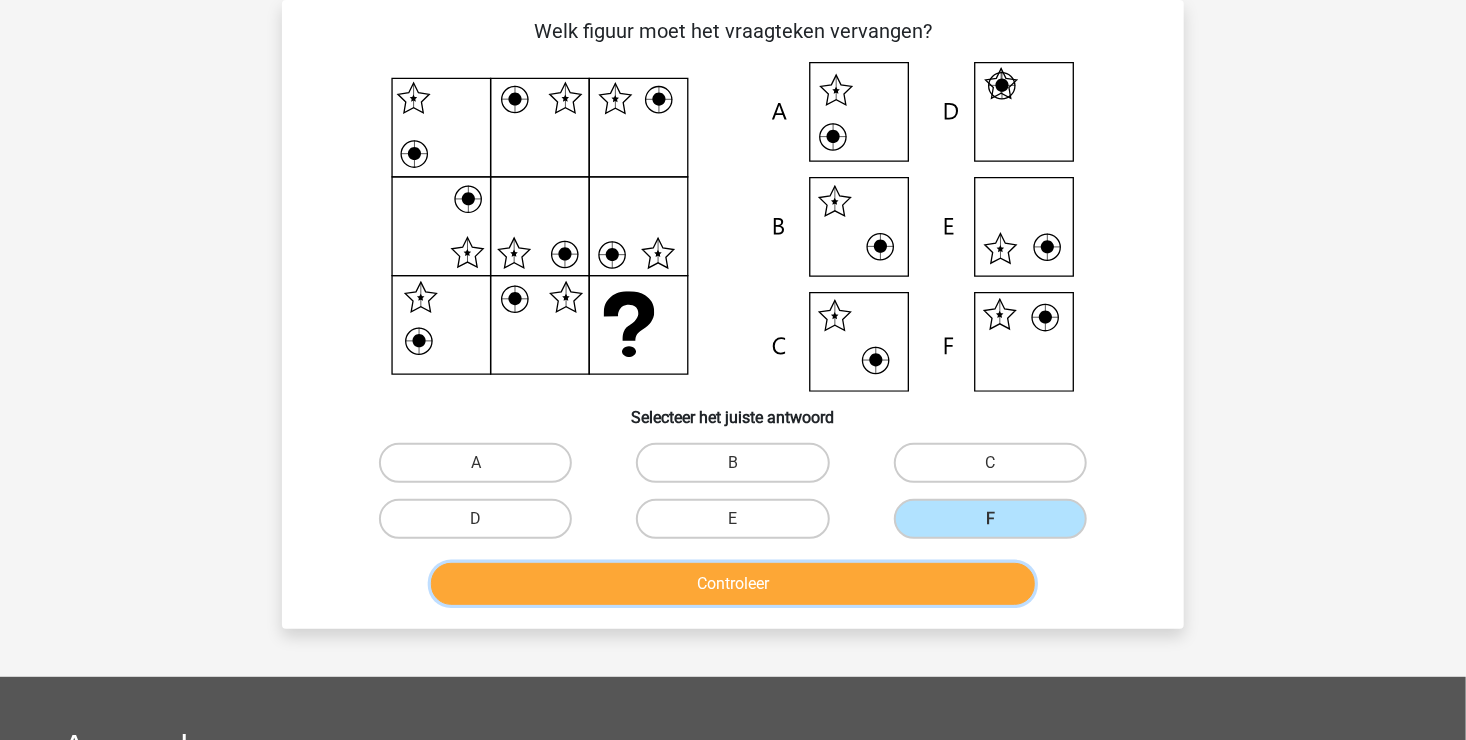 click on "Controleer" at bounding box center (733, 584) 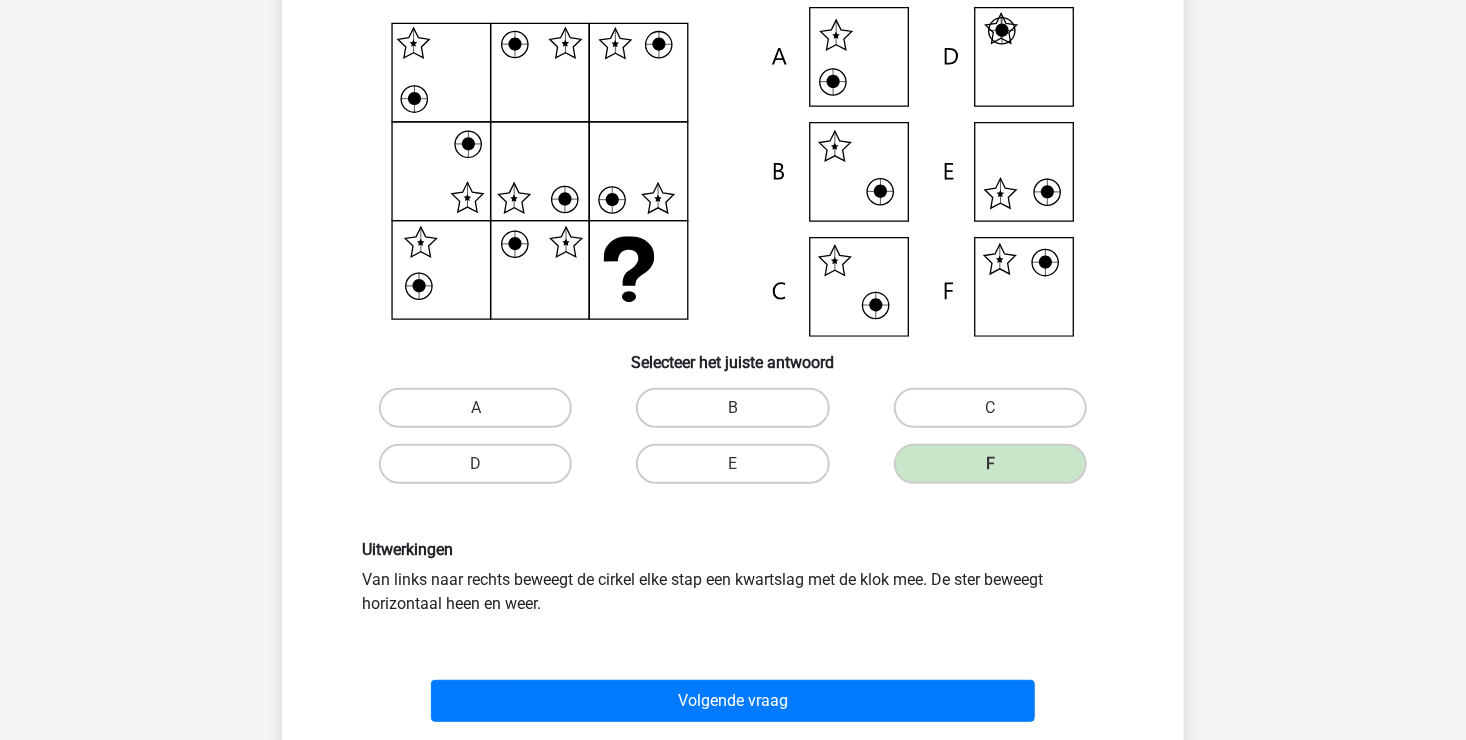 scroll, scrollTop: 192, scrollLeft: 0, axis: vertical 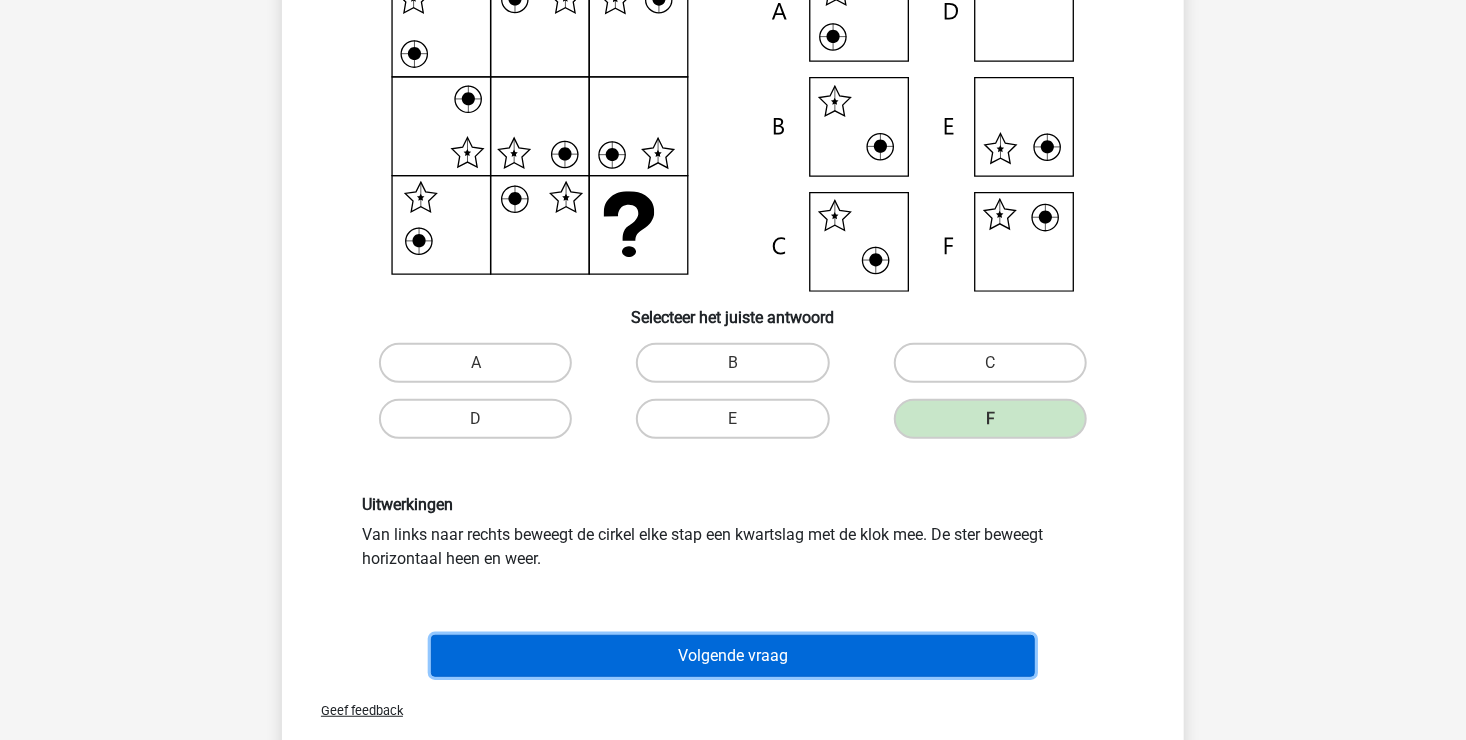 click on "Volgende vraag" at bounding box center (733, 656) 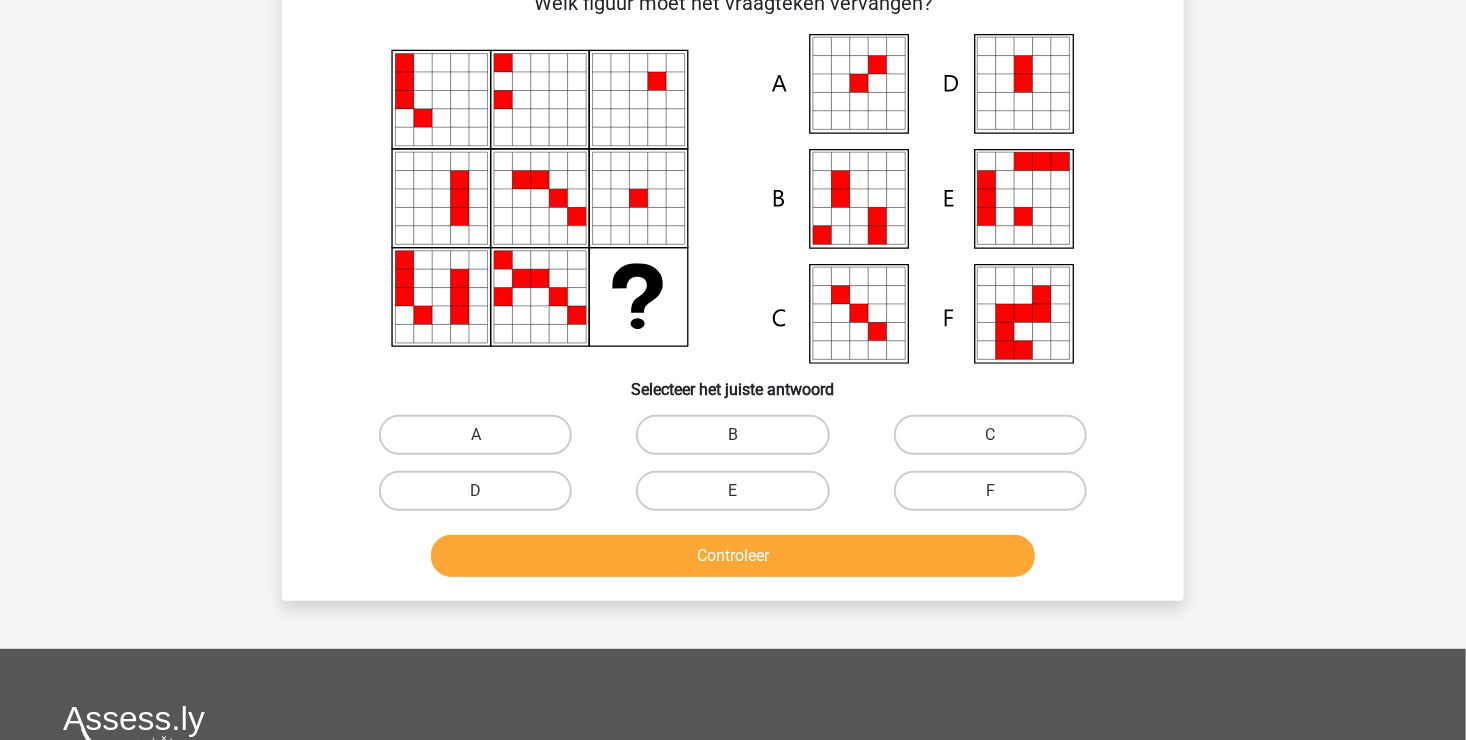 scroll, scrollTop: 92, scrollLeft: 0, axis: vertical 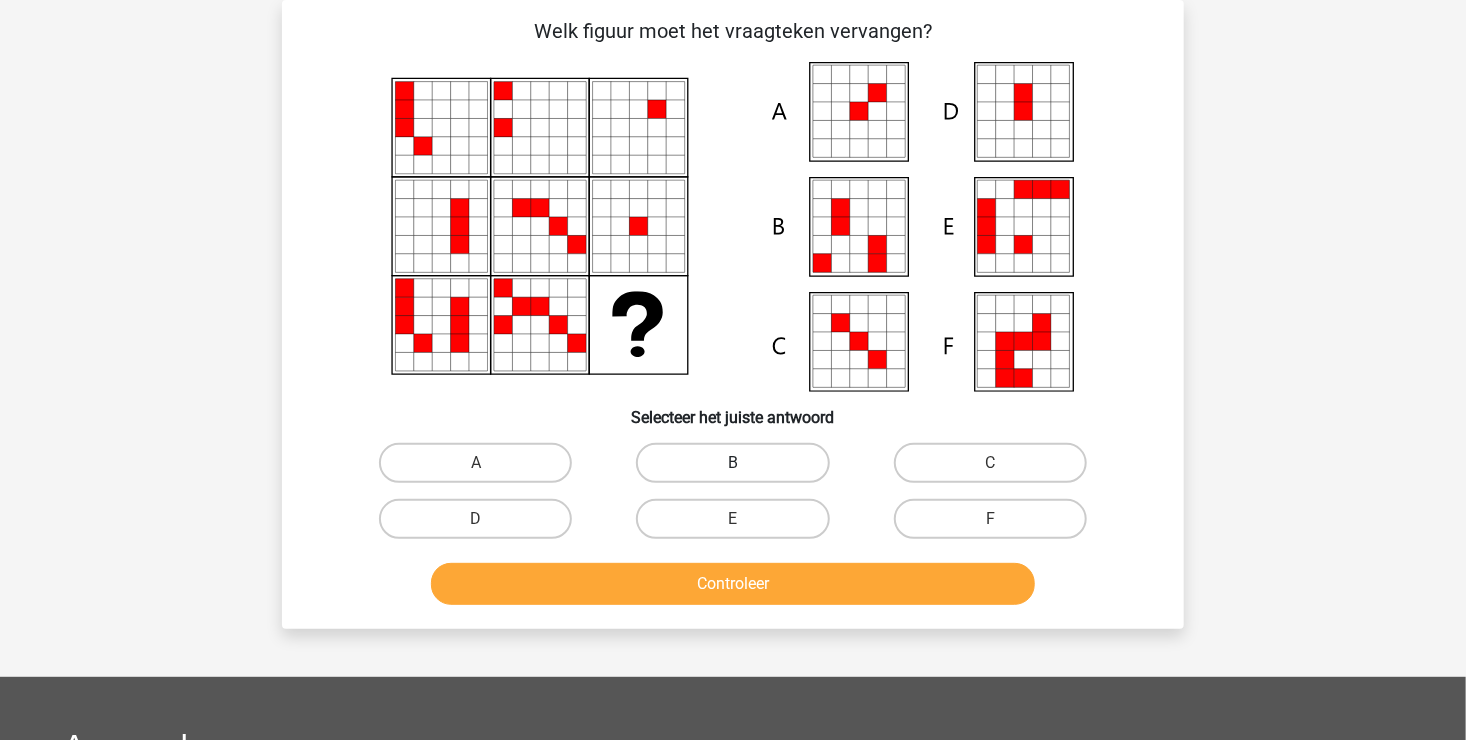 click on "B" at bounding box center [732, 463] 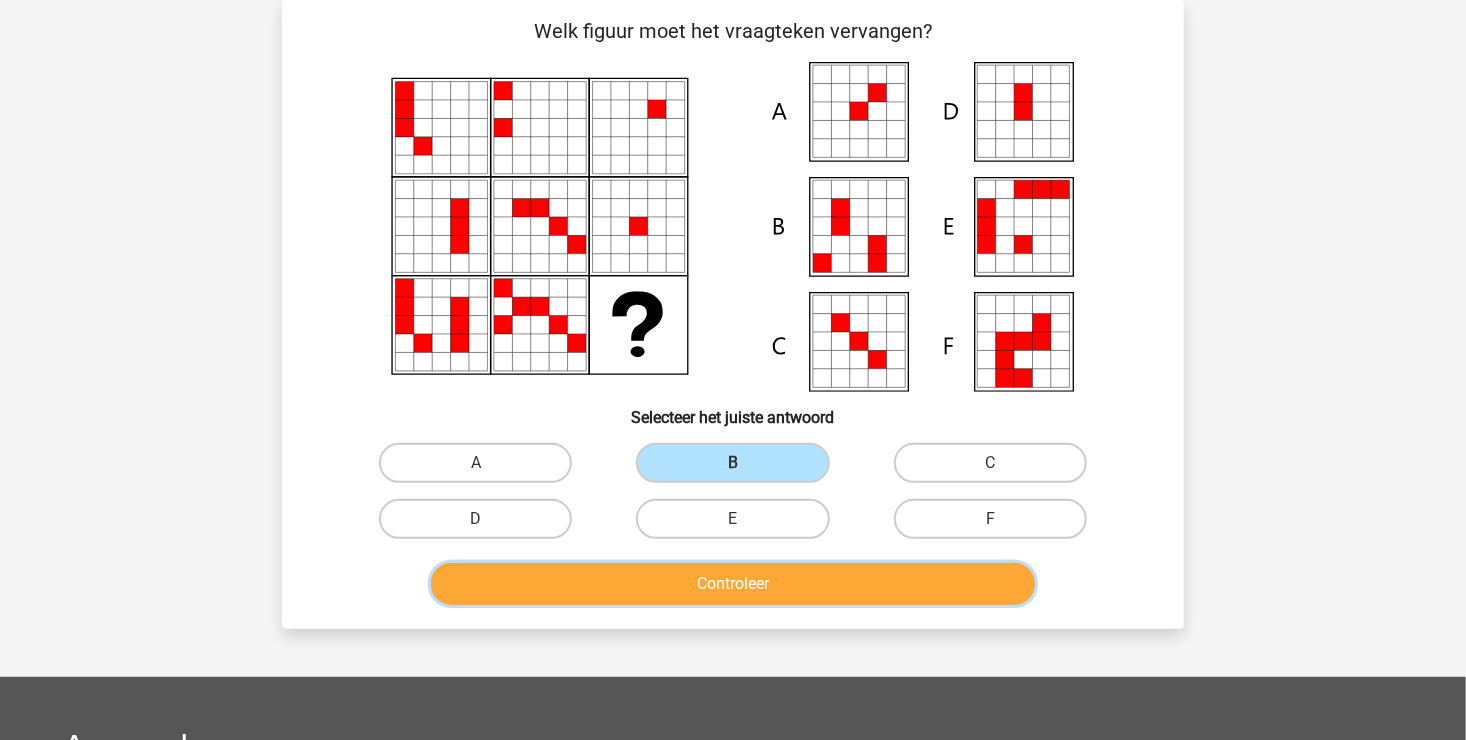 click on "Controleer" at bounding box center [733, 584] 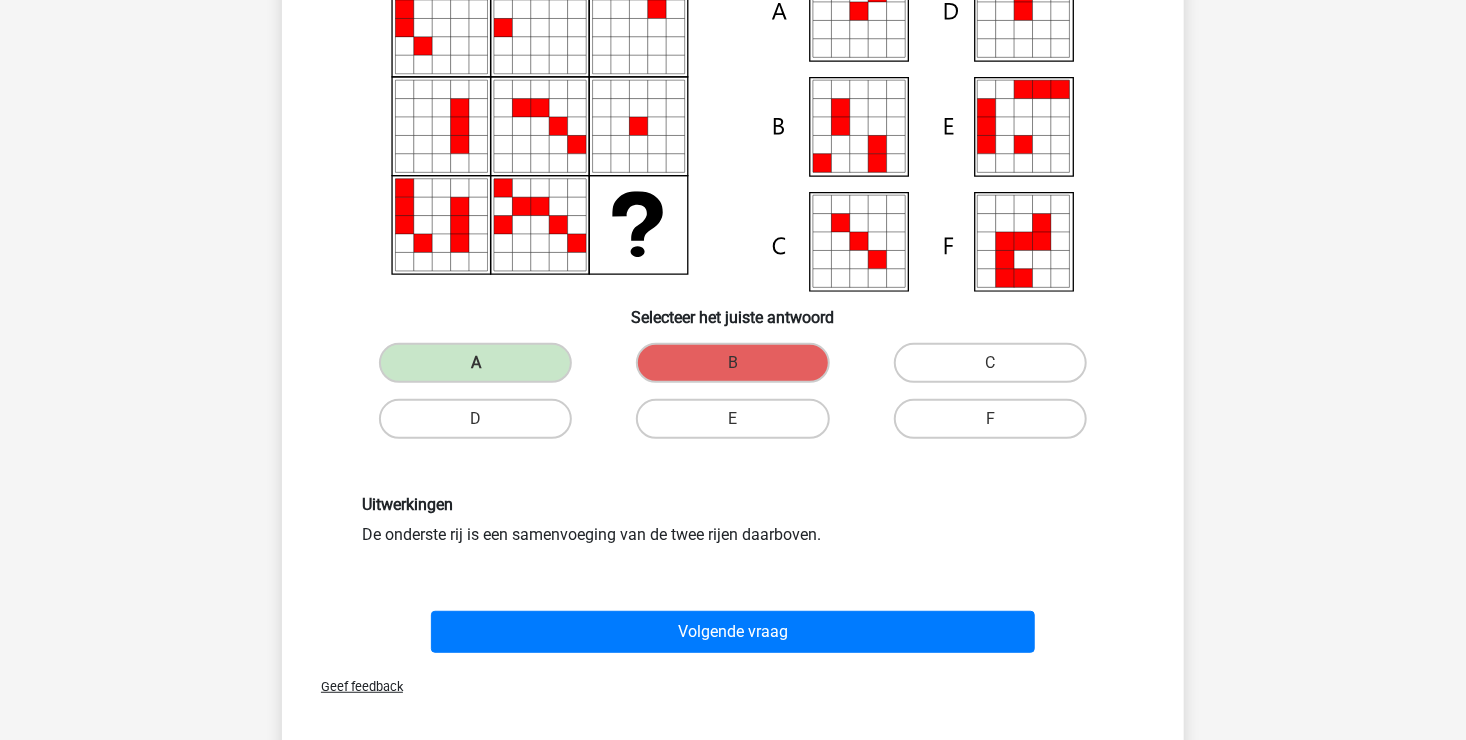 scroll, scrollTop: 92, scrollLeft: 0, axis: vertical 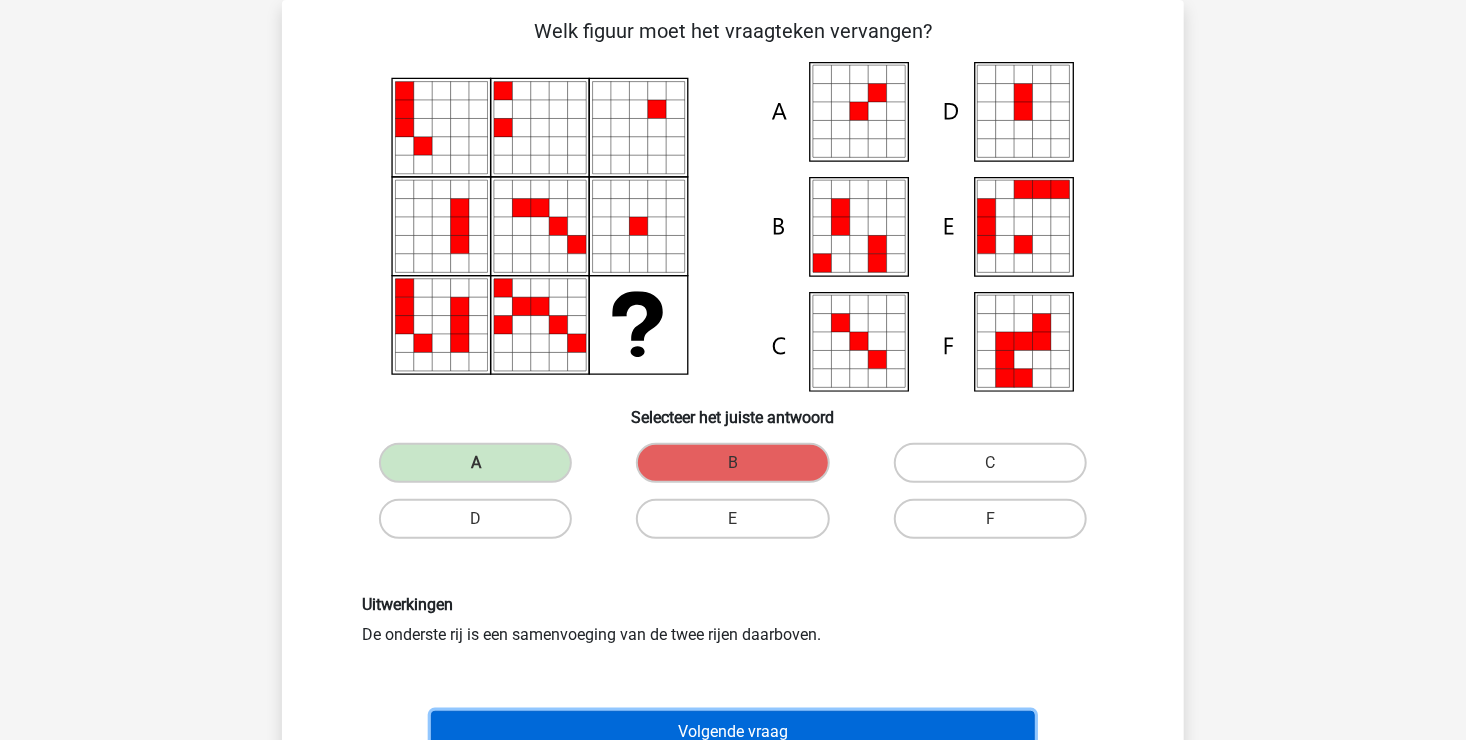 click on "Volgende vraag" at bounding box center (733, 732) 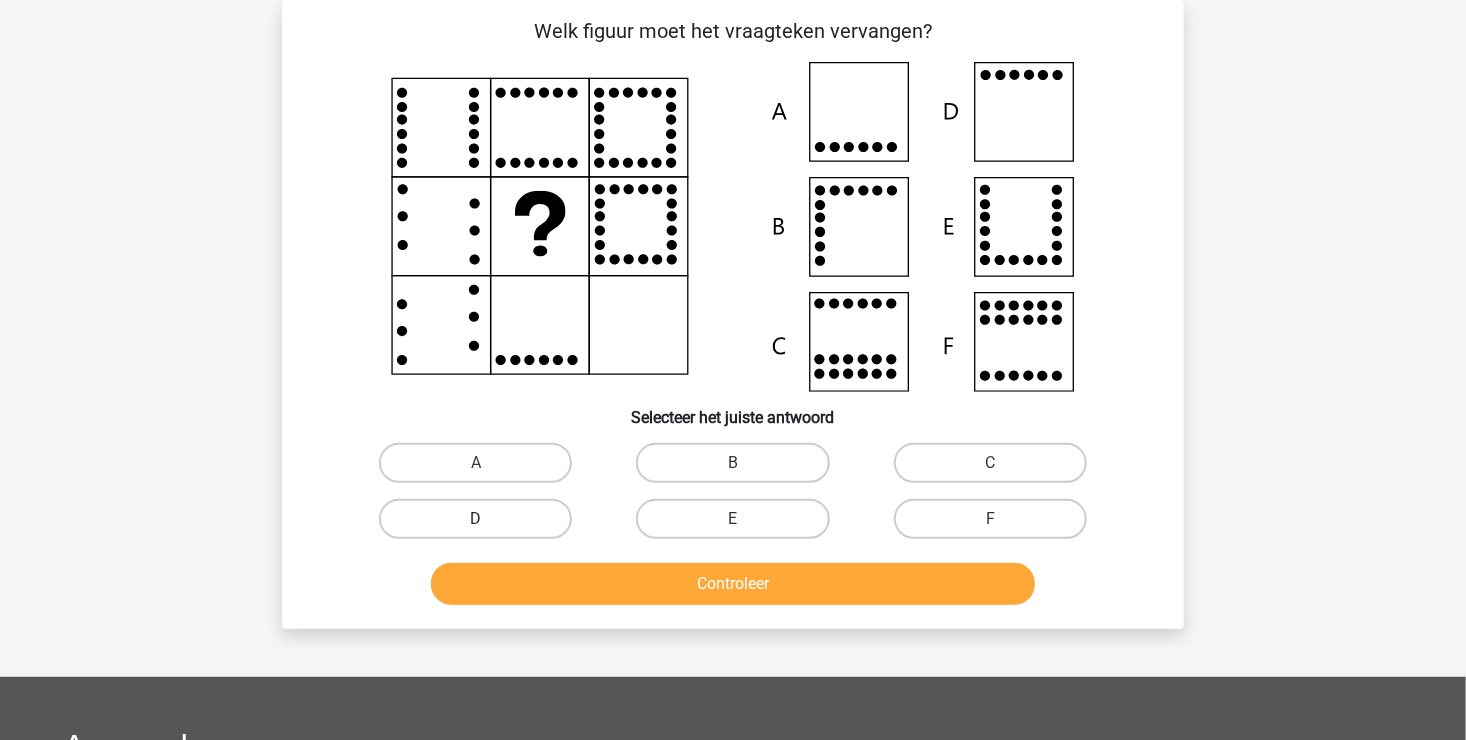 click on "D" at bounding box center (475, 519) 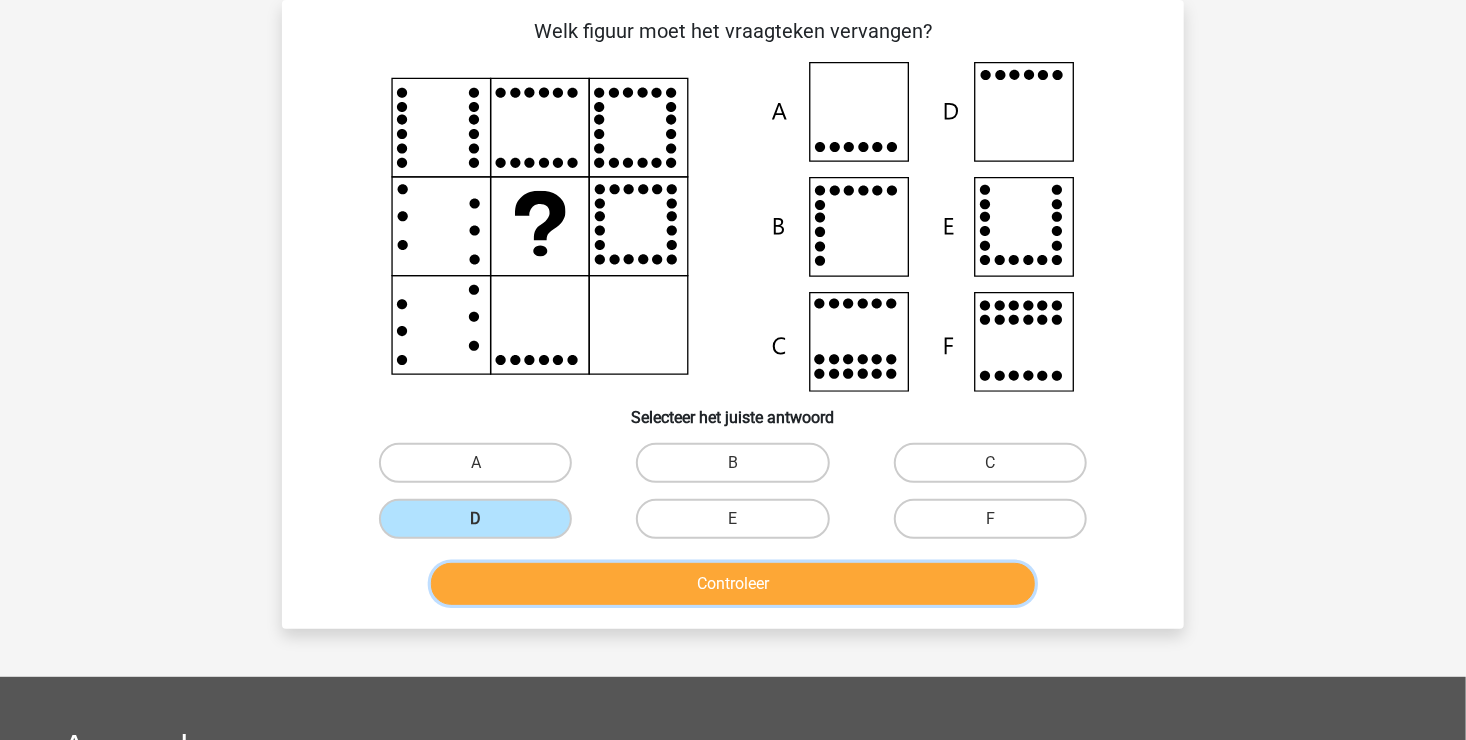 click on "Controleer" at bounding box center [733, 584] 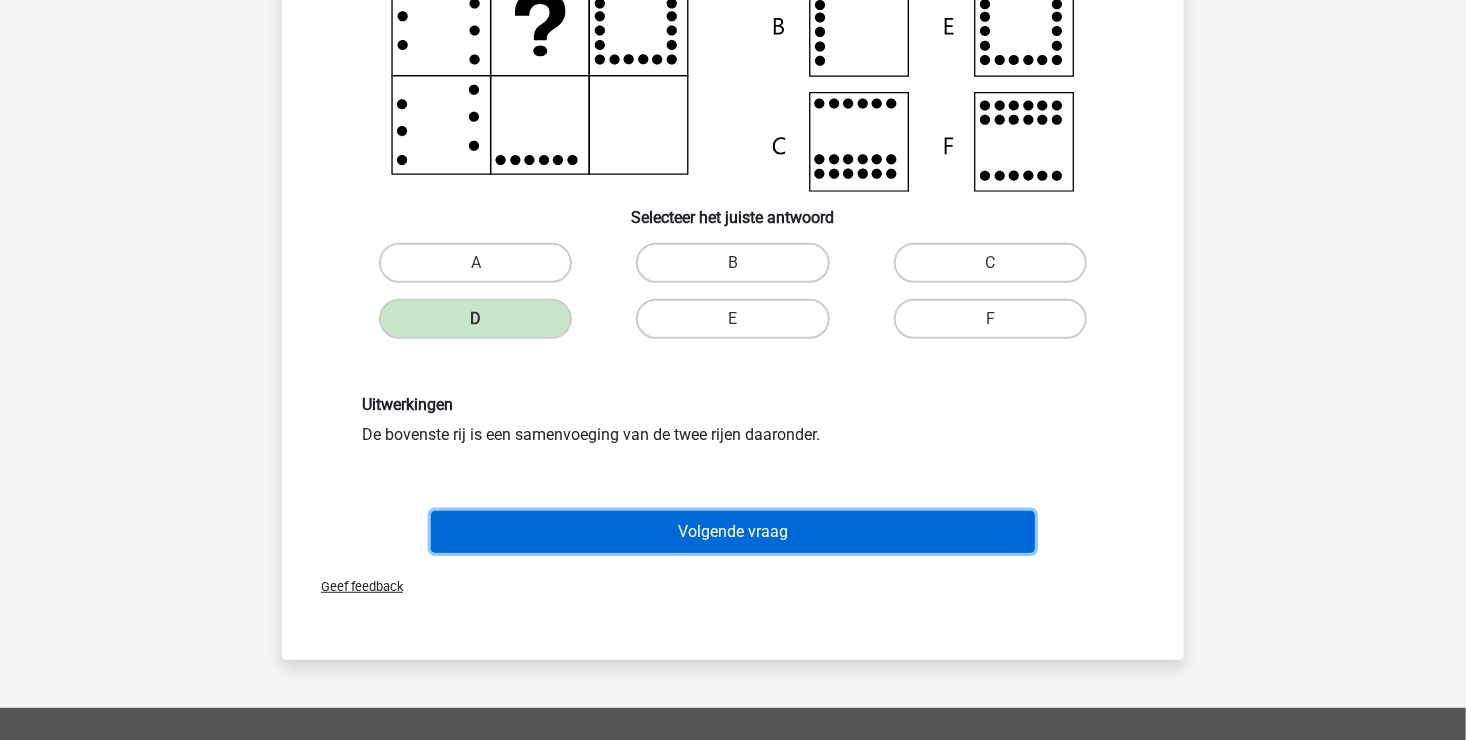click on "Volgende vraag" at bounding box center [733, 532] 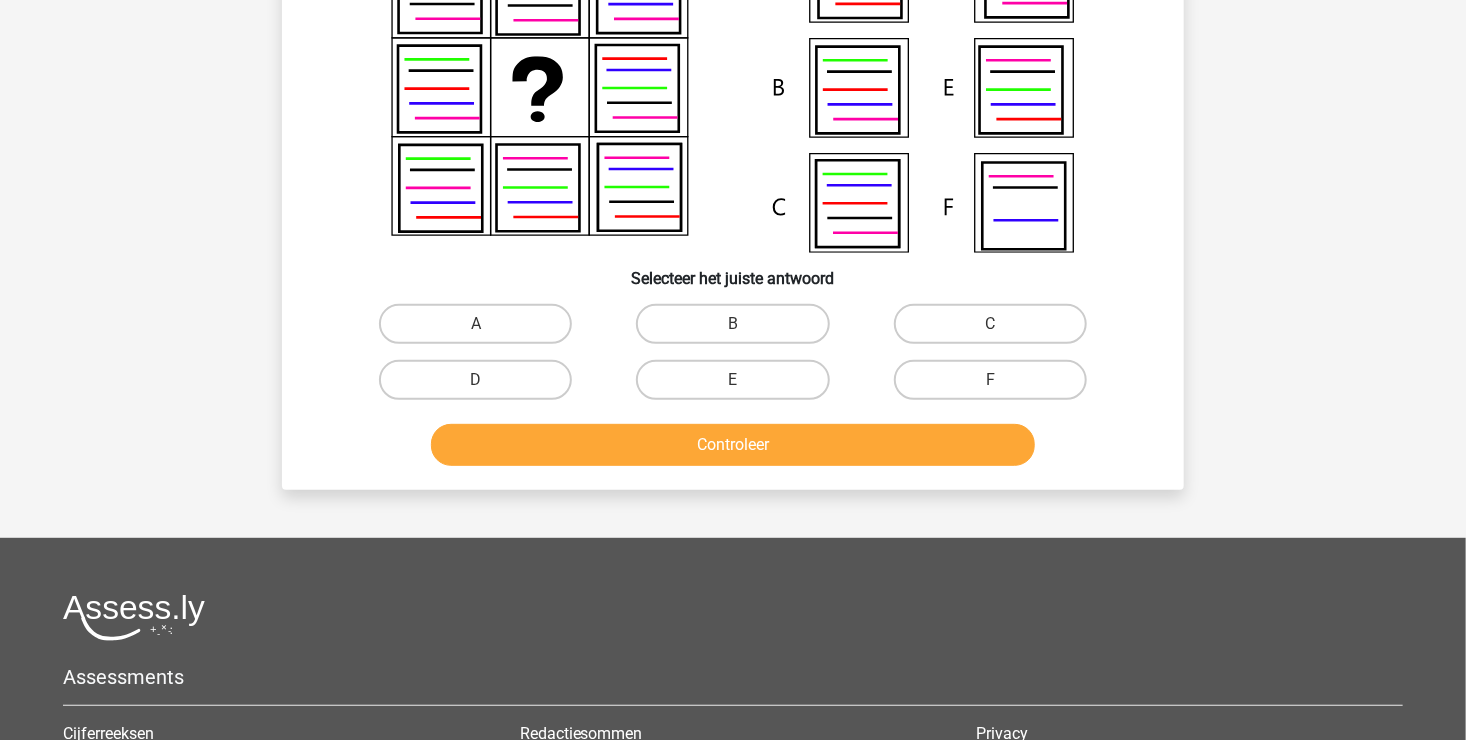 scroll, scrollTop: 92, scrollLeft: 0, axis: vertical 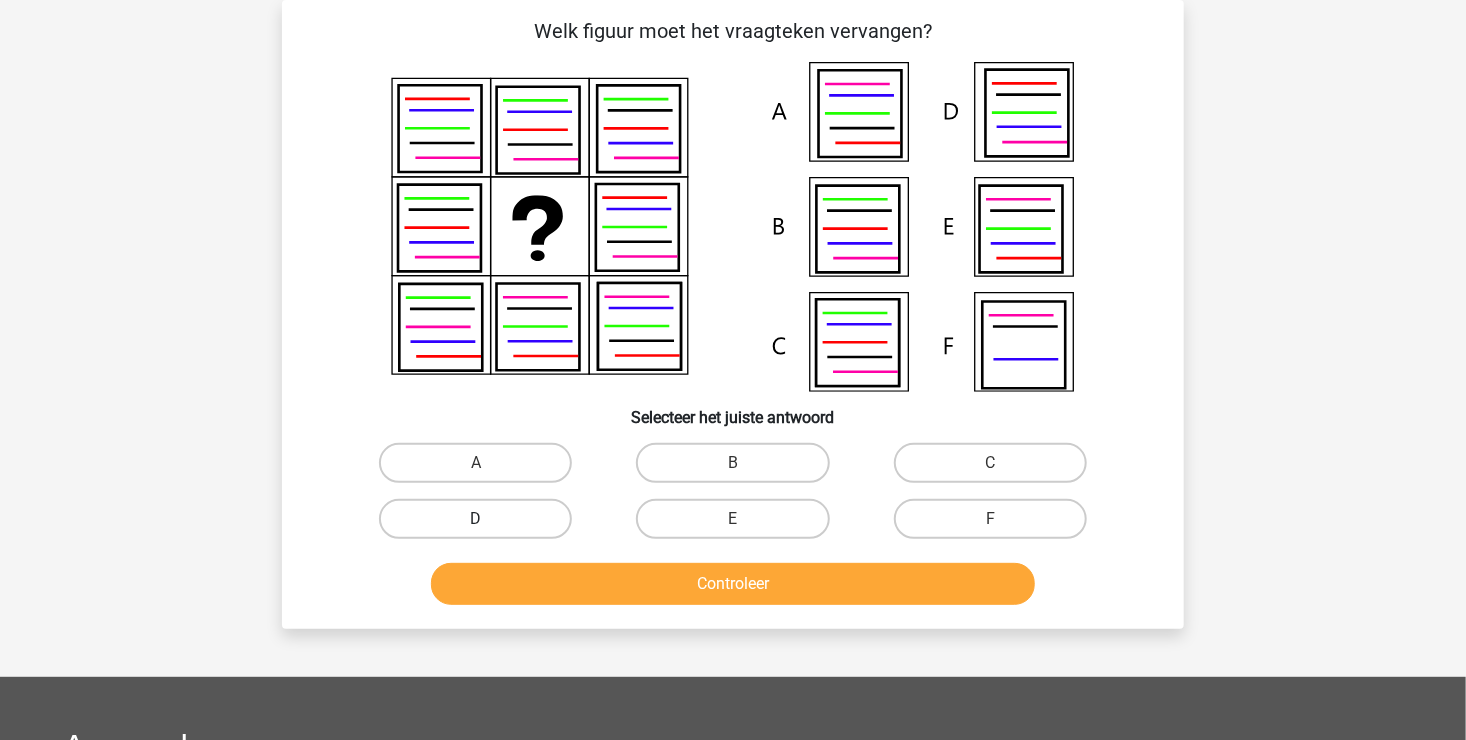 click on "D" at bounding box center [475, 519] 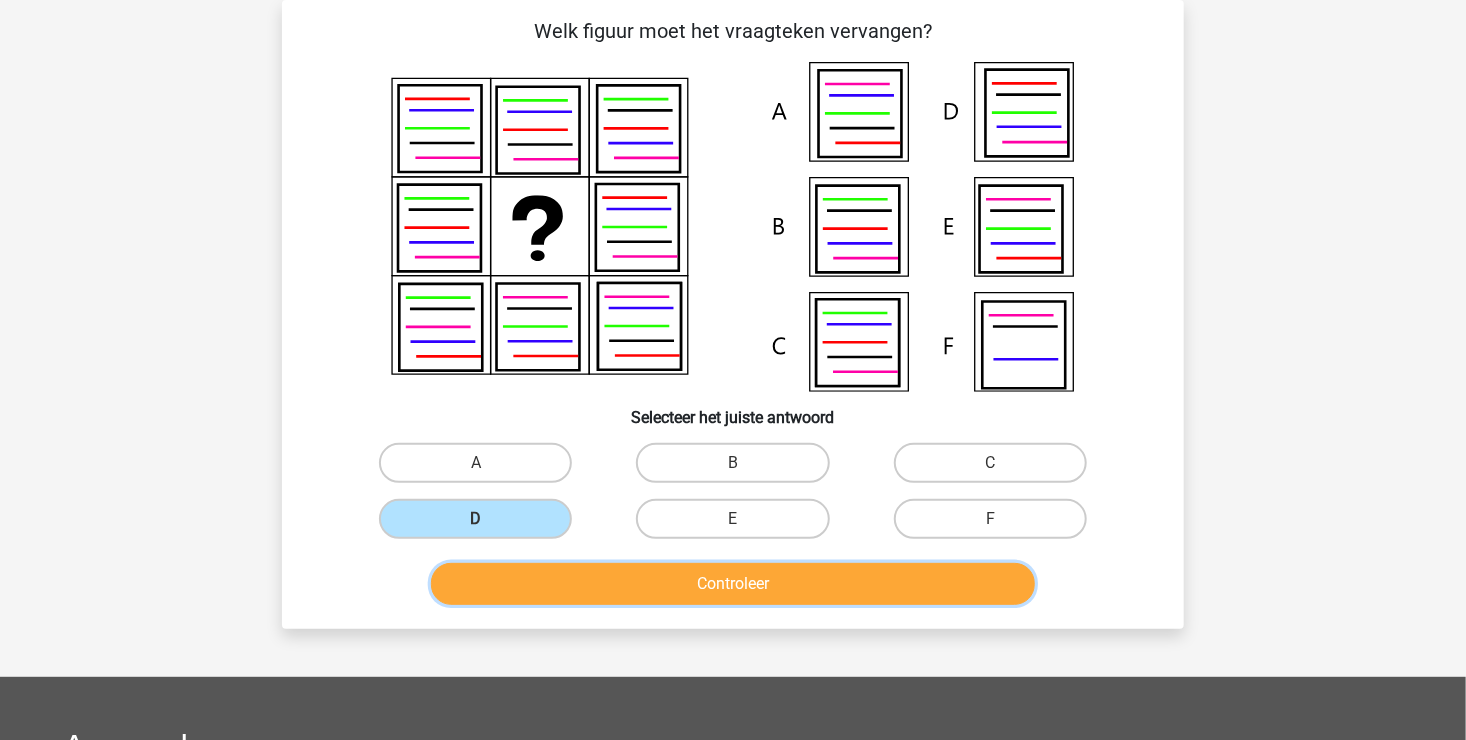 click on "Controleer" at bounding box center [733, 584] 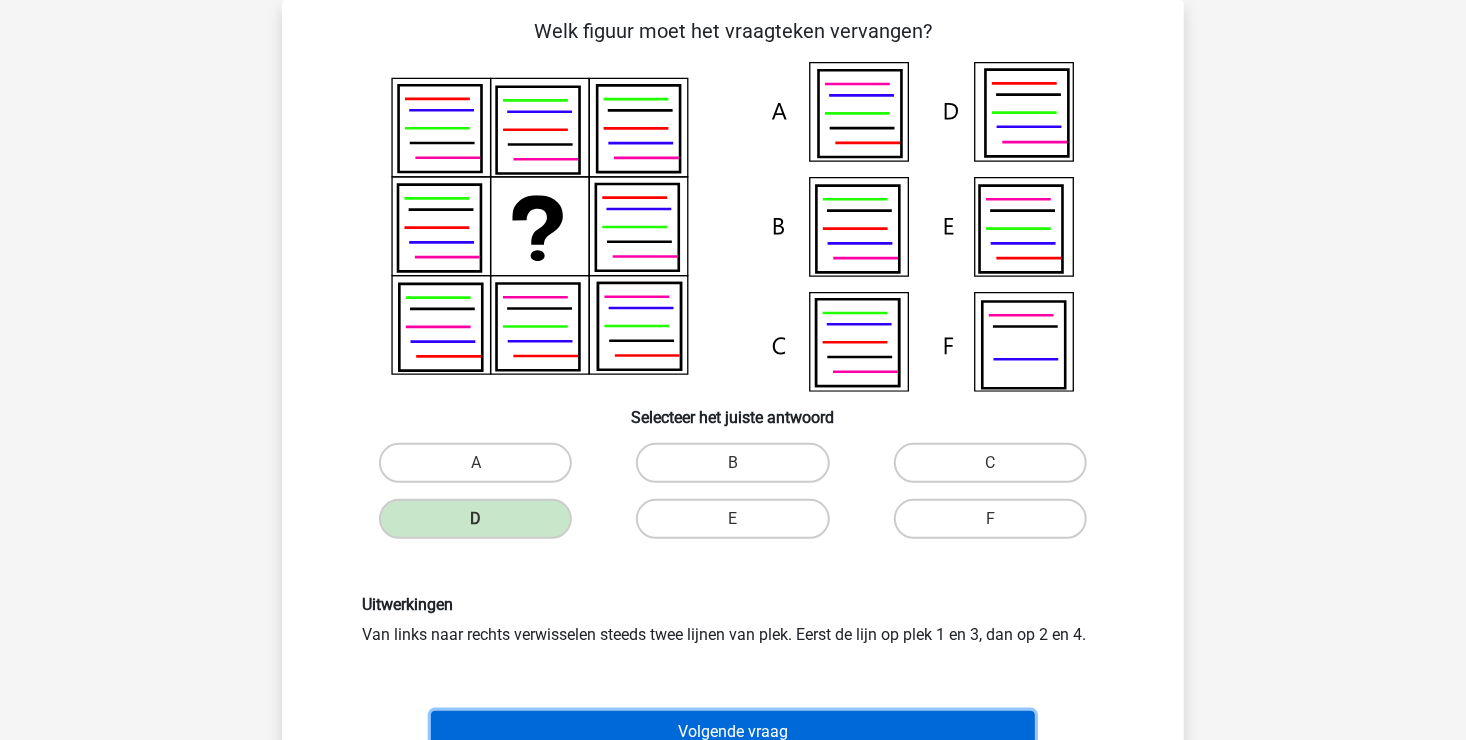 click on "Volgende vraag" at bounding box center [733, 732] 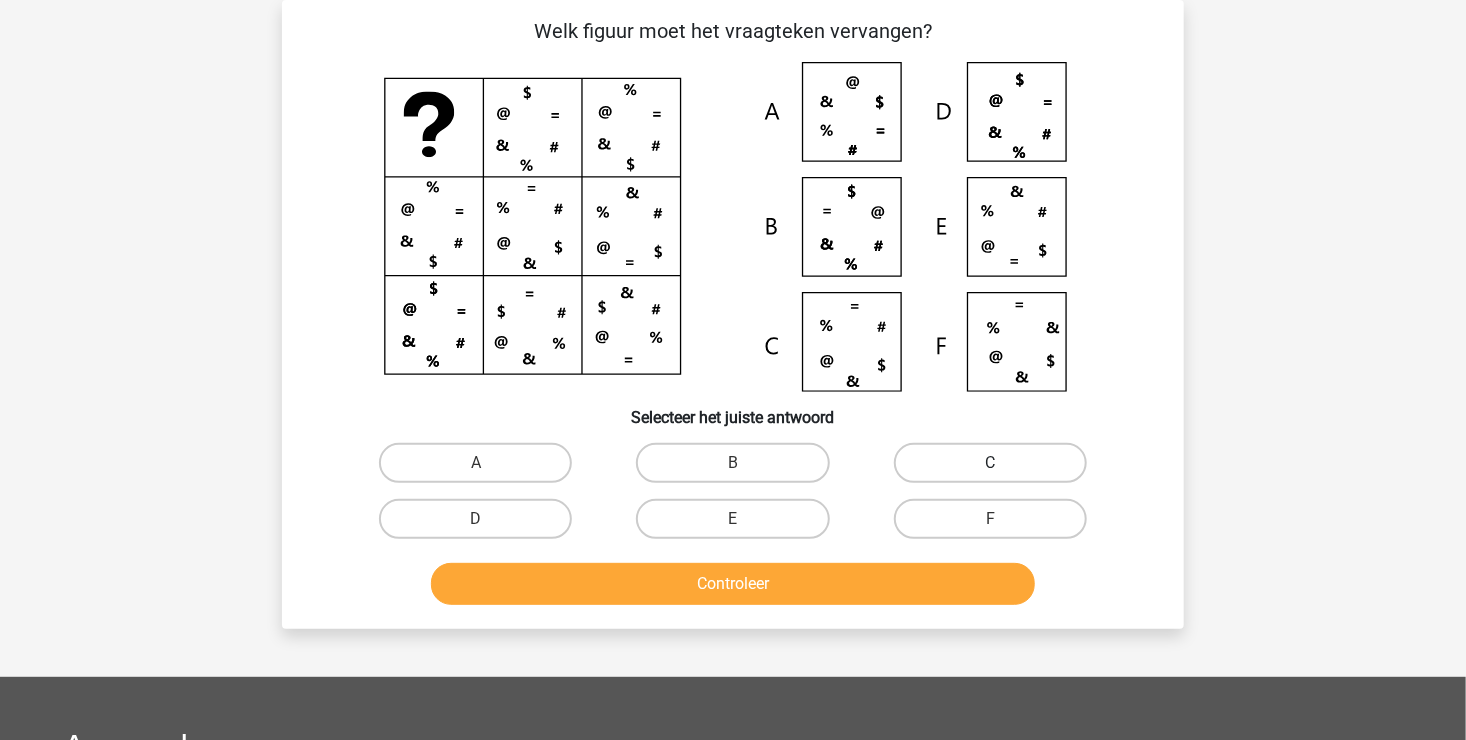 click on "C" at bounding box center (990, 463) 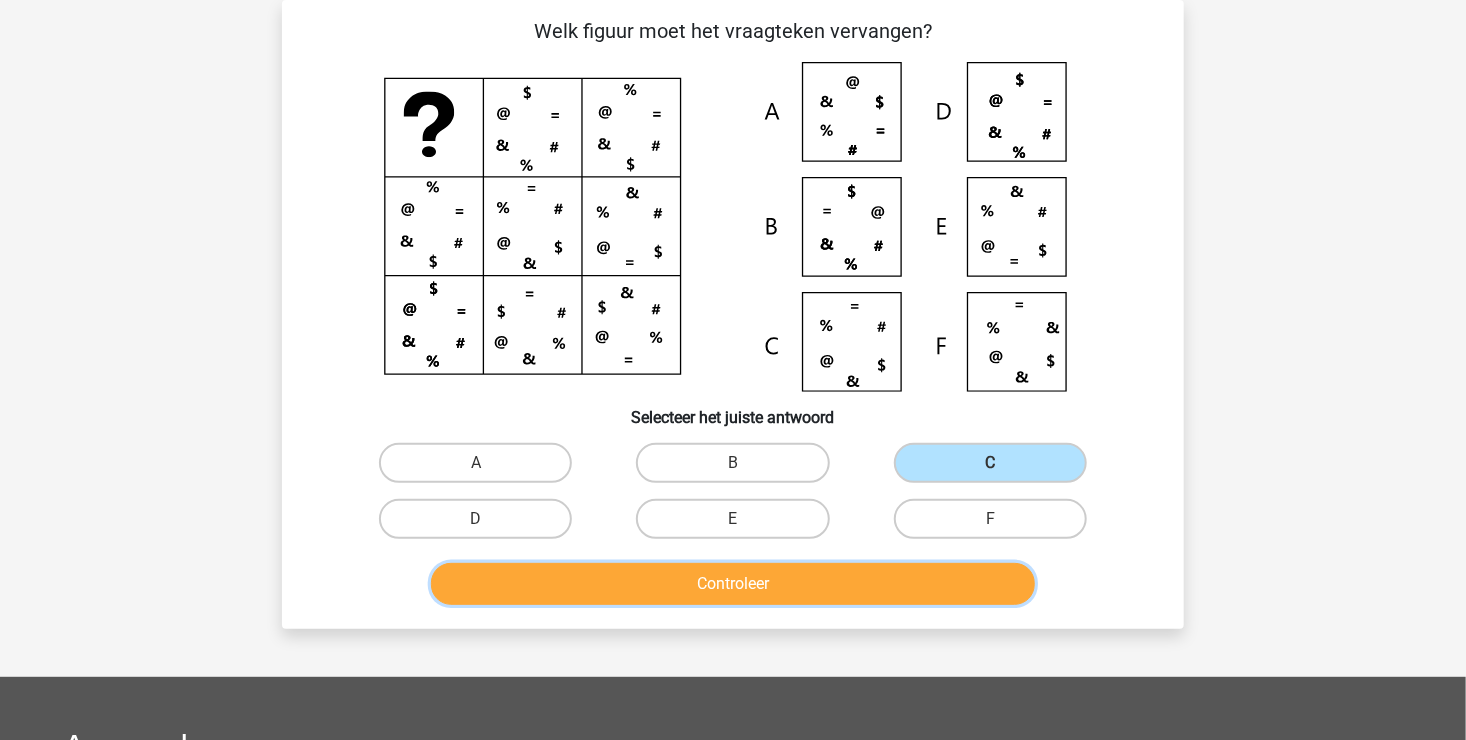 click on "Controleer" at bounding box center (733, 584) 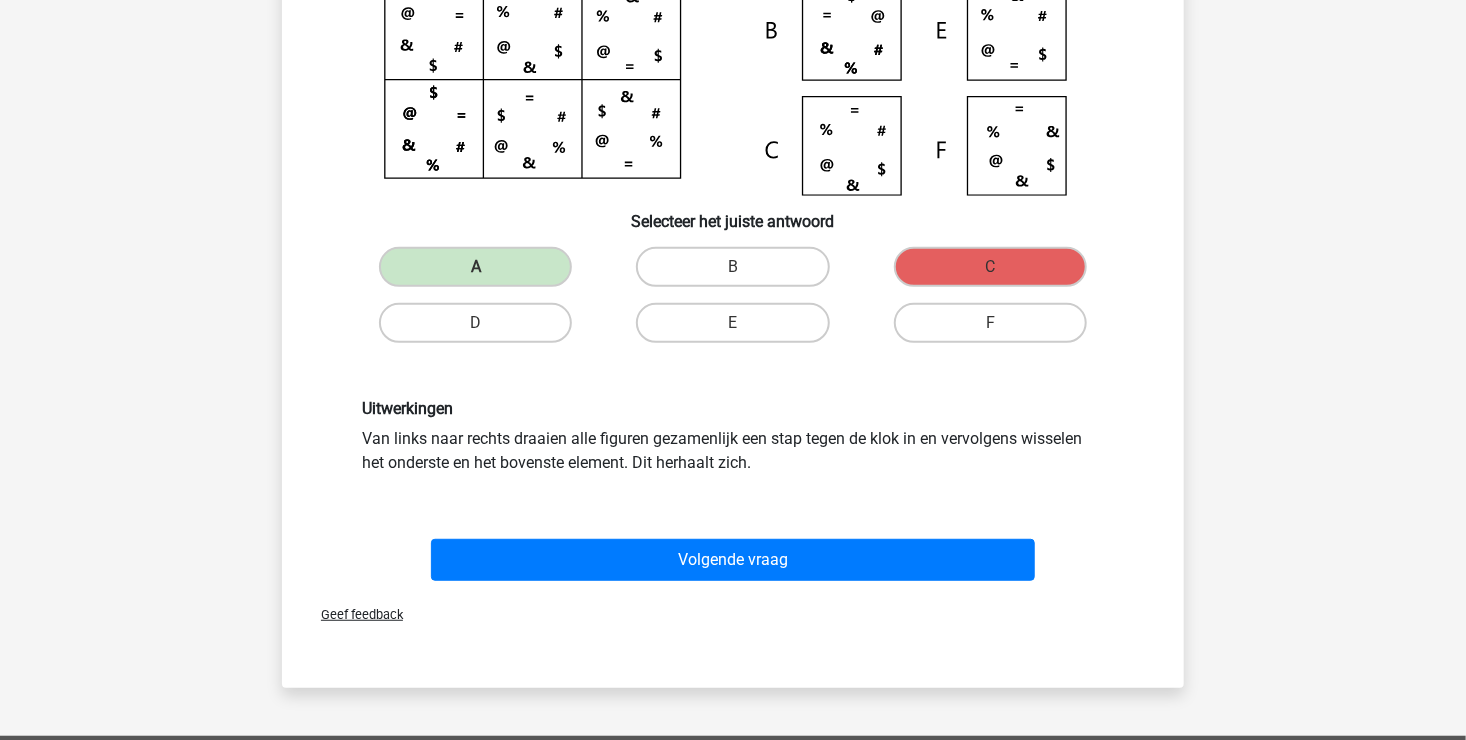 scroll, scrollTop: 292, scrollLeft: 0, axis: vertical 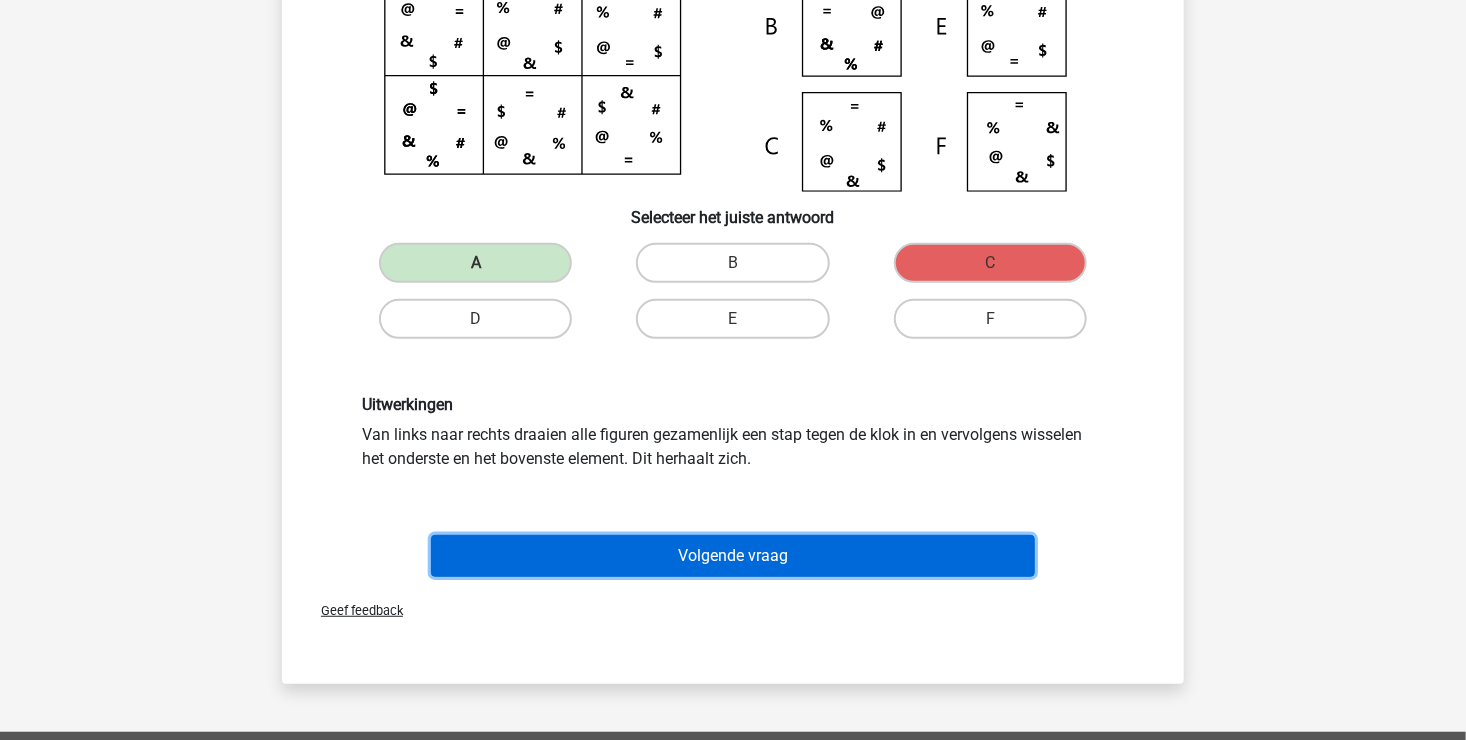 click on "Volgende vraag" at bounding box center [733, 556] 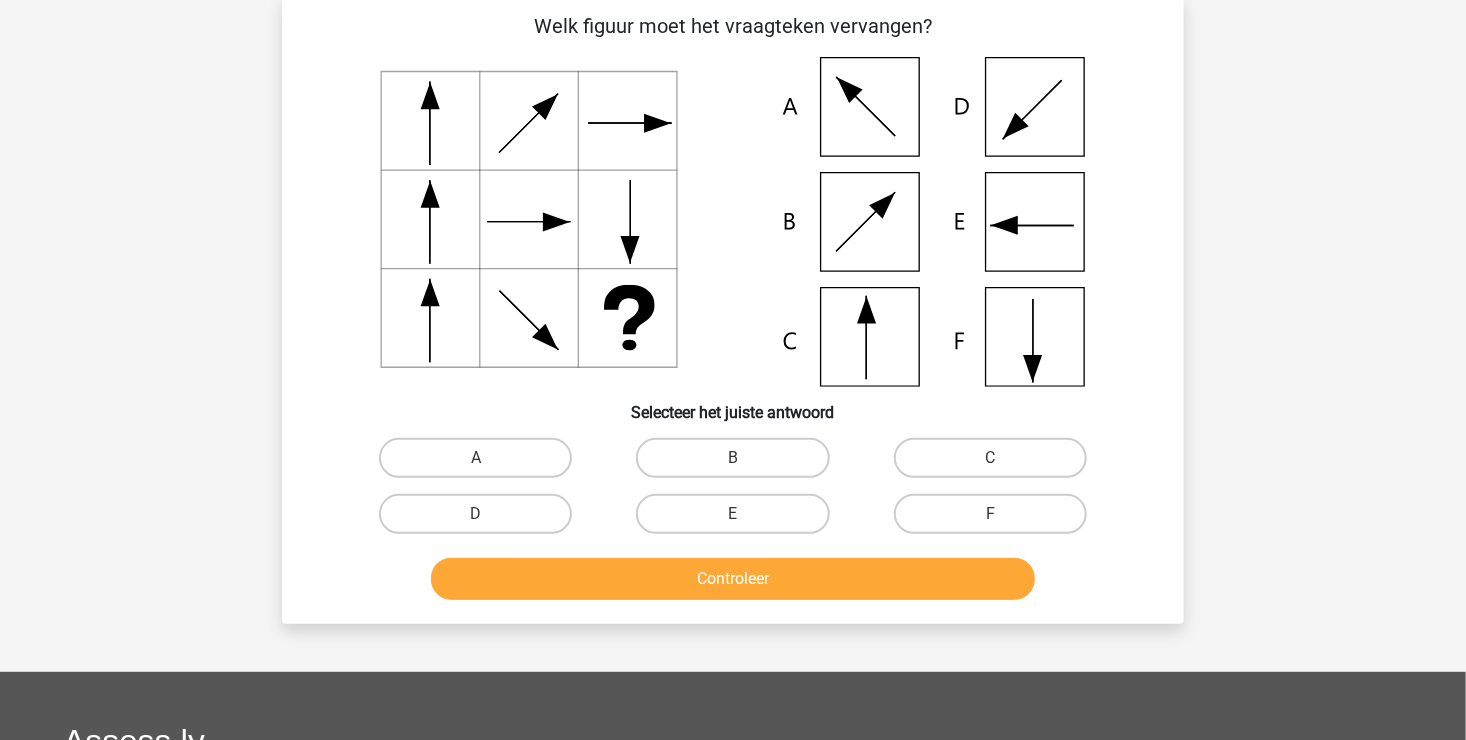 scroll, scrollTop: 92, scrollLeft: 0, axis: vertical 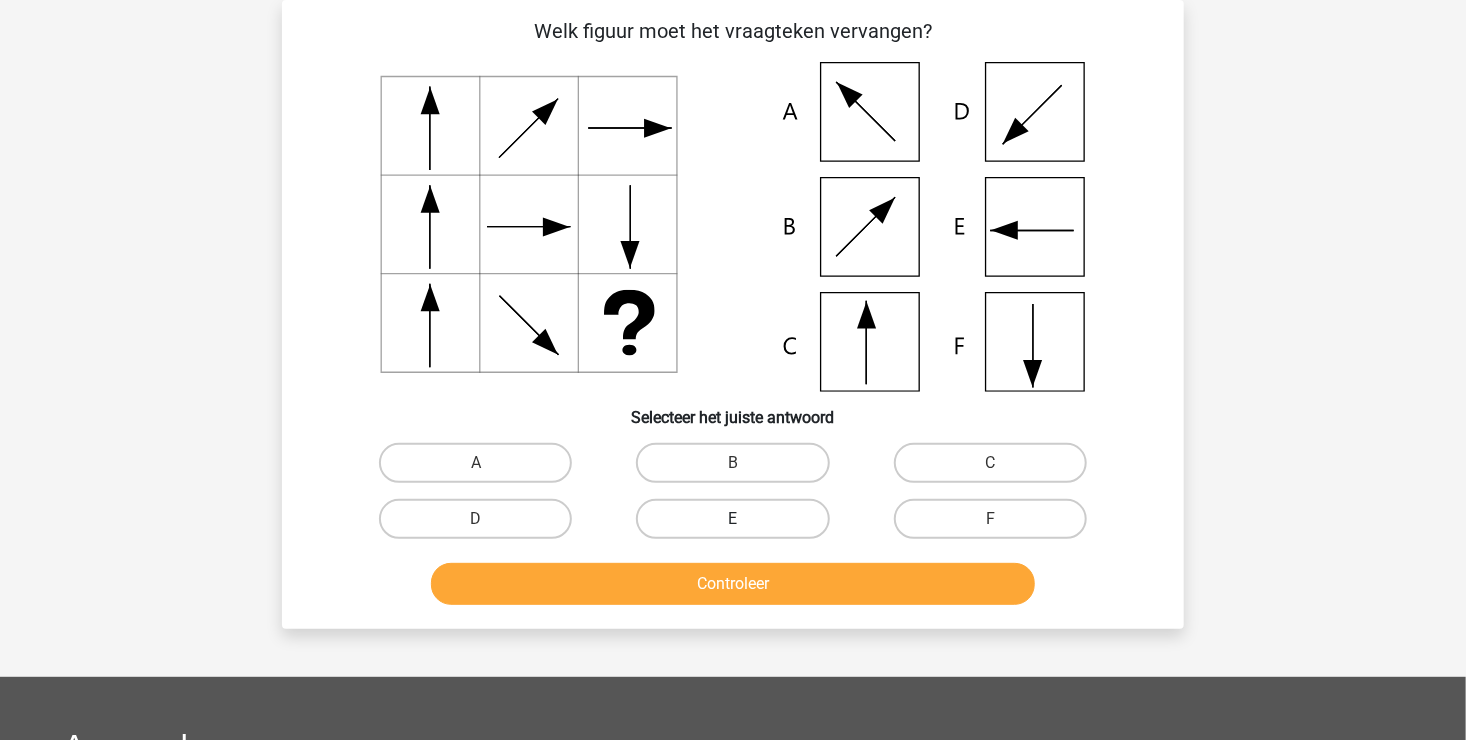 click on "E" at bounding box center [732, 519] 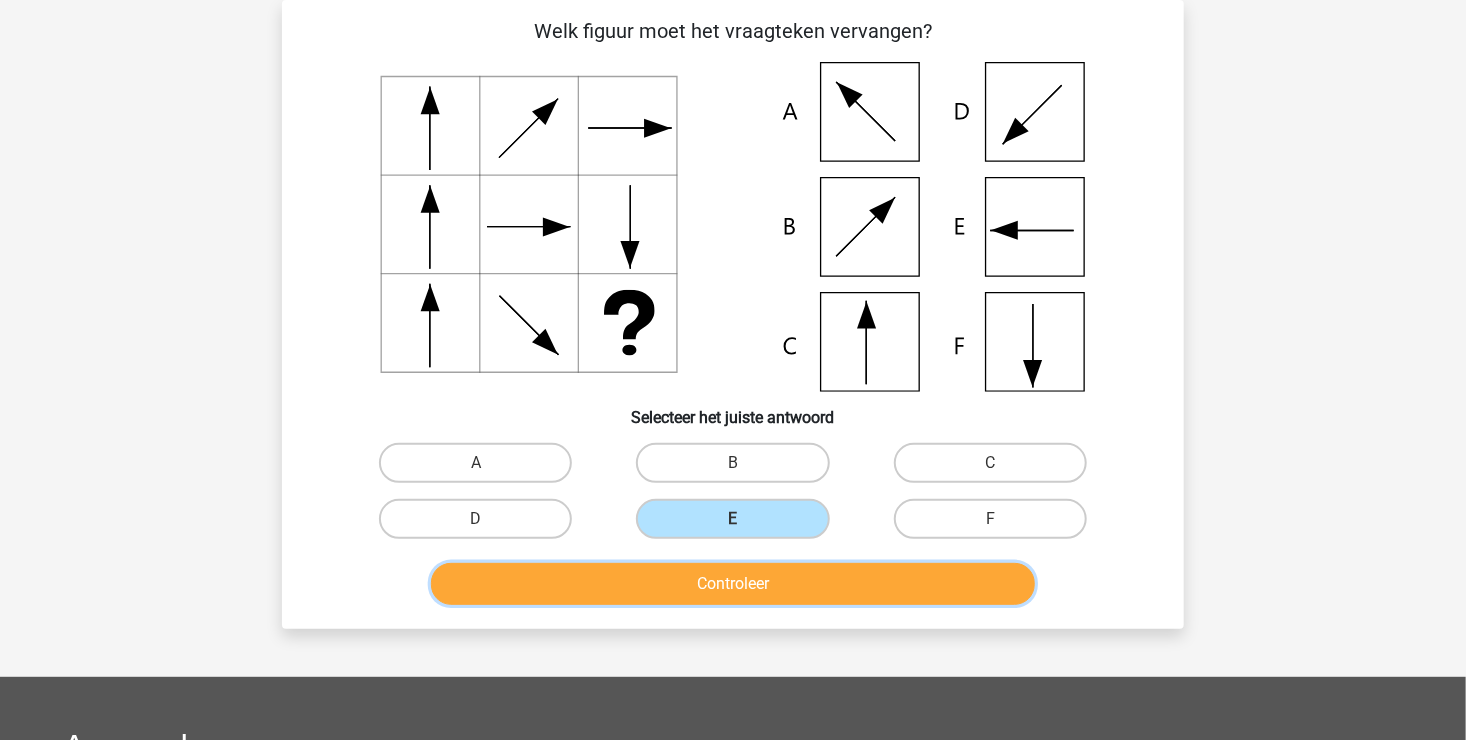 click on "Controleer" at bounding box center [733, 584] 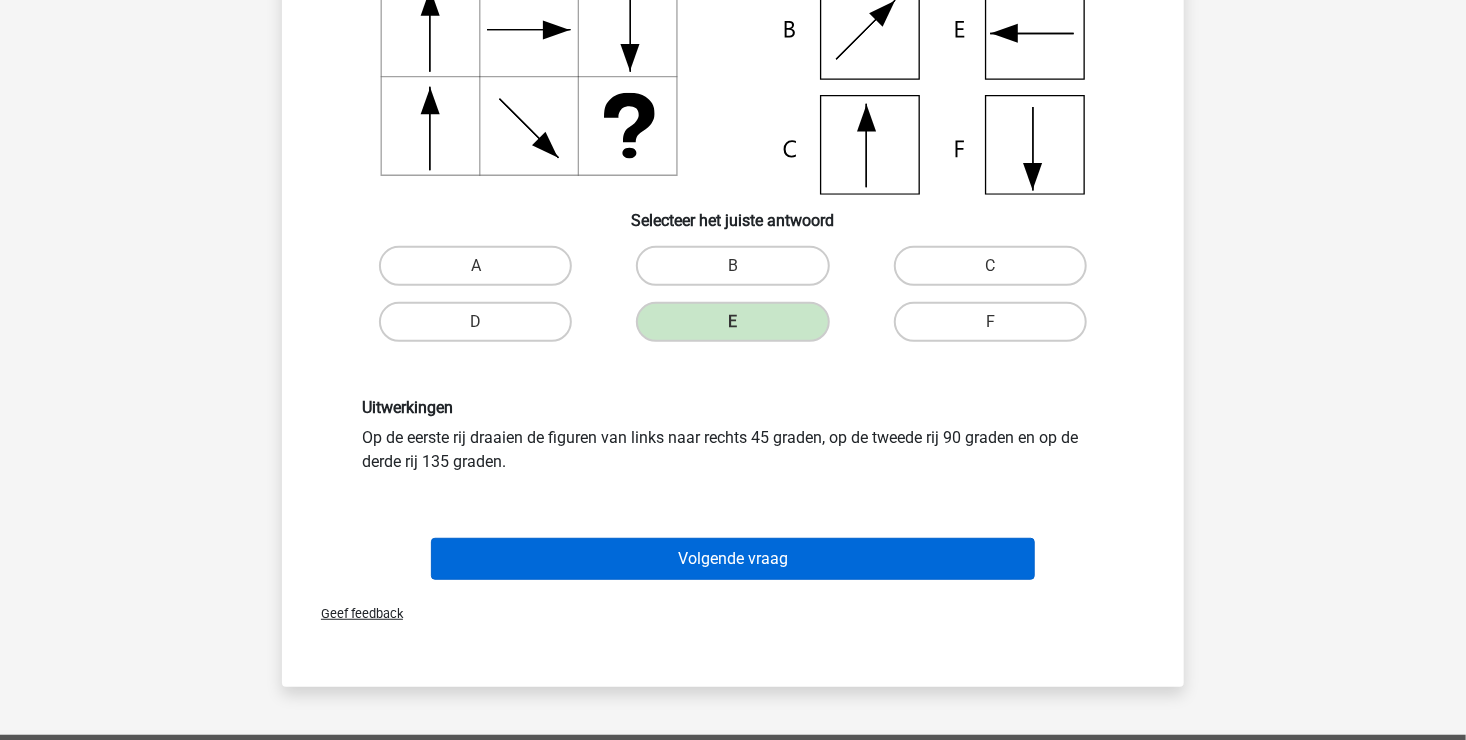 scroll, scrollTop: 292, scrollLeft: 0, axis: vertical 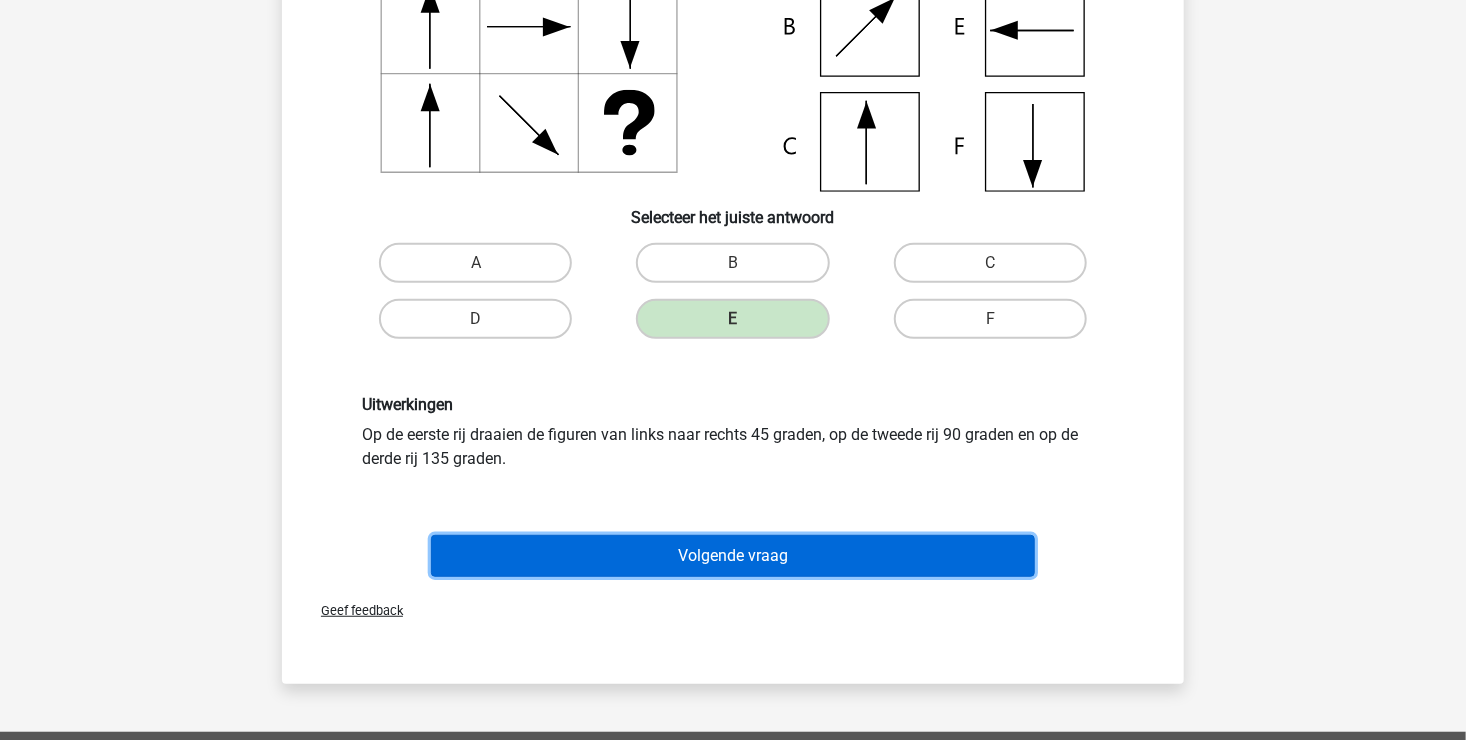 click on "Volgende vraag" at bounding box center [733, 556] 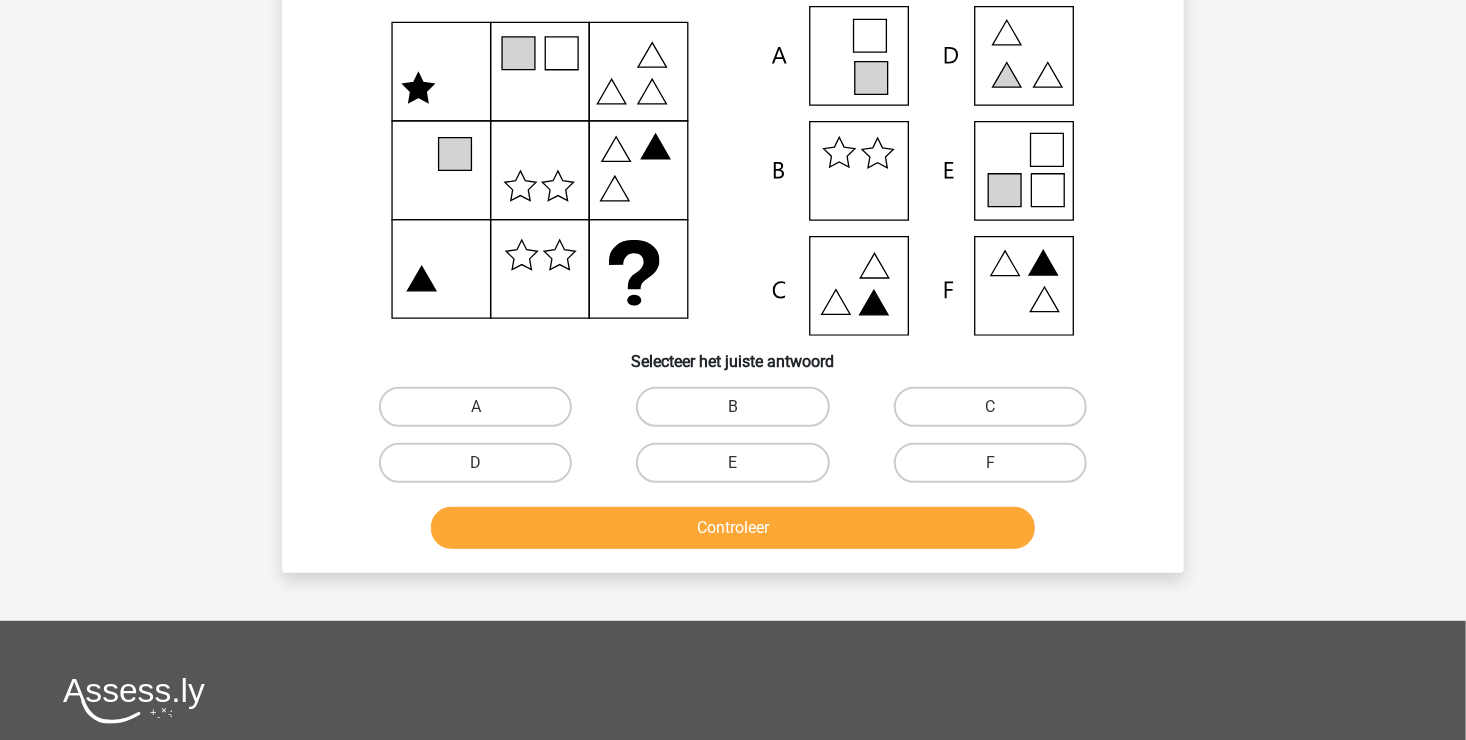 scroll, scrollTop: 92, scrollLeft: 0, axis: vertical 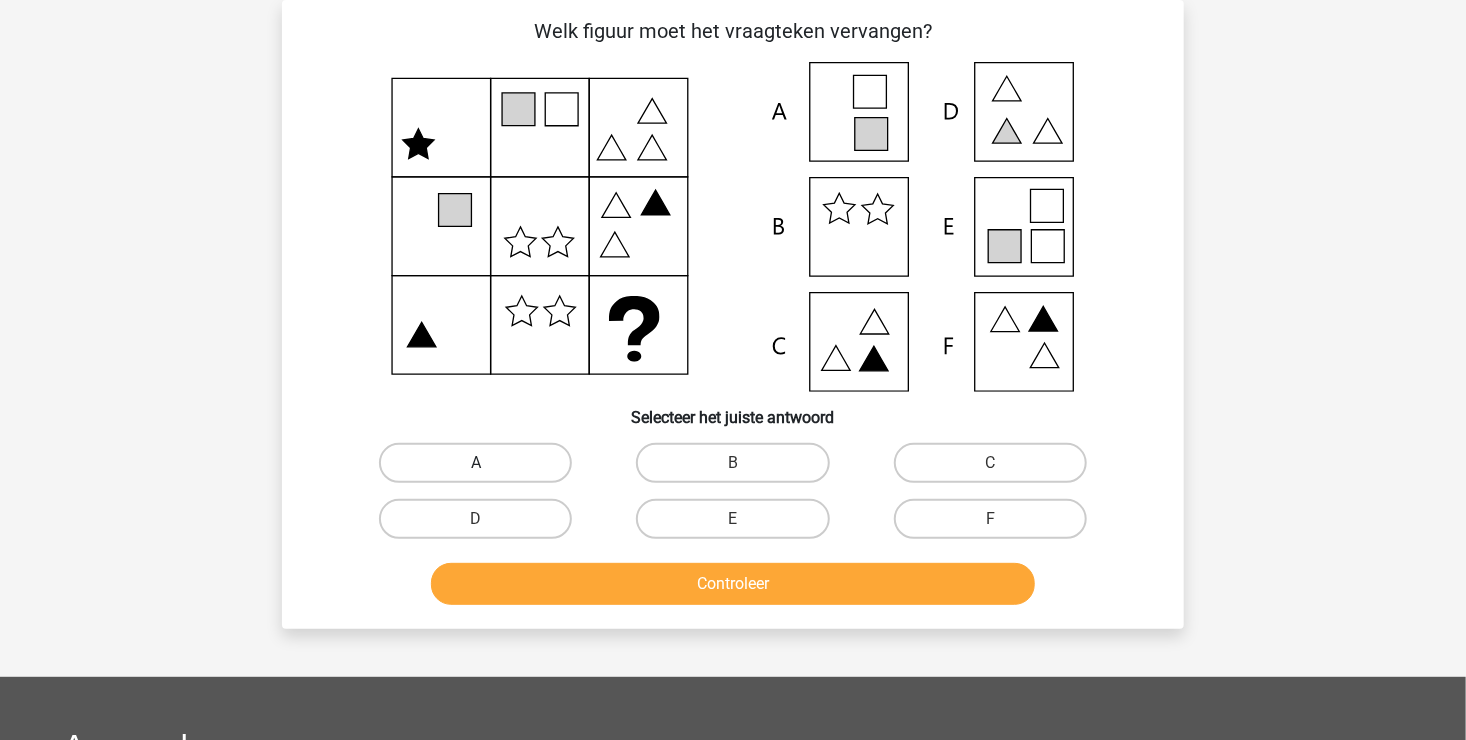 click on "A" at bounding box center [475, 463] 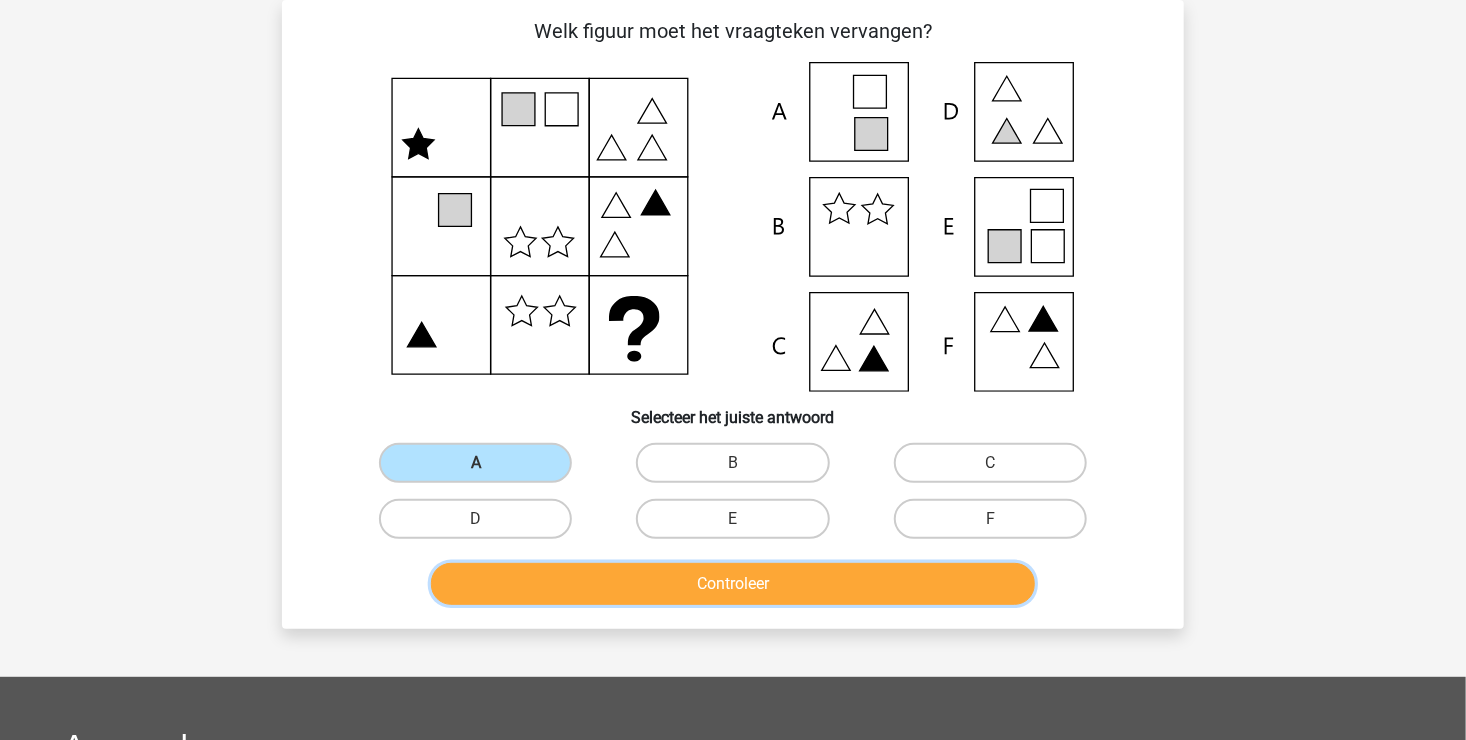 click on "Controleer" at bounding box center (733, 584) 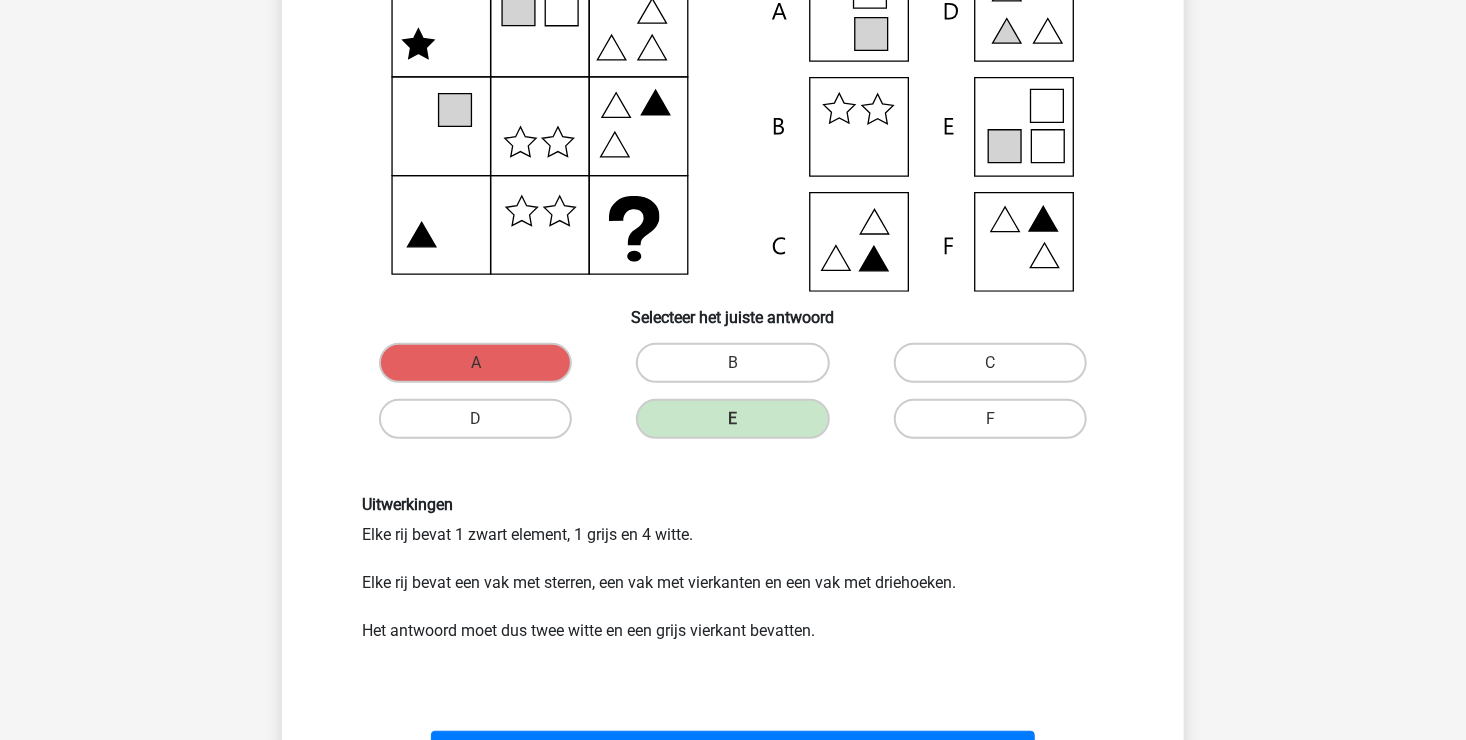 scroll, scrollTop: 392, scrollLeft: 0, axis: vertical 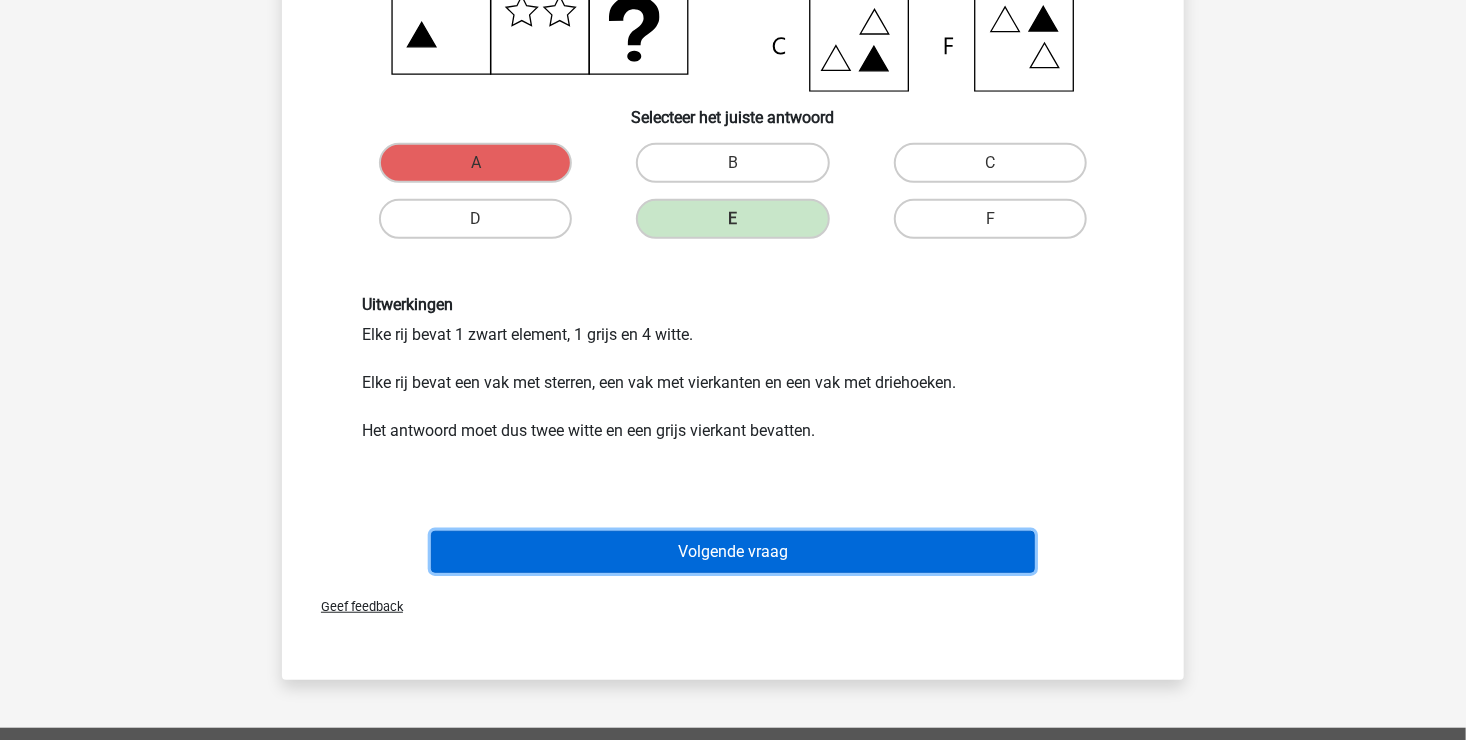 click on "Volgende vraag" at bounding box center [733, 552] 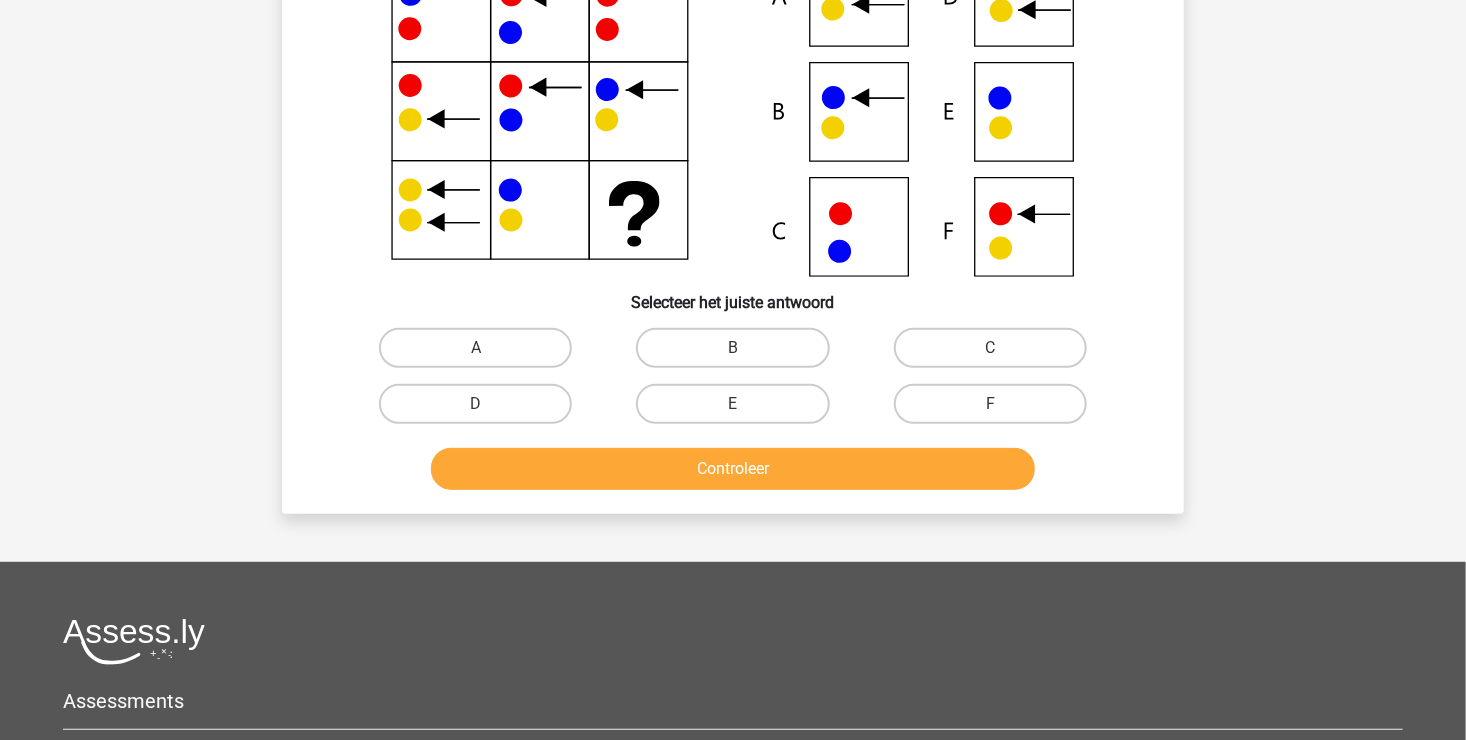 scroll, scrollTop: 92, scrollLeft: 0, axis: vertical 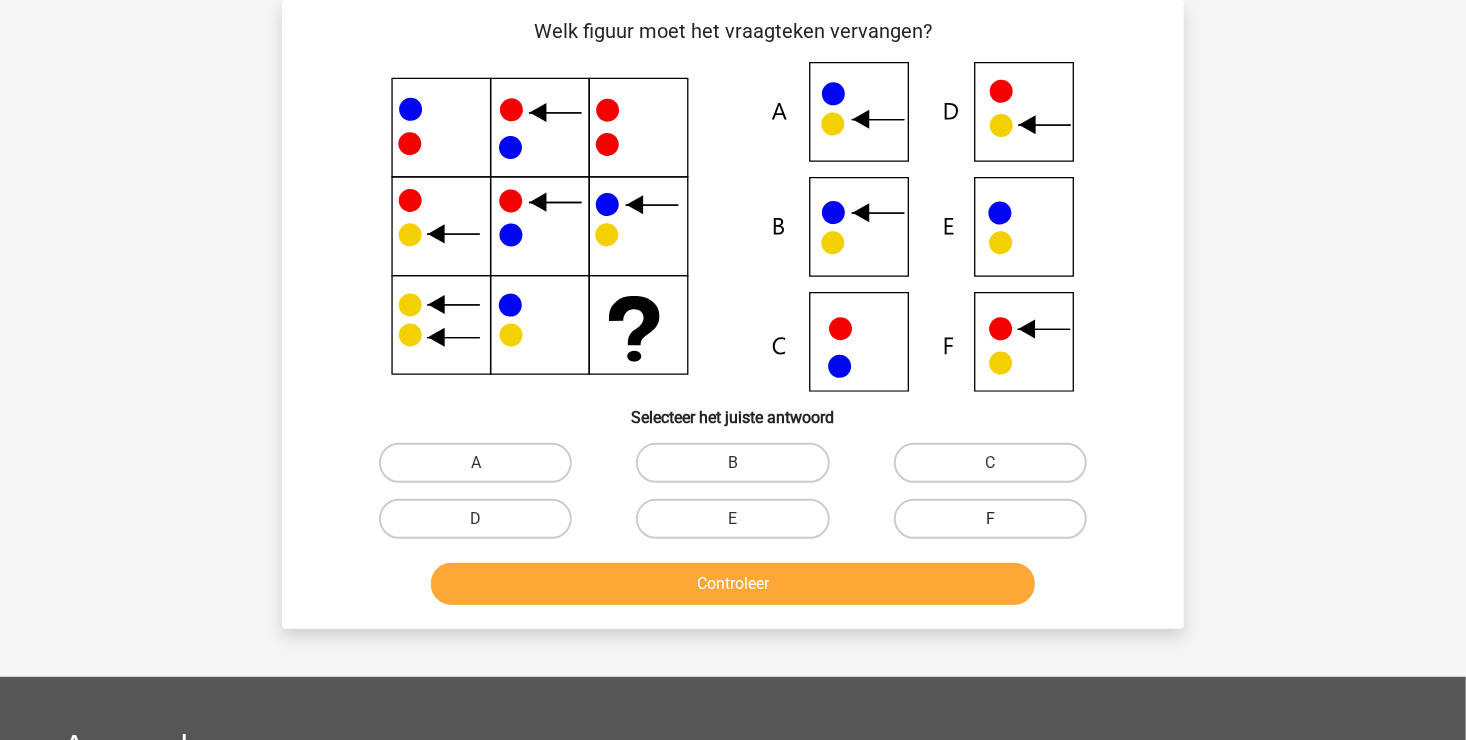 click on "F" at bounding box center [990, 519] 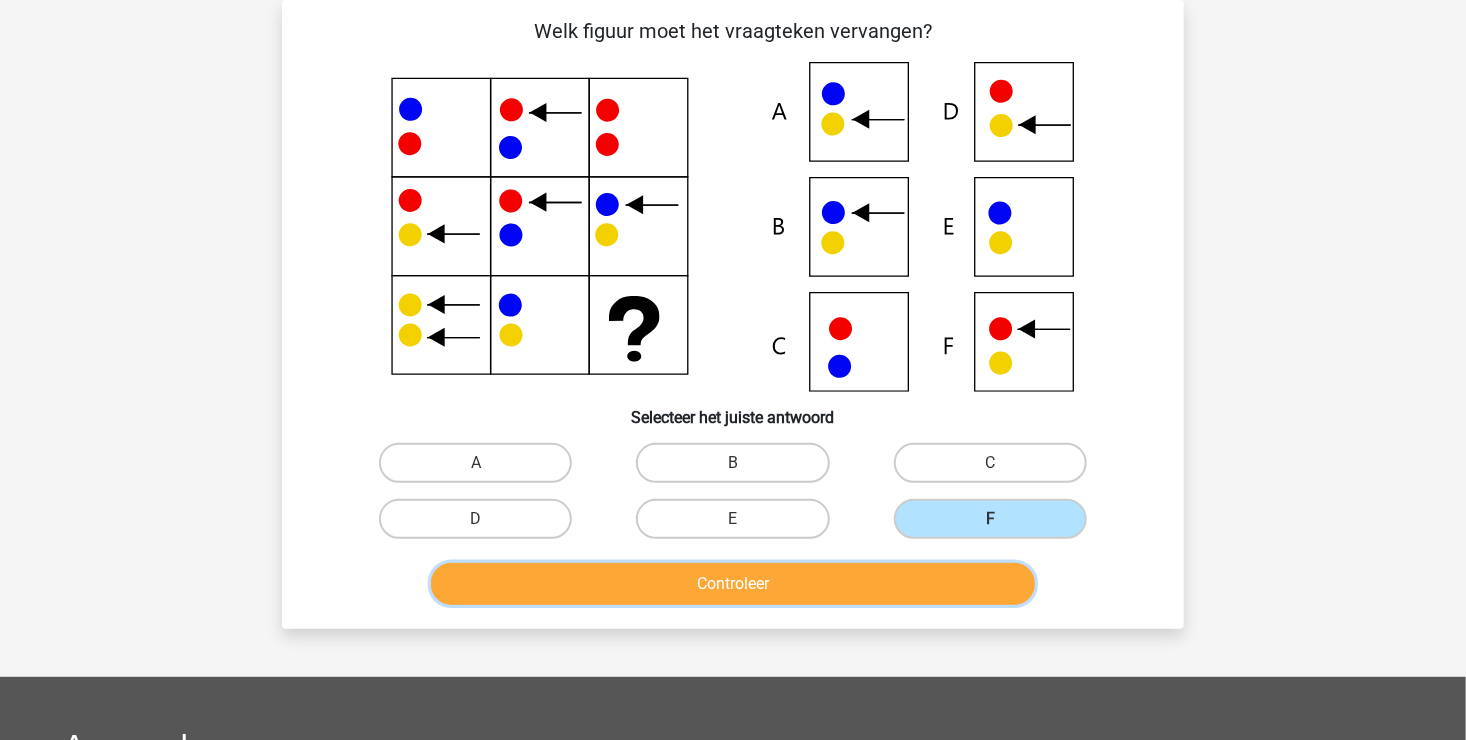 click on "Controleer" at bounding box center [733, 584] 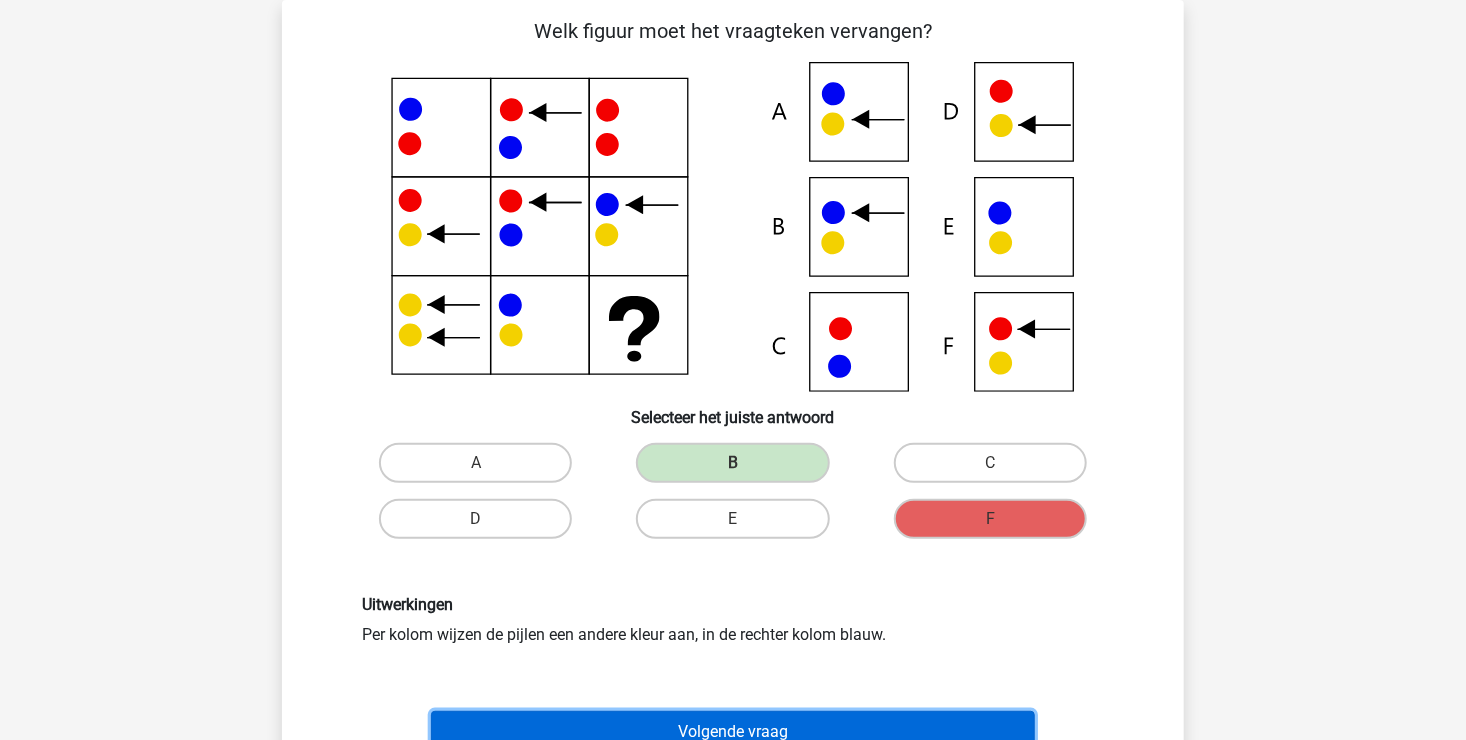 click on "Volgende vraag" at bounding box center (733, 732) 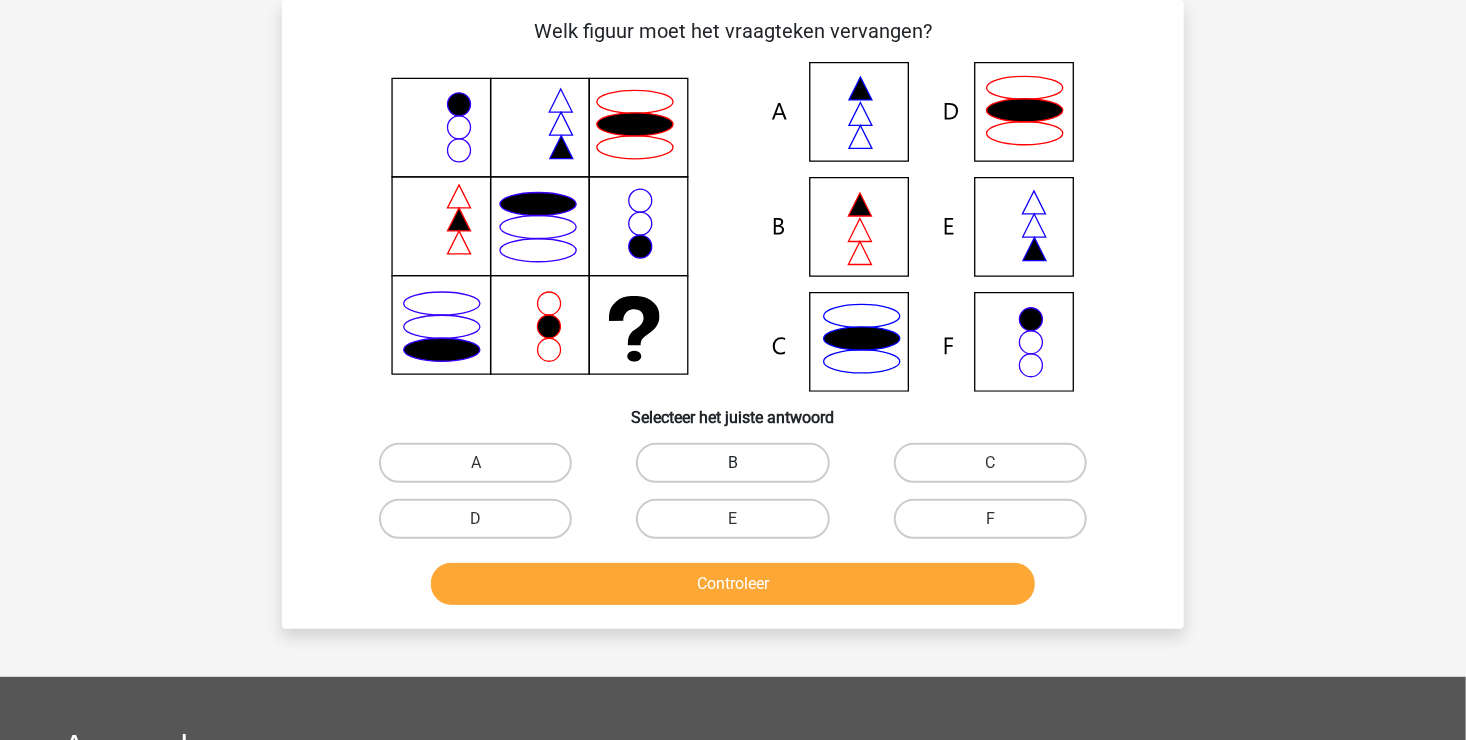 click on "B" at bounding box center [732, 463] 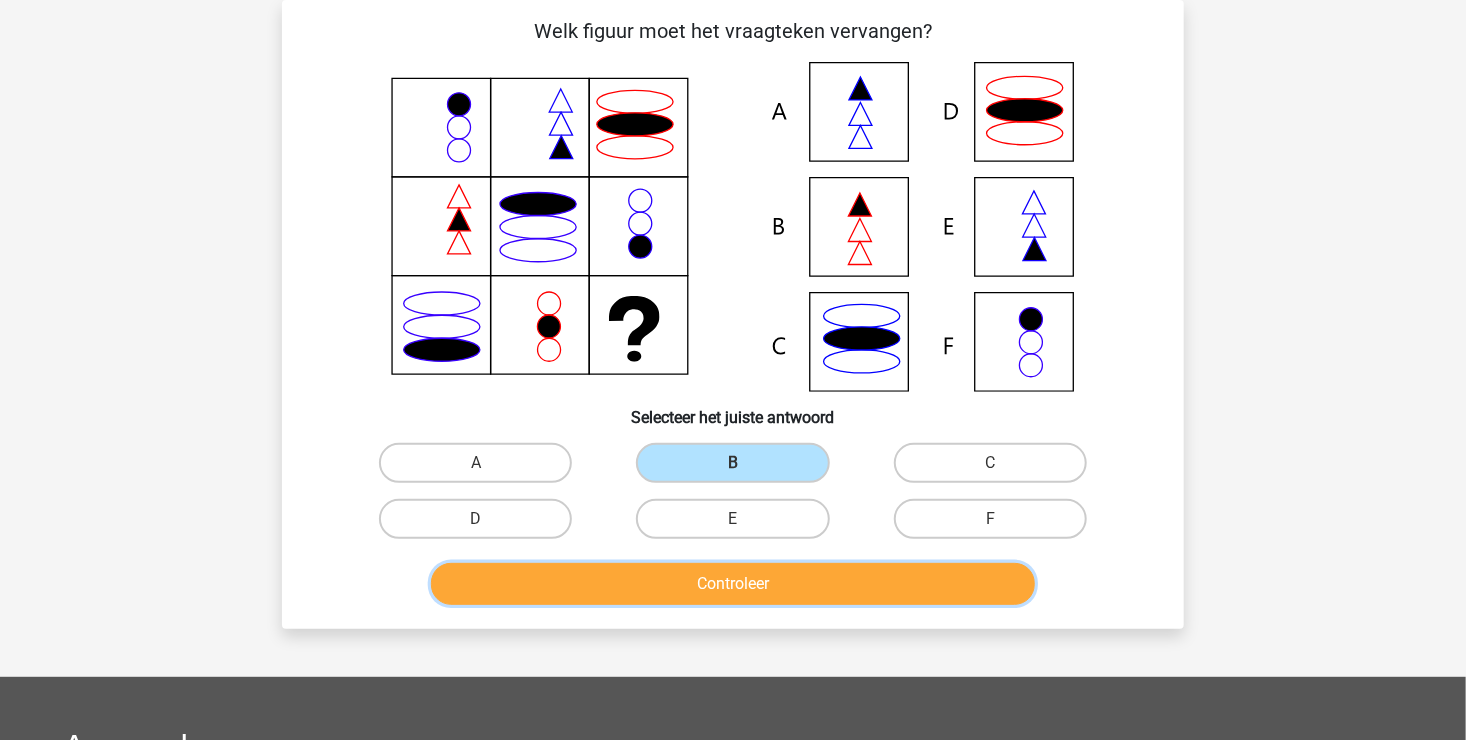 click on "Controleer" at bounding box center (733, 584) 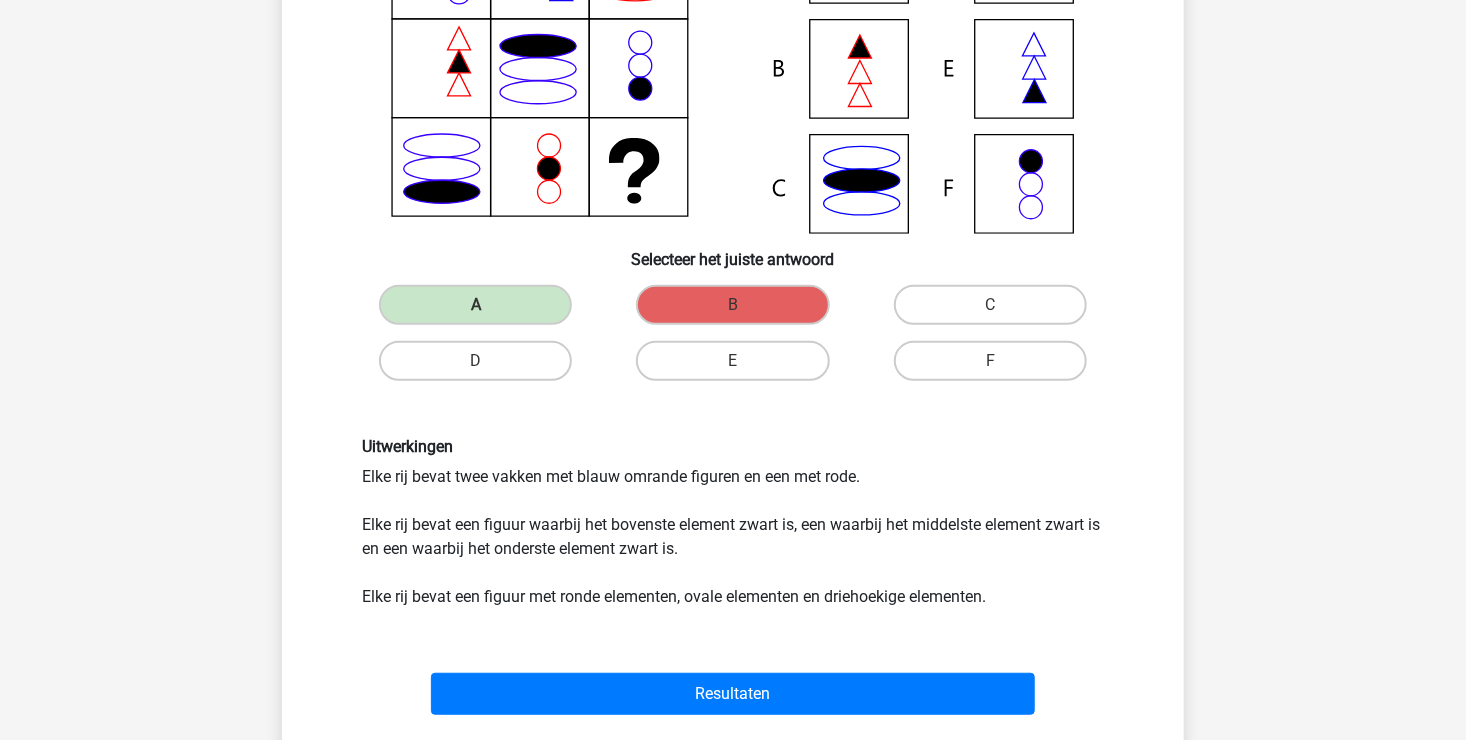 scroll, scrollTop: 292, scrollLeft: 0, axis: vertical 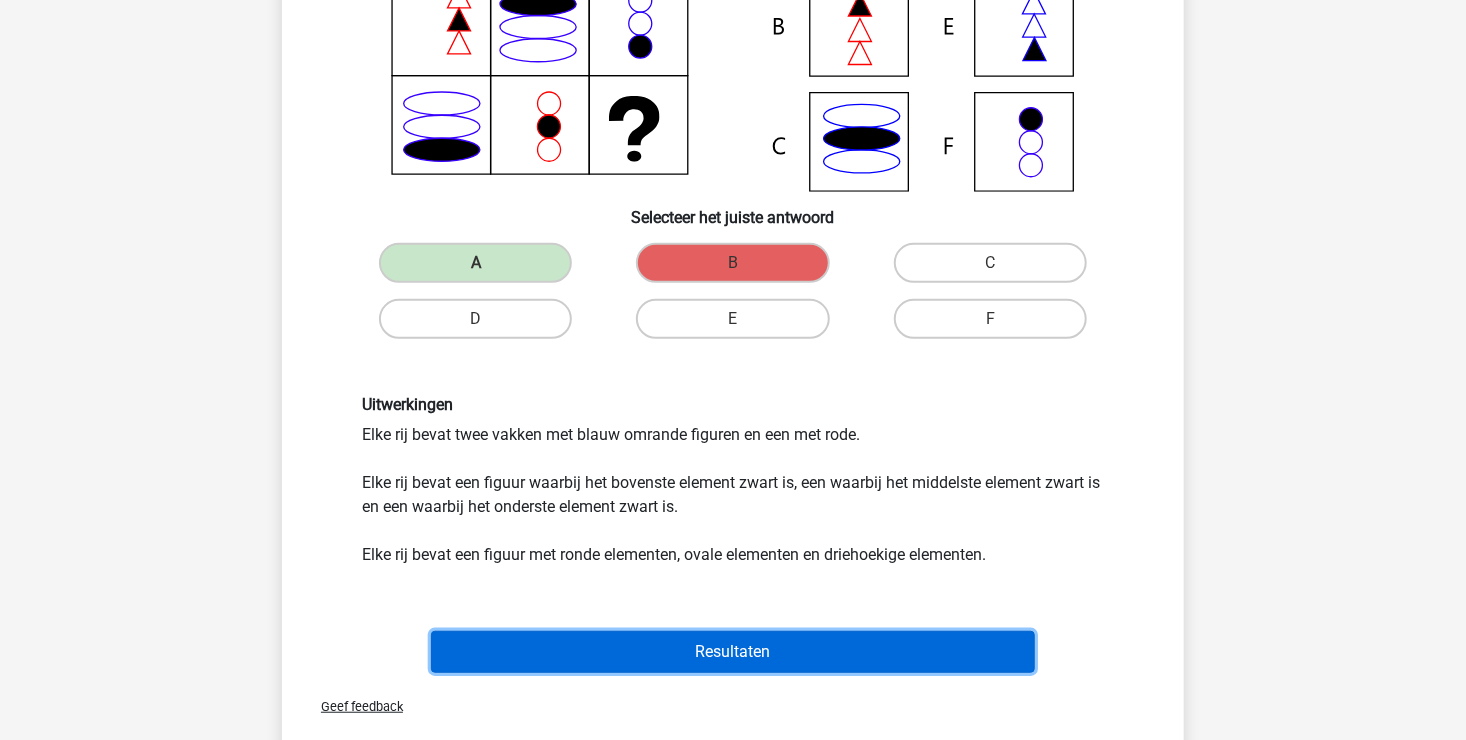 click on "Resultaten" at bounding box center [733, 652] 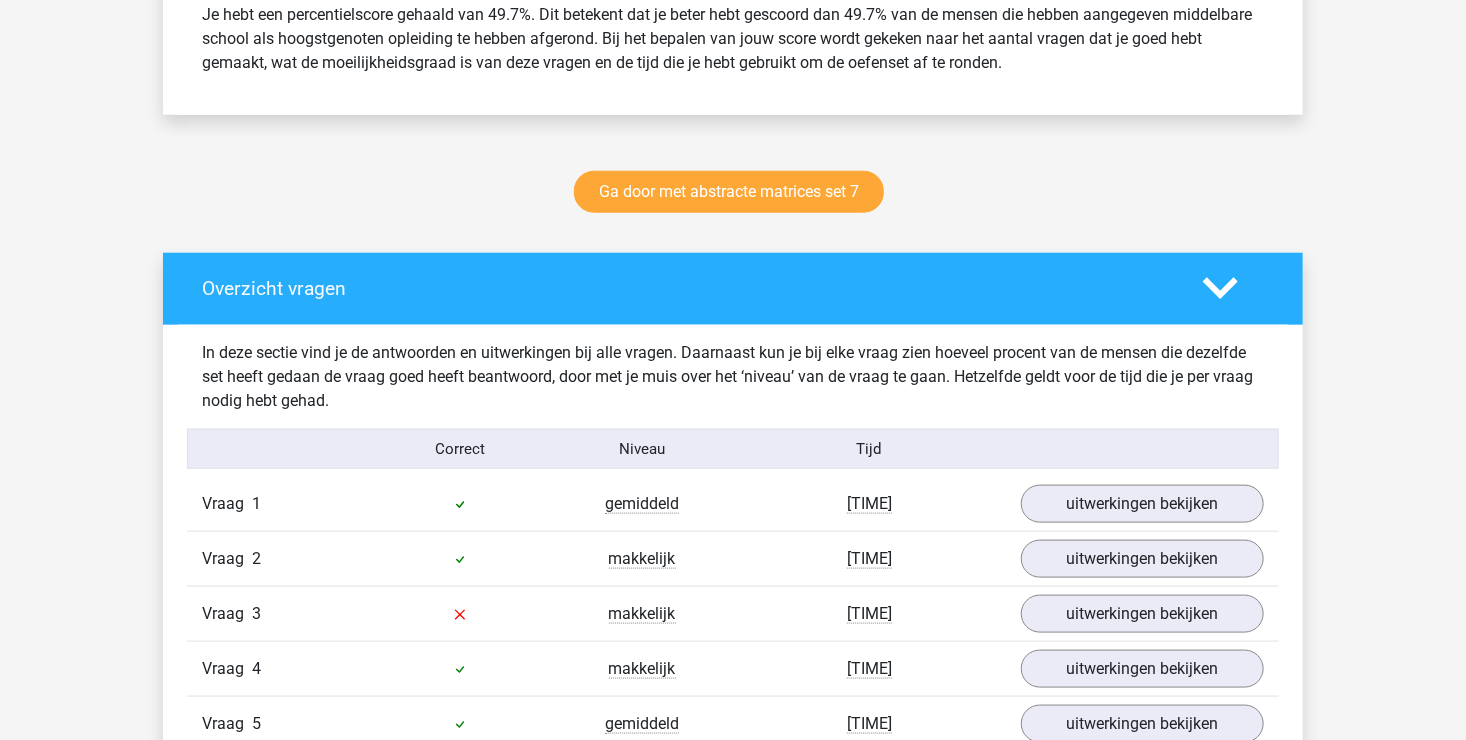 scroll, scrollTop: 600, scrollLeft: 0, axis: vertical 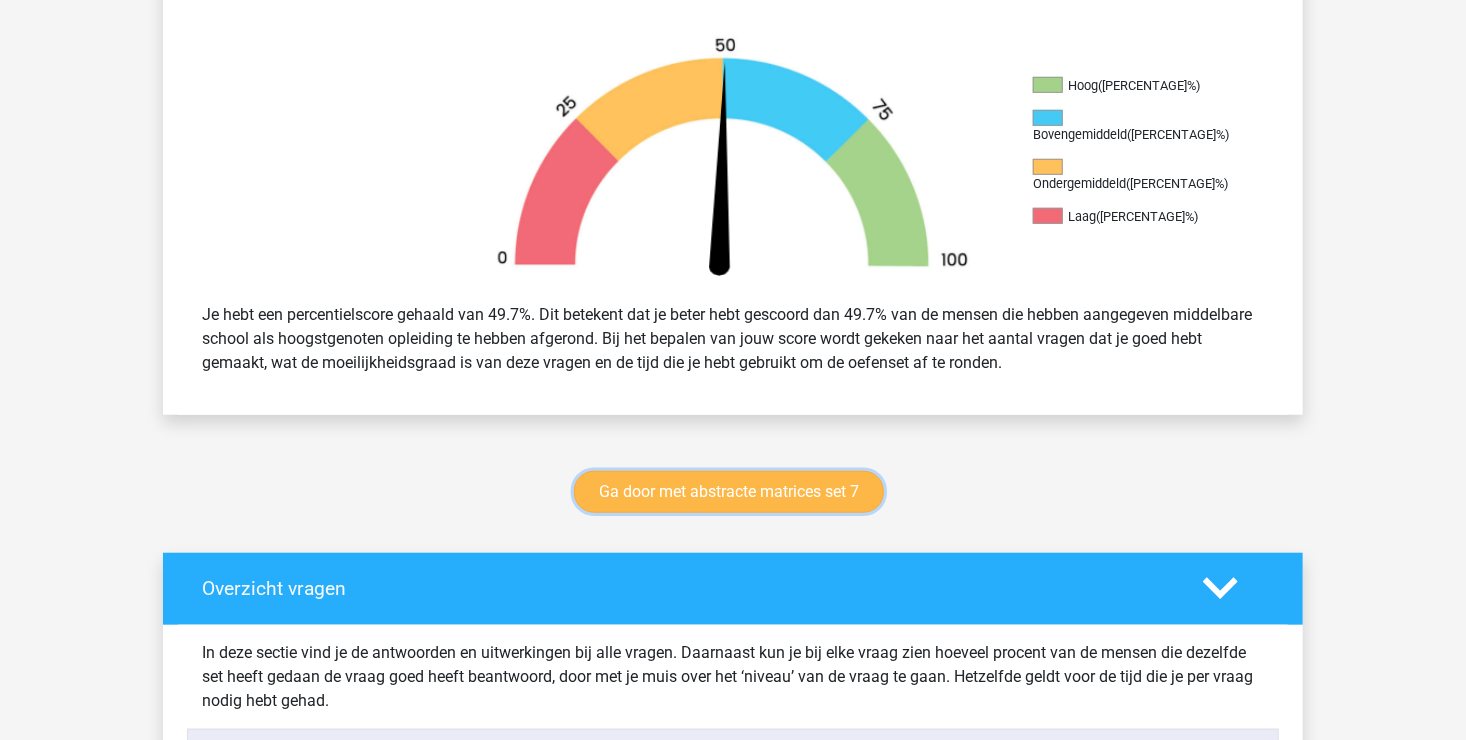 click on "Ga door met abstracte matrices set 7" at bounding box center (729, 492) 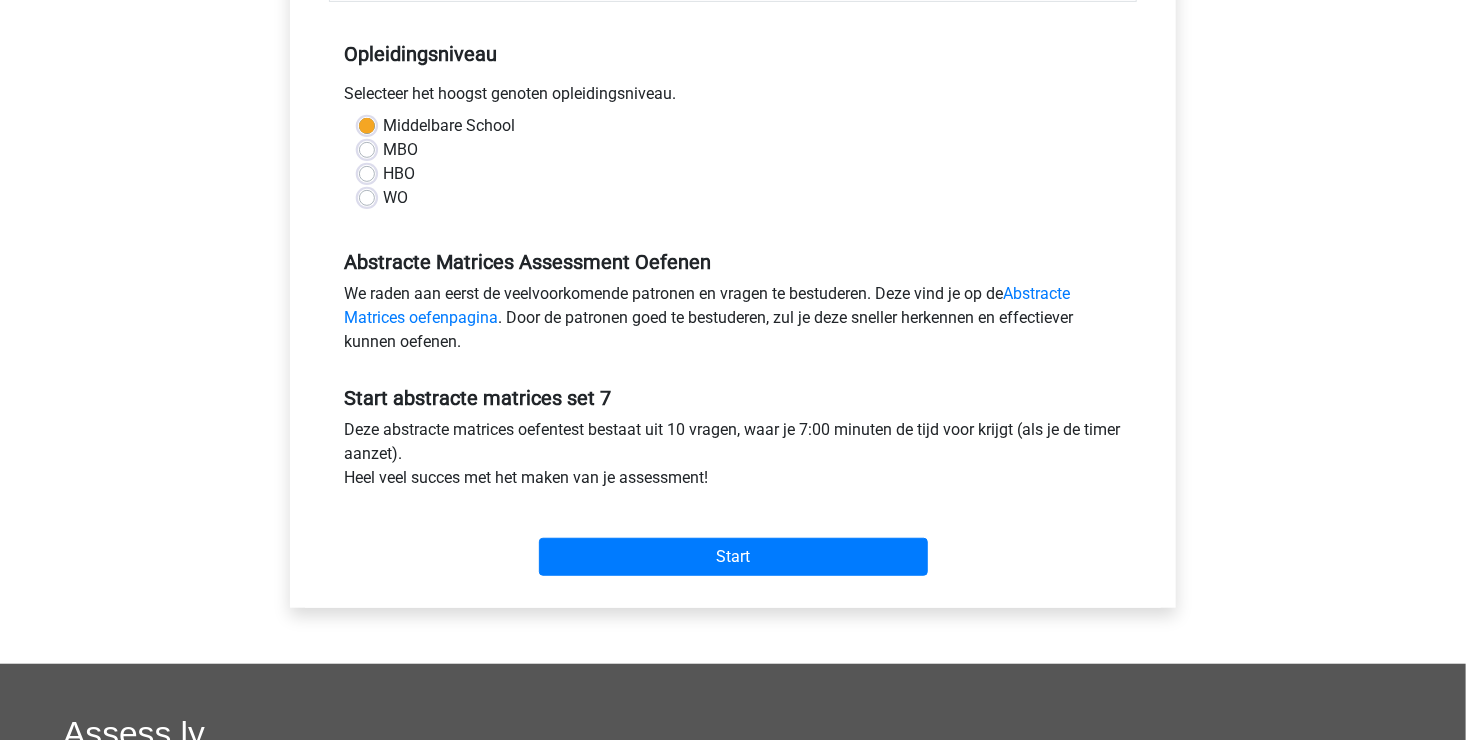 scroll, scrollTop: 400, scrollLeft: 0, axis: vertical 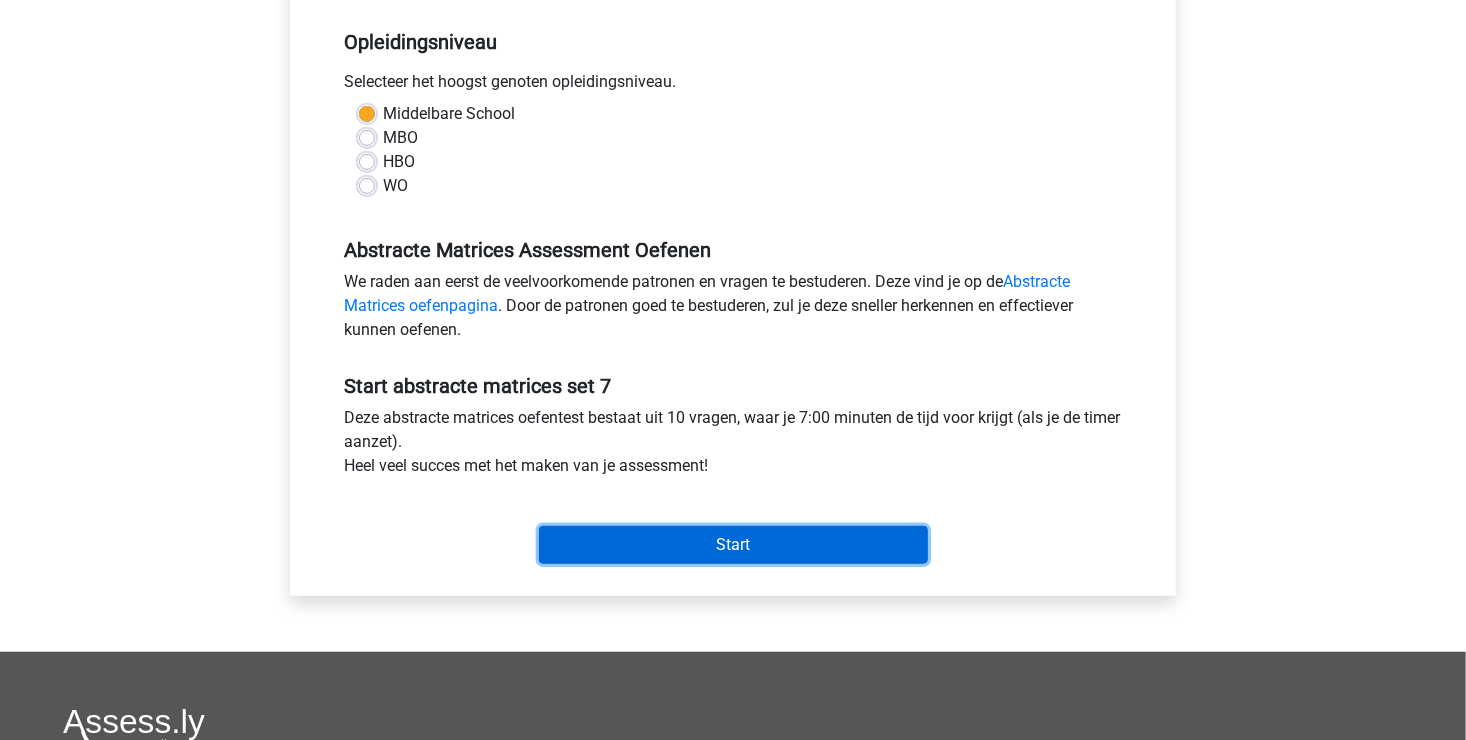 click on "Start" at bounding box center [733, 545] 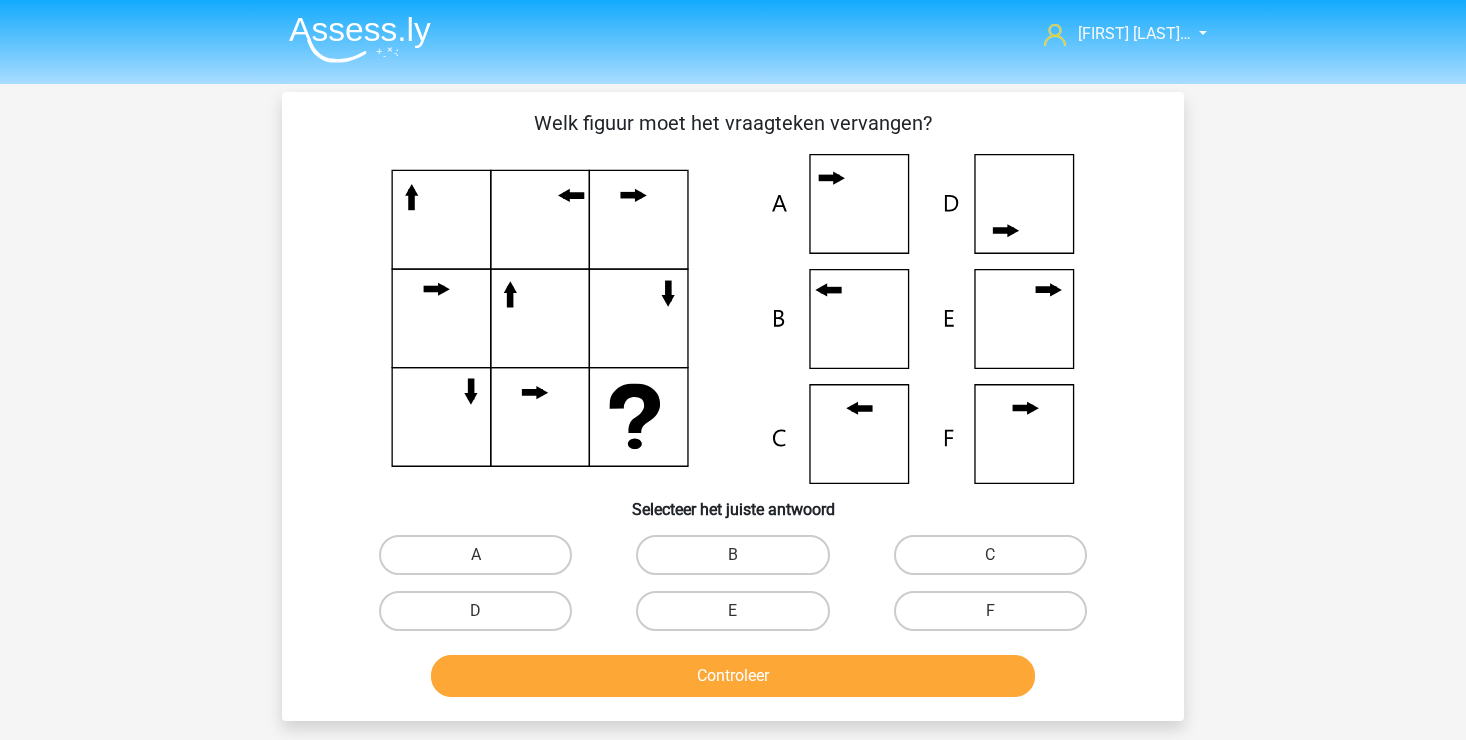 scroll, scrollTop: 0, scrollLeft: 0, axis: both 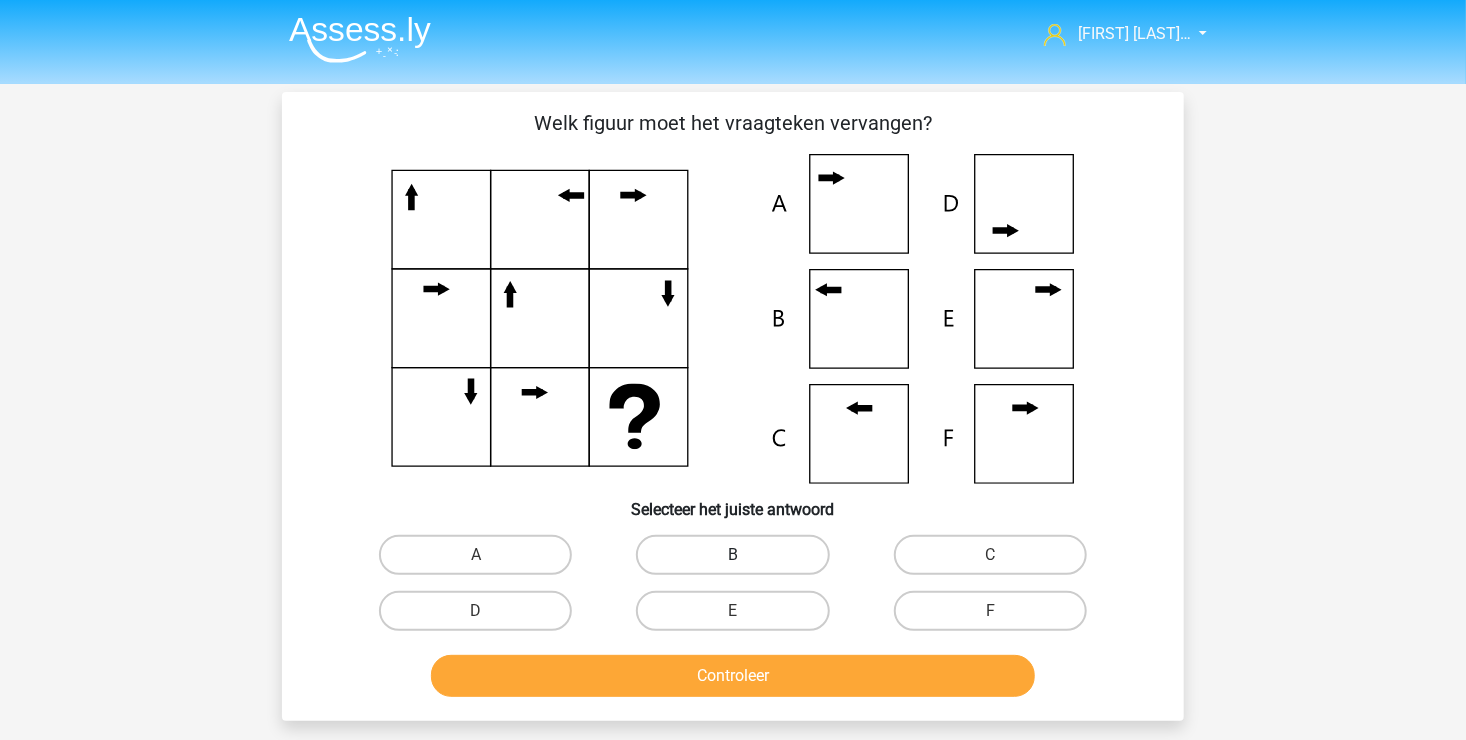 click on "B" at bounding box center [732, 555] 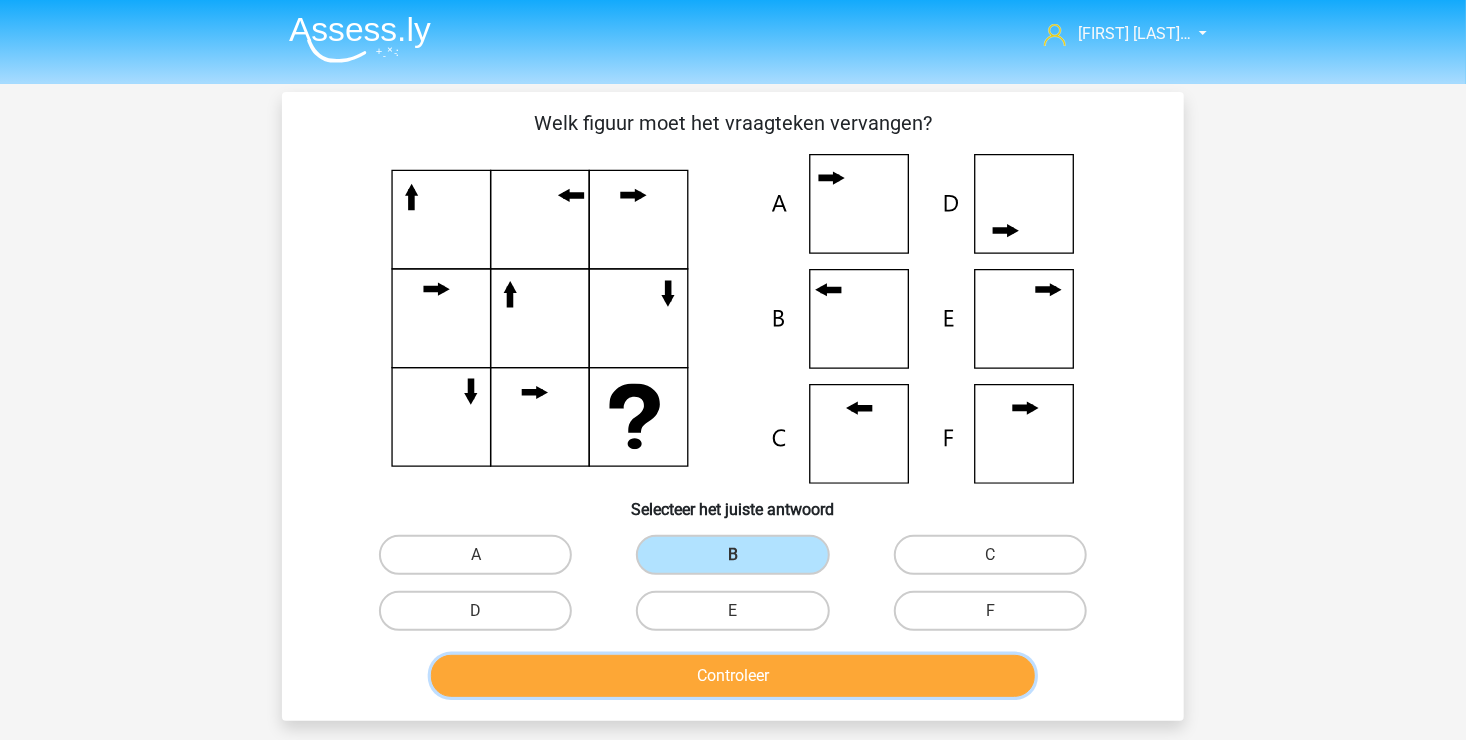 click on "Controleer" at bounding box center (733, 676) 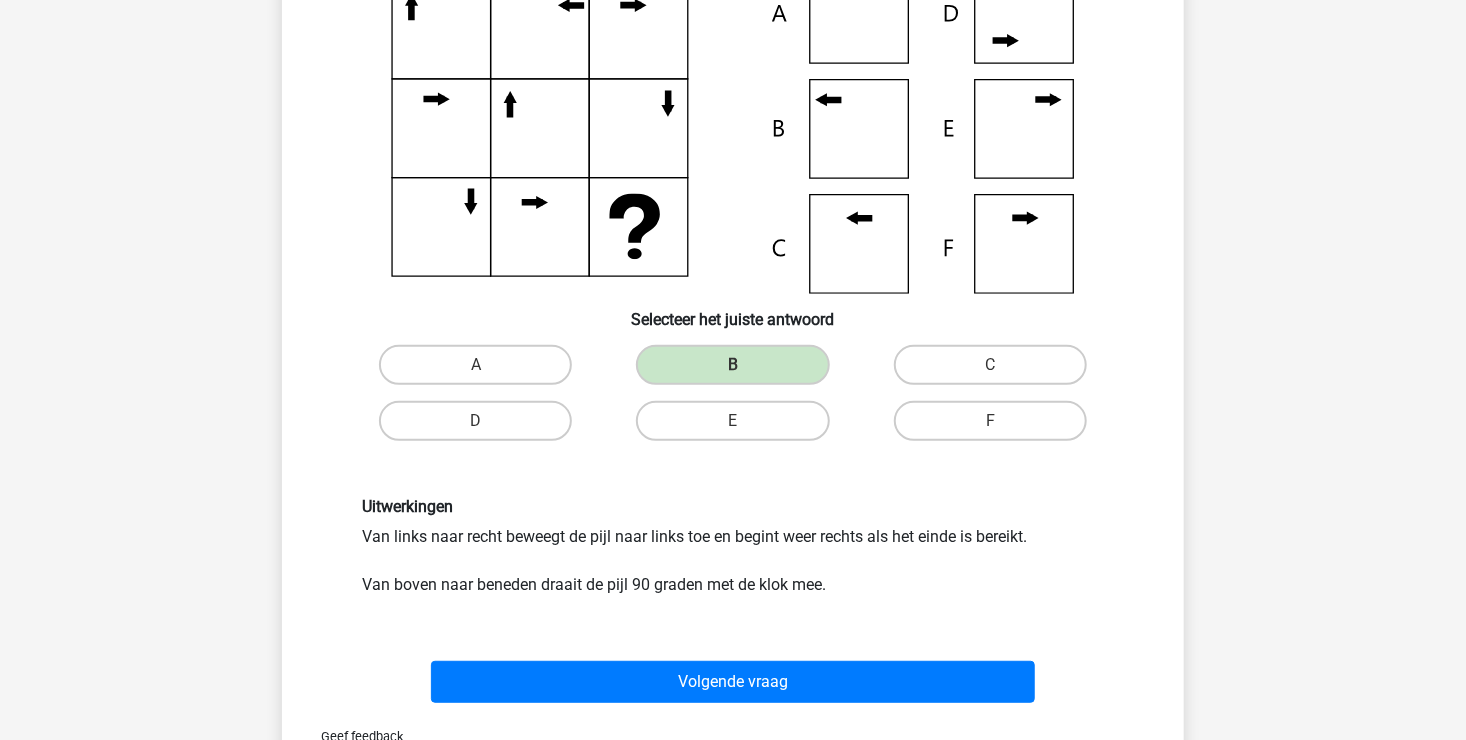 scroll, scrollTop: 200, scrollLeft: 0, axis: vertical 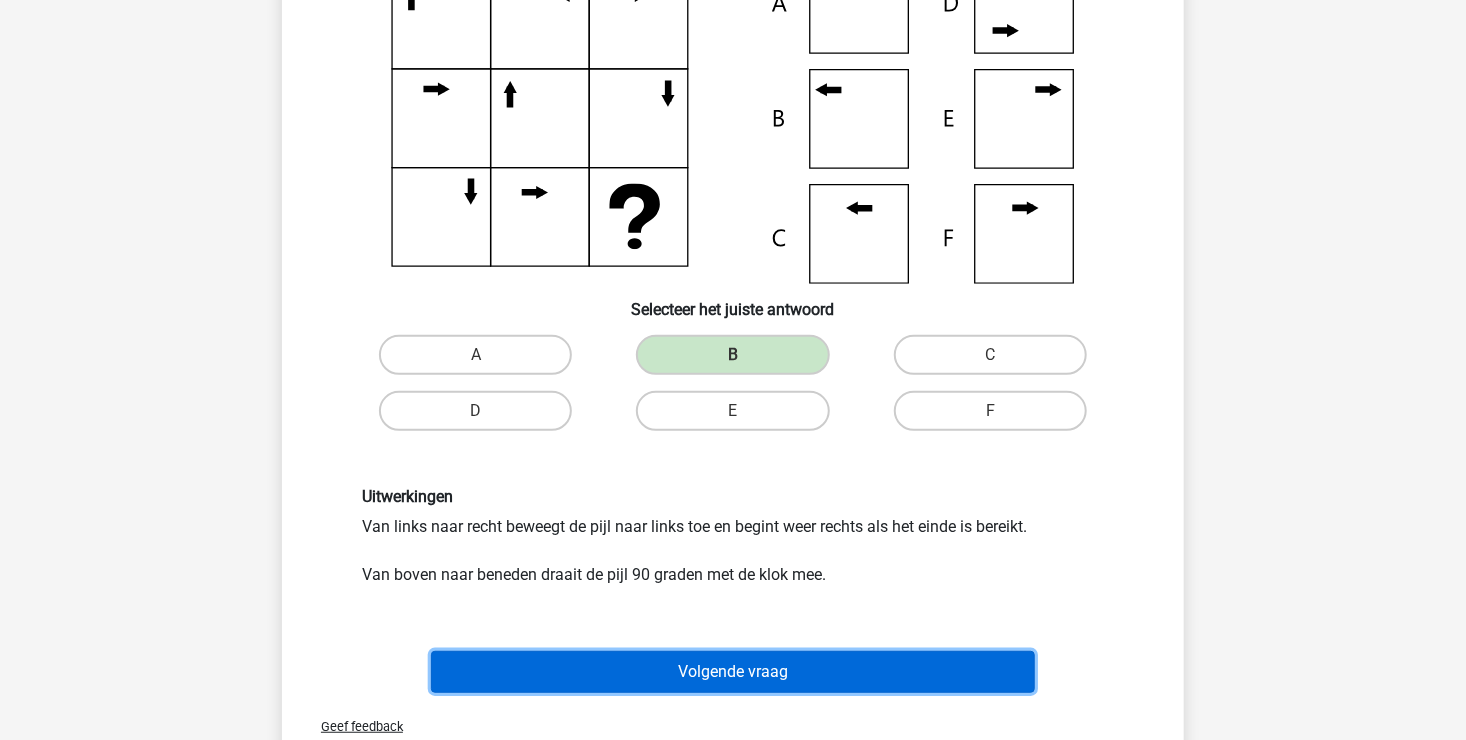 click on "Volgende vraag" at bounding box center (733, 672) 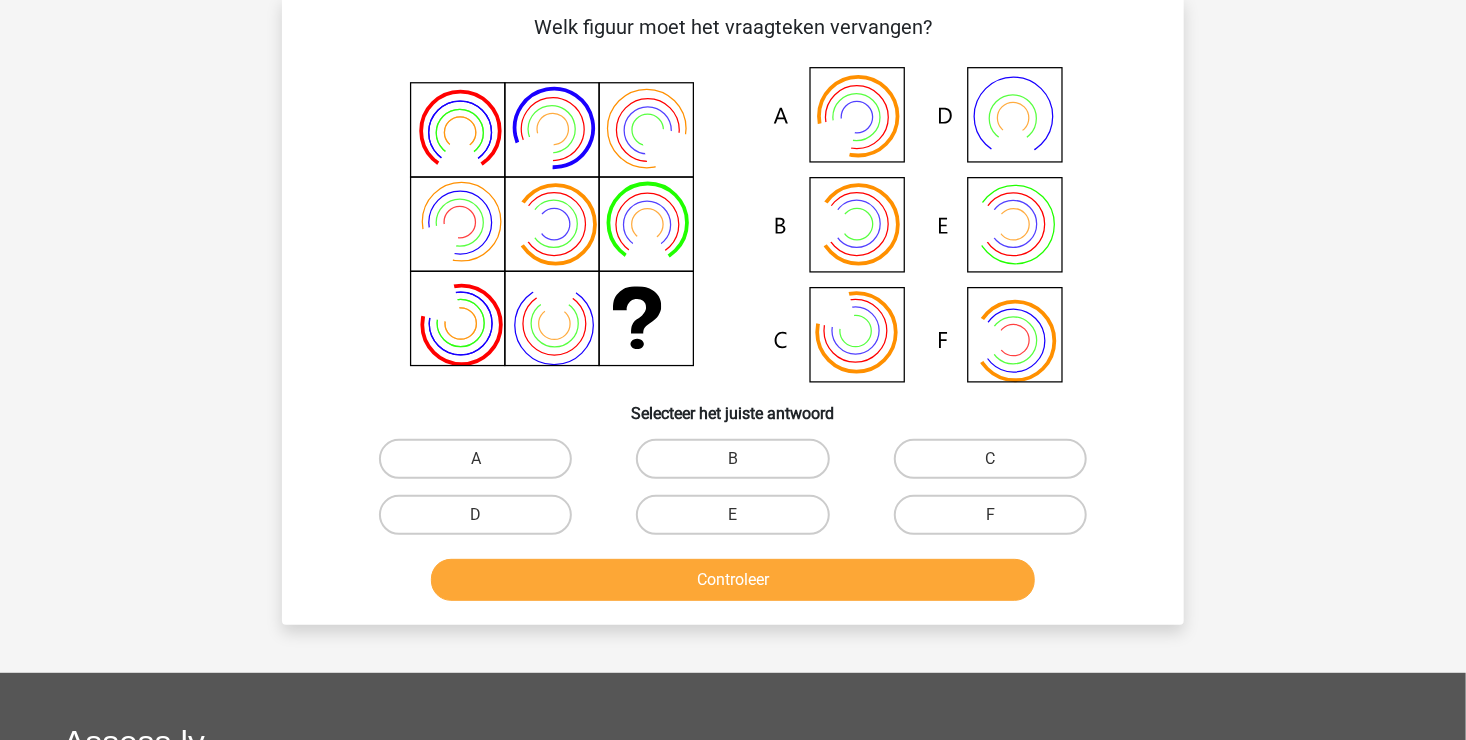 scroll, scrollTop: 92, scrollLeft: 0, axis: vertical 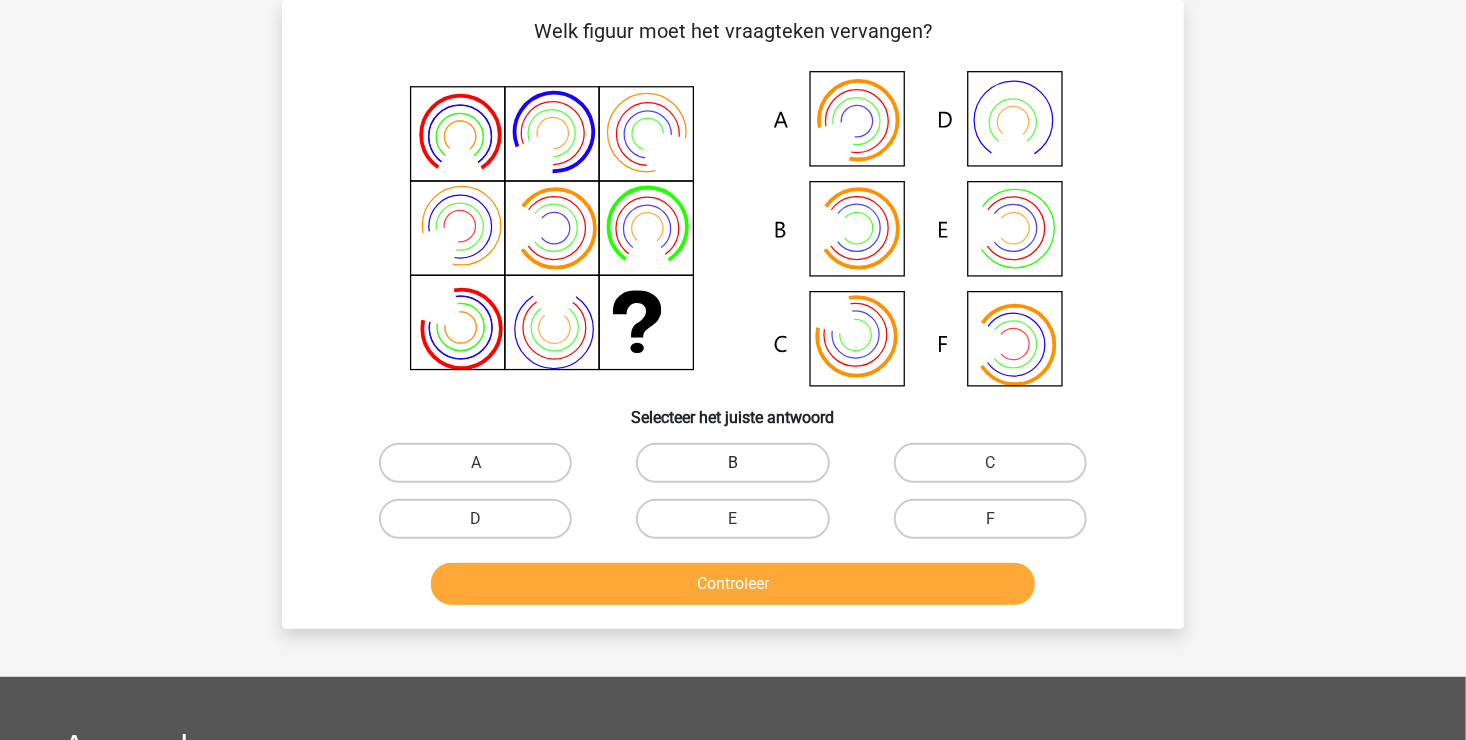 click on "B" at bounding box center [732, 463] 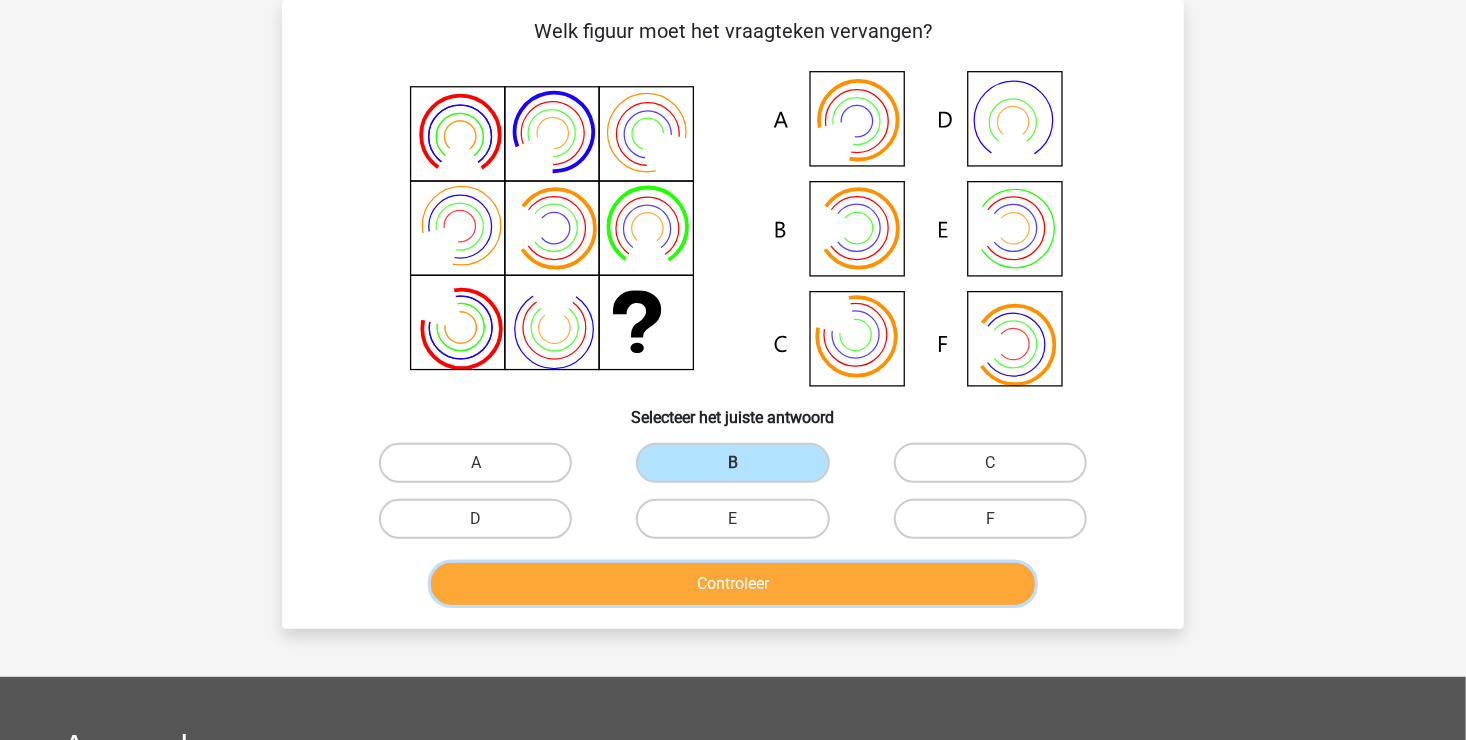 click on "Controleer" at bounding box center [733, 584] 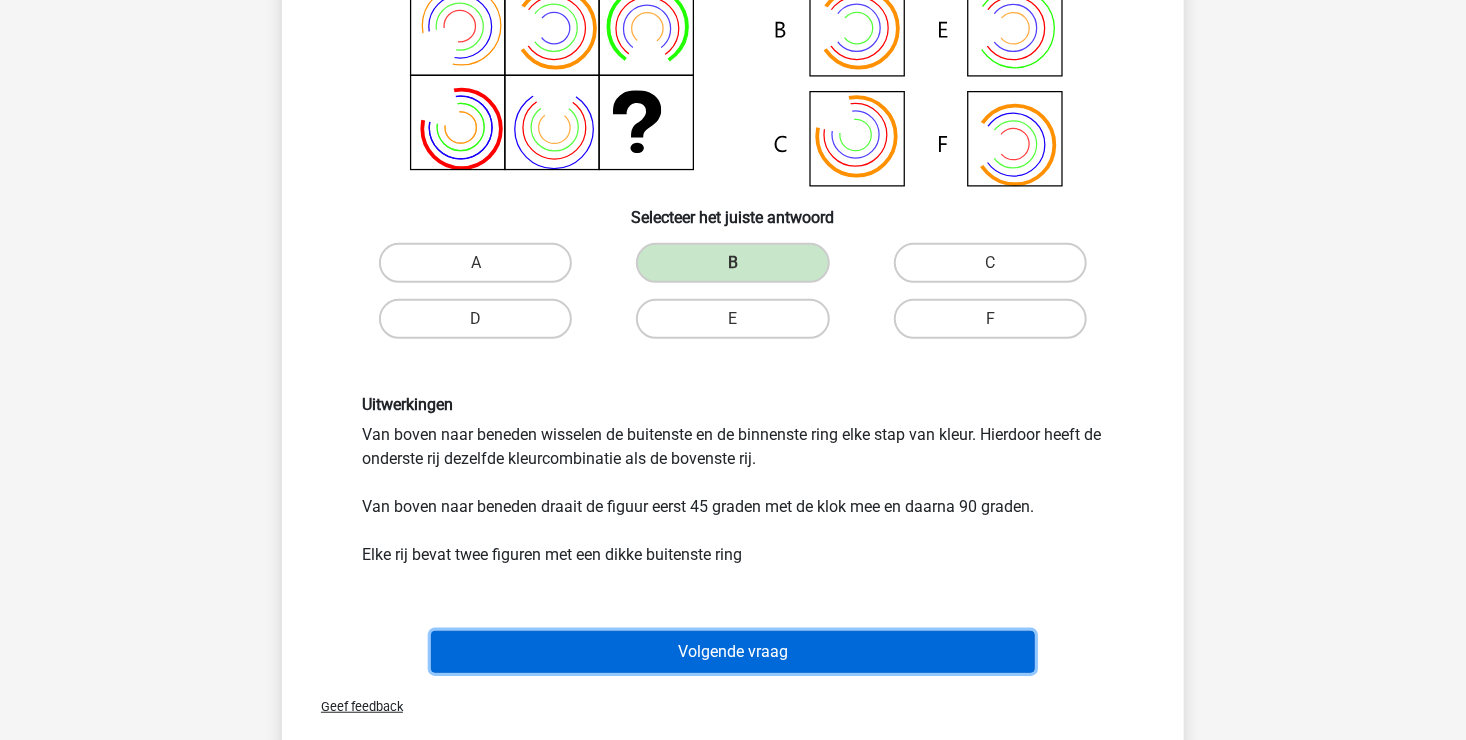 click on "Volgende vraag" at bounding box center [733, 652] 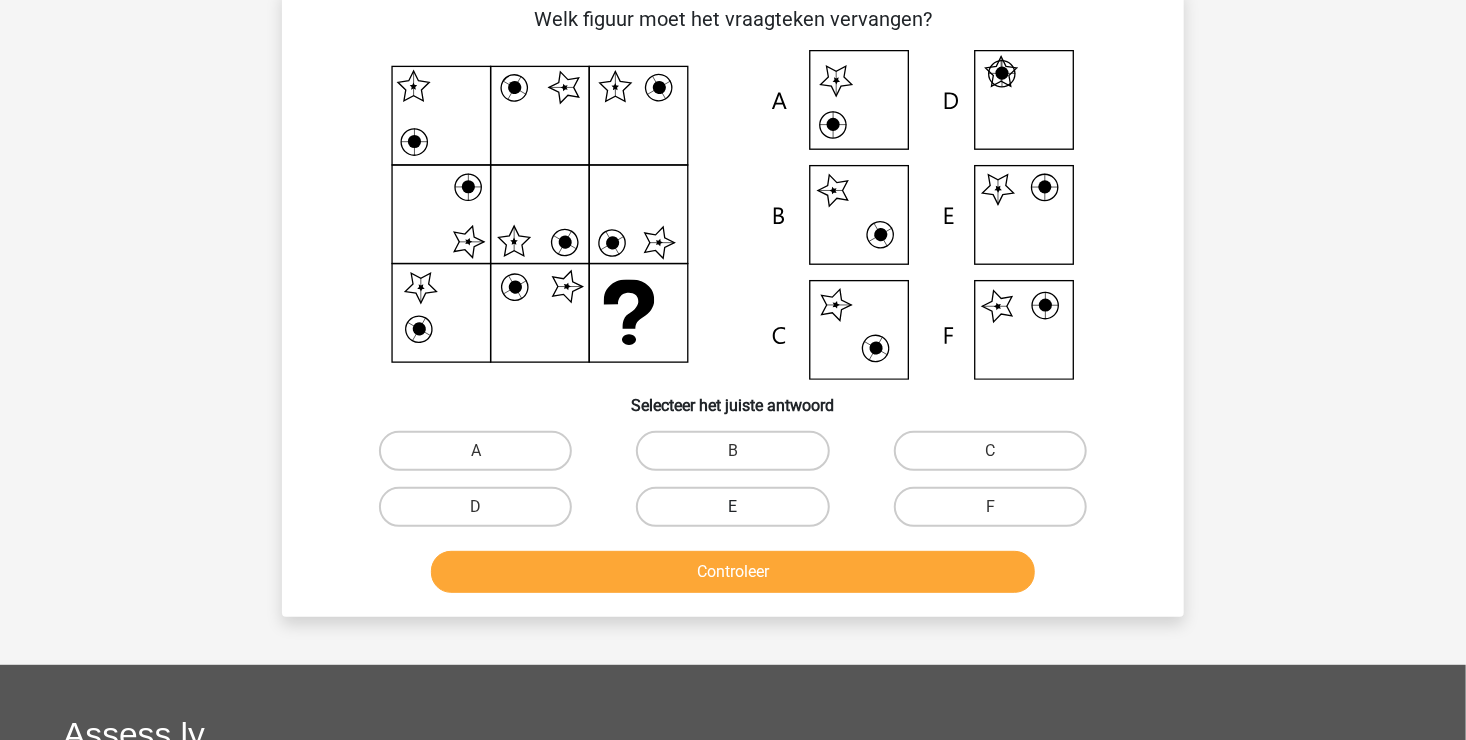 scroll, scrollTop: 92, scrollLeft: 0, axis: vertical 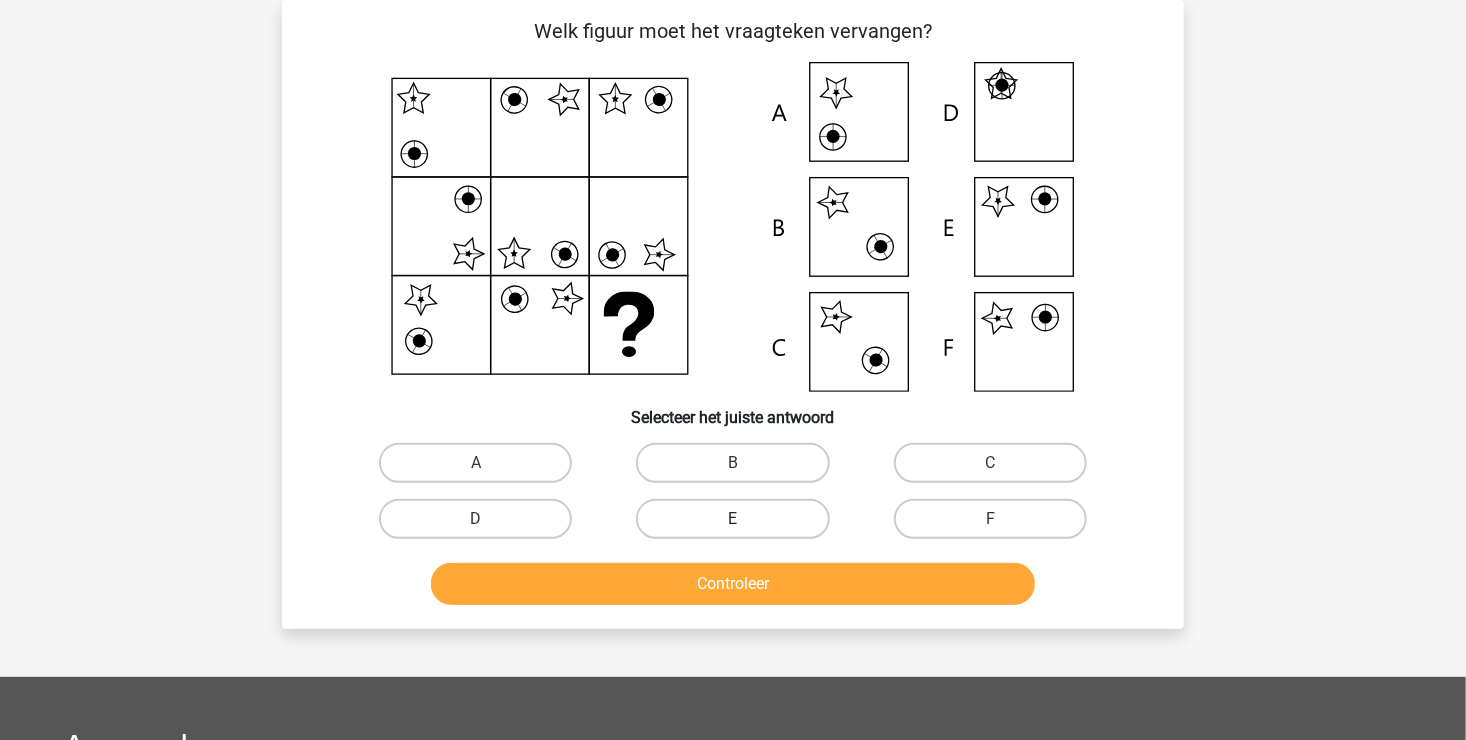 click on "E" at bounding box center (732, 519) 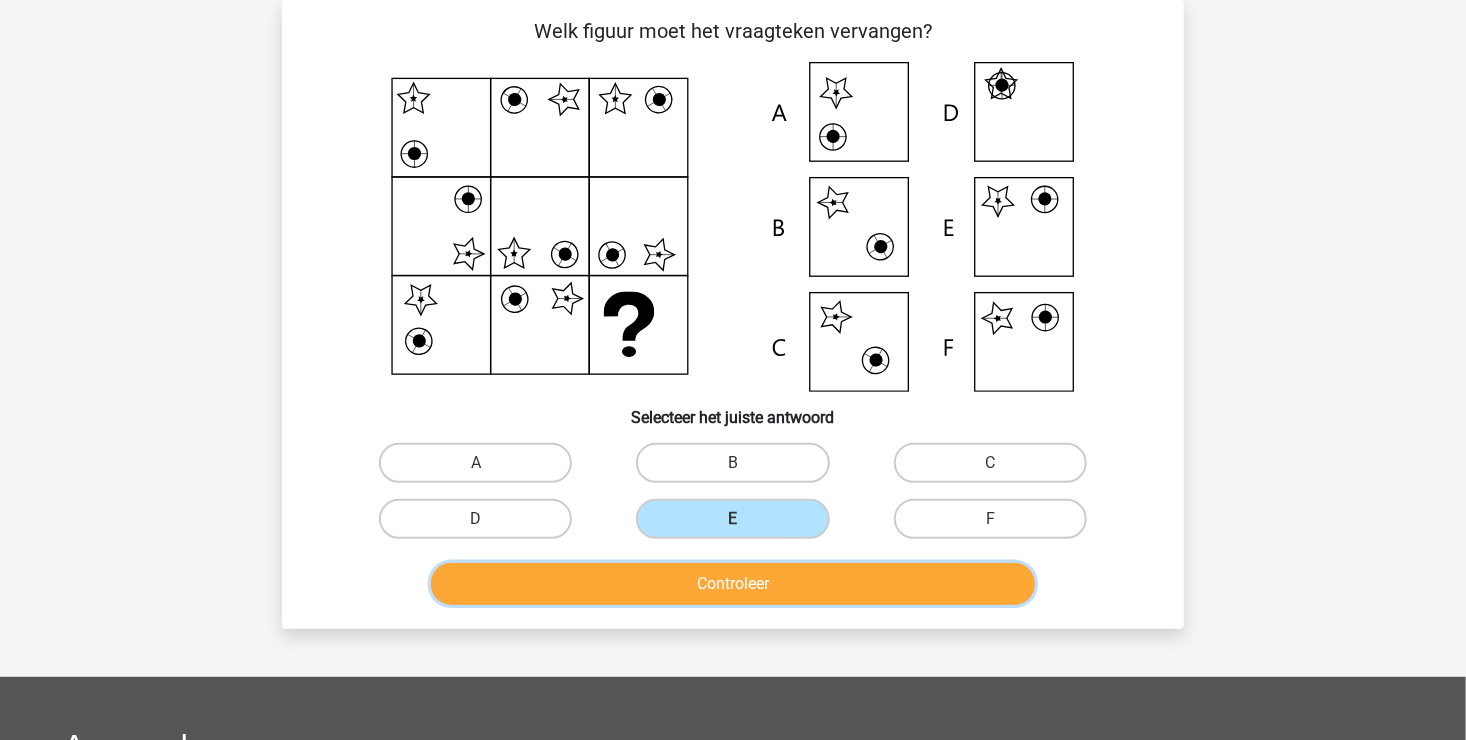click on "Controleer" at bounding box center (733, 584) 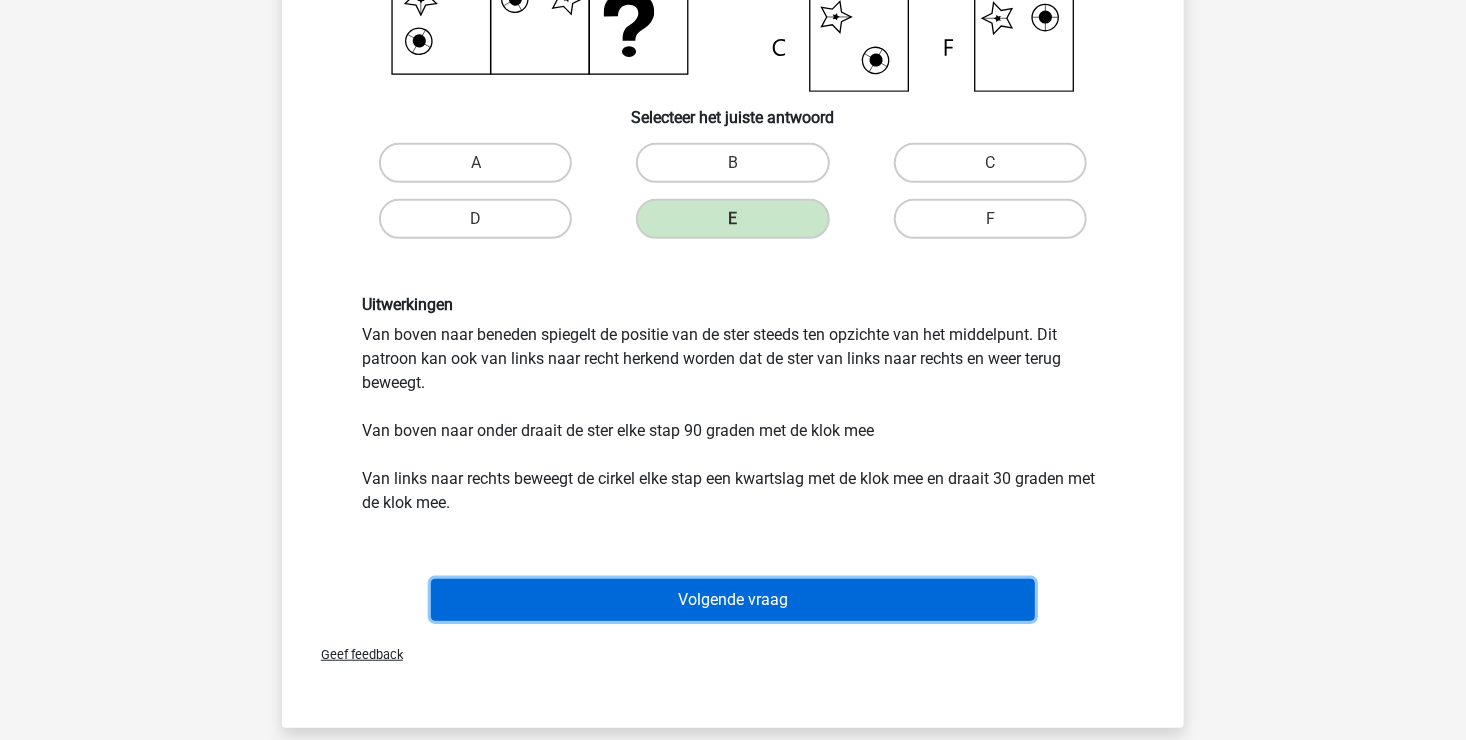 click on "Volgende vraag" at bounding box center [733, 600] 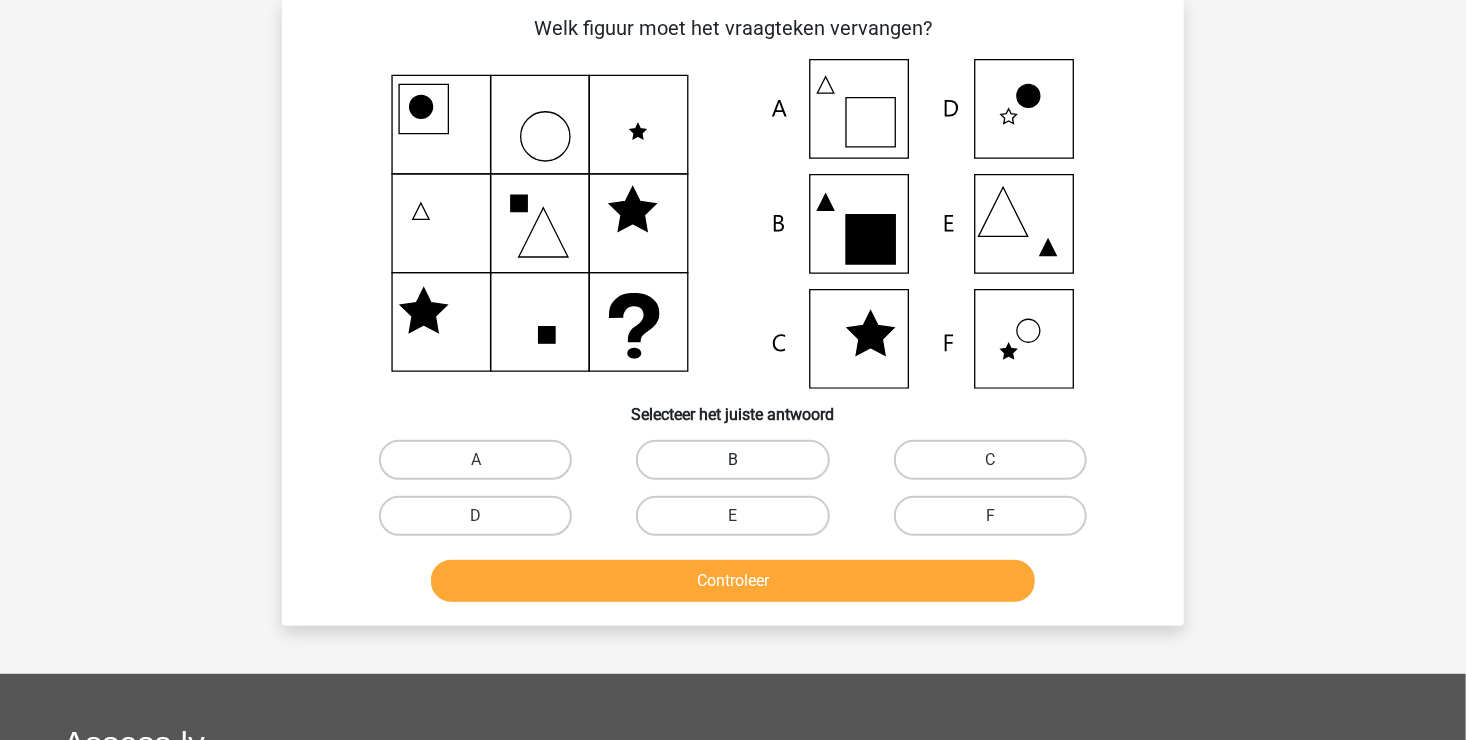 scroll, scrollTop: 92, scrollLeft: 0, axis: vertical 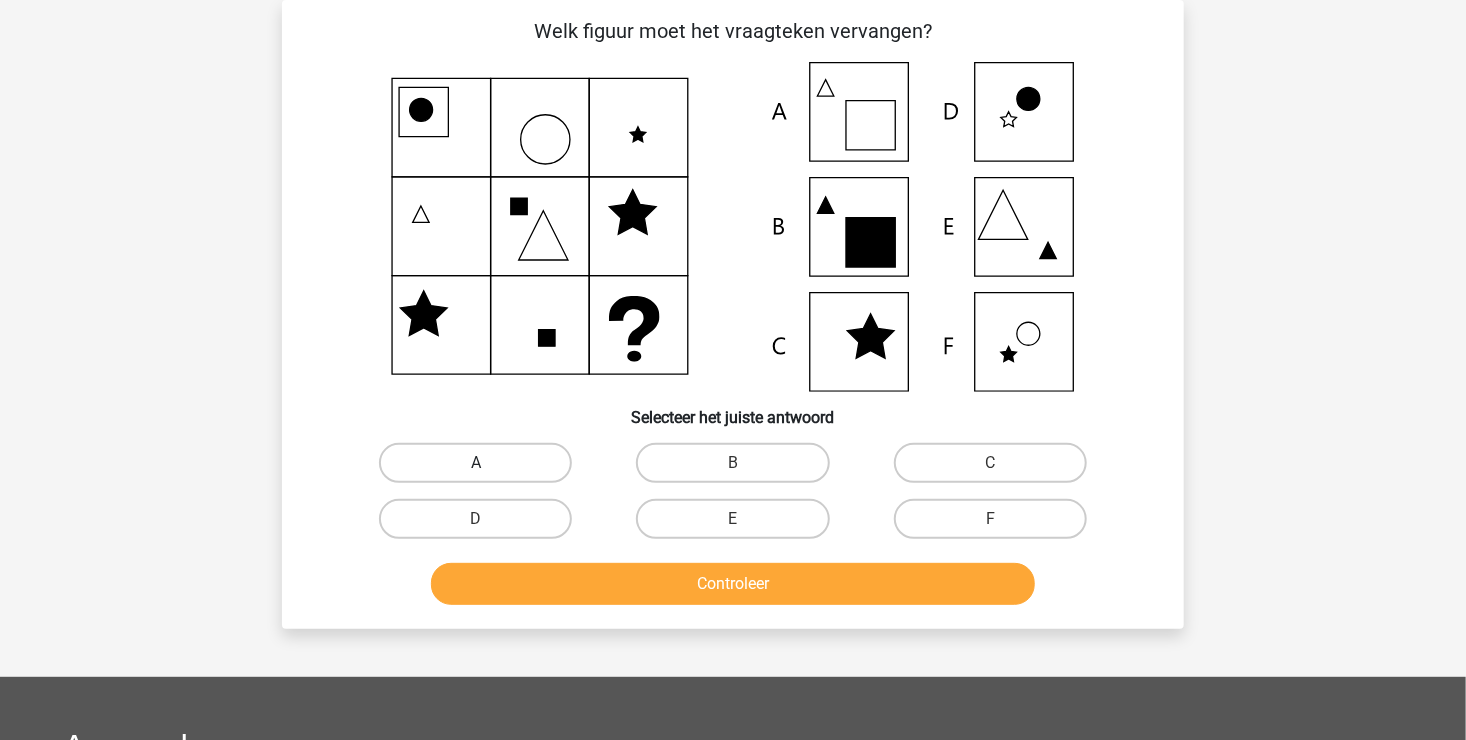 click on "•" at bounding box center (475, 463) 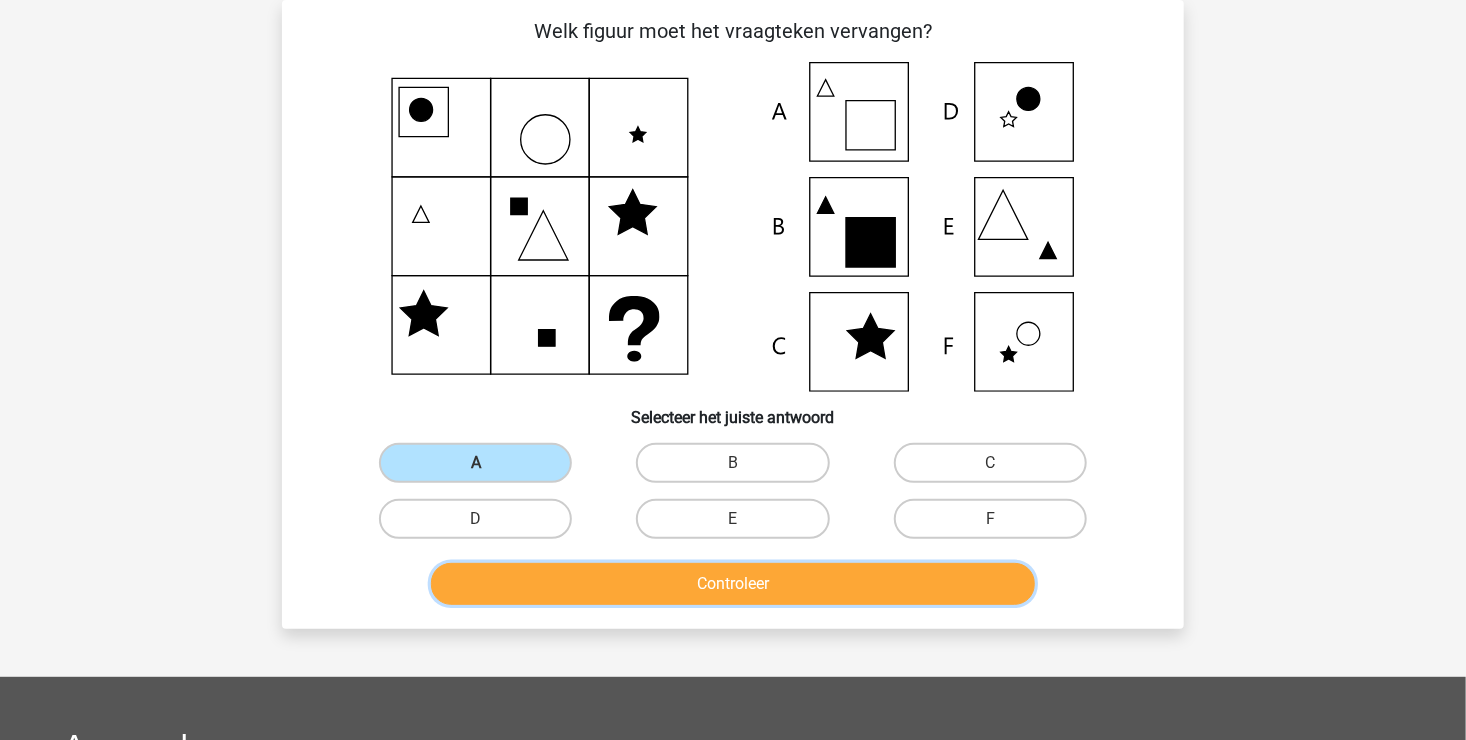 click on "Controleer" at bounding box center [733, 584] 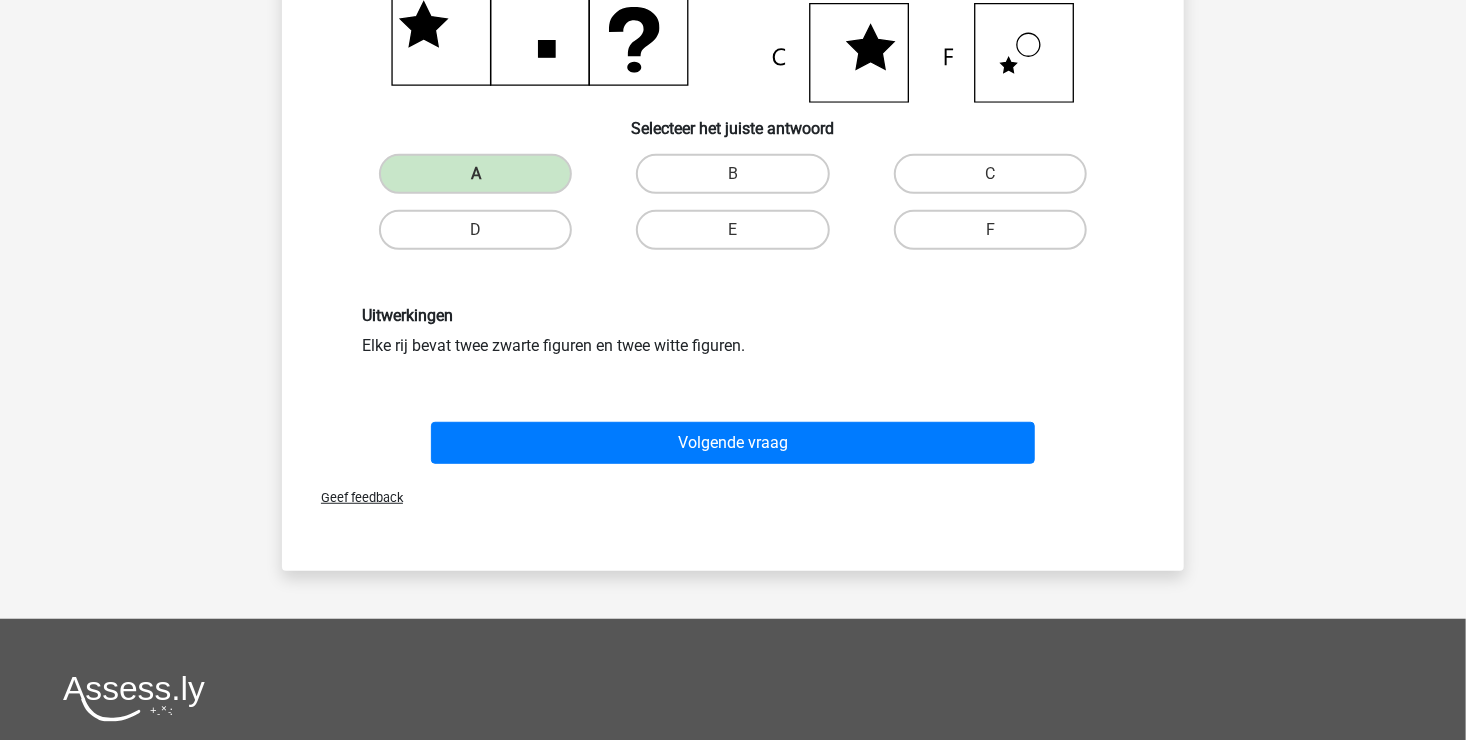 scroll, scrollTop: 392, scrollLeft: 0, axis: vertical 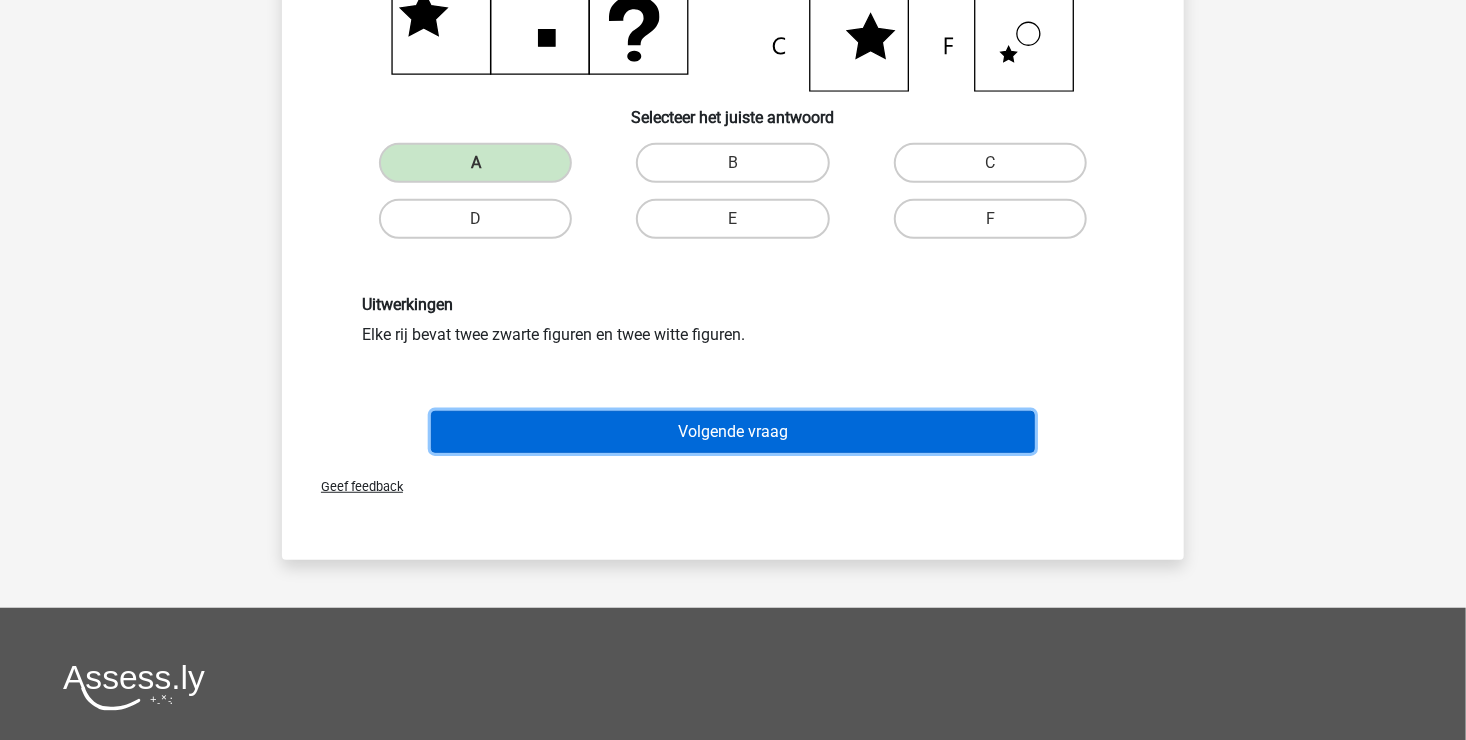 click on "Volgende vraag" at bounding box center (733, 432) 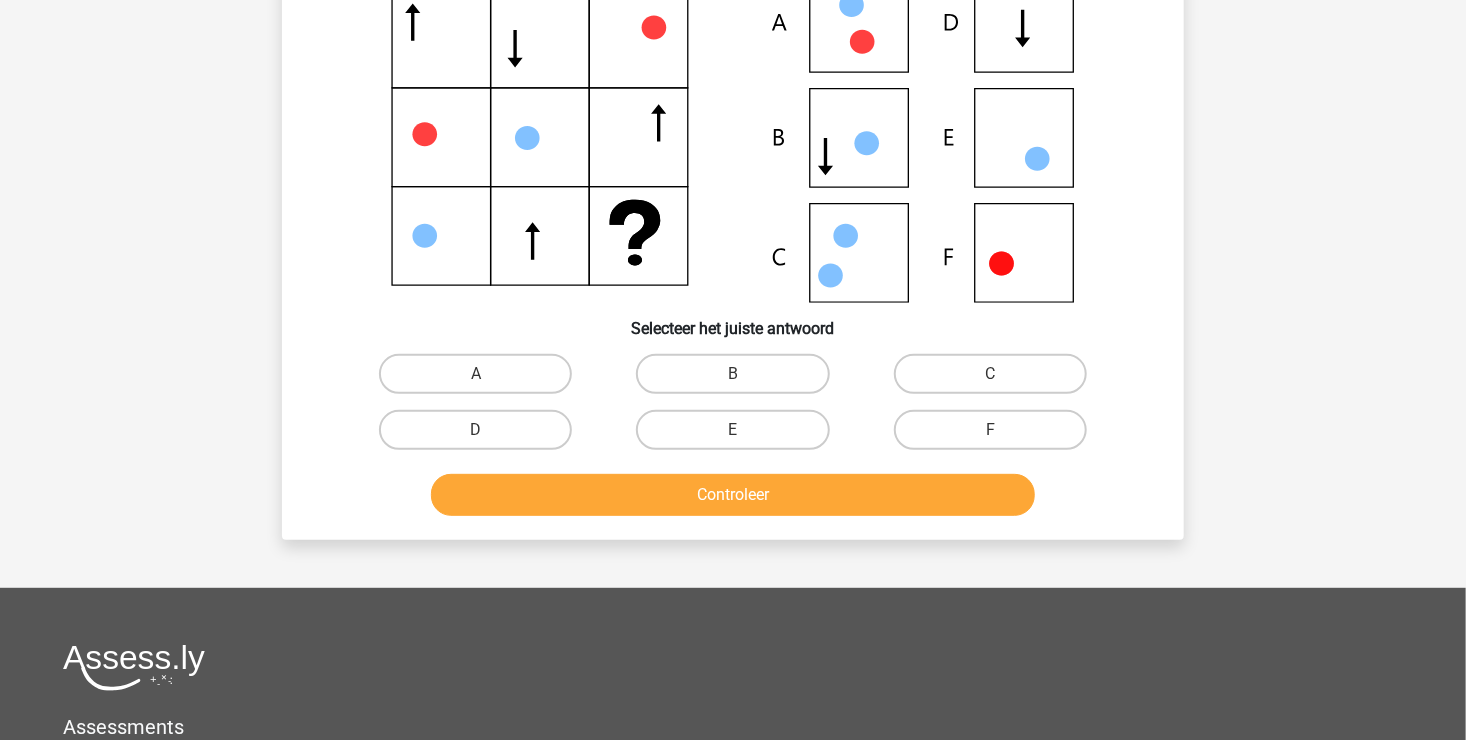 scroll, scrollTop: 92, scrollLeft: 0, axis: vertical 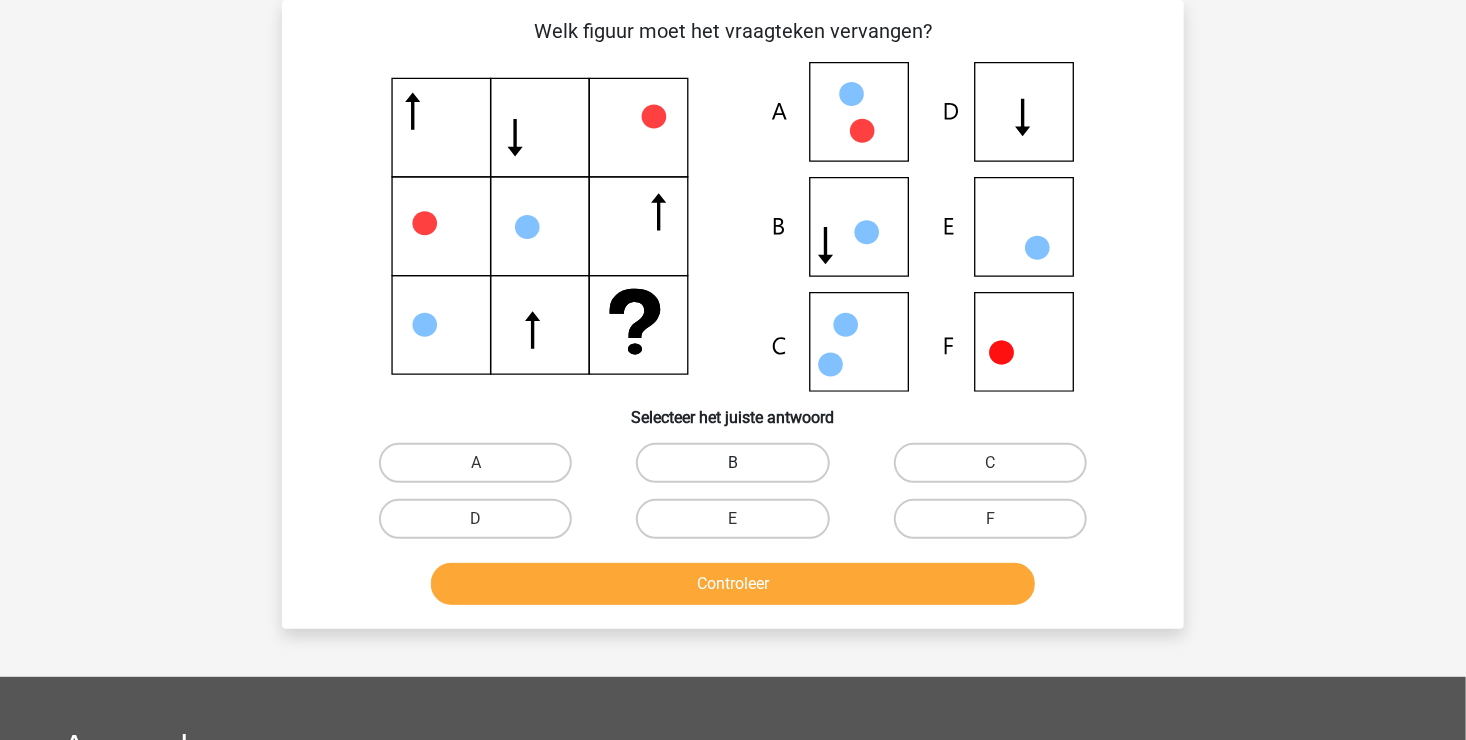 click on "B" at bounding box center (732, 463) 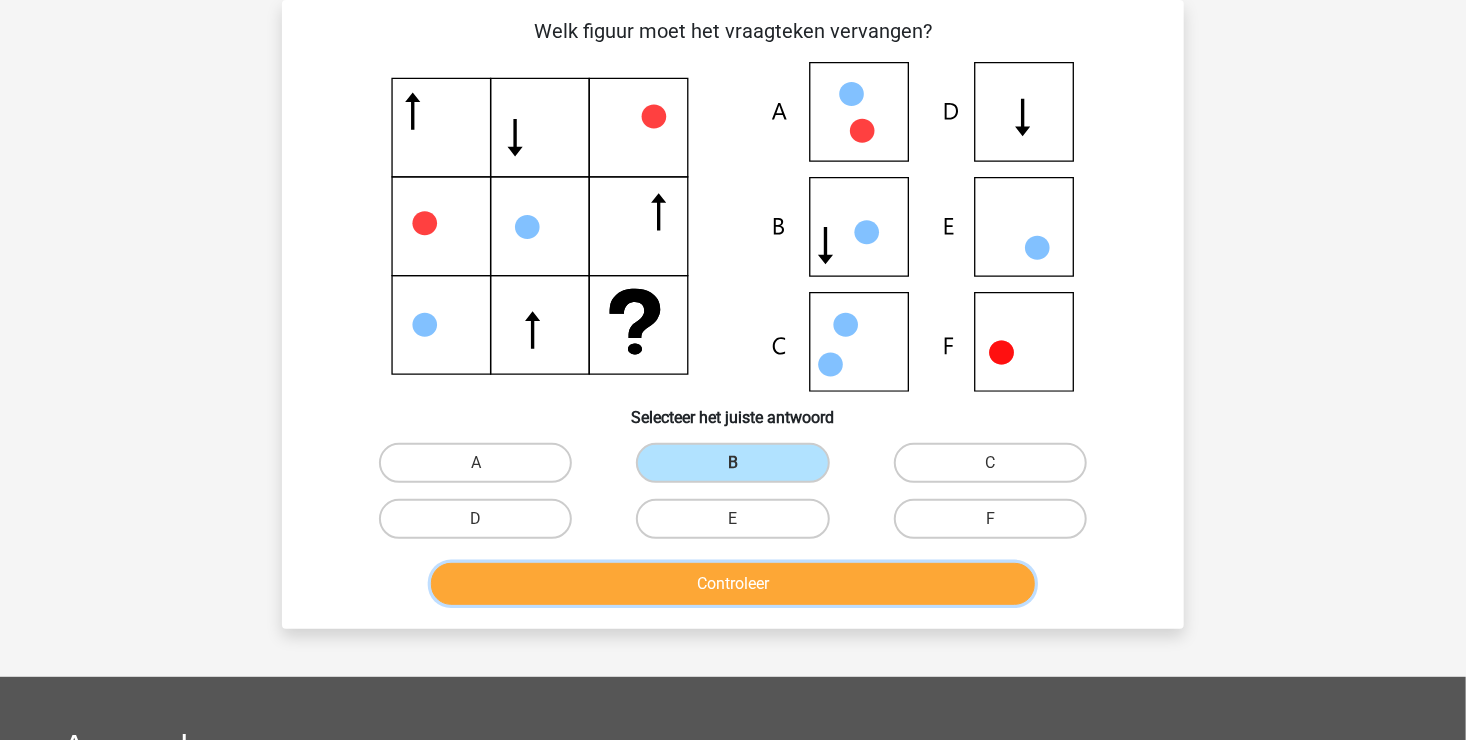click on "Controleer" at bounding box center [733, 584] 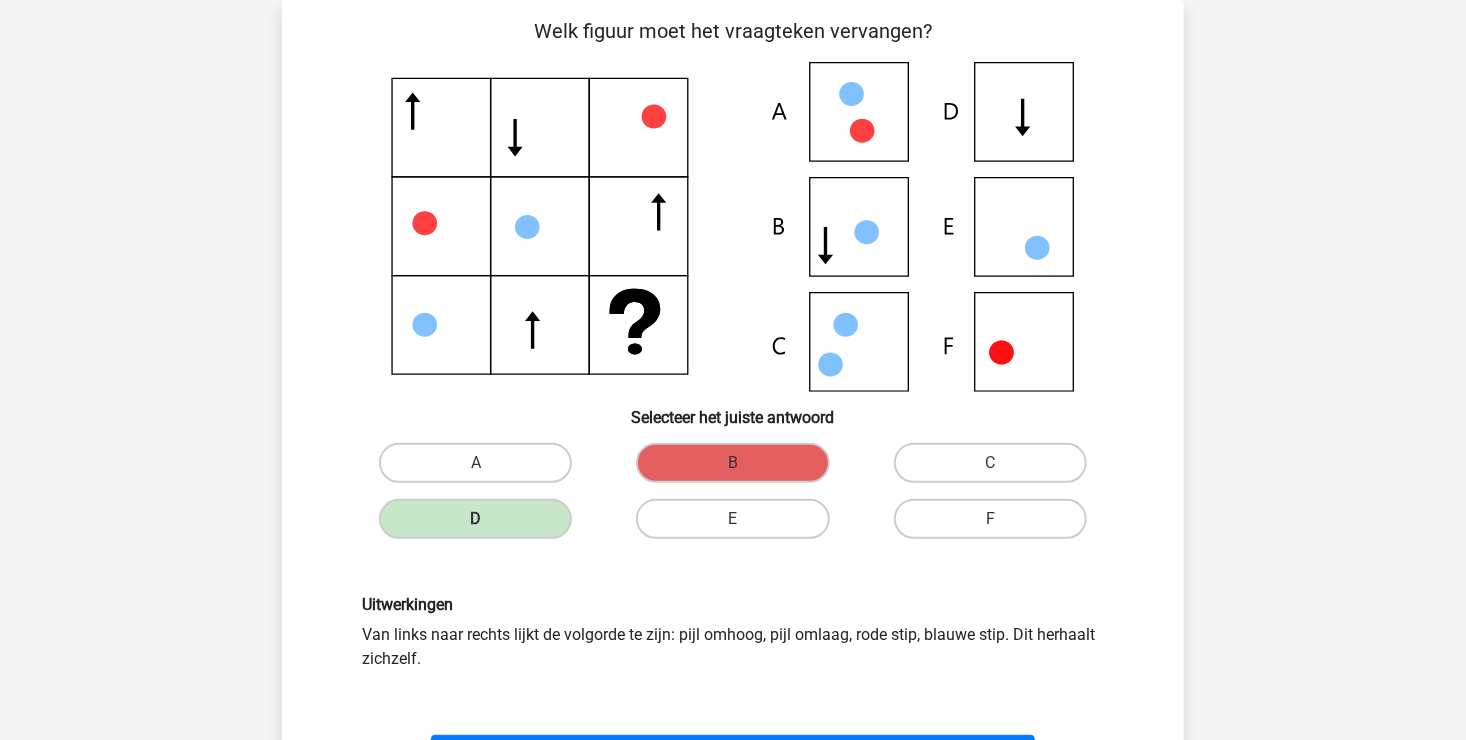 scroll, scrollTop: 292, scrollLeft: 0, axis: vertical 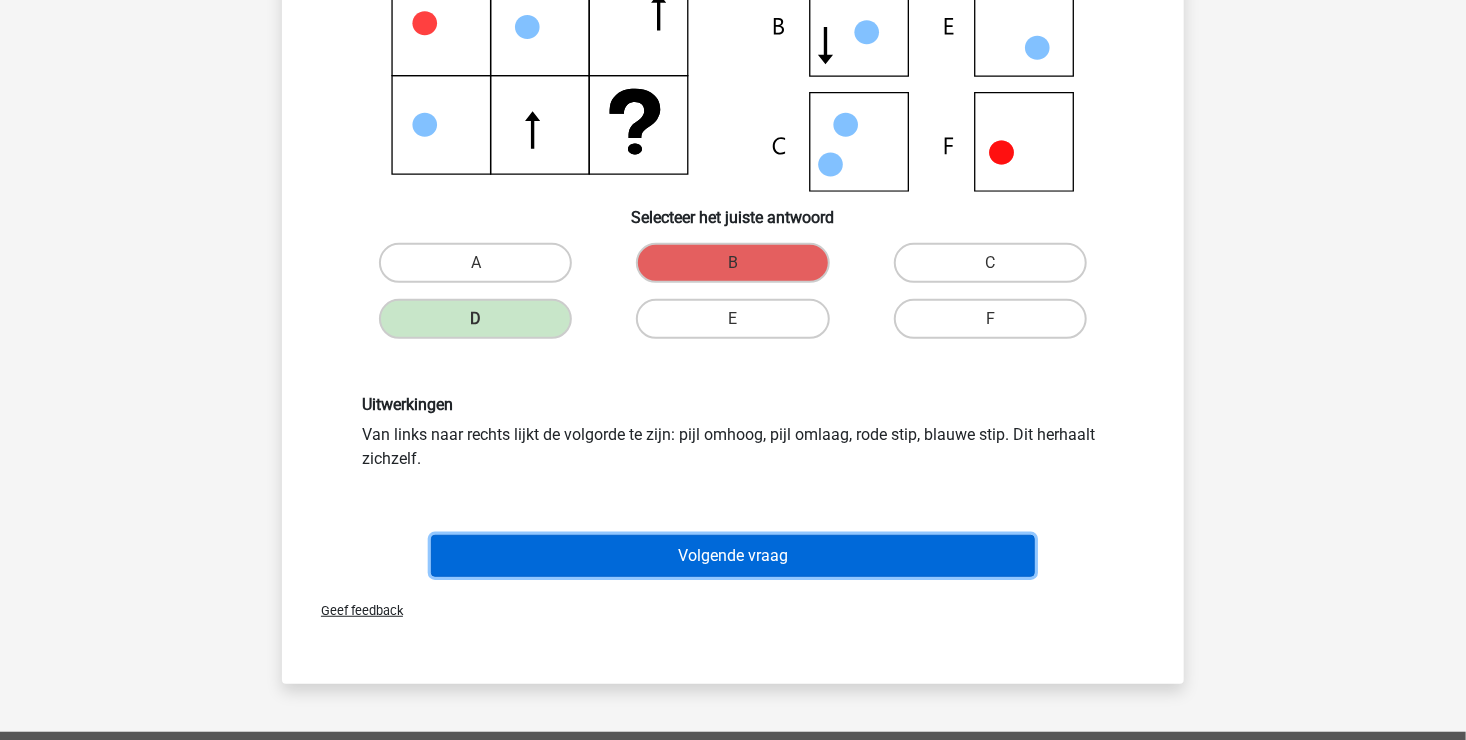 click on "Volgende vraag" at bounding box center (733, 556) 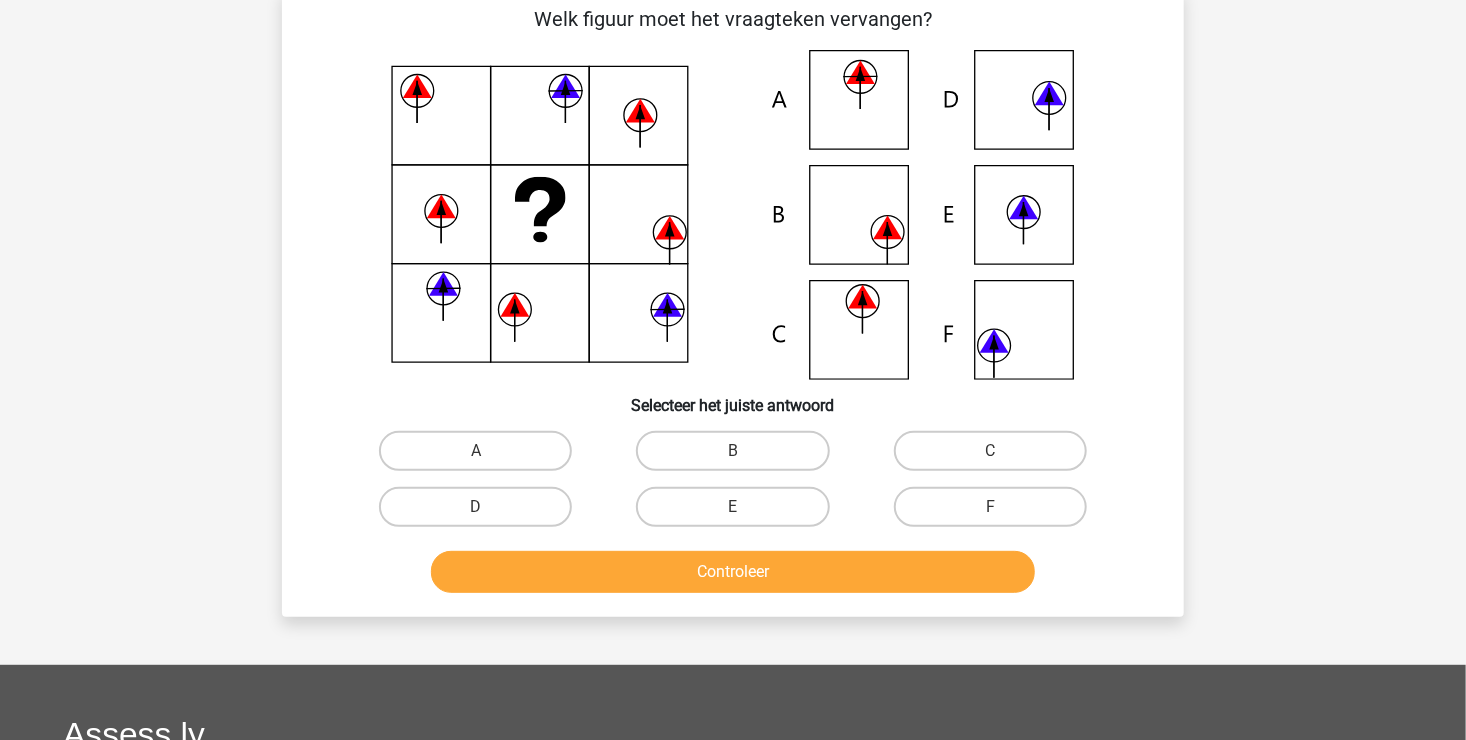 scroll, scrollTop: 92, scrollLeft: 0, axis: vertical 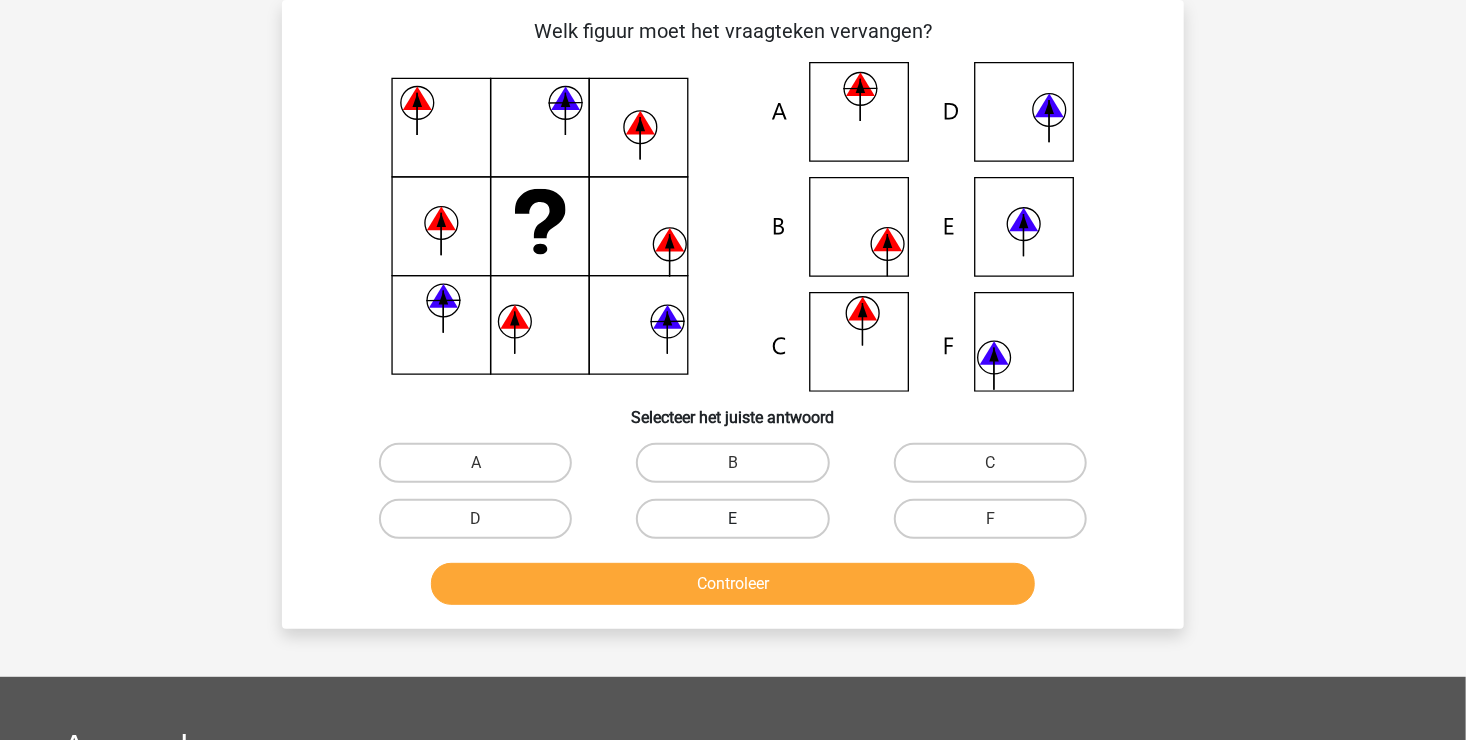 click on "E" at bounding box center (732, 519) 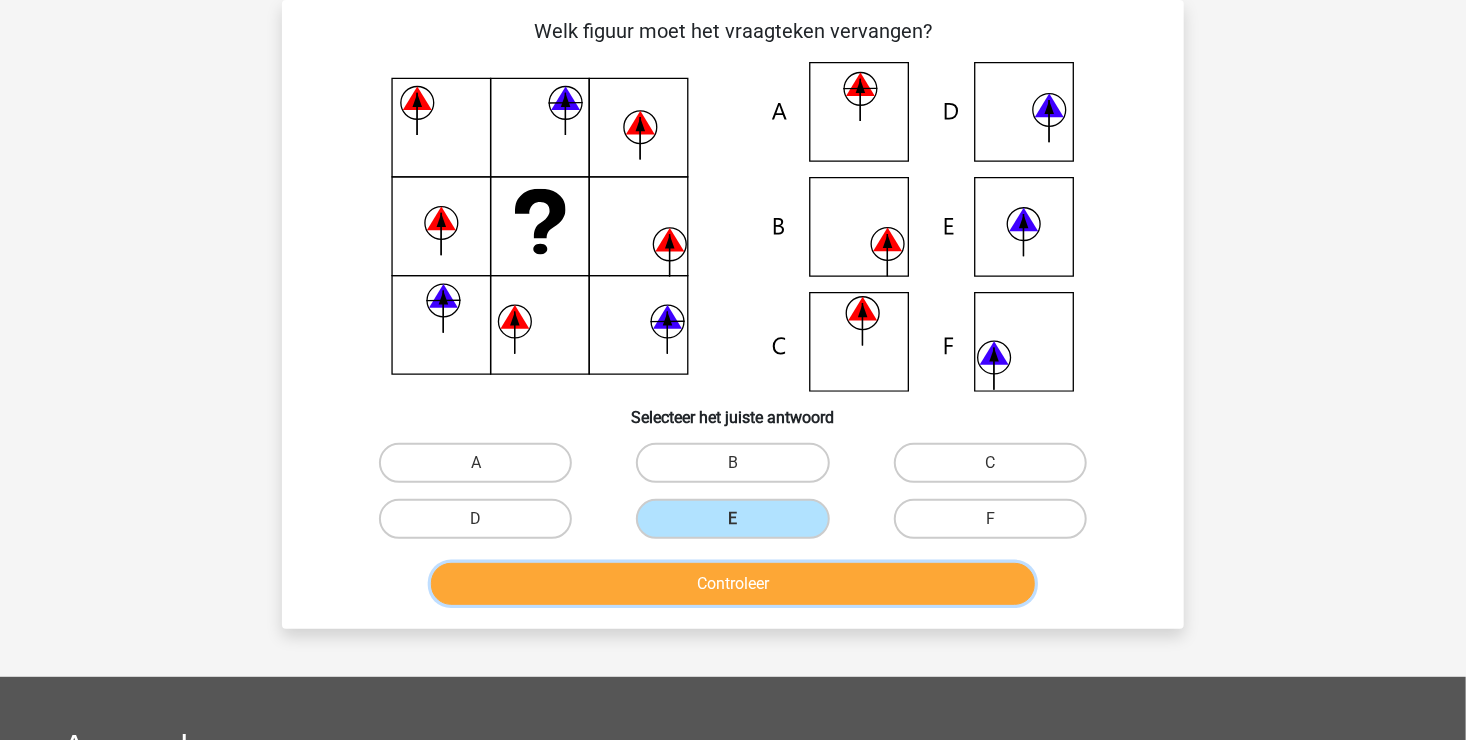 click on "Controleer" at bounding box center (733, 584) 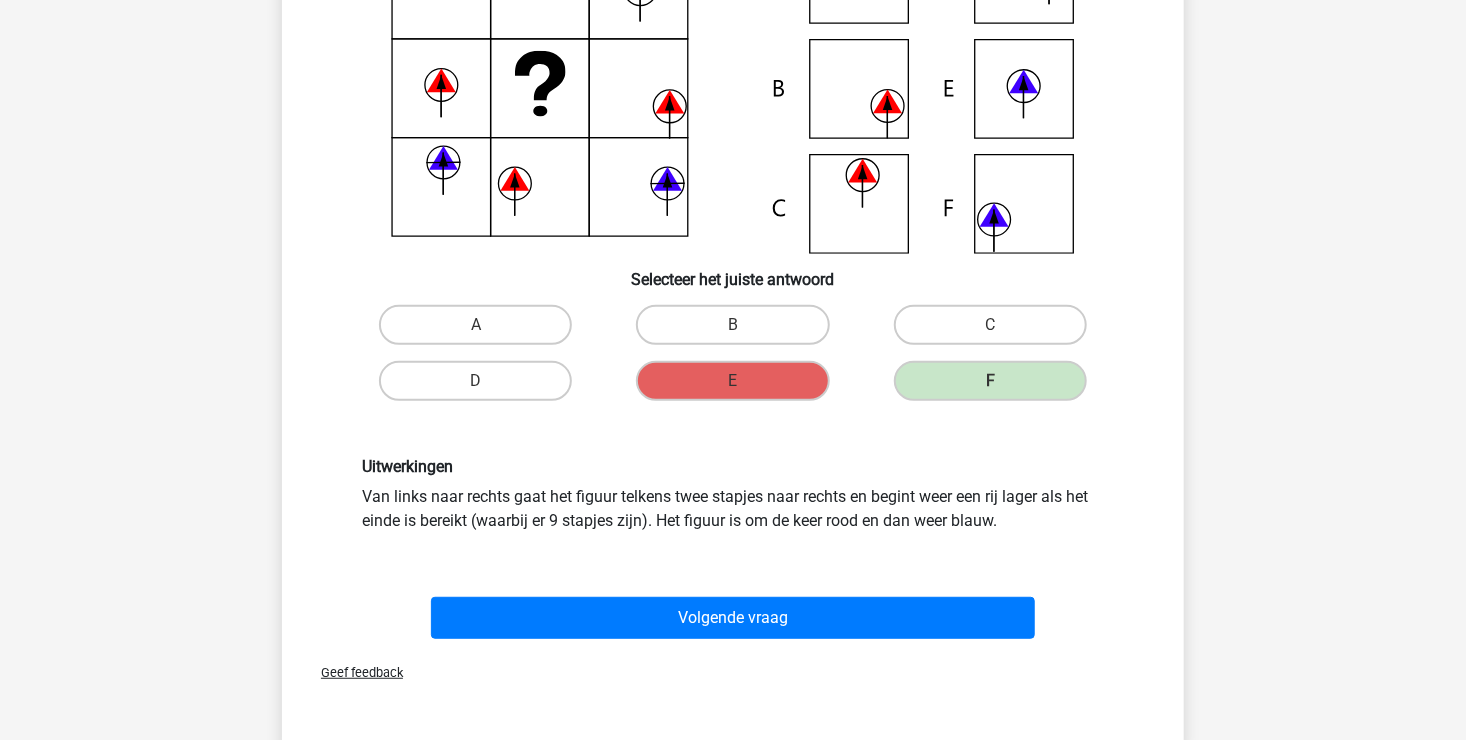 scroll, scrollTop: 292, scrollLeft: 0, axis: vertical 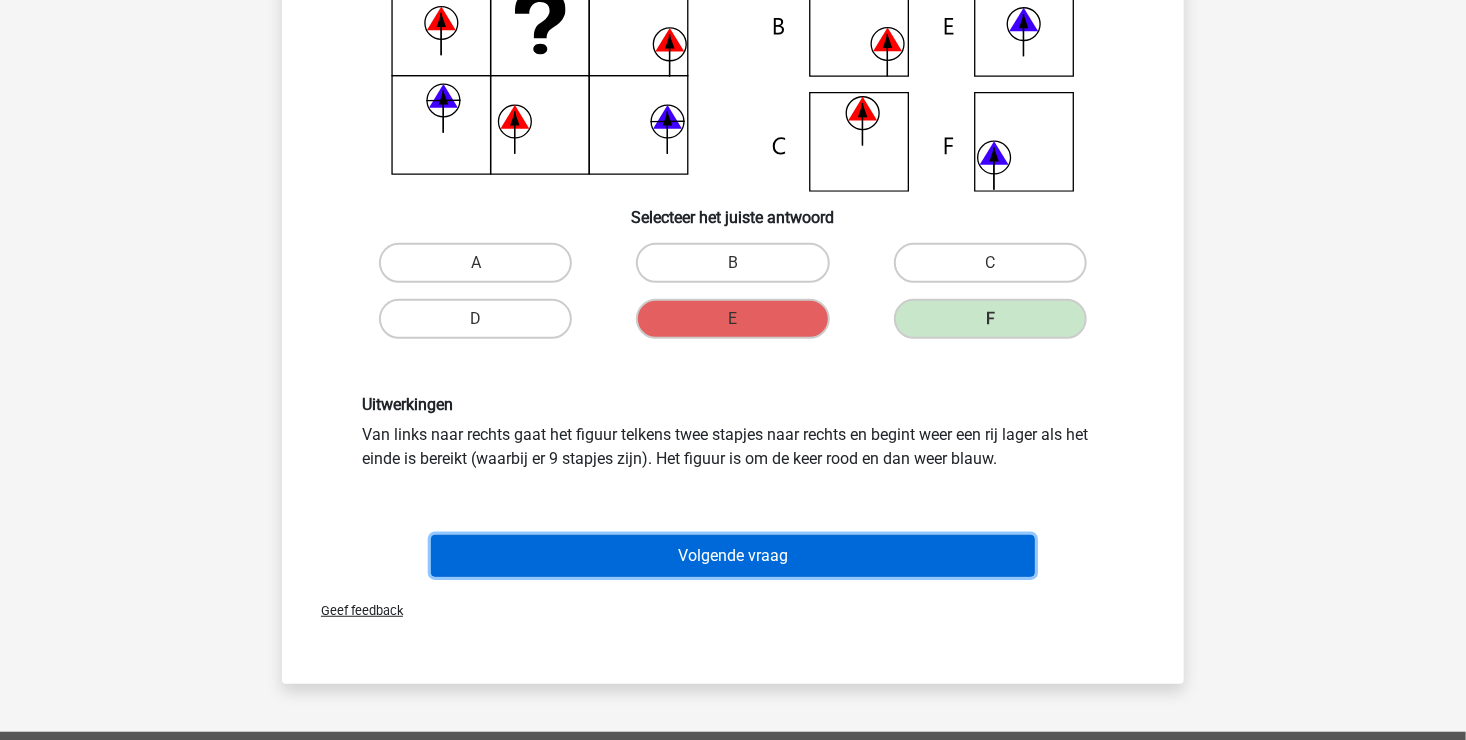 click on "Volgende vraag" at bounding box center (733, 556) 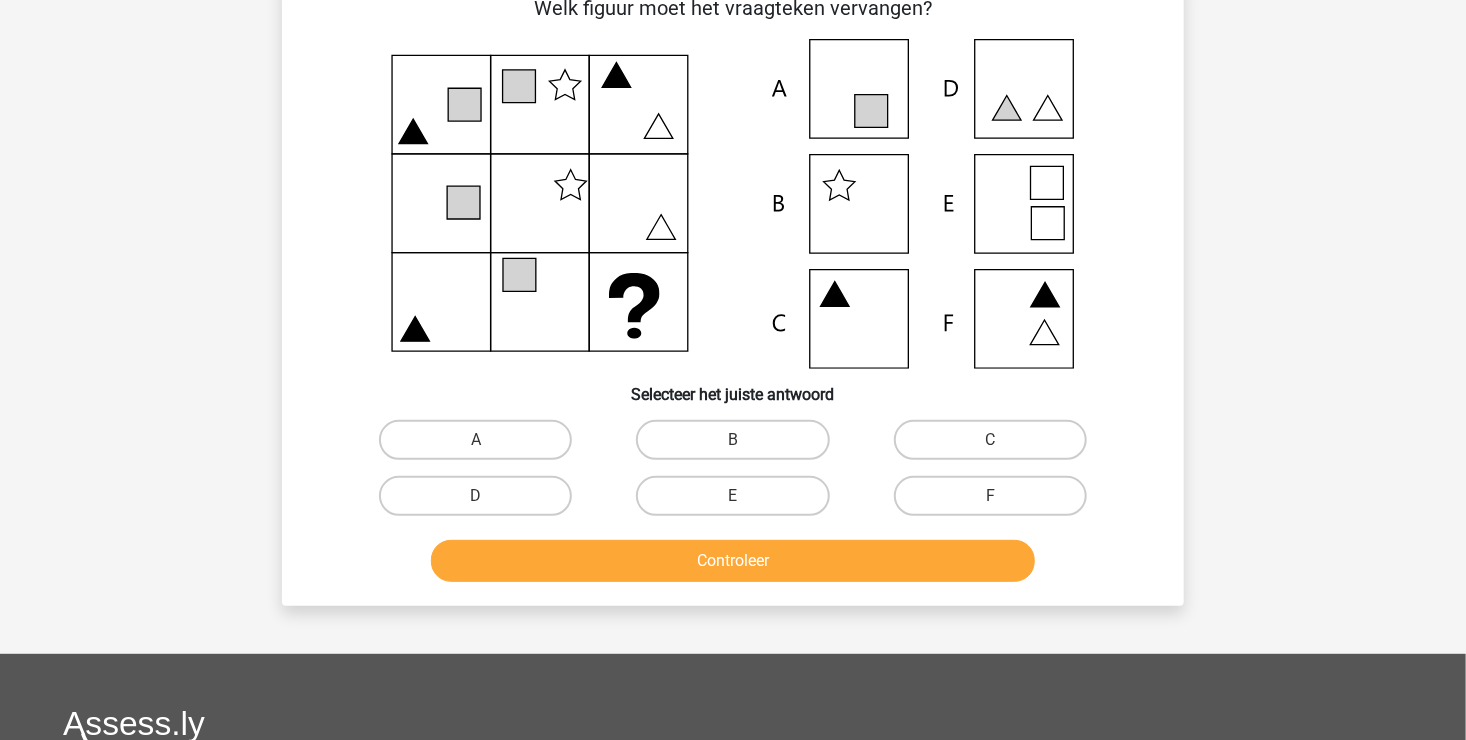 scroll, scrollTop: 92, scrollLeft: 0, axis: vertical 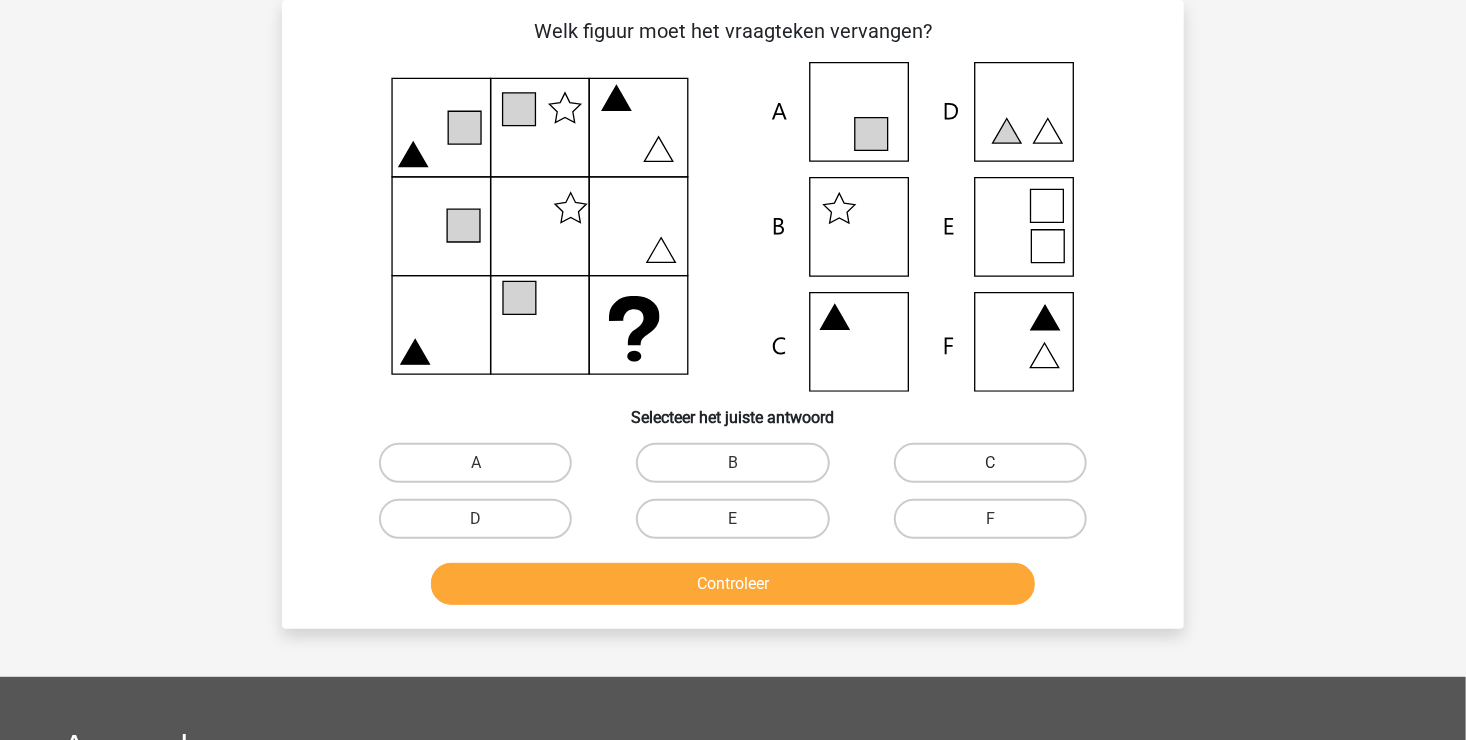 click on "C" at bounding box center [990, 463] 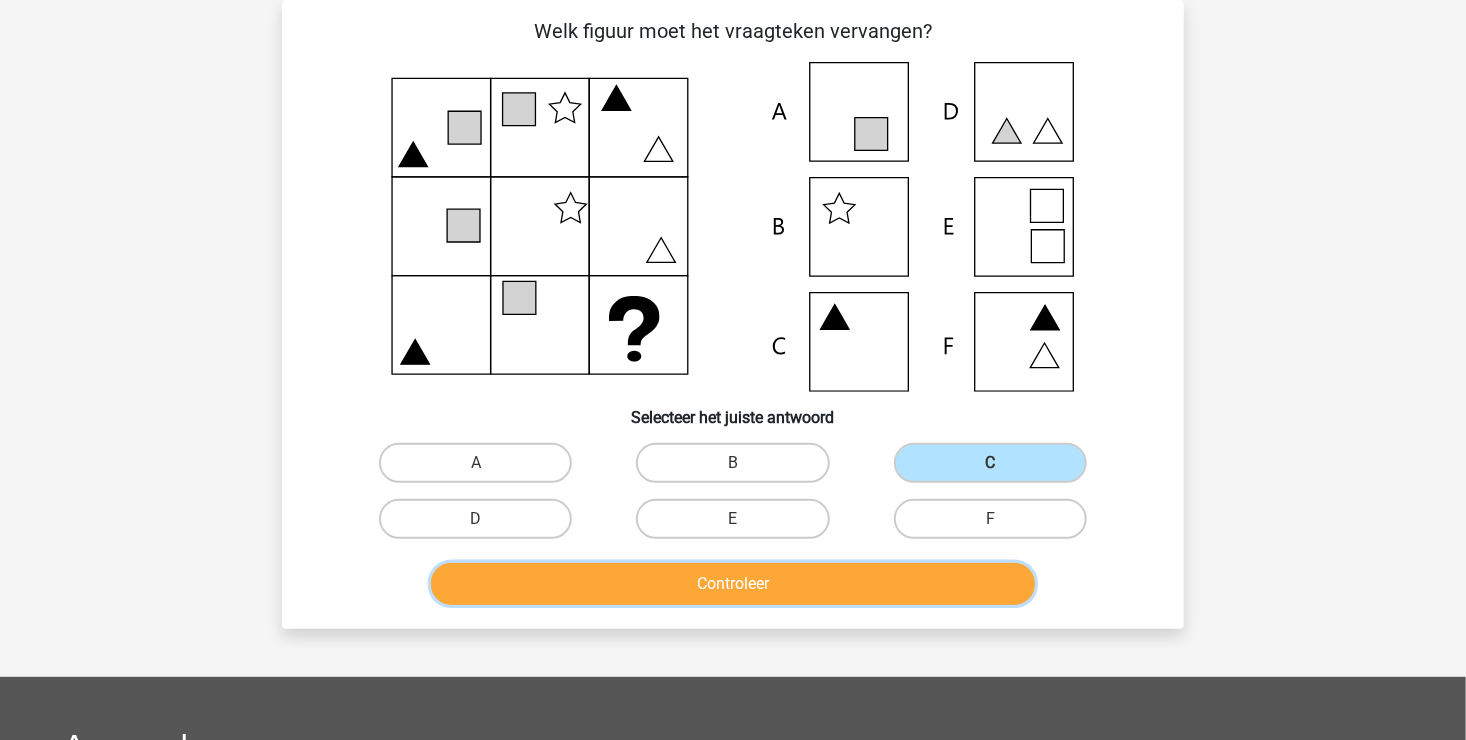 click on "Controleer" at bounding box center (733, 584) 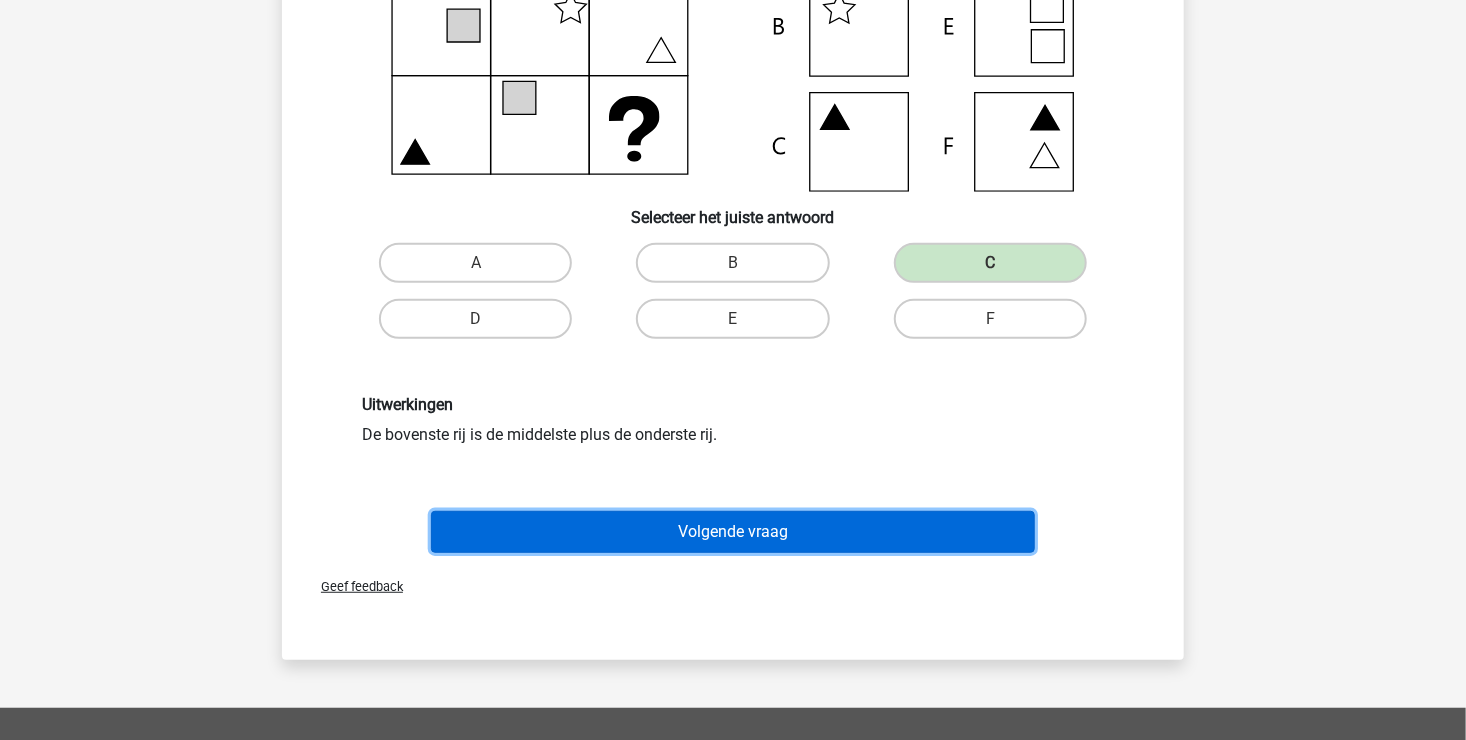 click on "Volgende vraag" at bounding box center [733, 532] 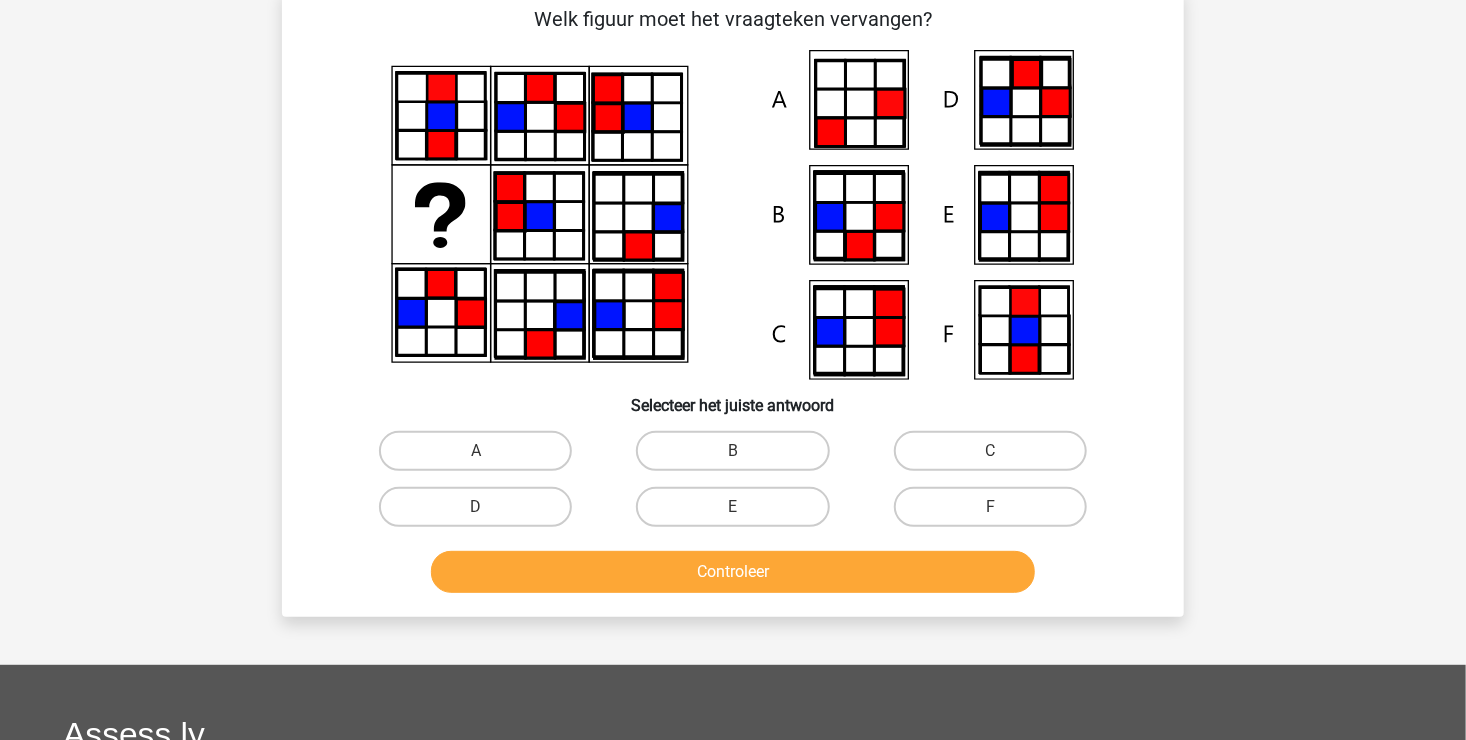 scroll, scrollTop: 92, scrollLeft: 0, axis: vertical 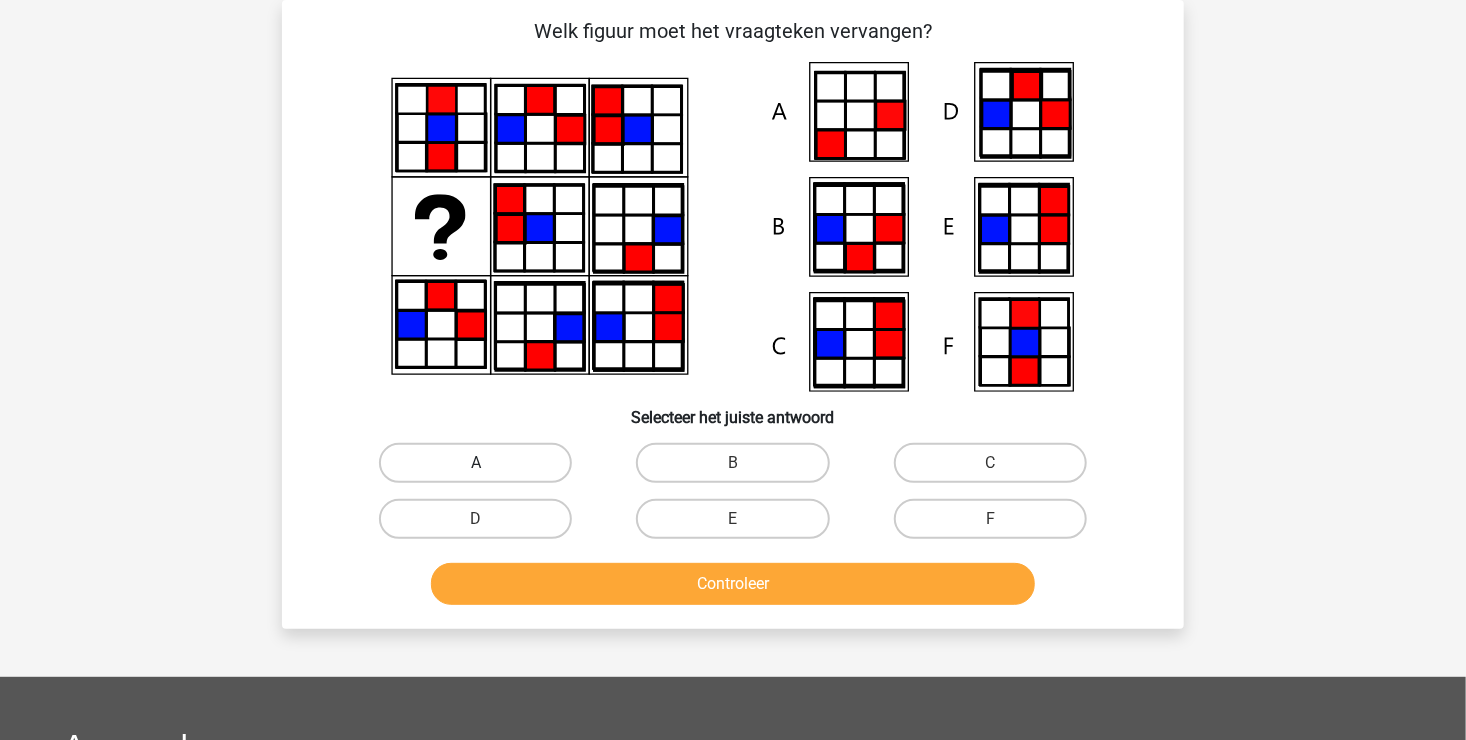 click on "A" at bounding box center (475, 463) 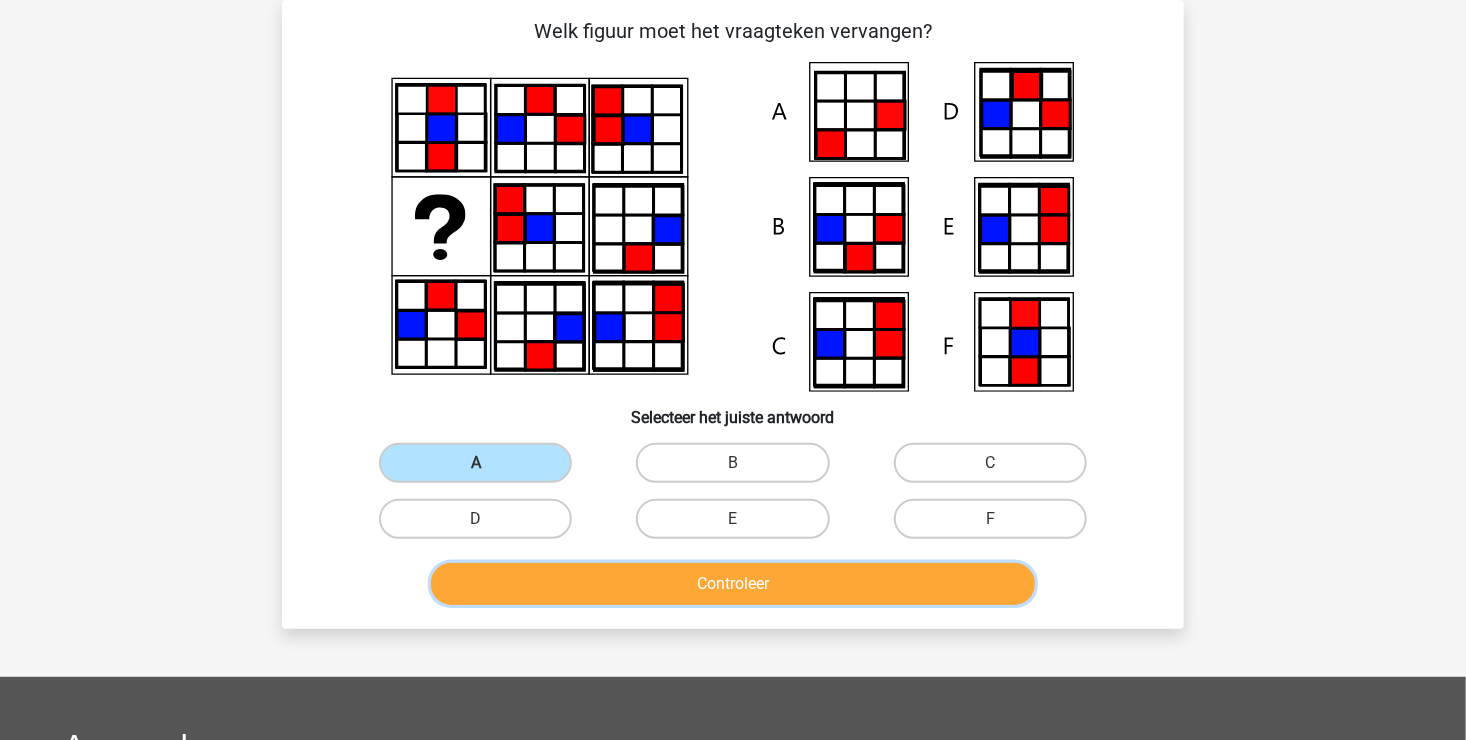click on "Controleer" at bounding box center (733, 584) 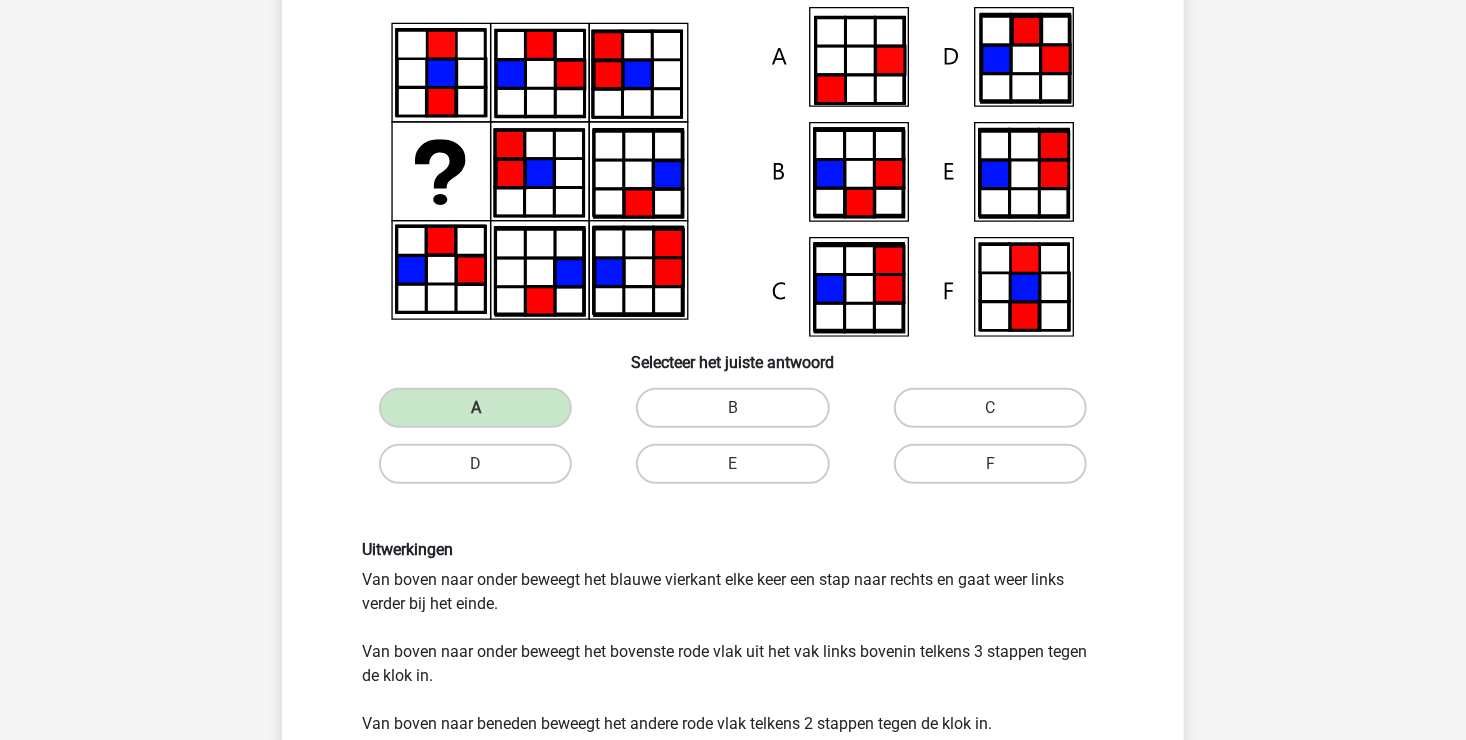 scroll, scrollTop: 192, scrollLeft: 0, axis: vertical 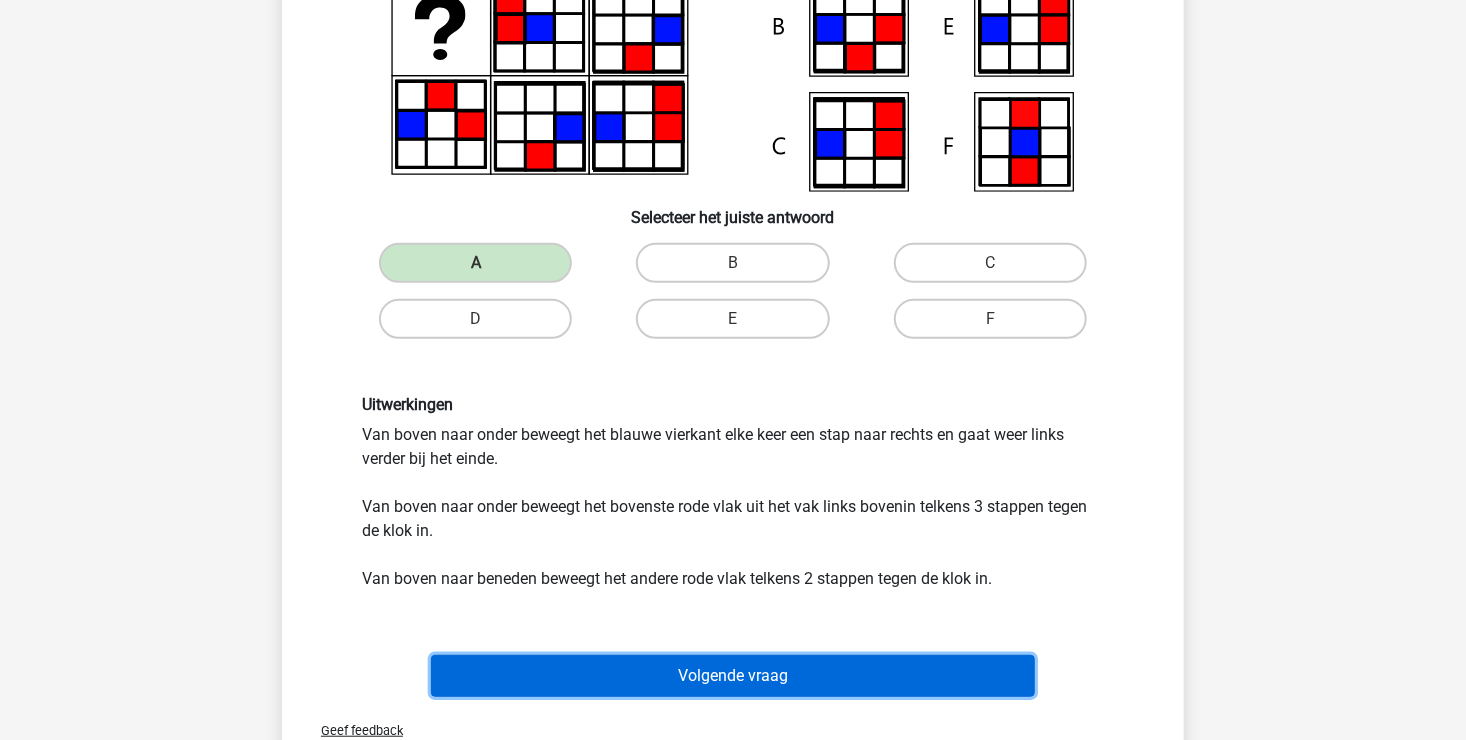 click on "Volgende vraag" at bounding box center (733, 676) 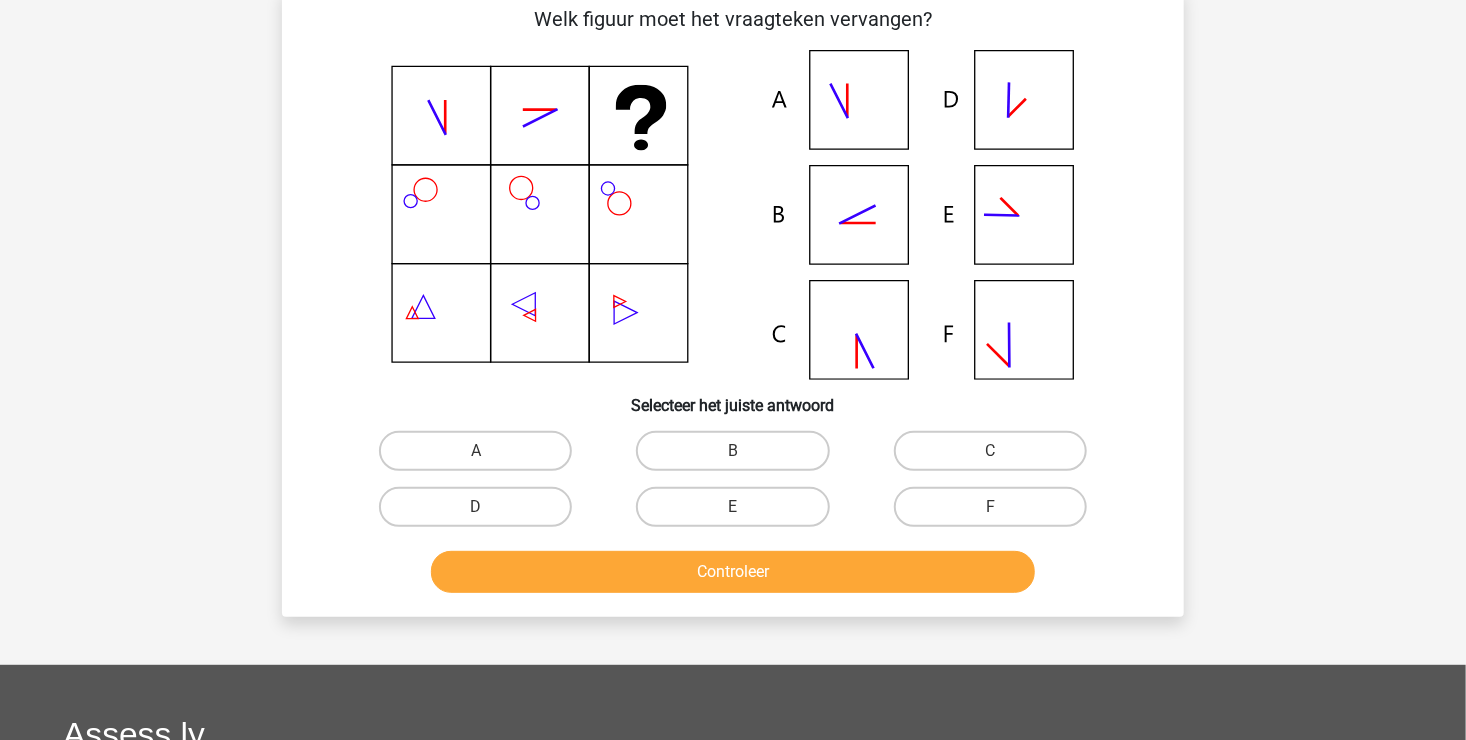 scroll, scrollTop: 92, scrollLeft: 0, axis: vertical 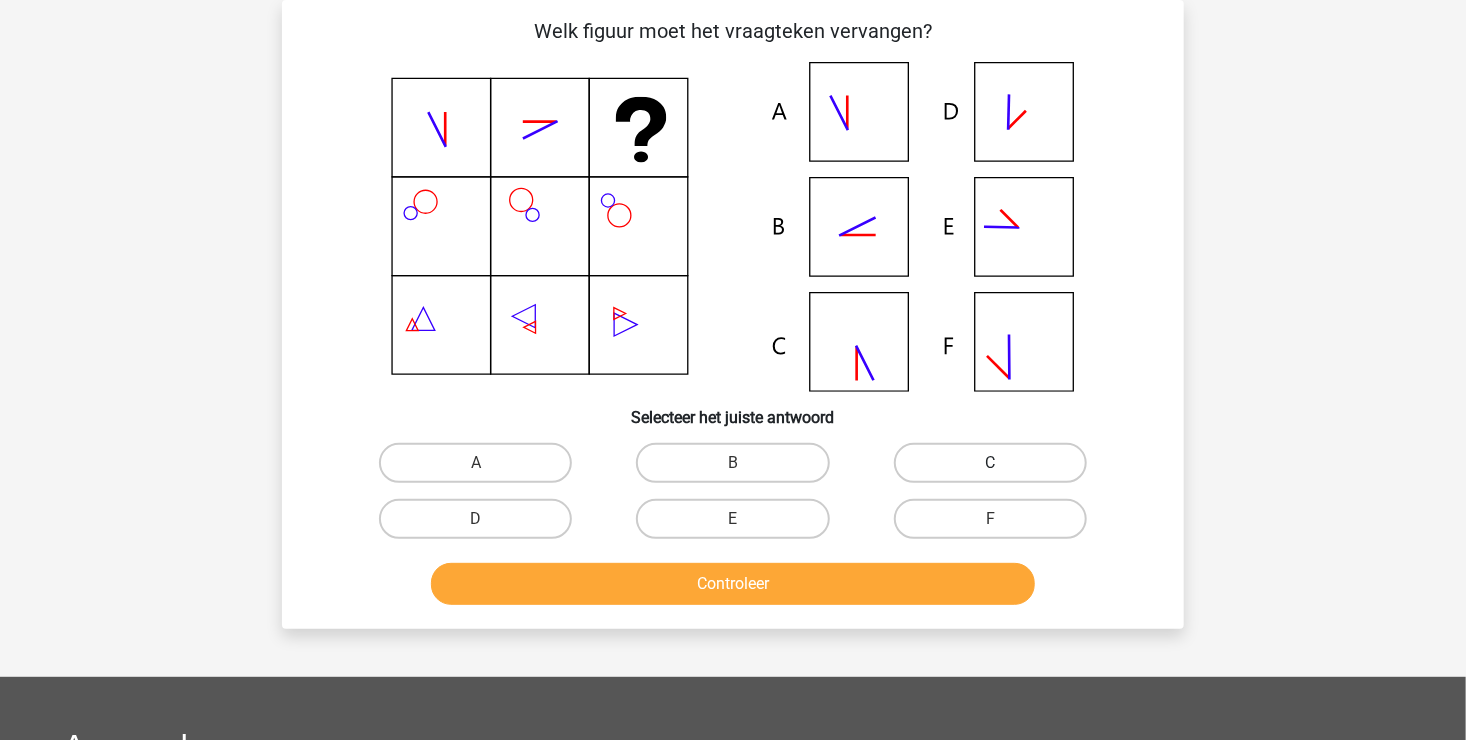 click on "C" at bounding box center (990, 463) 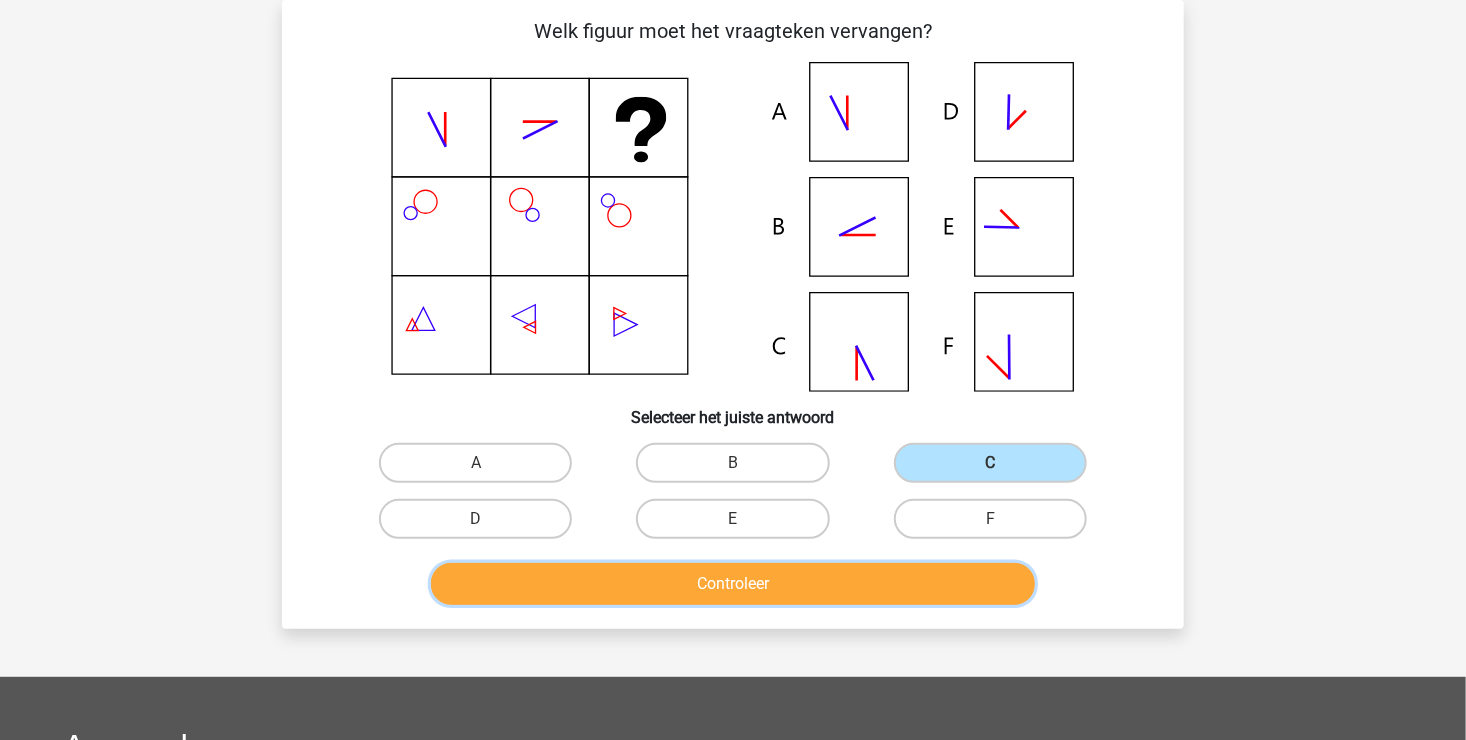 click on "Controleer" at bounding box center [733, 584] 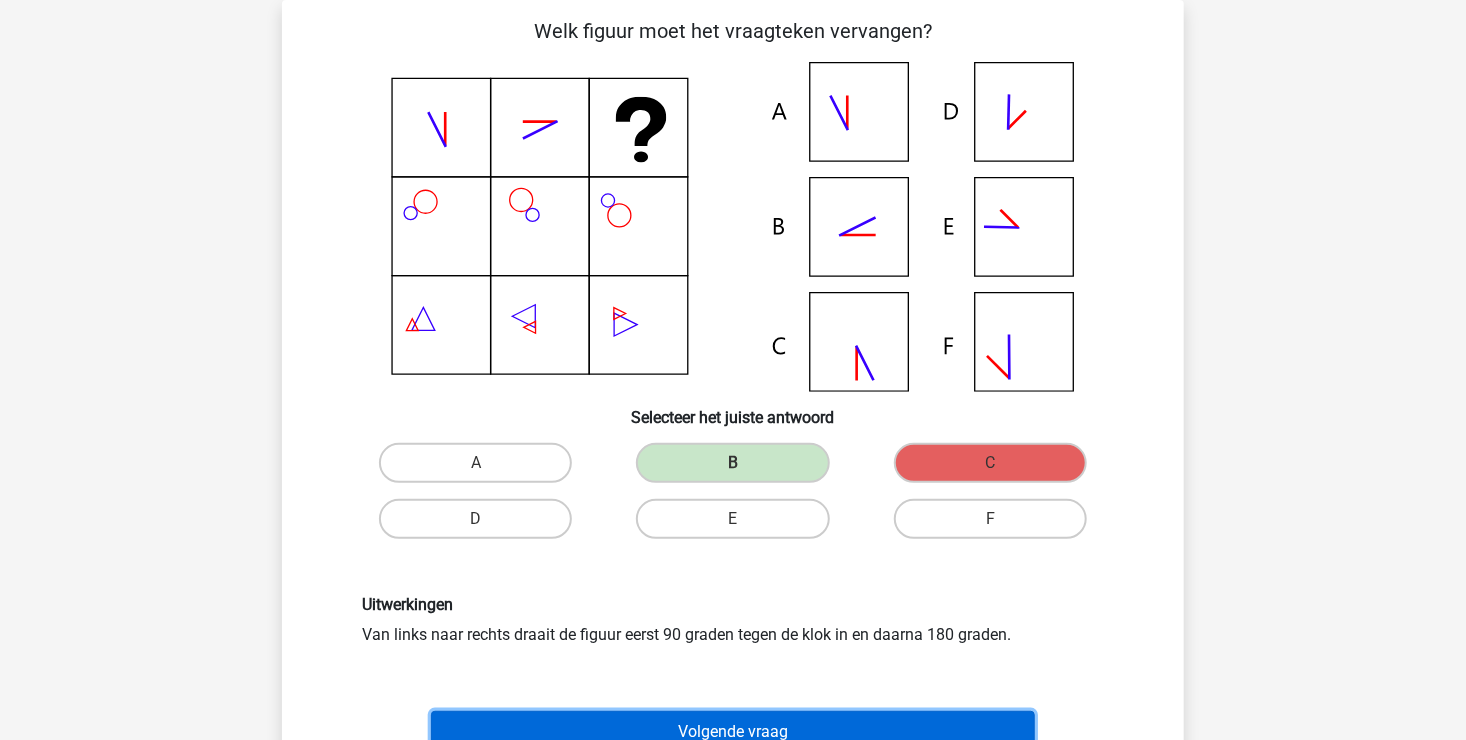 click on "Volgende vraag" at bounding box center (733, 732) 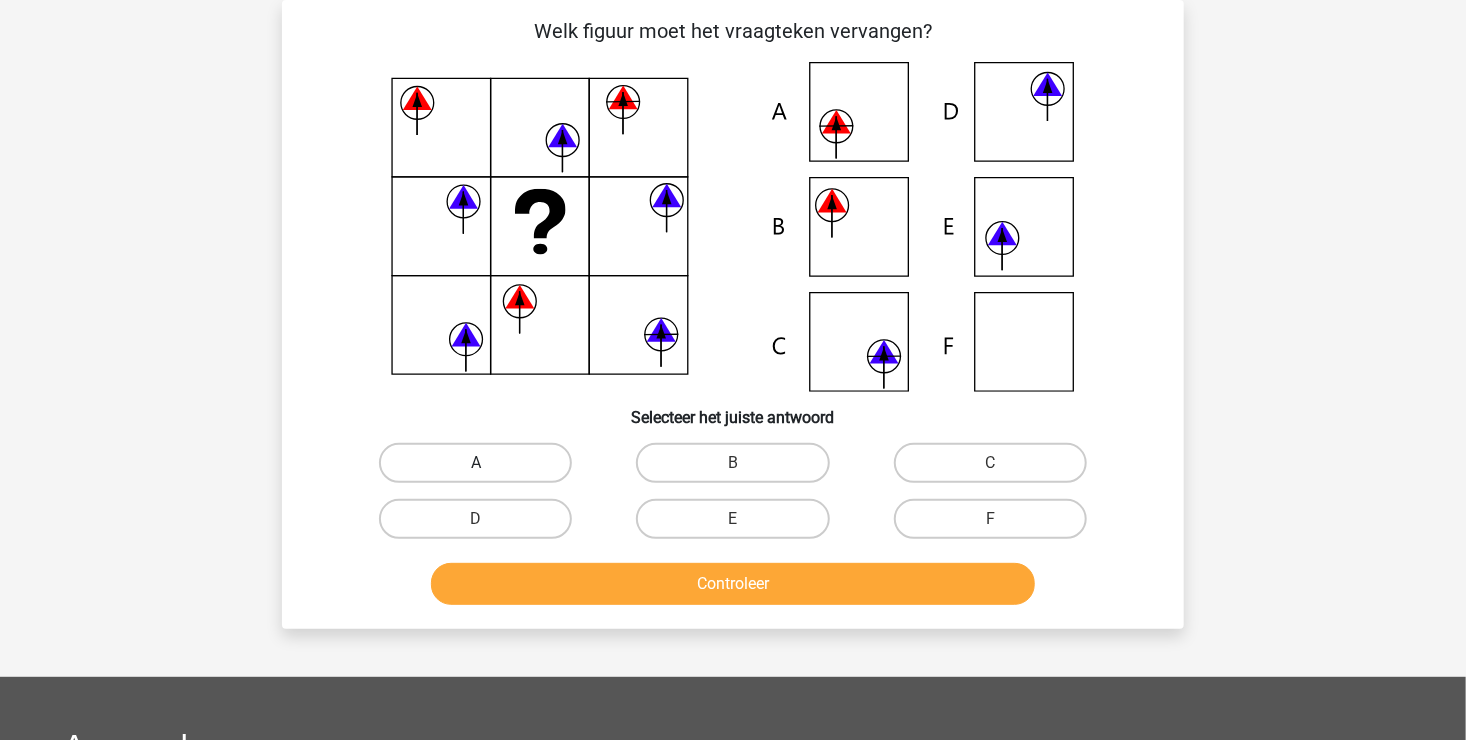 click on "A" at bounding box center (475, 463) 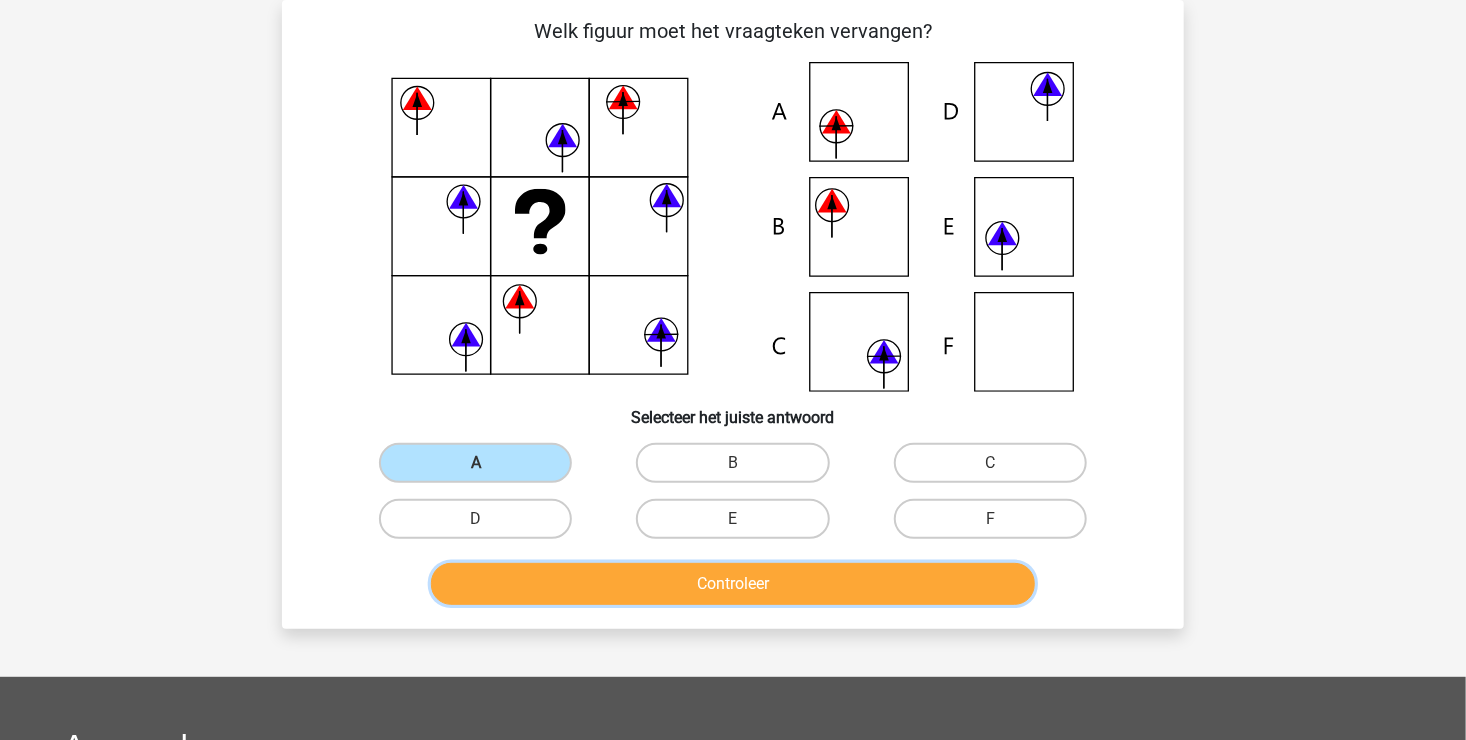 click on "Controleer" at bounding box center (733, 584) 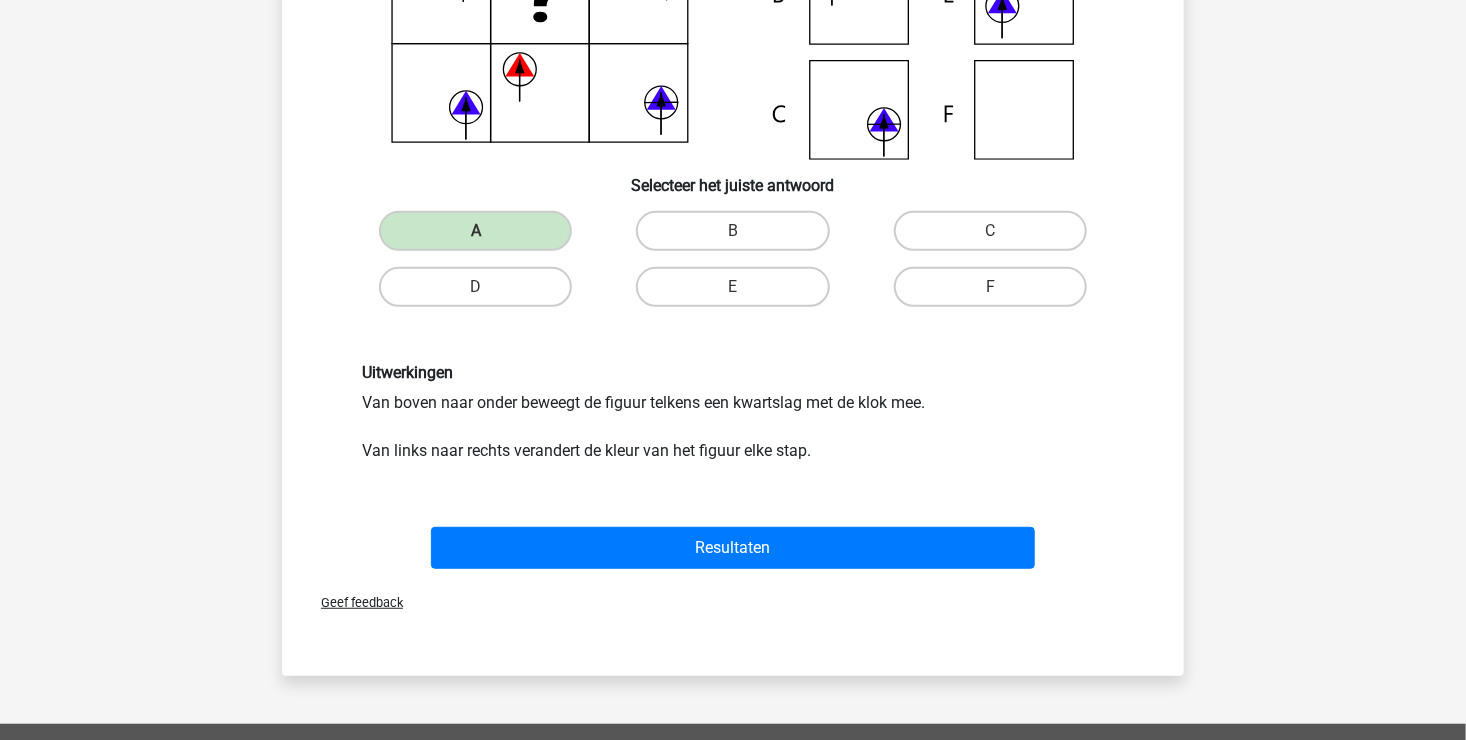 scroll, scrollTop: 392, scrollLeft: 0, axis: vertical 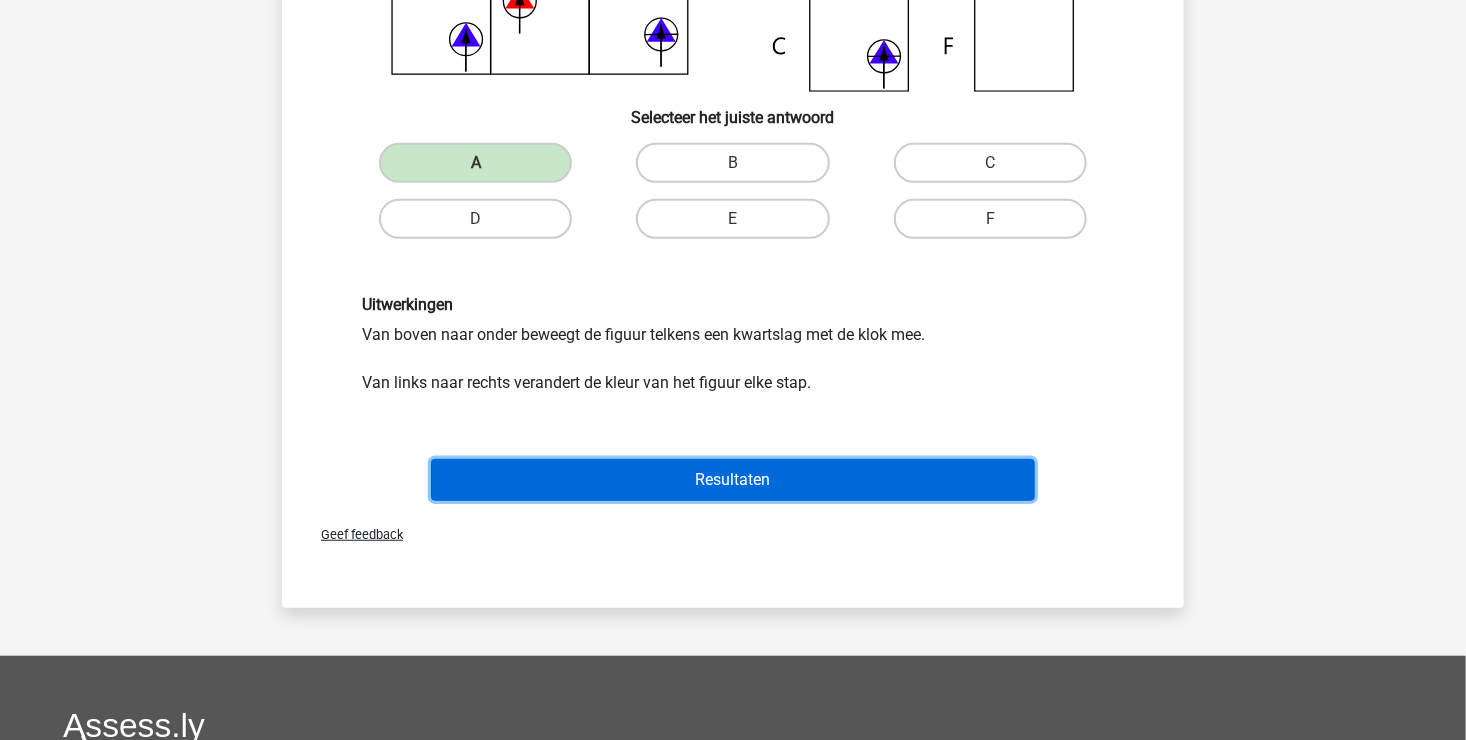 click on "Resultaten" at bounding box center (733, 480) 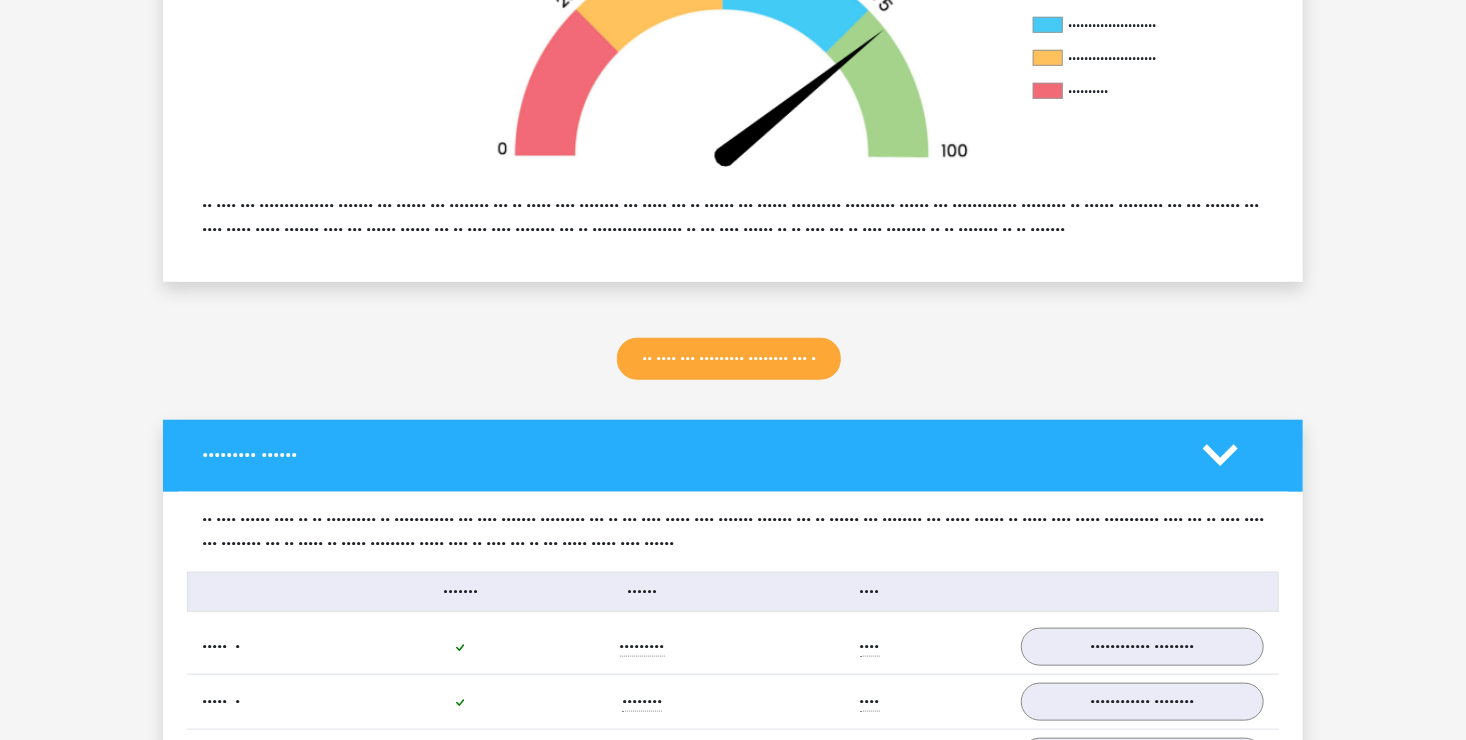 scroll, scrollTop: 600, scrollLeft: 0, axis: vertical 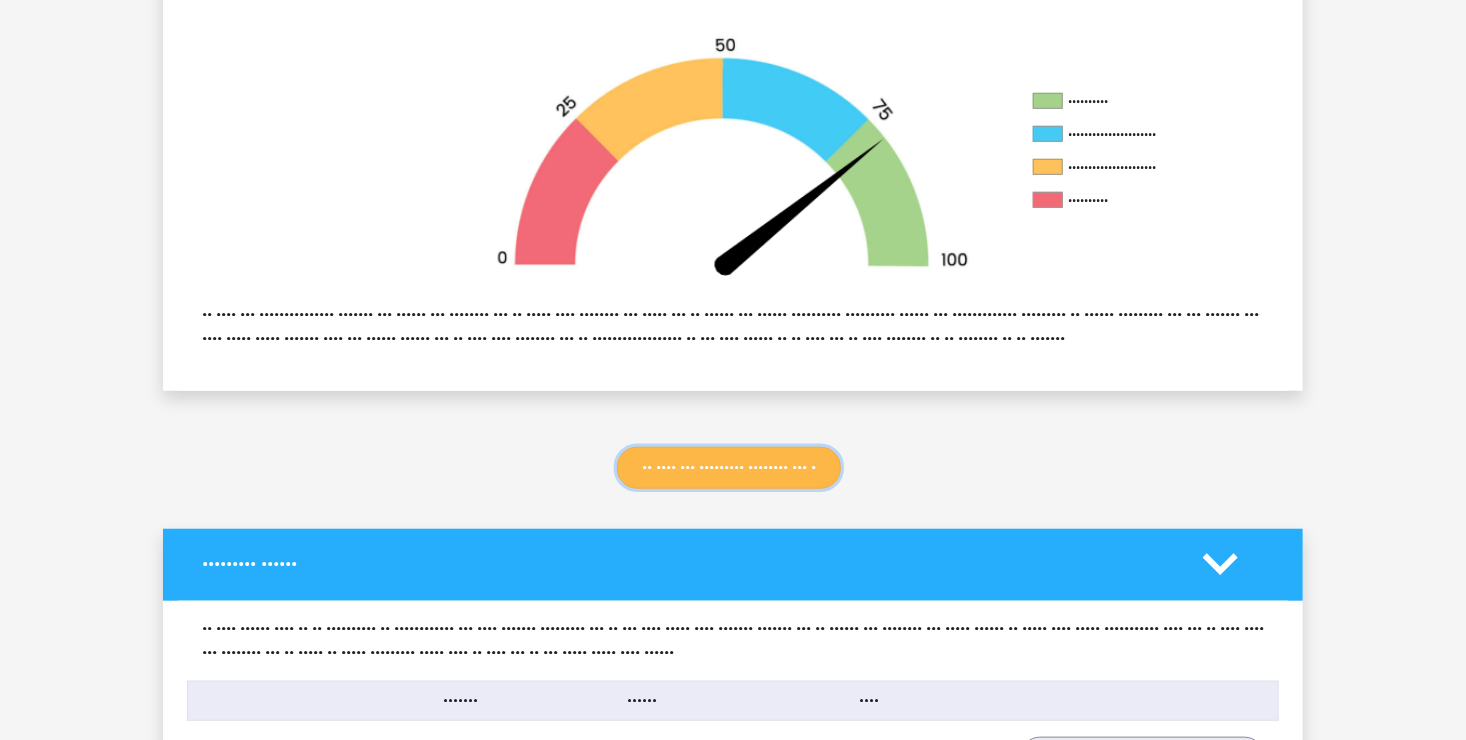 click on "Ga door met abstracte matrices set 8" at bounding box center [729, 468] 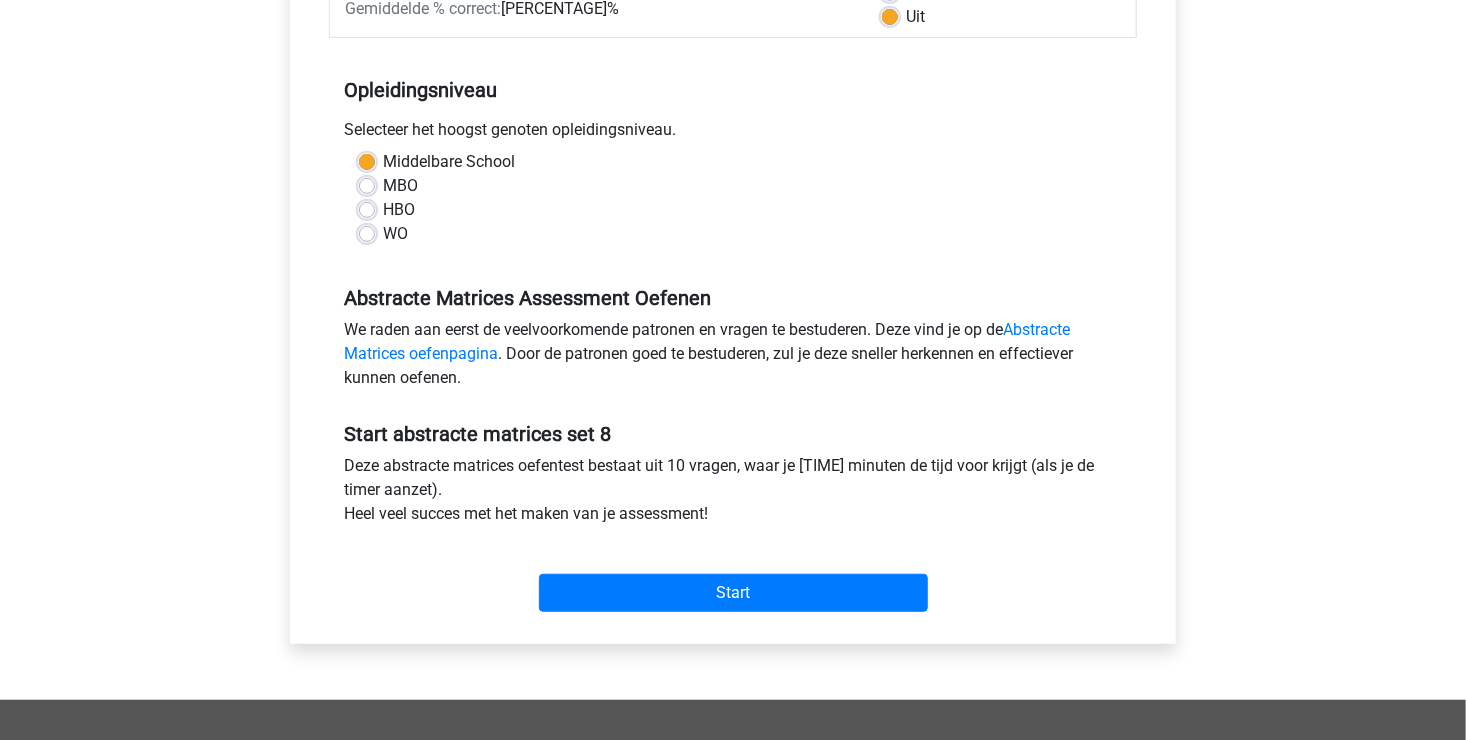 scroll, scrollTop: 400, scrollLeft: 0, axis: vertical 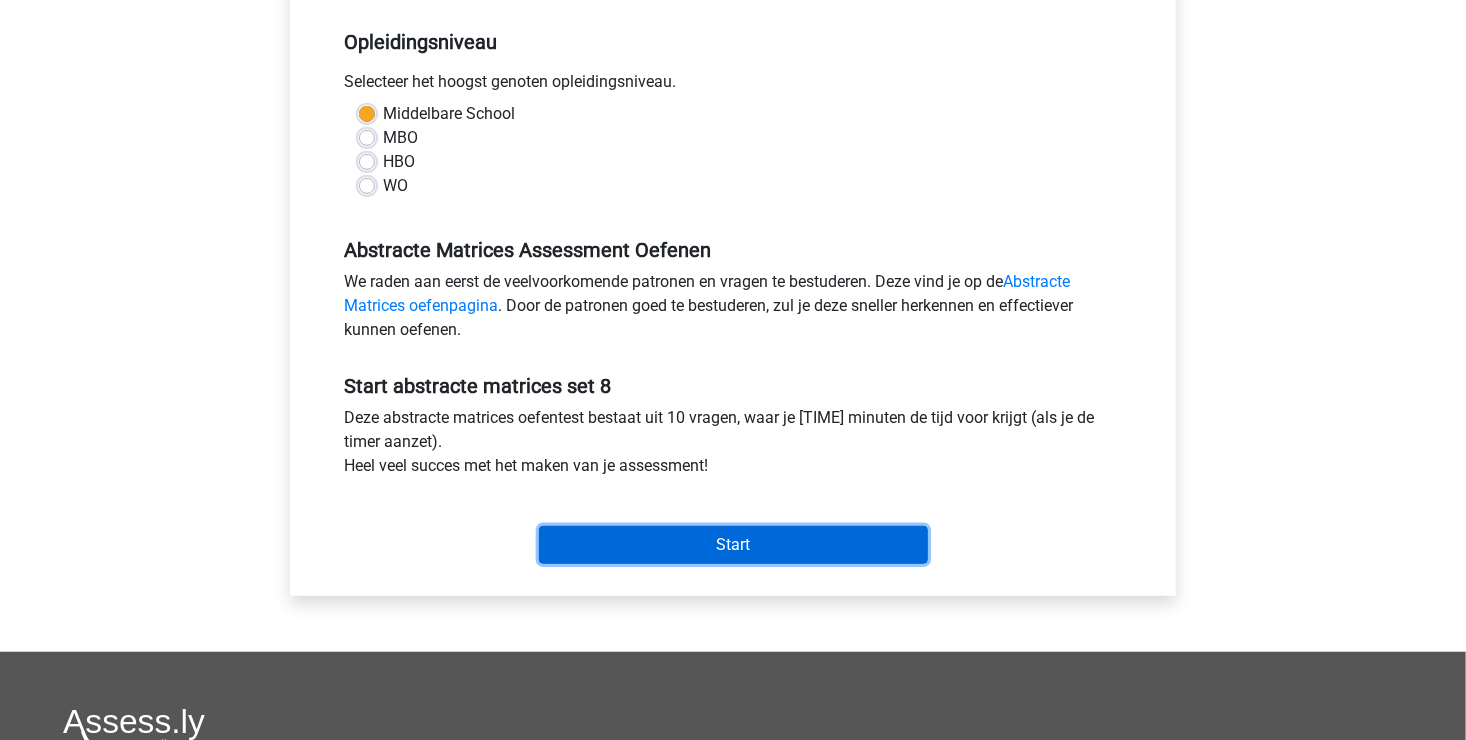 click on "Start" at bounding box center [733, 545] 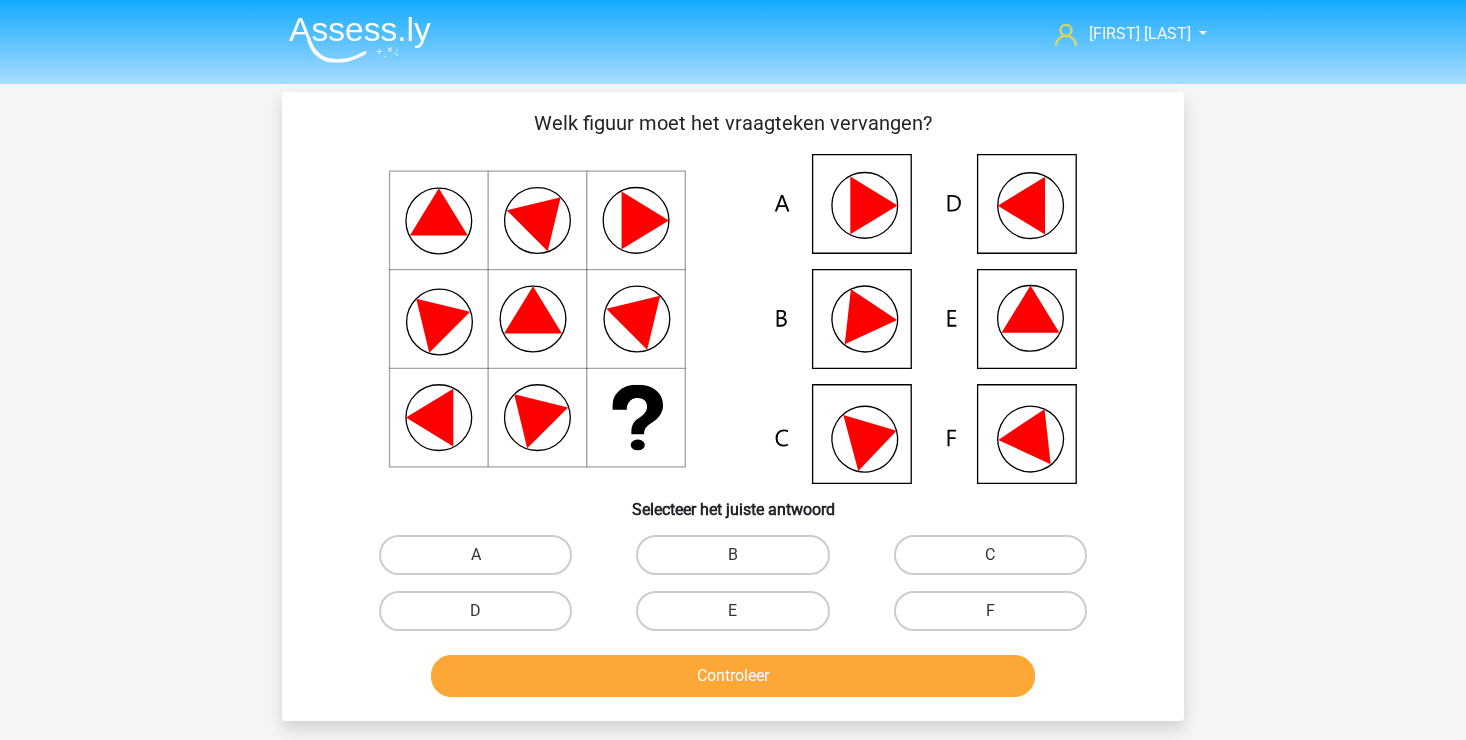 scroll, scrollTop: 0, scrollLeft: 0, axis: both 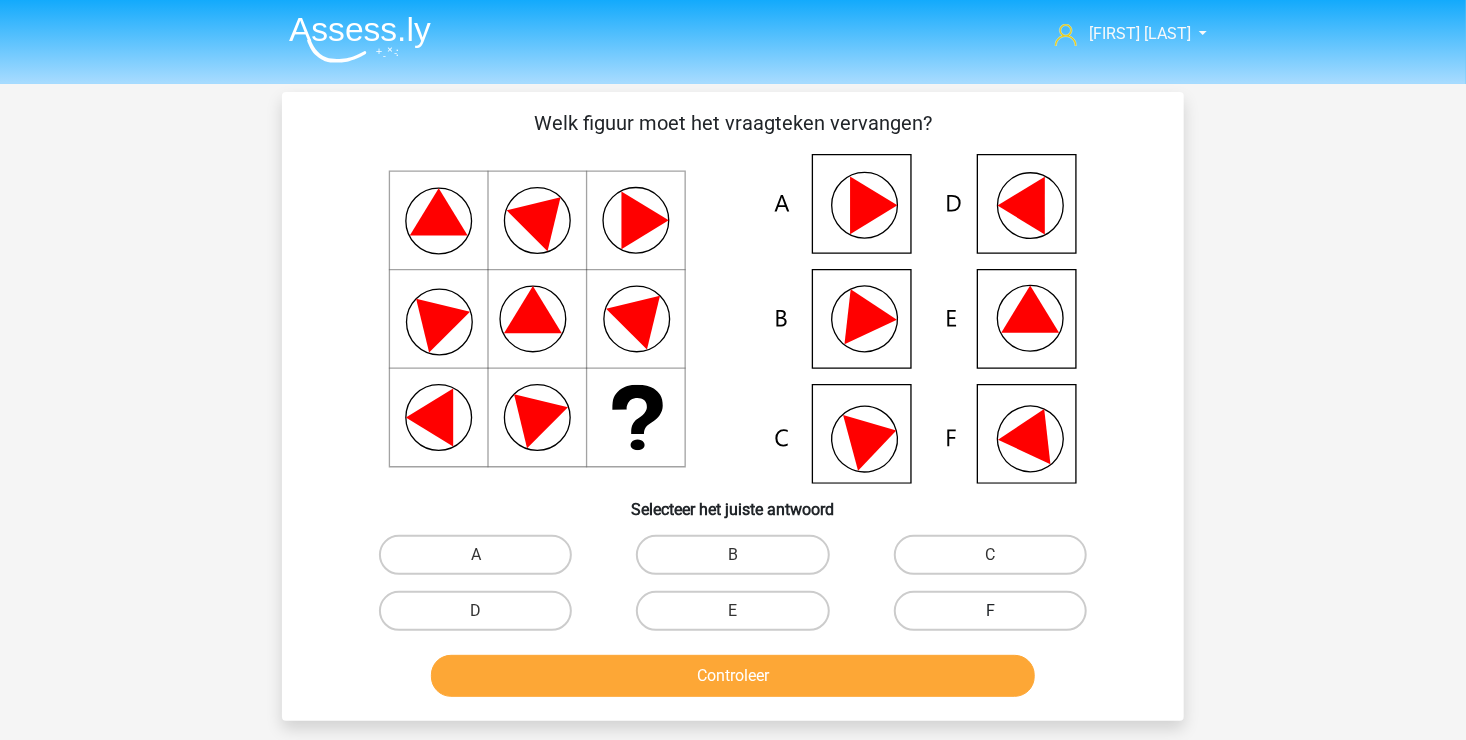 click on "F" at bounding box center (990, 611) 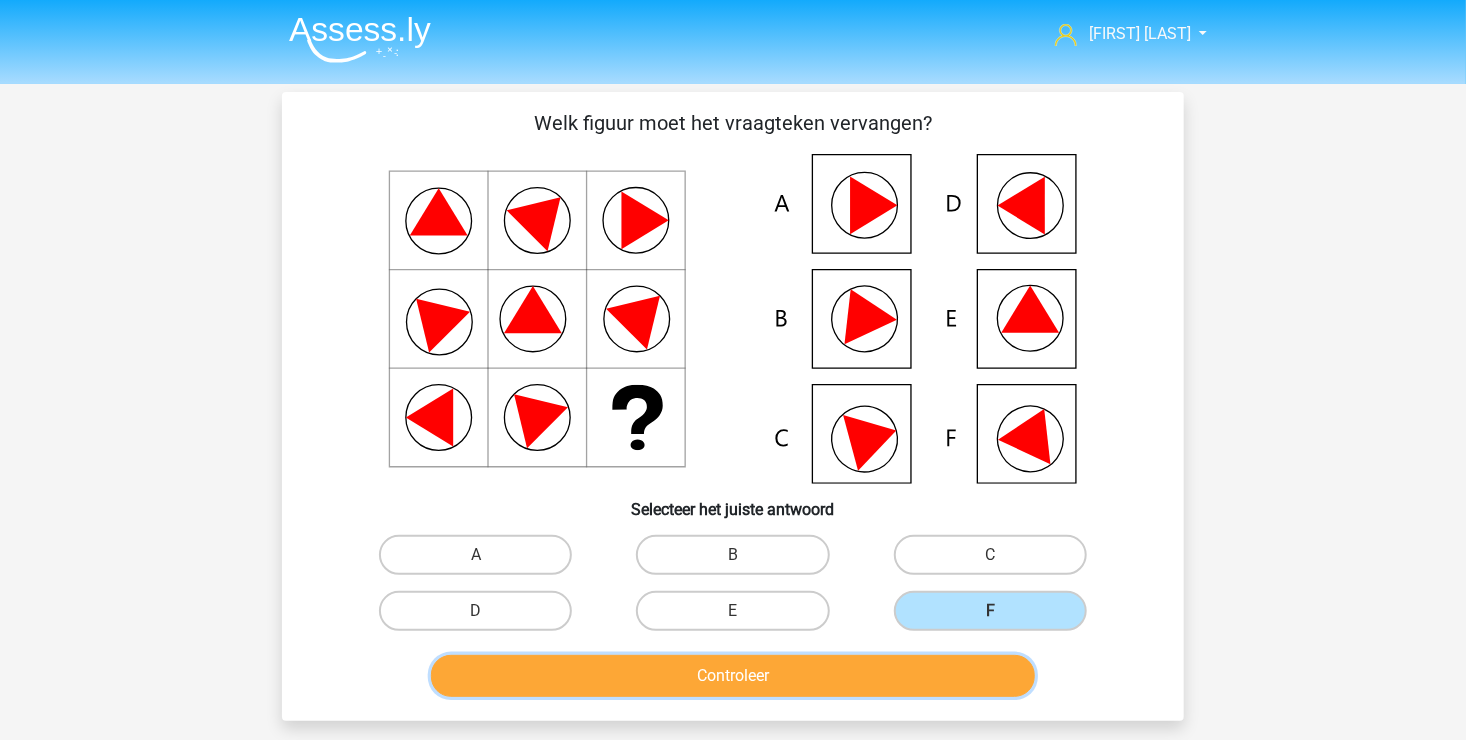 click on "Controleer" at bounding box center [733, 676] 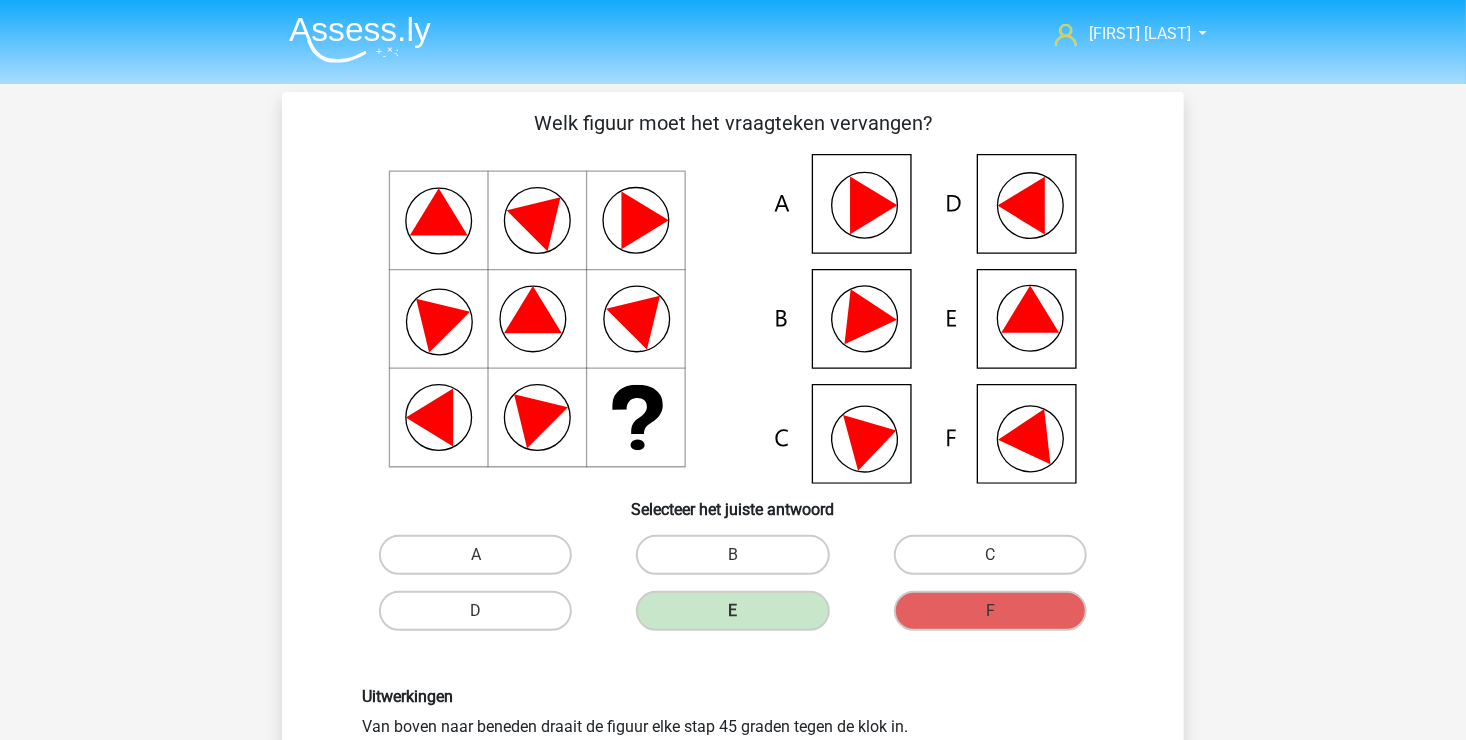 scroll, scrollTop: 100, scrollLeft: 0, axis: vertical 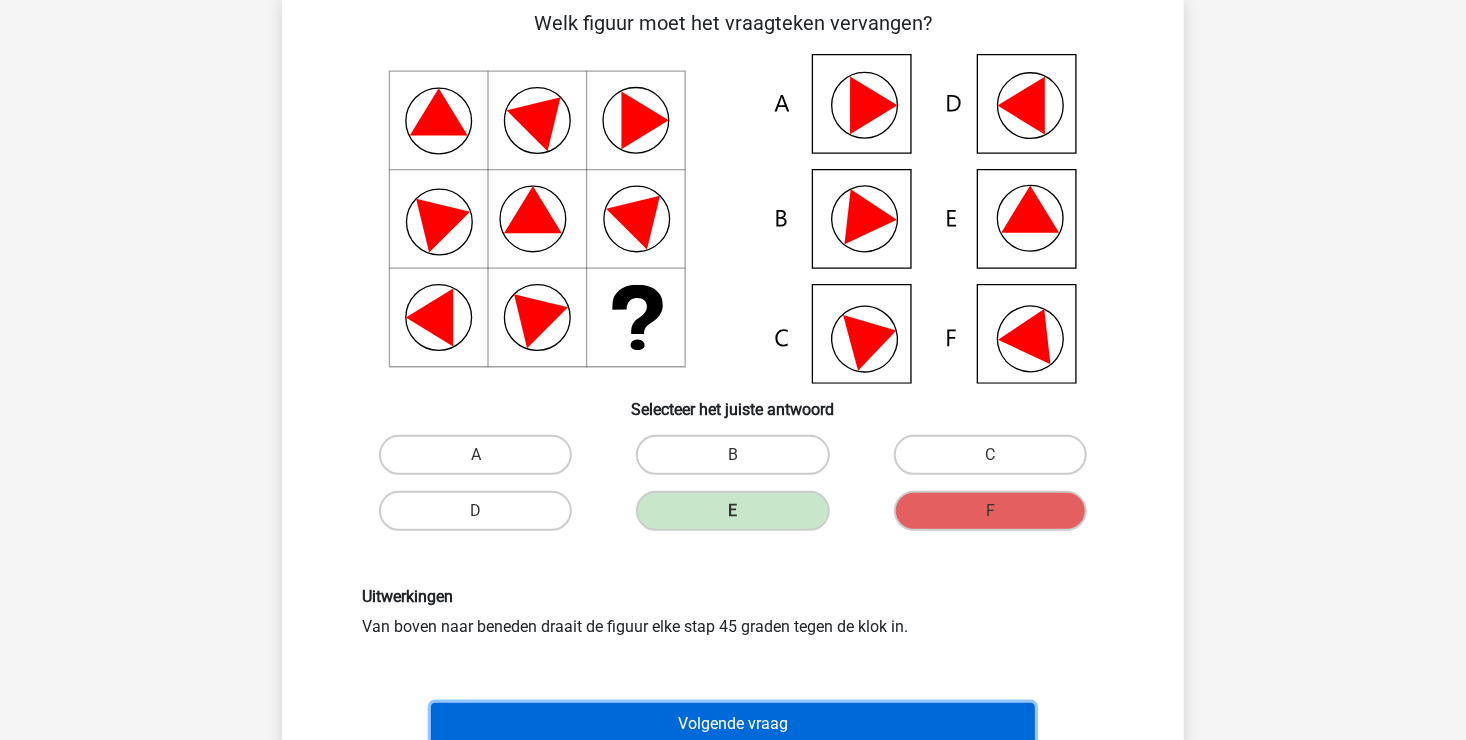 click on "Volgende vraag" at bounding box center [733, 724] 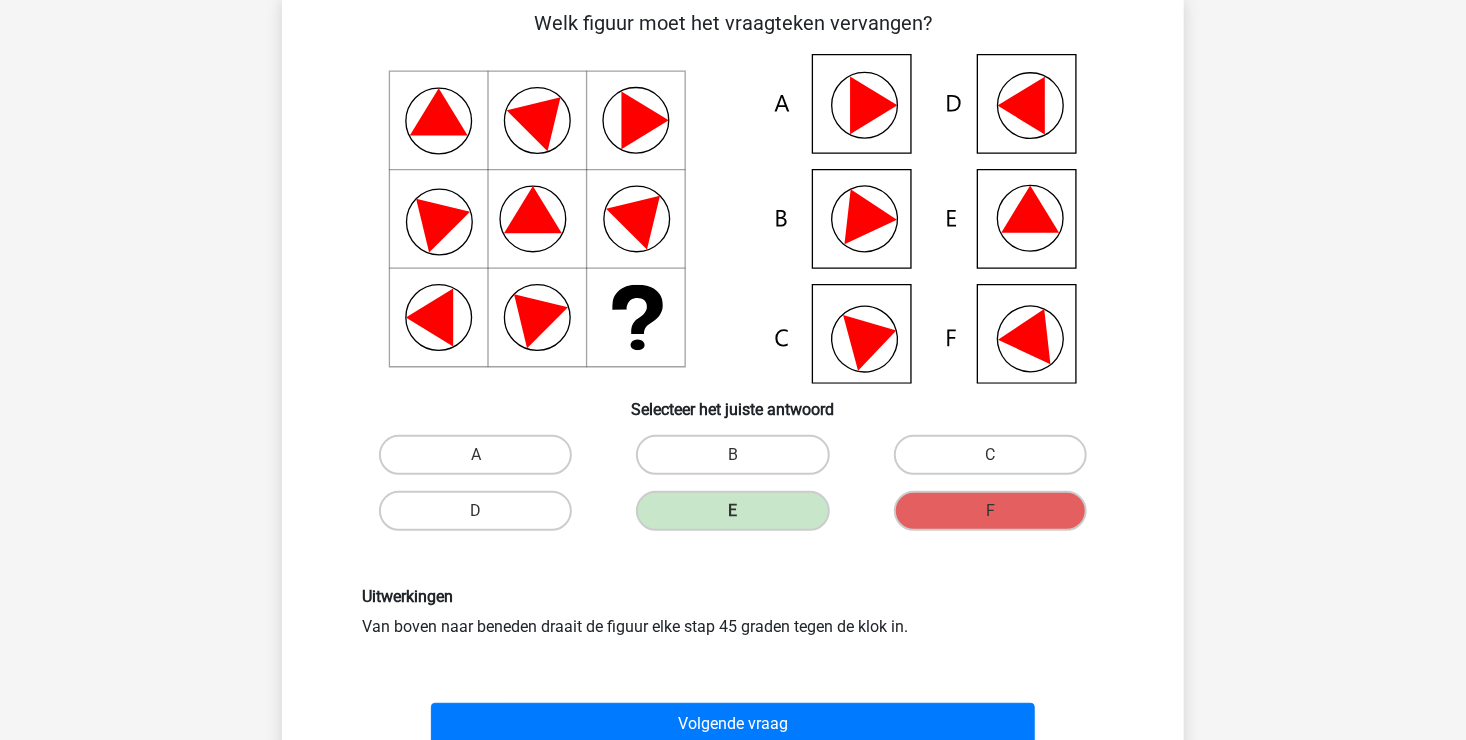 scroll, scrollTop: 92, scrollLeft: 0, axis: vertical 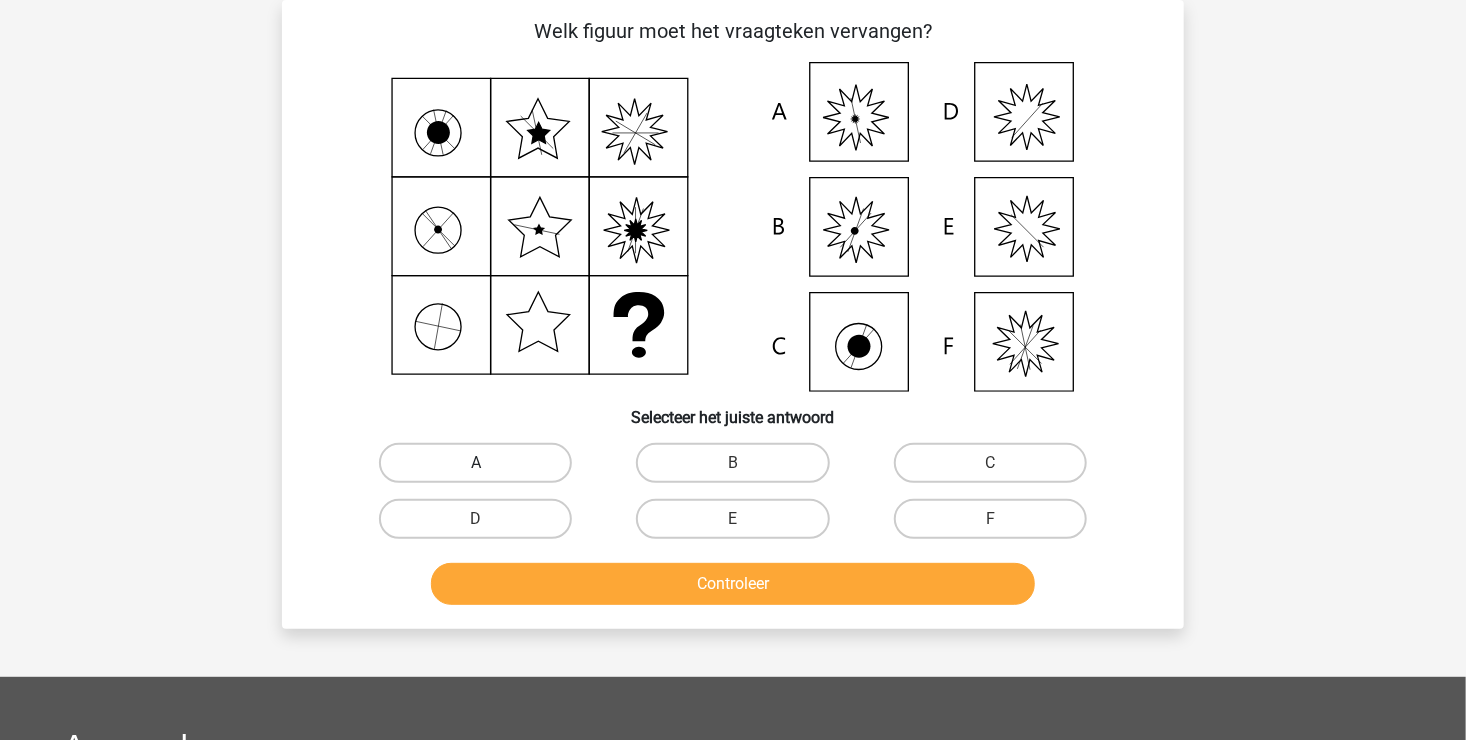 click on "A" at bounding box center [475, 463] 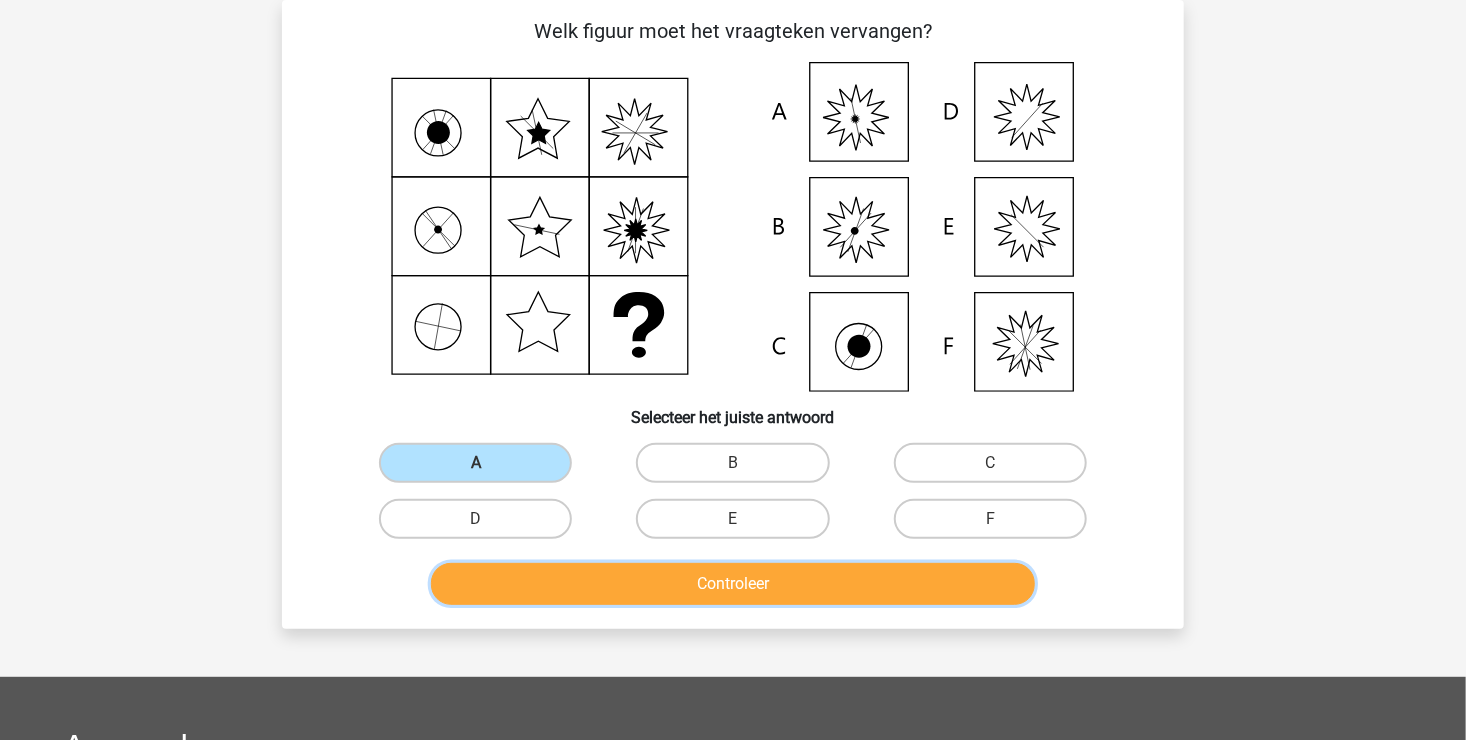 click on "Controleer" at bounding box center (733, 584) 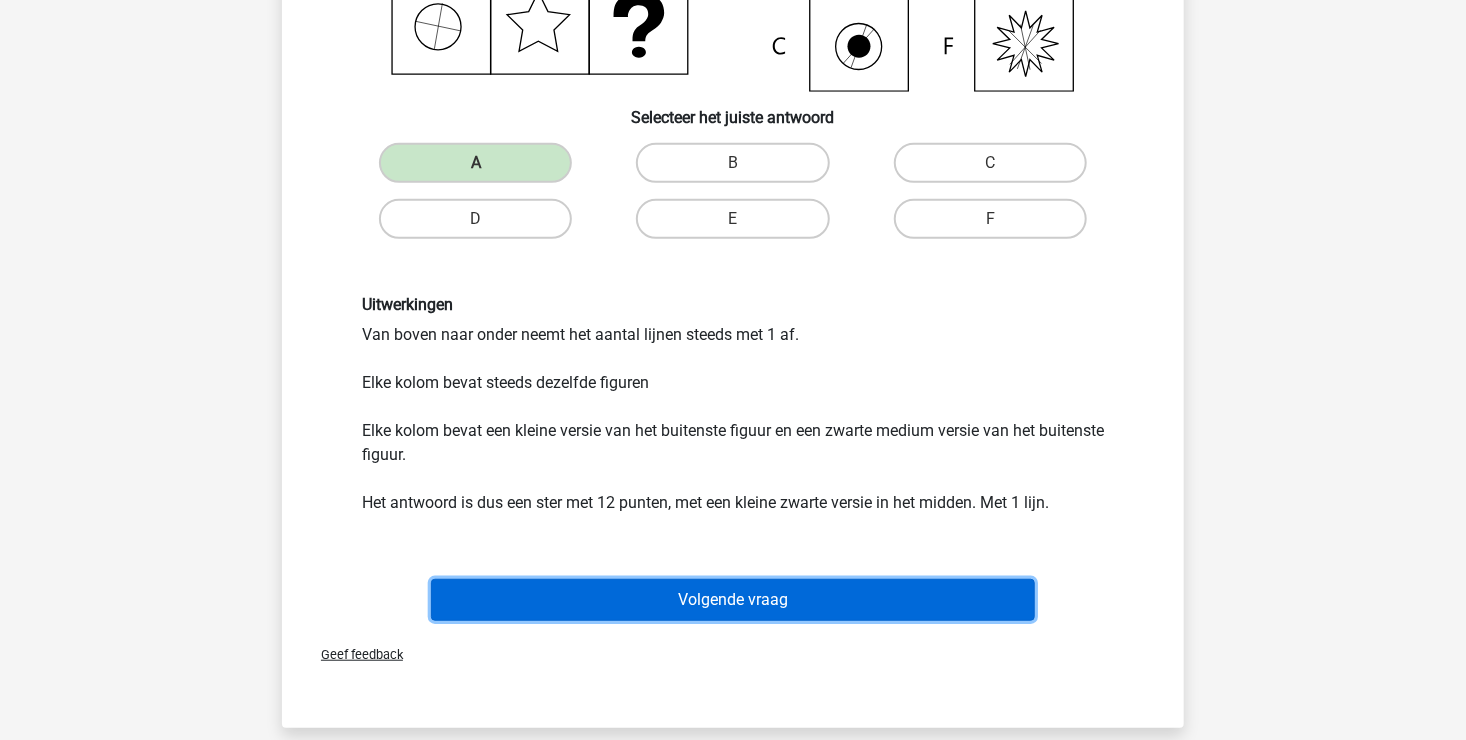 click on "Volgende vraag" at bounding box center [733, 600] 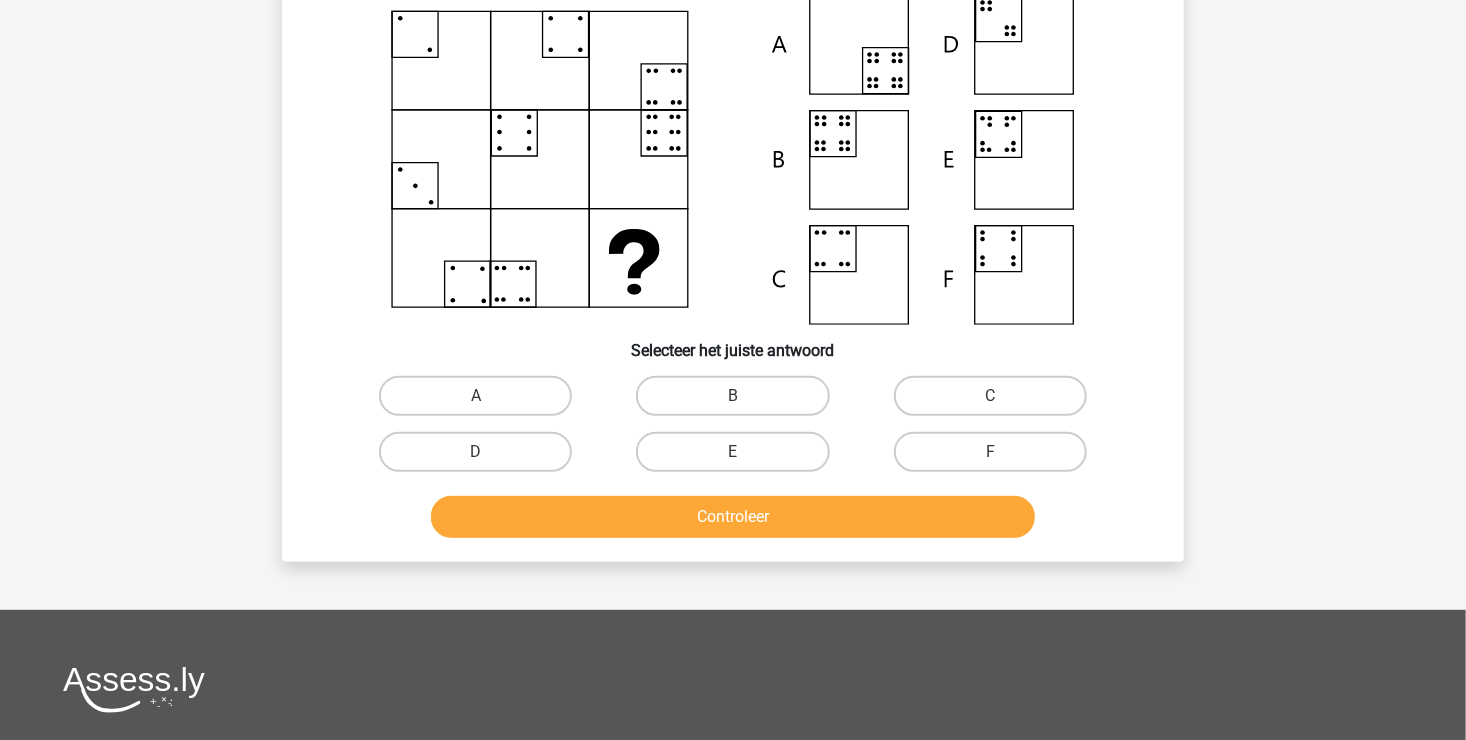 scroll, scrollTop: 92, scrollLeft: 0, axis: vertical 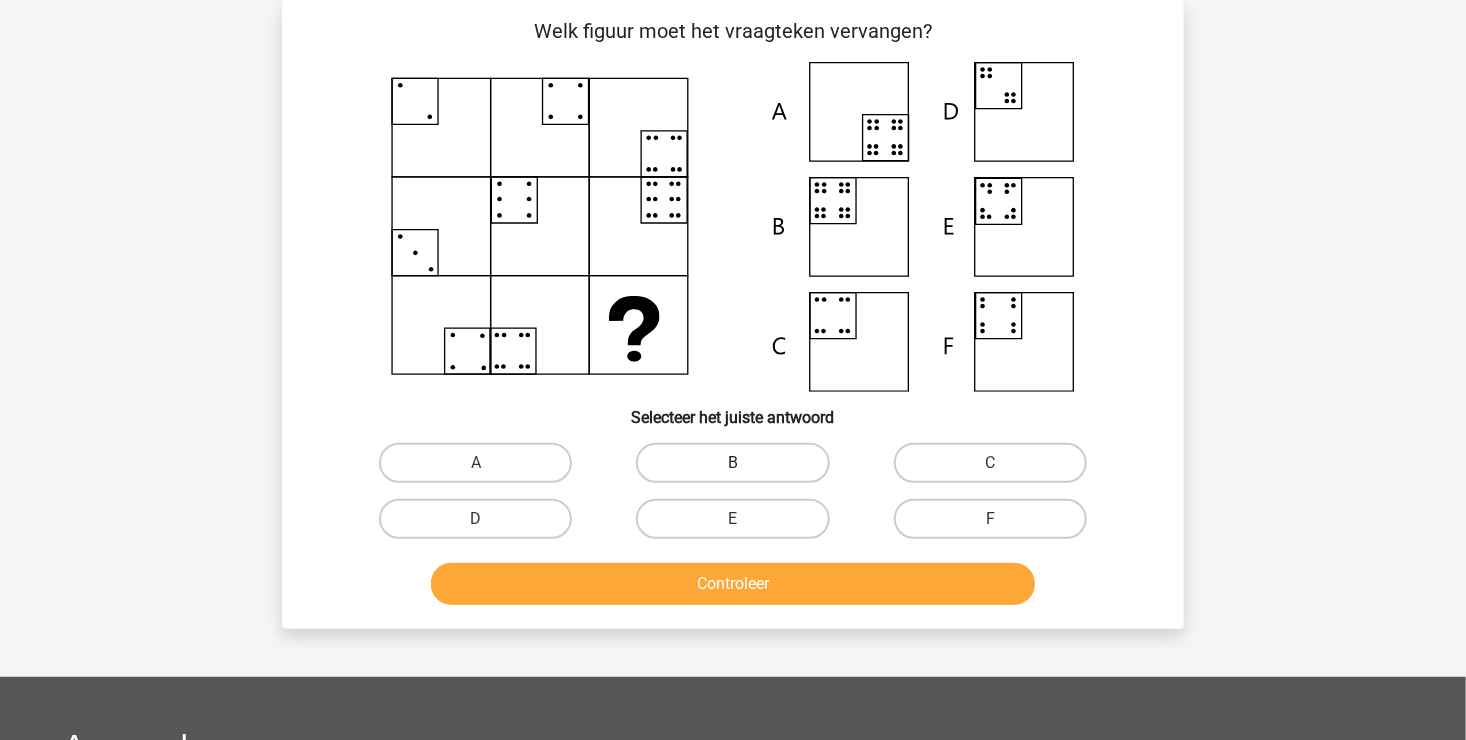 click on "B" at bounding box center [732, 463] 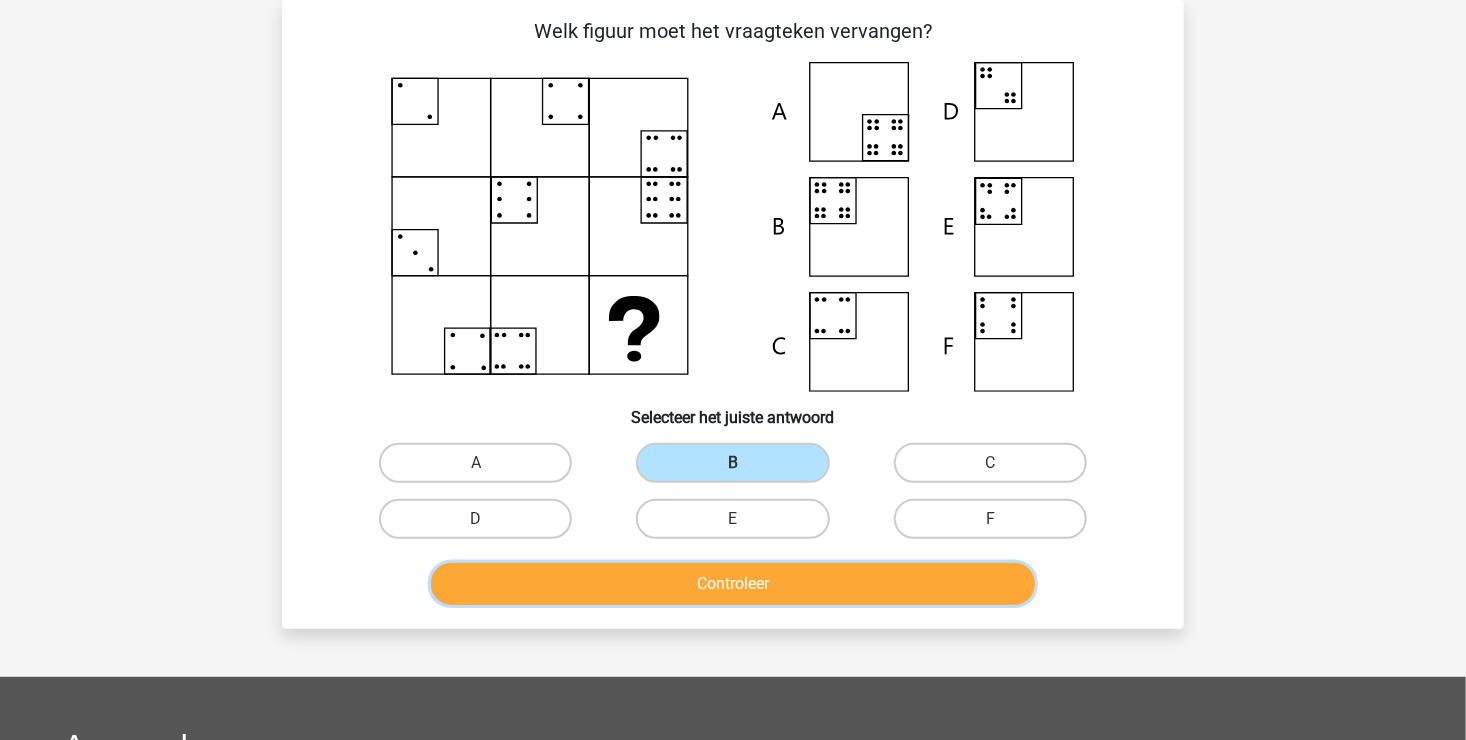 click on "Controleer" at bounding box center (733, 584) 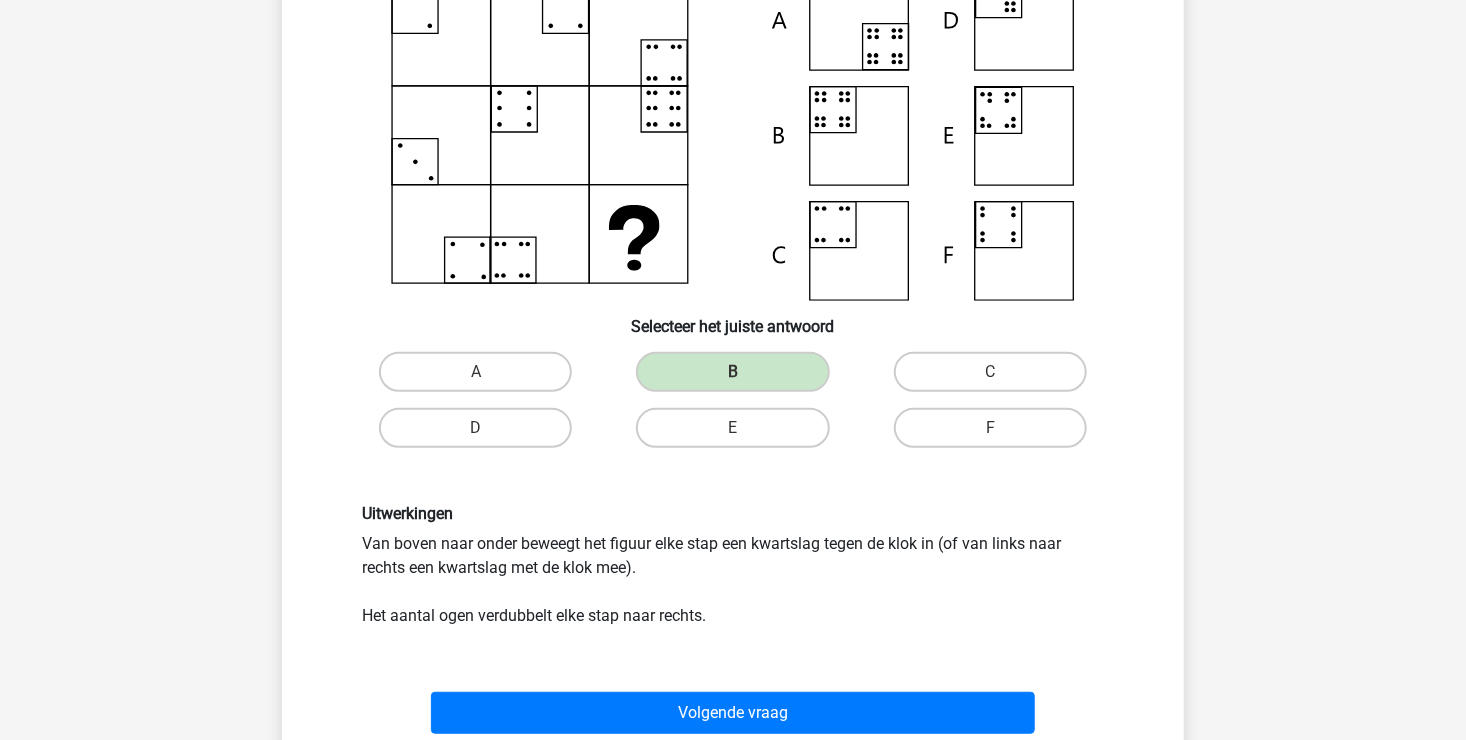 scroll, scrollTop: 392, scrollLeft: 0, axis: vertical 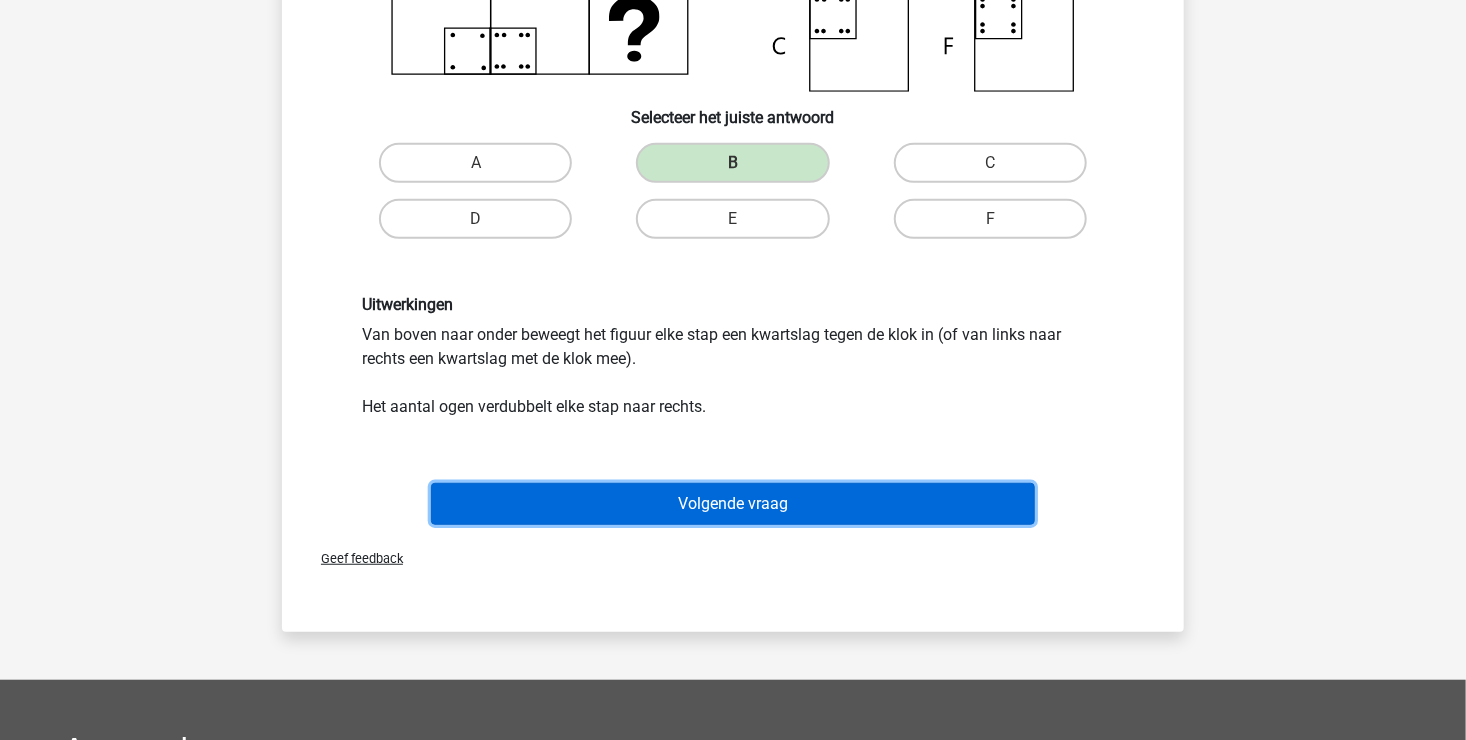 click on "Volgende vraag" at bounding box center (733, 504) 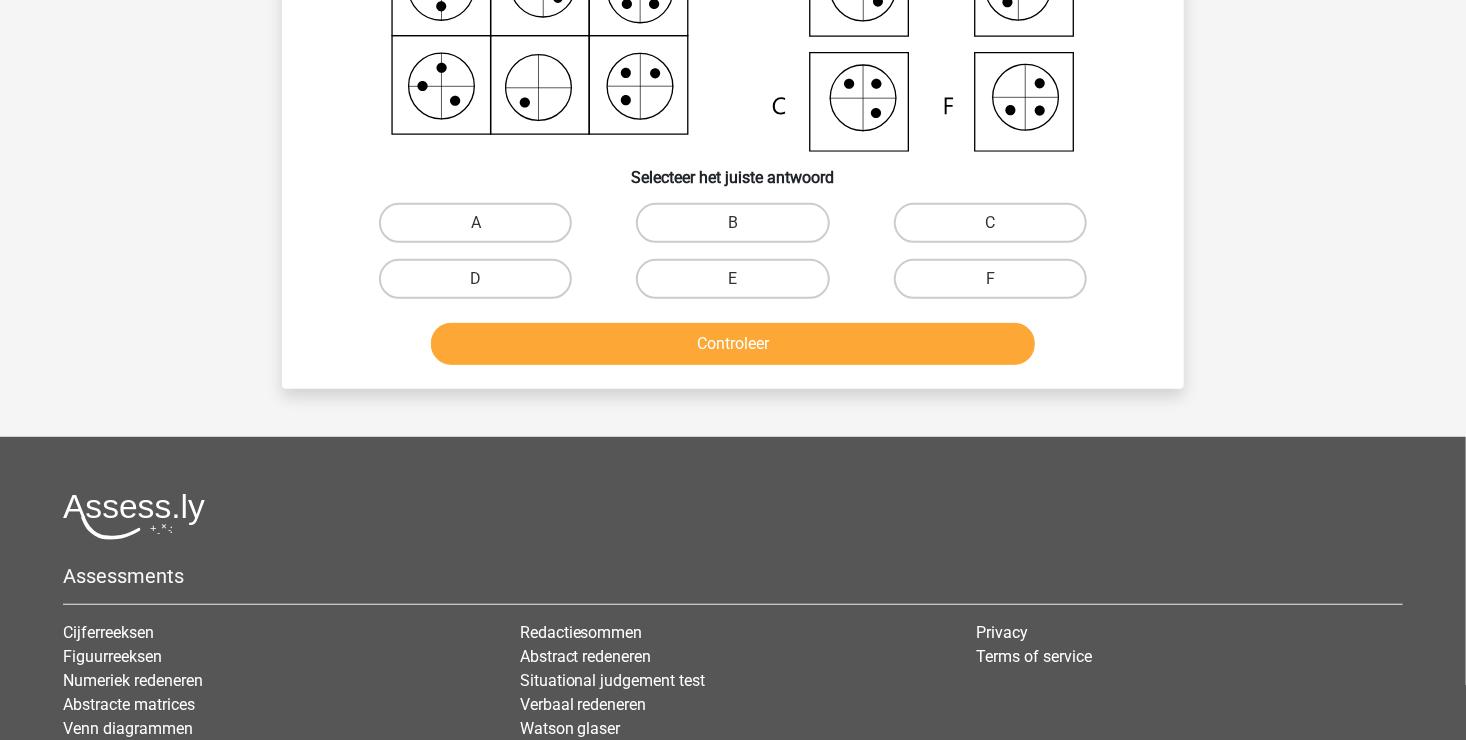 scroll, scrollTop: 92, scrollLeft: 0, axis: vertical 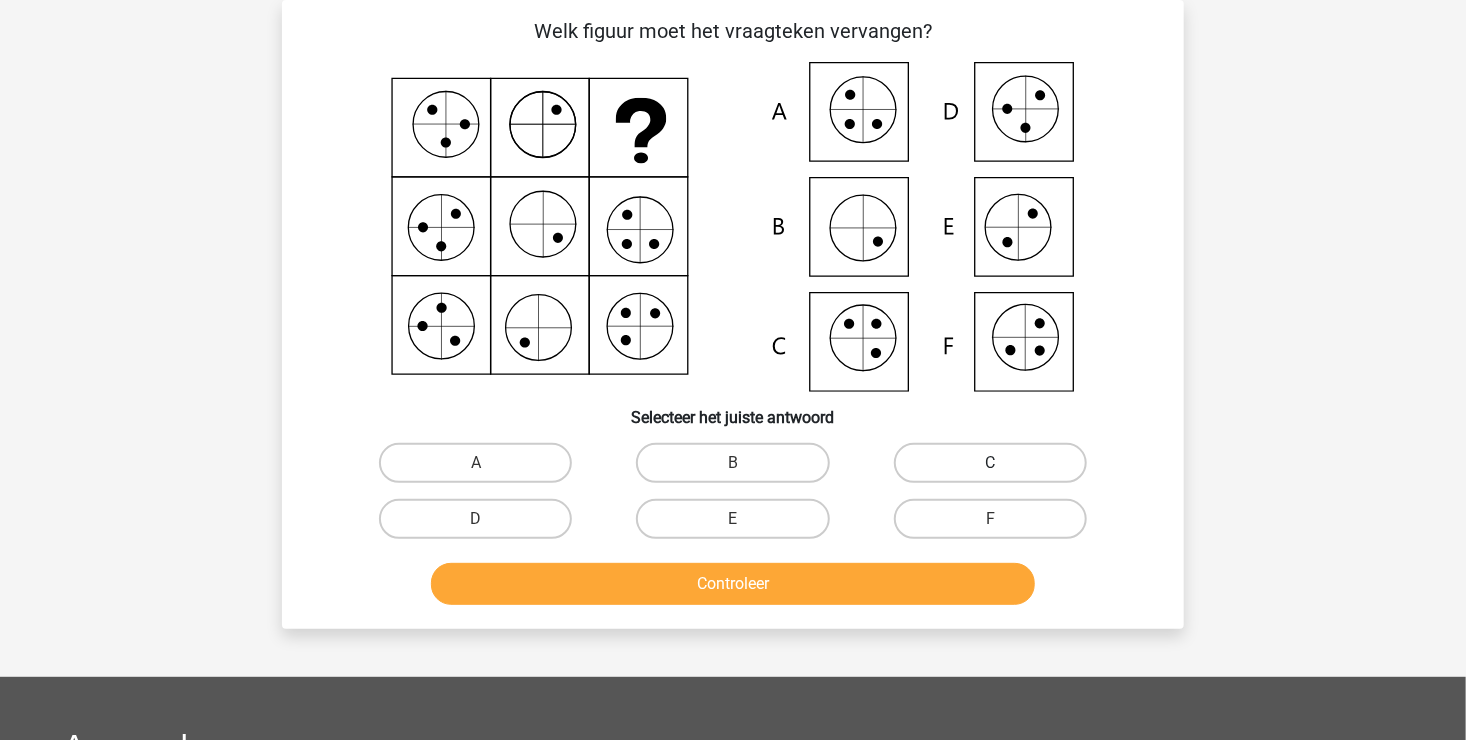 click on "C" at bounding box center (990, 463) 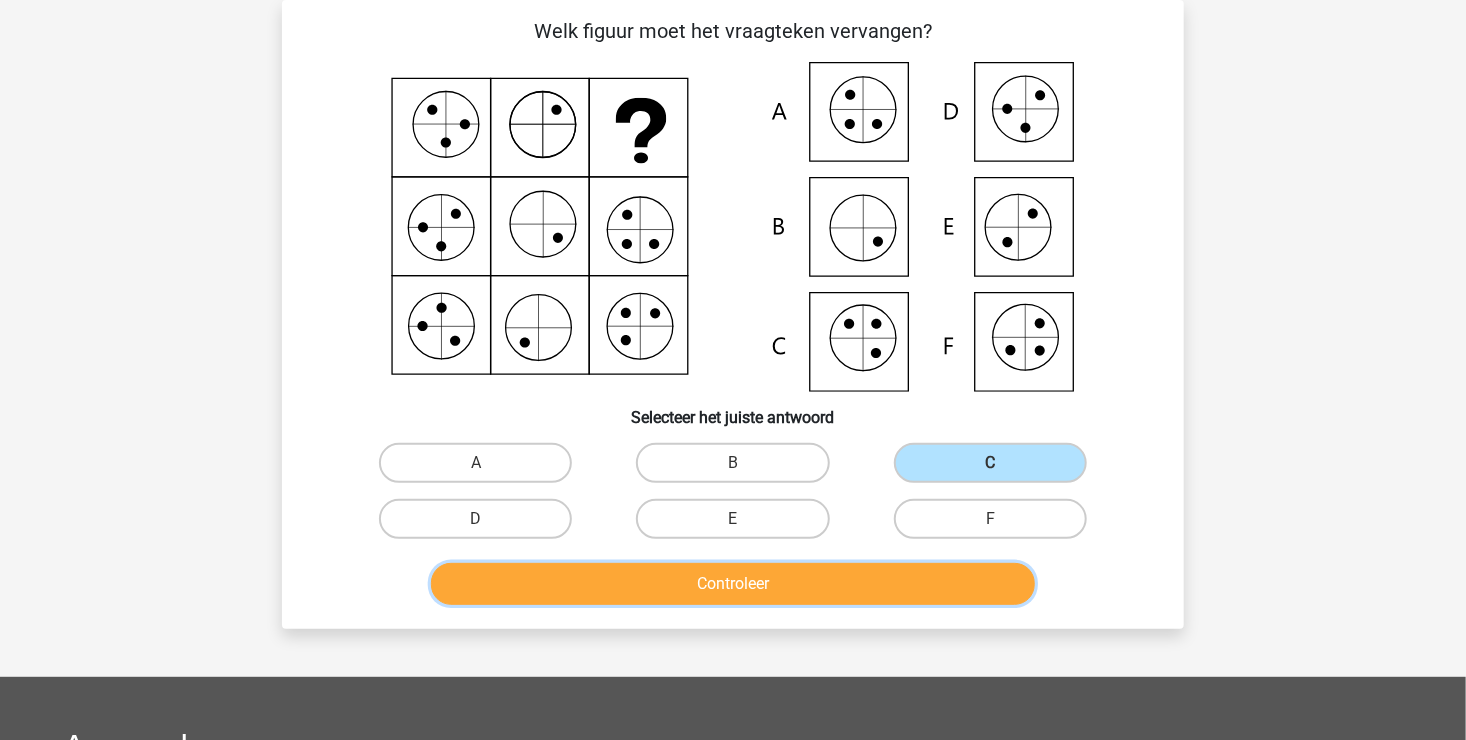 click on "Controleer" at bounding box center (733, 584) 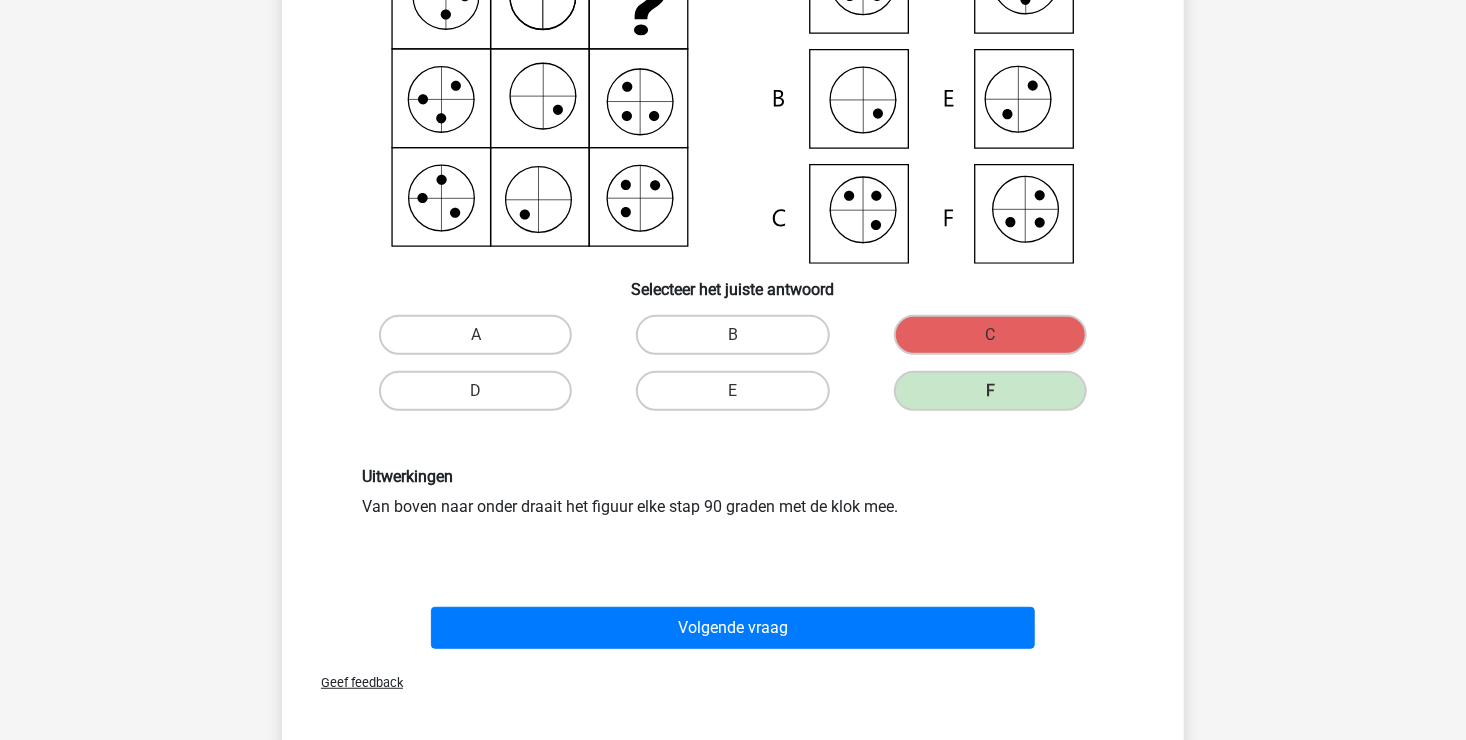 scroll, scrollTop: 292, scrollLeft: 0, axis: vertical 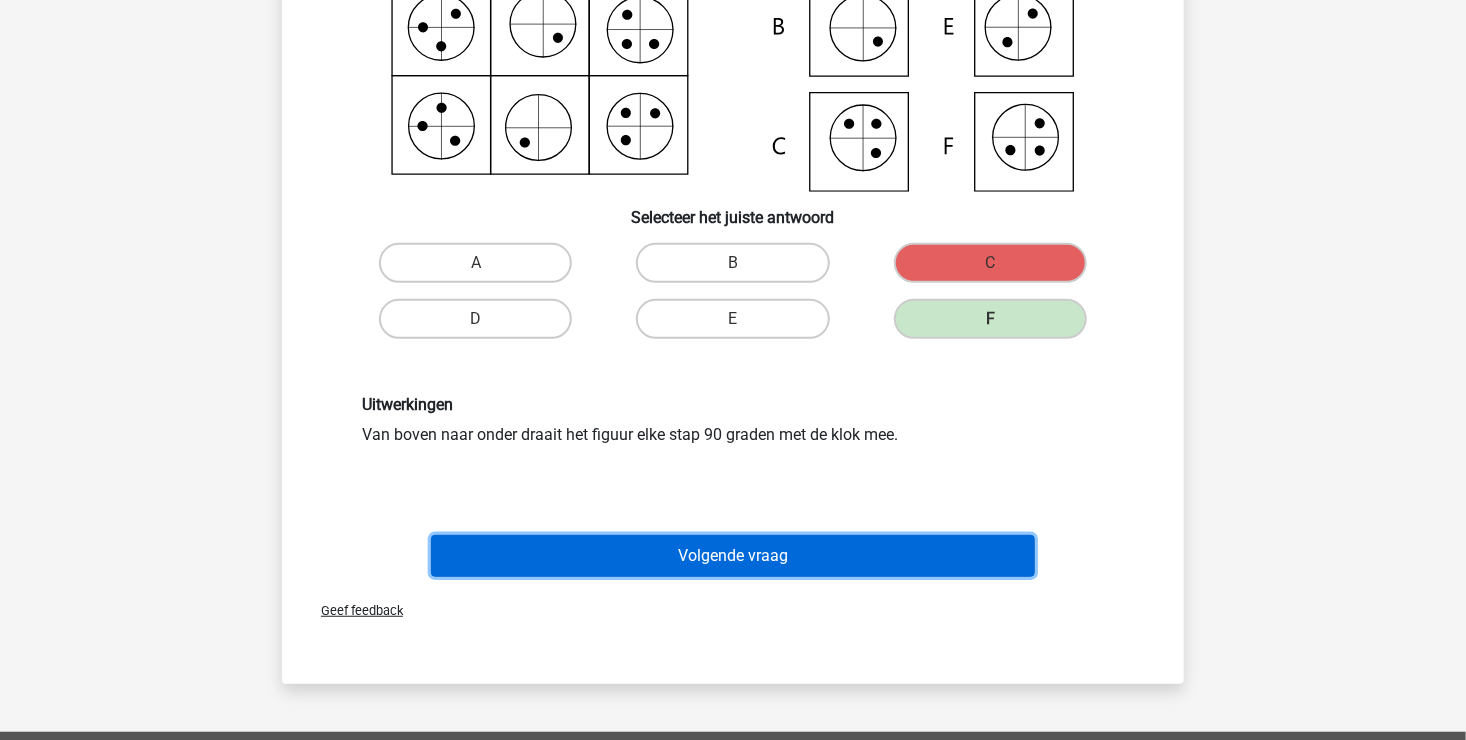 click on "Volgende vraag" at bounding box center [733, 556] 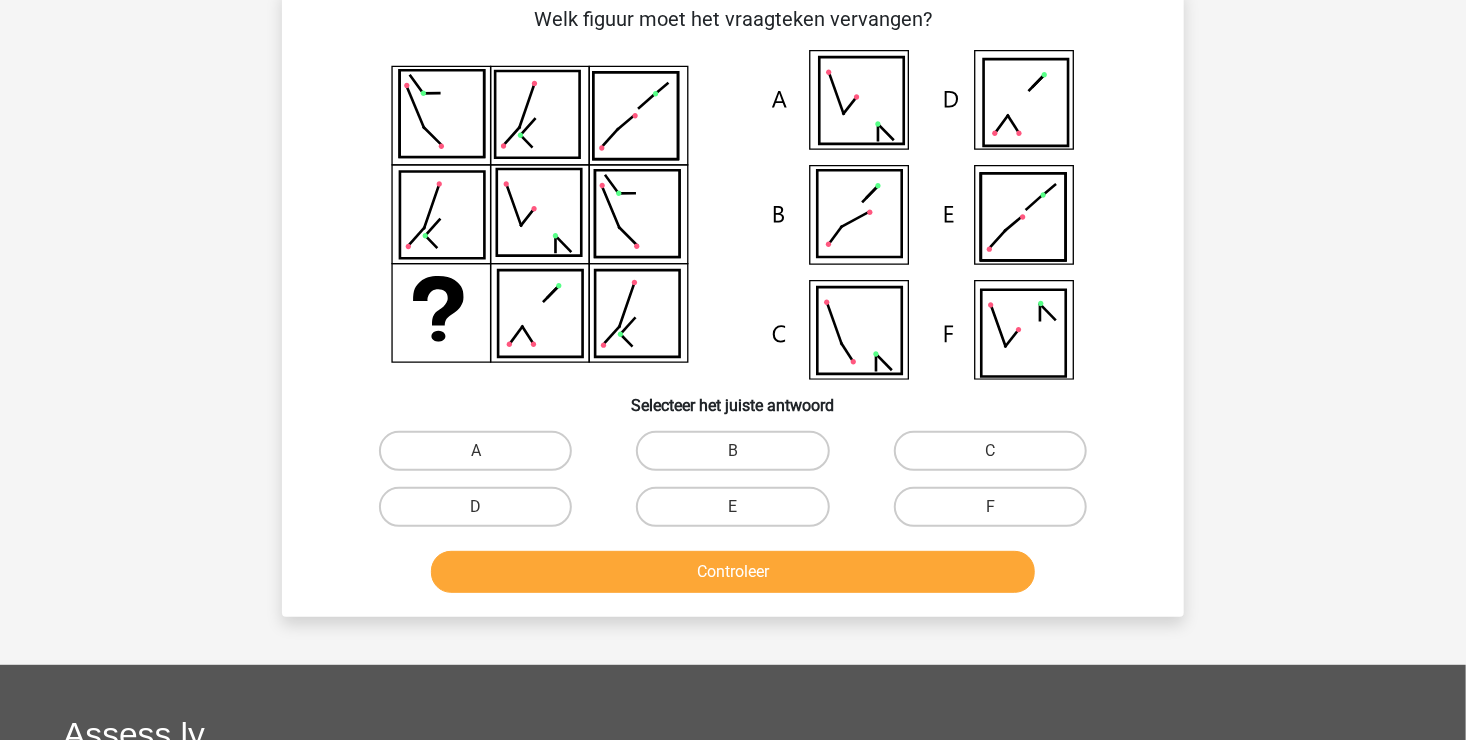 scroll, scrollTop: 92, scrollLeft: 0, axis: vertical 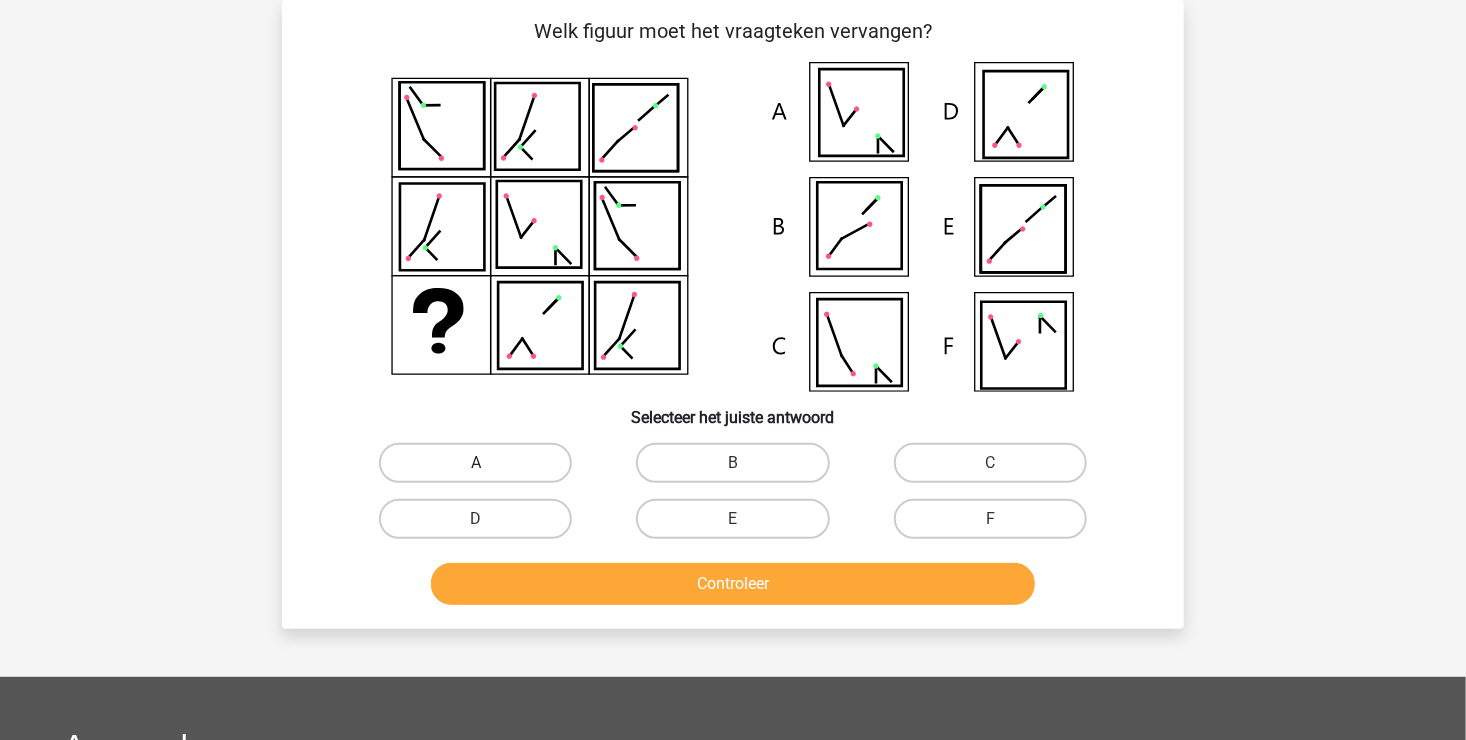 click on "A" at bounding box center (475, 463) 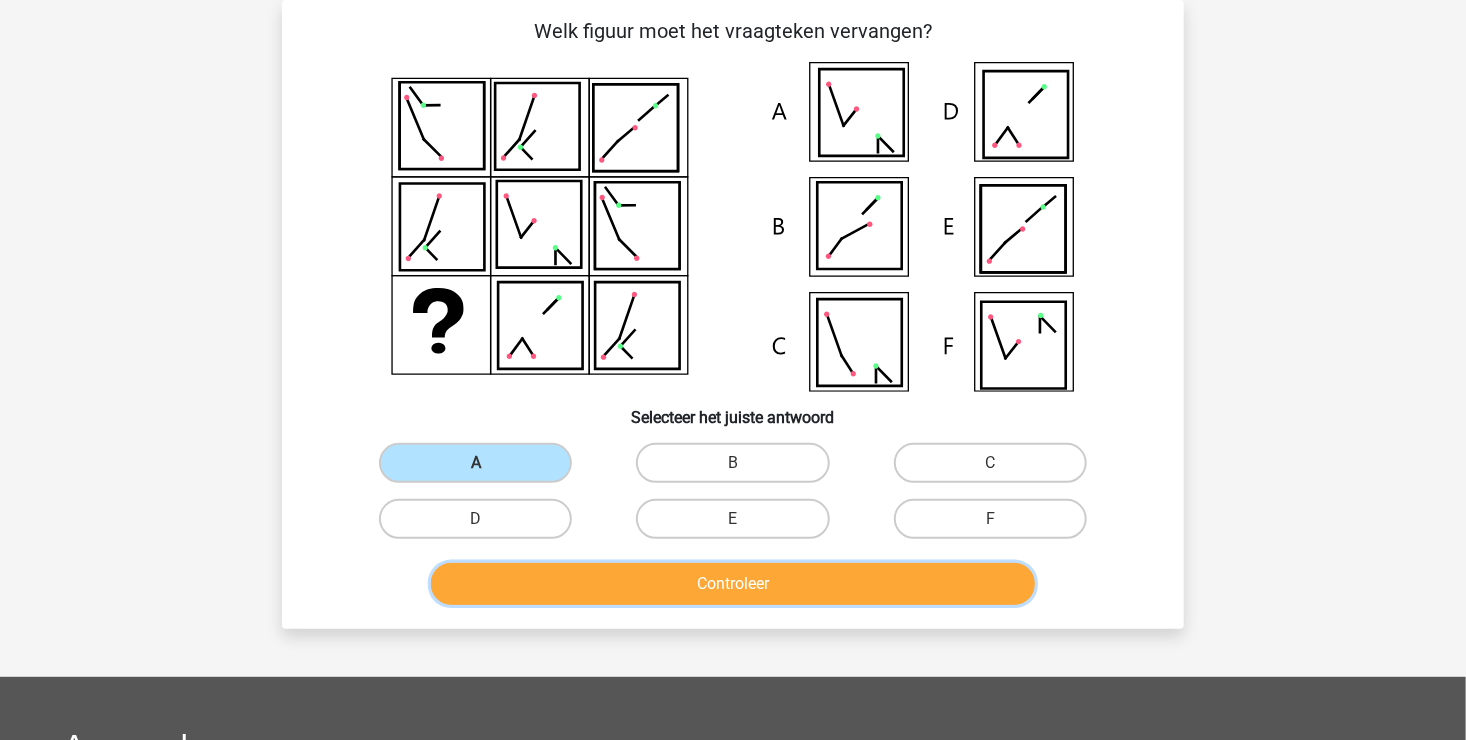 click on "Controleer" at bounding box center (733, 584) 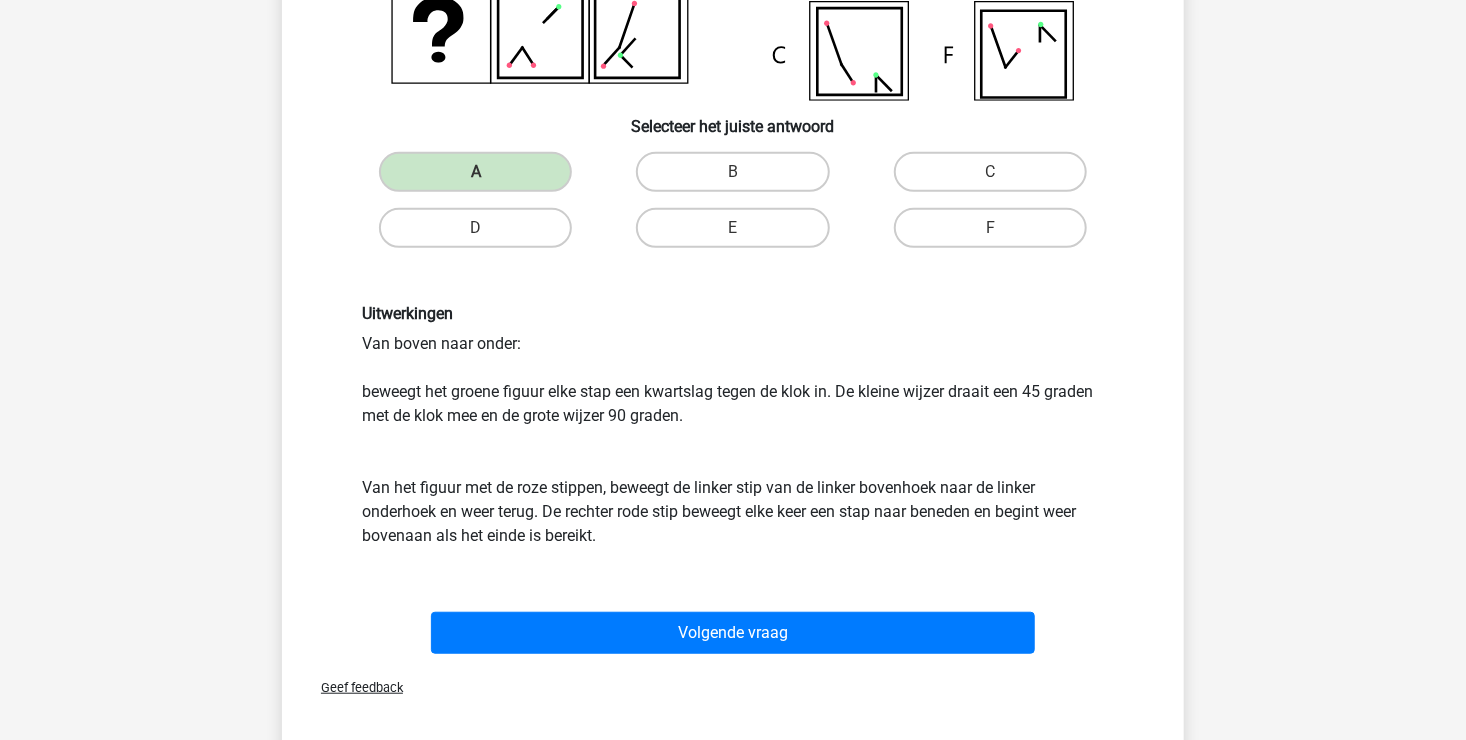 scroll, scrollTop: 392, scrollLeft: 0, axis: vertical 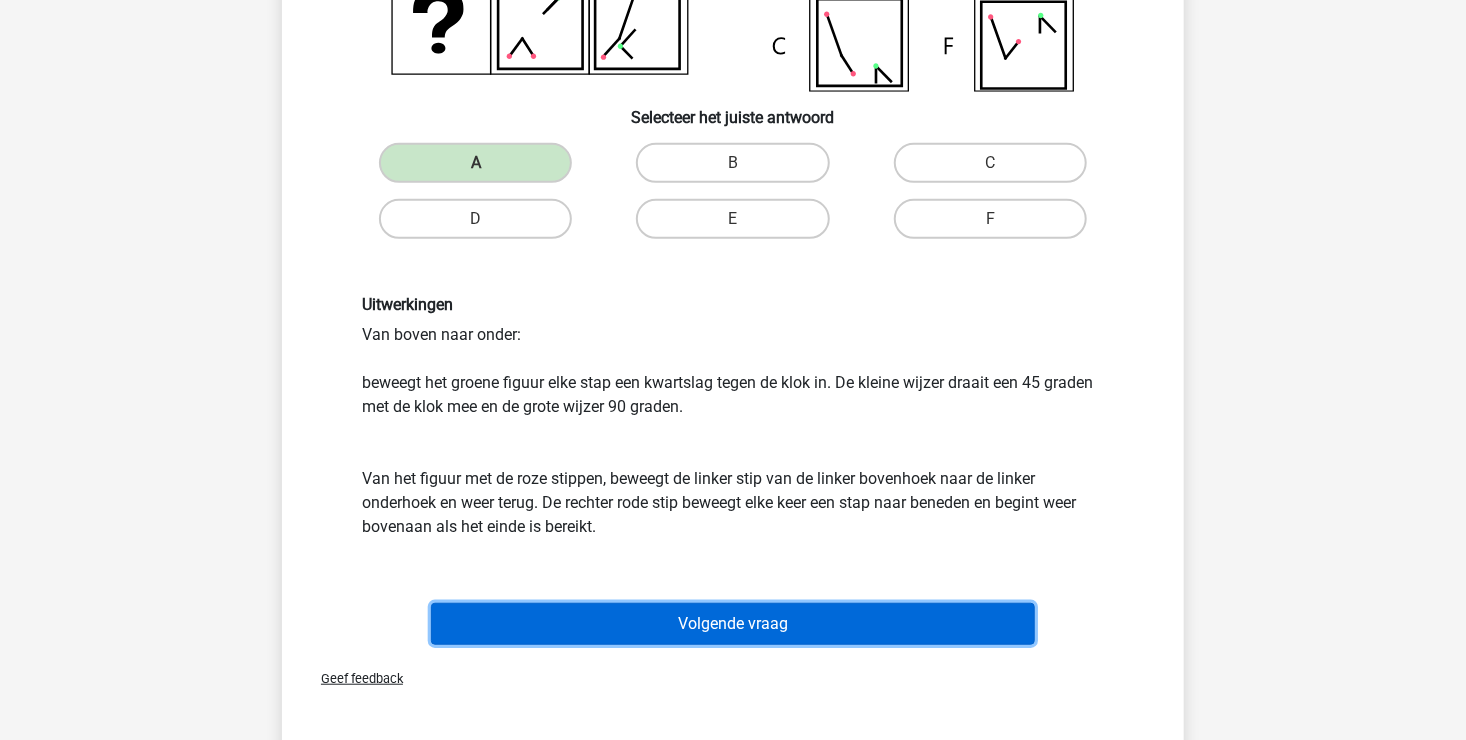 click on "Volgende vraag" at bounding box center (733, 624) 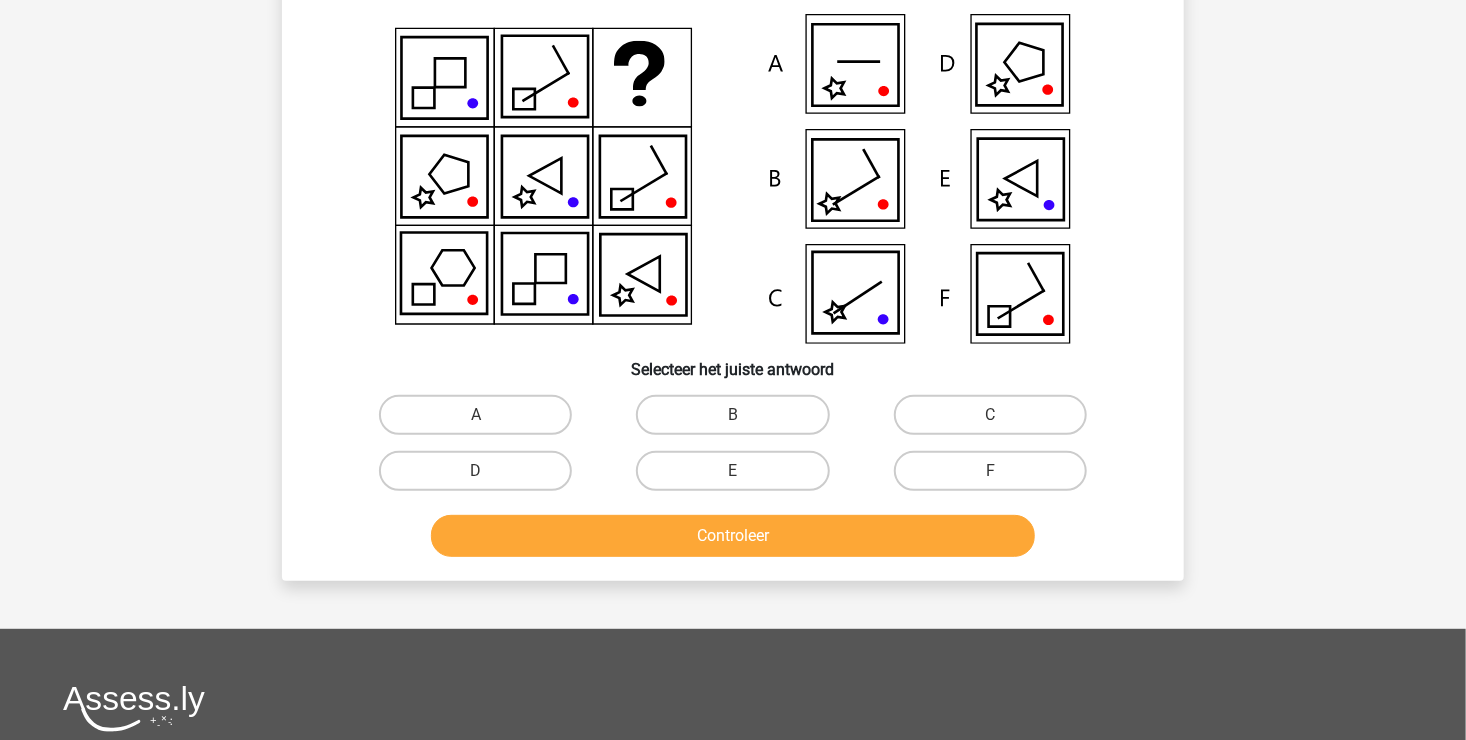 scroll, scrollTop: 92, scrollLeft: 0, axis: vertical 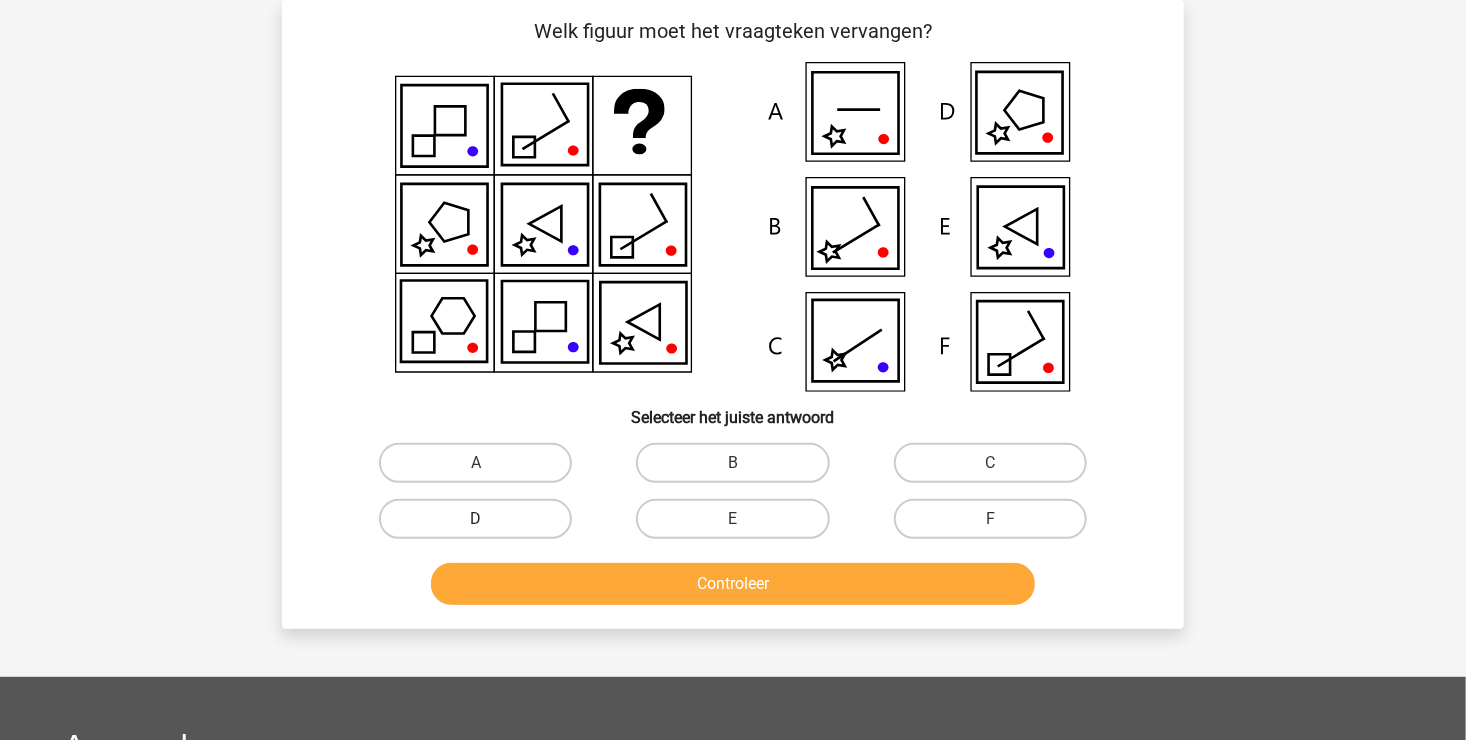 click on "D" at bounding box center [475, 519] 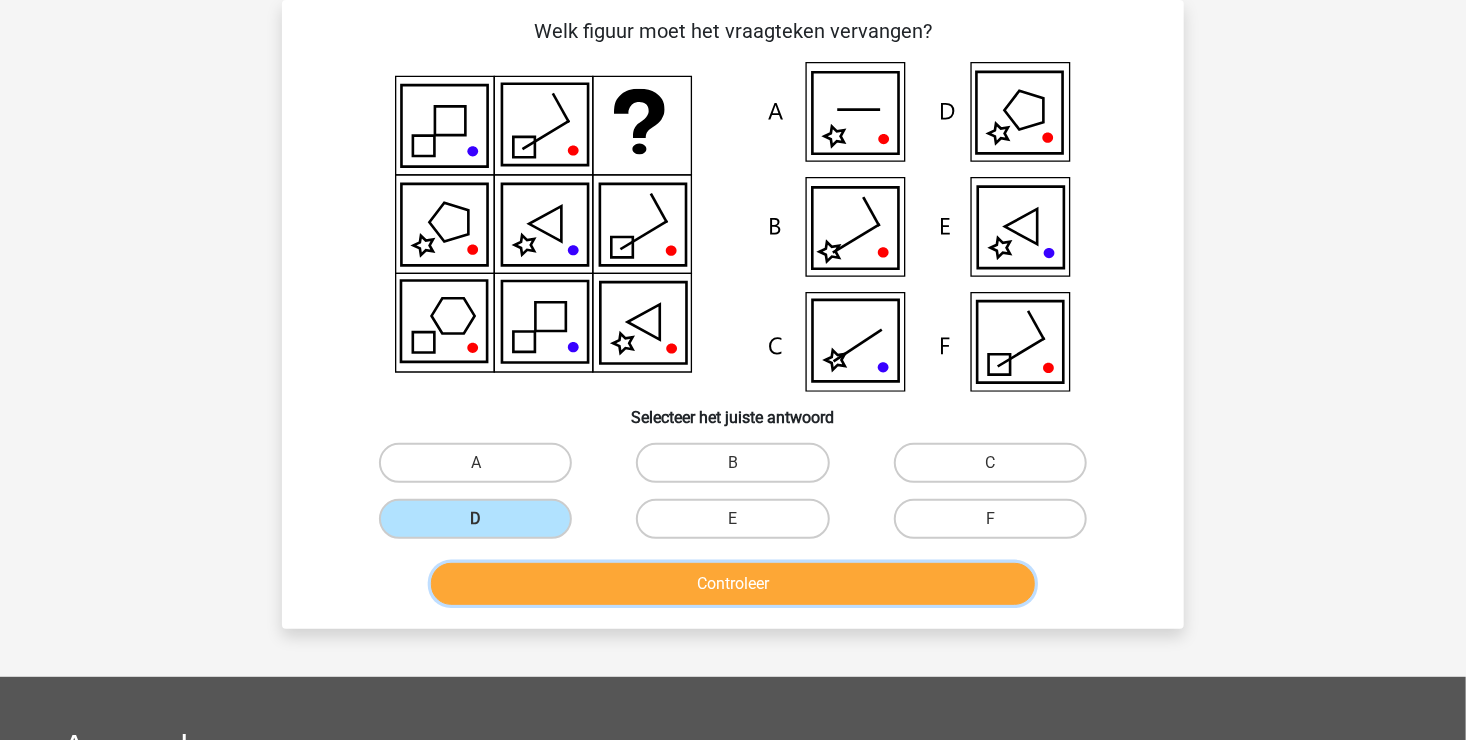 click on "Controleer" at bounding box center [733, 584] 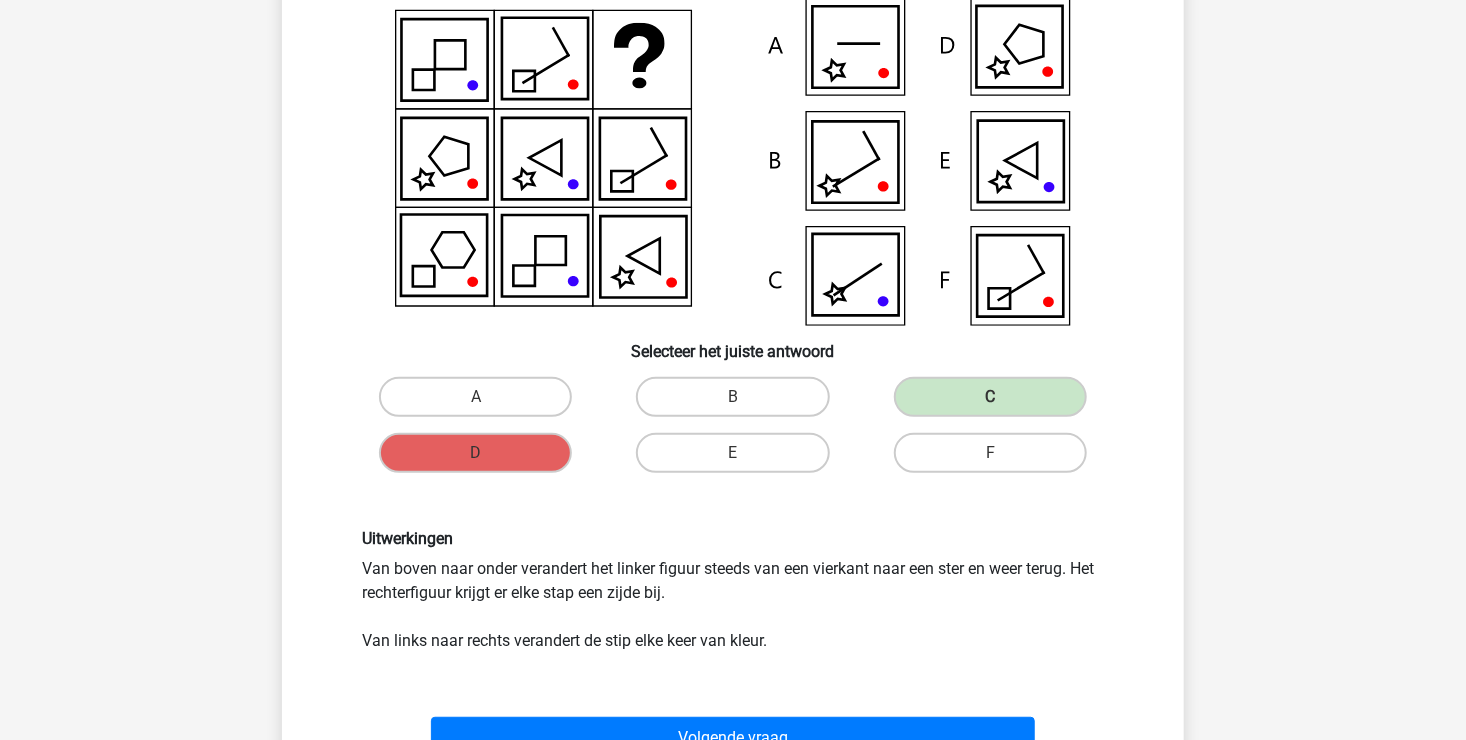 scroll, scrollTop: 192, scrollLeft: 0, axis: vertical 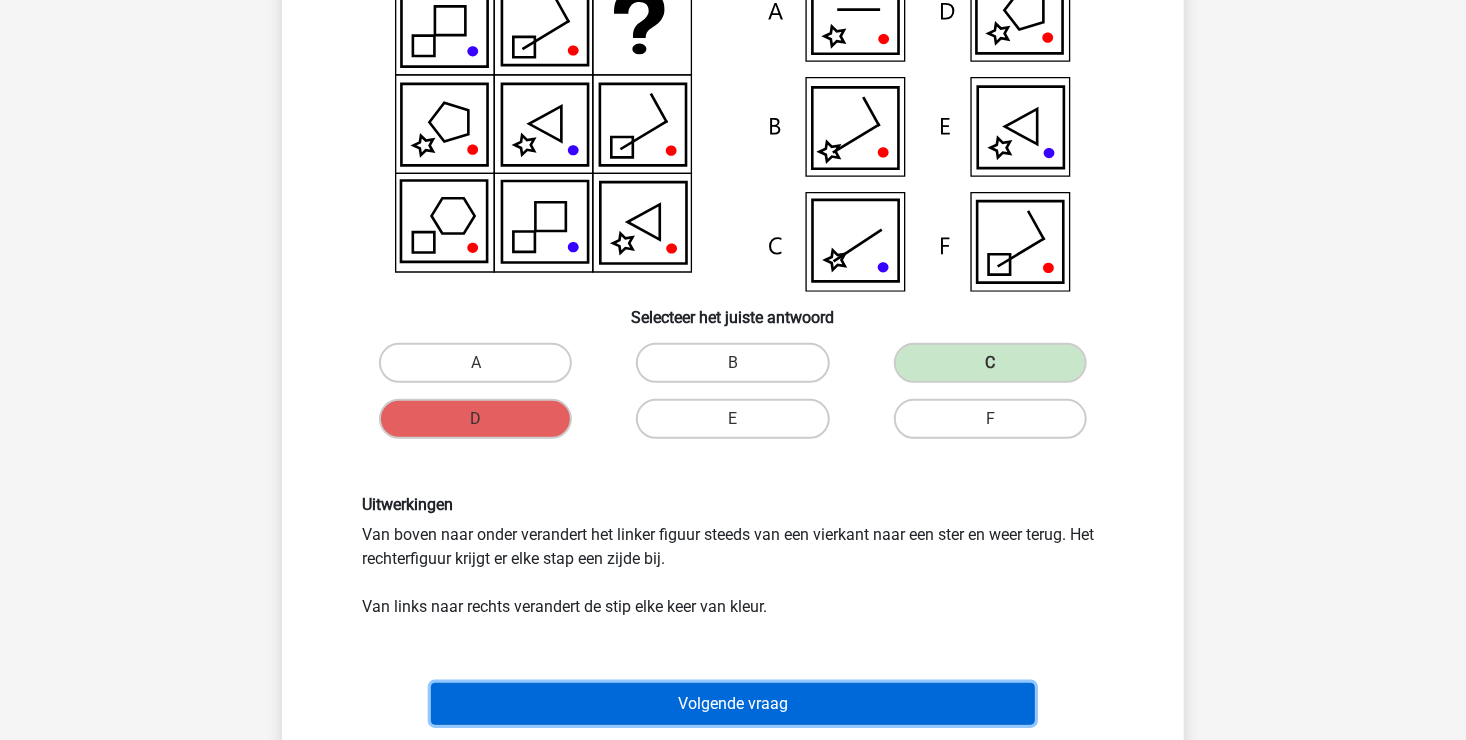 click on "Volgende vraag" at bounding box center [733, 704] 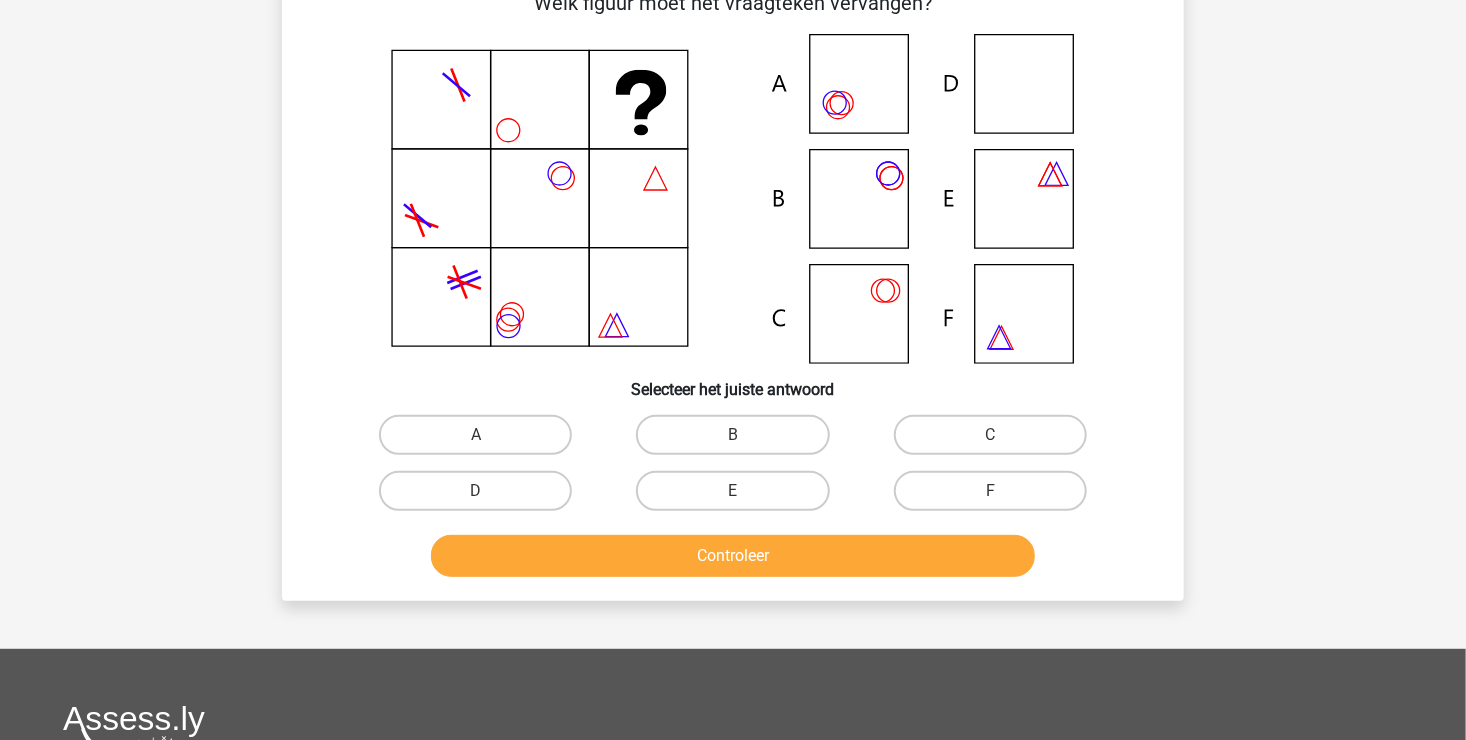 scroll, scrollTop: 92, scrollLeft: 0, axis: vertical 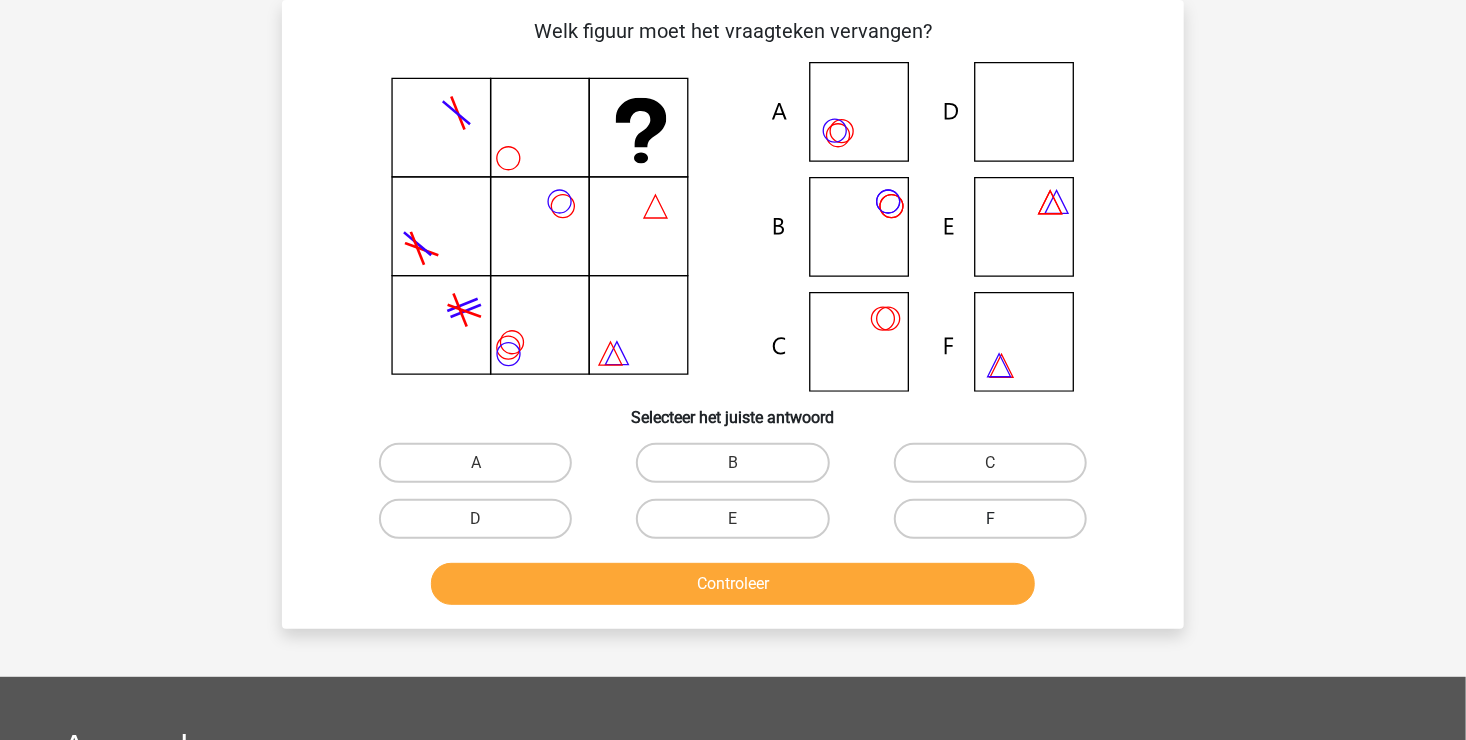 click on "F" at bounding box center [990, 519] 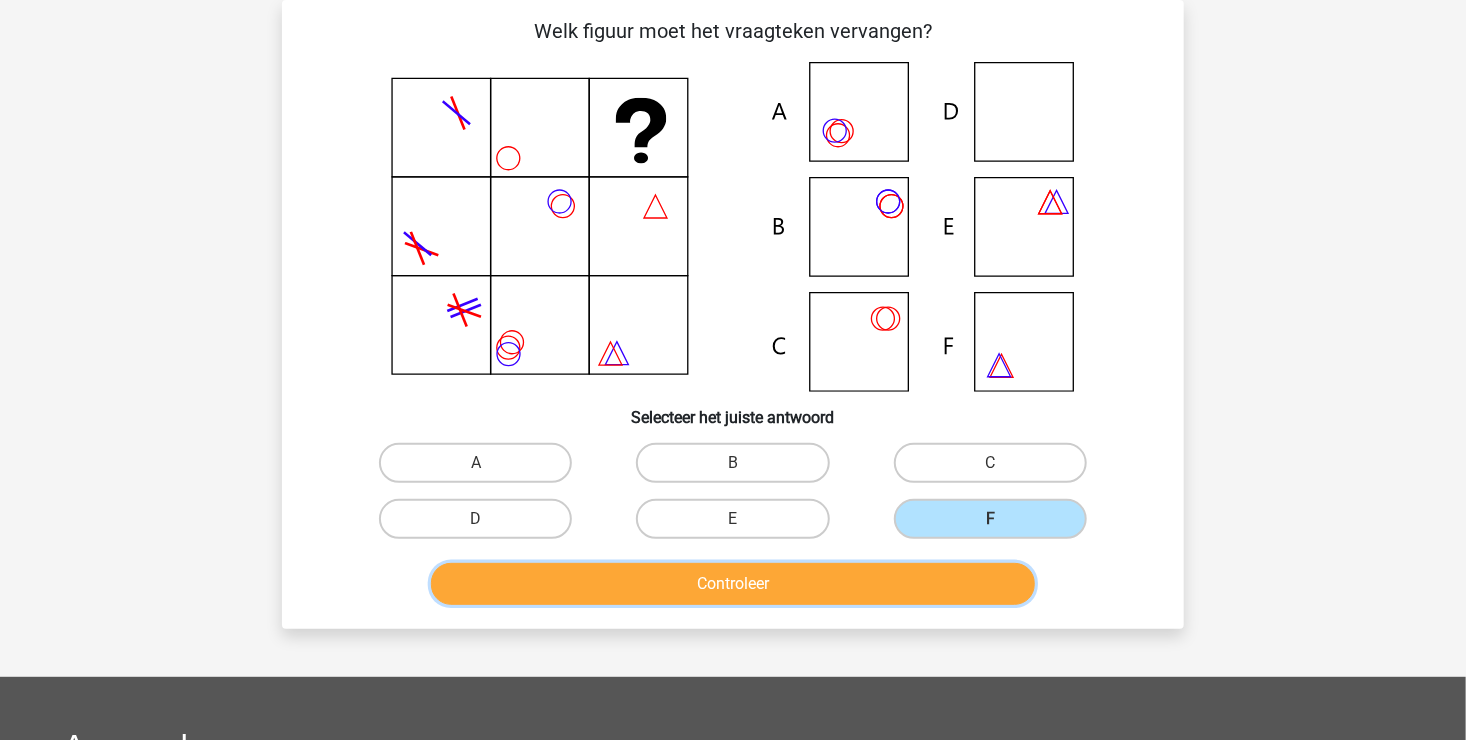 click on "Controleer" at bounding box center [733, 584] 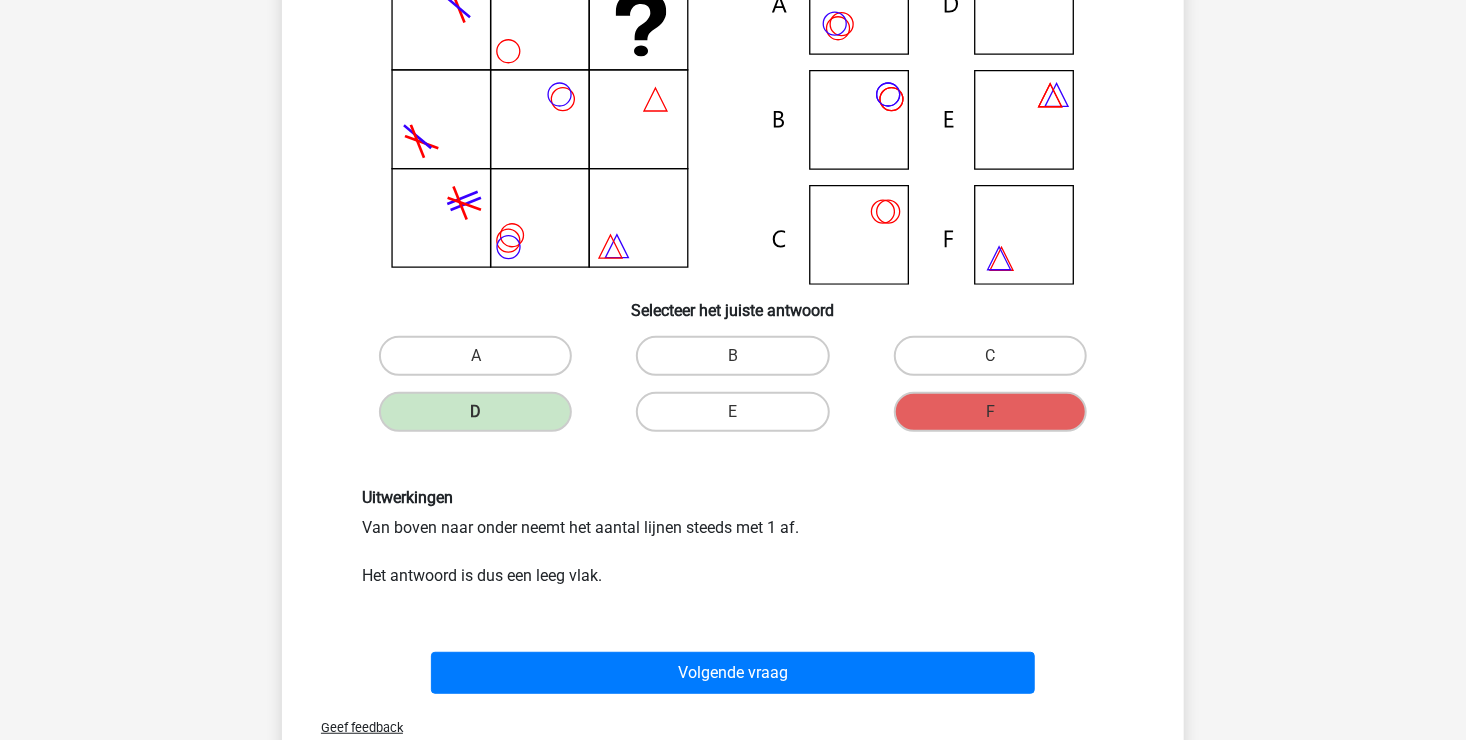 scroll, scrollTop: 200, scrollLeft: 0, axis: vertical 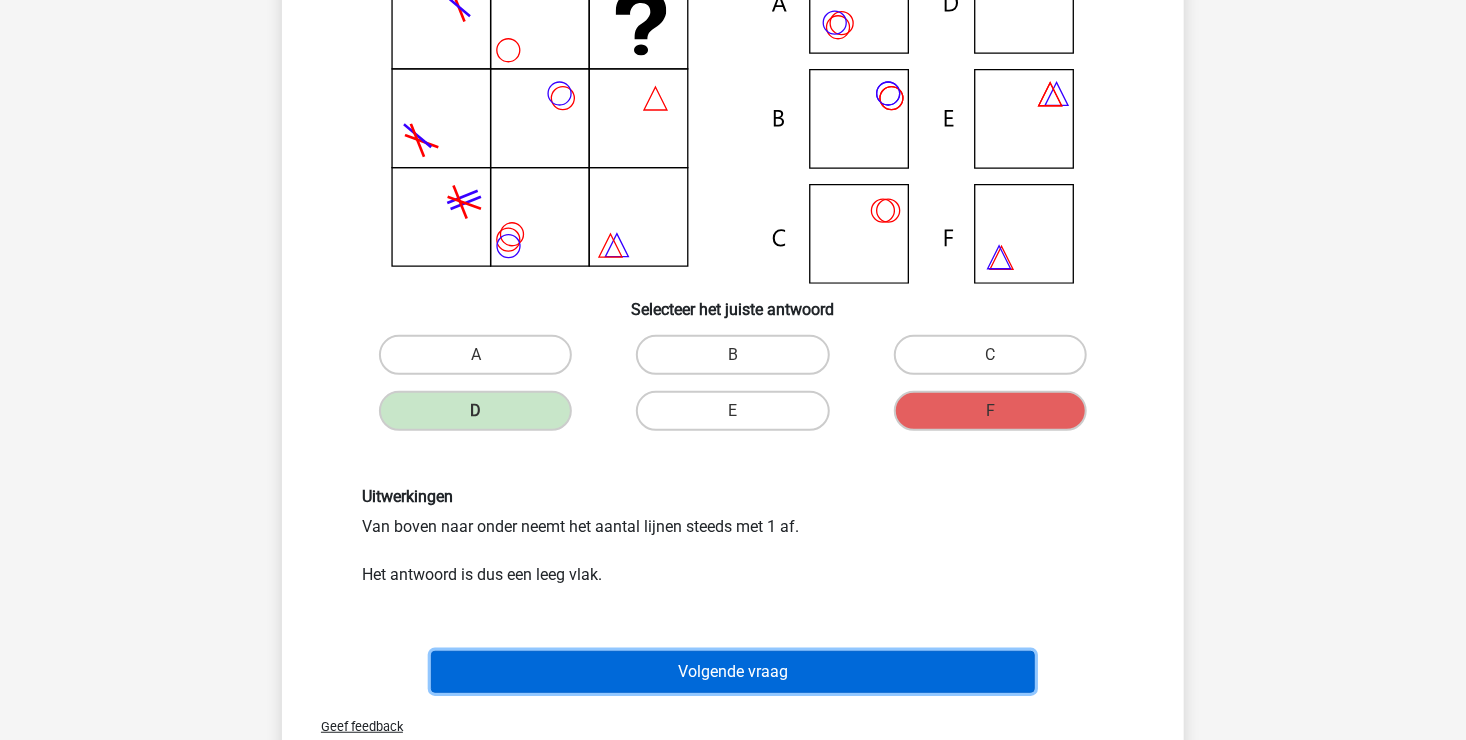 click on "Volgende vraag" at bounding box center (733, 672) 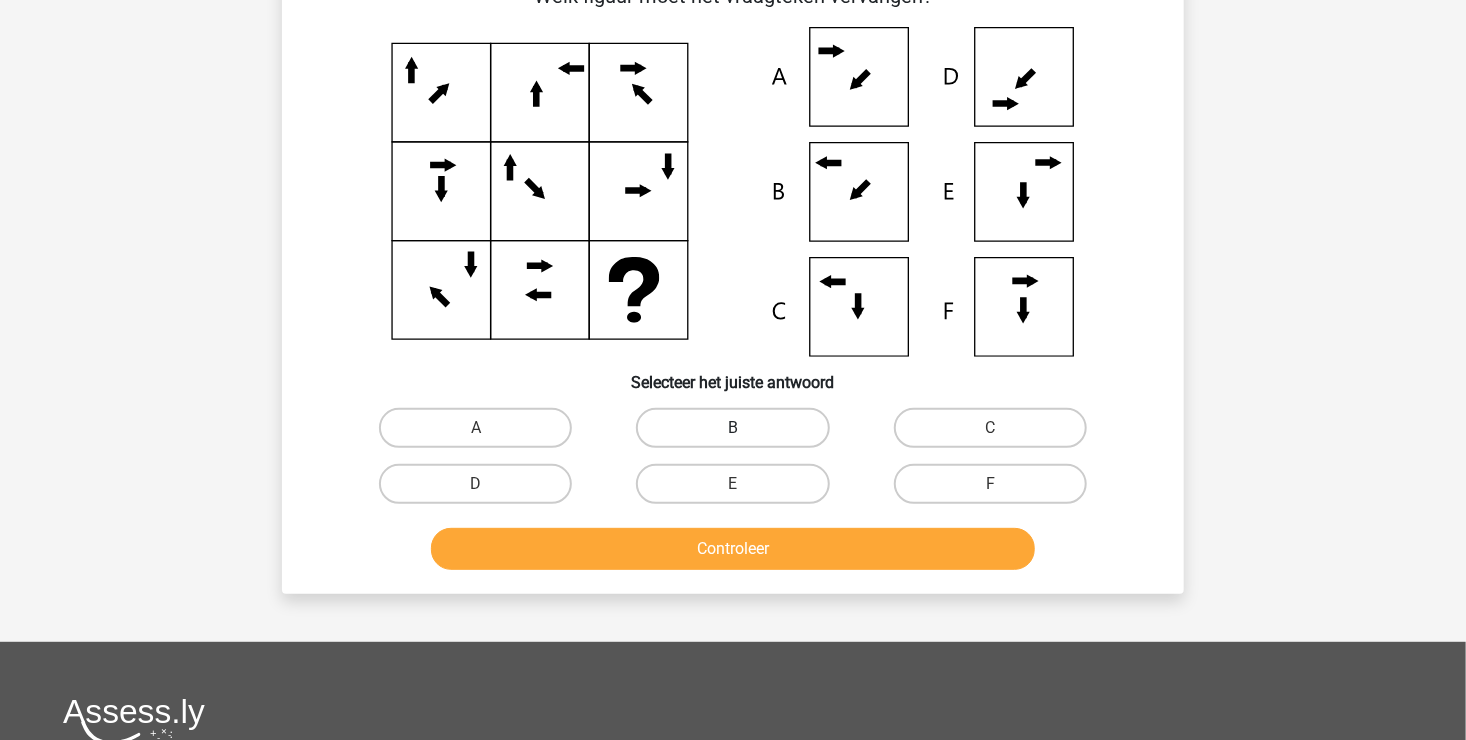 scroll, scrollTop: 92, scrollLeft: 0, axis: vertical 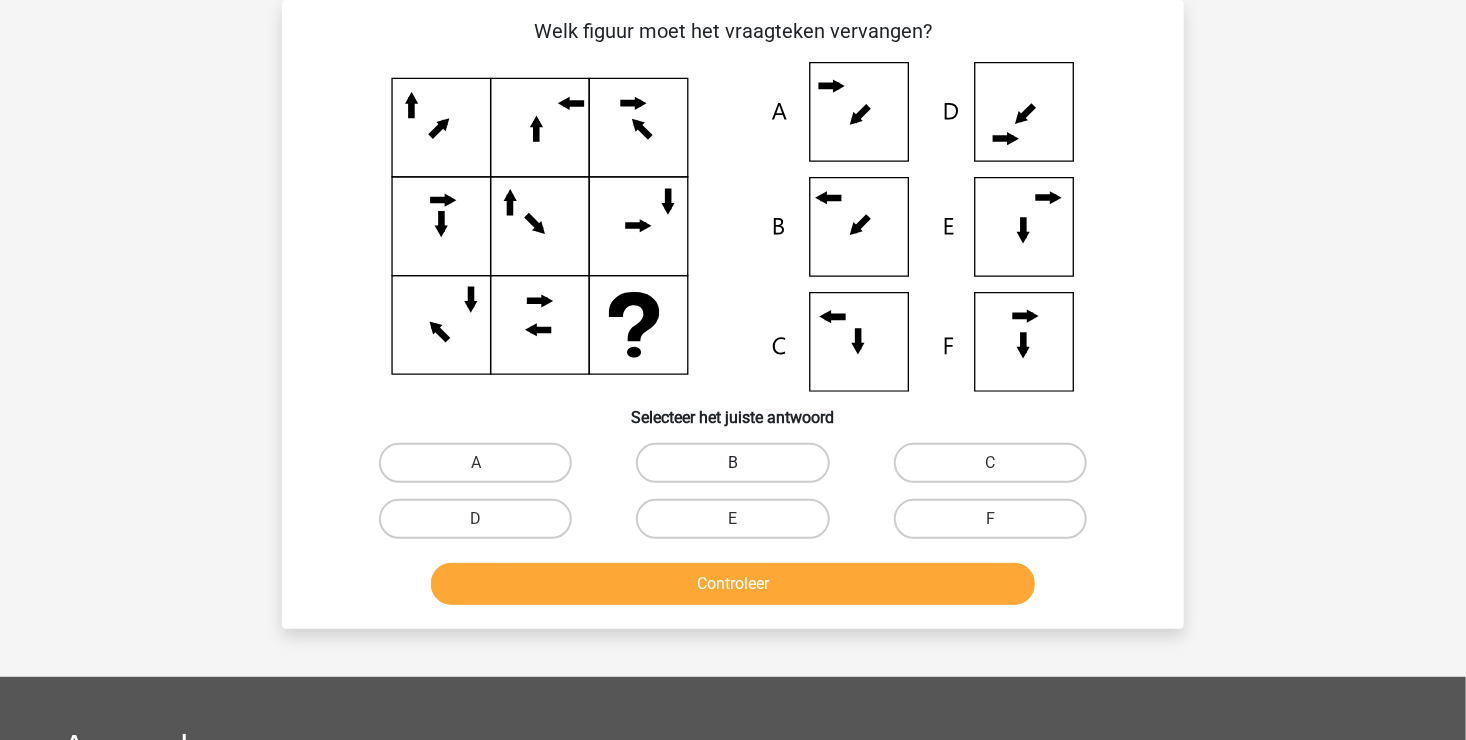 click on "B" at bounding box center (732, 463) 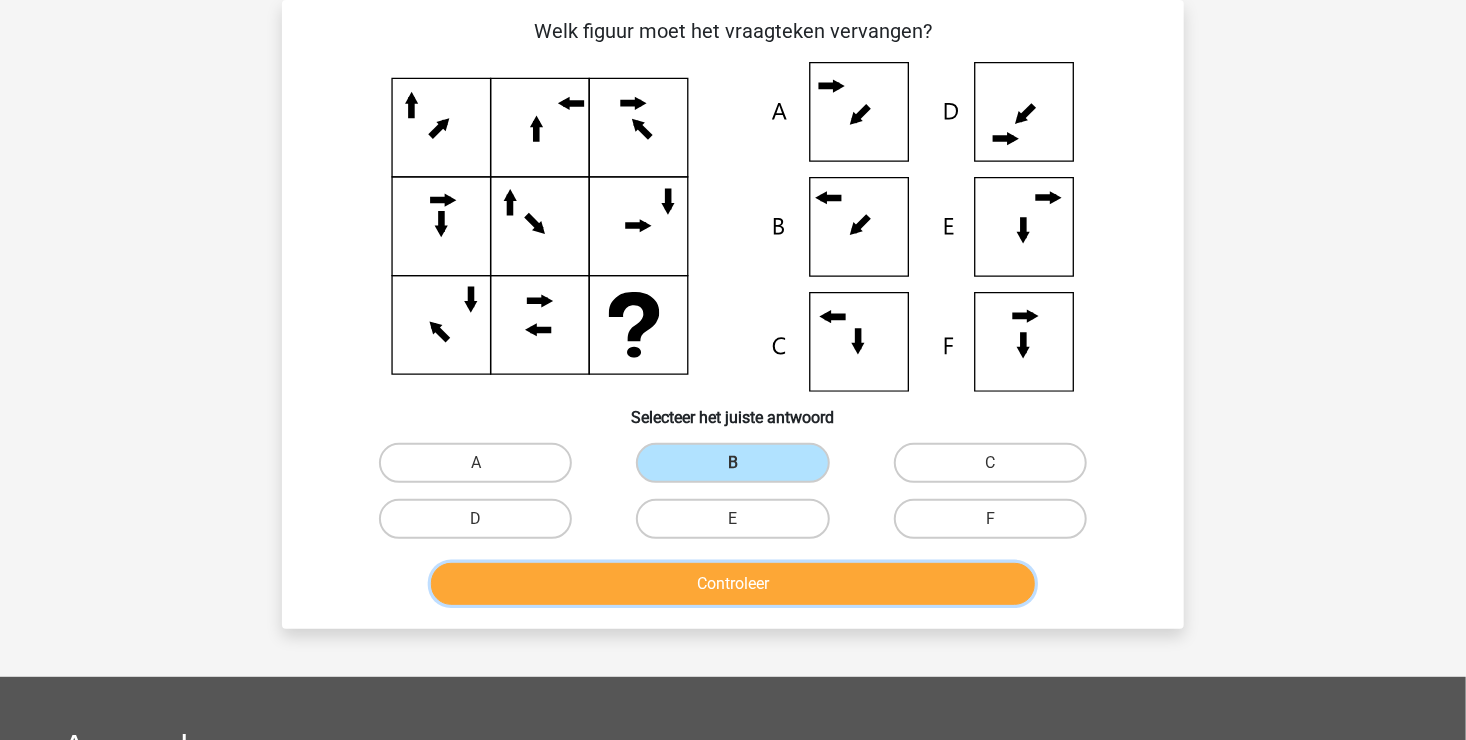 click on "Controleer" at bounding box center [733, 584] 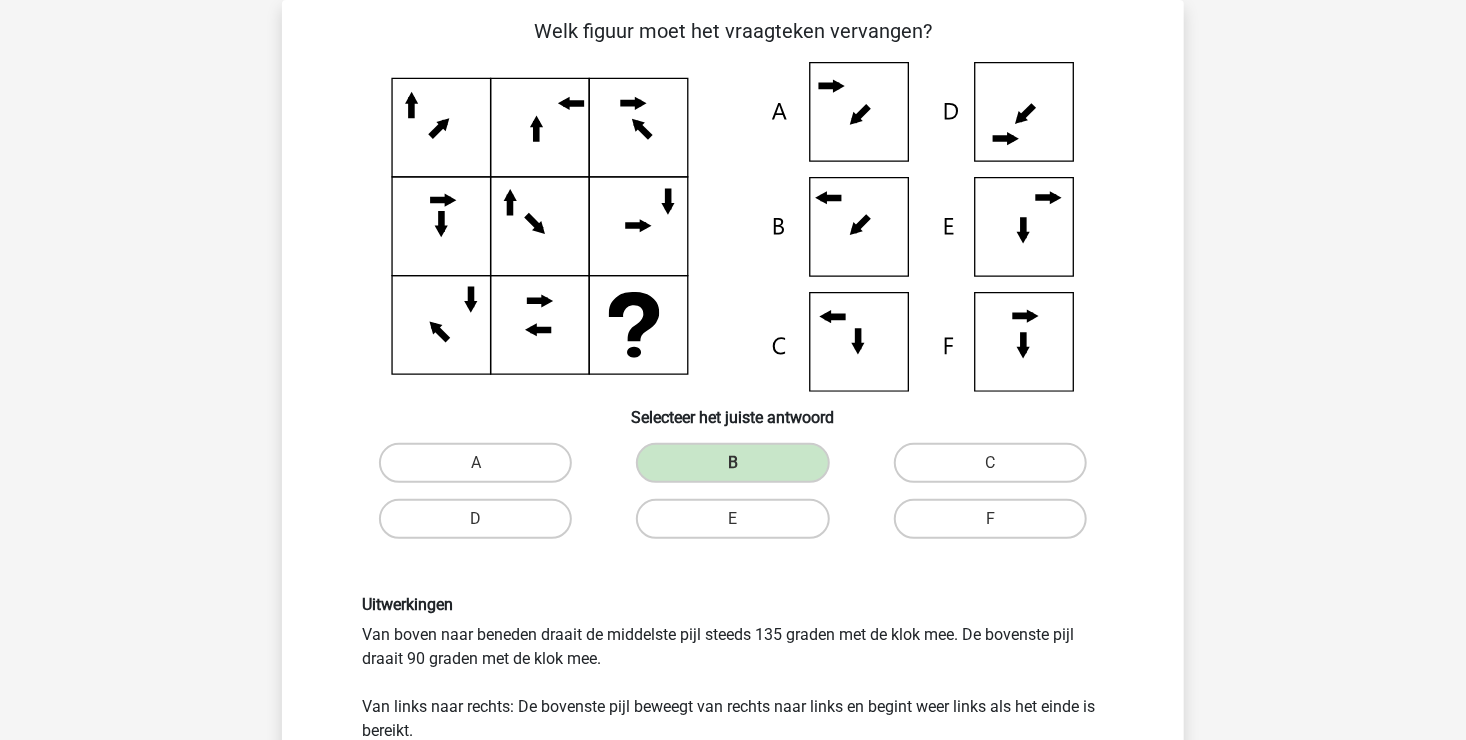 scroll, scrollTop: 292, scrollLeft: 0, axis: vertical 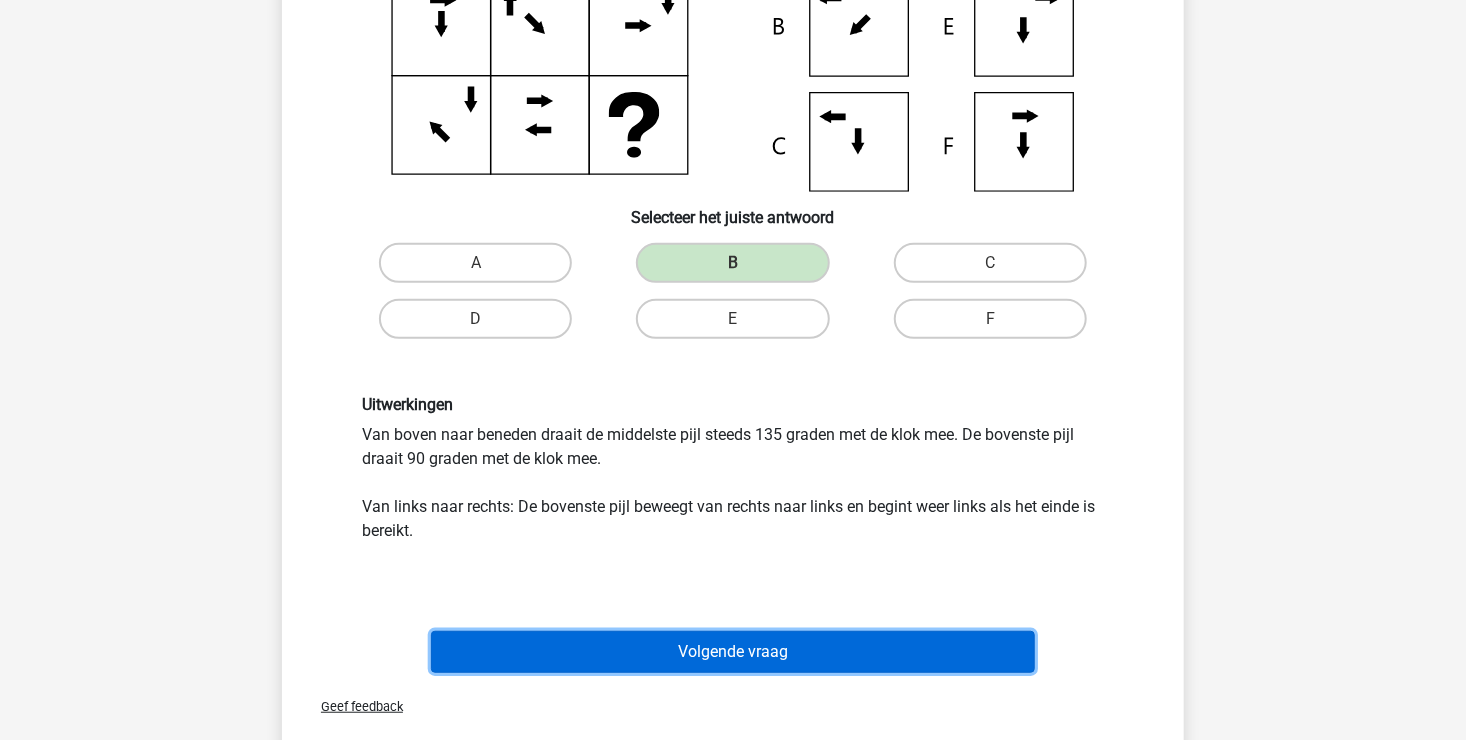 click on "Volgende vraag" at bounding box center (733, 652) 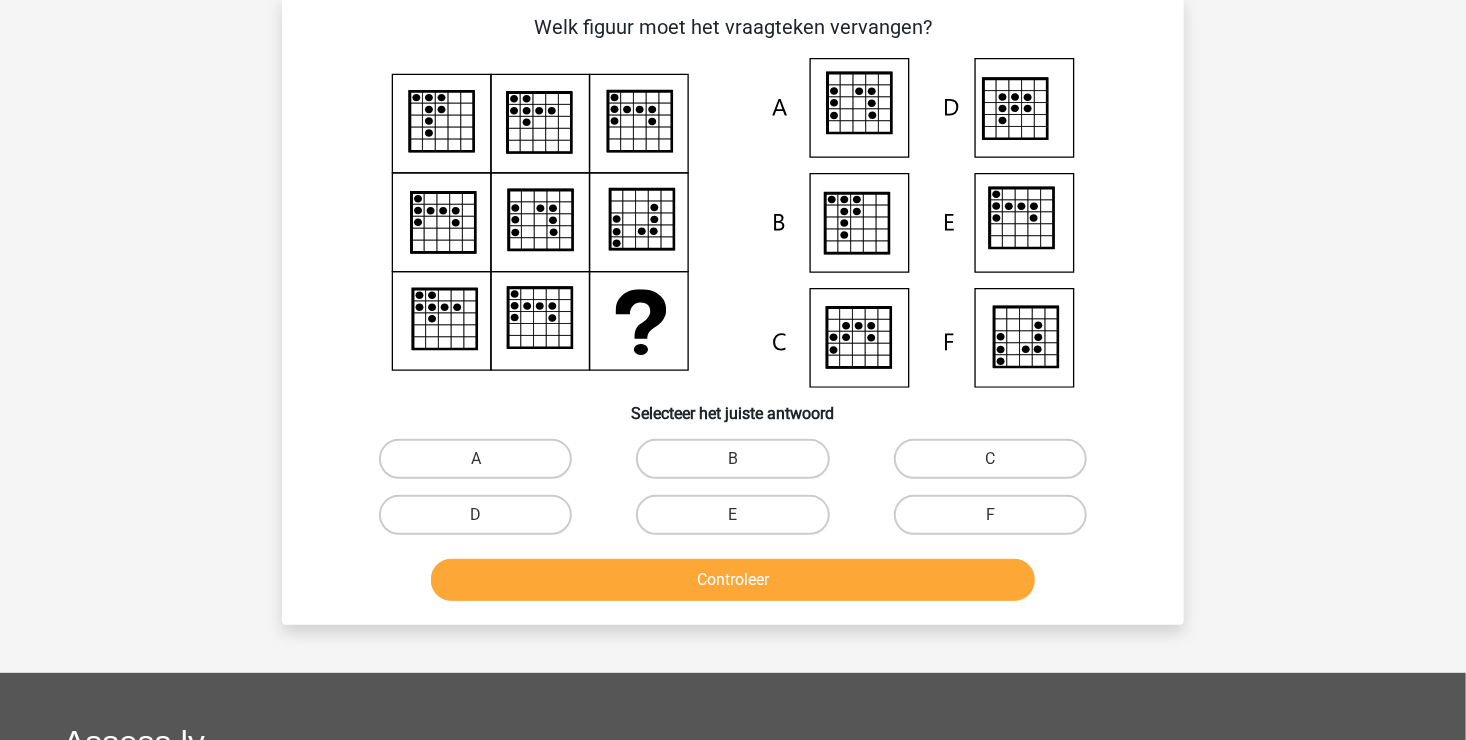 scroll, scrollTop: 92, scrollLeft: 0, axis: vertical 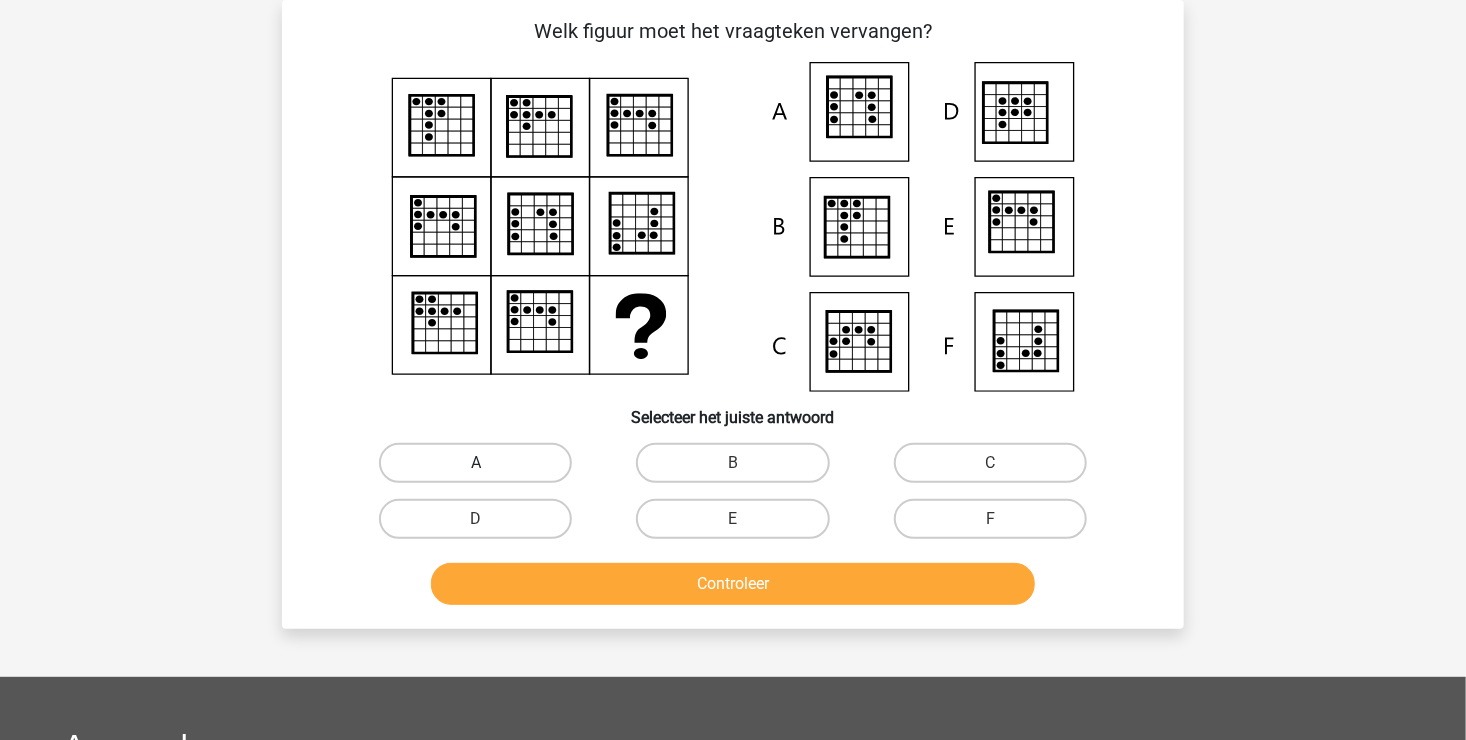 click on "A" at bounding box center [475, 463] 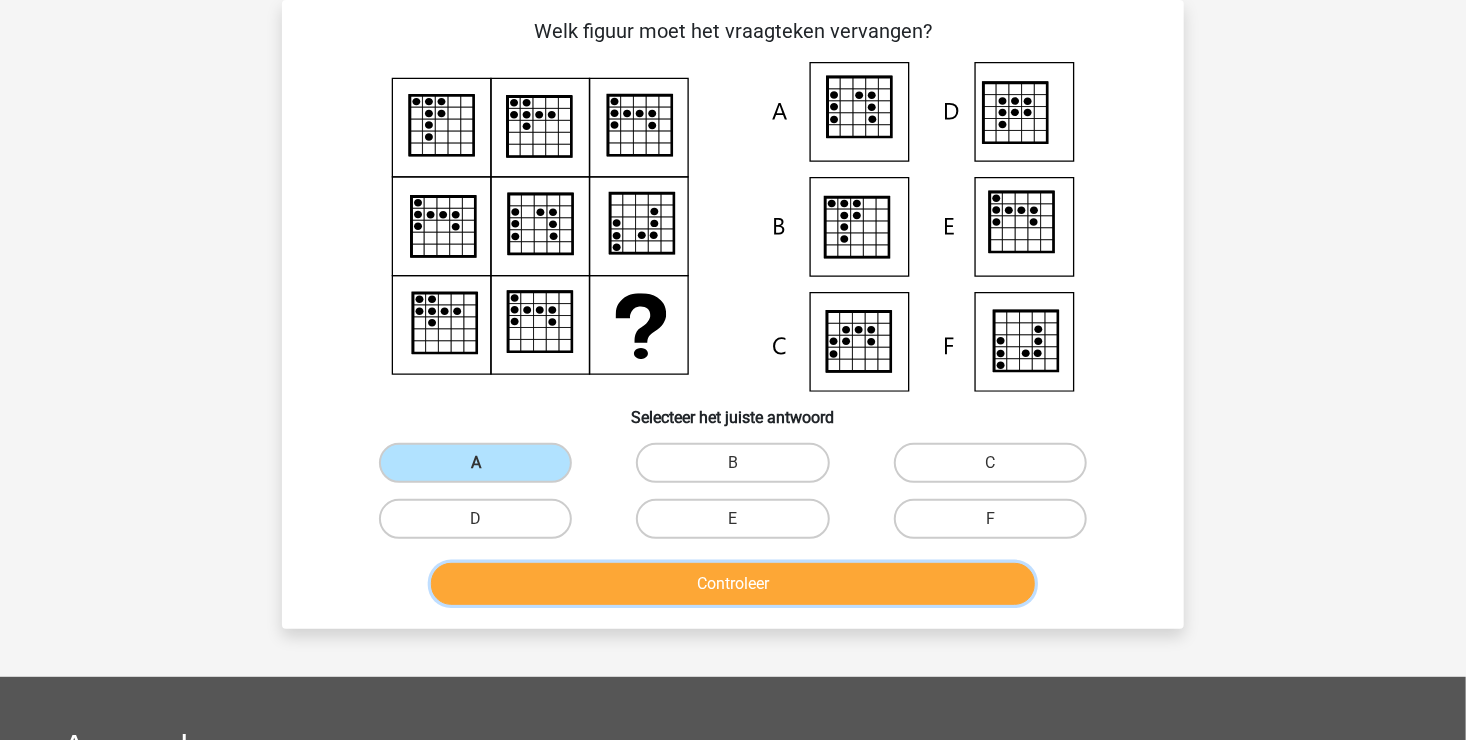 click on "Controleer" at bounding box center [733, 584] 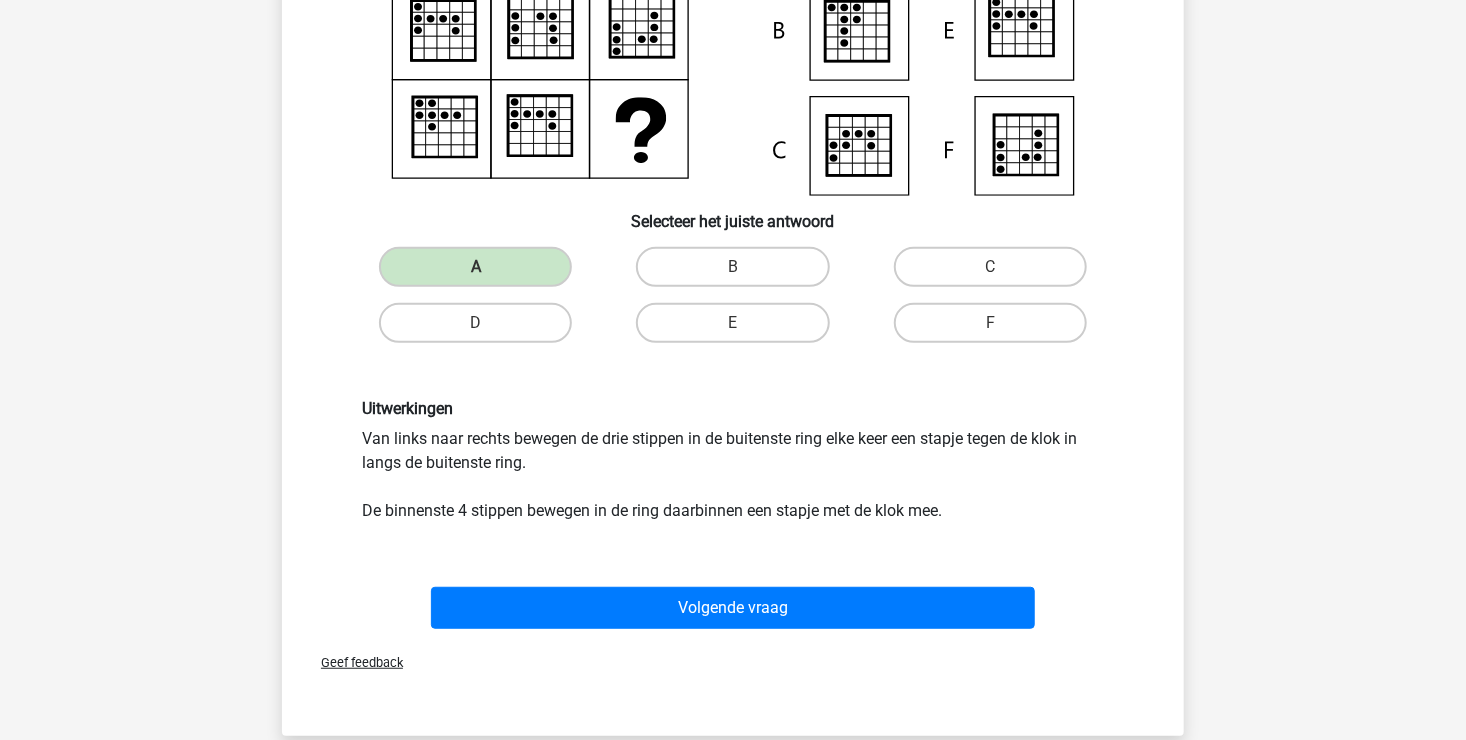 scroll, scrollTop: 292, scrollLeft: 0, axis: vertical 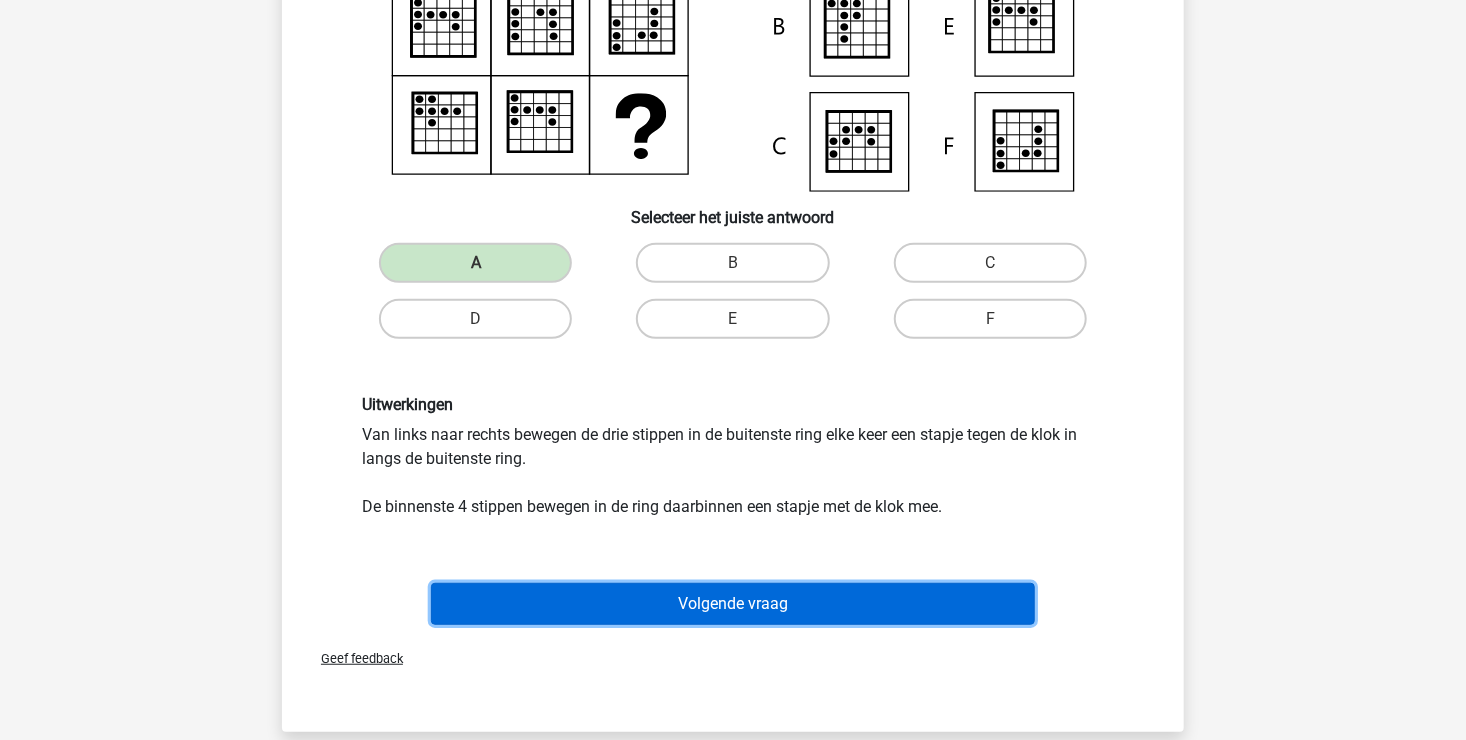 click on "Volgende vraag" at bounding box center [733, 604] 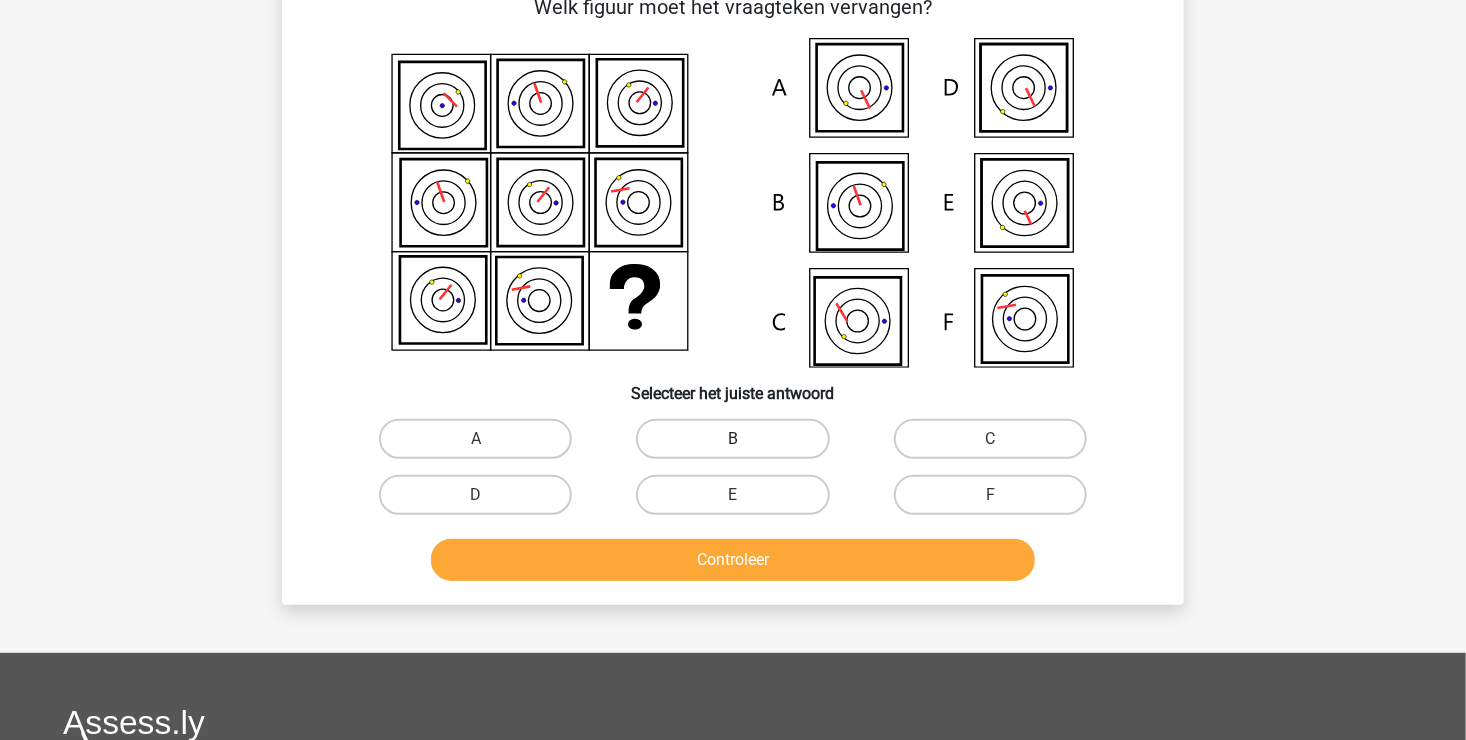 scroll, scrollTop: 92, scrollLeft: 0, axis: vertical 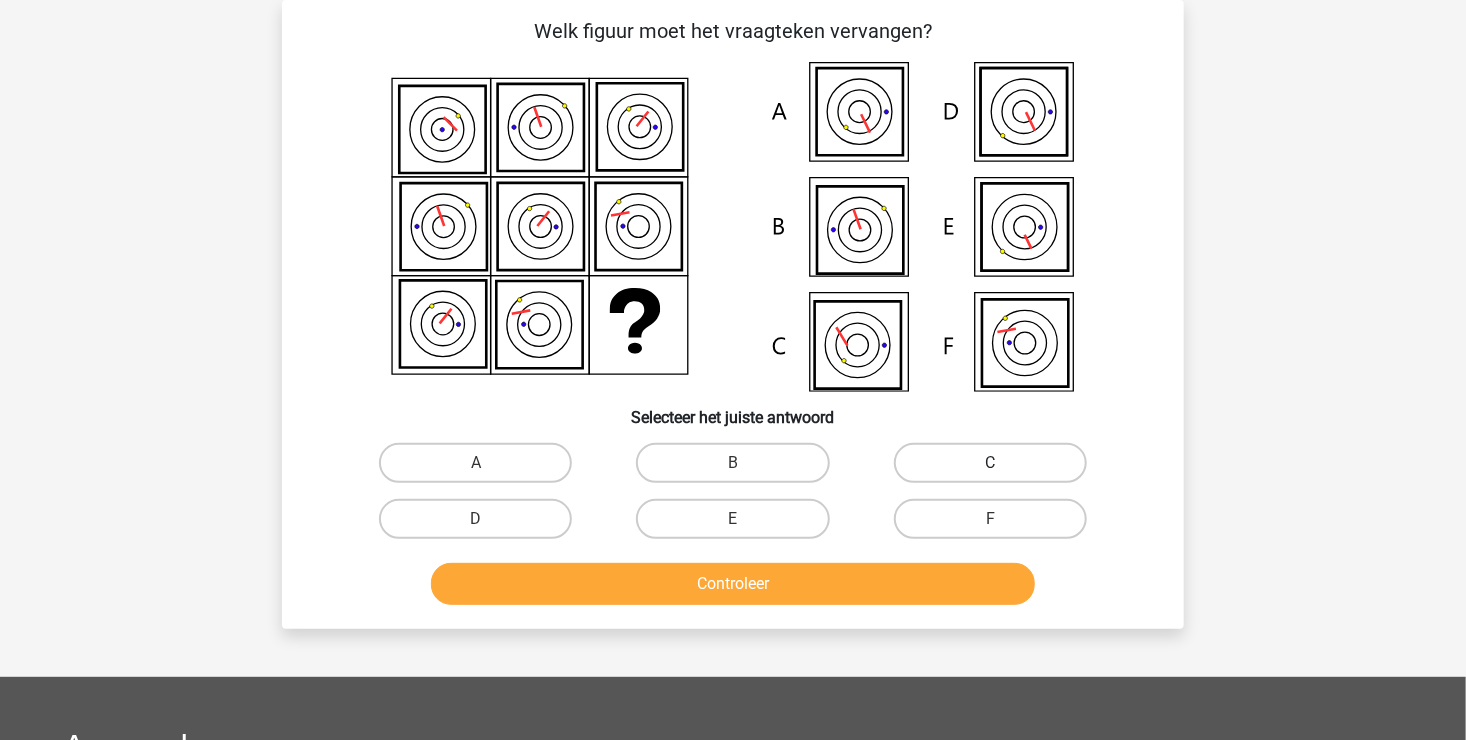 click on "C" at bounding box center [990, 463] 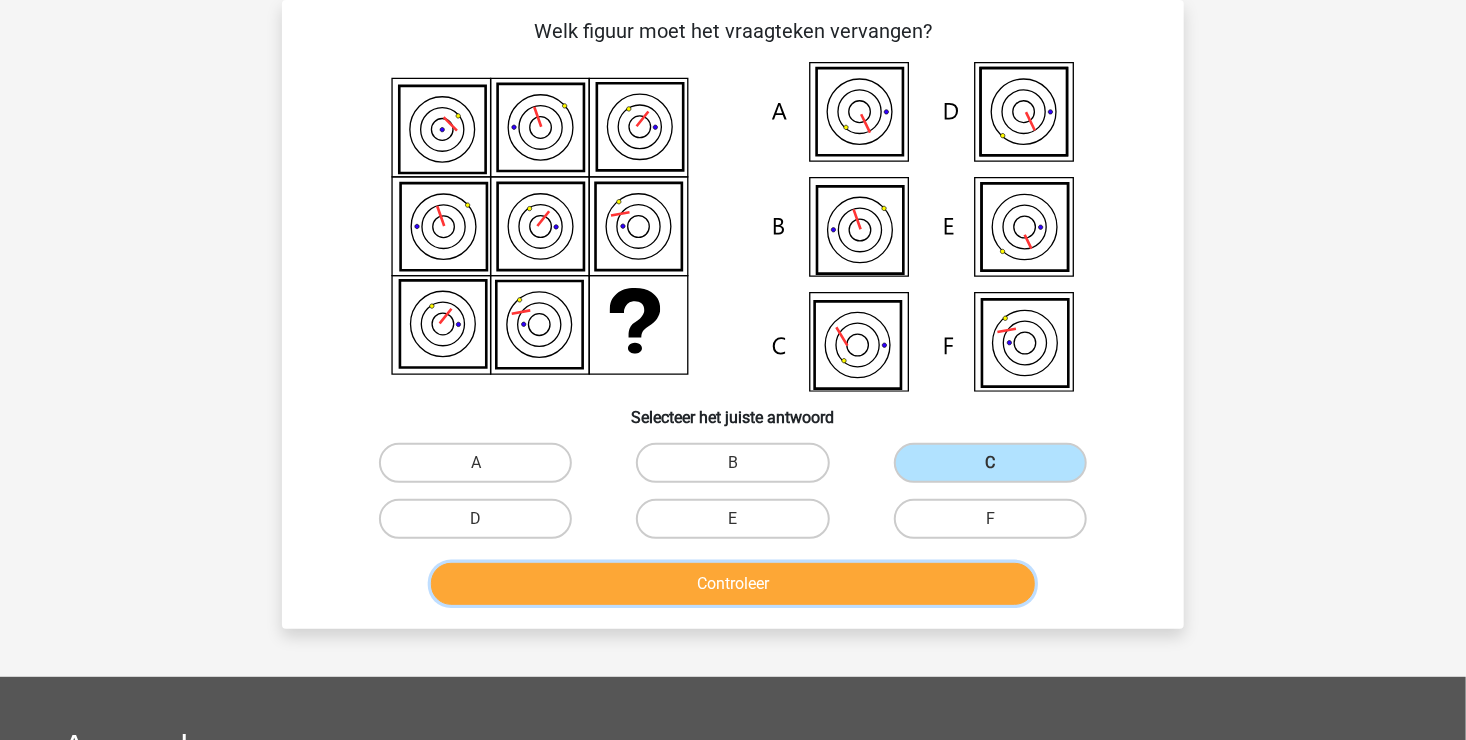 click on "Controleer" at bounding box center [733, 584] 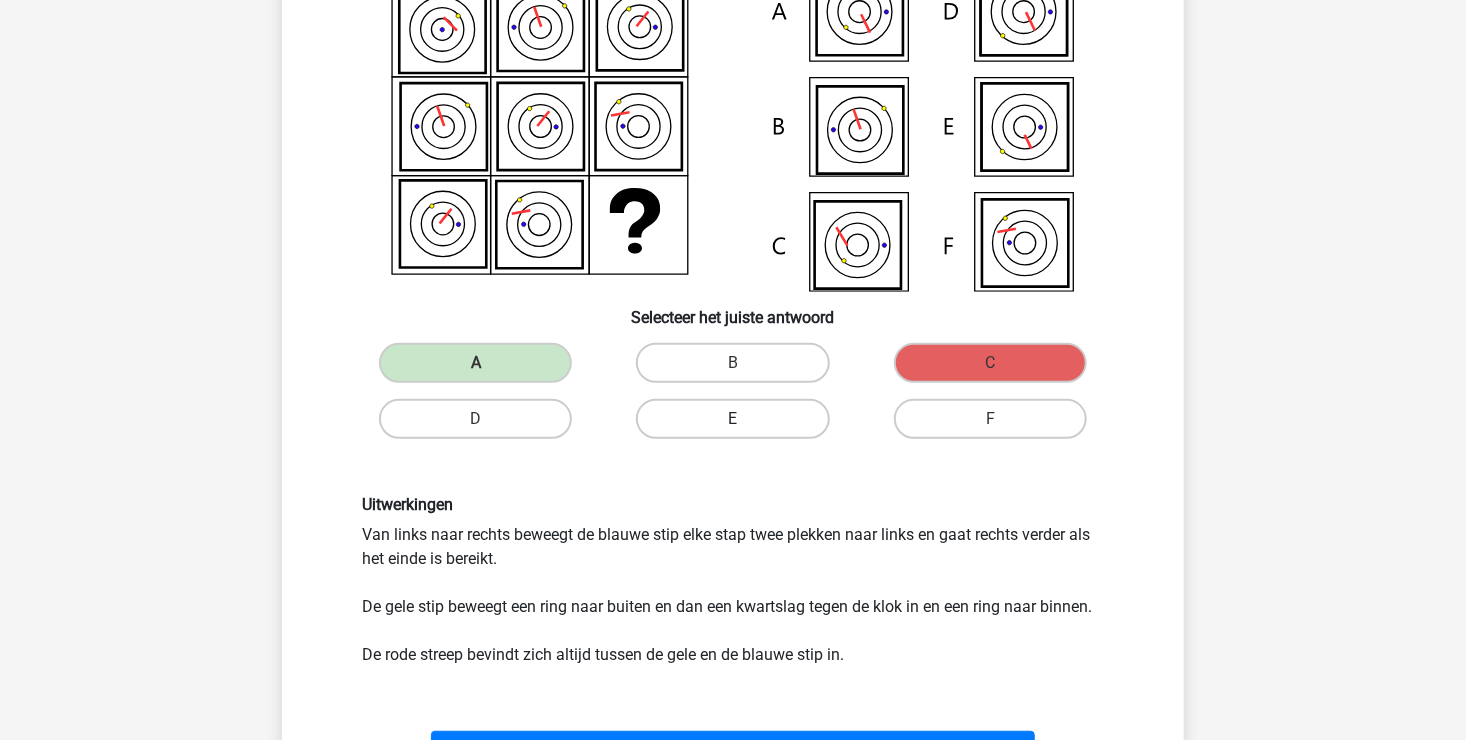 scroll, scrollTop: 292, scrollLeft: 0, axis: vertical 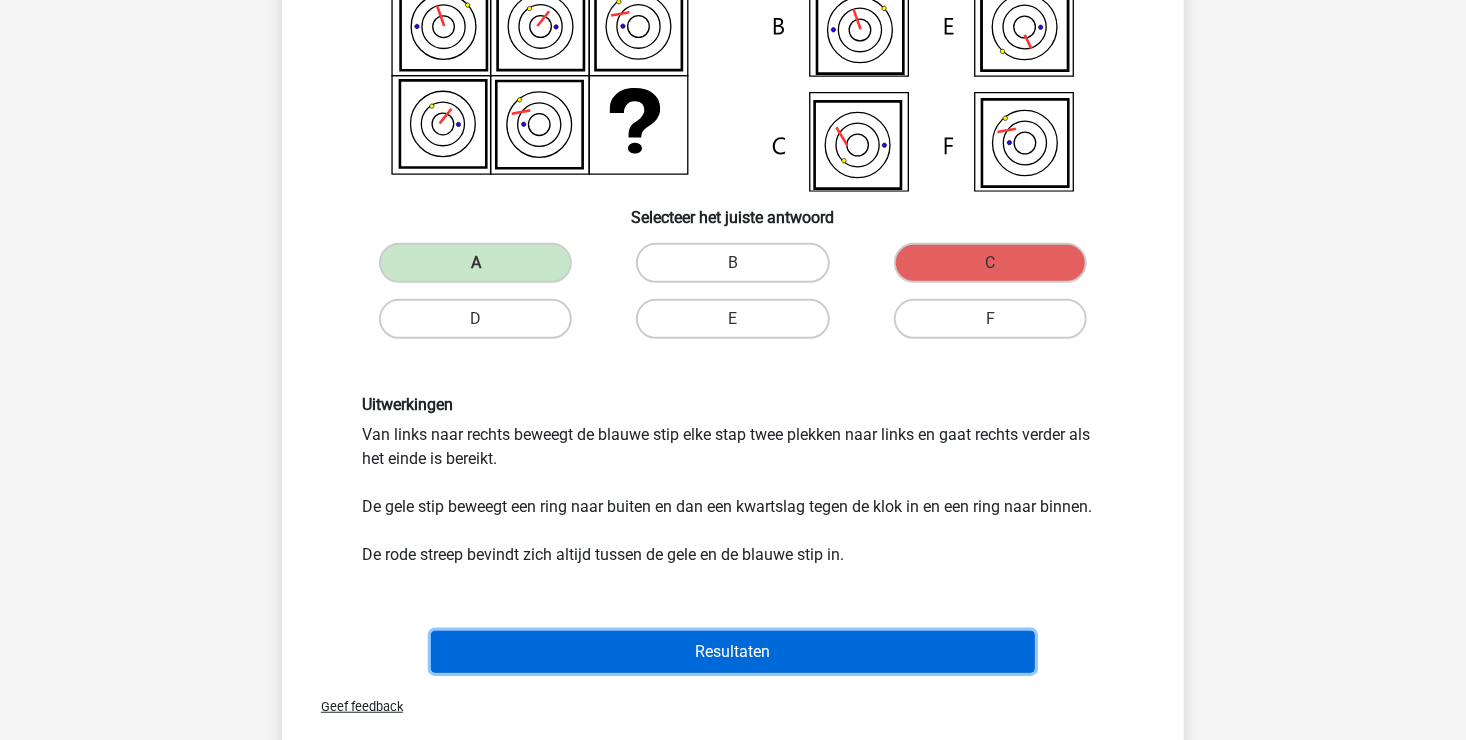 click on "Resultaten" at bounding box center (733, 652) 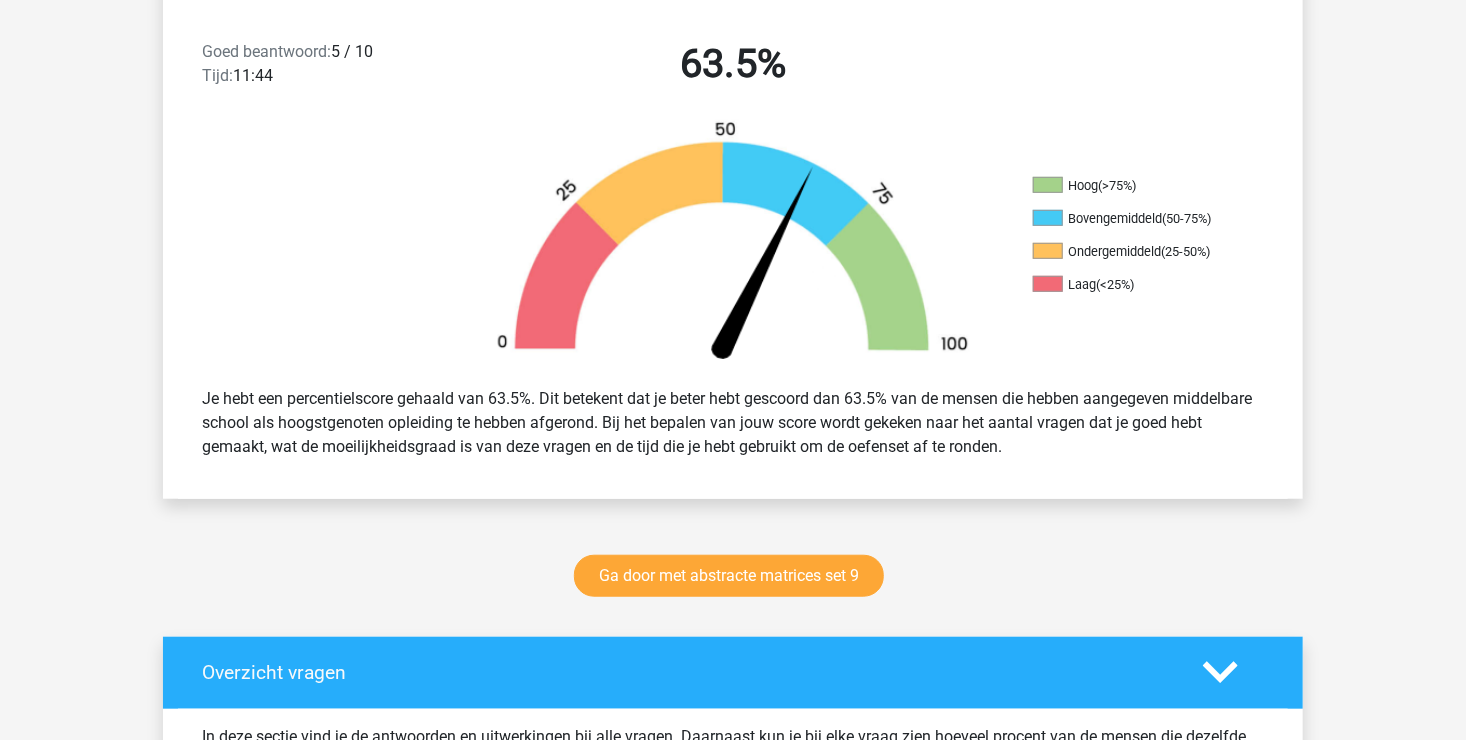 scroll, scrollTop: 700, scrollLeft: 0, axis: vertical 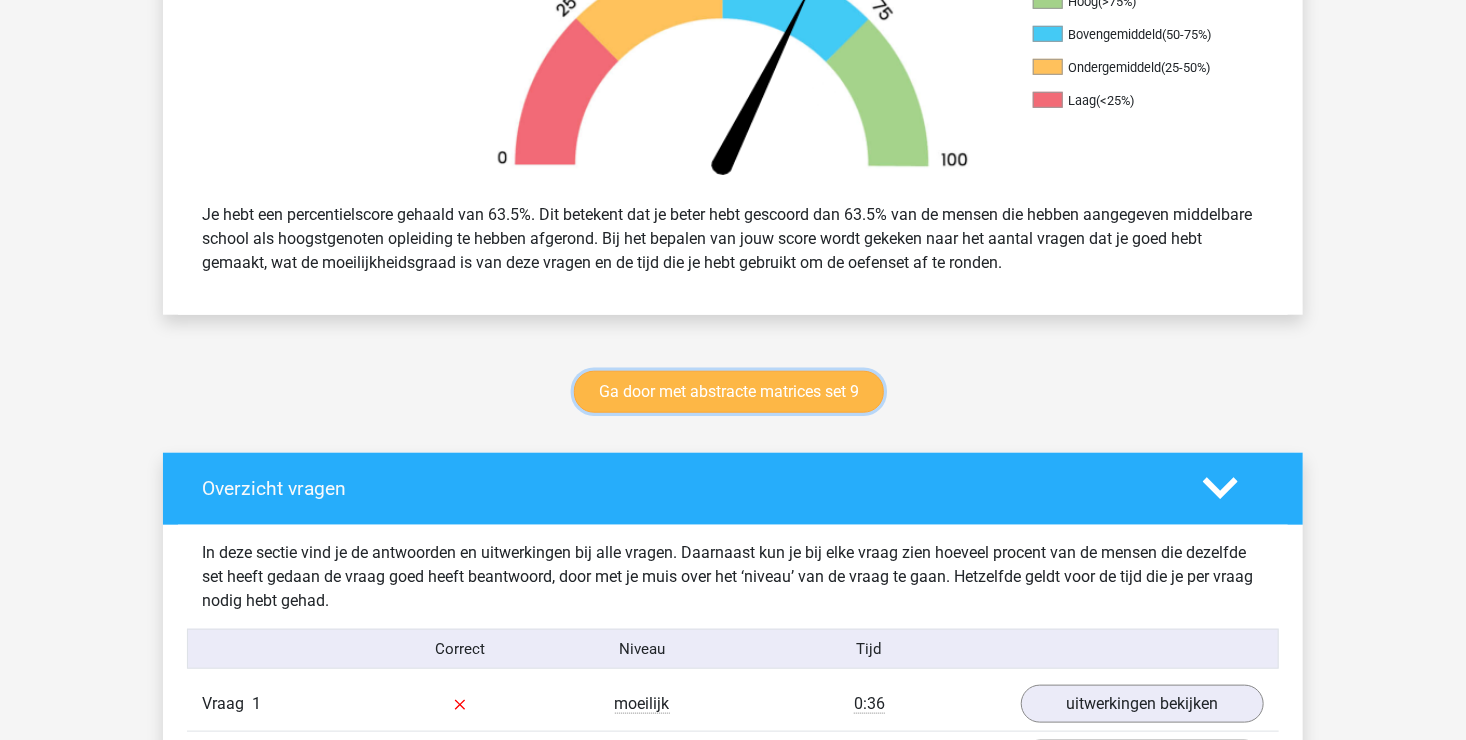 click on "Ga door met abstracte matrices set 9" at bounding box center [729, 392] 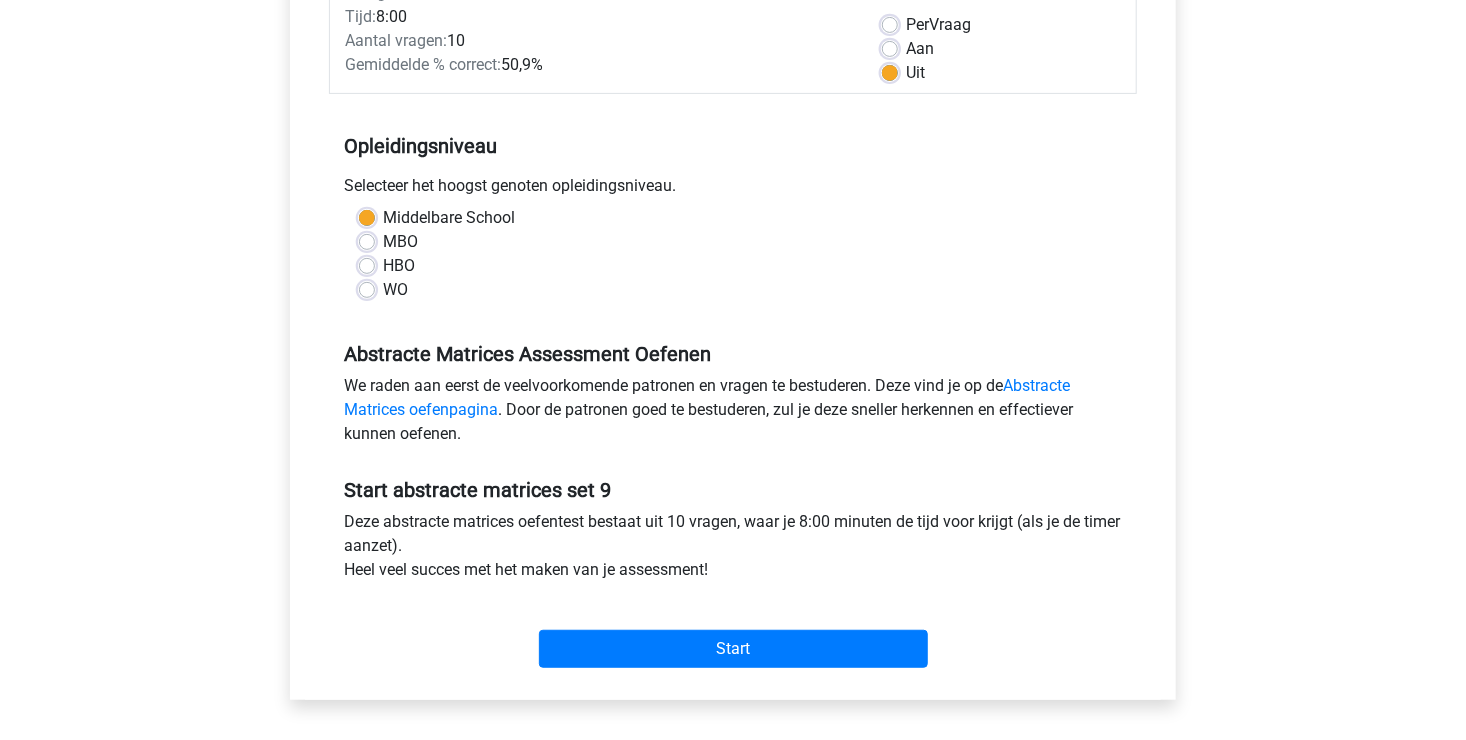 scroll, scrollTop: 300, scrollLeft: 0, axis: vertical 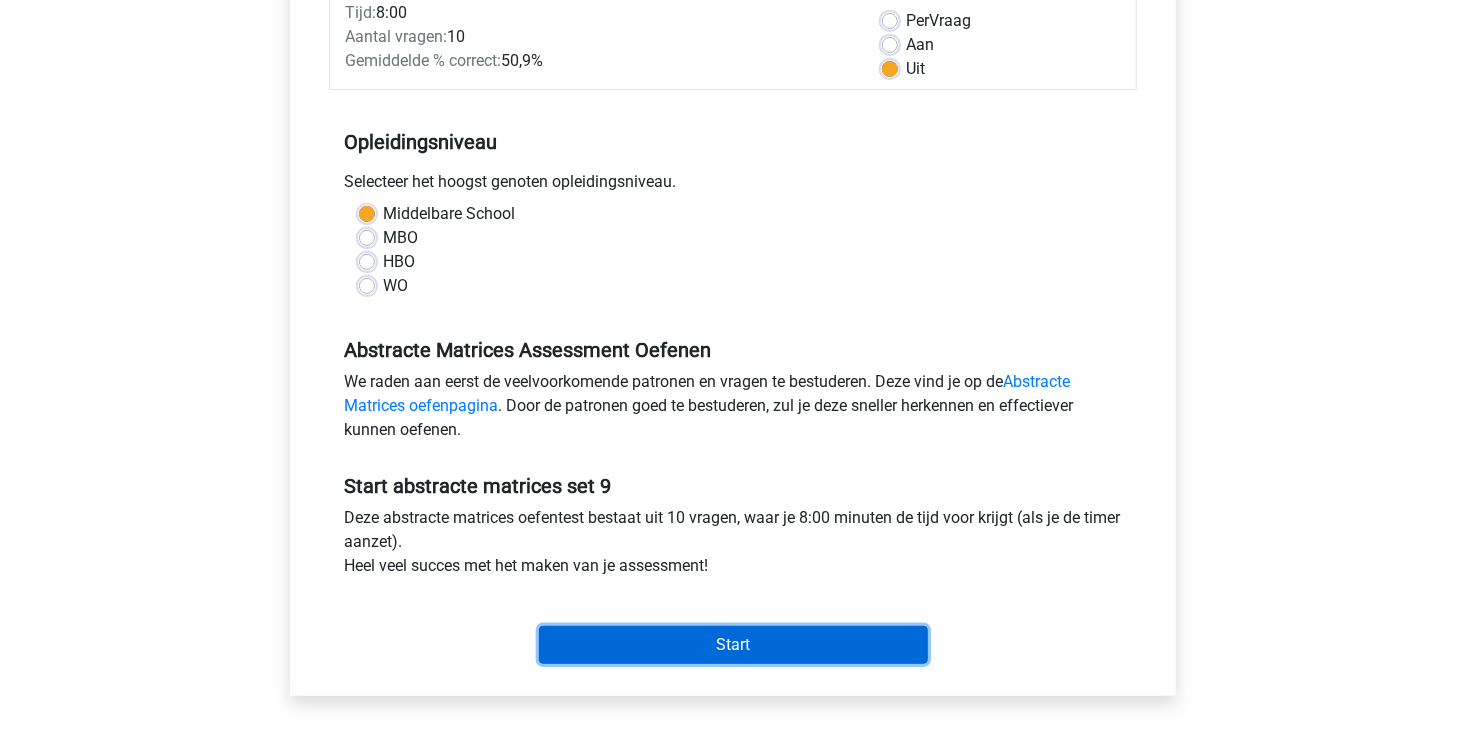 click on "Start" at bounding box center (733, 645) 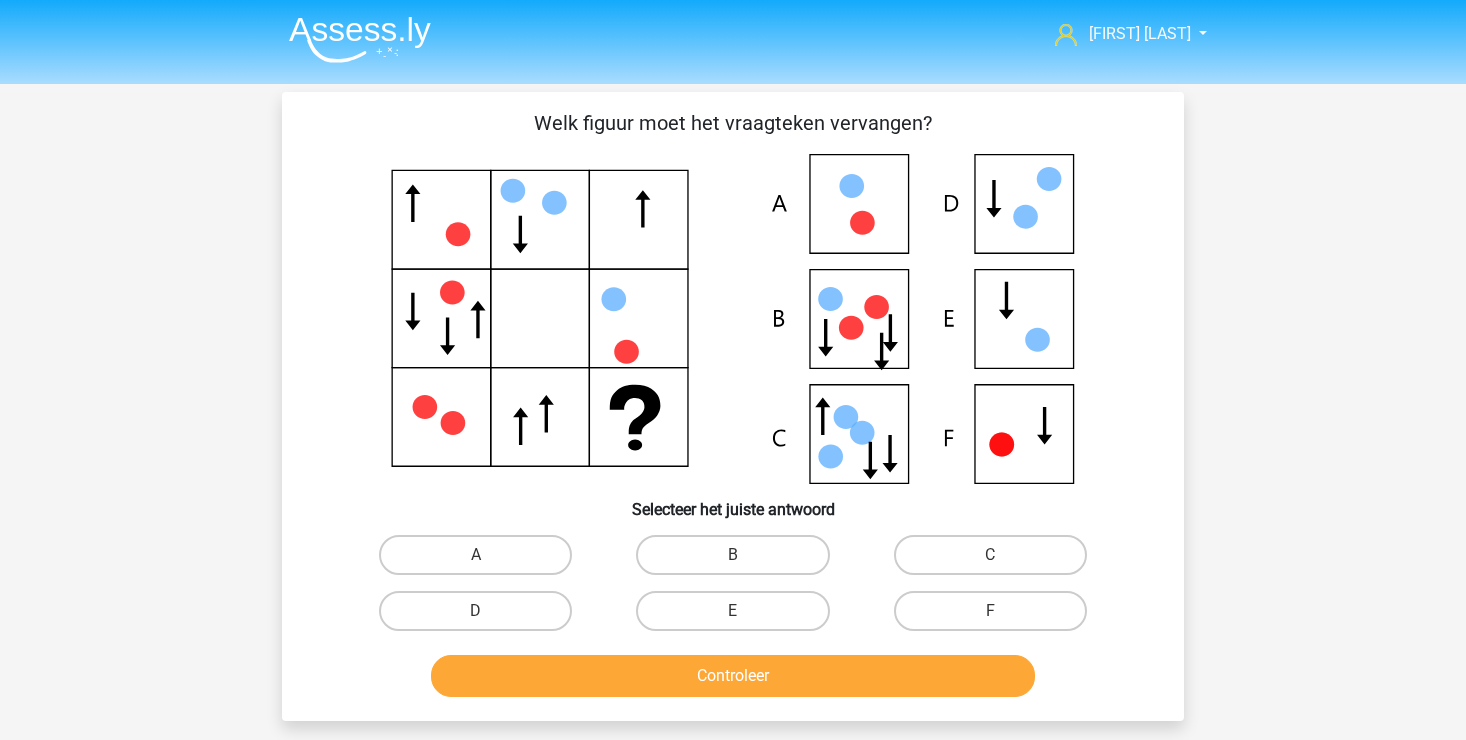 scroll, scrollTop: 0, scrollLeft: 0, axis: both 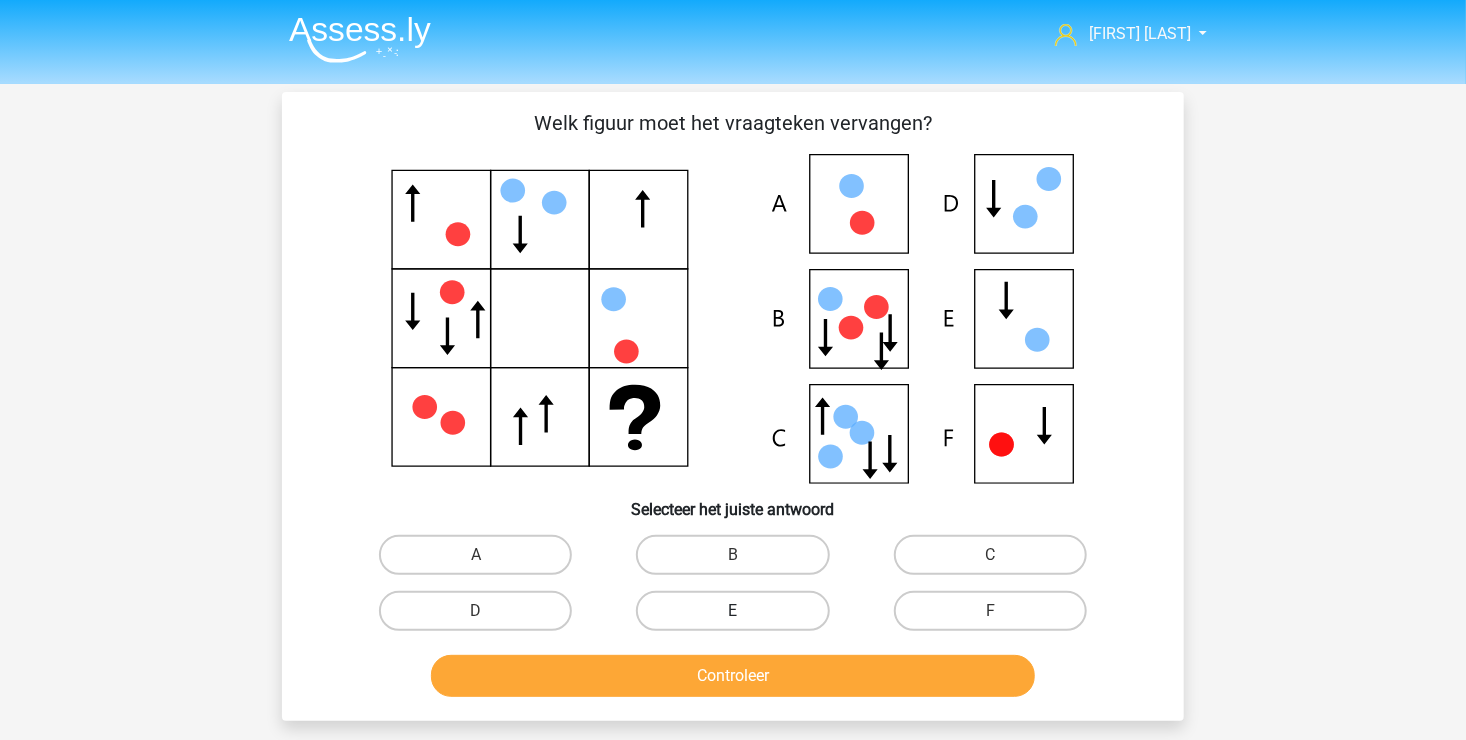 click on "E" at bounding box center (732, 611) 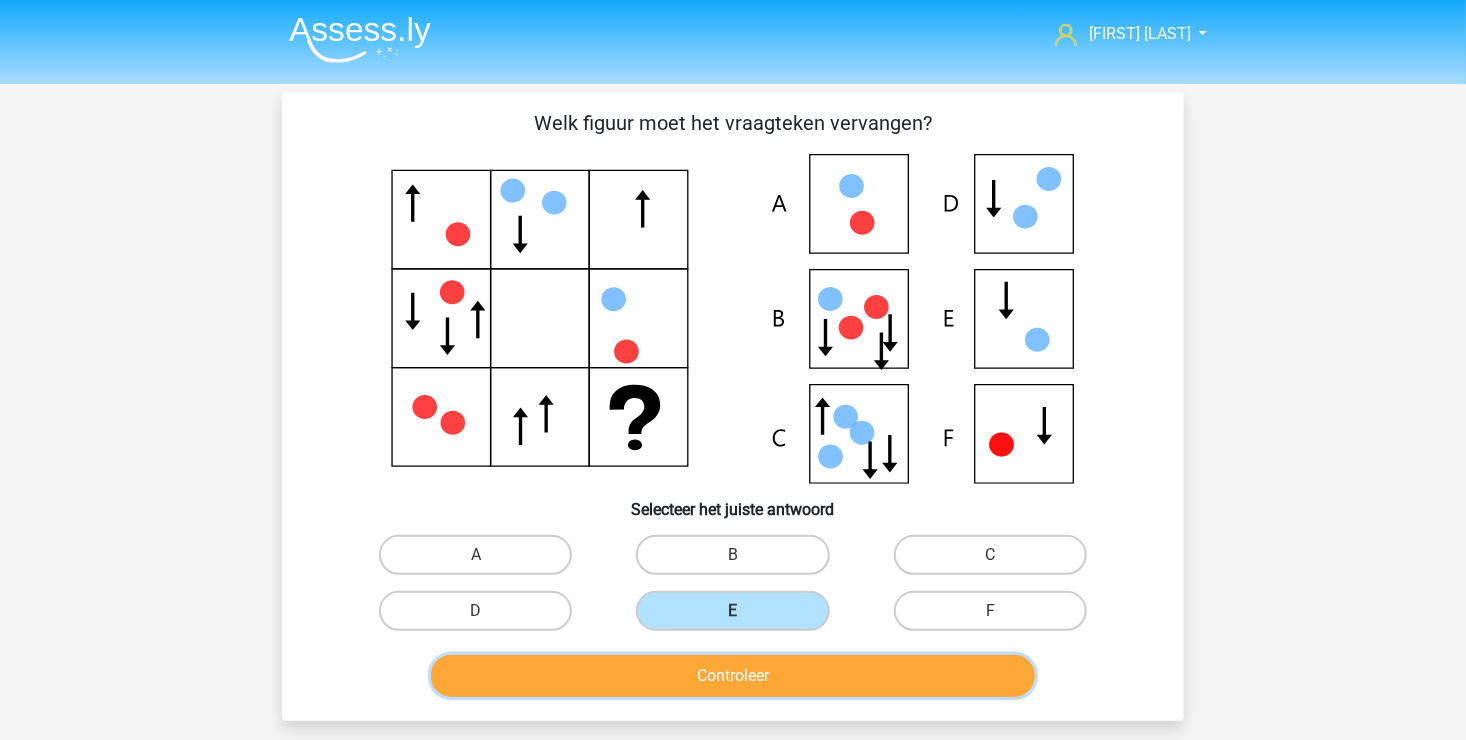 click on "Controleer" at bounding box center (733, 676) 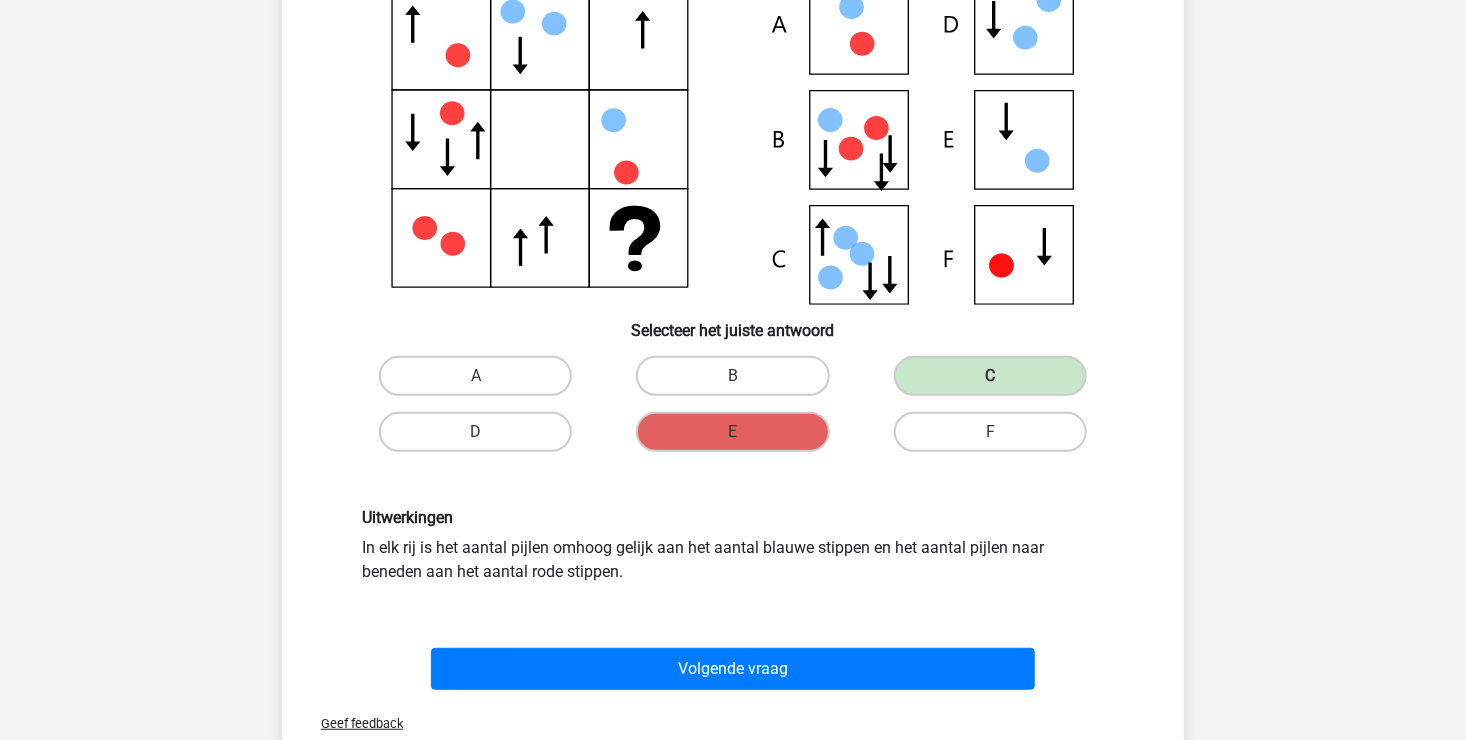 scroll, scrollTop: 200, scrollLeft: 0, axis: vertical 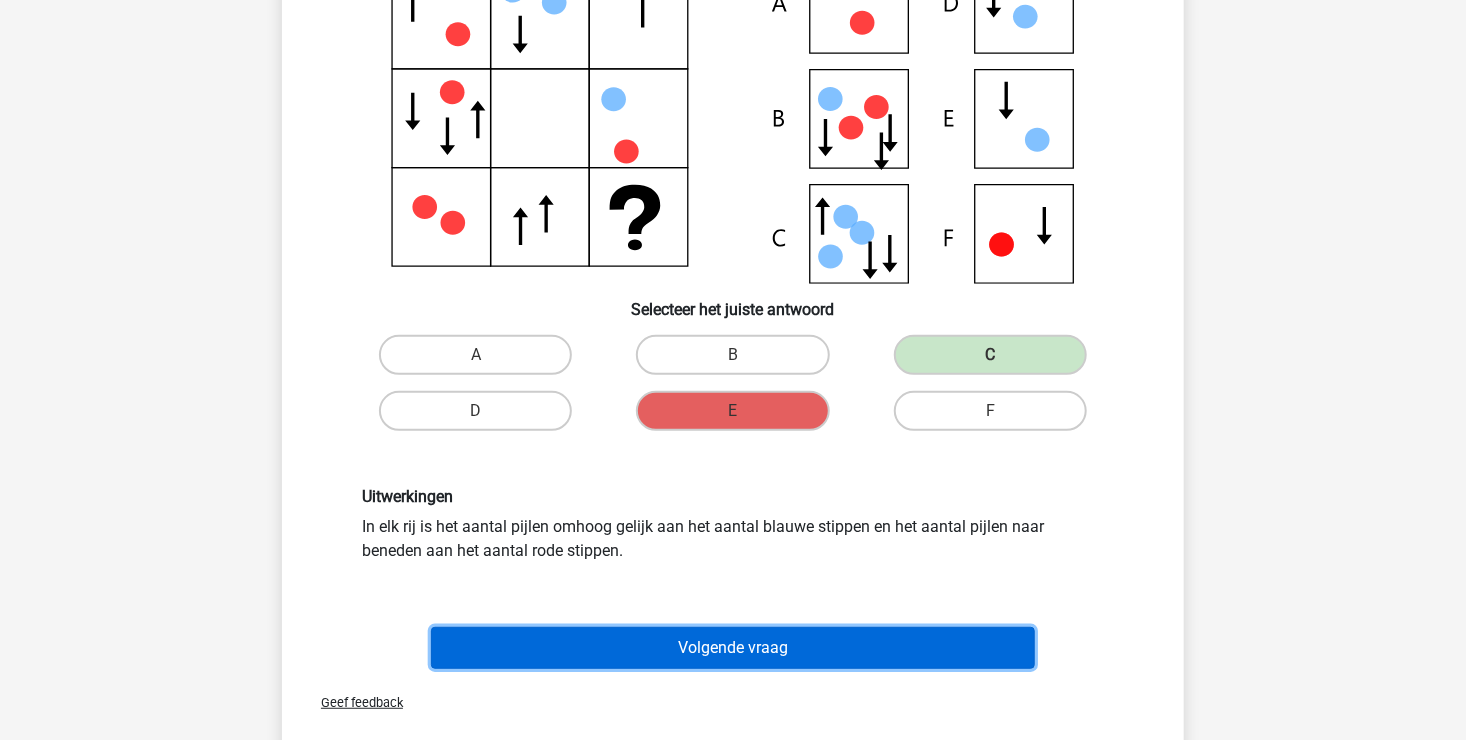 click on "Volgende vraag" at bounding box center [733, 648] 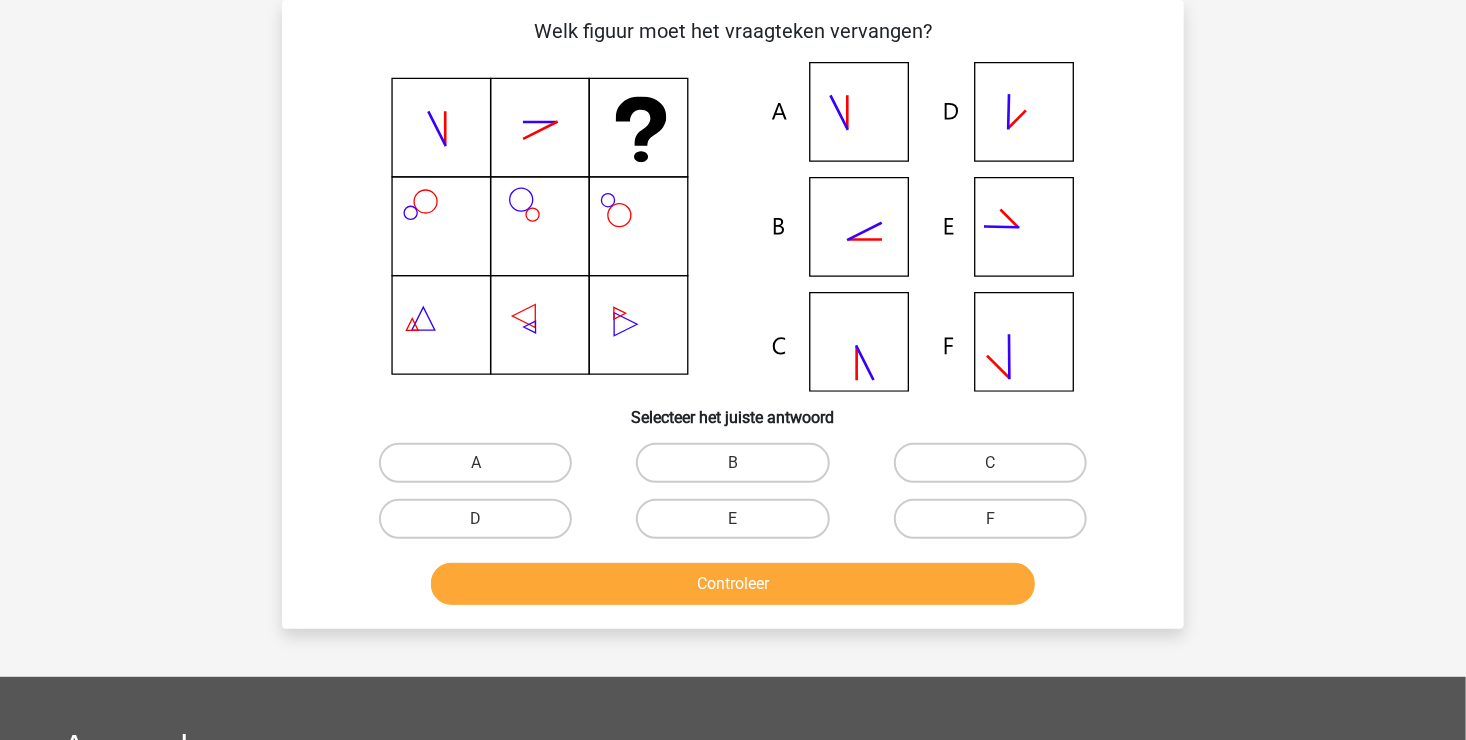 scroll, scrollTop: 92, scrollLeft: 0, axis: vertical 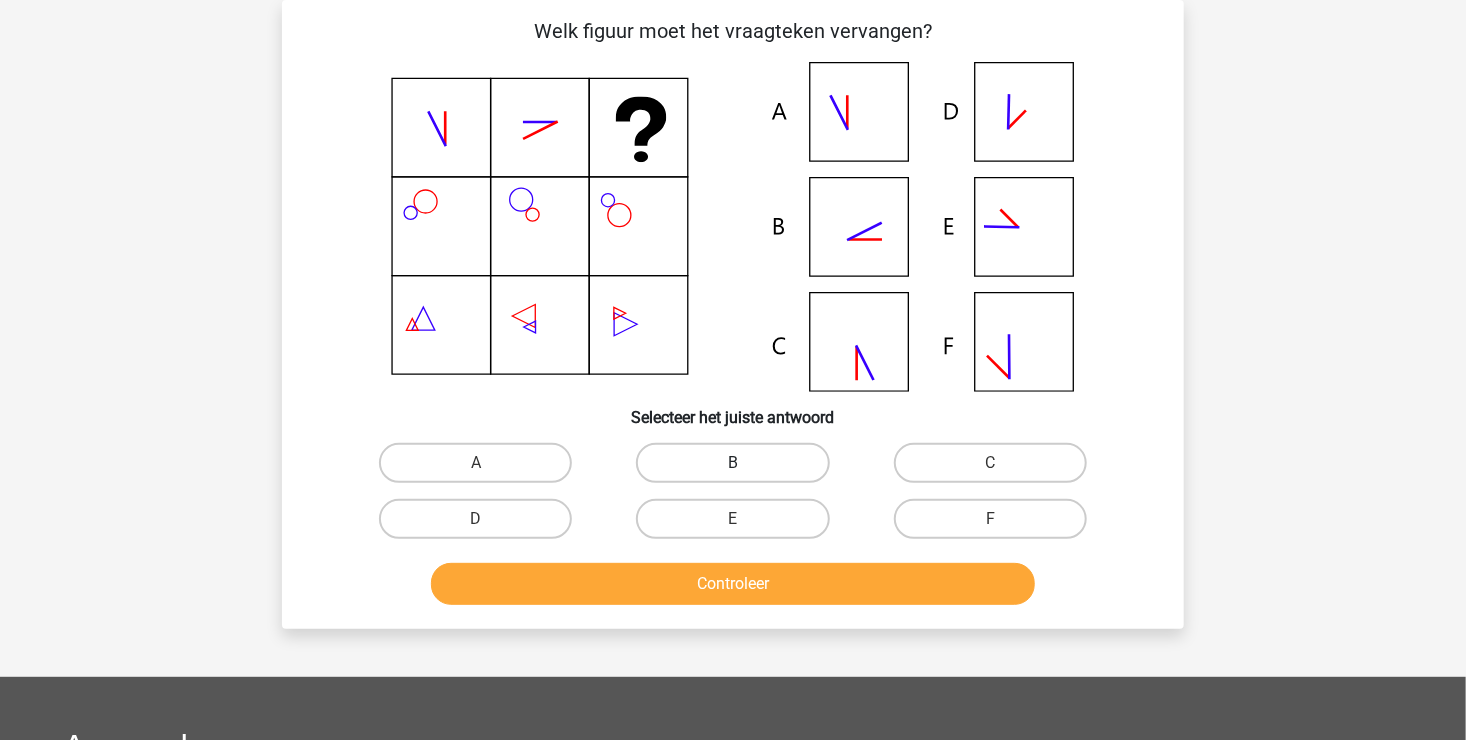 click on "B" at bounding box center (732, 463) 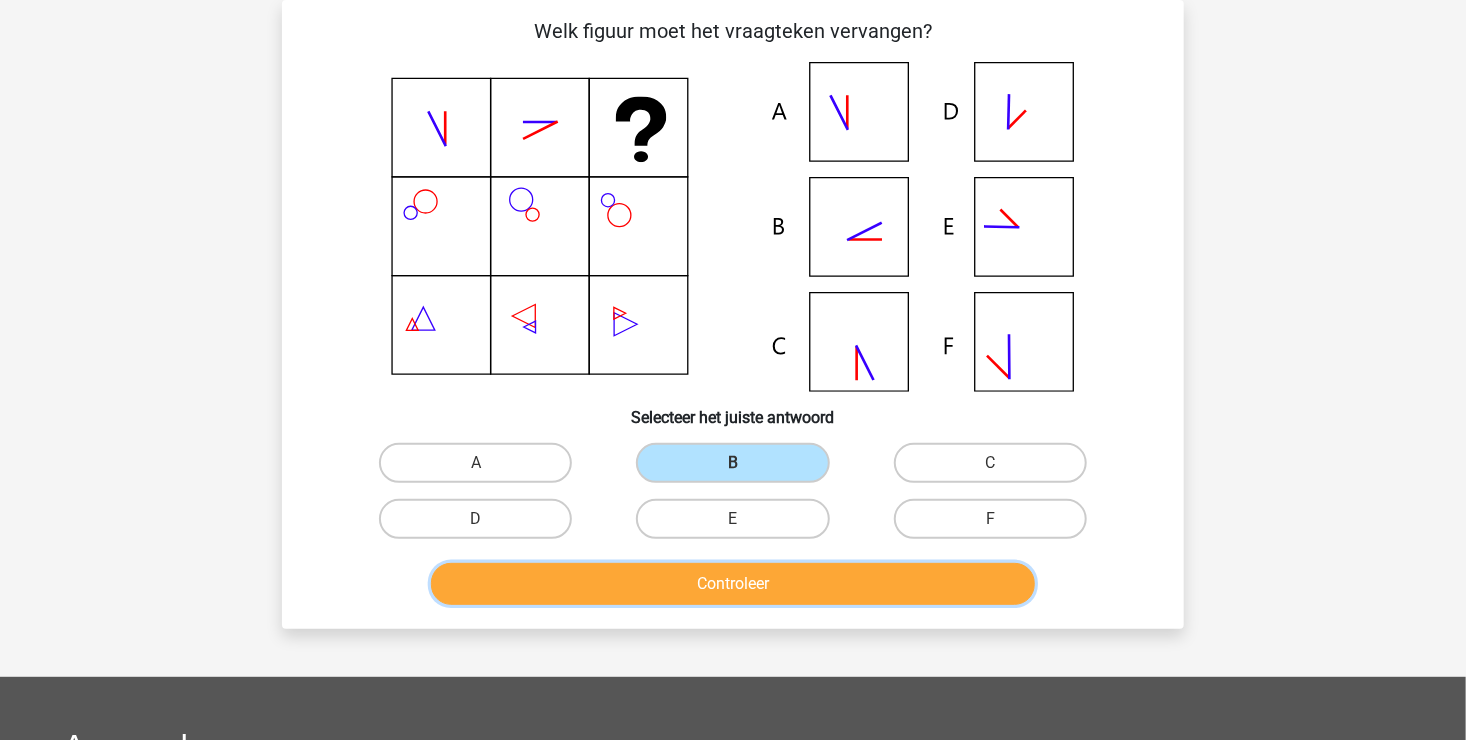 click on "Controleer" at bounding box center [733, 584] 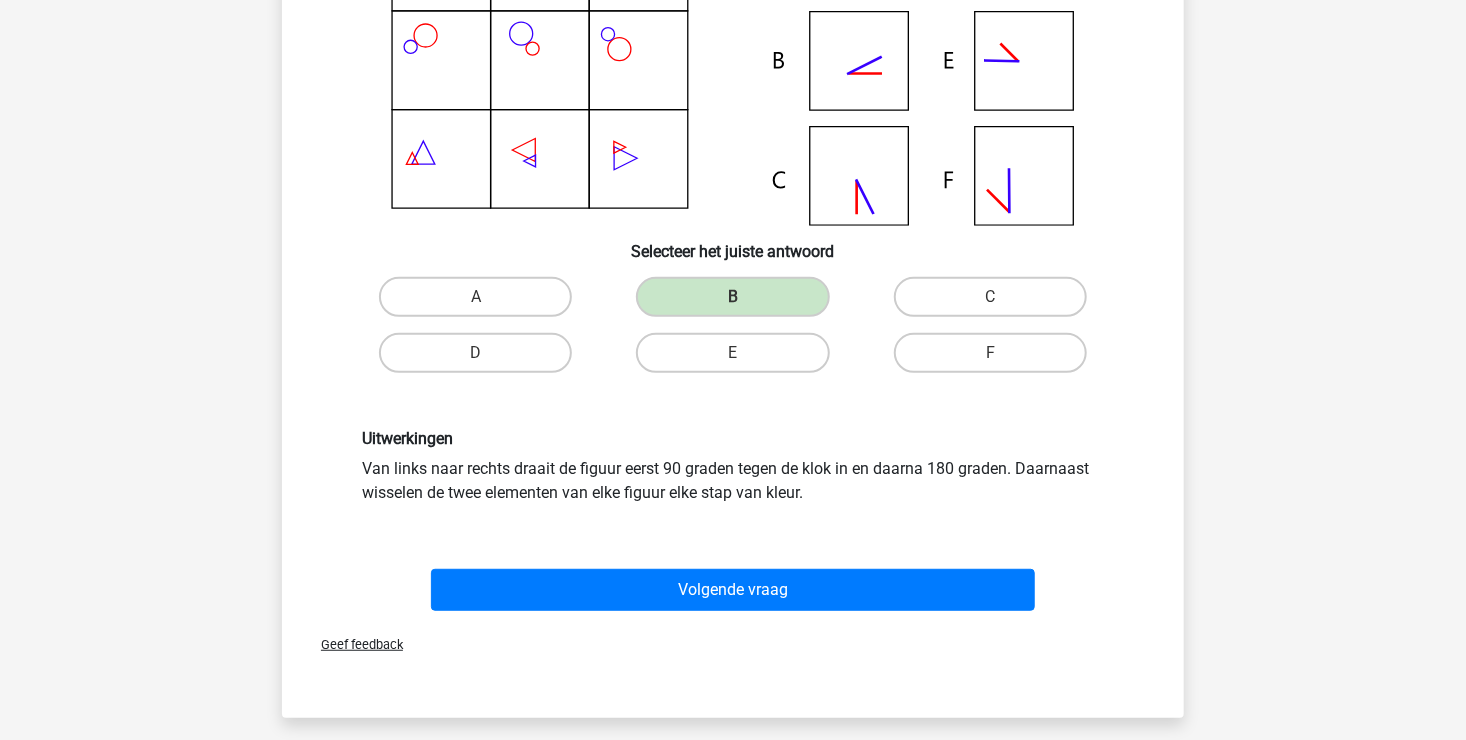 scroll, scrollTop: 292, scrollLeft: 0, axis: vertical 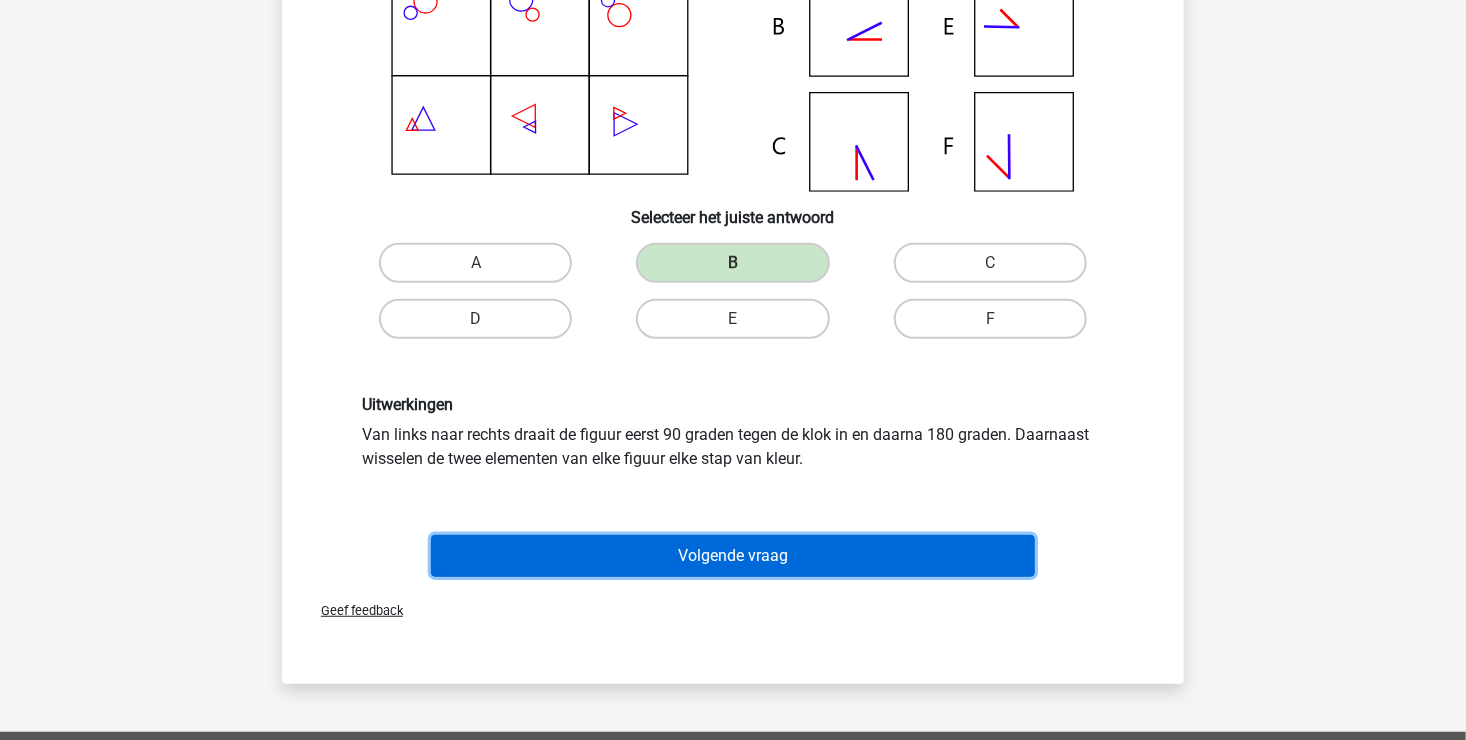 click on "Volgende vraag" at bounding box center [733, 556] 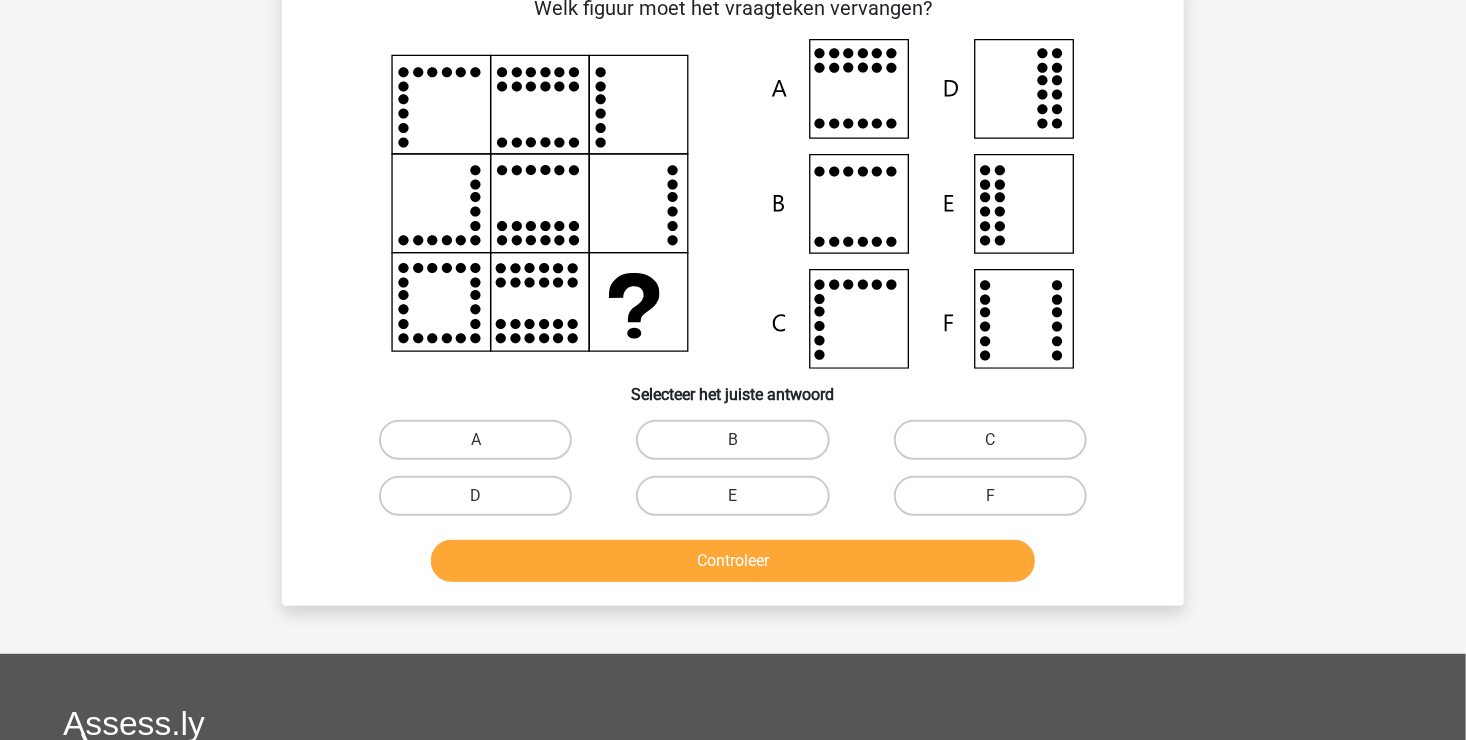 scroll, scrollTop: 92, scrollLeft: 0, axis: vertical 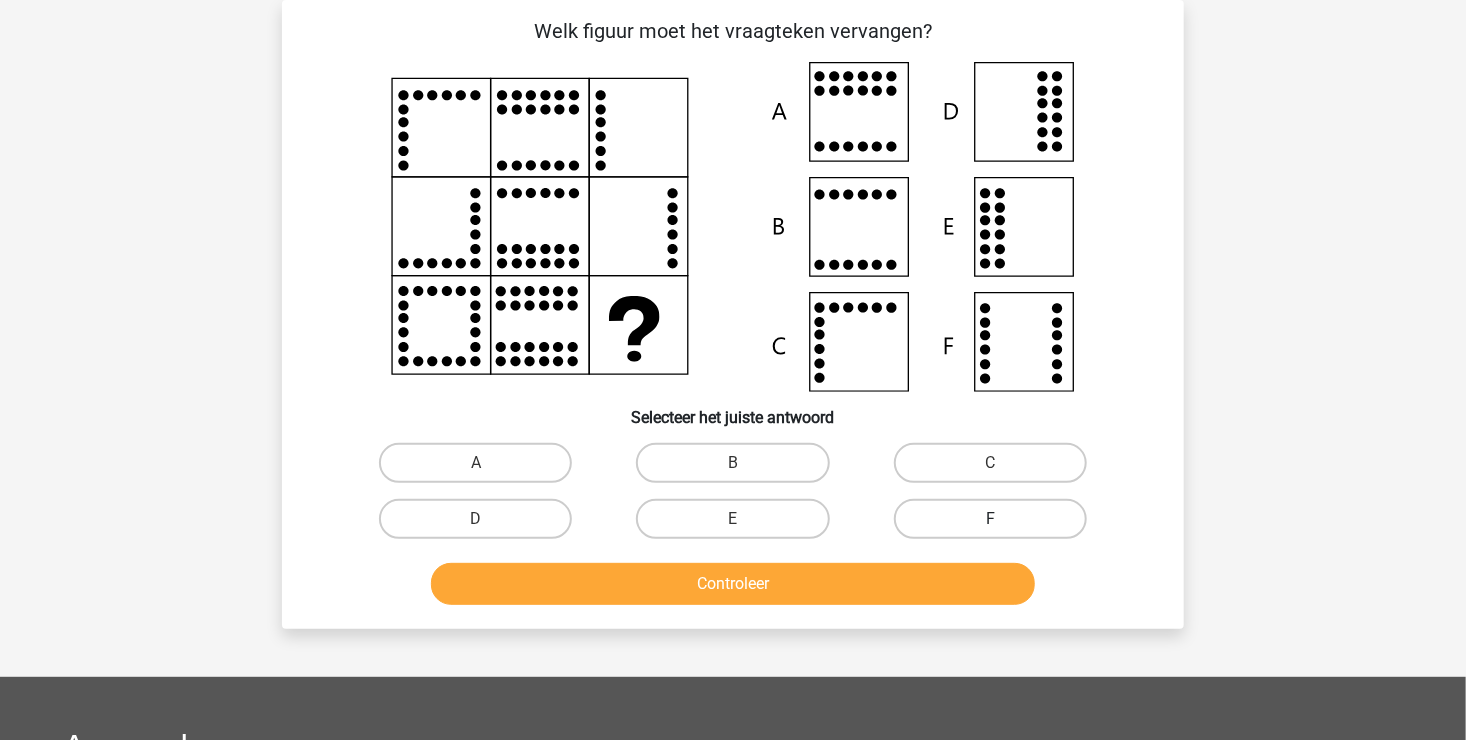 click on "F" at bounding box center (990, 519) 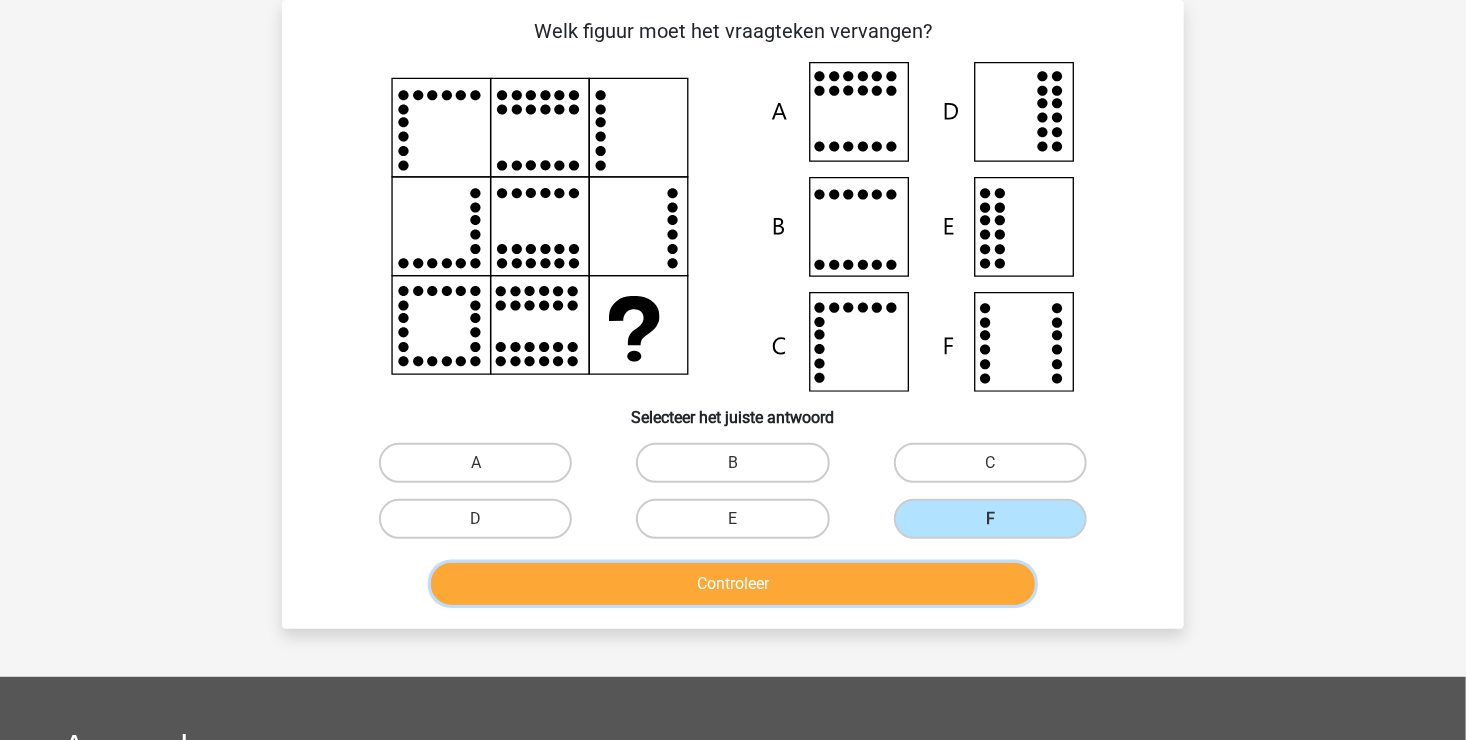 click on "Controleer" at bounding box center (733, 584) 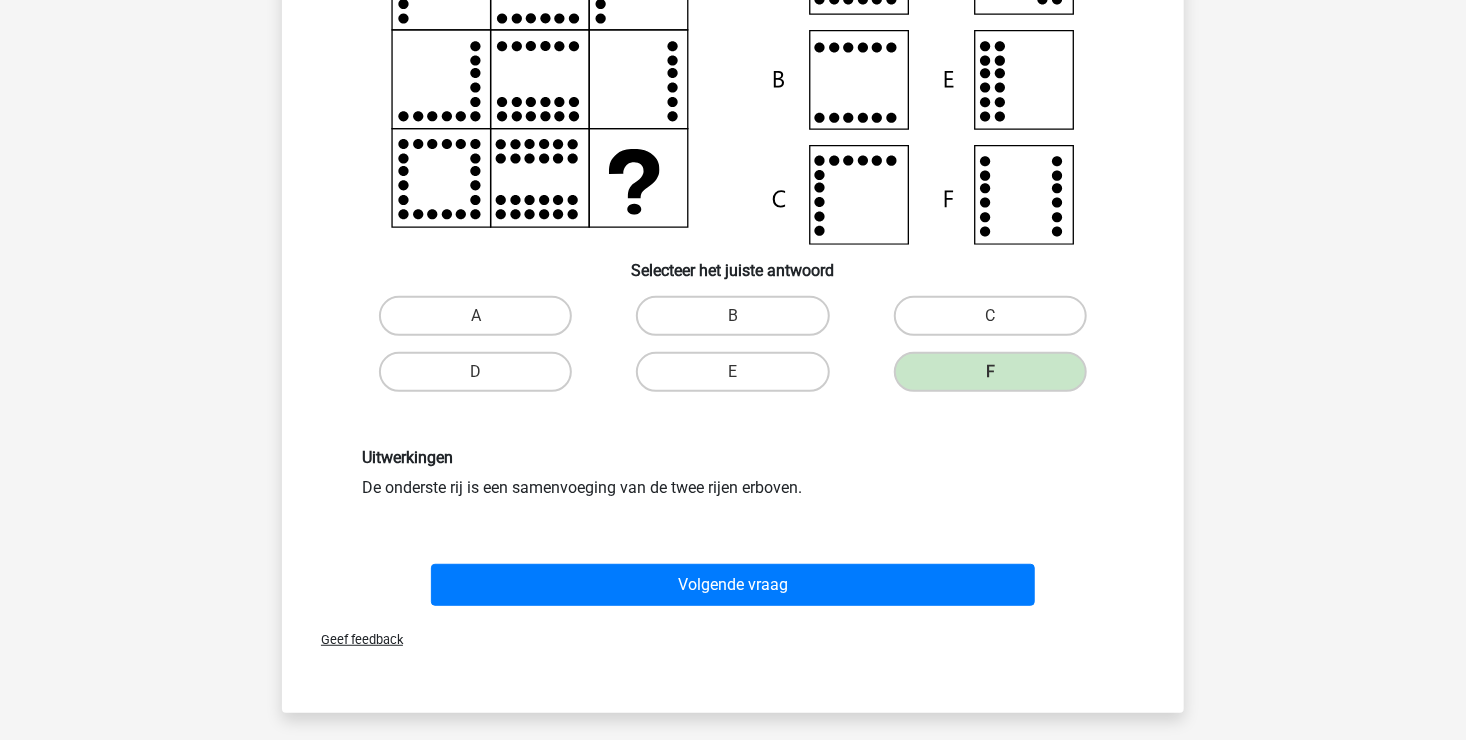 scroll, scrollTop: 292, scrollLeft: 0, axis: vertical 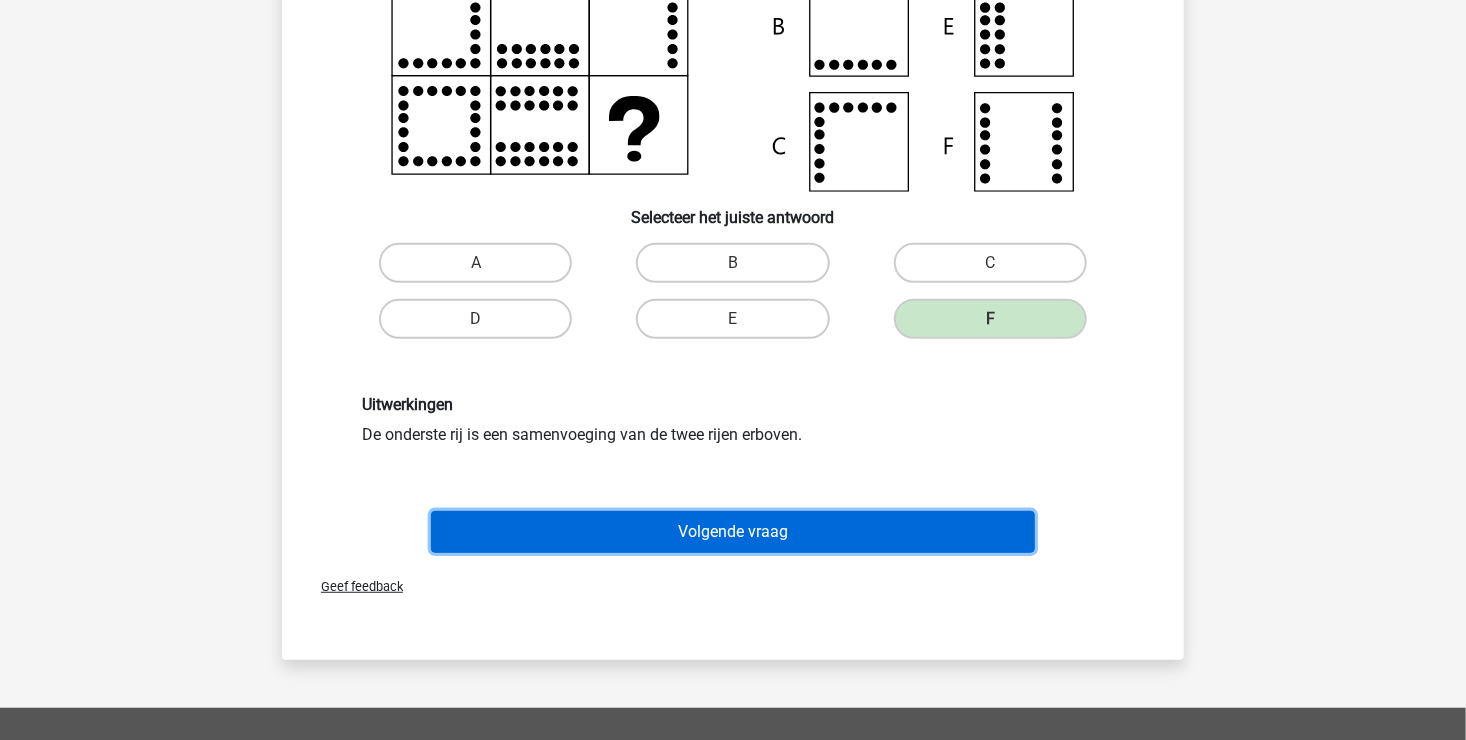 click on "Volgende vraag" at bounding box center [733, 532] 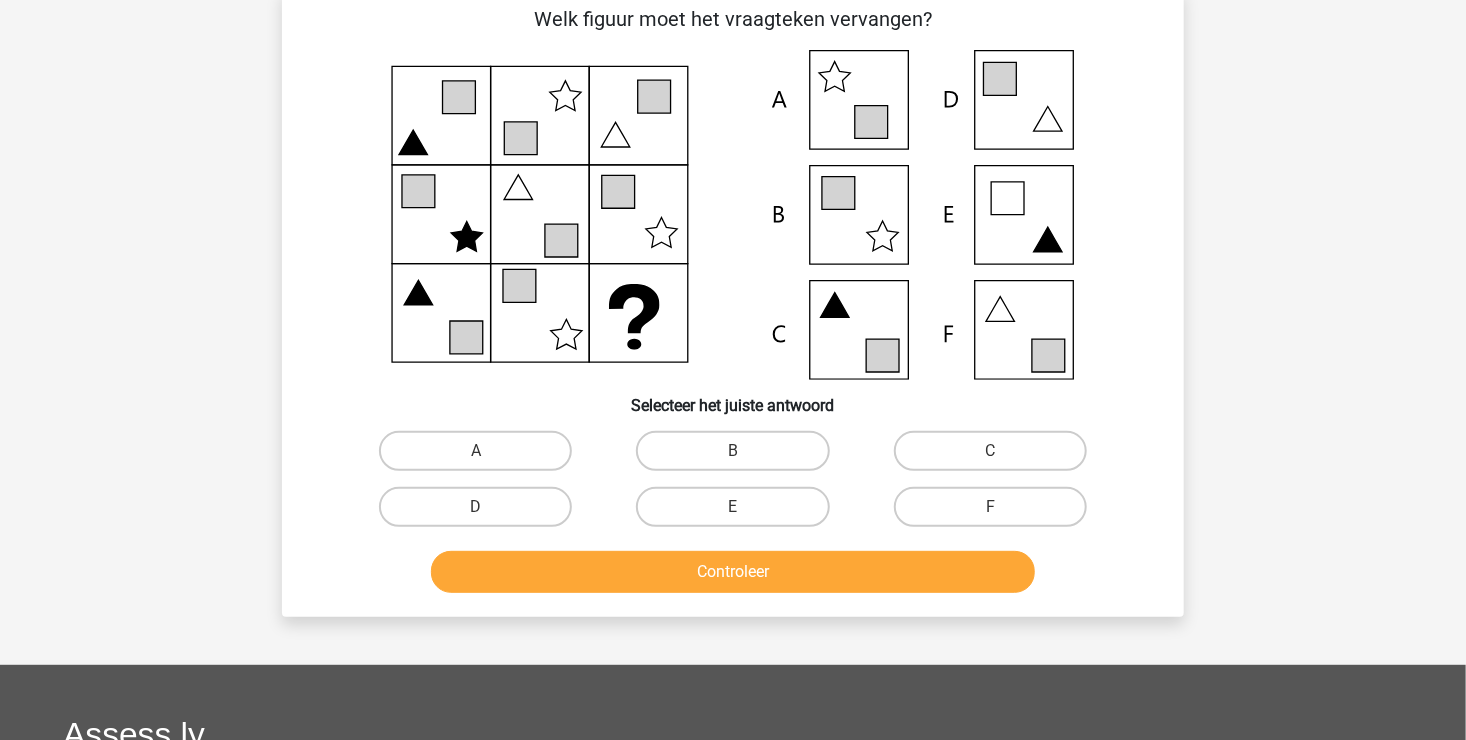 scroll, scrollTop: 92, scrollLeft: 0, axis: vertical 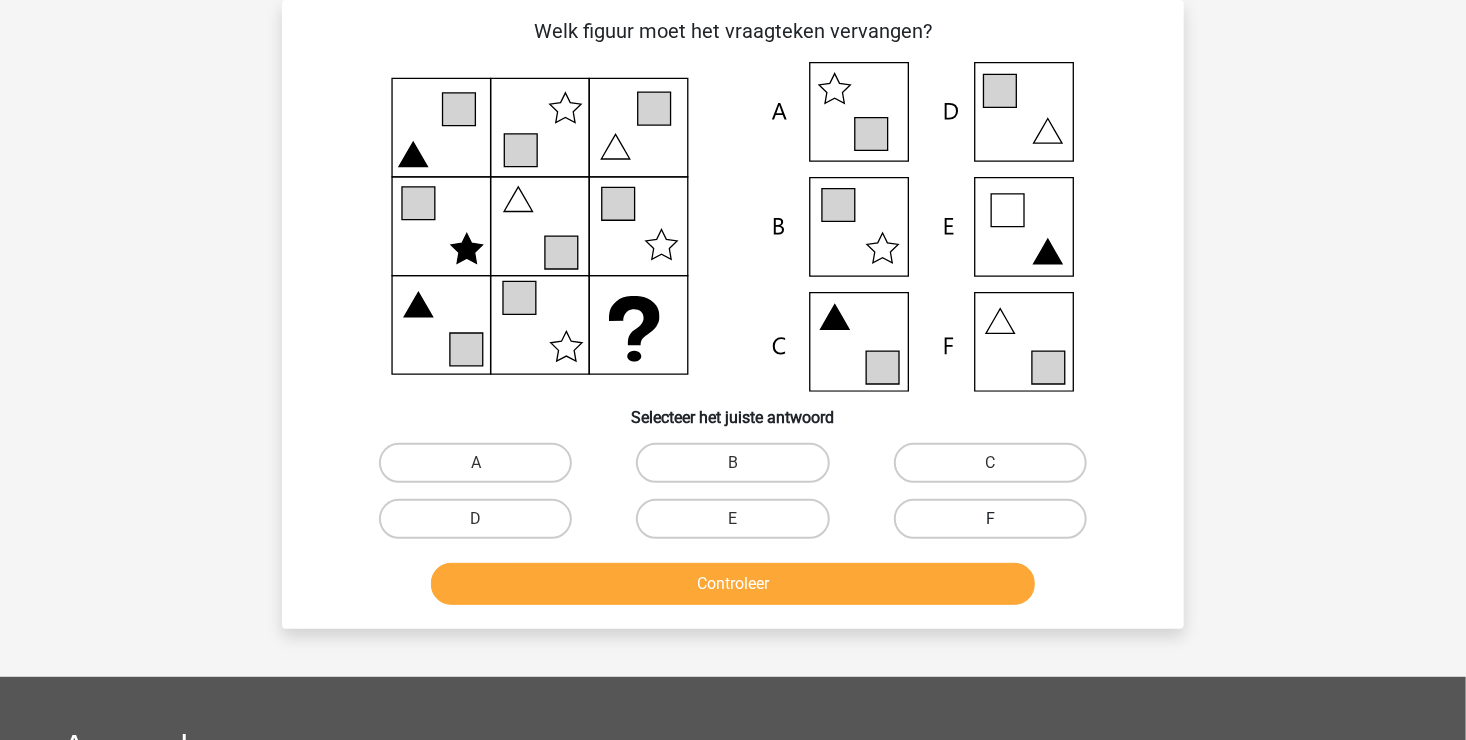 click on "F" at bounding box center (990, 519) 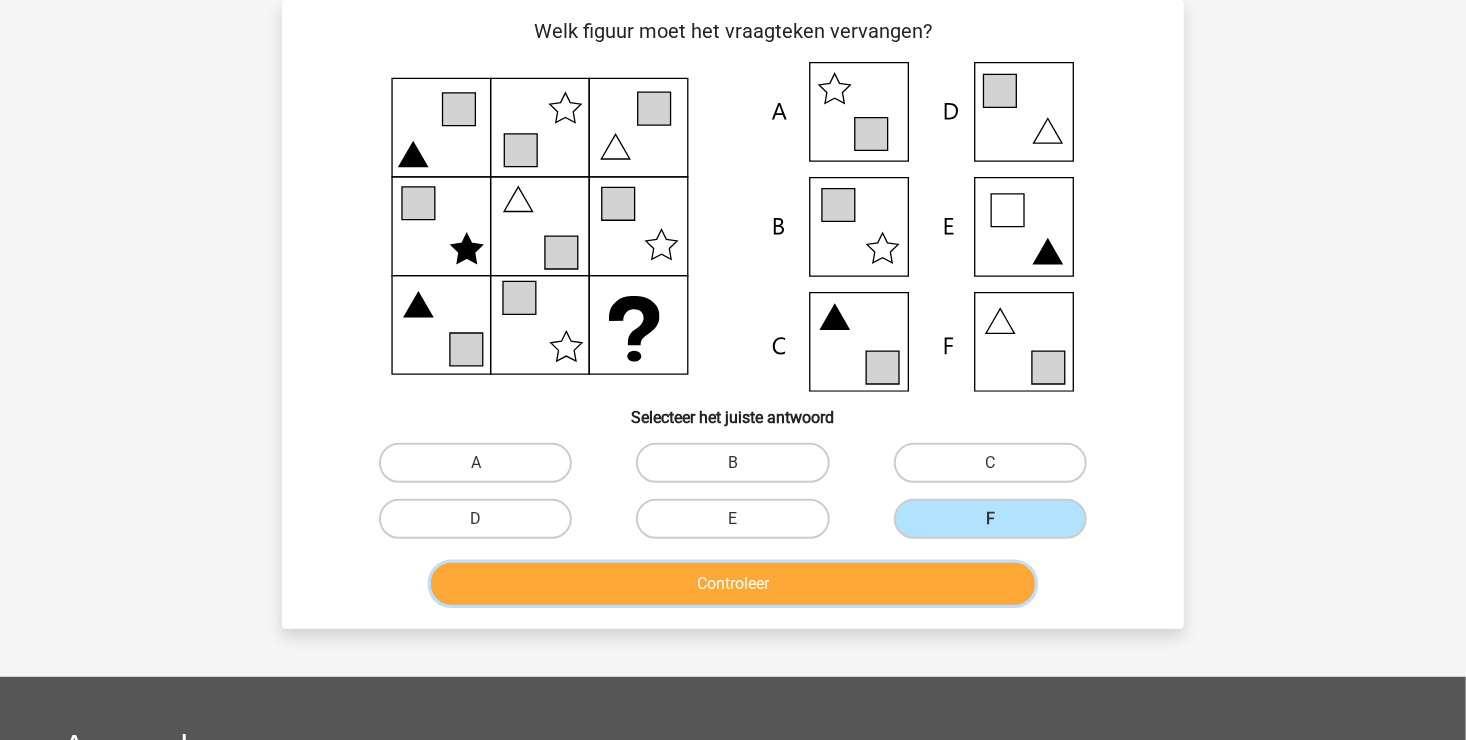 click on "Controleer" at bounding box center (733, 584) 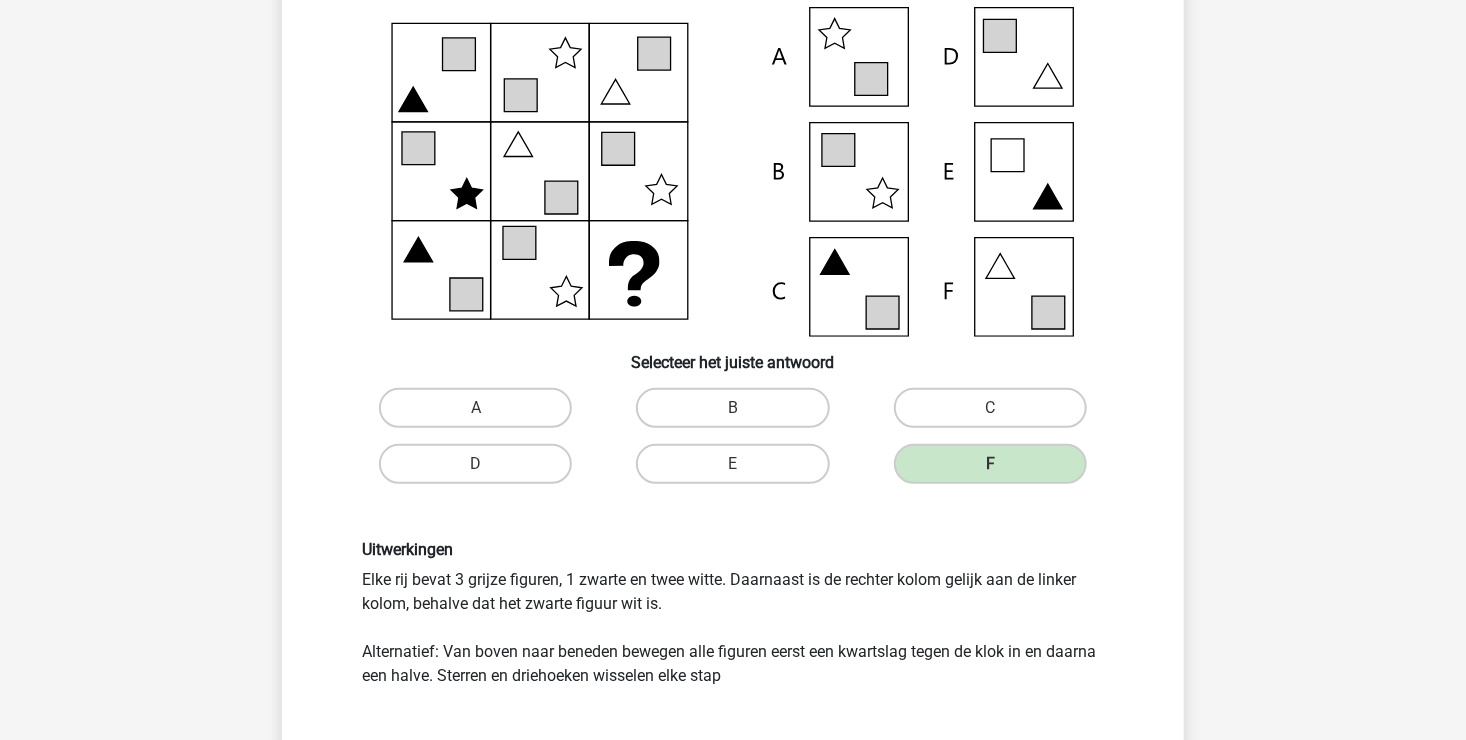 scroll, scrollTop: 192, scrollLeft: 0, axis: vertical 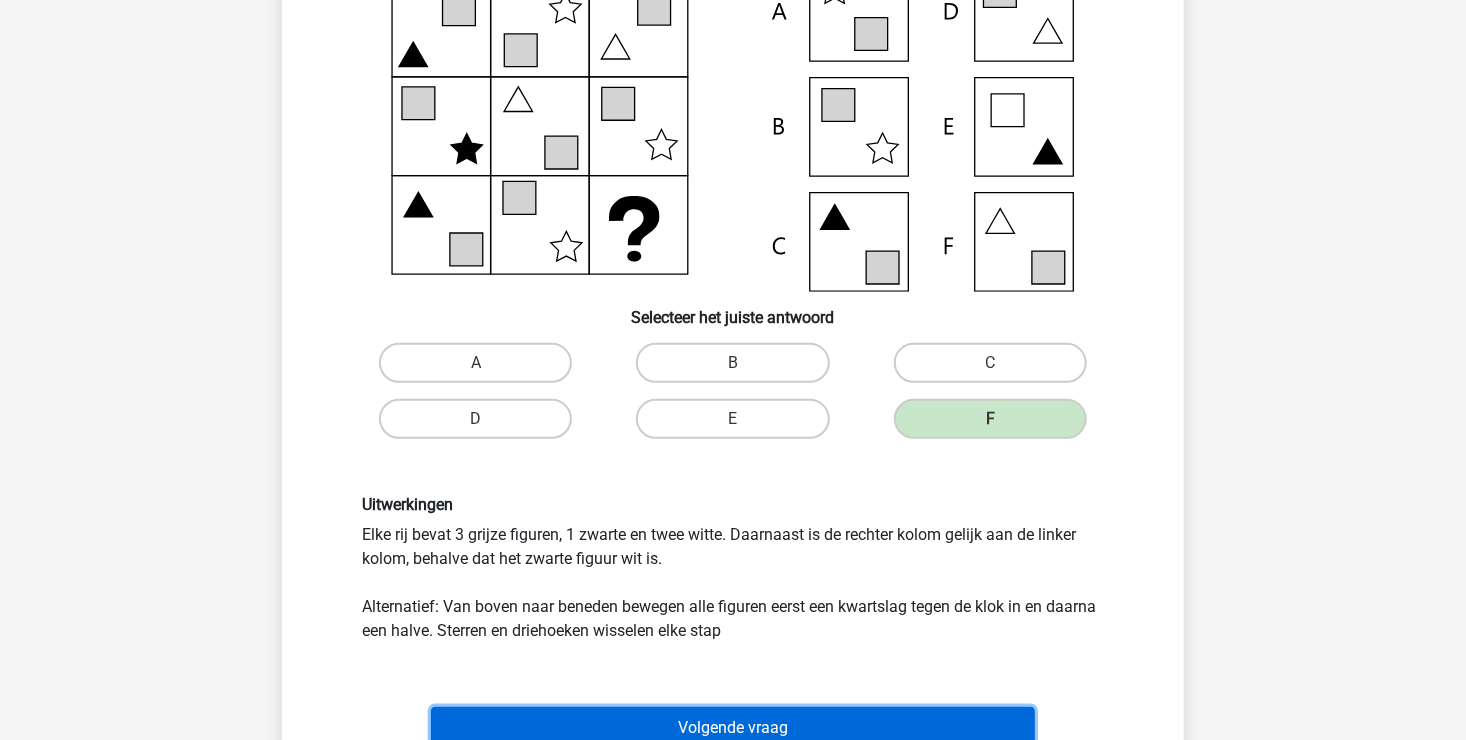 click on "Volgende vraag" at bounding box center (733, 728) 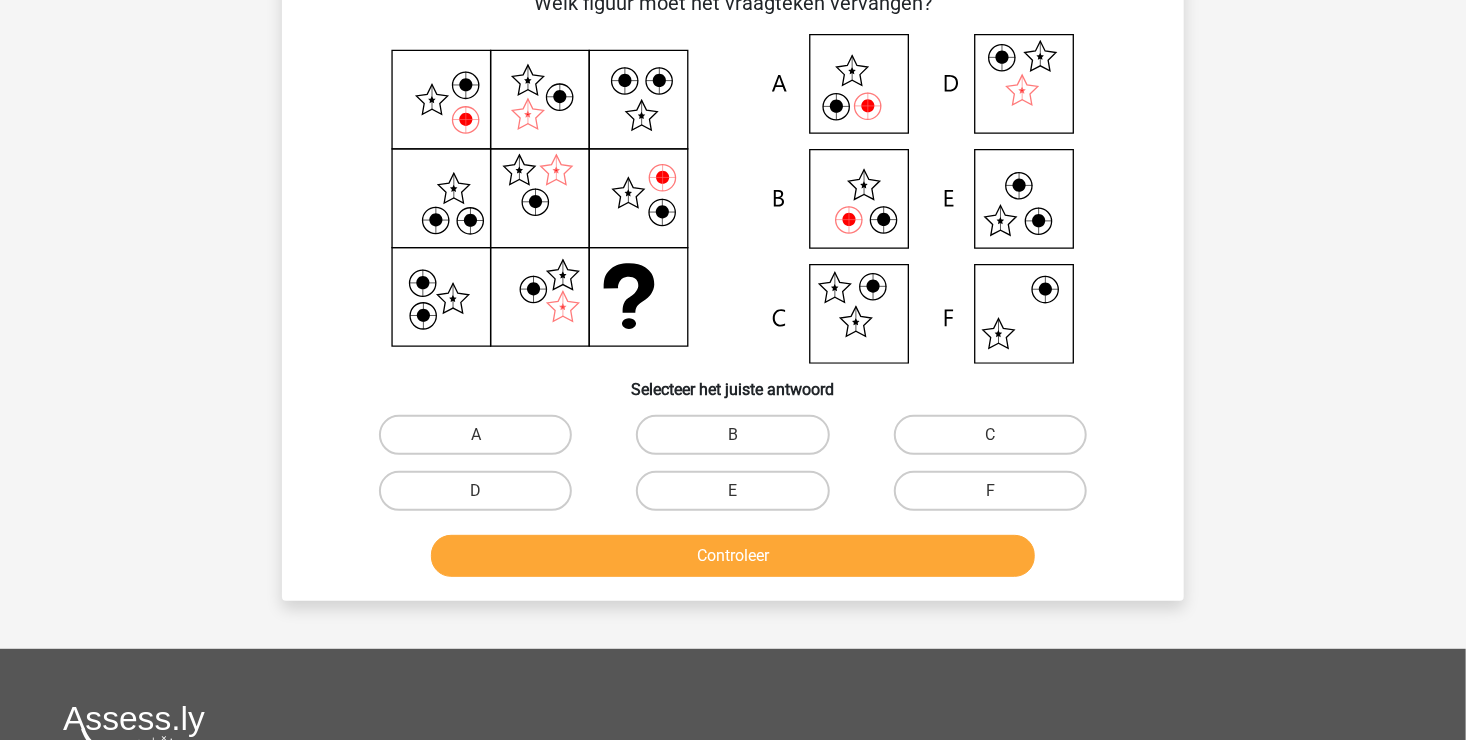 scroll, scrollTop: 92, scrollLeft: 0, axis: vertical 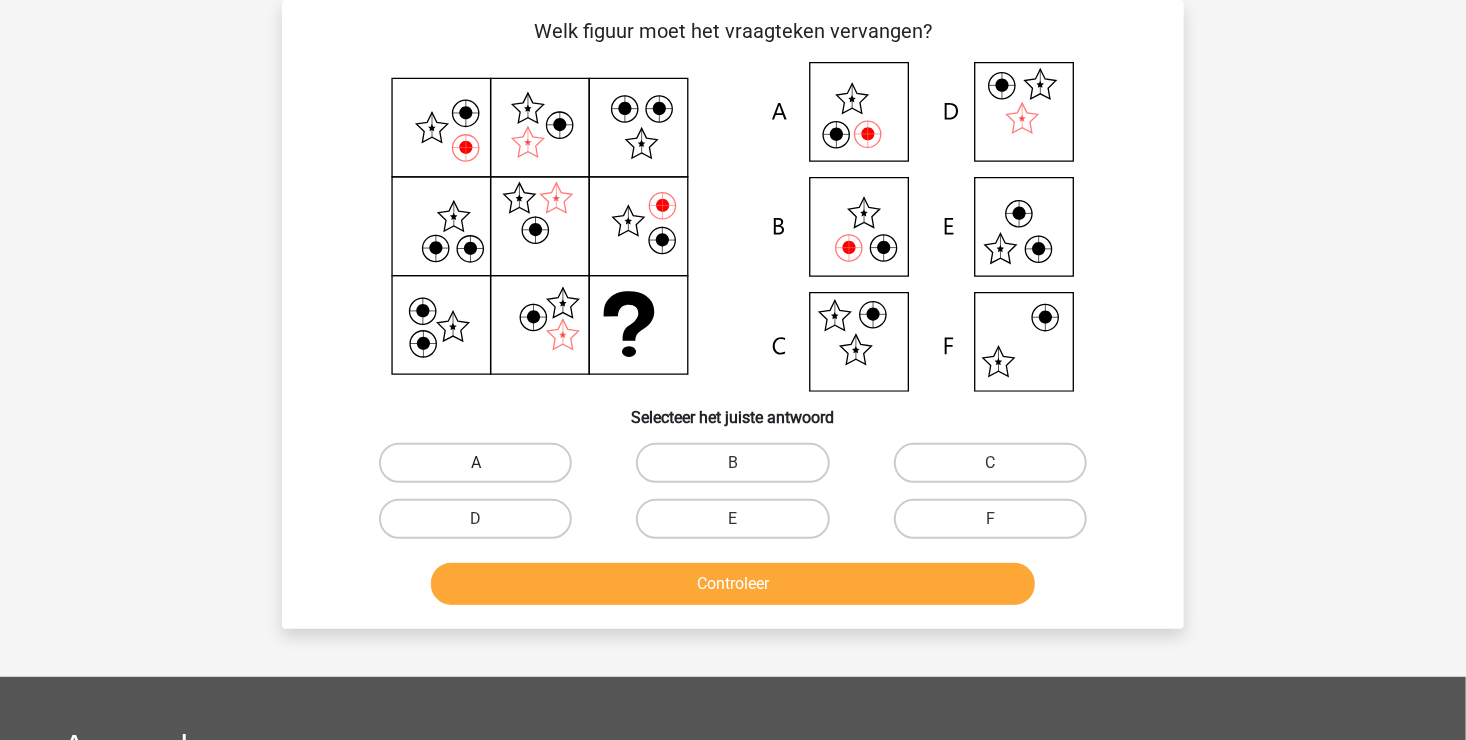 click on "A" at bounding box center (475, 463) 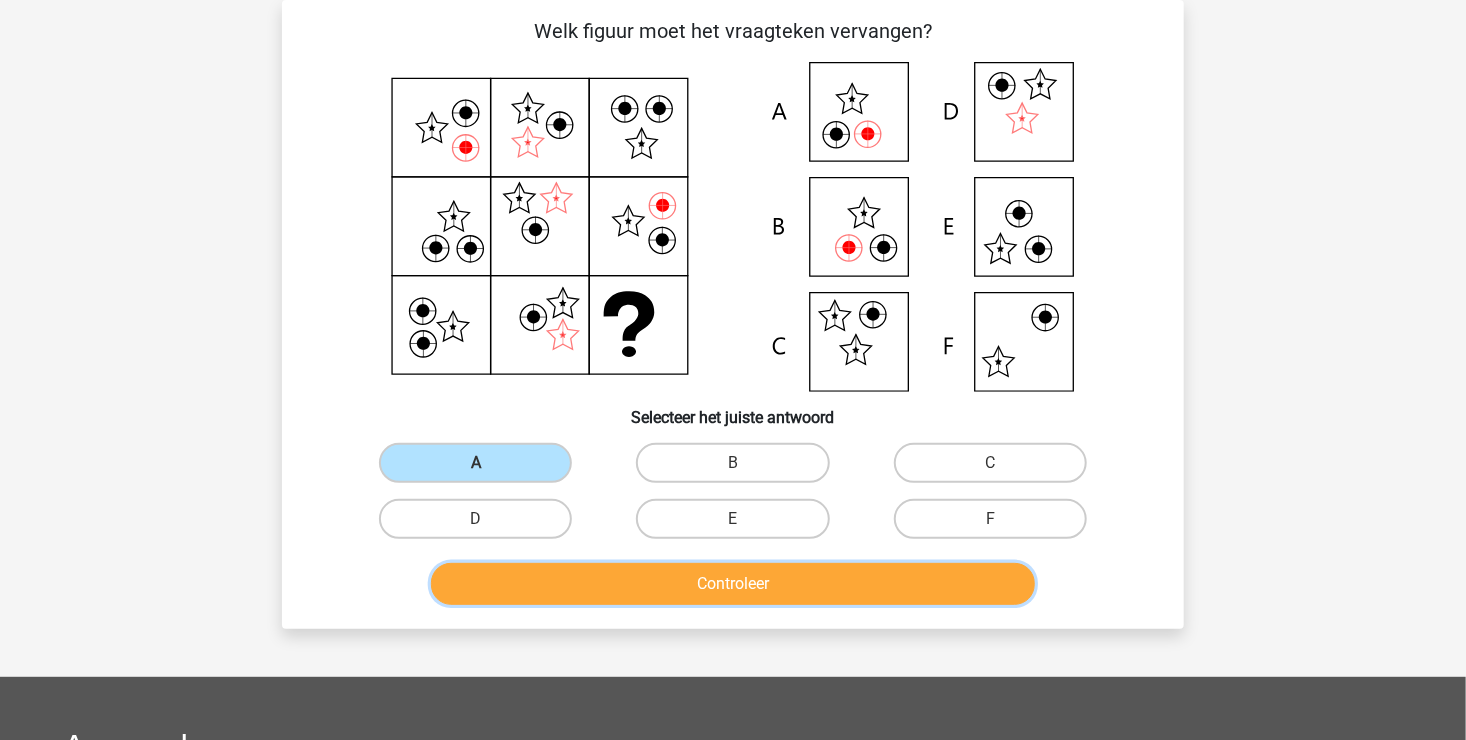 click on "Controleer" at bounding box center (733, 584) 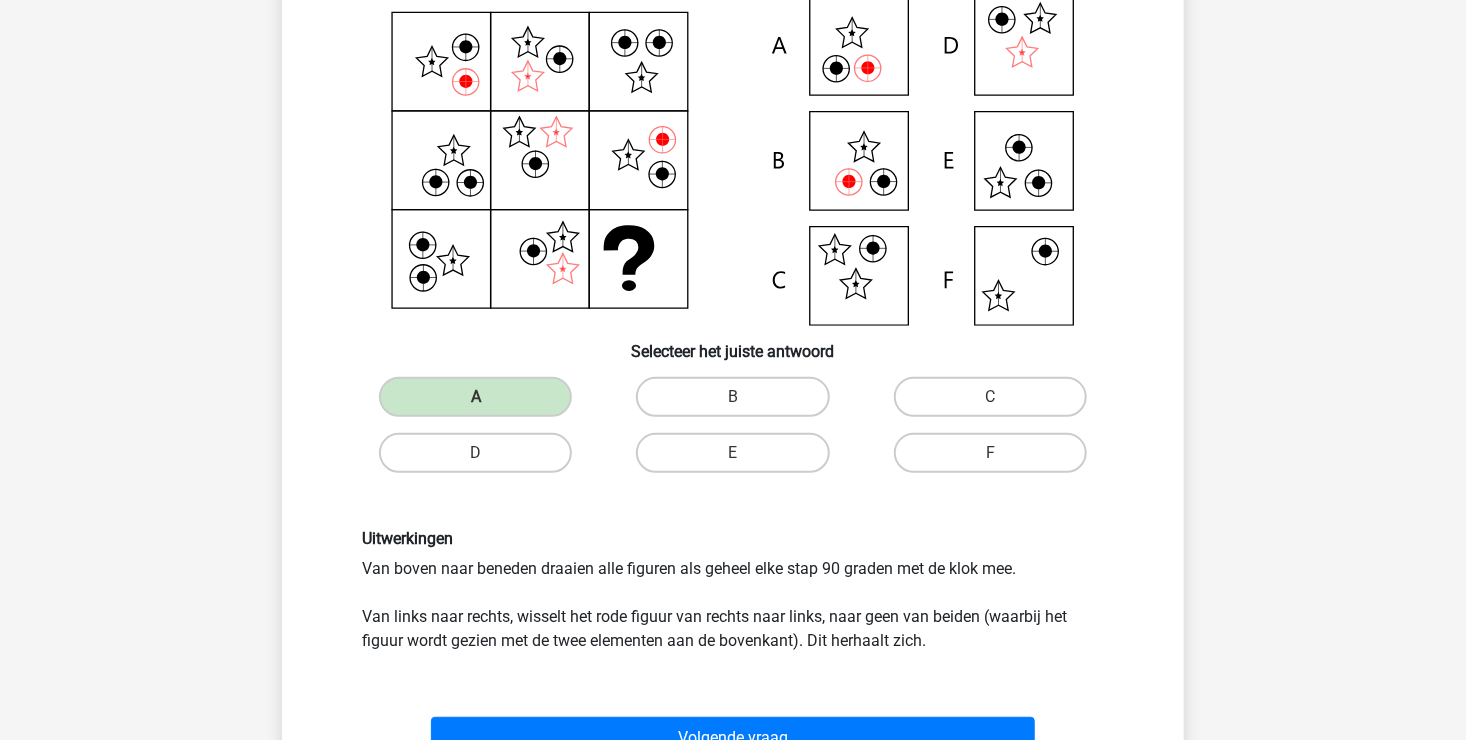 scroll, scrollTop: 192, scrollLeft: 0, axis: vertical 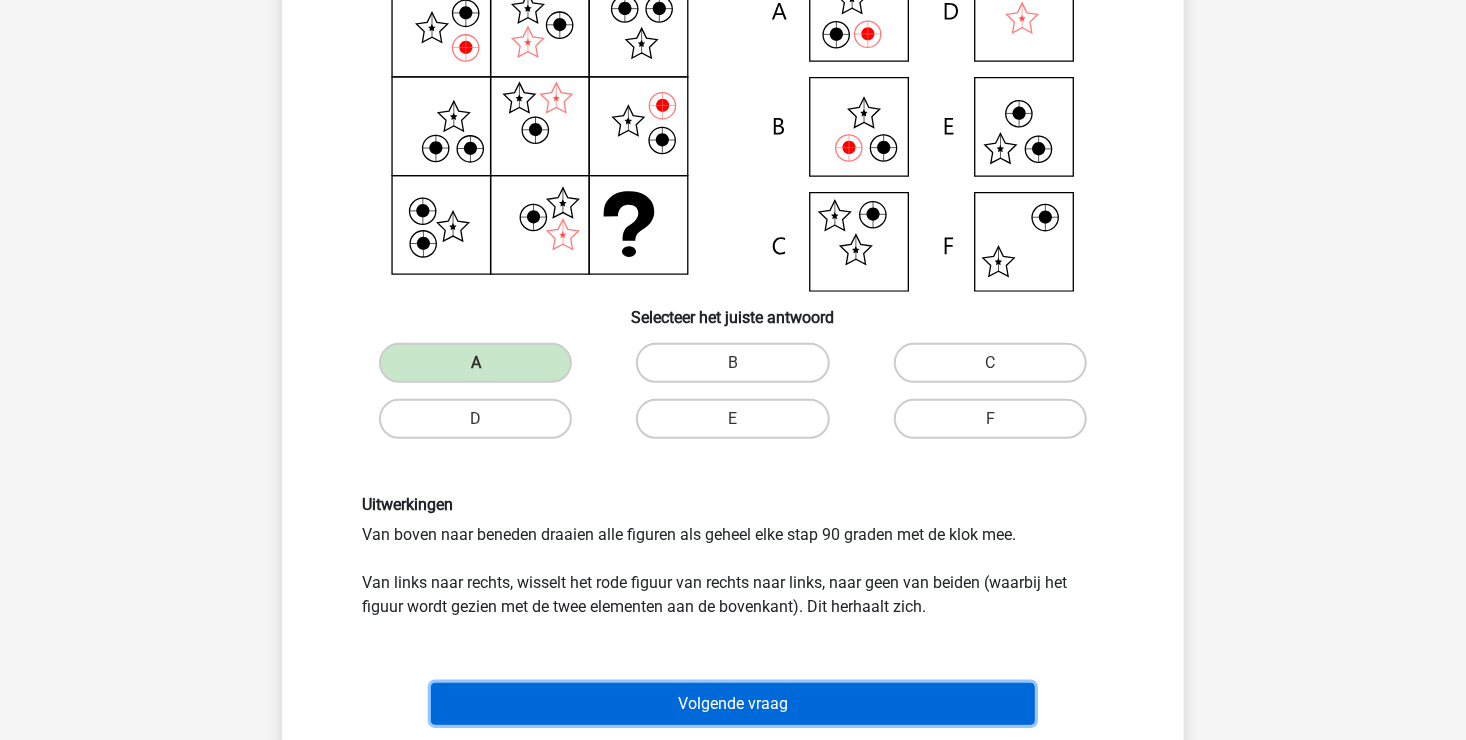 click on "Volgende vraag" at bounding box center (733, 704) 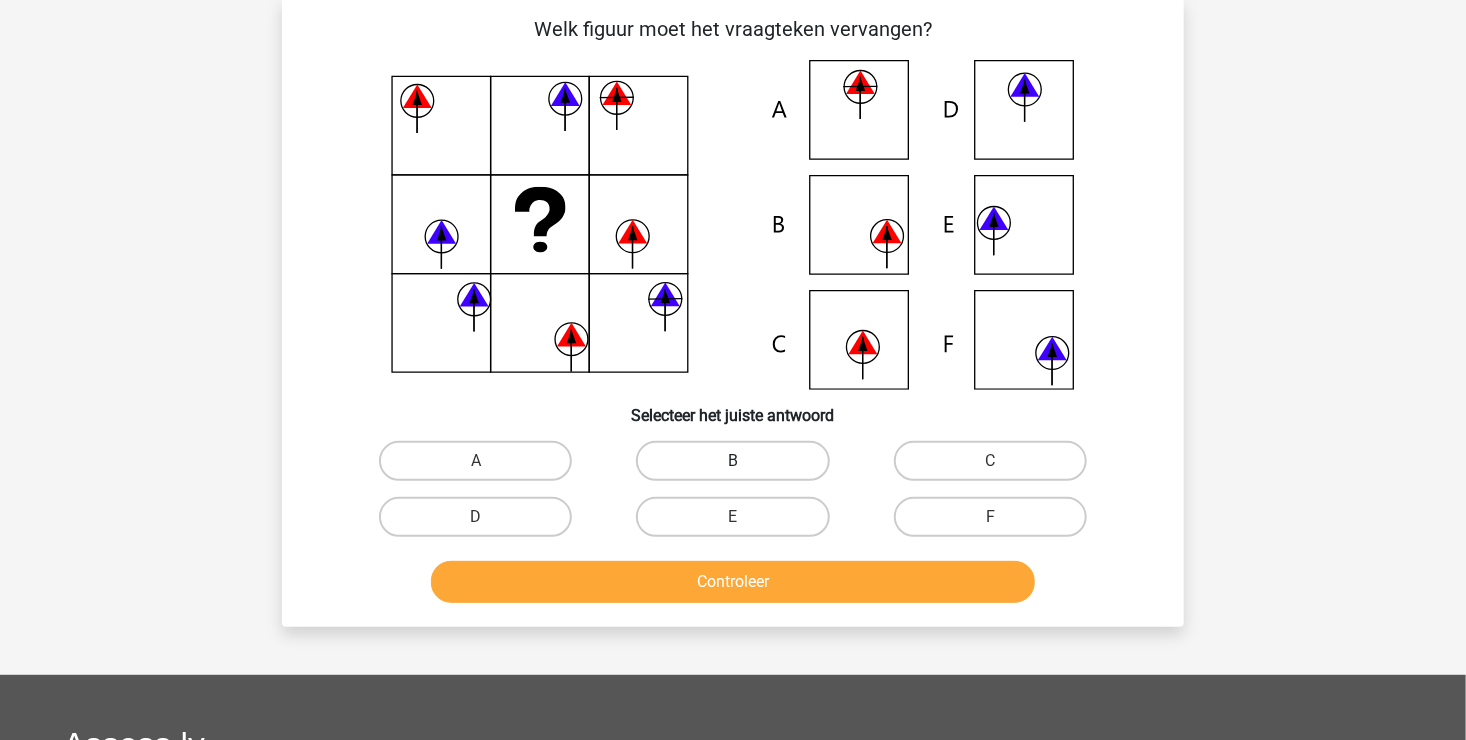 scroll, scrollTop: 92, scrollLeft: 0, axis: vertical 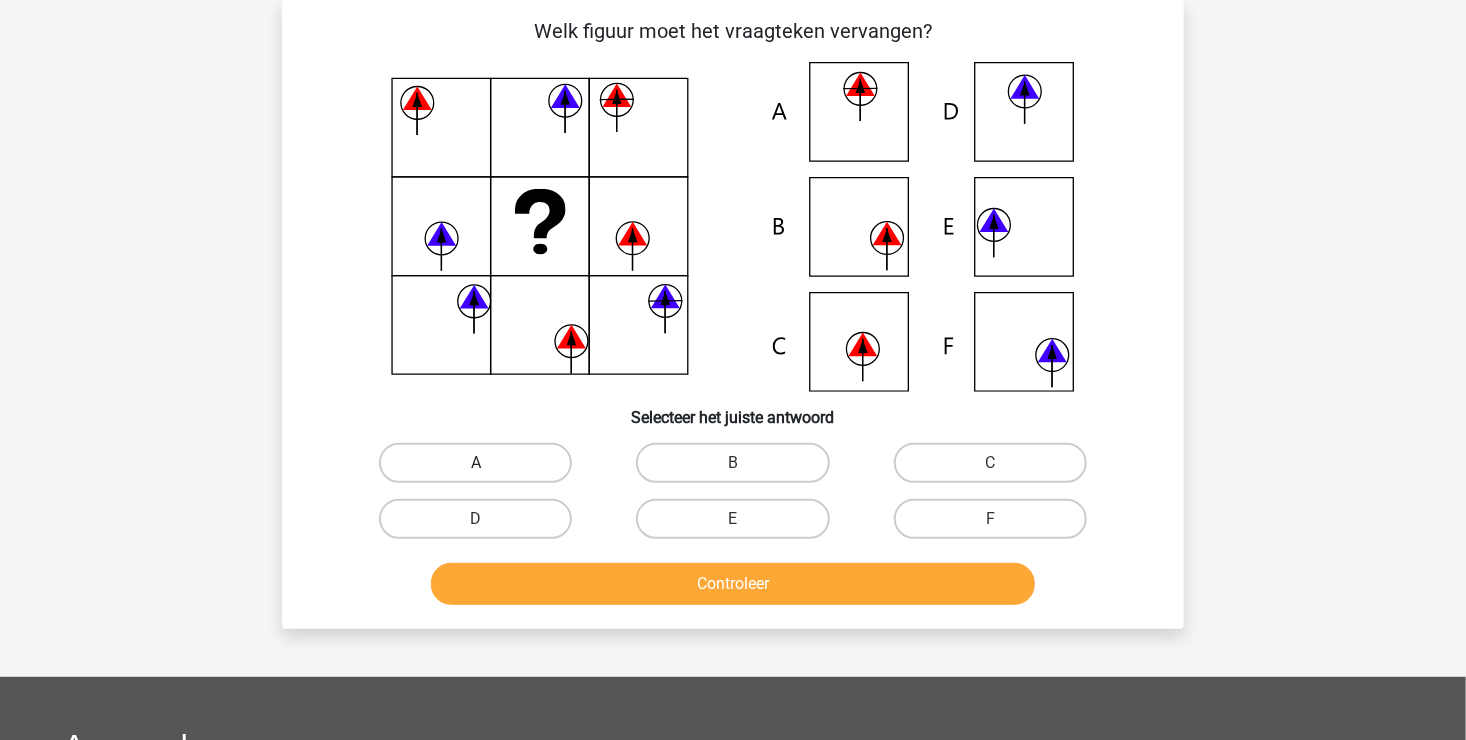 click on "A" at bounding box center [475, 463] 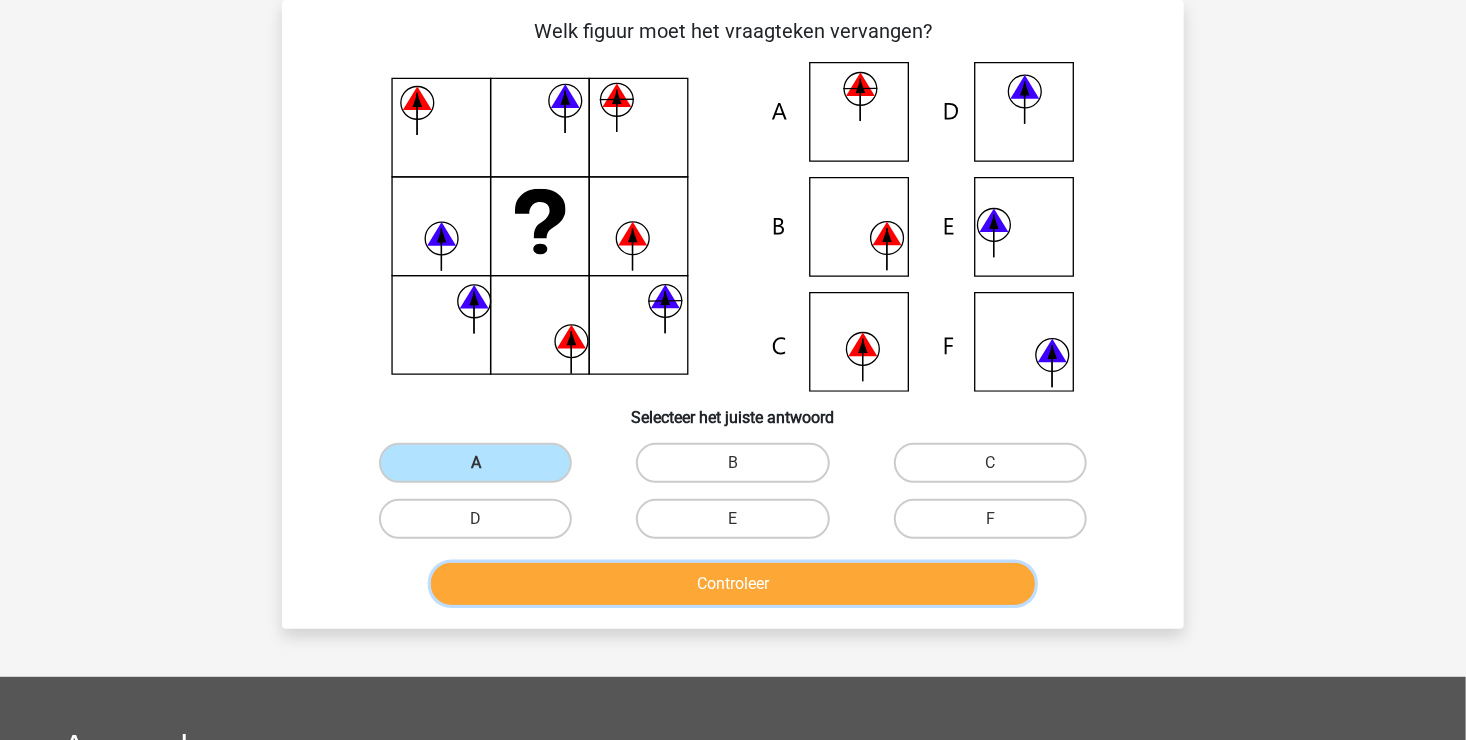 click on "Controleer" at bounding box center [733, 584] 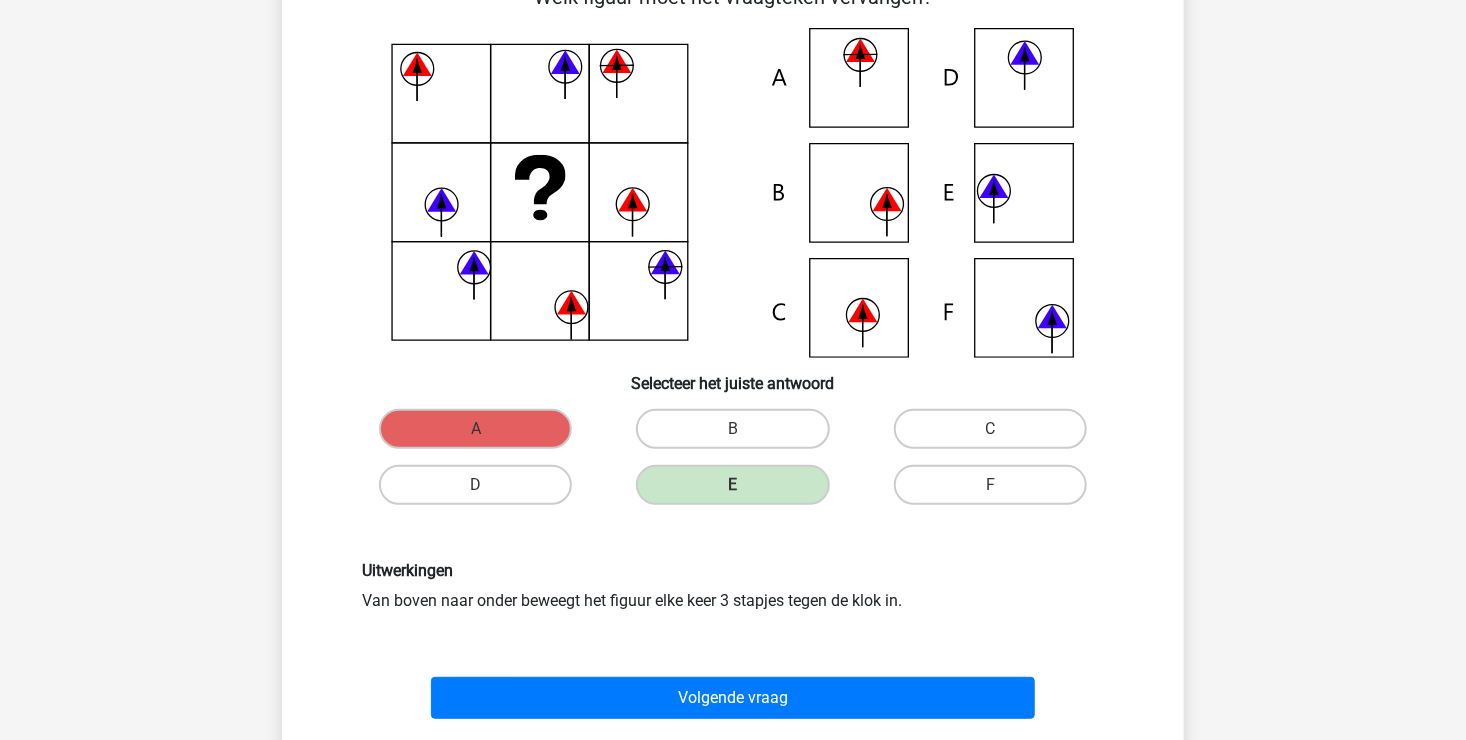 scroll, scrollTop: 92, scrollLeft: 0, axis: vertical 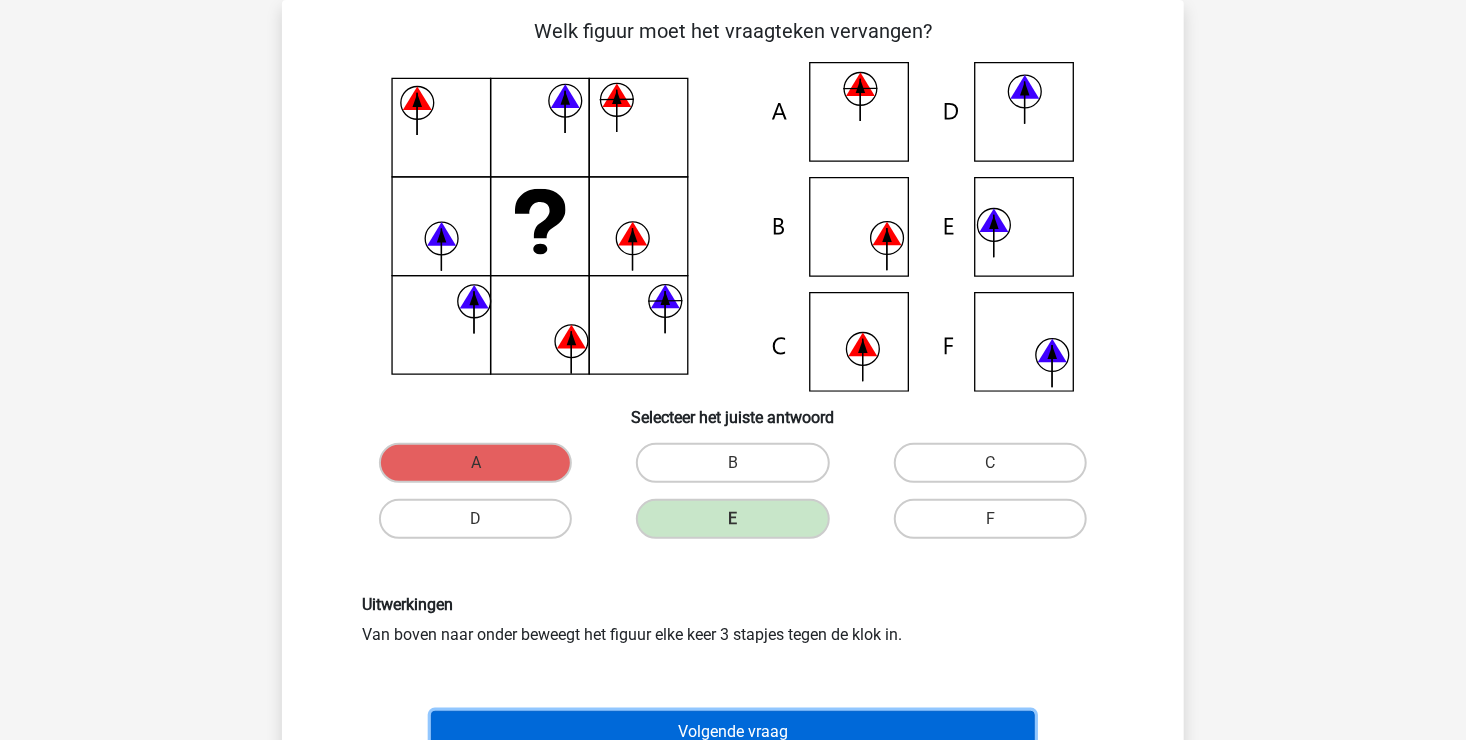click on "Volgende vraag" at bounding box center (733, 732) 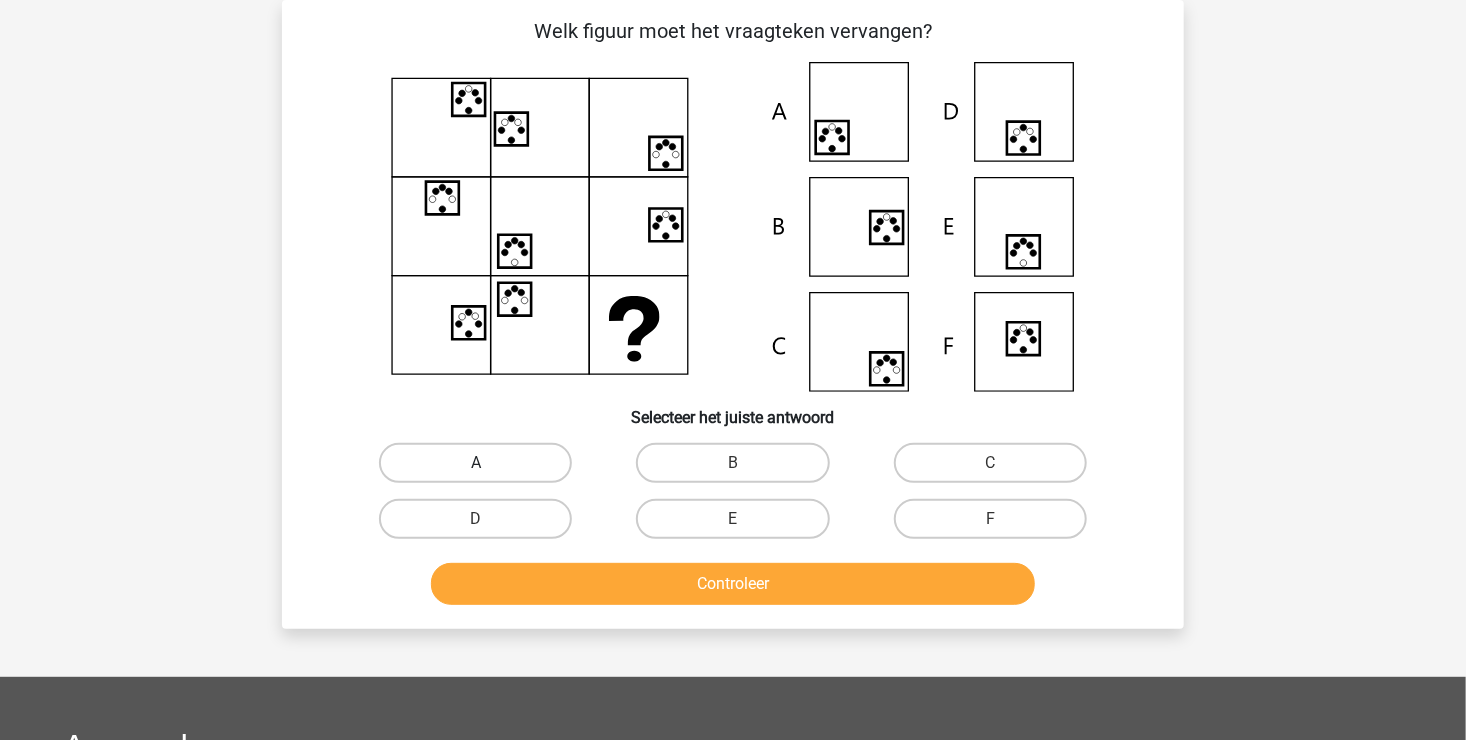 click on "A" at bounding box center (475, 463) 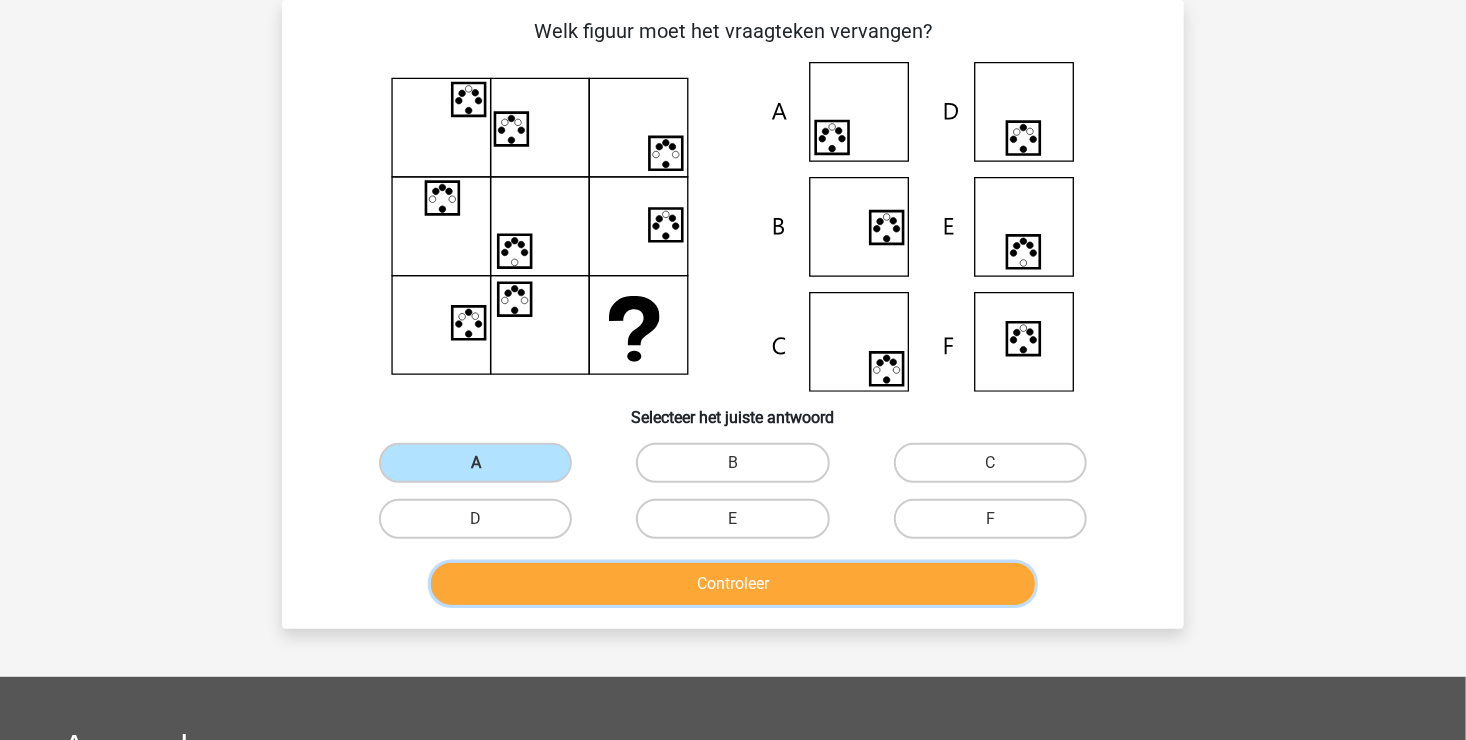 click on "Controleer" at bounding box center [733, 584] 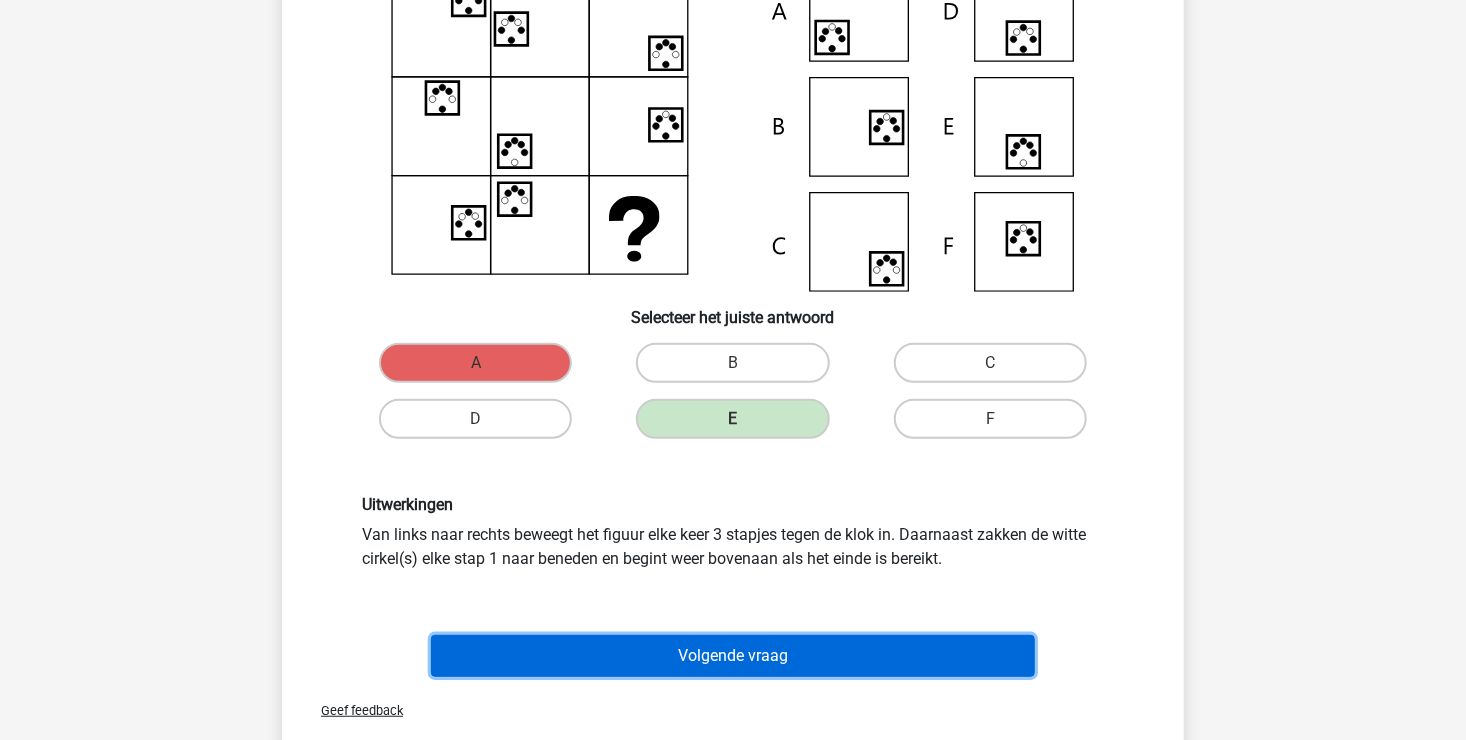 click on "Volgende vraag" at bounding box center (733, 656) 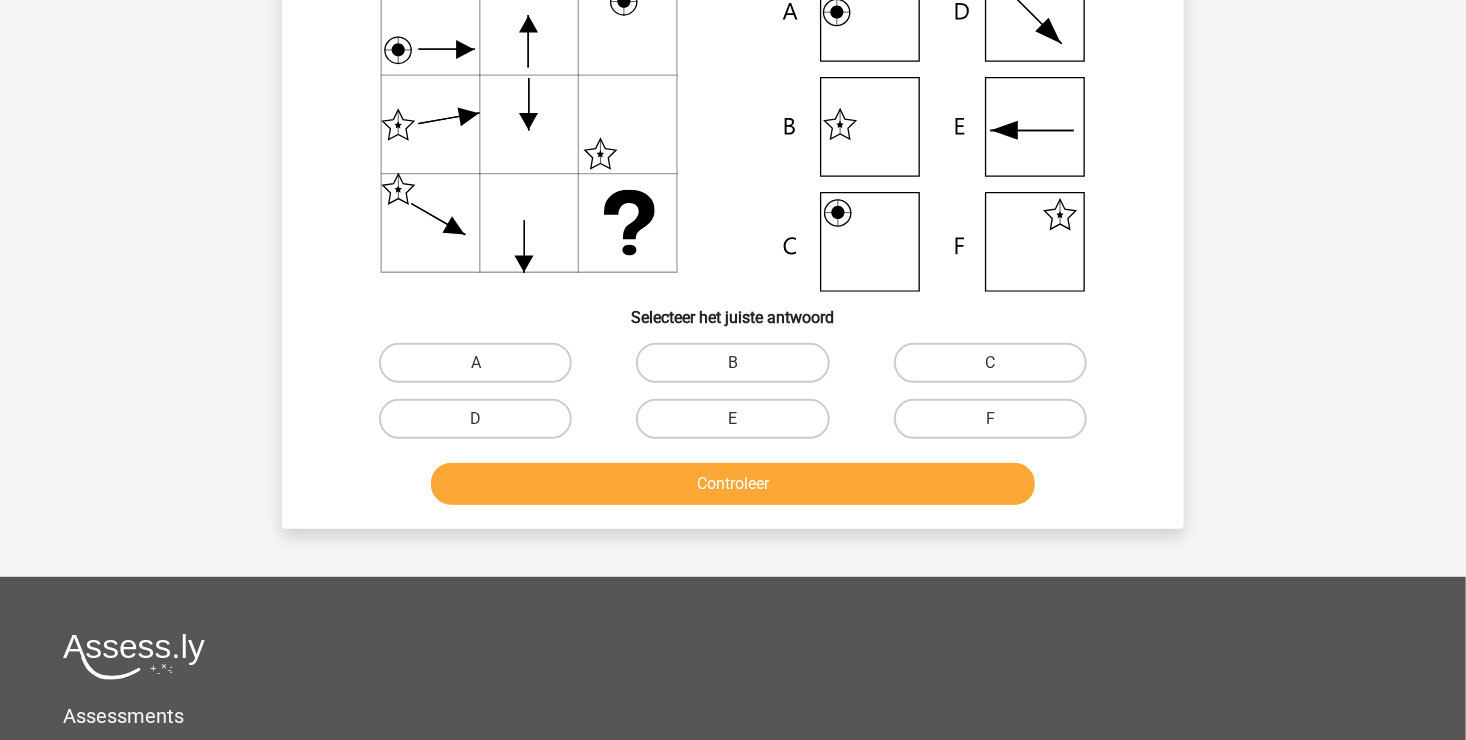 scroll, scrollTop: 92, scrollLeft: 0, axis: vertical 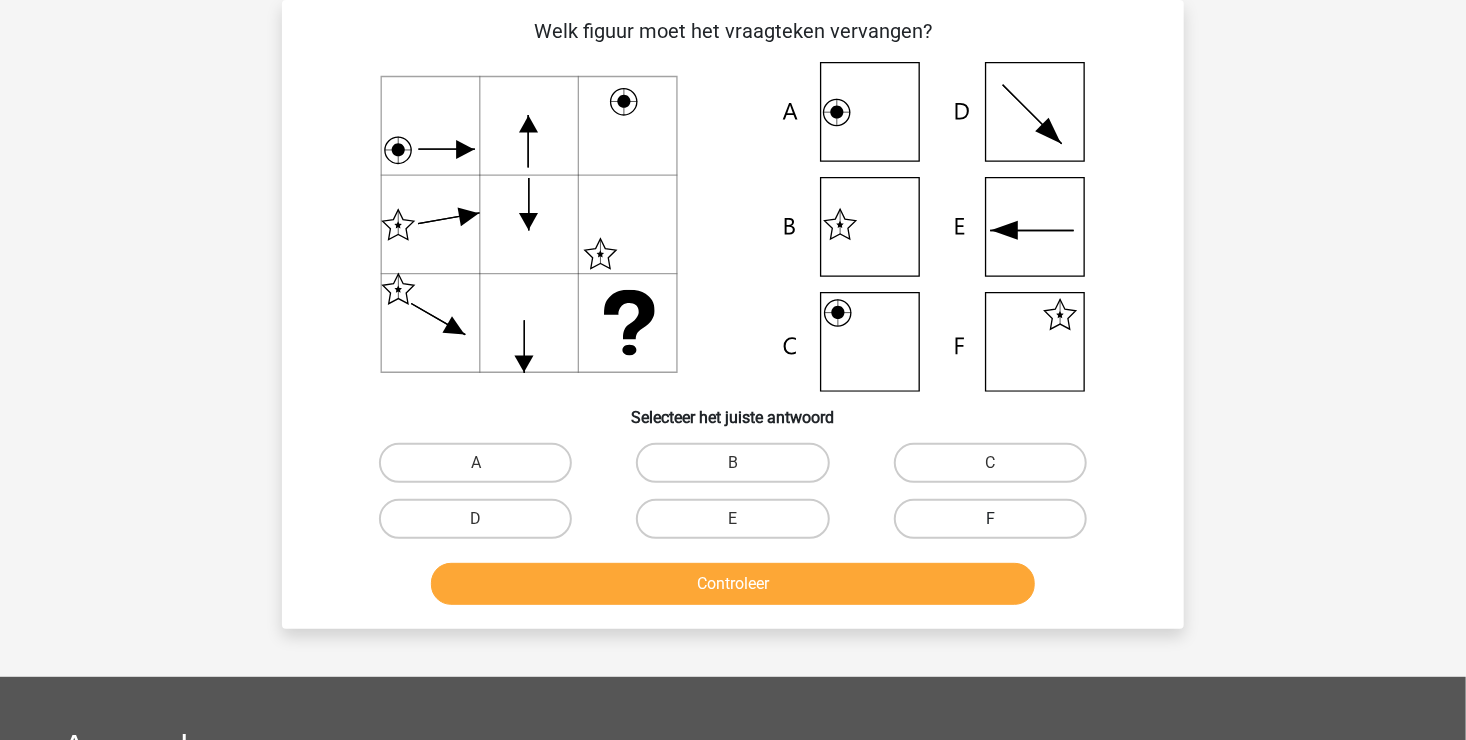 click on "F" at bounding box center [990, 519] 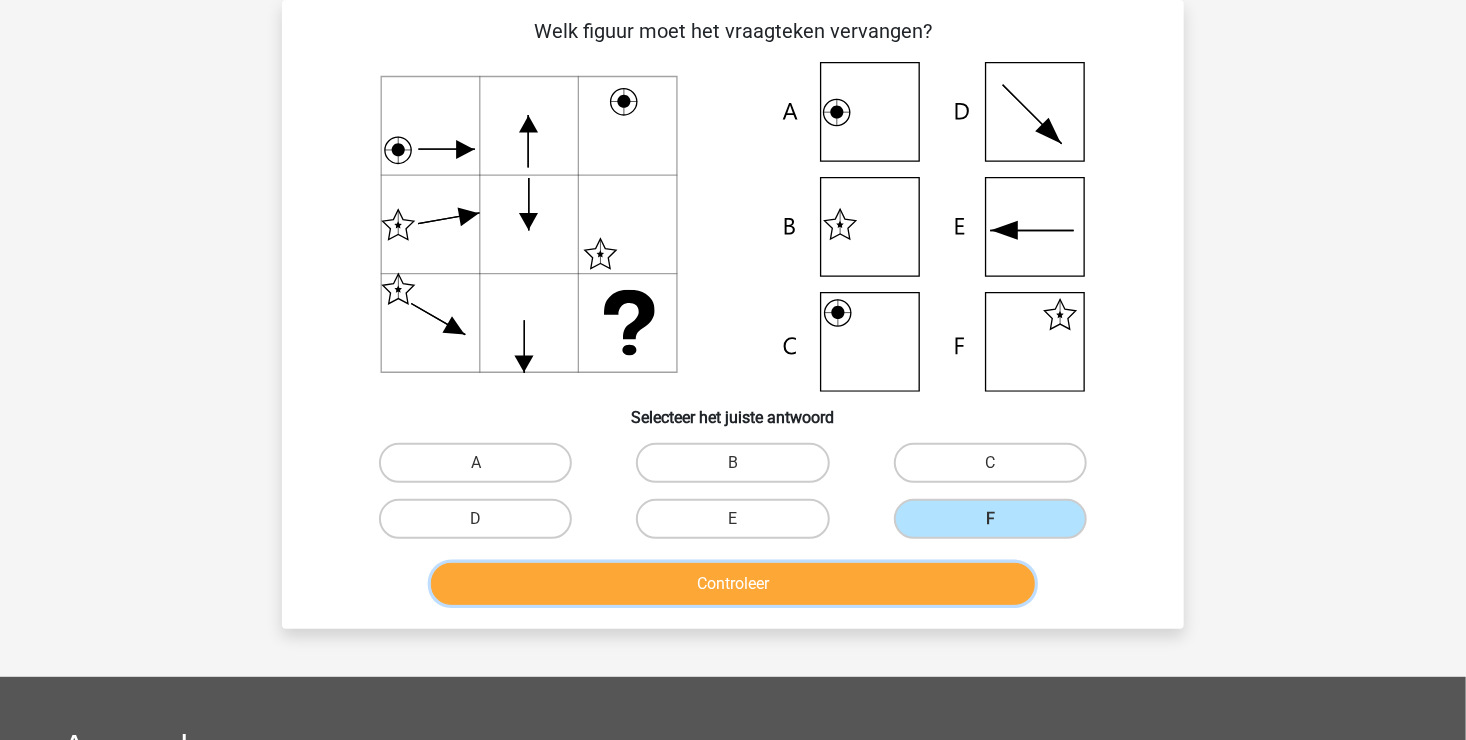 click on "Controleer" at bounding box center (733, 584) 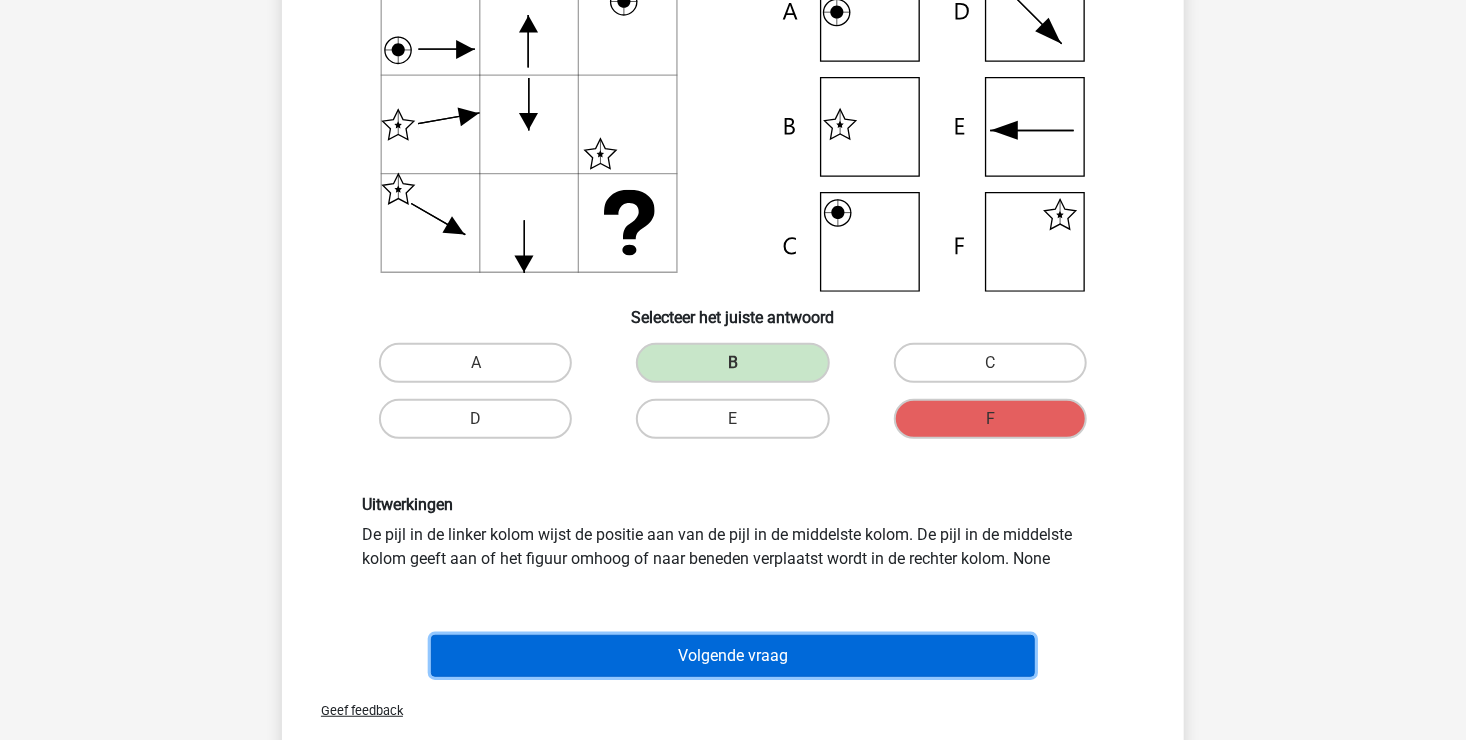 click on "Volgende vraag" at bounding box center [733, 656] 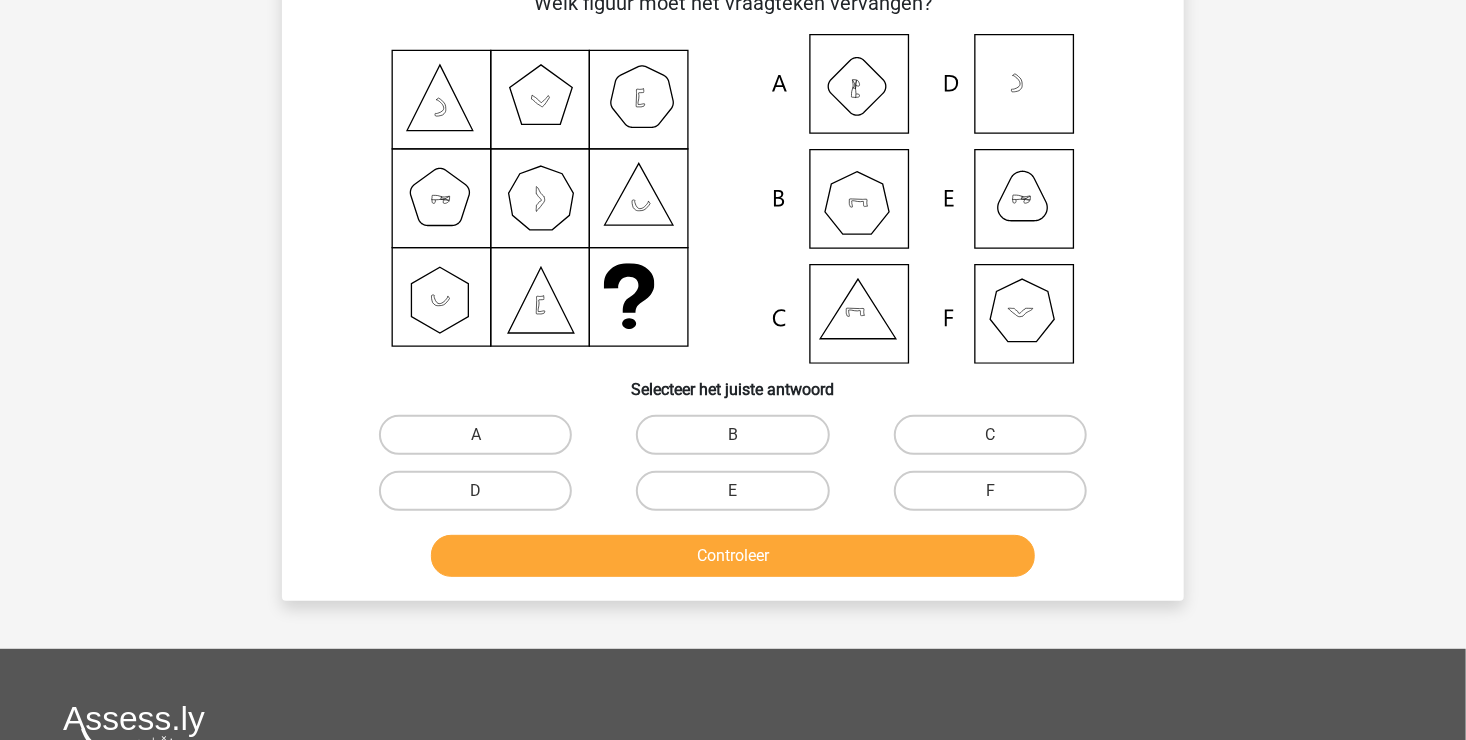 scroll, scrollTop: 92, scrollLeft: 0, axis: vertical 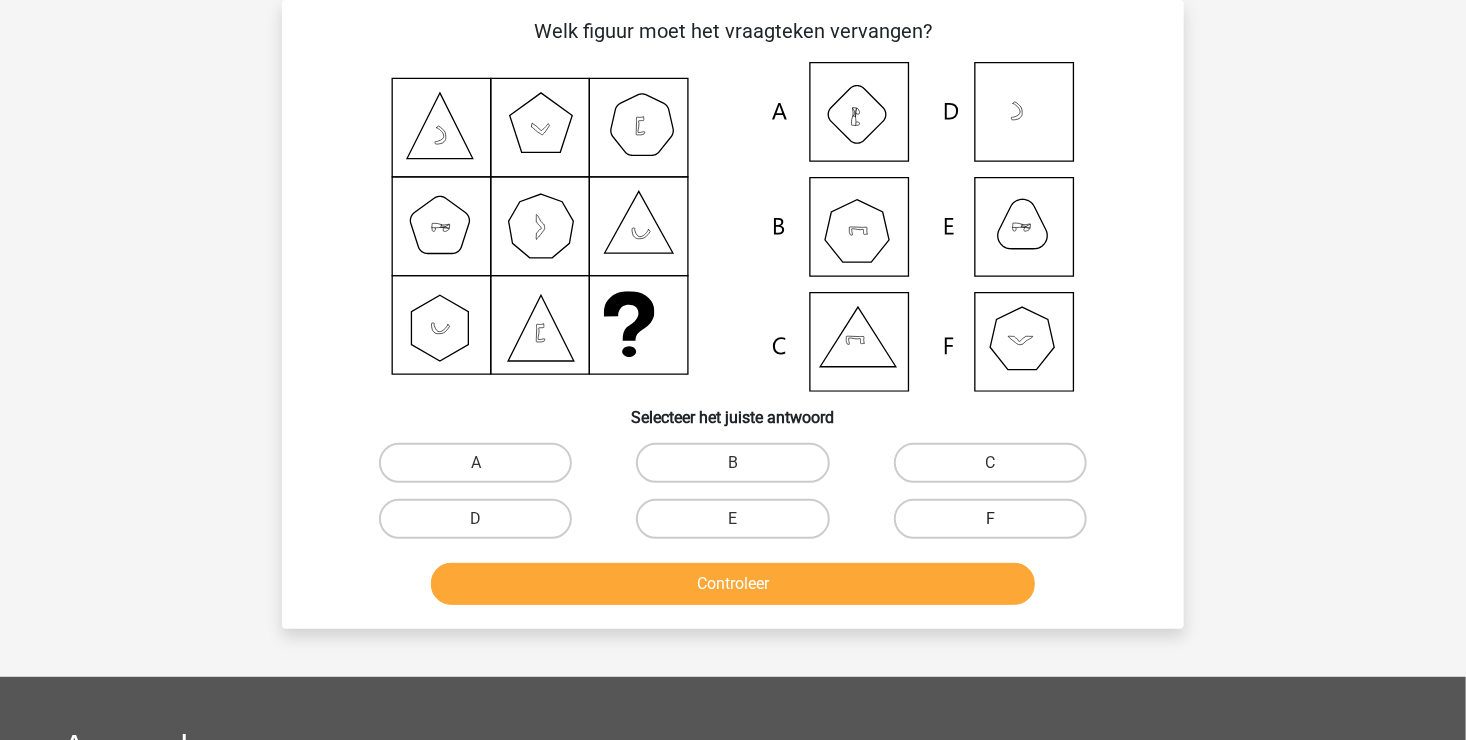click on "F" at bounding box center (990, 519) 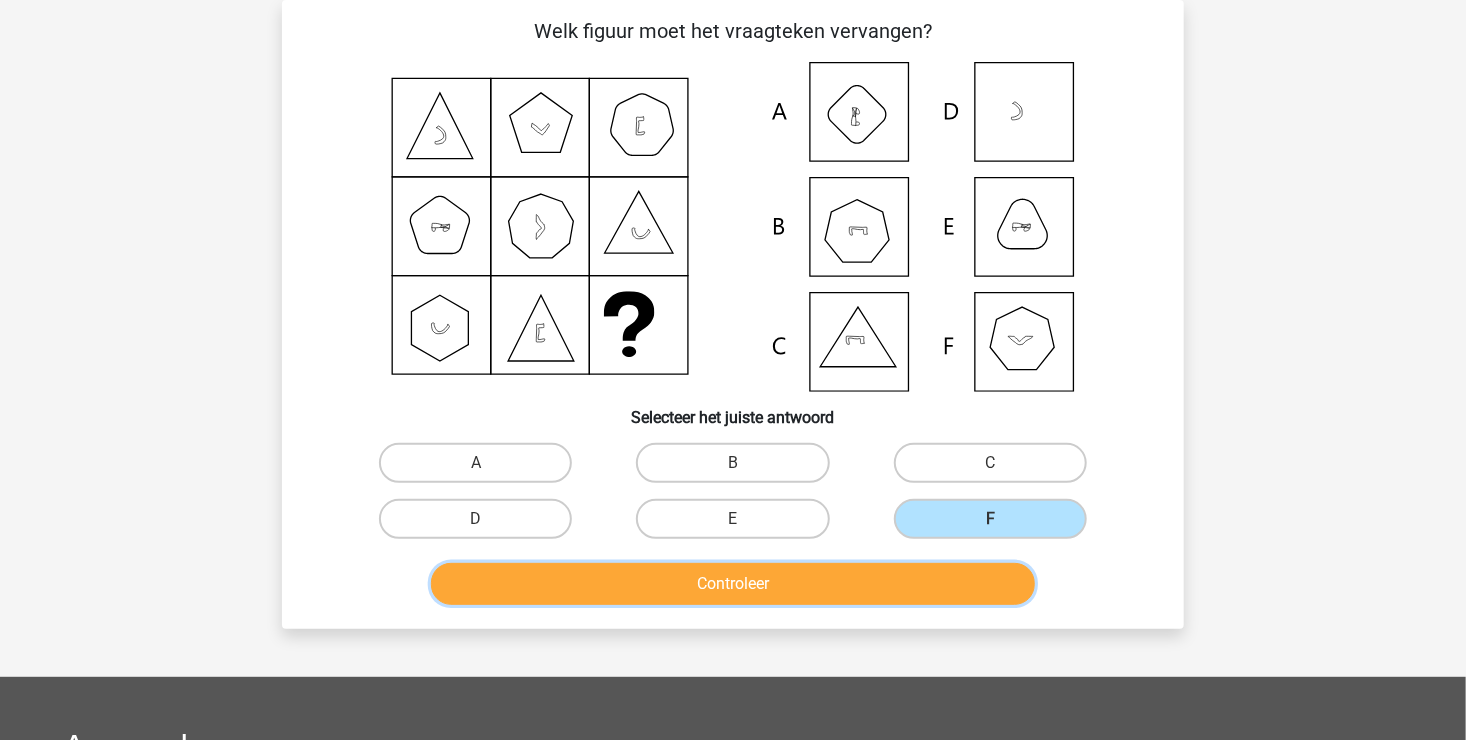 click on "Controleer" at bounding box center (733, 584) 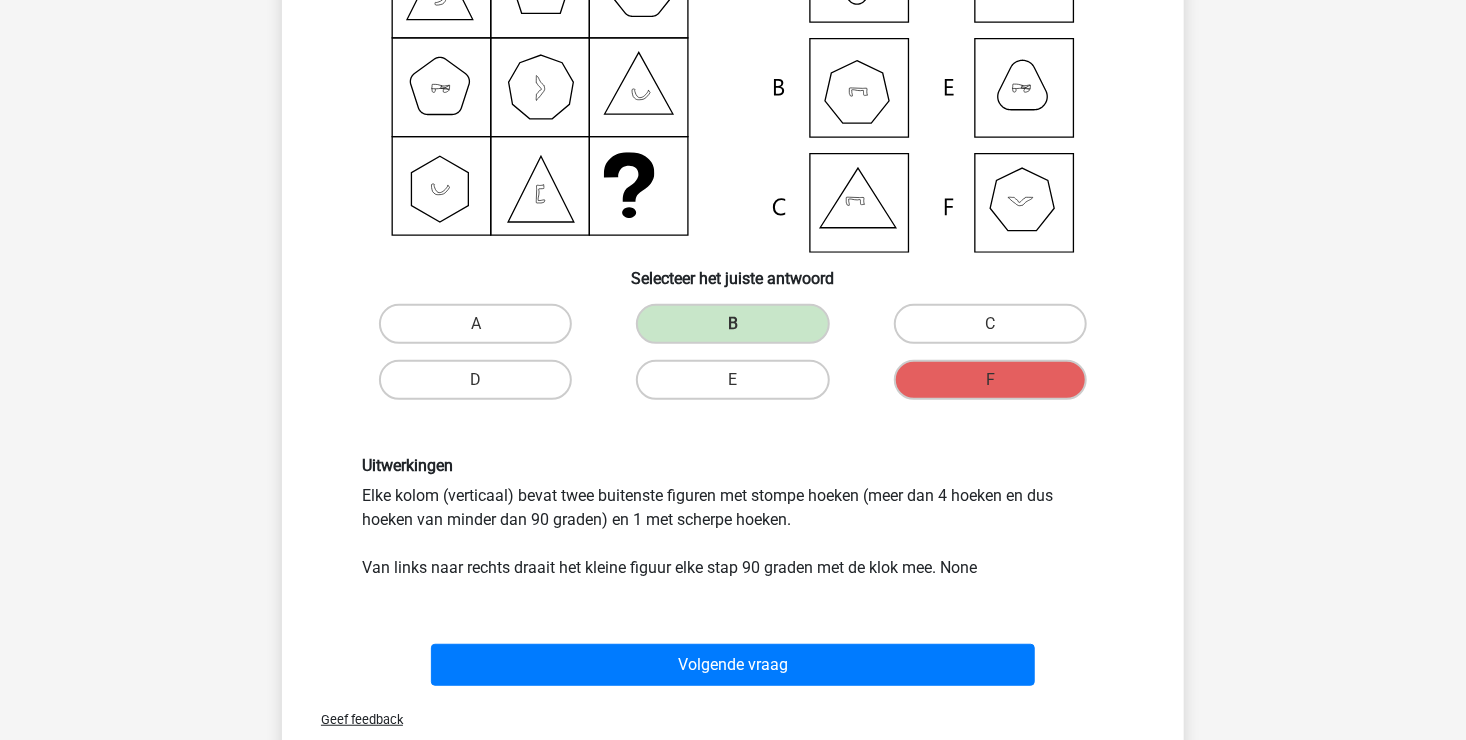 scroll, scrollTop: 292, scrollLeft: 0, axis: vertical 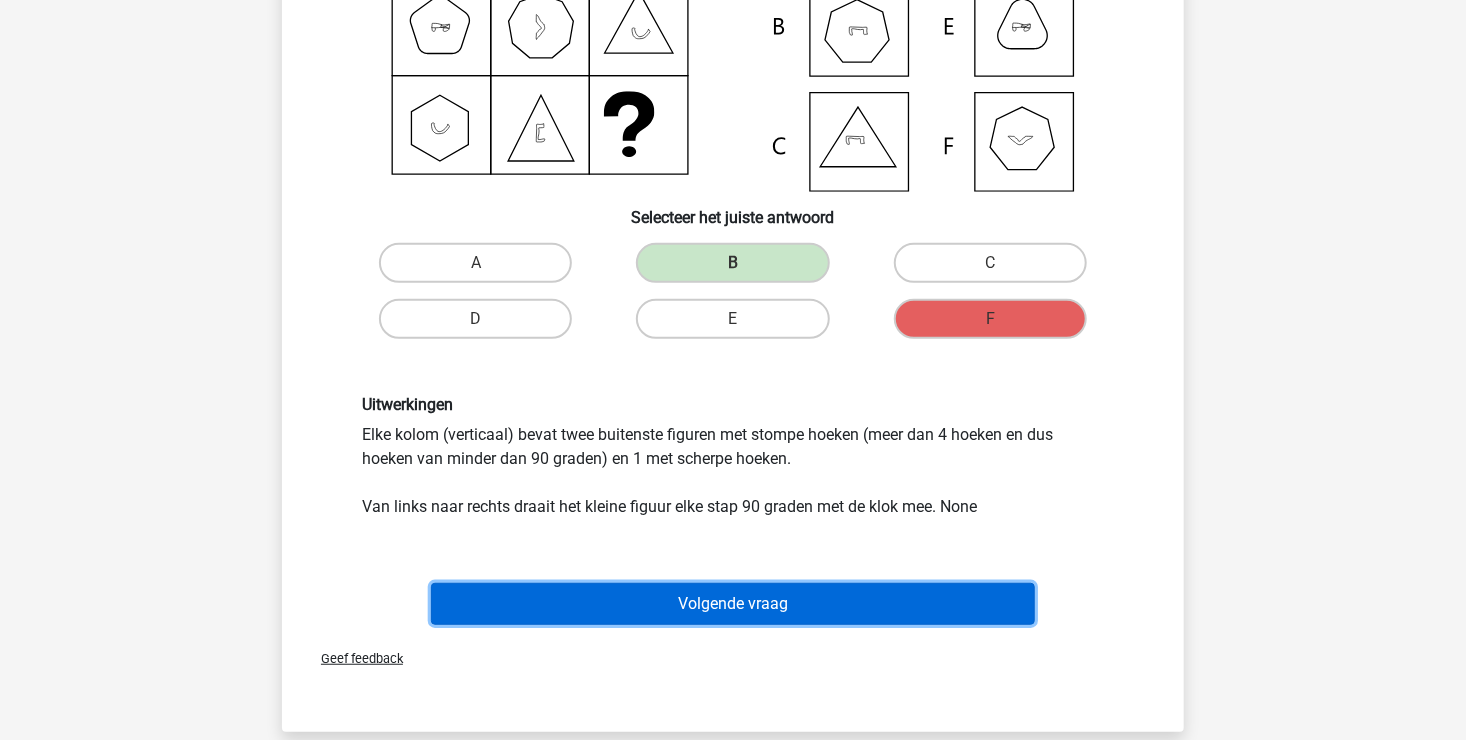 click on "Volgende vraag" at bounding box center (733, 604) 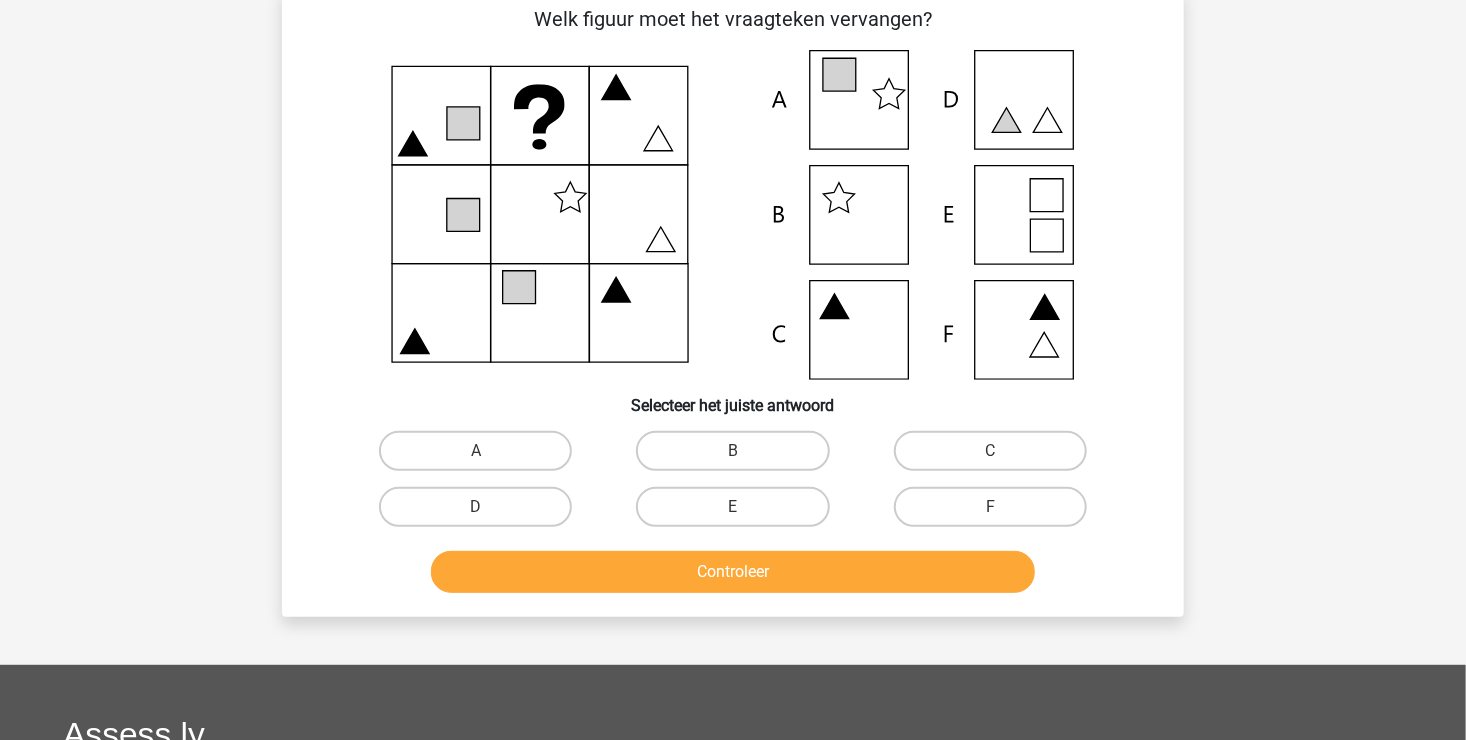 scroll, scrollTop: 92, scrollLeft: 0, axis: vertical 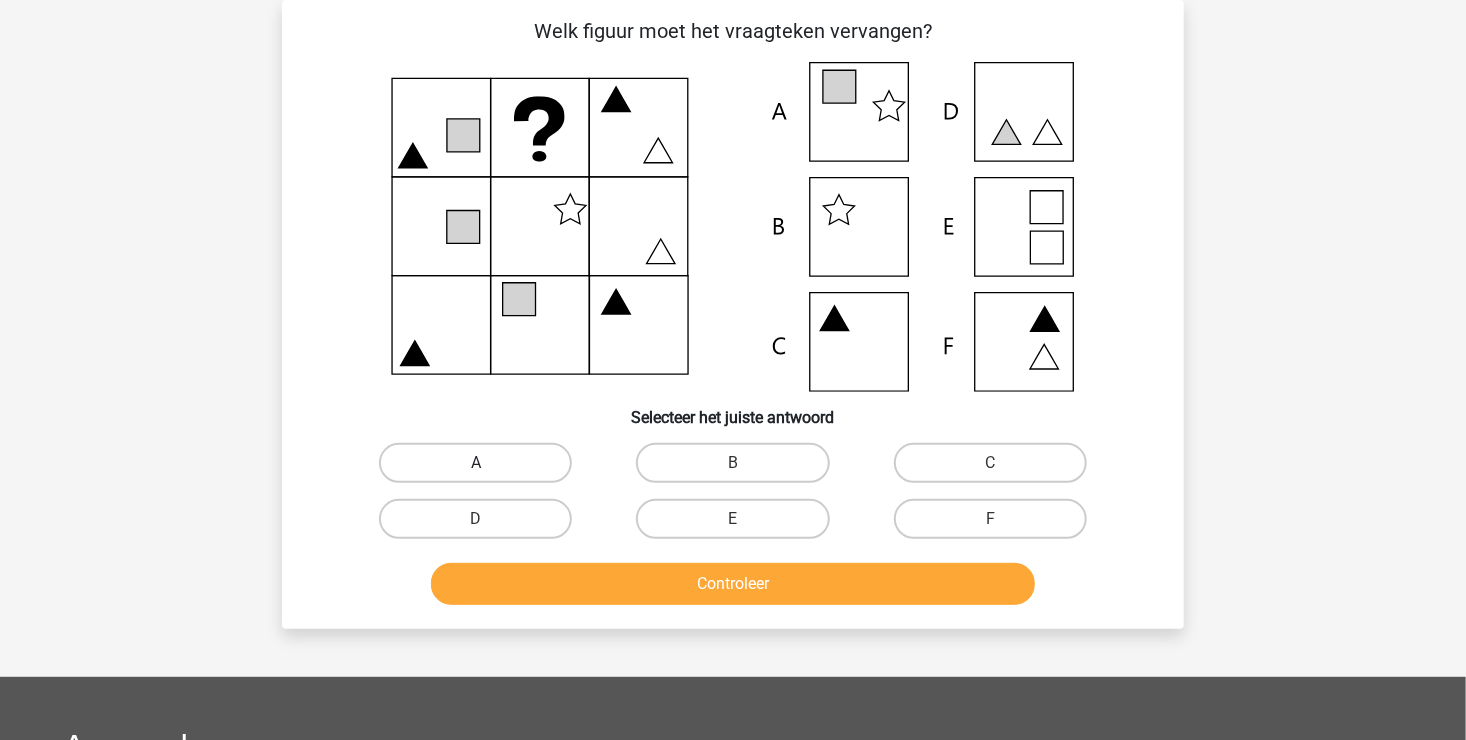 click on "A" at bounding box center [475, 463] 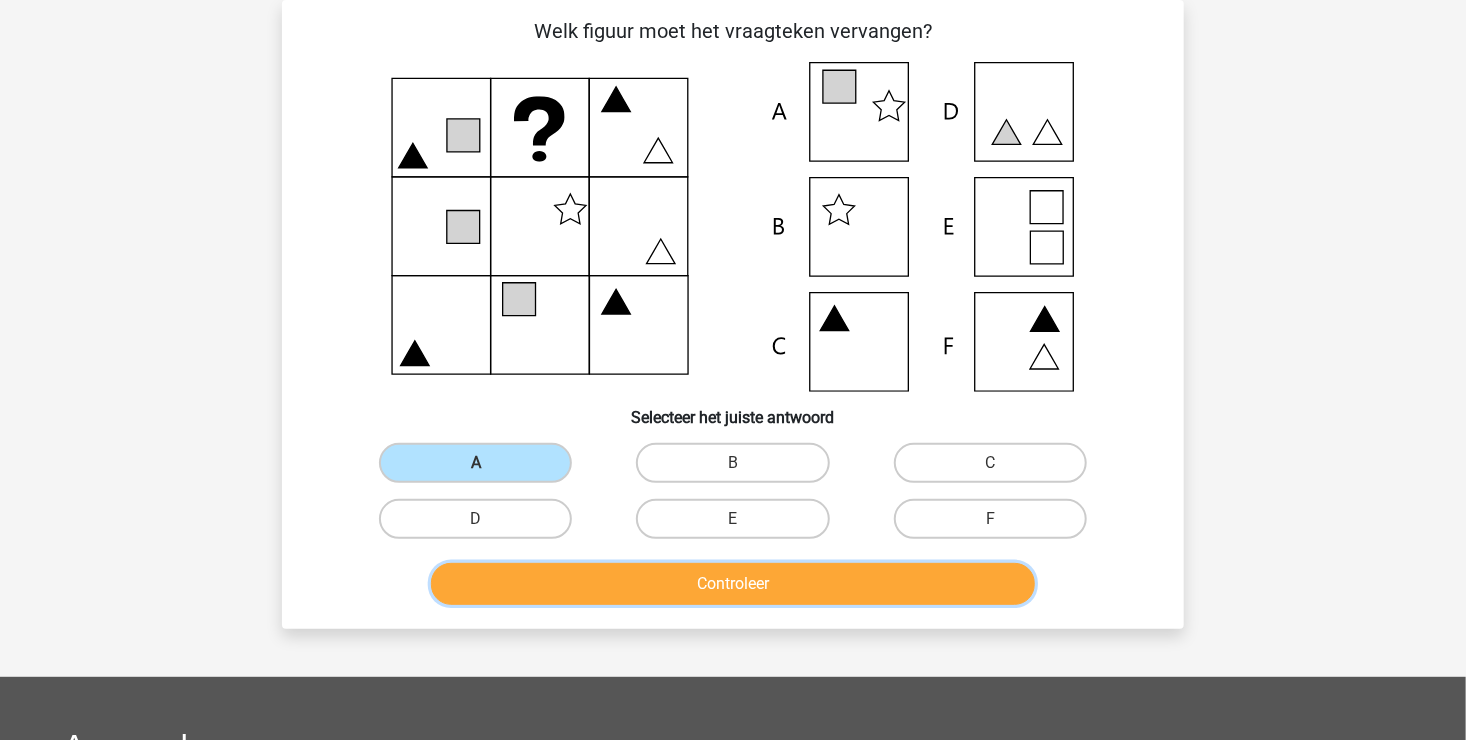 click on "Controleer" at bounding box center (733, 584) 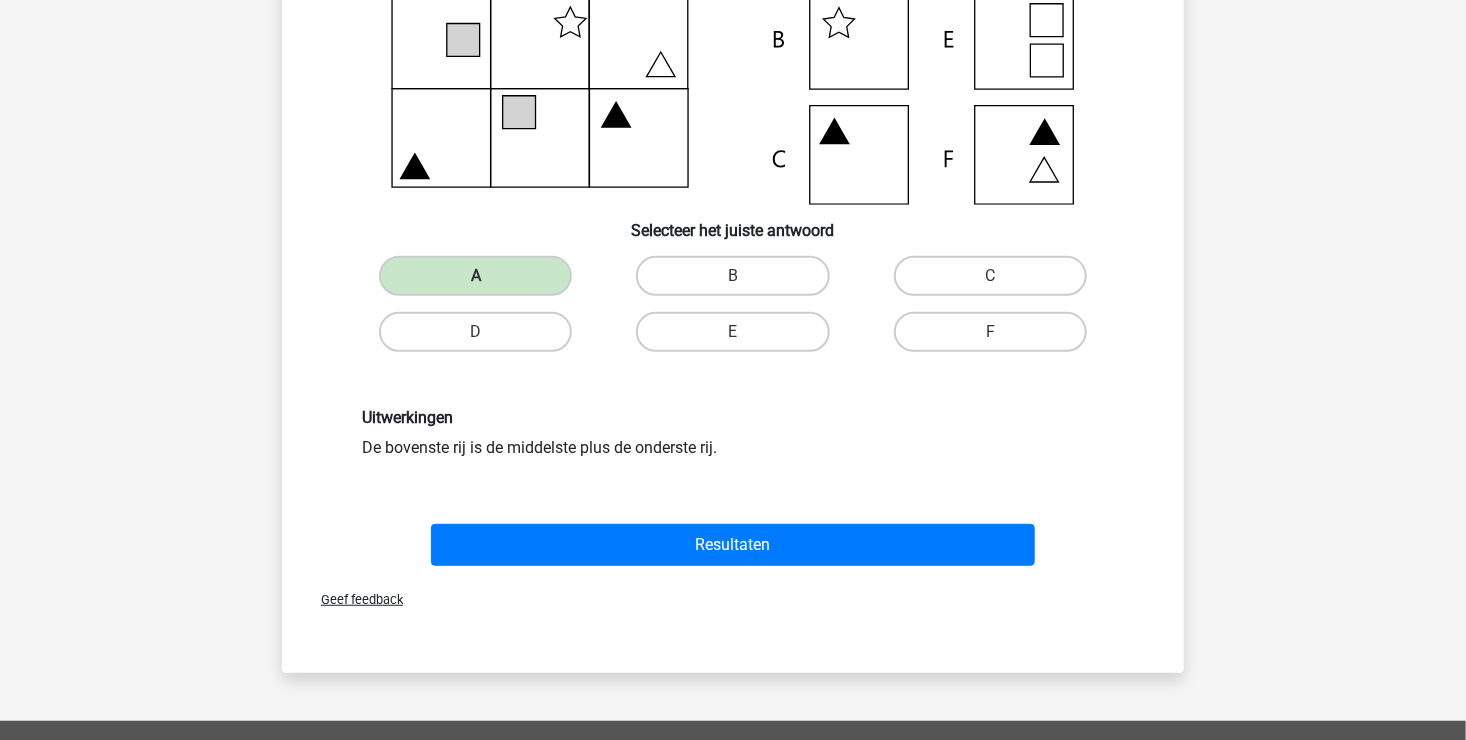 scroll, scrollTop: 292, scrollLeft: 0, axis: vertical 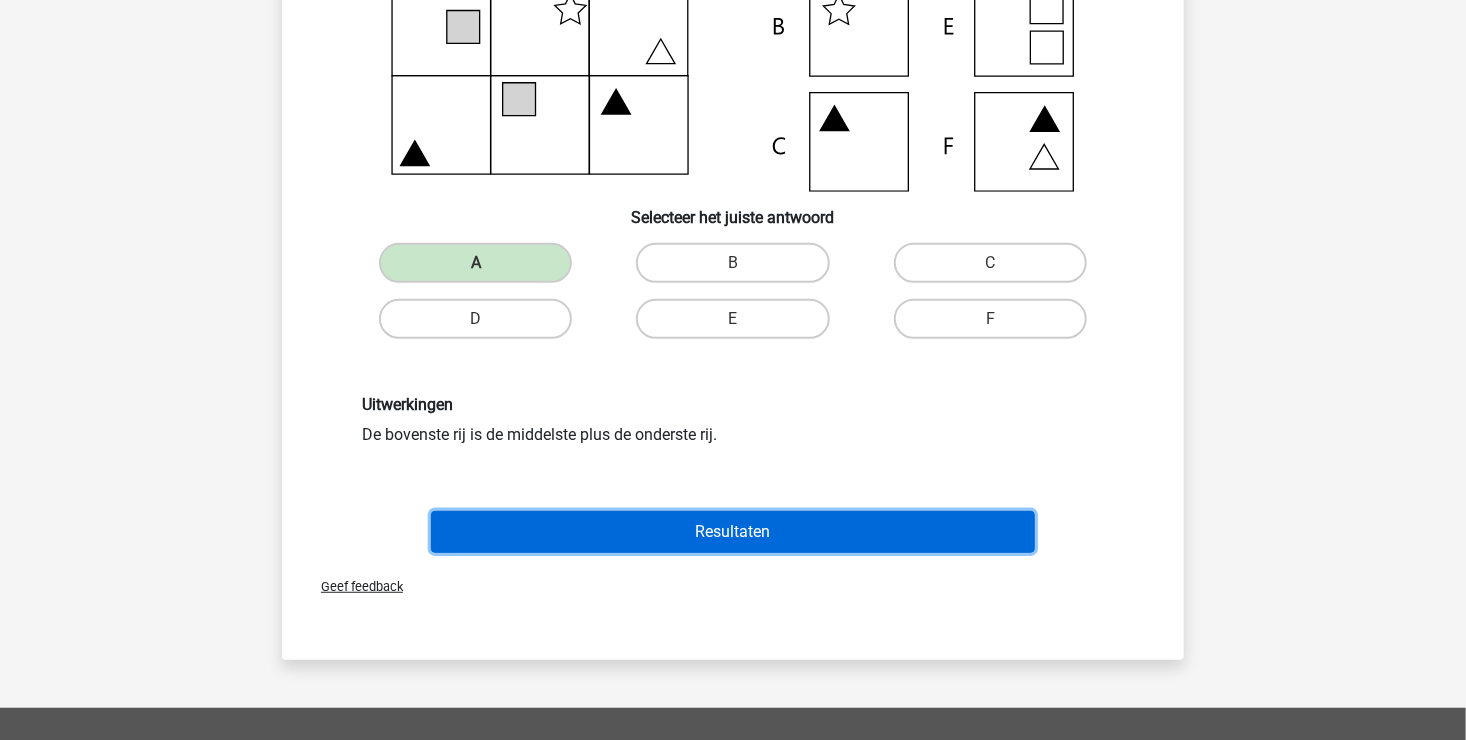 click on "Resultaten" at bounding box center (733, 532) 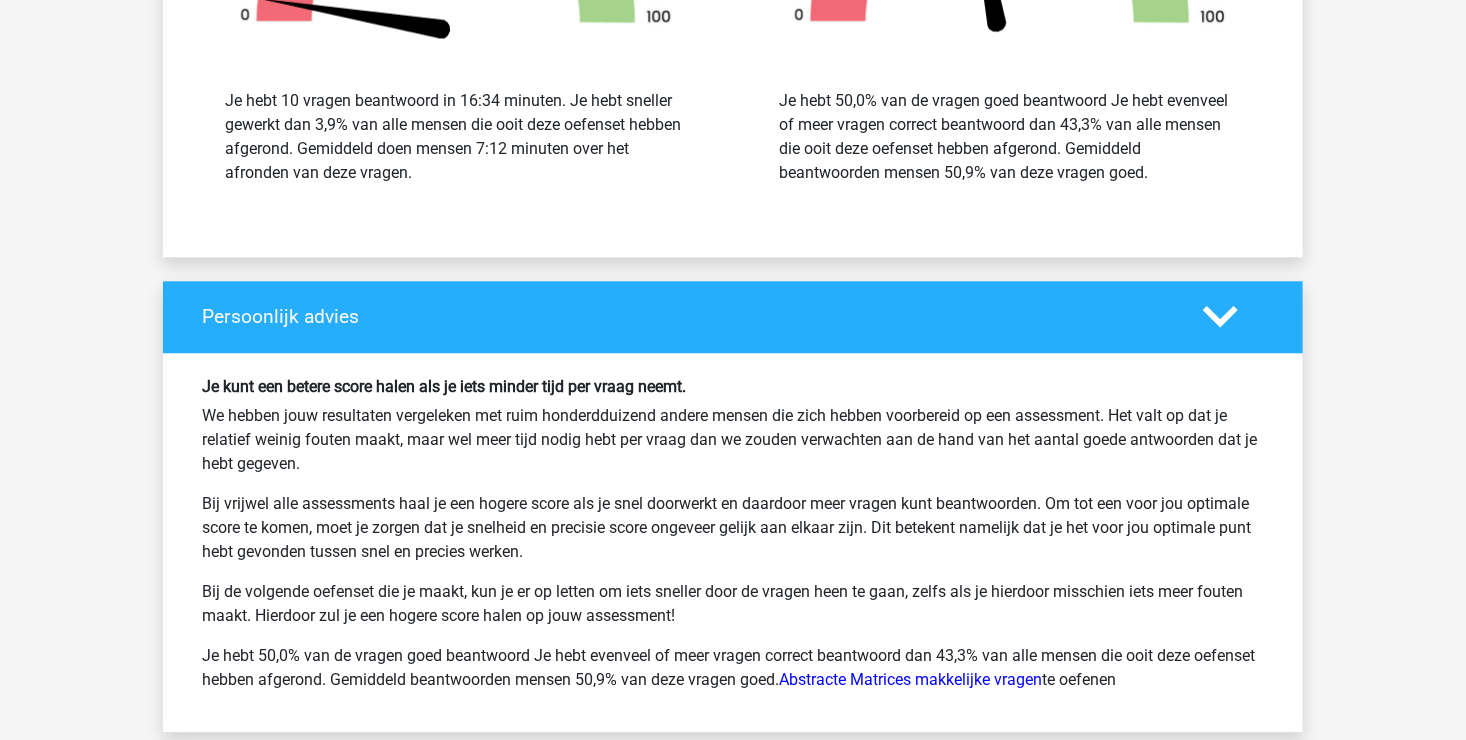 scroll, scrollTop: 2600, scrollLeft: 0, axis: vertical 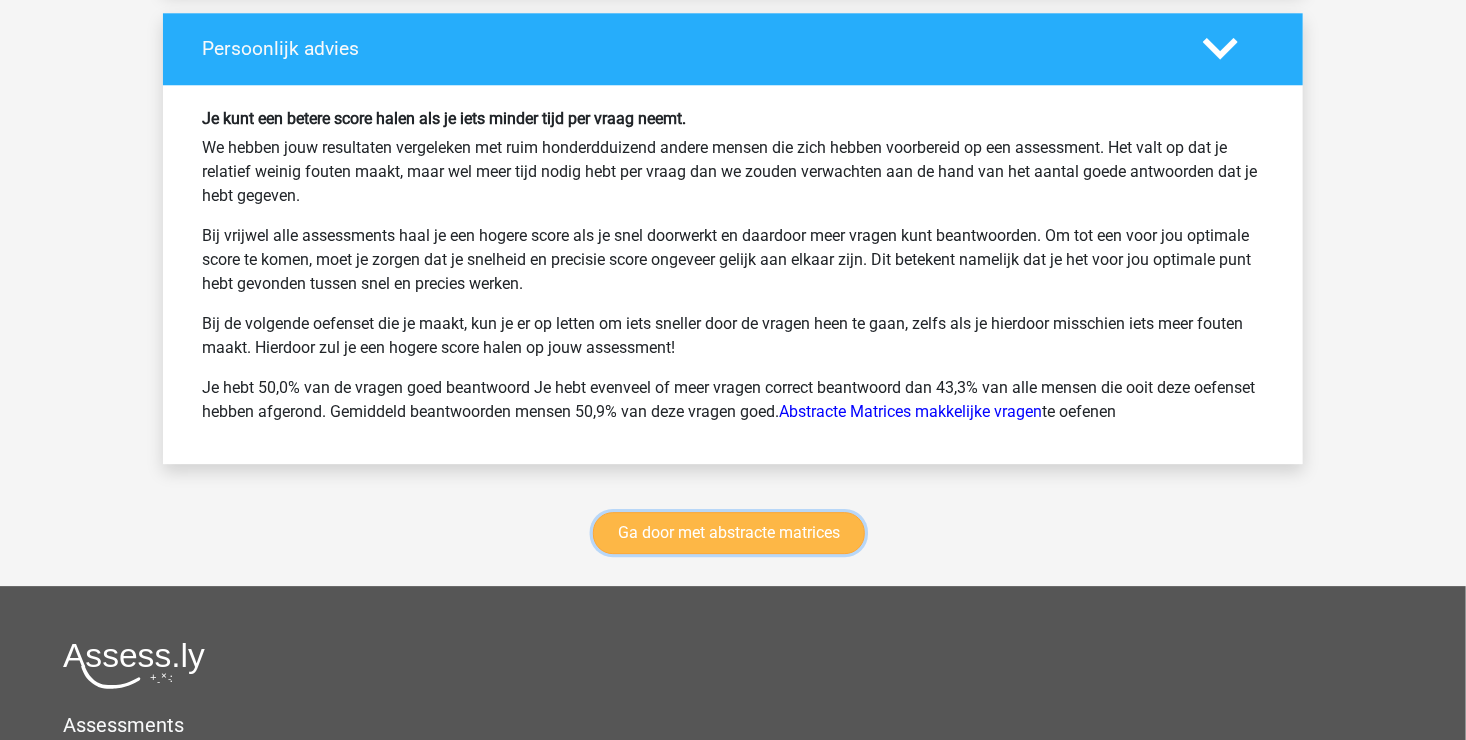 click on "Ga door met abstracte matrices" at bounding box center [729, 533] 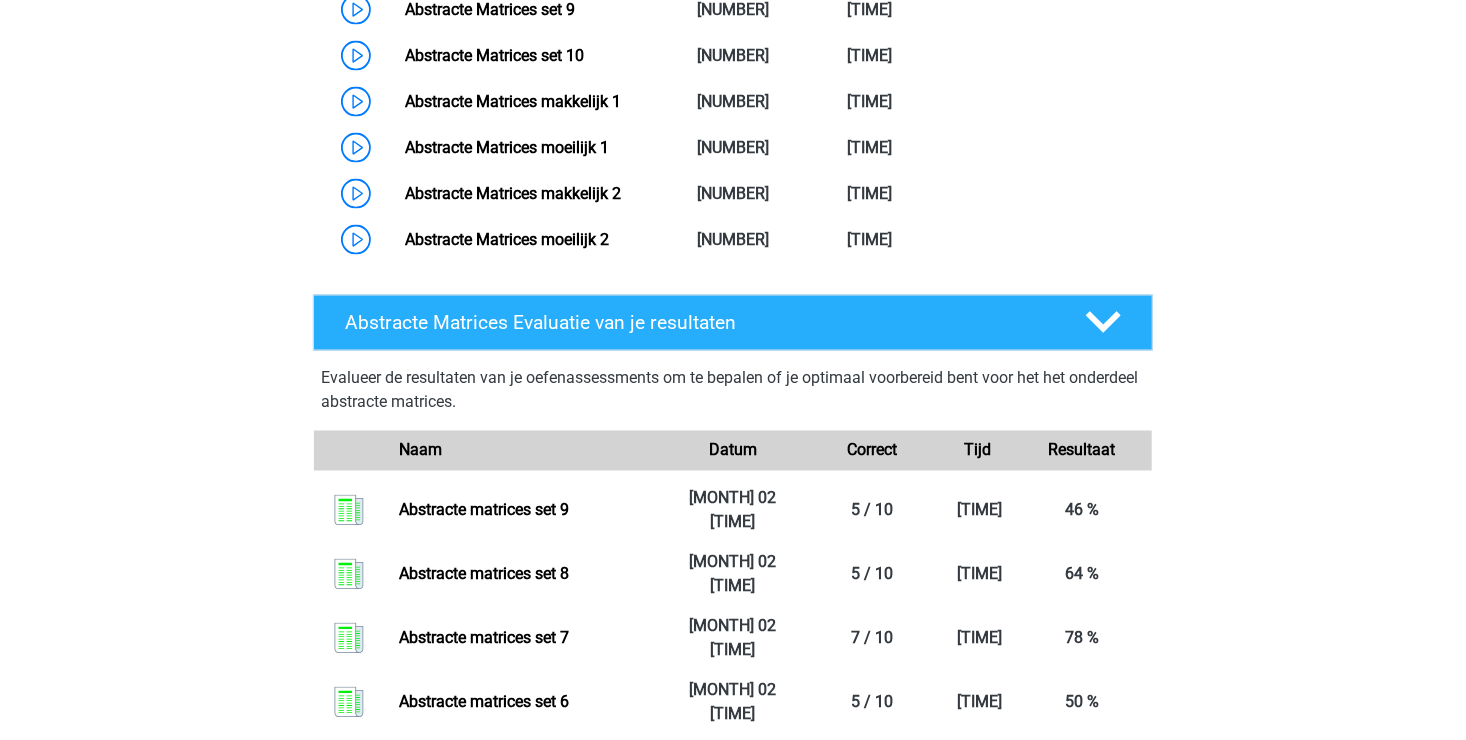 scroll, scrollTop: 1292, scrollLeft: 0, axis: vertical 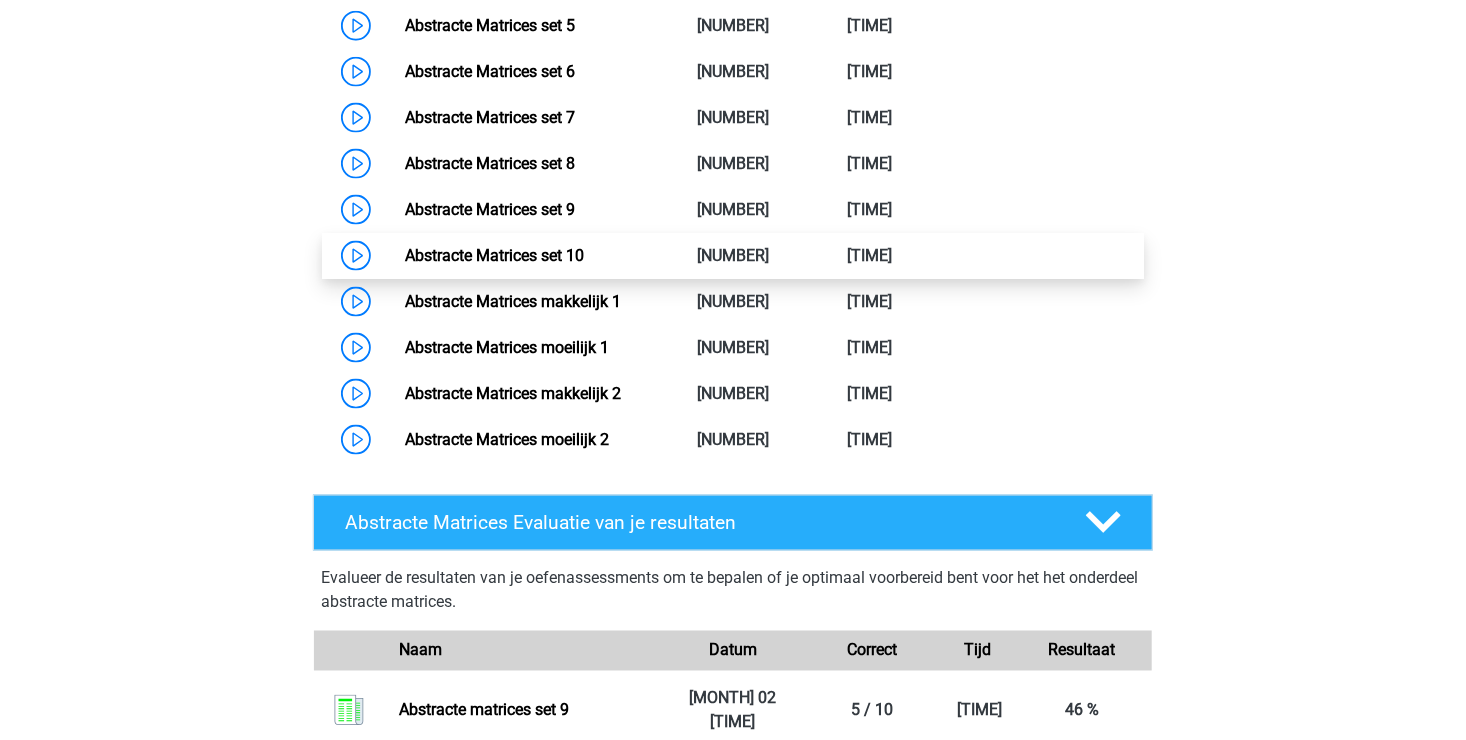 click on "Abstracte Matrices
set 10" at bounding box center (494, 255) 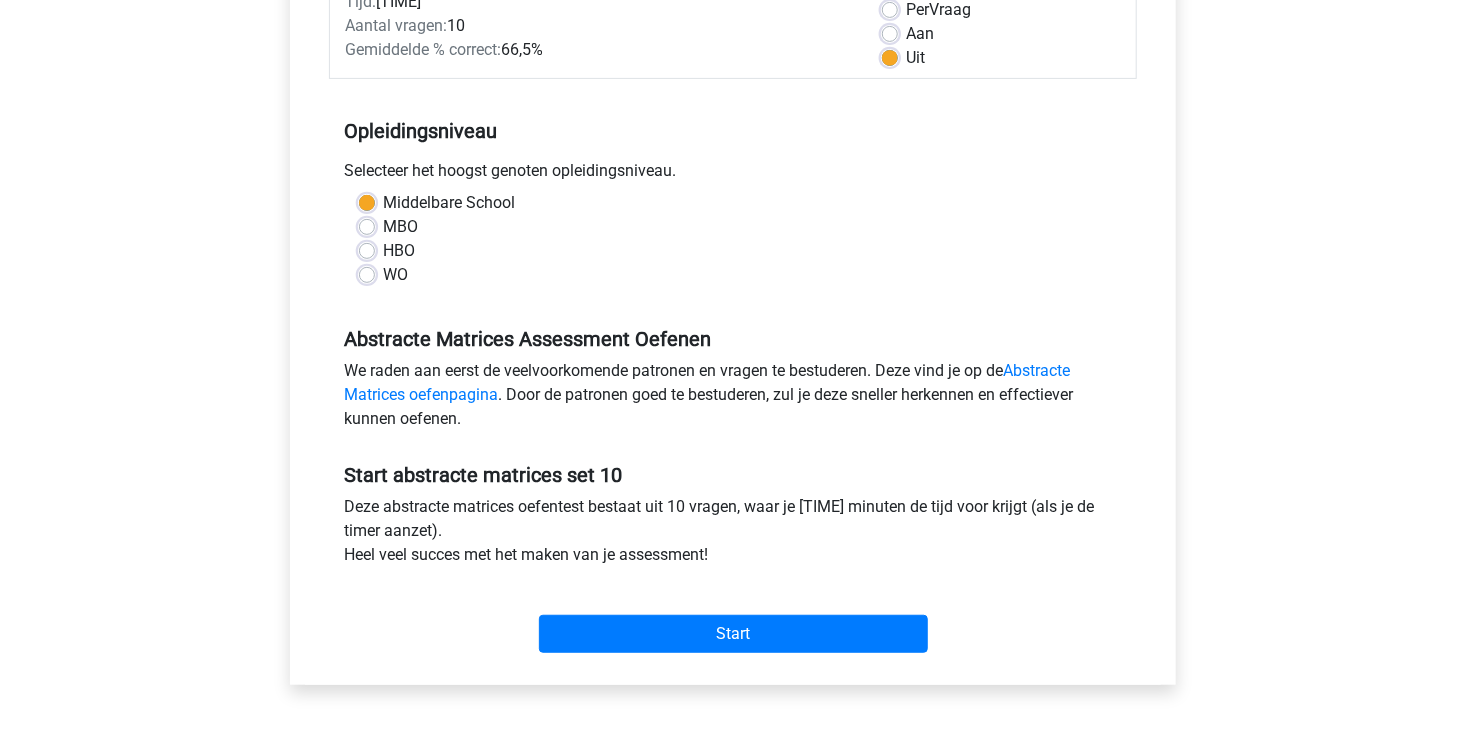 scroll, scrollTop: 400, scrollLeft: 0, axis: vertical 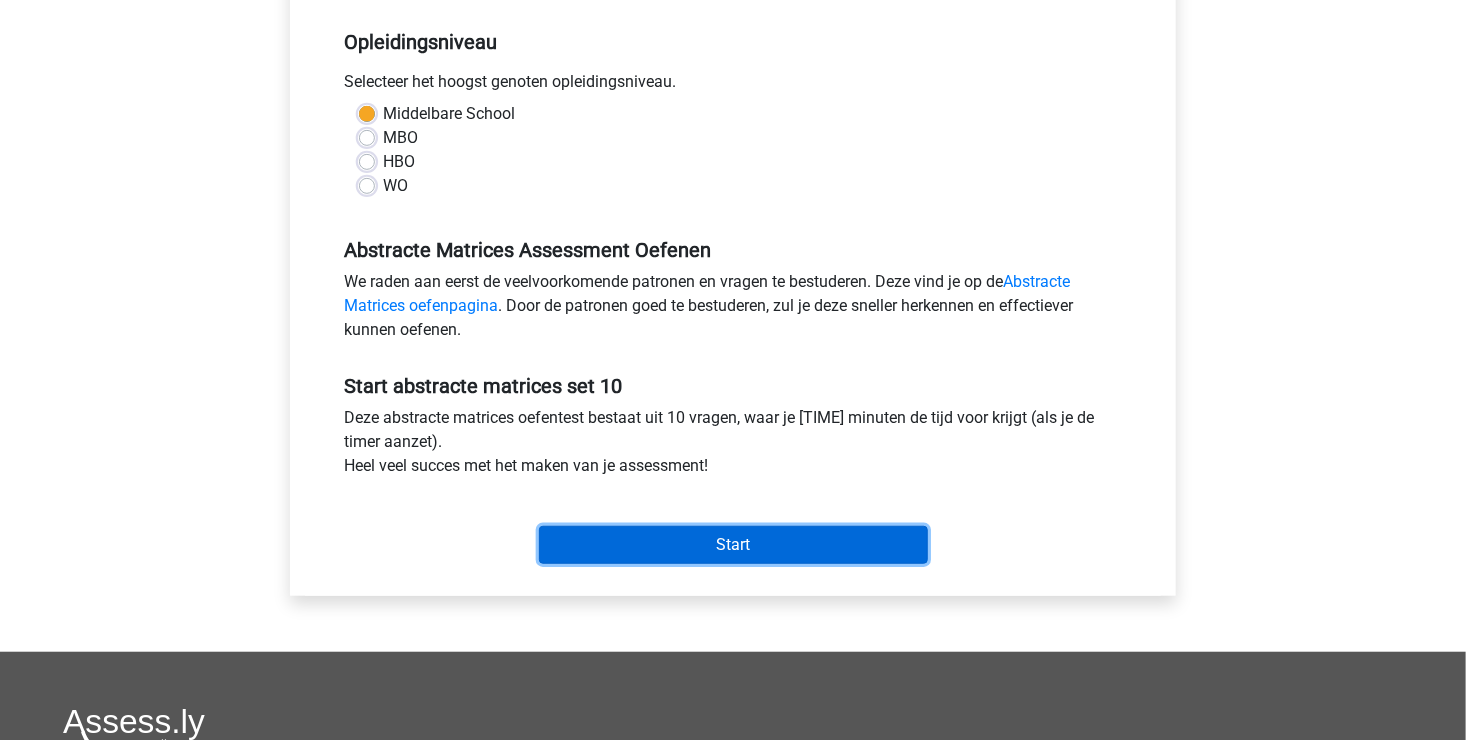 click on "Start" at bounding box center (733, 545) 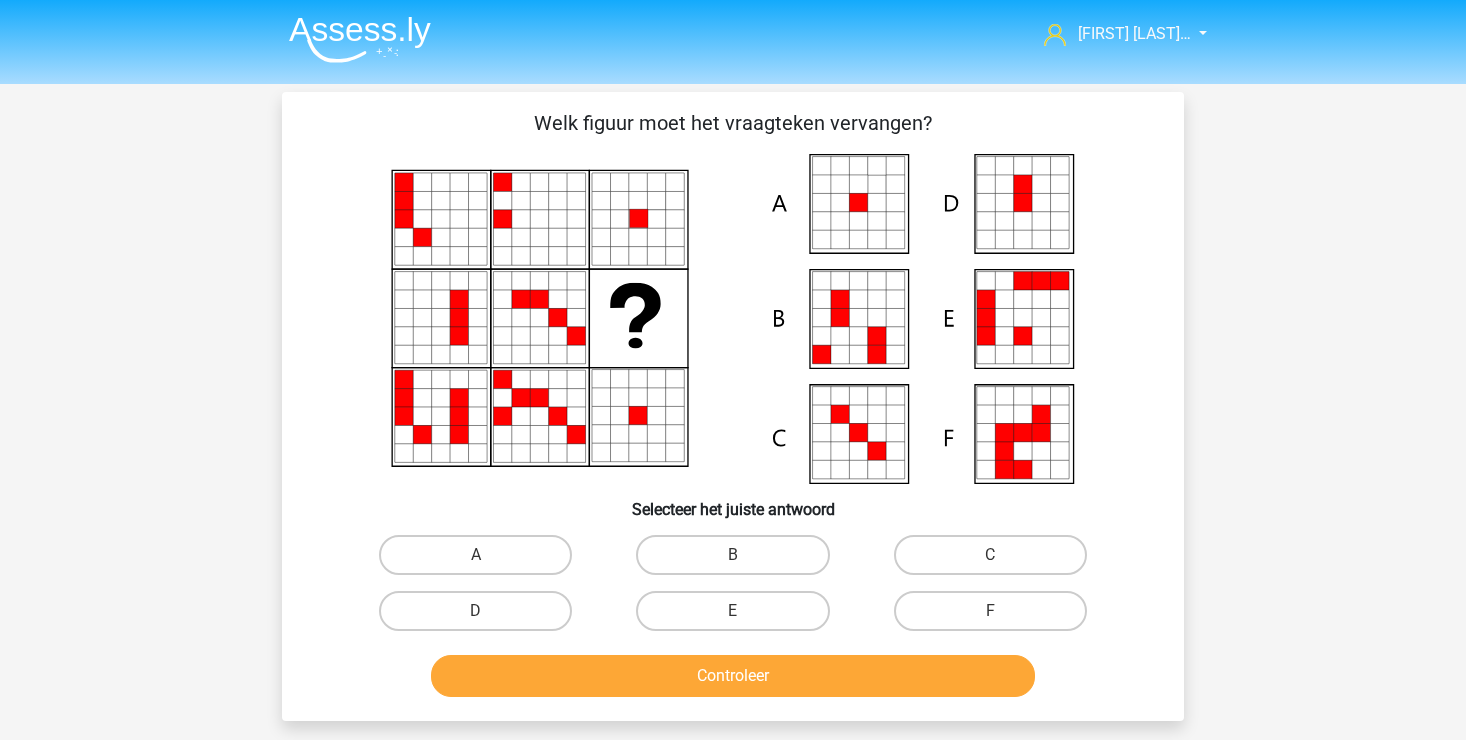 scroll, scrollTop: 0, scrollLeft: 0, axis: both 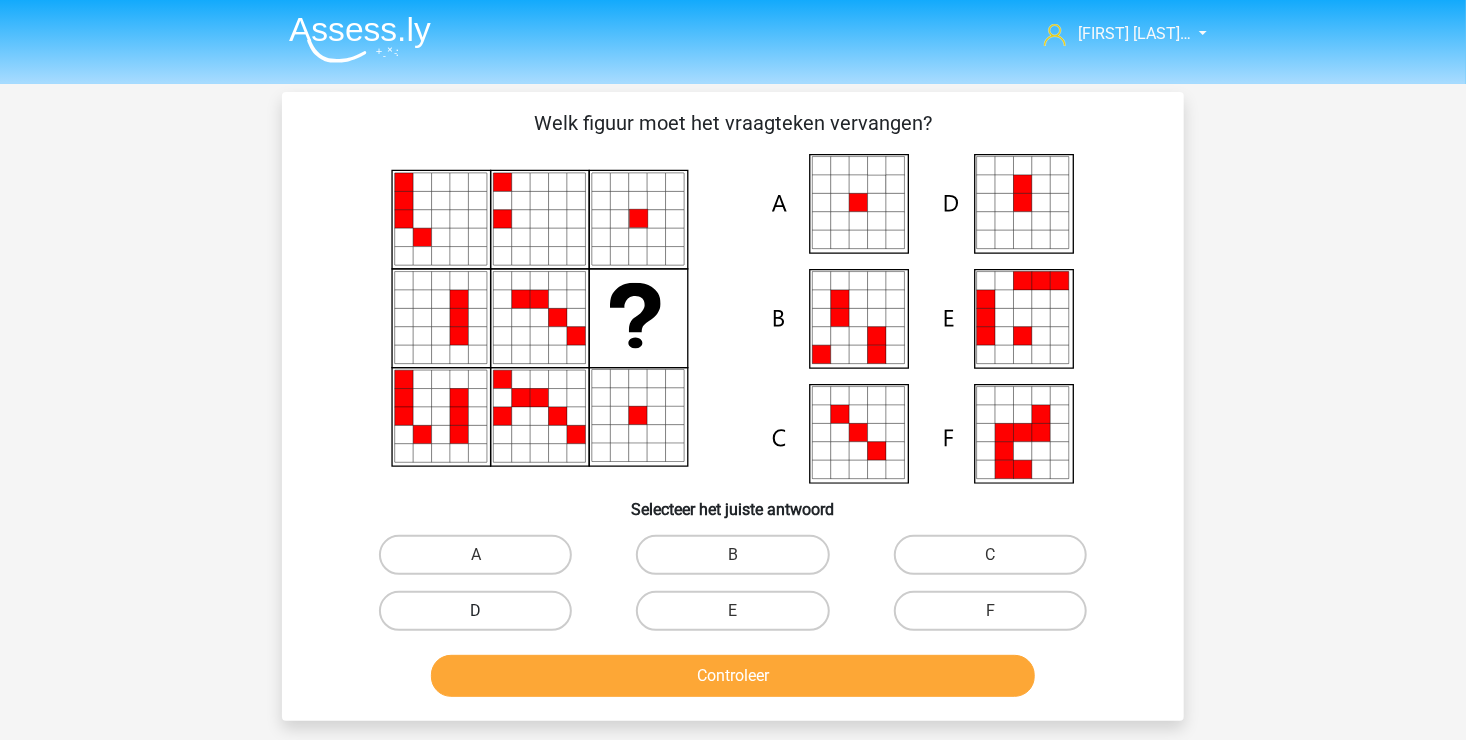 click on "D" at bounding box center [475, 611] 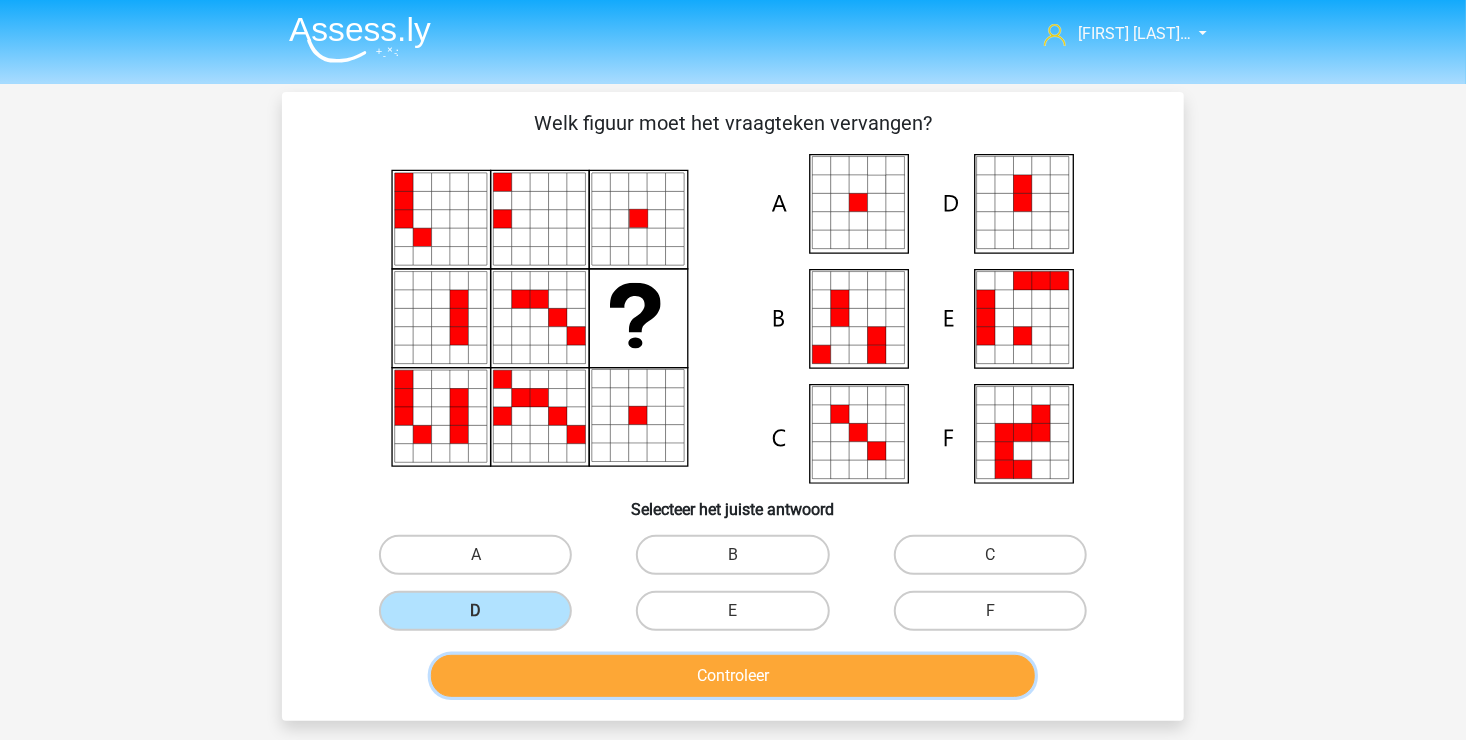 click on "Controleer" at bounding box center (733, 676) 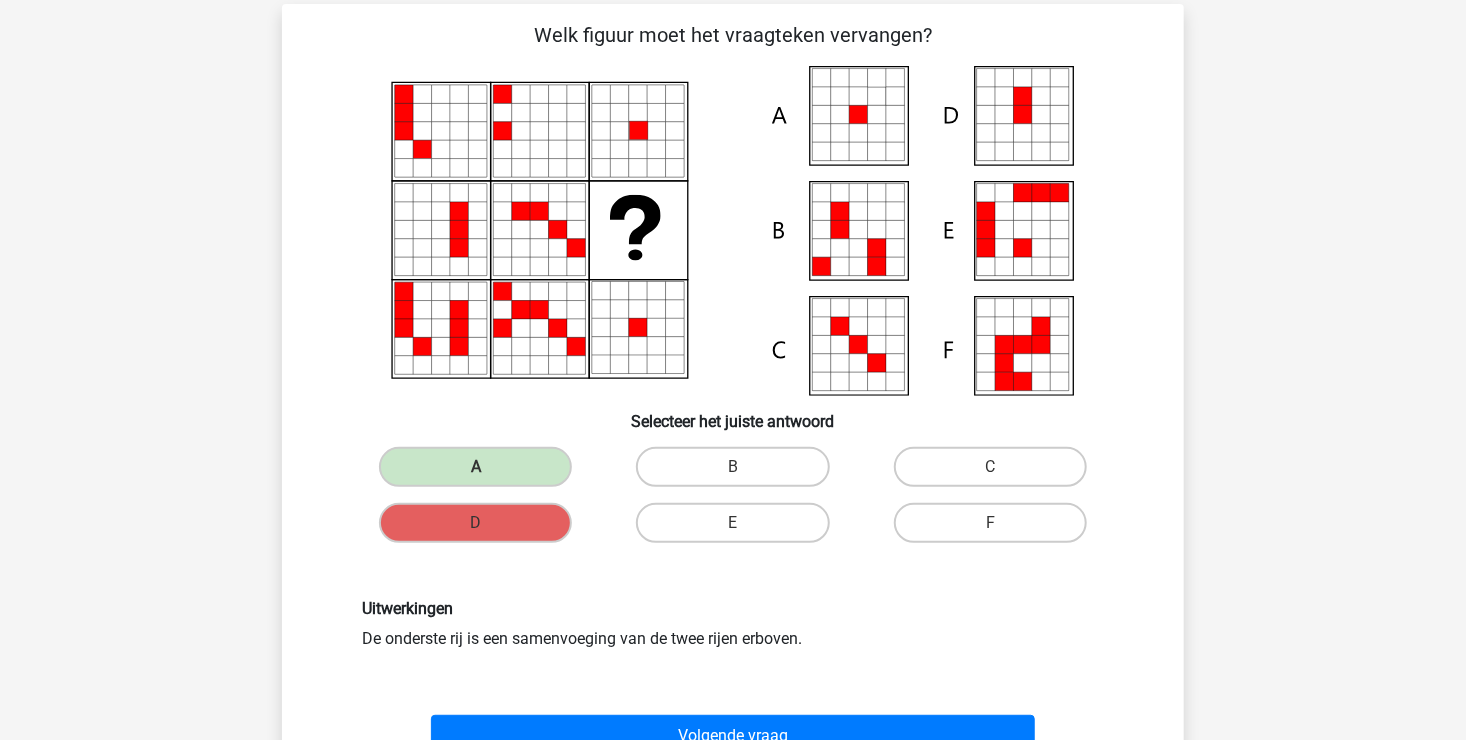 scroll, scrollTop: 100, scrollLeft: 0, axis: vertical 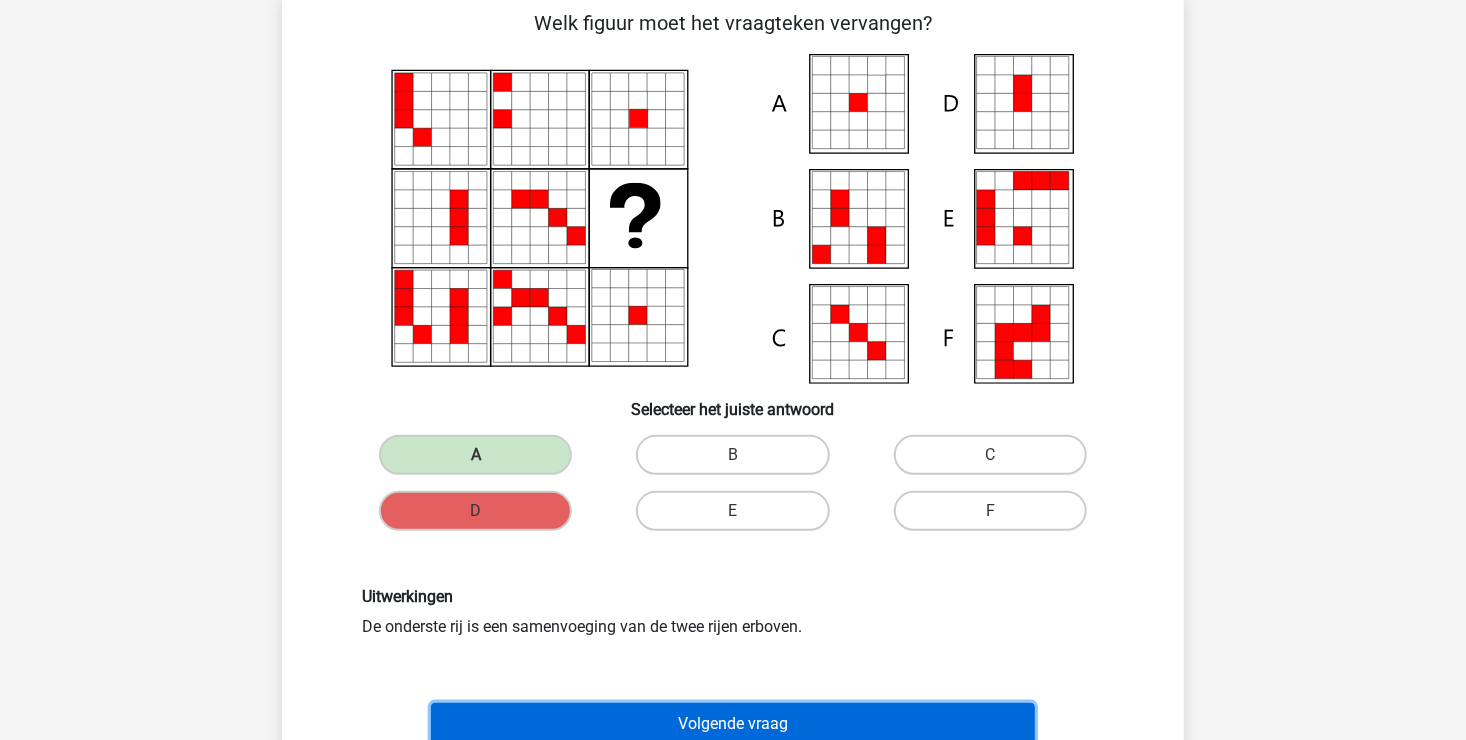 click on "Volgende vraag" at bounding box center [733, 724] 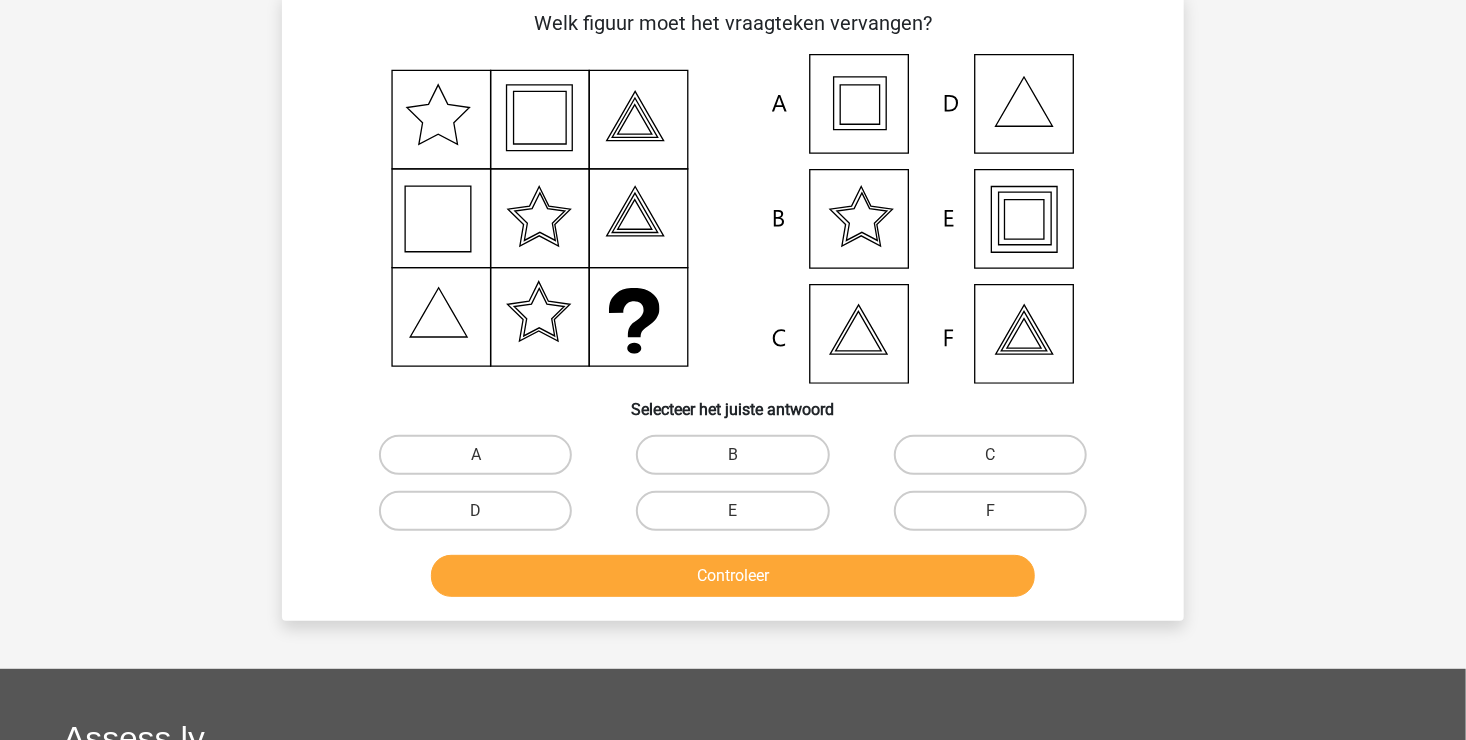 scroll, scrollTop: 92, scrollLeft: 0, axis: vertical 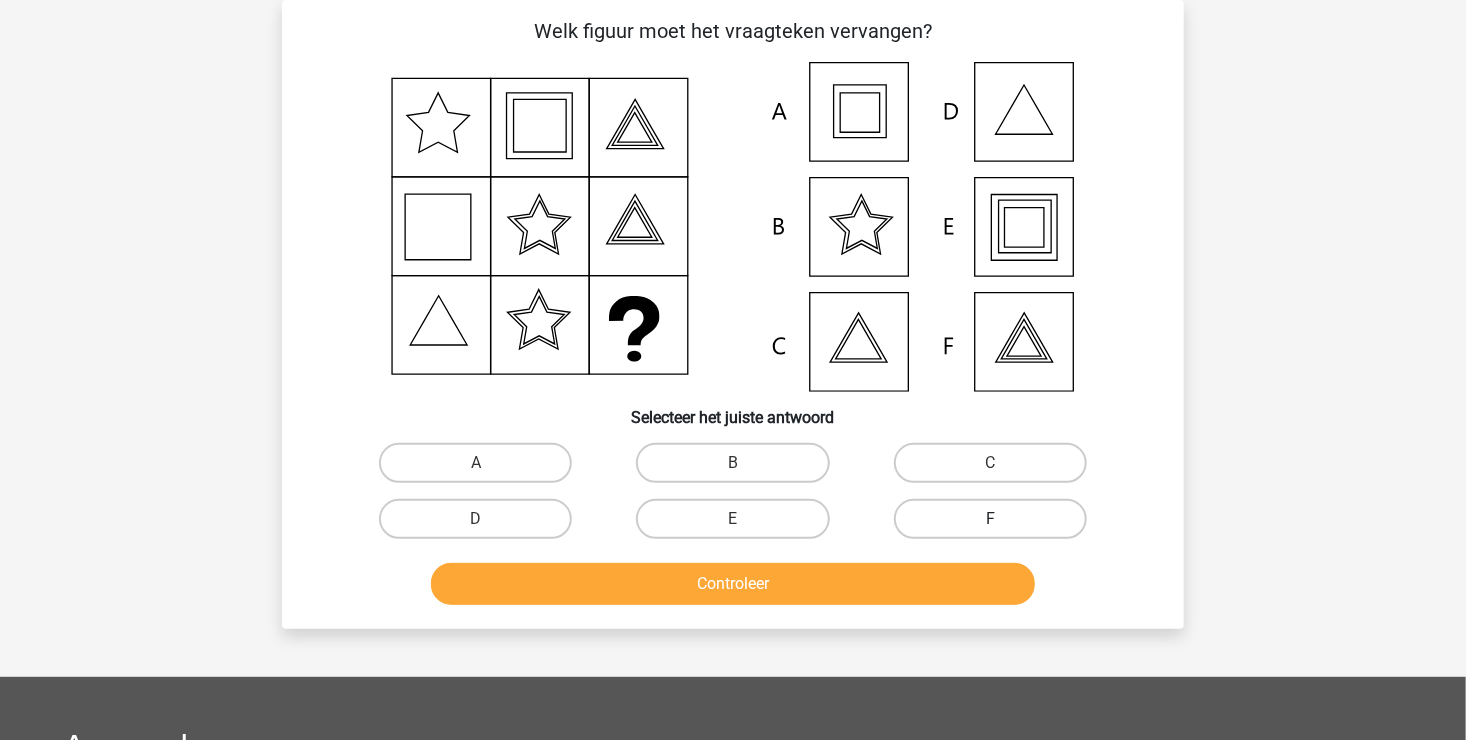 click on "F" at bounding box center [990, 519] 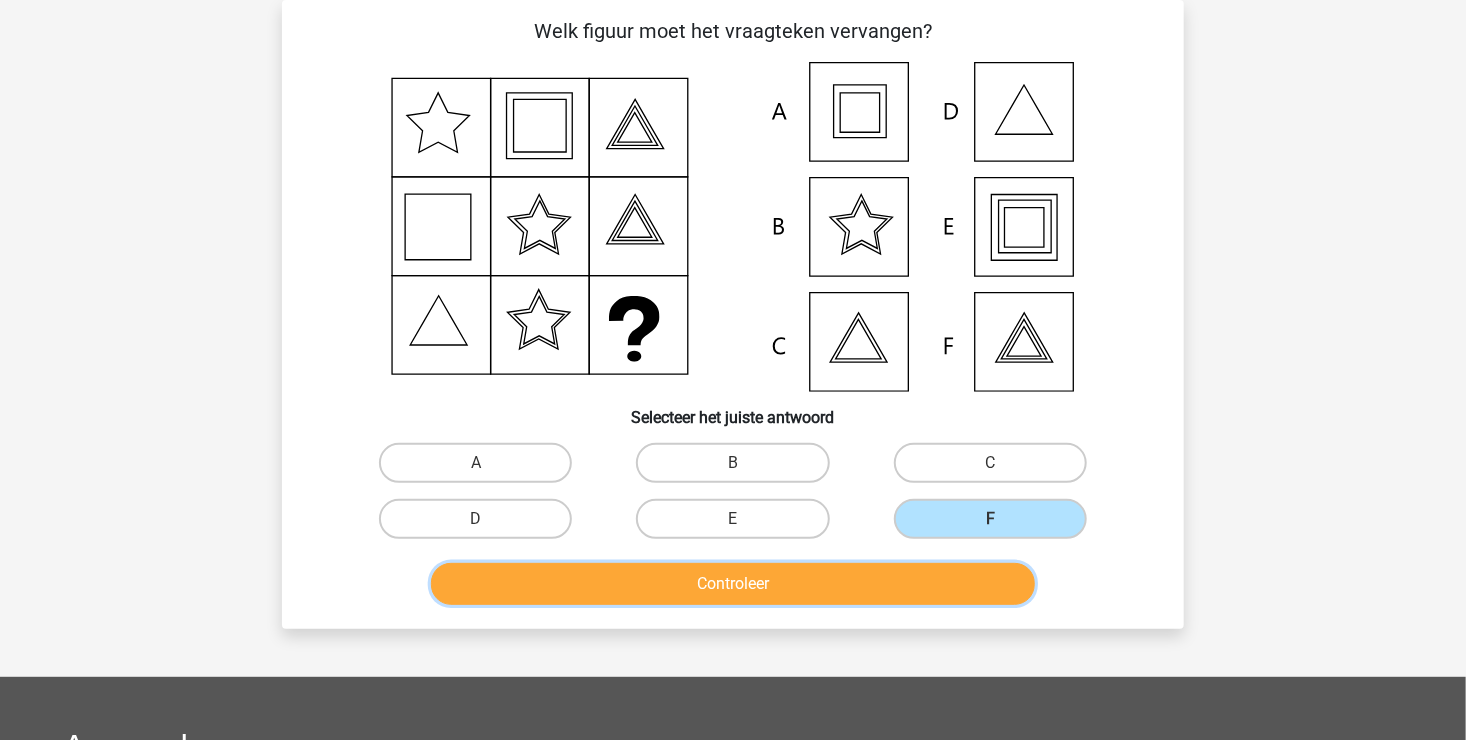 click on "Controleer" at bounding box center [733, 584] 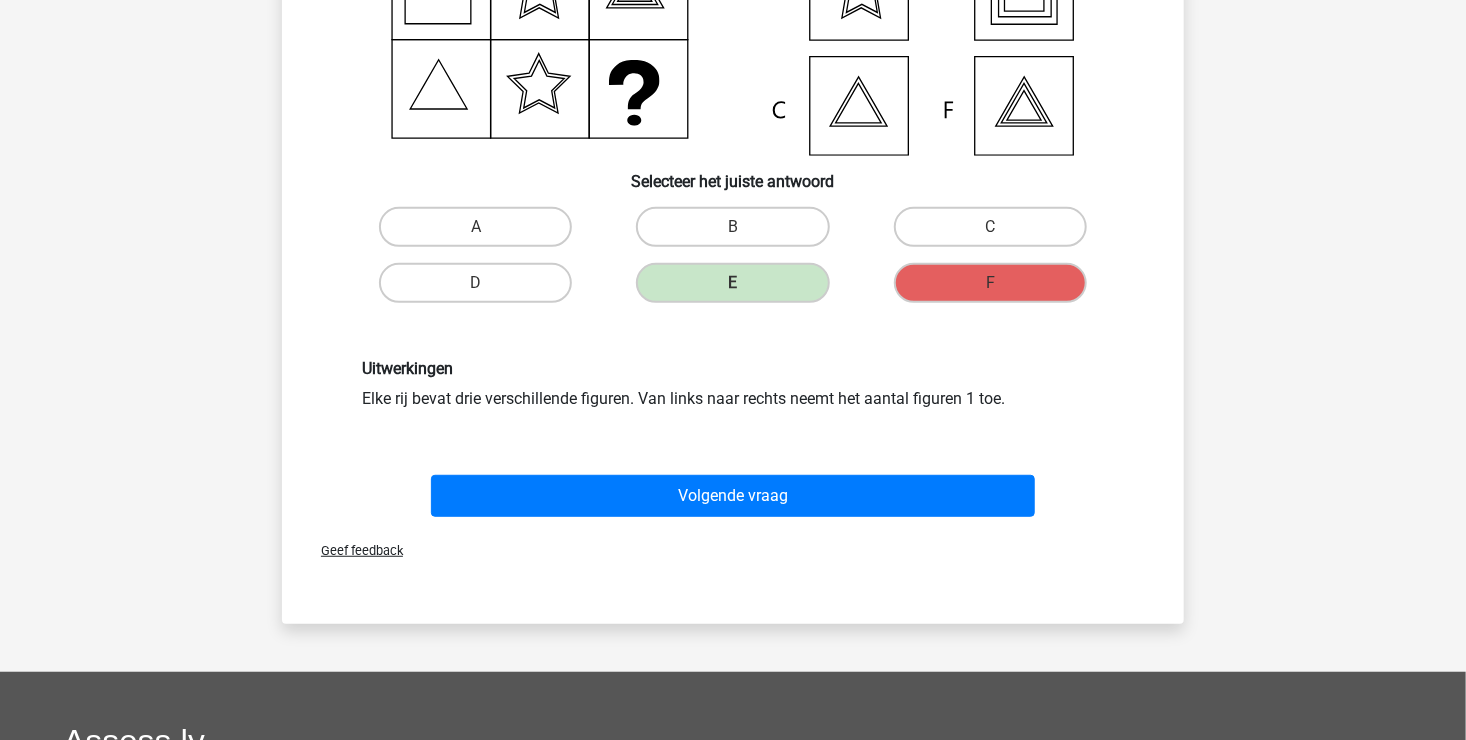 scroll, scrollTop: 392, scrollLeft: 0, axis: vertical 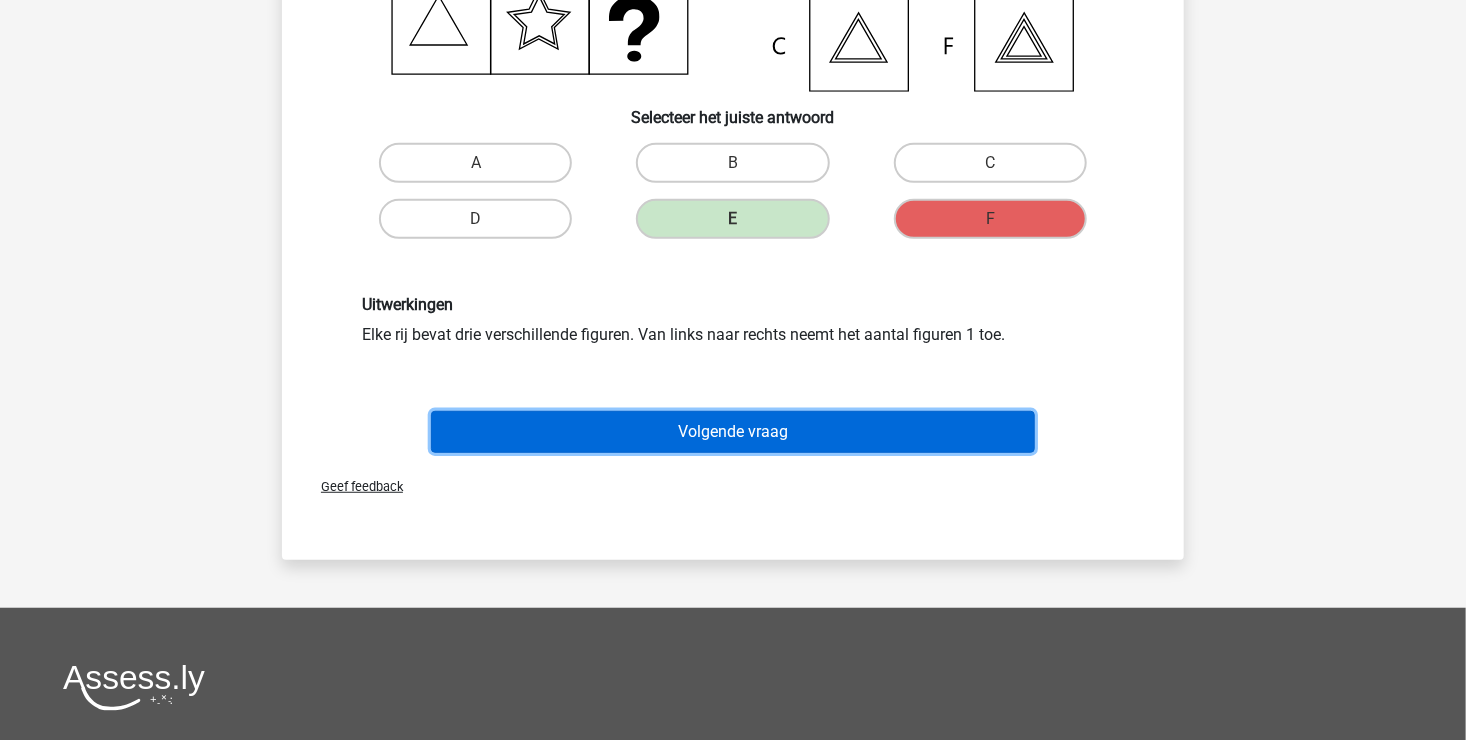 click on "Volgende vraag" at bounding box center (733, 432) 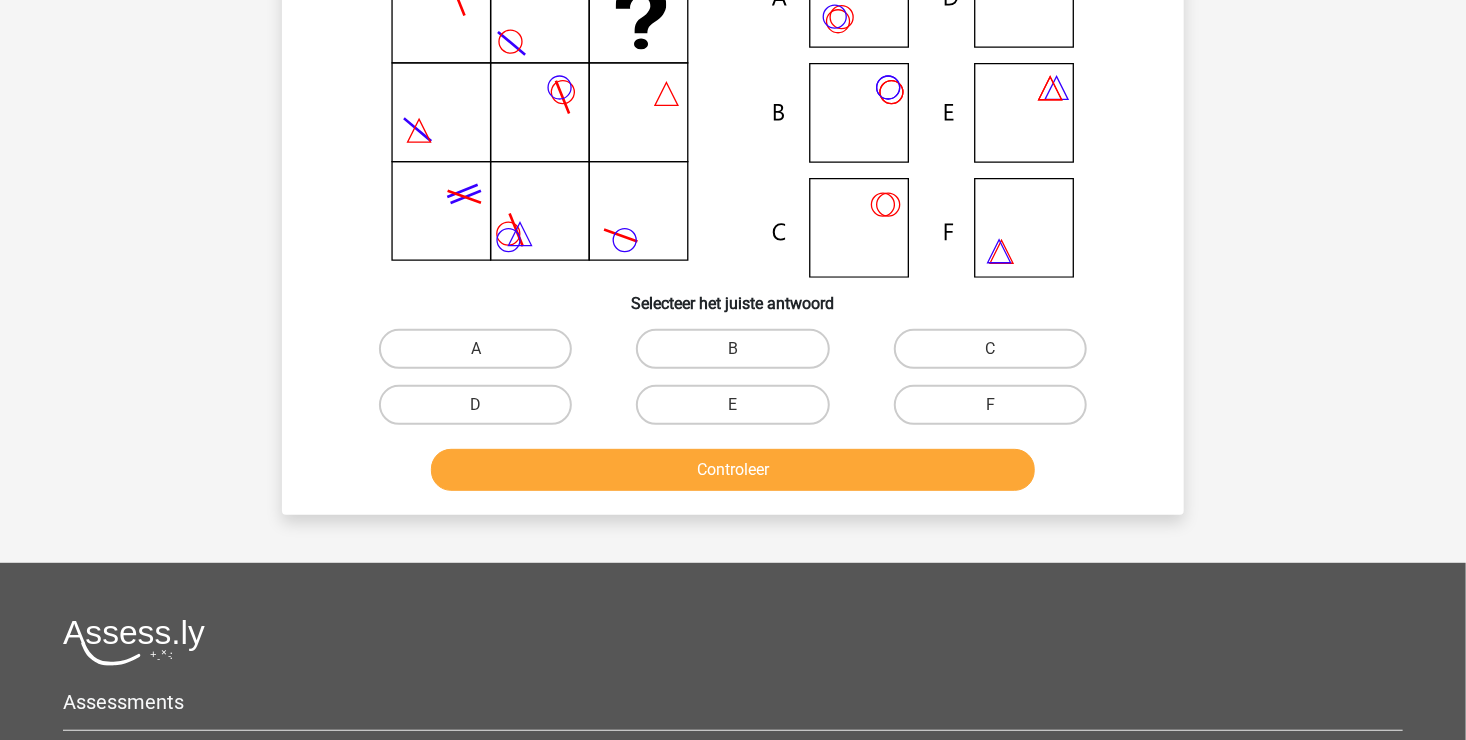 scroll, scrollTop: 92, scrollLeft: 0, axis: vertical 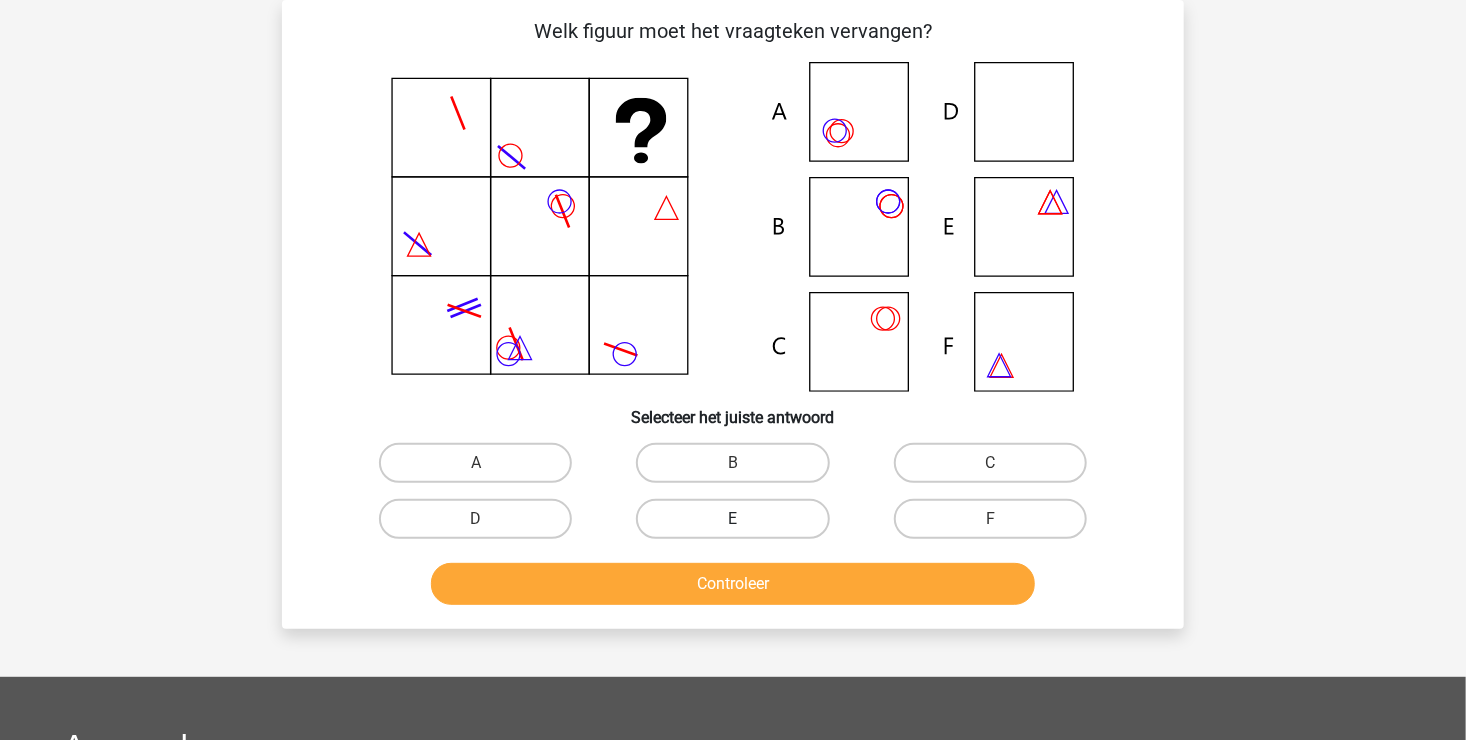 click on "E" at bounding box center (732, 519) 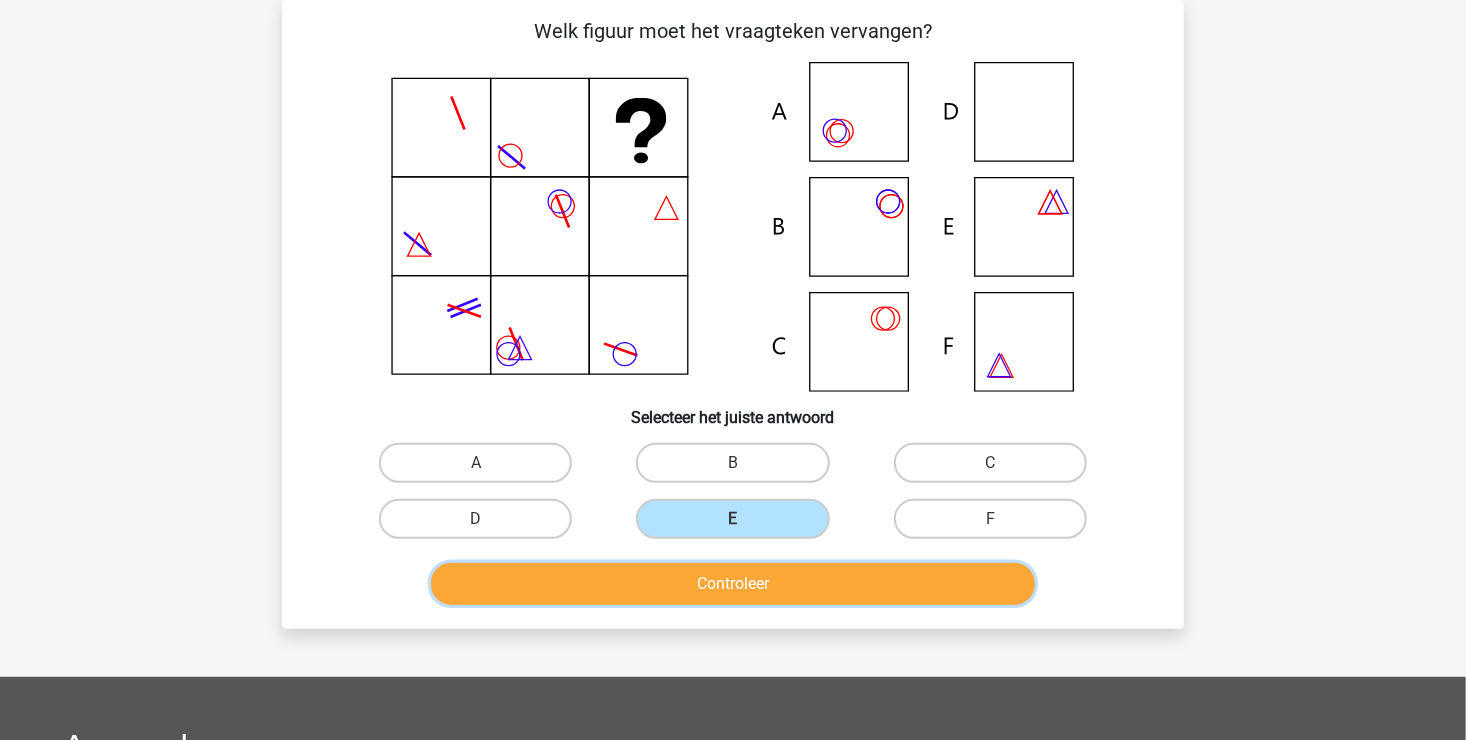 click on "Controleer" at bounding box center [733, 584] 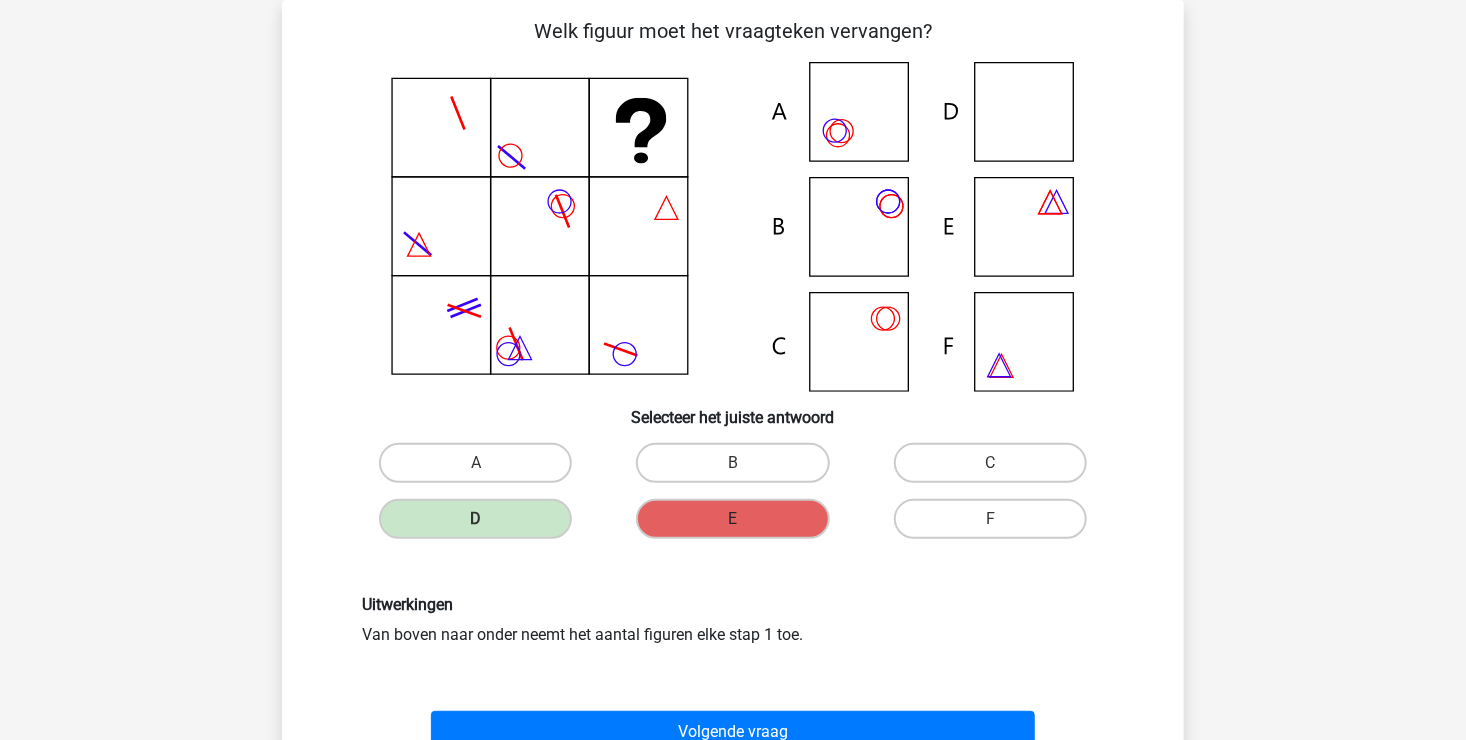 scroll, scrollTop: 192, scrollLeft: 0, axis: vertical 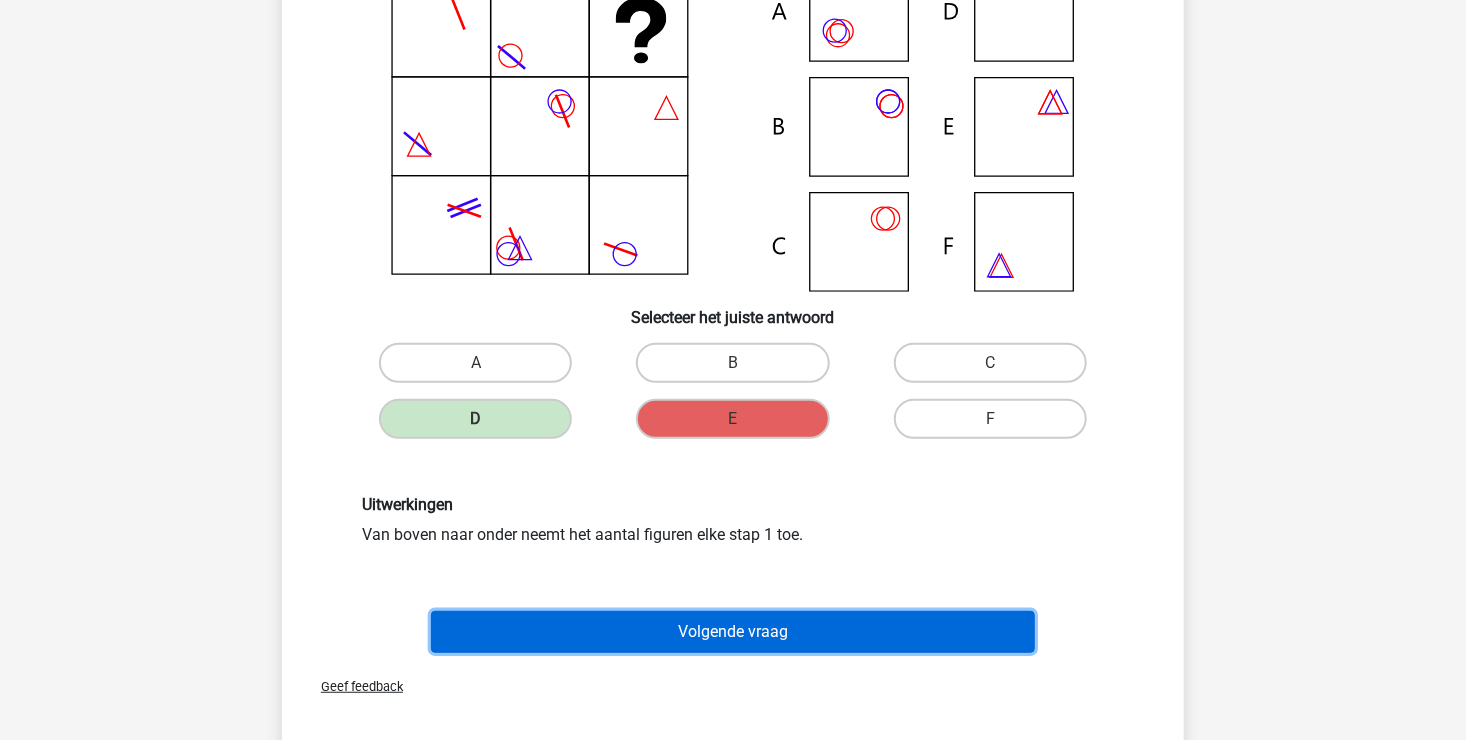 click on "Volgende vraag" at bounding box center (733, 632) 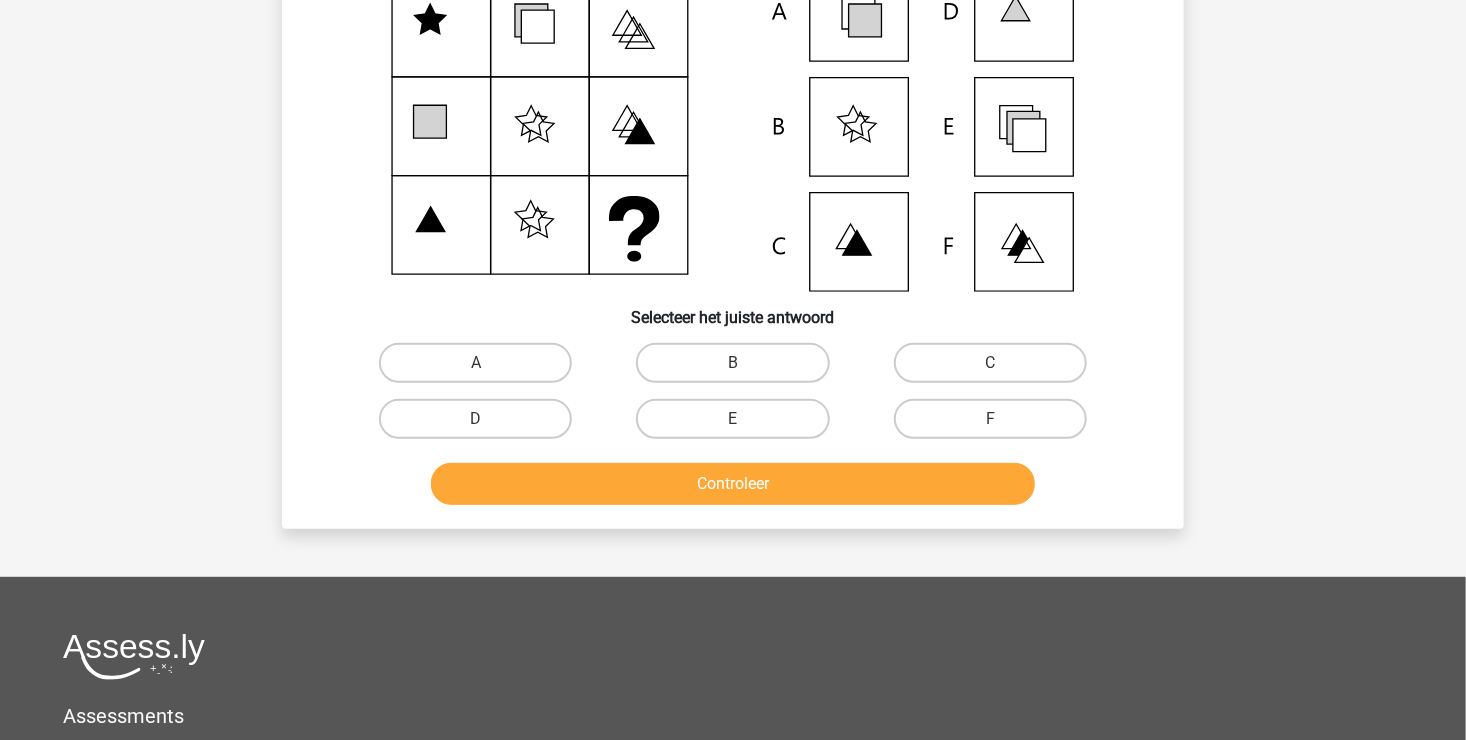 scroll, scrollTop: 92, scrollLeft: 0, axis: vertical 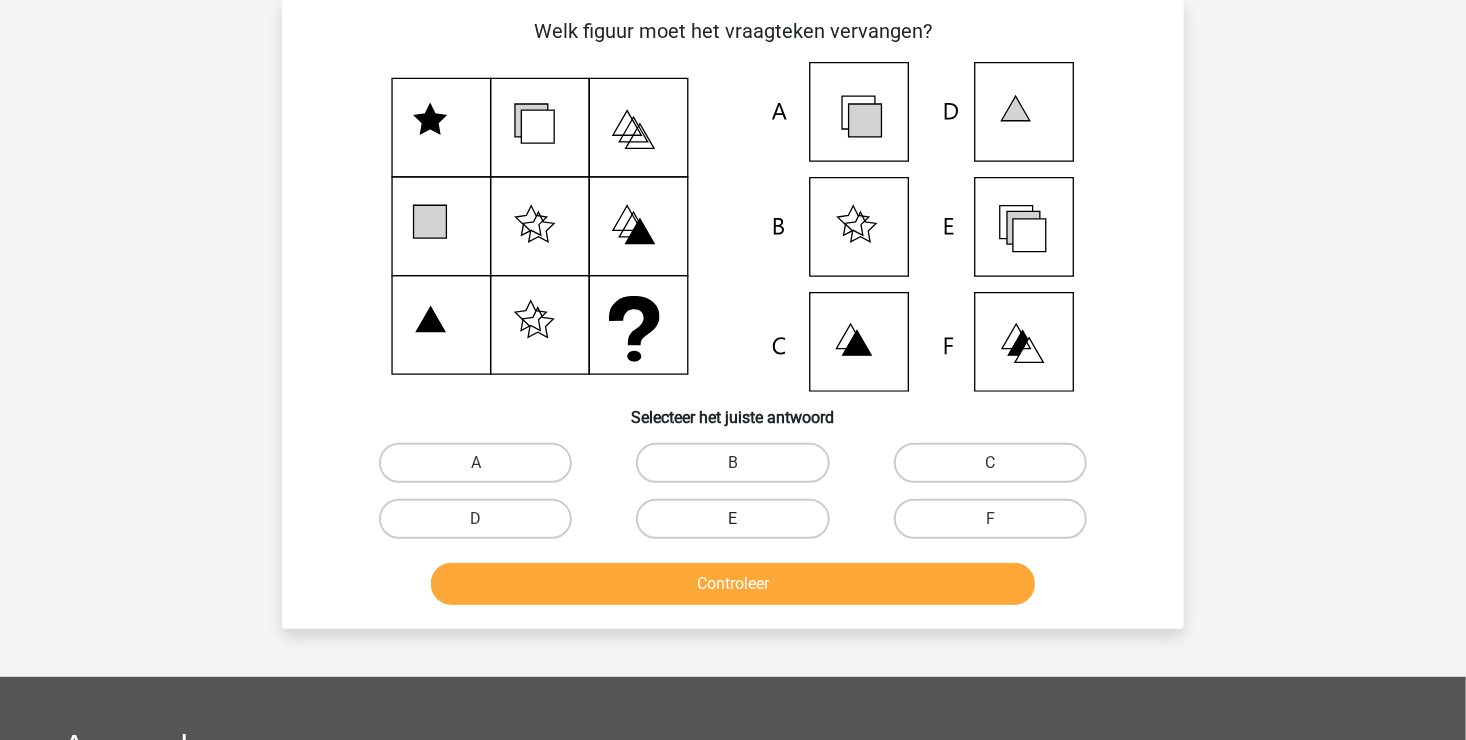 click on "E" at bounding box center (732, 519) 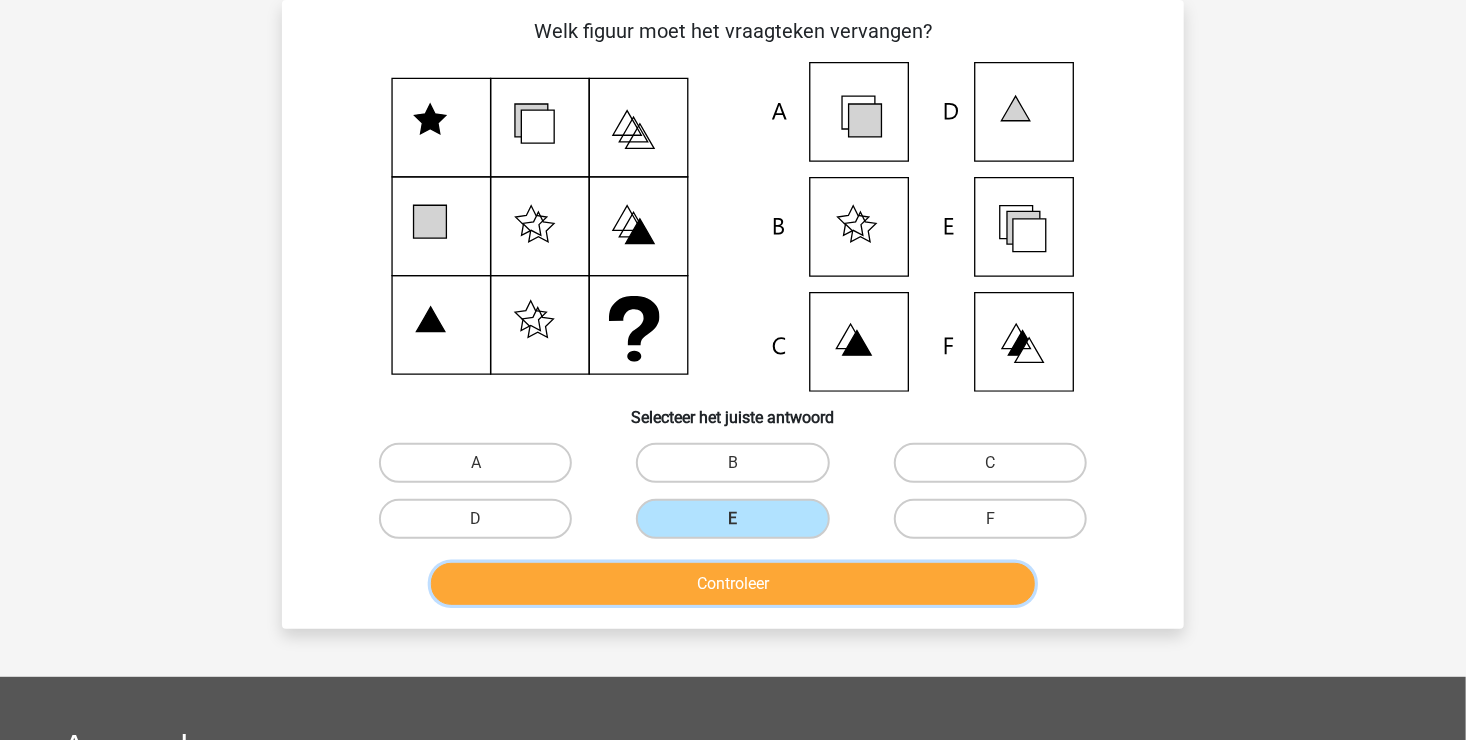 click on "Controleer" at bounding box center [733, 584] 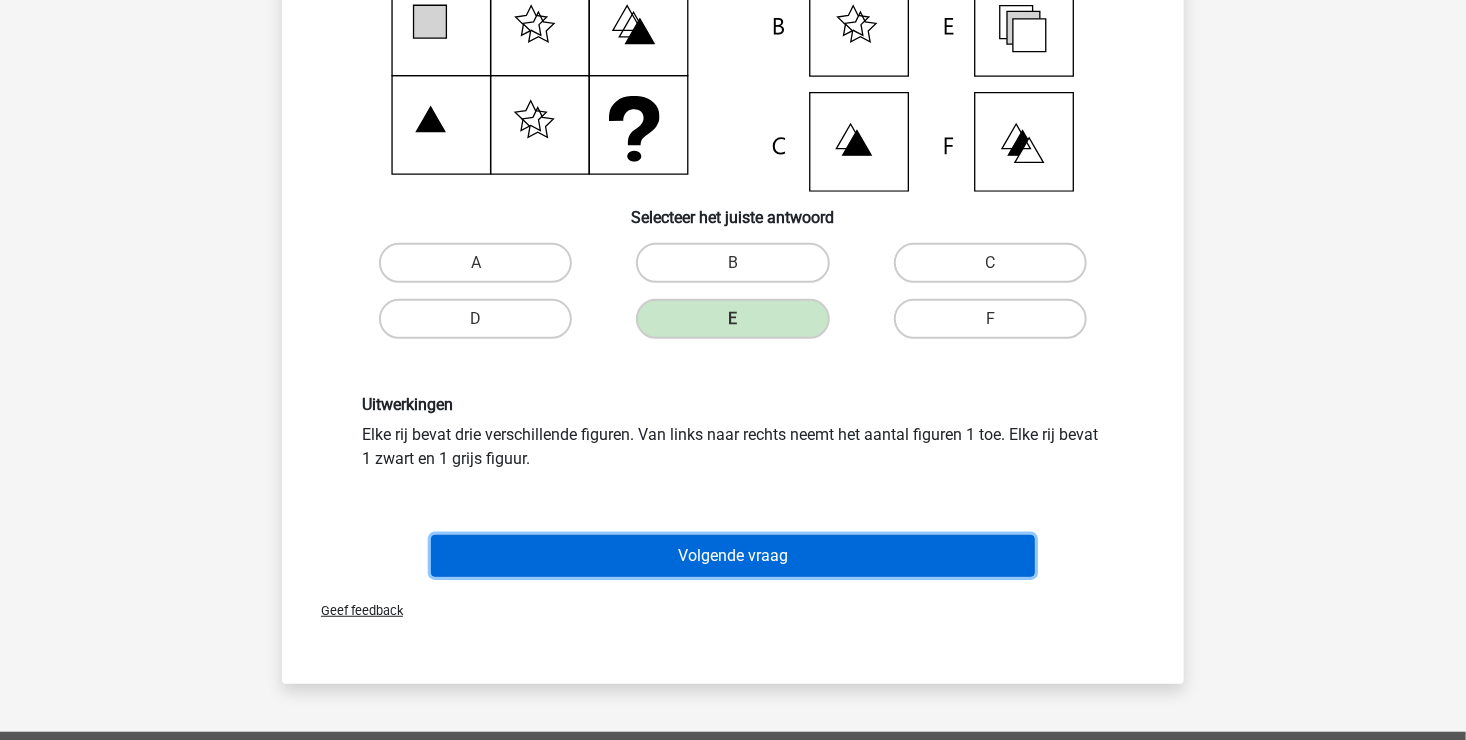 click on "Volgende vraag" at bounding box center (733, 556) 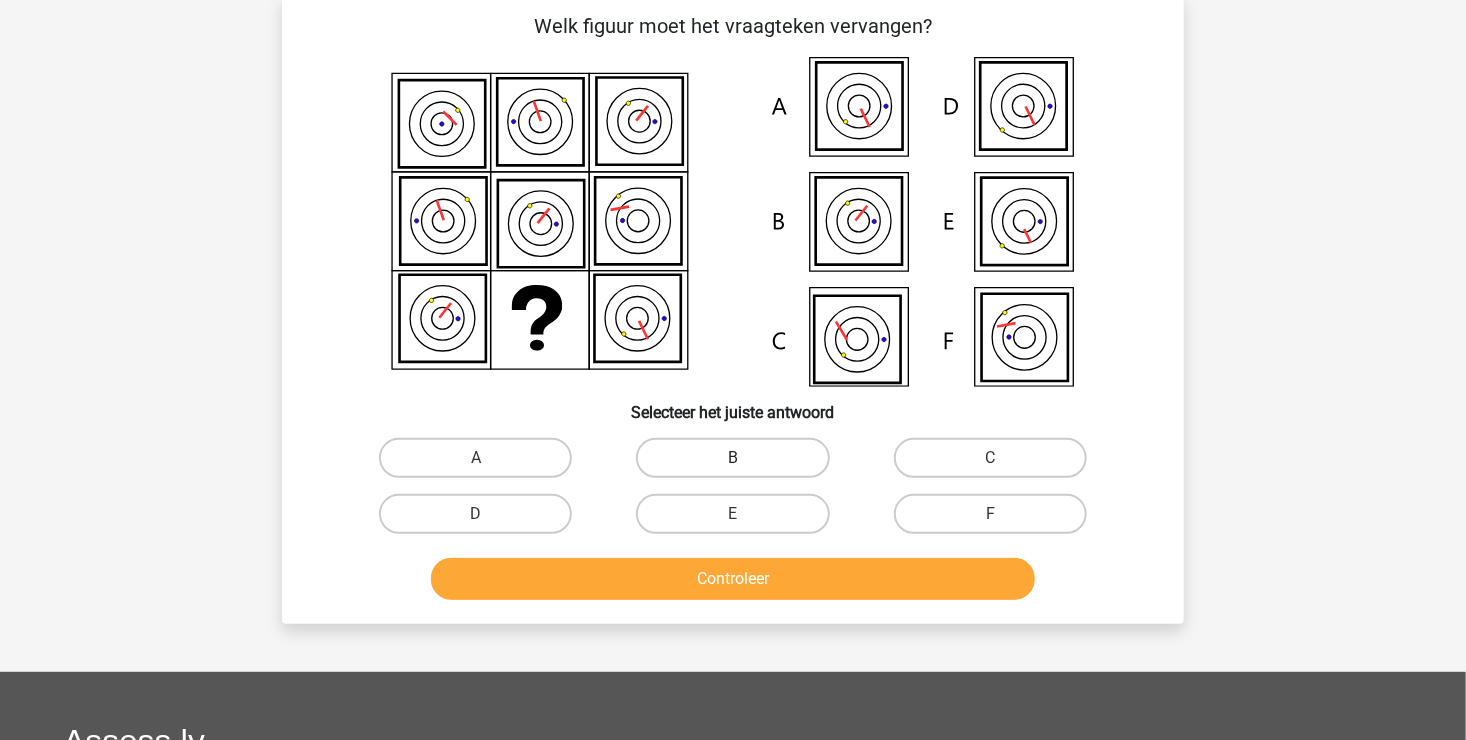 scroll, scrollTop: 92, scrollLeft: 0, axis: vertical 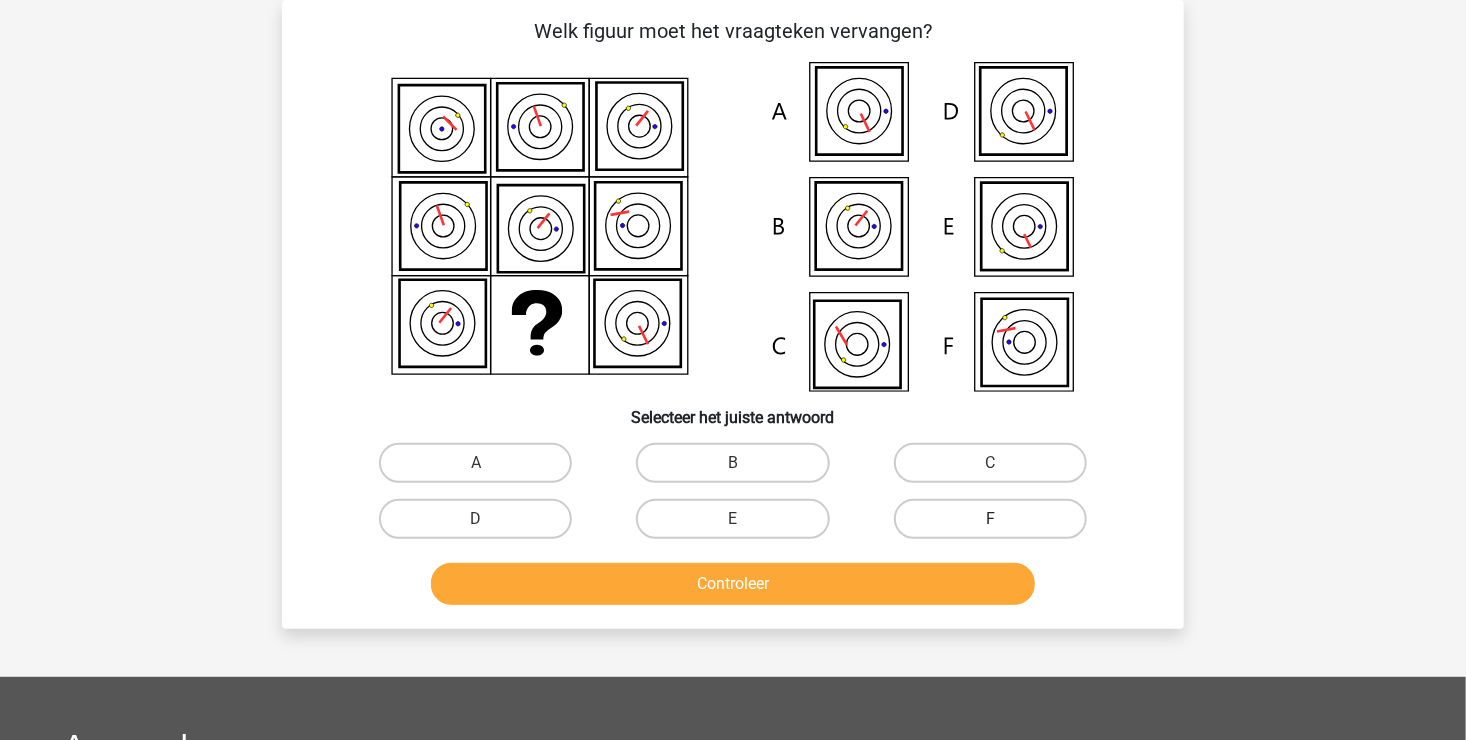 click on "F" at bounding box center (990, 519) 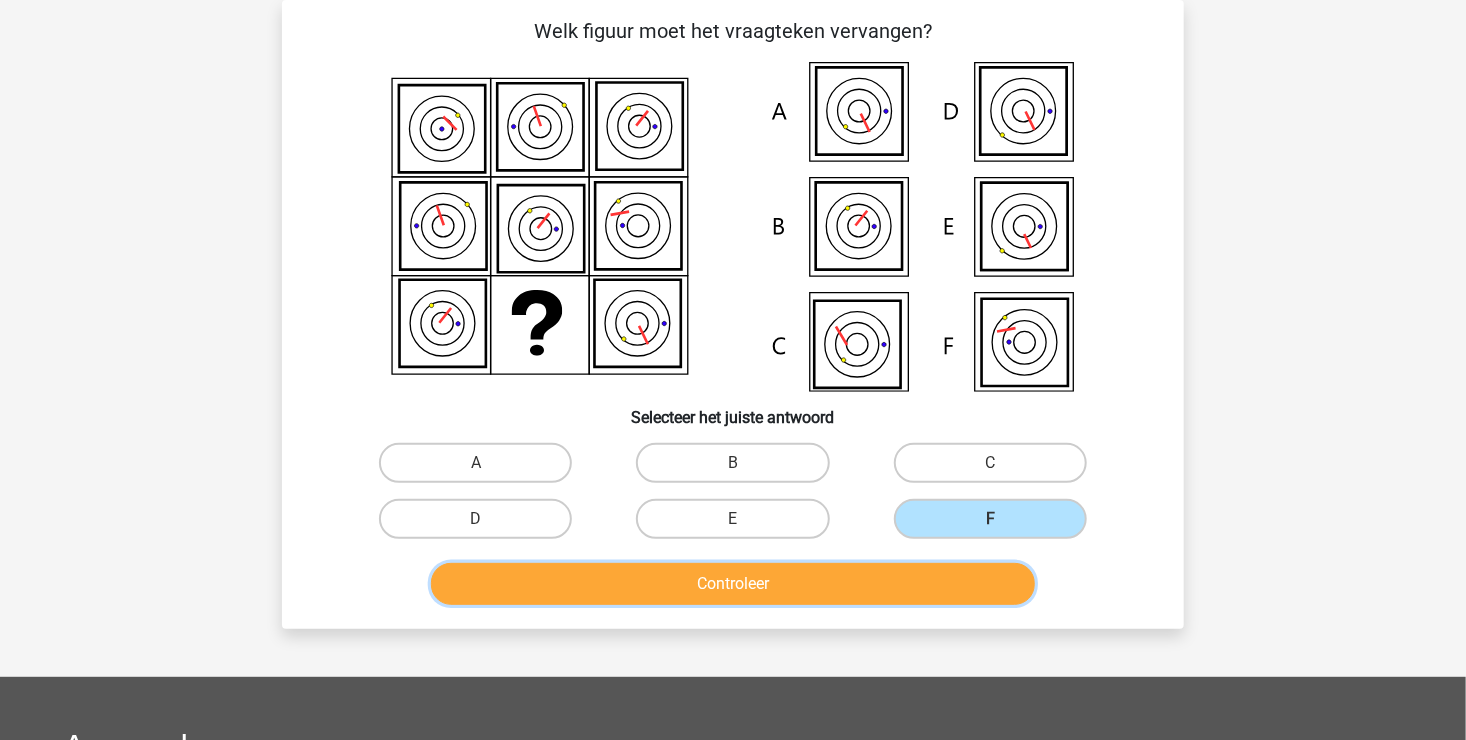 click on "Controleer" at bounding box center [733, 584] 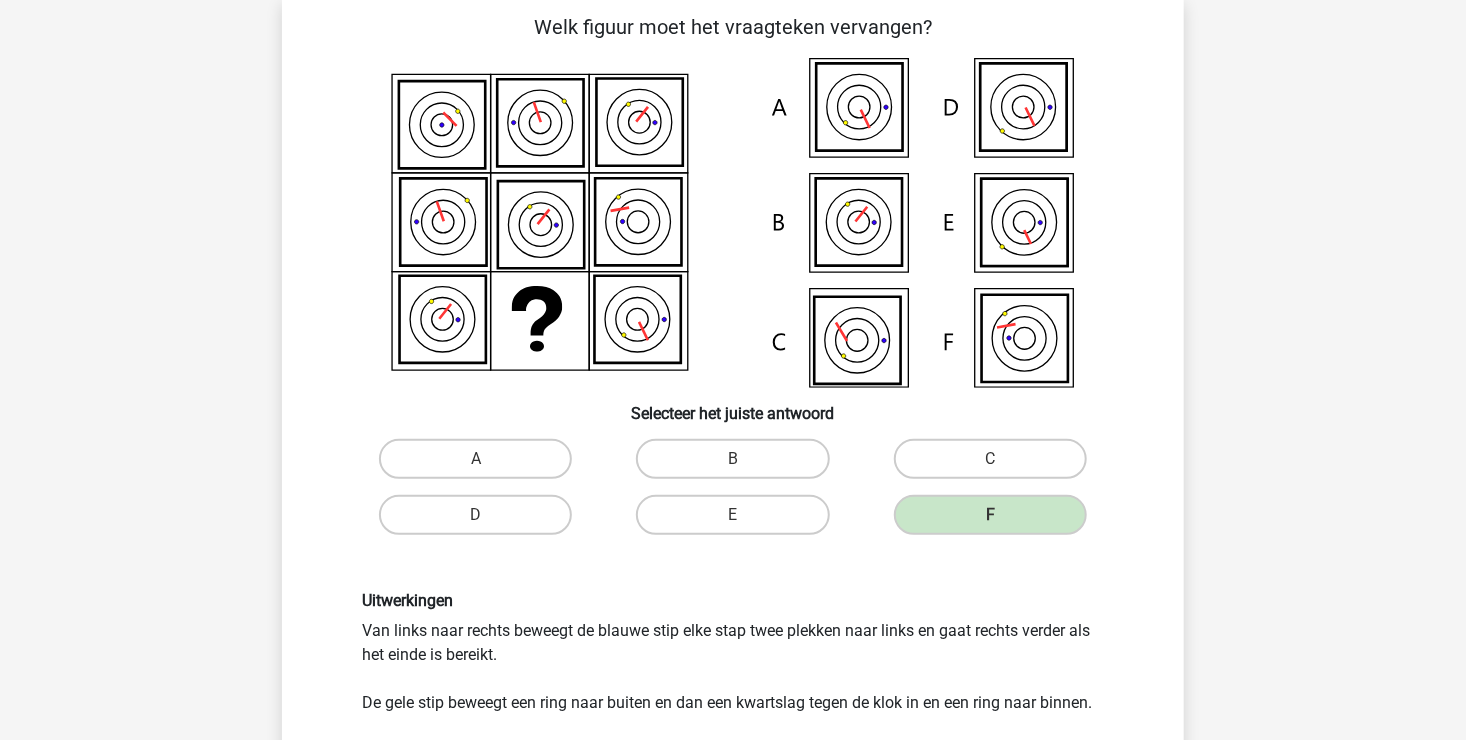 scroll, scrollTop: 392, scrollLeft: 0, axis: vertical 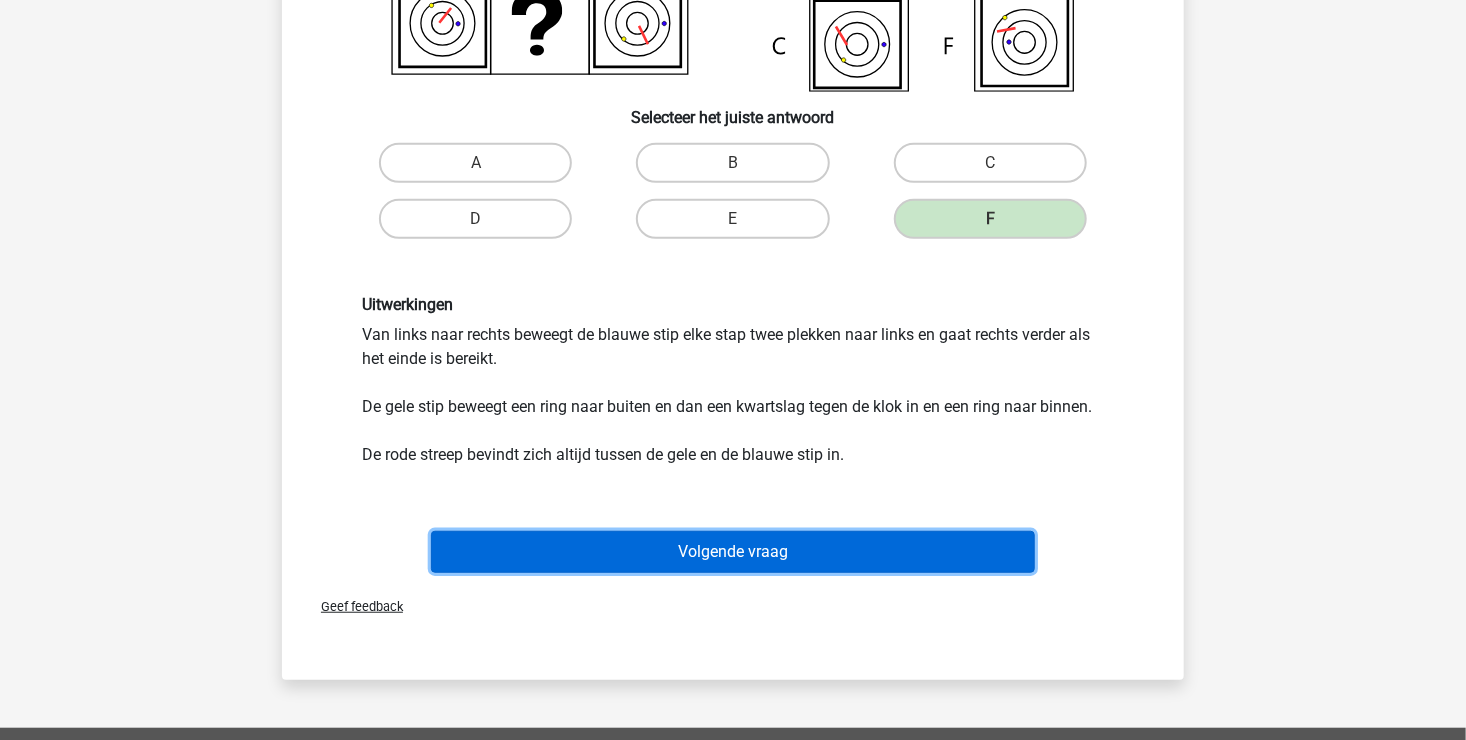 click on "Volgende vraag" at bounding box center (733, 552) 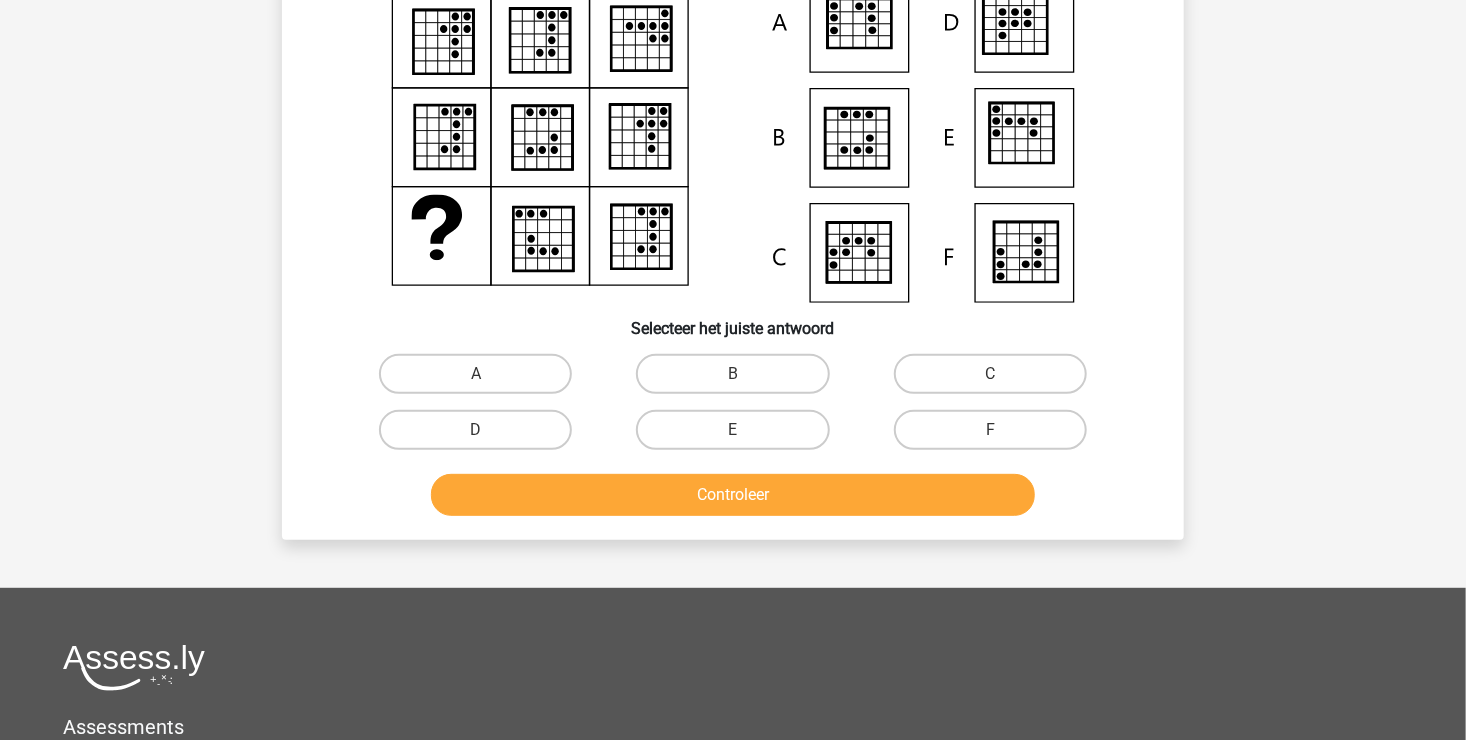 scroll, scrollTop: 92, scrollLeft: 0, axis: vertical 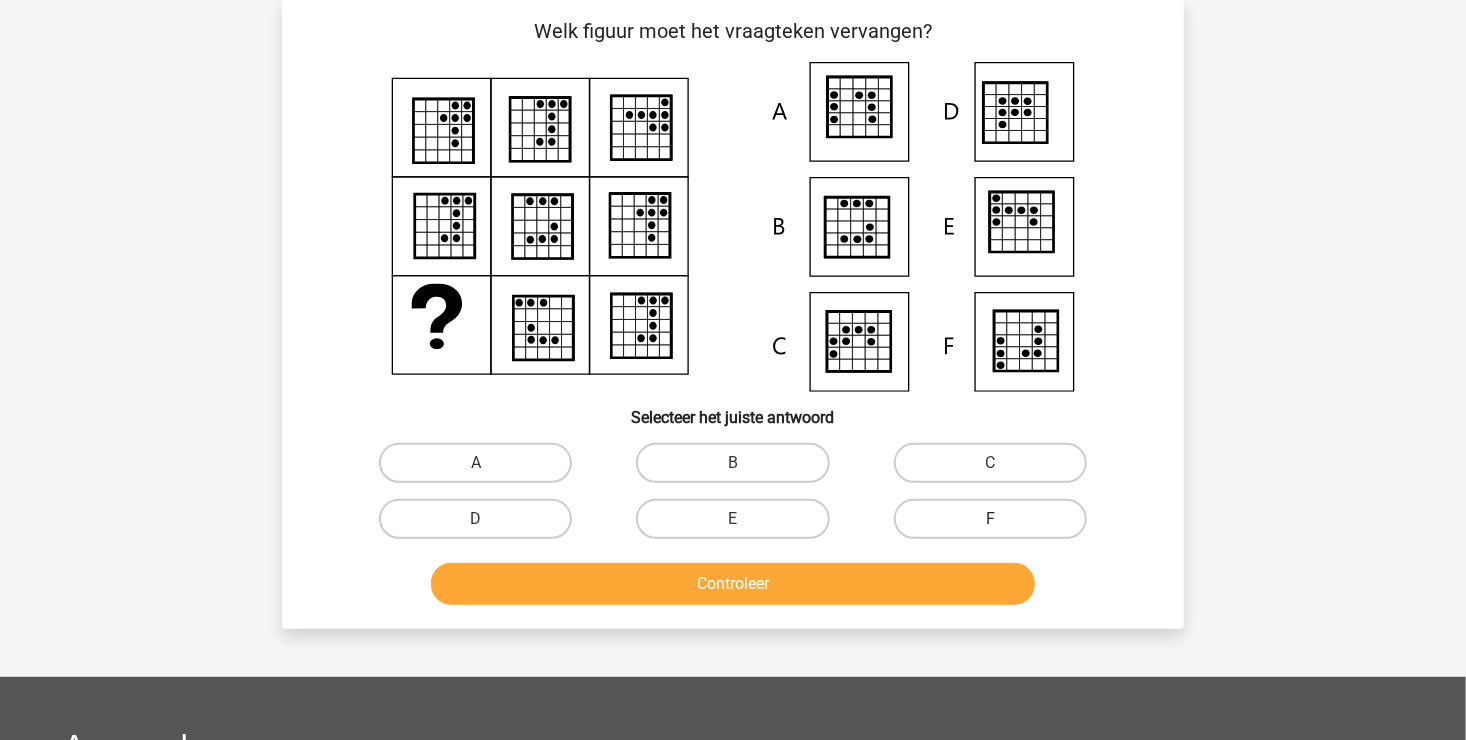 click on "F" at bounding box center (990, 519) 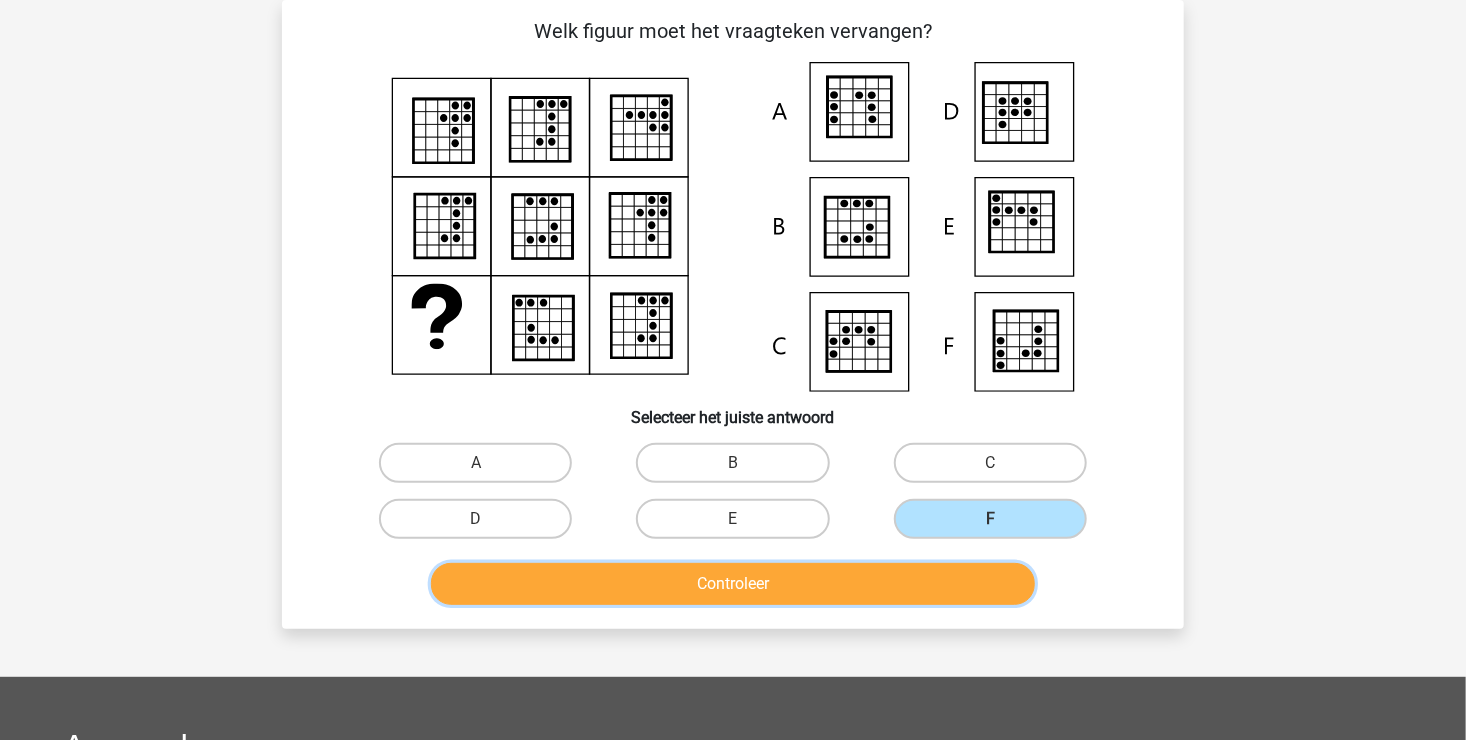 click on "Controleer" at bounding box center [733, 584] 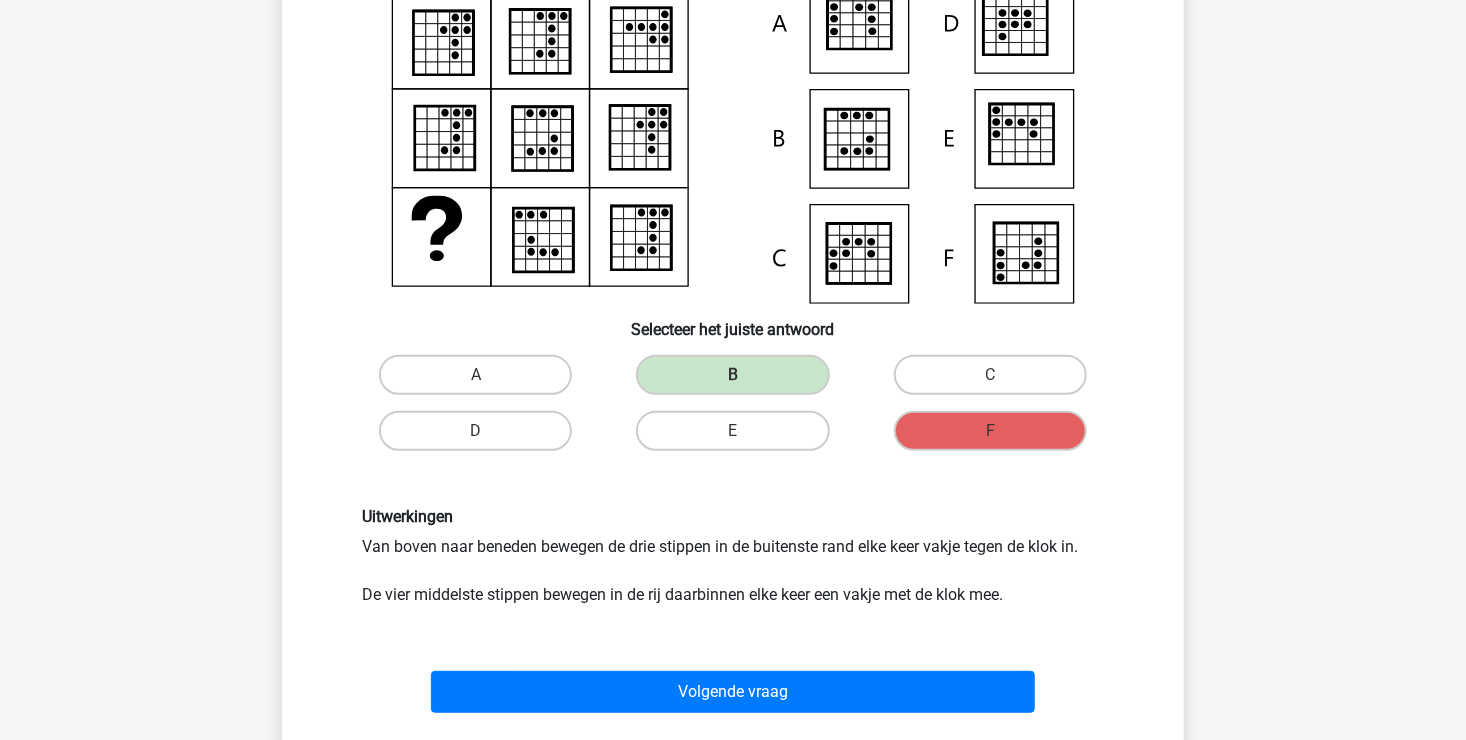scroll, scrollTop: 192, scrollLeft: 0, axis: vertical 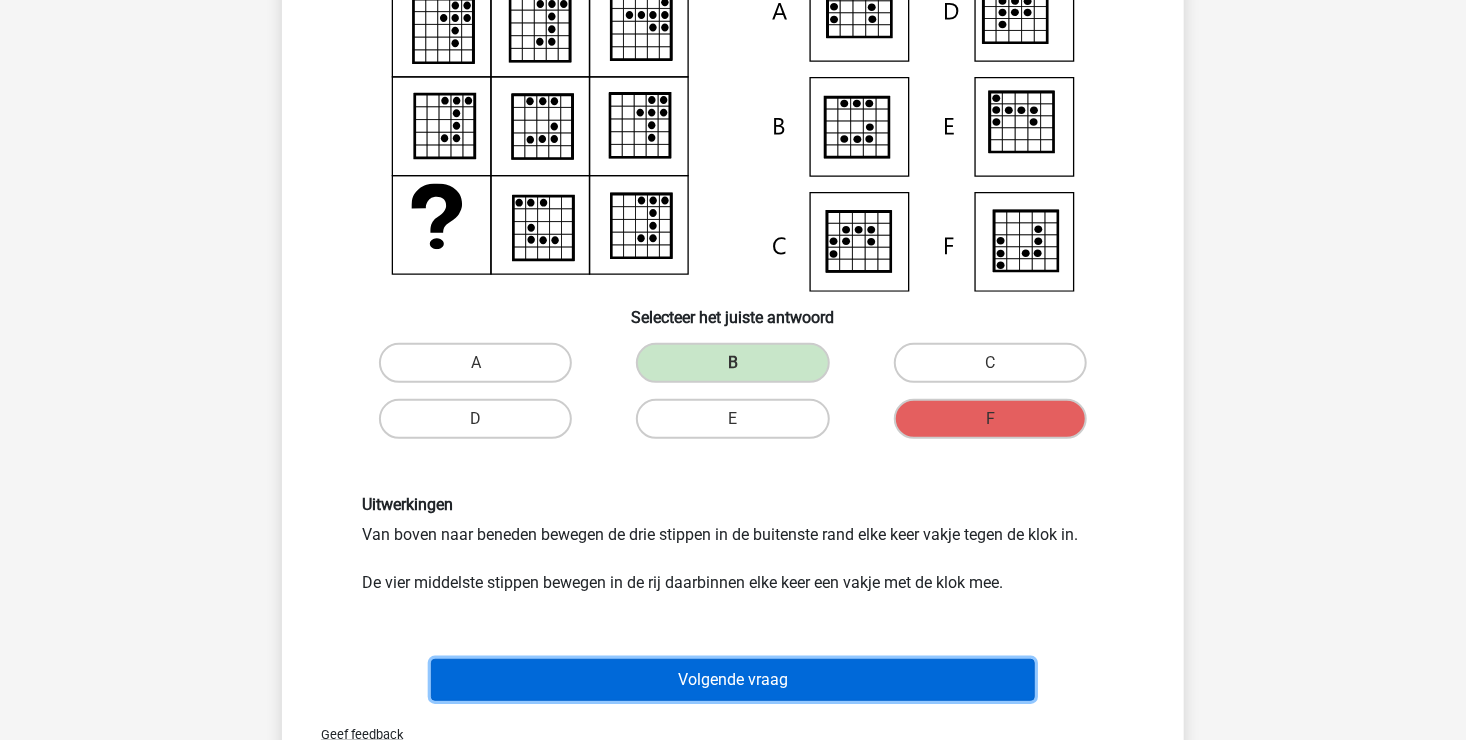 click on "Volgende vraag" at bounding box center [733, 680] 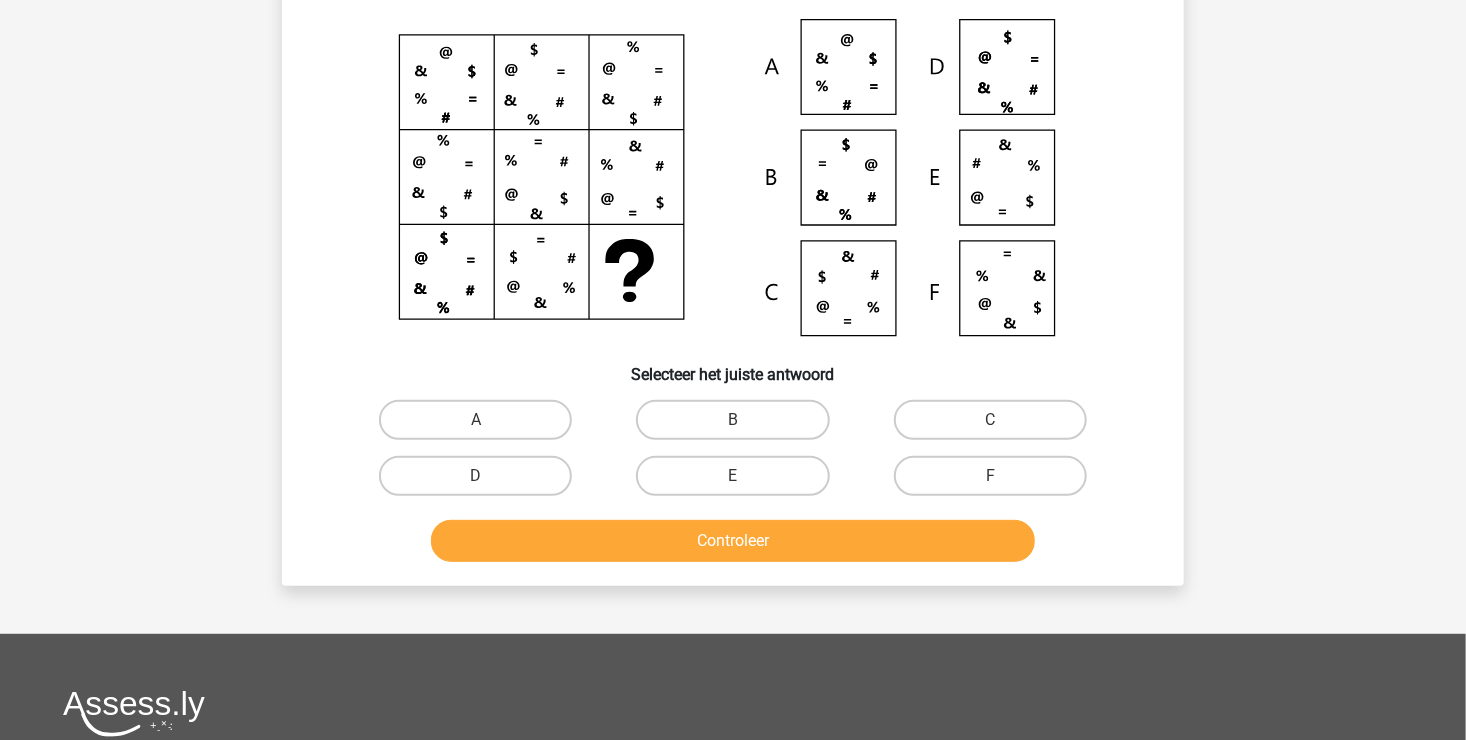 scroll, scrollTop: 92, scrollLeft: 0, axis: vertical 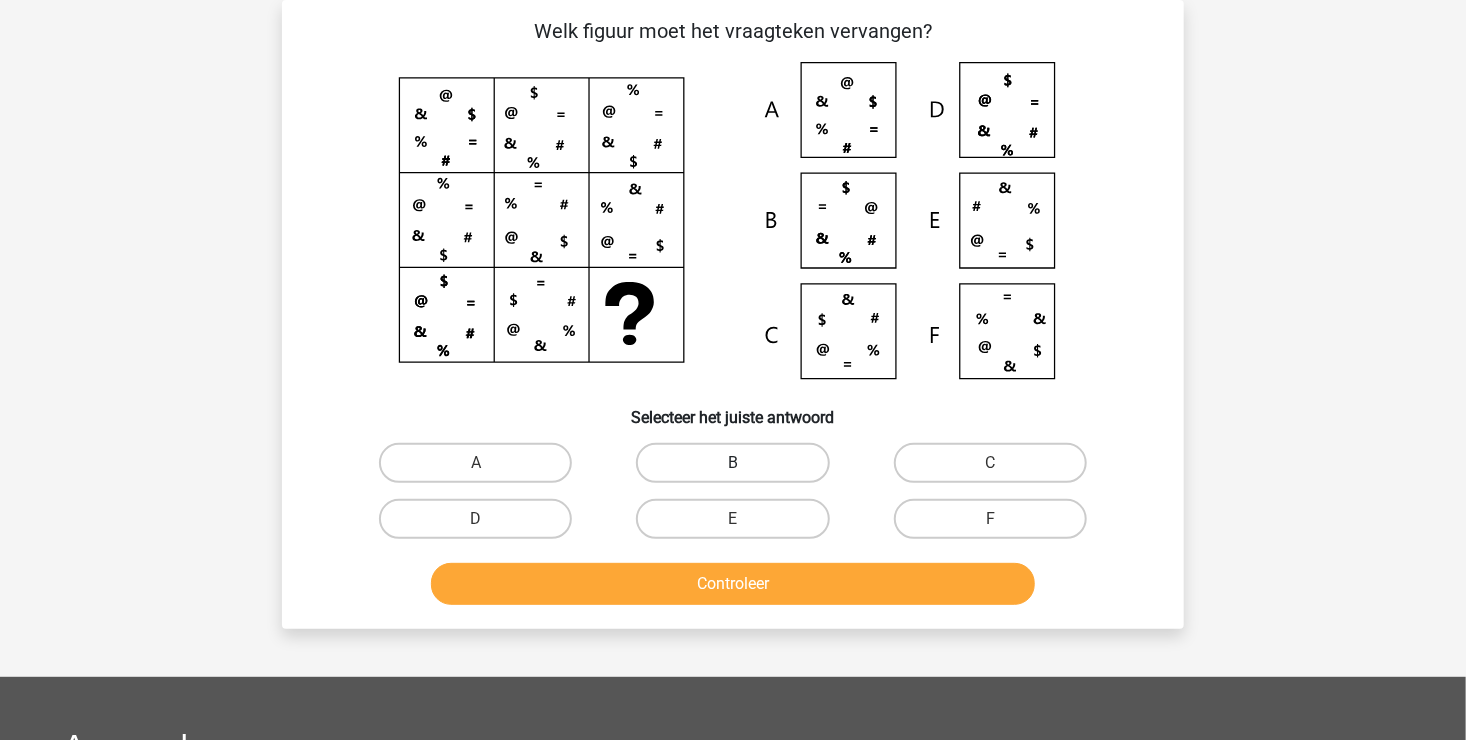 click on "B" at bounding box center [732, 463] 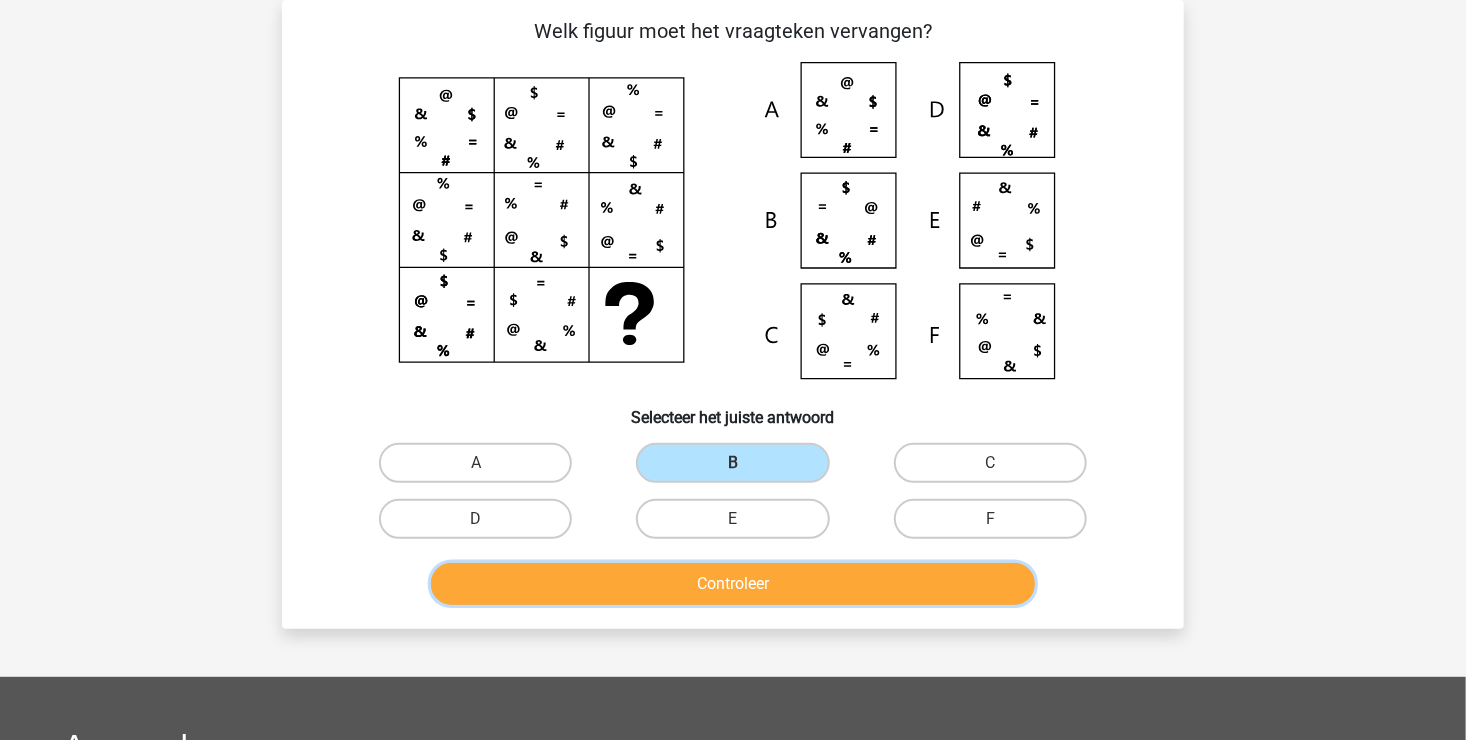 click on "Controleer" at bounding box center [733, 584] 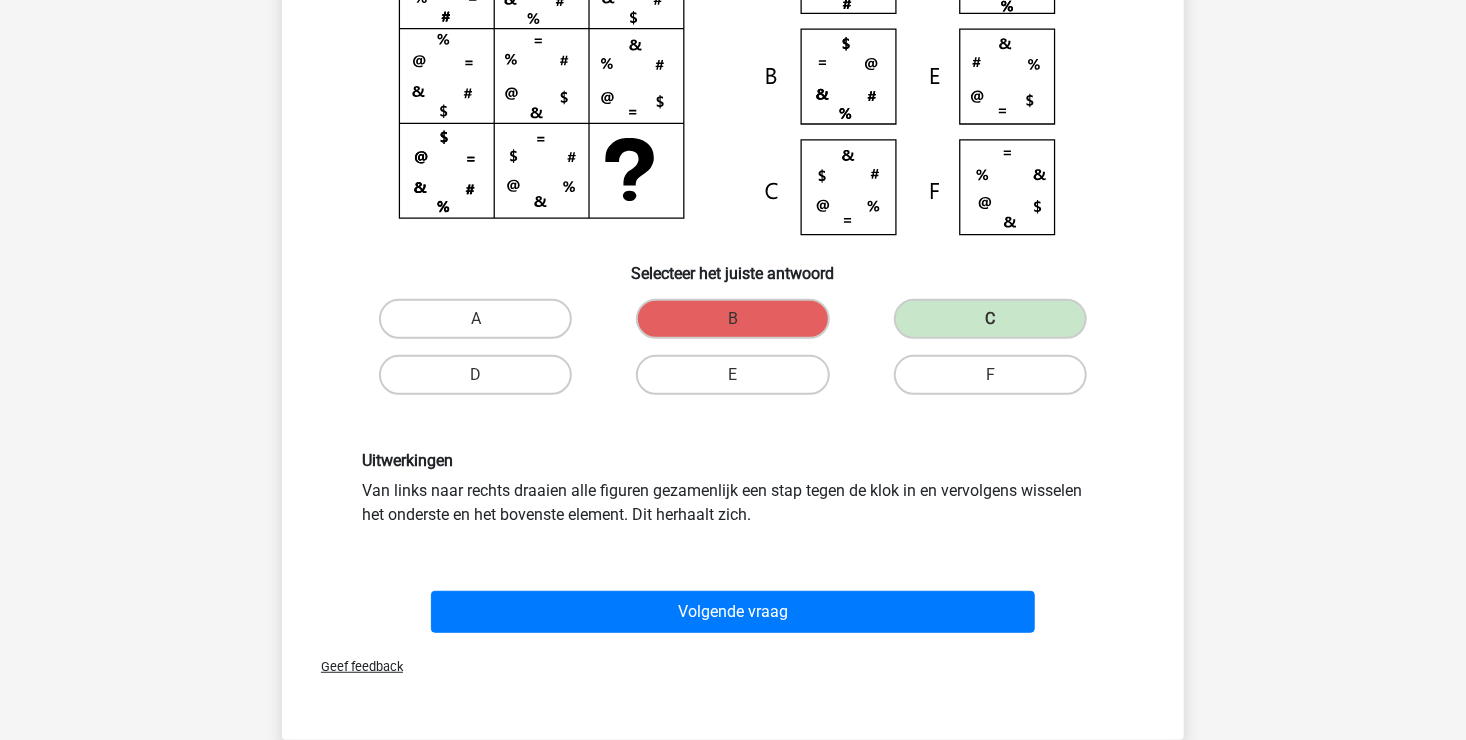 scroll, scrollTop: 292, scrollLeft: 0, axis: vertical 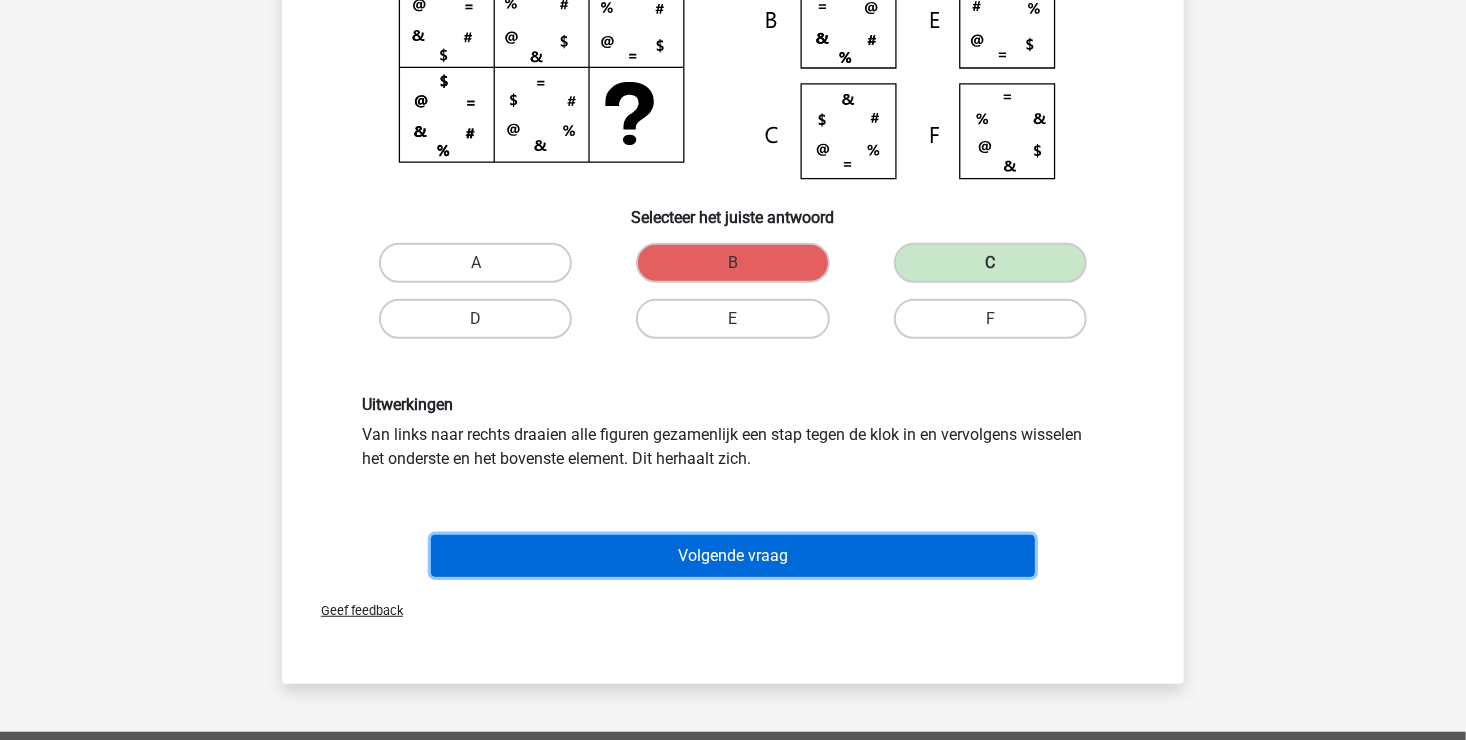 click on "Volgende vraag" at bounding box center [733, 556] 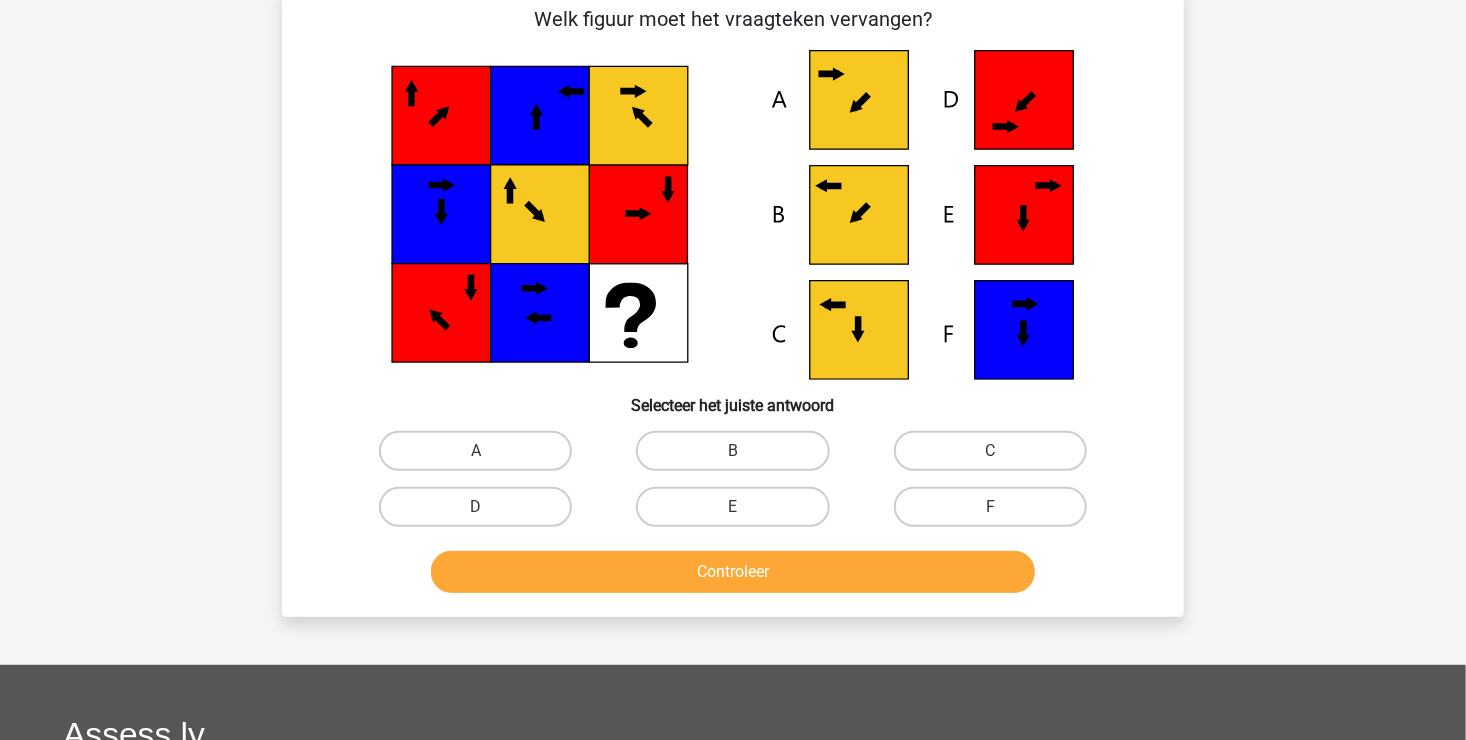 scroll, scrollTop: 92, scrollLeft: 0, axis: vertical 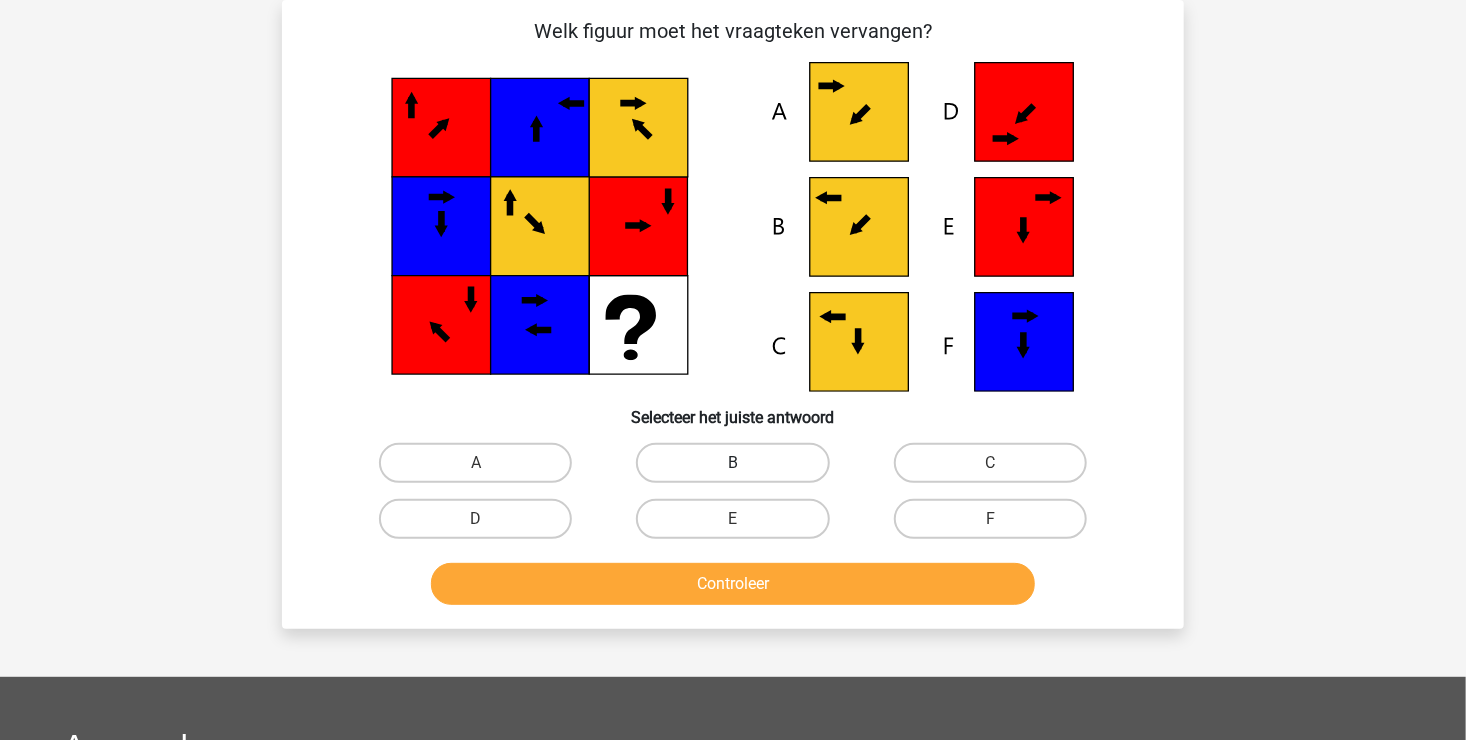 click on "B" at bounding box center [732, 463] 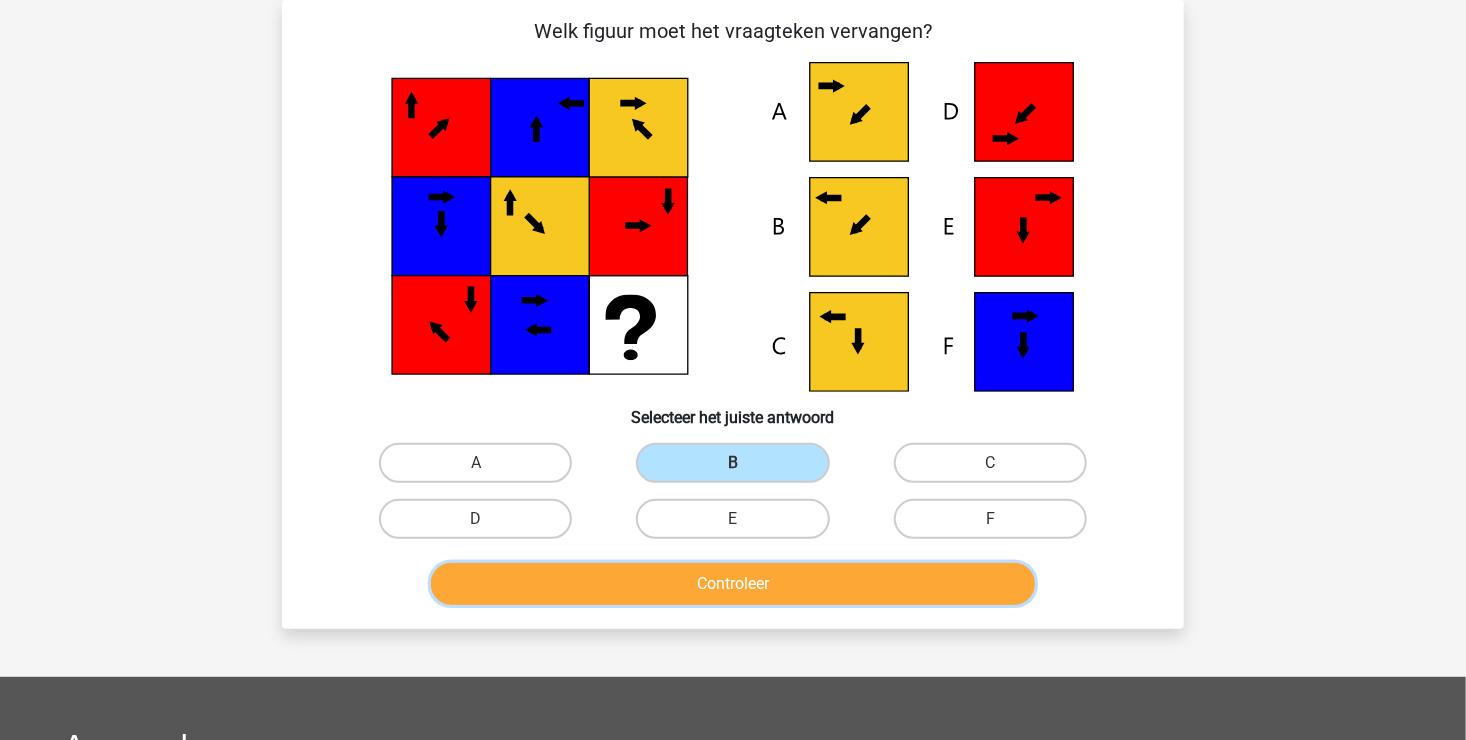 click on "Controleer" at bounding box center (733, 584) 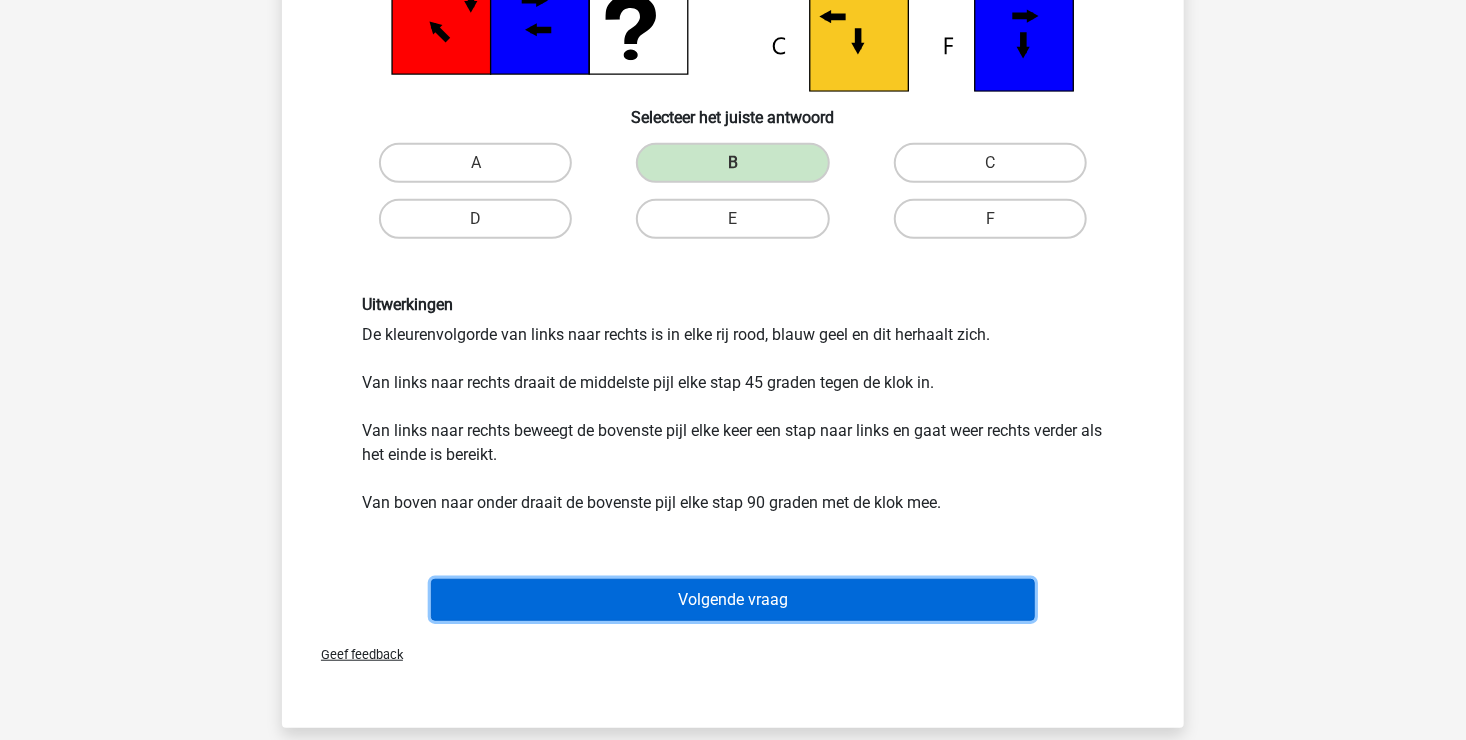 click on "Volgende vraag" at bounding box center (733, 600) 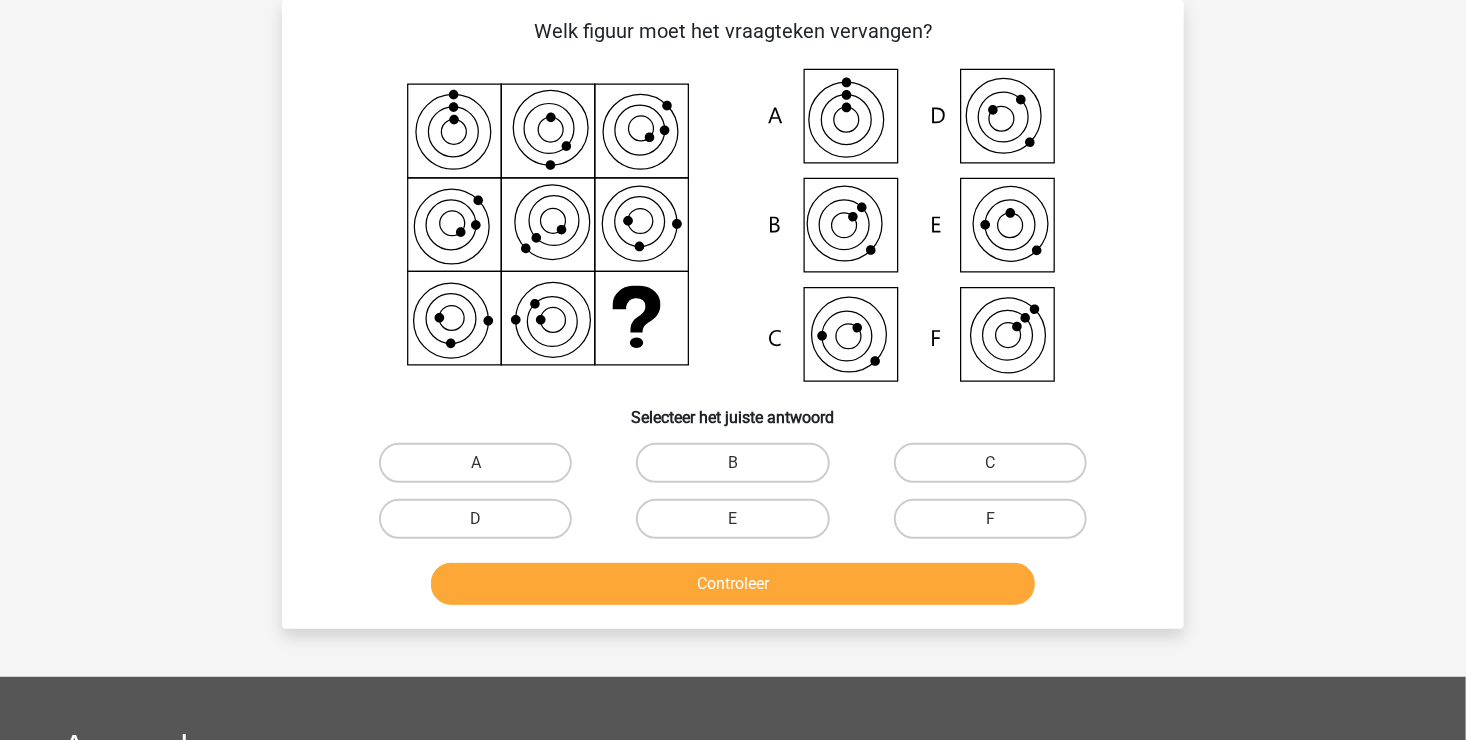 scroll, scrollTop: 92, scrollLeft: 0, axis: vertical 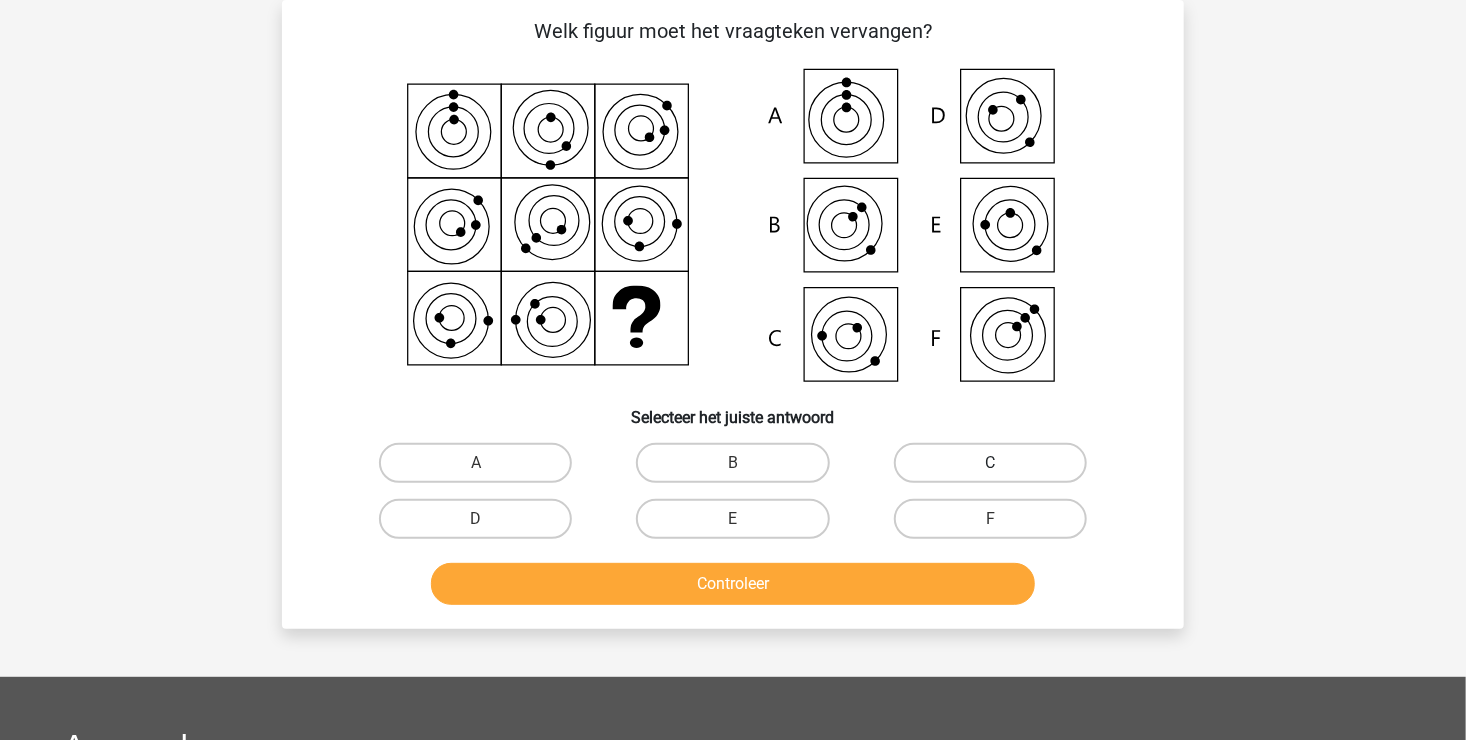 click on "C" at bounding box center (990, 463) 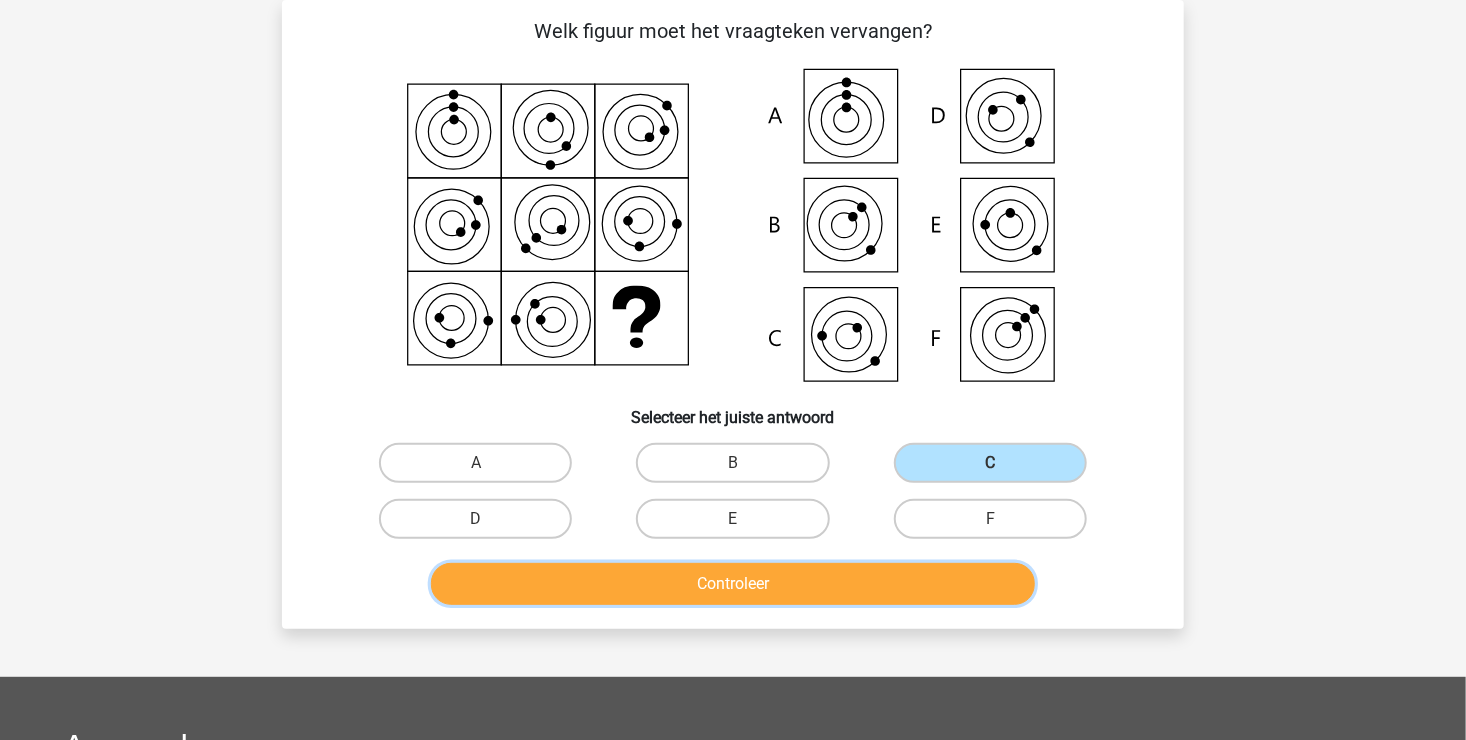 click on "Controleer" at bounding box center [733, 584] 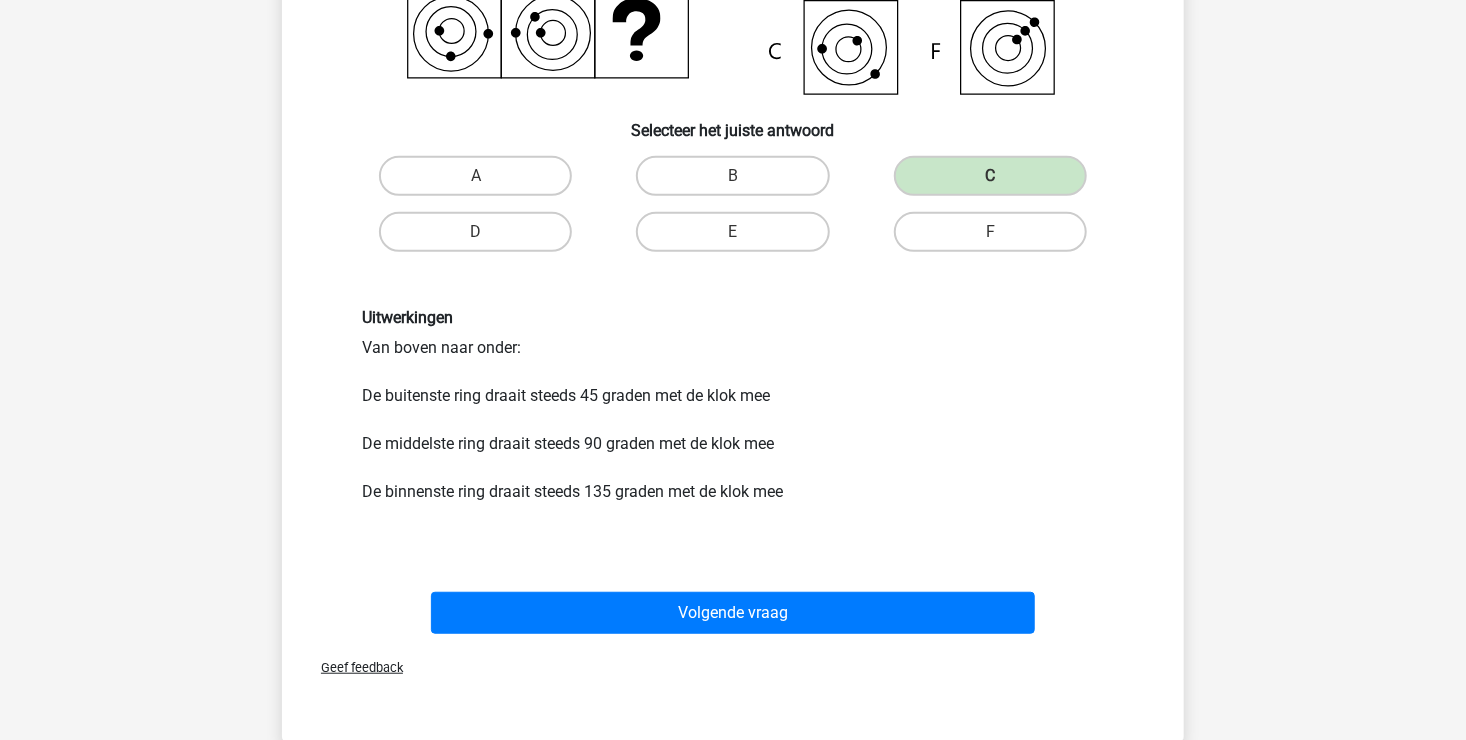 scroll, scrollTop: 392, scrollLeft: 0, axis: vertical 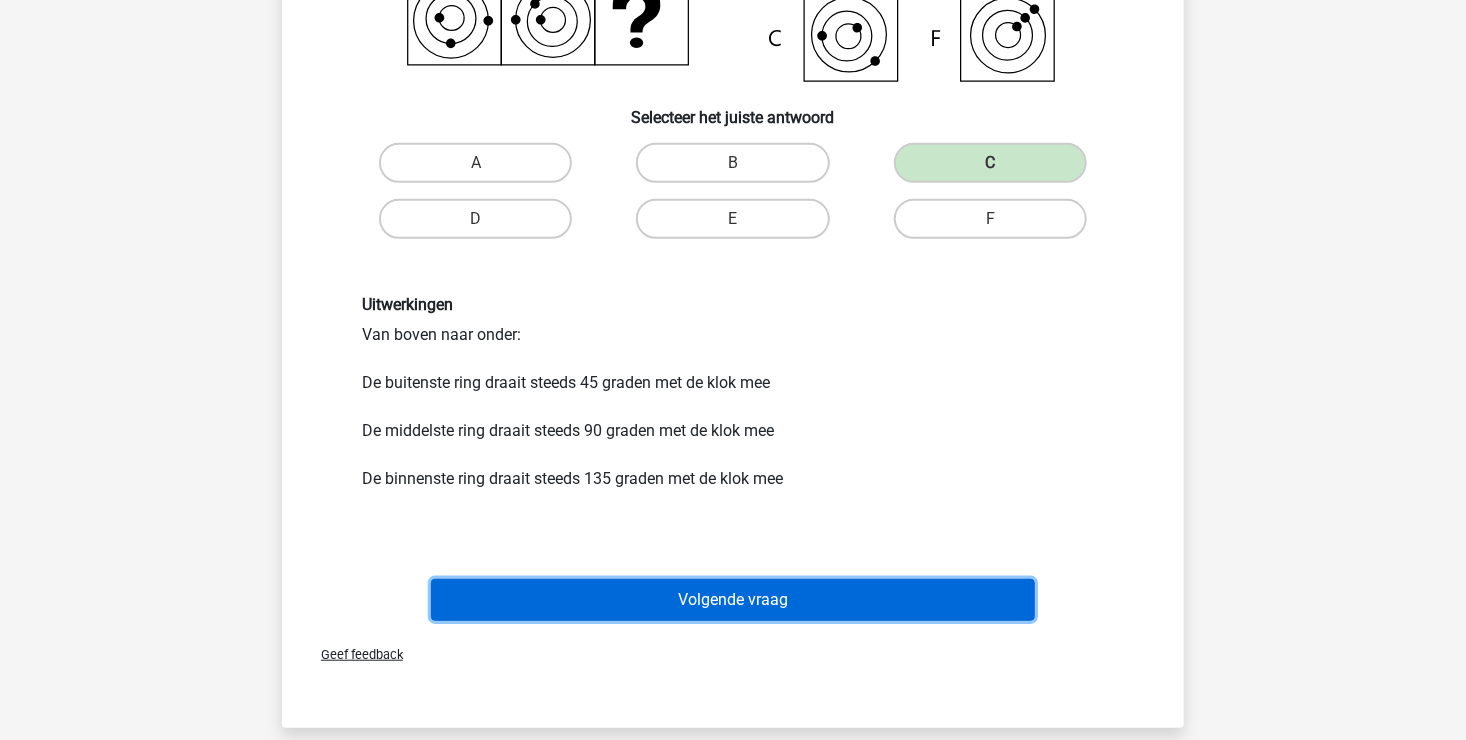 click on "Volgende vraag" at bounding box center (733, 600) 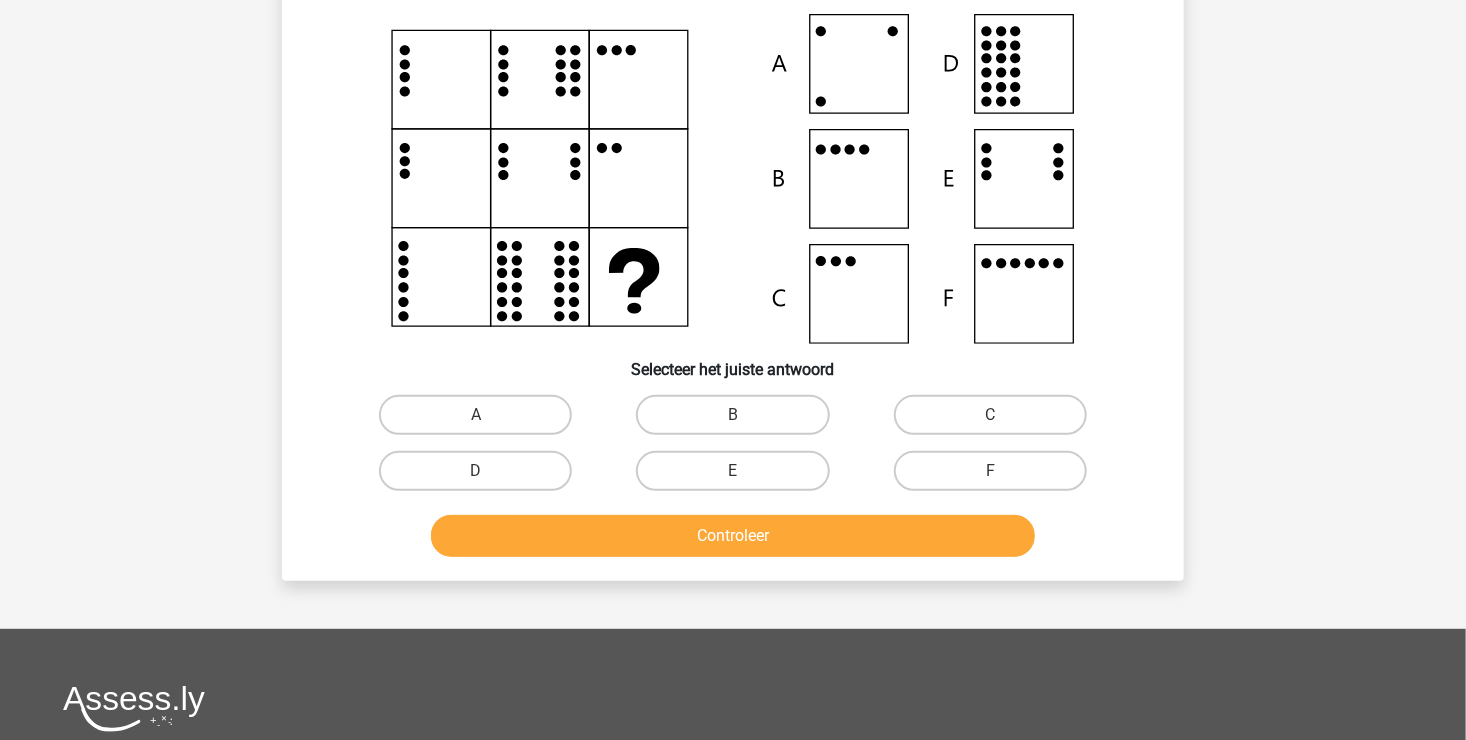 scroll, scrollTop: 92, scrollLeft: 0, axis: vertical 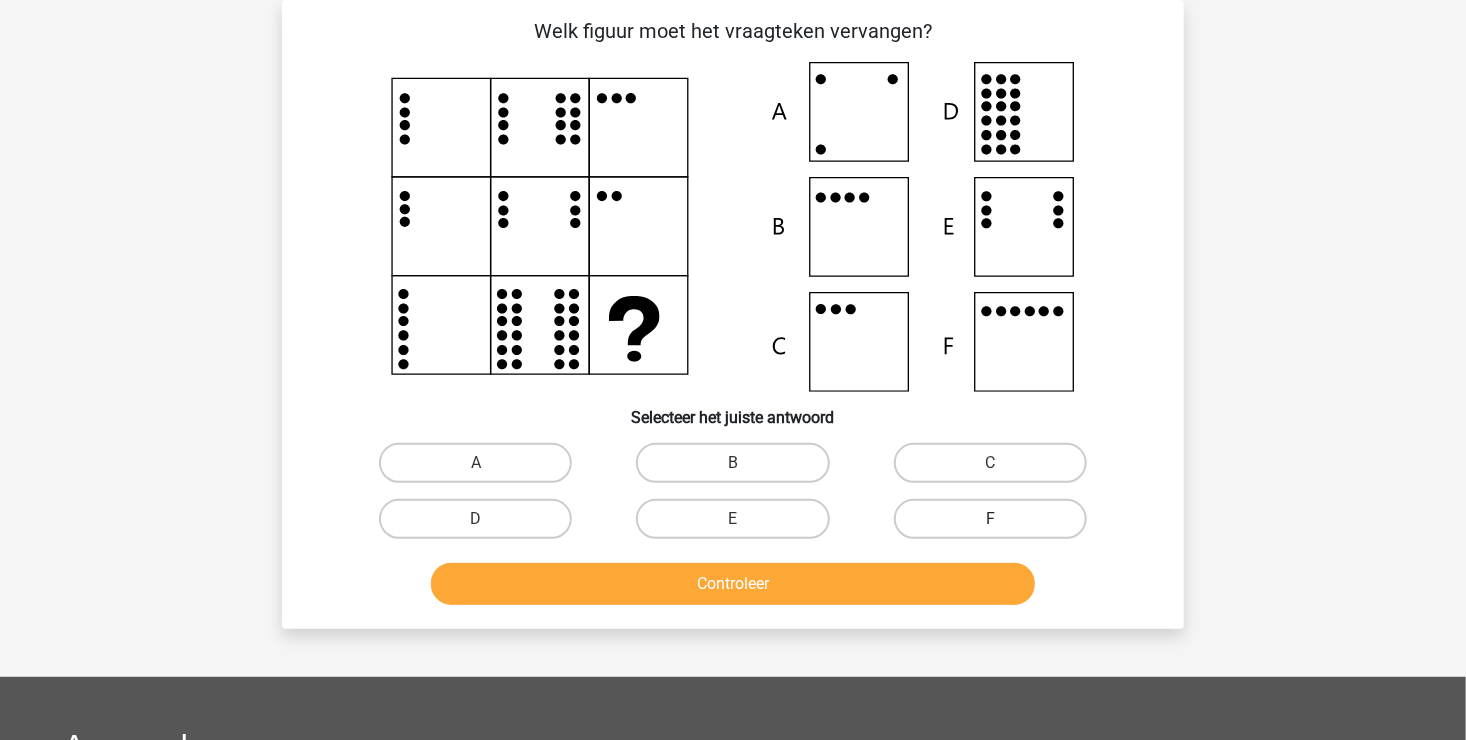 click on "F" at bounding box center (990, 519) 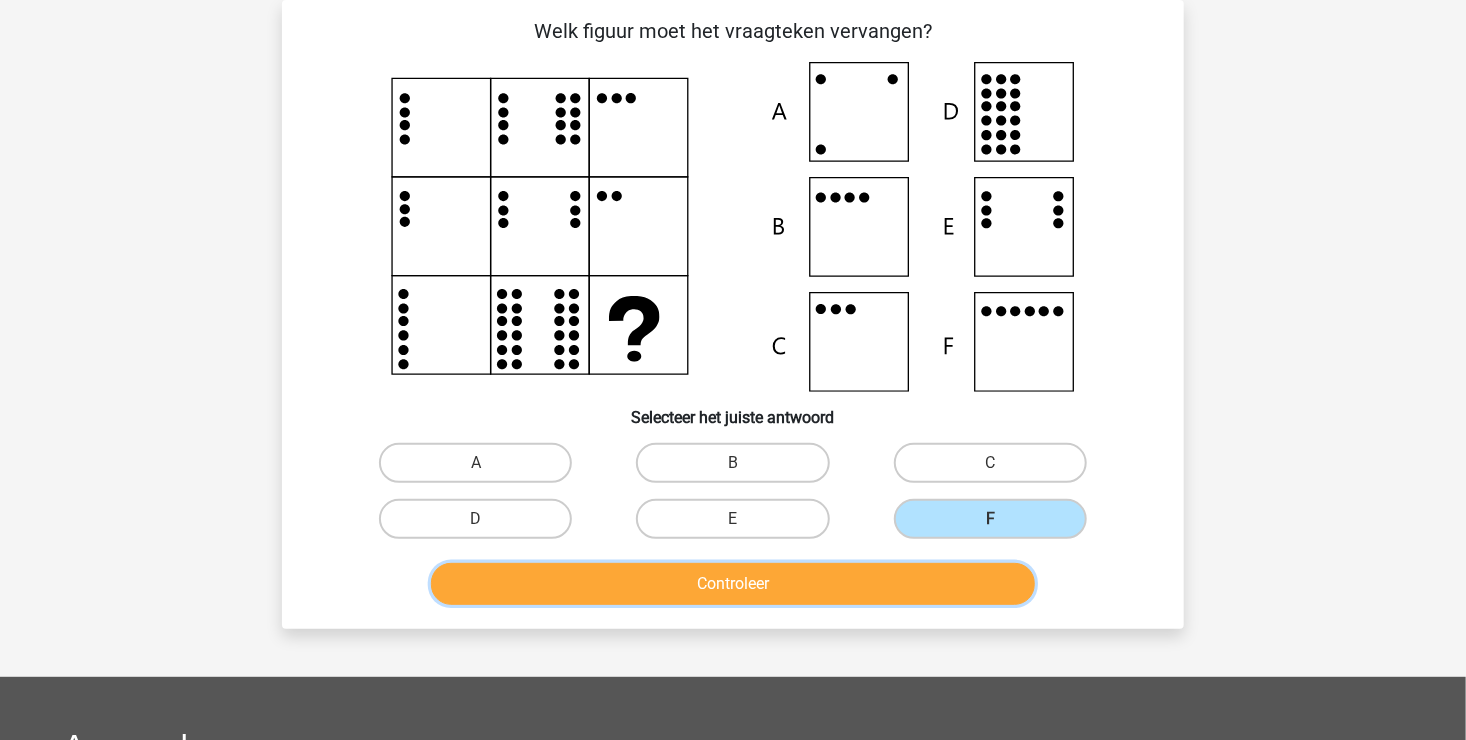 click on "Controleer" at bounding box center (733, 584) 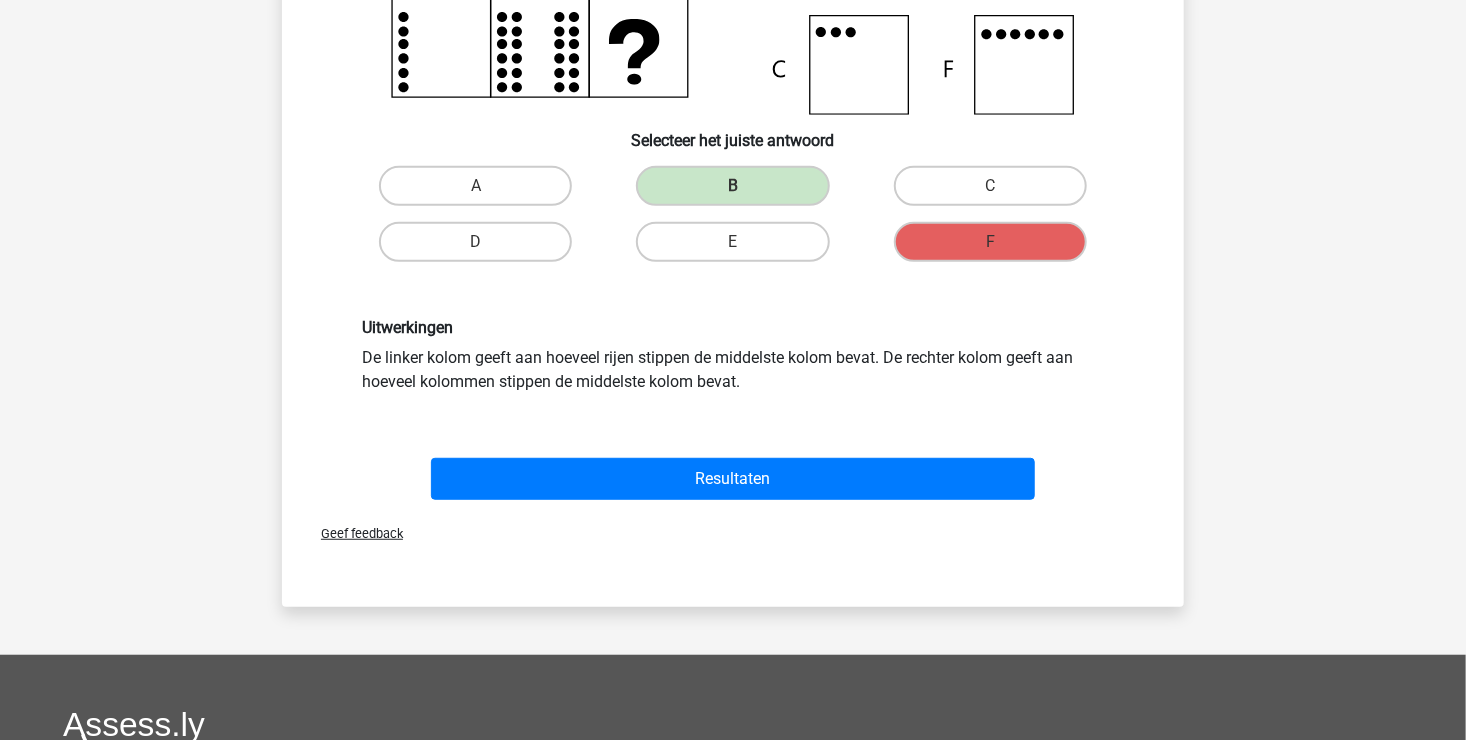 scroll, scrollTop: 392, scrollLeft: 0, axis: vertical 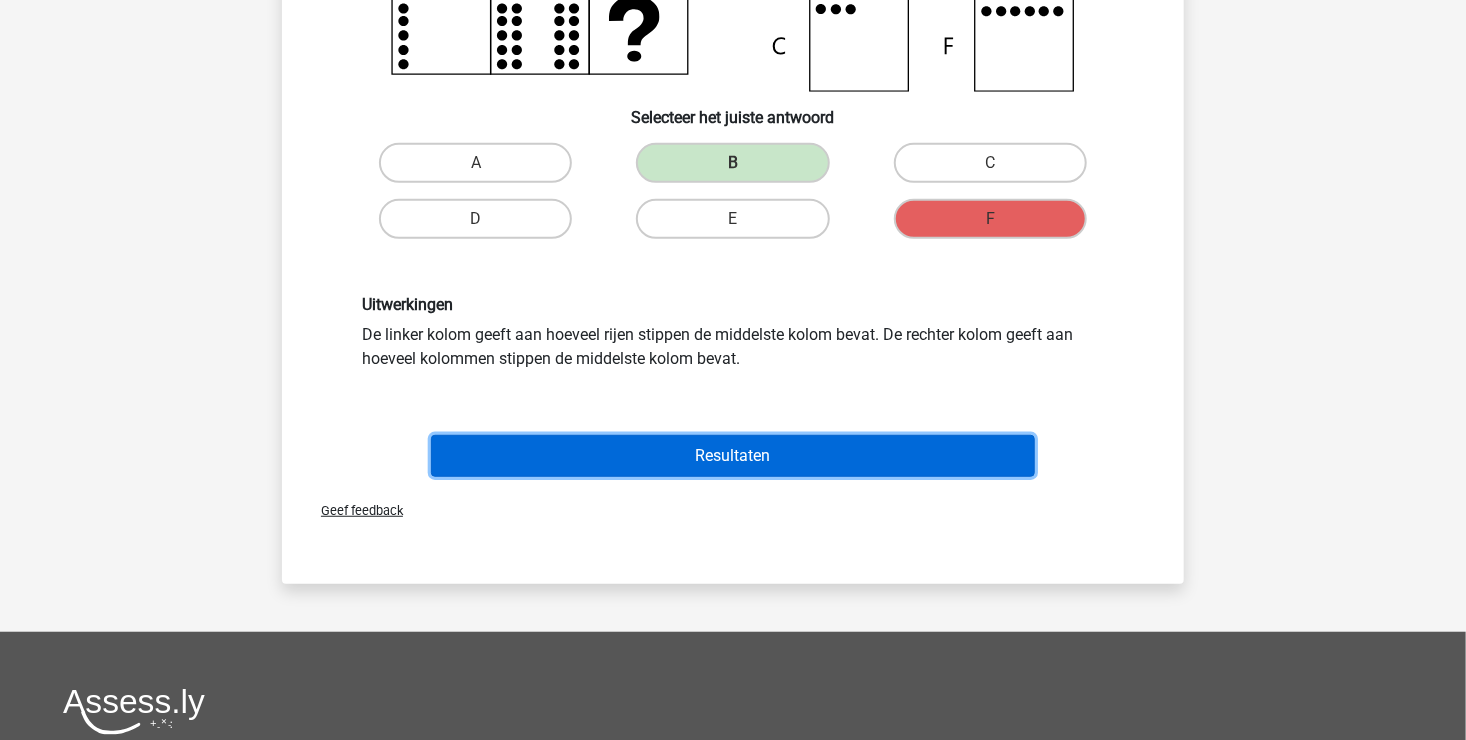 click on "Resultaten" at bounding box center (733, 456) 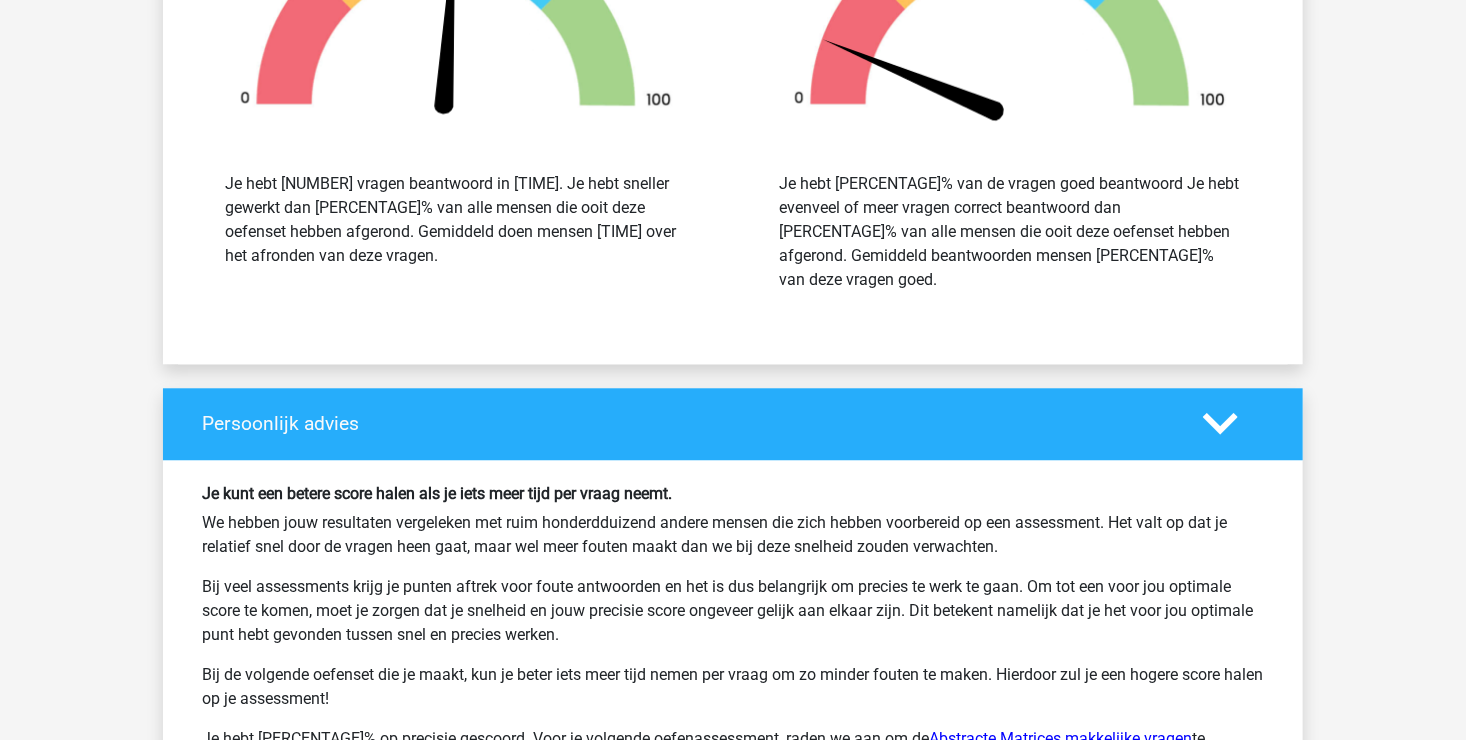scroll, scrollTop: 2500, scrollLeft: 0, axis: vertical 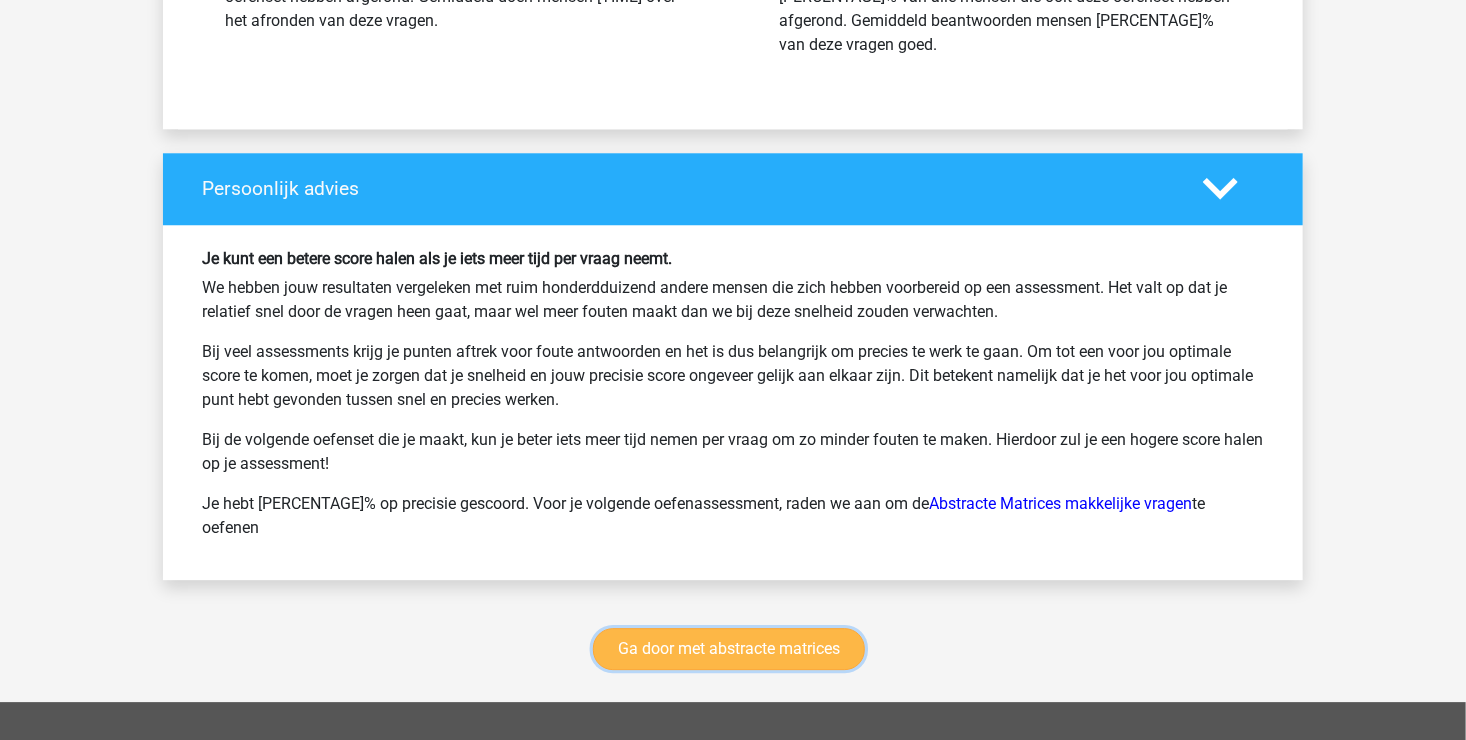 click on "Ga door met abstracte matrices" at bounding box center [729, 649] 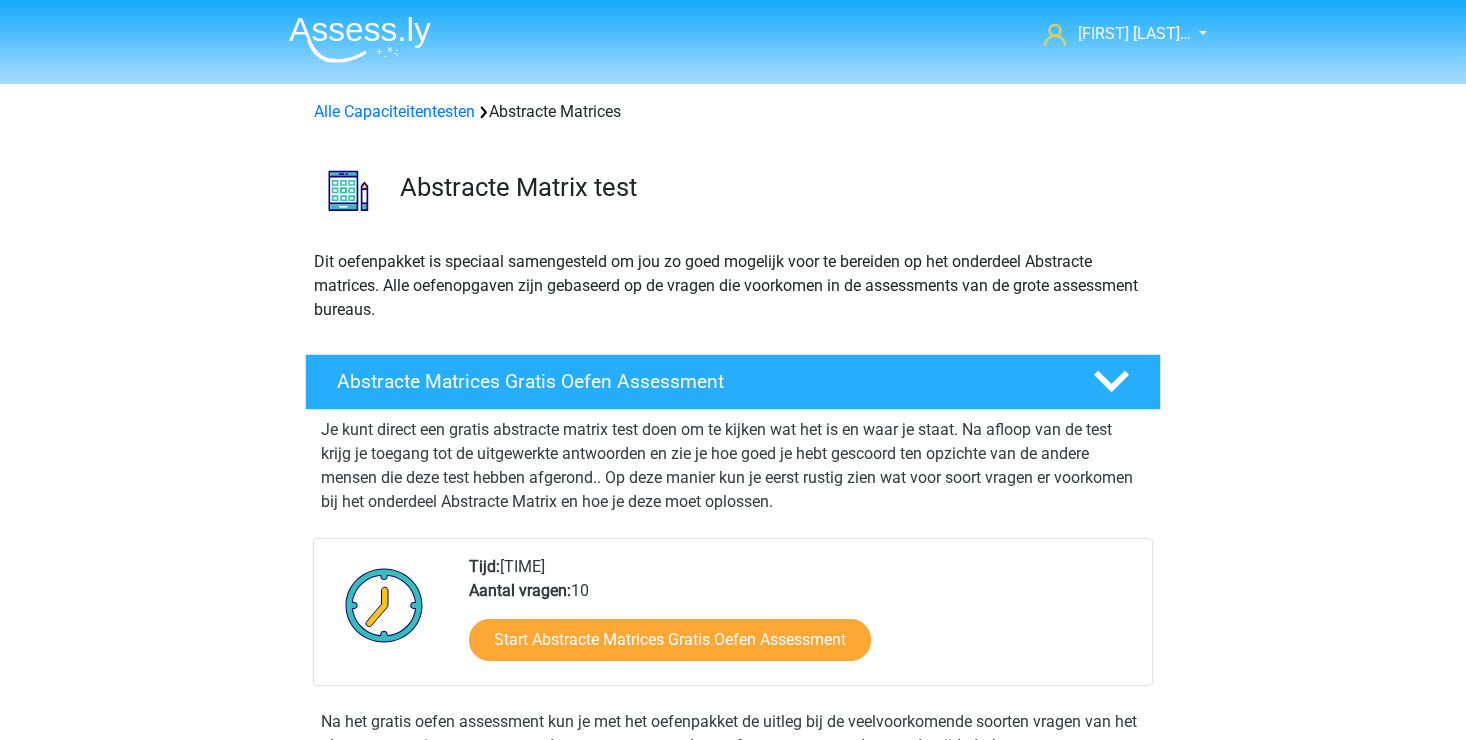 scroll, scrollTop: 892, scrollLeft: 0, axis: vertical 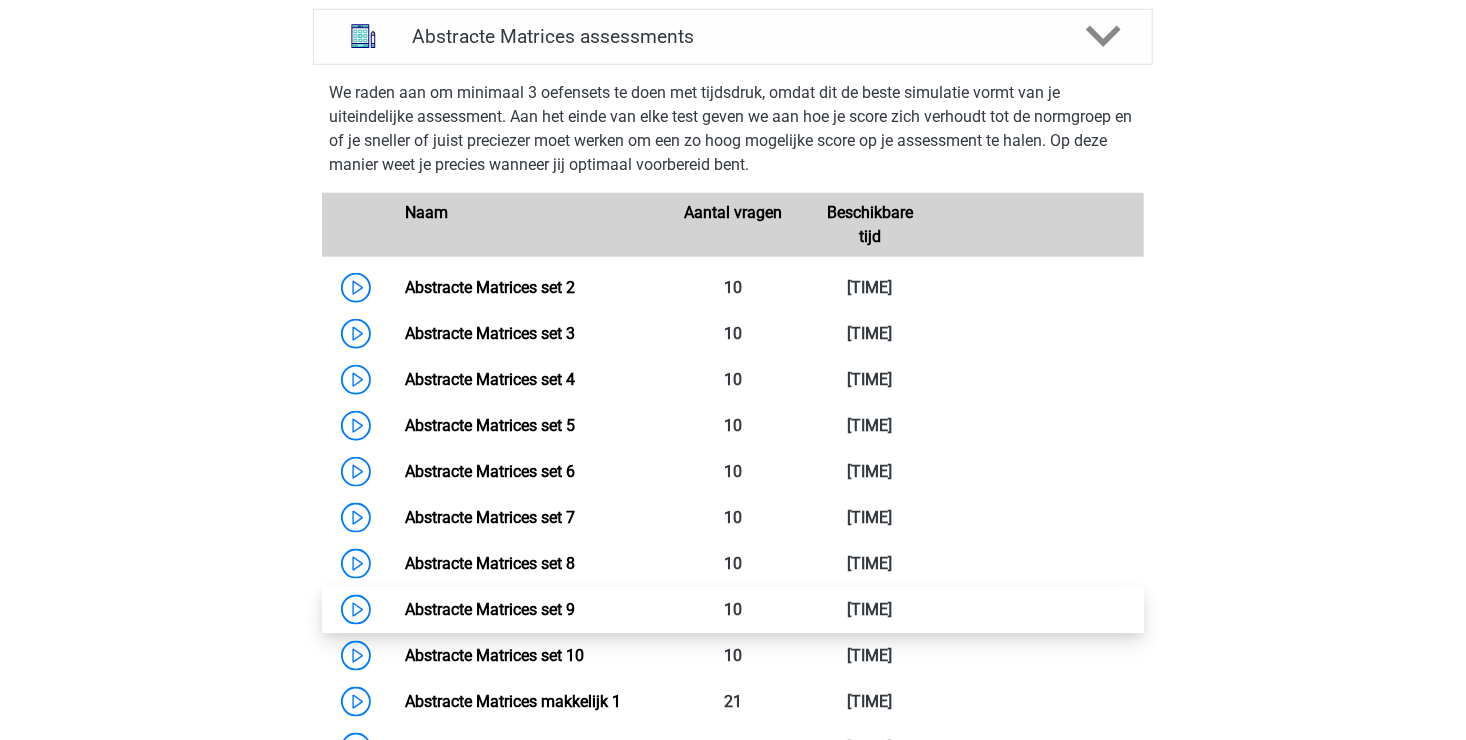 click on "Abstracte Matrices
set 9" at bounding box center [490, 609] 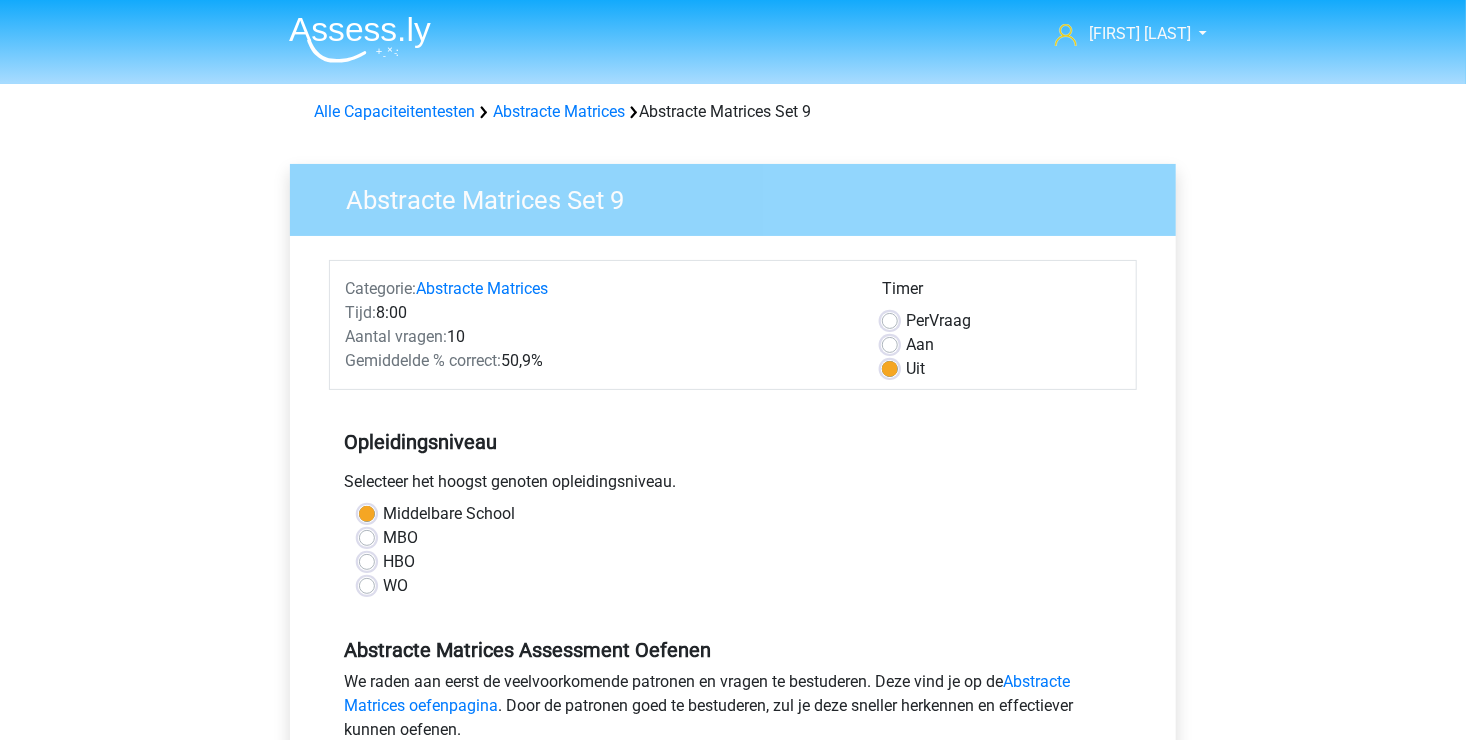 scroll, scrollTop: 400, scrollLeft: 0, axis: vertical 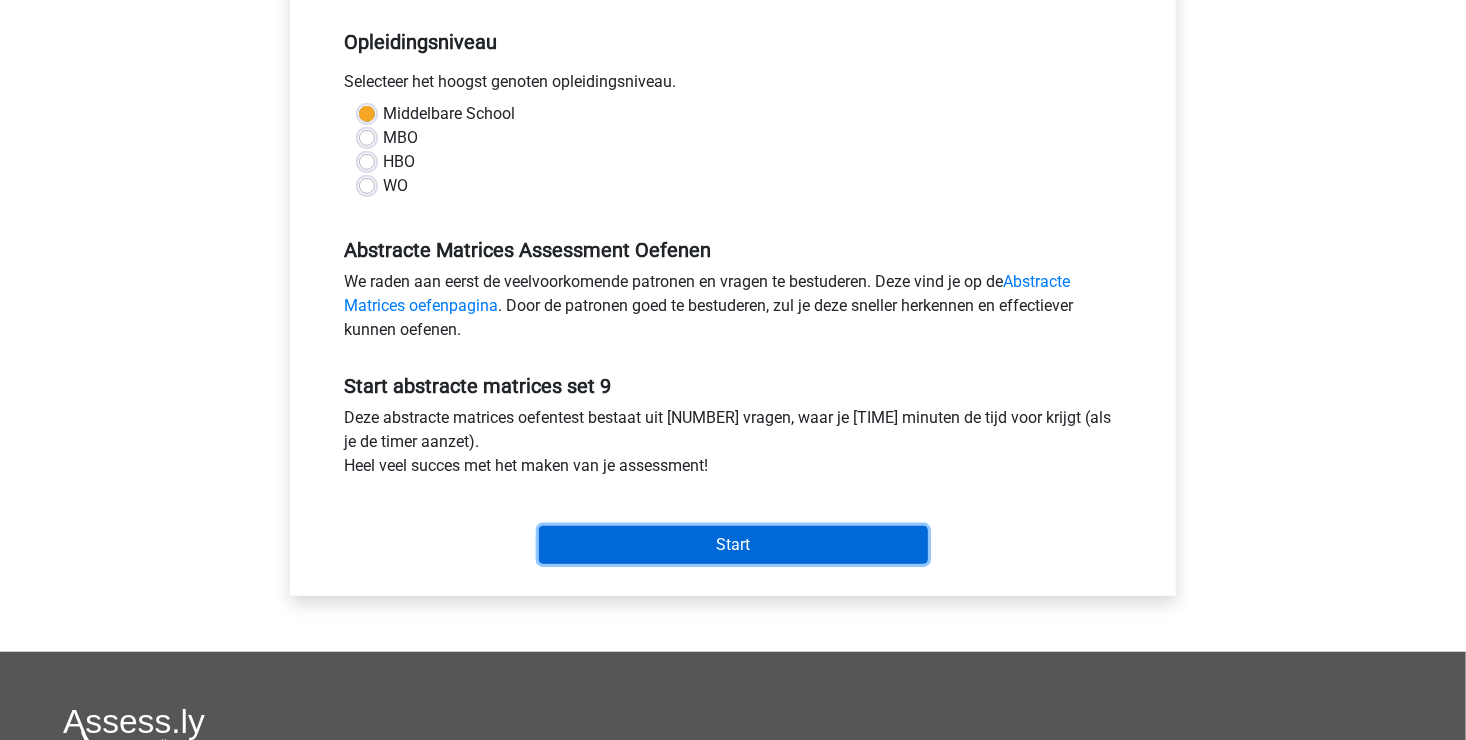 click on "Start" at bounding box center (733, 545) 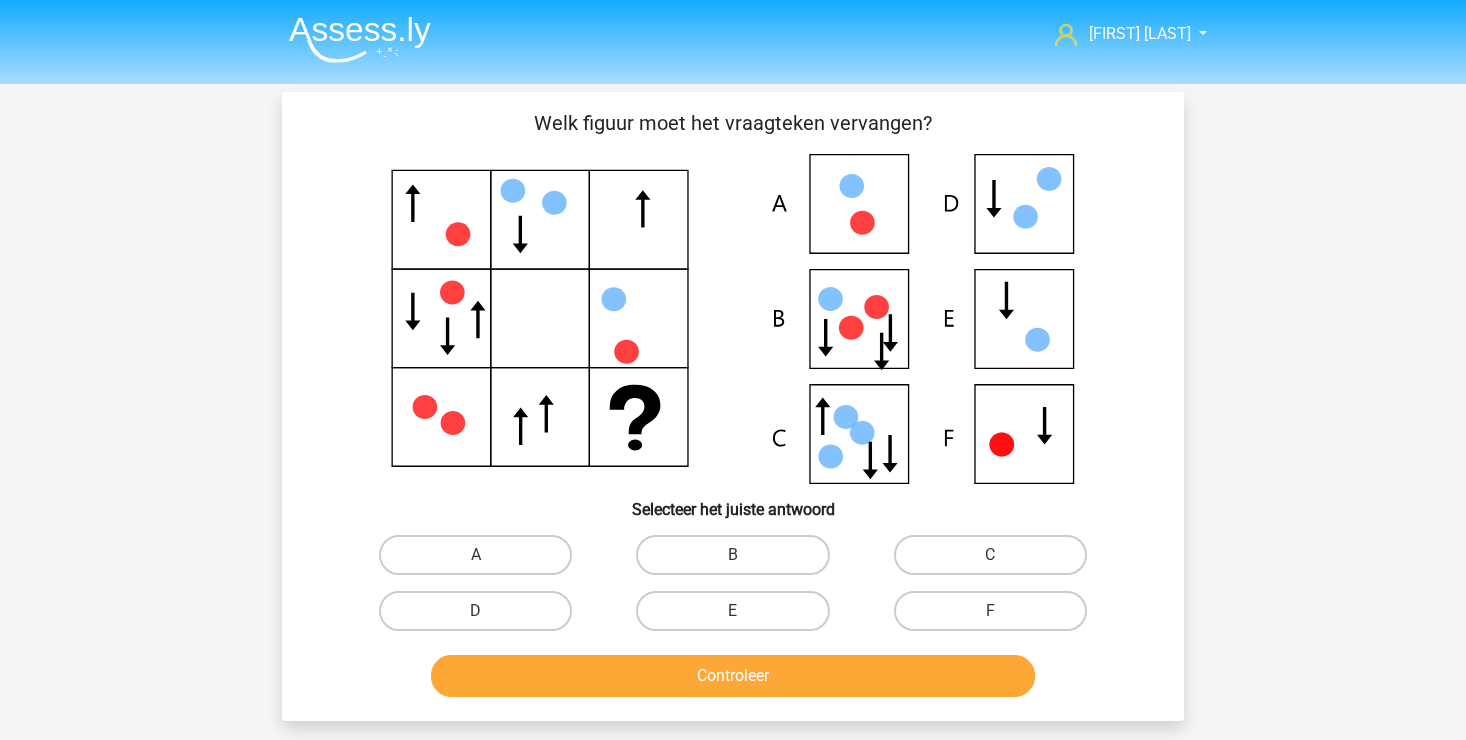 scroll, scrollTop: 0, scrollLeft: 0, axis: both 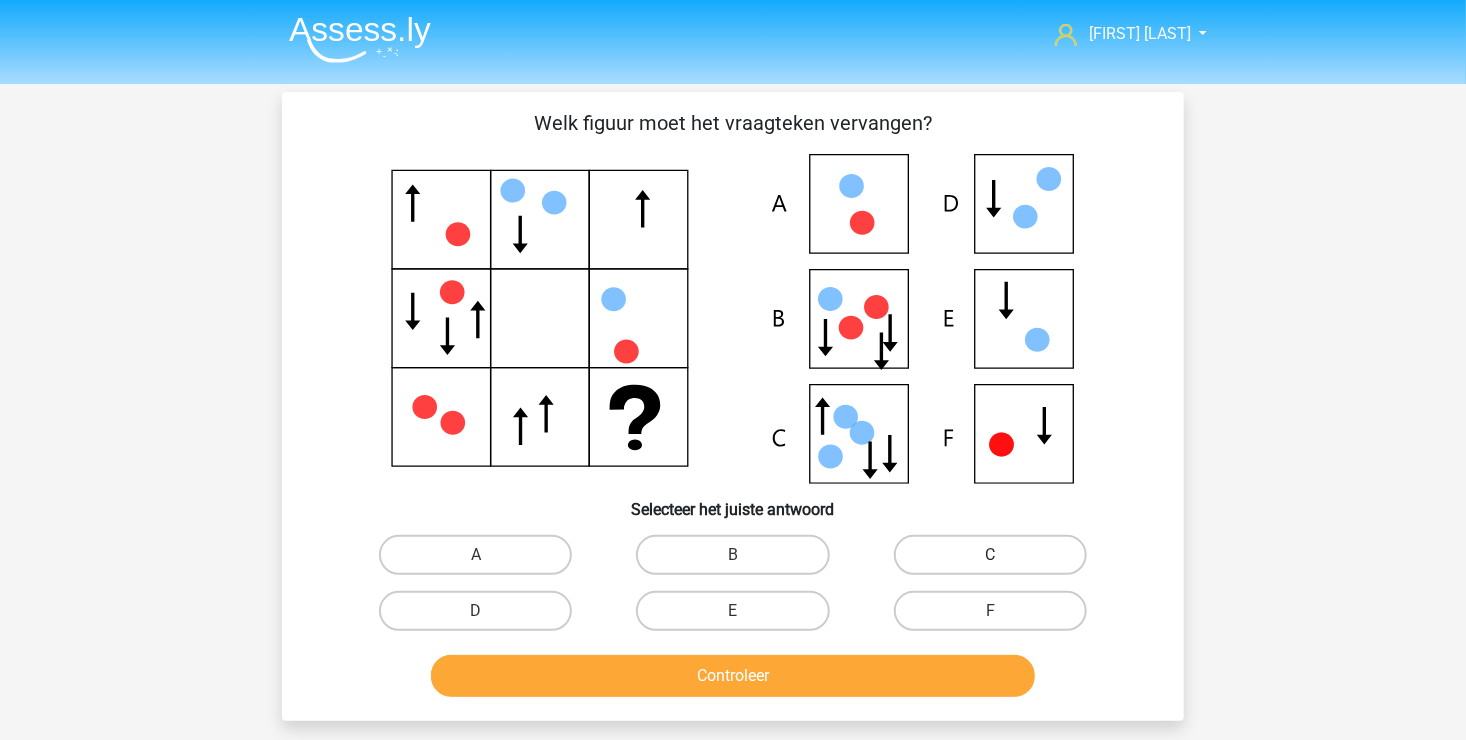 click on "C" at bounding box center [990, 555] 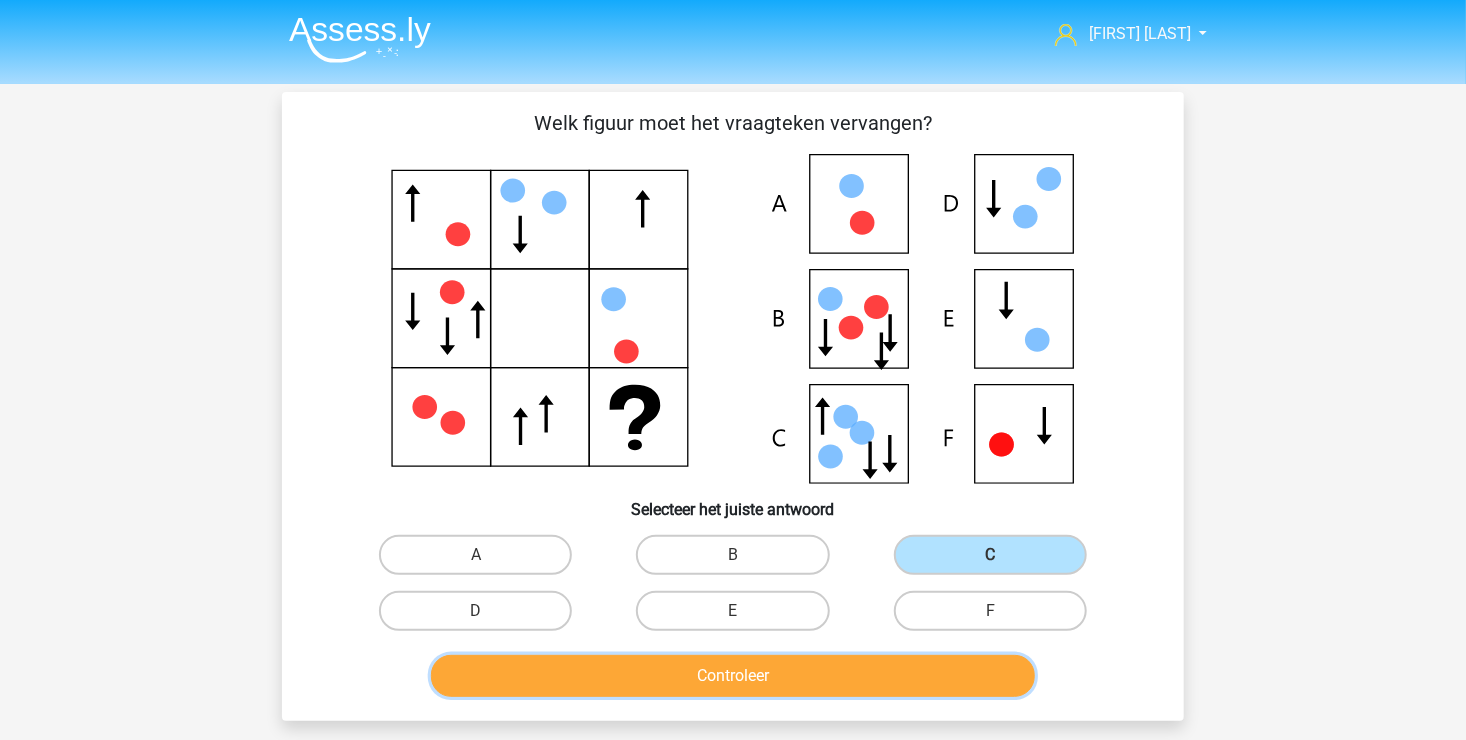 click on "Controleer" at bounding box center (733, 676) 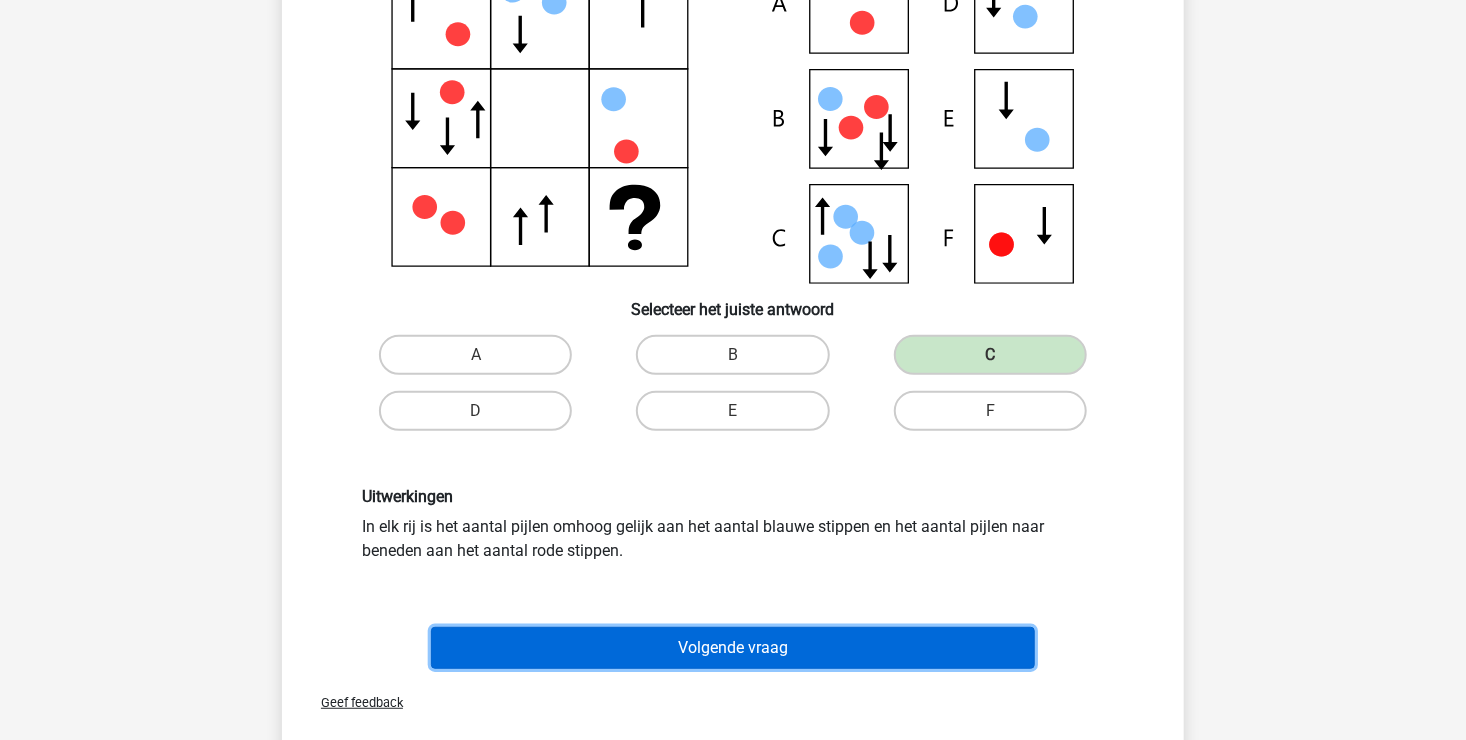 click on "Volgende vraag" at bounding box center (733, 648) 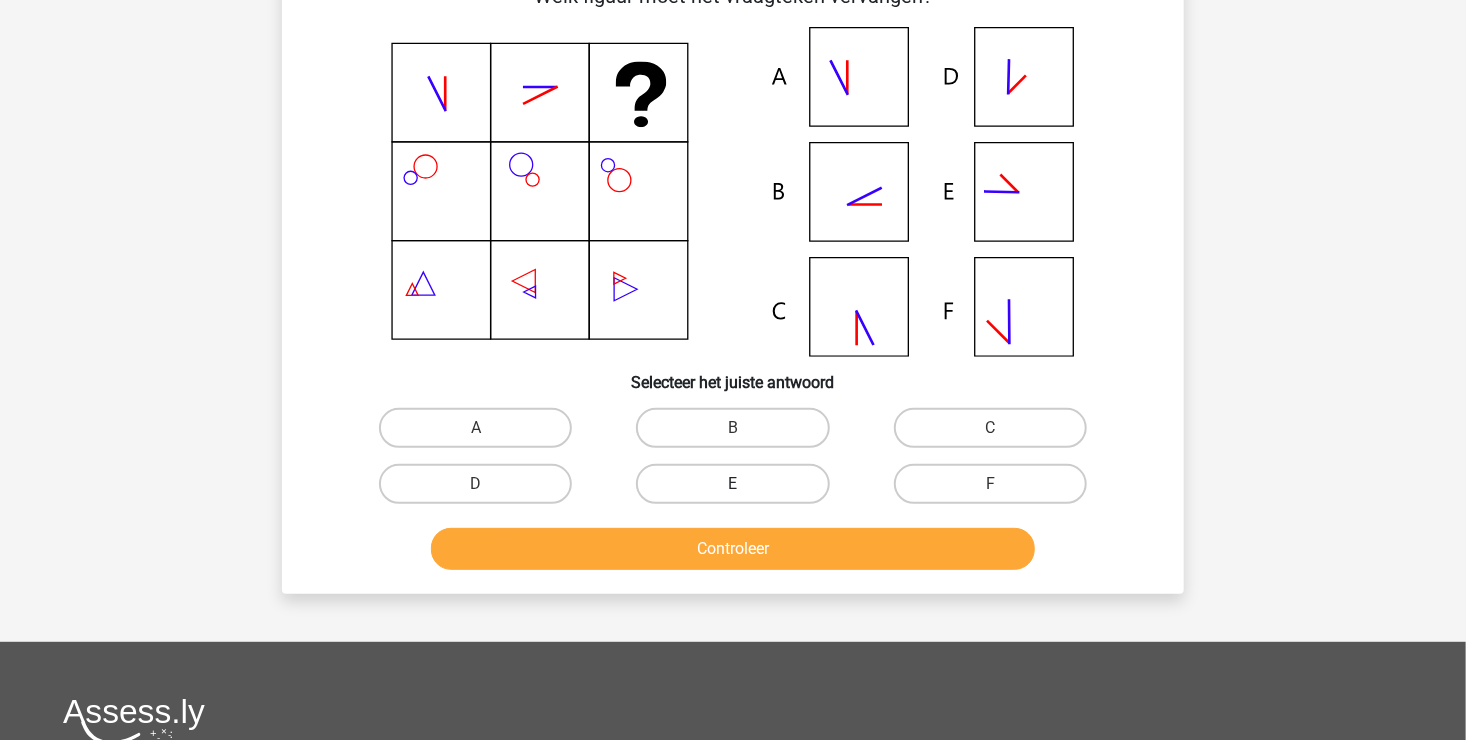 scroll, scrollTop: 92, scrollLeft: 0, axis: vertical 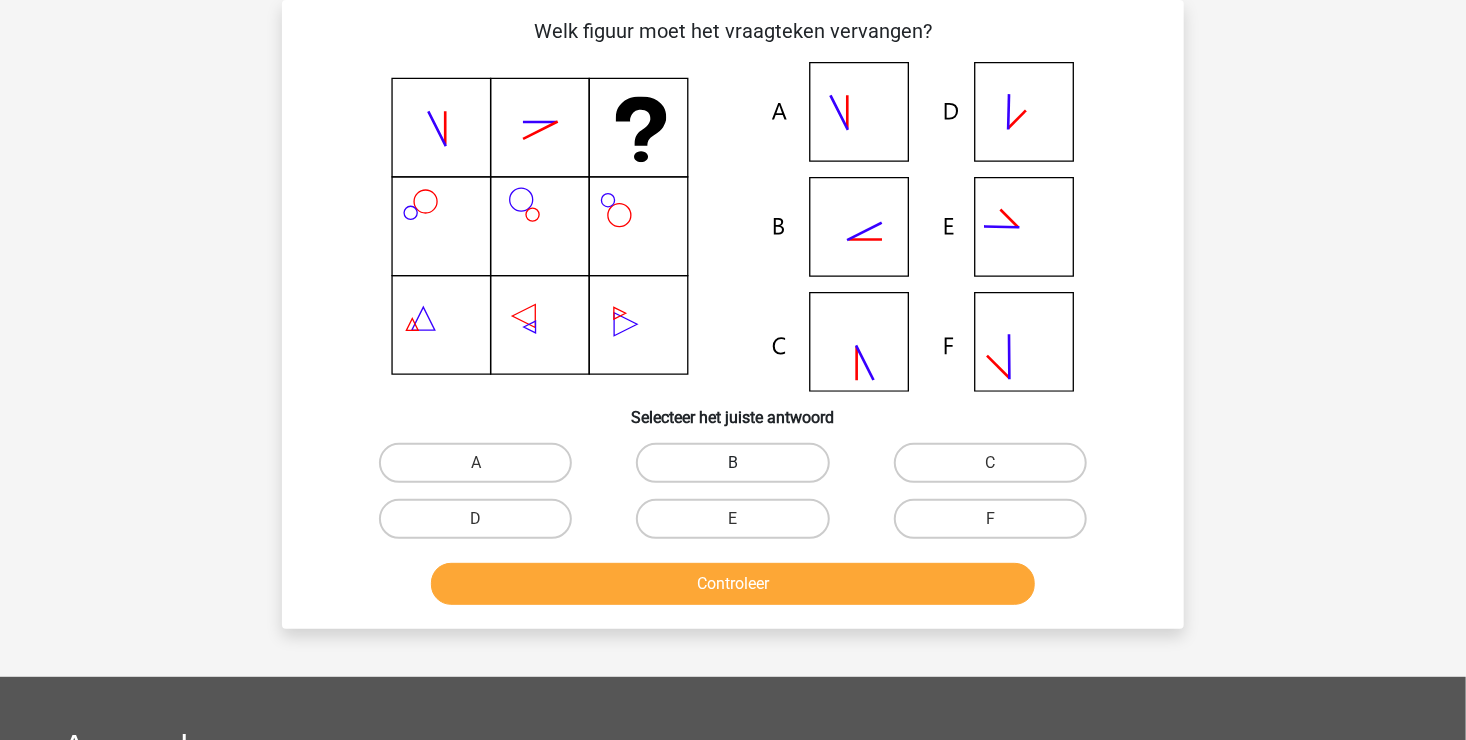click on "B" at bounding box center (732, 463) 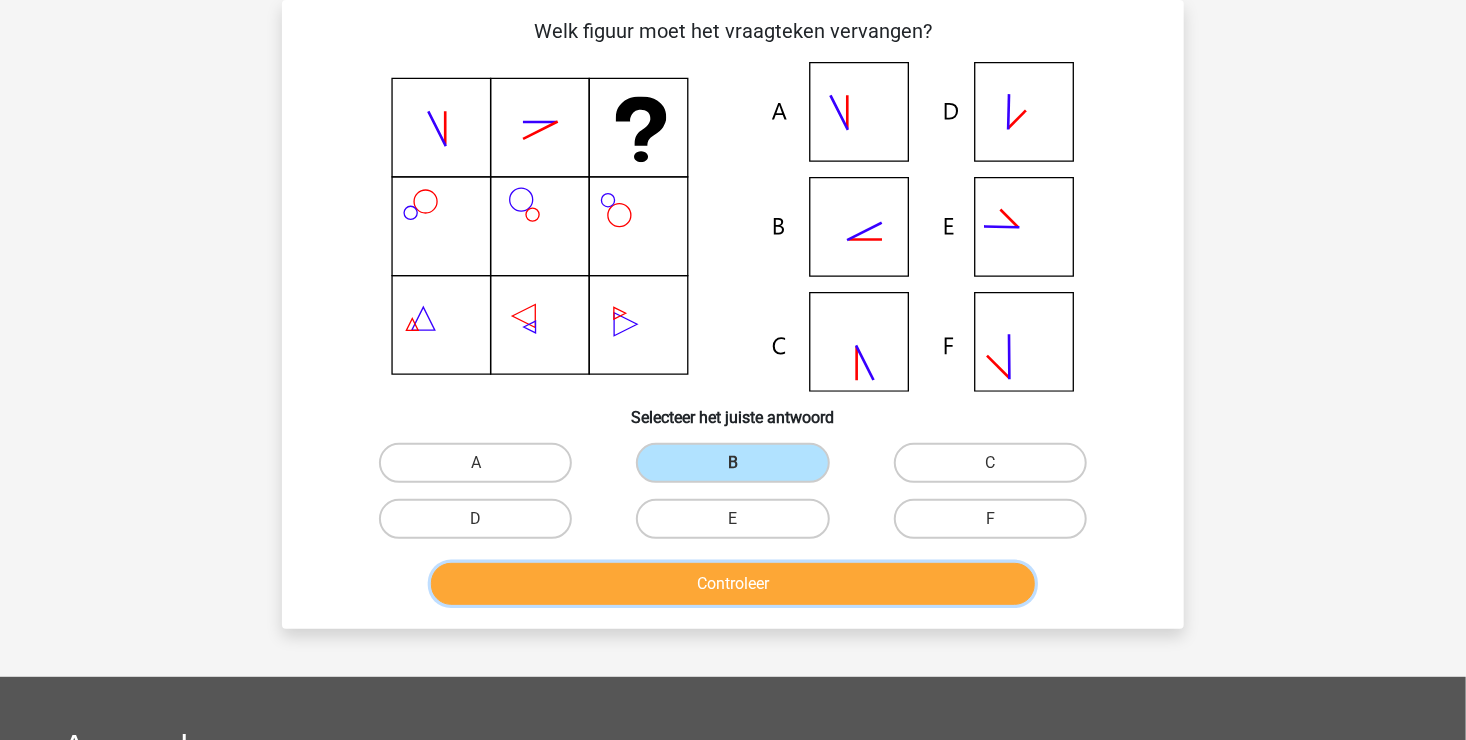 click on "Controleer" at bounding box center (733, 584) 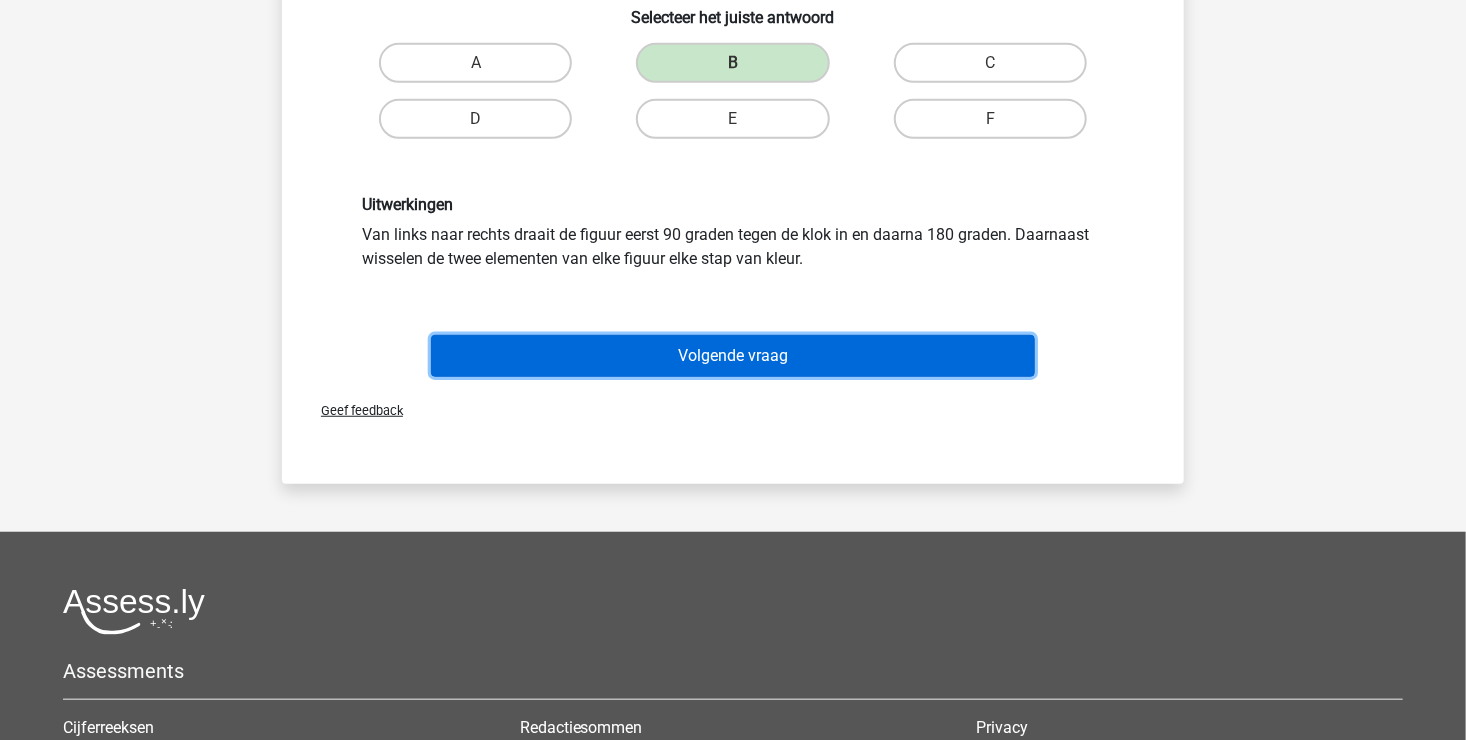 click on "Volgende vraag" at bounding box center [733, 356] 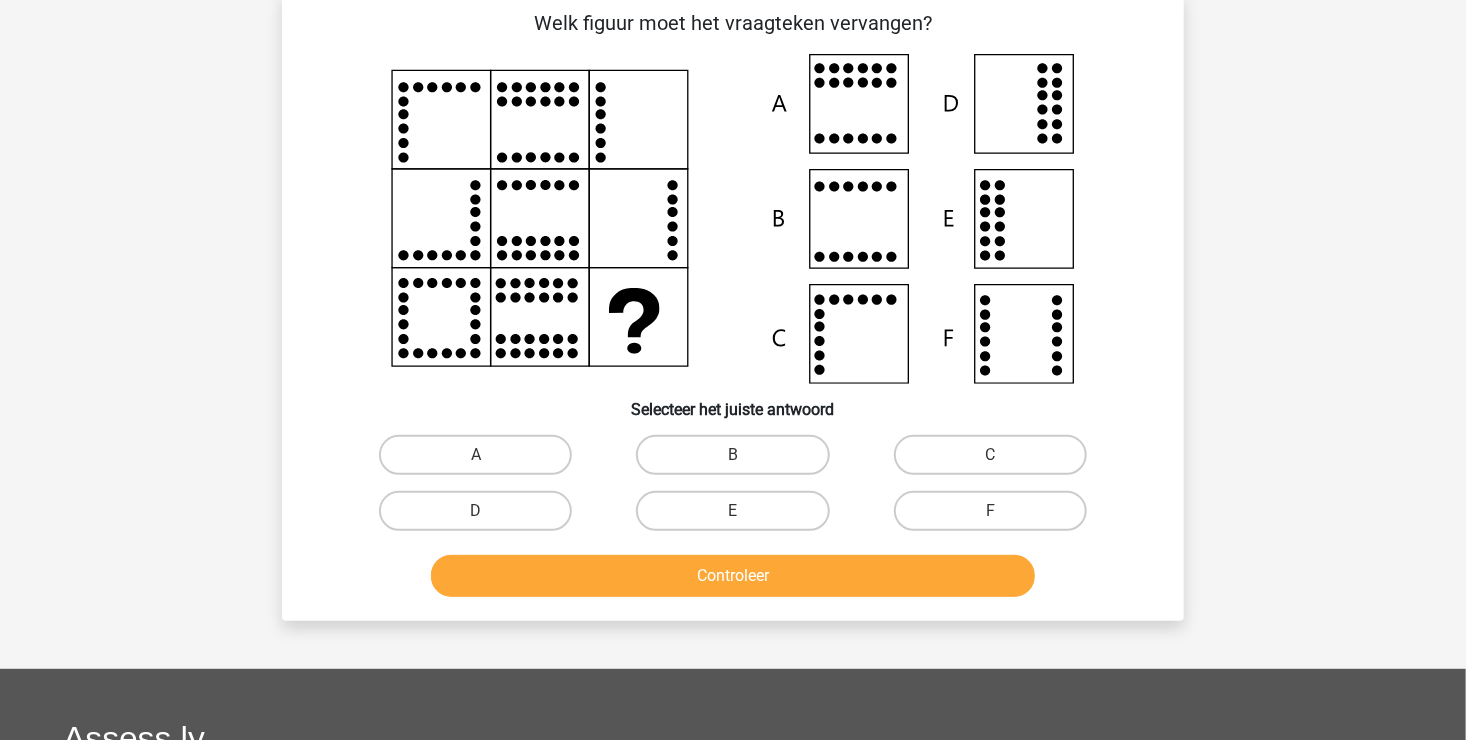 scroll, scrollTop: 92, scrollLeft: 0, axis: vertical 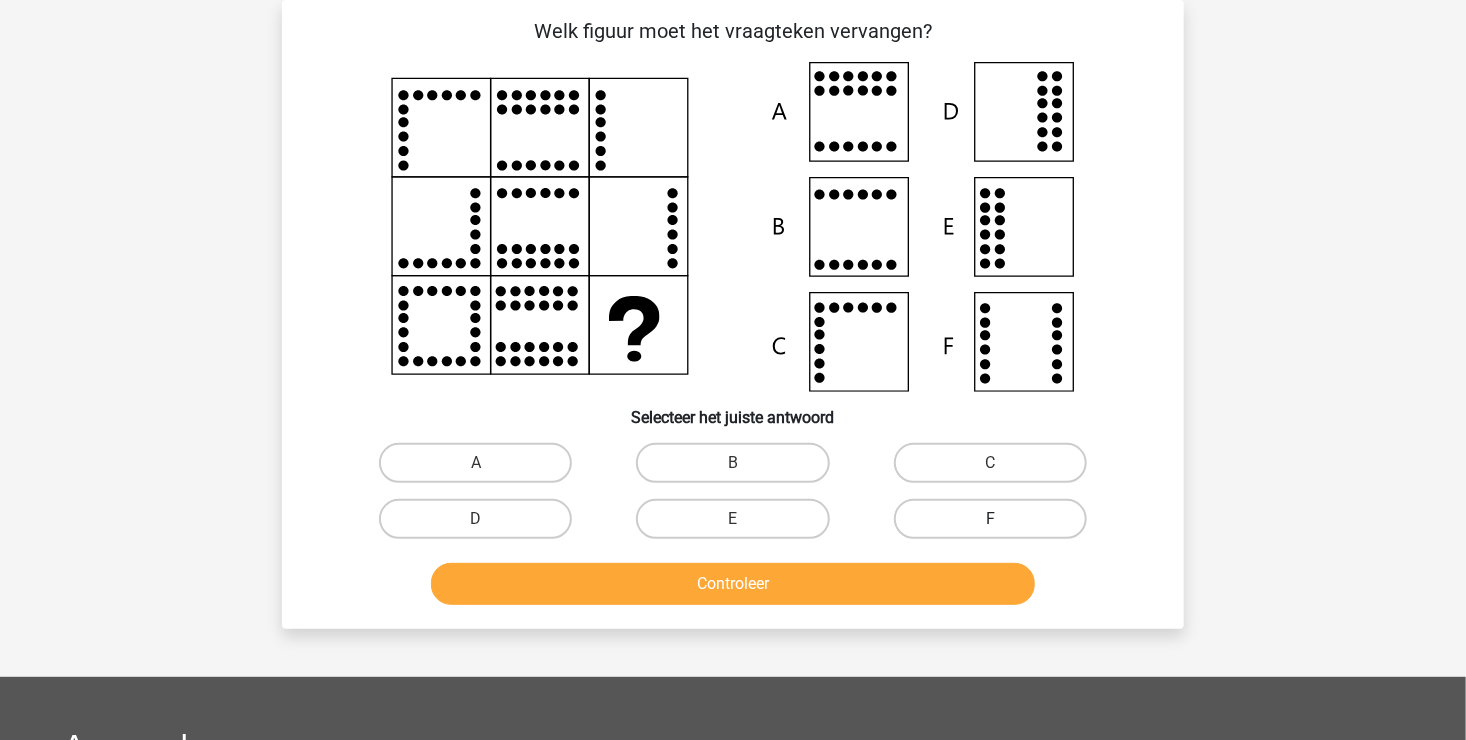 click on "F" at bounding box center [990, 519] 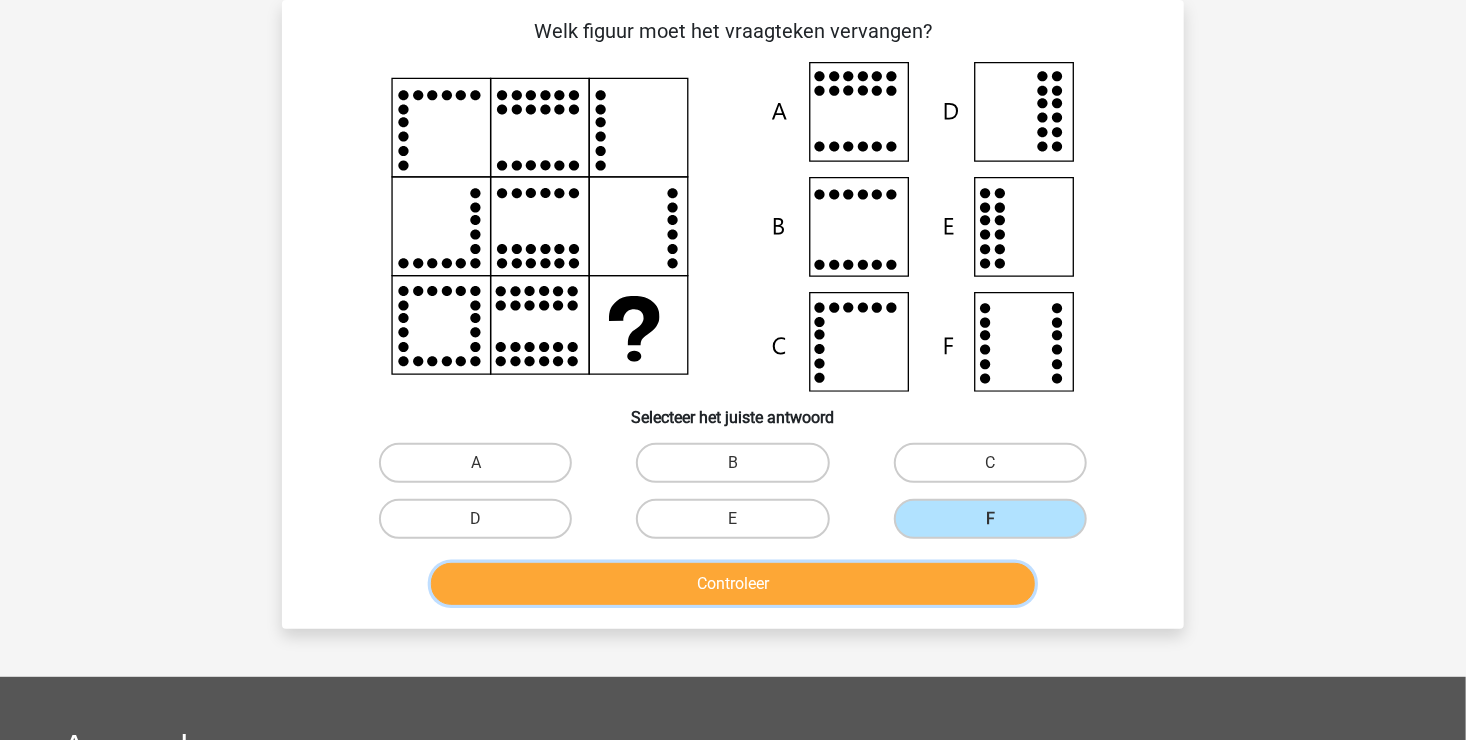 click on "Controleer" at bounding box center [733, 584] 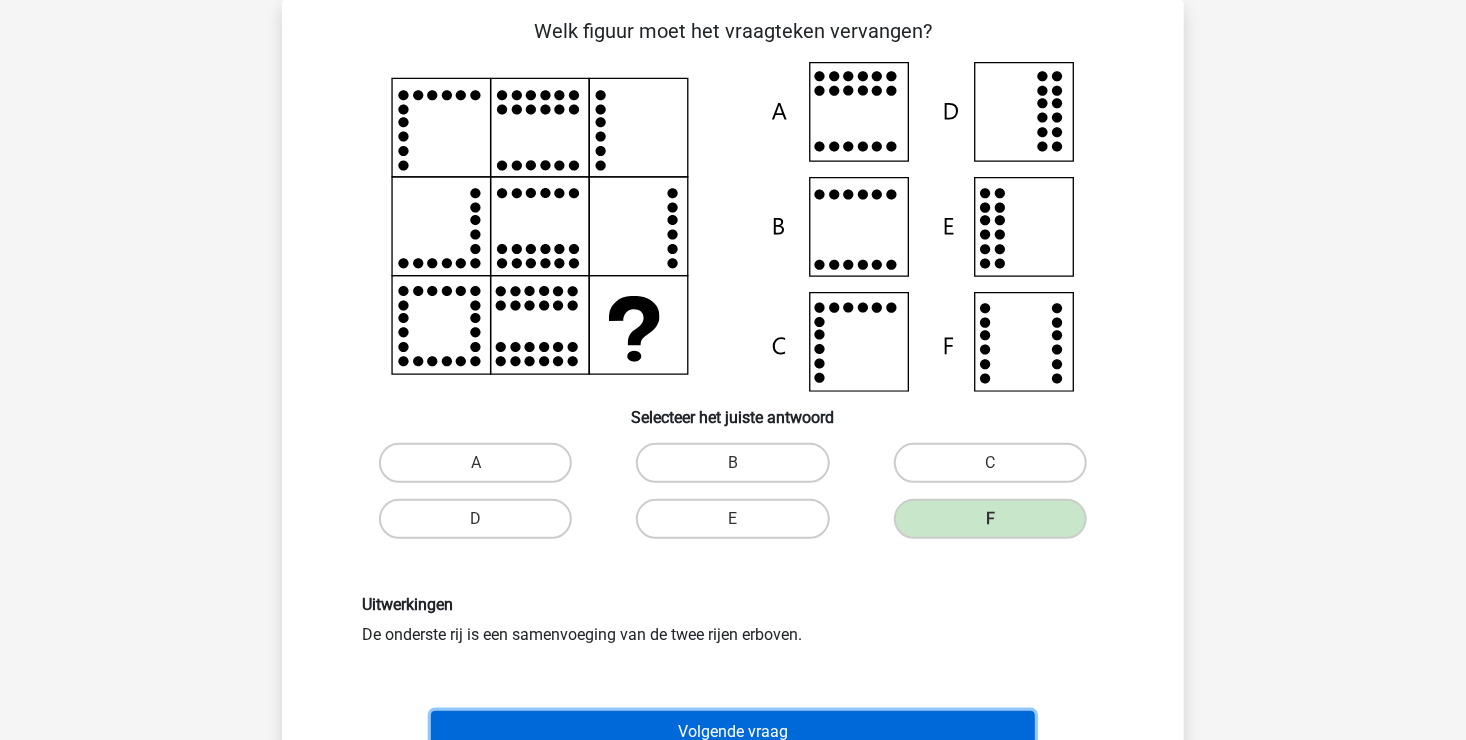 click on "Volgende vraag" at bounding box center [733, 732] 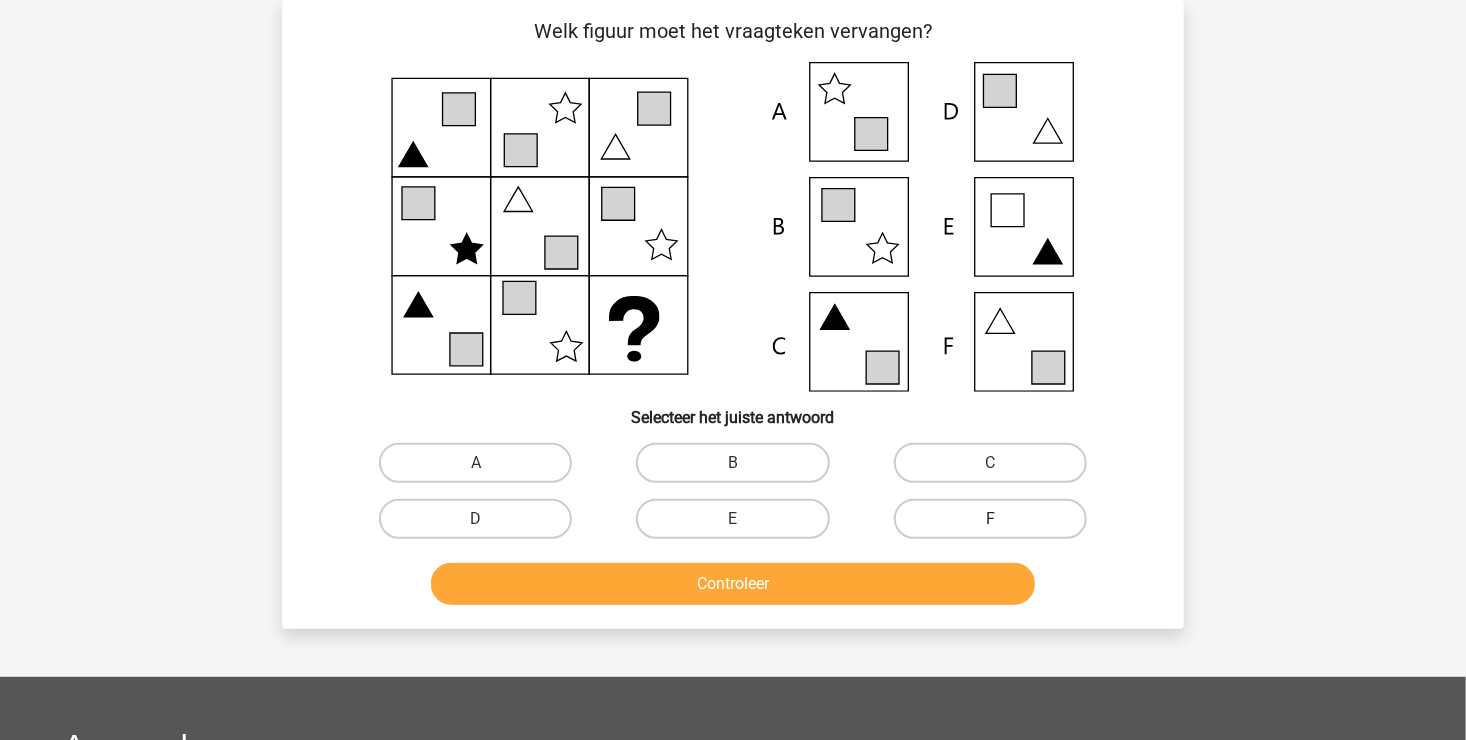 click on "F" at bounding box center (990, 519) 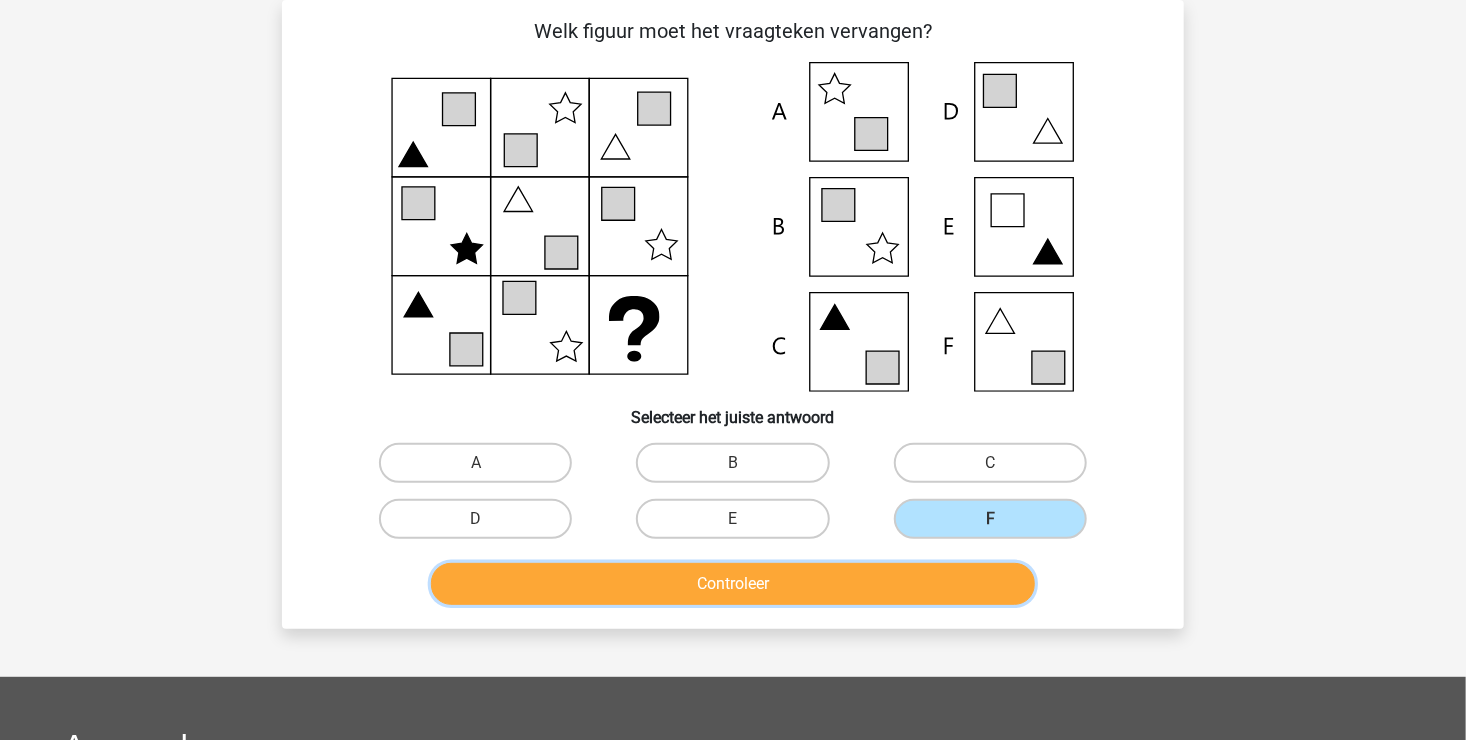 click on "Controleer" at bounding box center [733, 584] 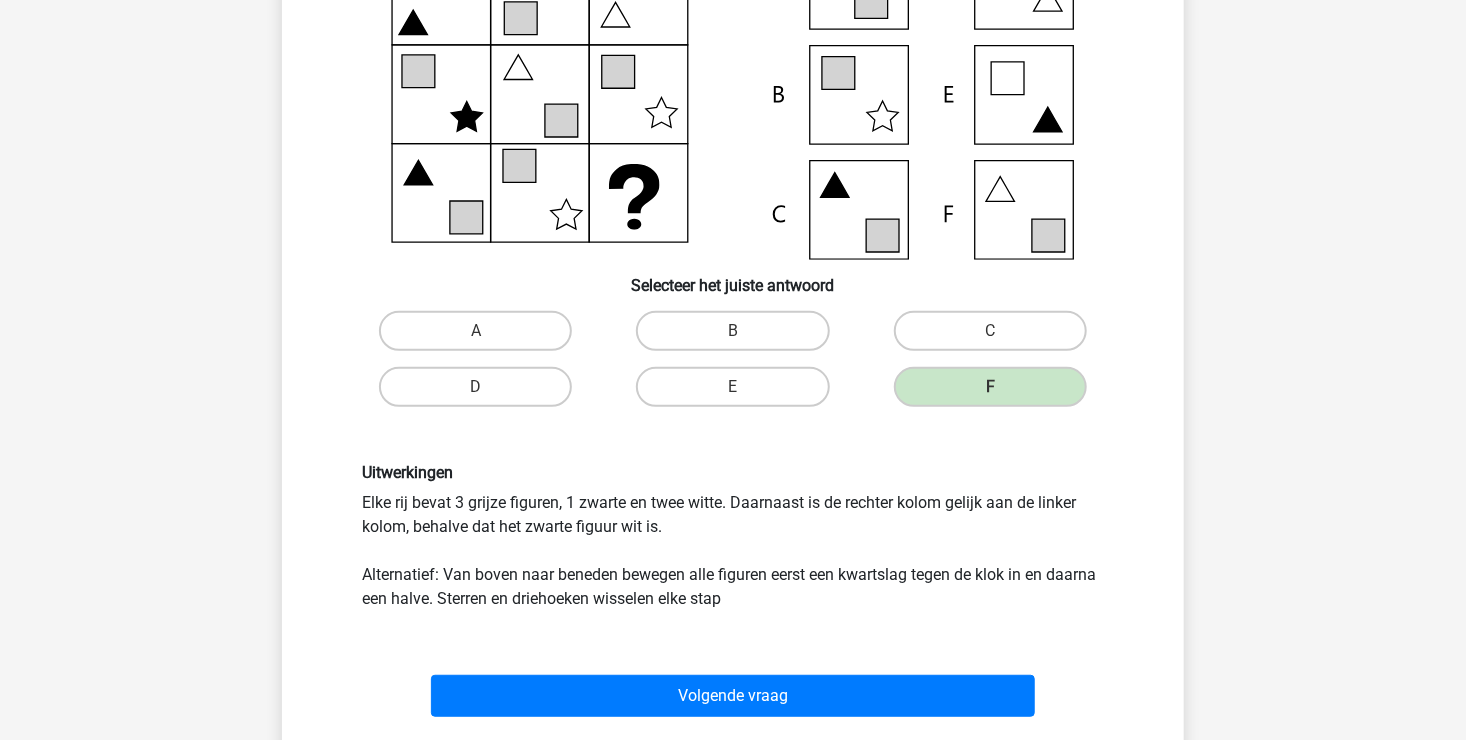 scroll, scrollTop: 292, scrollLeft: 0, axis: vertical 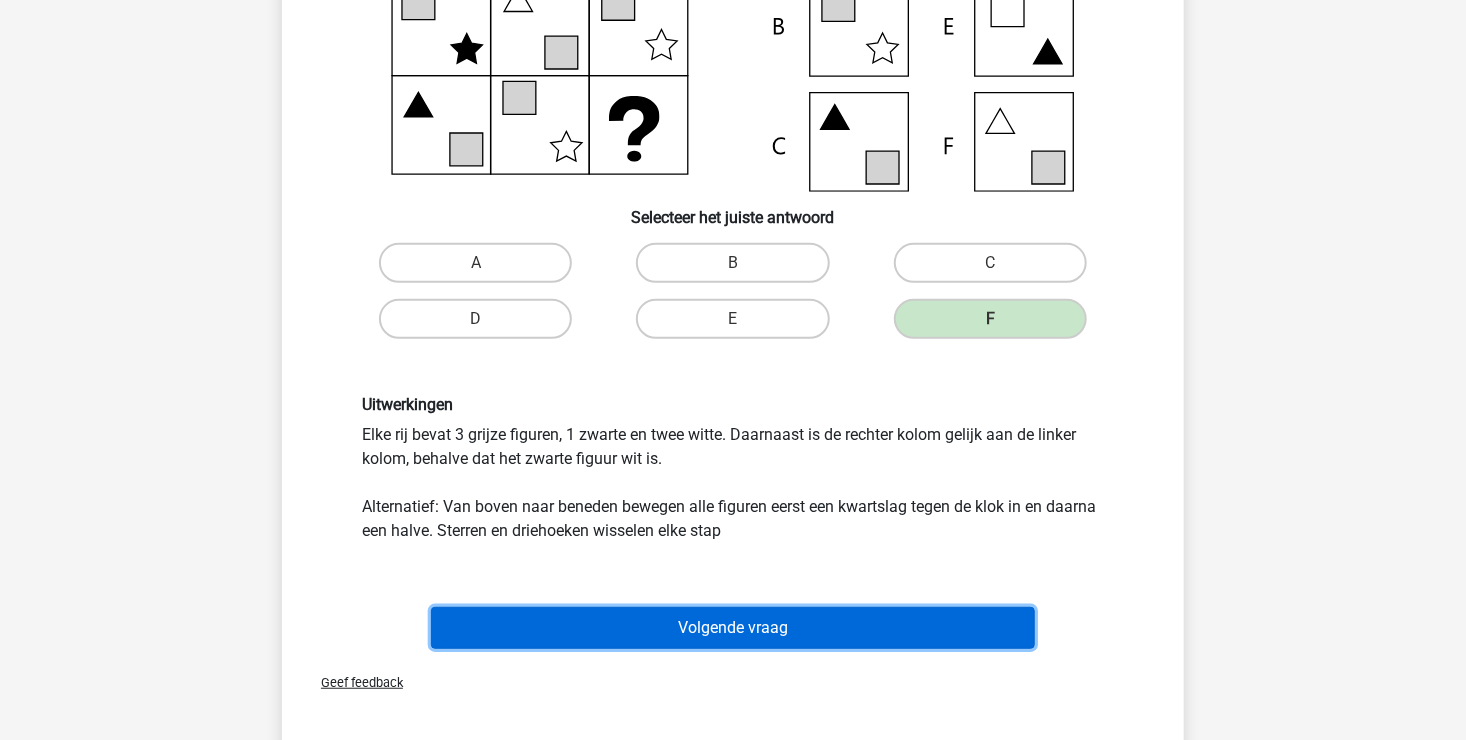 click on "Volgende vraag" at bounding box center [733, 628] 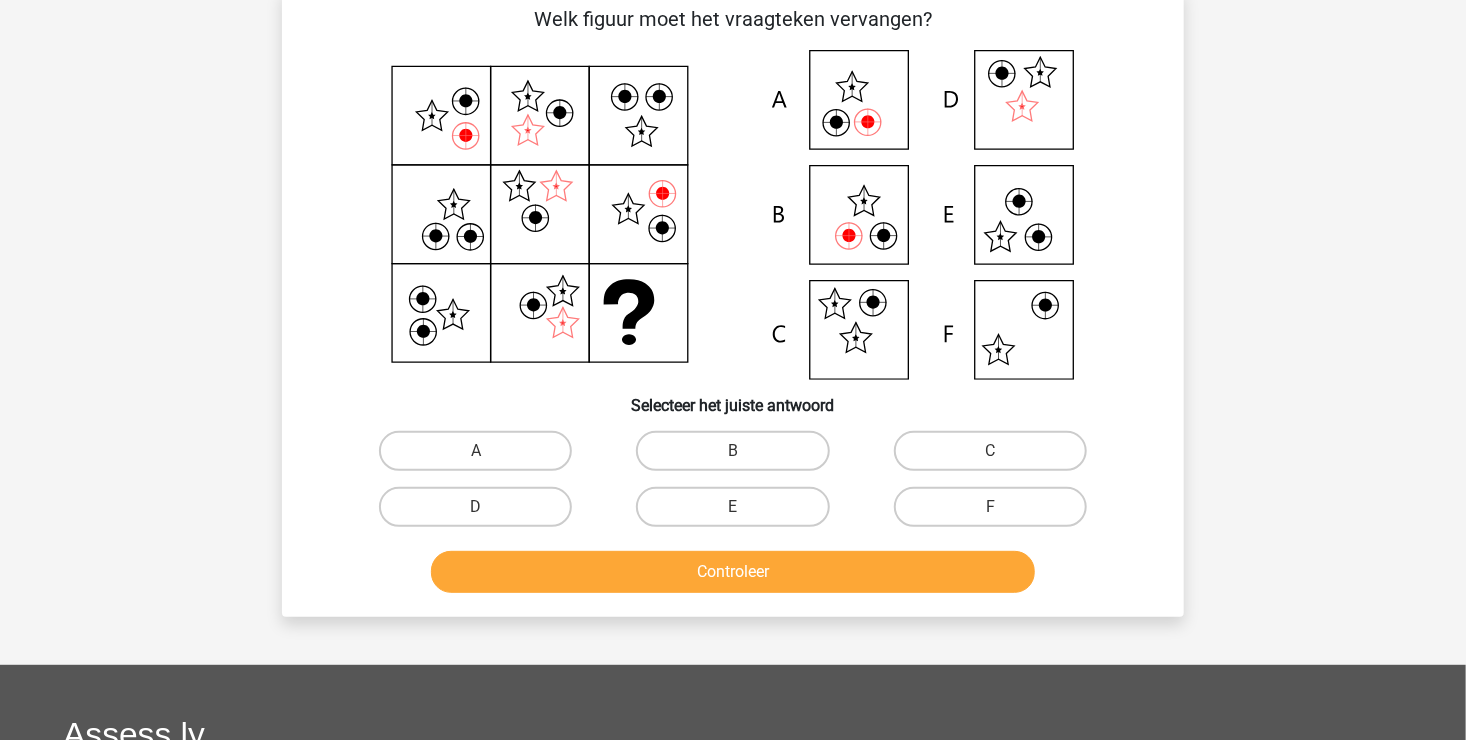 scroll, scrollTop: 92, scrollLeft: 0, axis: vertical 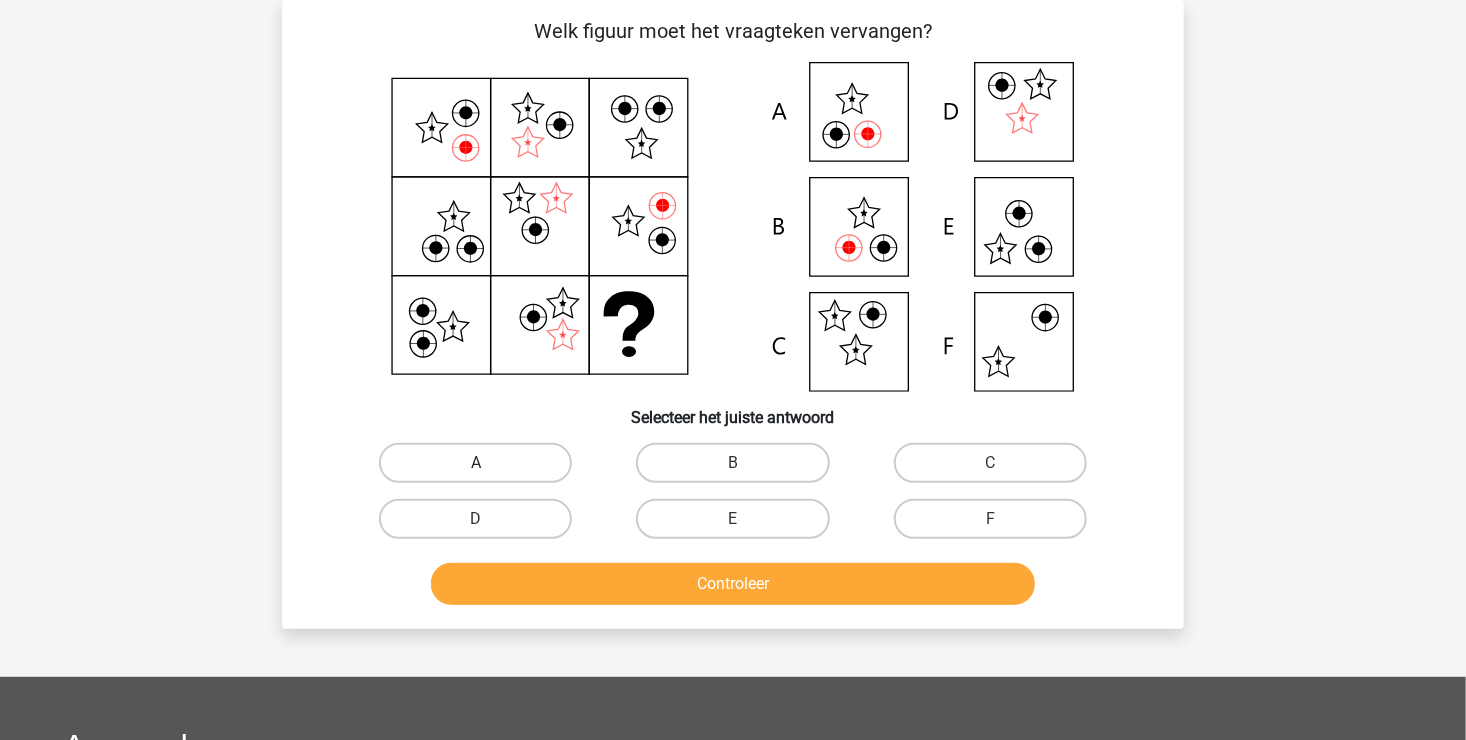 click on "A" at bounding box center [475, 463] 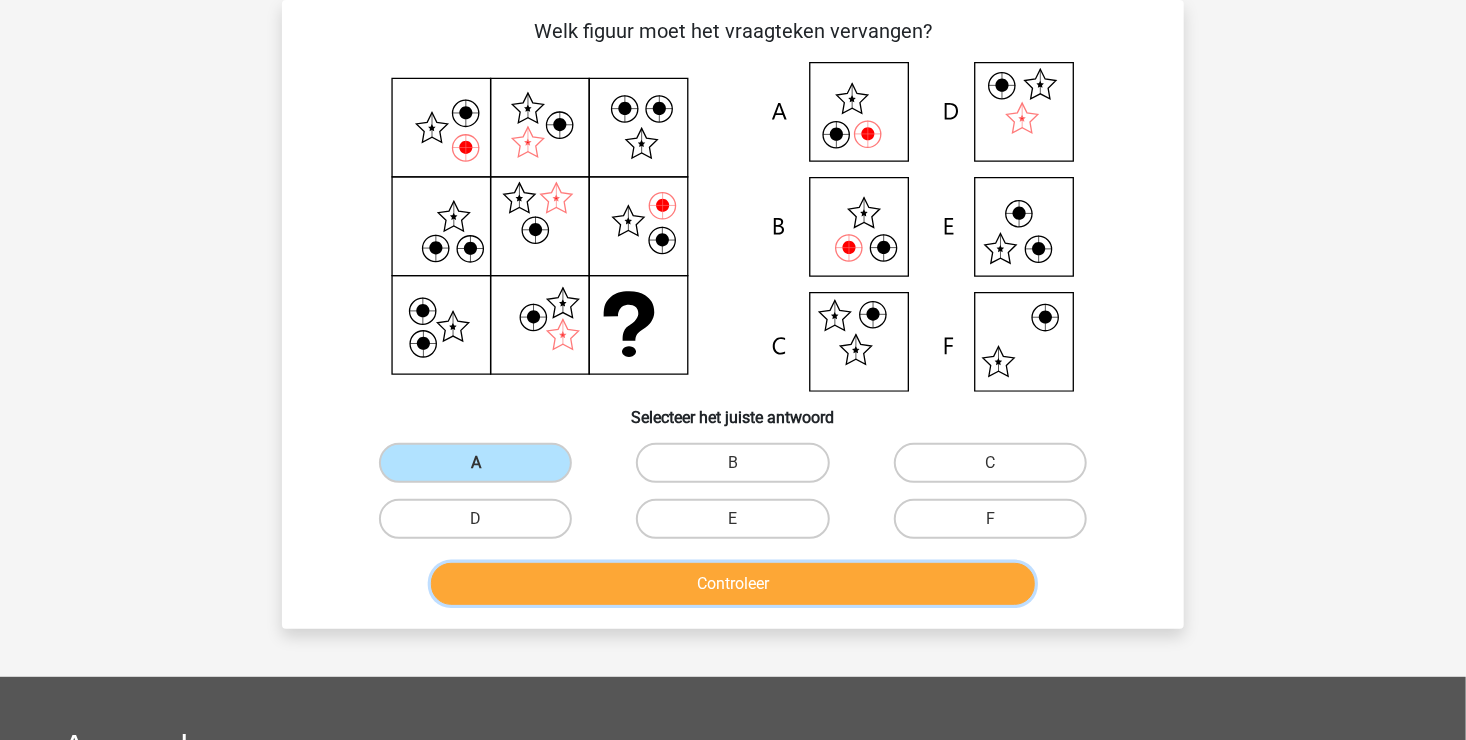 click on "Controleer" at bounding box center [733, 584] 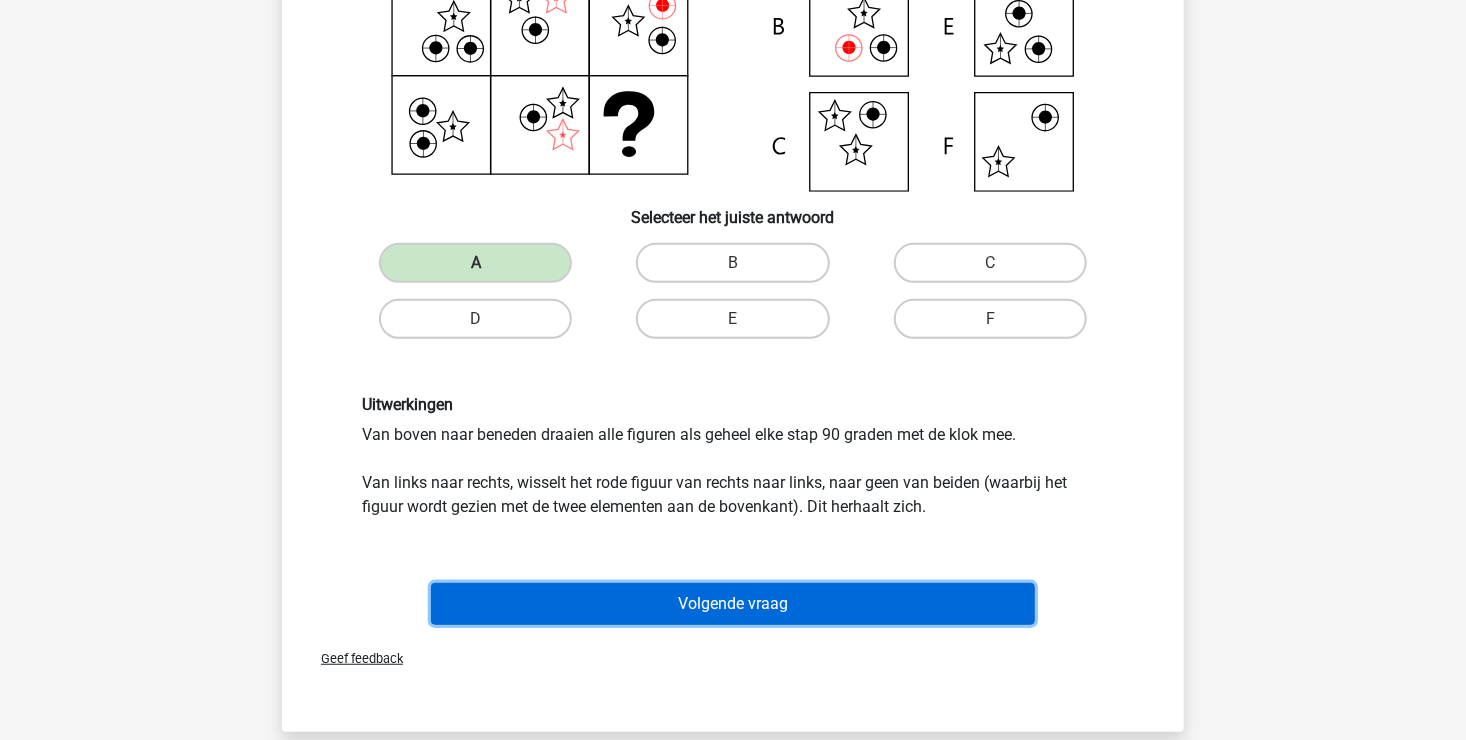 click on "Volgende vraag" at bounding box center (733, 604) 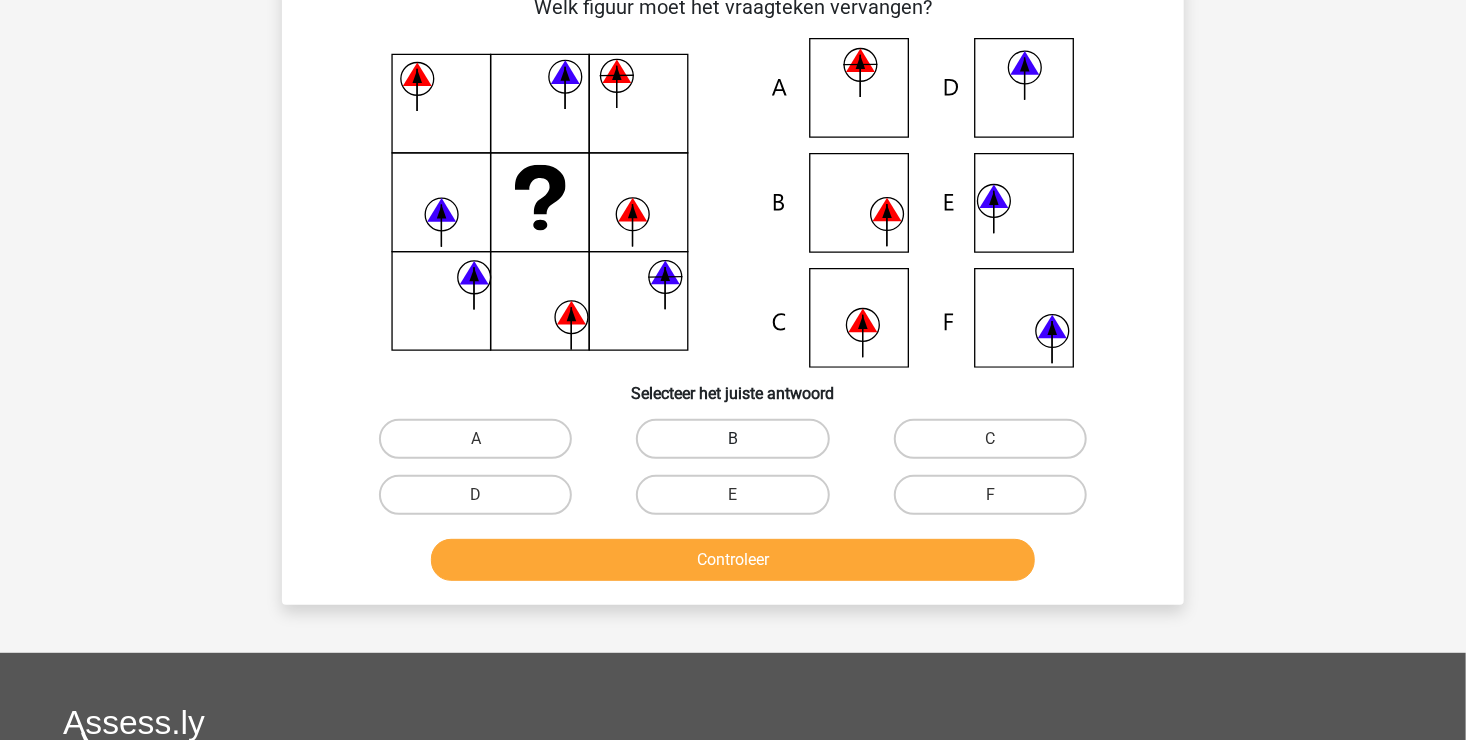 scroll, scrollTop: 92, scrollLeft: 0, axis: vertical 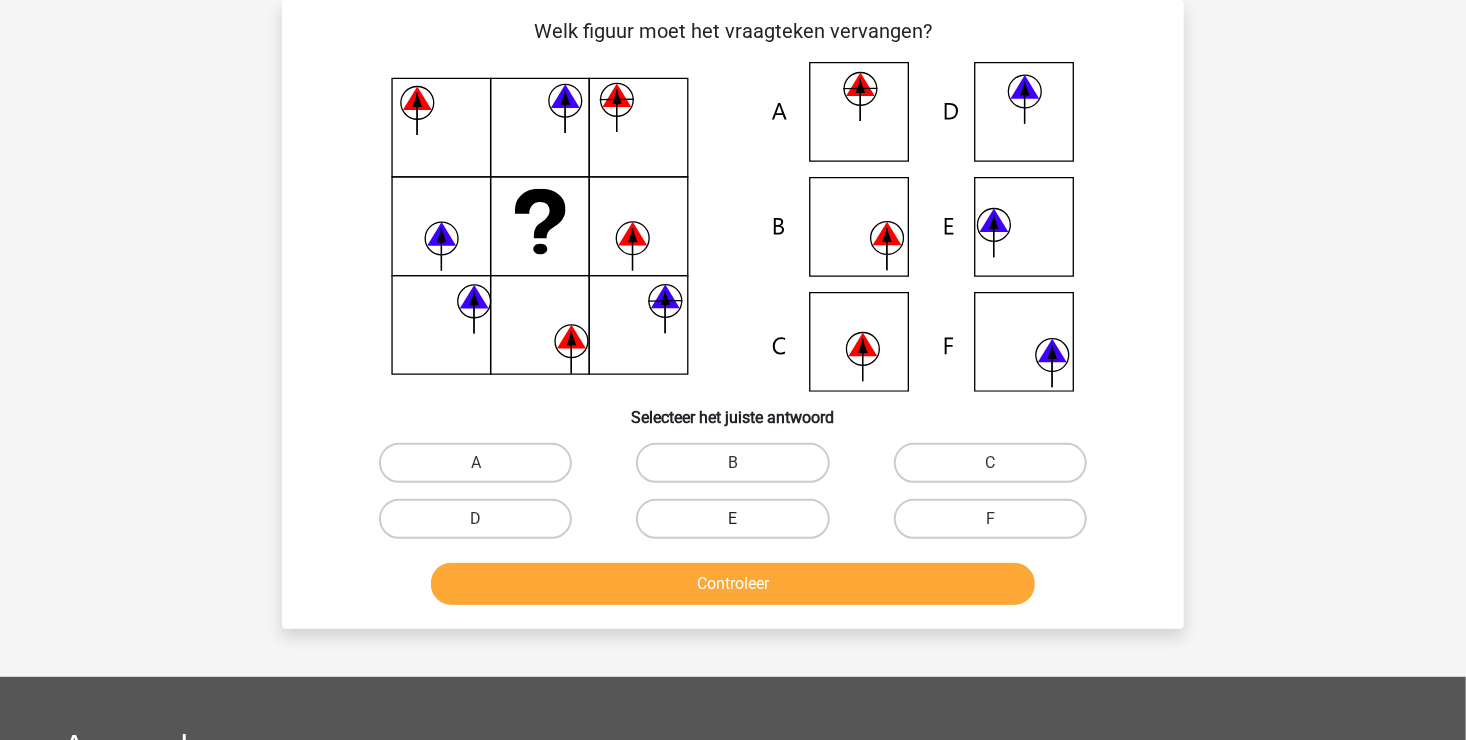 click on "E" at bounding box center [732, 519] 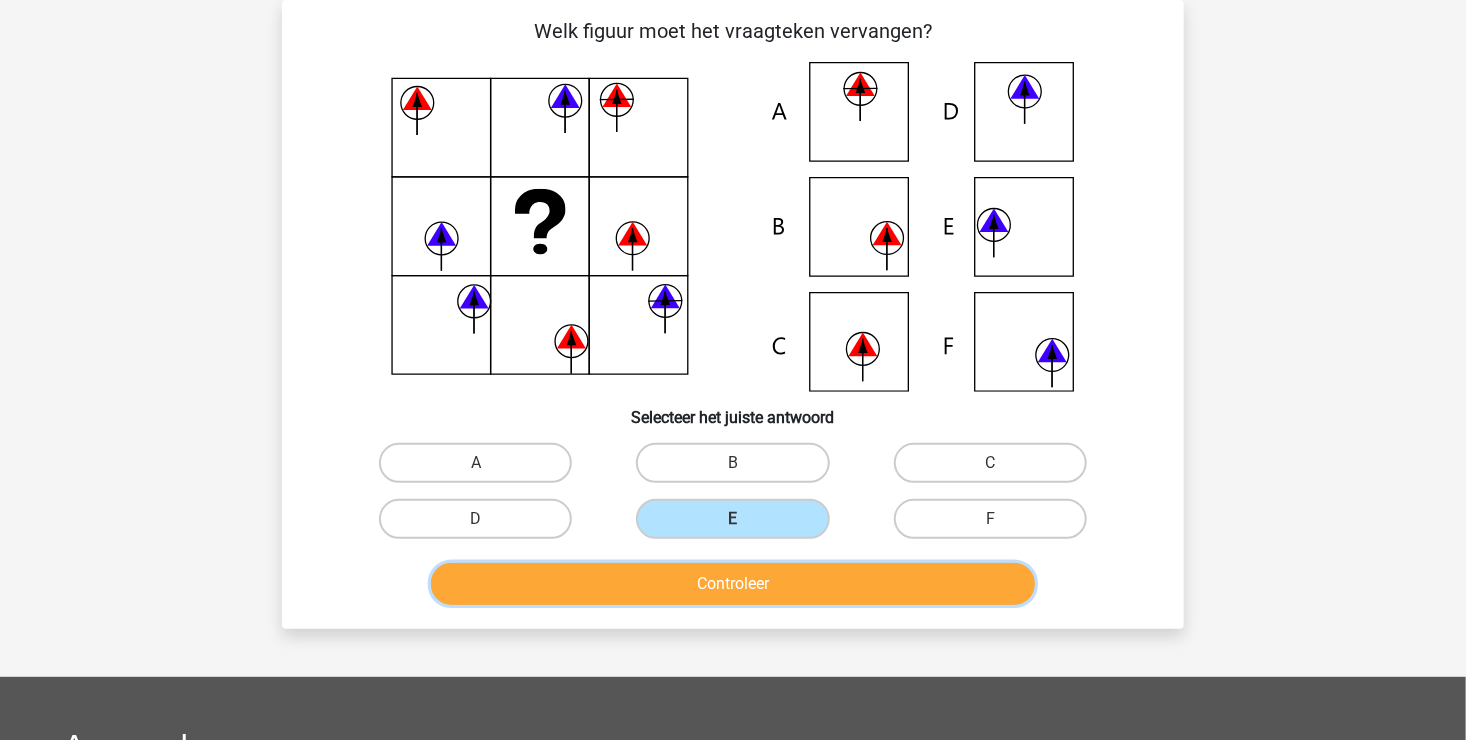 click on "Controleer" at bounding box center [733, 584] 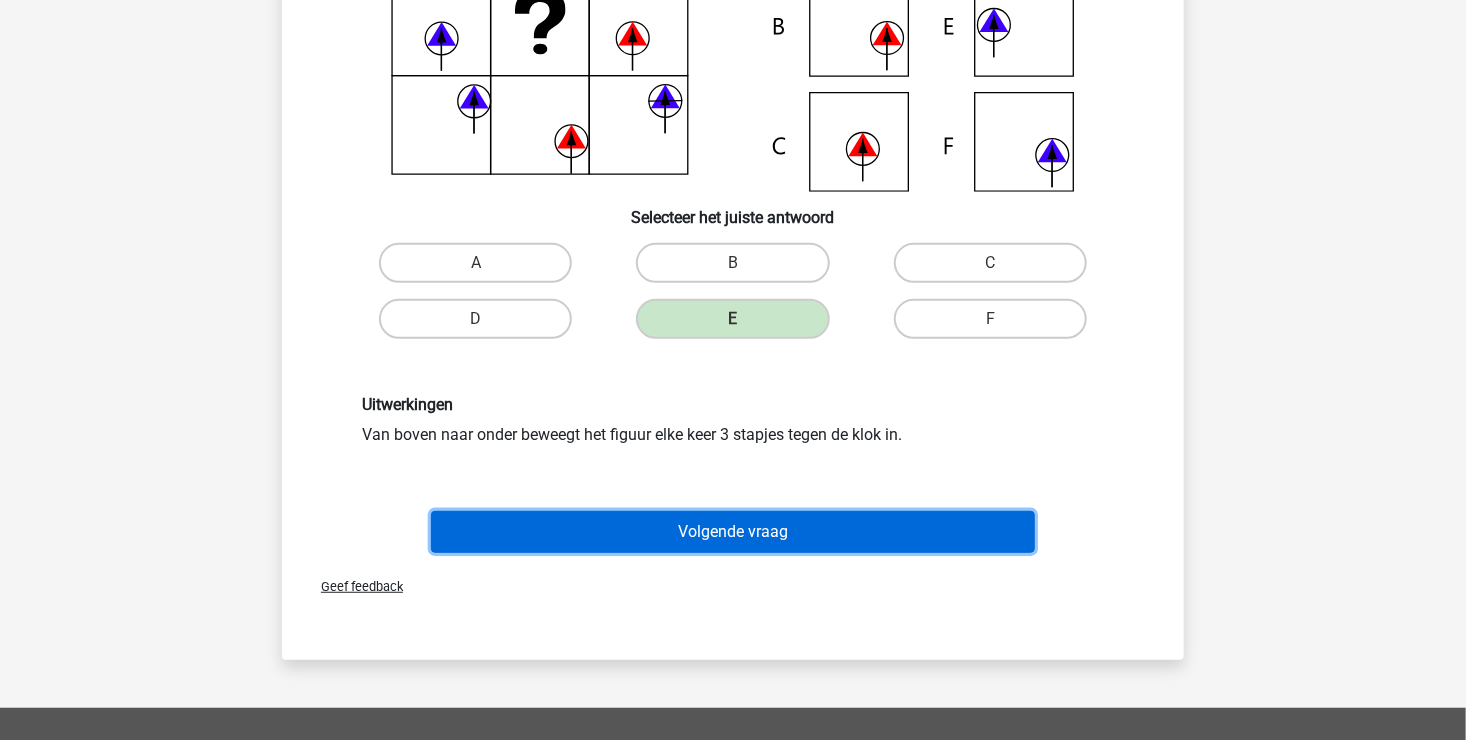 click on "Volgende vraag" at bounding box center (733, 532) 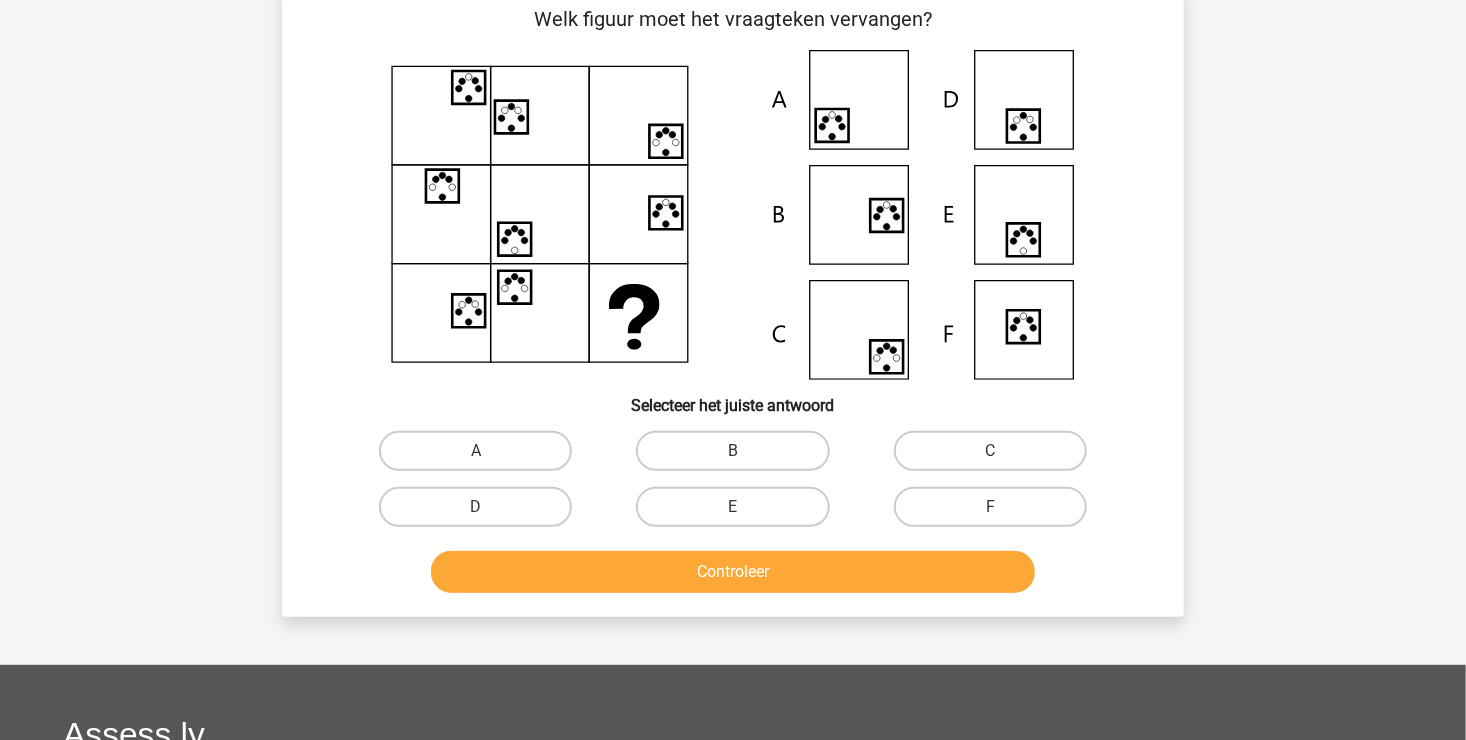 scroll, scrollTop: 92, scrollLeft: 0, axis: vertical 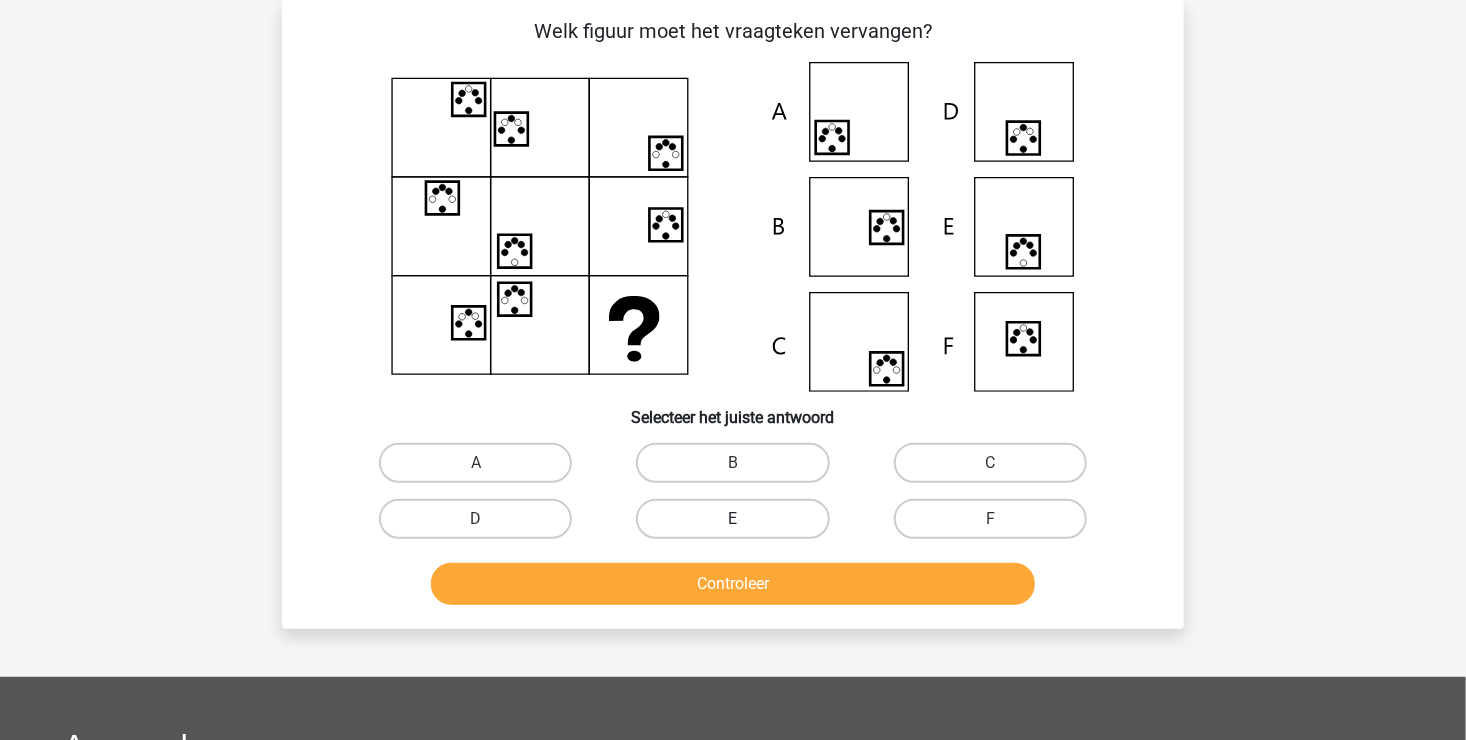 click on "E" at bounding box center [732, 519] 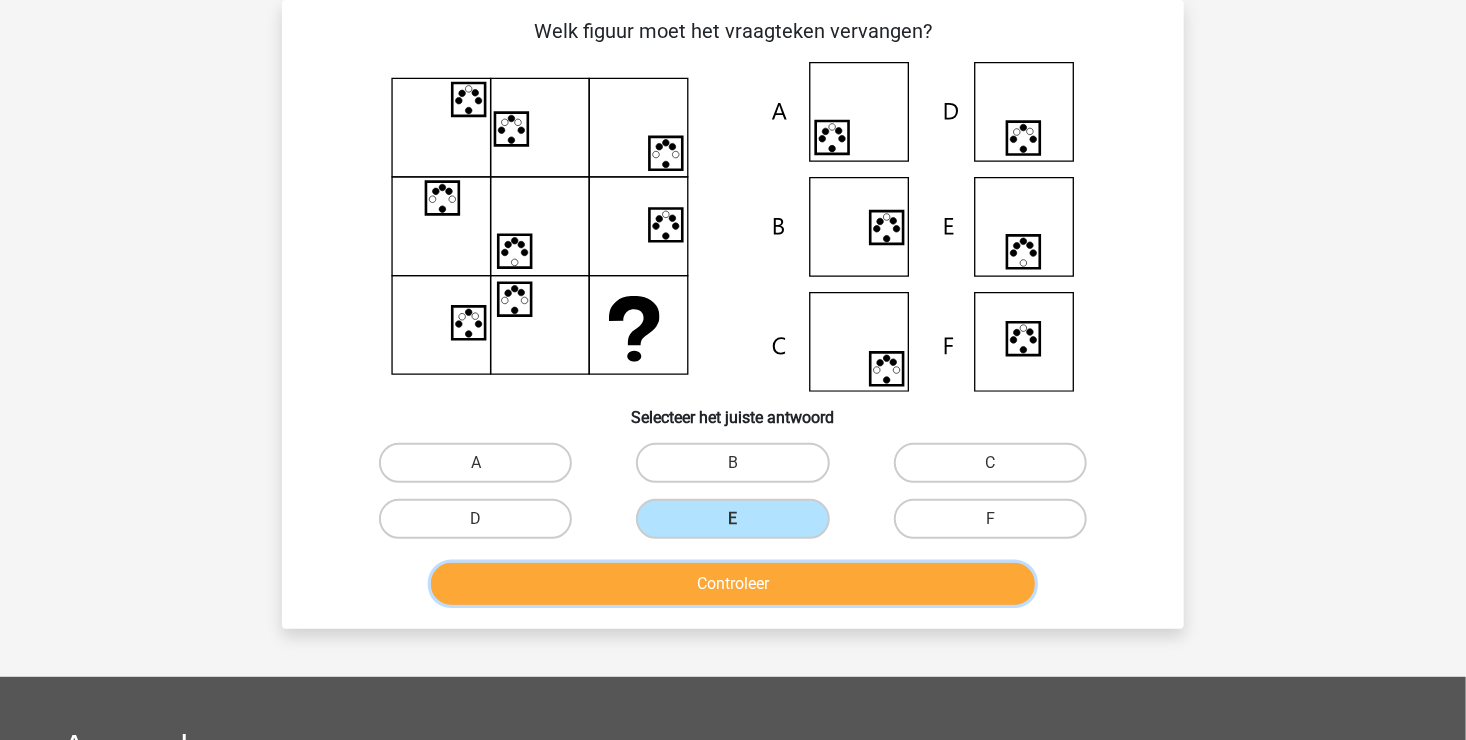 click on "Controleer" at bounding box center [733, 584] 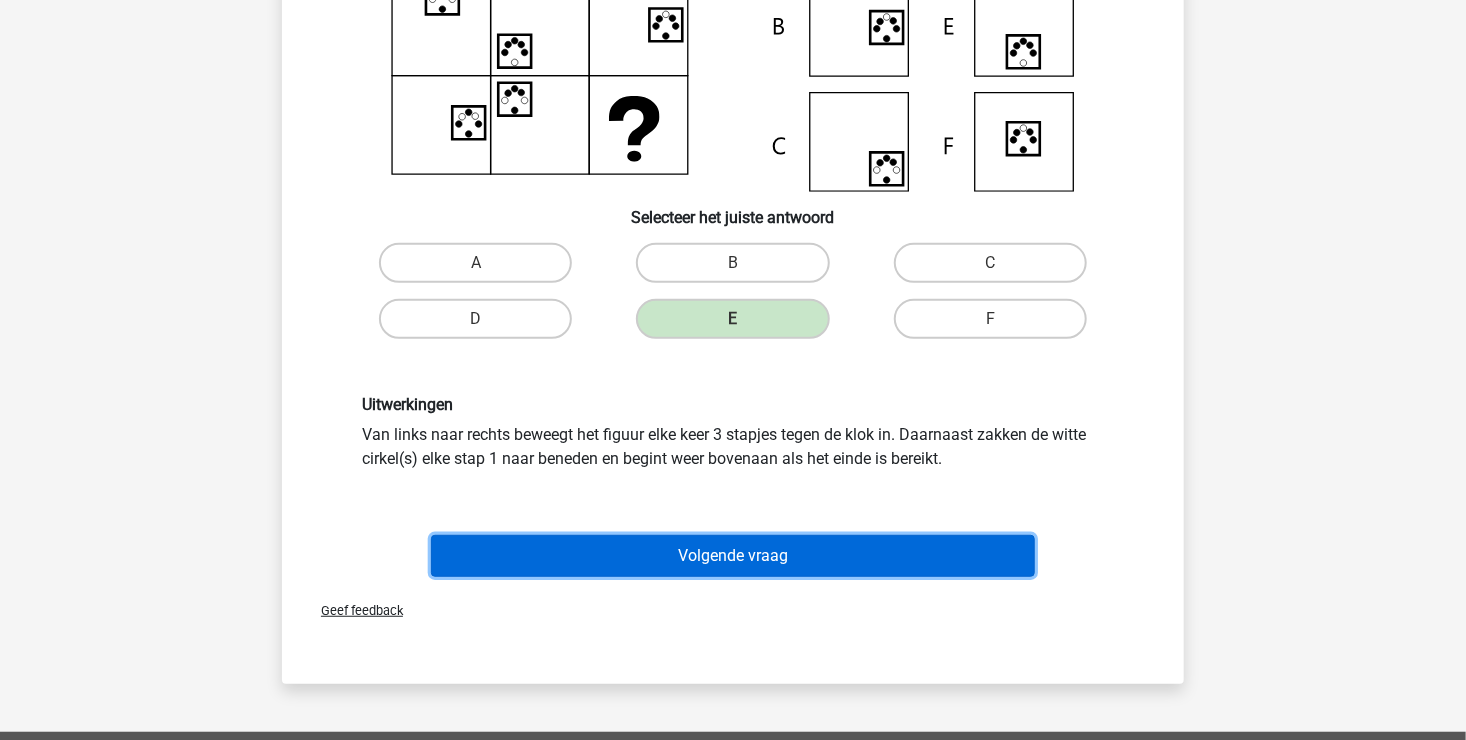 click on "Volgende vraag" at bounding box center [733, 556] 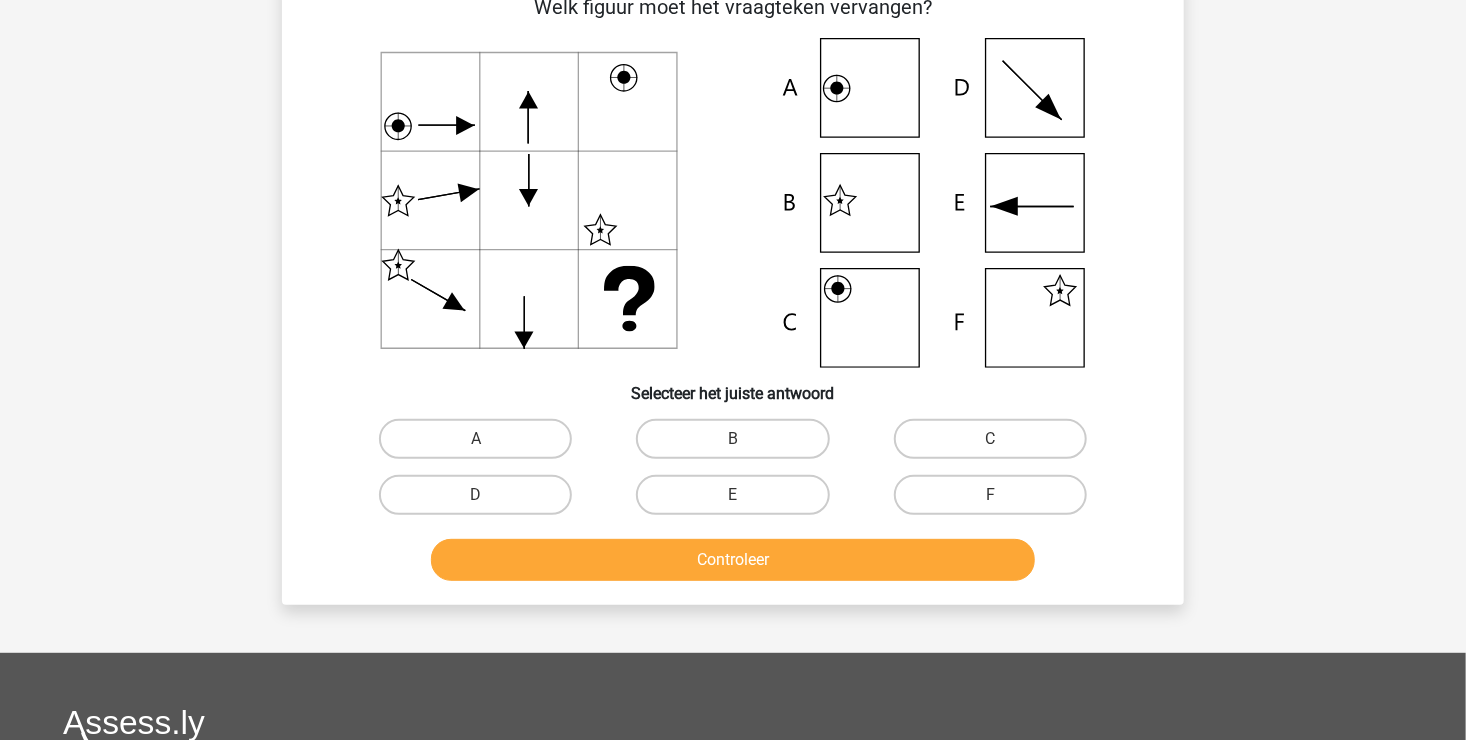 scroll, scrollTop: 92, scrollLeft: 0, axis: vertical 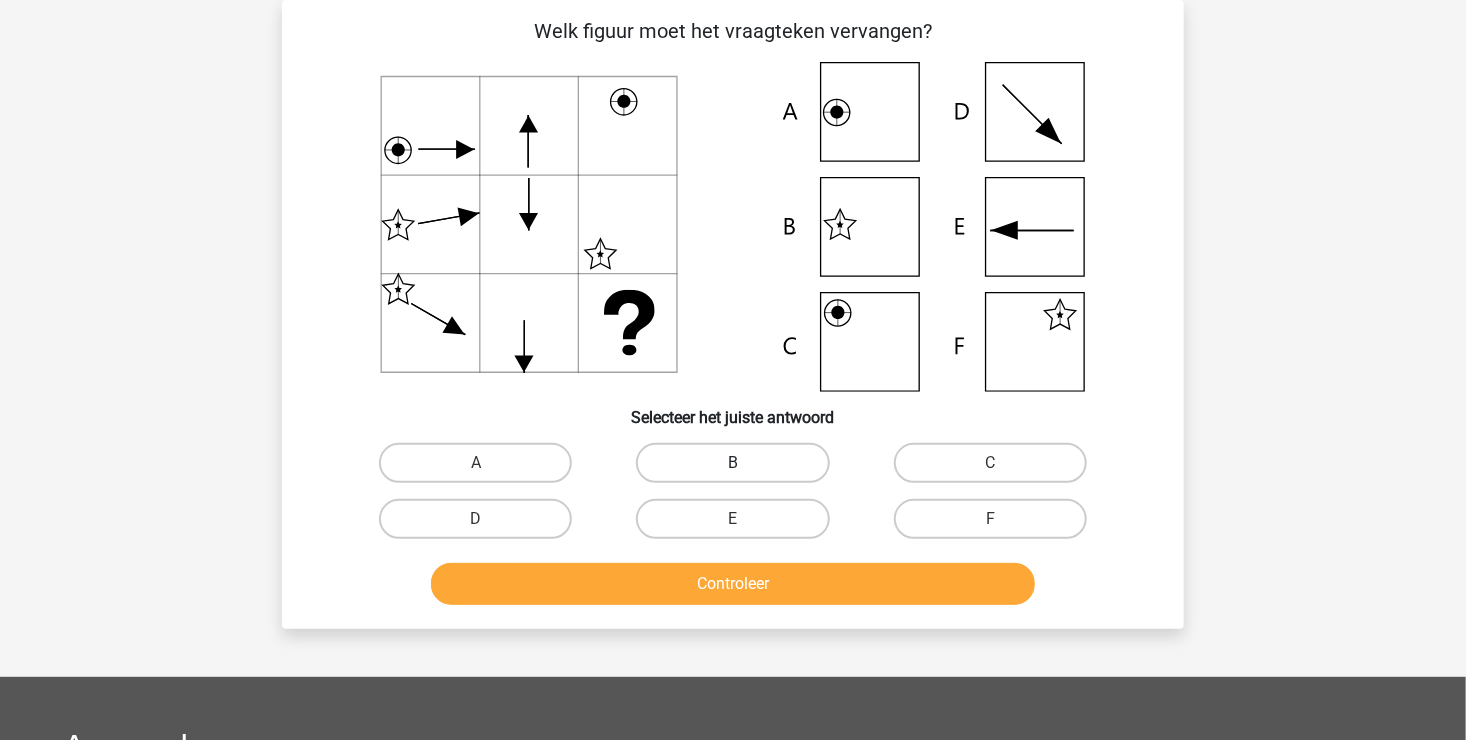 click on "B" at bounding box center [732, 463] 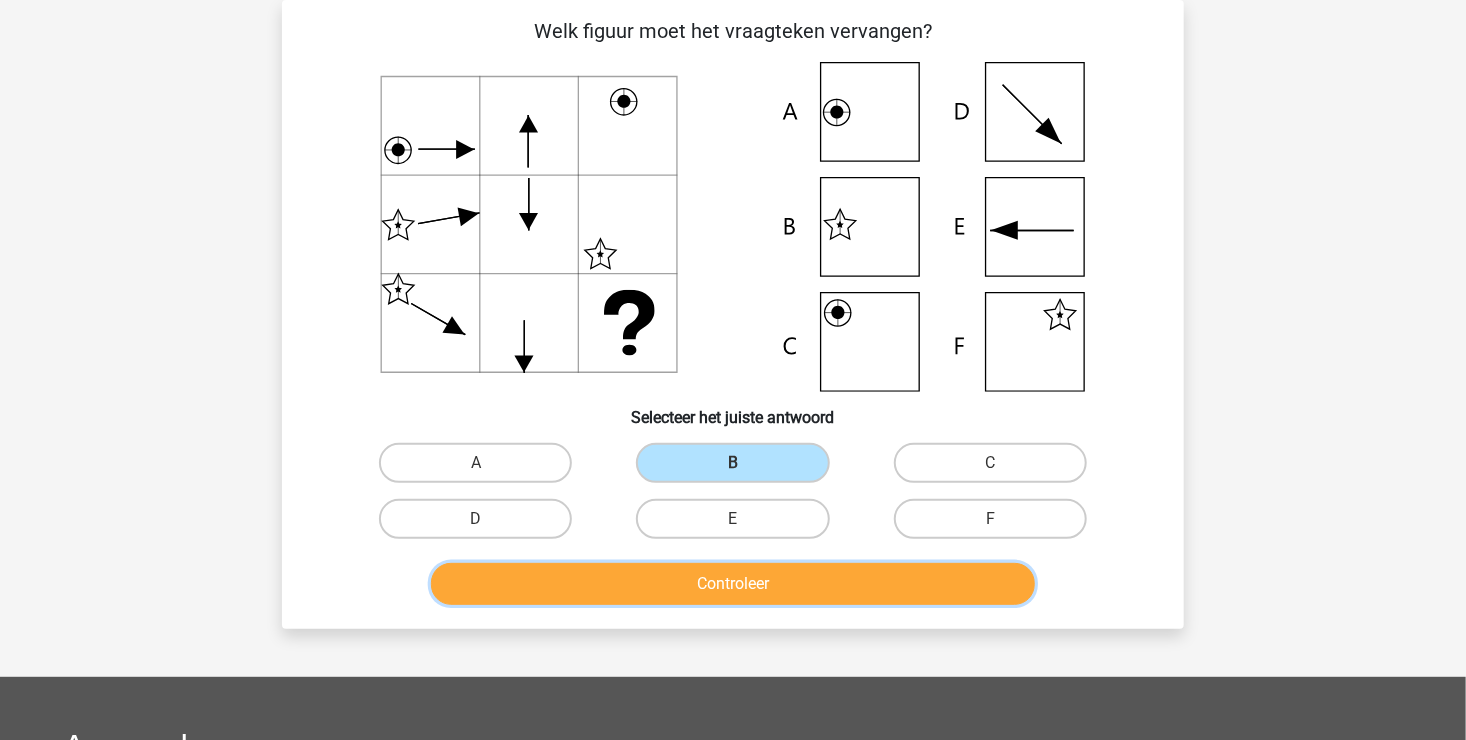 click on "Controleer" at bounding box center (733, 584) 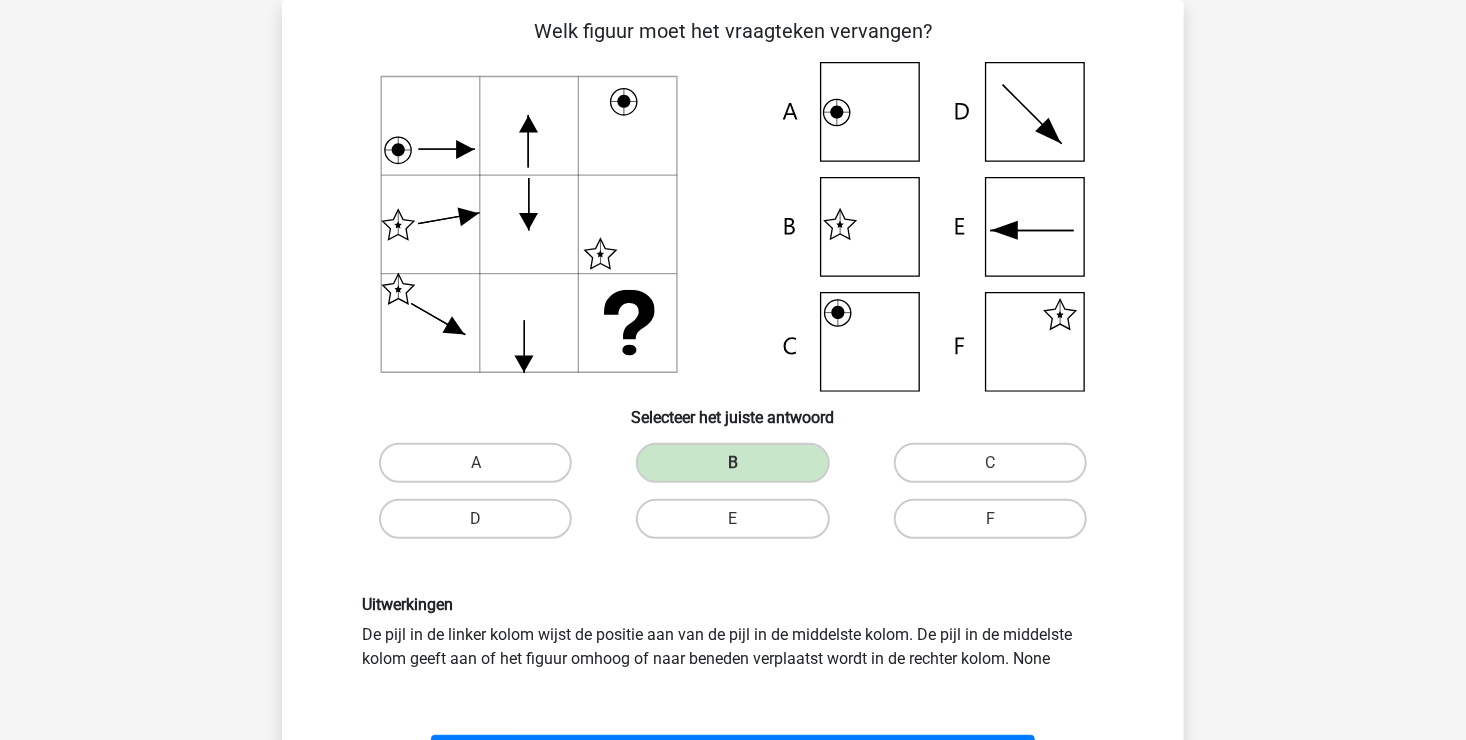scroll, scrollTop: 192, scrollLeft: 0, axis: vertical 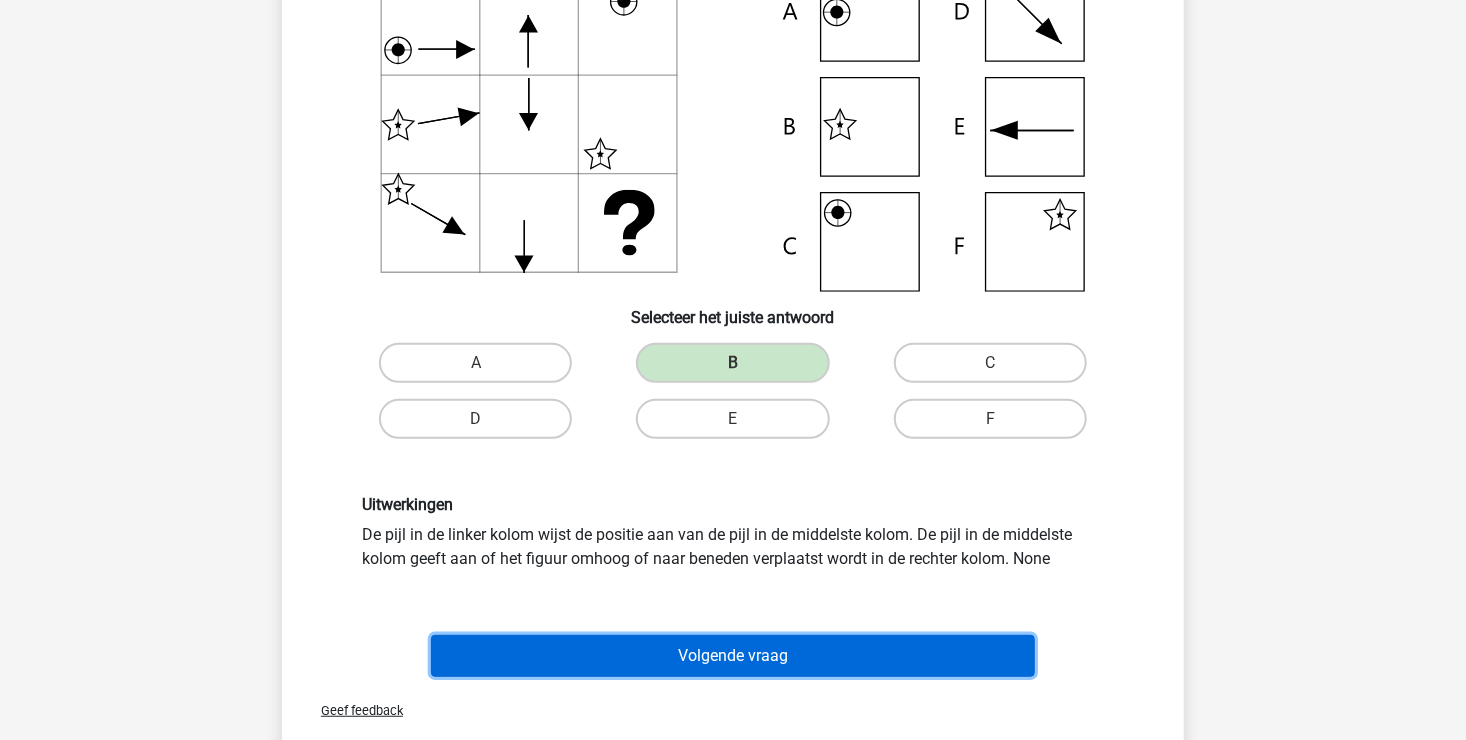 click on "Volgende vraag" at bounding box center (733, 656) 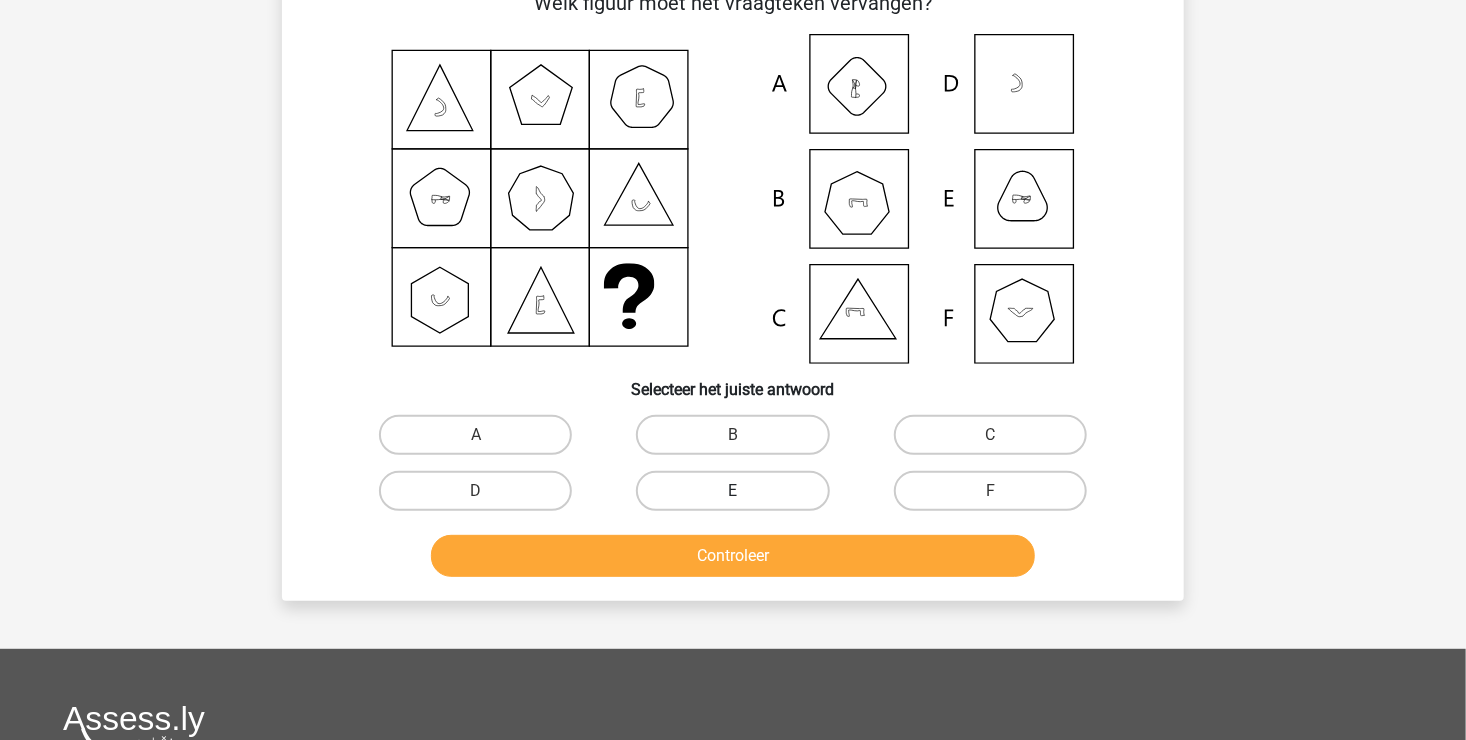 scroll, scrollTop: 92, scrollLeft: 0, axis: vertical 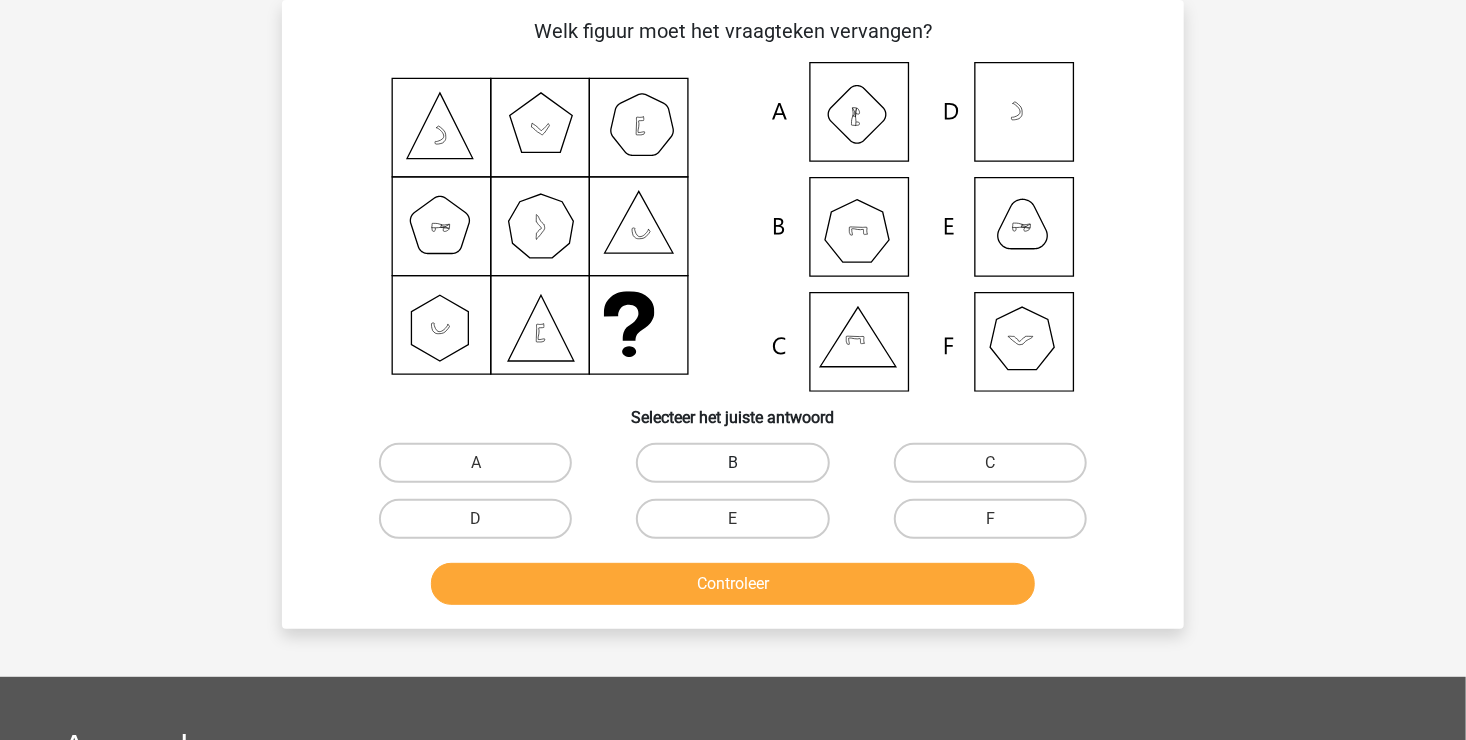 click on "B" at bounding box center (732, 463) 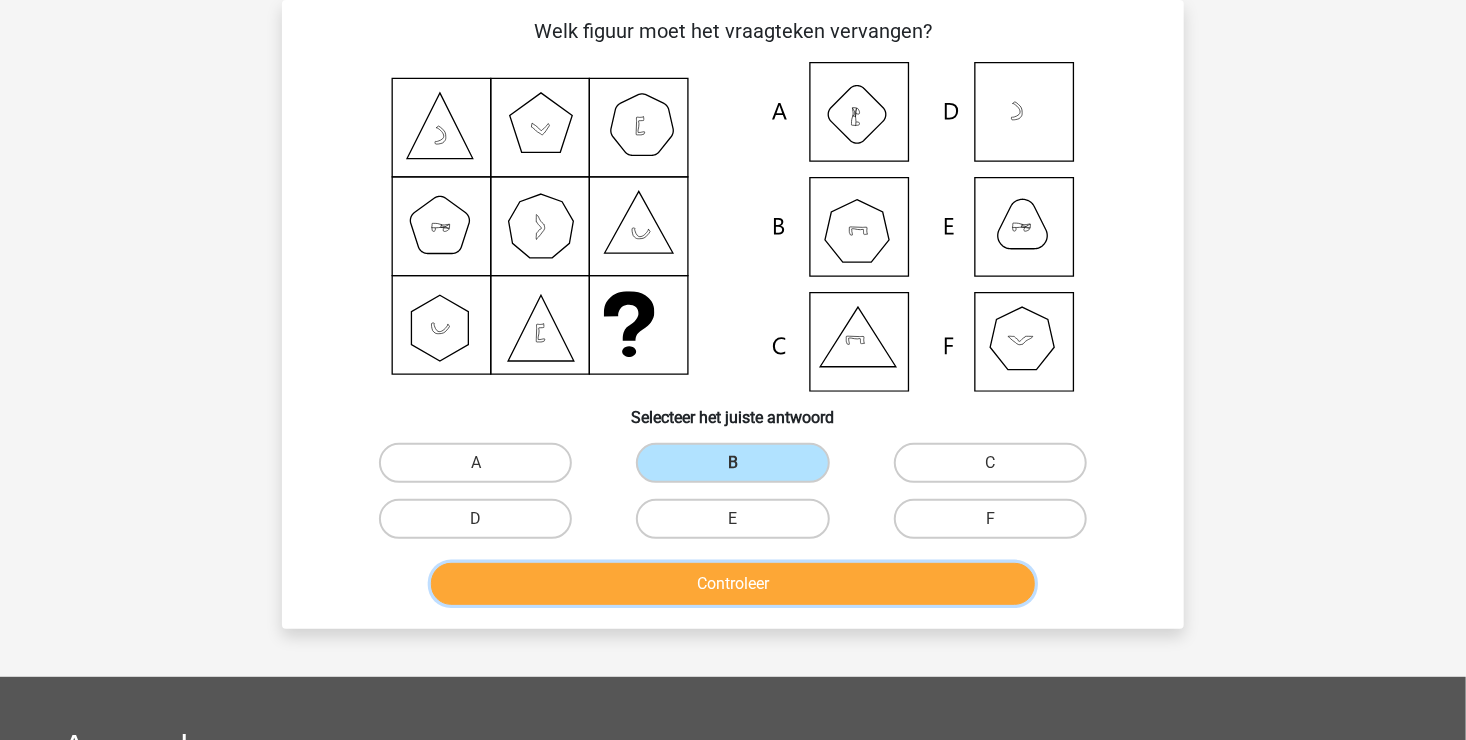 click on "Controleer" at bounding box center [733, 584] 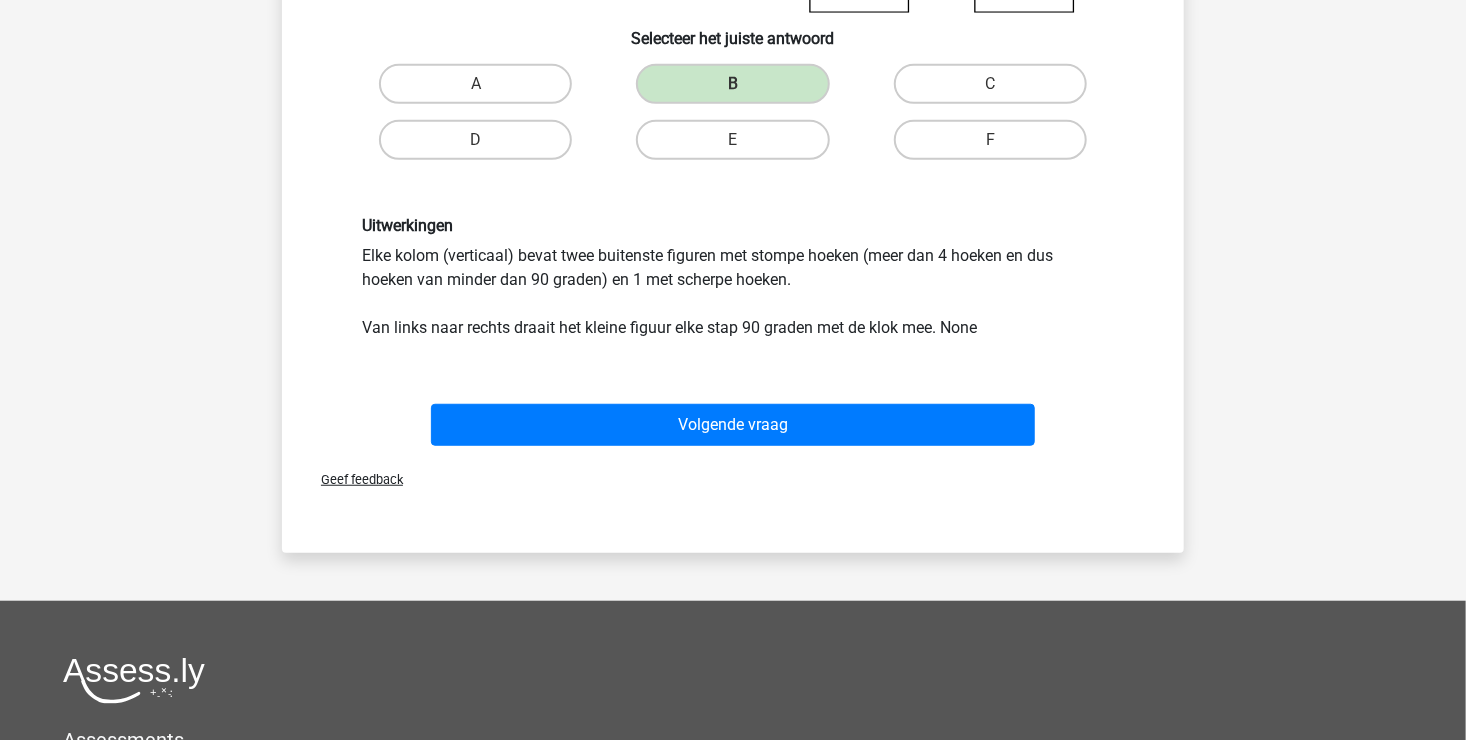 scroll, scrollTop: 492, scrollLeft: 0, axis: vertical 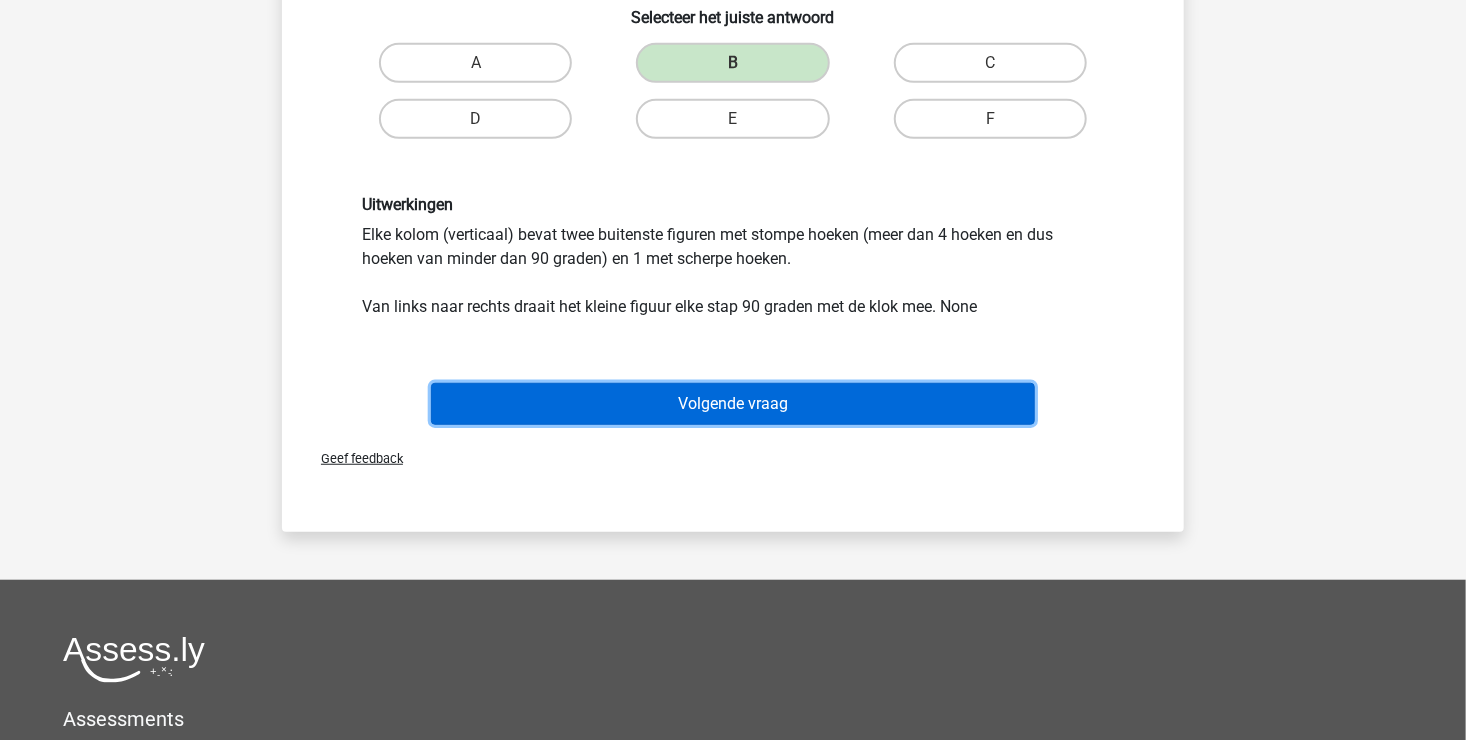 click on "Volgende vraag" at bounding box center [733, 404] 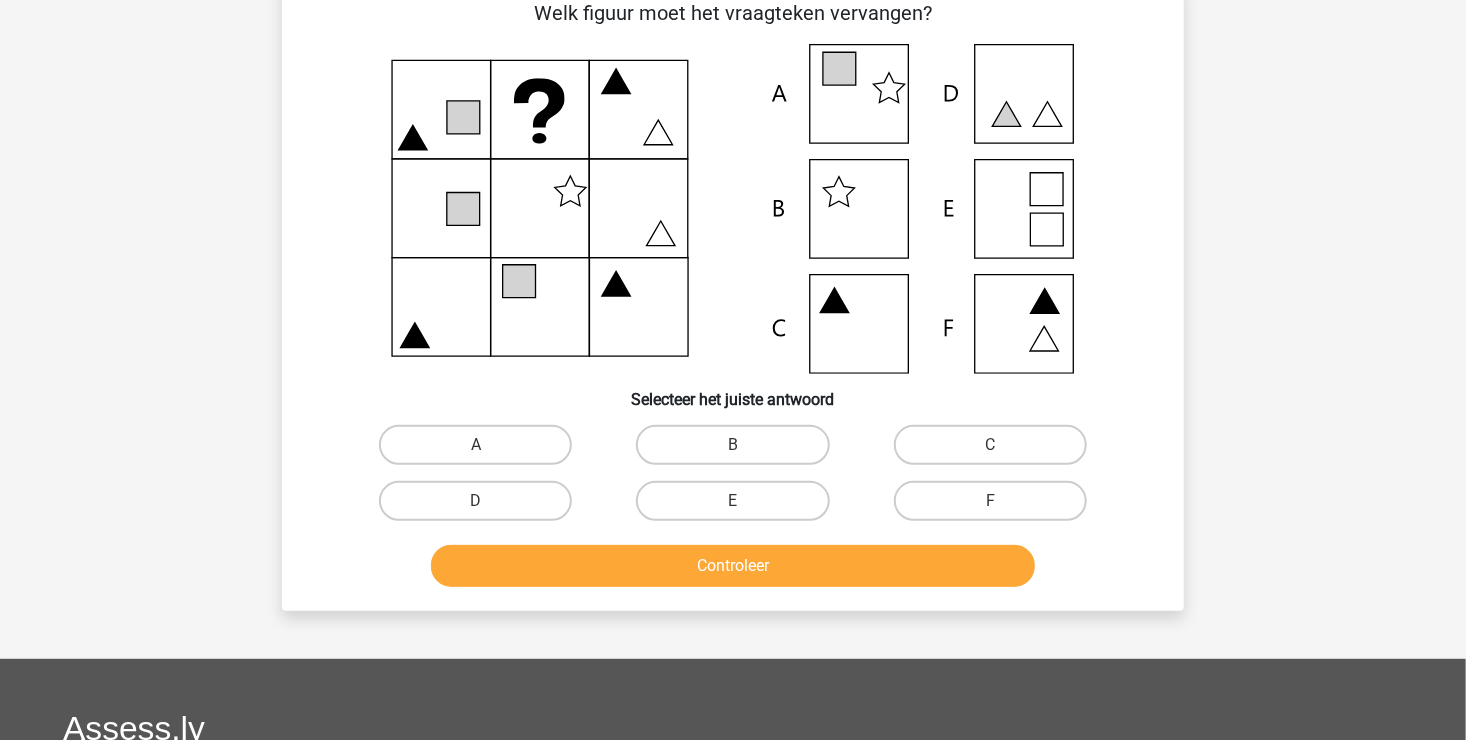 scroll, scrollTop: 92, scrollLeft: 0, axis: vertical 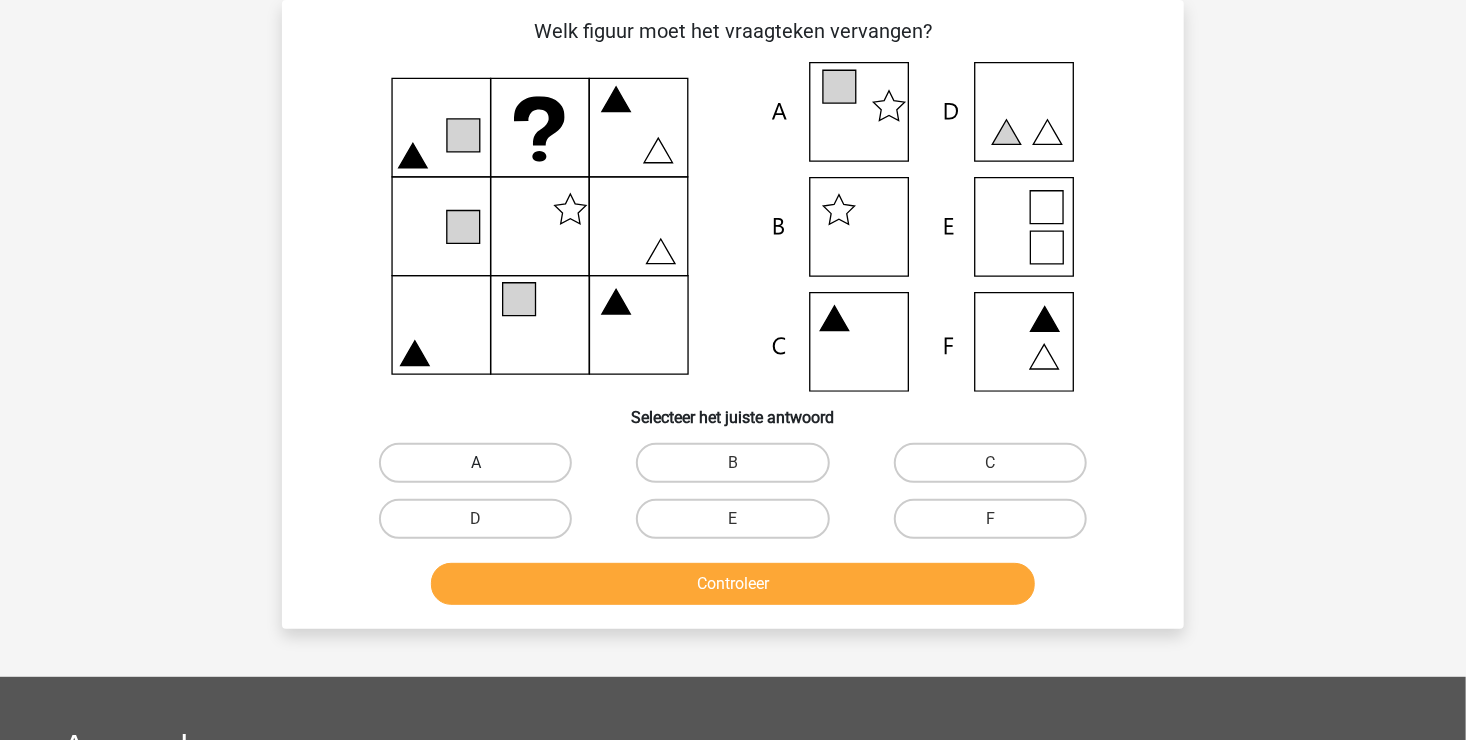 click on "A" at bounding box center (475, 463) 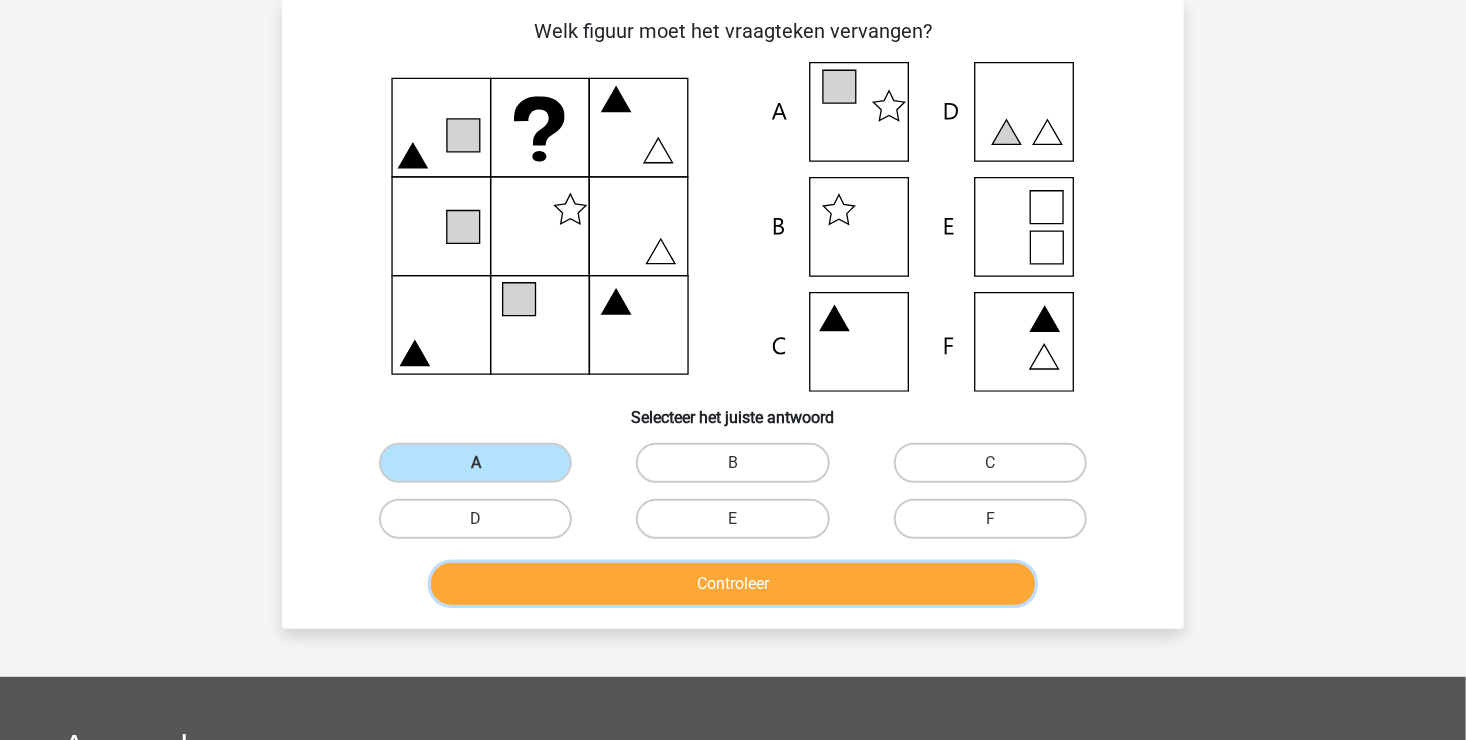 click on "Controleer" at bounding box center (733, 584) 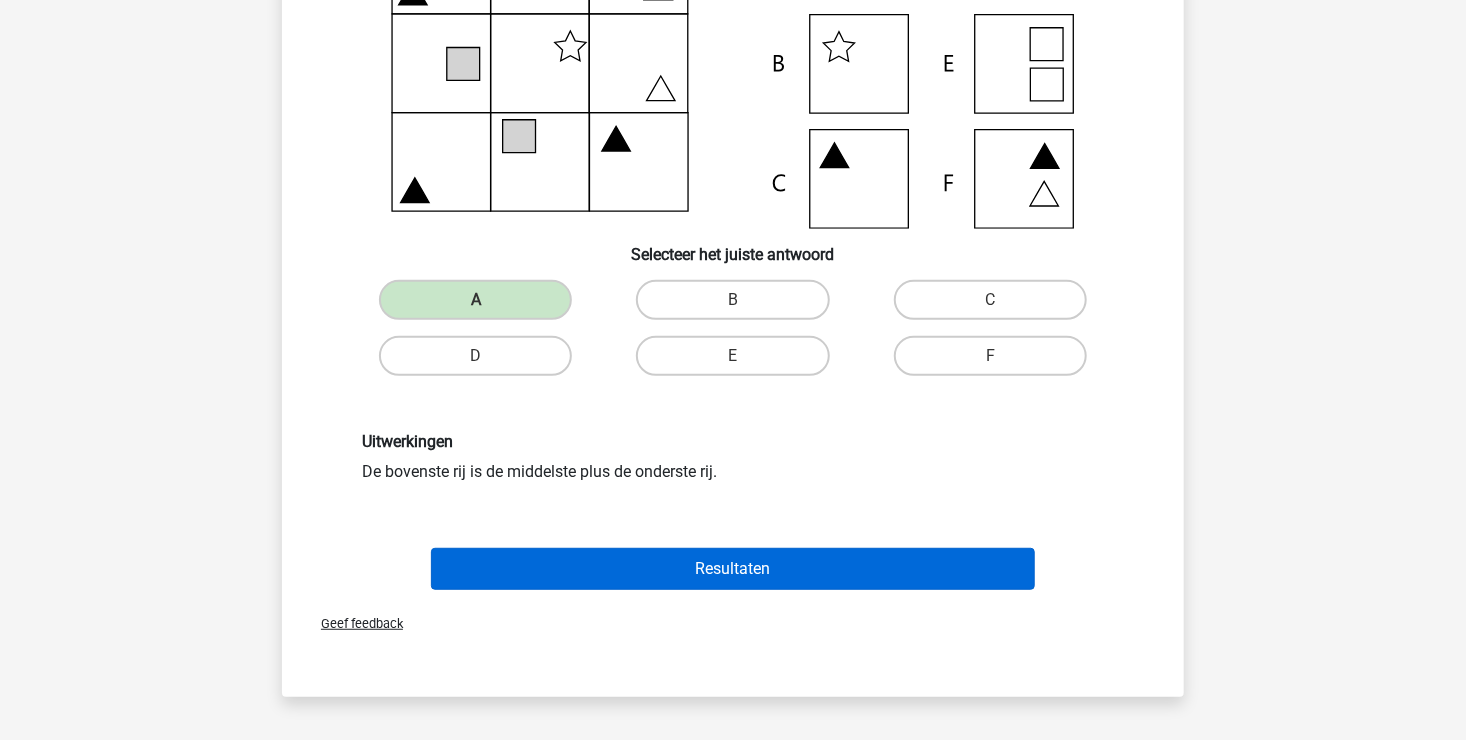 scroll, scrollTop: 292, scrollLeft: 0, axis: vertical 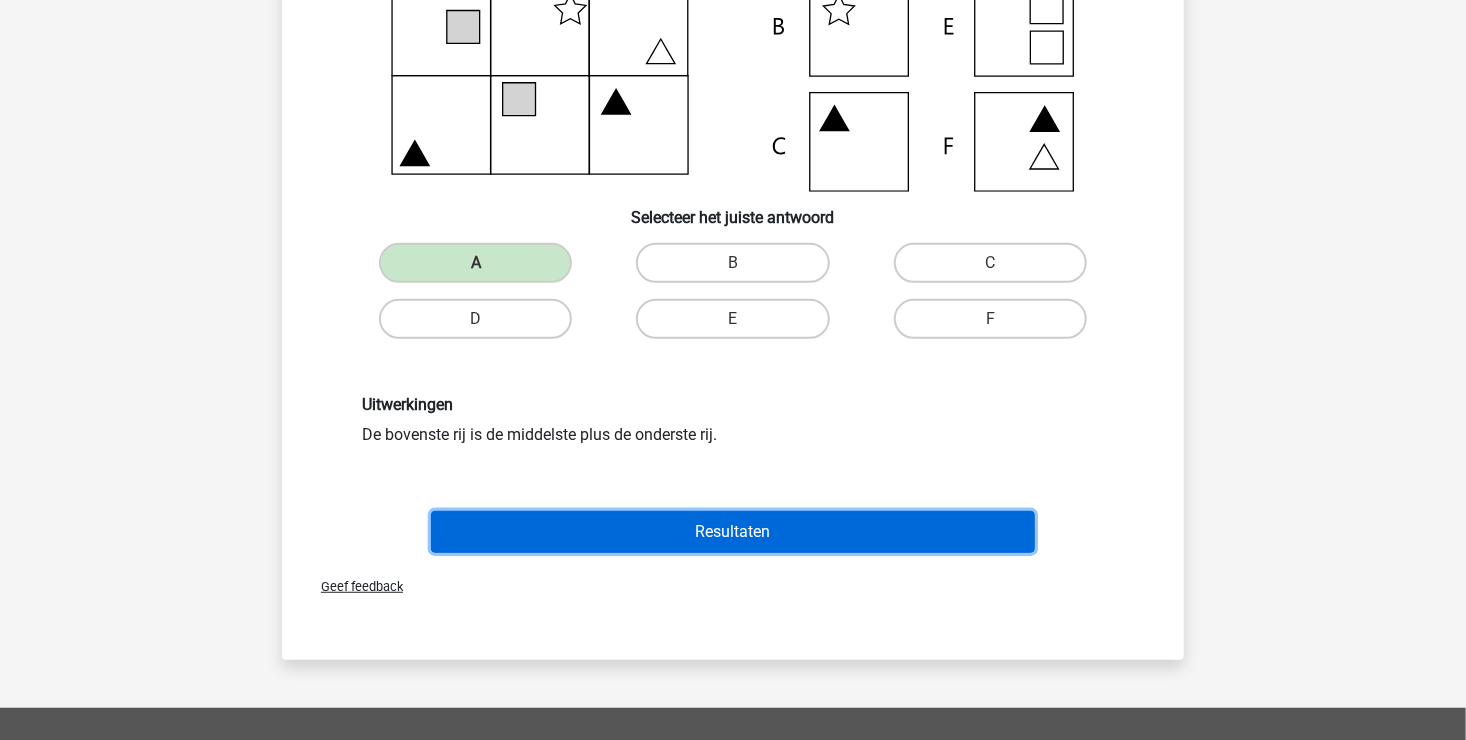 click on "Resultaten" at bounding box center [733, 532] 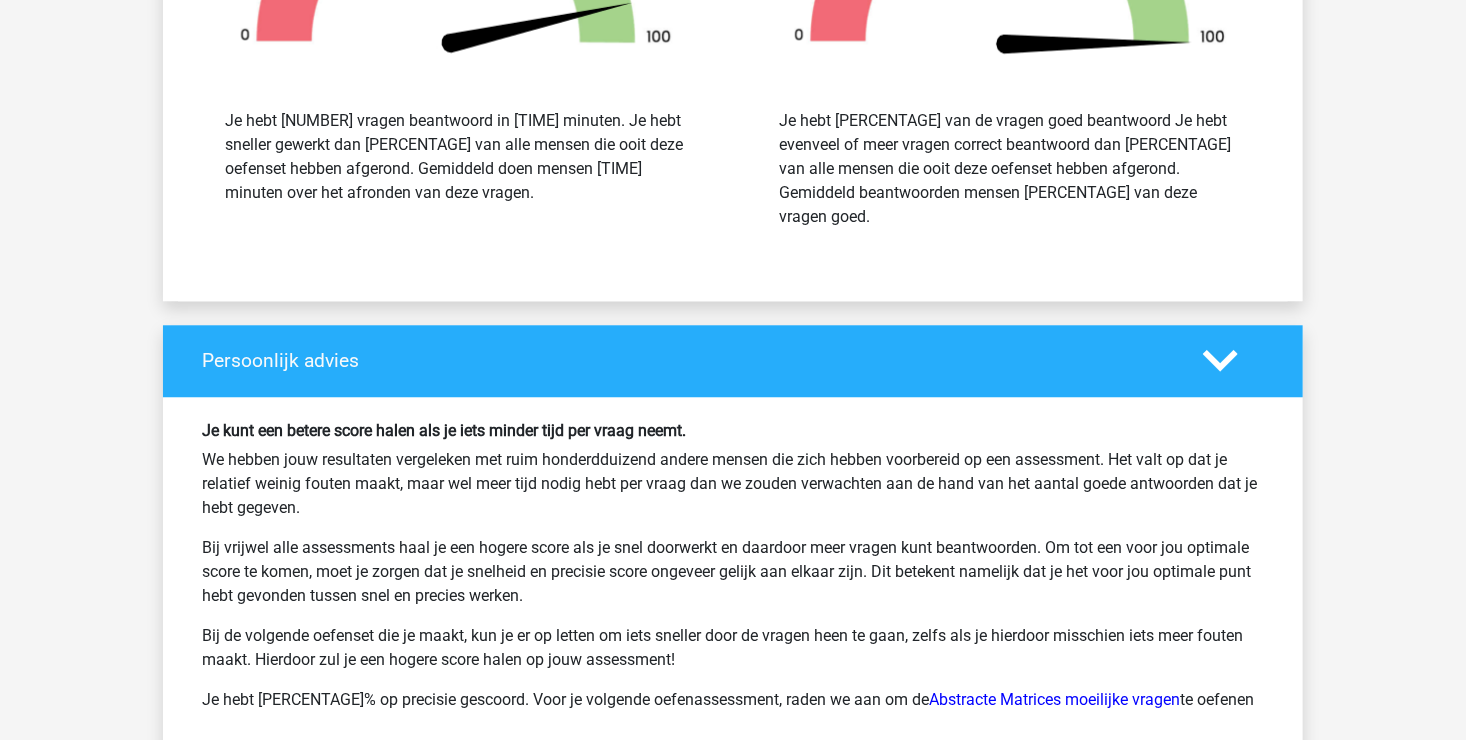 scroll, scrollTop: 2500, scrollLeft: 0, axis: vertical 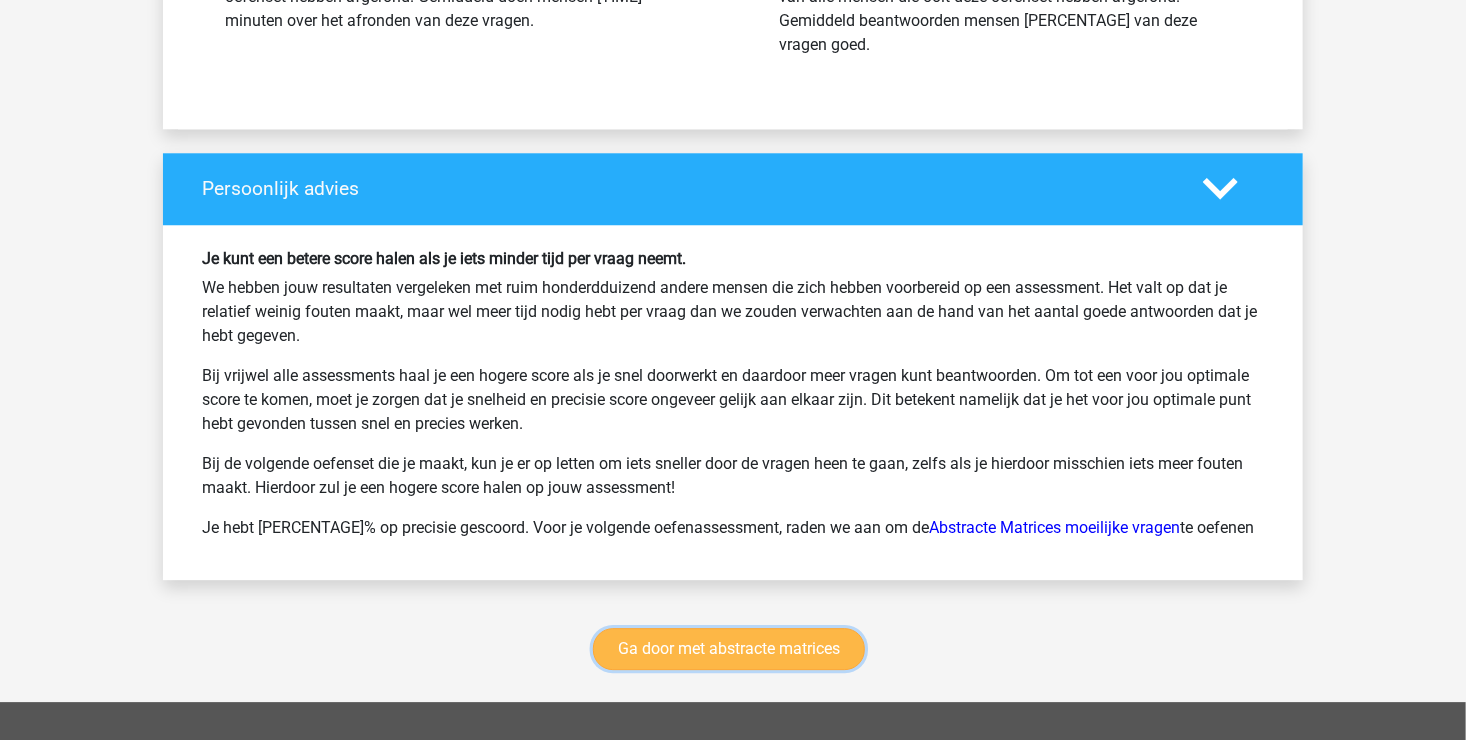 click on "Ga door met abstracte matrices" at bounding box center [729, 649] 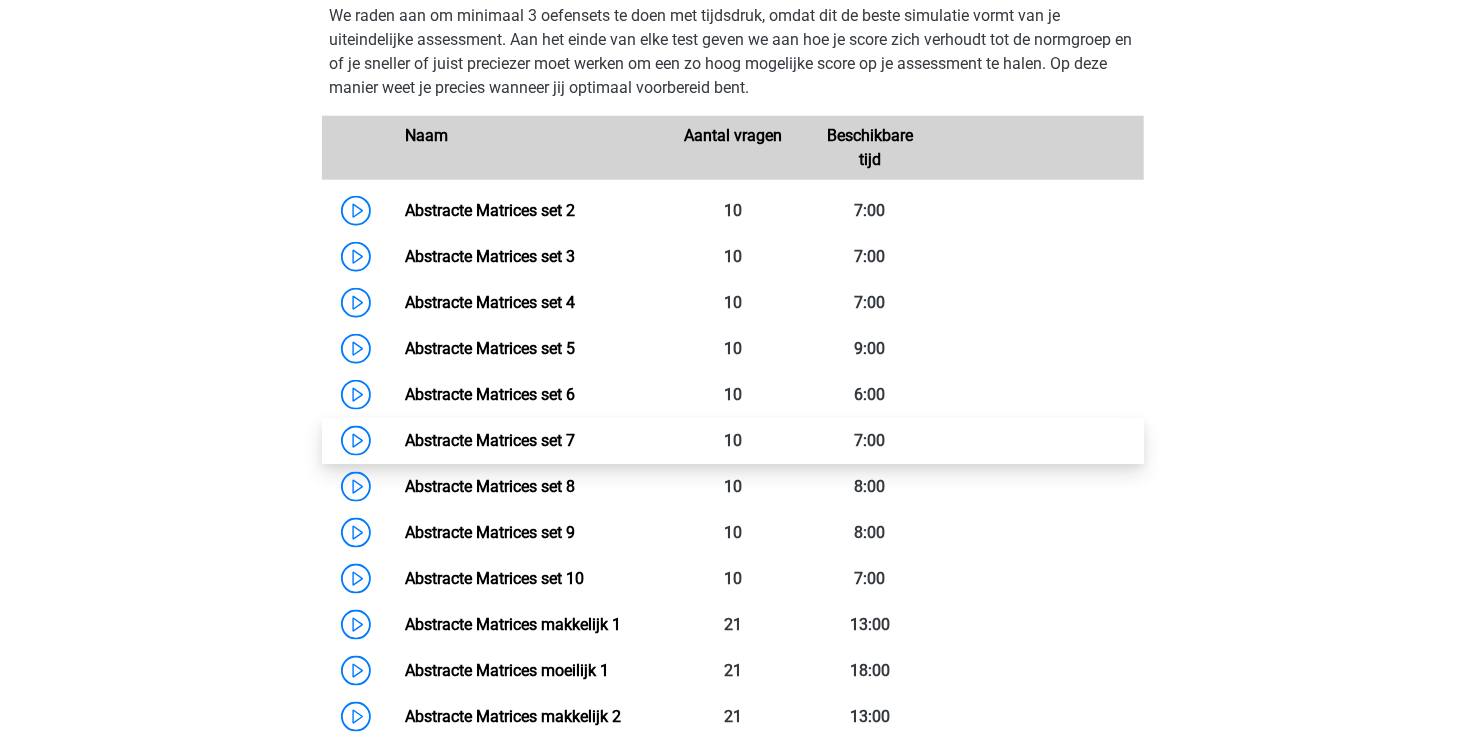 scroll, scrollTop: 992, scrollLeft: 0, axis: vertical 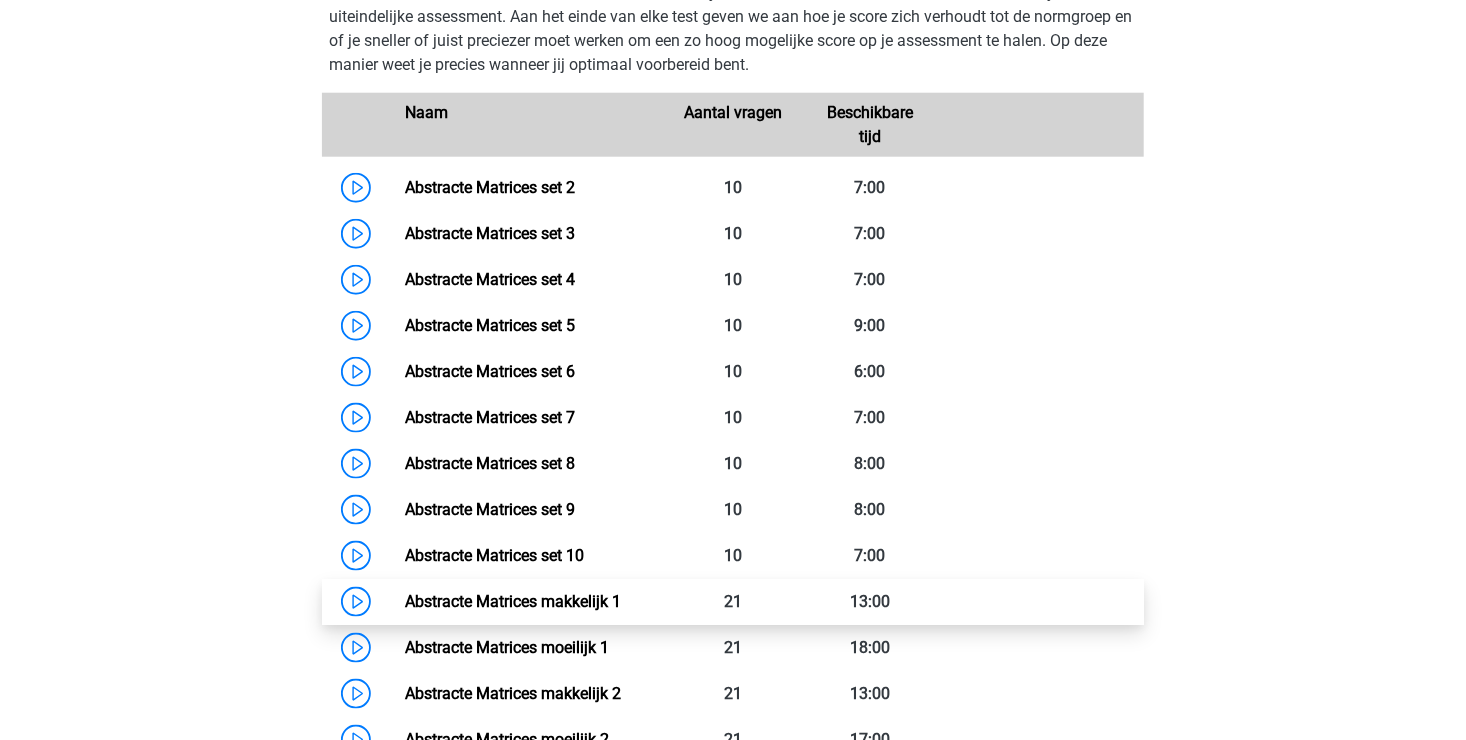 click on "Abstracte Matrices
makkelijk 1" at bounding box center (513, 601) 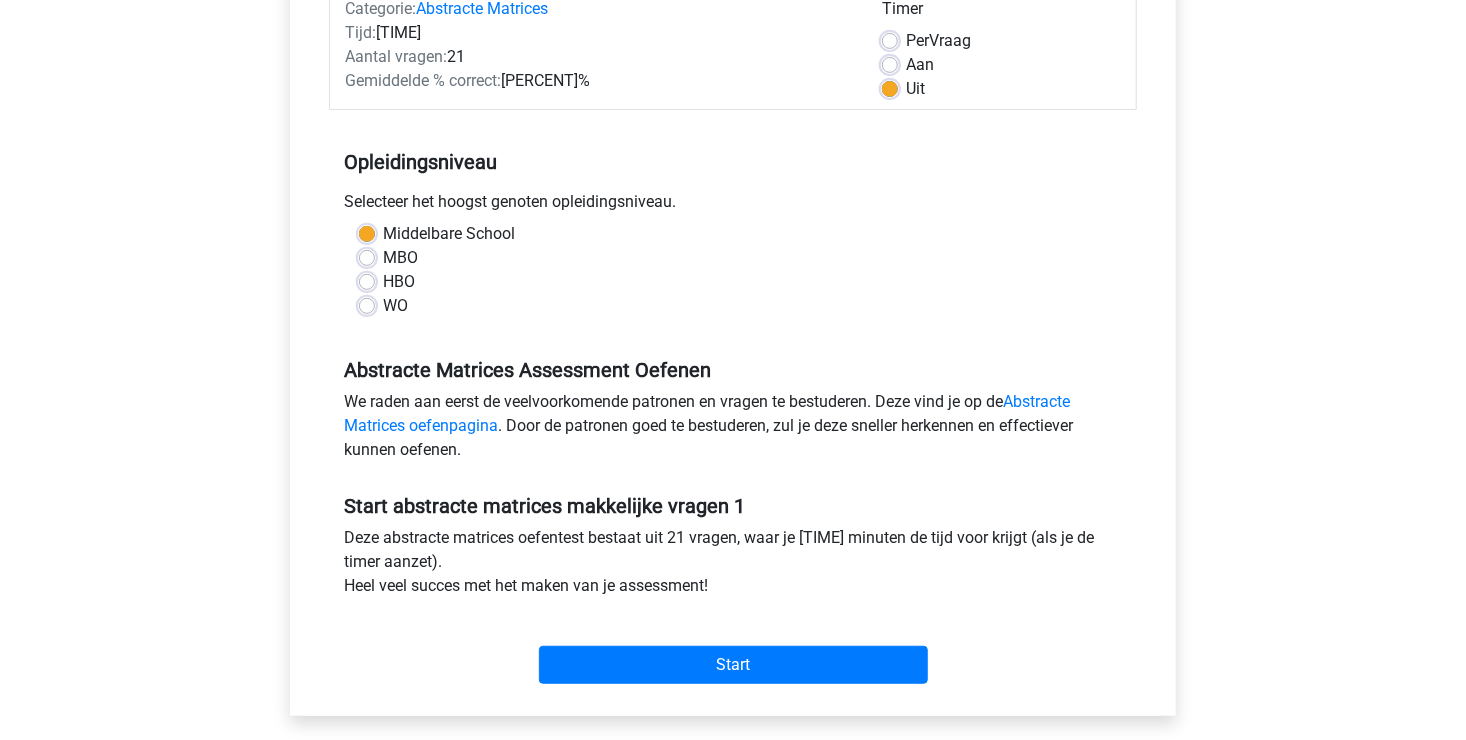 scroll, scrollTop: 300, scrollLeft: 0, axis: vertical 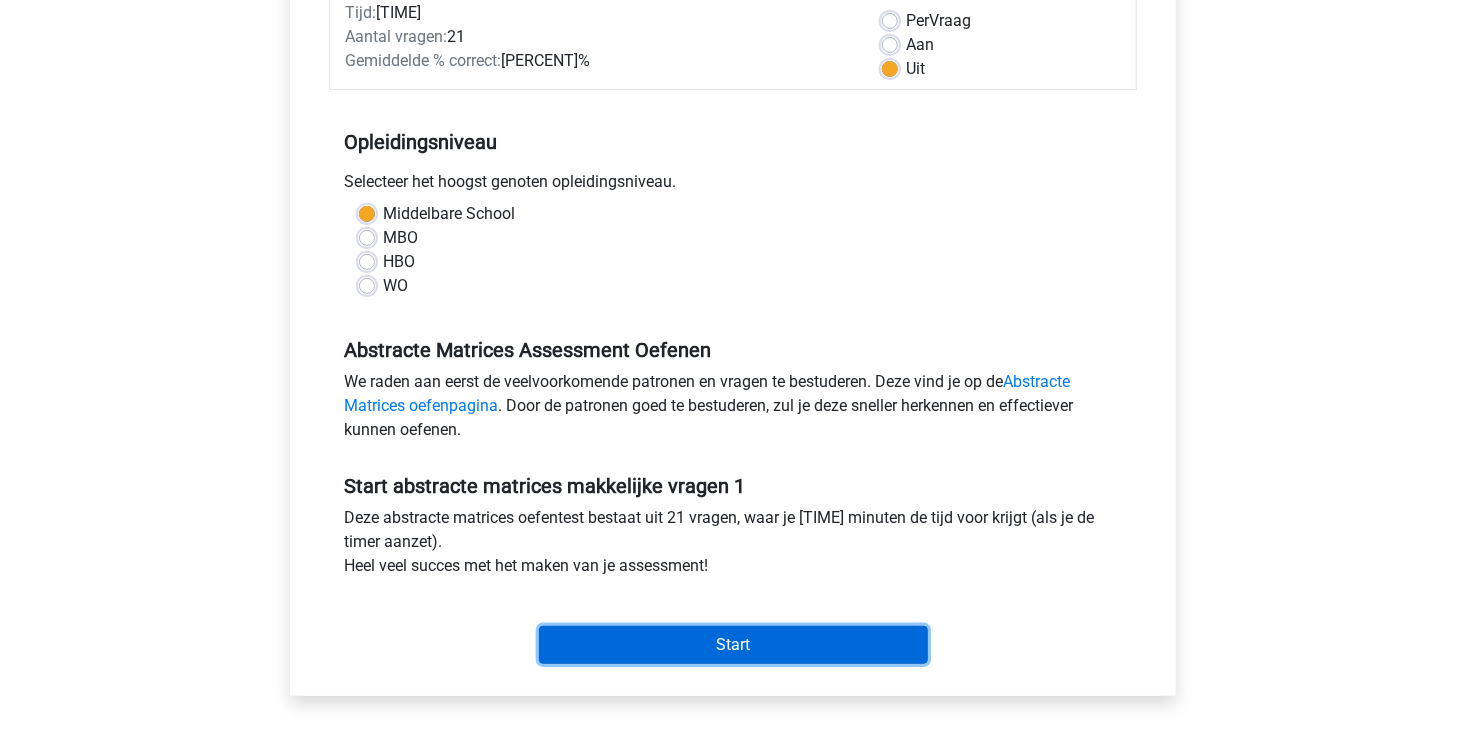 click on "Start" at bounding box center (733, 645) 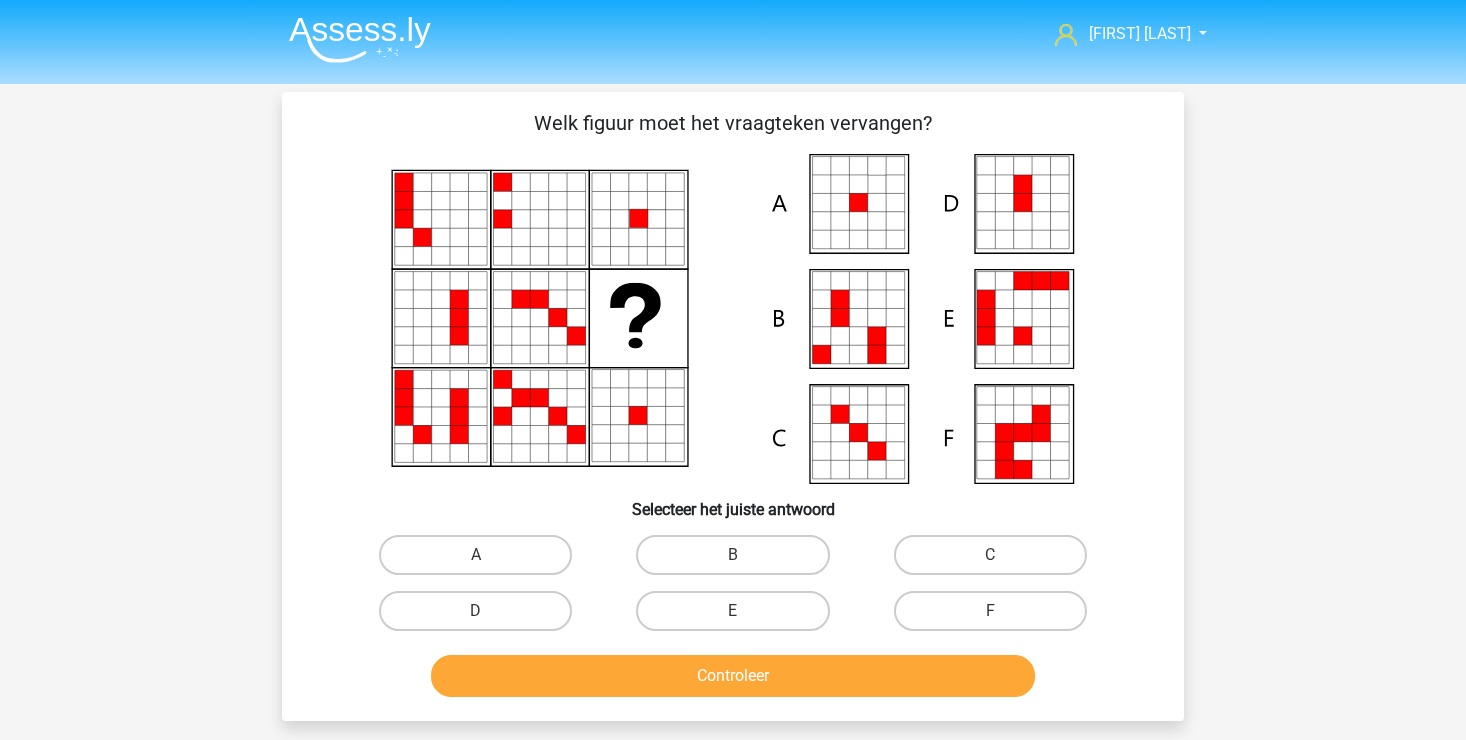 scroll, scrollTop: 0, scrollLeft: 0, axis: both 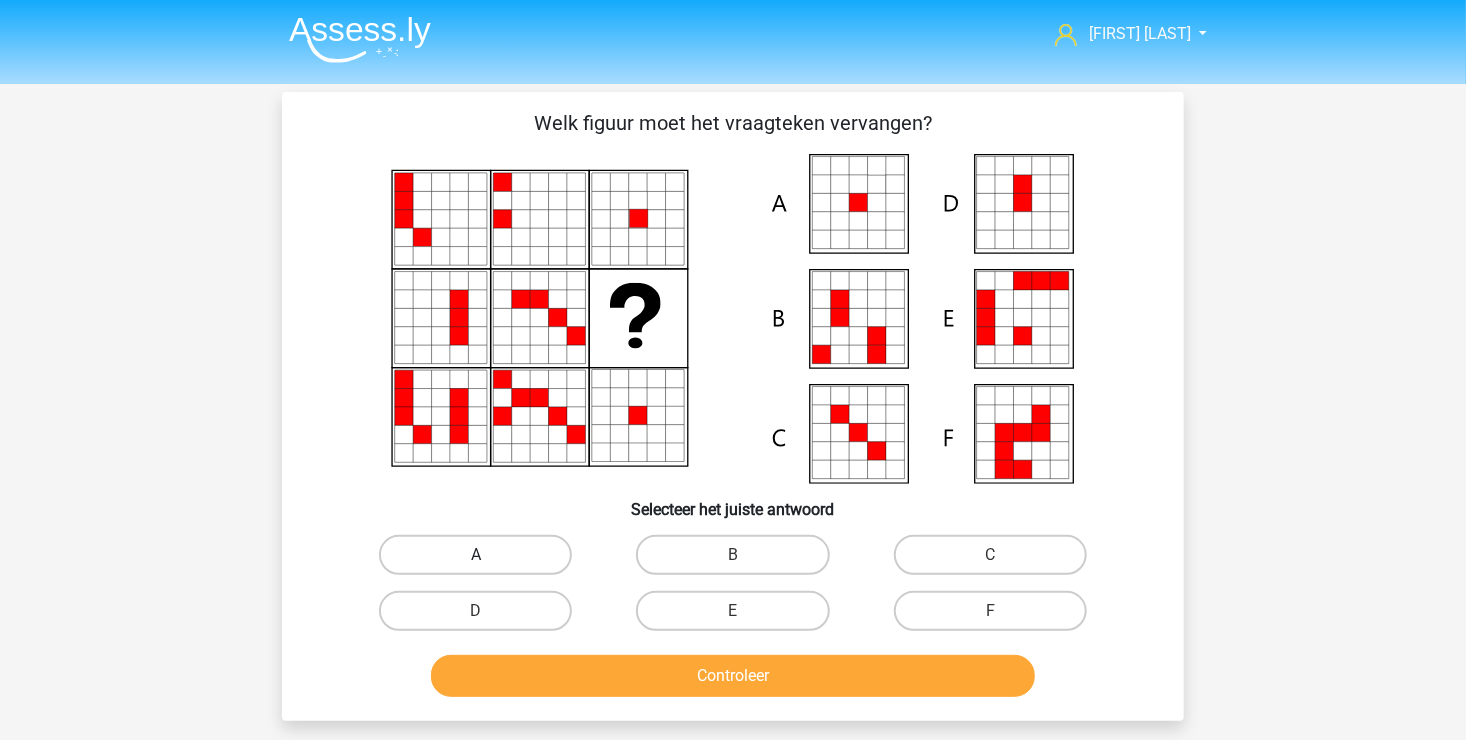click on "A" at bounding box center [475, 555] 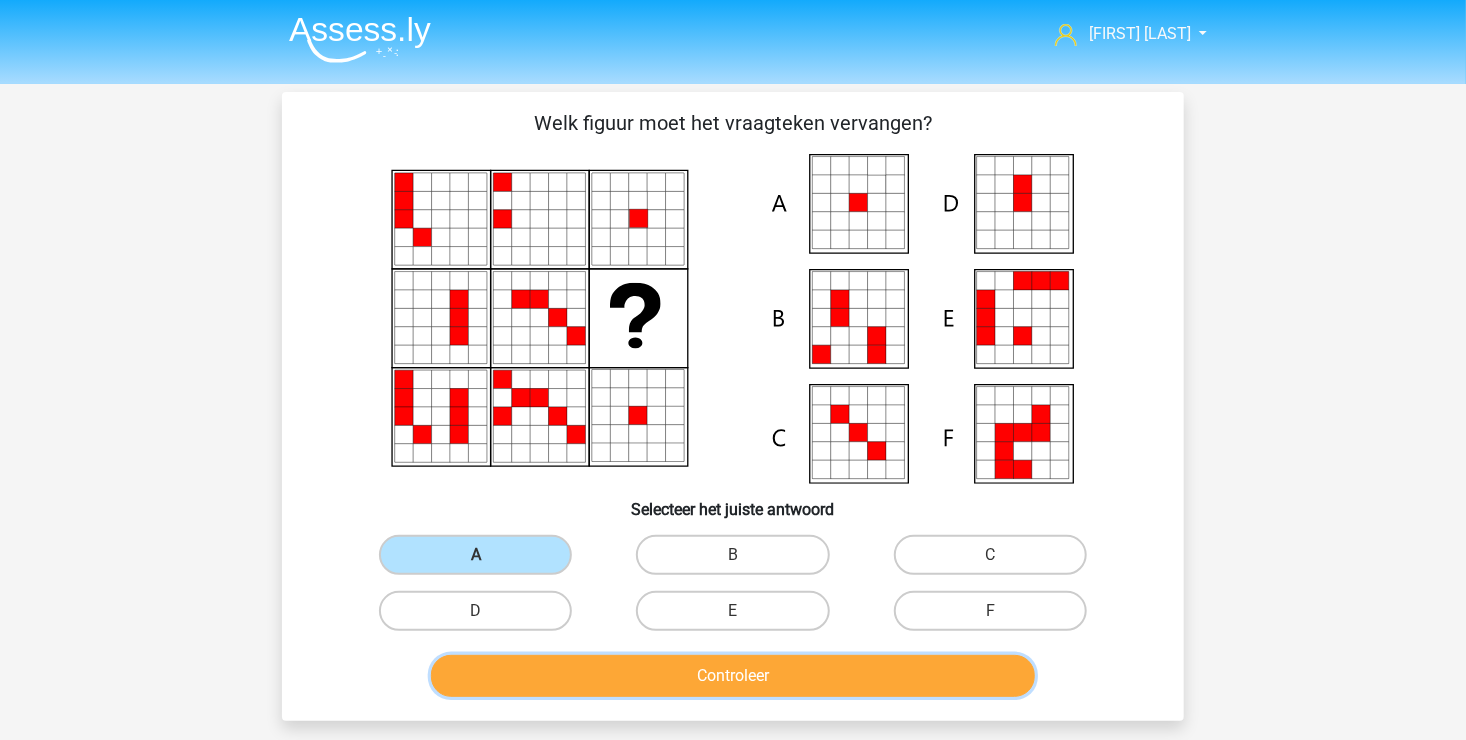 click on "Controleer" at bounding box center (733, 676) 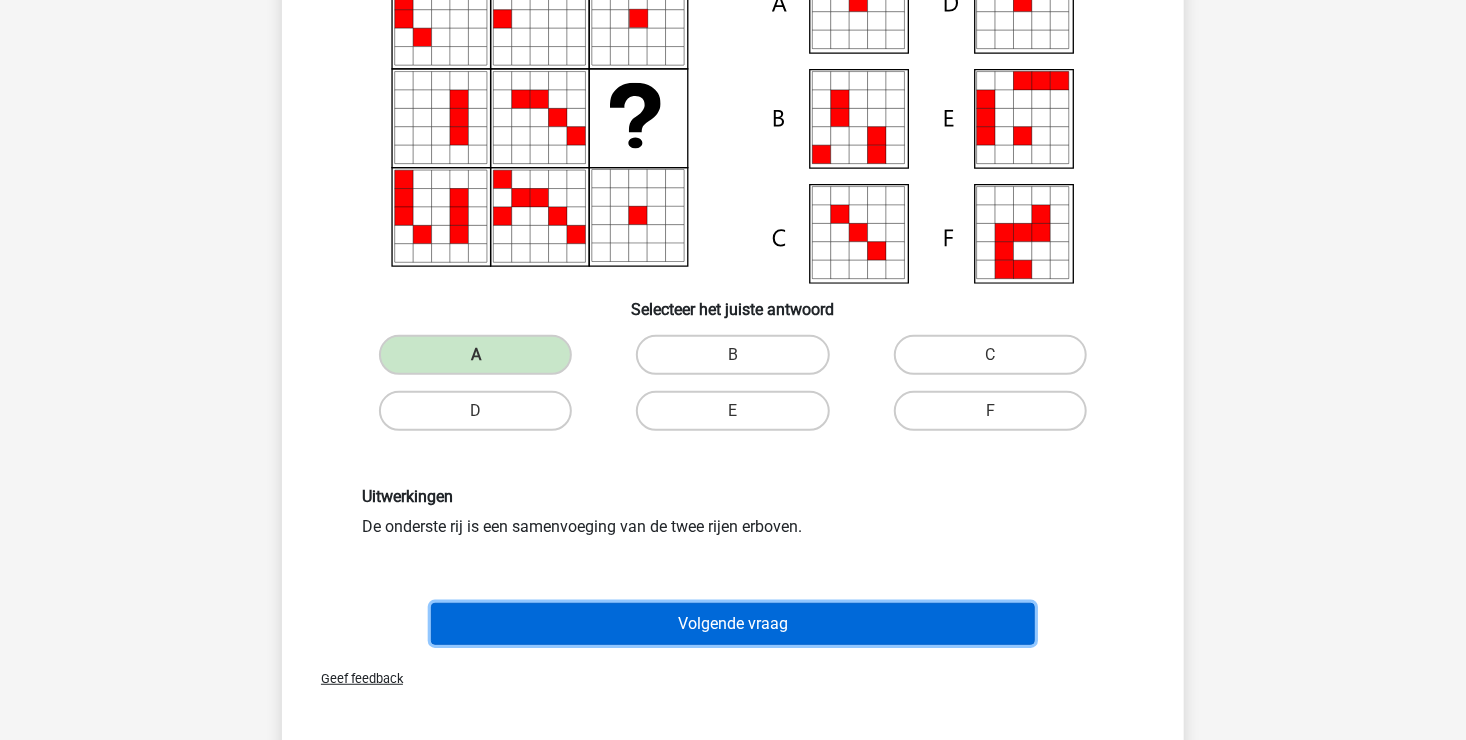 click on "Volgende vraag" at bounding box center [733, 624] 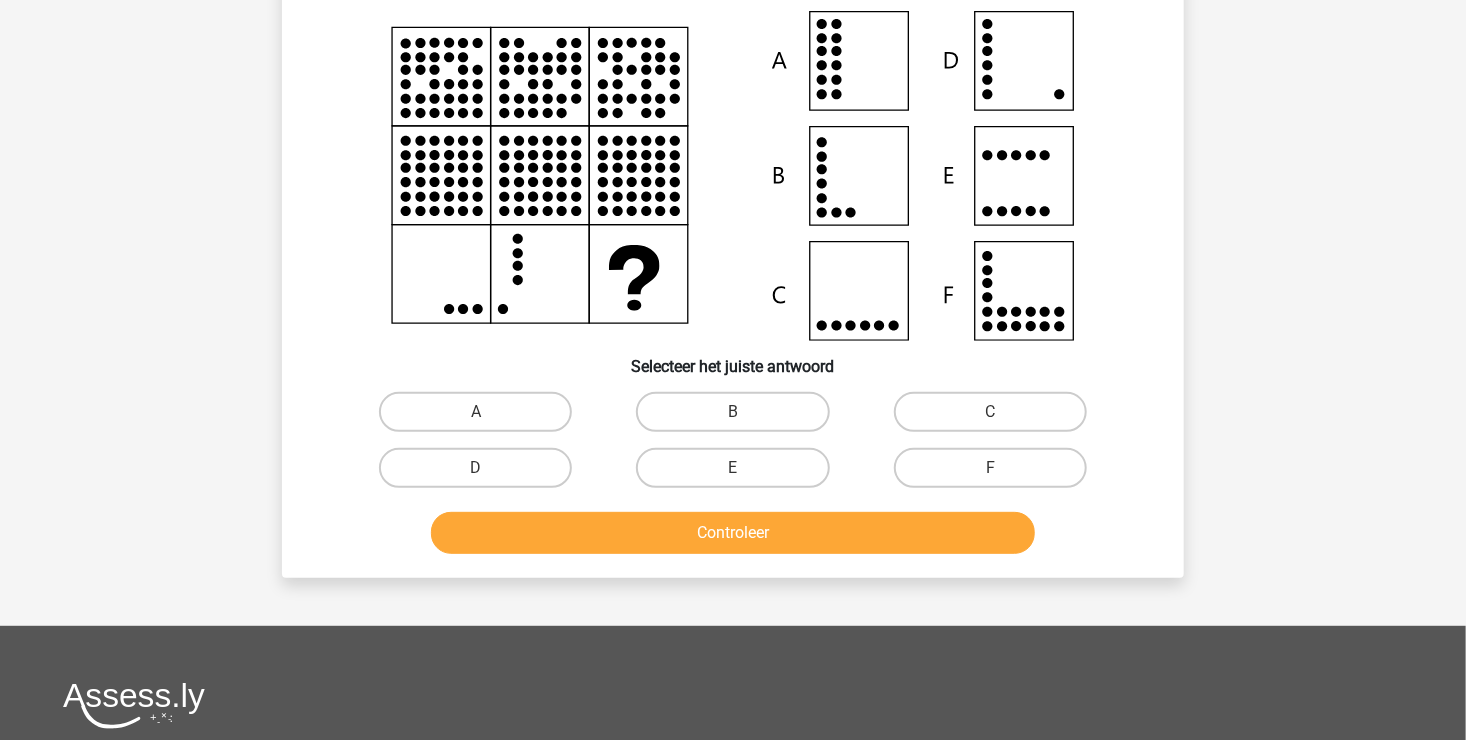 scroll, scrollTop: 92, scrollLeft: 0, axis: vertical 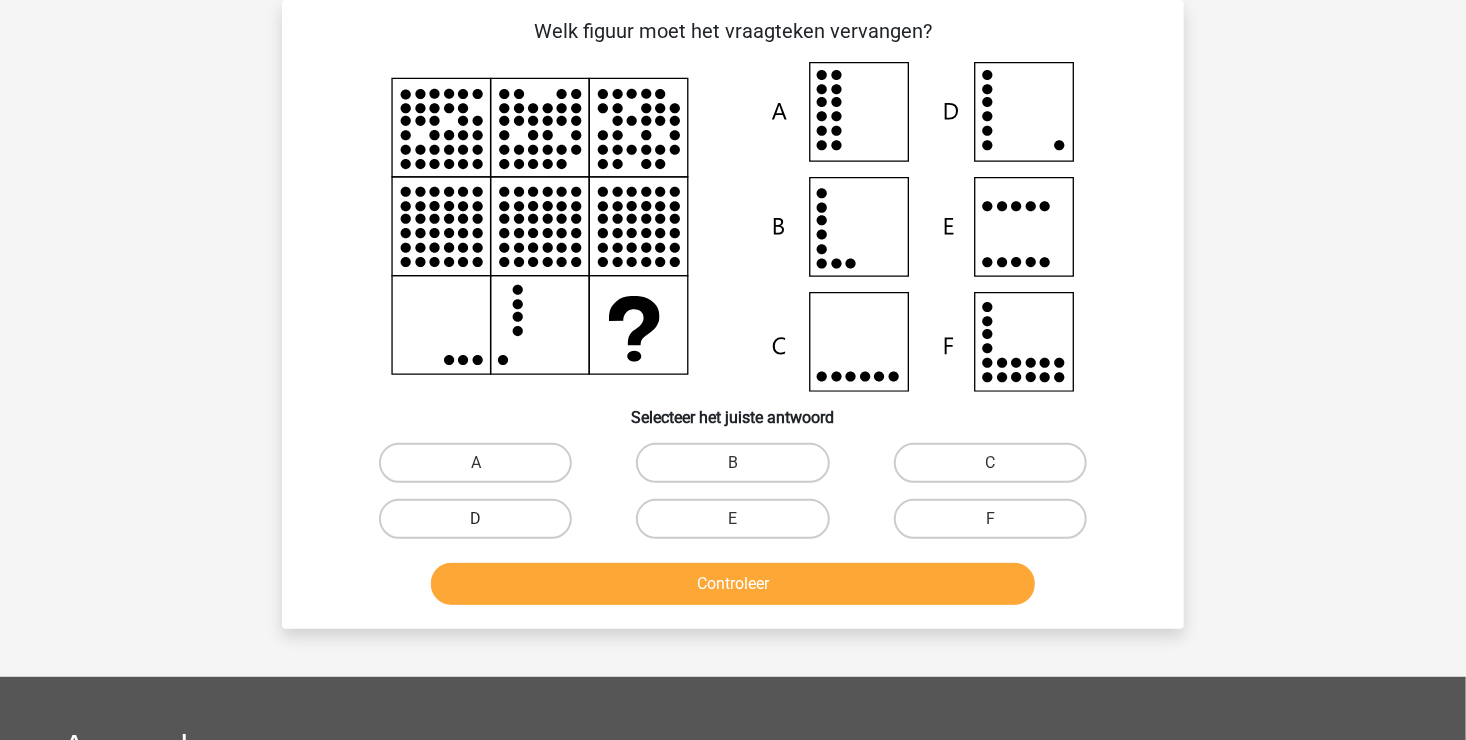 click on "D" at bounding box center (475, 519) 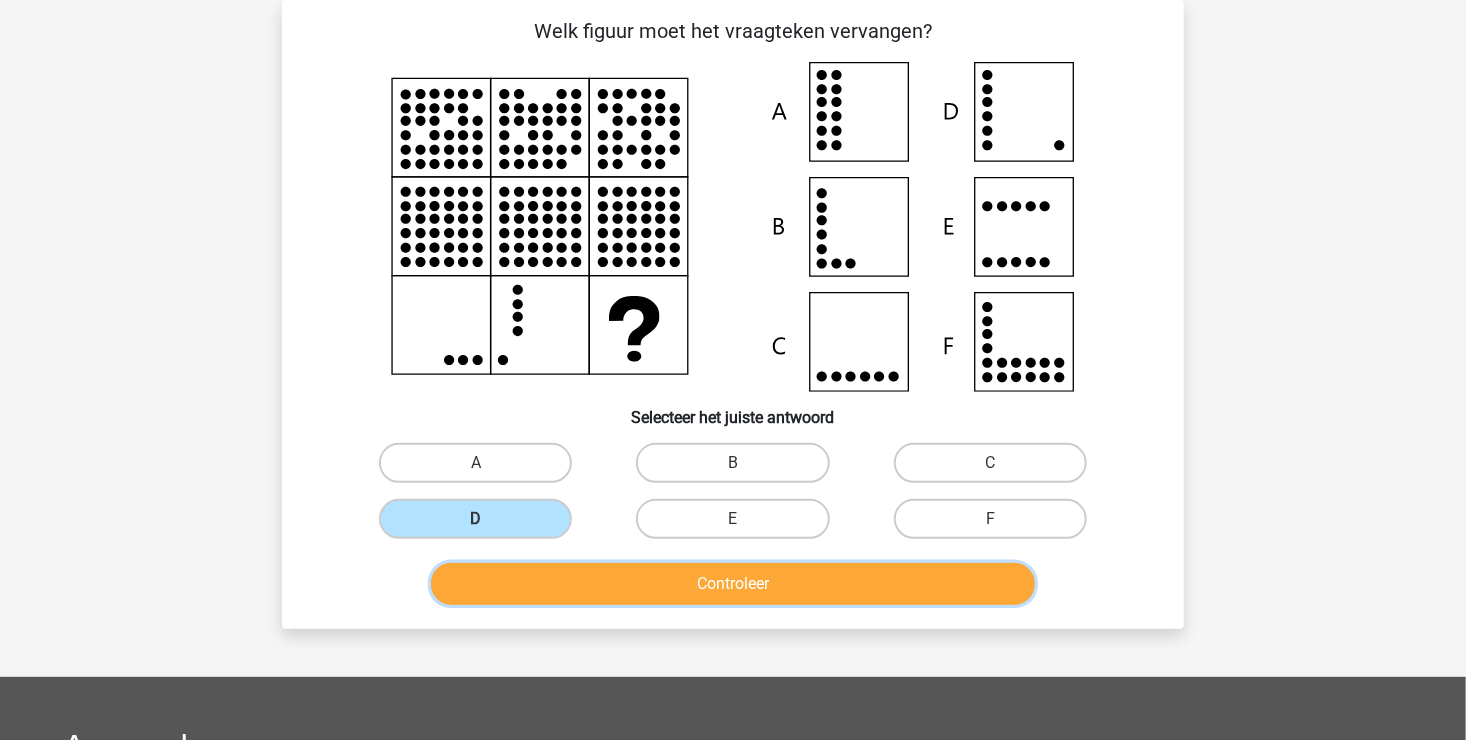 click on "Controleer" at bounding box center (733, 584) 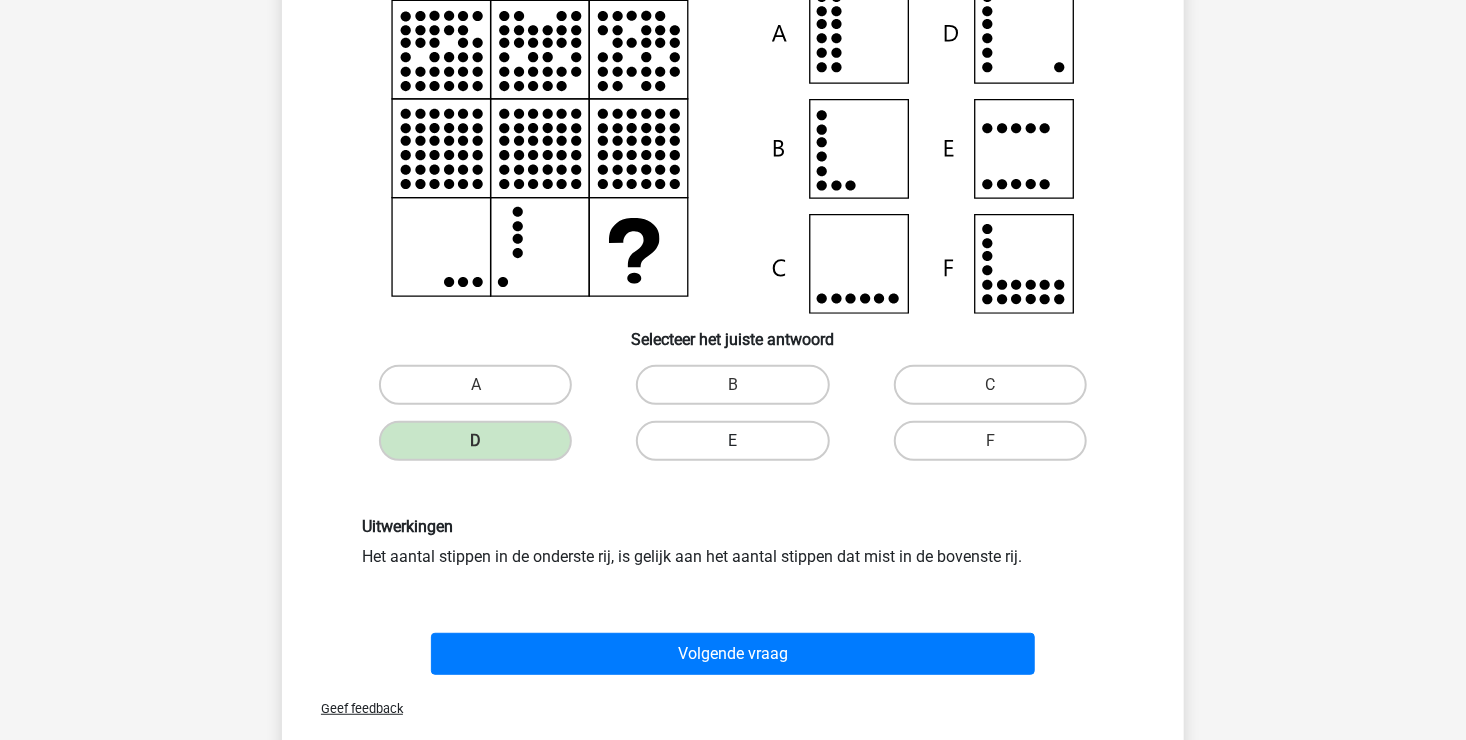 scroll, scrollTop: 192, scrollLeft: 0, axis: vertical 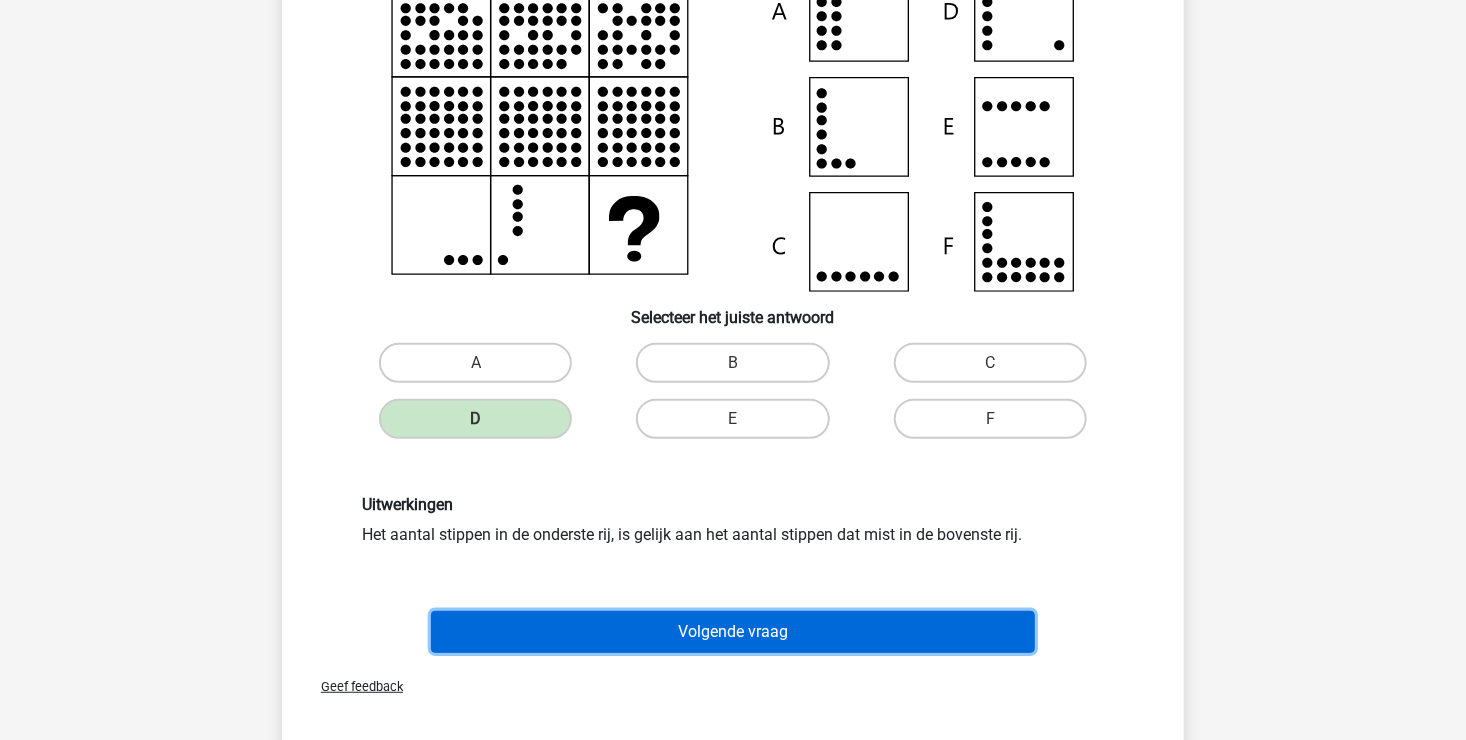 click on "Volgende vraag" at bounding box center (733, 632) 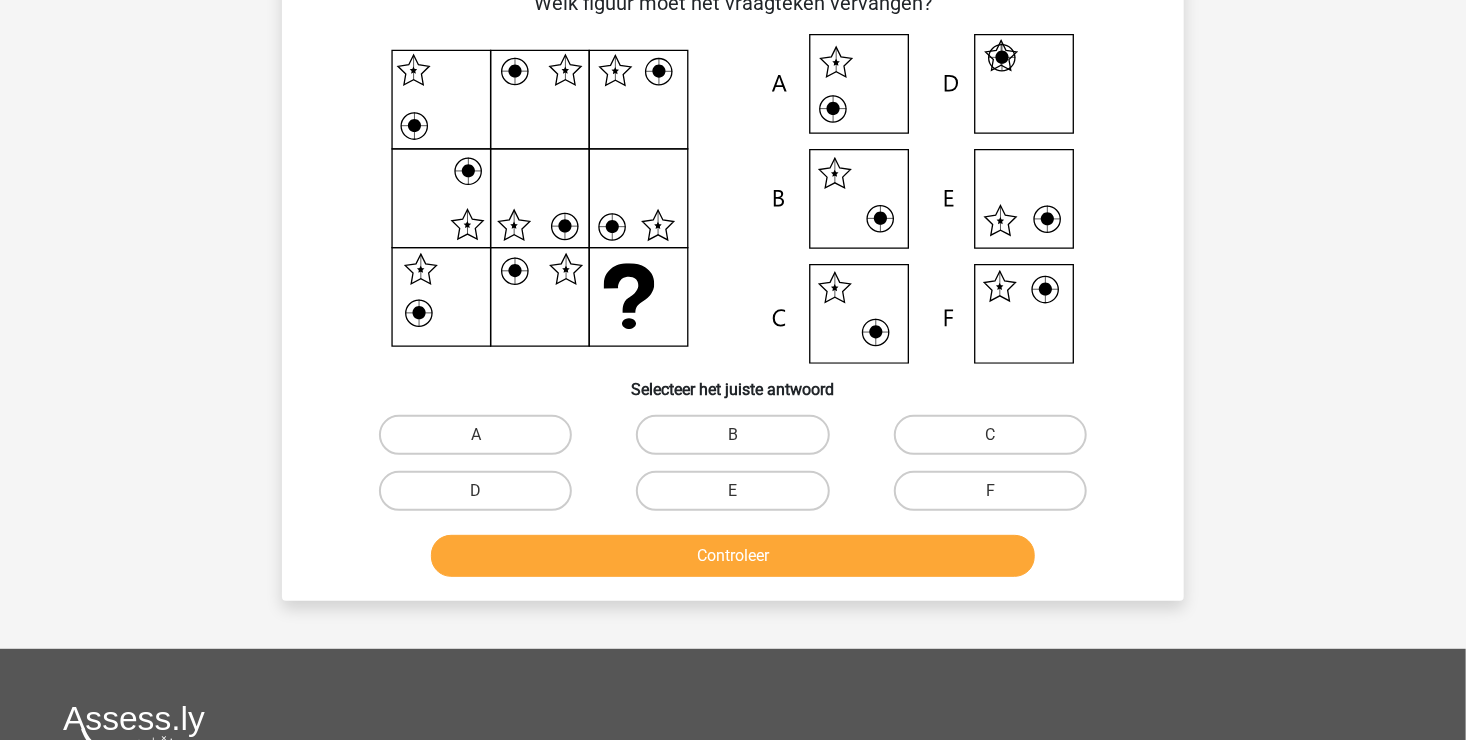 scroll, scrollTop: 92, scrollLeft: 0, axis: vertical 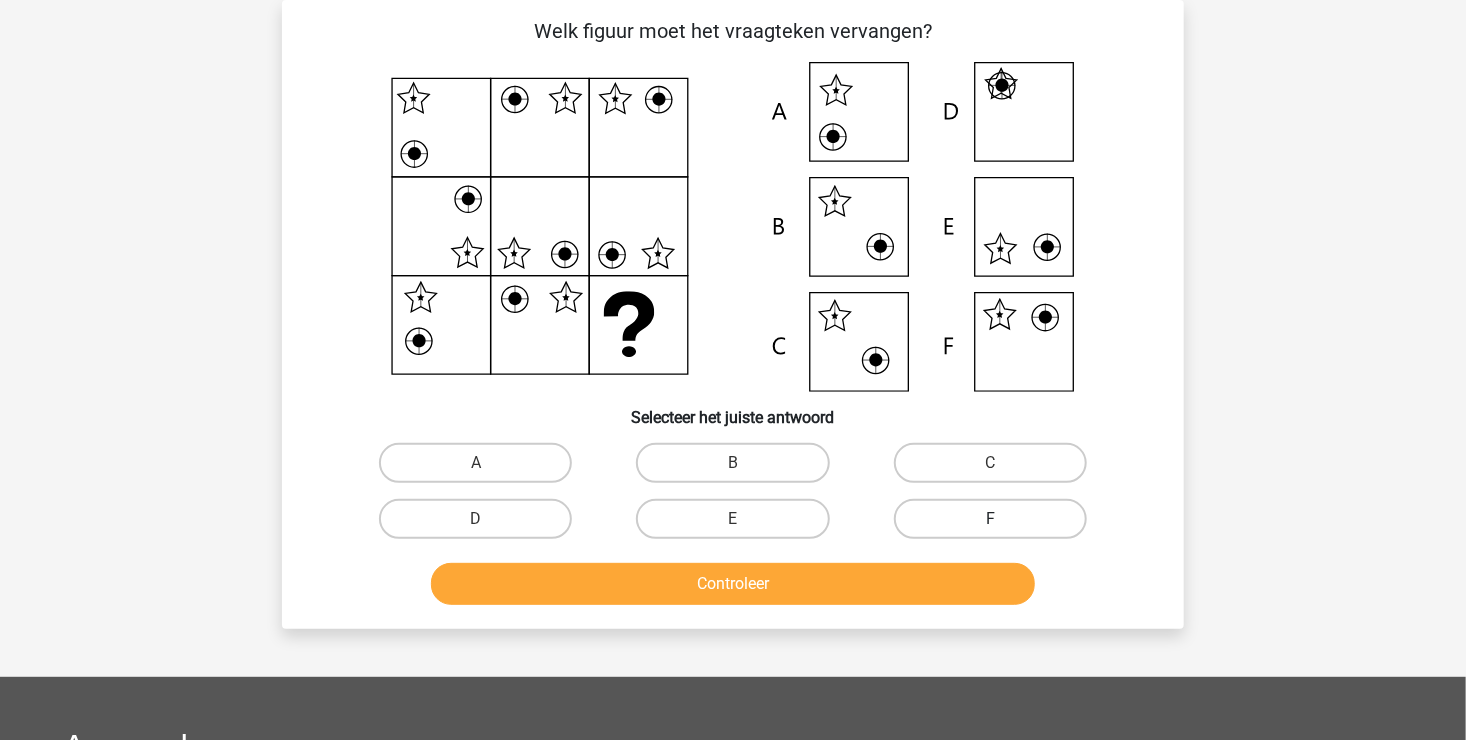click on "F" at bounding box center (990, 519) 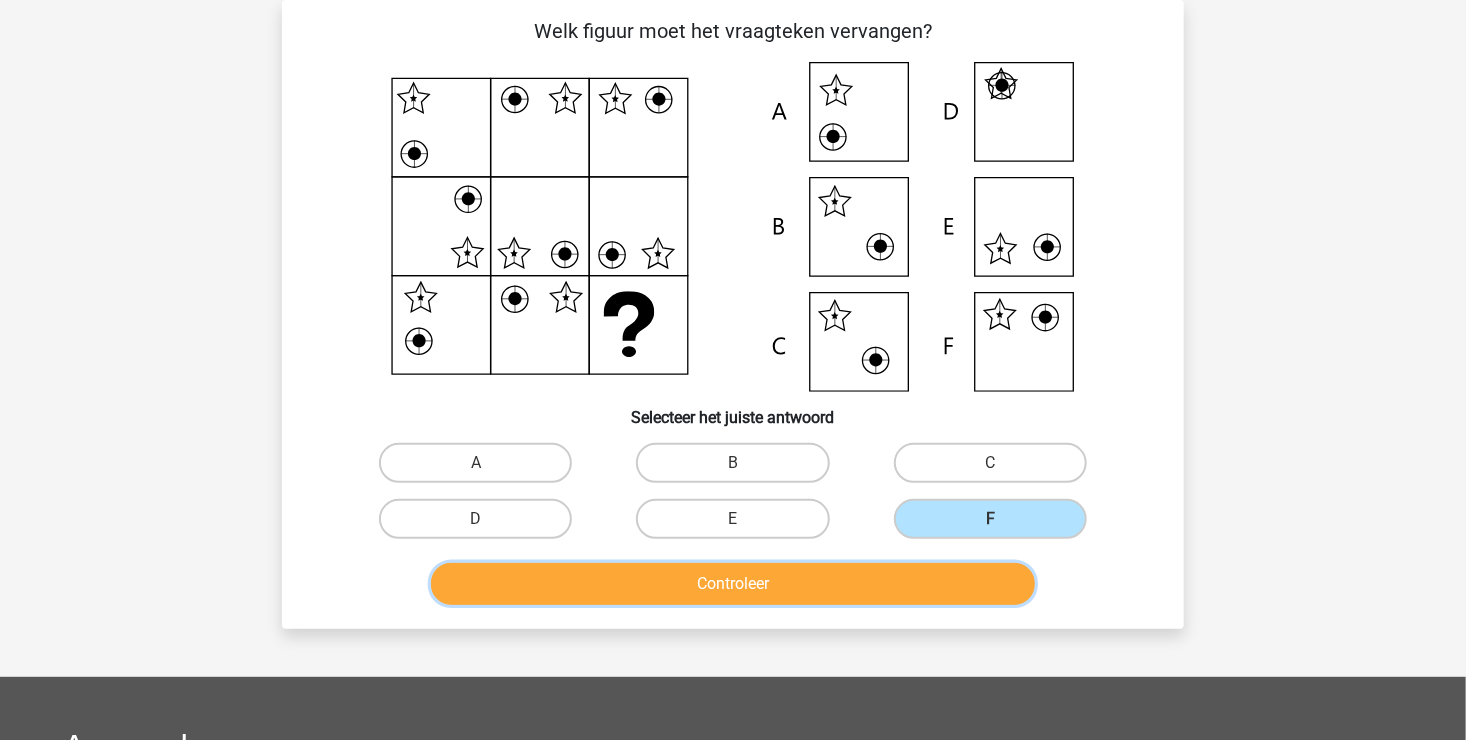 click on "Controleer" at bounding box center (733, 584) 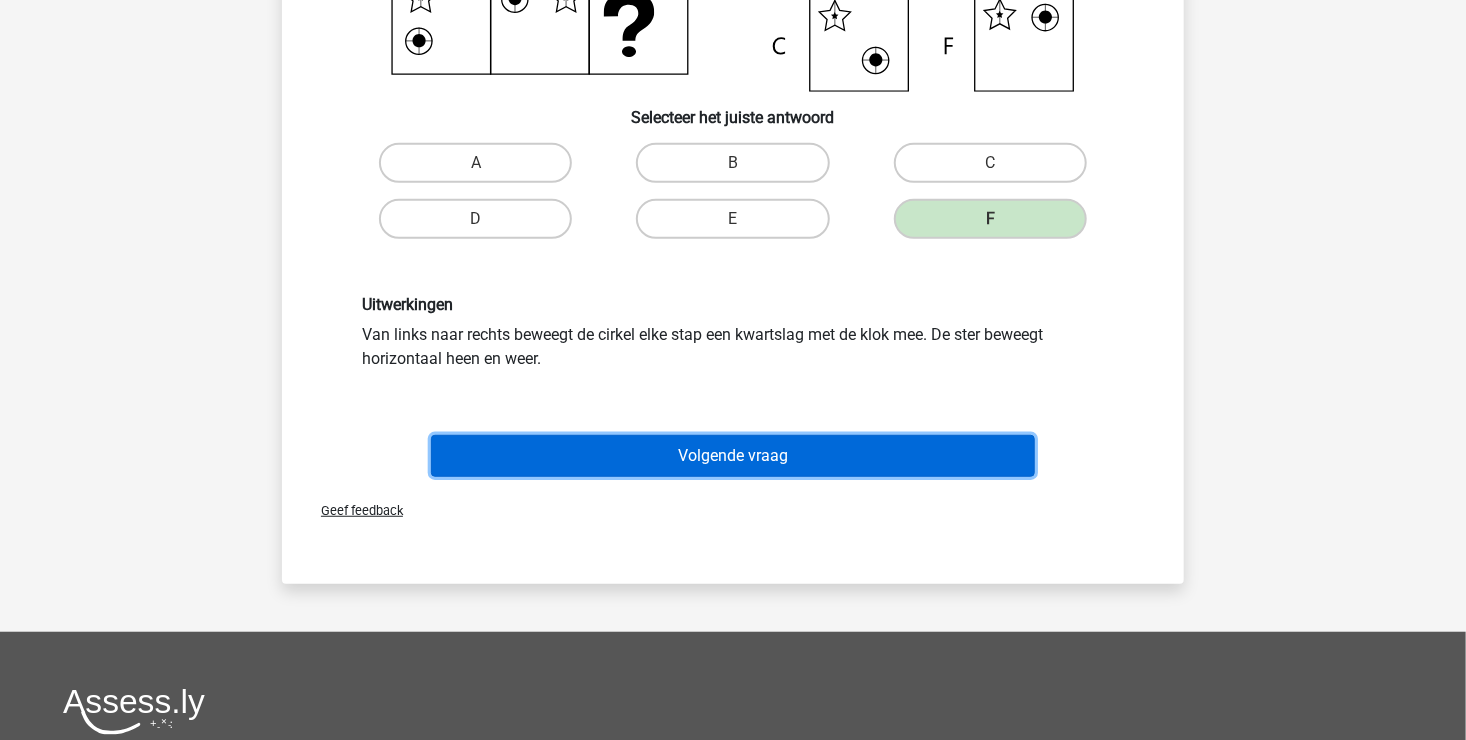 click on "Volgende vraag" at bounding box center [733, 456] 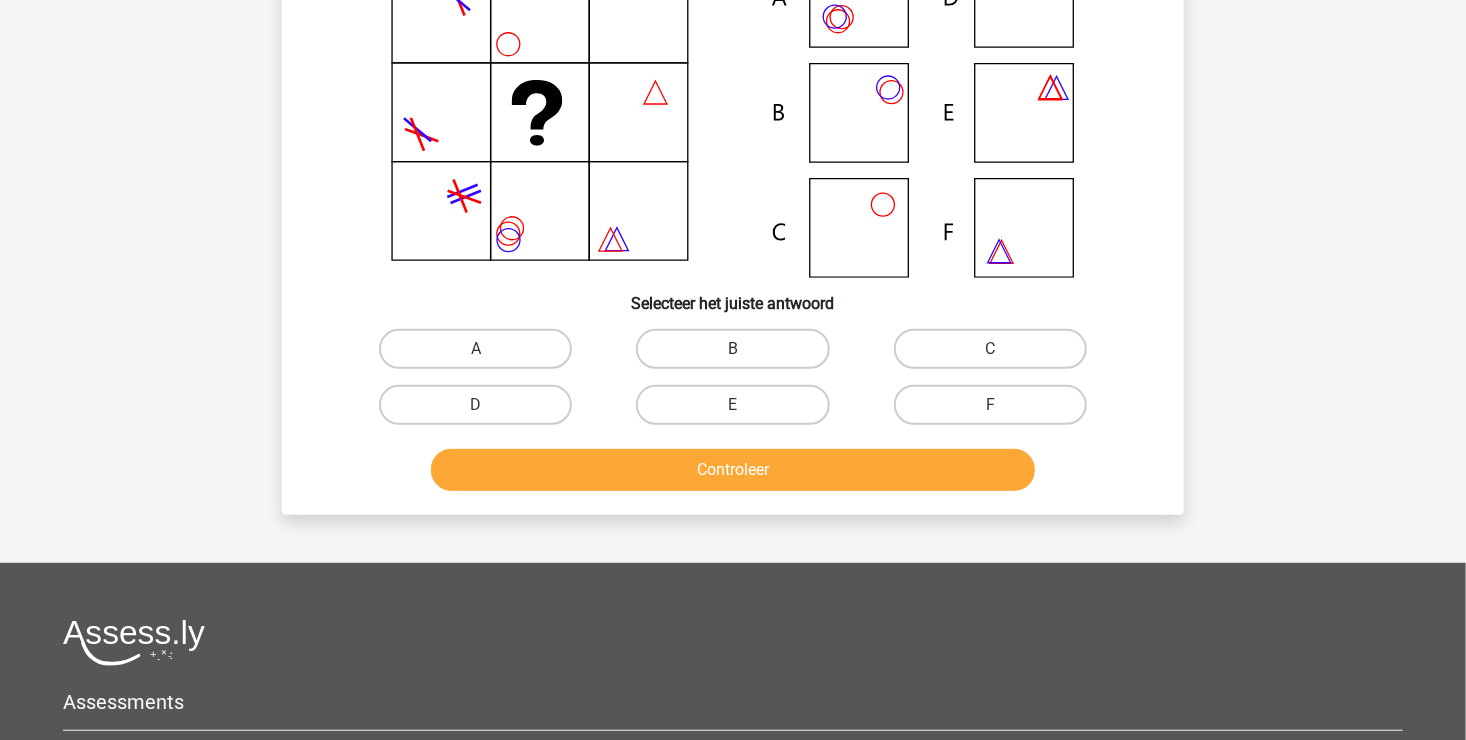 scroll, scrollTop: 92, scrollLeft: 0, axis: vertical 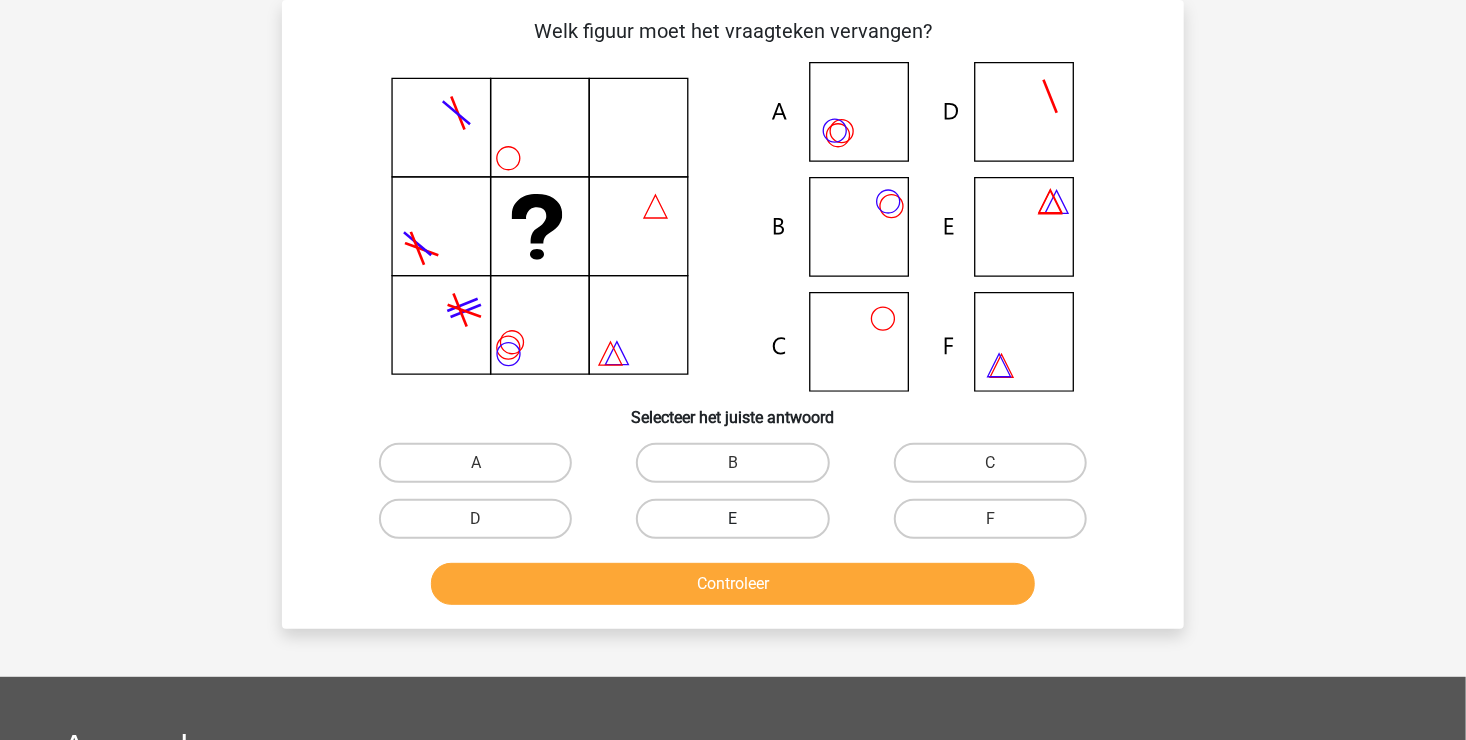 click on "E" at bounding box center [732, 519] 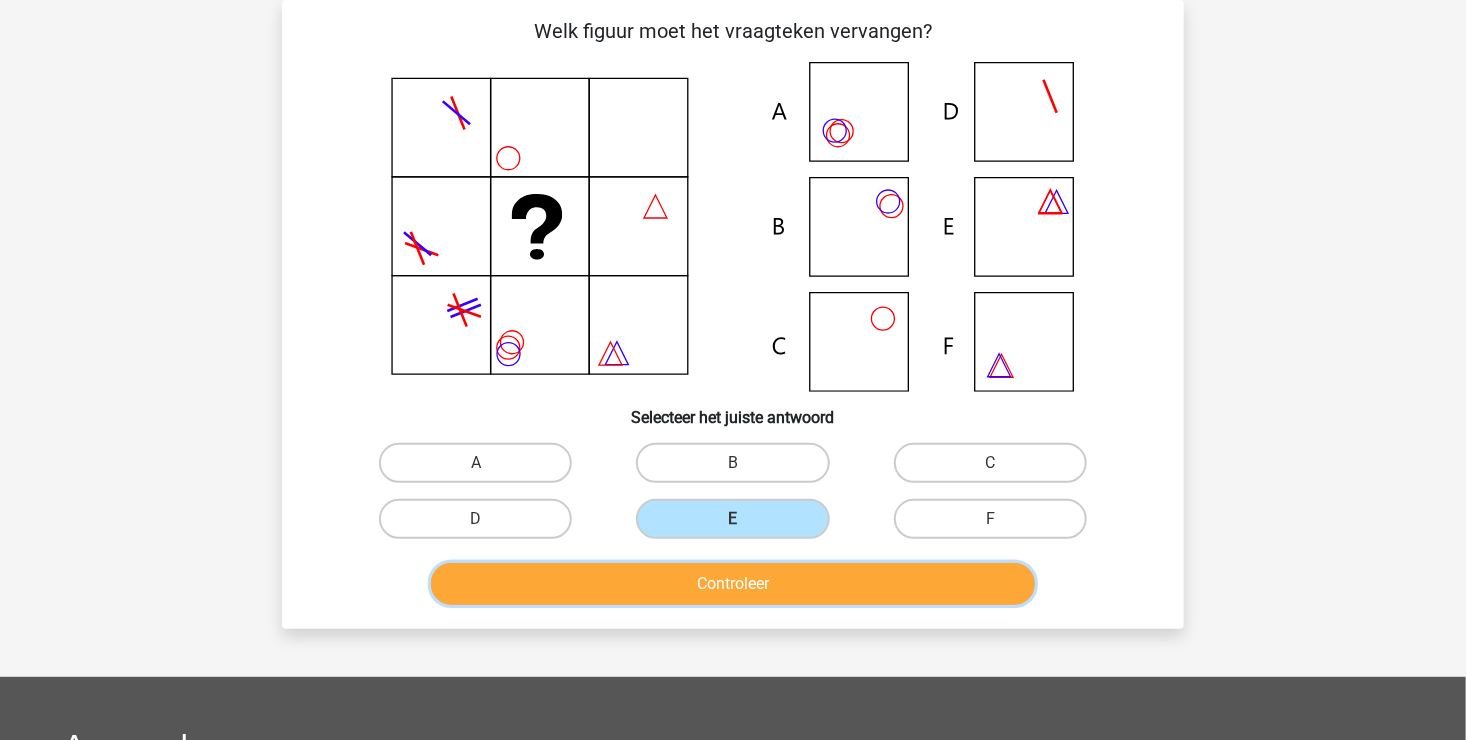 click on "Controleer" at bounding box center (733, 584) 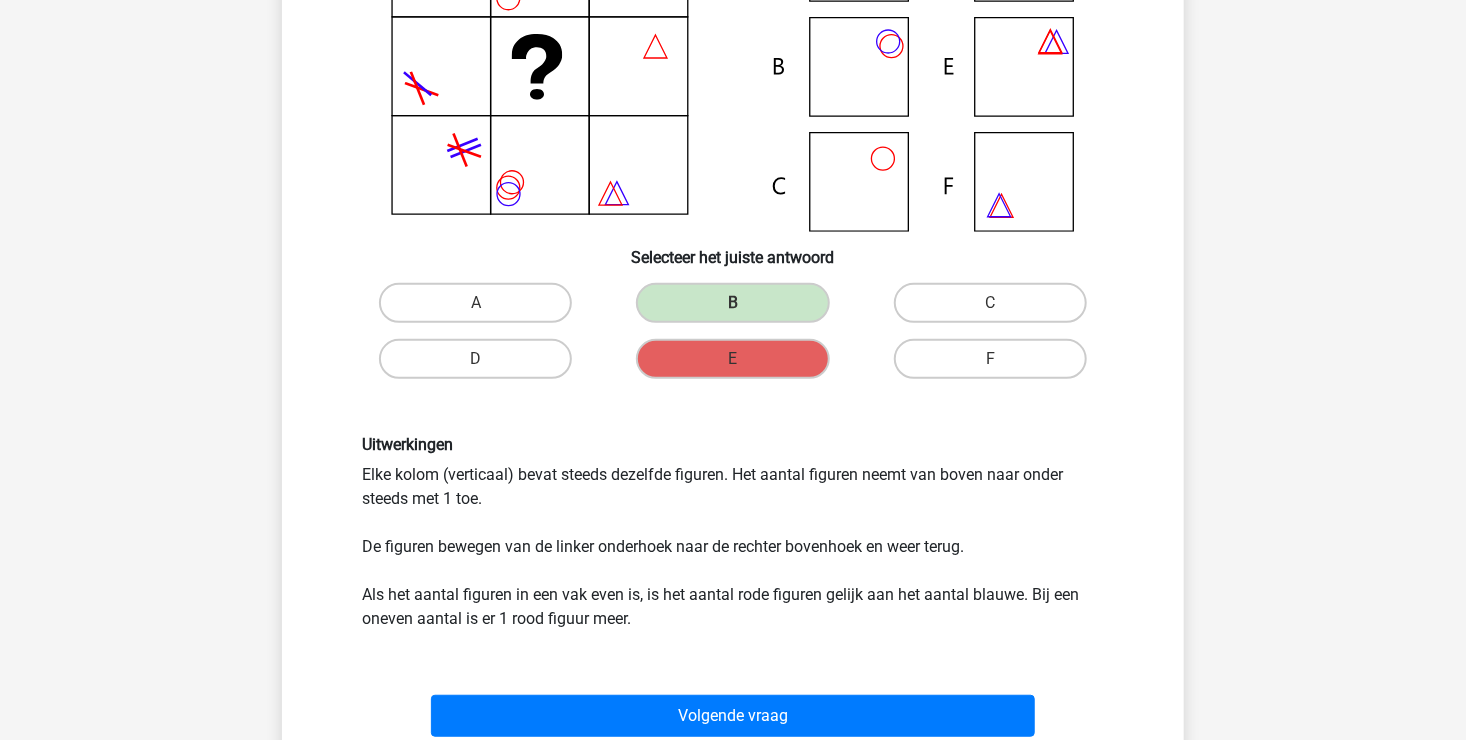 scroll, scrollTop: 292, scrollLeft: 0, axis: vertical 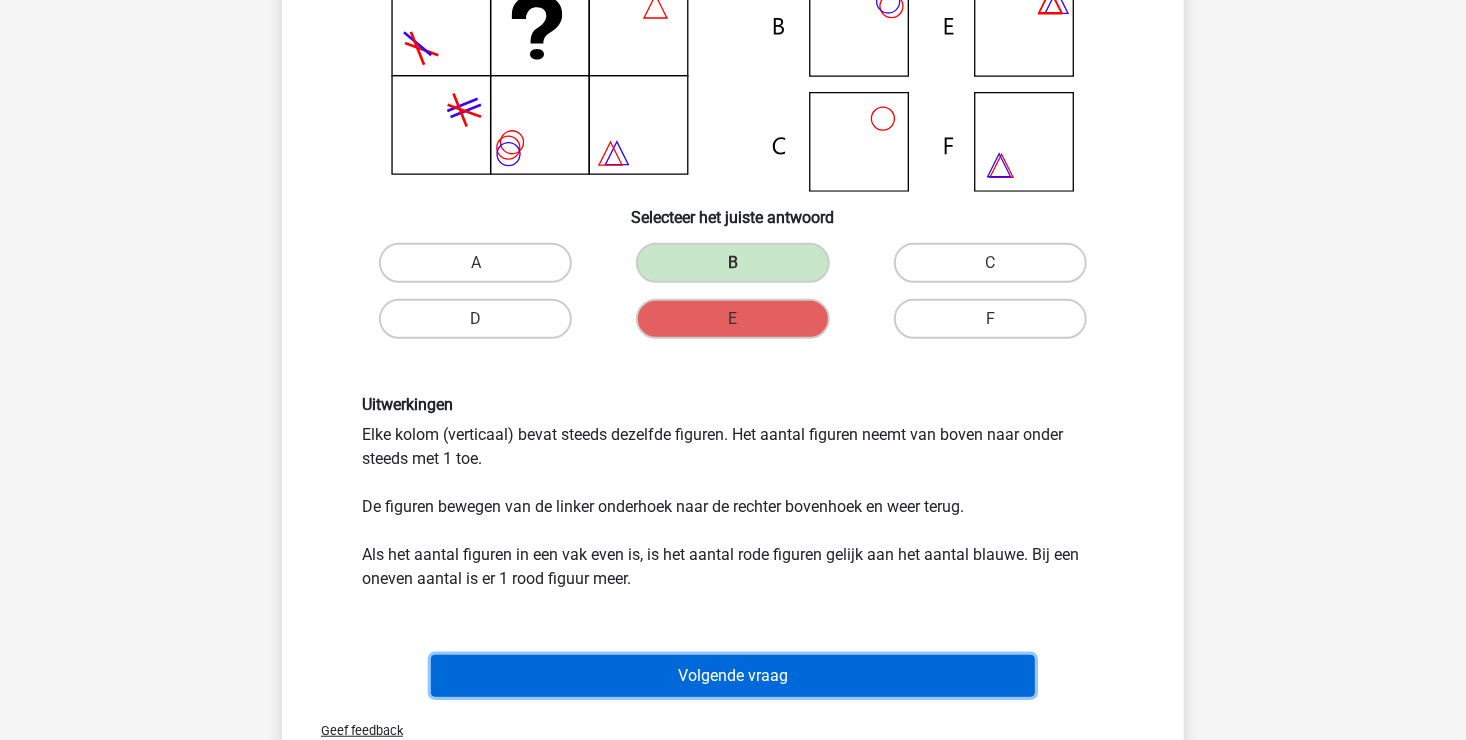 click on "Volgende vraag" at bounding box center [733, 676] 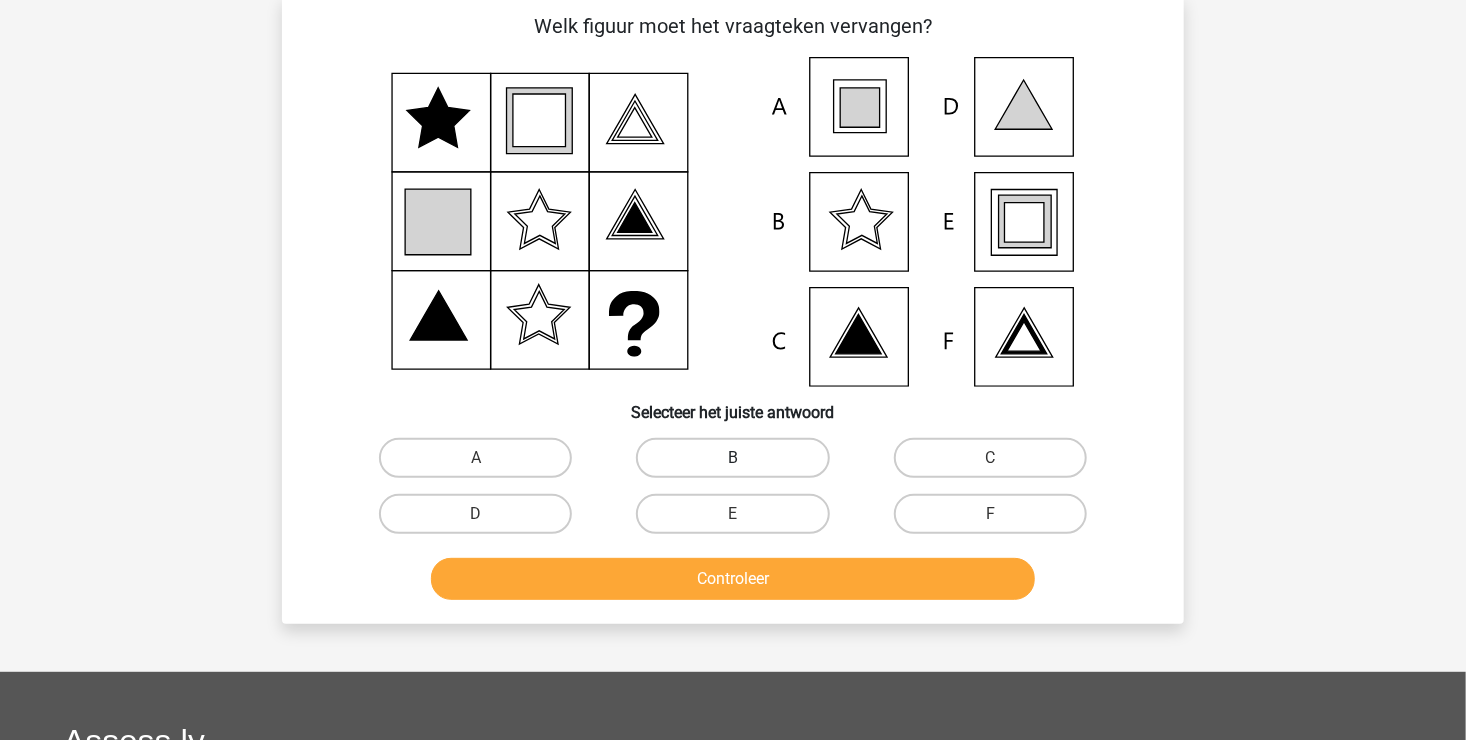 scroll, scrollTop: 92, scrollLeft: 0, axis: vertical 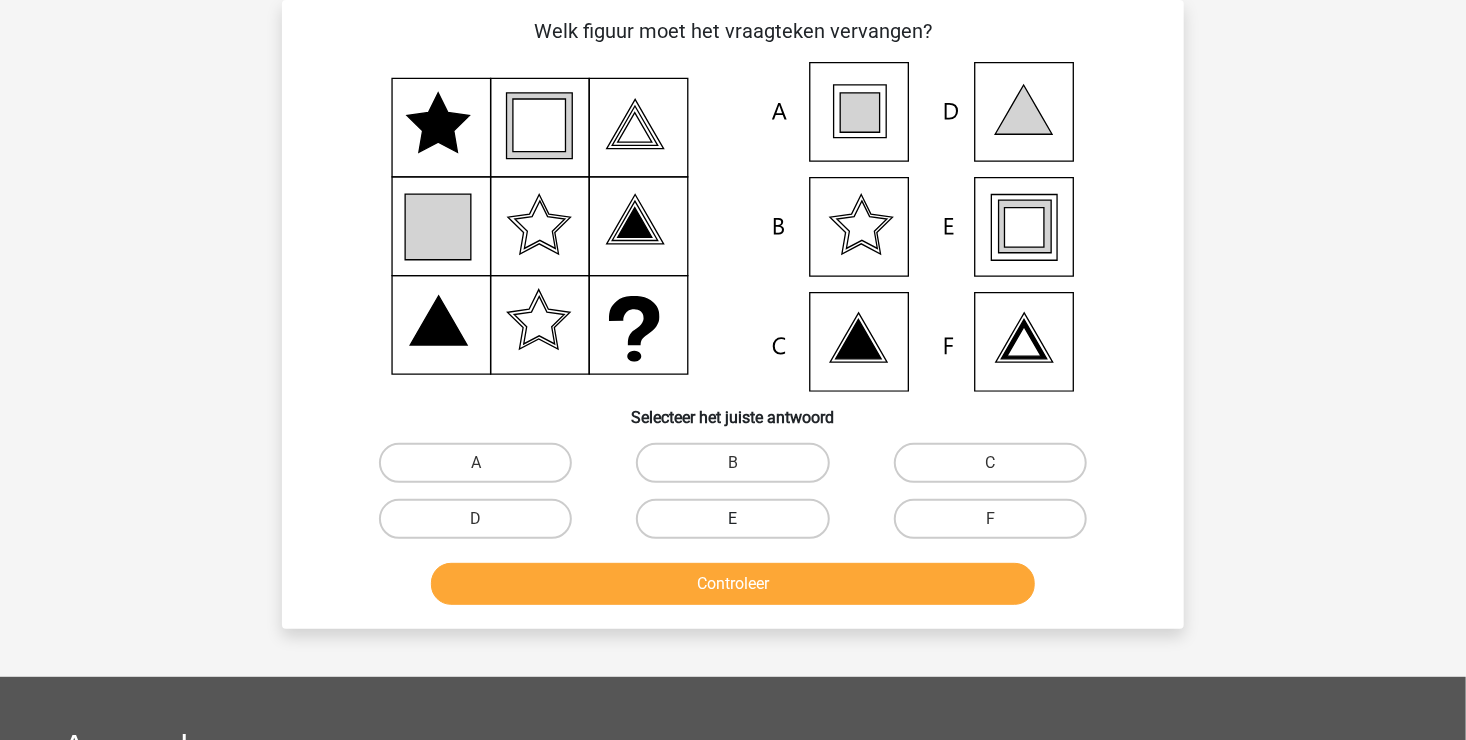 click on "E" at bounding box center [732, 519] 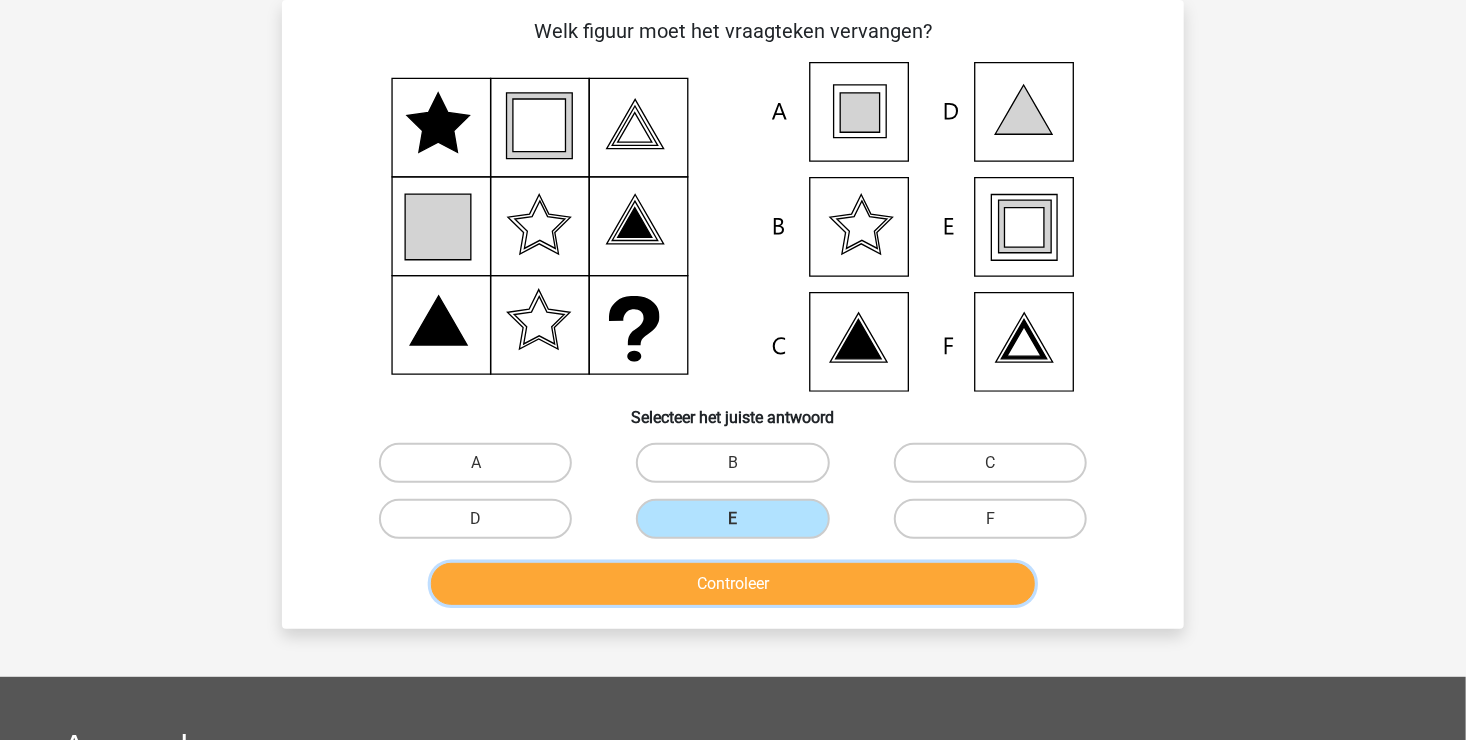 click on "Controleer" at bounding box center (733, 584) 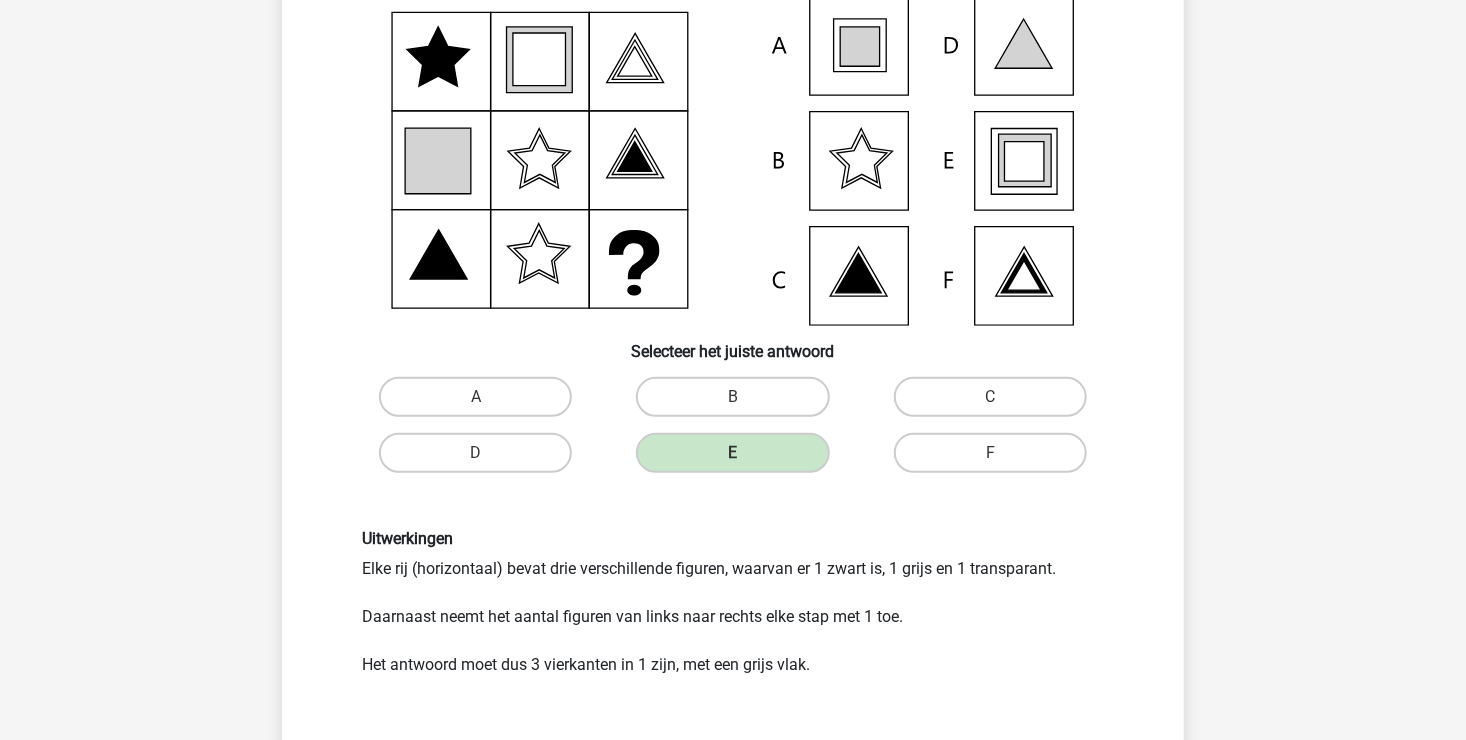scroll, scrollTop: 392, scrollLeft: 0, axis: vertical 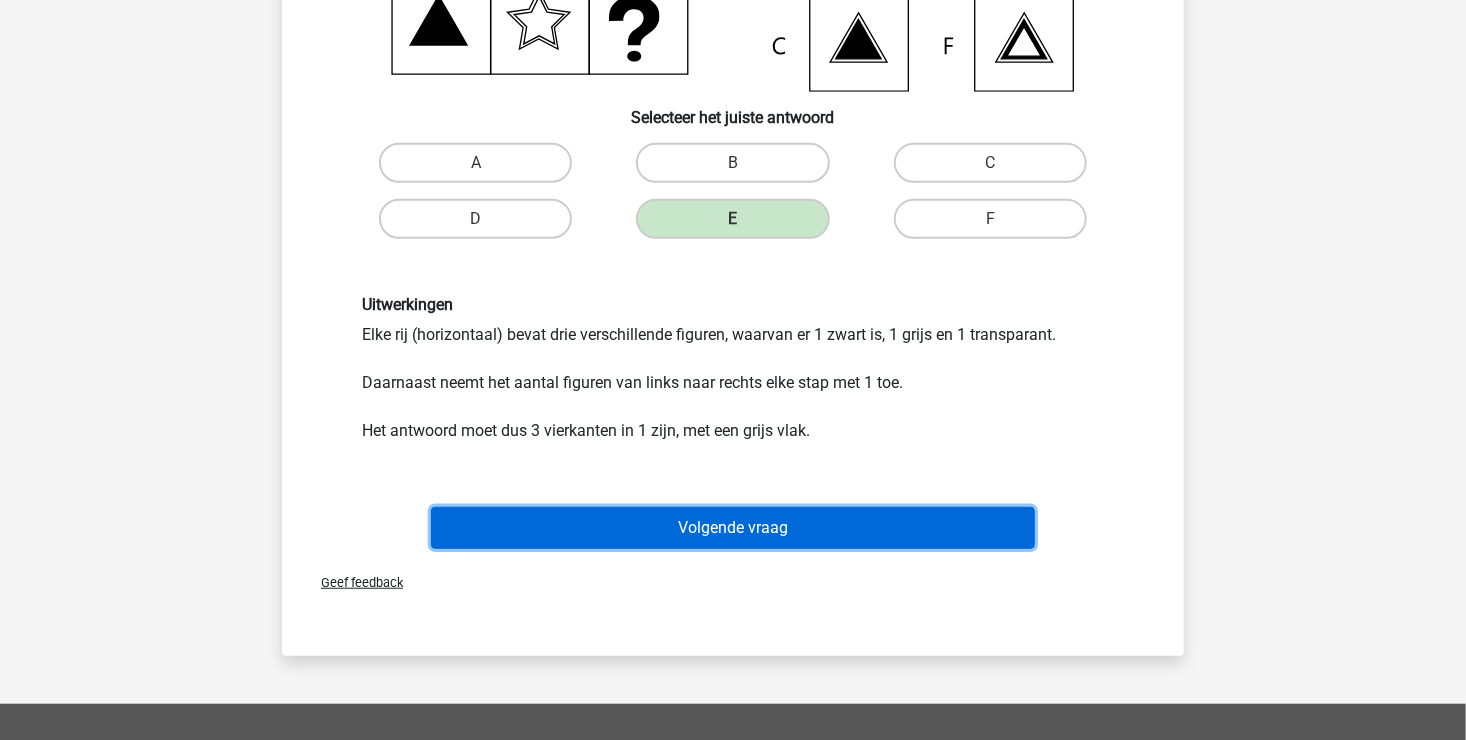 click on "Volgende vraag" at bounding box center [733, 528] 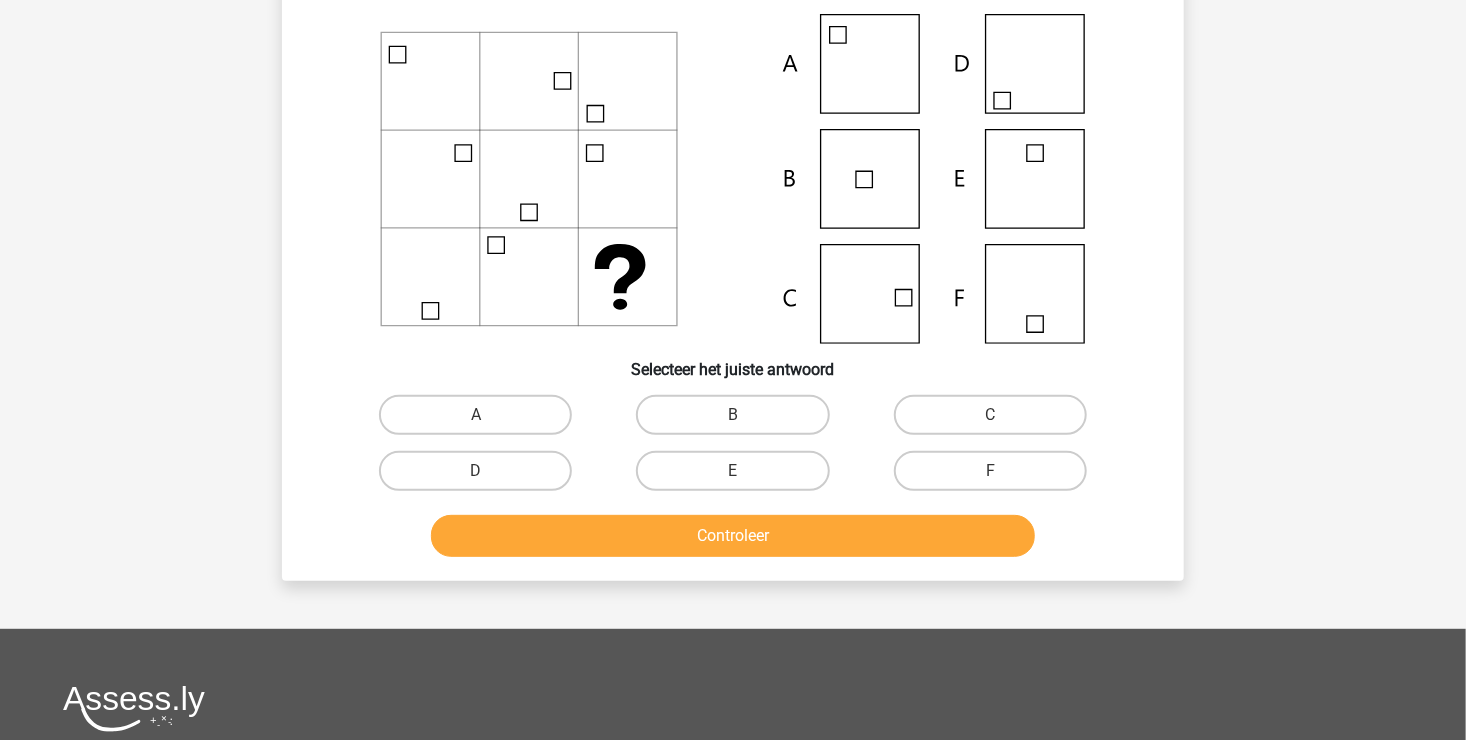 scroll, scrollTop: 92, scrollLeft: 0, axis: vertical 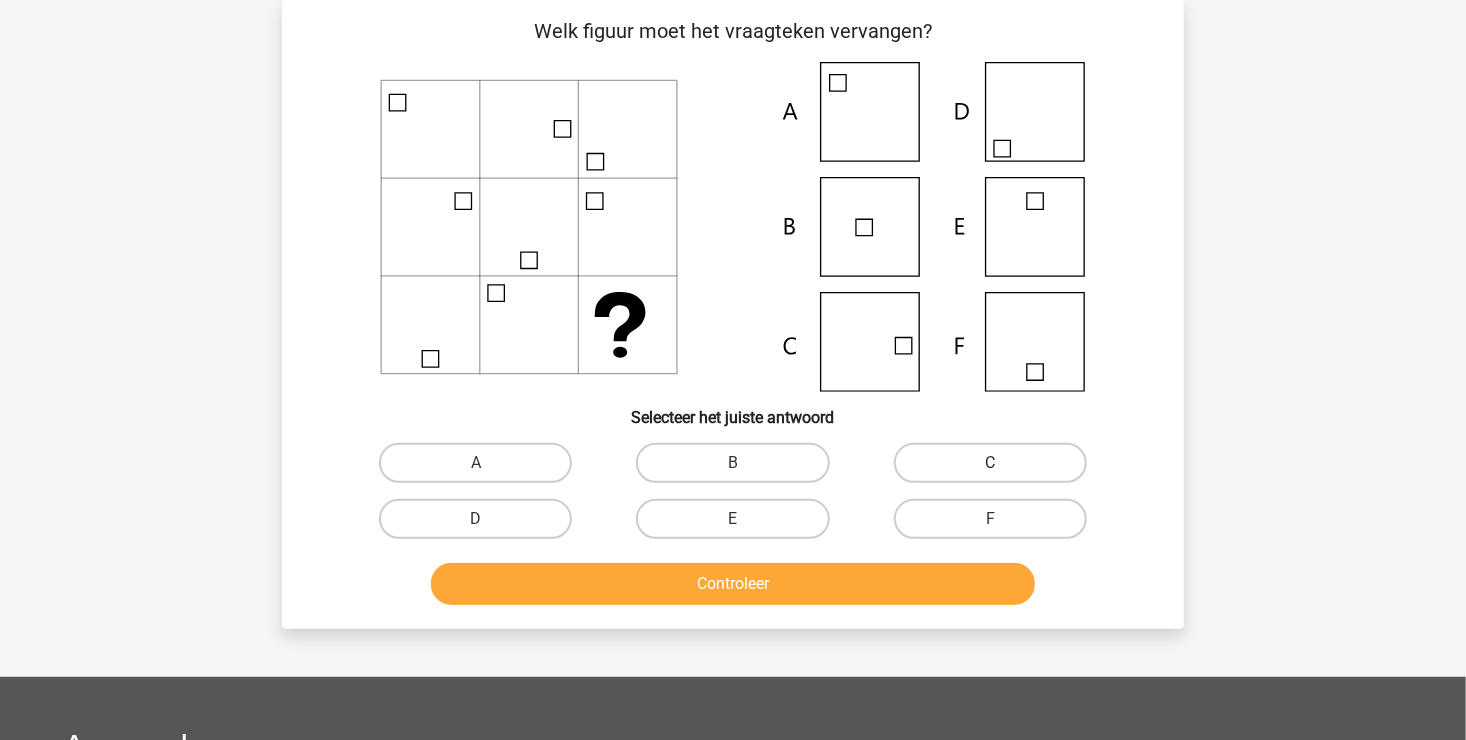 click on "C" at bounding box center (990, 463) 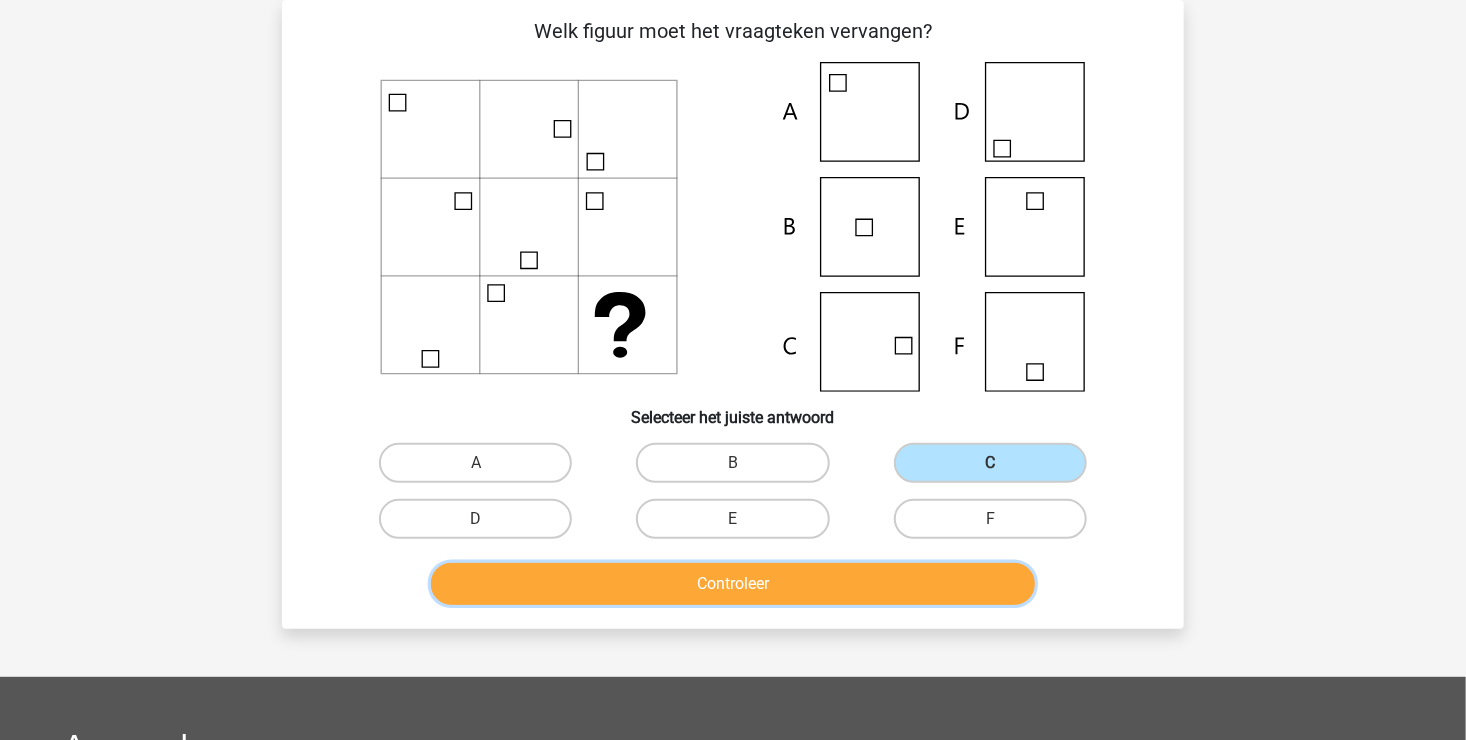 click on "Controleer" at bounding box center (733, 584) 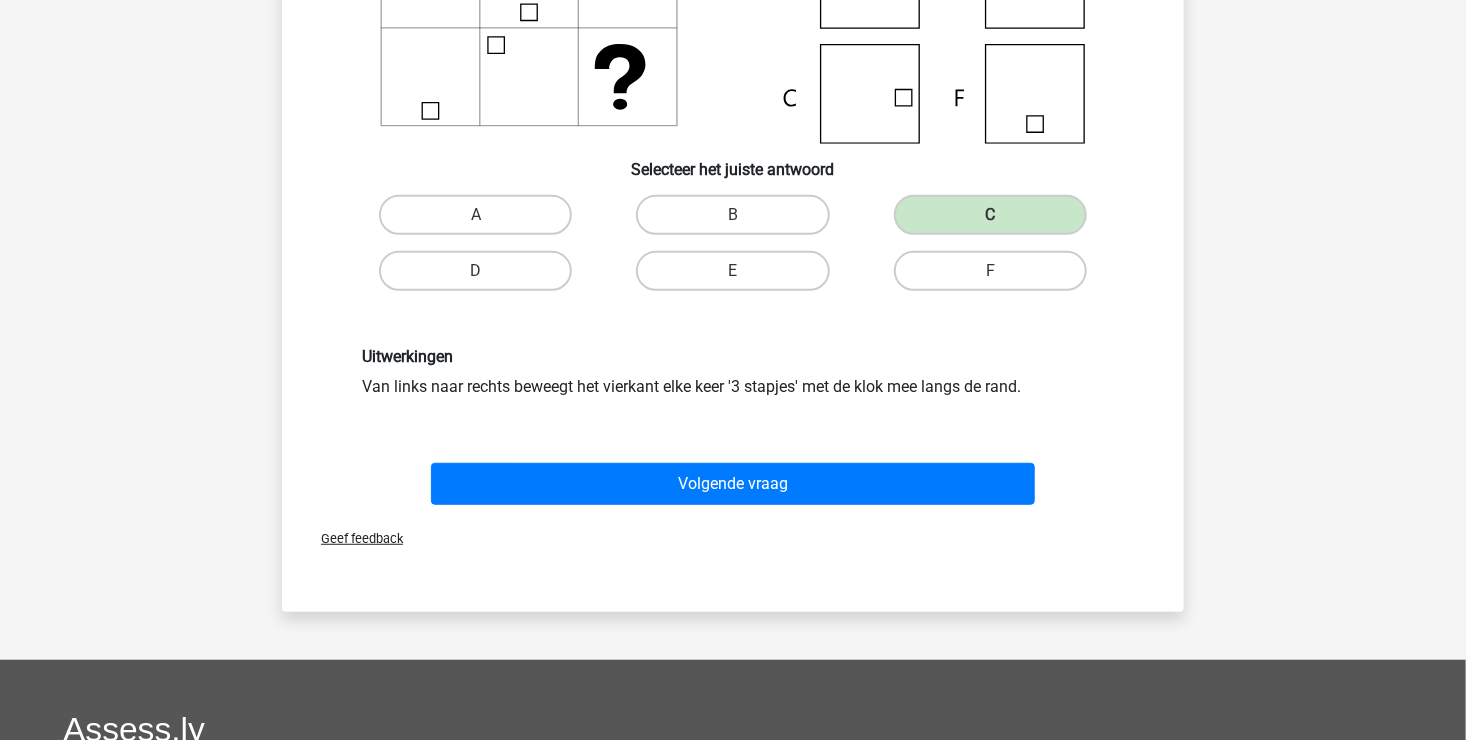 scroll, scrollTop: 392, scrollLeft: 0, axis: vertical 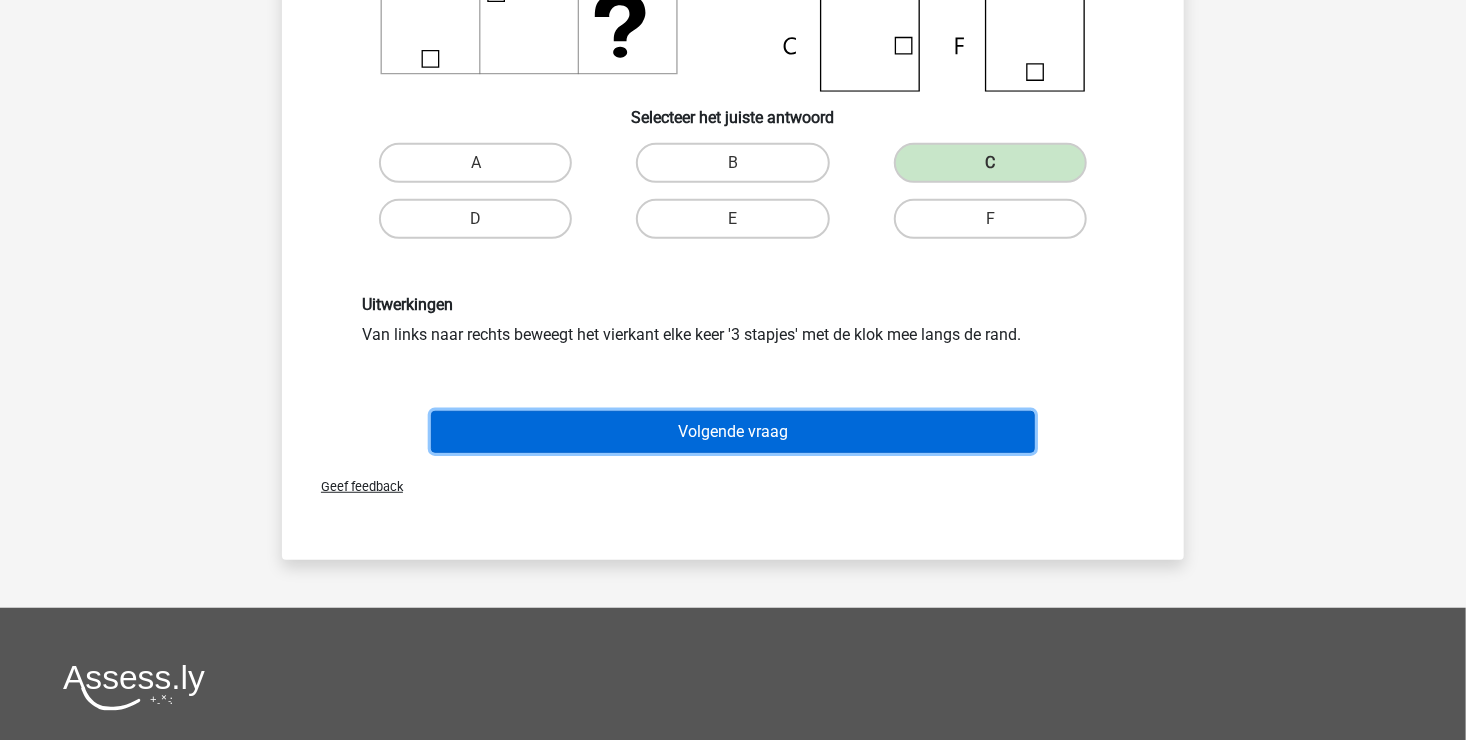 click on "Volgende vraag" at bounding box center (733, 432) 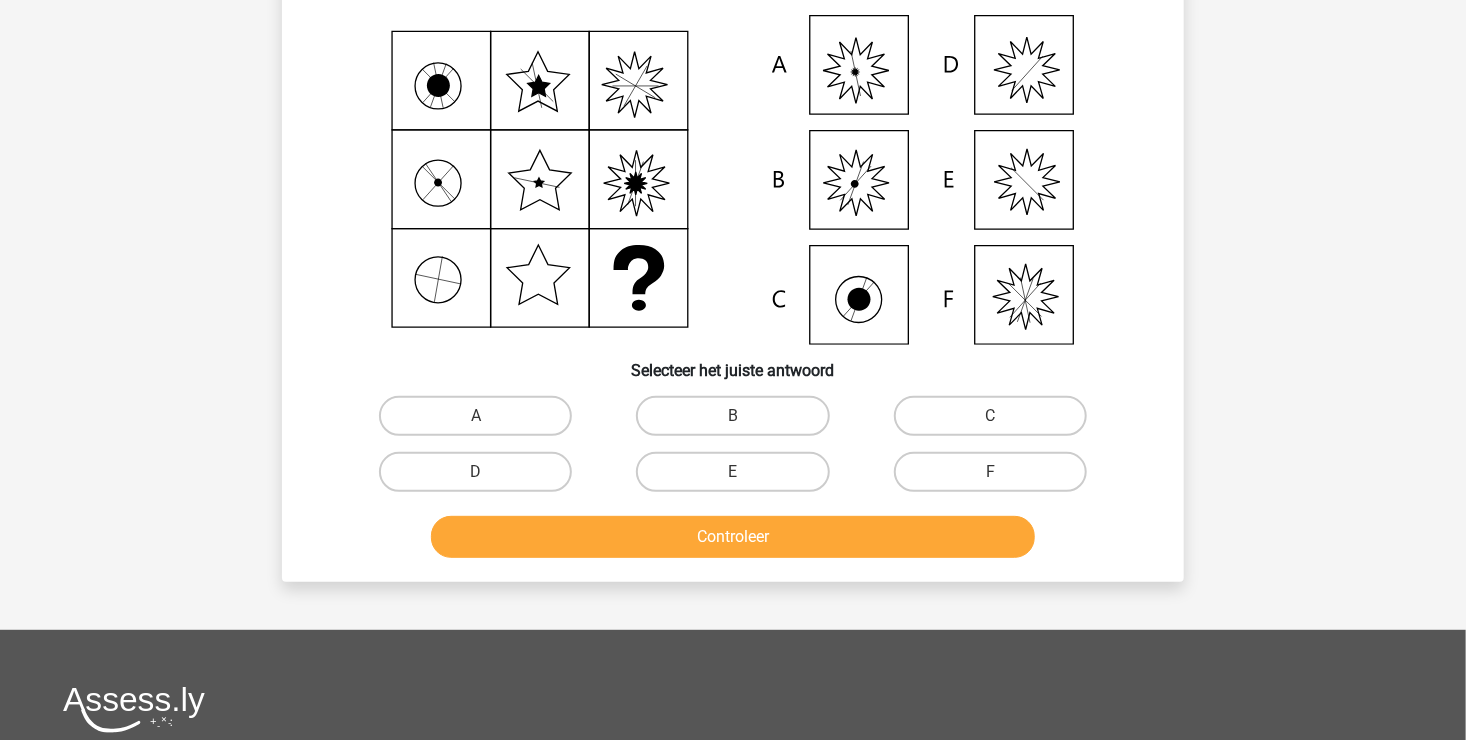 scroll, scrollTop: 92, scrollLeft: 0, axis: vertical 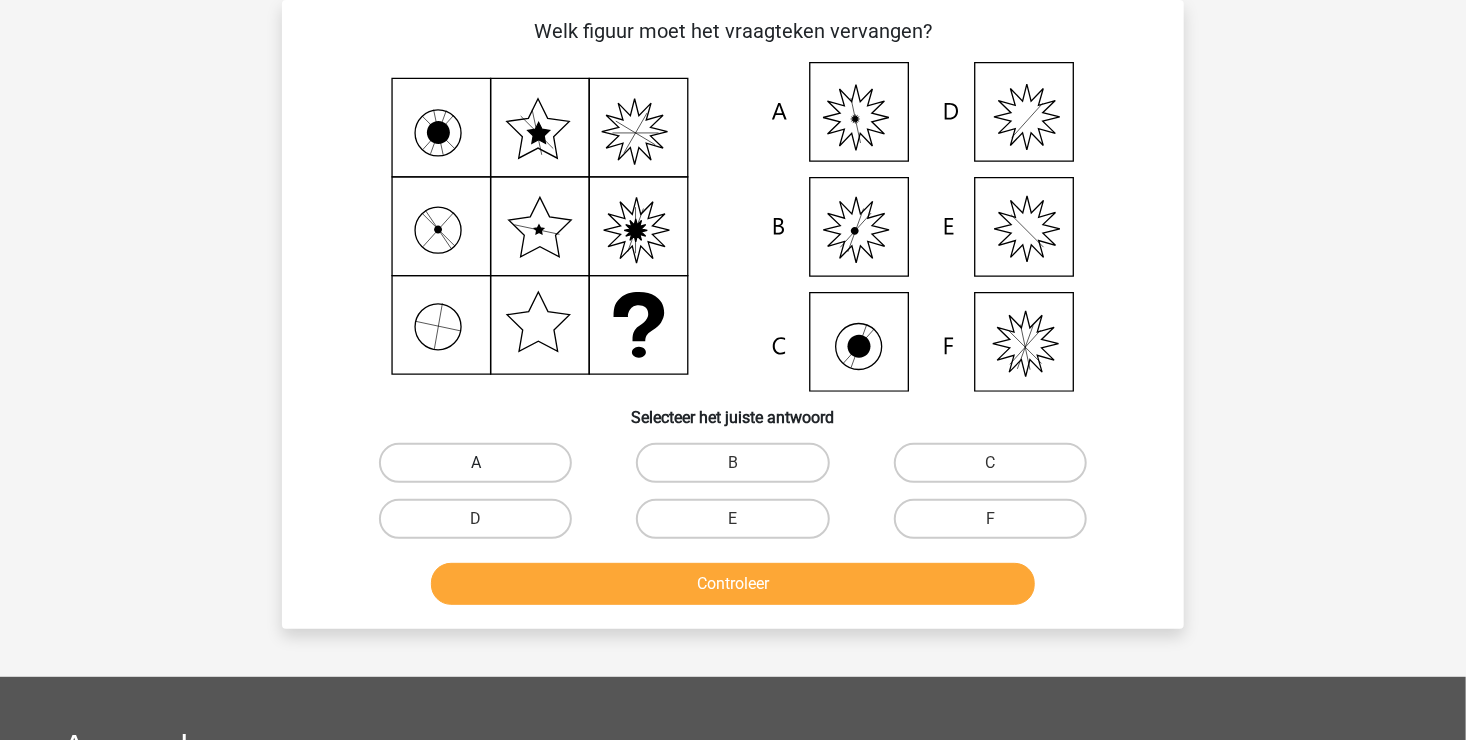 click on "A" at bounding box center [475, 463] 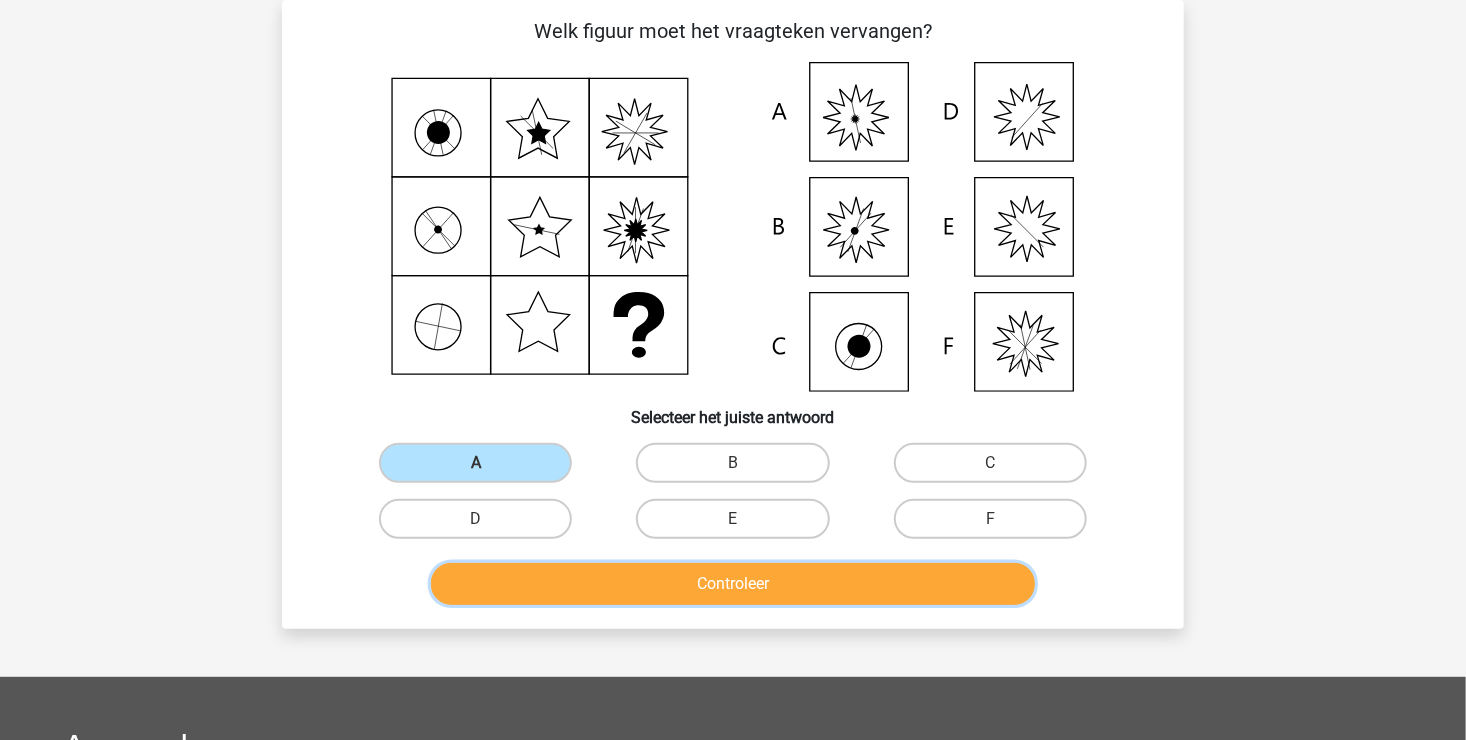 click on "Controleer" at bounding box center [733, 584] 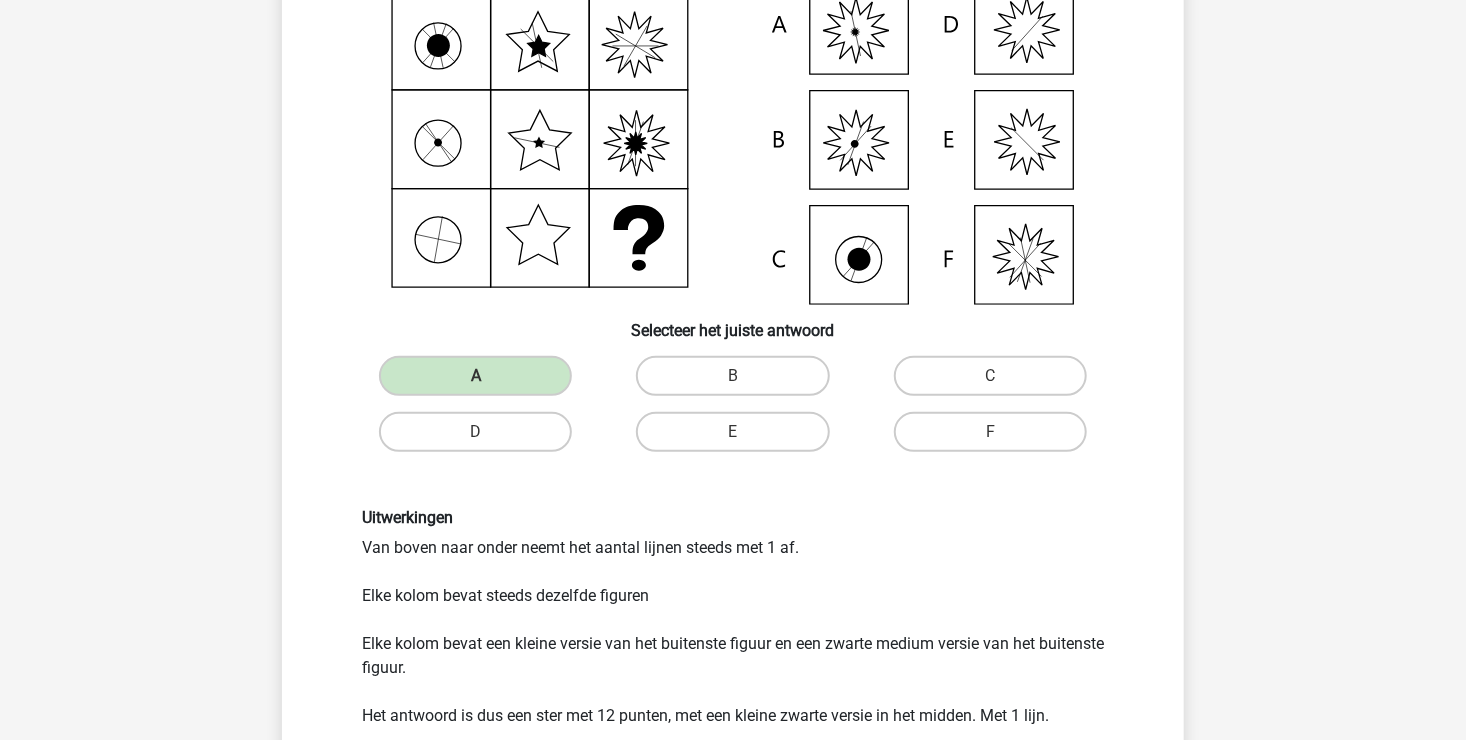 scroll, scrollTop: 292, scrollLeft: 0, axis: vertical 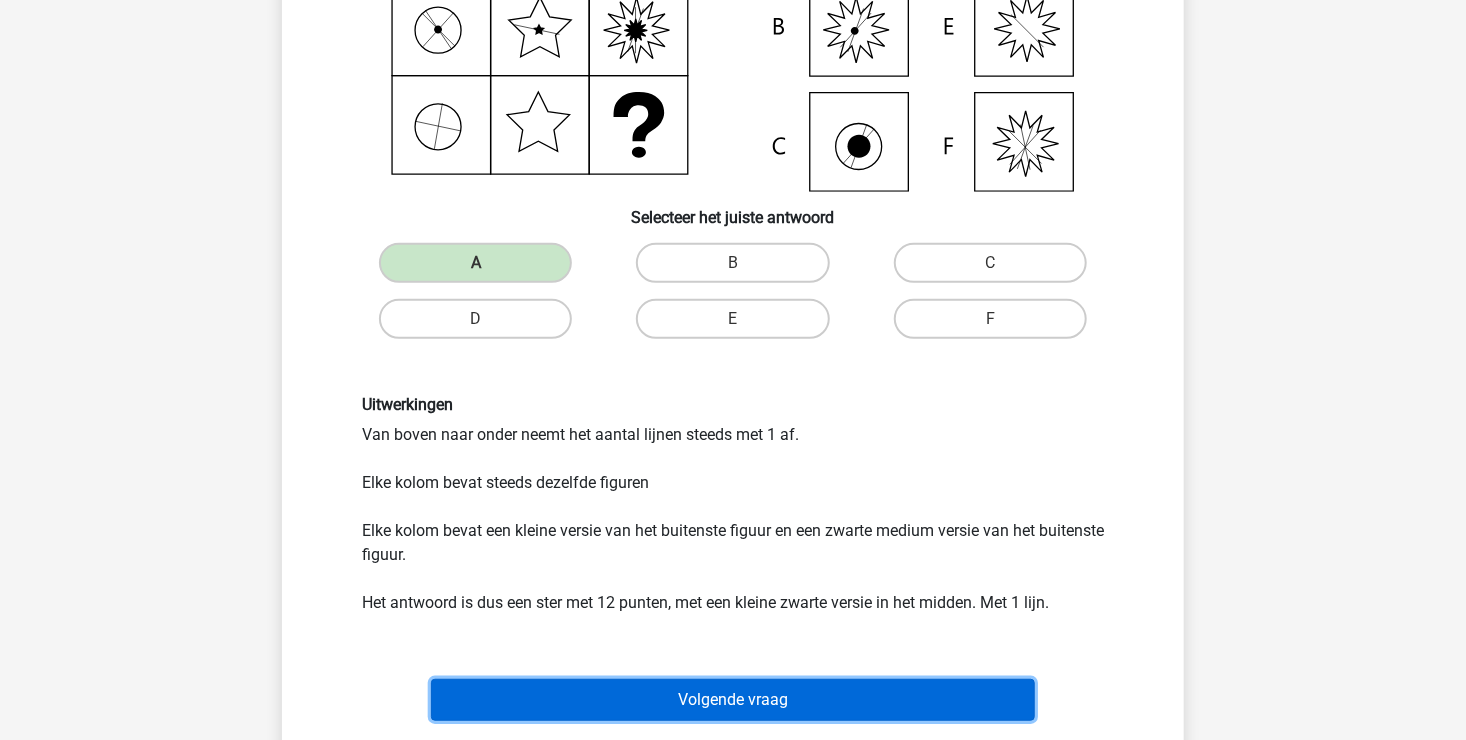 click on "Volgende vraag" at bounding box center (733, 700) 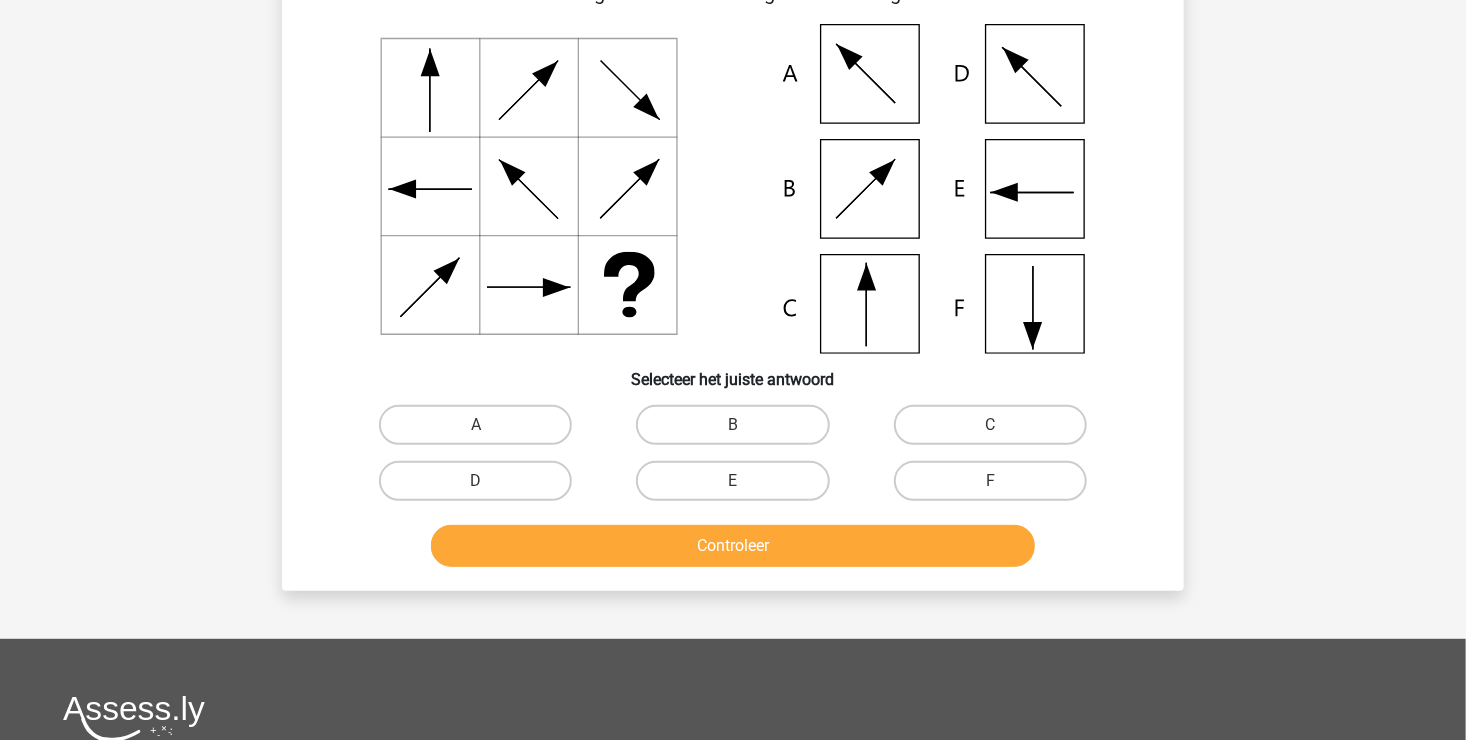 scroll, scrollTop: 92, scrollLeft: 0, axis: vertical 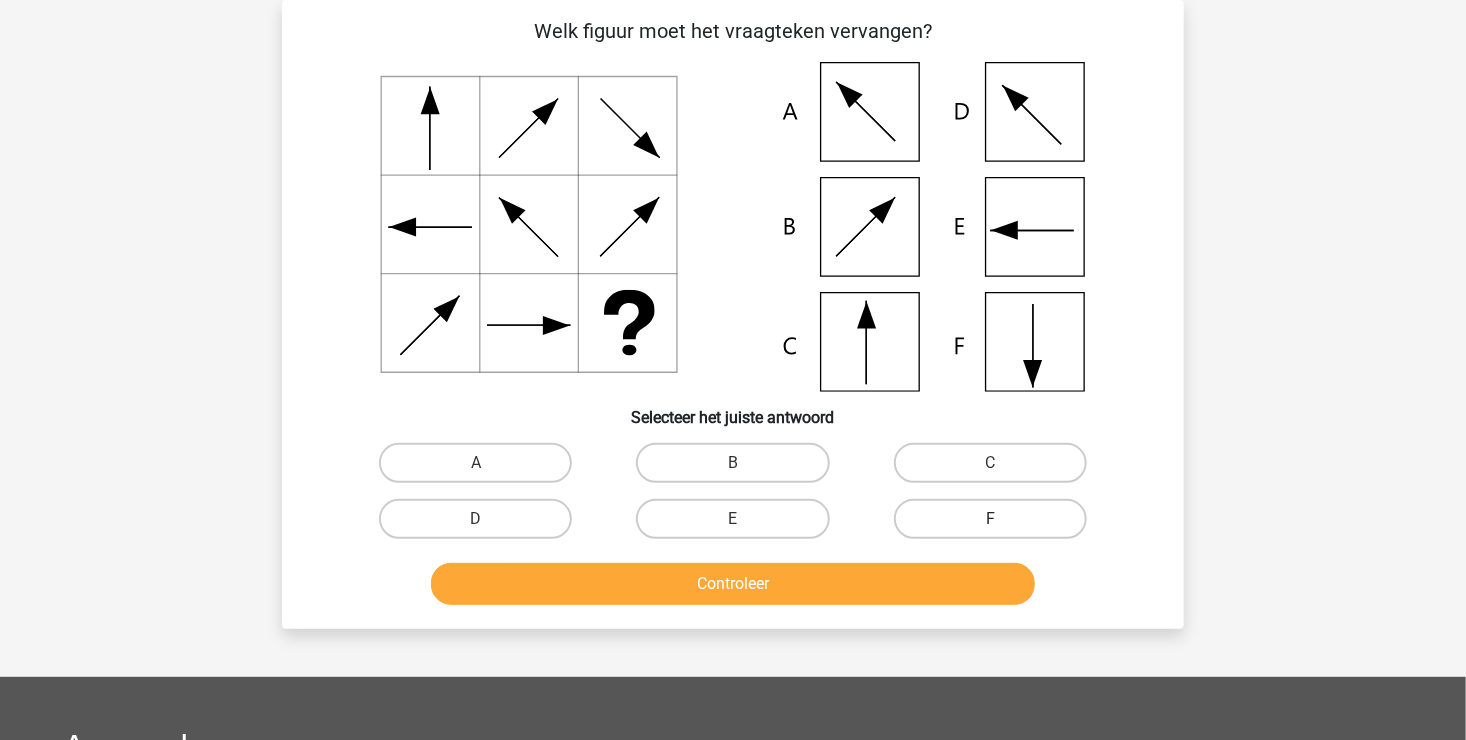 click on "F" at bounding box center [990, 519] 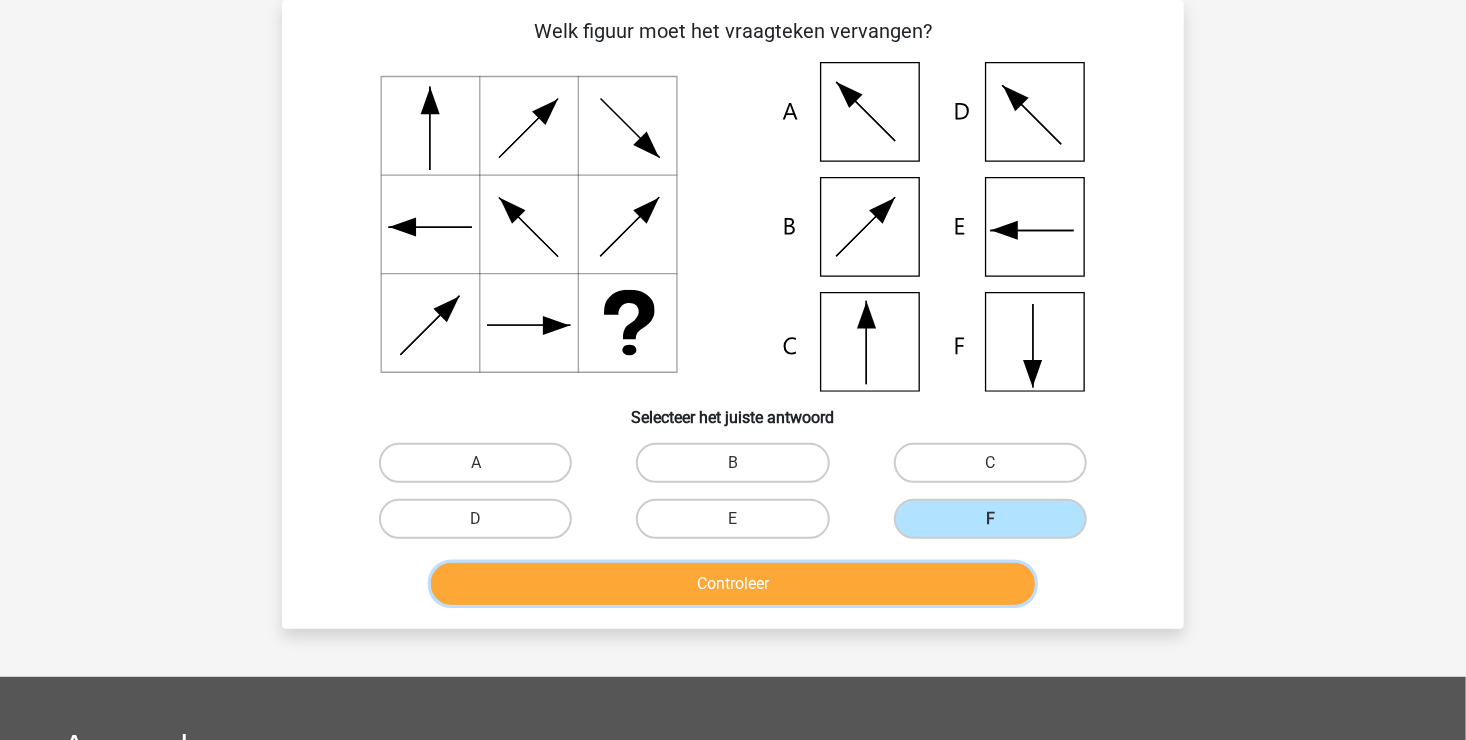 click on "Controleer" at bounding box center (733, 584) 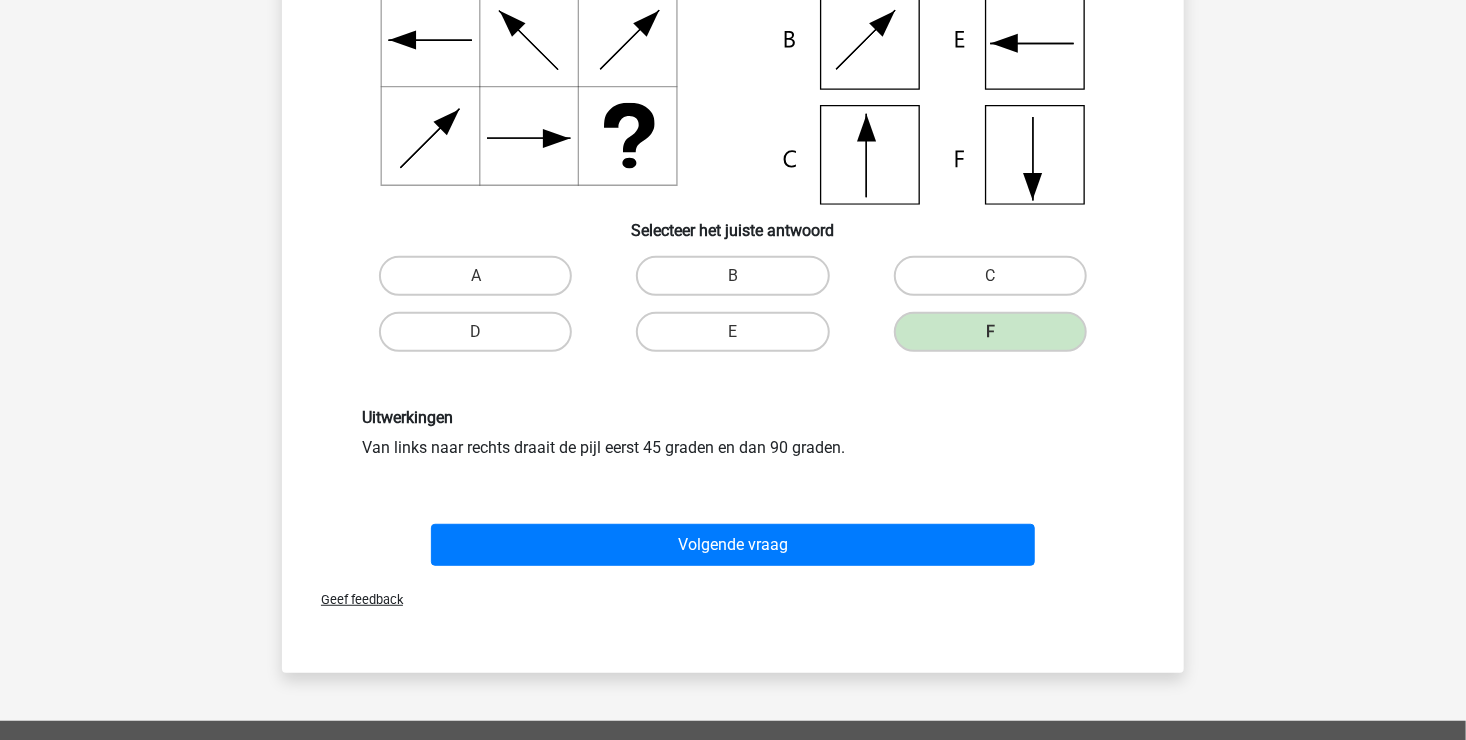 scroll, scrollTop: 292, scrollLeft: 0, axis: vertical 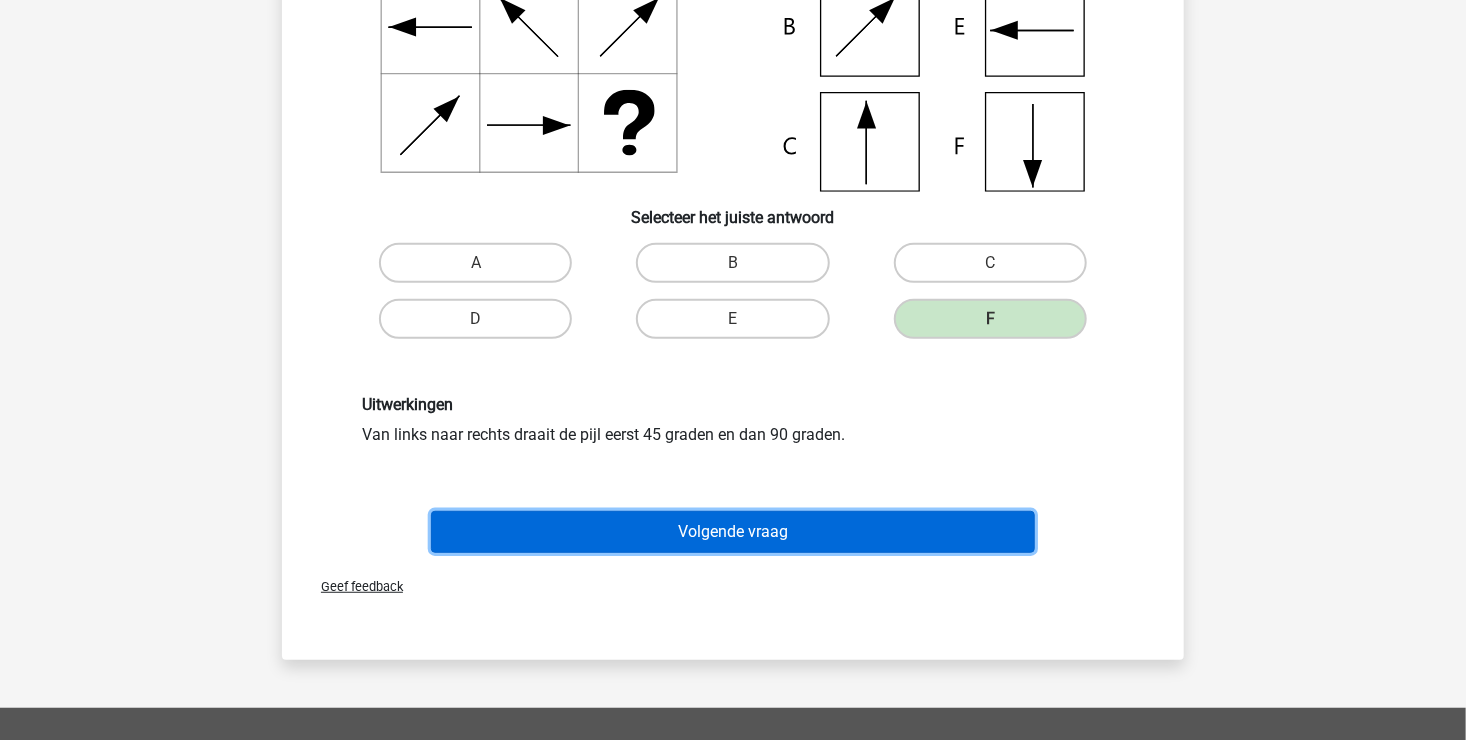 click on "Volgende vraag" at bounding box center (733, 532) 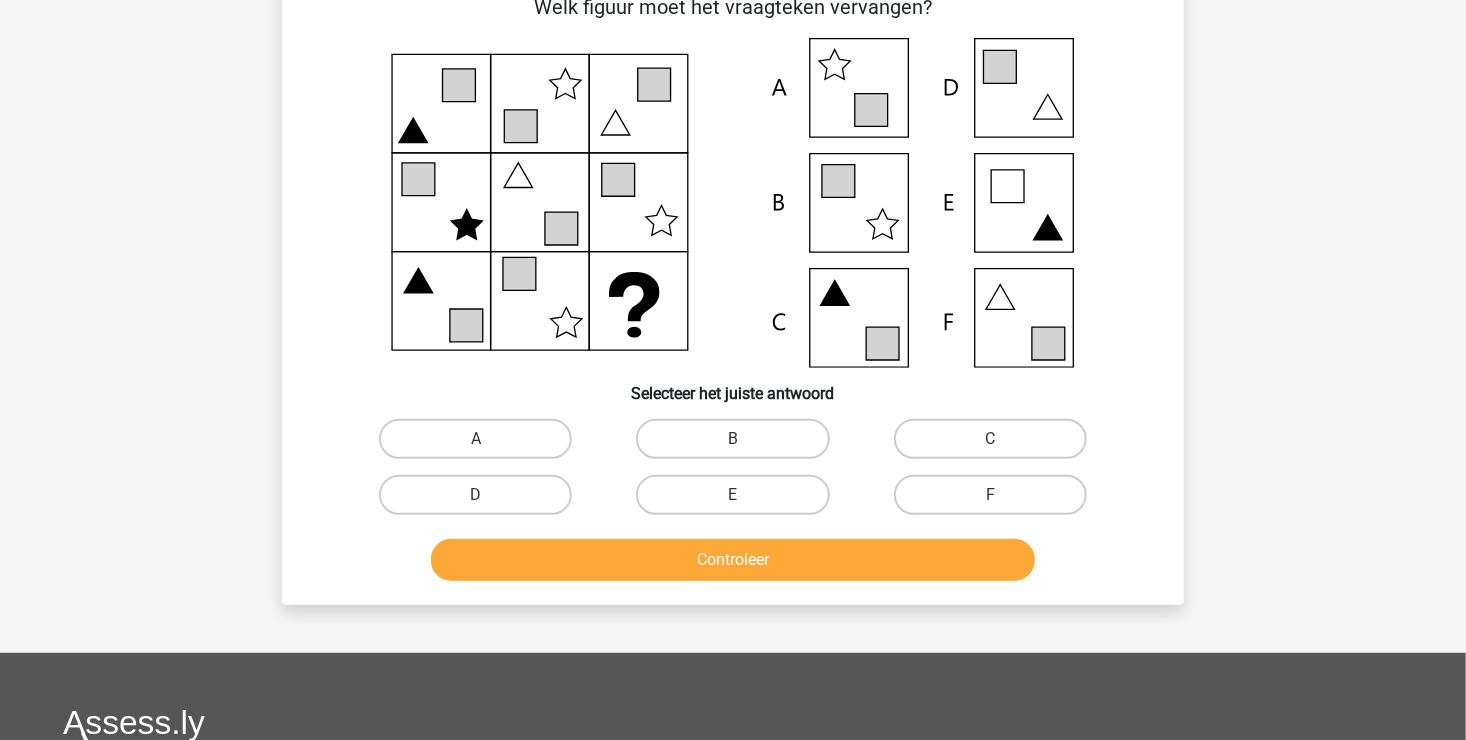 scroll, scrollTop: 92, scrollLeft: 0, axis: vertical 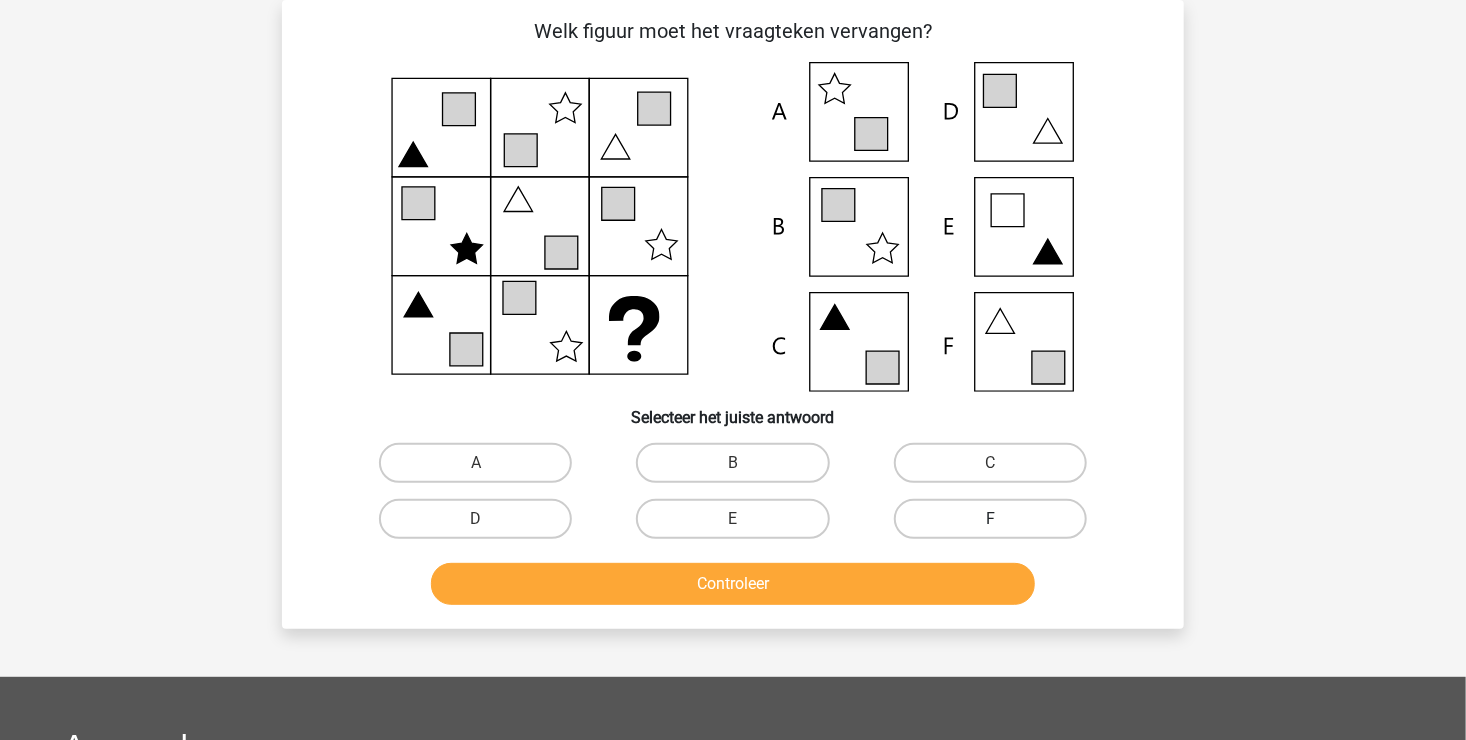 click on "F" at bounding box center [990, 519] 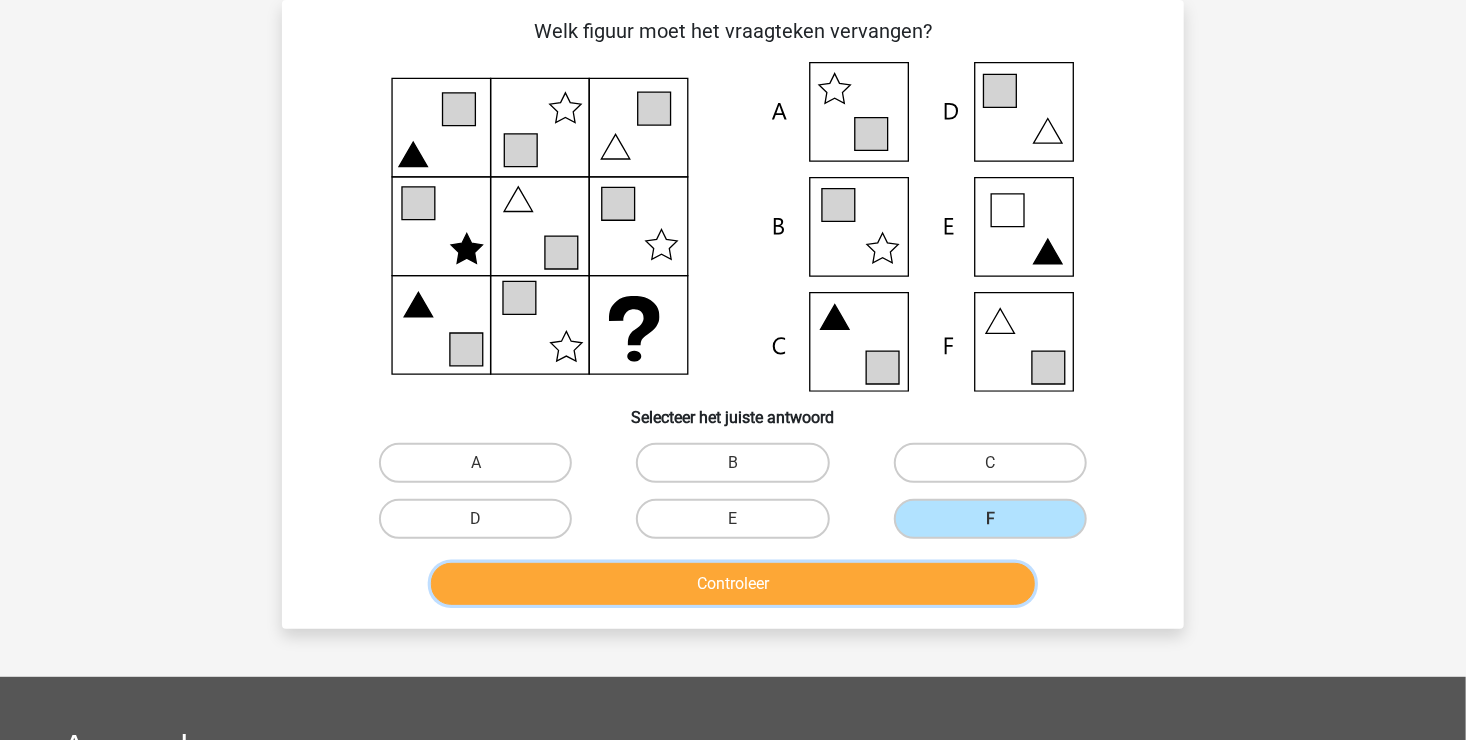 click on "Controleer" at bounding box center [733, 584] 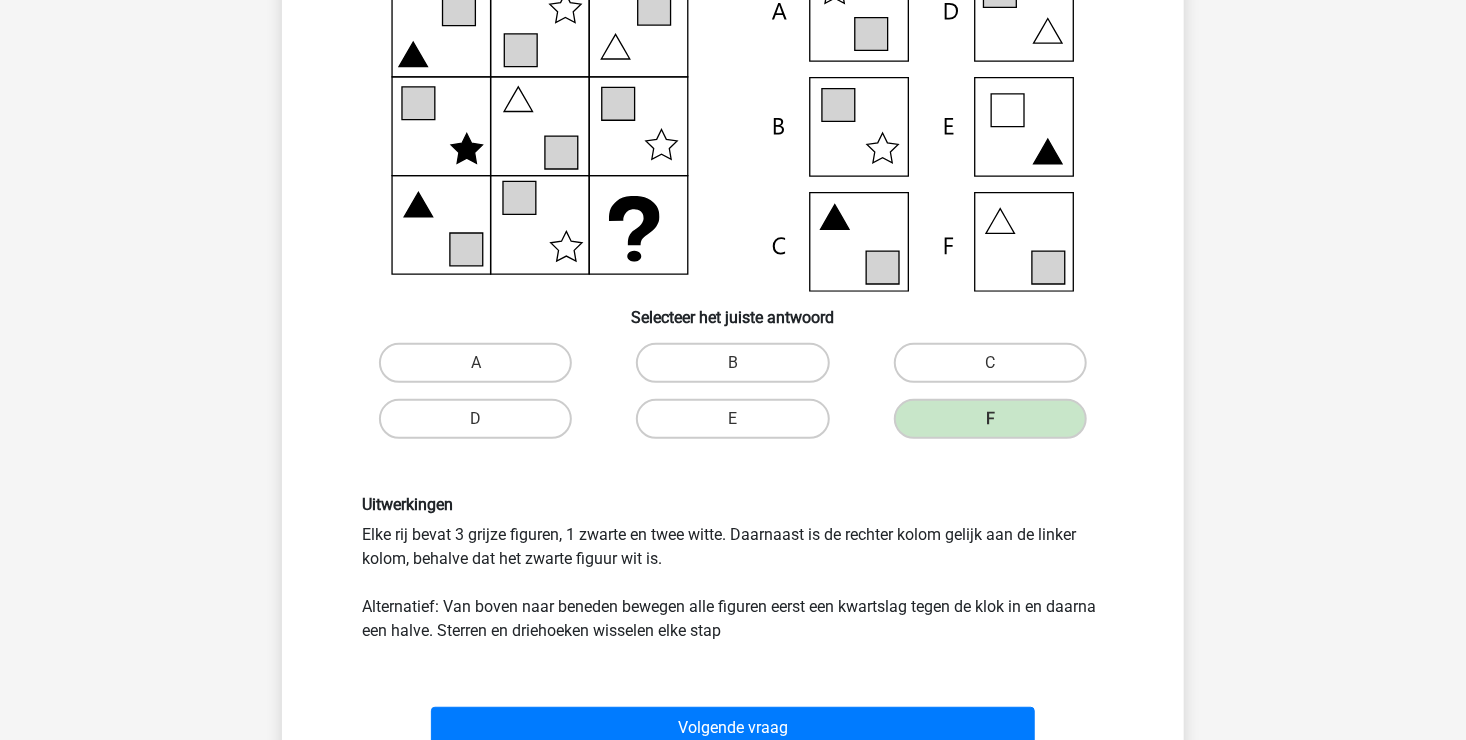 scroll, scrollTop: 292, scrollLeft: 0, axis: vertical 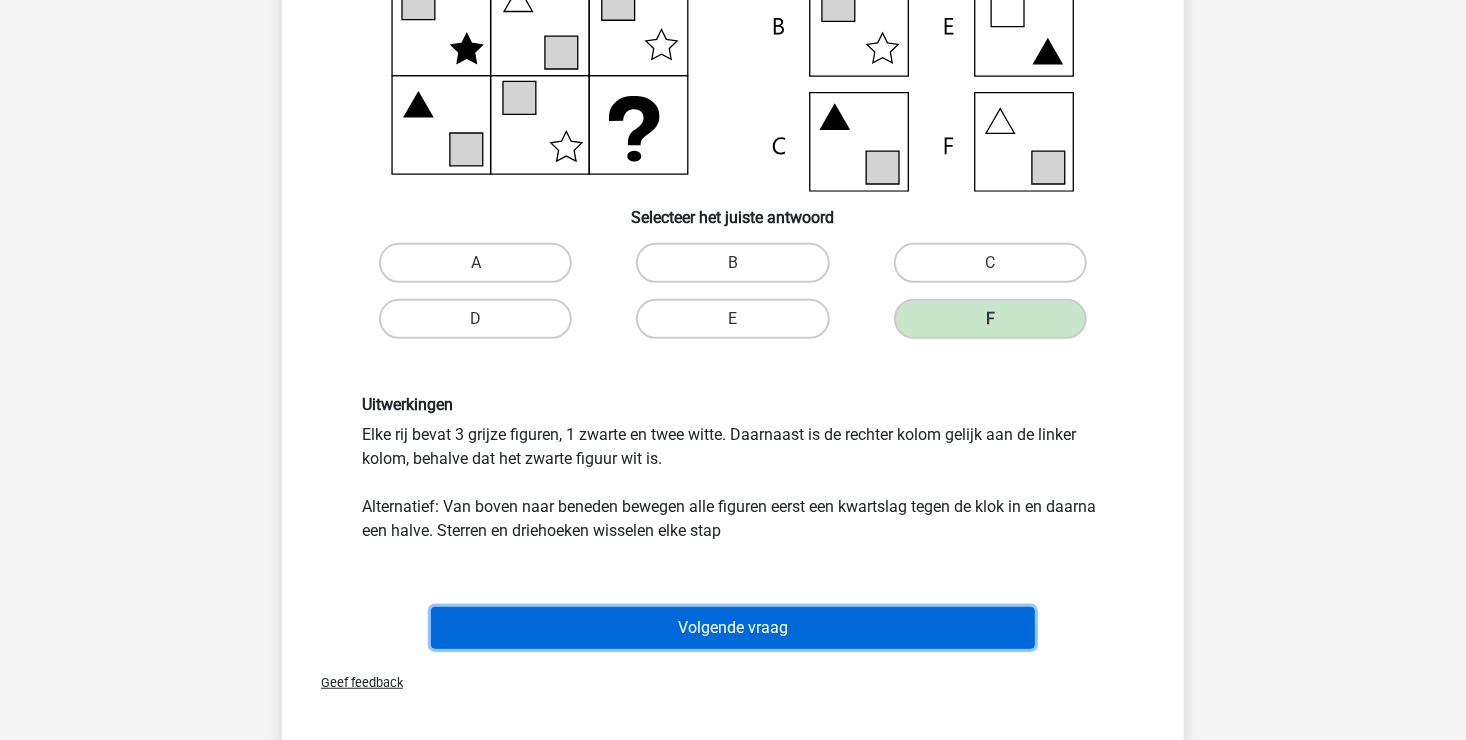 click on "Volgende vraag" at bounding box center [733, 628] 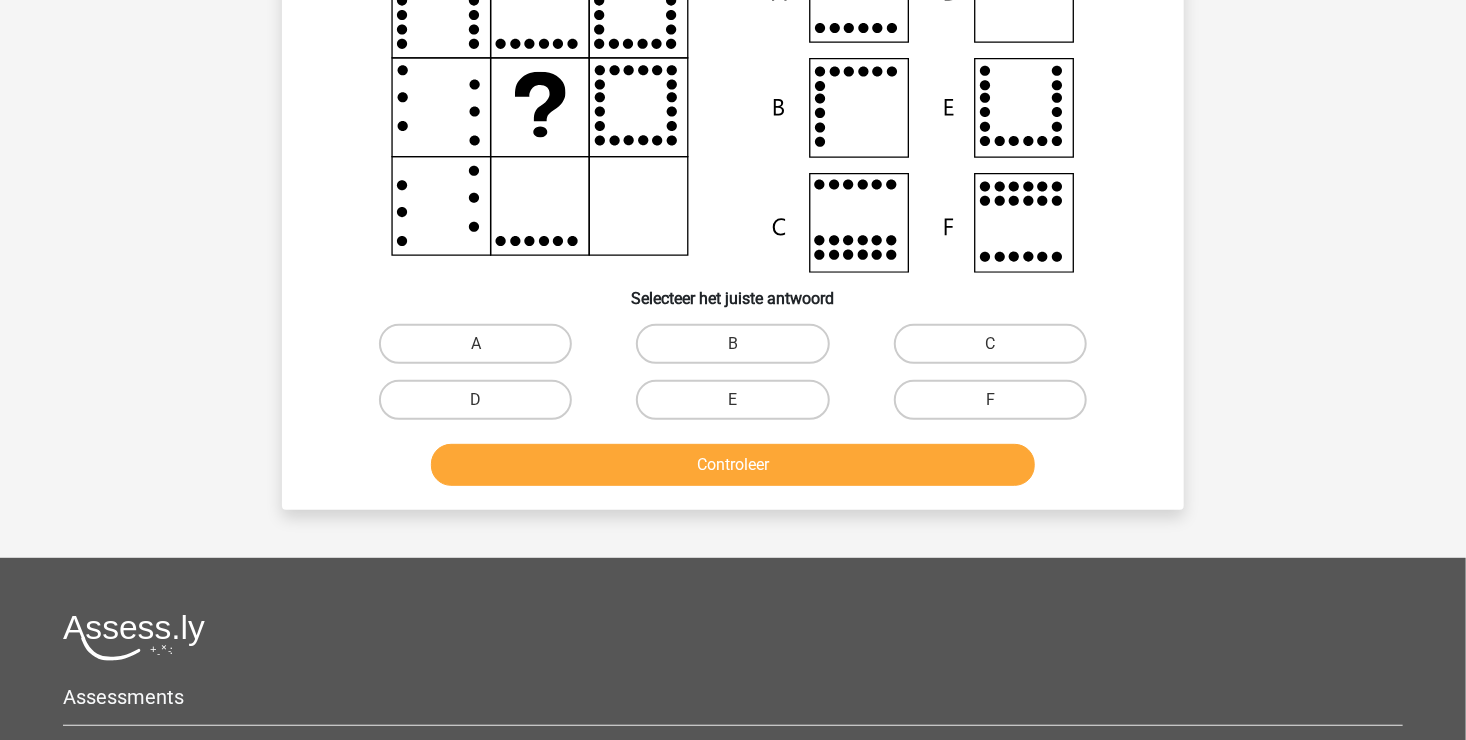 scroll, scrollTop: 92, scrollLeft: 0, axis: vertical 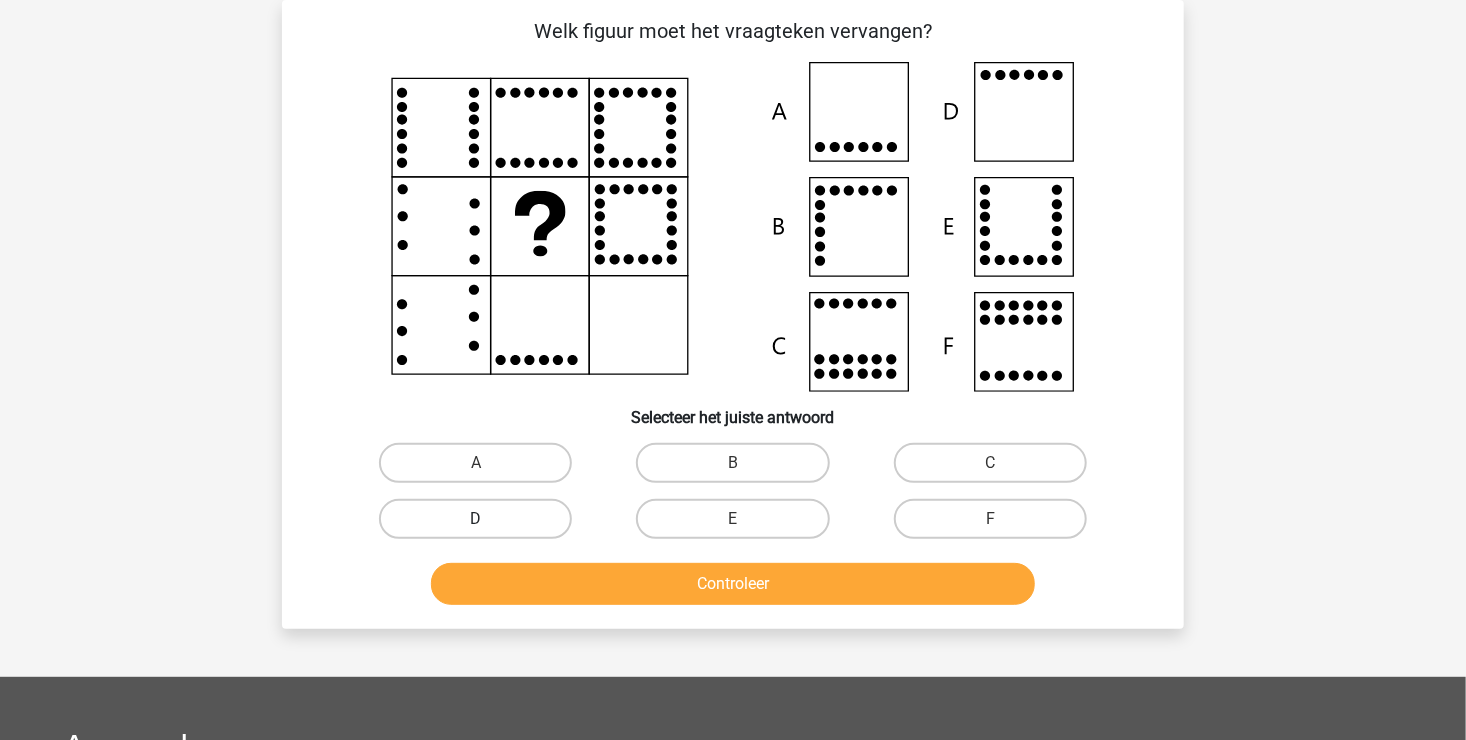 click on "D" at bounding box center [475, 519] 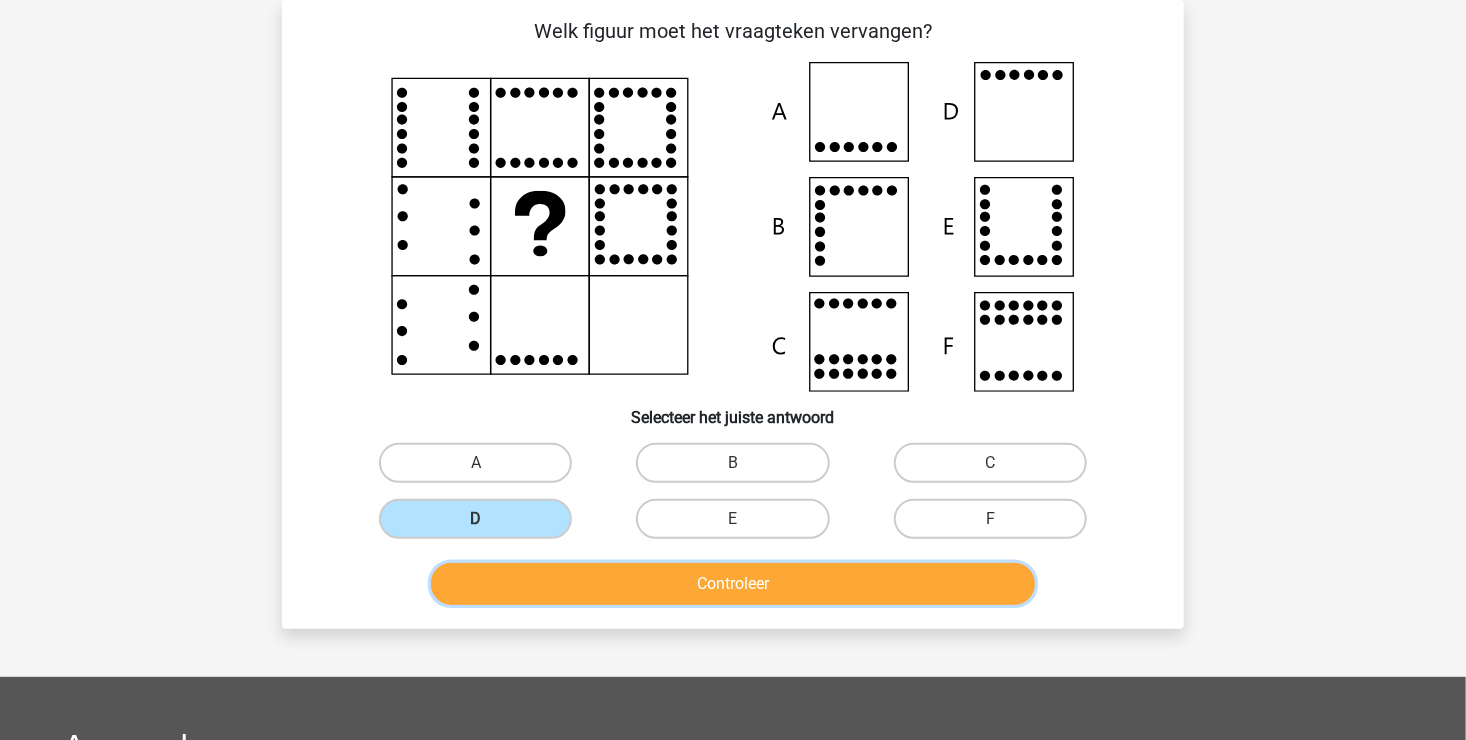 click on "Controleer" at bounding box center (733, 584) 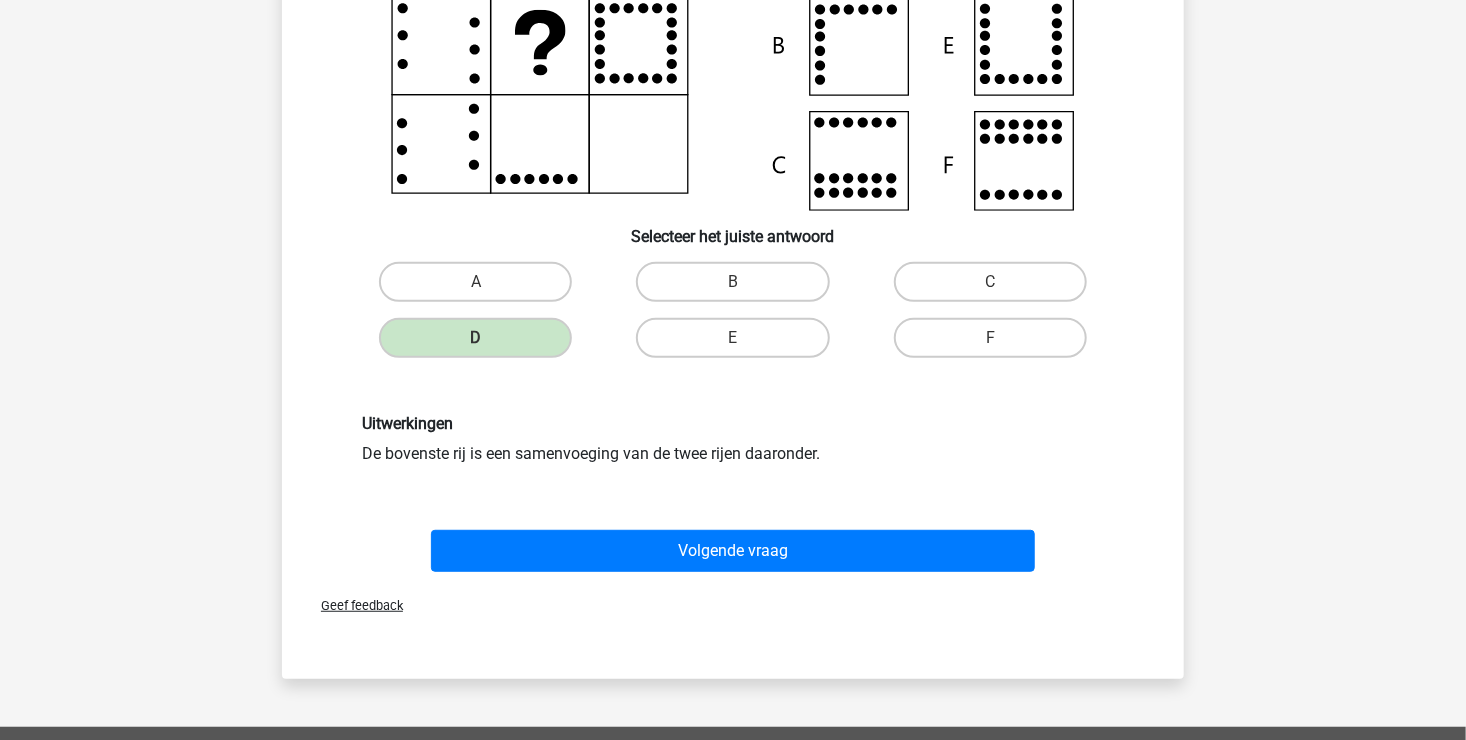 scroll, scrollTop: 292, scrollLeft: 0, axis: vertical 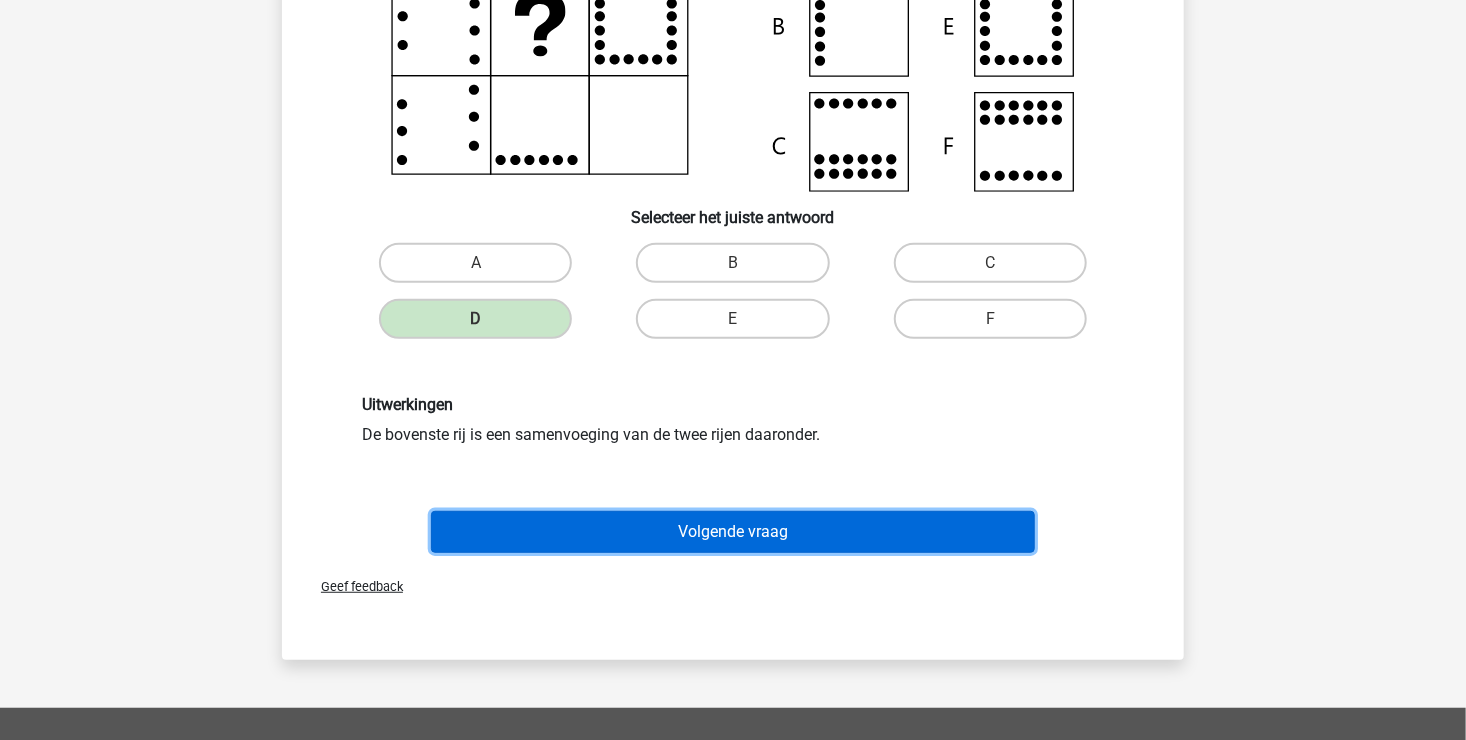 click on "Volgende vraag" at bounding box center (733, 532) 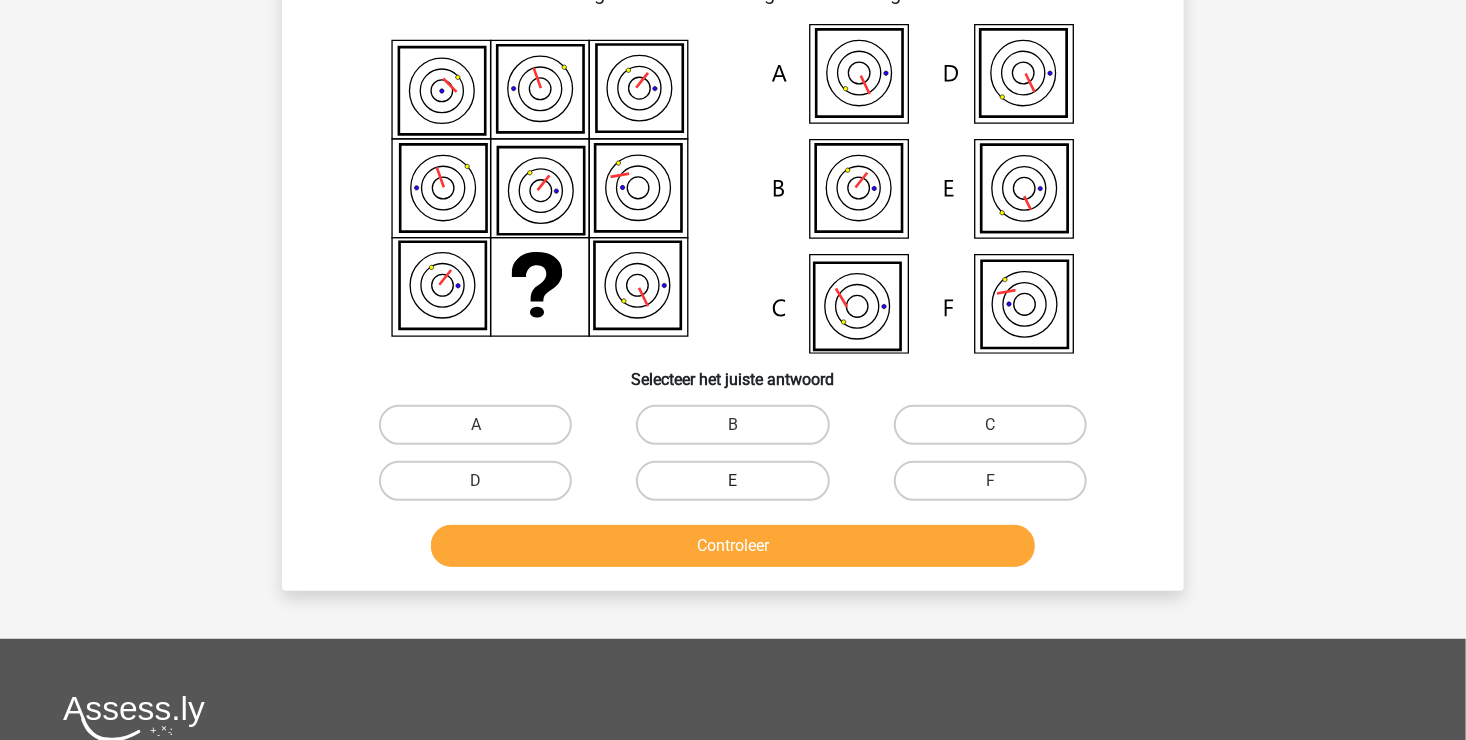 scroll, scrollTop: 92, scrollLeft: 0, axis: vertical 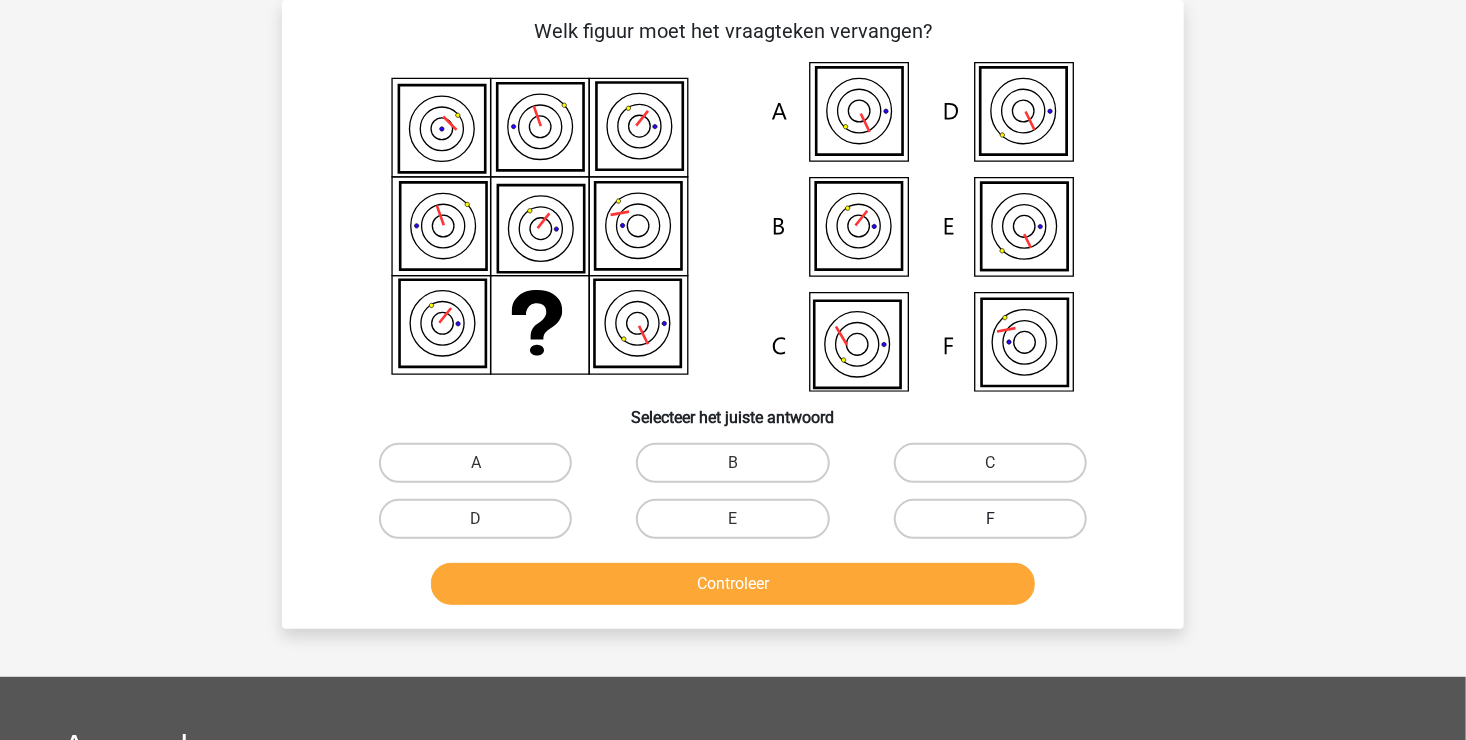 click on "F" at bounding box center (990, 519) 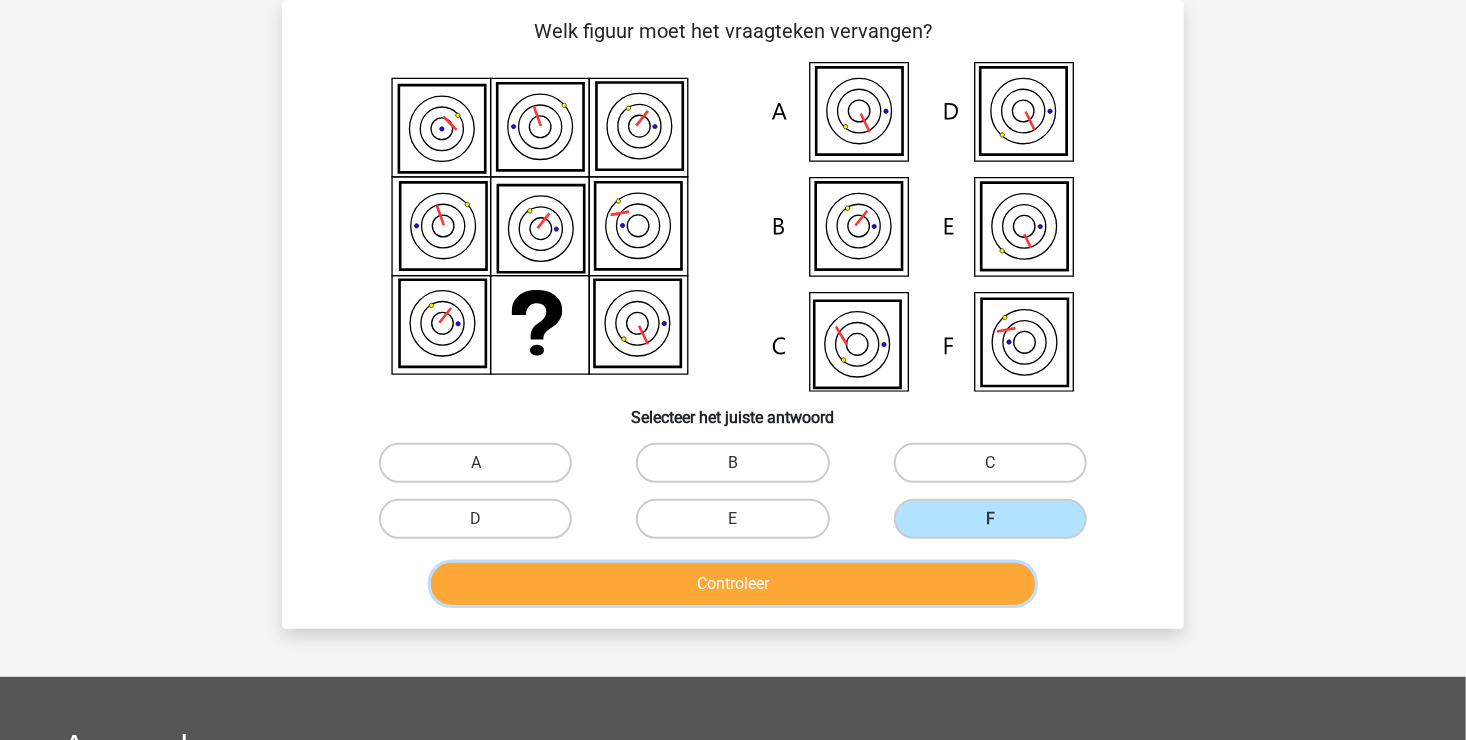 click on "Controleer" at bounding box center (733, 584) 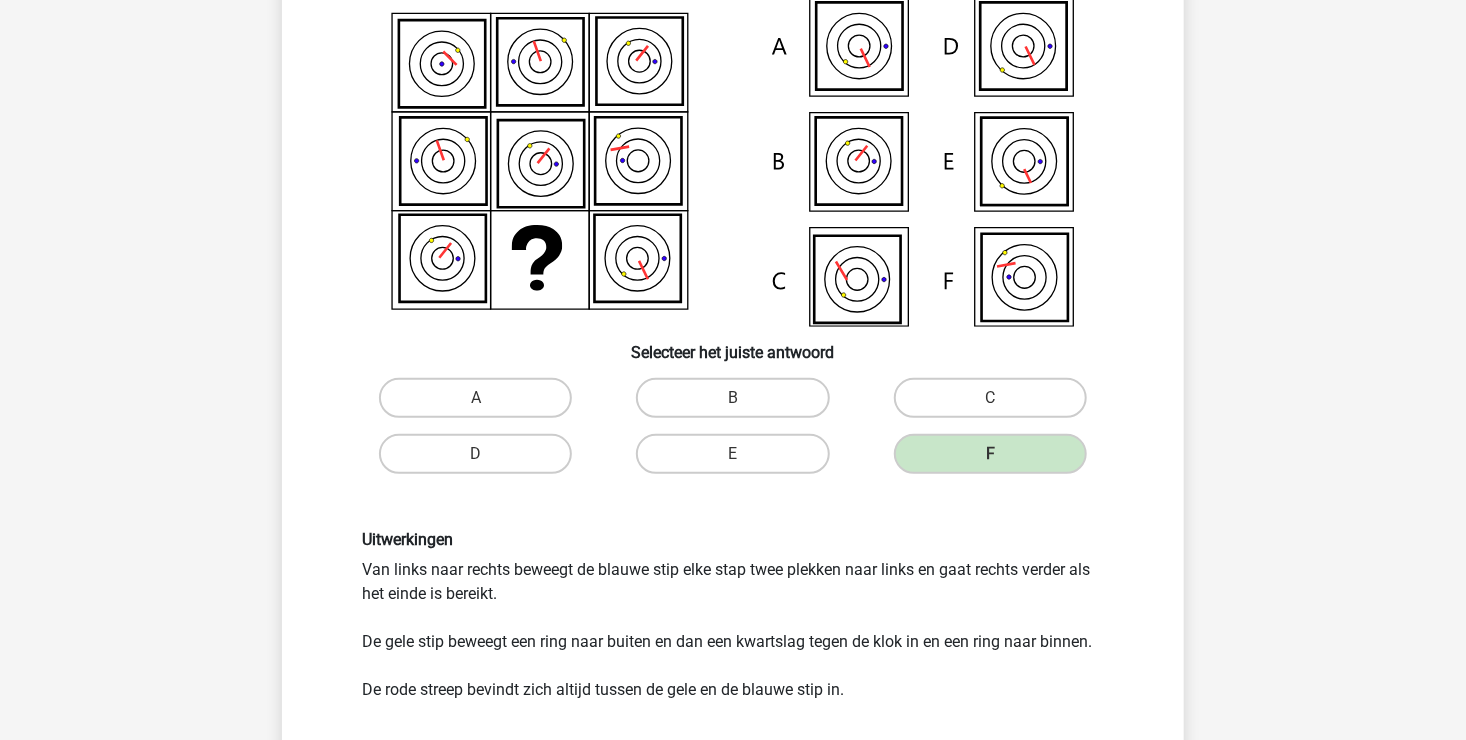scroll, scrollTop: 192, scrollLeft: 0, axis: vertical 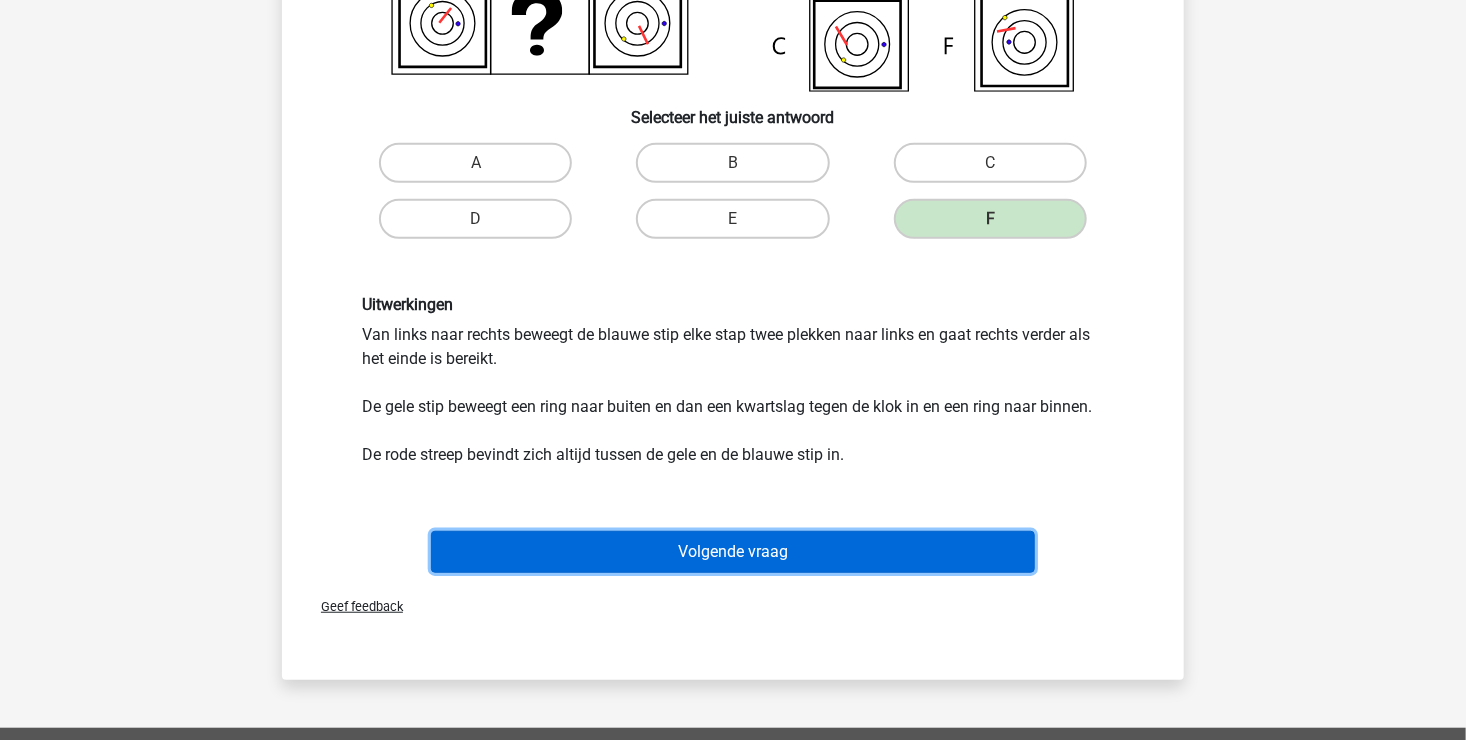 click on "Volgende vraag" at bounding box center (733, 552) 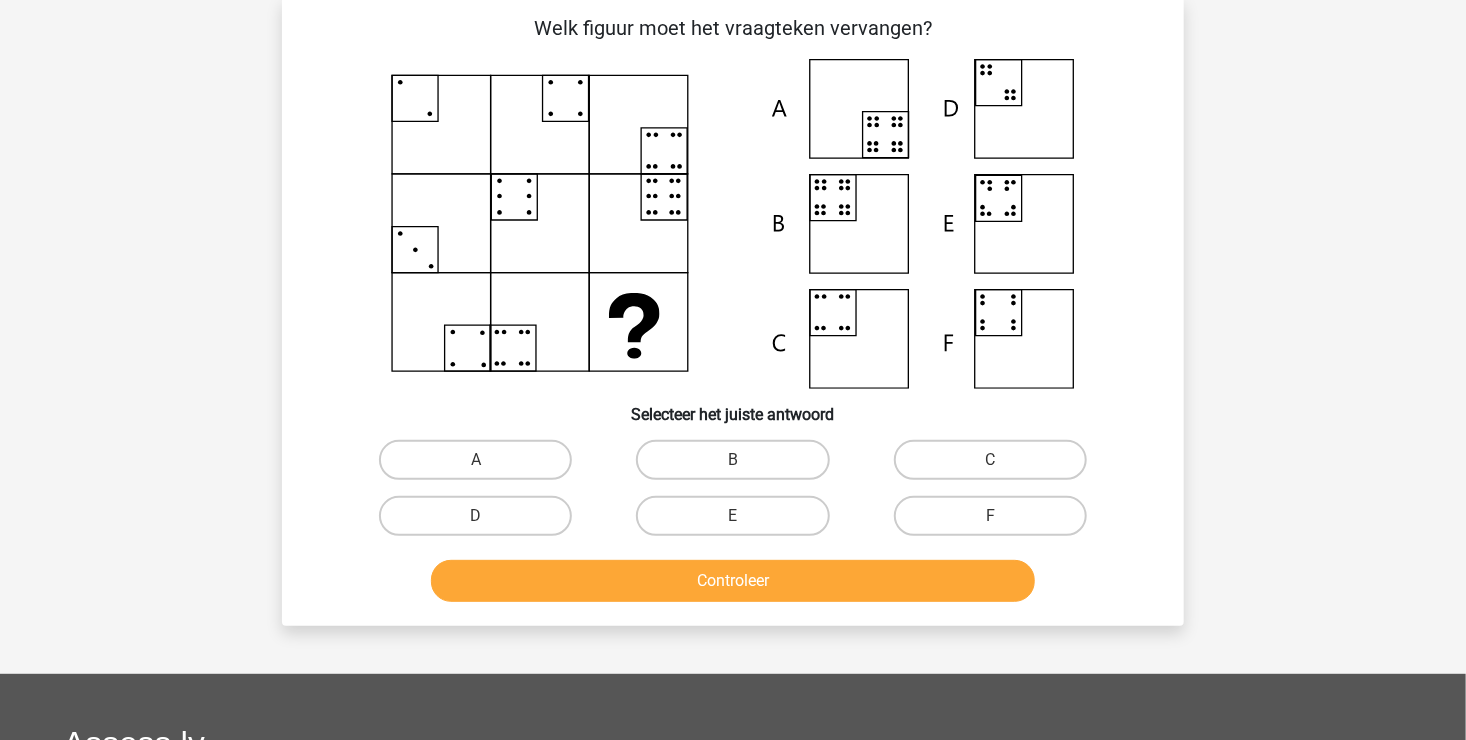 scroll, scrollTop: 92, scrollLeft: 0, axis: vertical 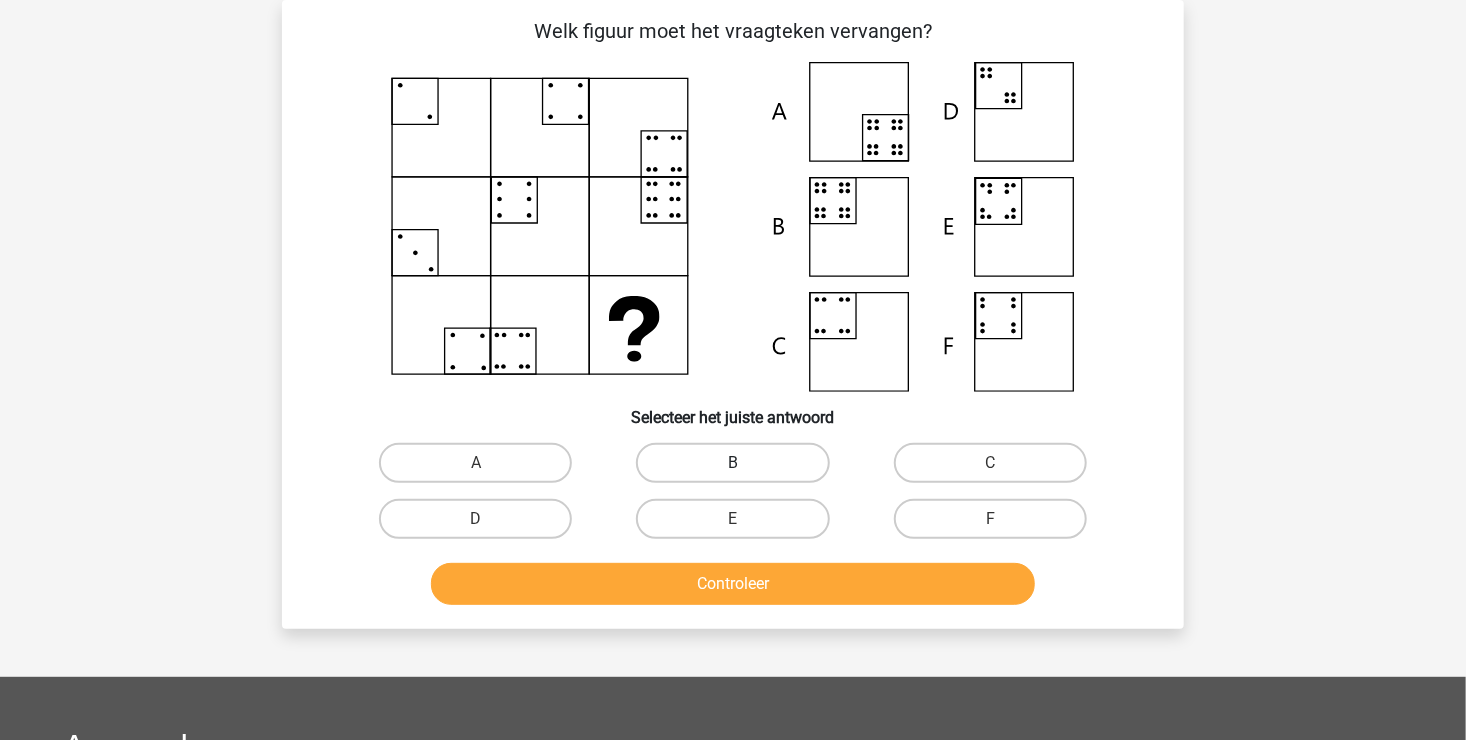 click on "B" at bounding box center [732, 463] 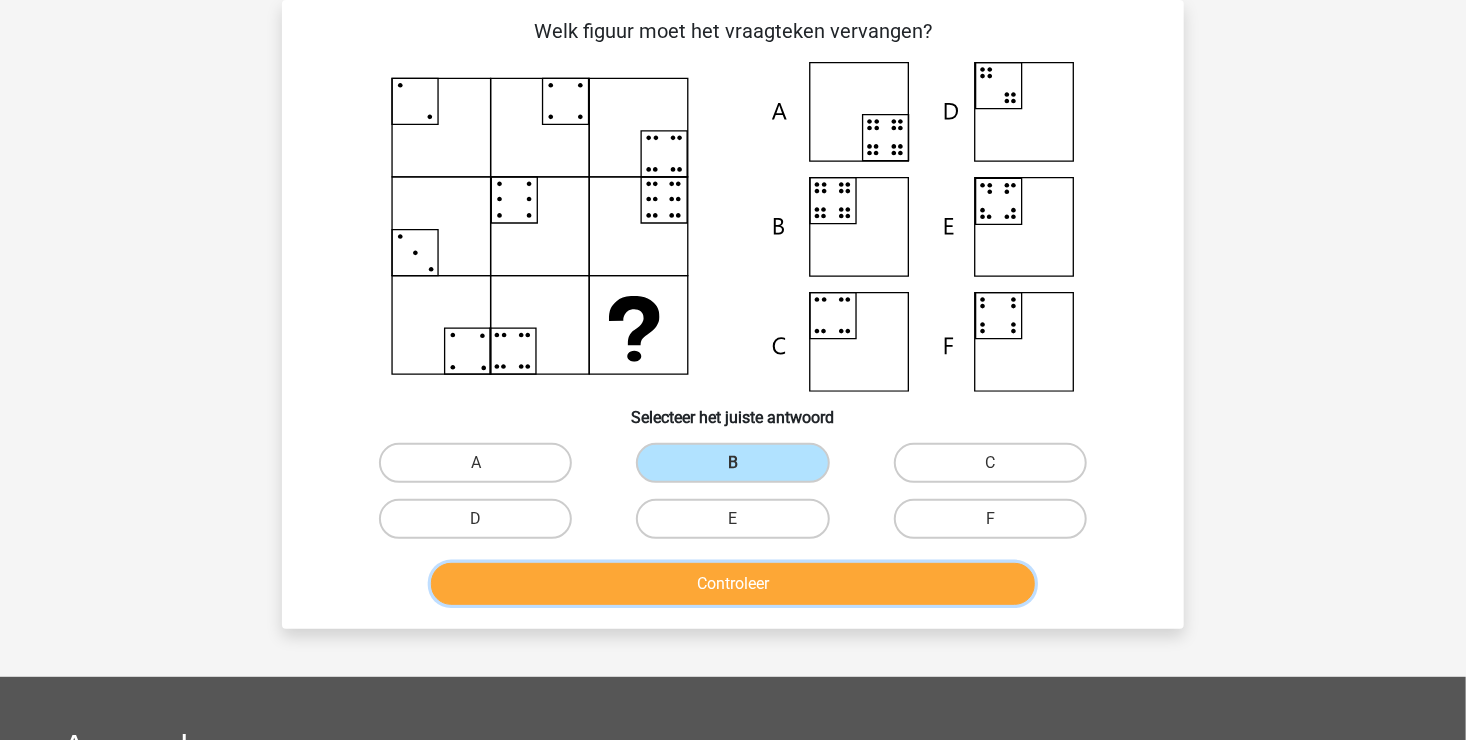 click on "Controleer" at bounding box center (733, 584) 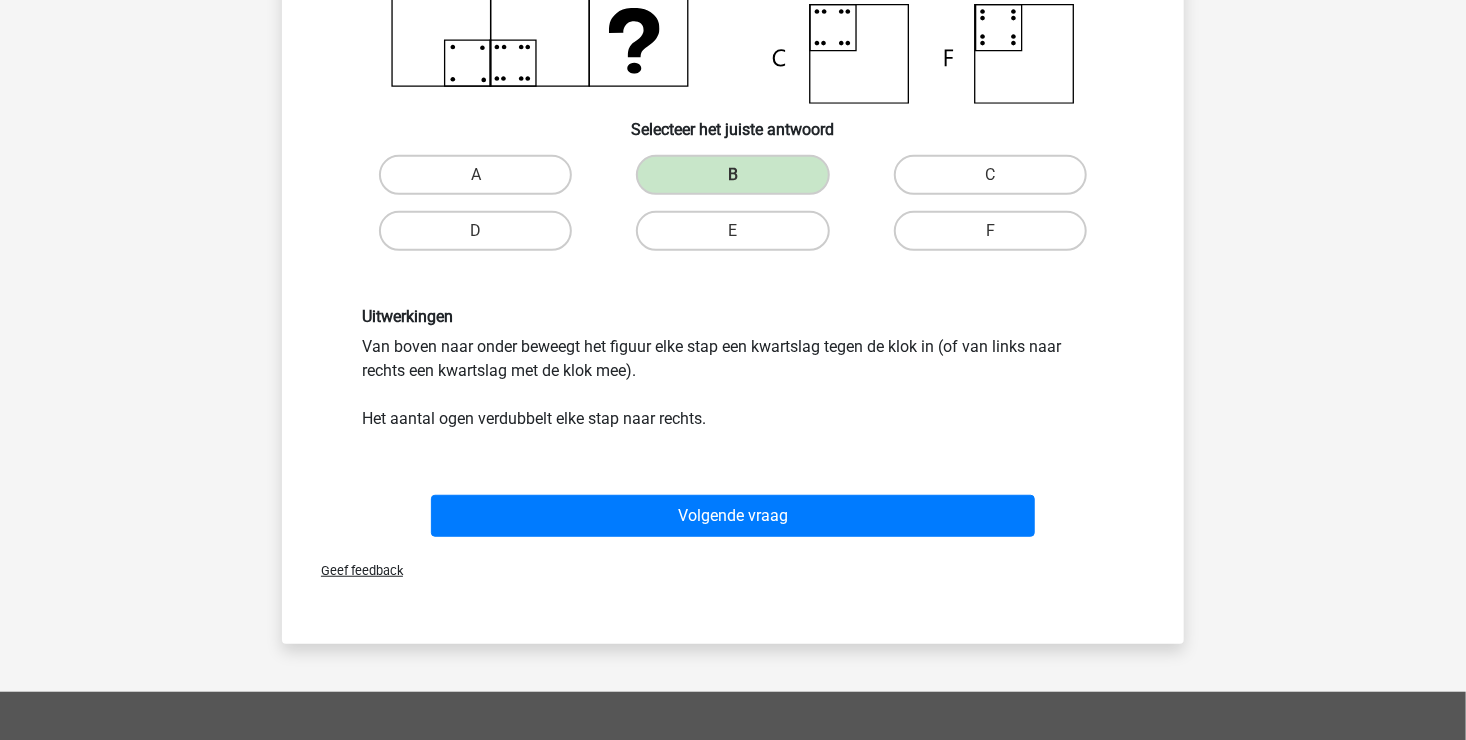 scroll, scrollTop: 392, scrollLeft: 0, axis: vertical 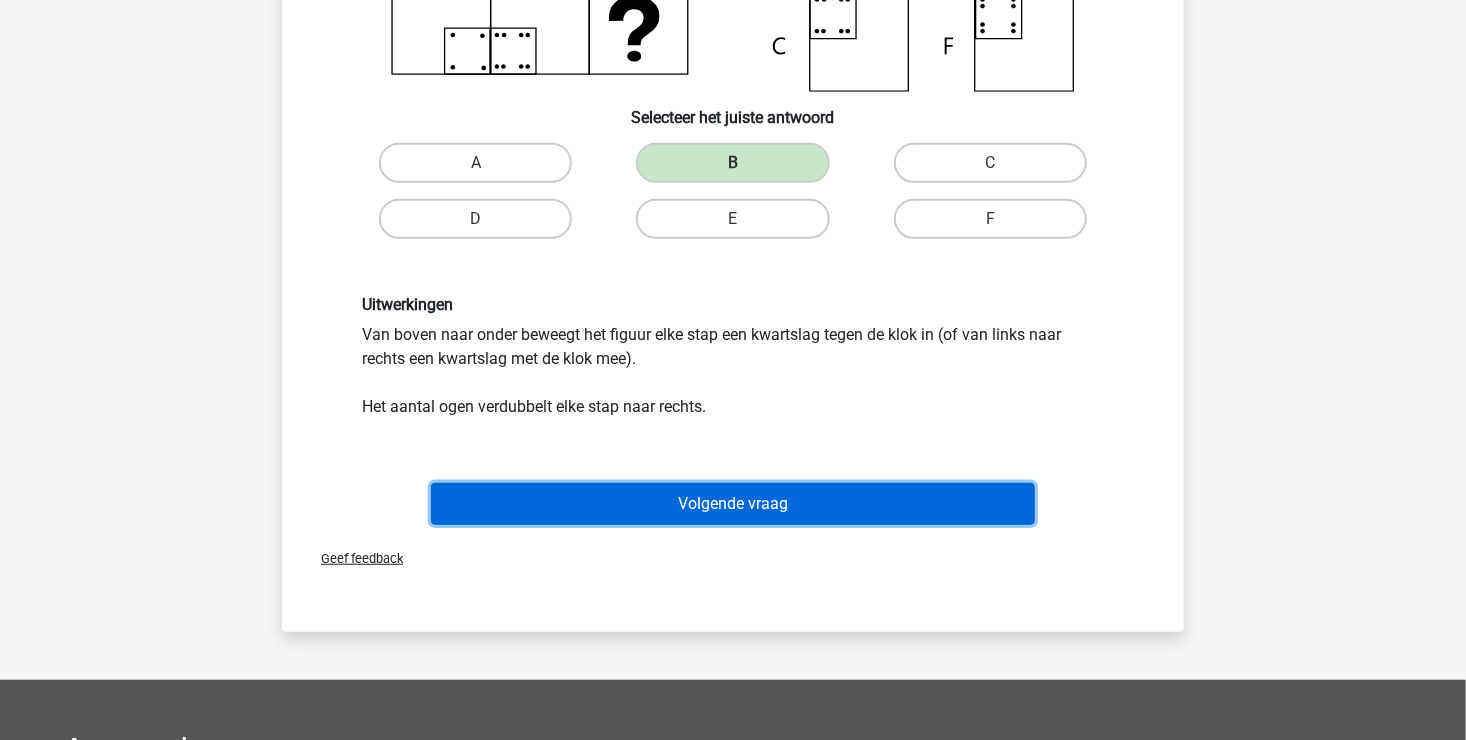 click on "Volgende vraag" at bounding box center [733, 504] 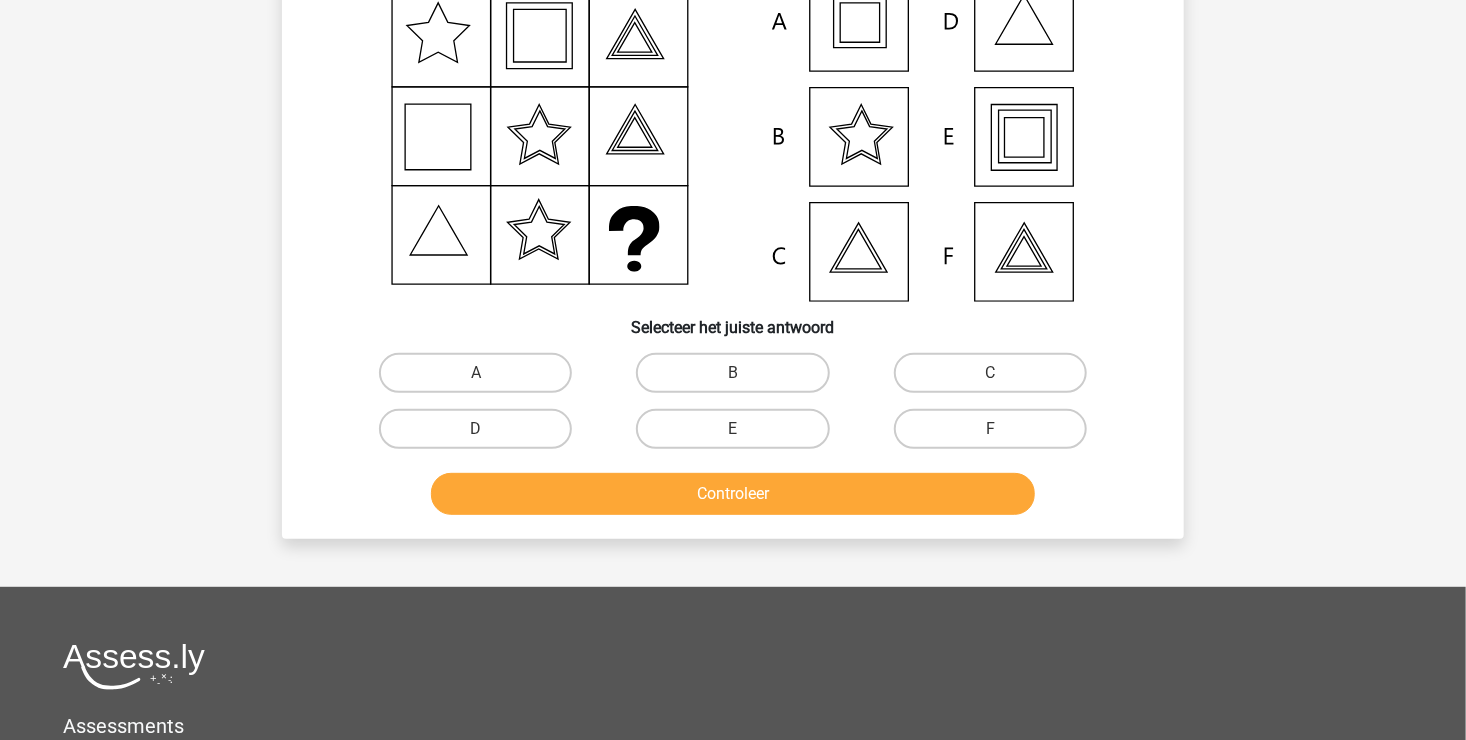 scroll, scrollTop: 92, scrollLeft: 0, axis: vertical 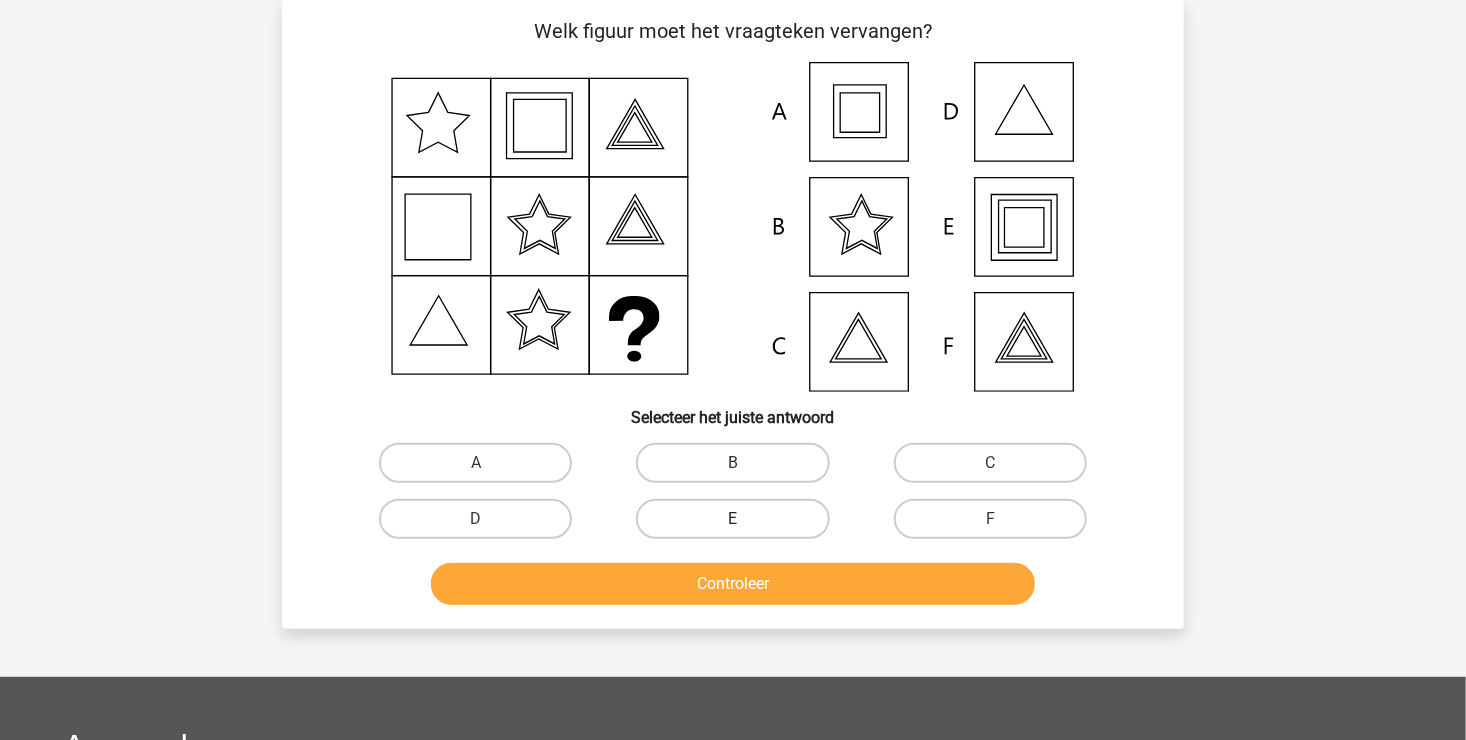 click on "E" at bounding box center [732, 519] 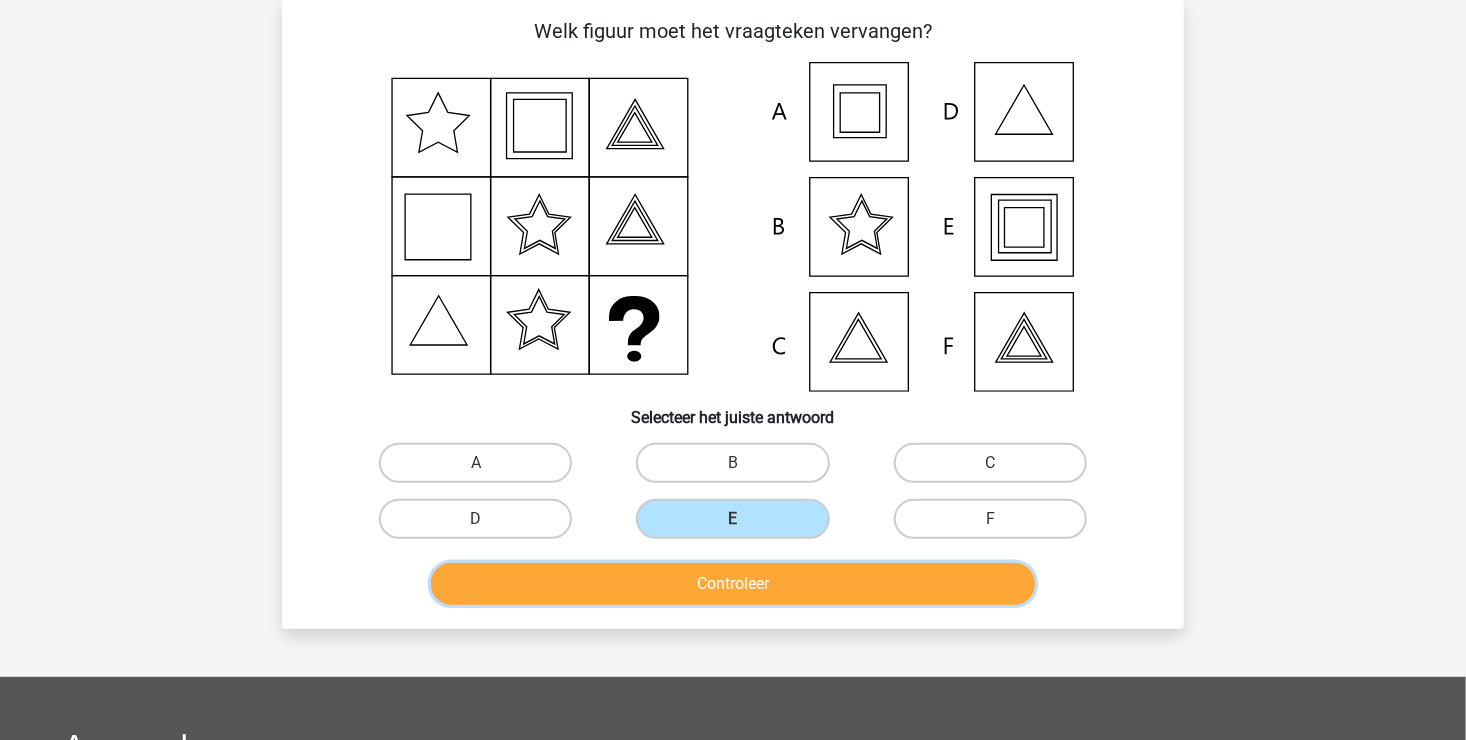 click on "Controleer" at bounding box center (733, 584) 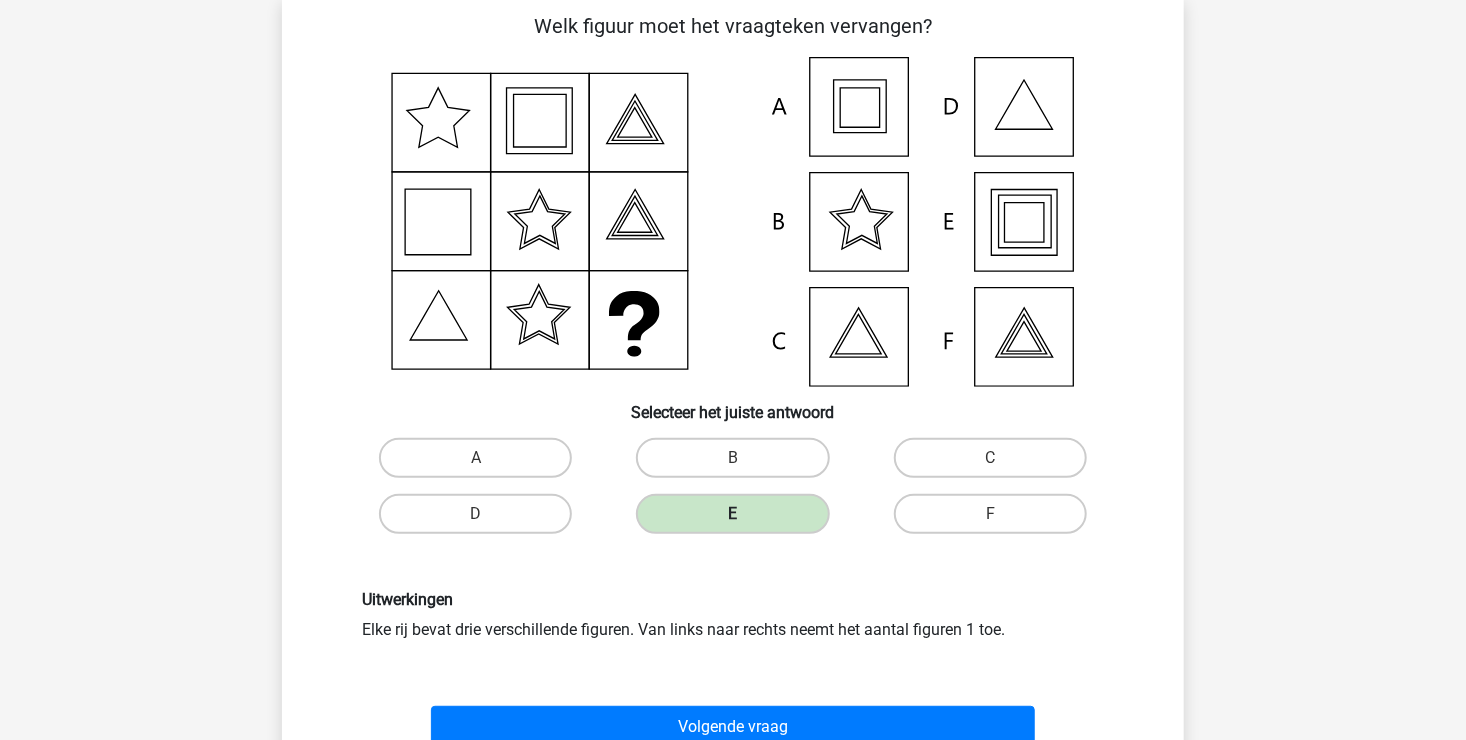 scroll, scrollTop: 392, scrollLeft: 0, axis: vertical 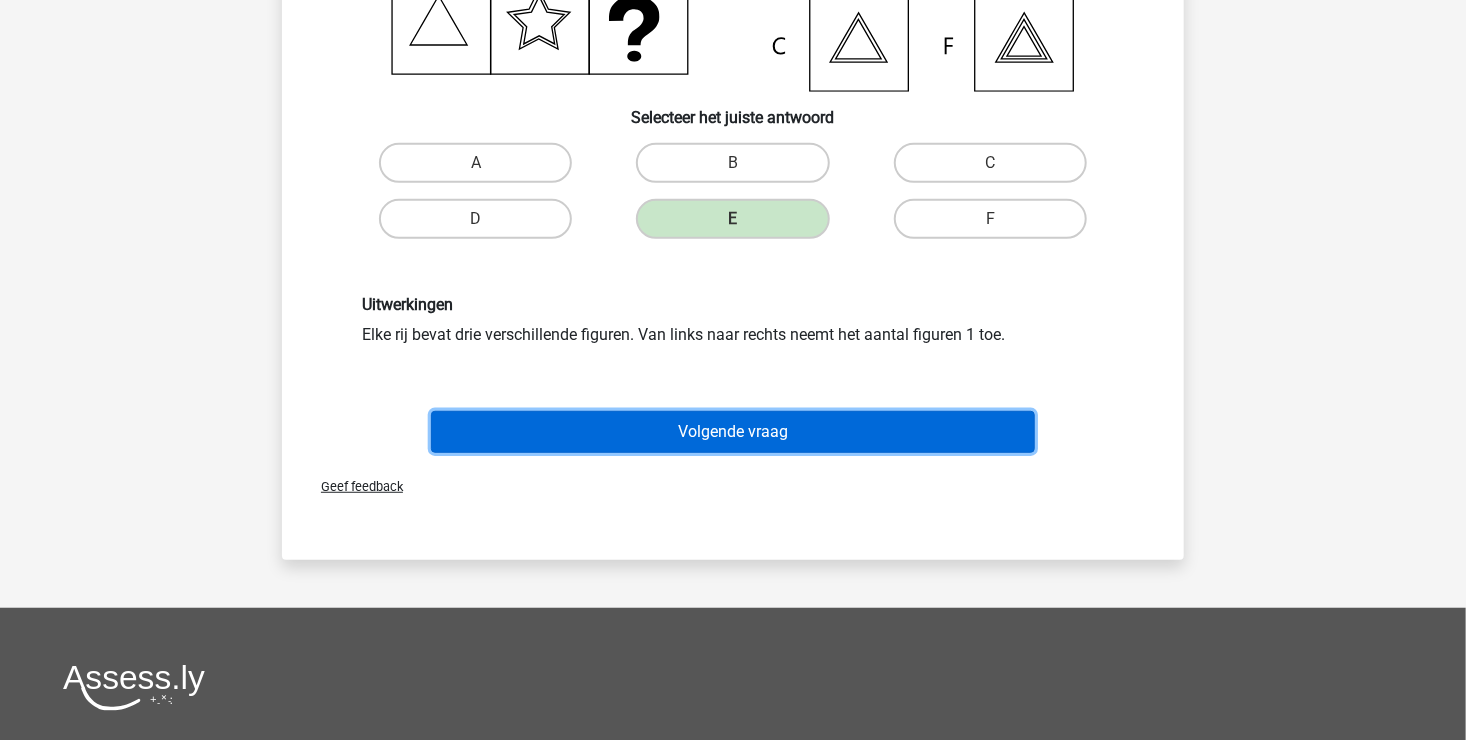 click on "Volgende vraag" at bounding box center (733, 432) 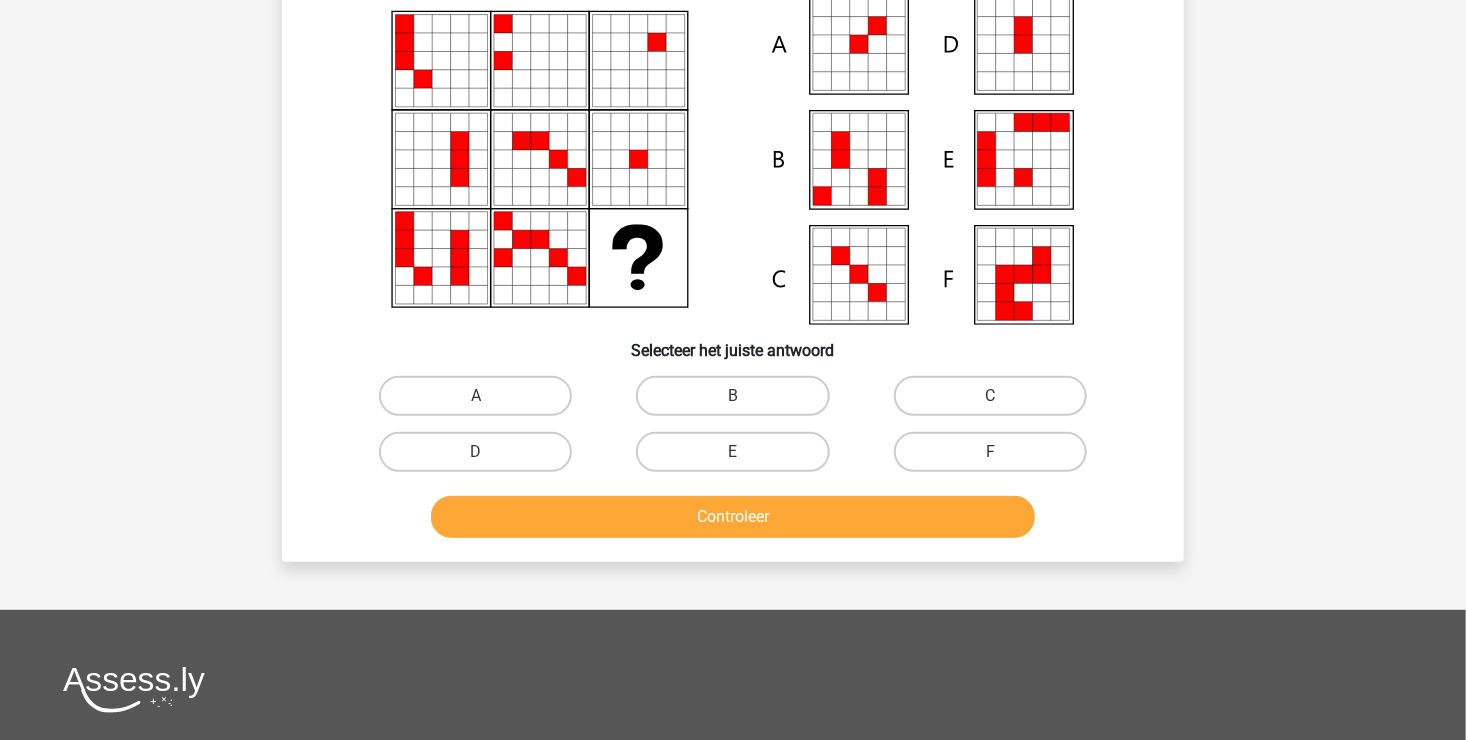 scroll, scrollTop: 92, scrollLeft: 0, axis: vertical 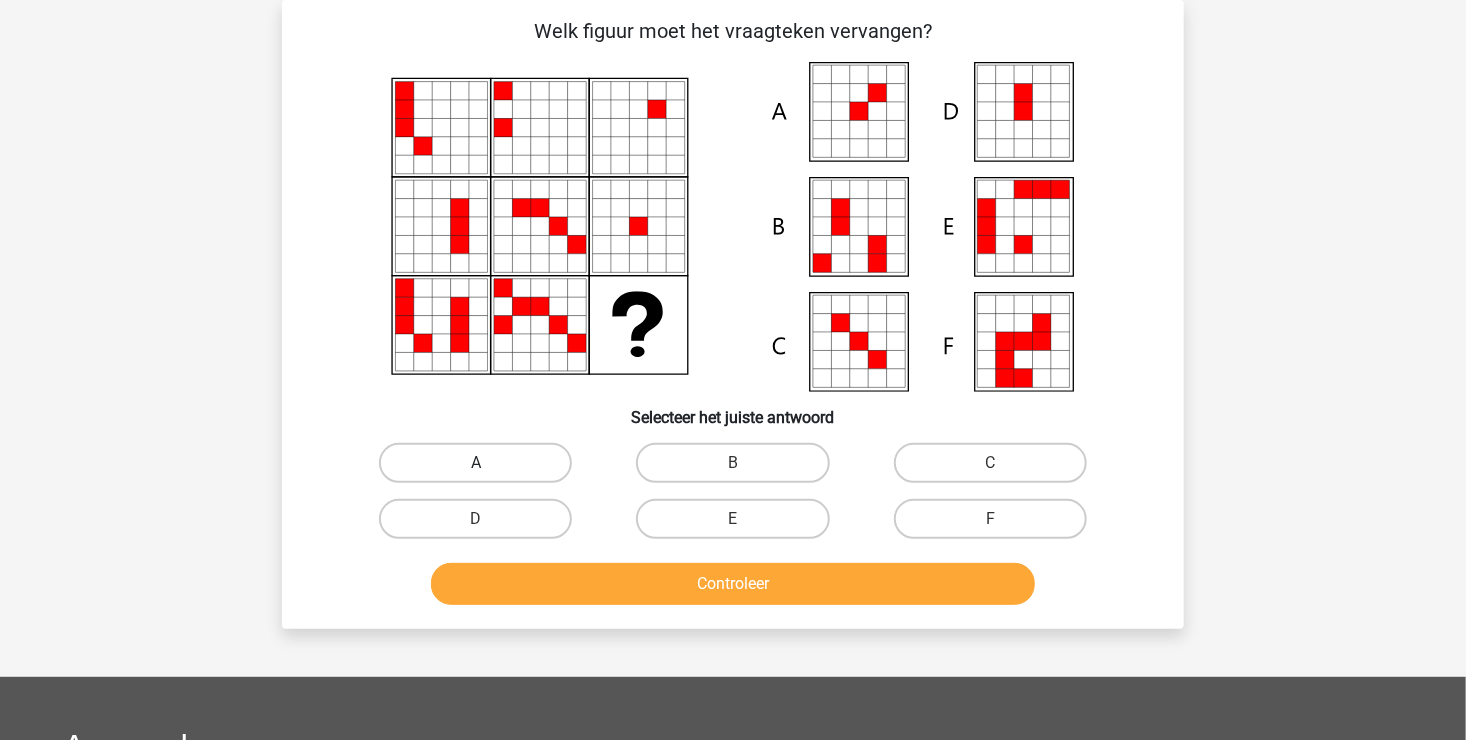 click on "A" at bounding box center (475, 463) 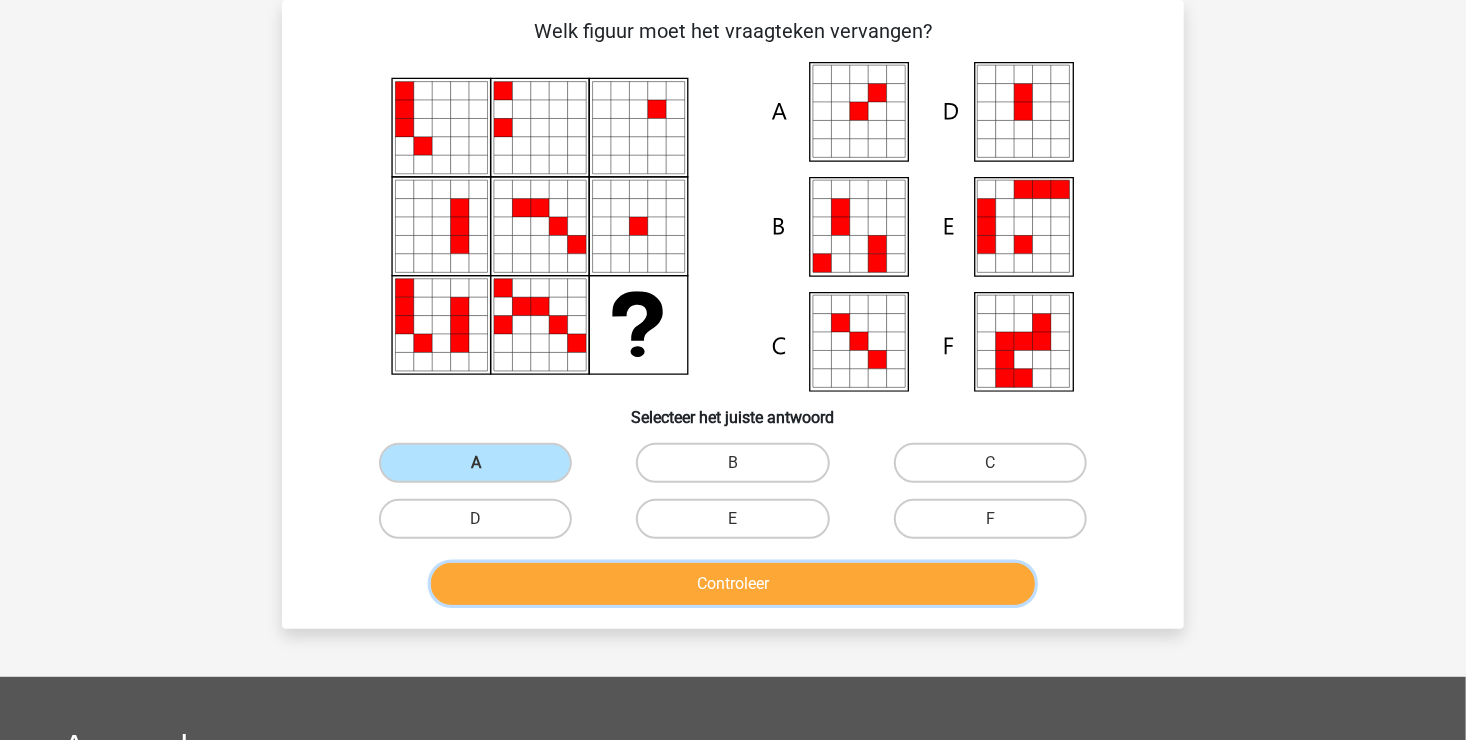 click on "Controleer" at bounding box center (733, 584) 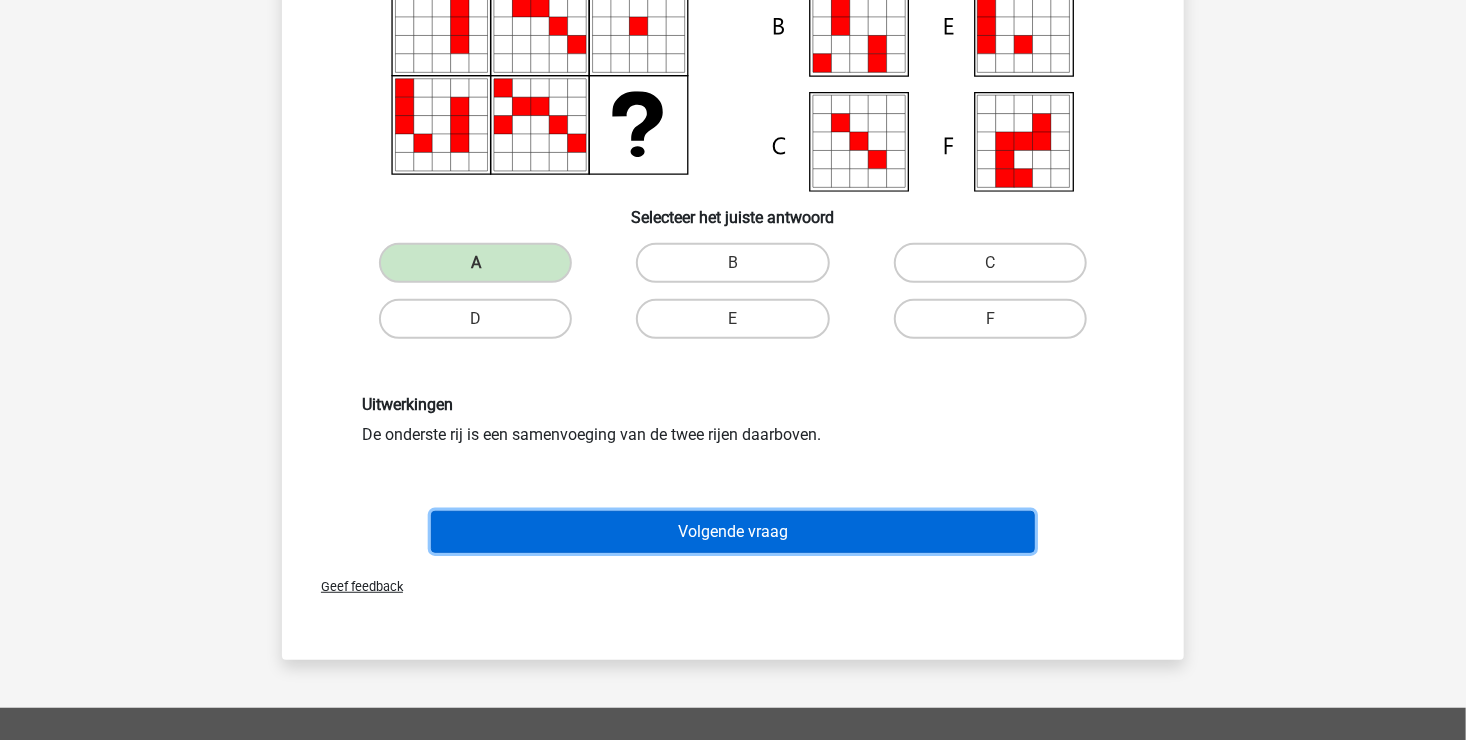 click on "Volgende vraag" at bounding box center (733, 532) 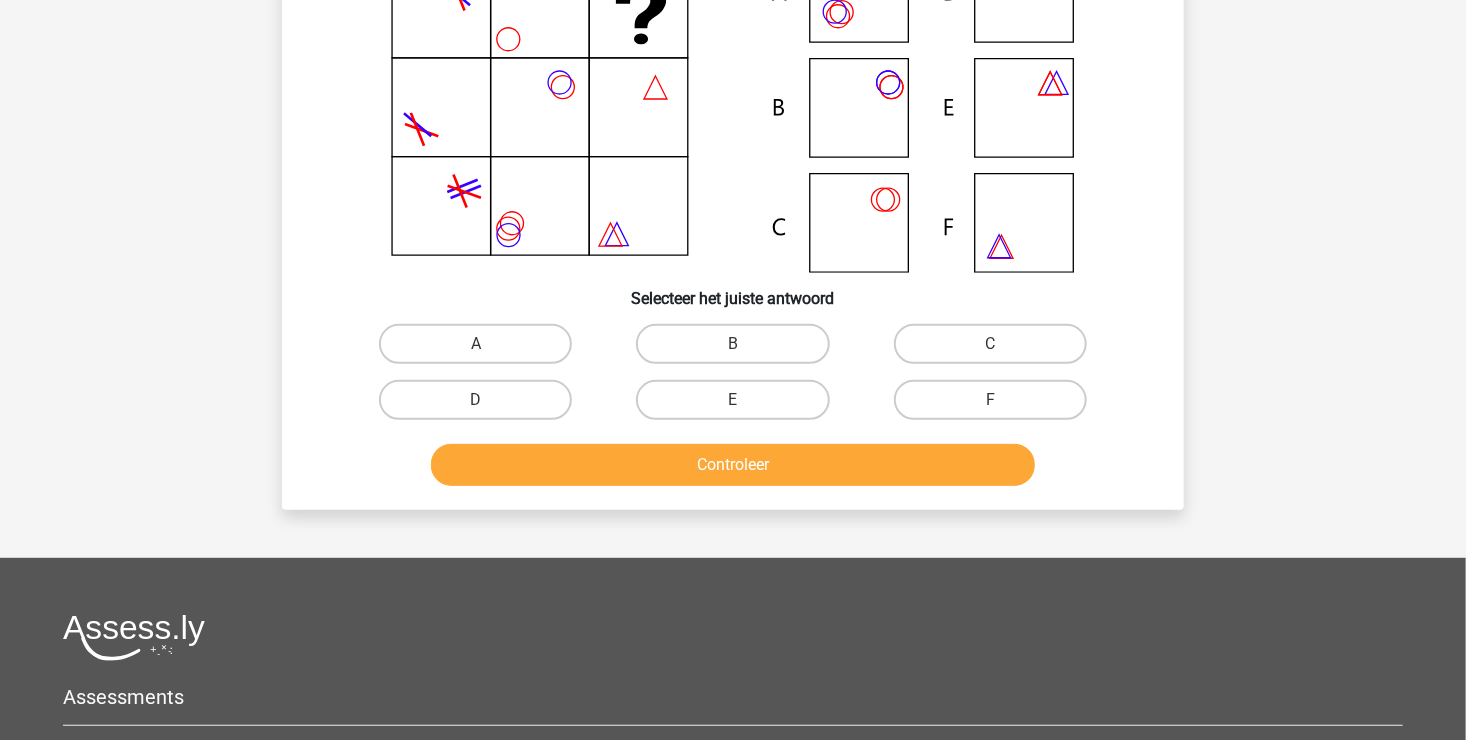 scroll, scrollTop: 92, scrollLeft: 0, axis: vertical 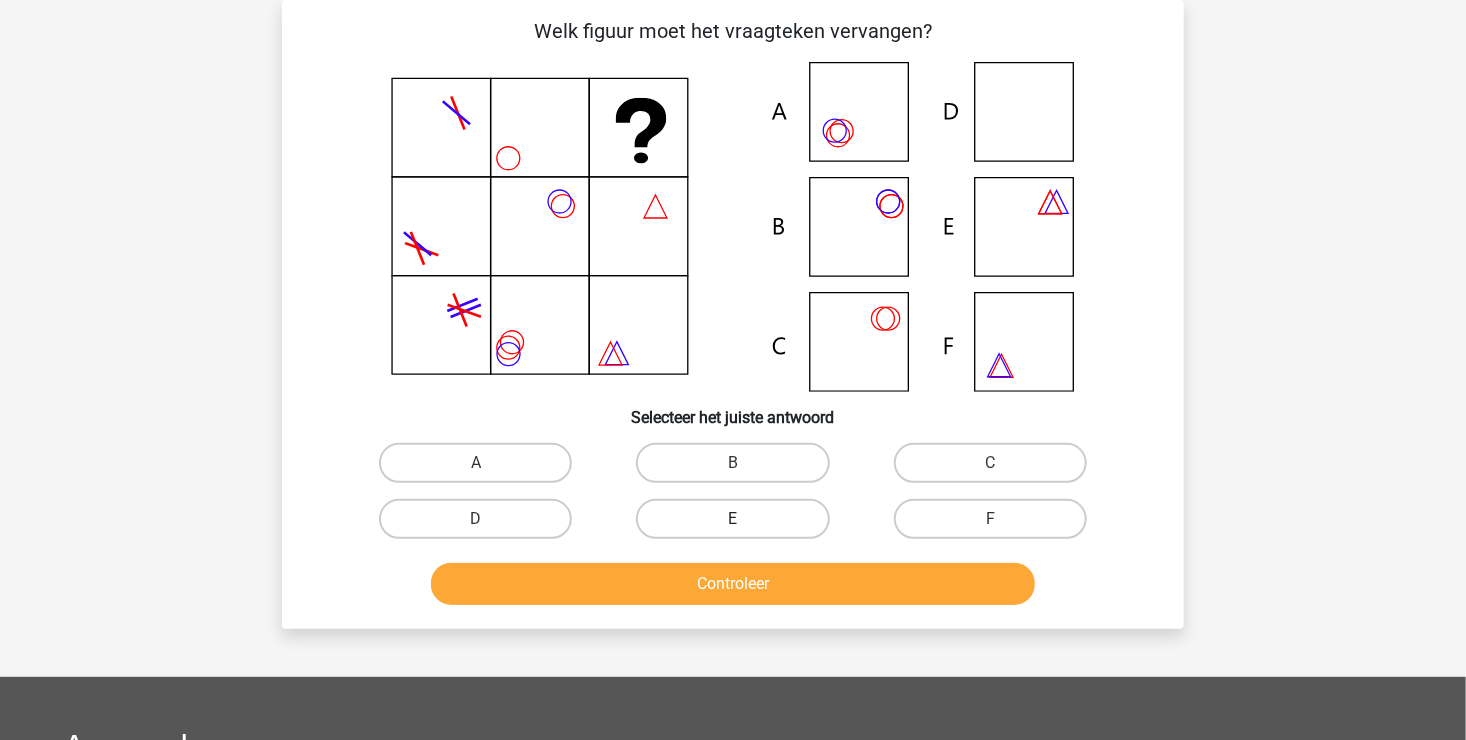 click on "E" at bounding box center (732, 519) 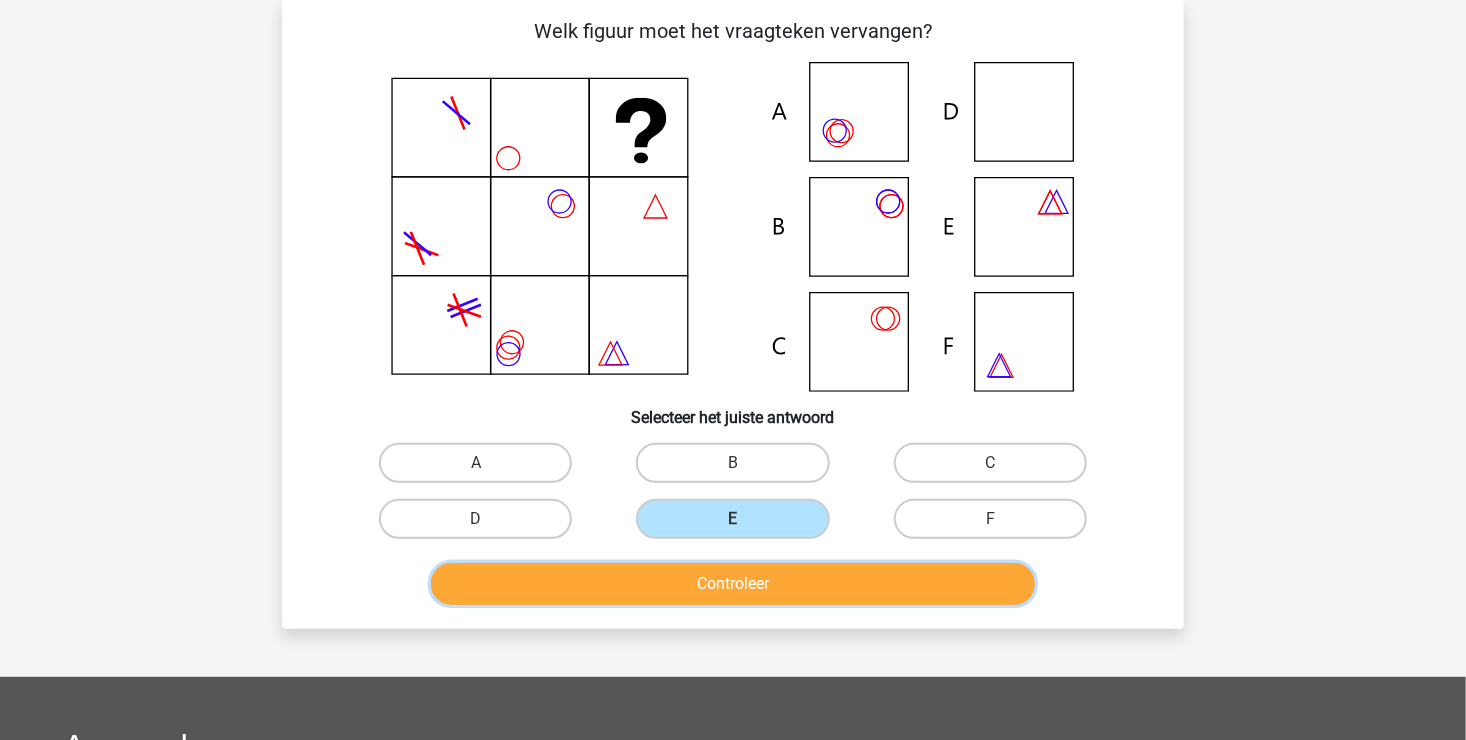 click on "Controleer" at bounding box center [733, 584] 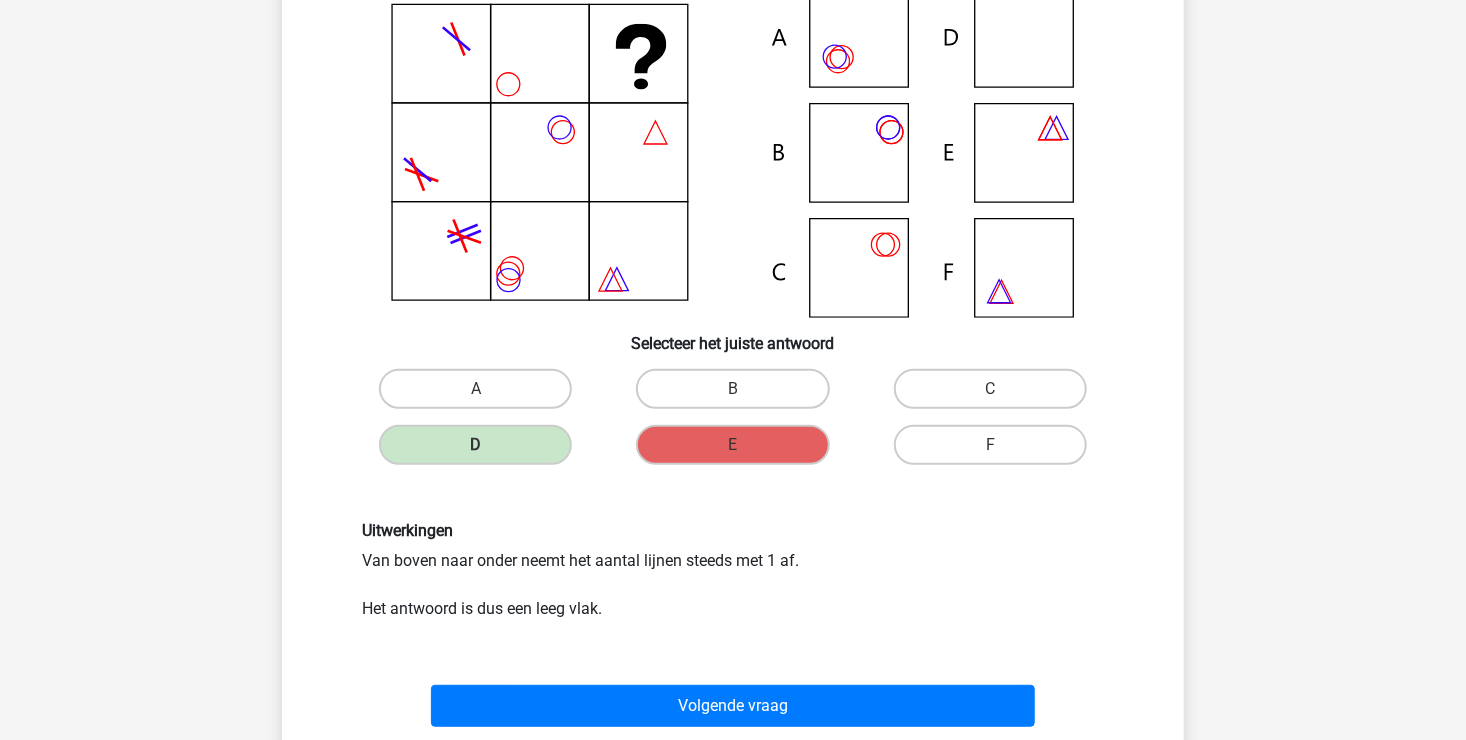 scroll, scrollTop: 292, scrollLeft: 0, axis: vertical 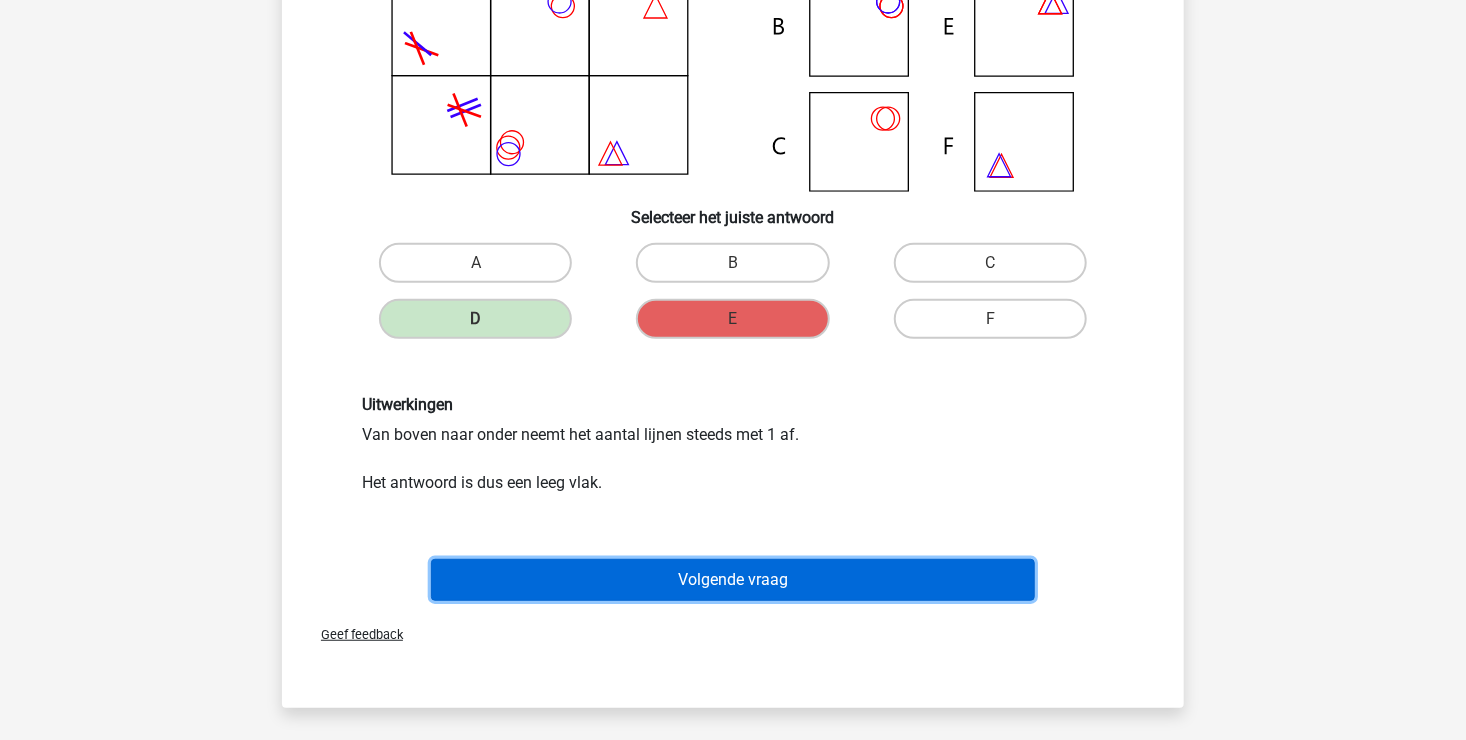 click on "Volgende vraag" at bounding box center (733, 580) 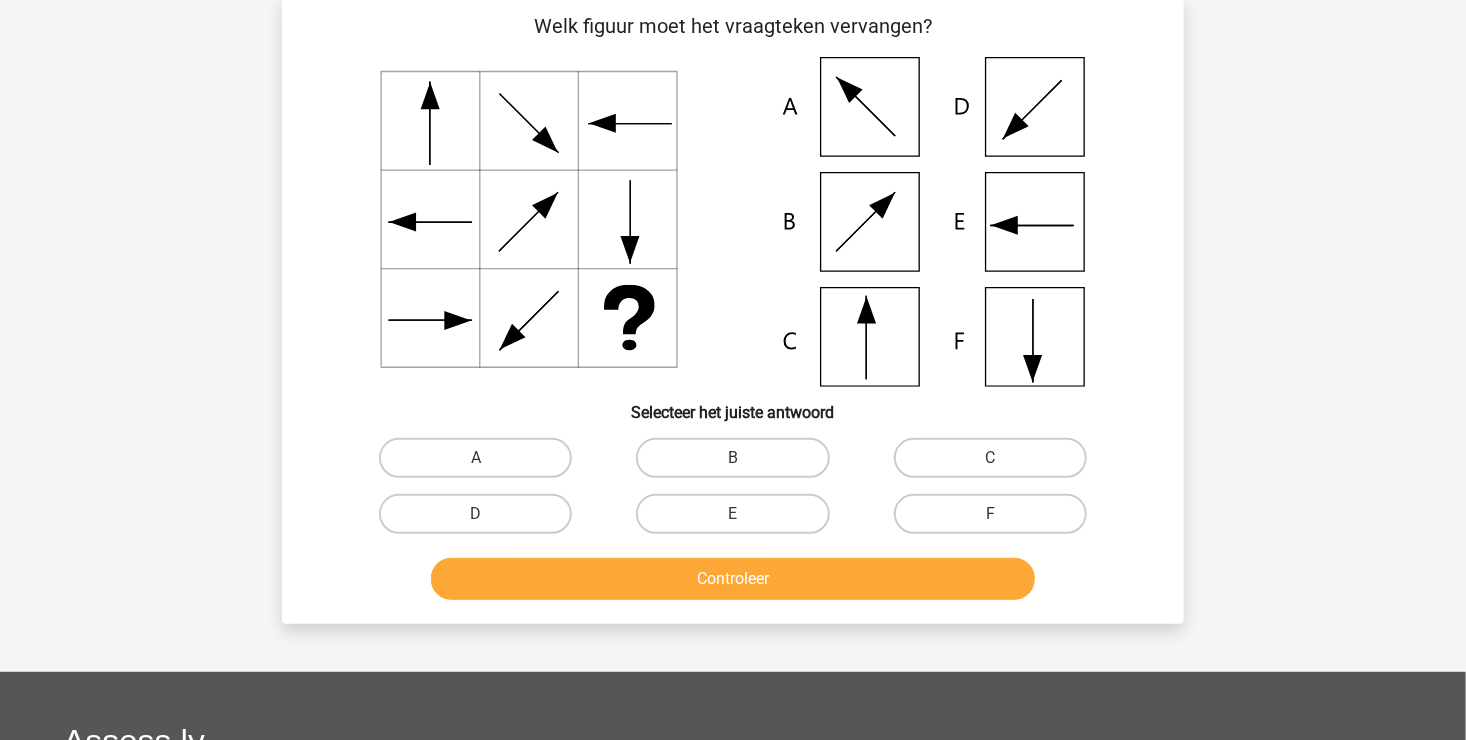 scroll, scrollTop: 92, scrollLeft: 0, axis: vertical 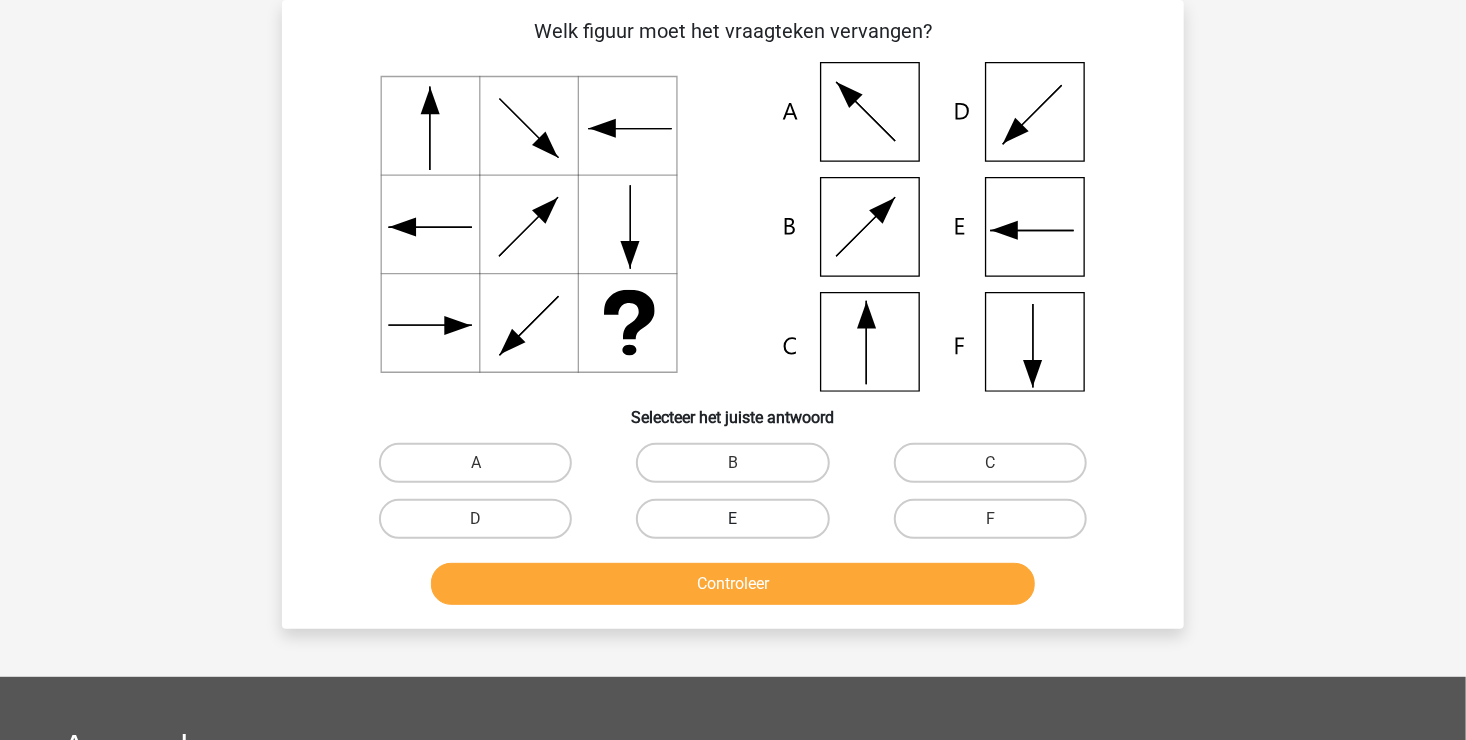click on "E" at bounding box center [732, 519] 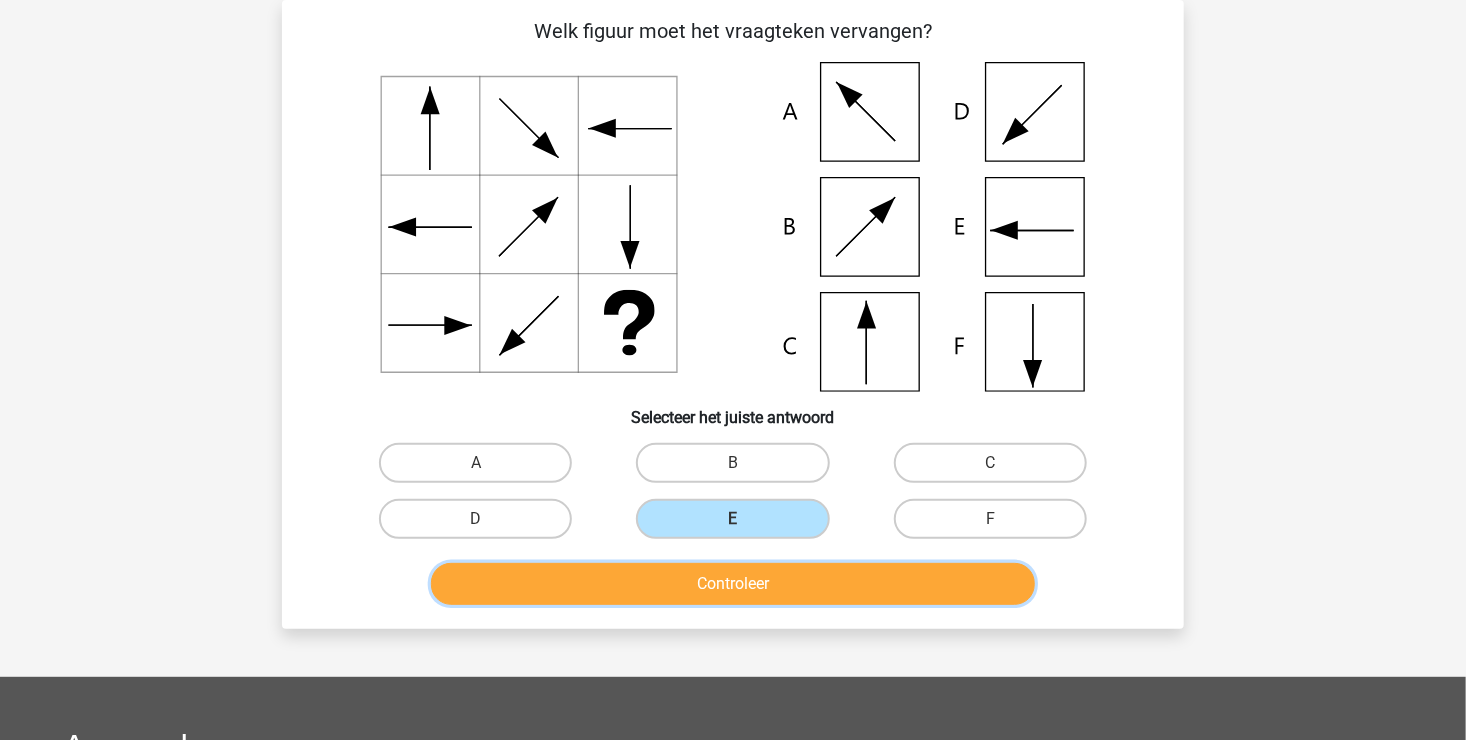 click on "Controleer" at bounding box center [733, 584] 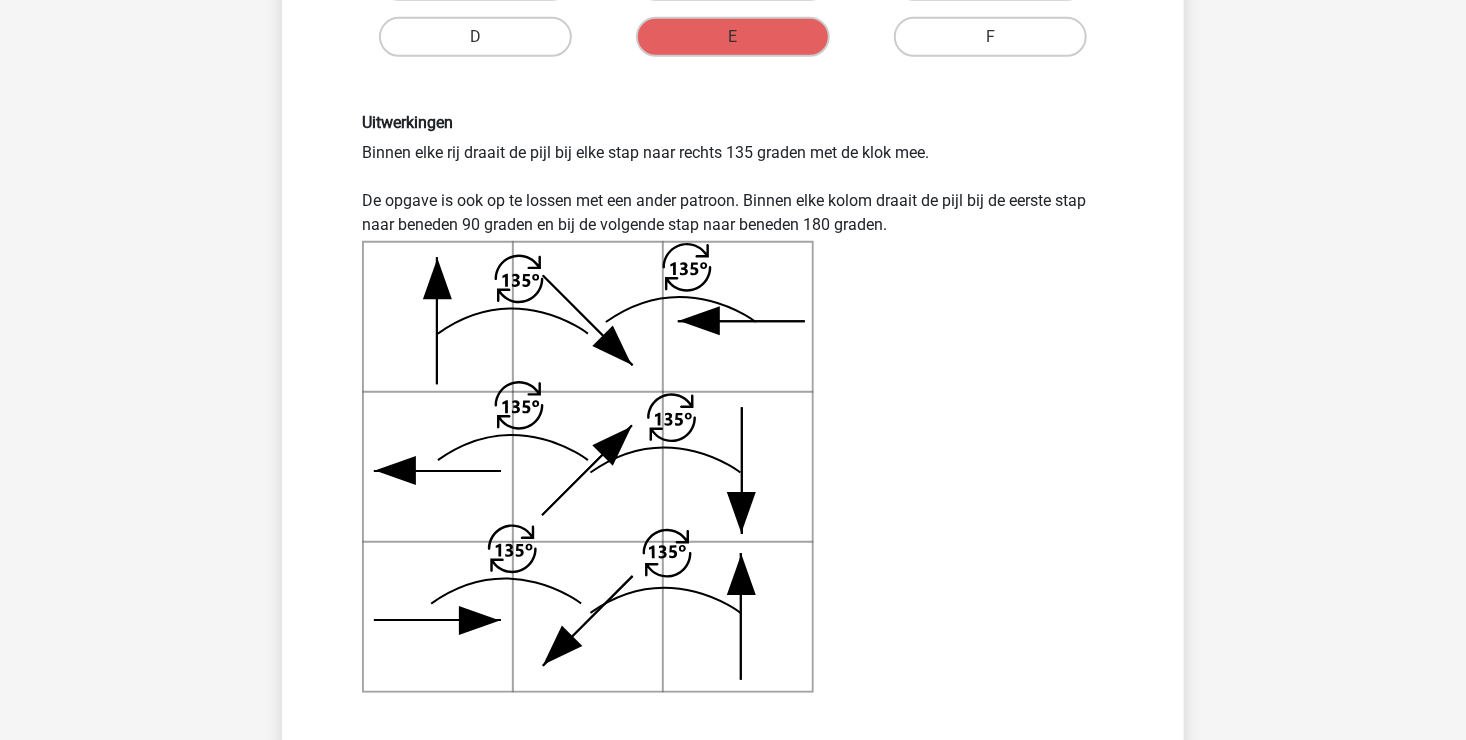 scroll, scrollTop: 592, scrollLeft: 0, axis: vertical 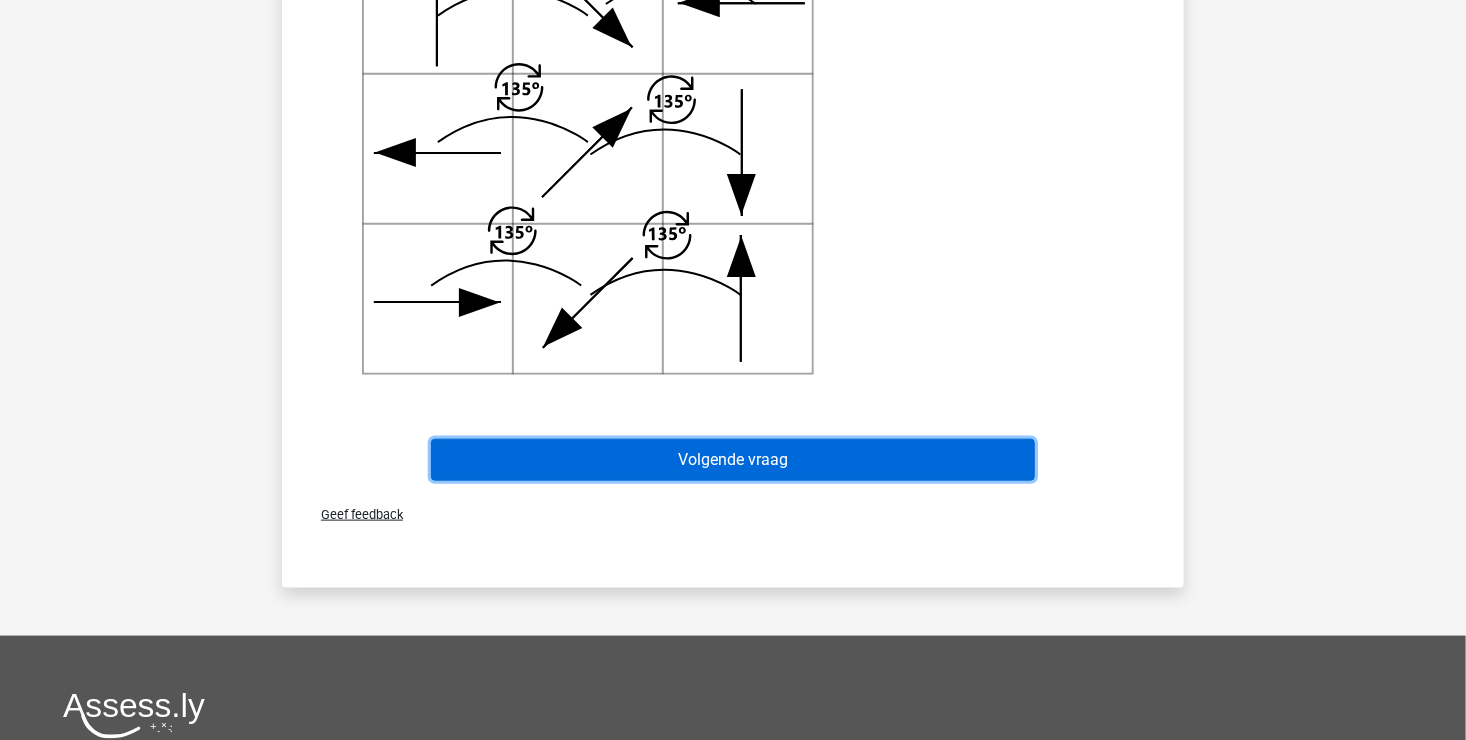 click on "Volgende vraag" at bounding box center (733, 460) 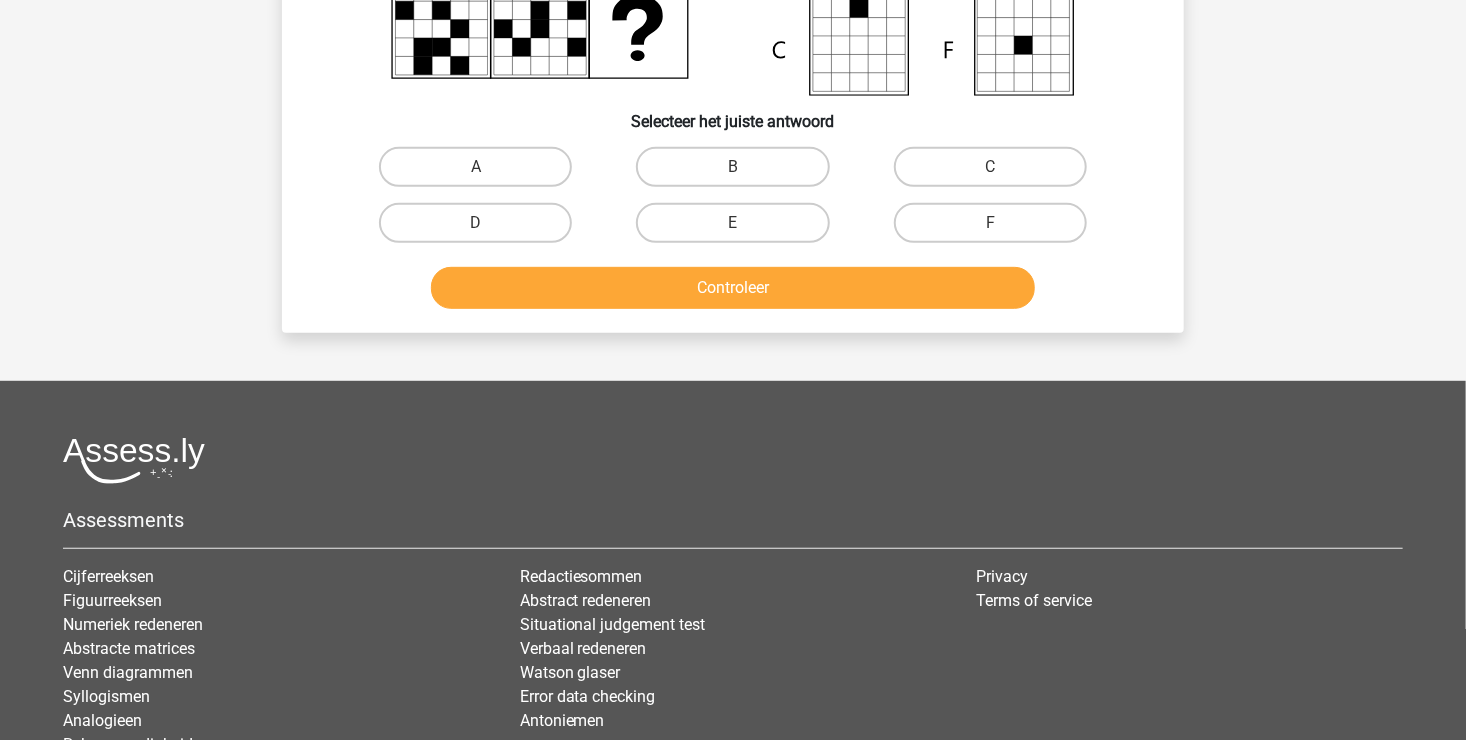 scroll, scrollTop: 92, scrollLeft: 0, axis: vertical 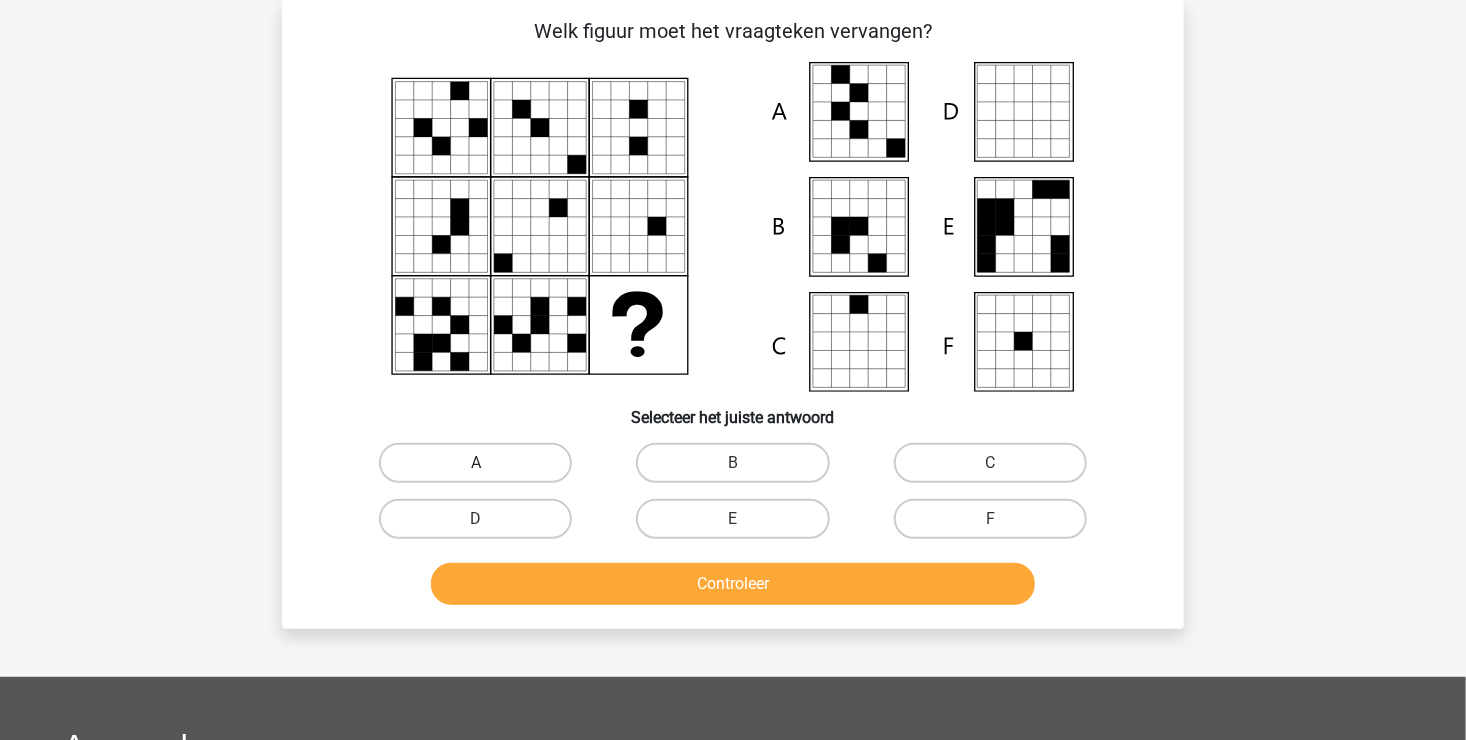 click on "A" at bounding box center [475, 463] 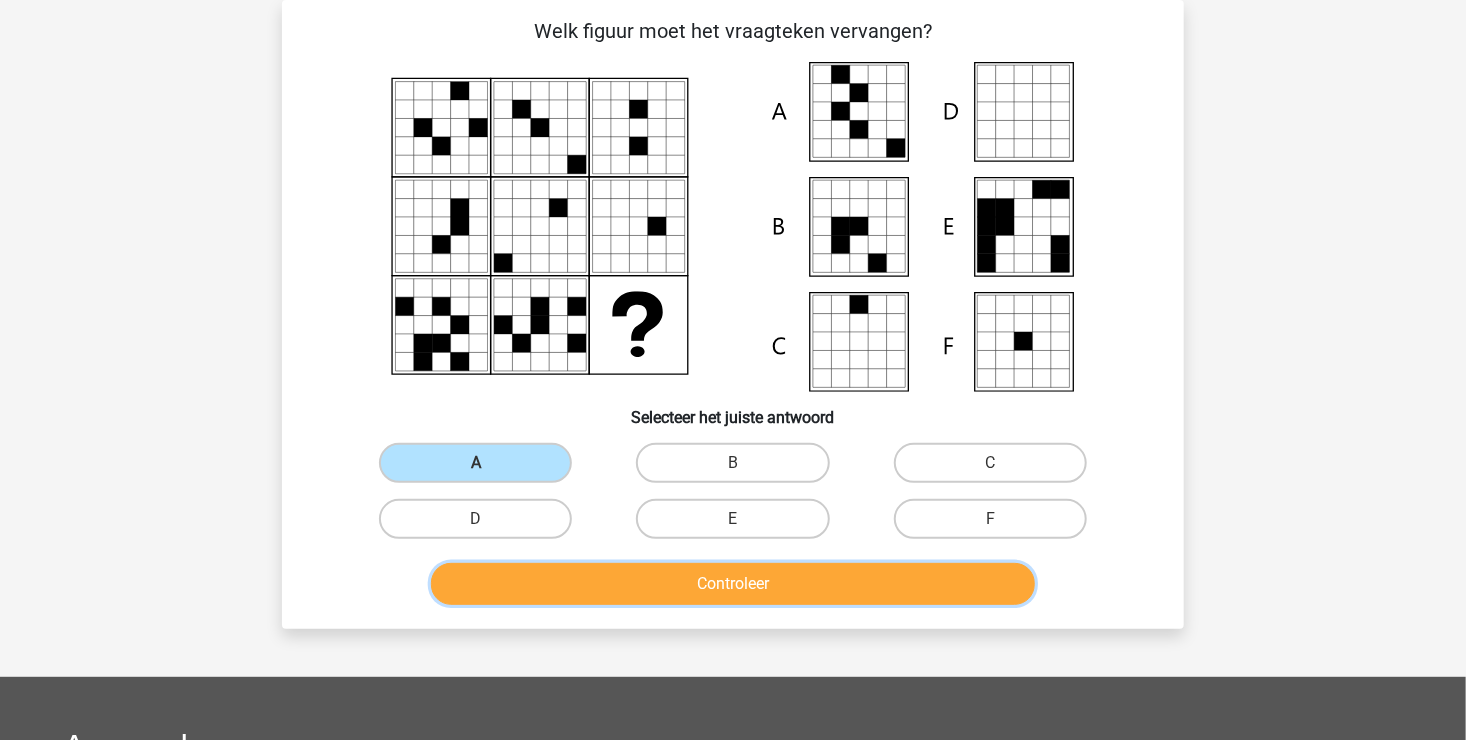 click on "Controleer" at bounding box center [733, 584] 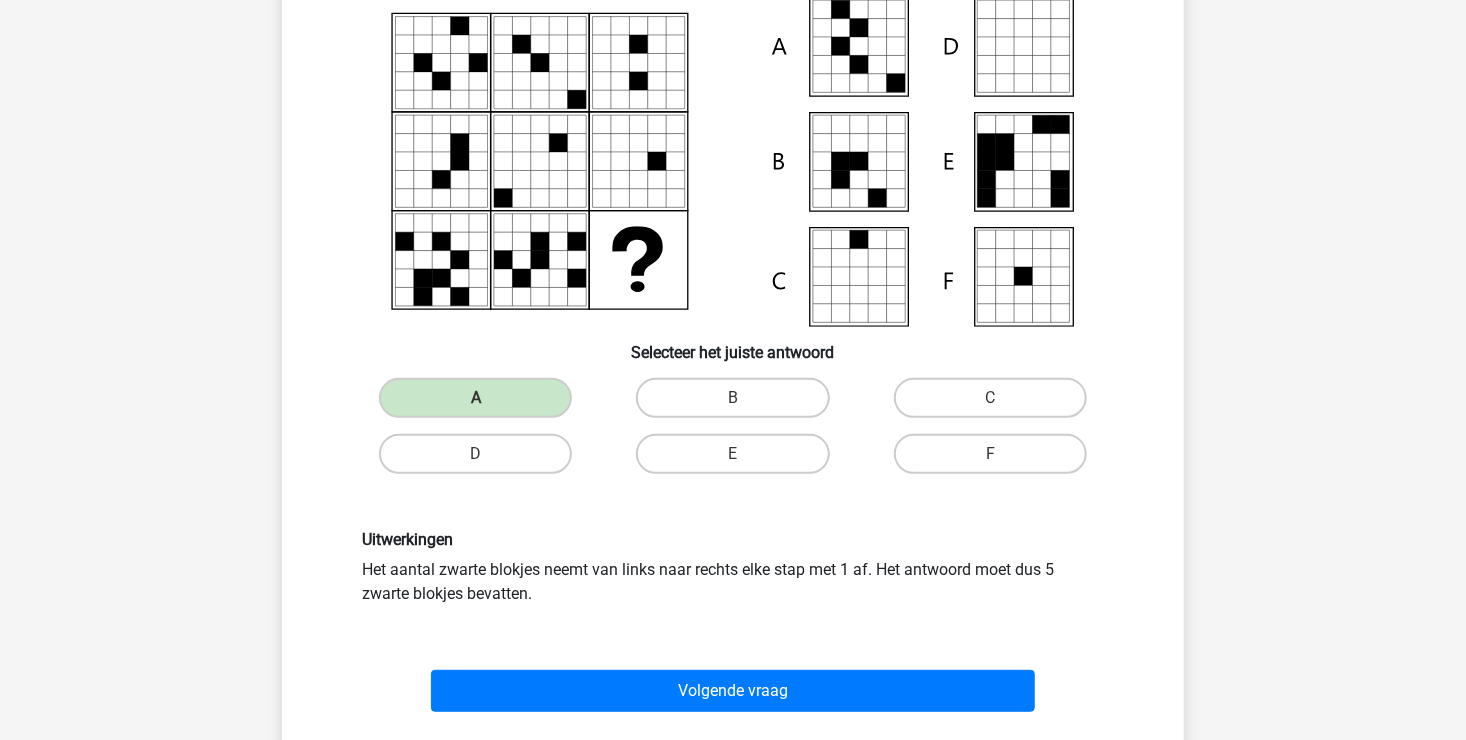 scroll, scrollTop: 192, scrollLeft: 0, axis: vertical 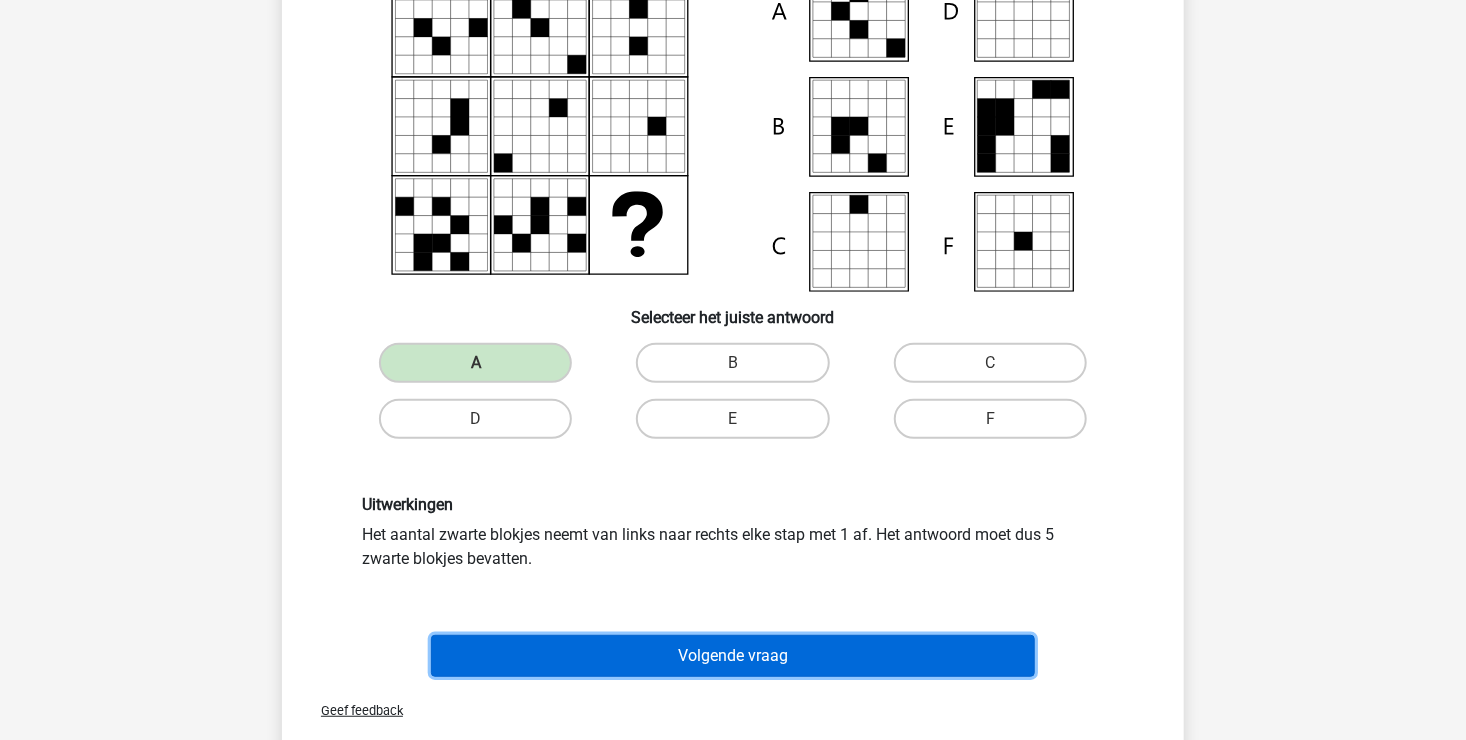 click on "Volgende vraag" at bounding box center (733, 656) 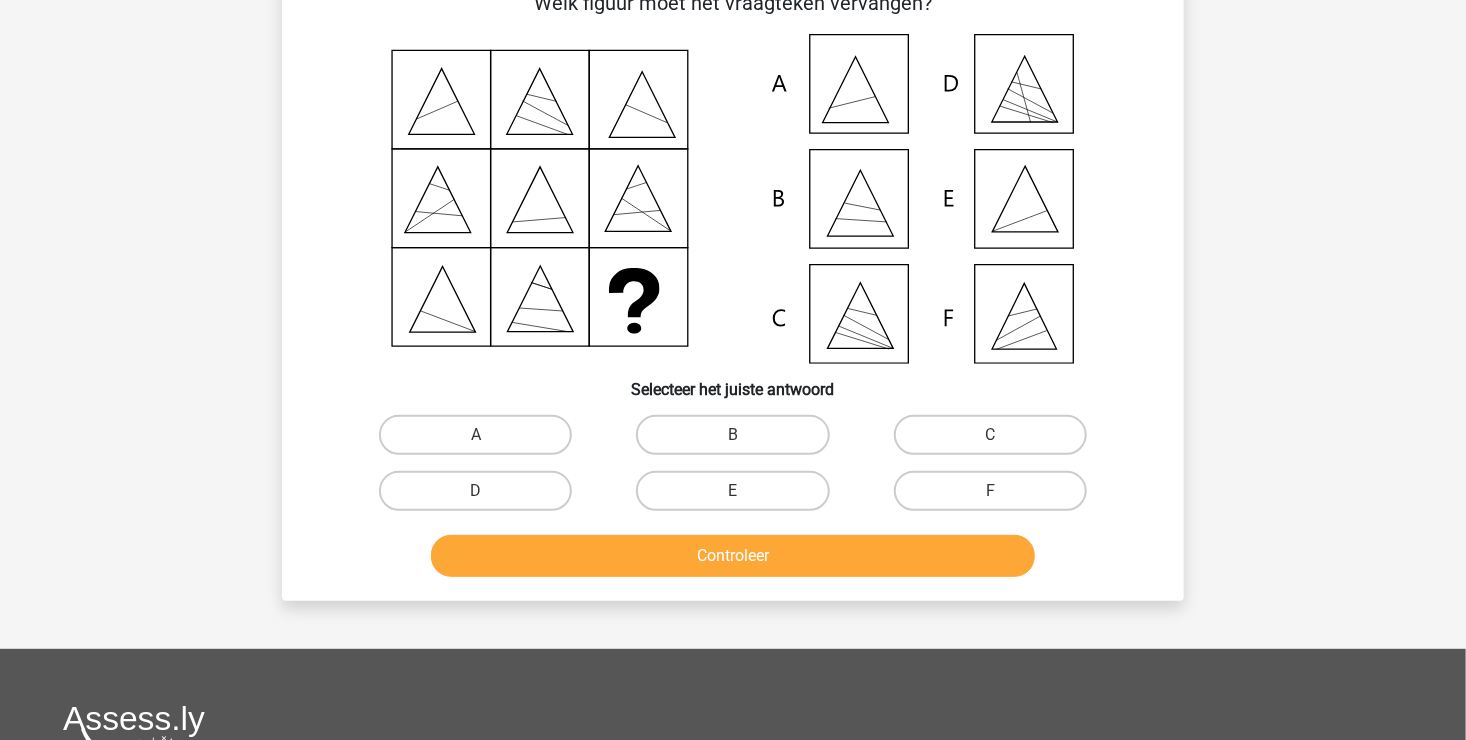 scroll, scrollTop: 92, scrollLeft: 0, axis: vertical 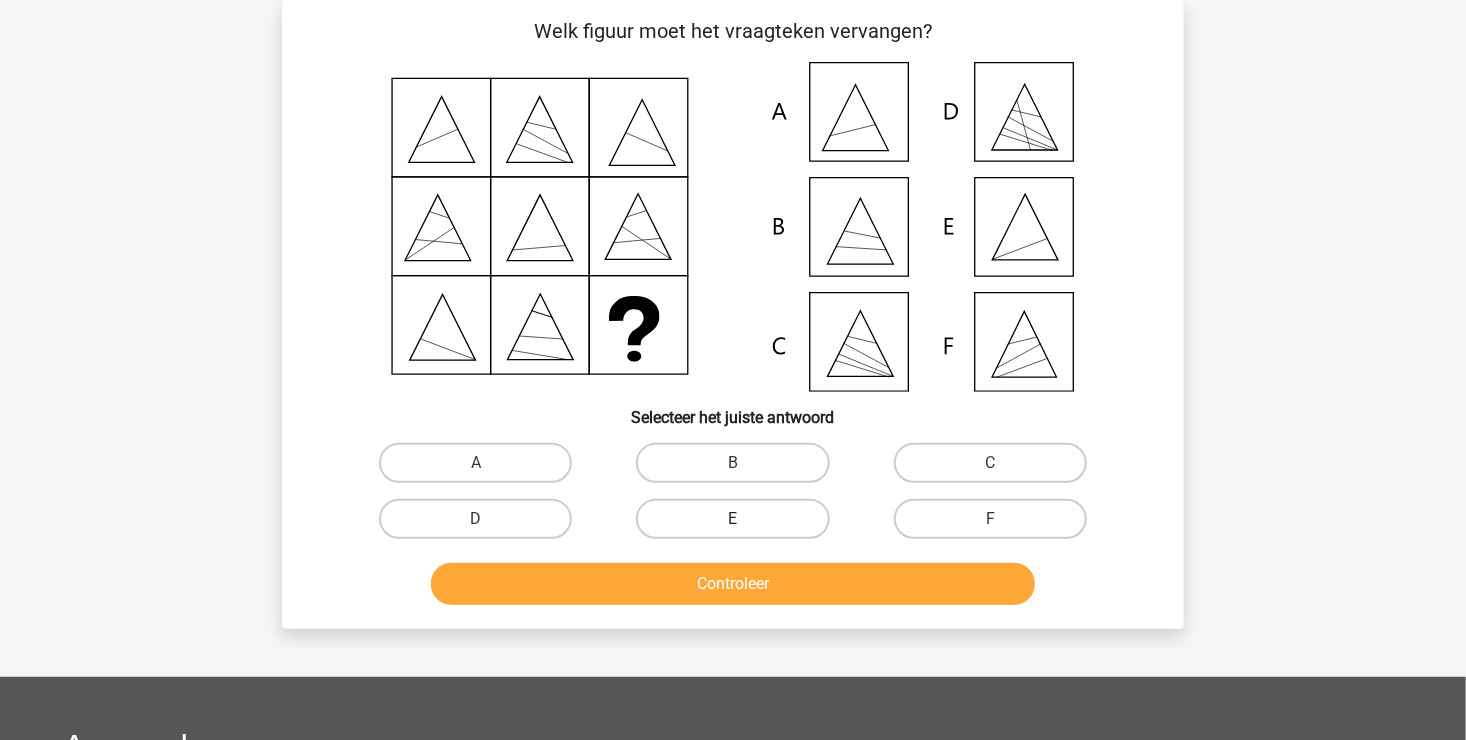 click on "E" at bounding box center (732, 519) 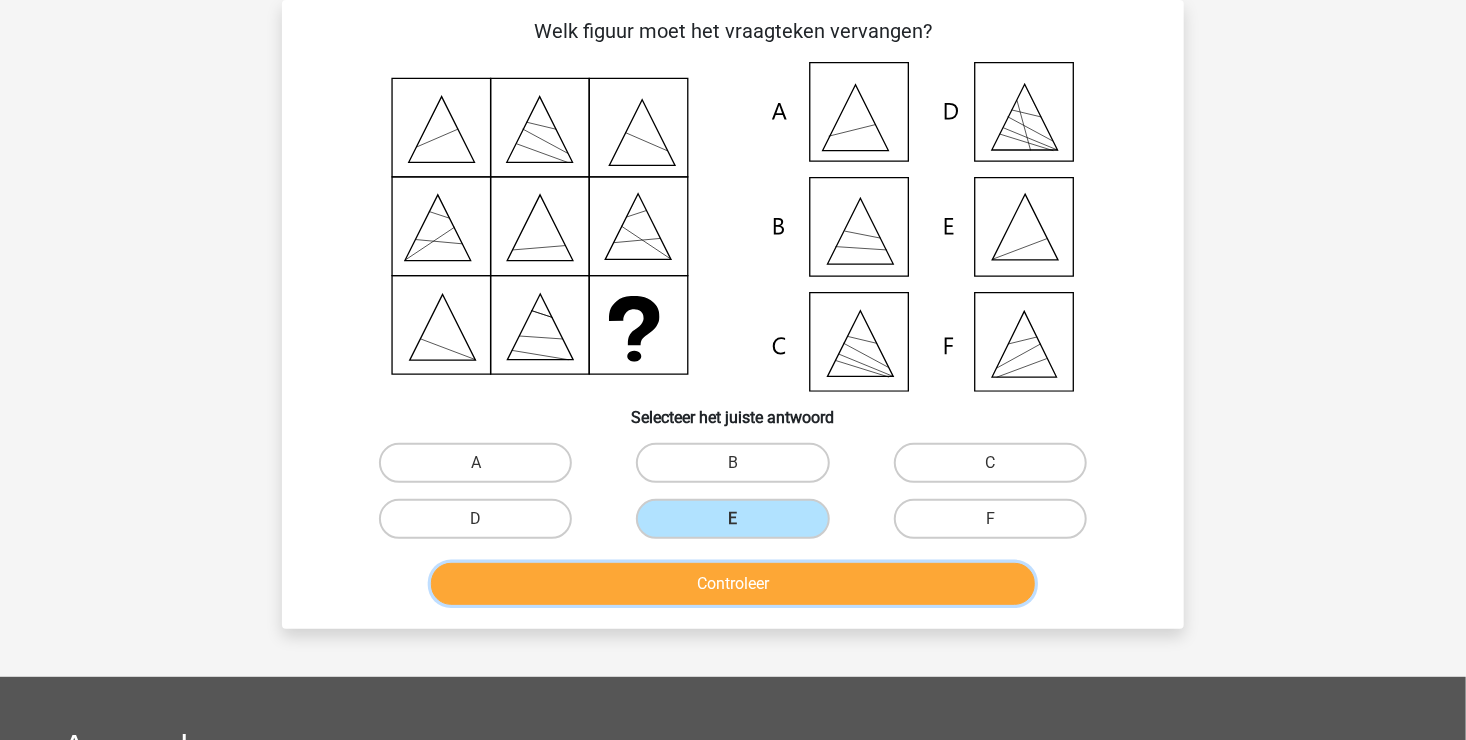 click on "Controleer" at bounding box center [733, 584] 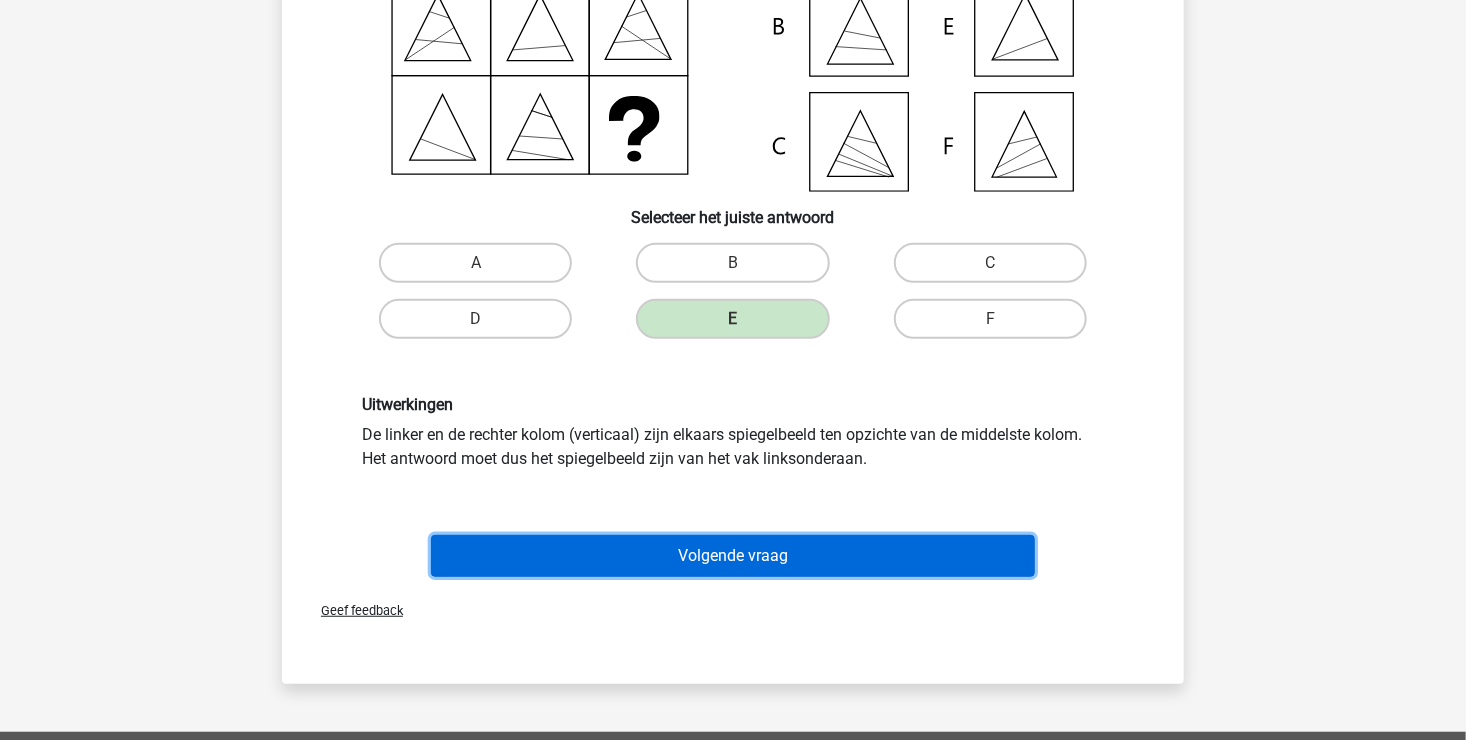 click on "Volgende vraag" at bounding box center (733, 556) 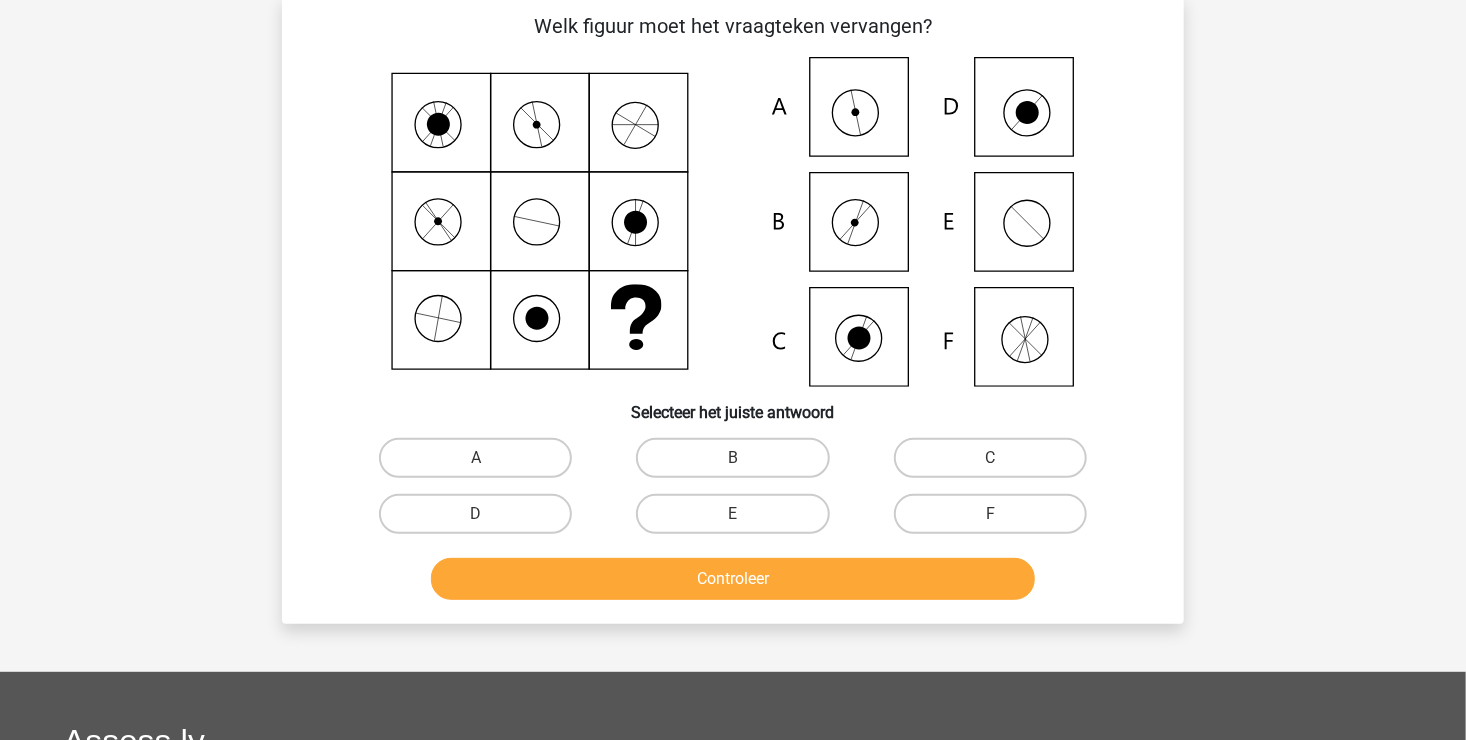 scroll, scrollTop: 92, scrollLeft: 0, axis: vertical 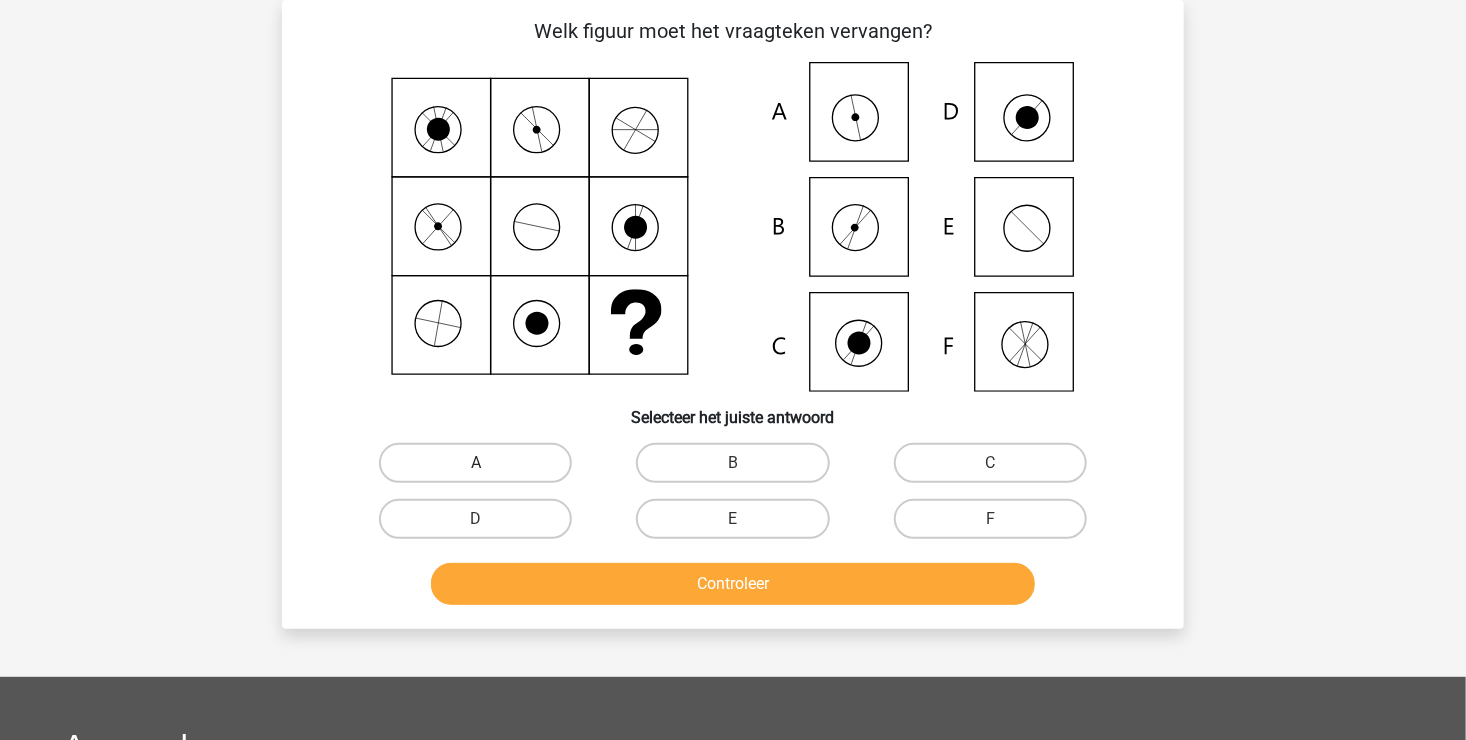 click on "A" at bounding box center (475, 463) 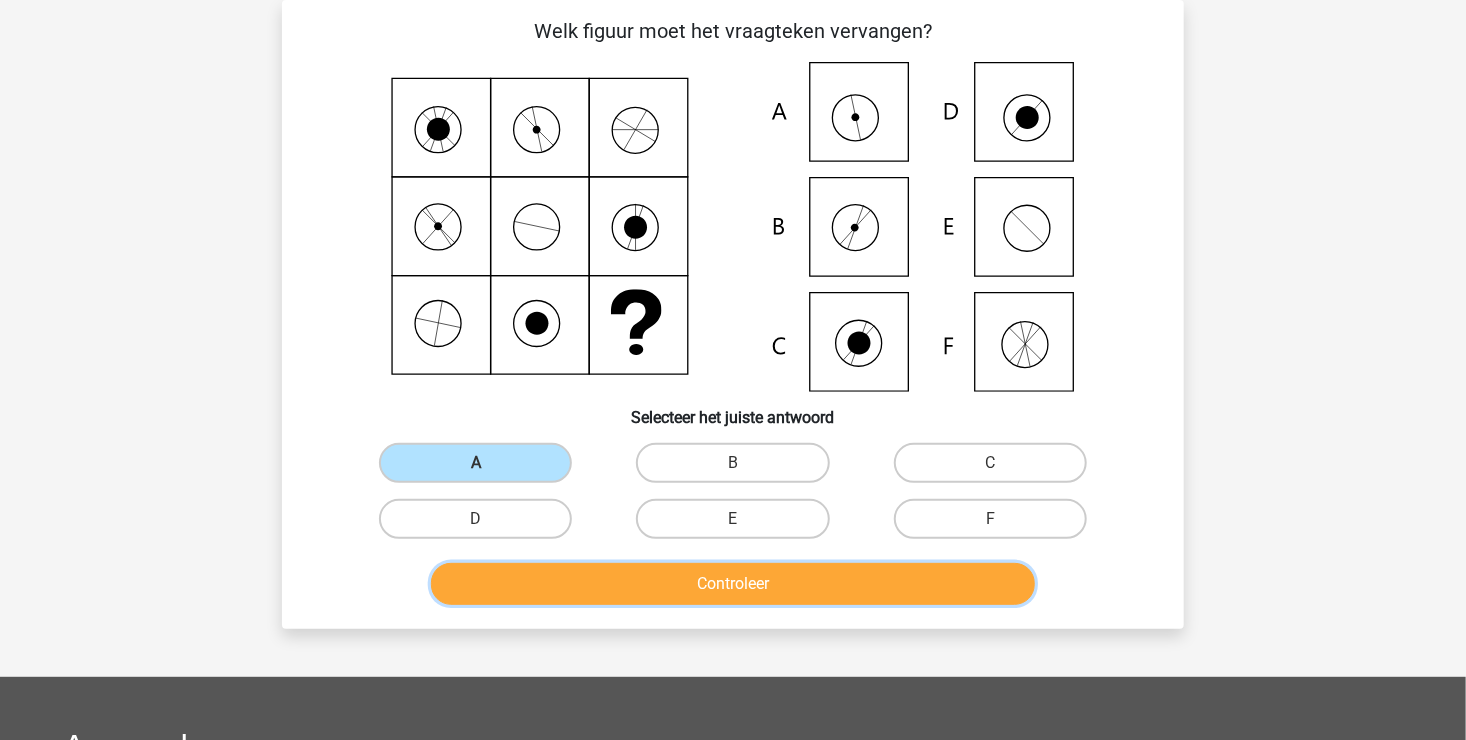 click on "Controleer" at bounding box center (733, 584) 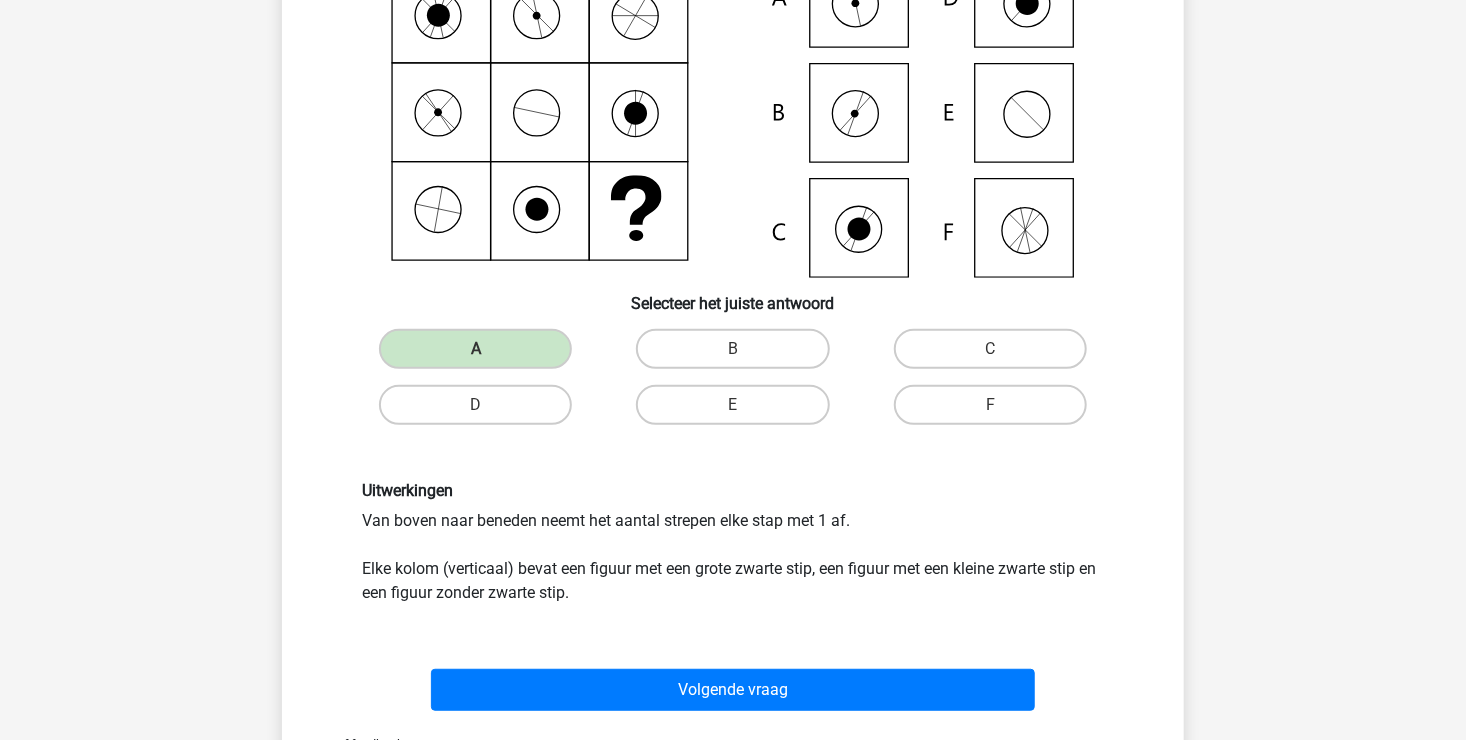 scroll, scrollTop: 292, scrollLeft: 0, axis: vertical 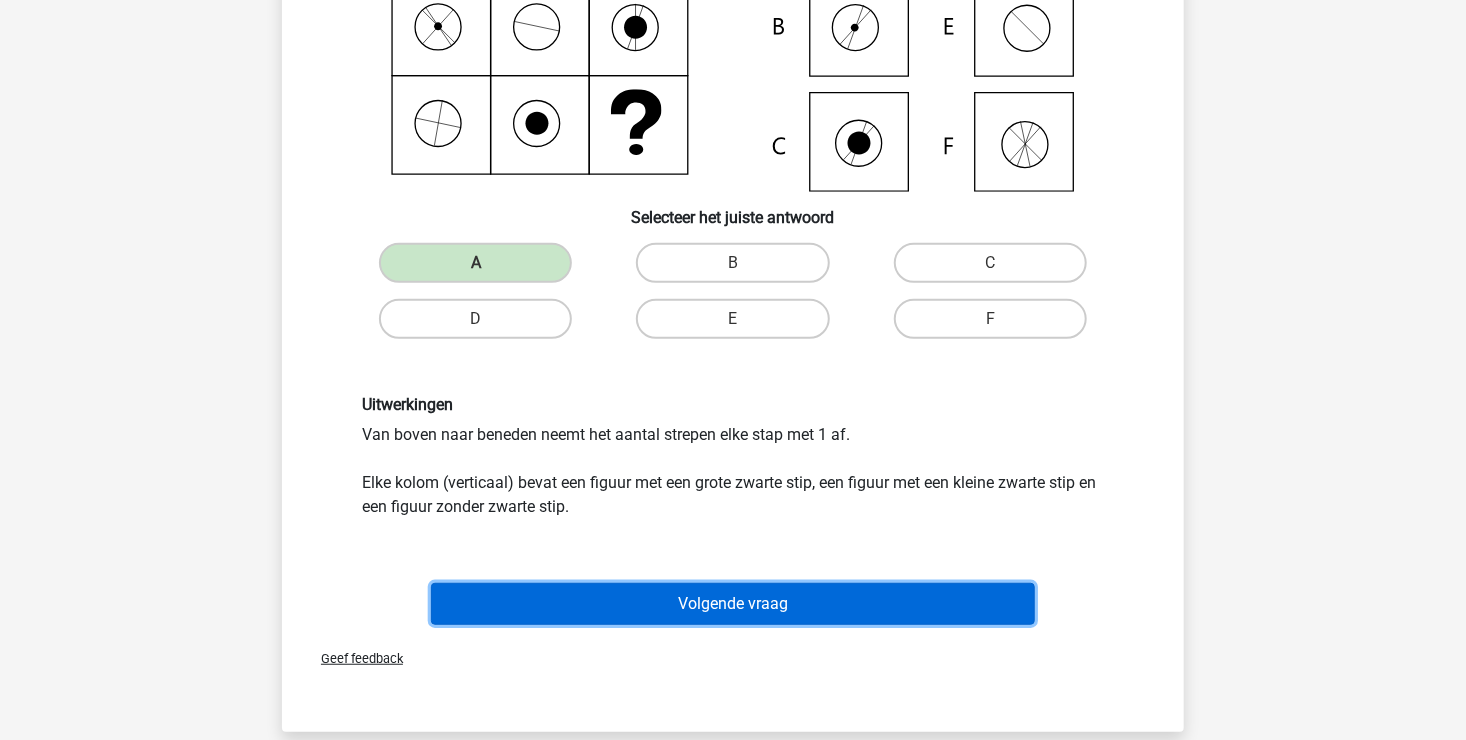click on "Volgende vraag" at bounding box center (733, 604) 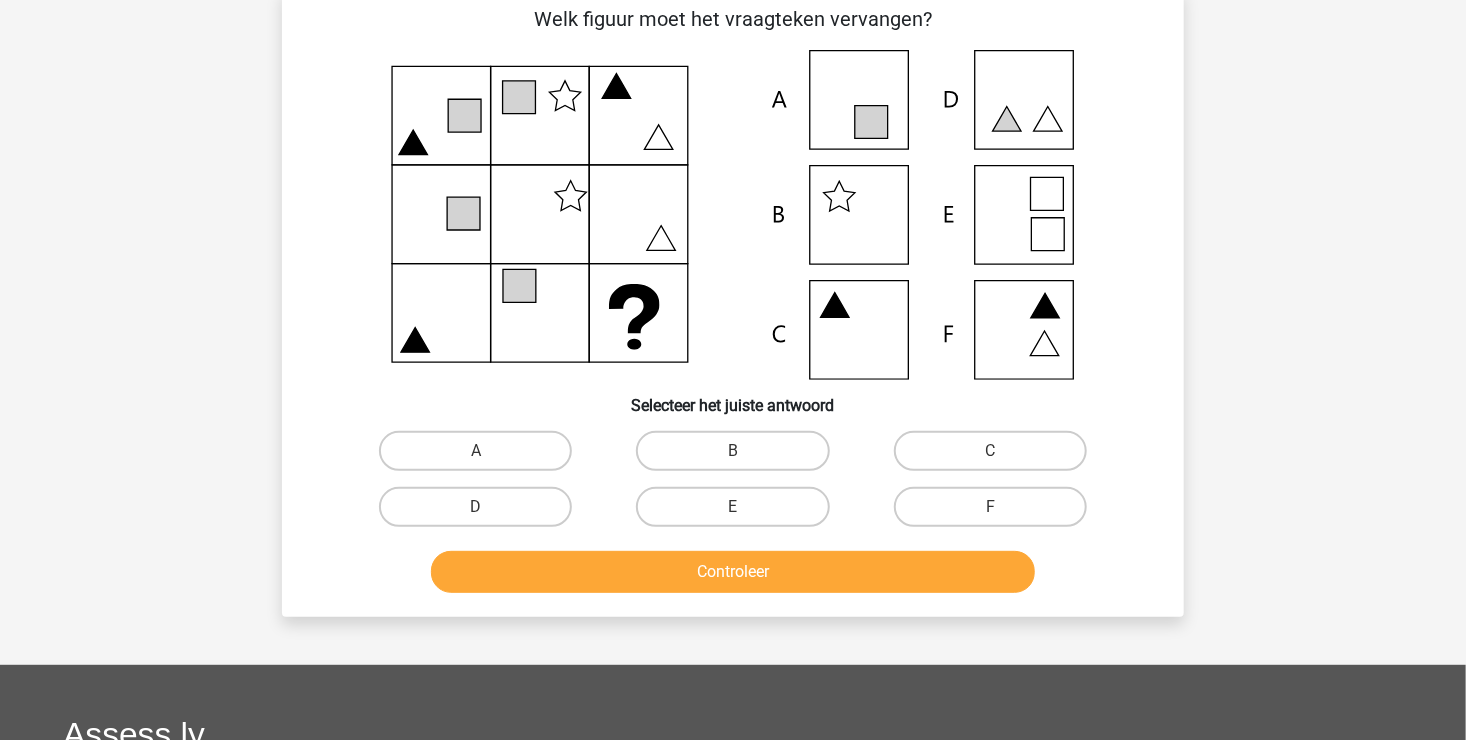 scroll, scrollTop: 92, scrollLeft: 0, axis: vertical 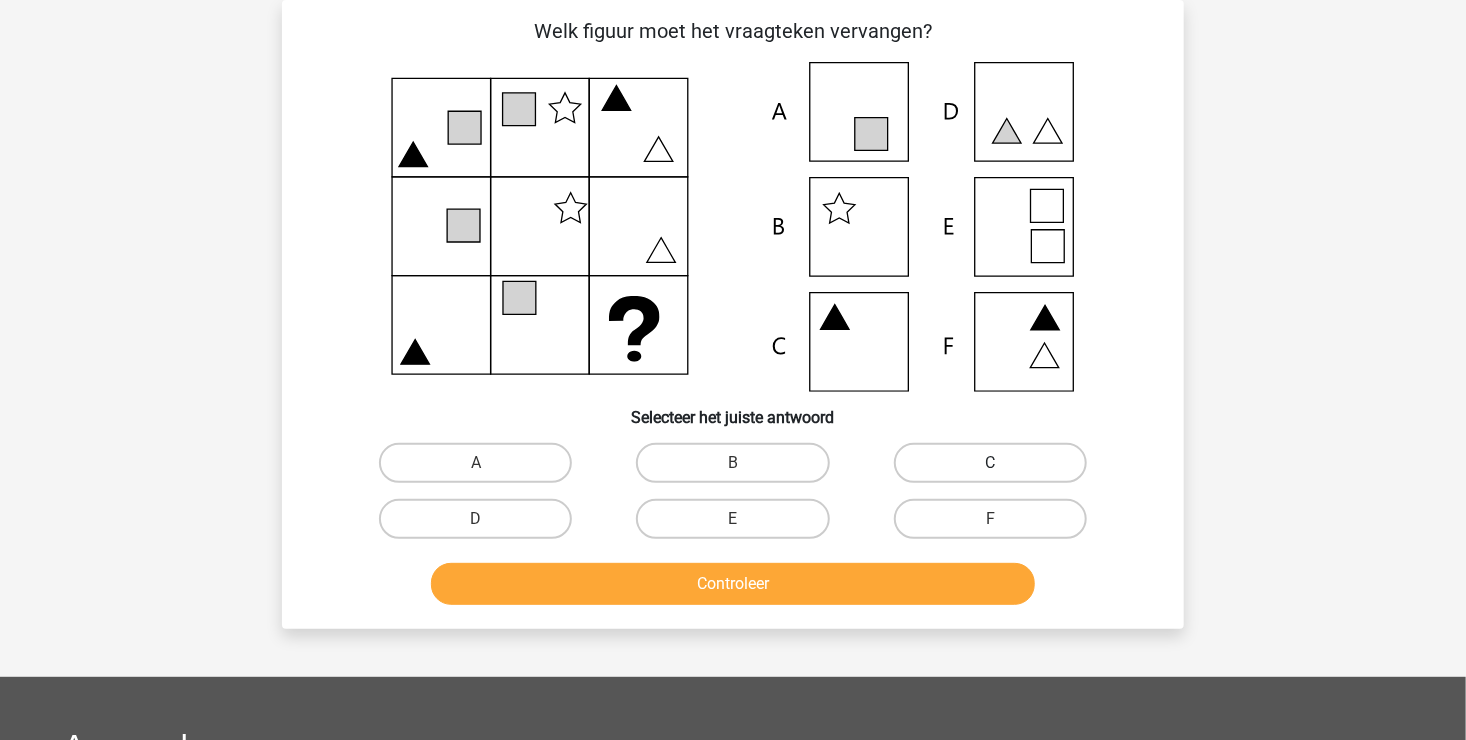 click on "C" at bounding box center (990, 463) 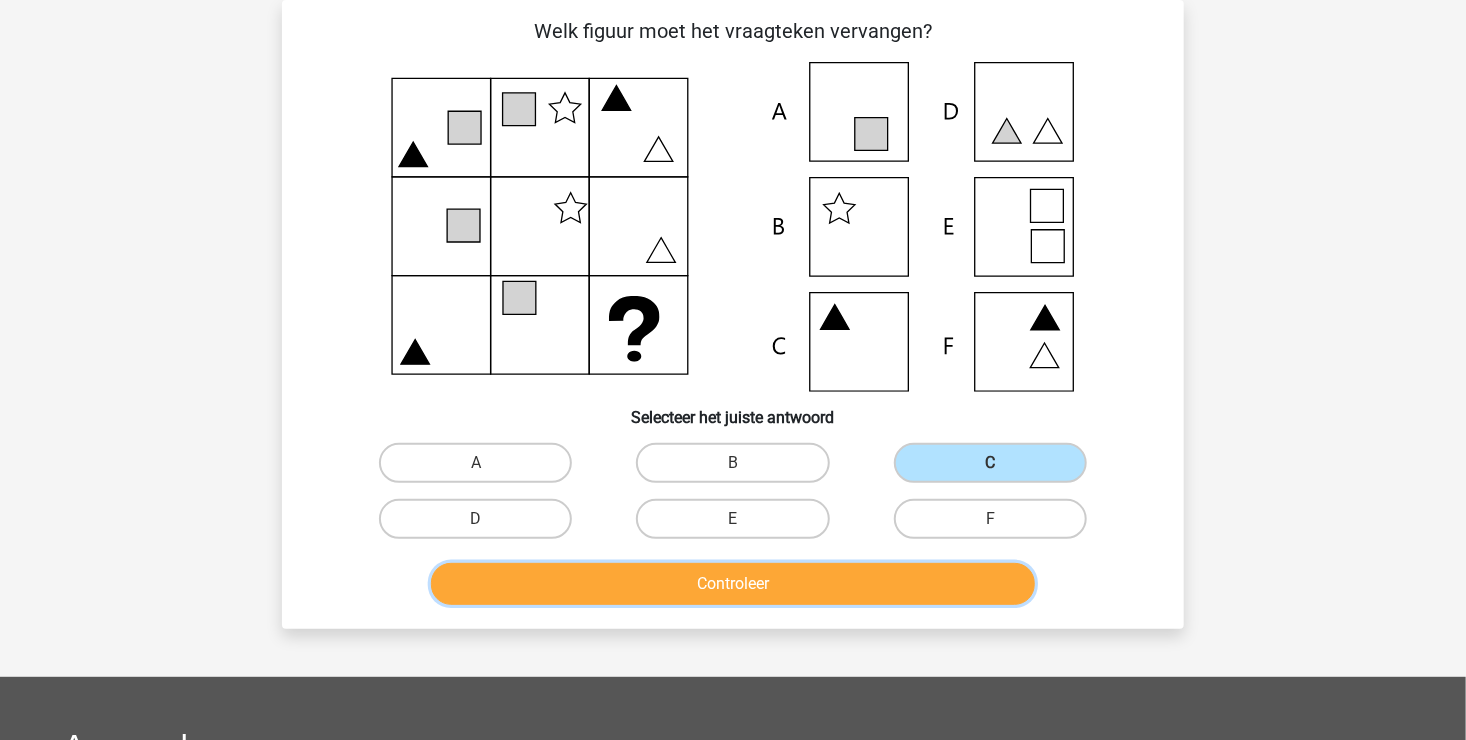 click on "Controleer" at bounding box center (733, 584) 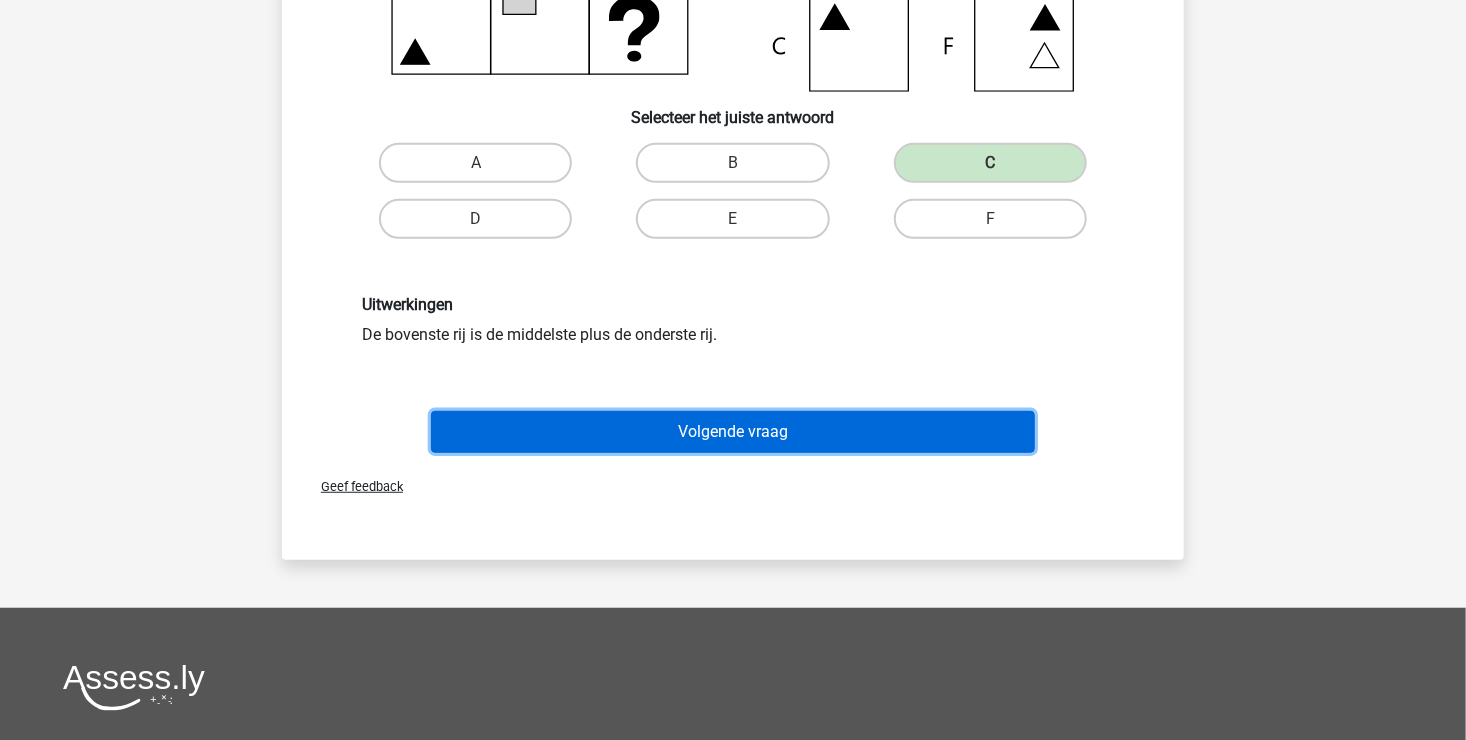 click on "Volgende vraag" at bounding box center (733, 432) 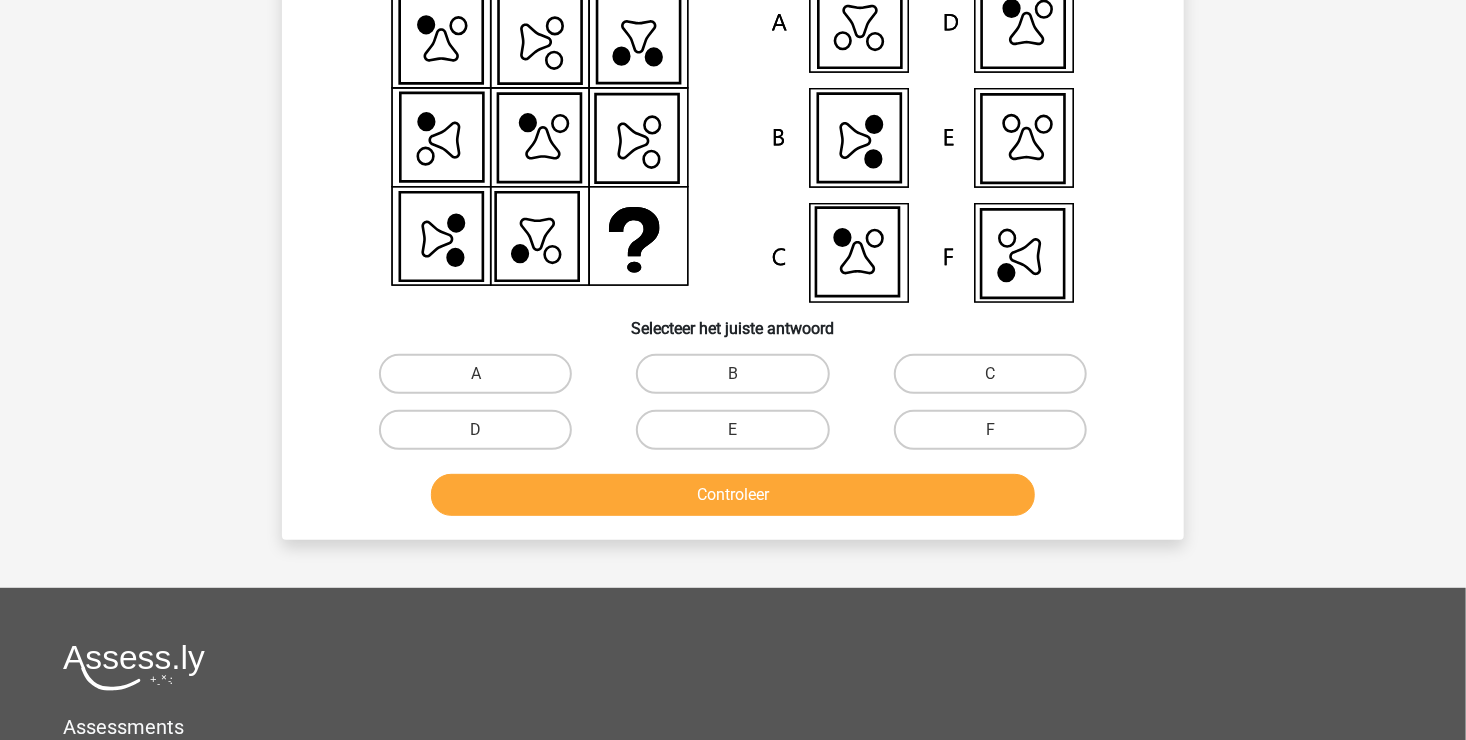 scroll, scrollTop: 92, scrollLeft: 0, axis: vertical 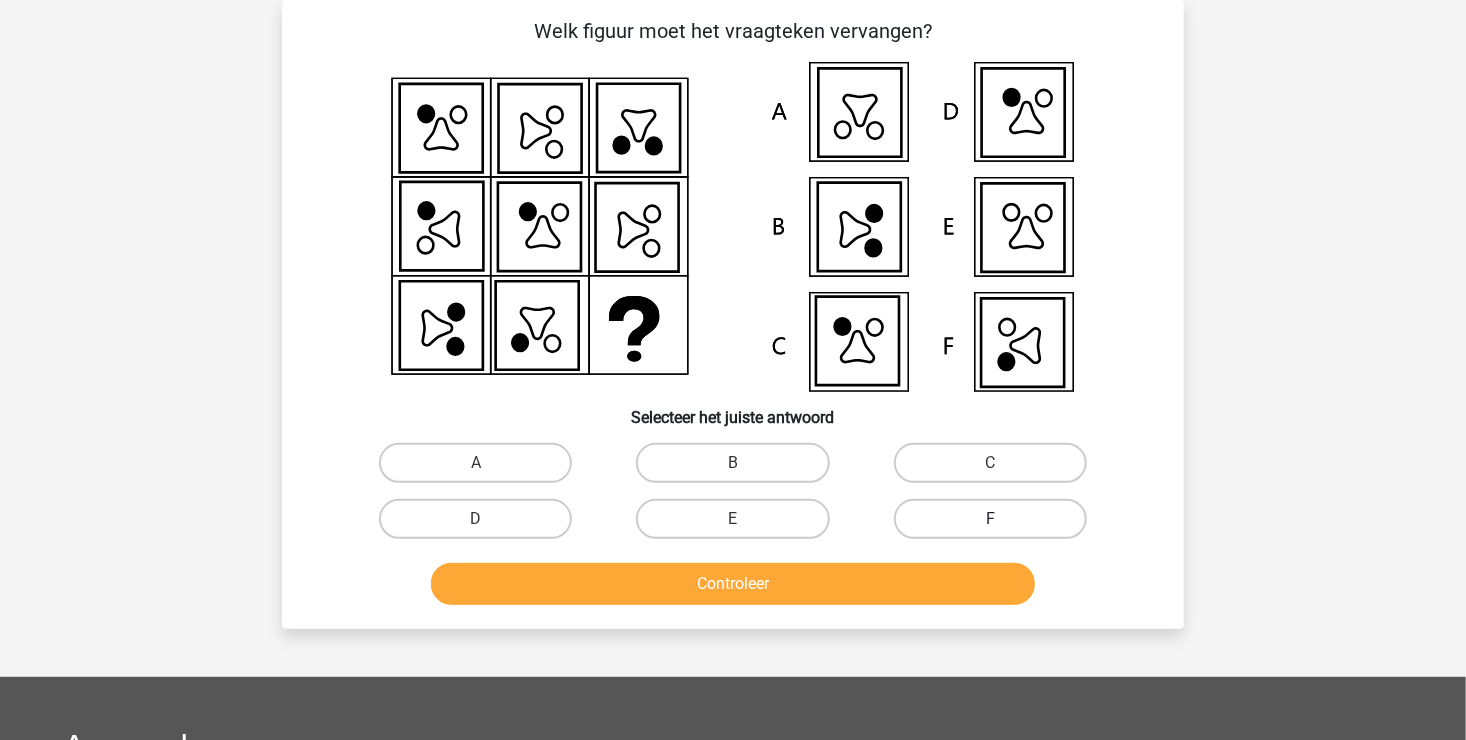 click on "F" at bounding box center (990, 519) 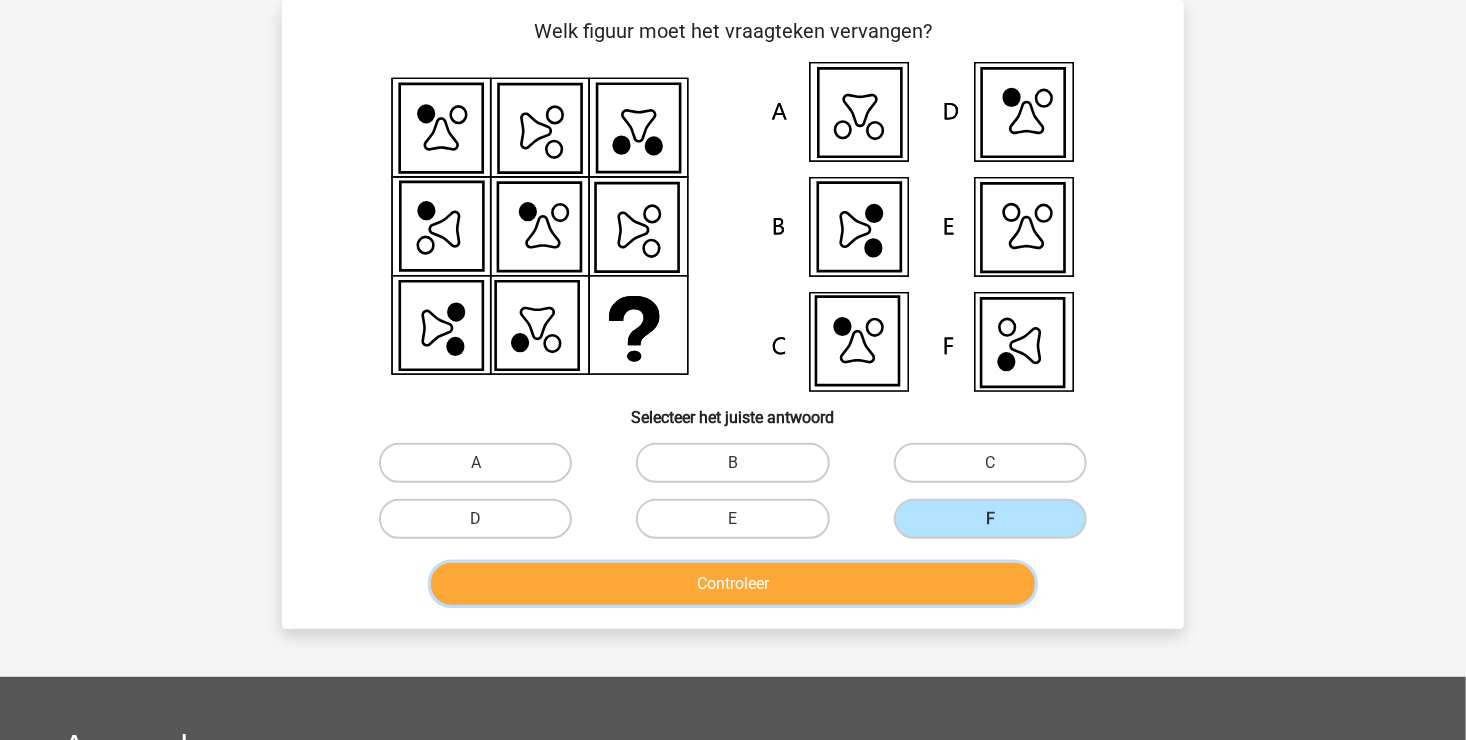 click on "Controleer" at bounding box center (733, 584) 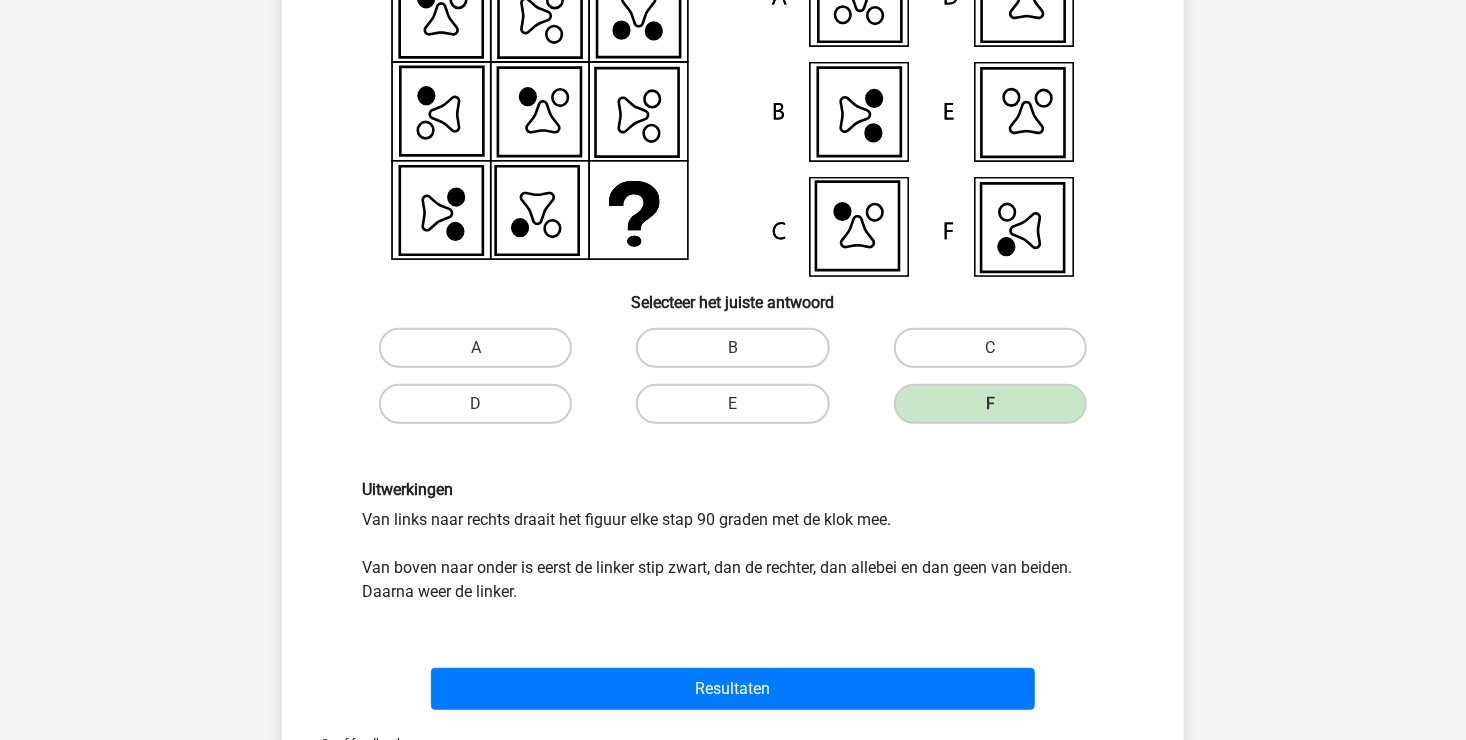 scroll, scrollTop: 292, scrollLeft: 0, axis: vertical 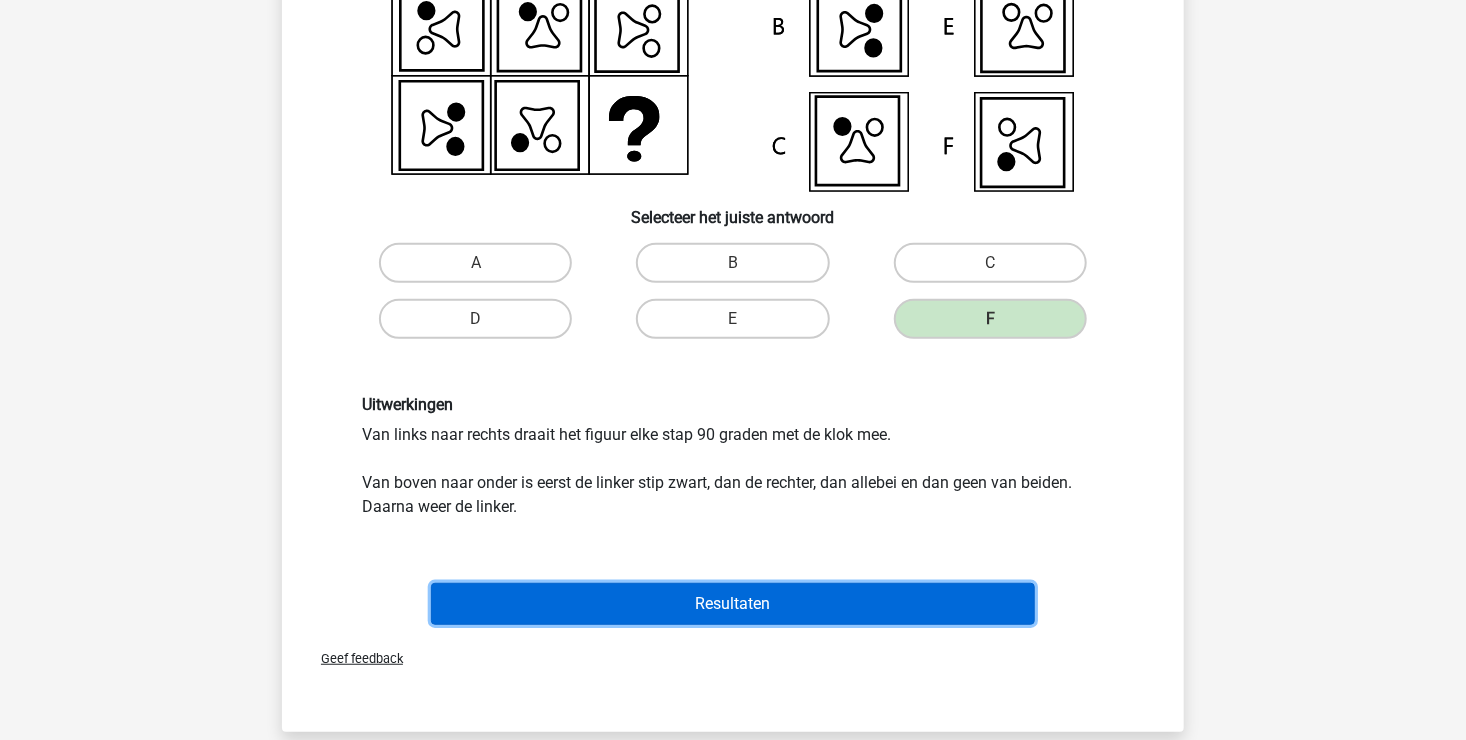 click on "Resultaten" at bounding box center (733, 604) 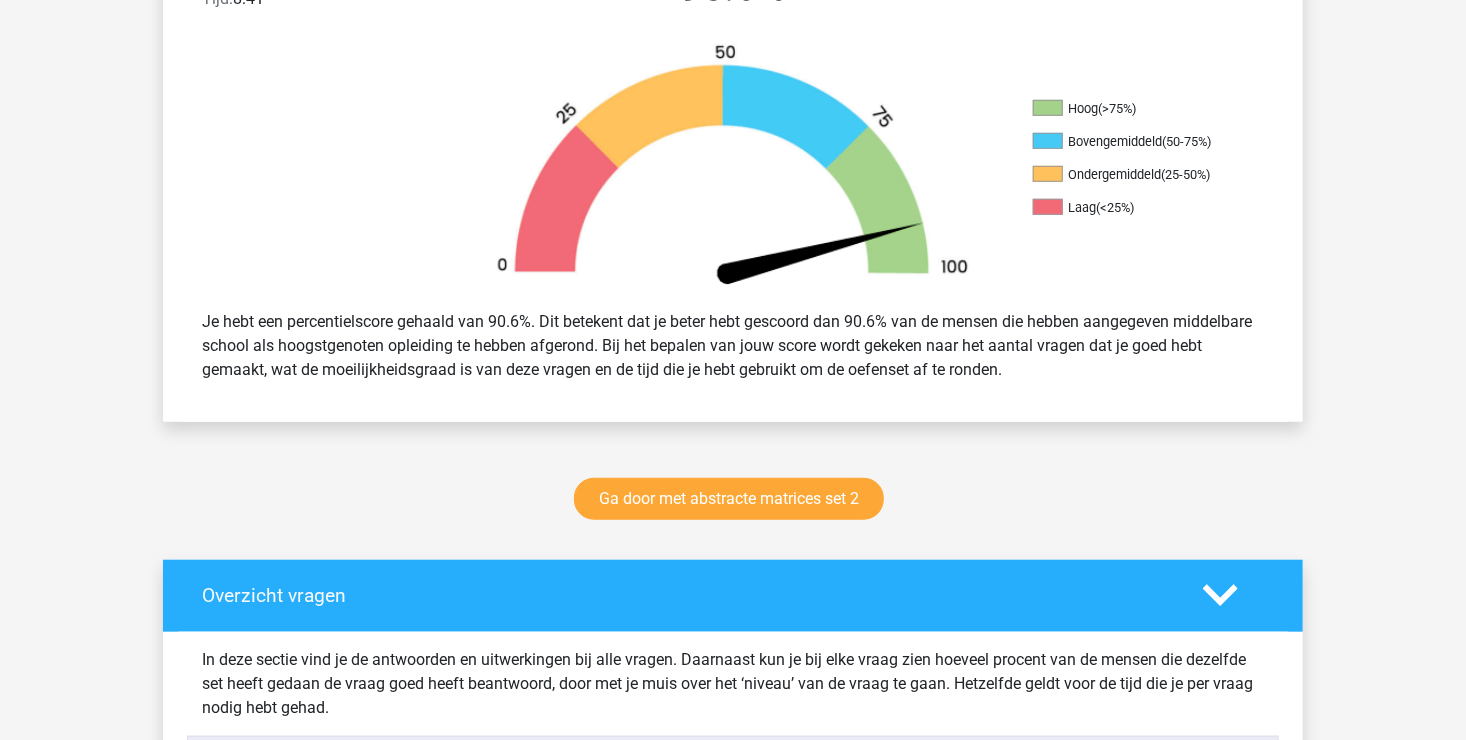 scroll, scrollTop: 700, scrollLeft: 0, axis: vertical 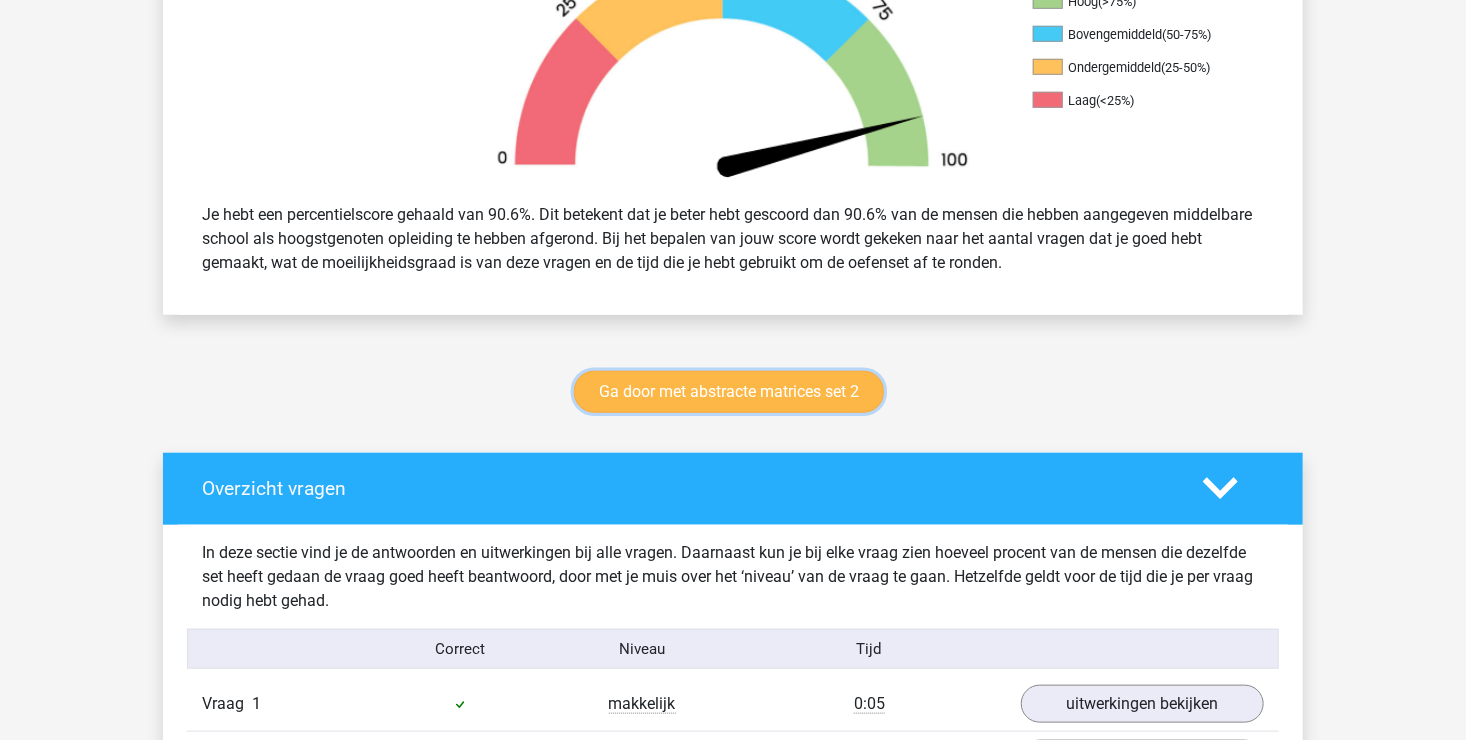 click on "Ga door met abstracte matrices set 2" at bounding box center [729, 392] 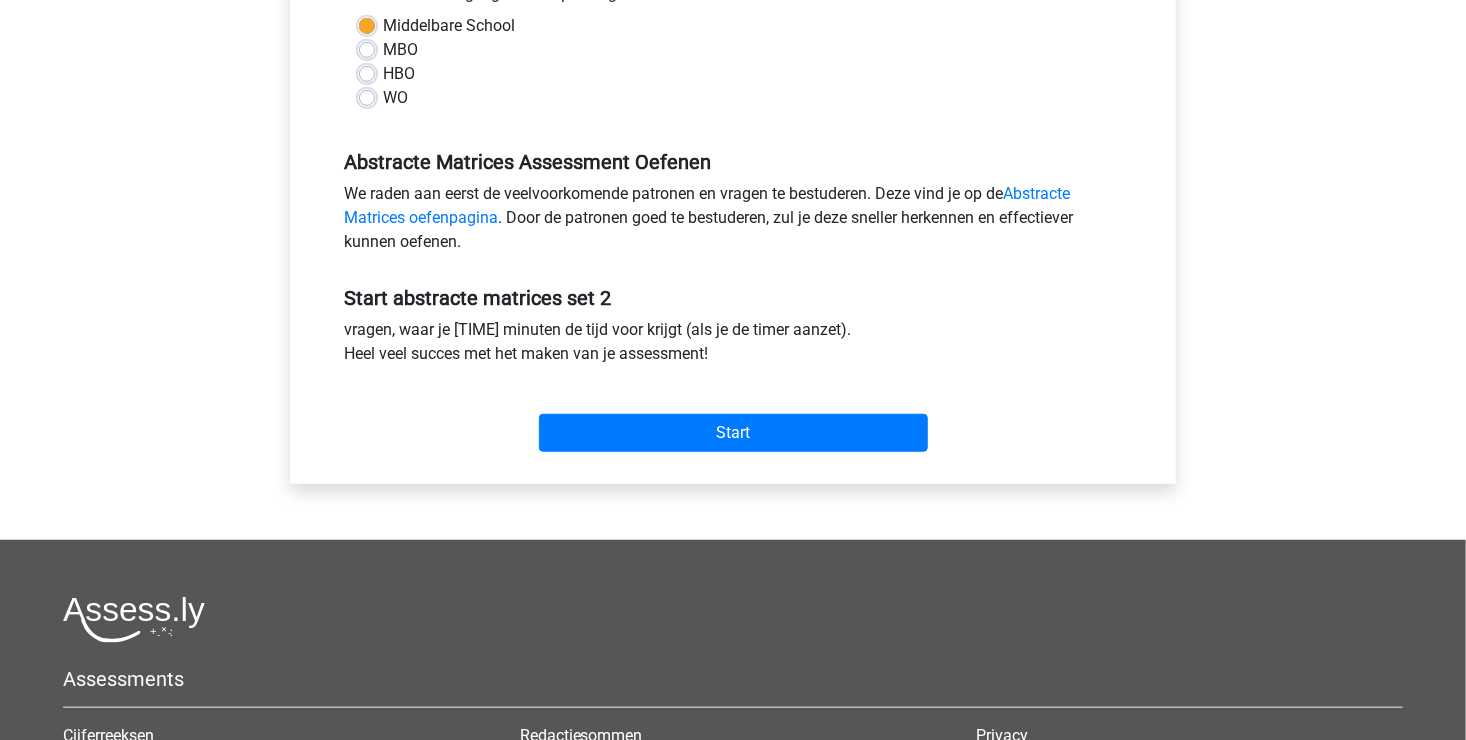 scroll, scrollTop: 500, scrollLeft: 0, axis: vertical 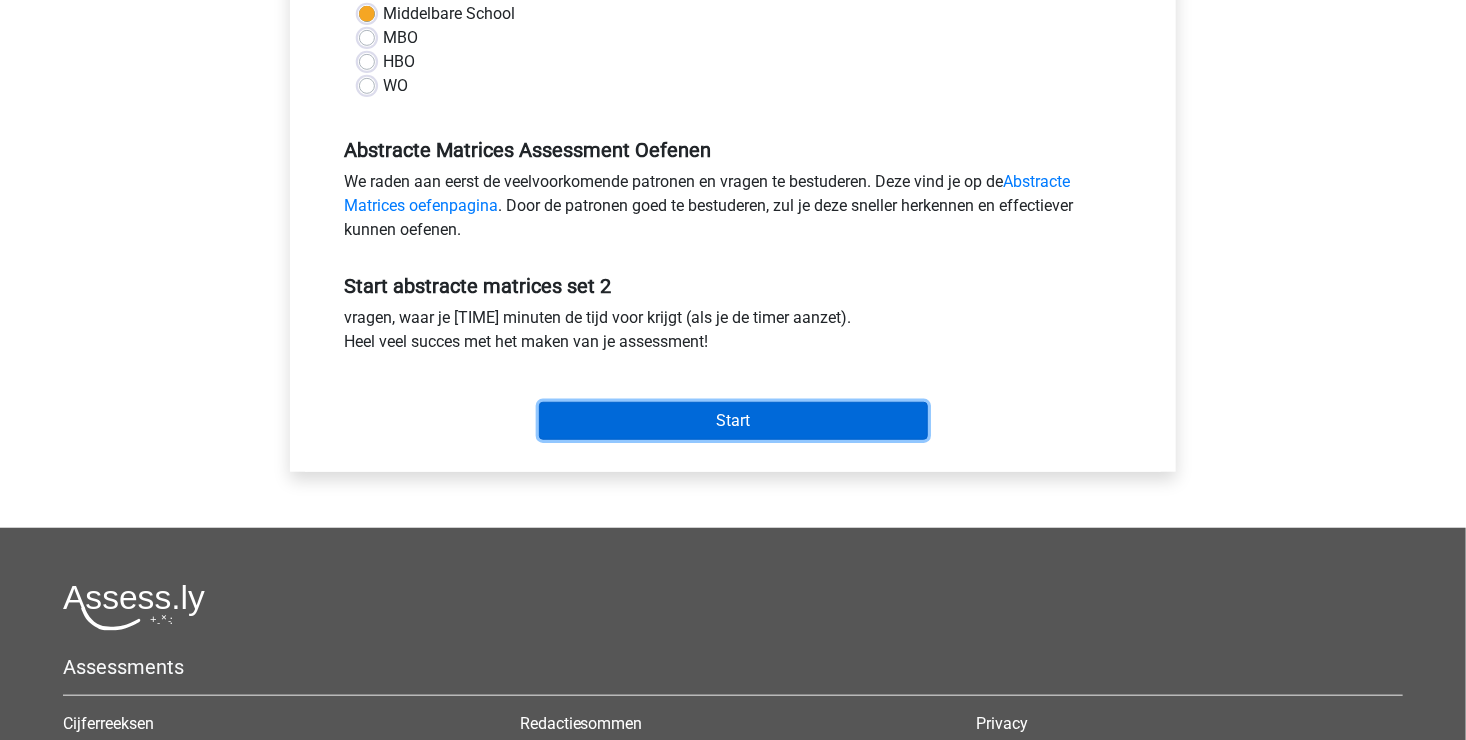 click on "Start" at bounding box center (733, 421) 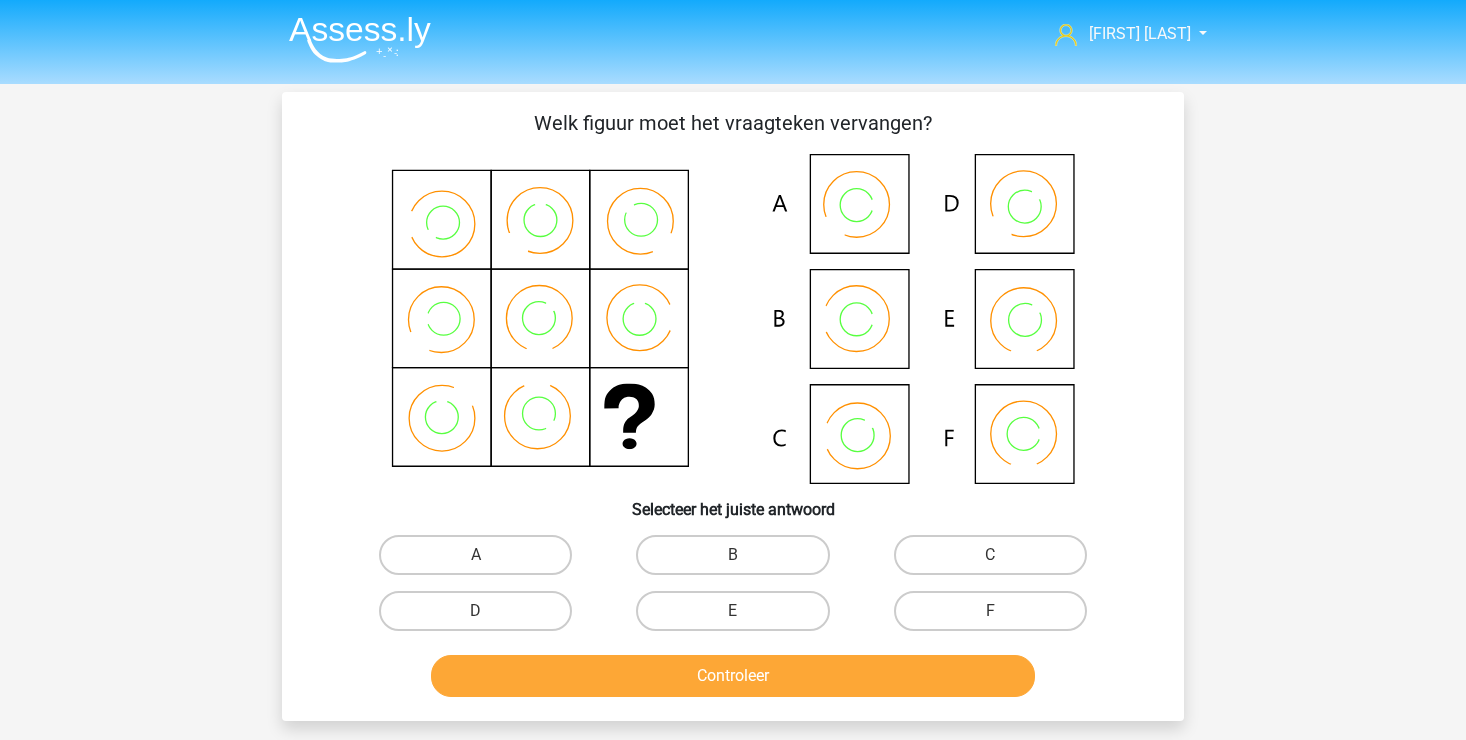 scroll, scrollTop: 0, scrollLeft: 0, axis: both 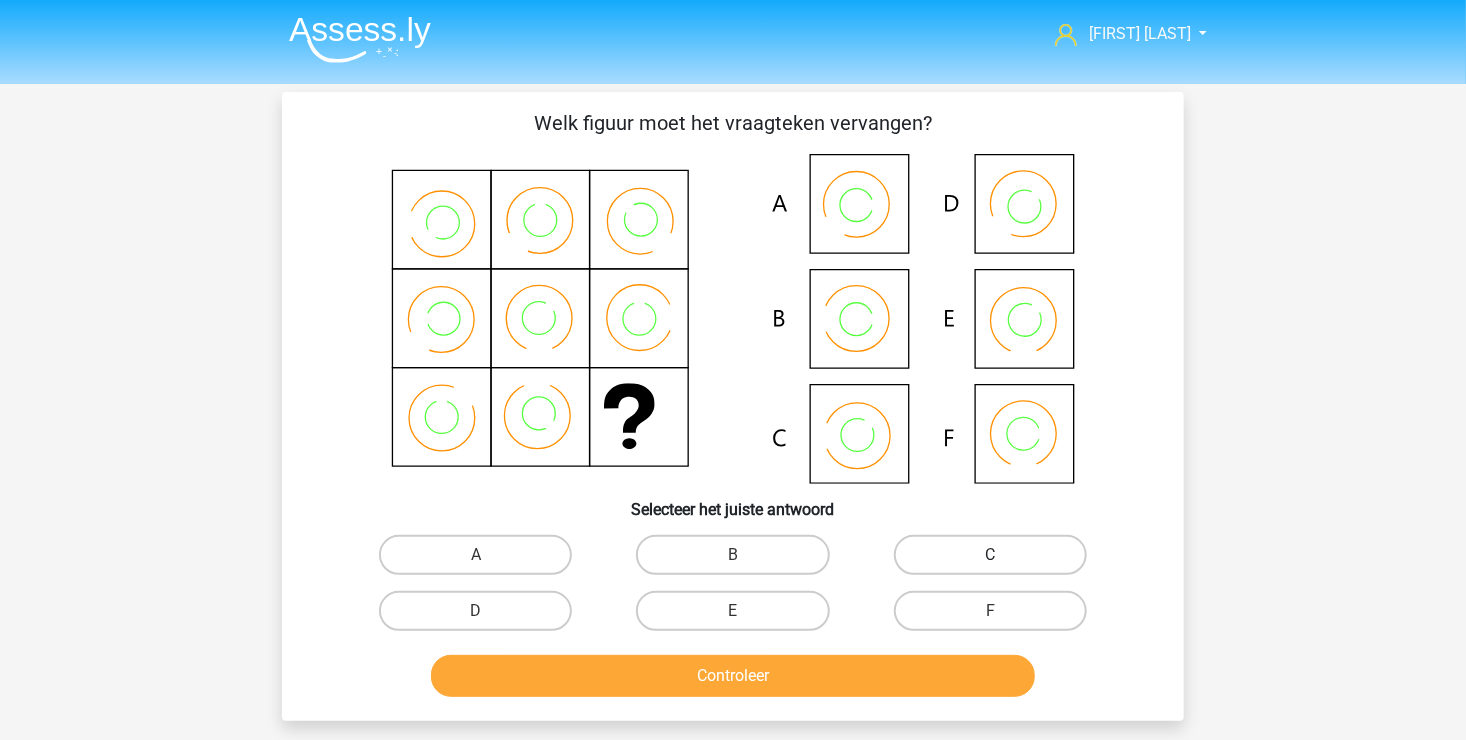 click on "C" at bounding box center [990, 555] 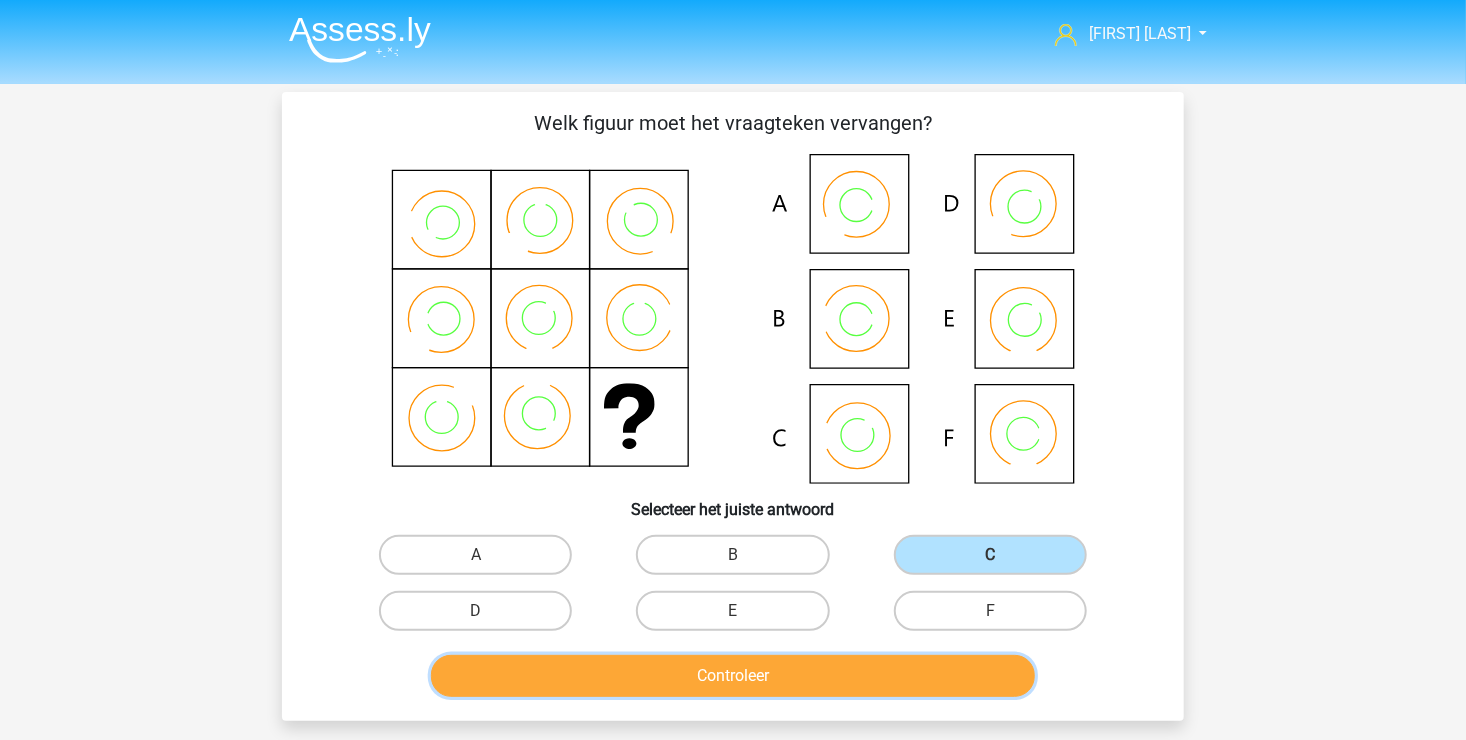 click on "Controleer" at bounding box center [733, 676] 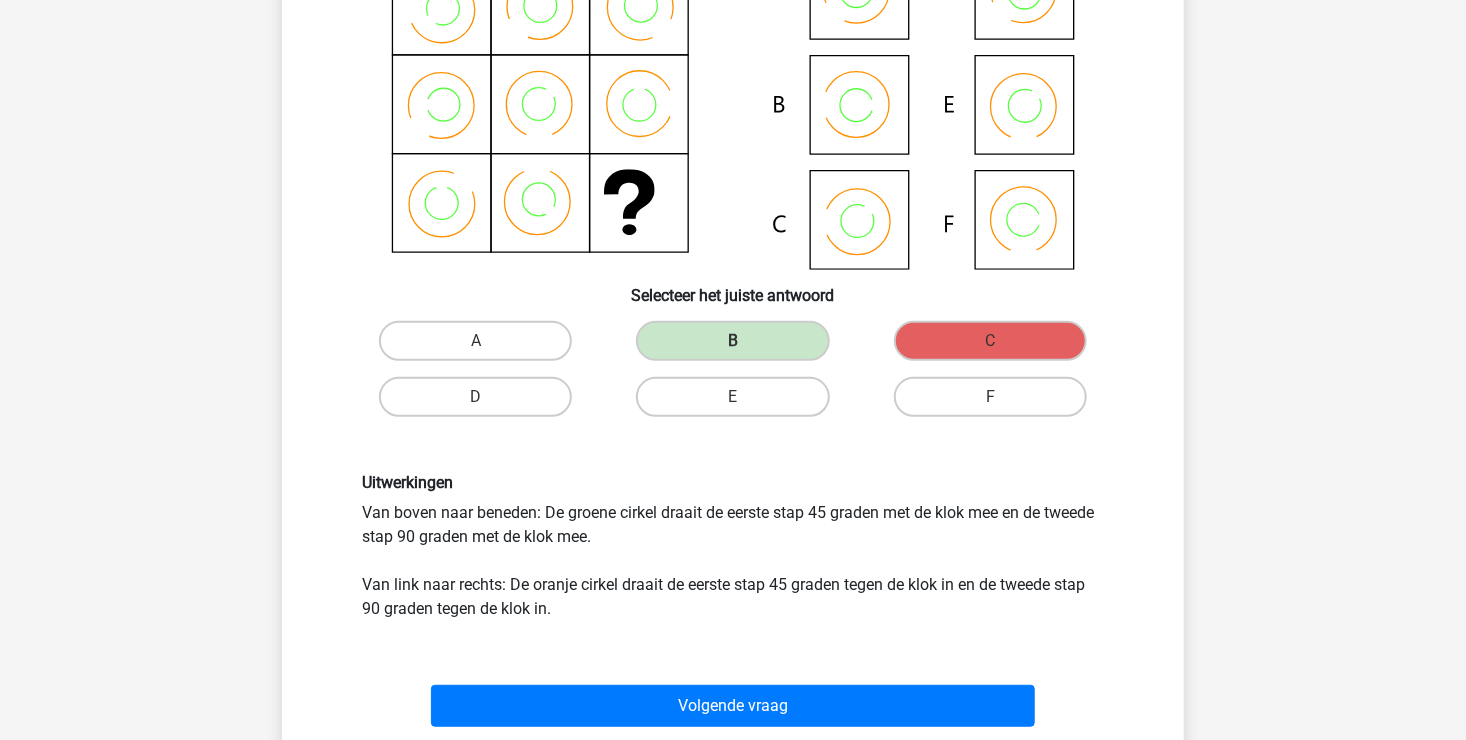 scroll, scrollTop: 300, scrollLeft: 0, axis: vertical 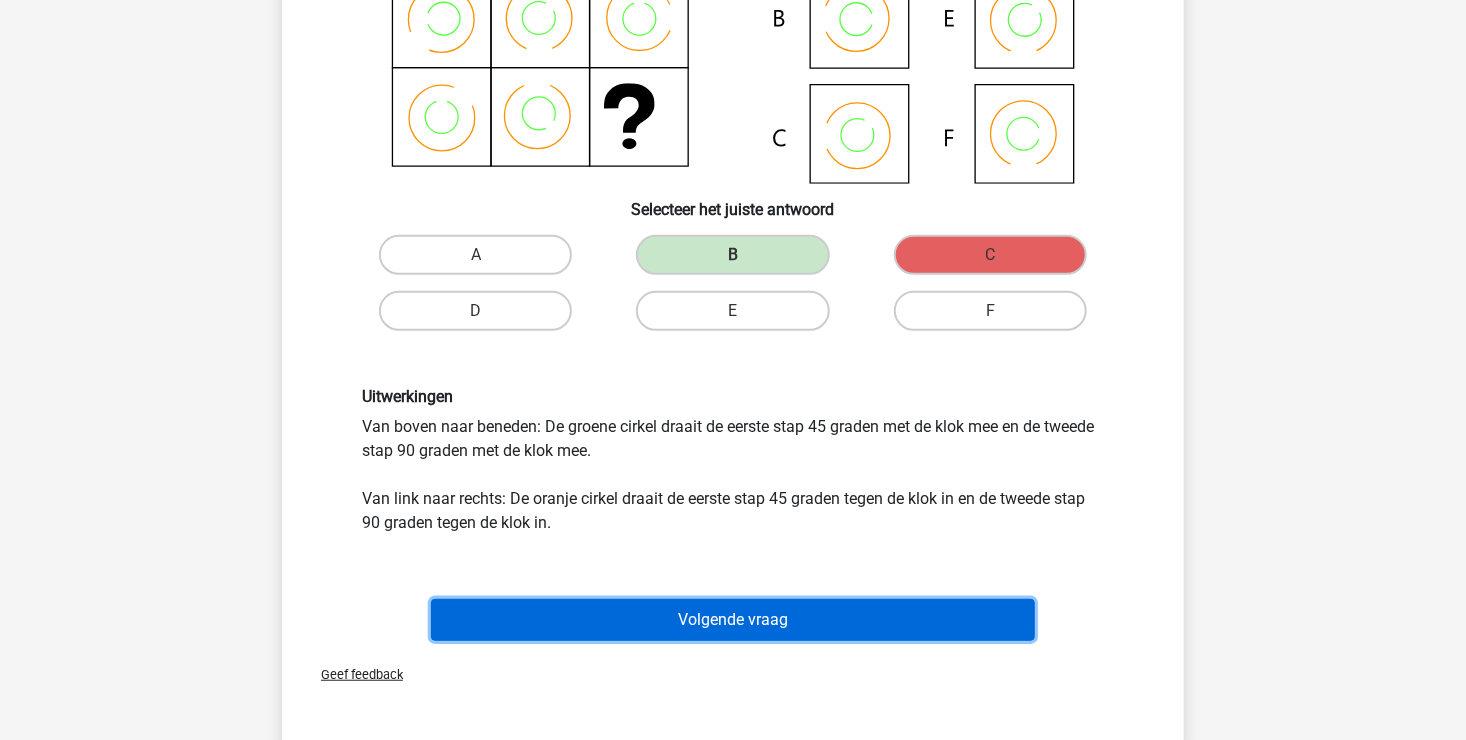 click on "Volgende vraag" at bounding box center [733, 620] 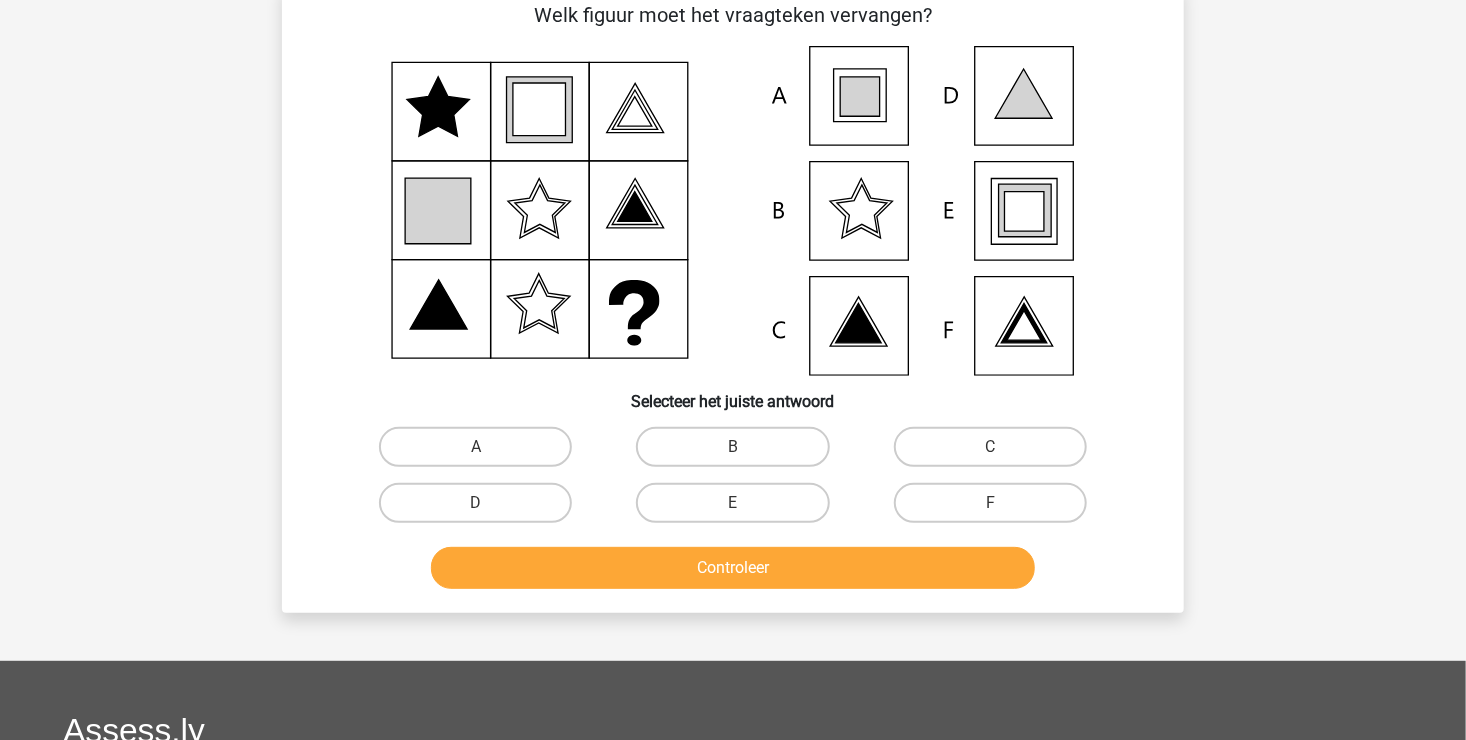 scroll, scrollTop: 92, scrollLeft: 0, axis: vertical 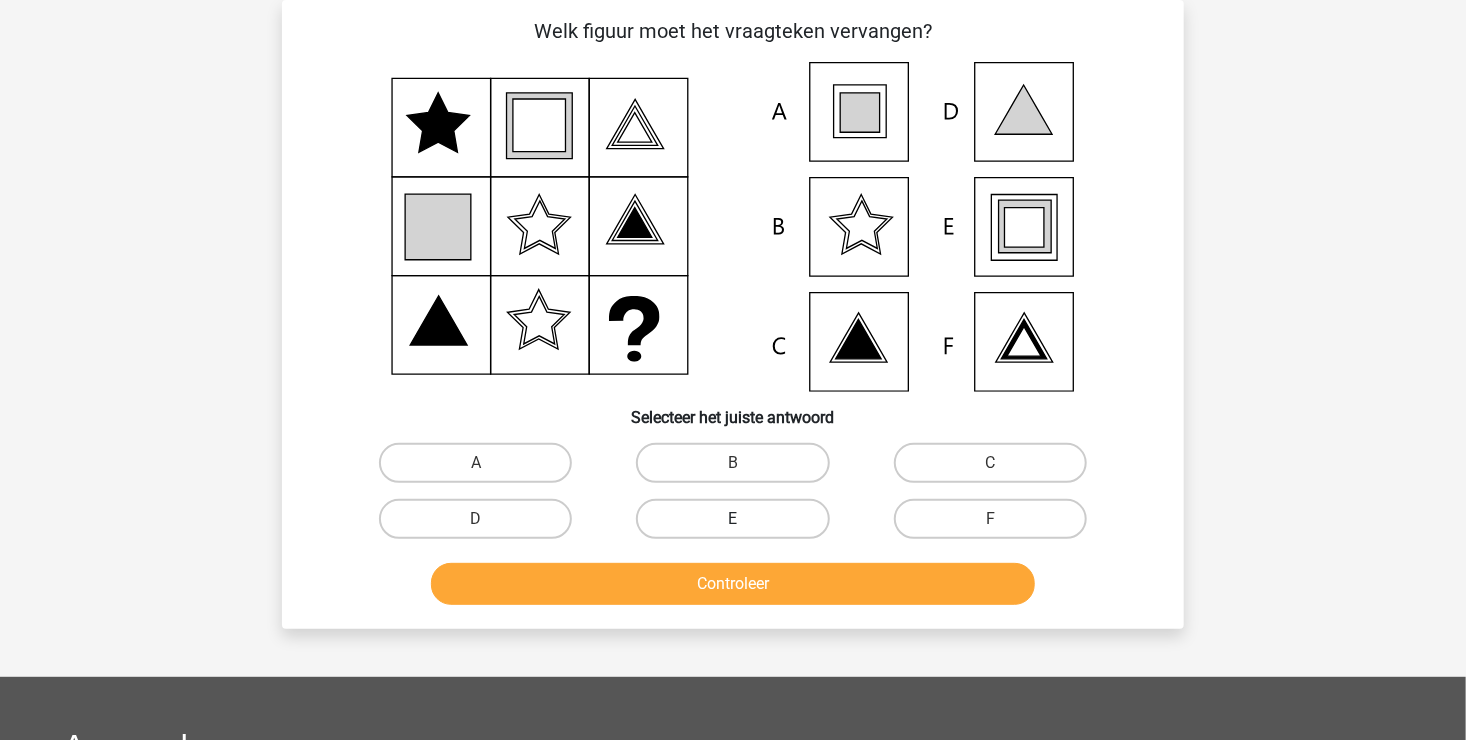 click on "E" at bounding box center [732, 519] 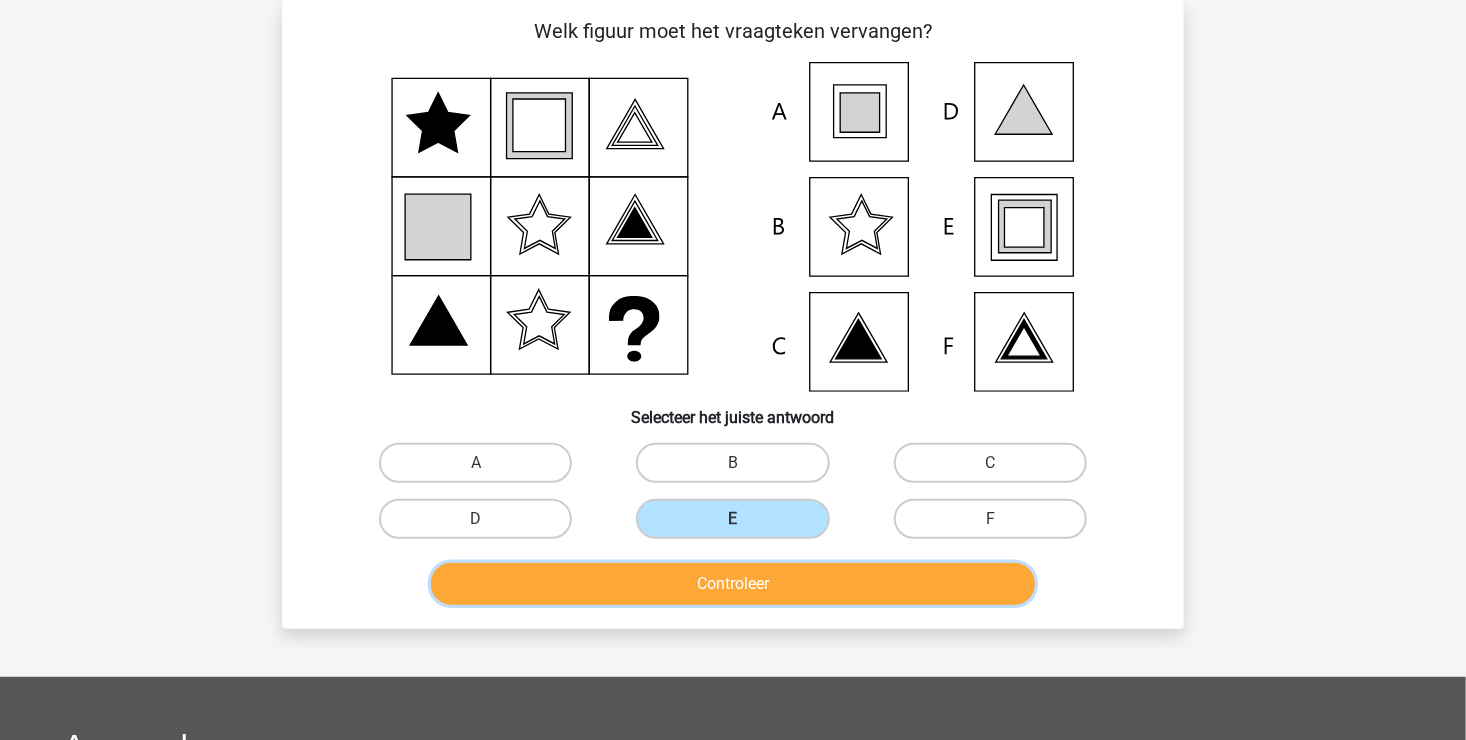 click on "Controleer" at bounding box center (733, 584) 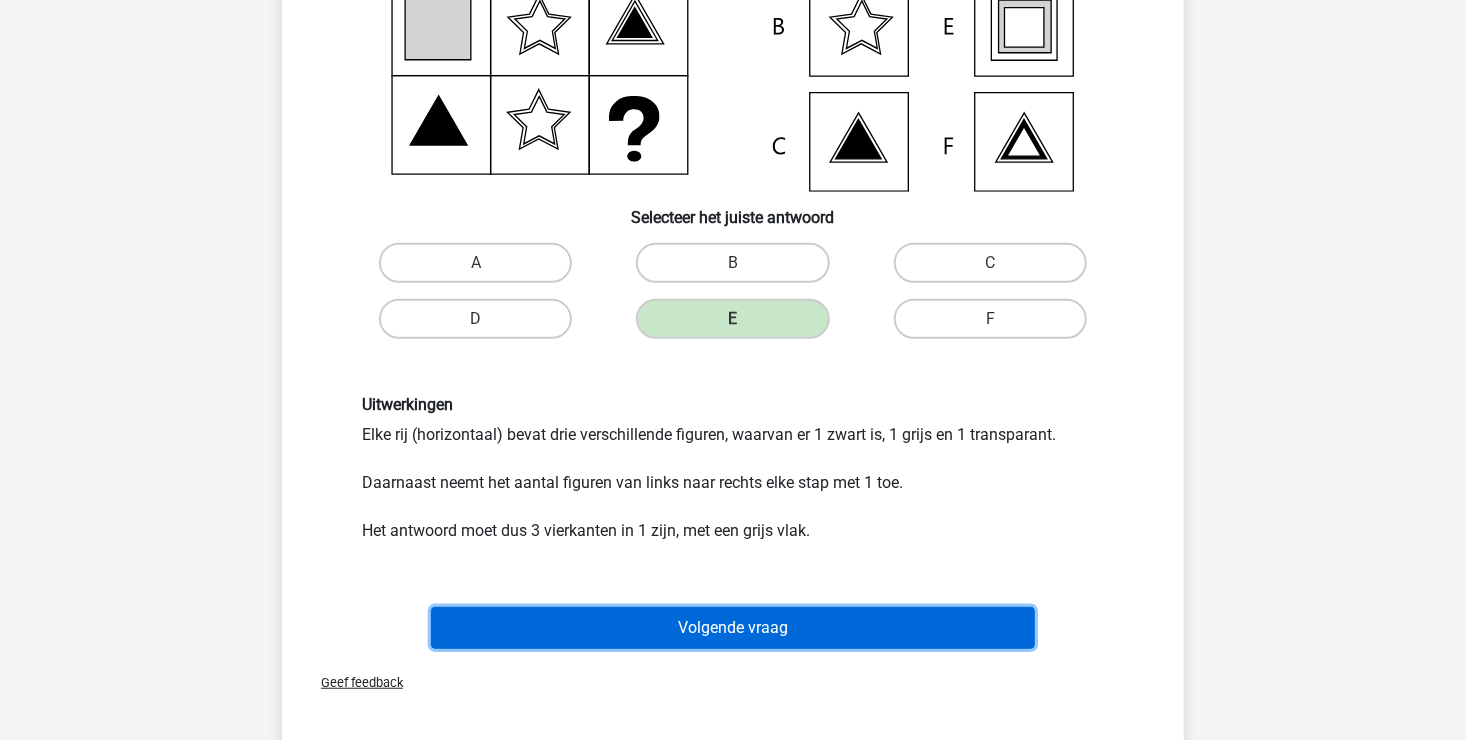 click on "Volgende vraag" at bounding box center (733, 628) 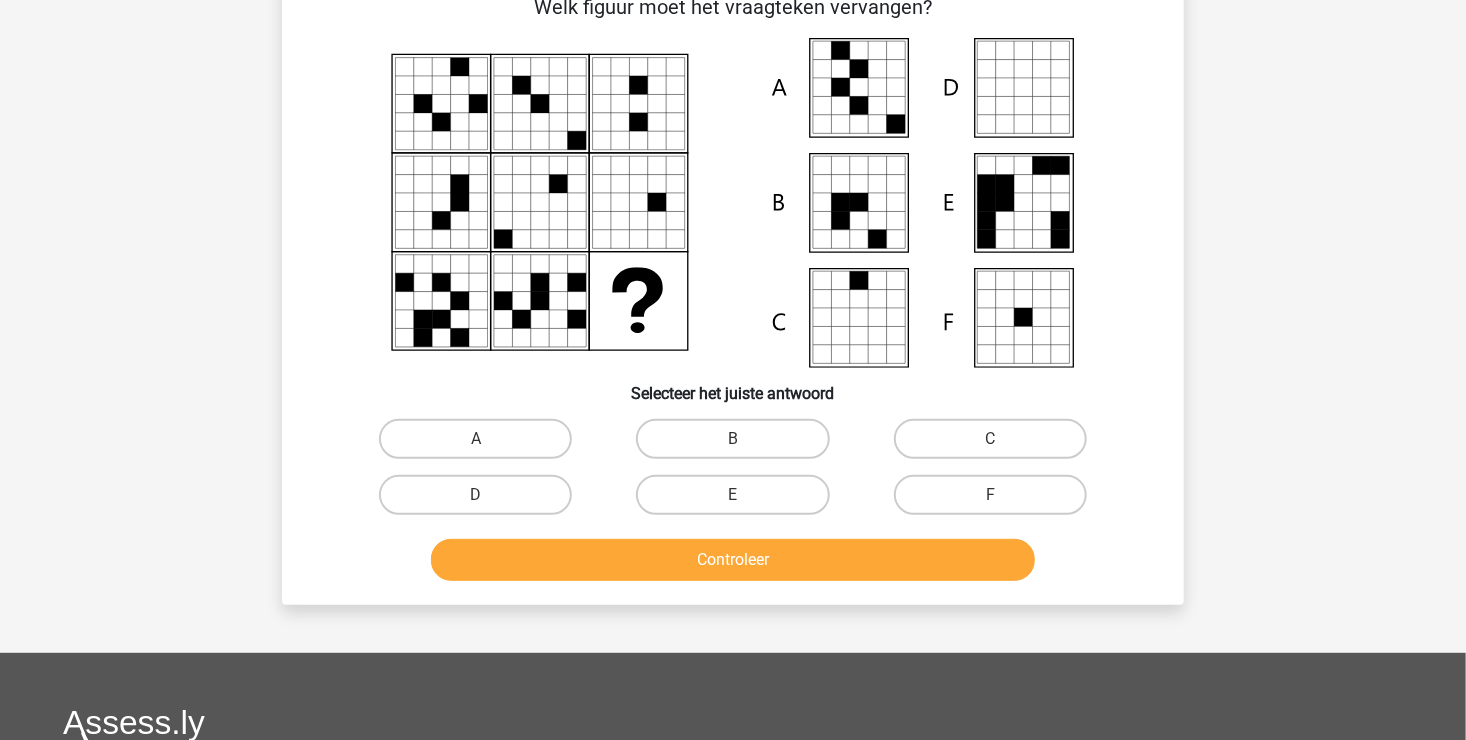 scroll, scrollTop: 92, scrollLeft: 0, axis: vertical 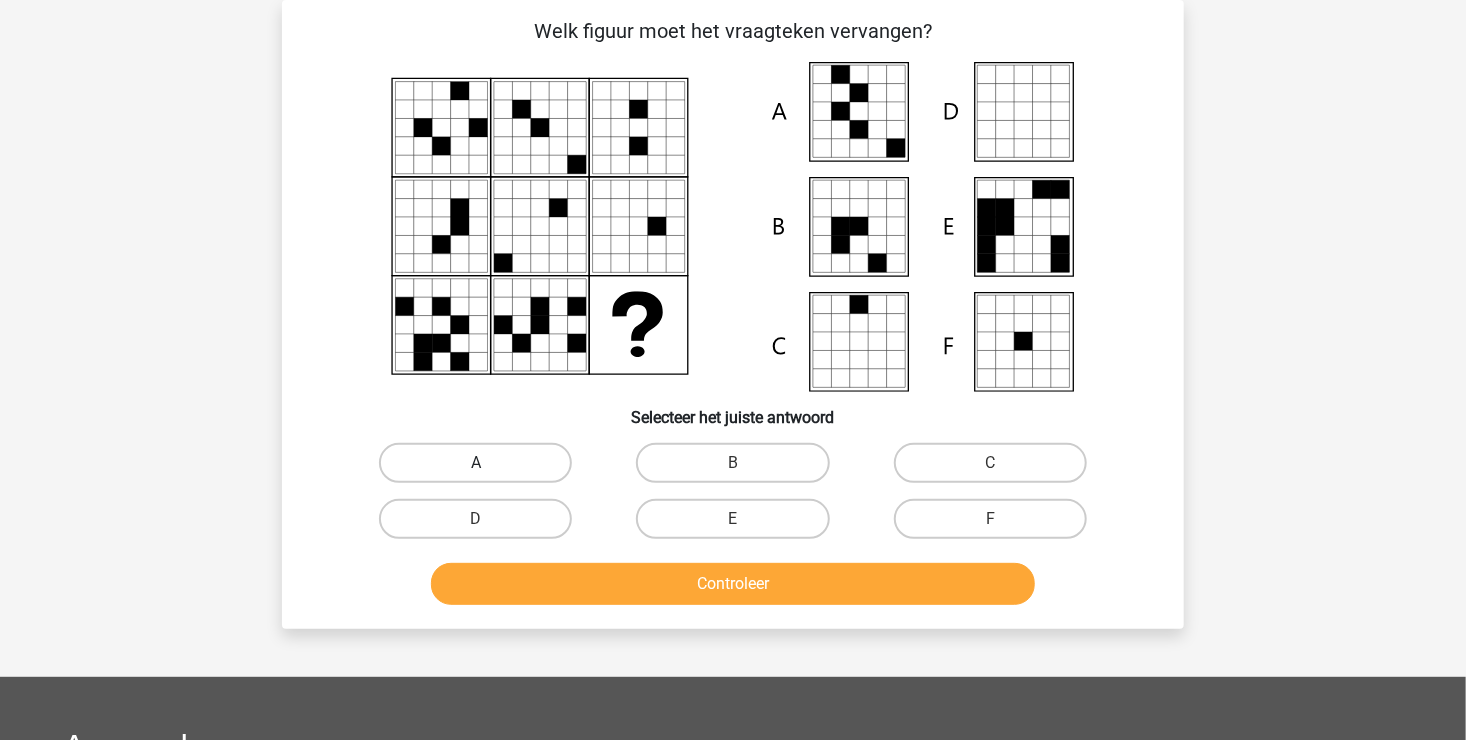 click on "A" at bounding box center [475, 463] 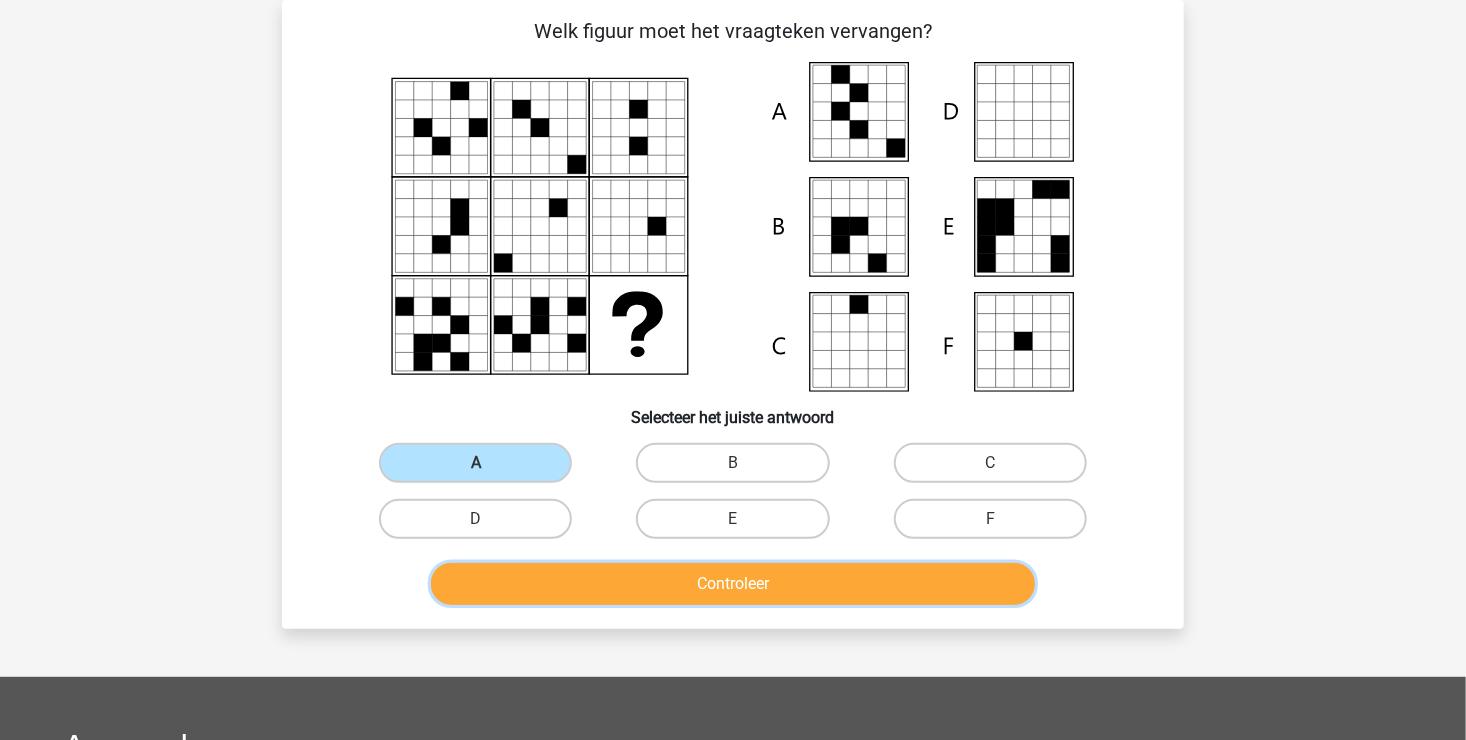 click on "Controleer" at bounding box center (733, 584) 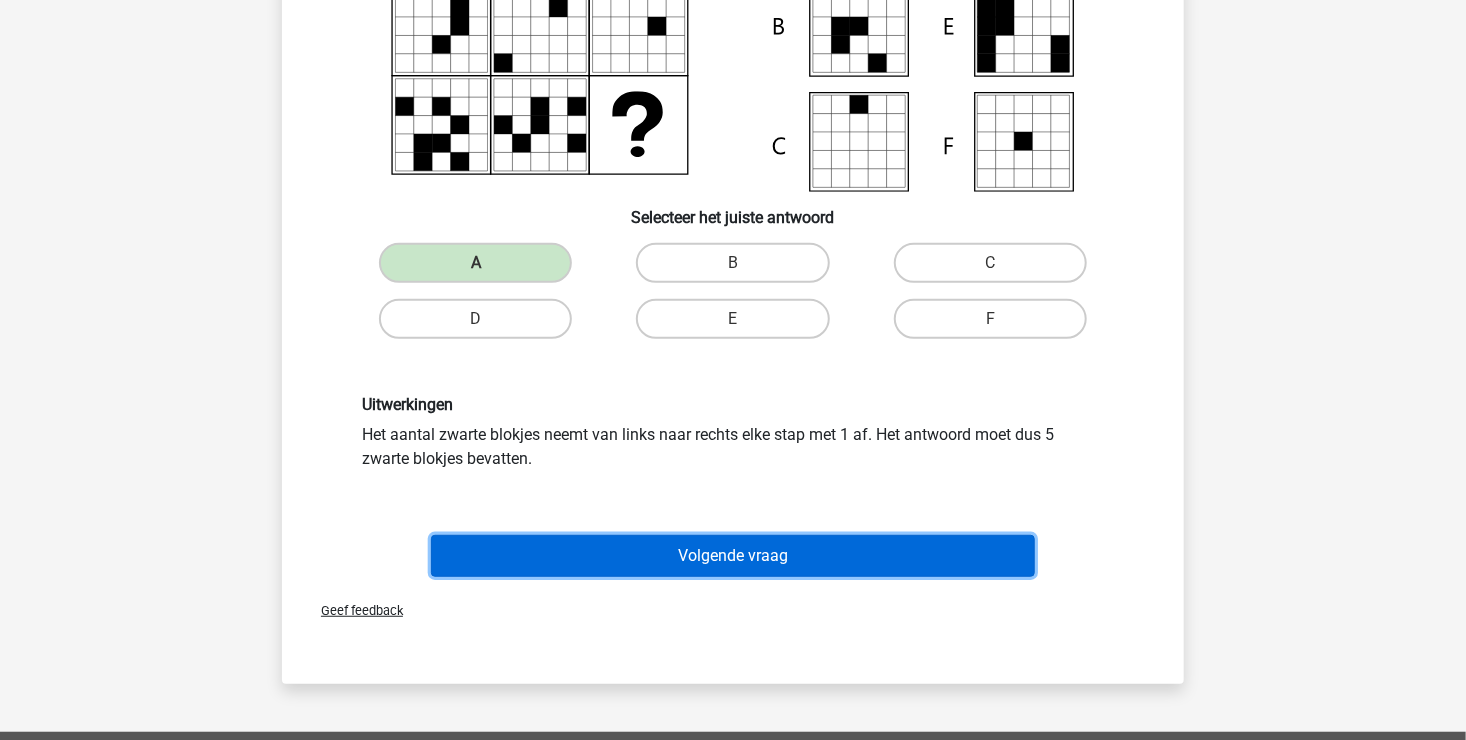 click on "Volgende vraag" at bounding box center (733, 556) 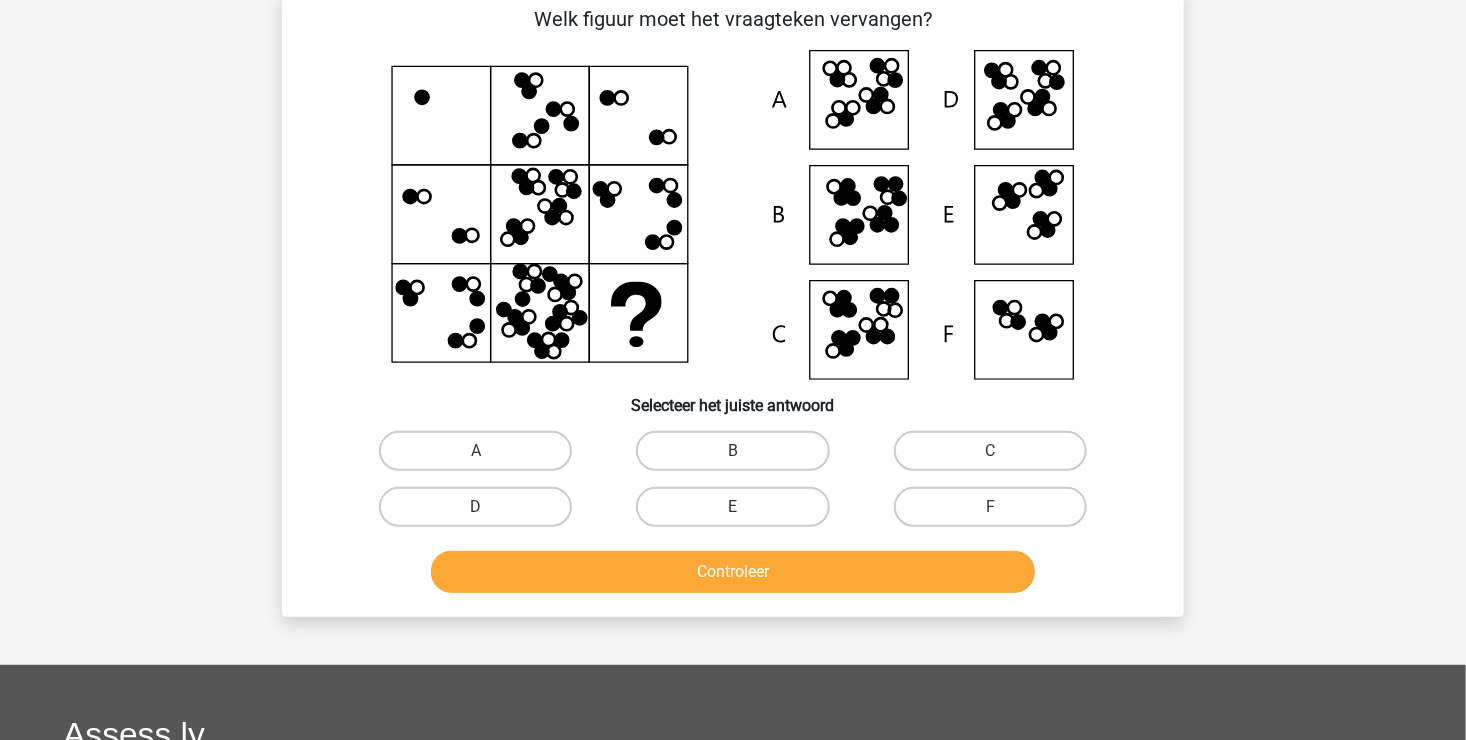scroll, scrollTop: 92, scrollLeft: 0, axis: vertical 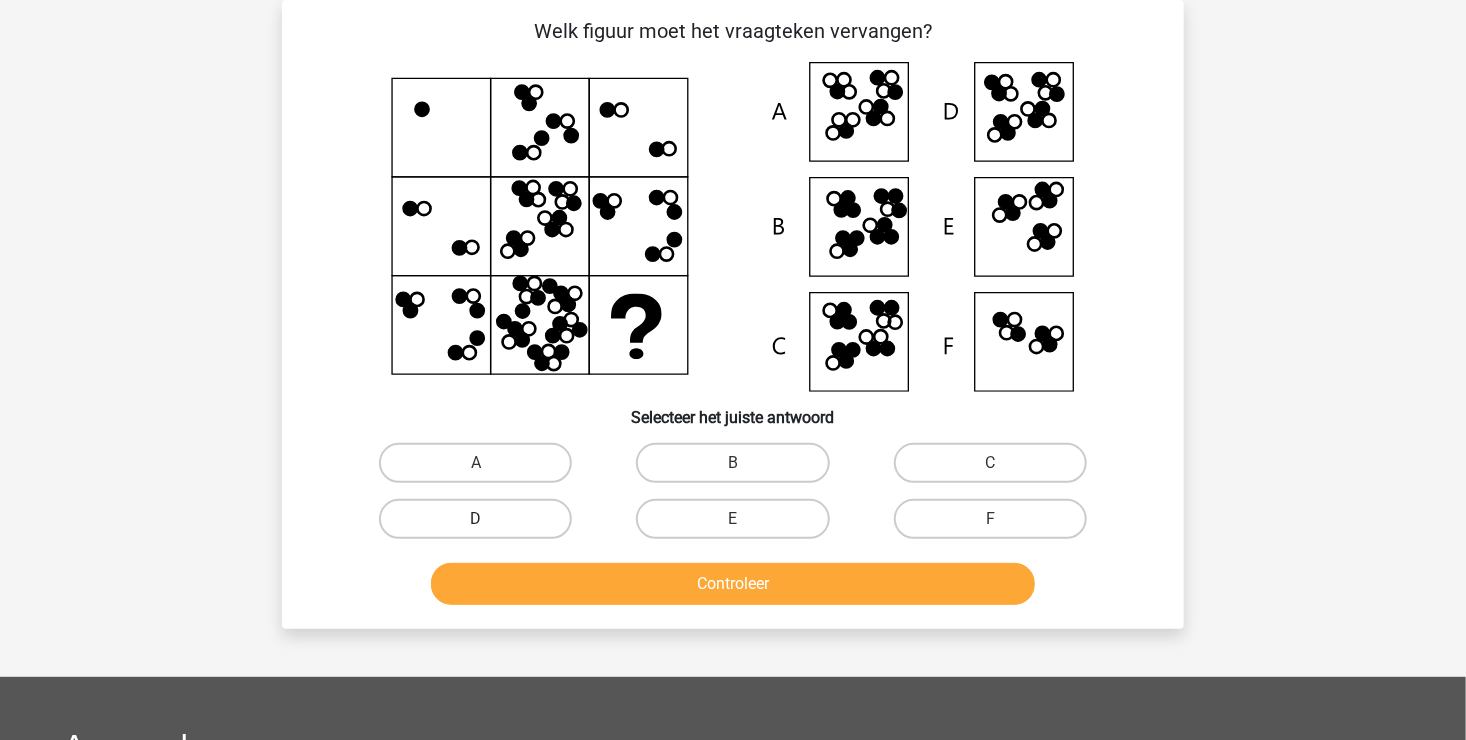 click on "D" at bounding box center (475, 519) 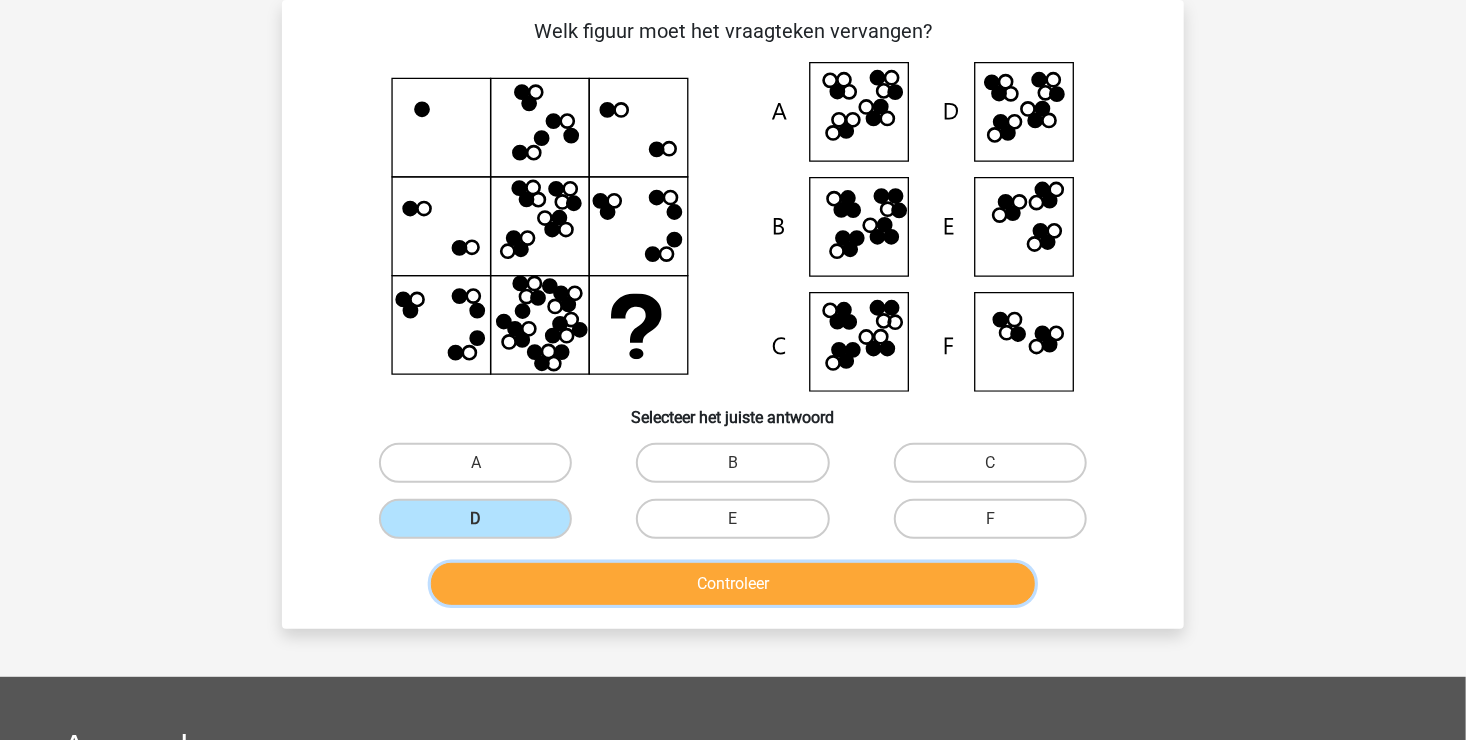 click on "Controleer" at bounding box center [733, 584] 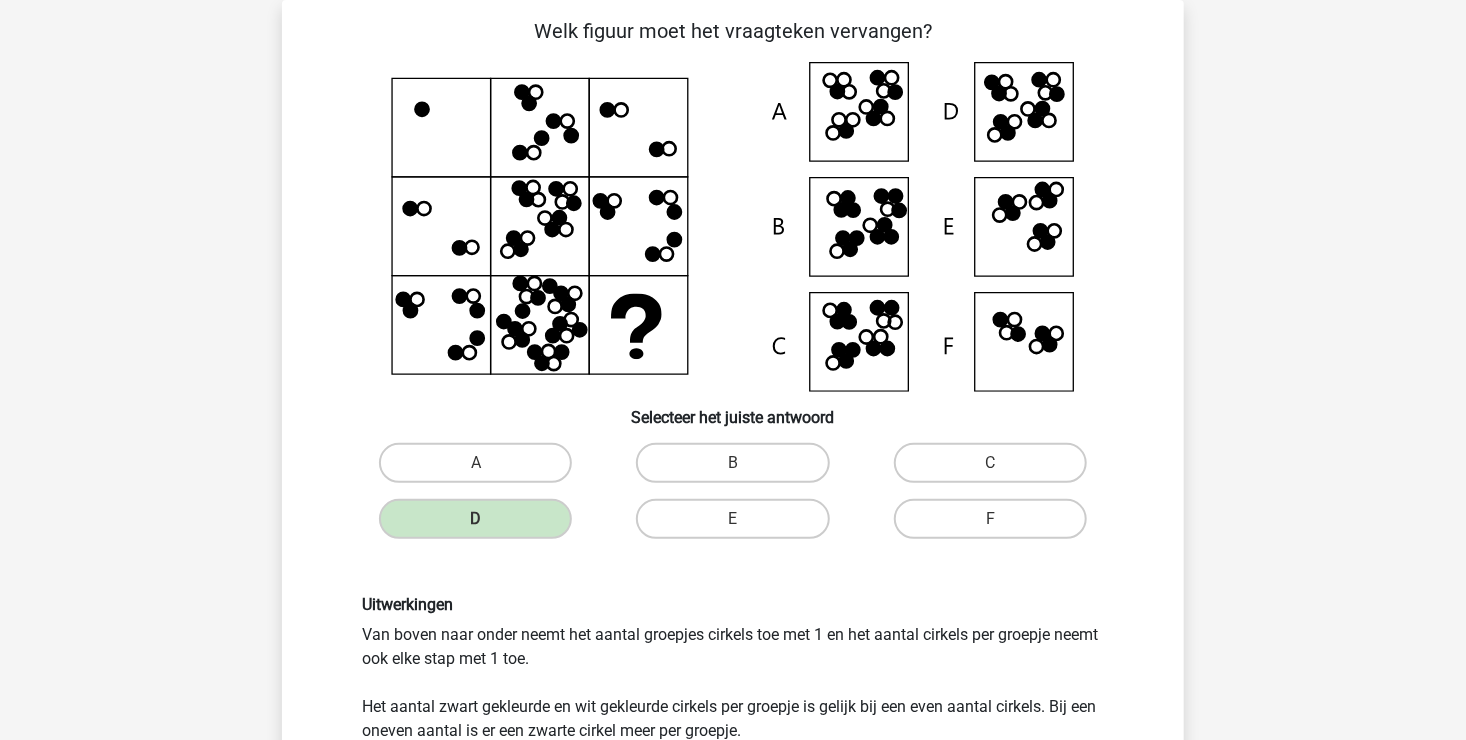scroll, scrollTop: 192, scrollLeft: 0, axis: vertical 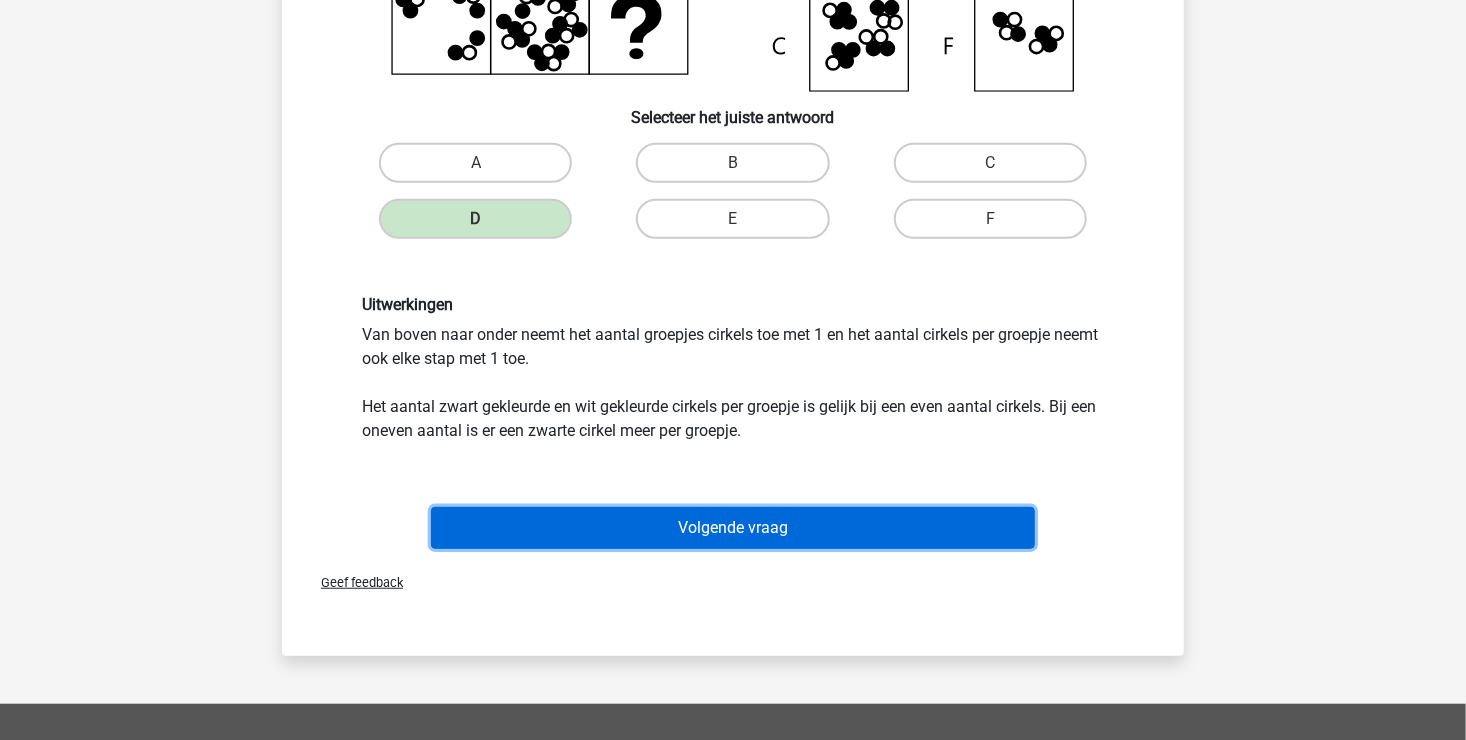 click on "Volgende vraag" at bounding box center [733, 528] 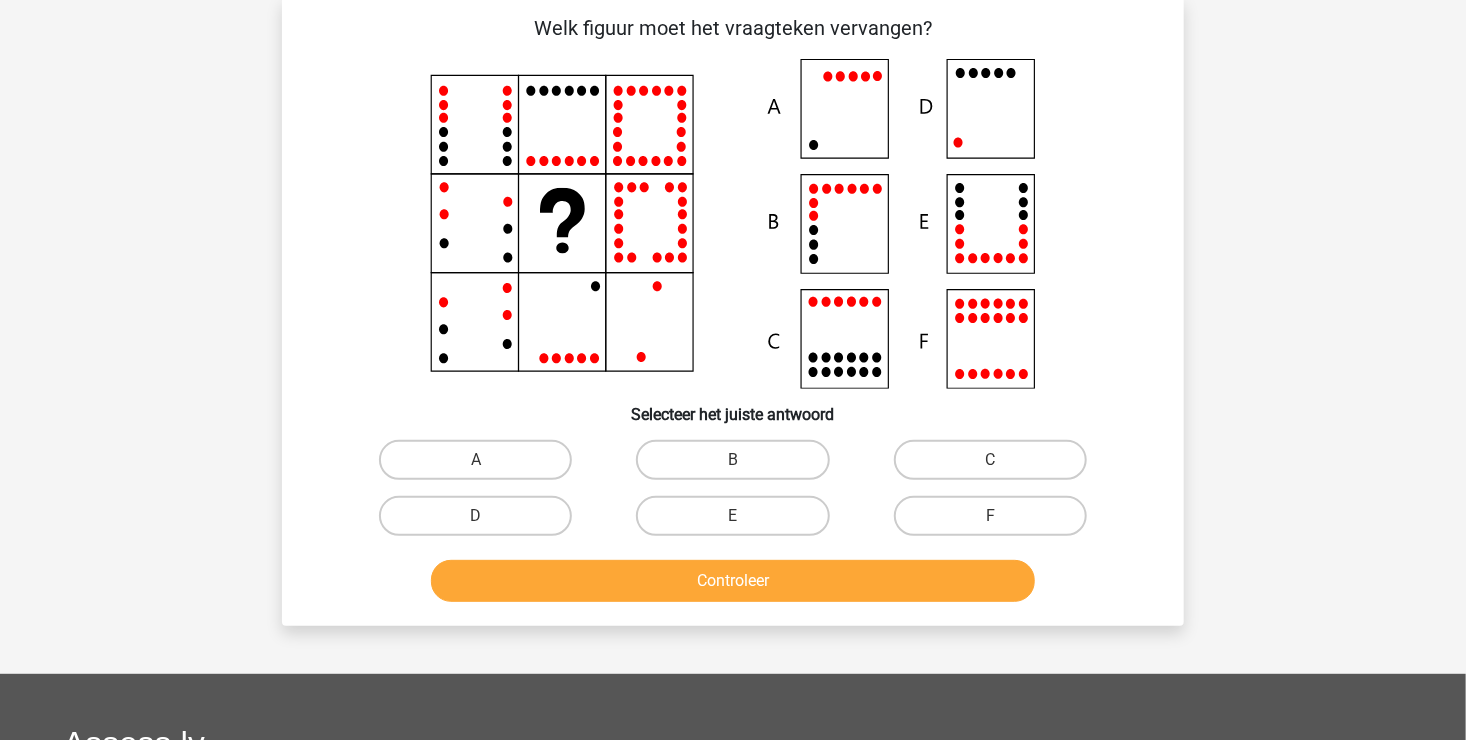 scroll, scrollTop: 92, scrollLeft: 0, axis: vertical 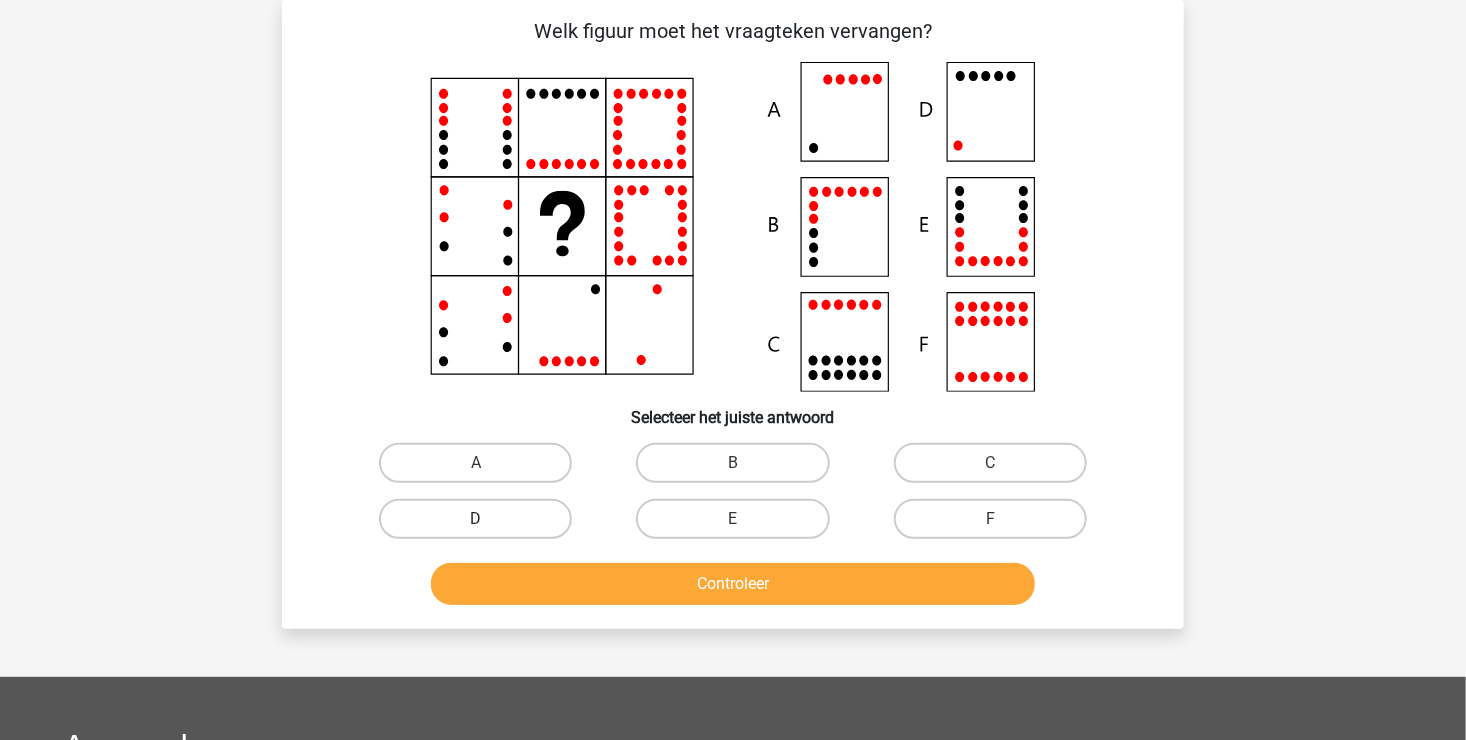 click on "D" at bounding box center [475, 519] 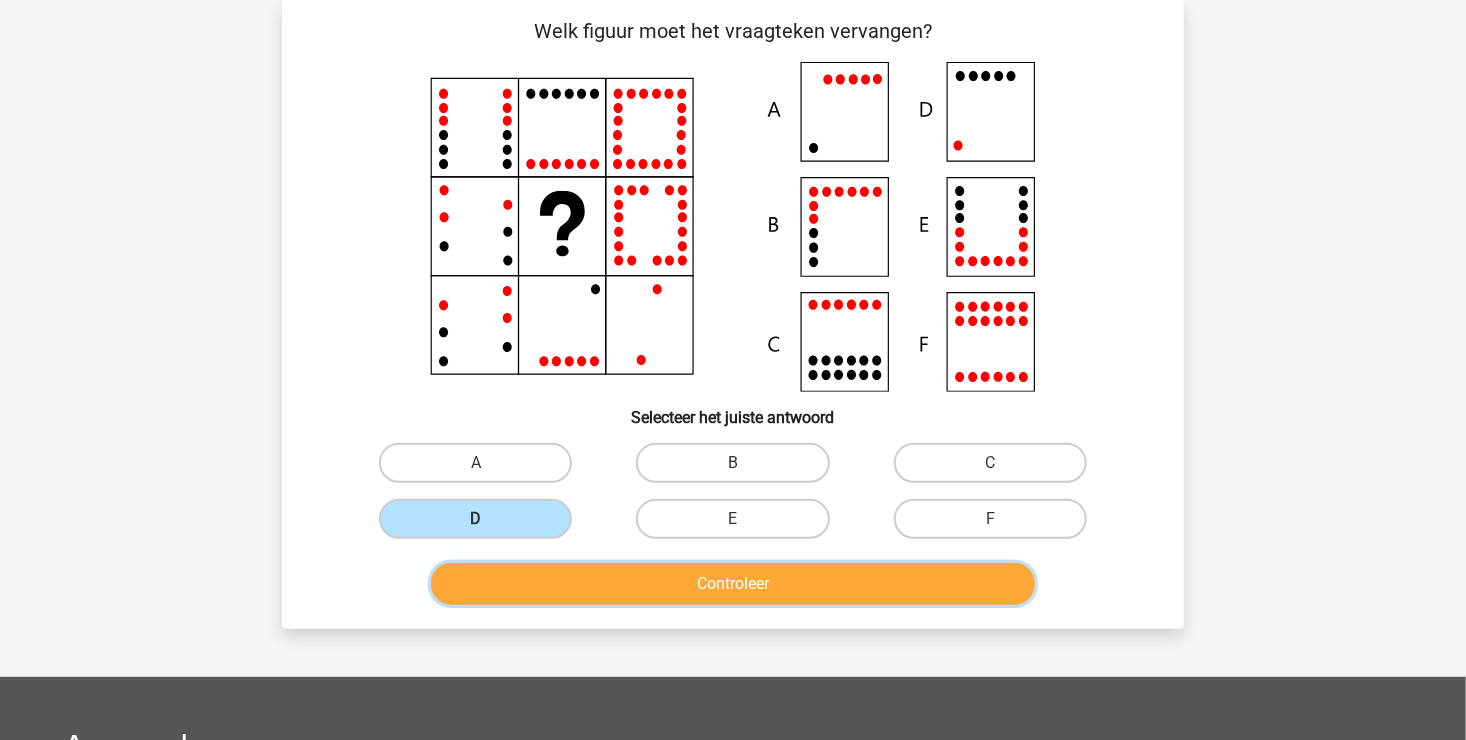 click on "Controleer" at bounding box center (733, 584) 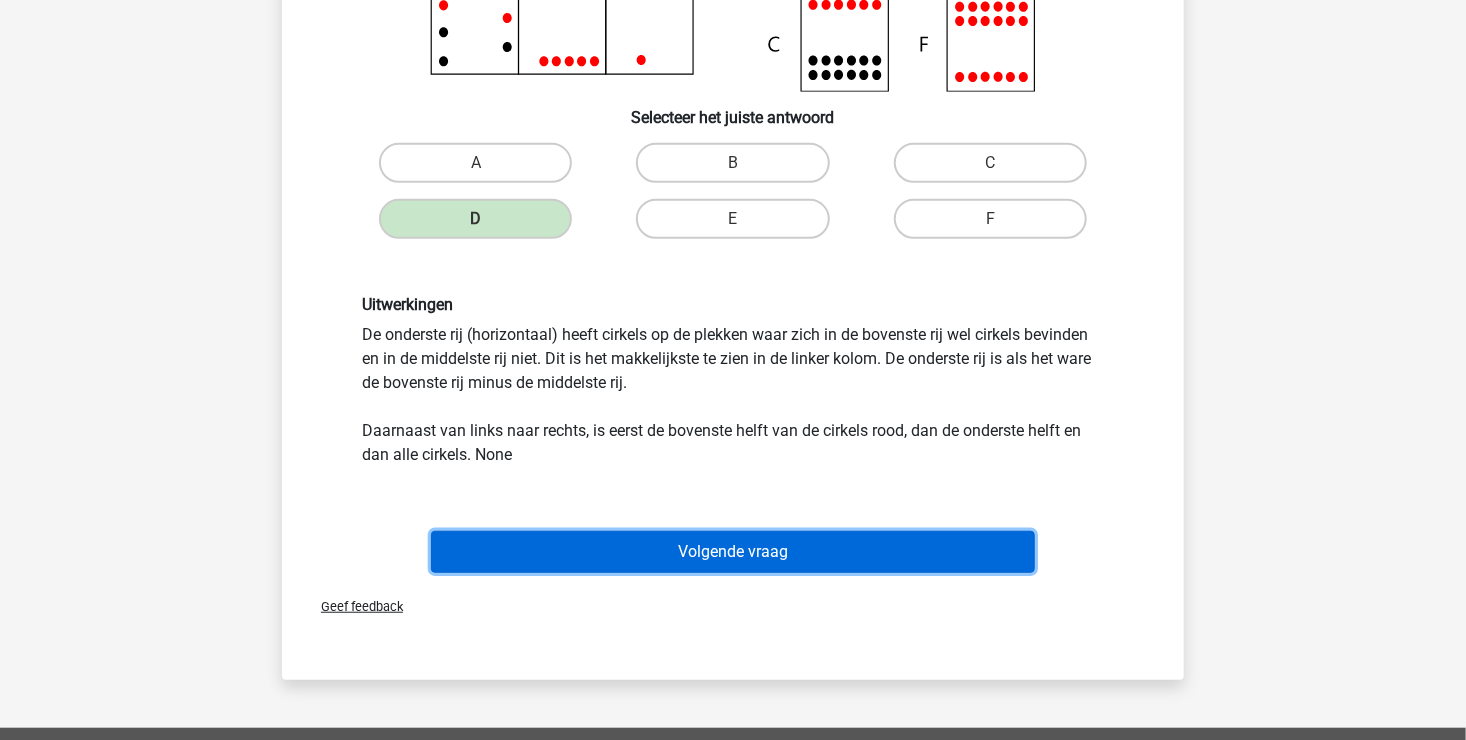 click on "Volgende vraag" at bounding box center (733, 552) 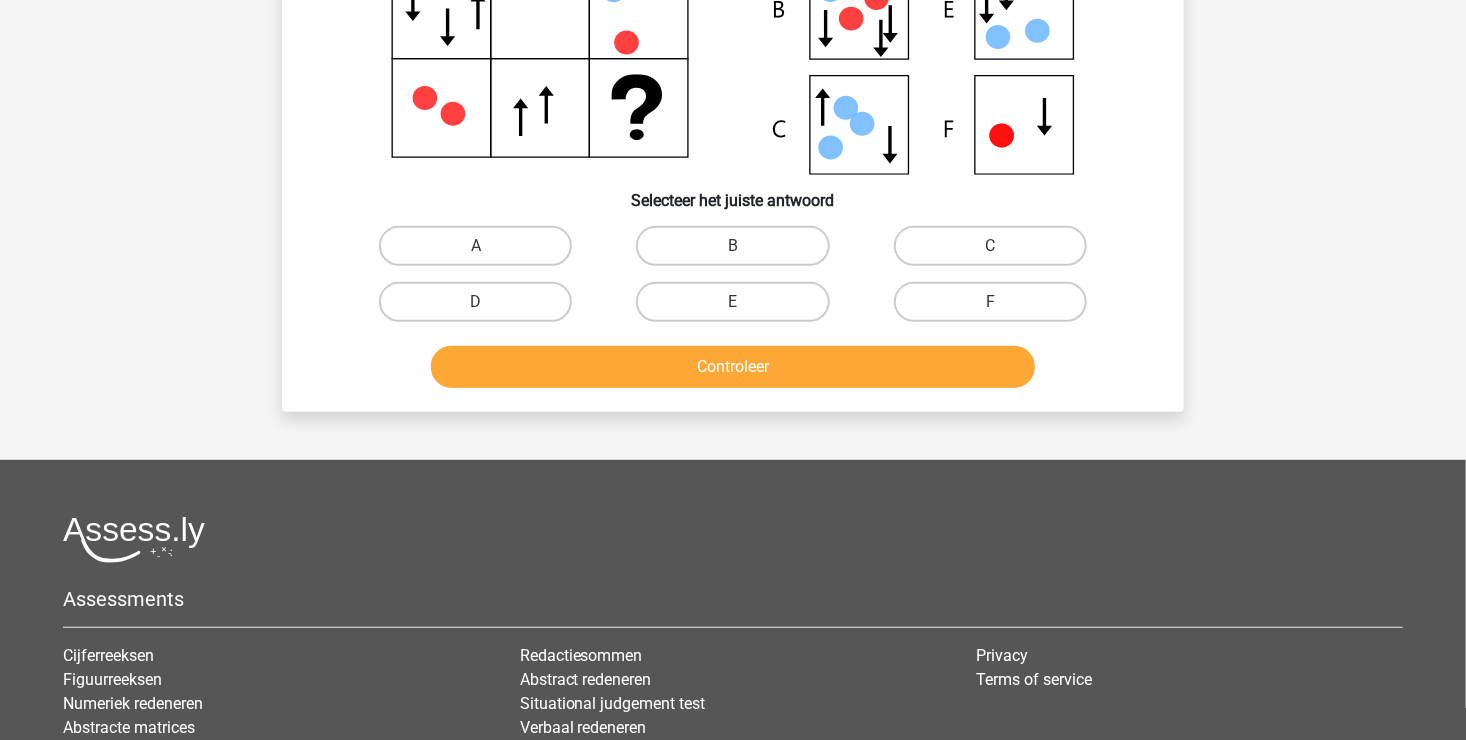scroll, scrollTop: 92, scrollLeft: 0, axis: vertical 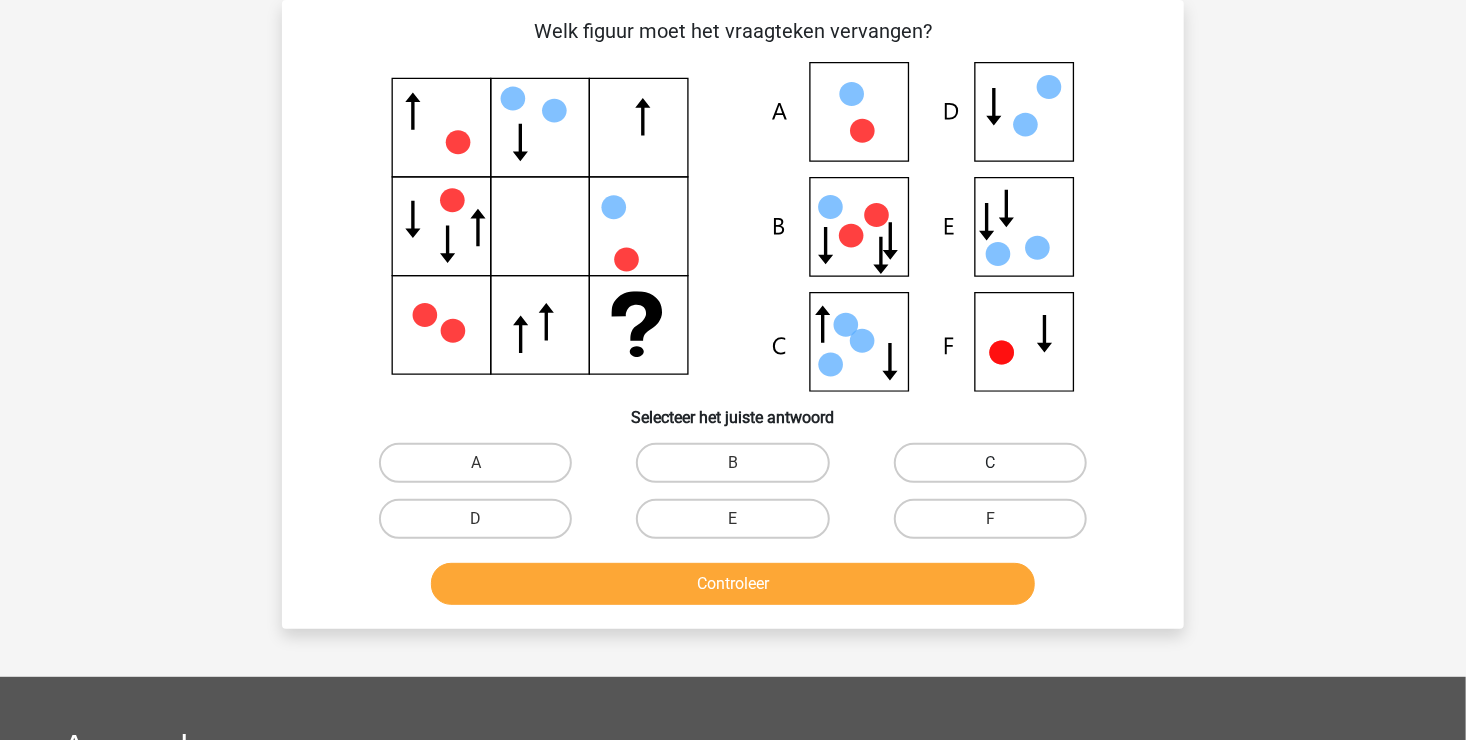 click on "C" at bounding box center [990, 463] 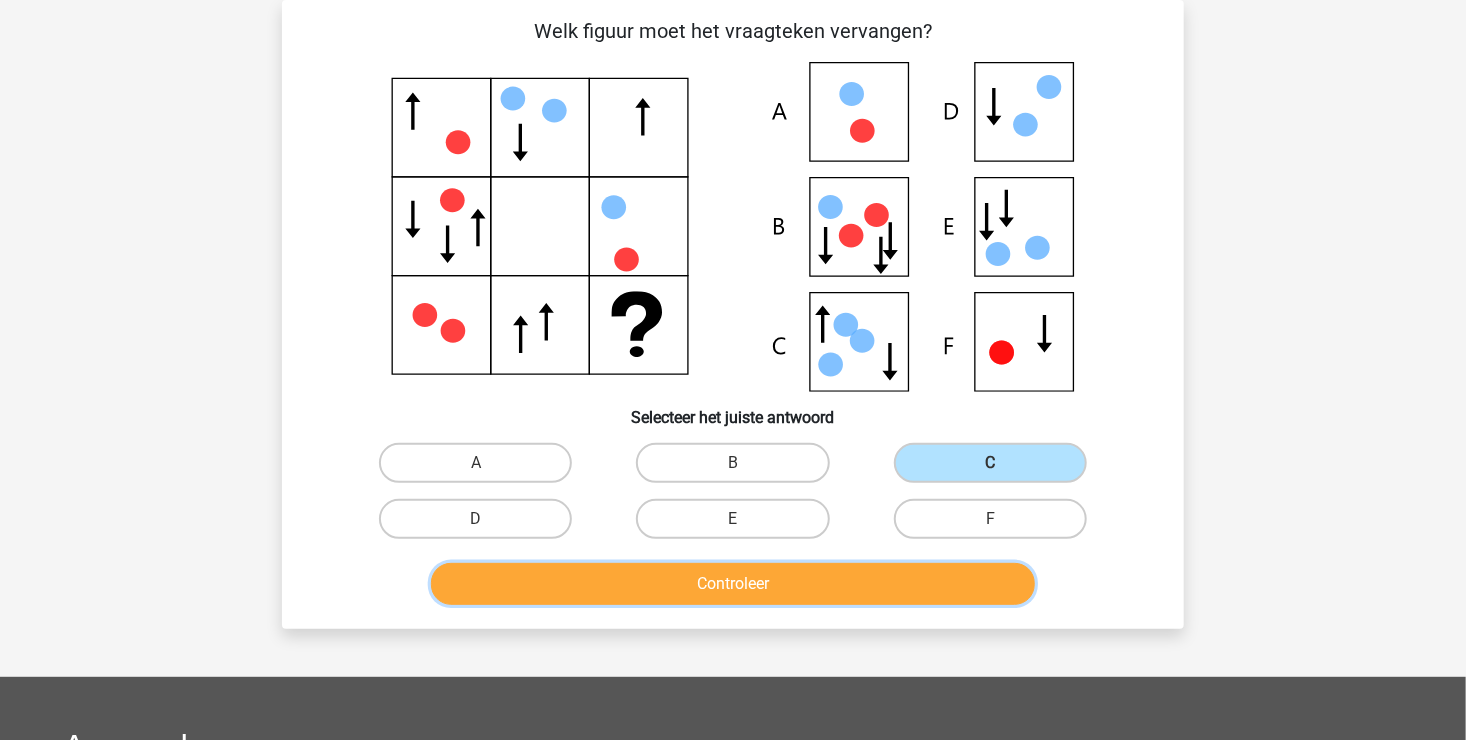 click on "Controleer" at bounding box center (733, 584) 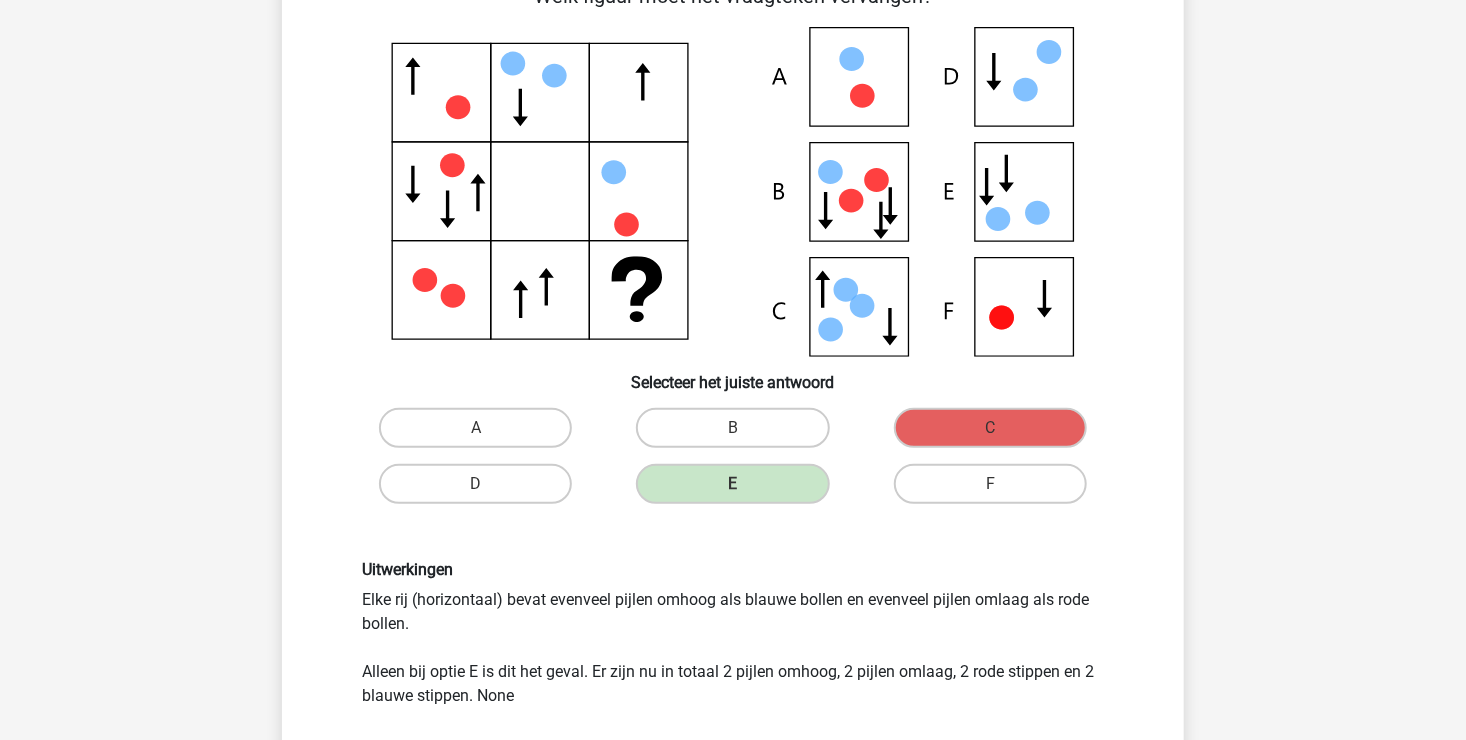 scroll, scrollTop: 92, scrollLeft: 0, axis: vertical 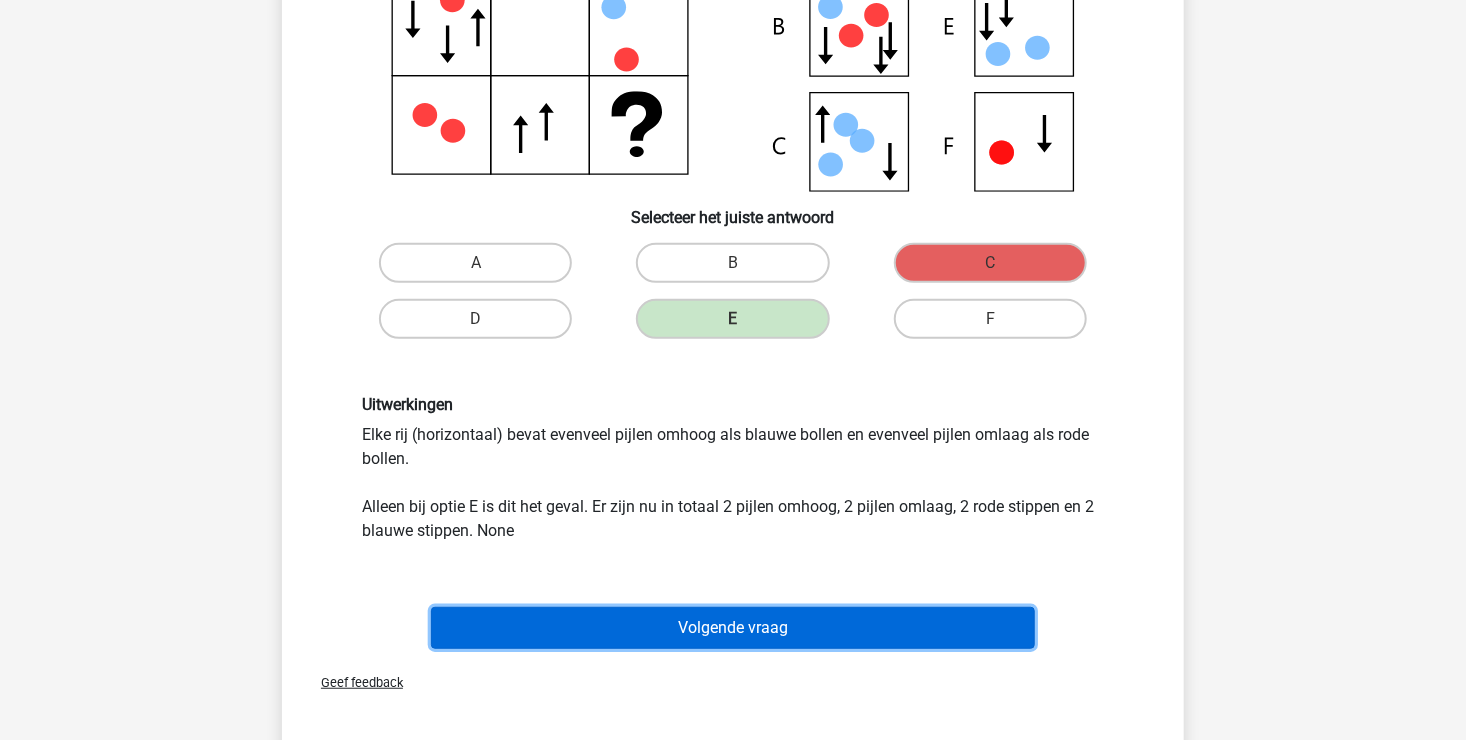 click on "Volgende vraag" at bounding box center (733, 628) 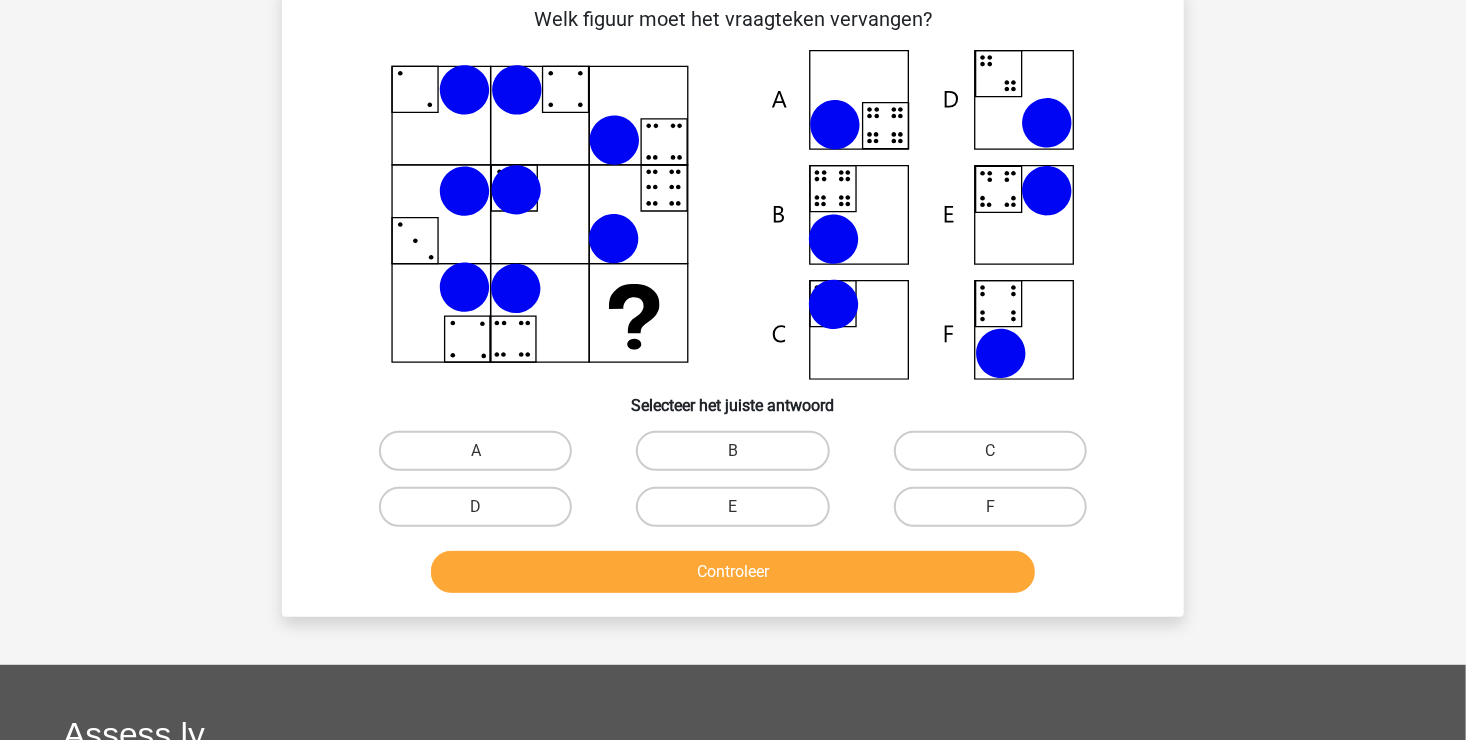 scroll, scrollTop: 92, scrollLeft: 0, axis: vertical 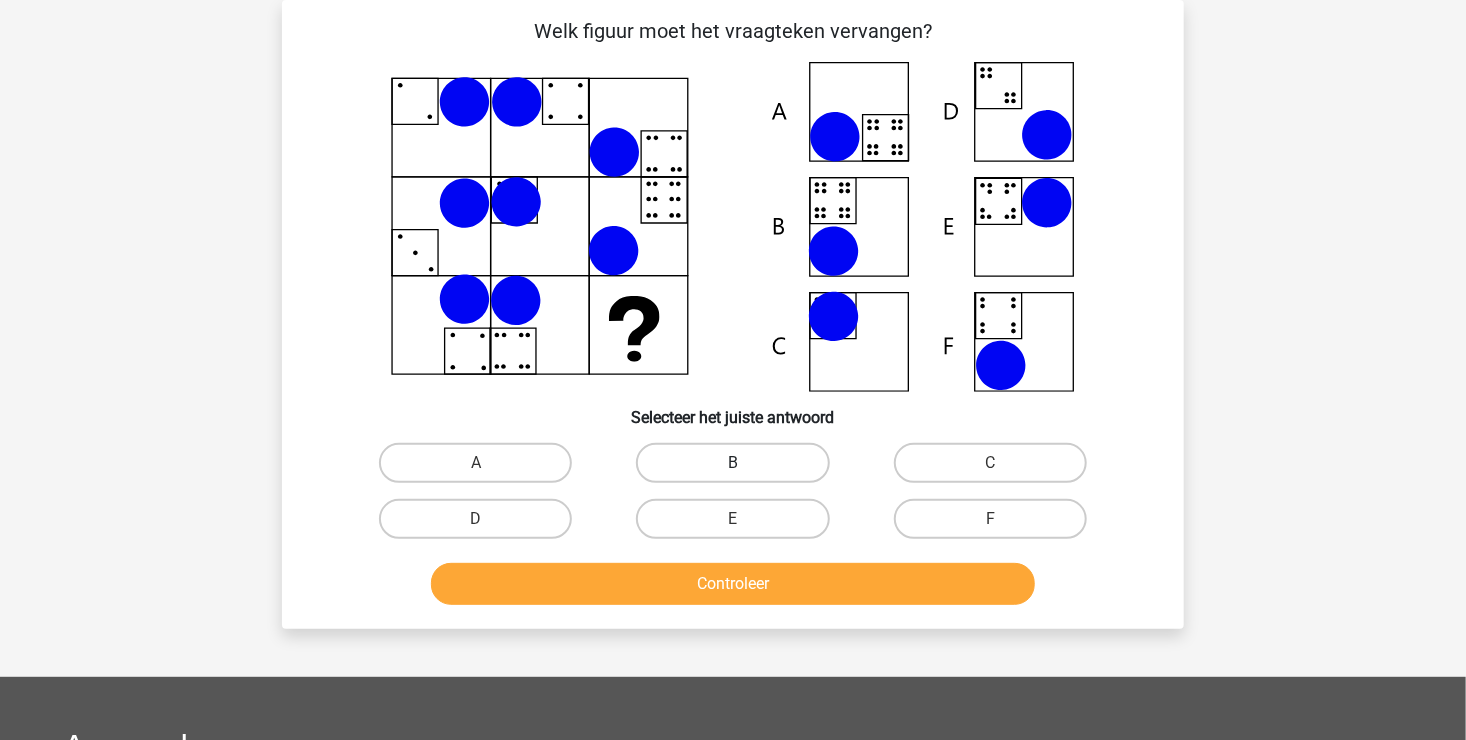 click on "B" at bounding box center [732, 463] 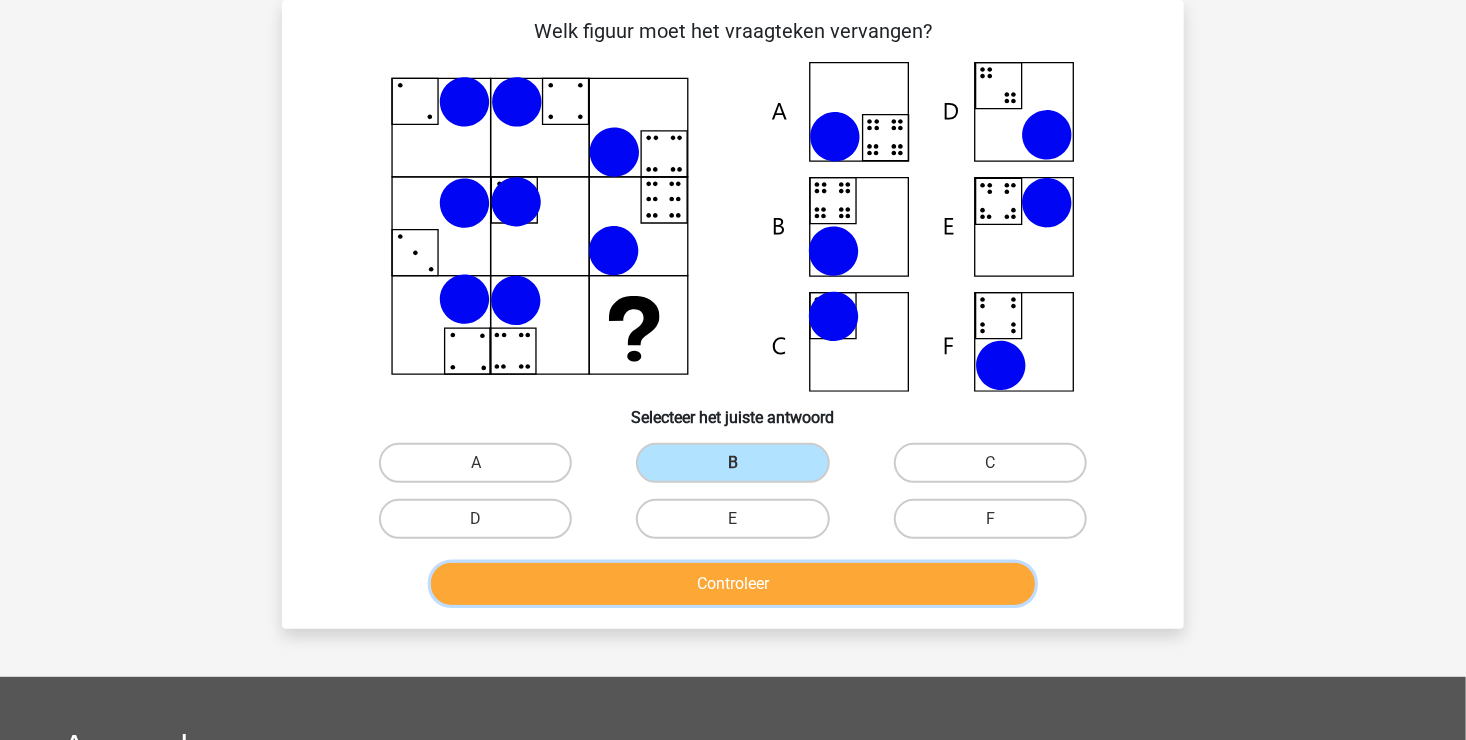 click on "Controleer" at bounding box center [733, 584] 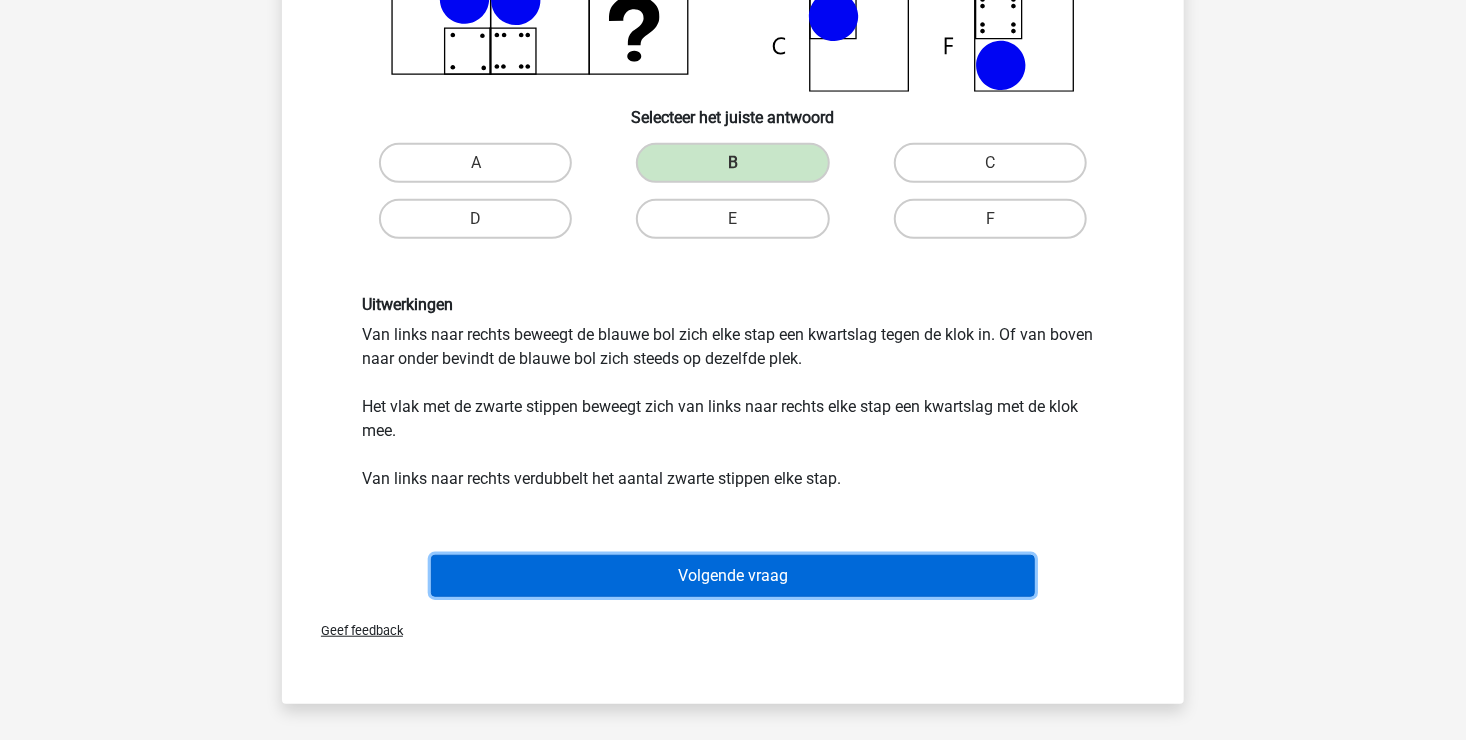 click on "Volgende vraag" at bounding box center [733, 576] 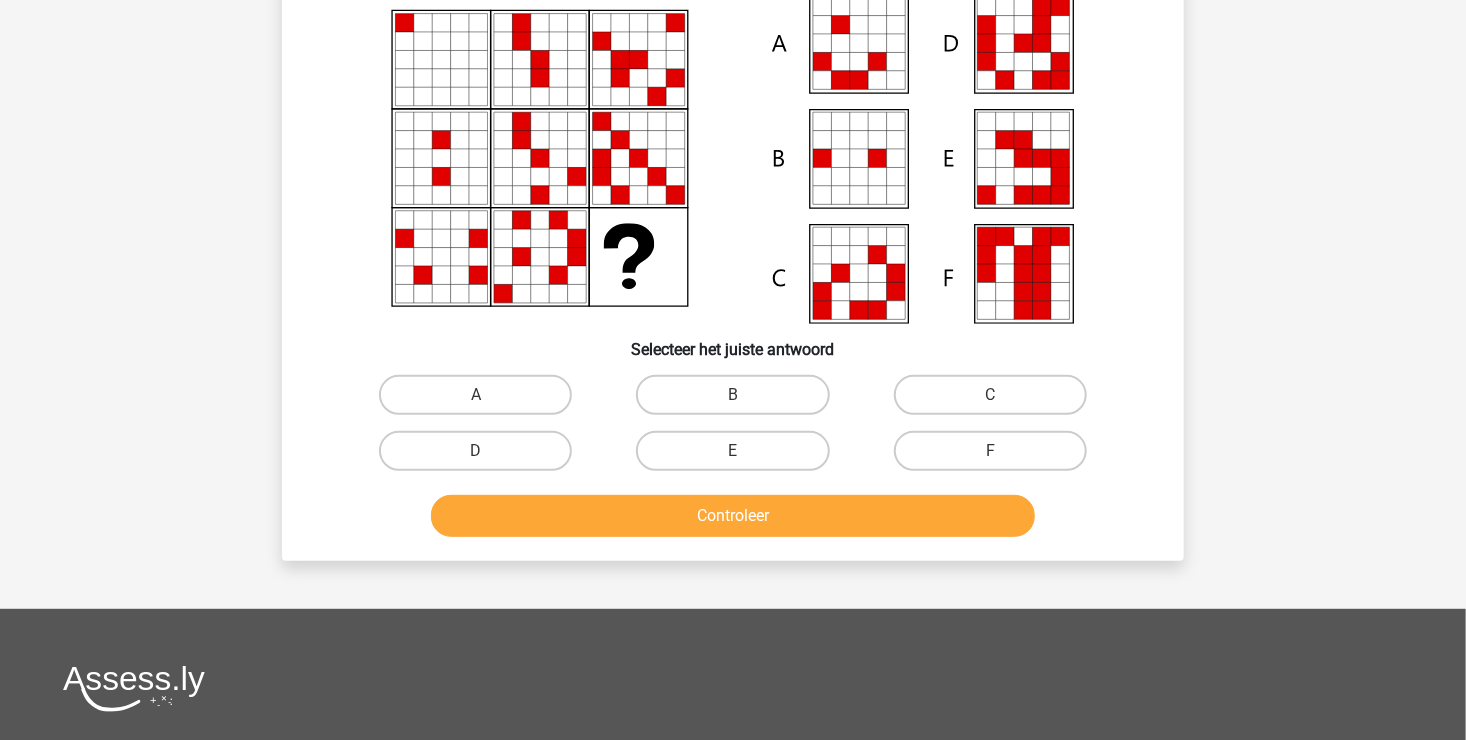 scroll, scrollTop: 92, scrollLeft: 0, axis: vertical 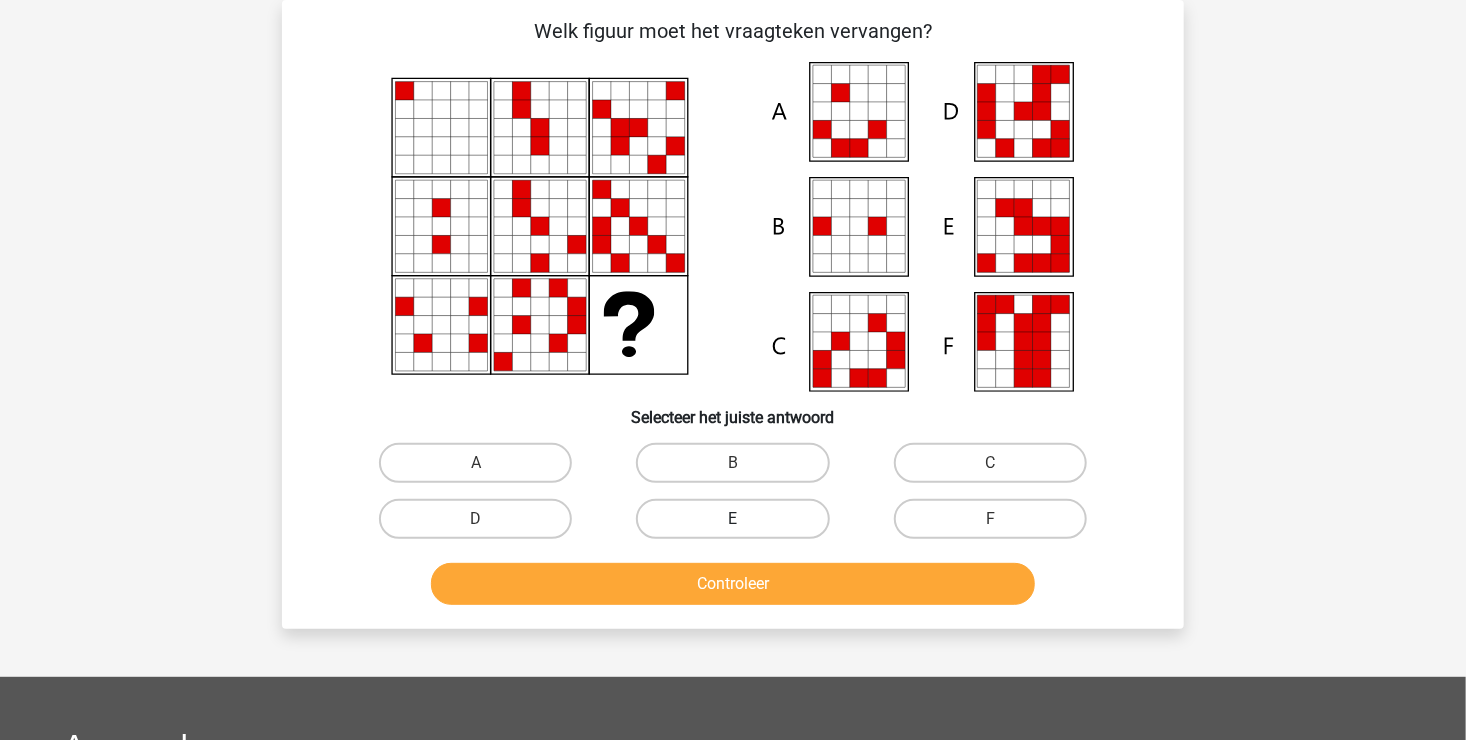 click on "E" at bounding box center (732, 519) 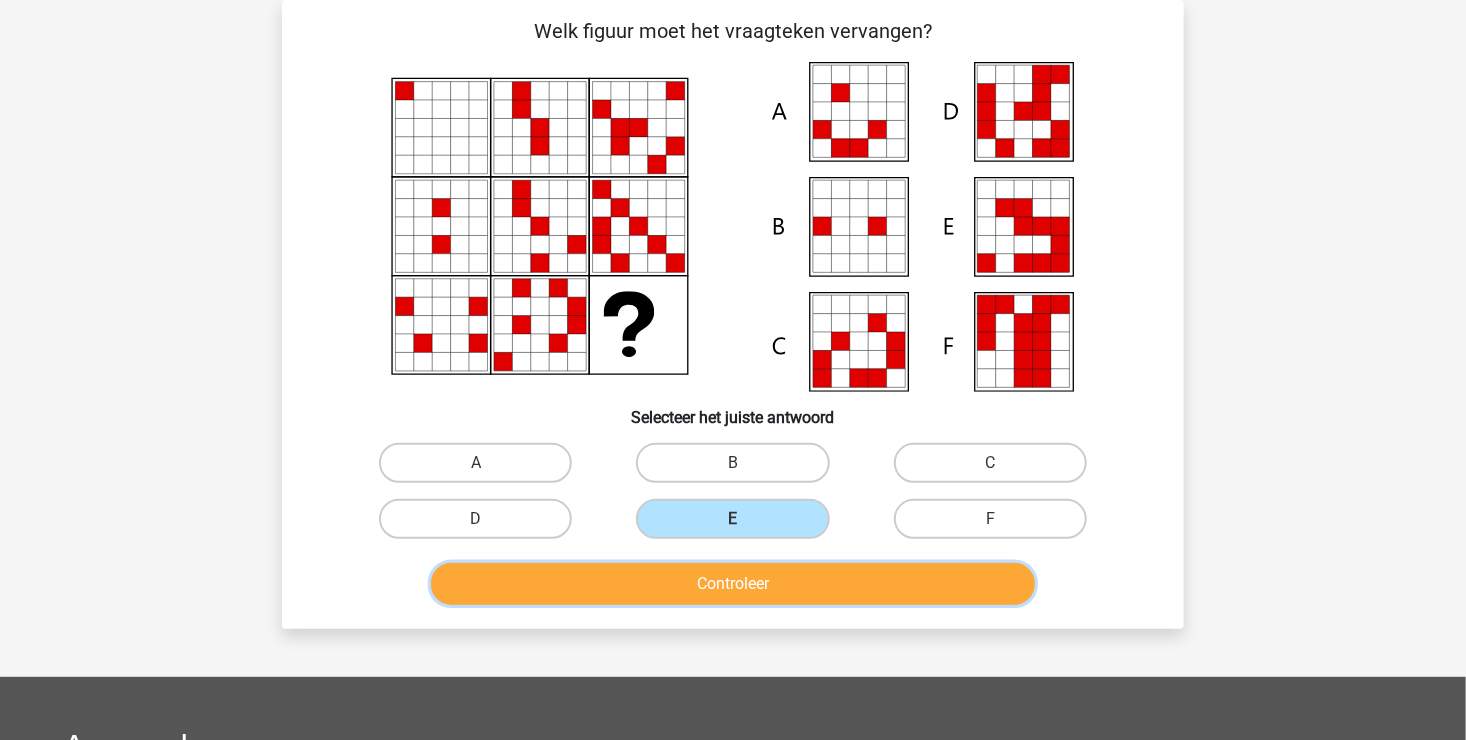click on "Controleer" at bounding box center (733, 584) 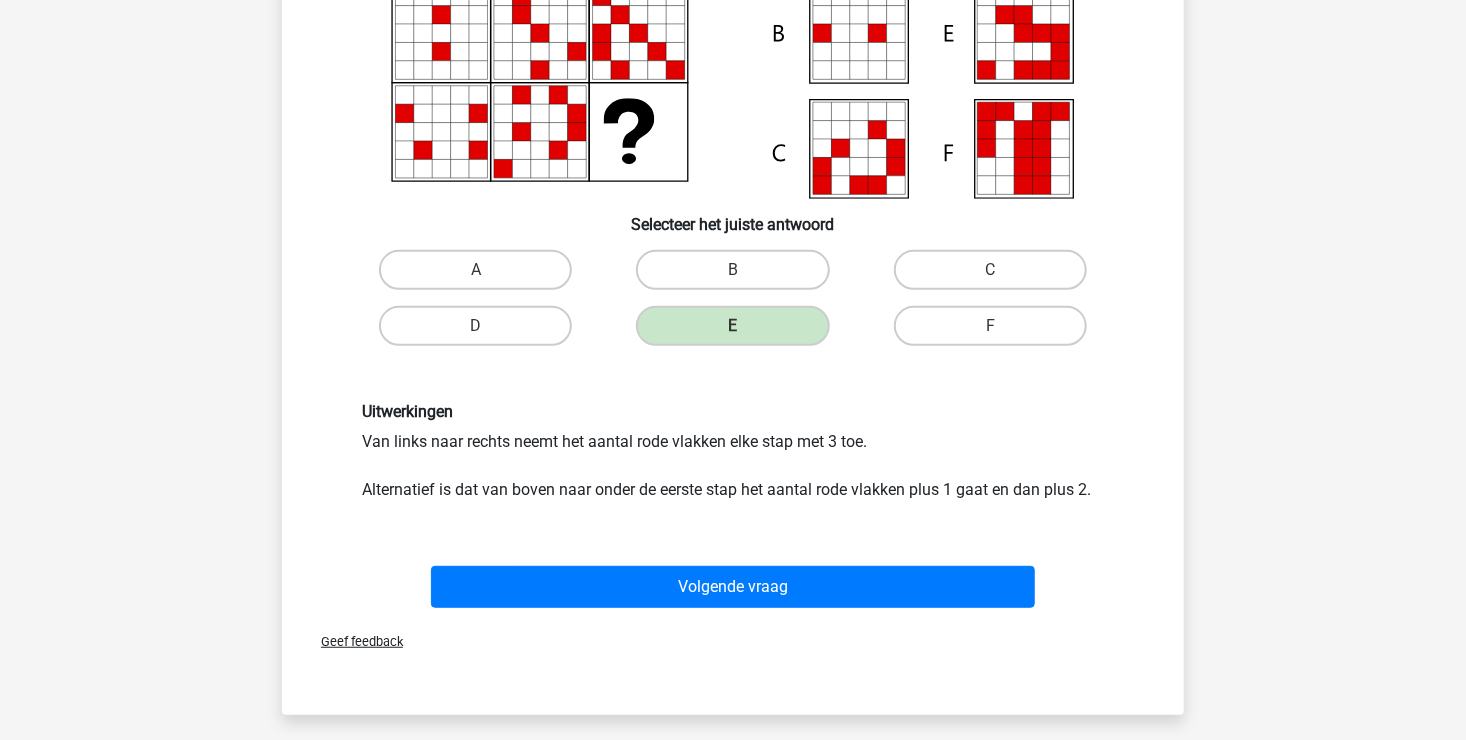 scroll, scrollTop: 292, scrollLeft: 0, axis: vertical 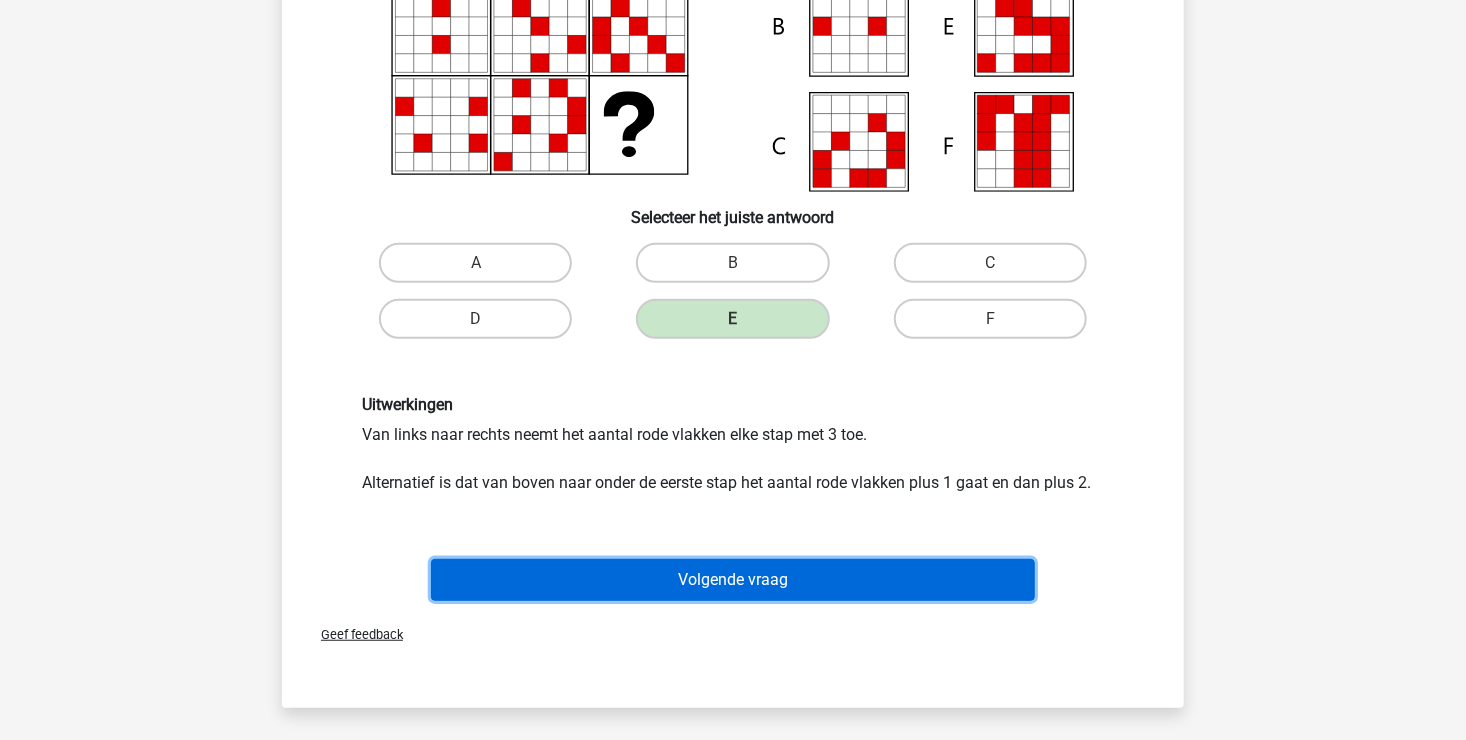 click on "Volgende vraag" at bounding box center [733, 580] 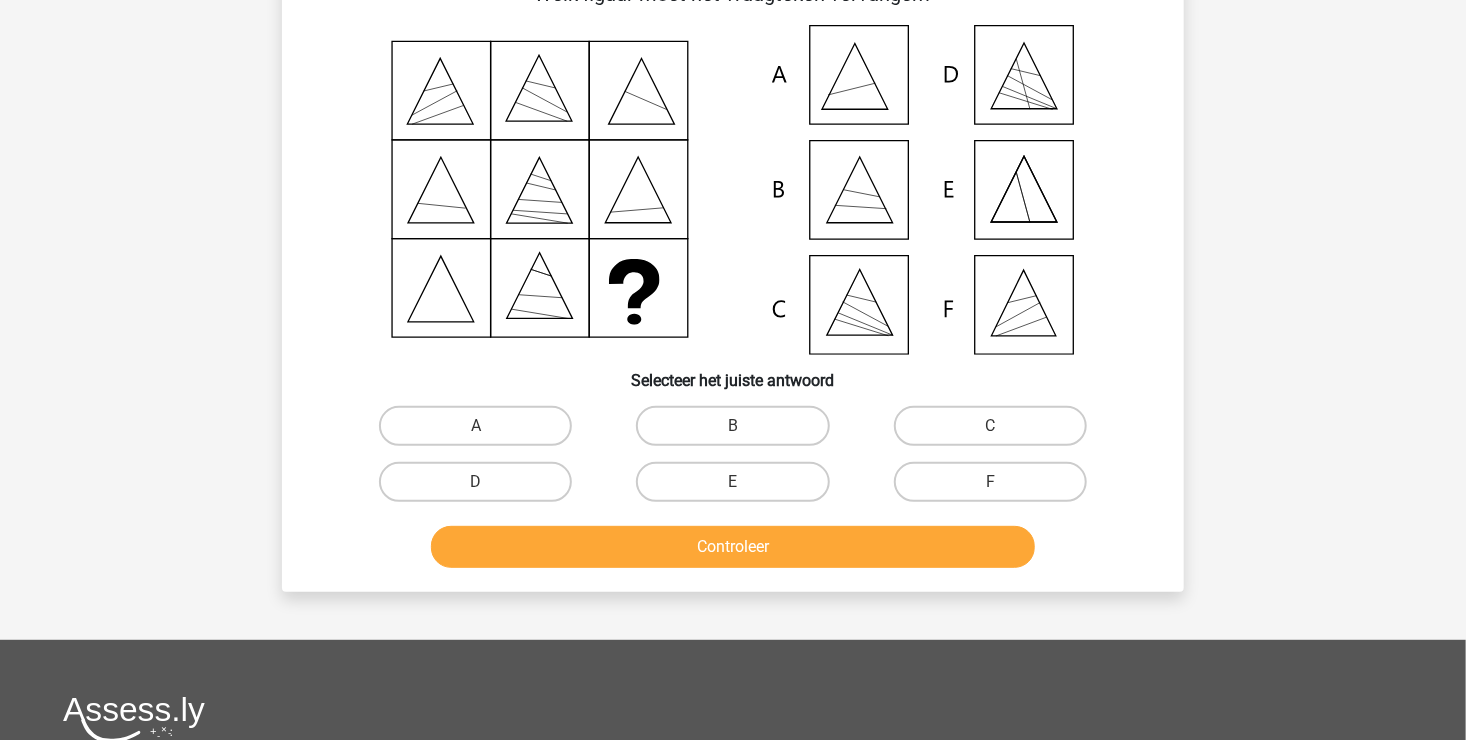 scroll, scrollTop: 92, scrollLeft: 0, axis: vertical 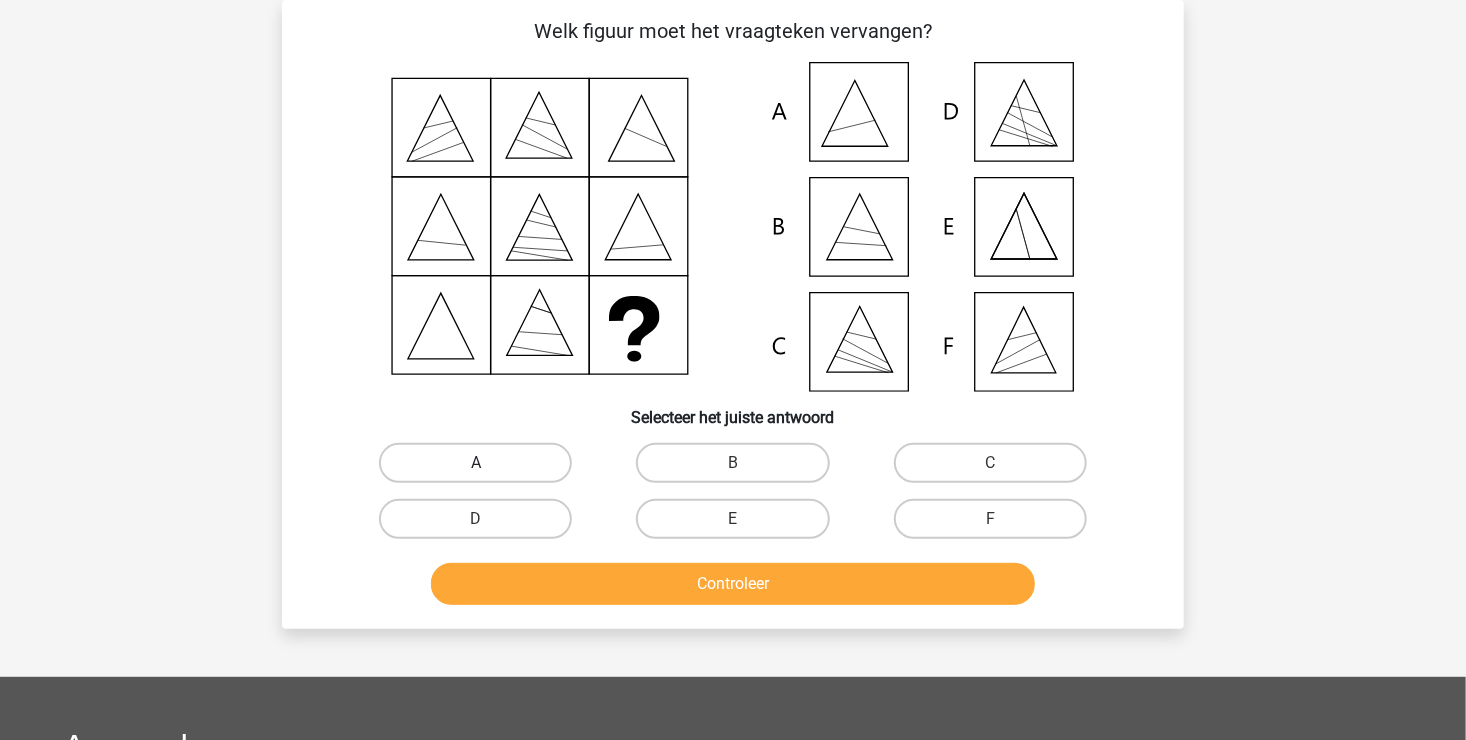 click on "A" at bounding box center (475, 463) 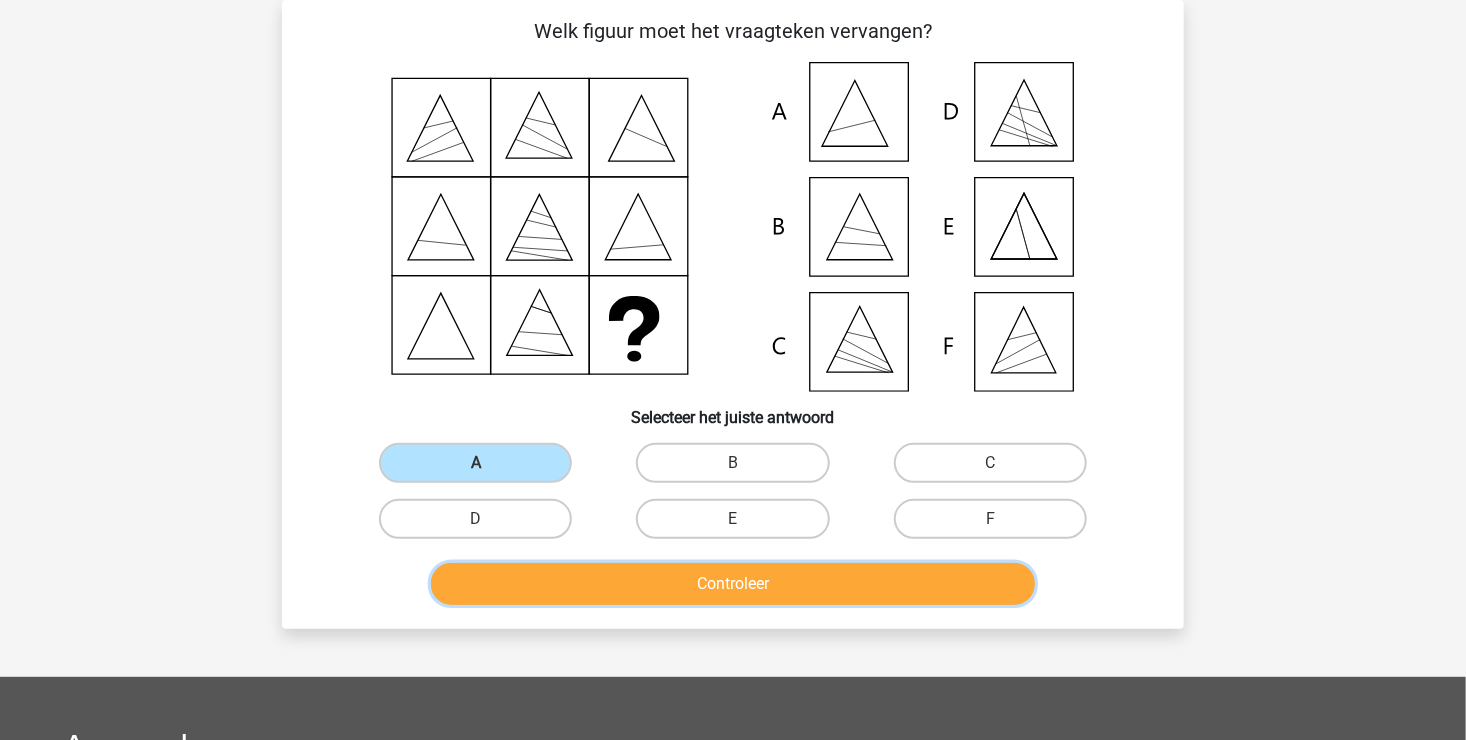 click on "Controleer" at bounding box center (733, 584) 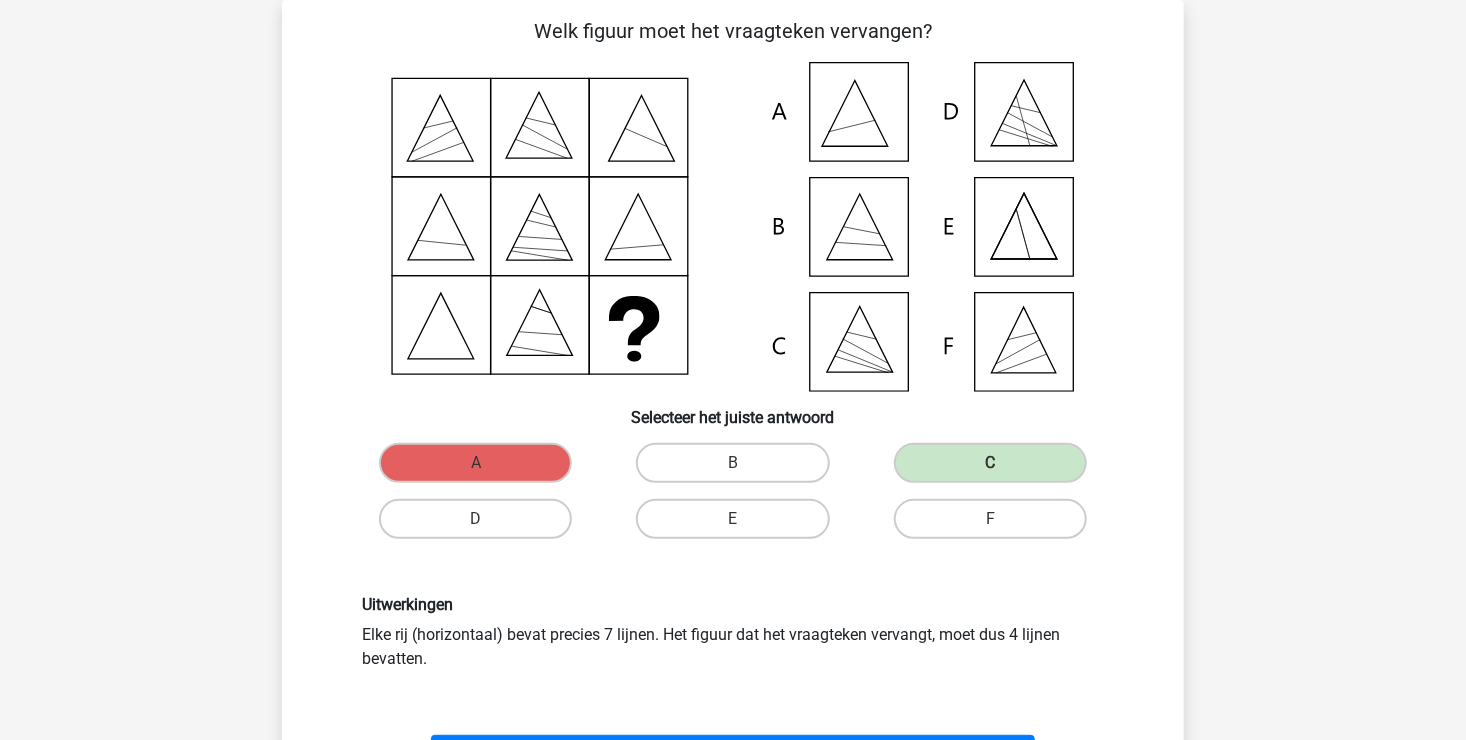 scroll, scrollTop: 292, scrollLeft: 0, axis: vertical 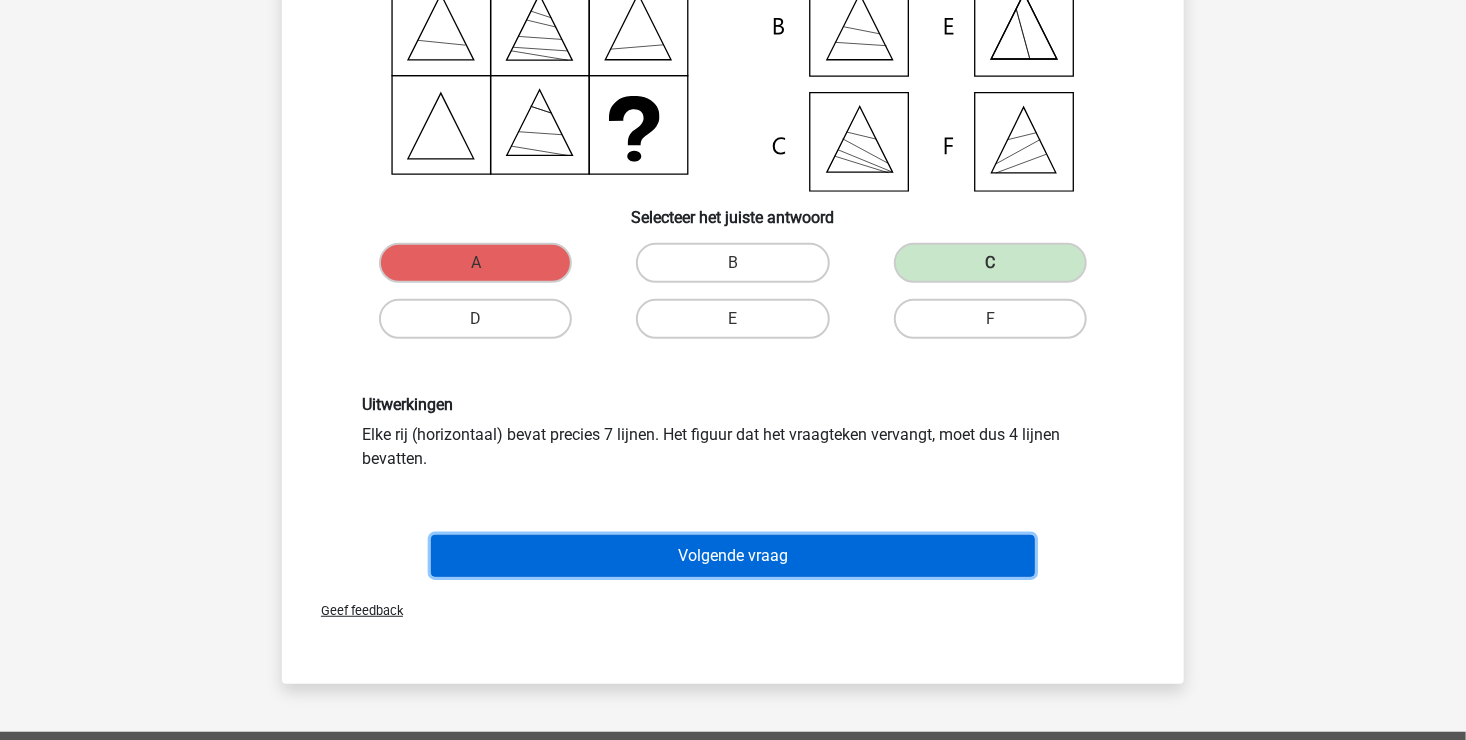 click on "Volgende vraag" at bounding box center [733, 556] 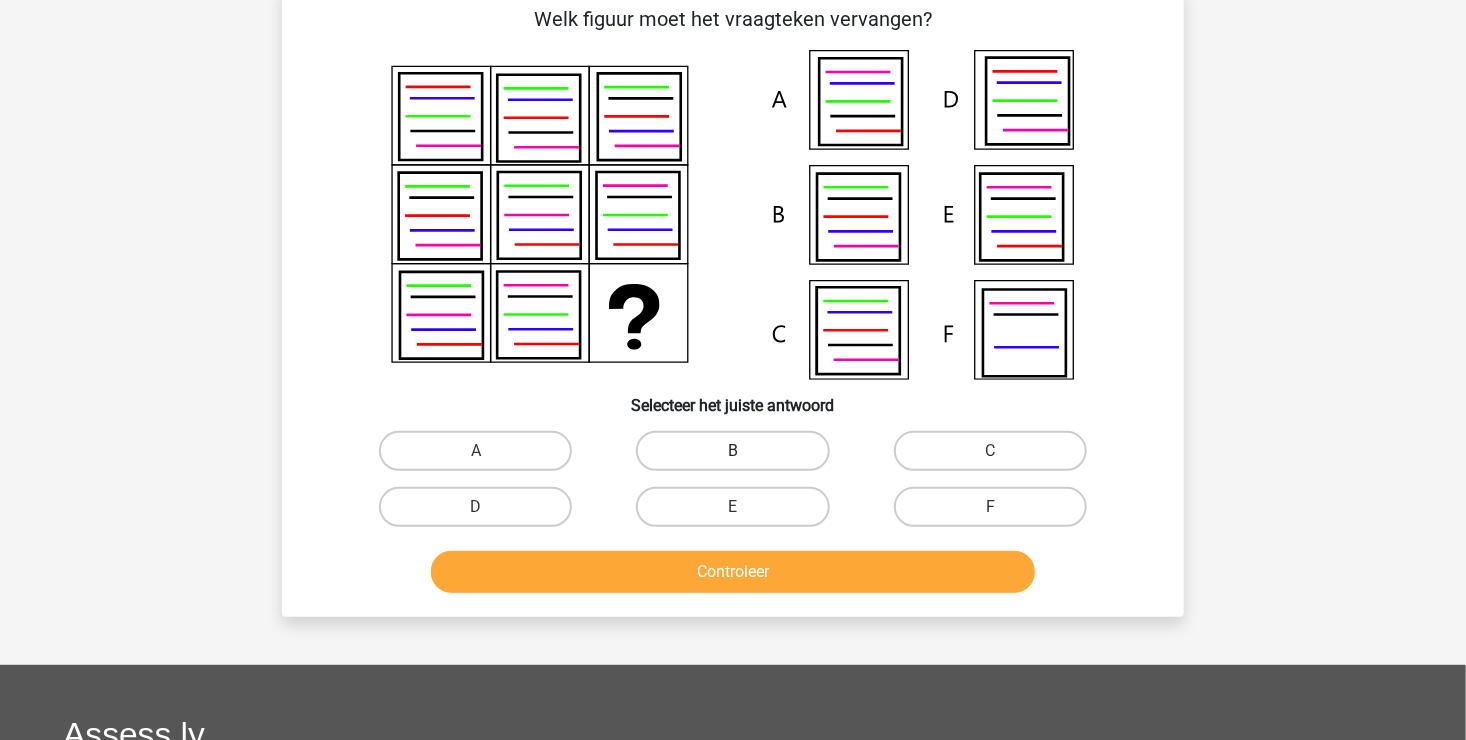 scroll, scrollTop: 92, scrollLeft: 0, axis: vertical 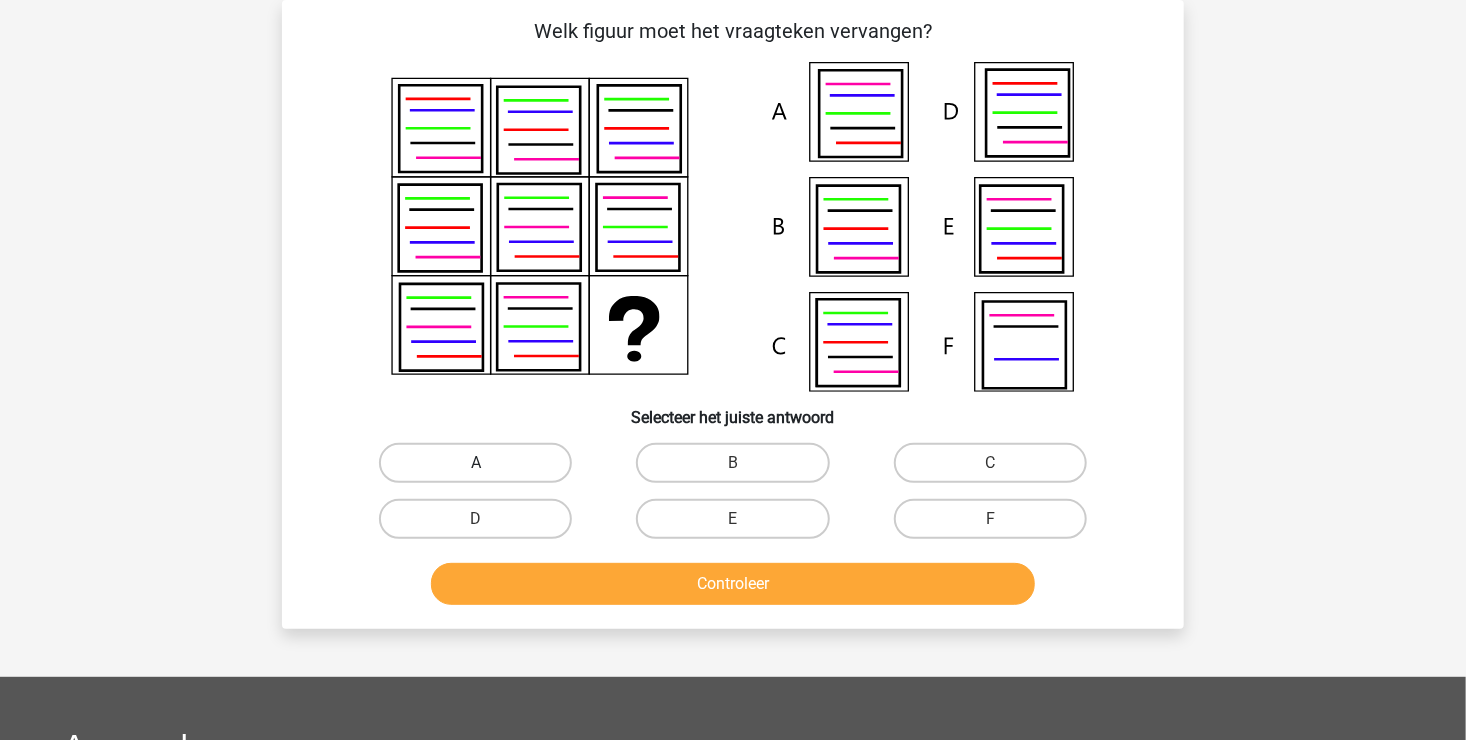 click on "A" at bounding box center (475, 463) 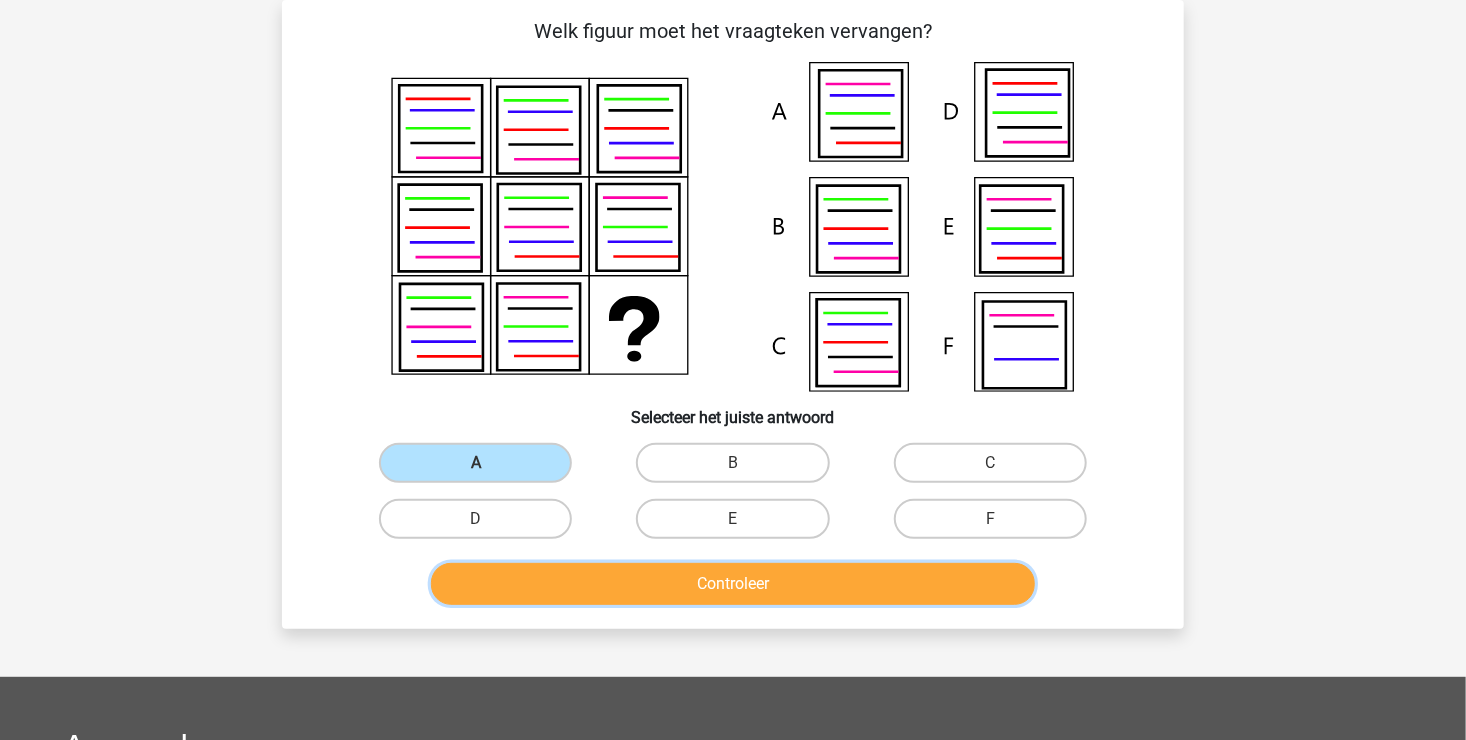 click on "Controleer" at bounding box center (733, 584) 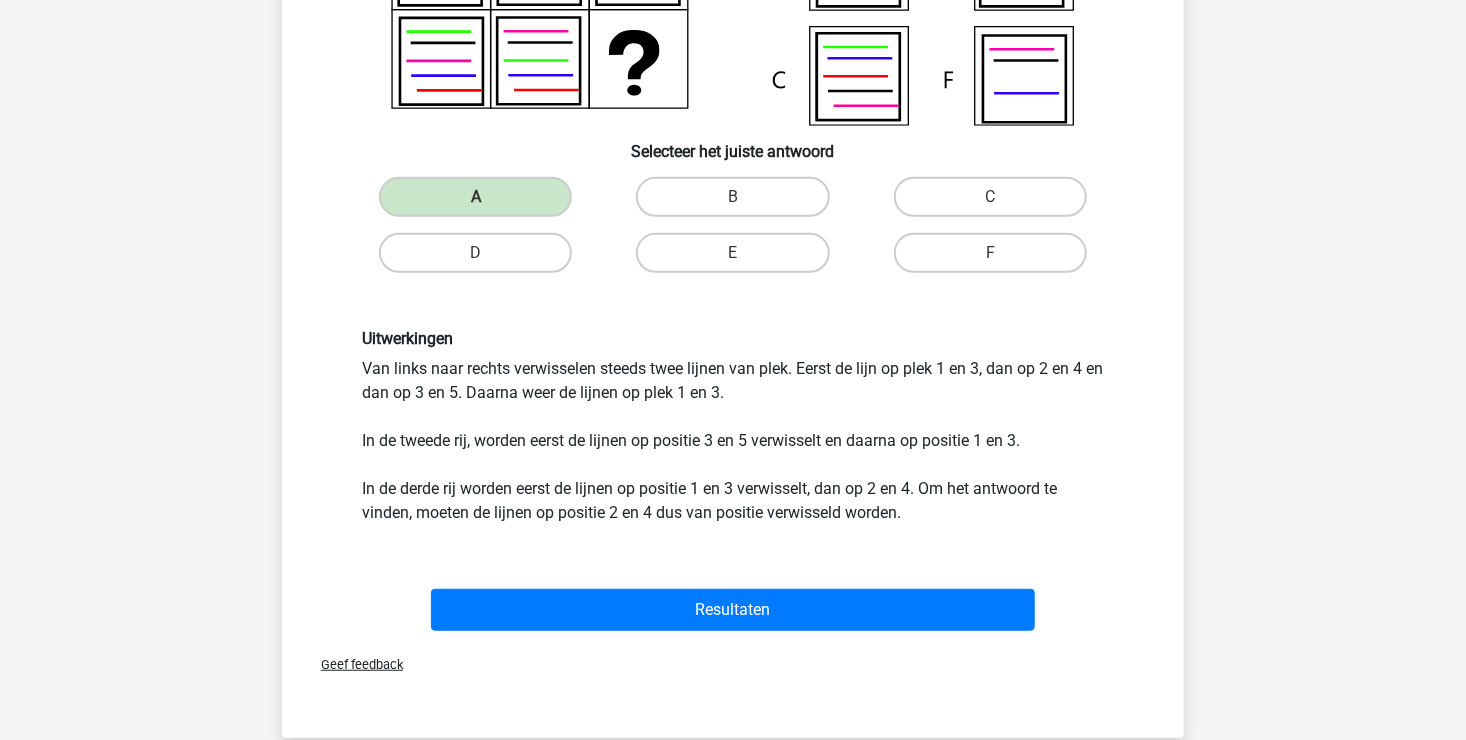 scroll, scrollTop: 492, scrollLeft: 0, axis: vertical 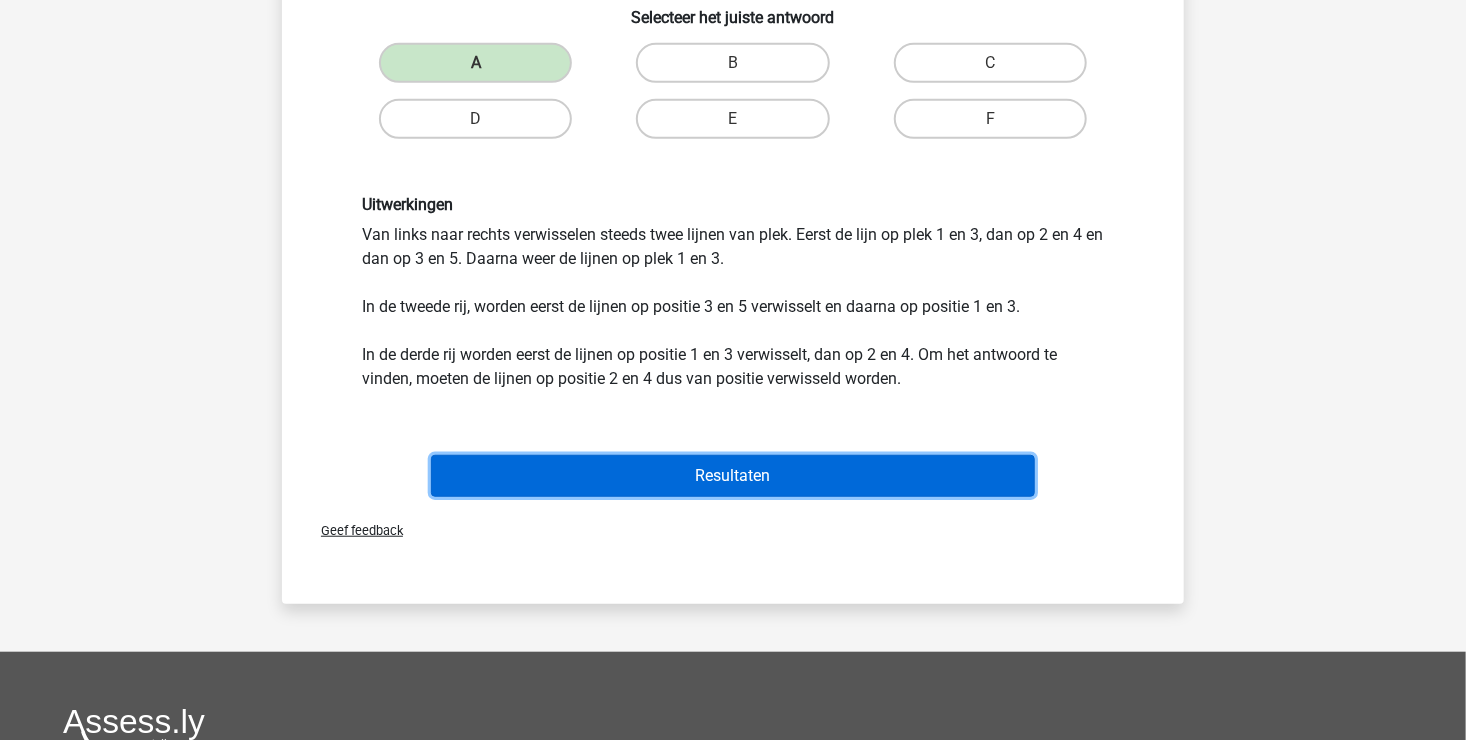 click on "Resultaten" at bounding box center [733, 476] 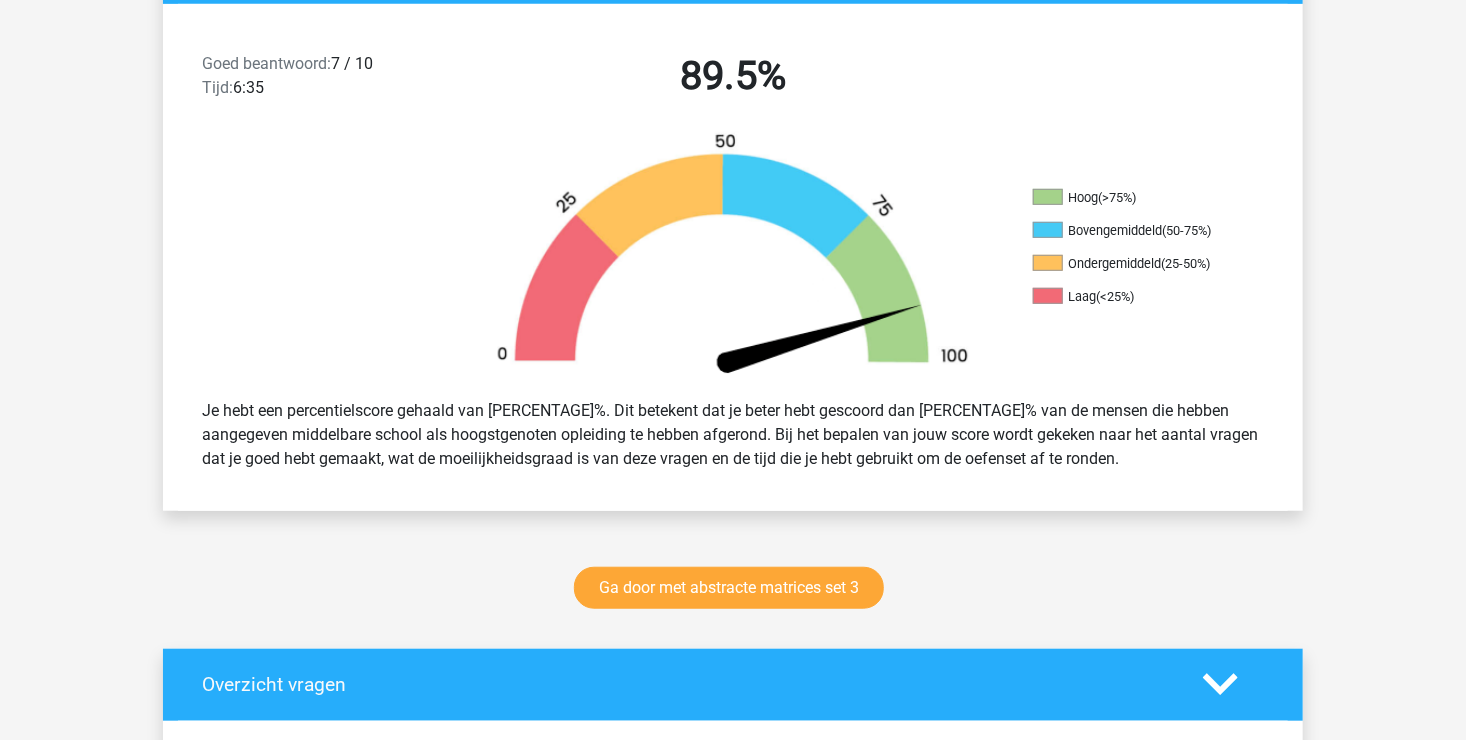 scroll, scrollTop: 500, scrollLeft: 0, axis: vertical 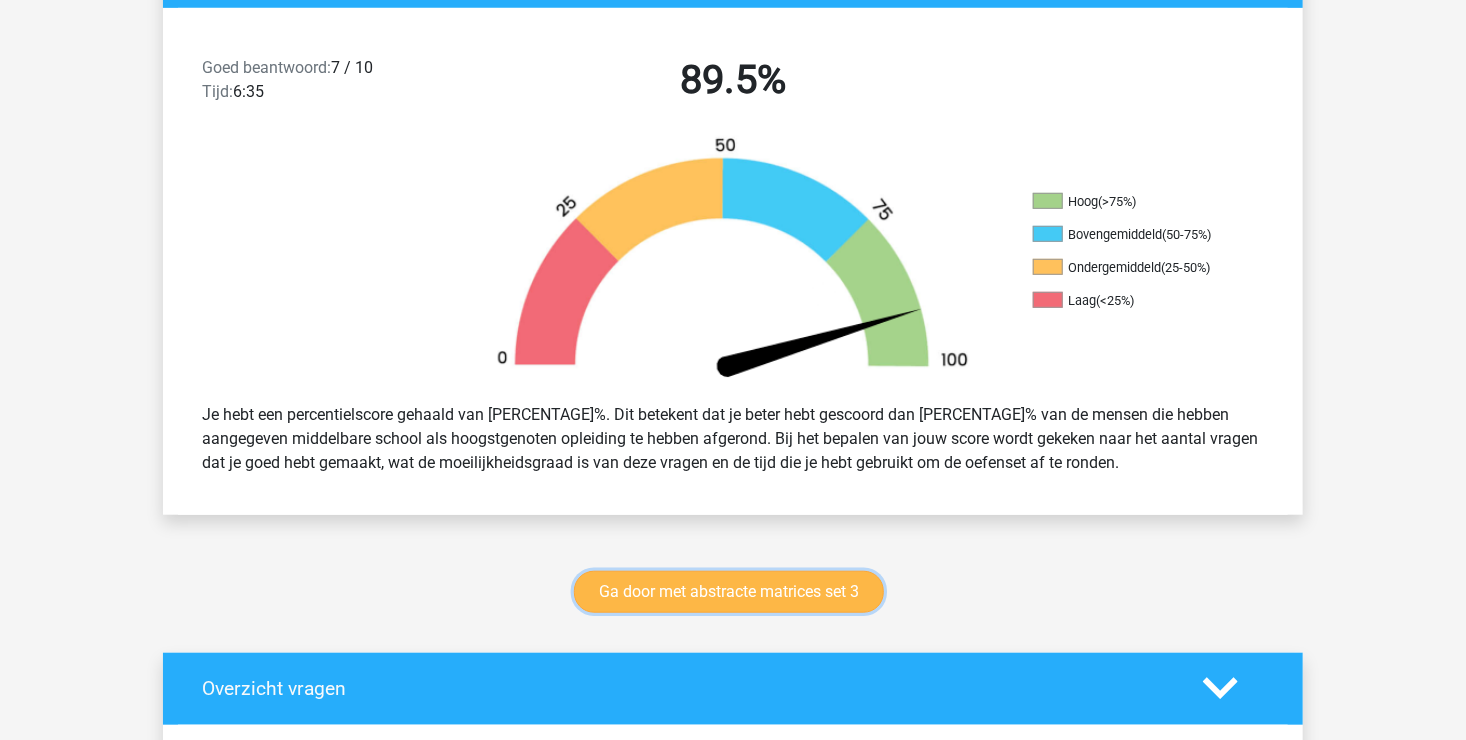click on "Ga door met abstracte matrices set 3" at bounding box center [729, 592] 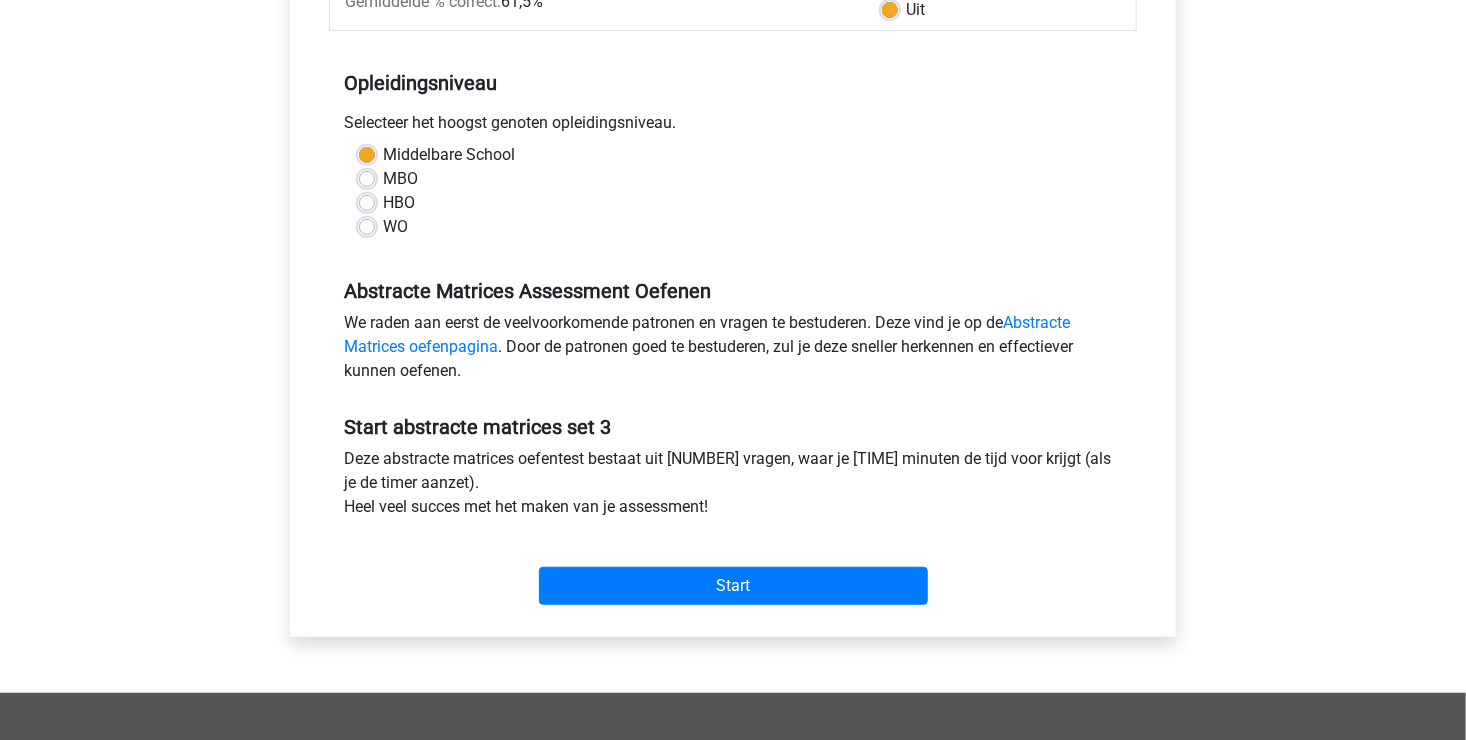scroll, scrollTop: 400, scrollLeft: 0, axis: vertical 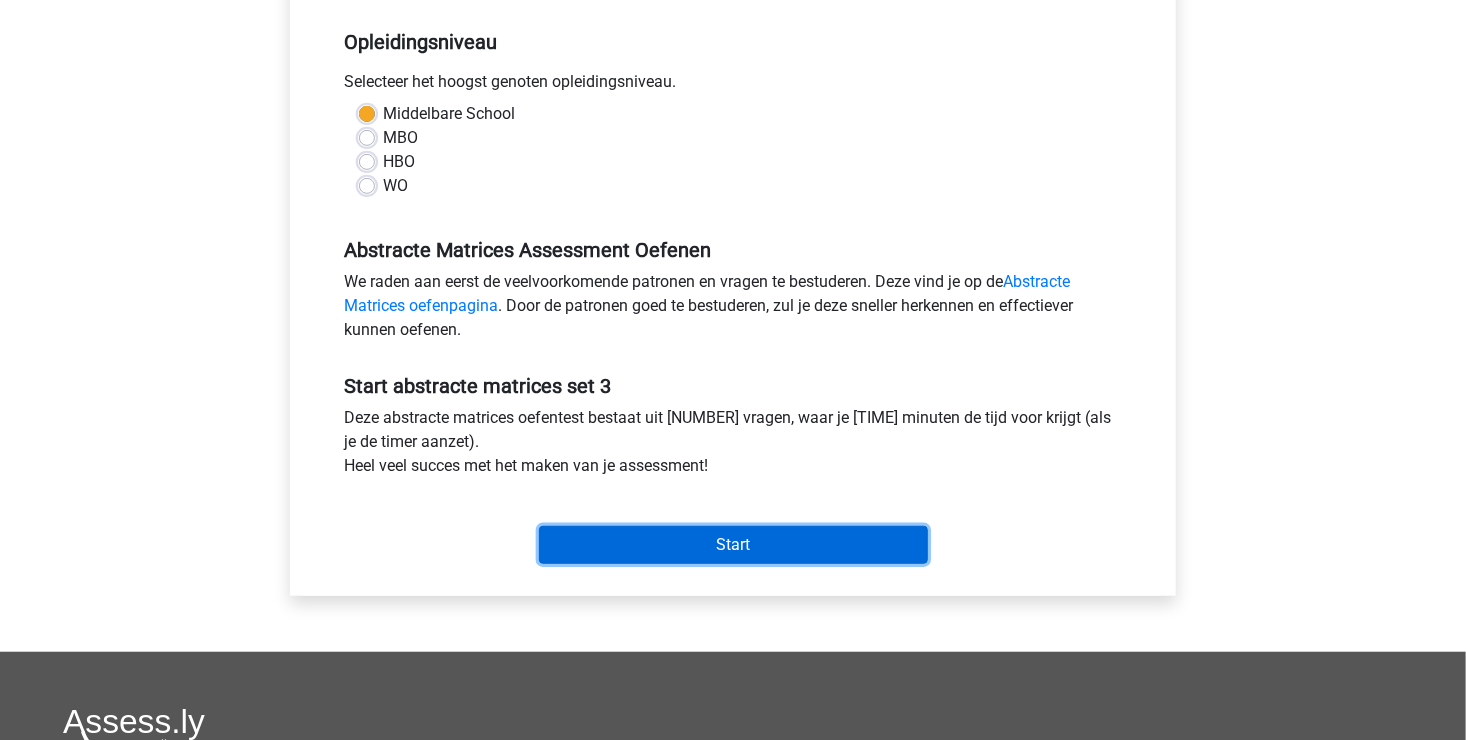 click on "Start" at bounding box center [733, 545] 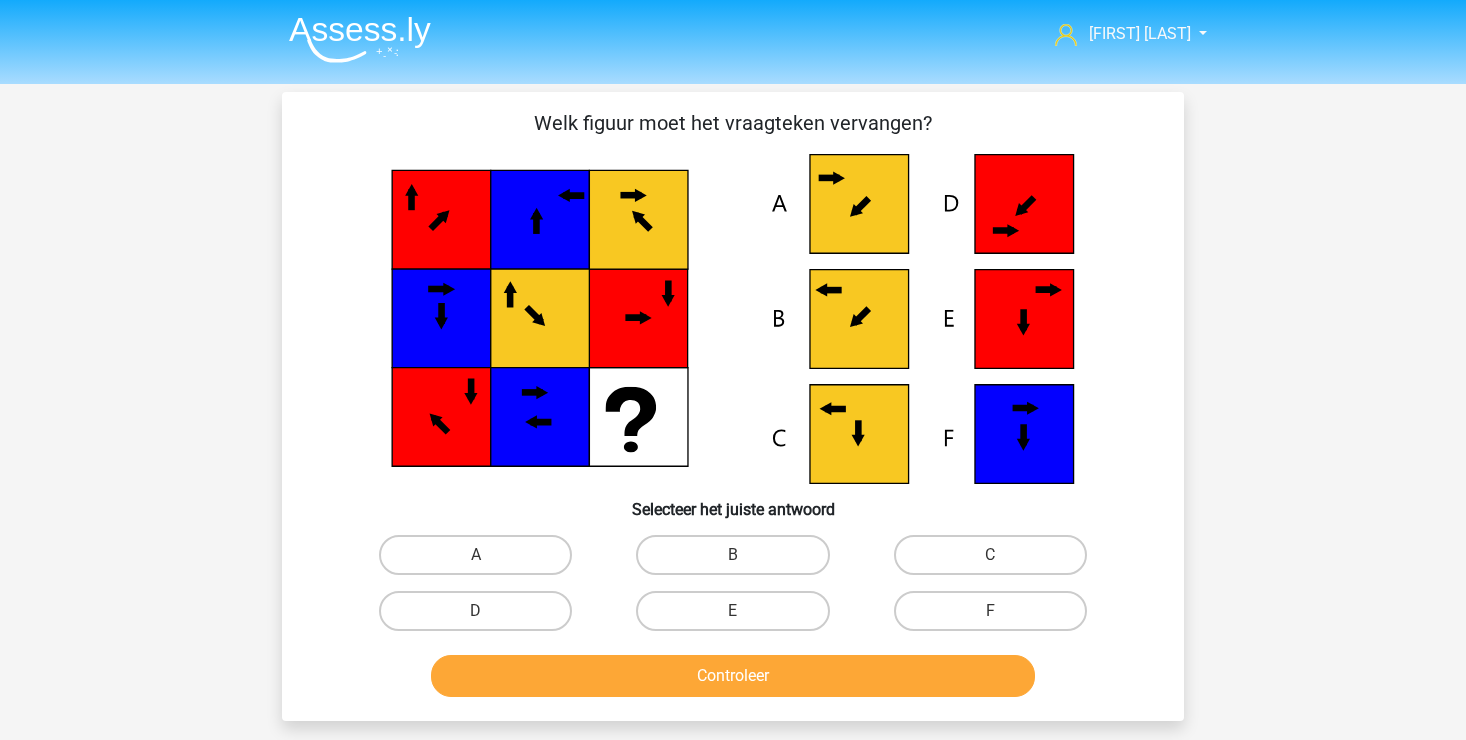 scroll, scrollTop: 0, scrollLeft: 0, axis: both 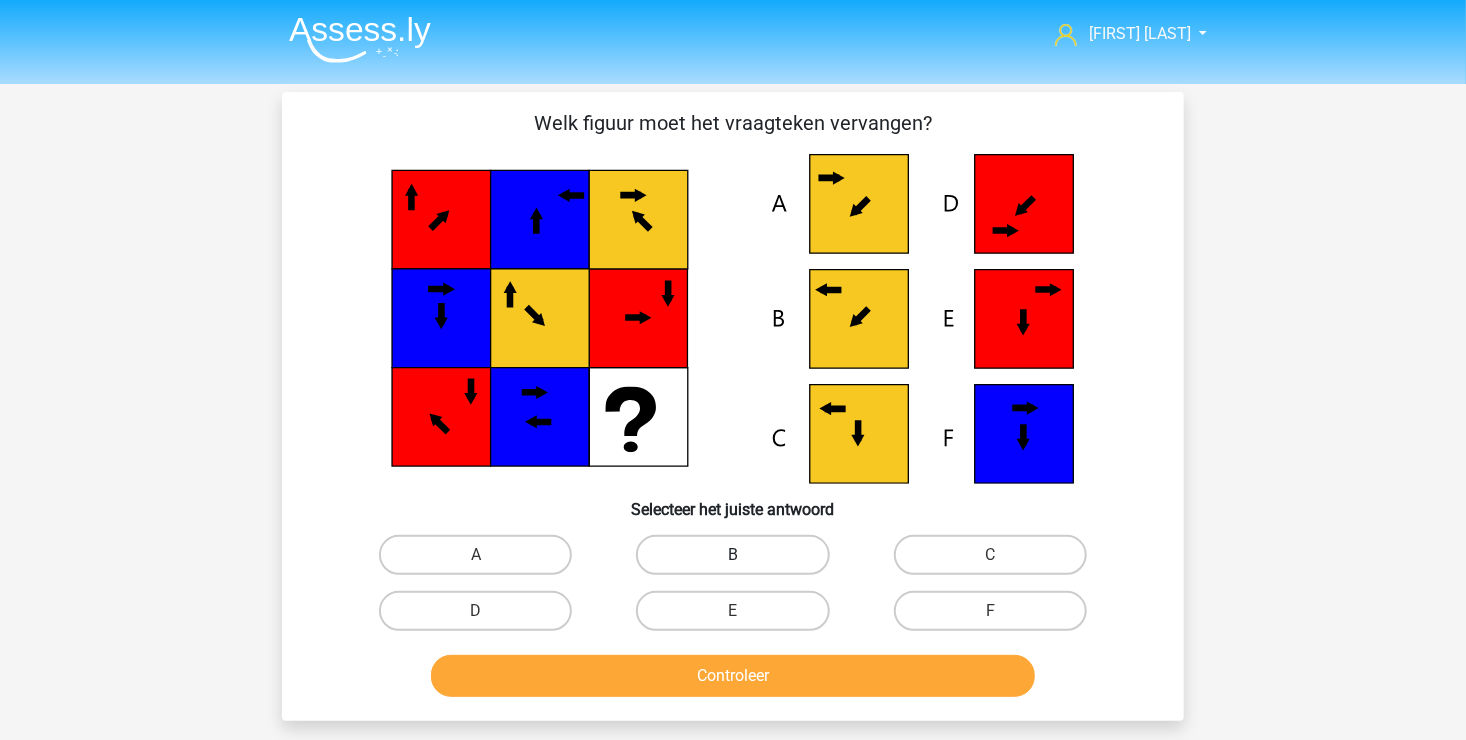 click on "B" at bounding box center (732, 555) 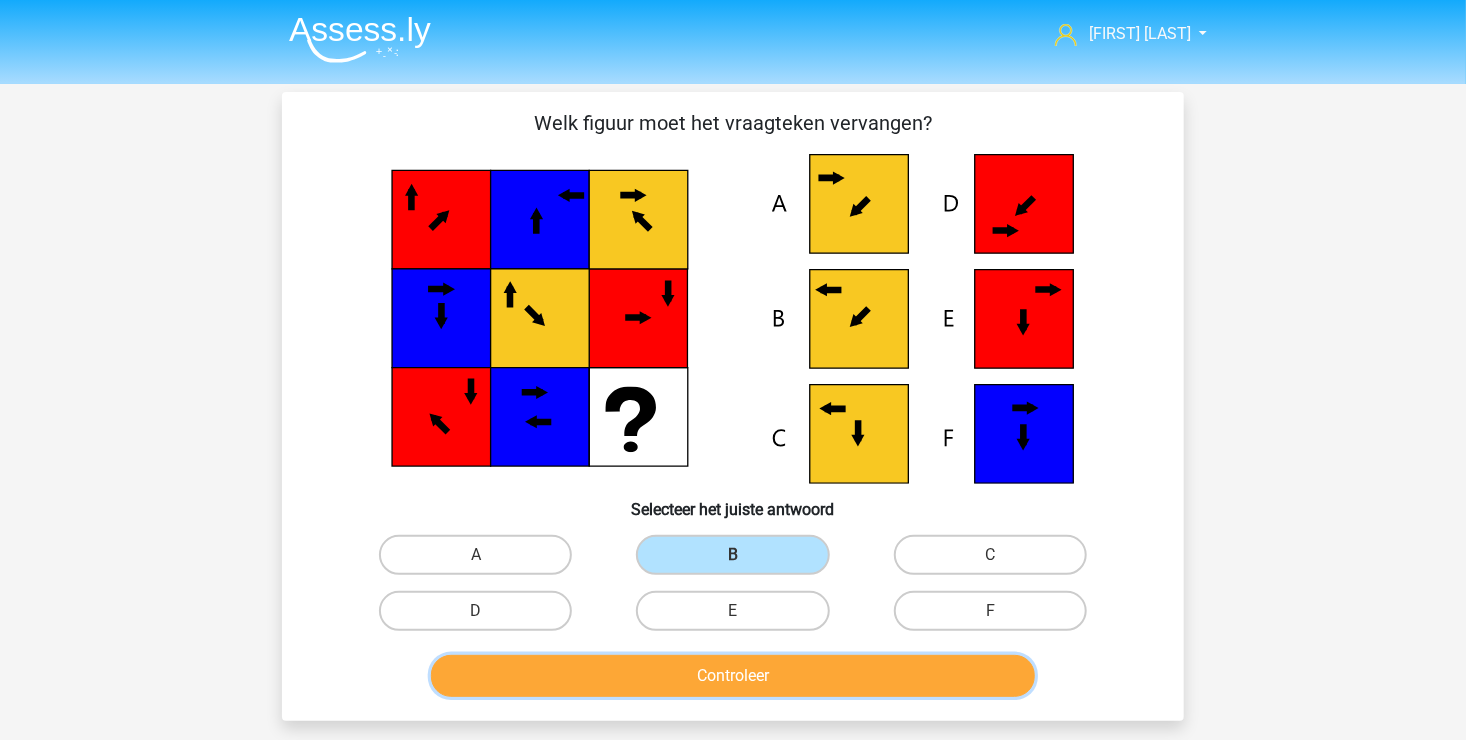 click on "Controleer" at bounding box center (733, 676) 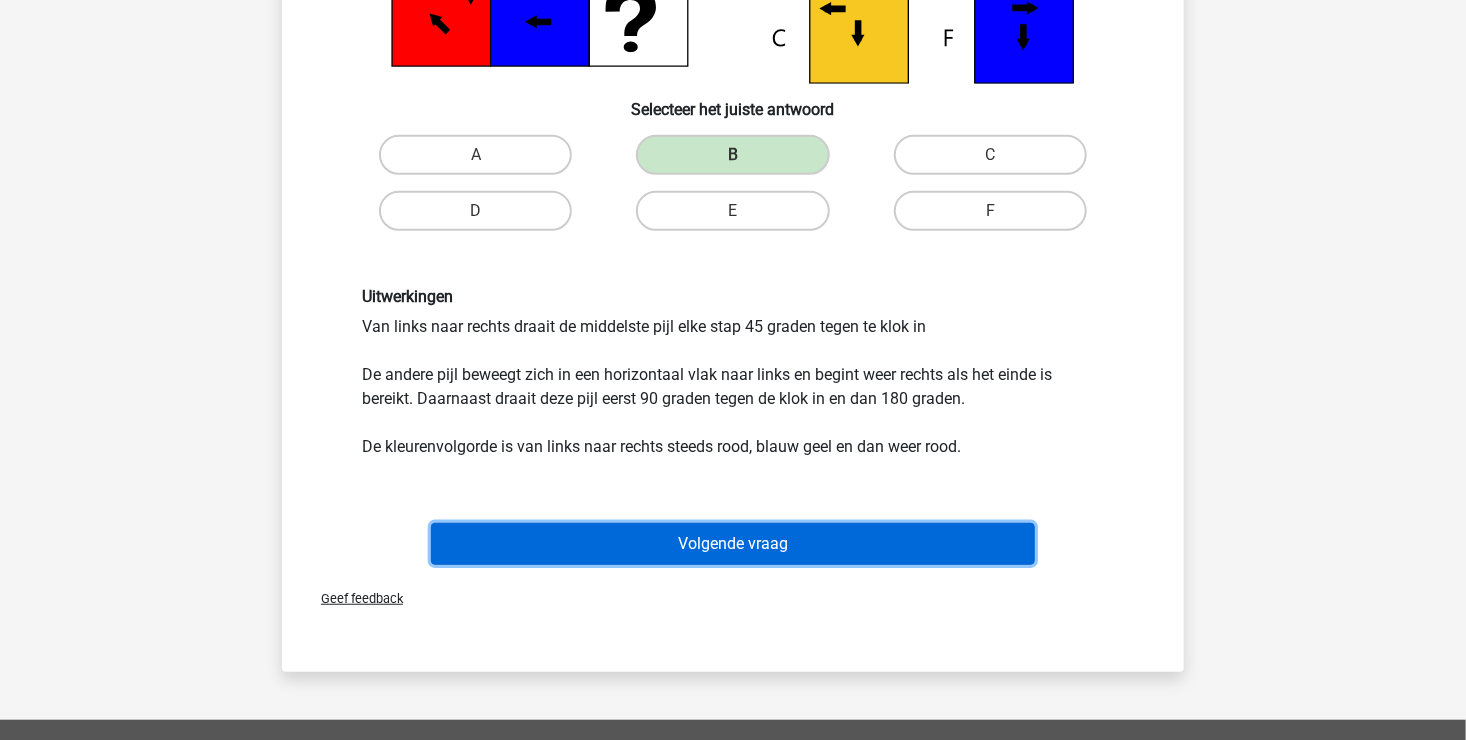 click on "Volgende vraag" at bounding box center (733, 544) 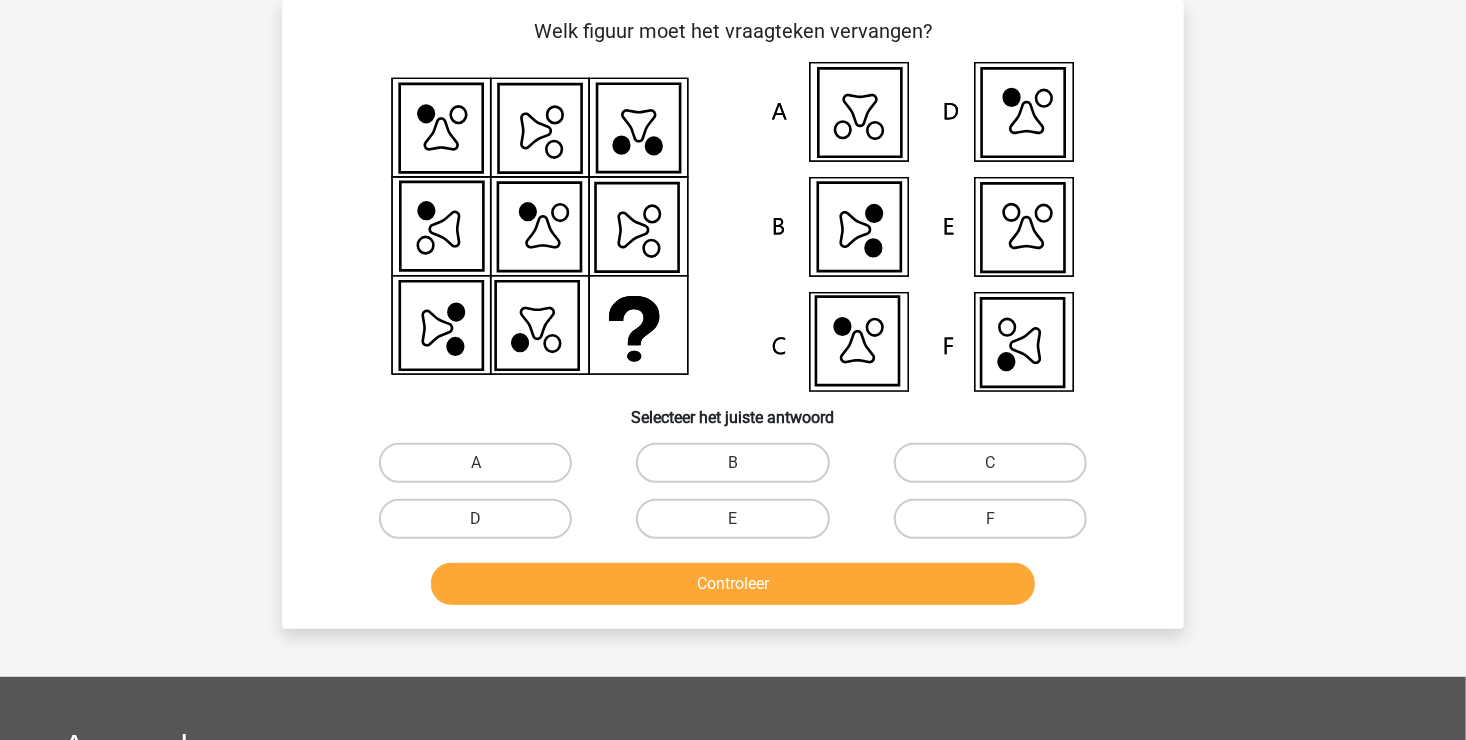 scroll, scrollTop: 92, scrollLeft: 0, axis: vertical 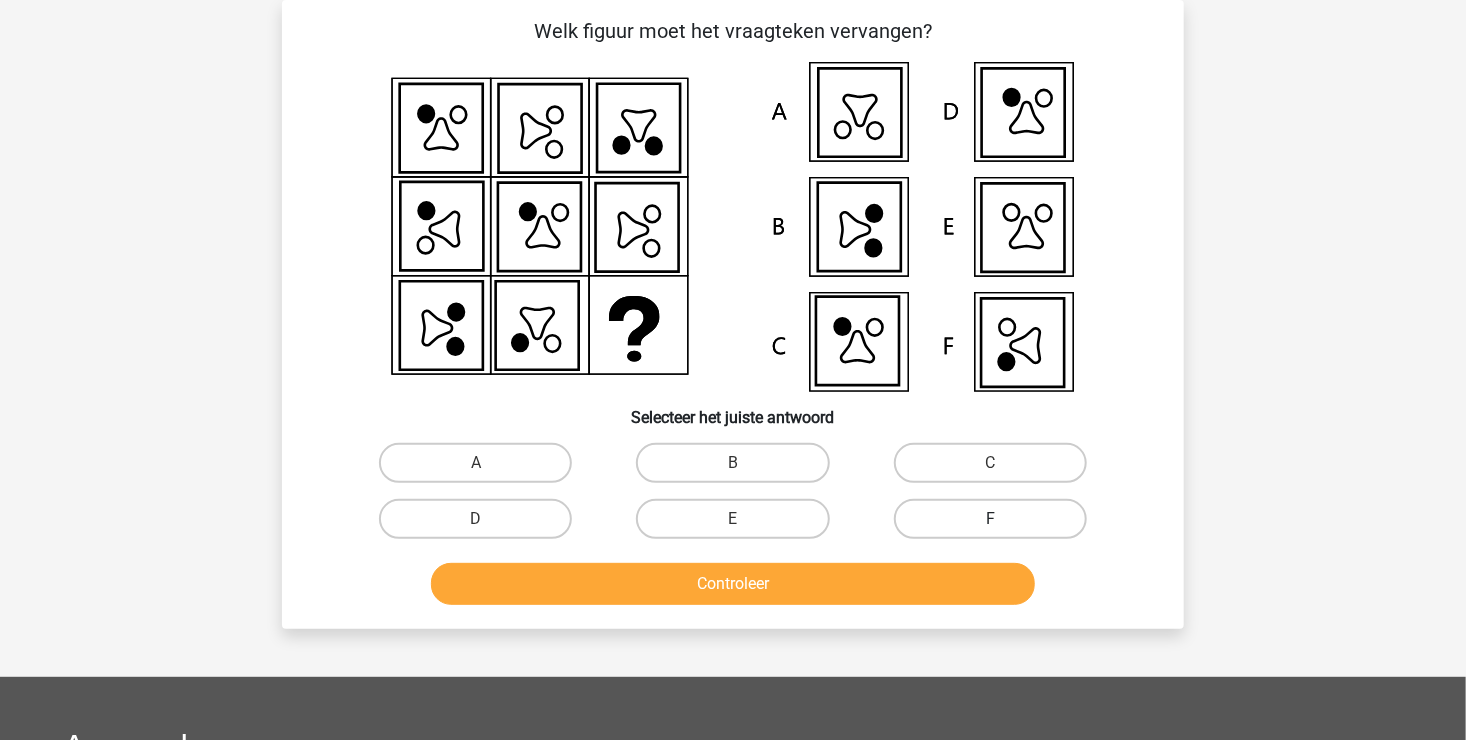 click on "F" at bounding box center [990, 519] 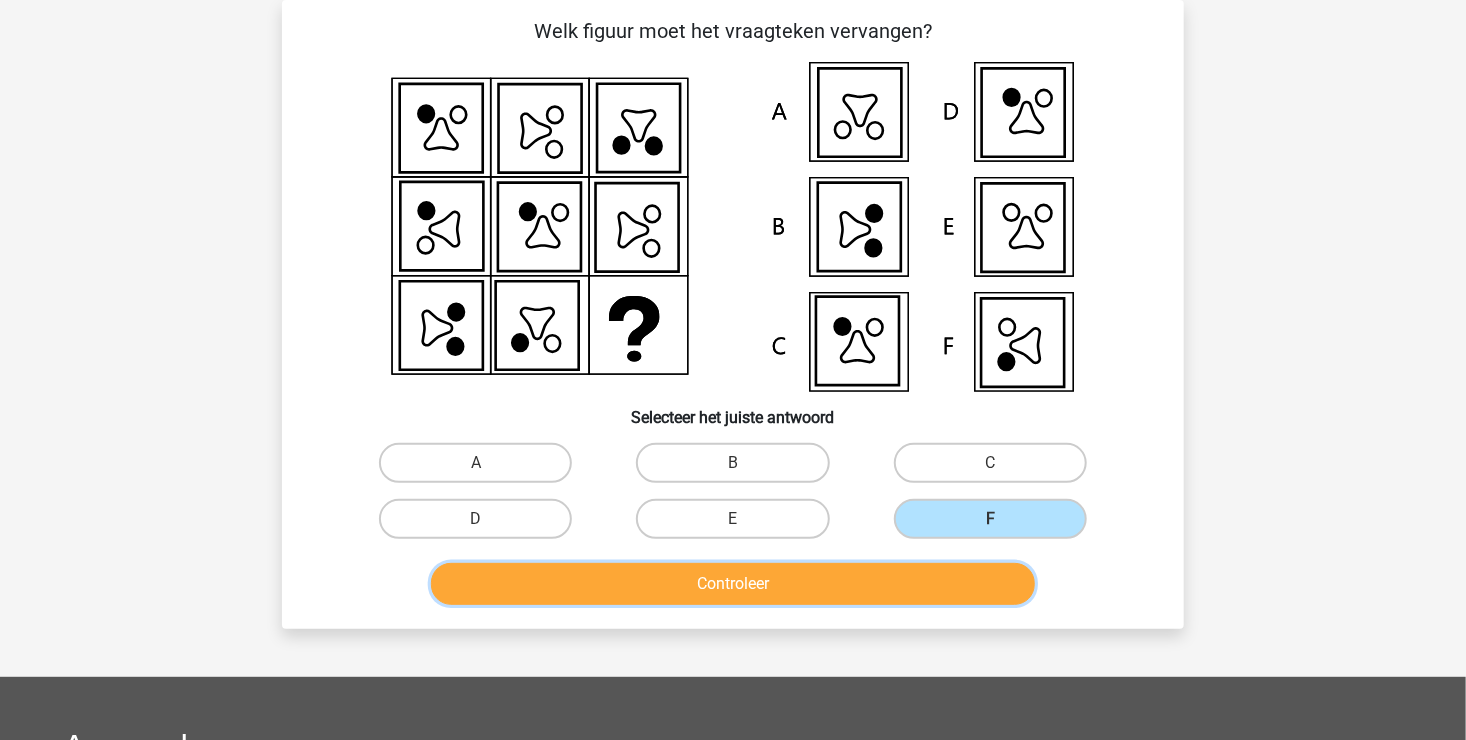 click on "Controleer" at bounding box center (733, 584) 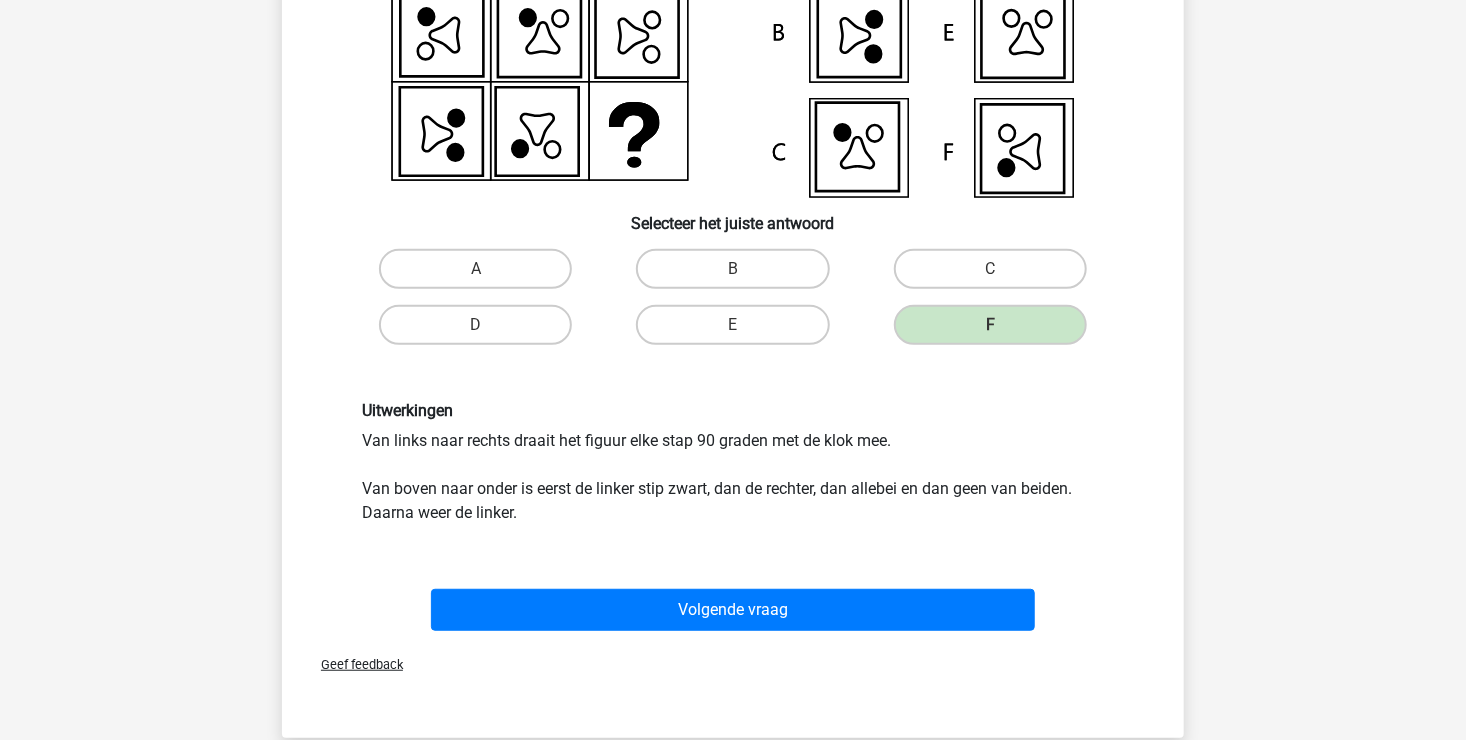 scroll, scrollTop: 392, scrollLeft: 0, axis: vertical 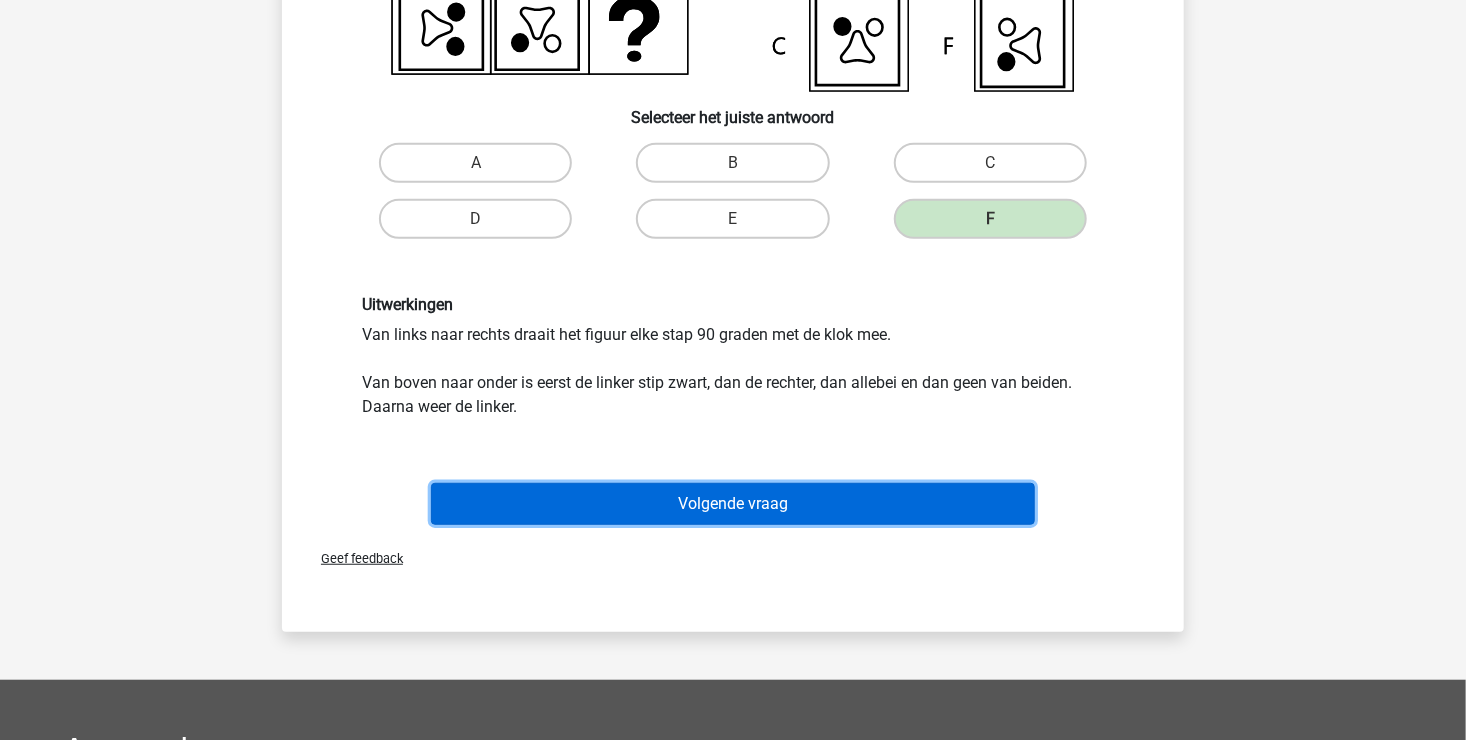 click on "Volgende vraag" at bounding box center [733, 504] 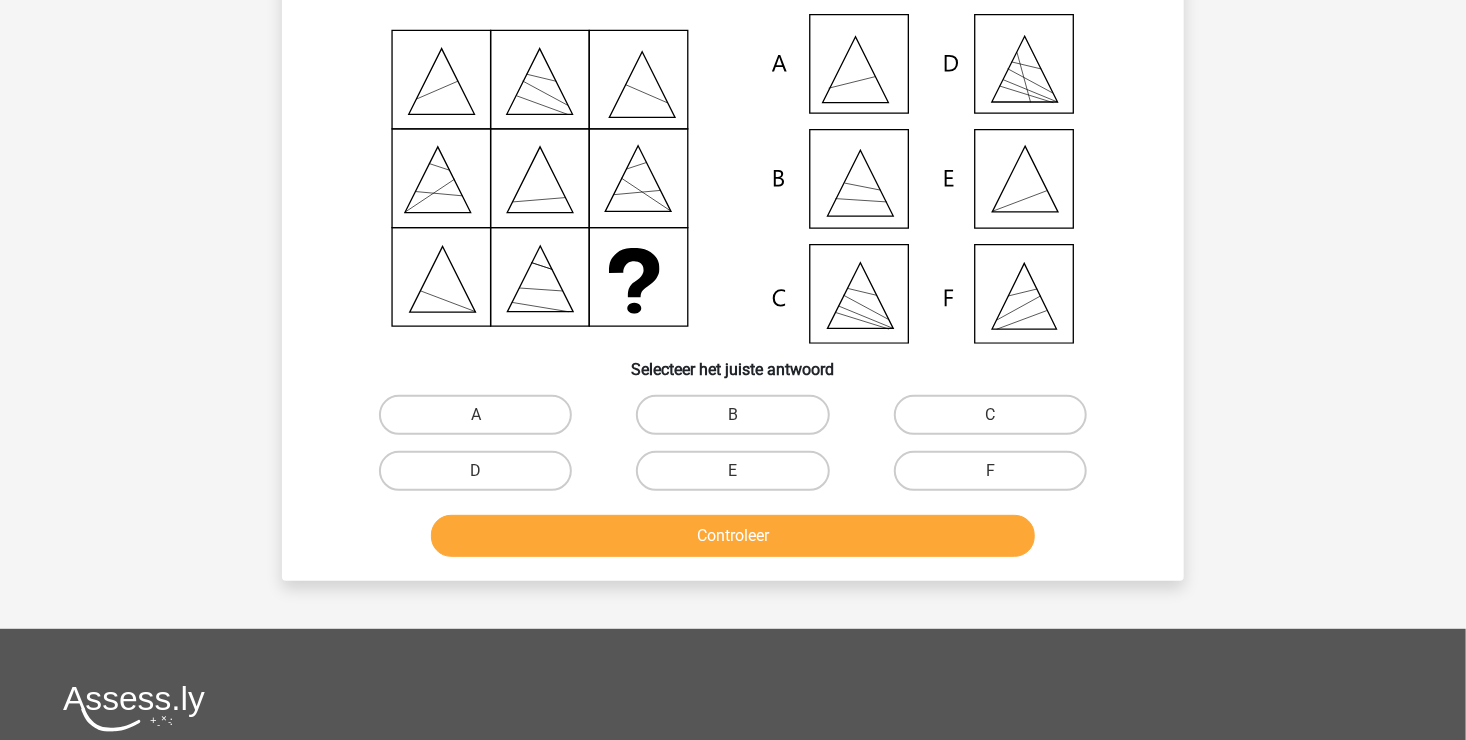 scroll, scrollTop: 92, scrollLeft: 0, axis: vertical 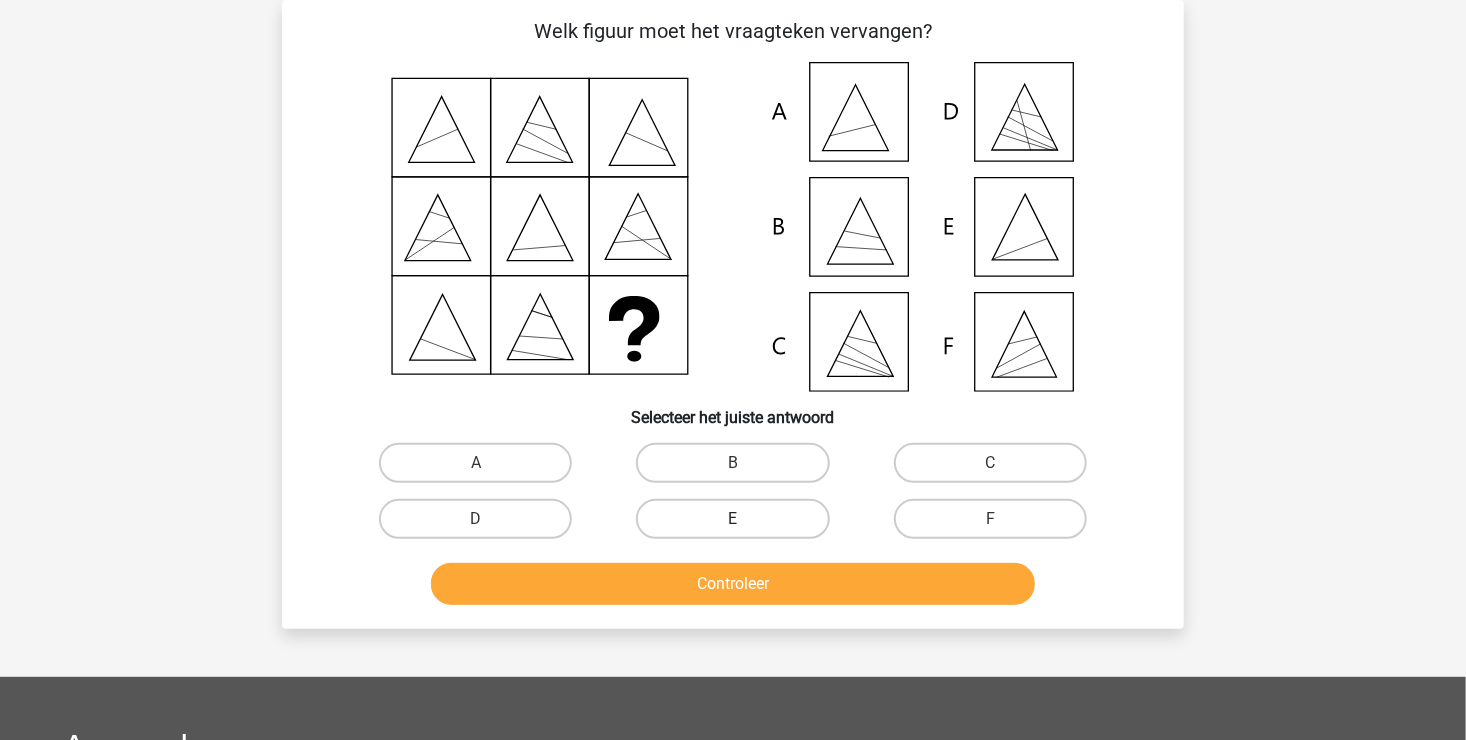 click on "E" at bounding box center [732, 519] 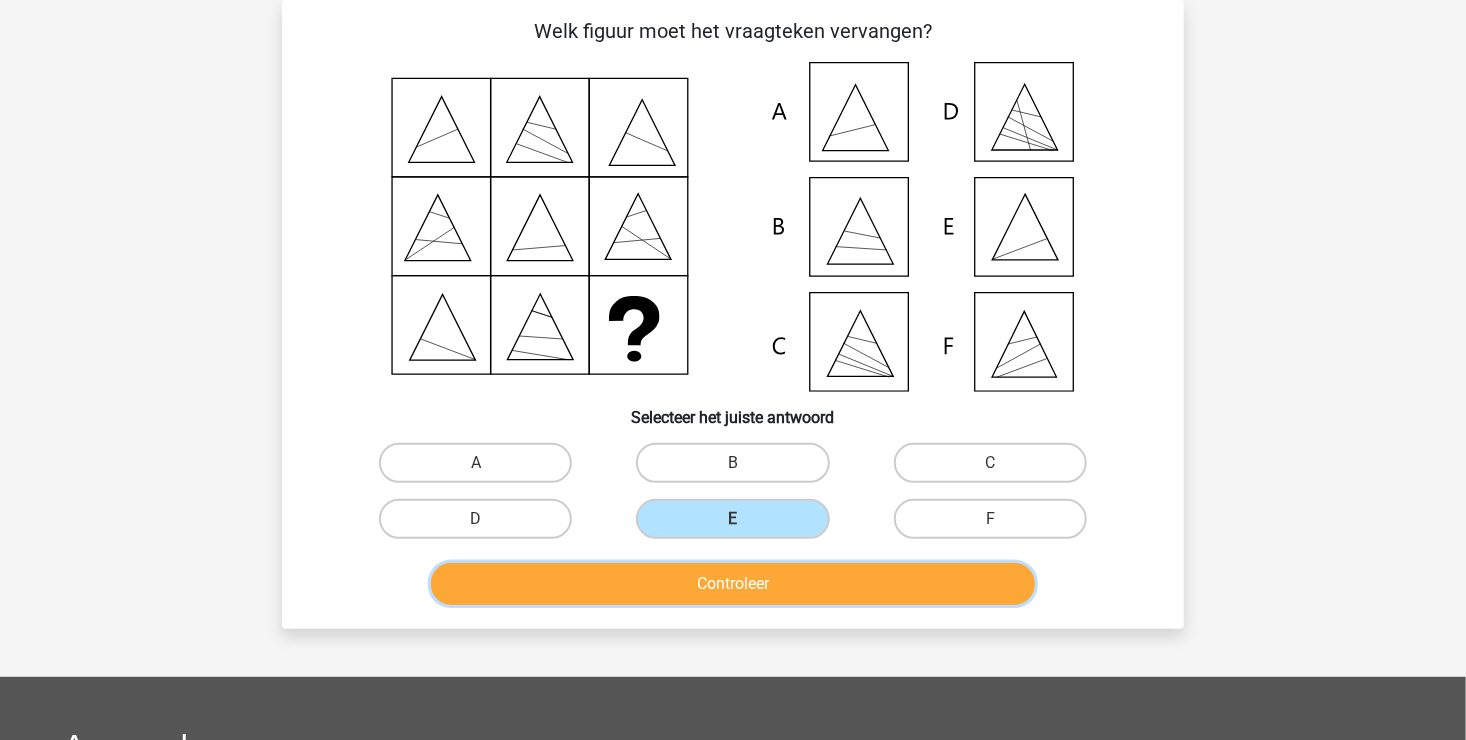 click on "Controleer" at bounding box center (733, 584) 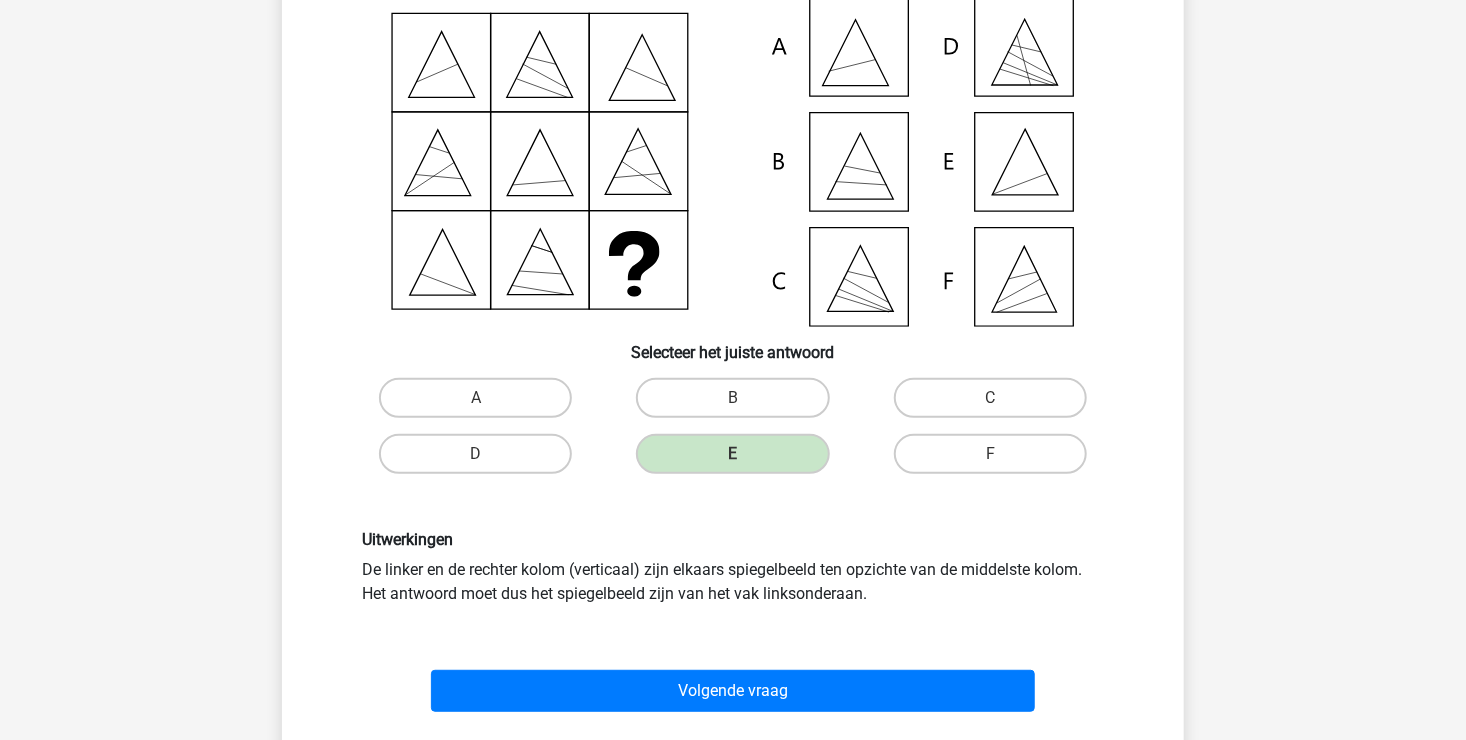 scroll, scrollTop: 192, scrollLeft: 0, axis: vertical 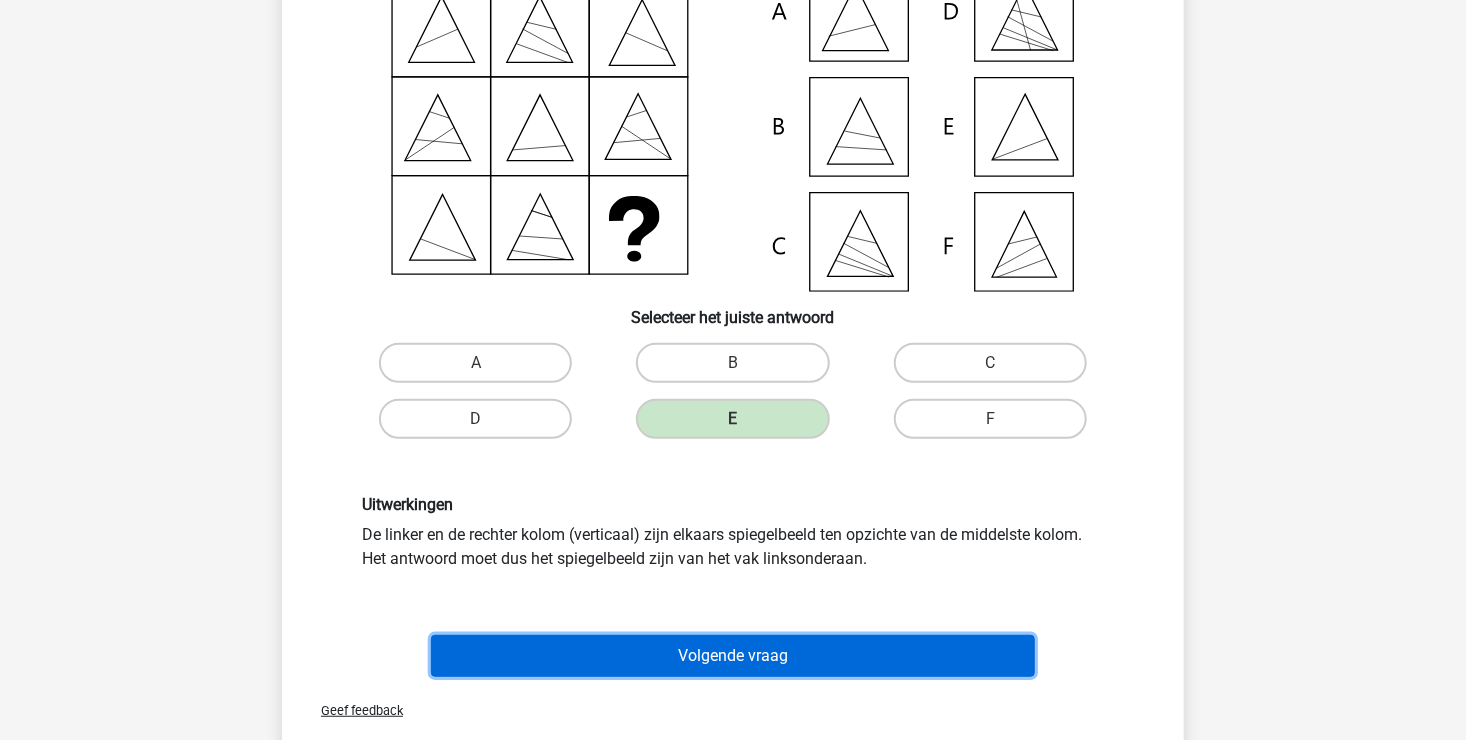 click on "Volgende vraag" at bounding box center (733, 656) 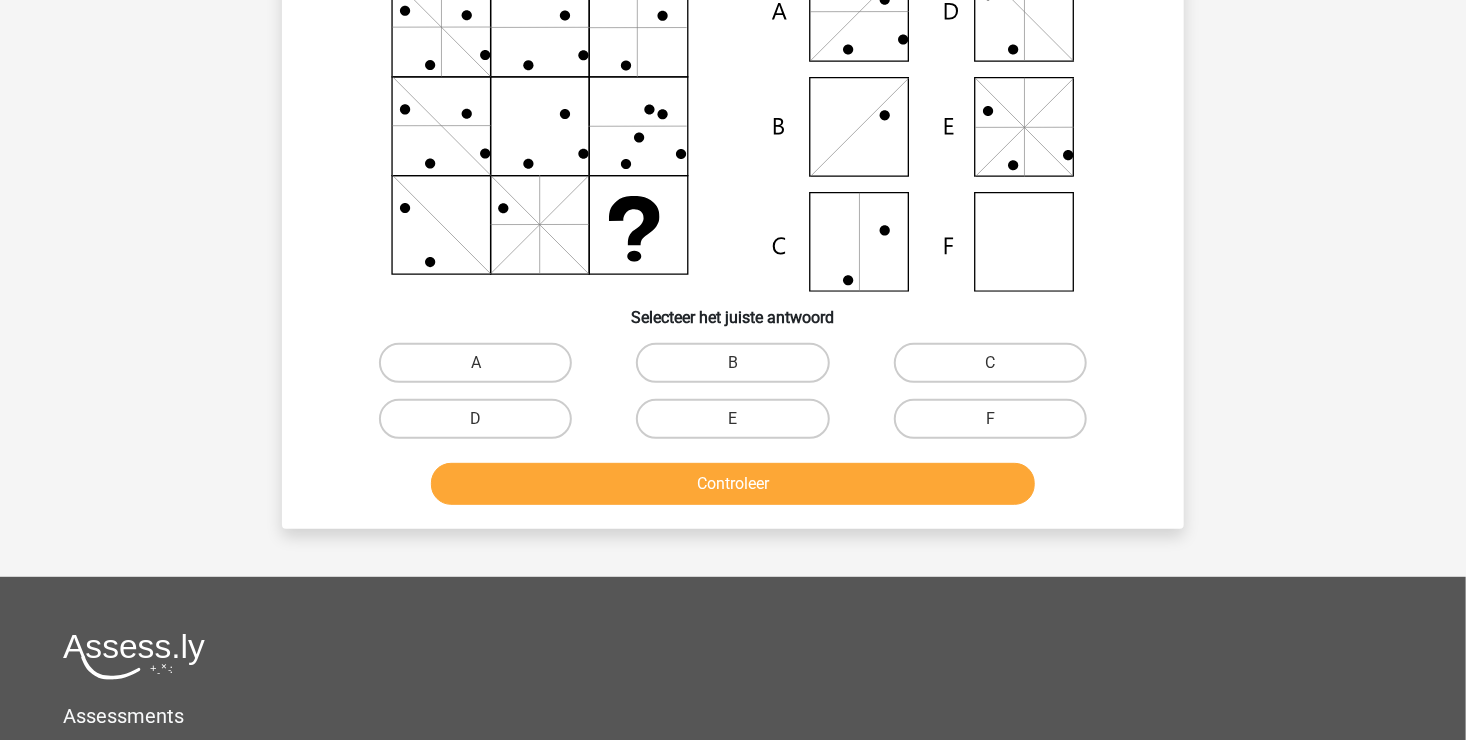 scroll, scrollTop: 92, scrollLeft: 0, axis: vertical 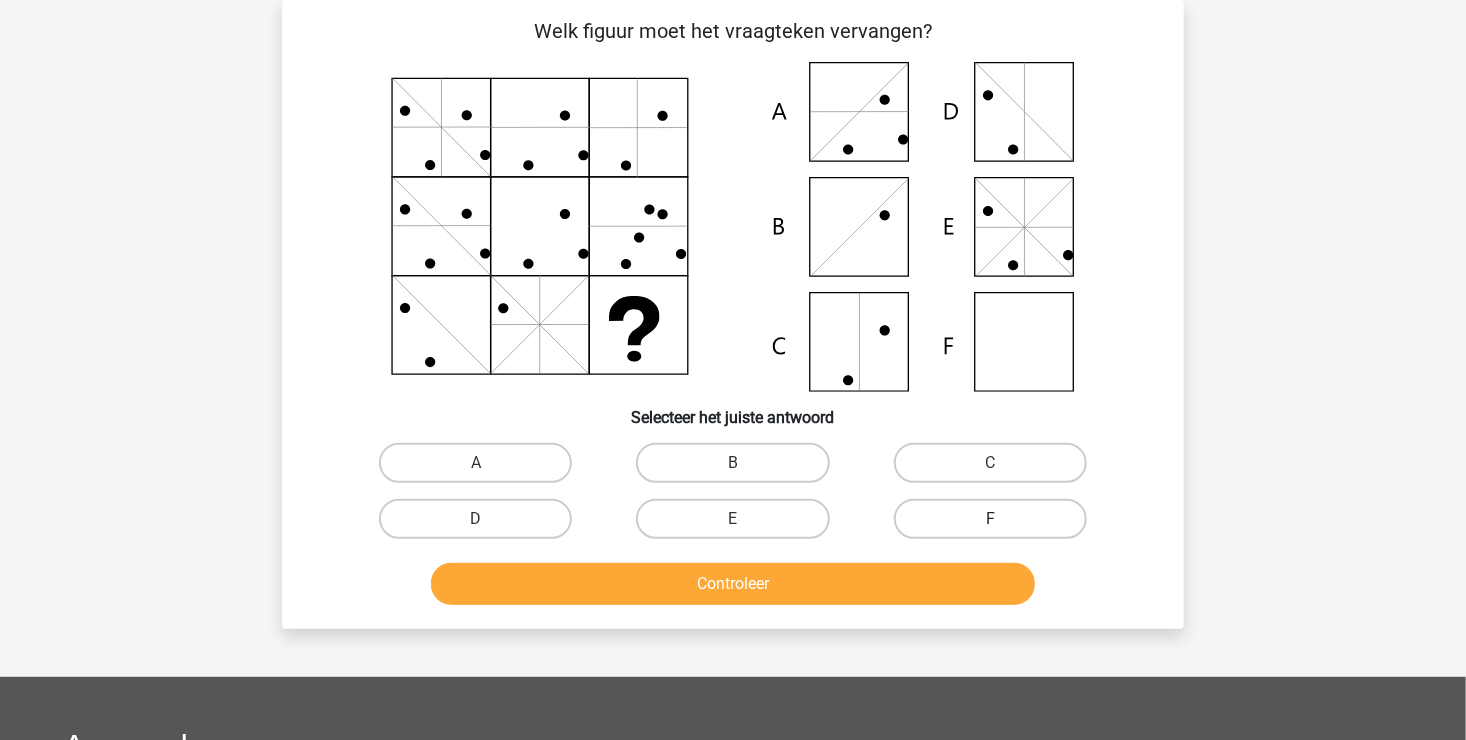 click on "F" at bounding box center [990, 519] 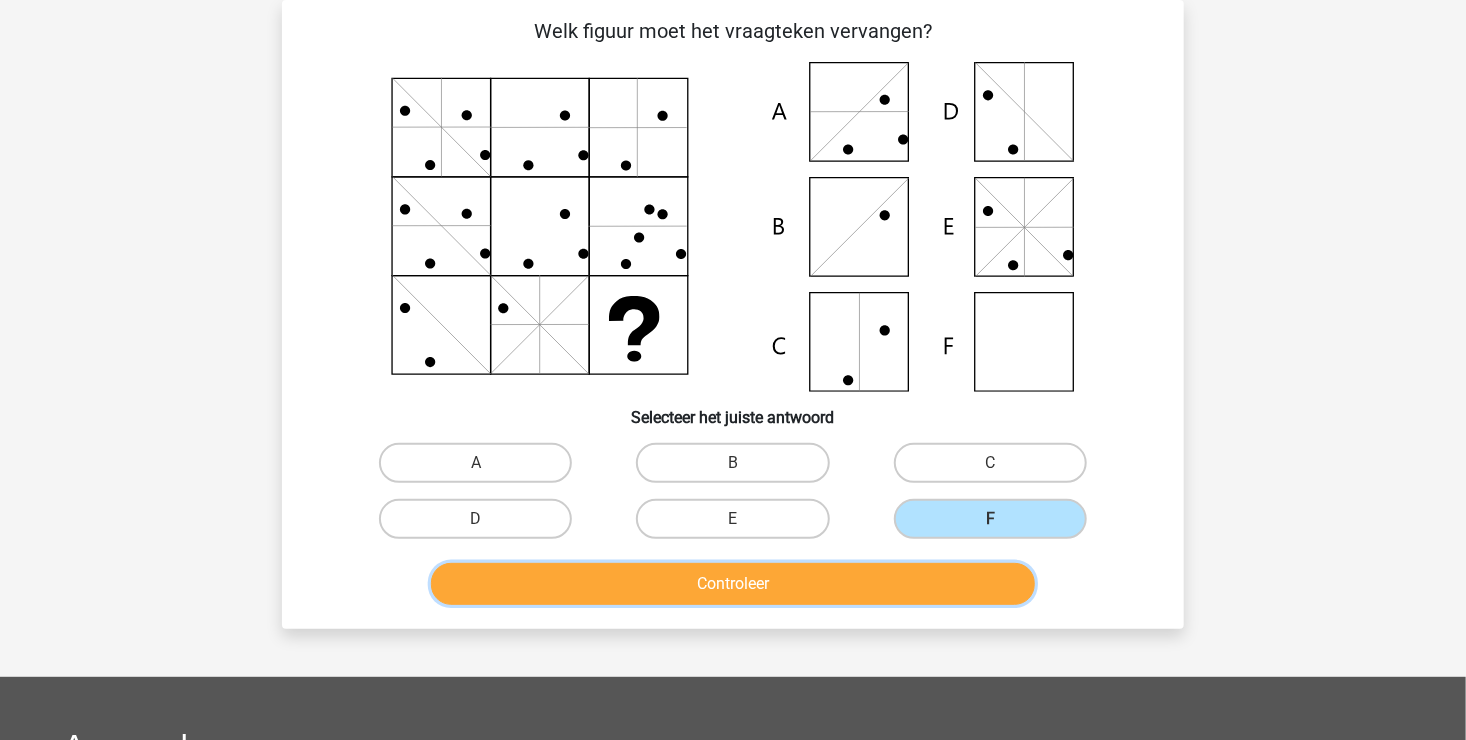 click on "Controleer" at bounding box center (733, 584) 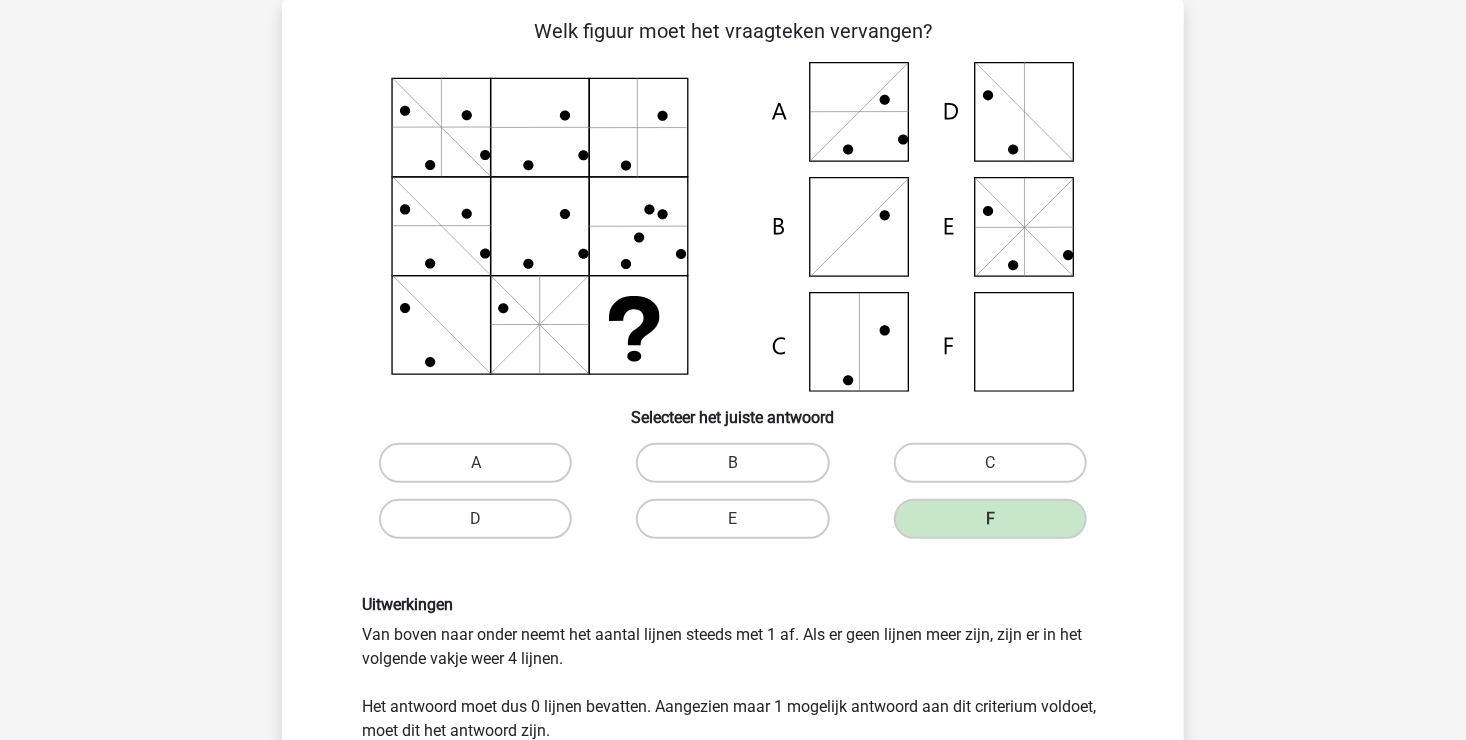 scroll, scrollTop: 192, scrollLeft: 0, axis: vertical 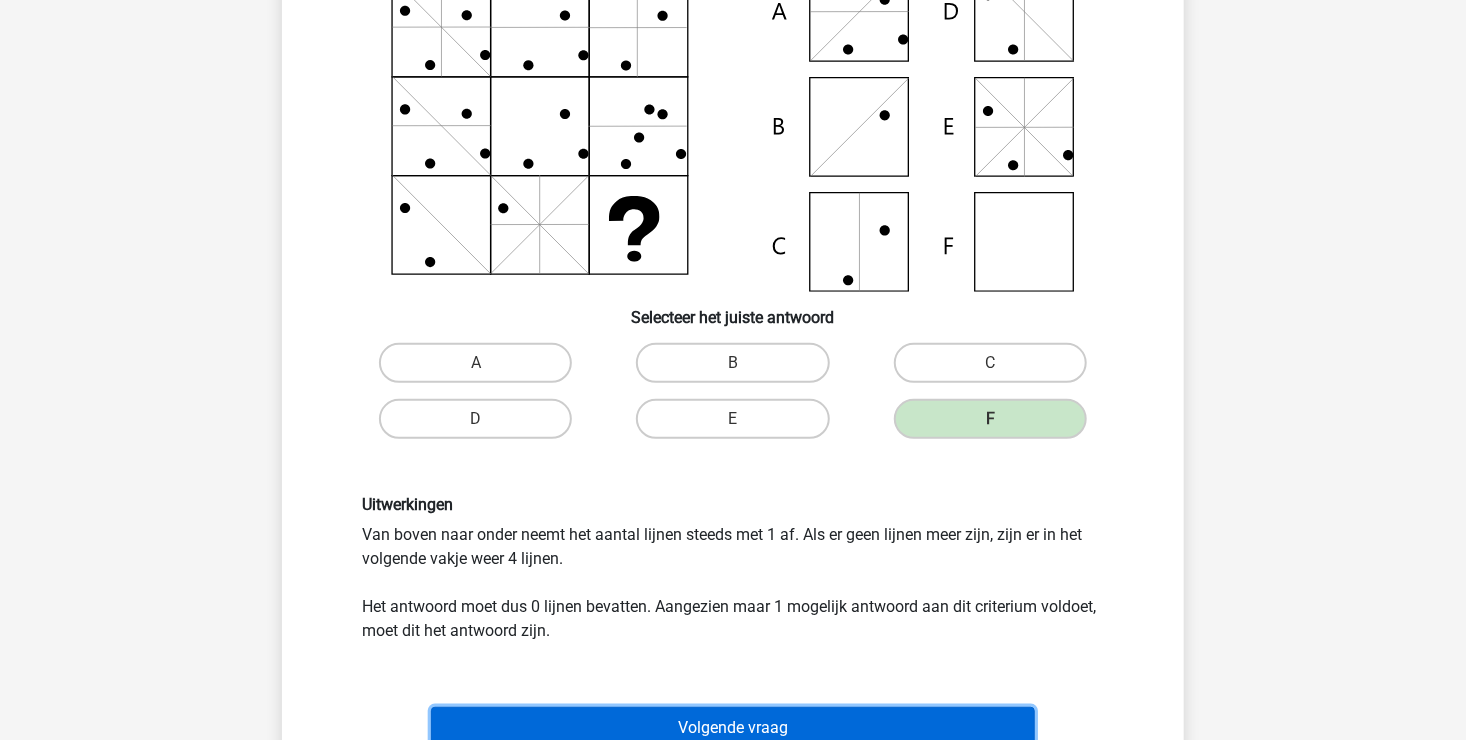 click on "Volgende vraag" at bounding box center [733, 728] 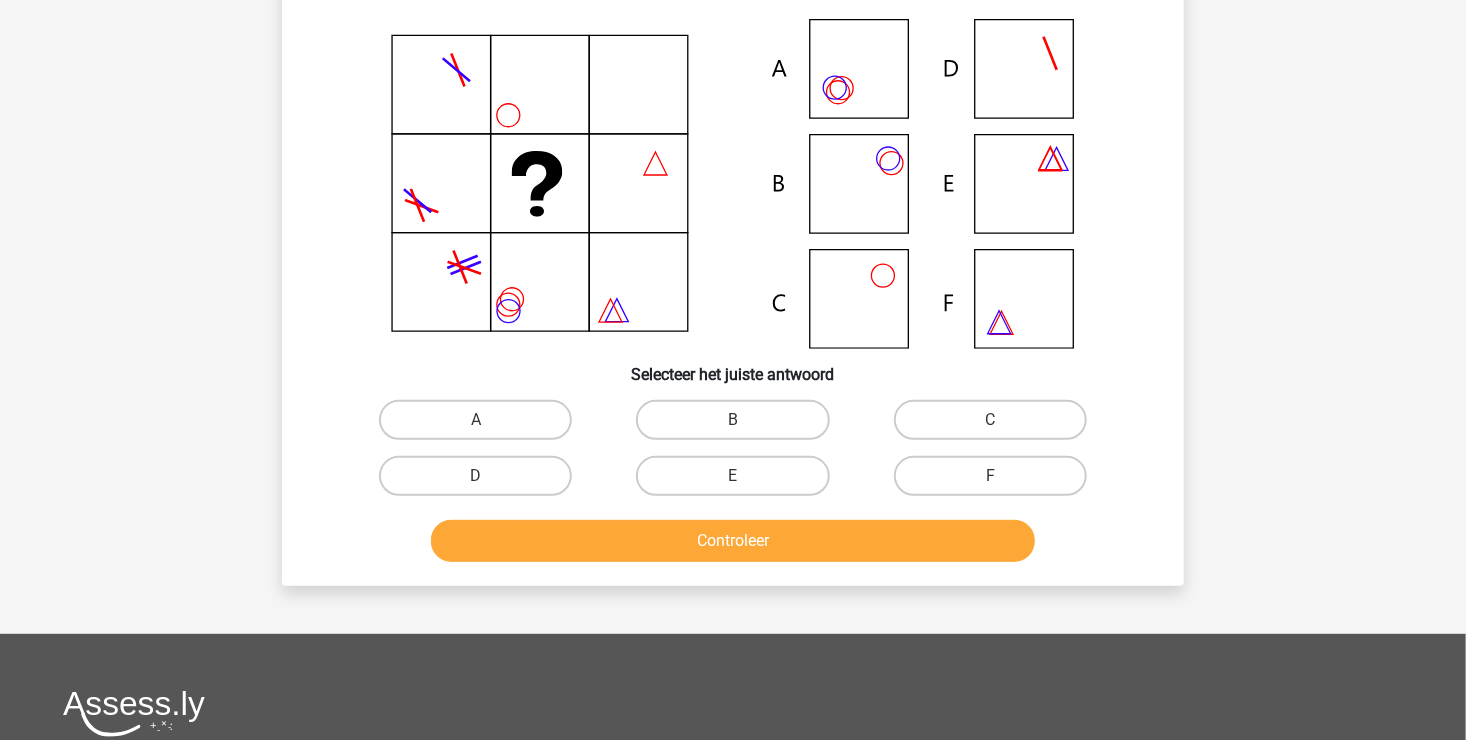 scroll, scrollTop: 92, scrollLeft: 0, axis: vertical 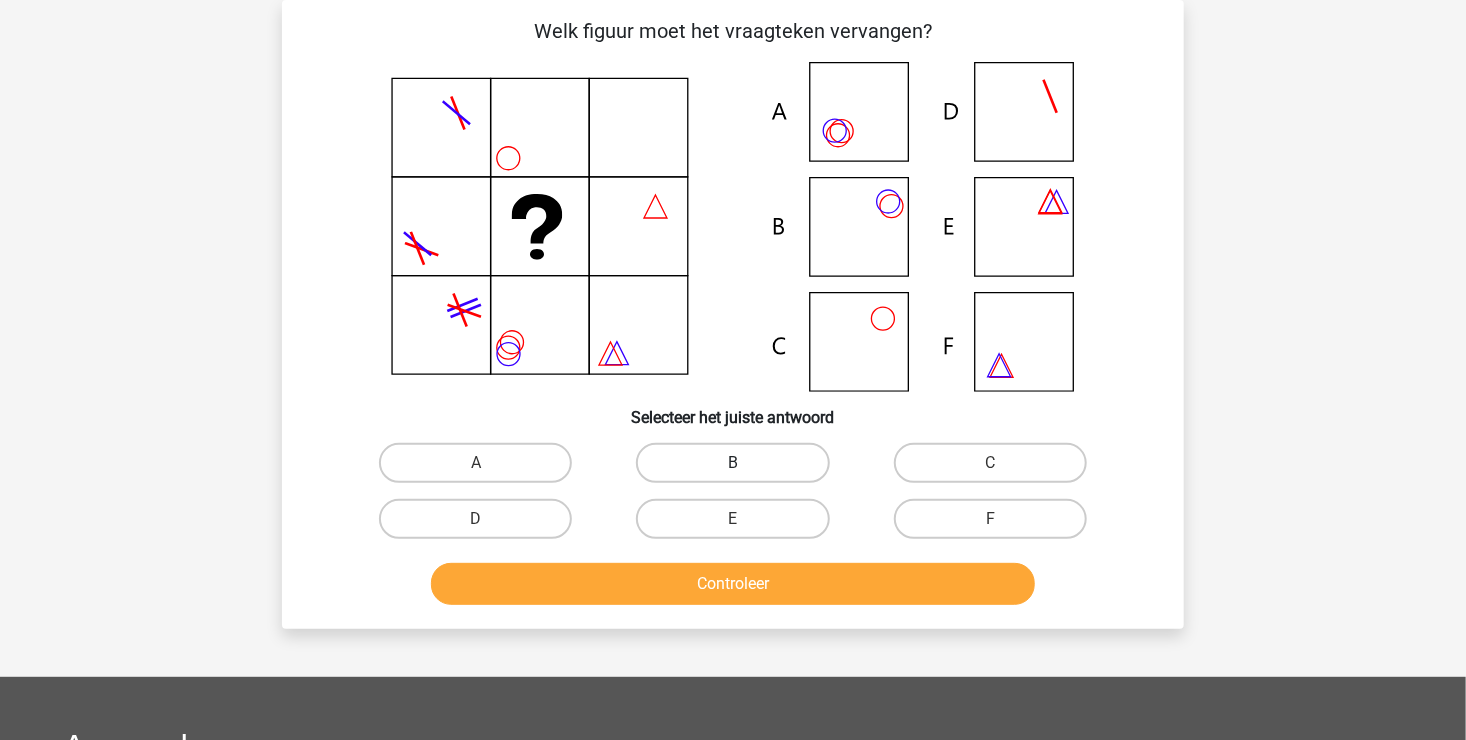 click on "B" at bounding box center [732, 463] 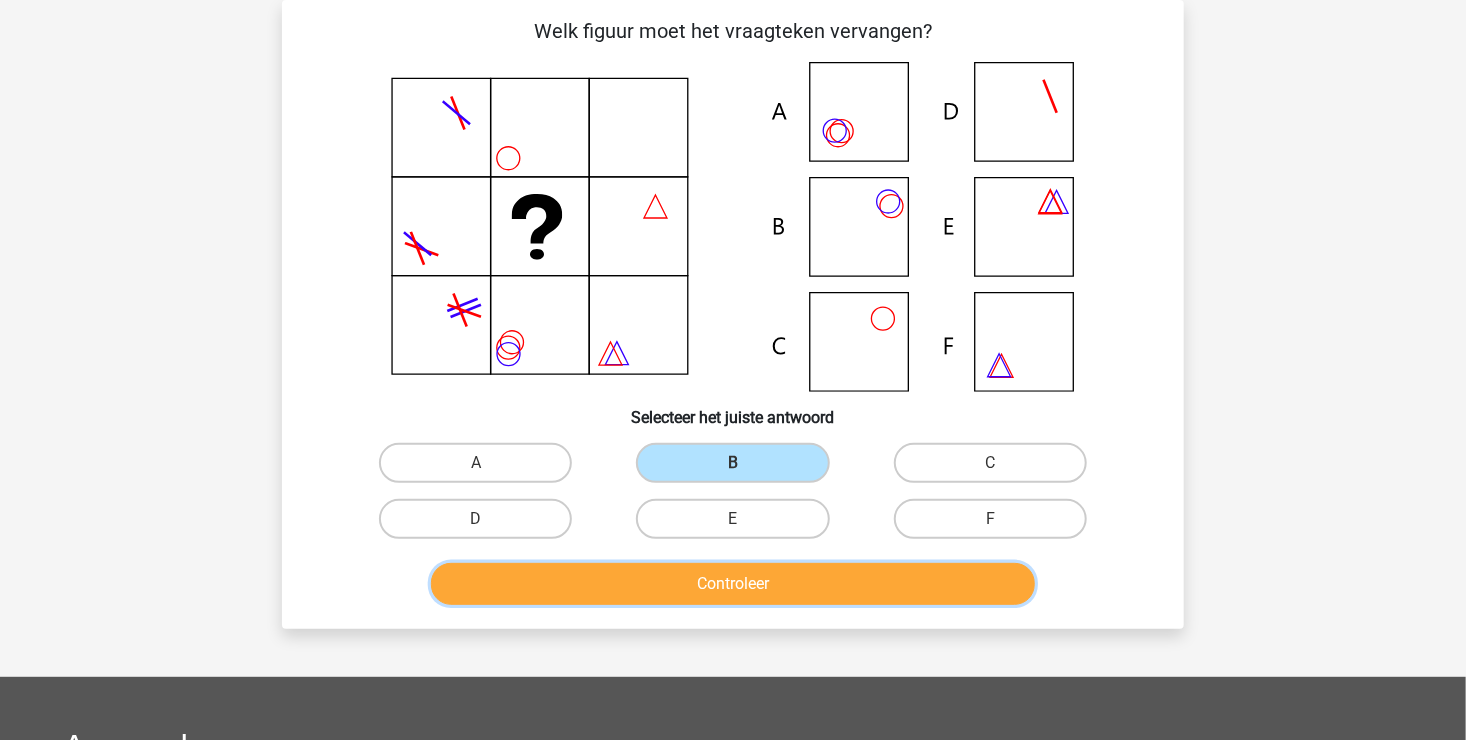 click on "Controleer" at bounding box center (733, 584) 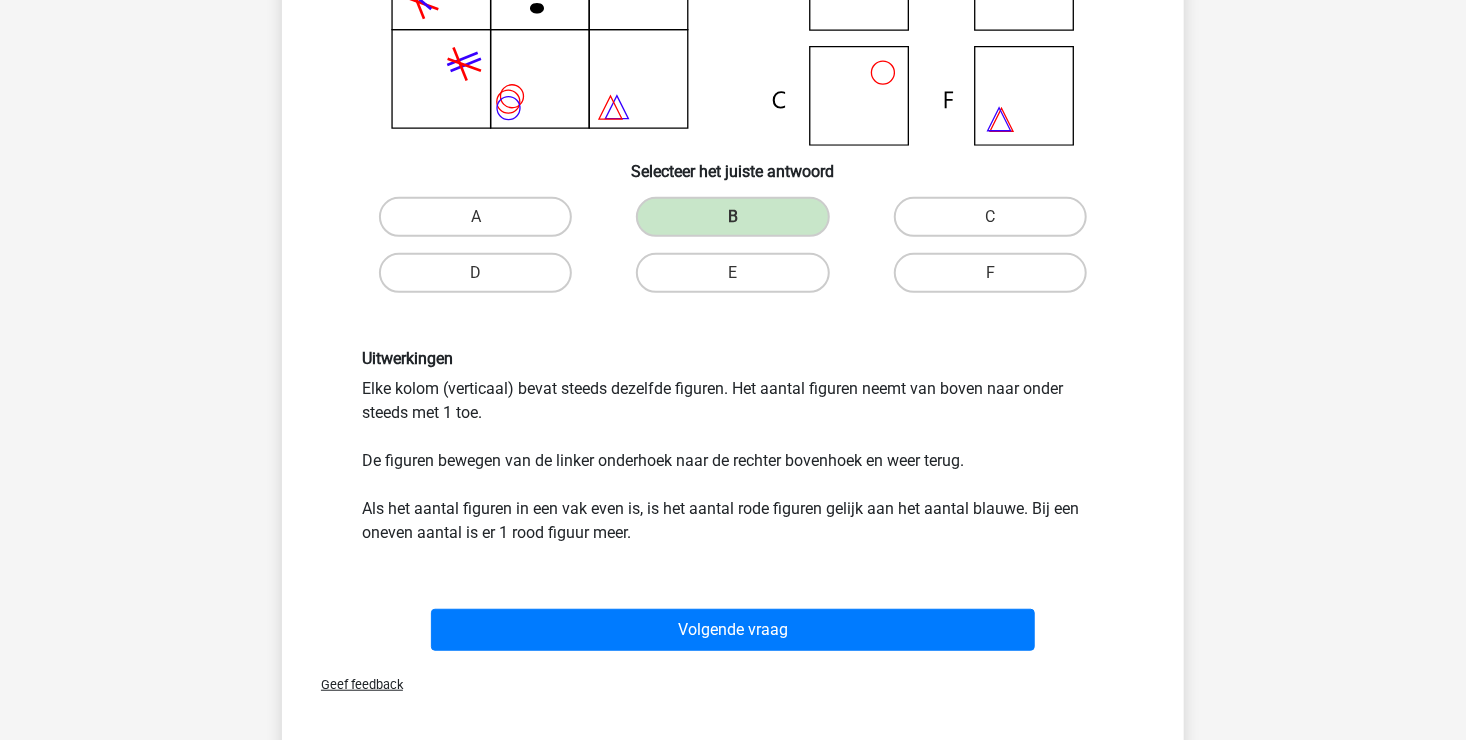 scroll, scrollTop: 392, scrollLeft: 0, axis: vertical 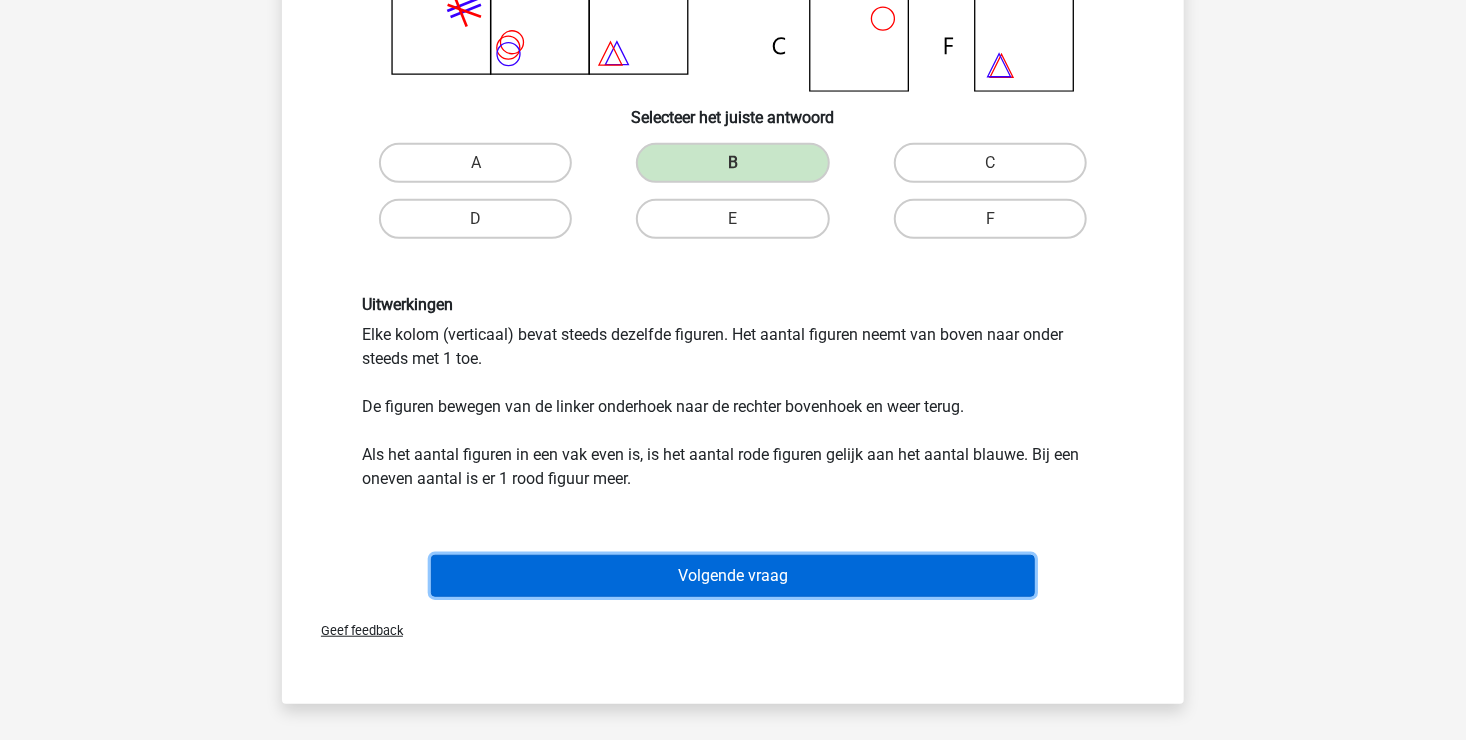 click on "Volgende vraag" at bounding box center (733, 576) 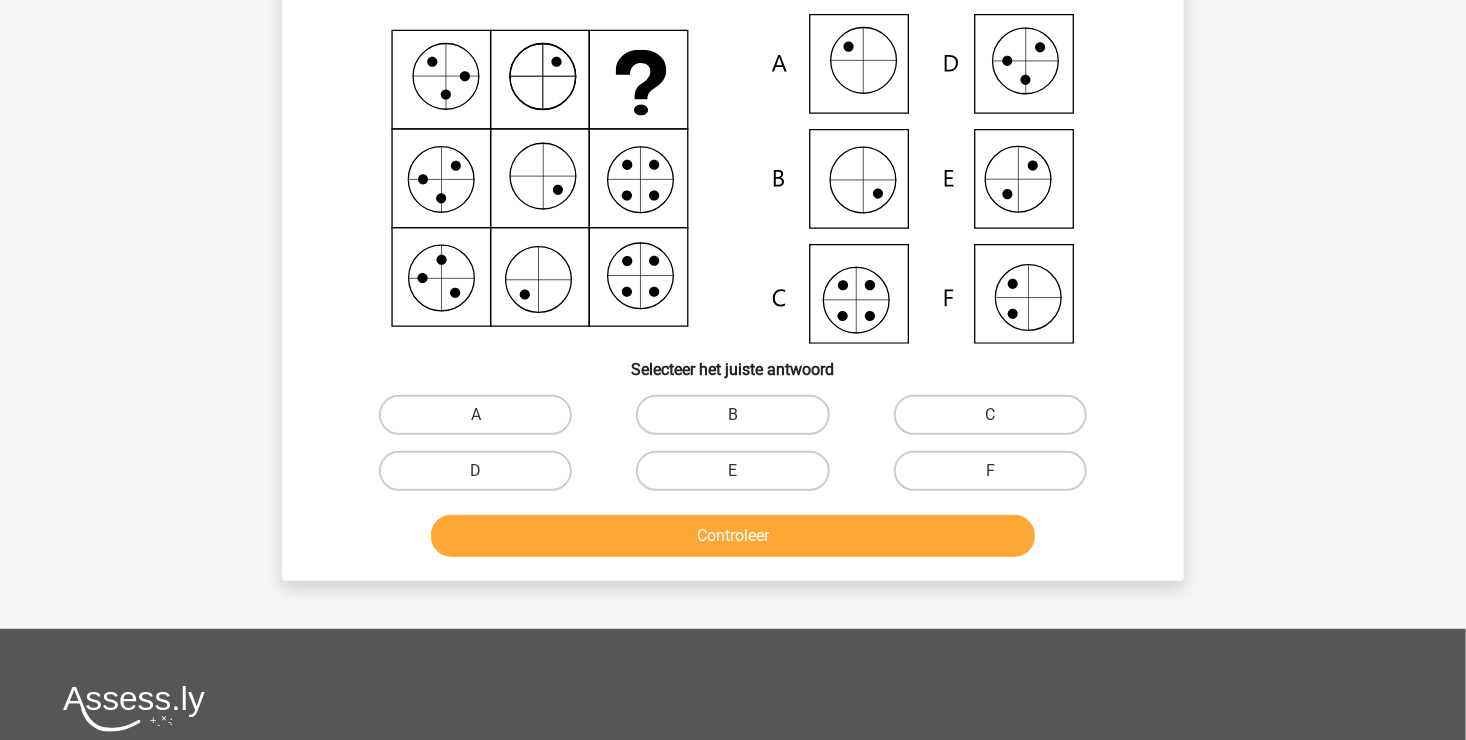 scroll, scrollTop: 92, scrollLeft: 0, axis: vertical 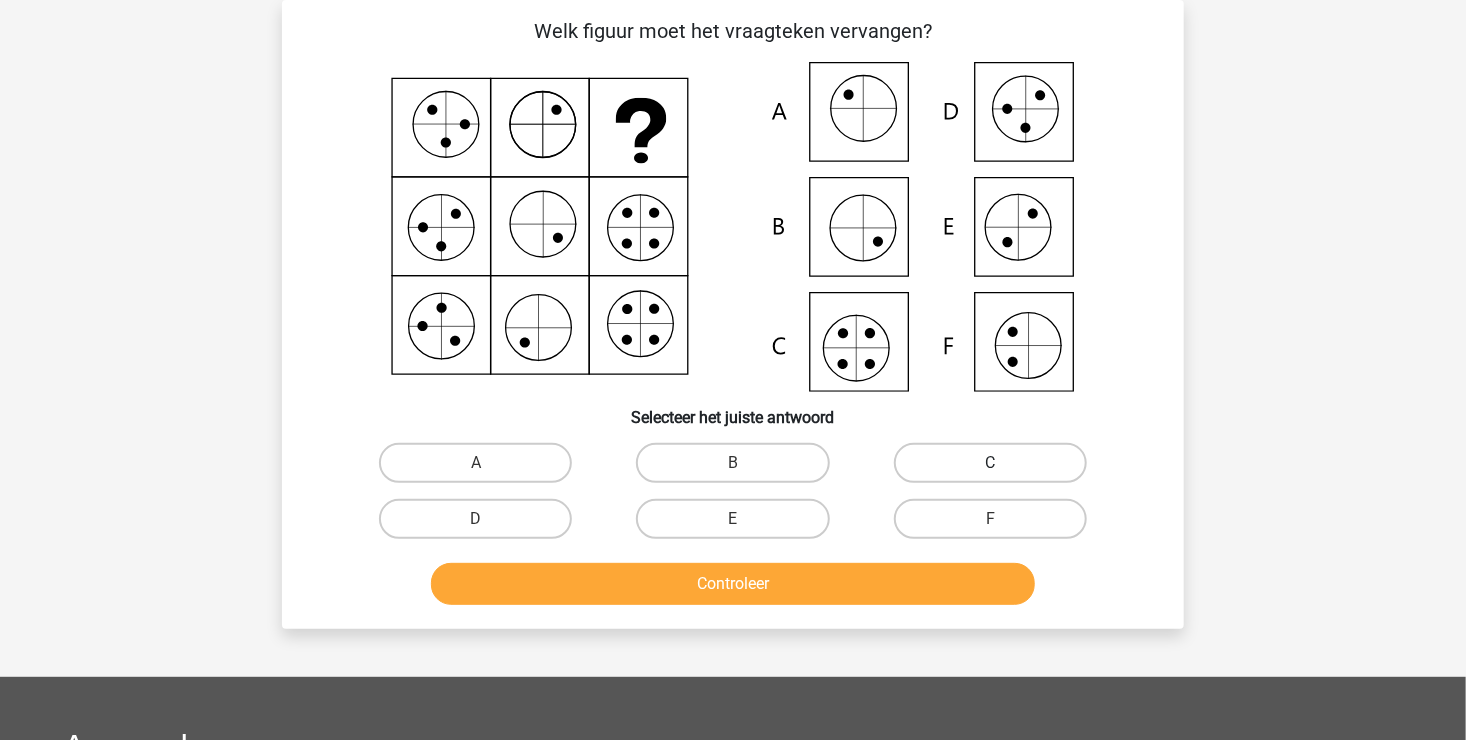 click on "C" at bounding box center [990, 463] 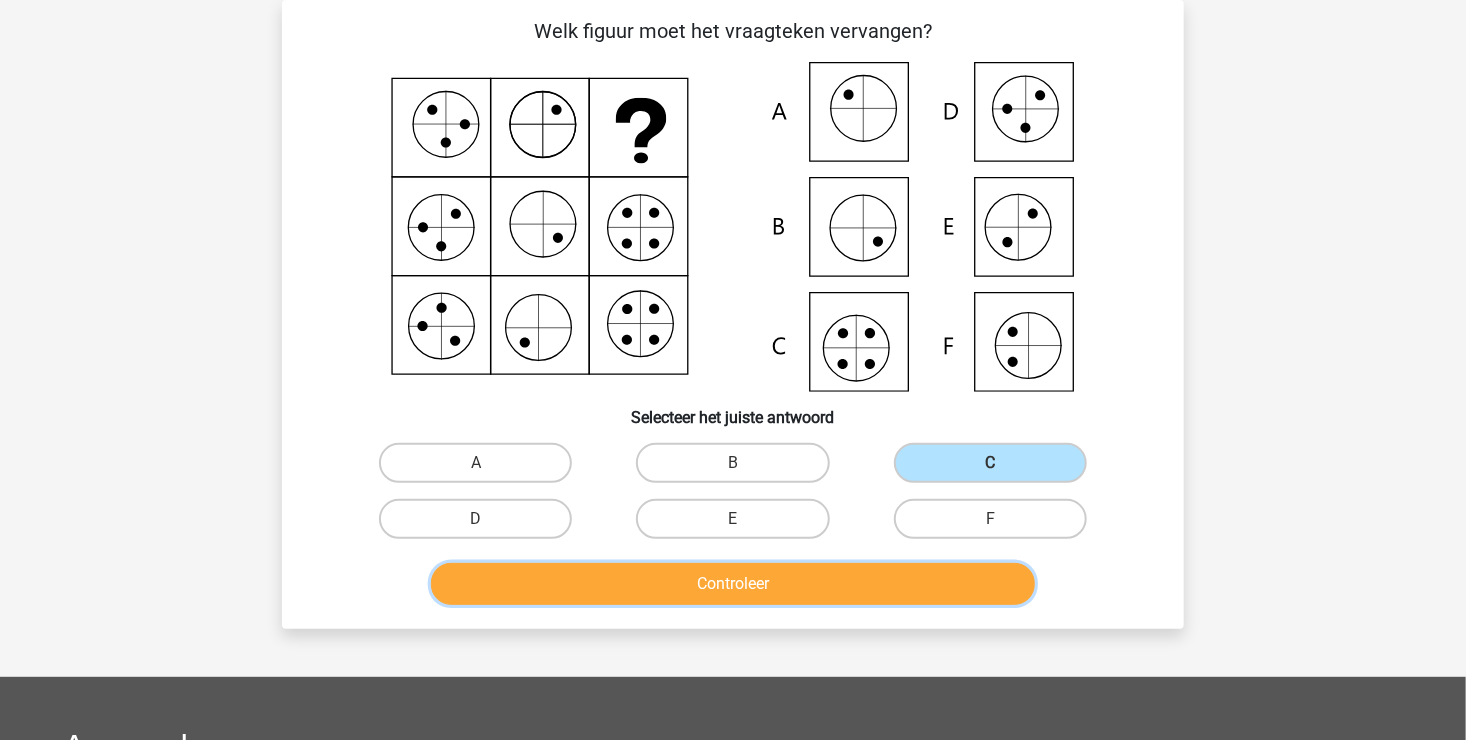 click on "Controleer" at bounding box center (733, 584) 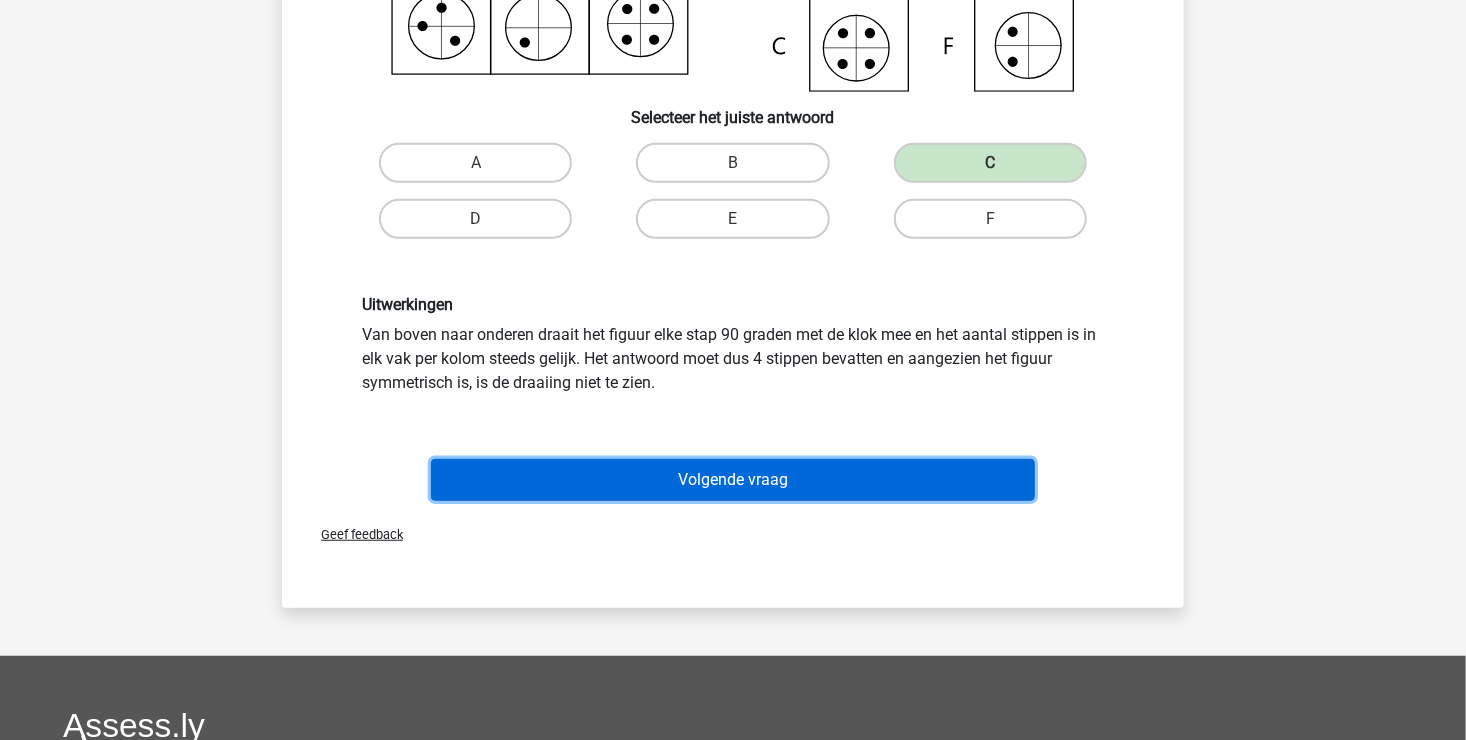 click on "Volgende vraag" at bounding box center [733, 480] 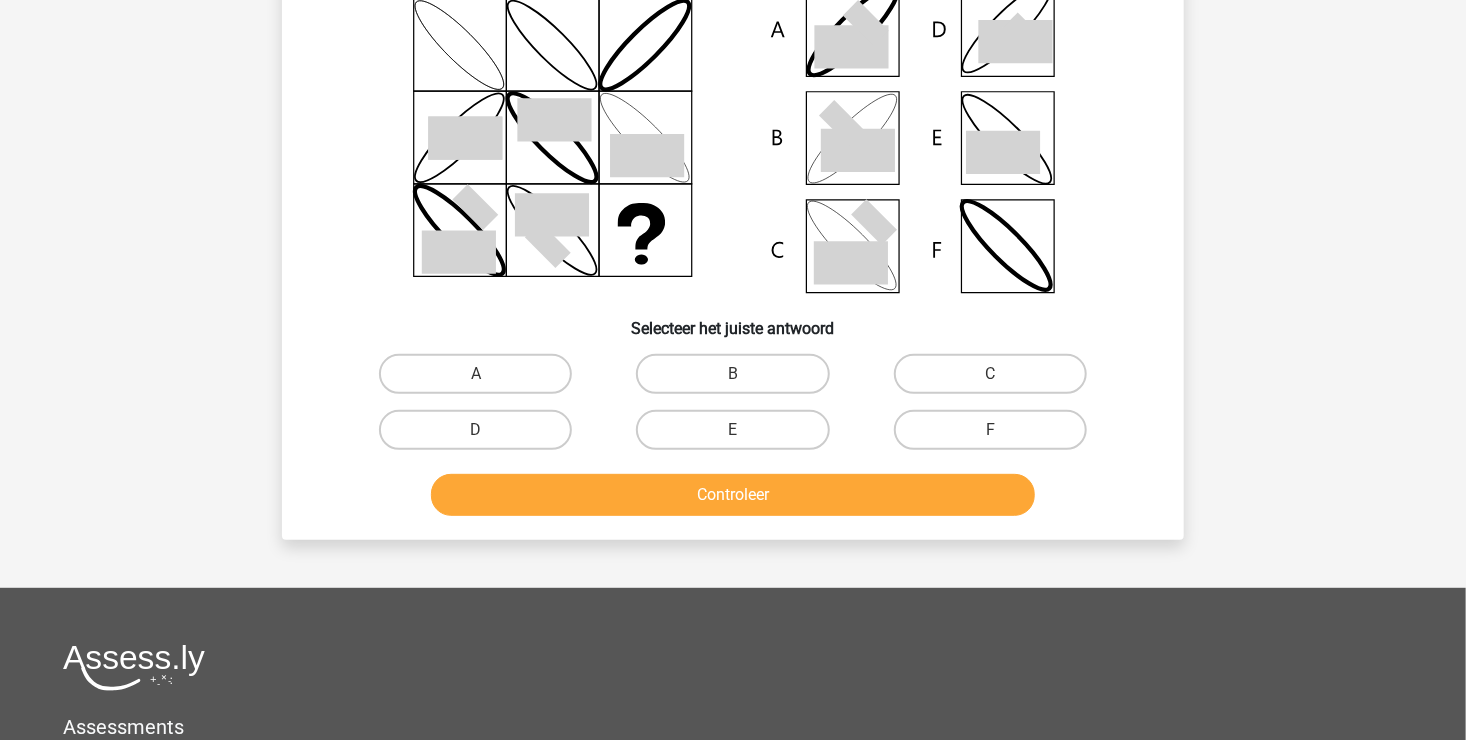 scroll, scrollTop: 92, scrollLeft: 0, axis: vertical 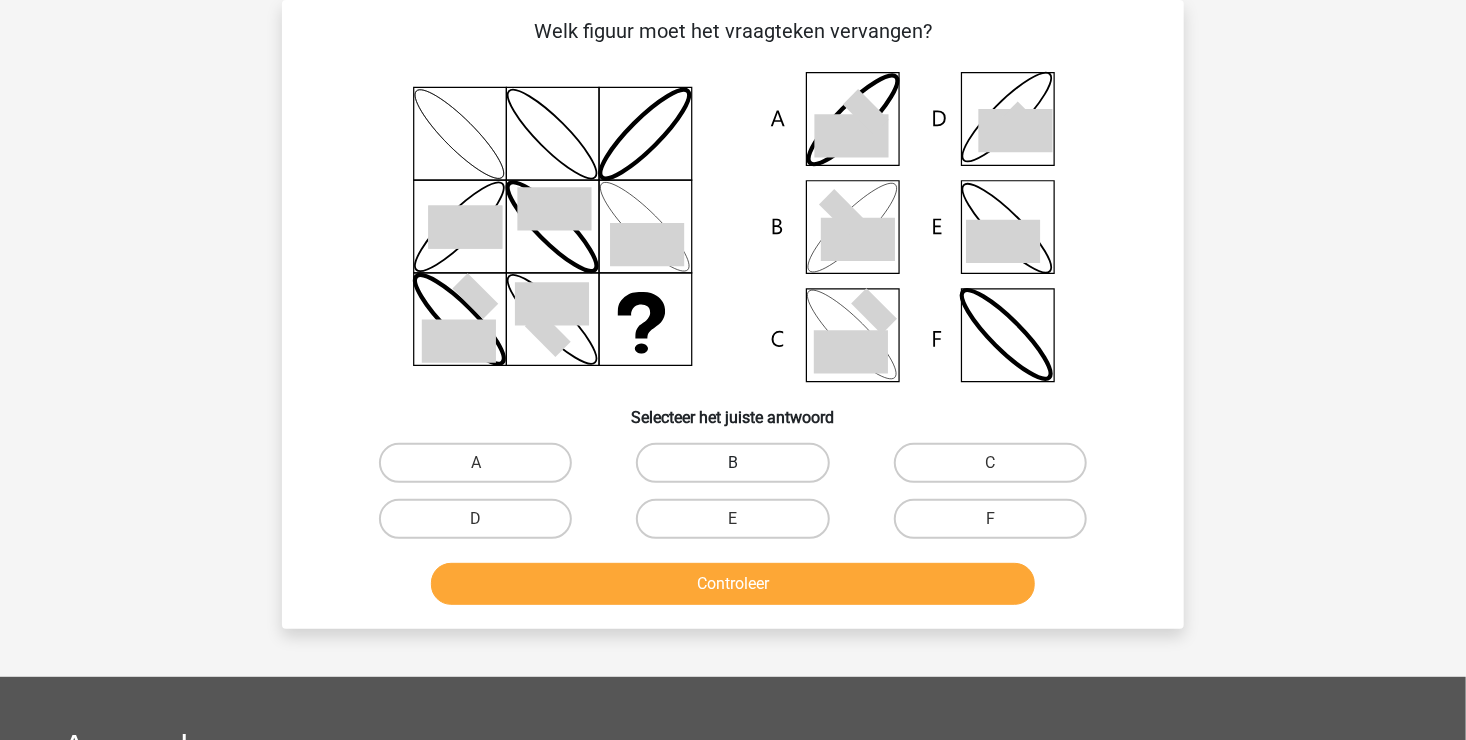 click on "B" at bounding box center (732, 463) 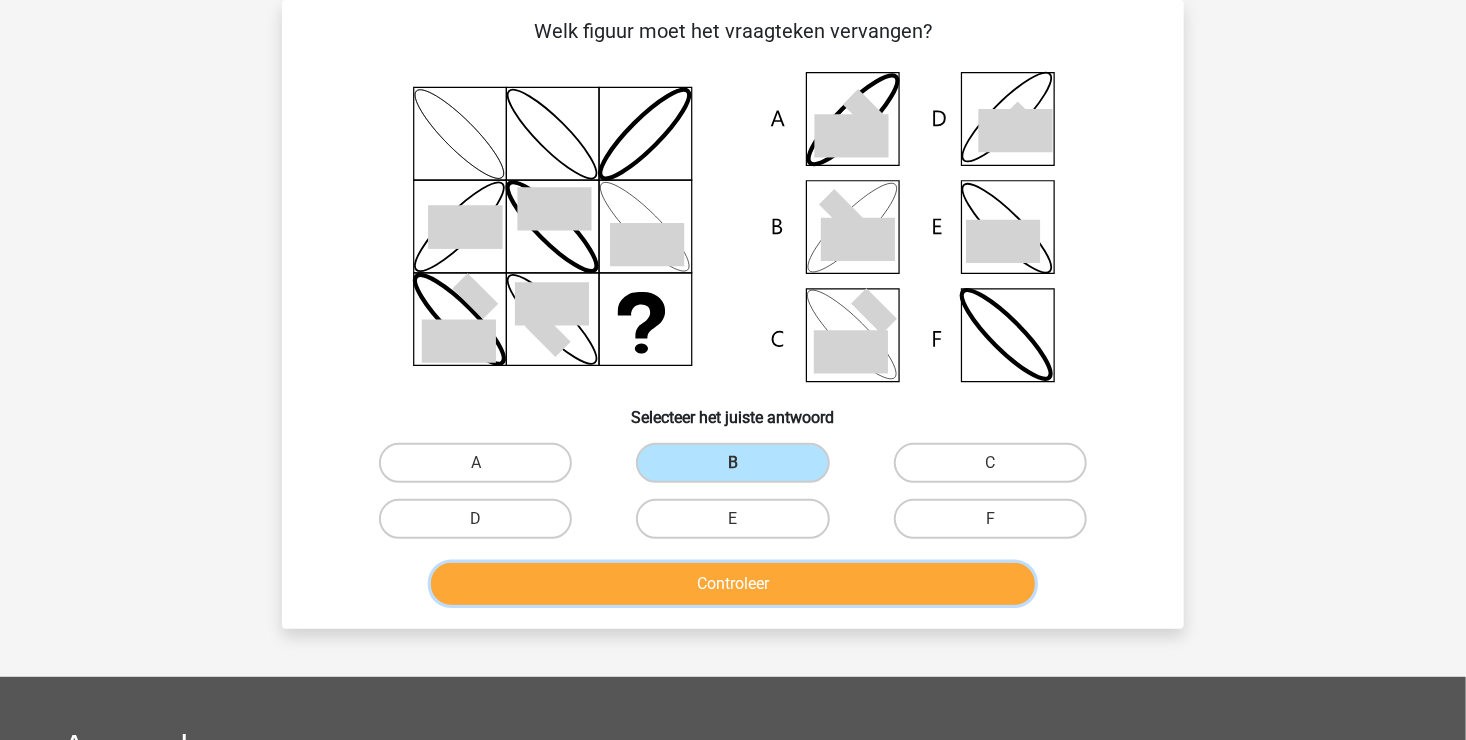 click on "Controleer" at bounding box center [733, 584] 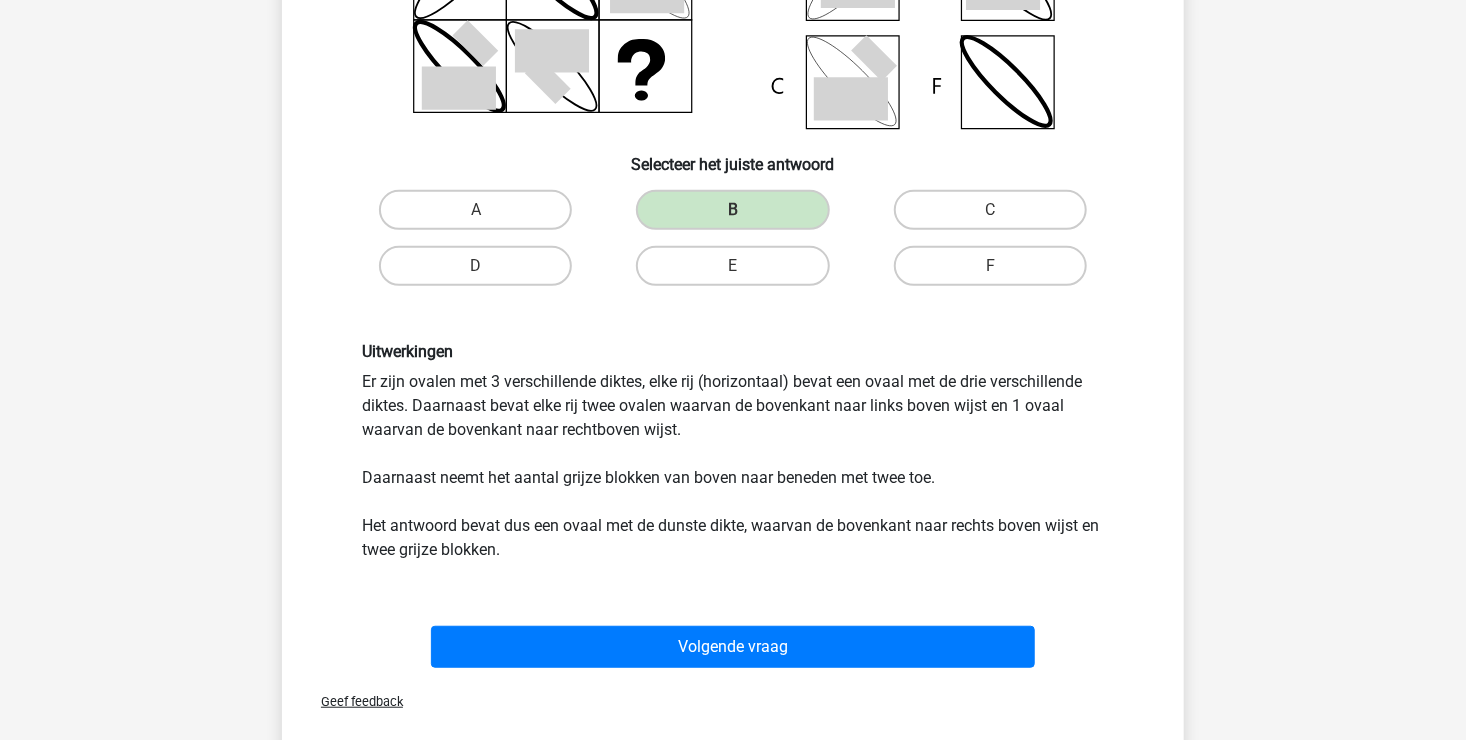 scroll, scrollTop: 392, scrollLeft: 0, axis: vertical 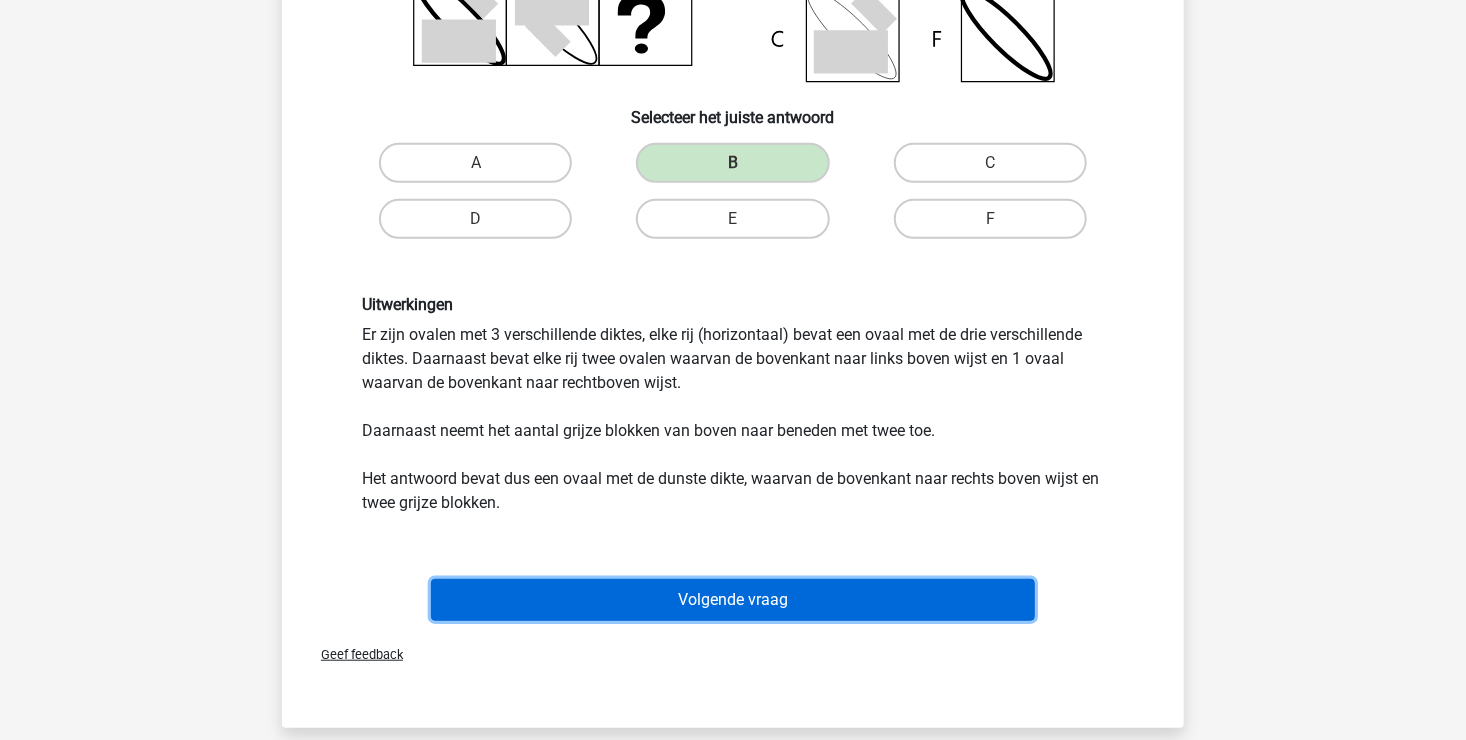 click on "Volgende vraag" at bounding box center [733, 600] 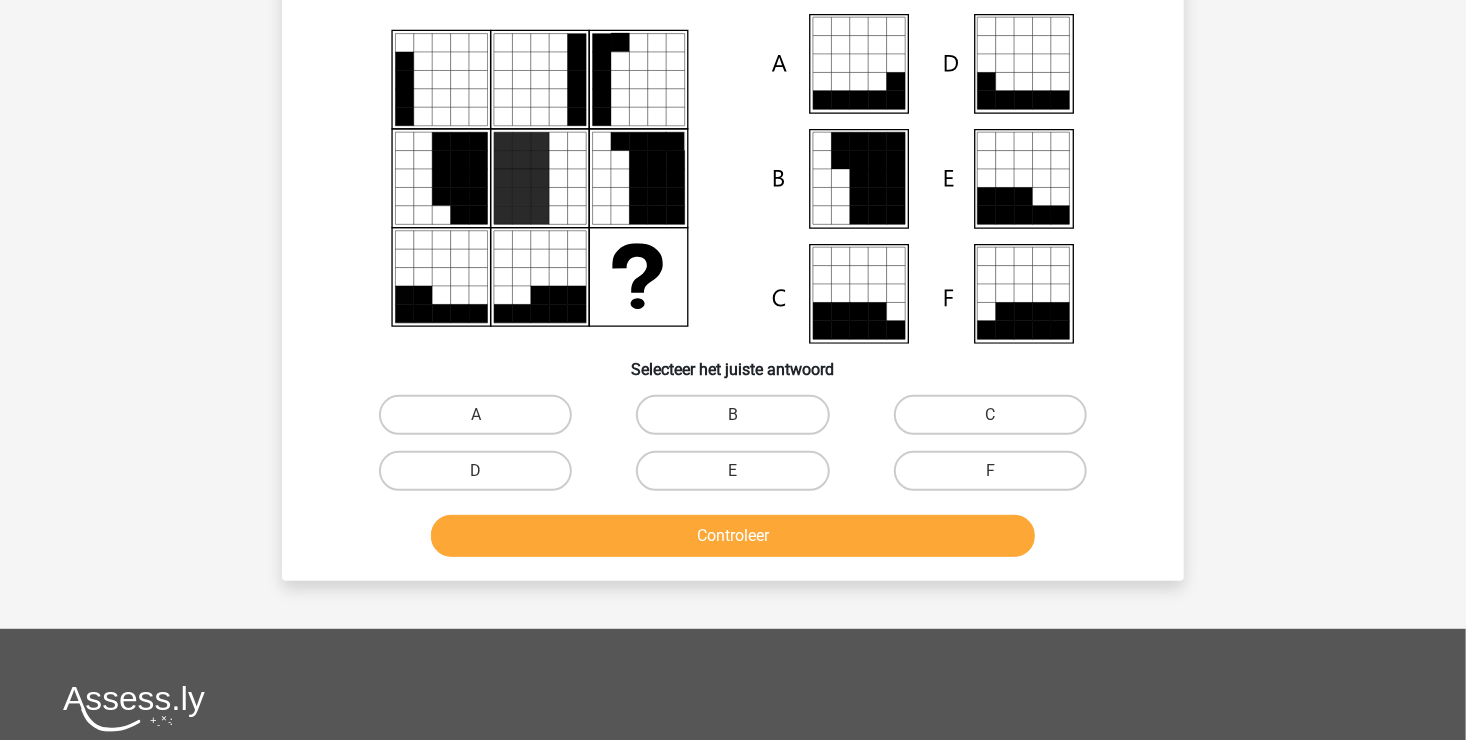 scroll, scrollTop: 92, scrollLeft: 0, axis: vertical 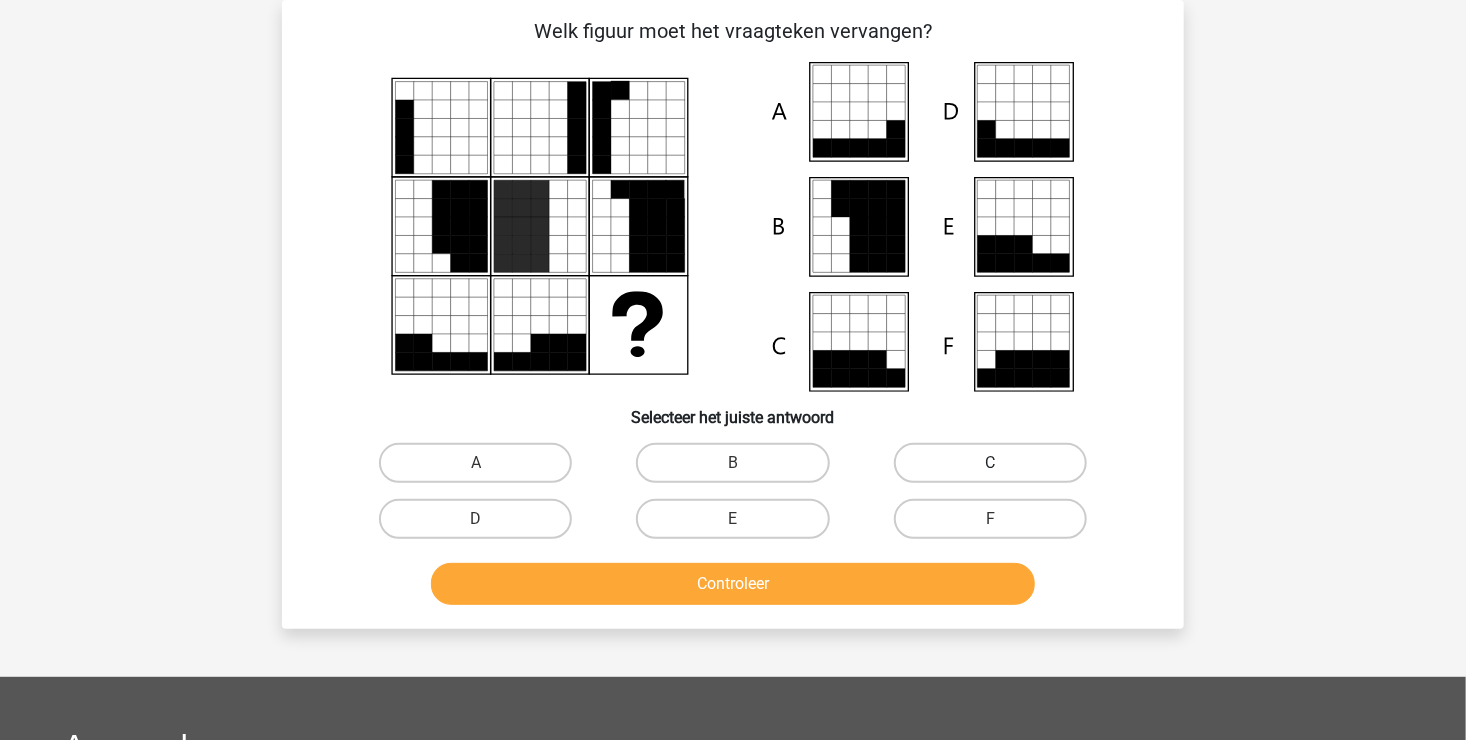 click on "C" at bounding box center [990, 463] 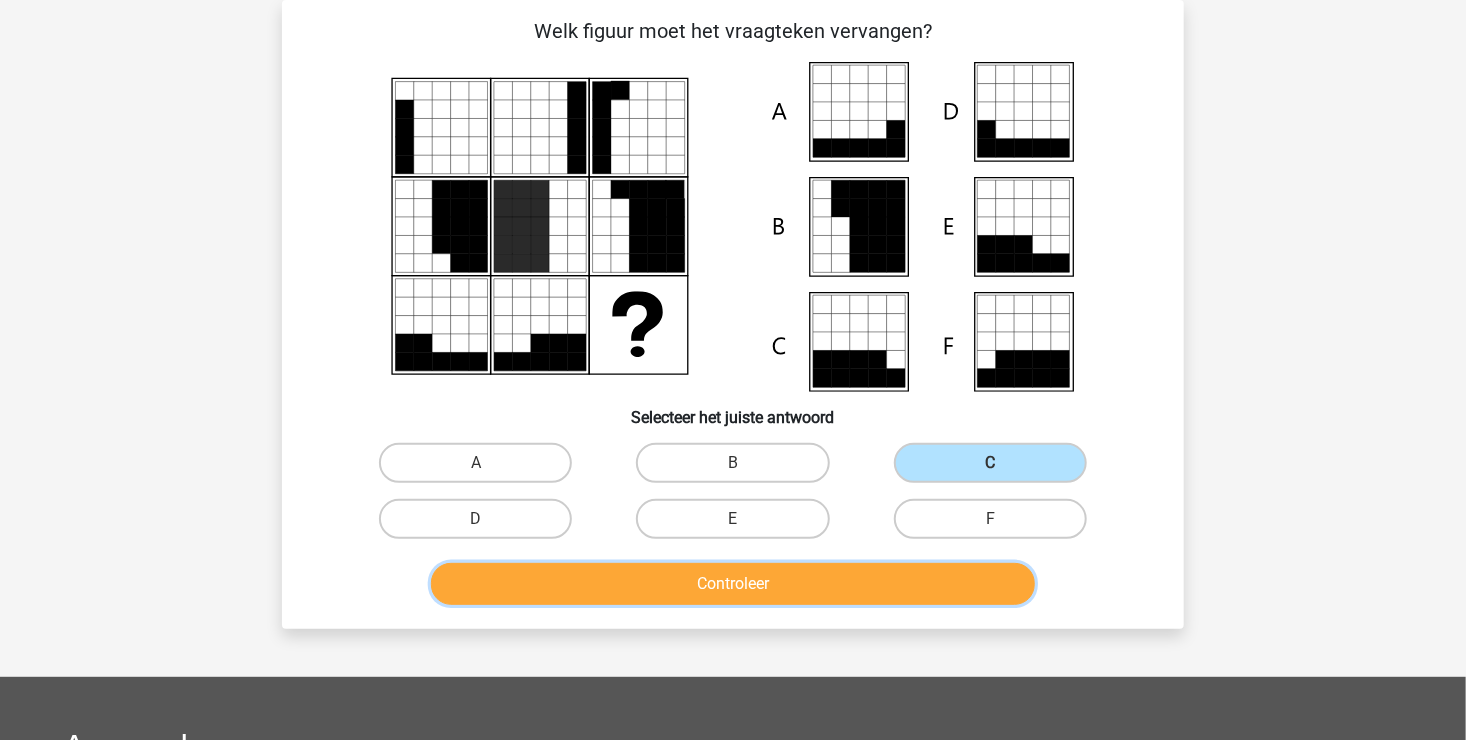 click on "Controleer" at bounding box center (733, 584) 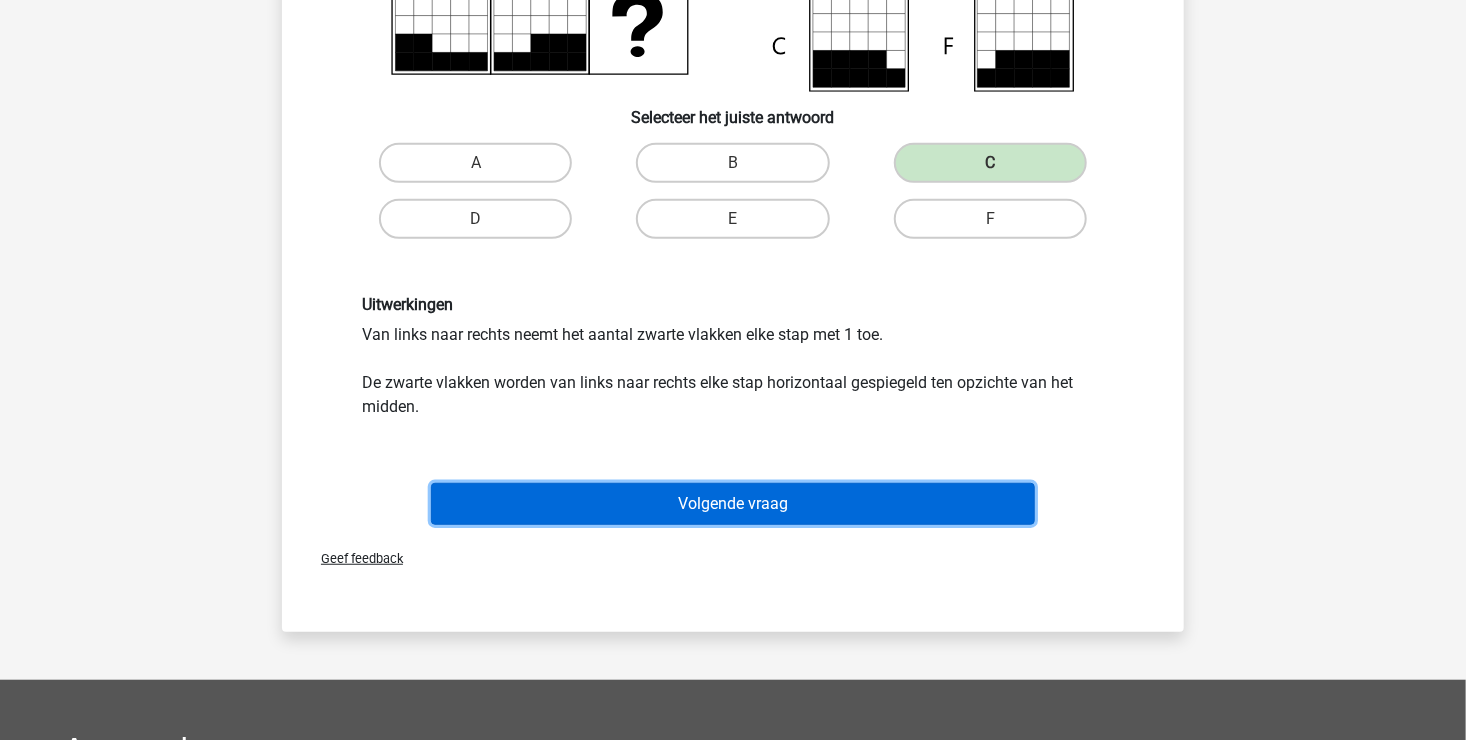 click on "Volgende vraag" at bounding box center [733, 504] 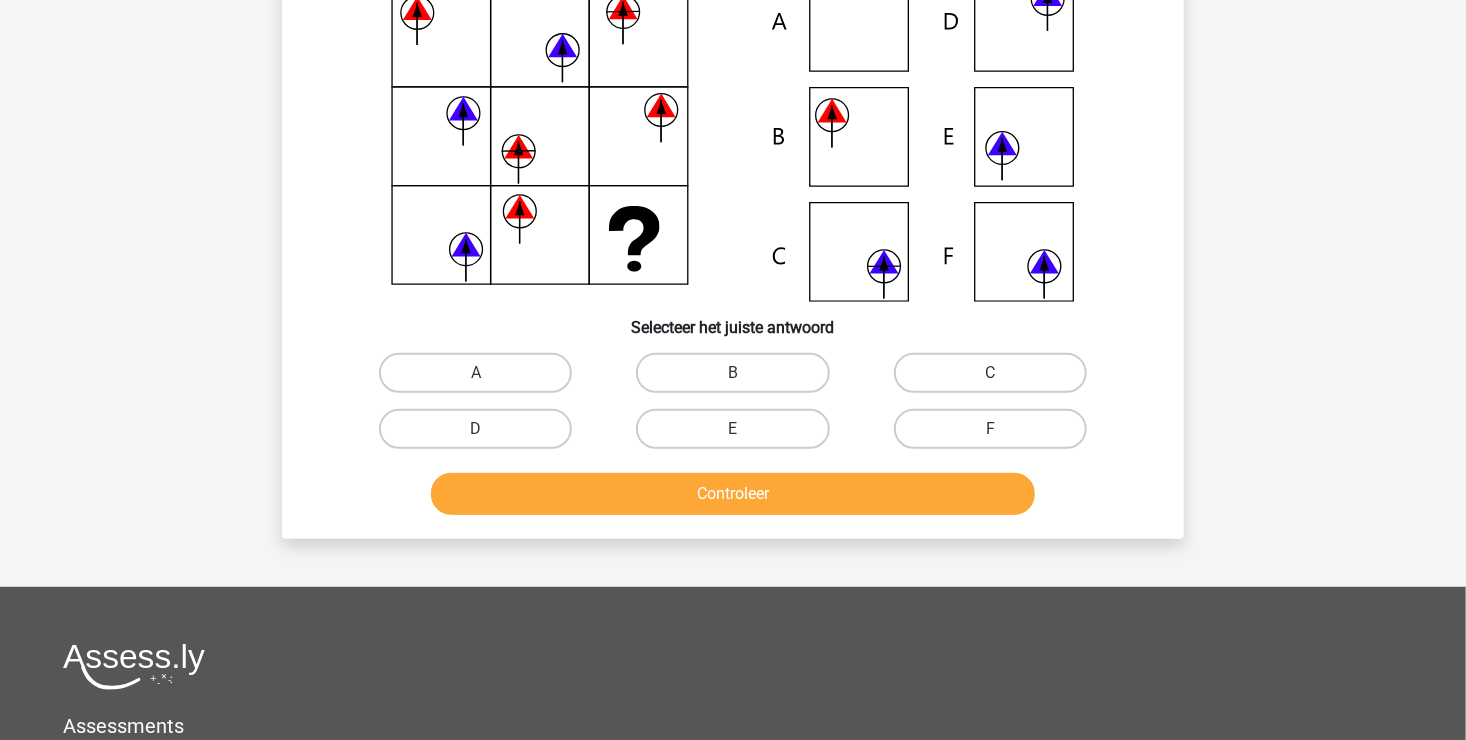 scroll, scrollTop: 92, scrollLeft: 0, axis: vertical 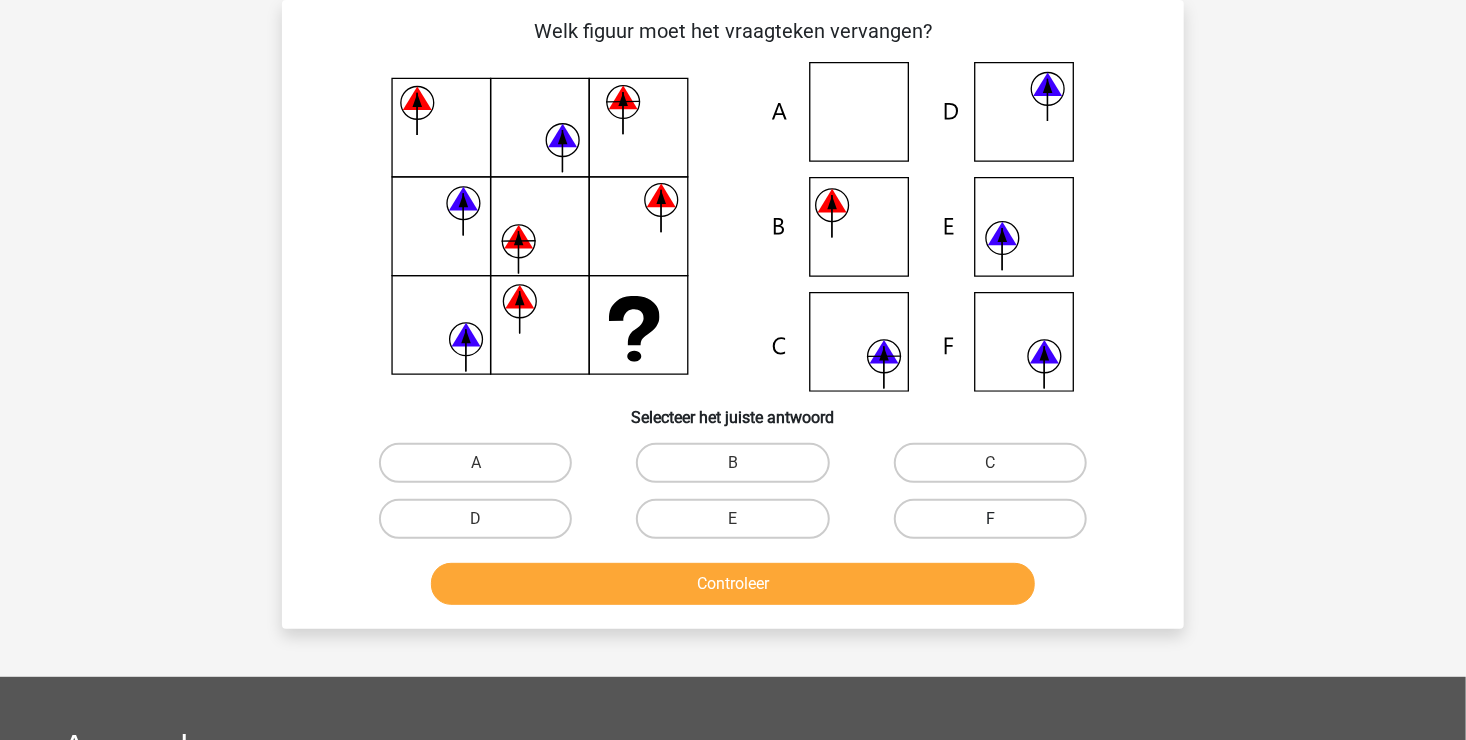 click on "F" at bounding box center (990, 519) 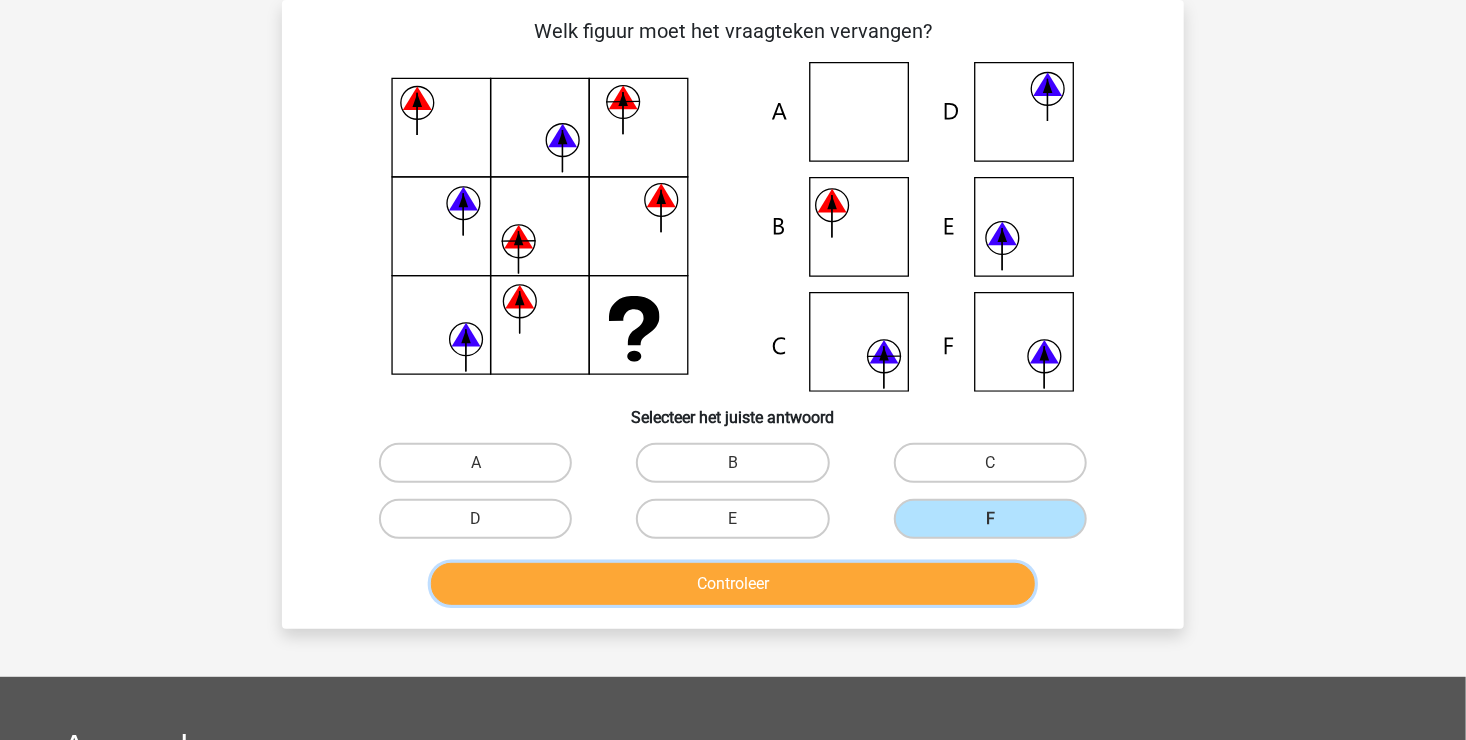 click on "Controleer" at bounding box center [733, 584] 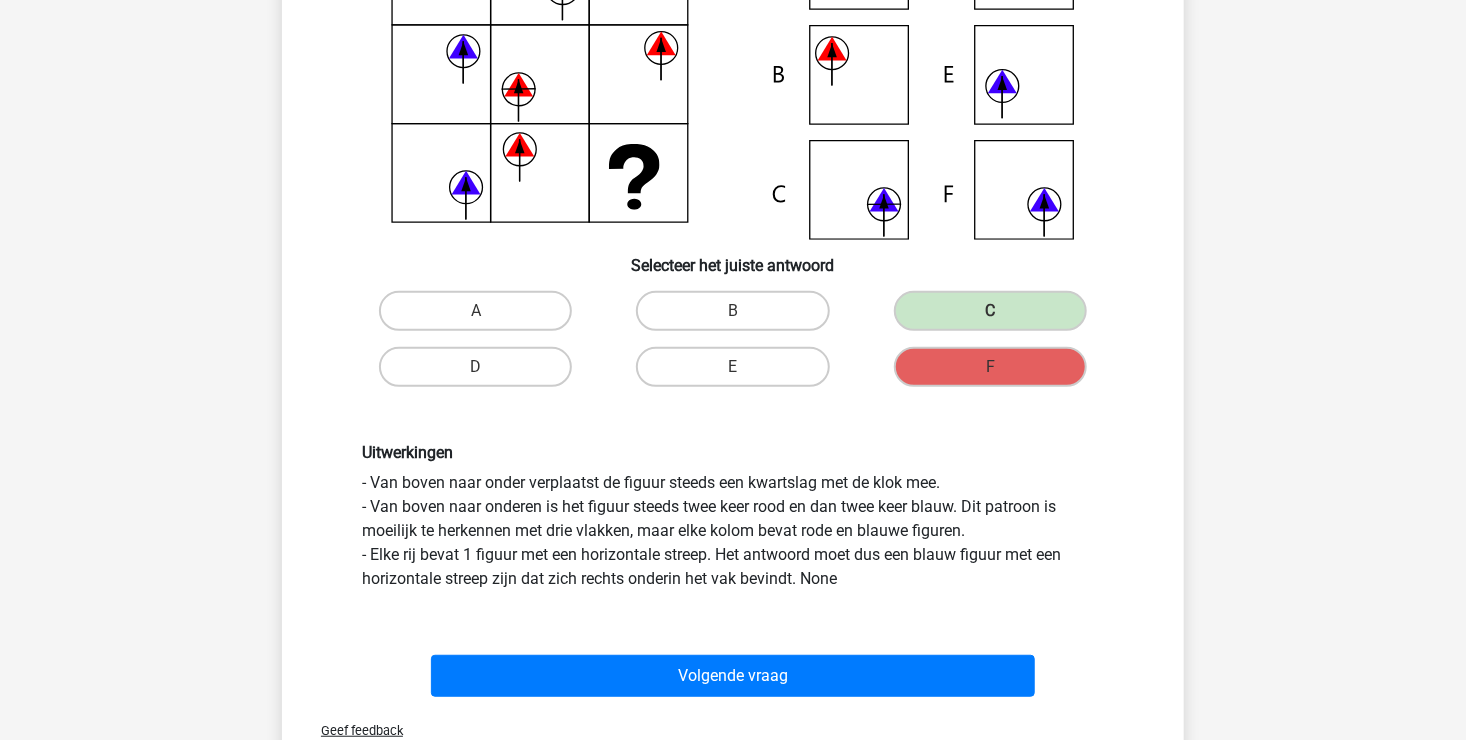 scroll, scrollTop: 292, scrollLeft: 0, axis: vertical 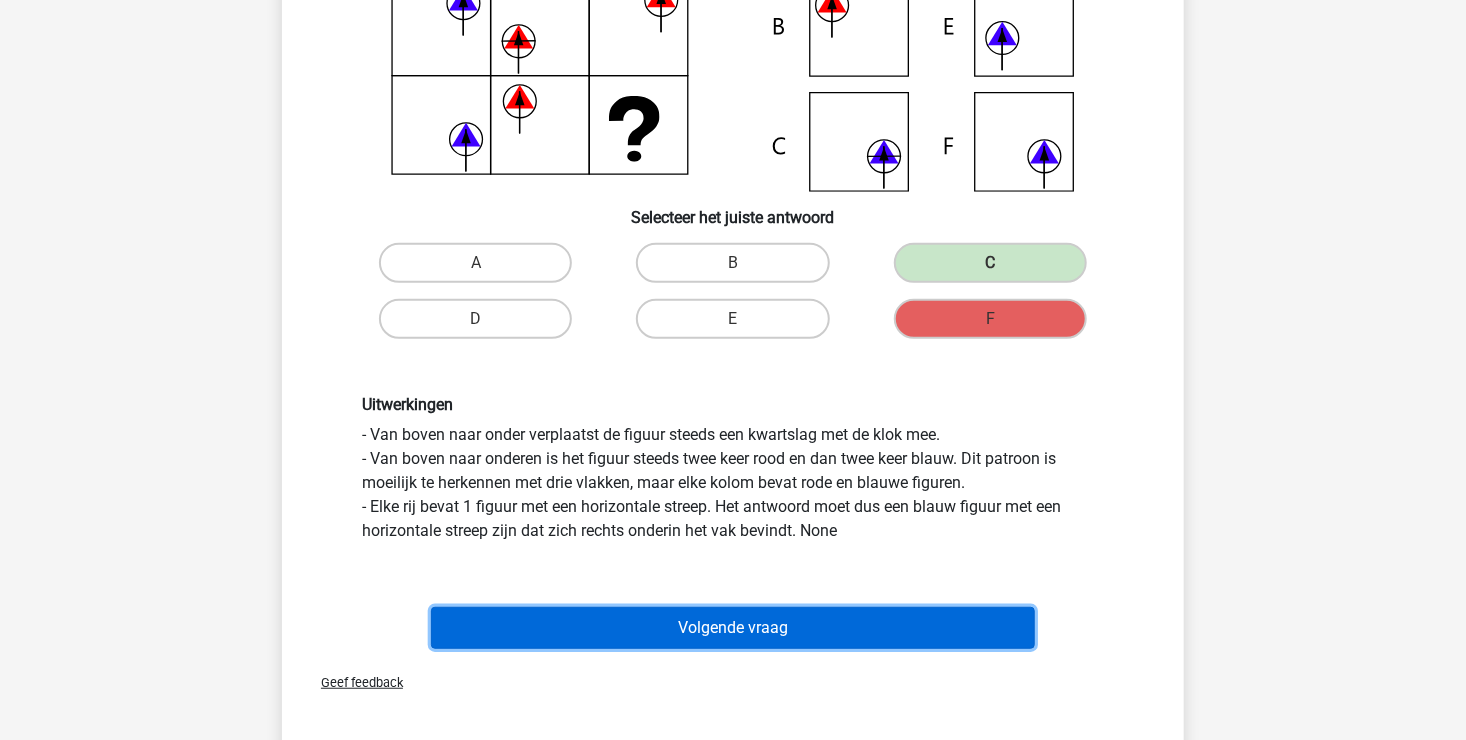 click on "Volgende vraag" at bounding box center [733, 628] 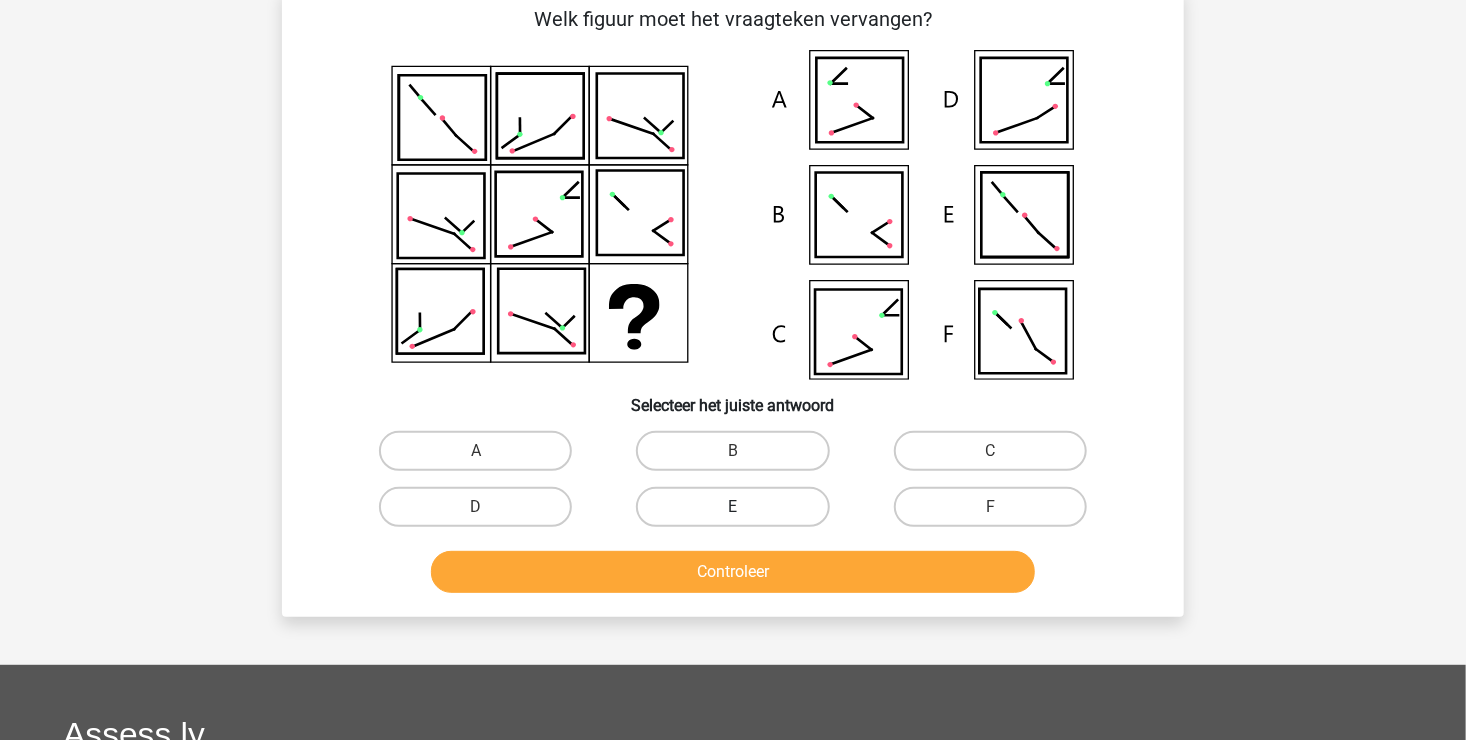 scroll, scrollTop: 92, scrollLeft: 0, axis: vertical 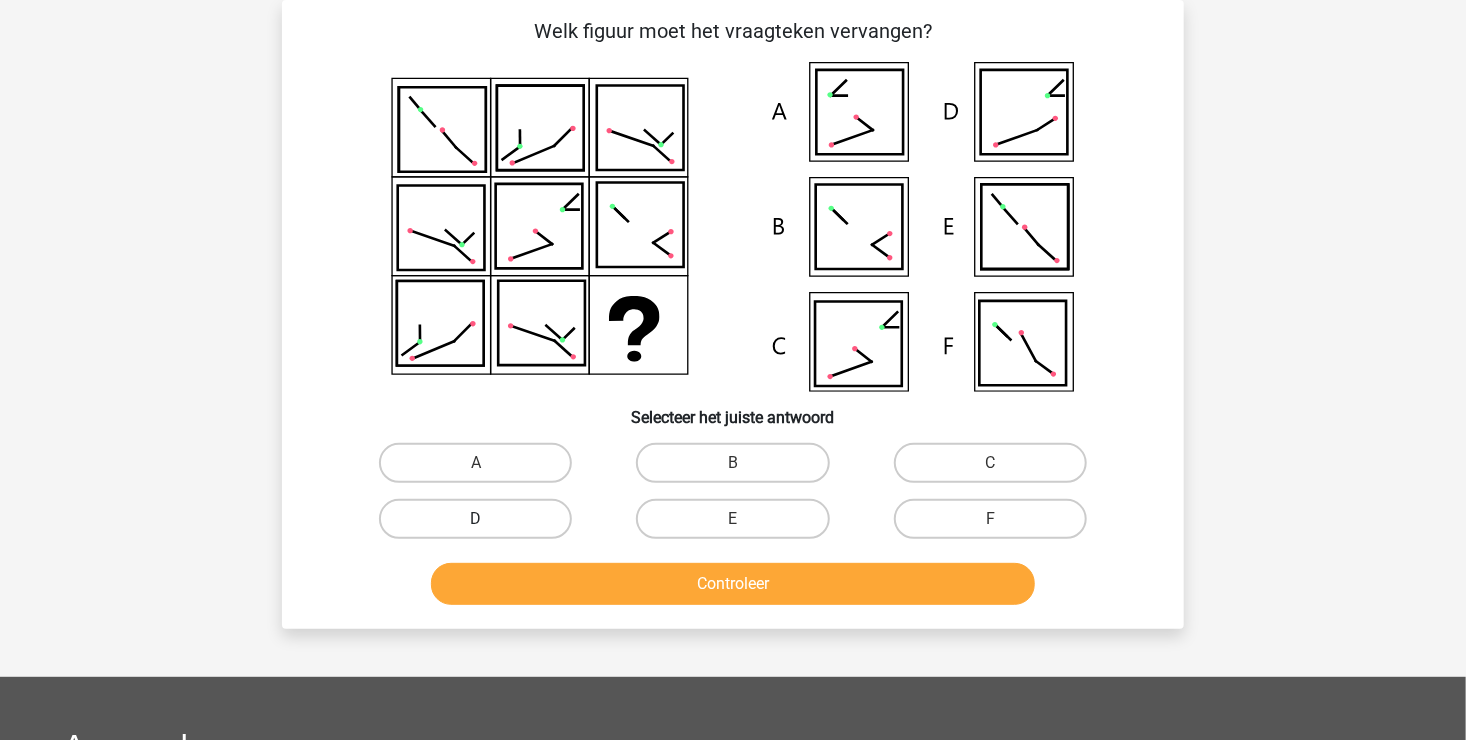 click on "D" at bounding box center [475, 519] 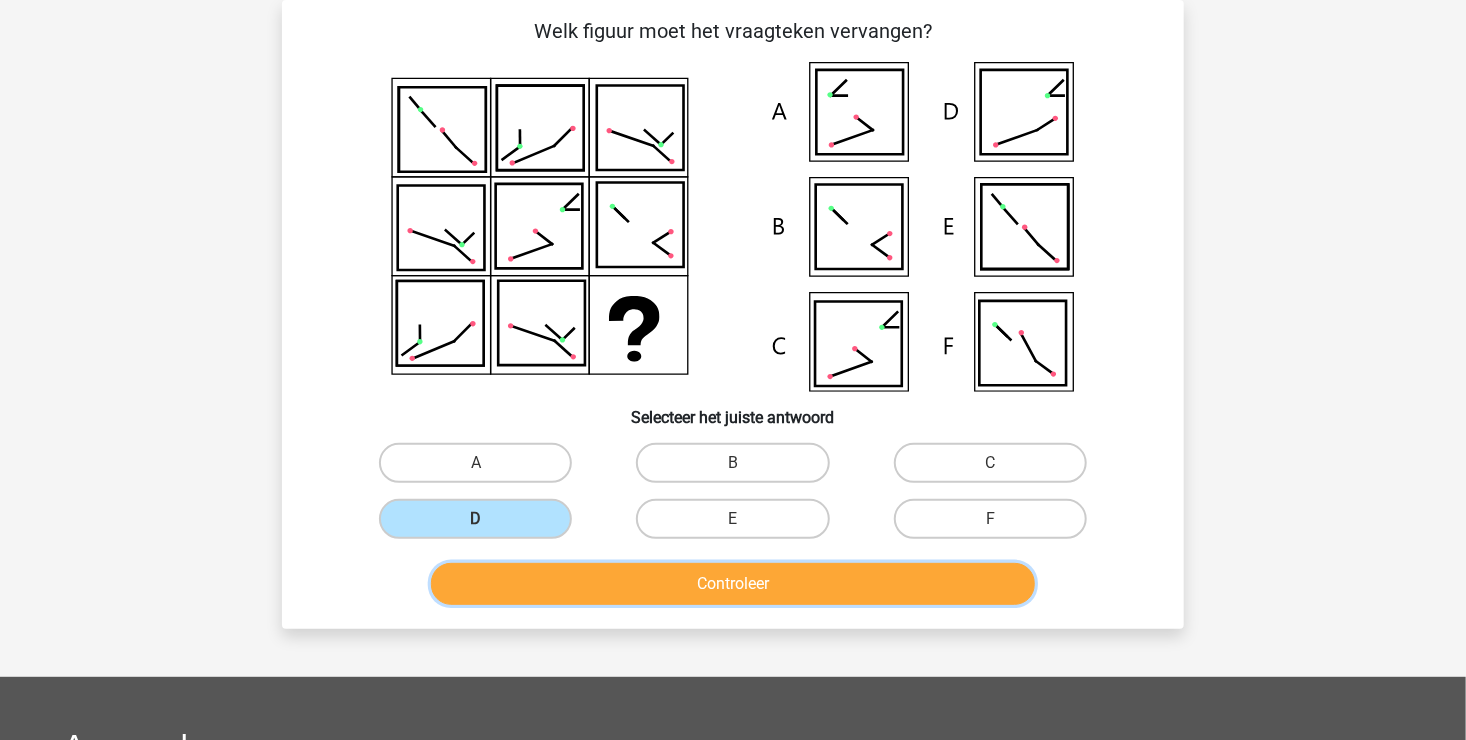 click on "Controleer" at bounding box center [733, 584] 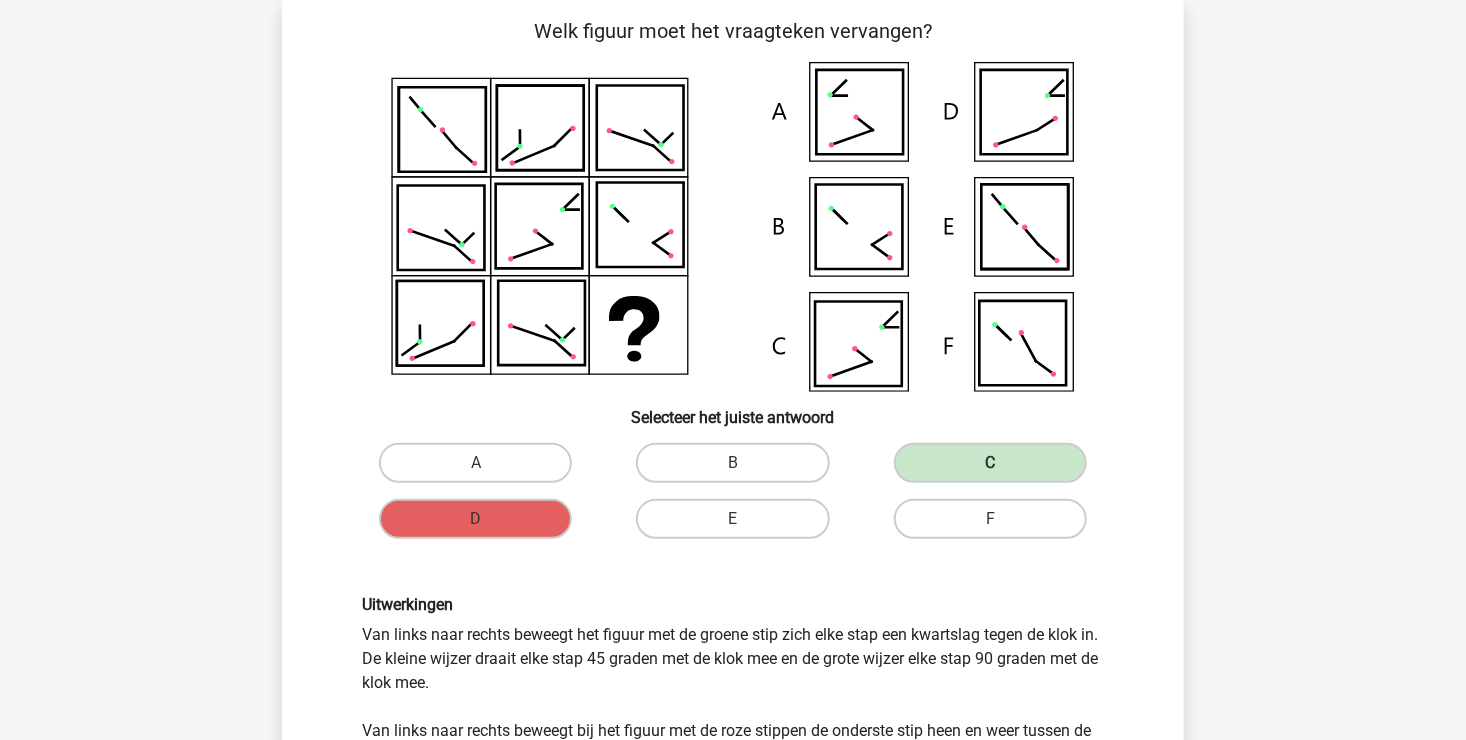 scroll, scrollTop: 292, scrollLeft: 0, axis: vertical 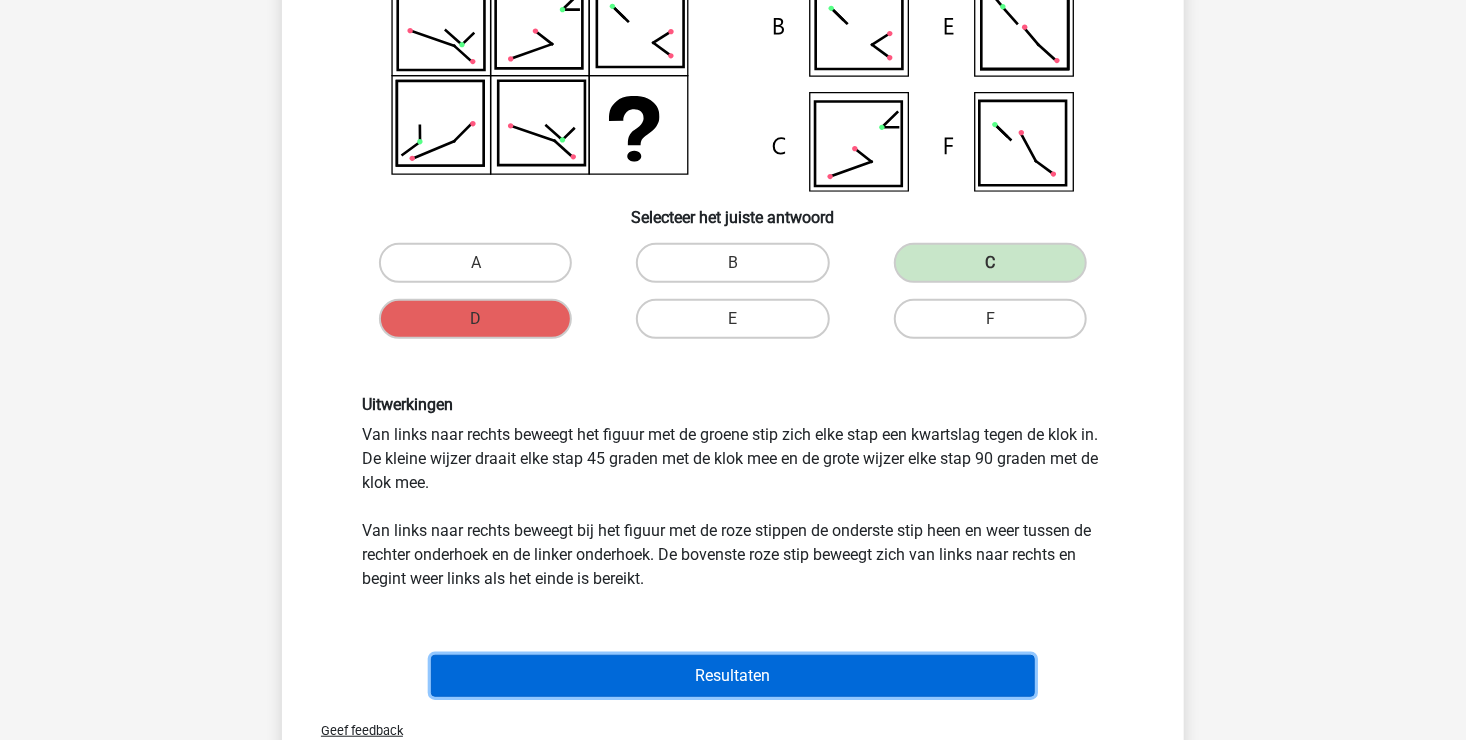 click on "Resultaten" at bounding box center (733, 676) 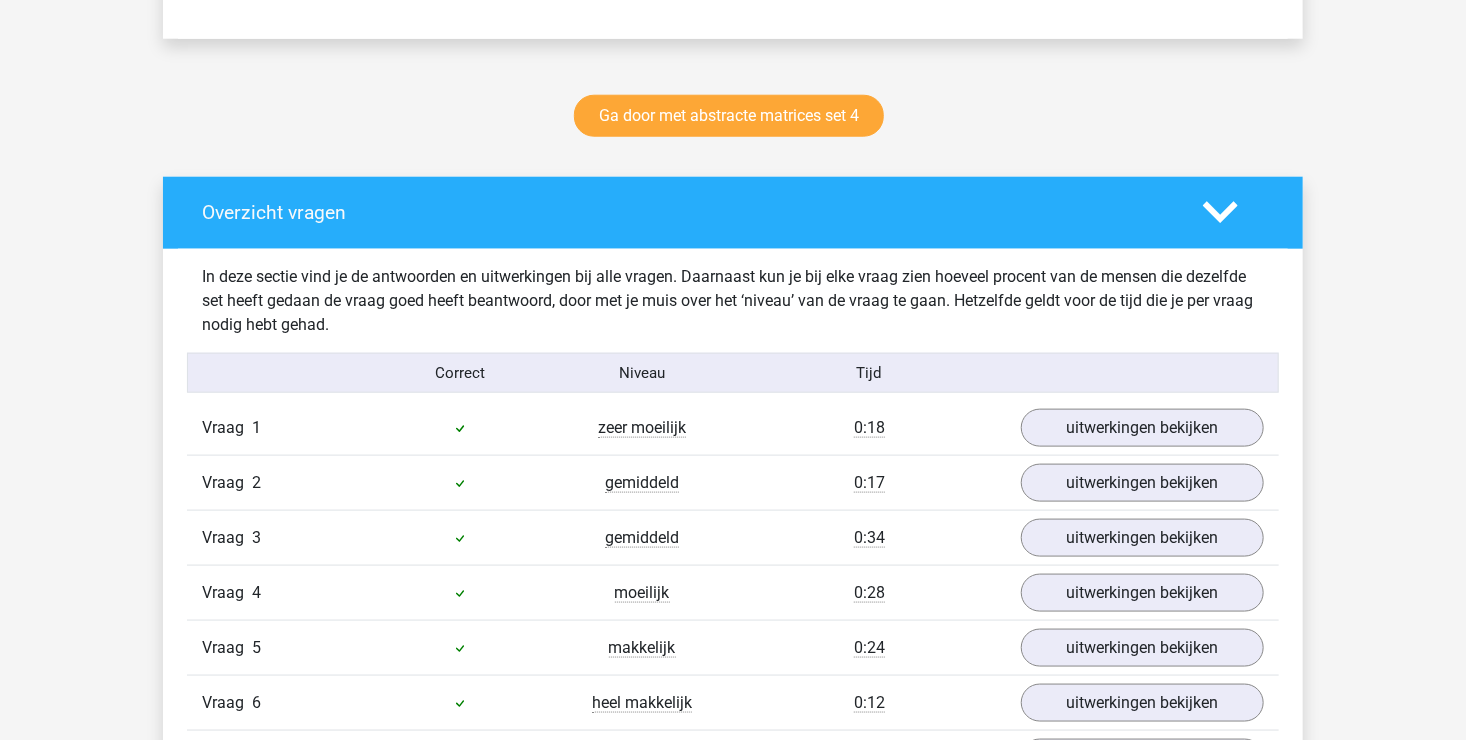 scroll, scrollTop: 800, scrollLeft: 0, axis: vertical 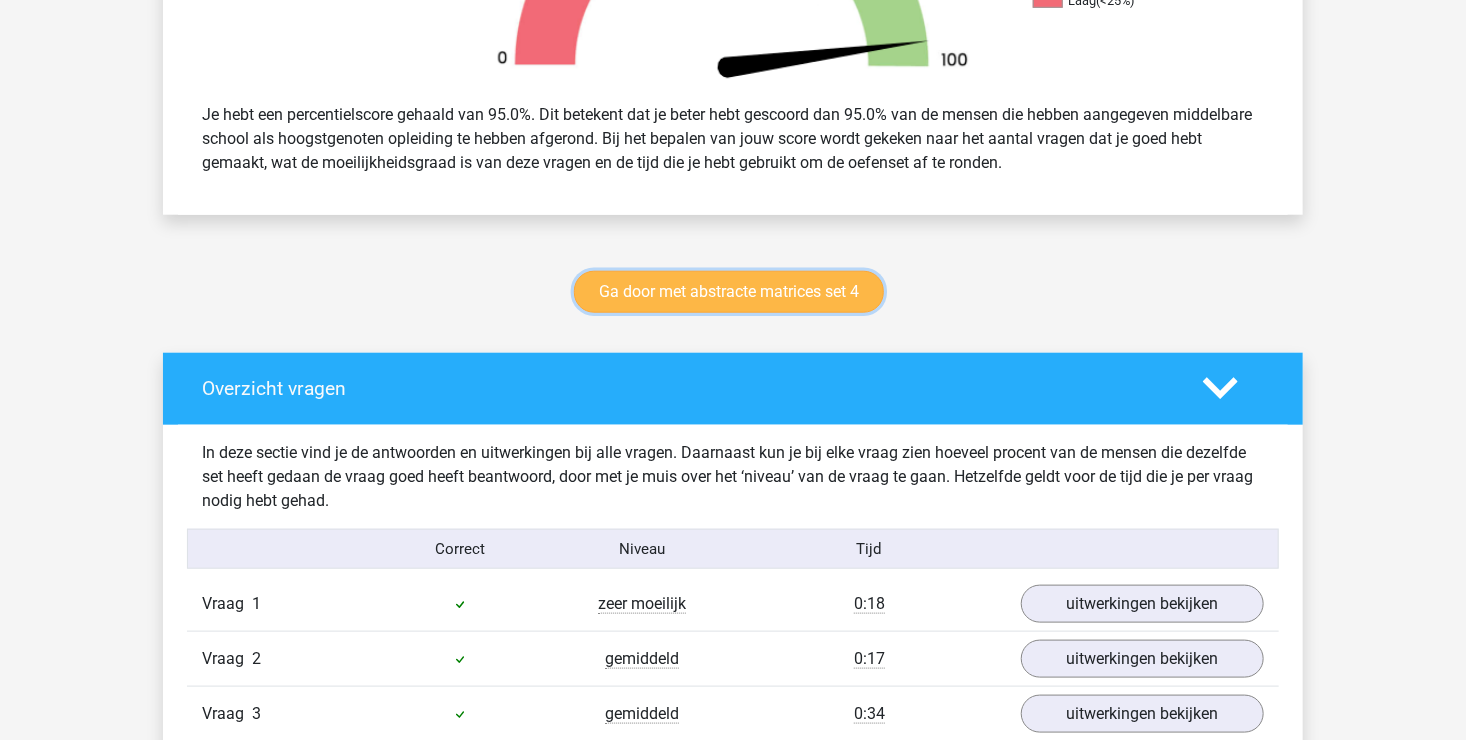 click on "Ga door met abstracte matrices set 4" at bounding box center [729, 292] 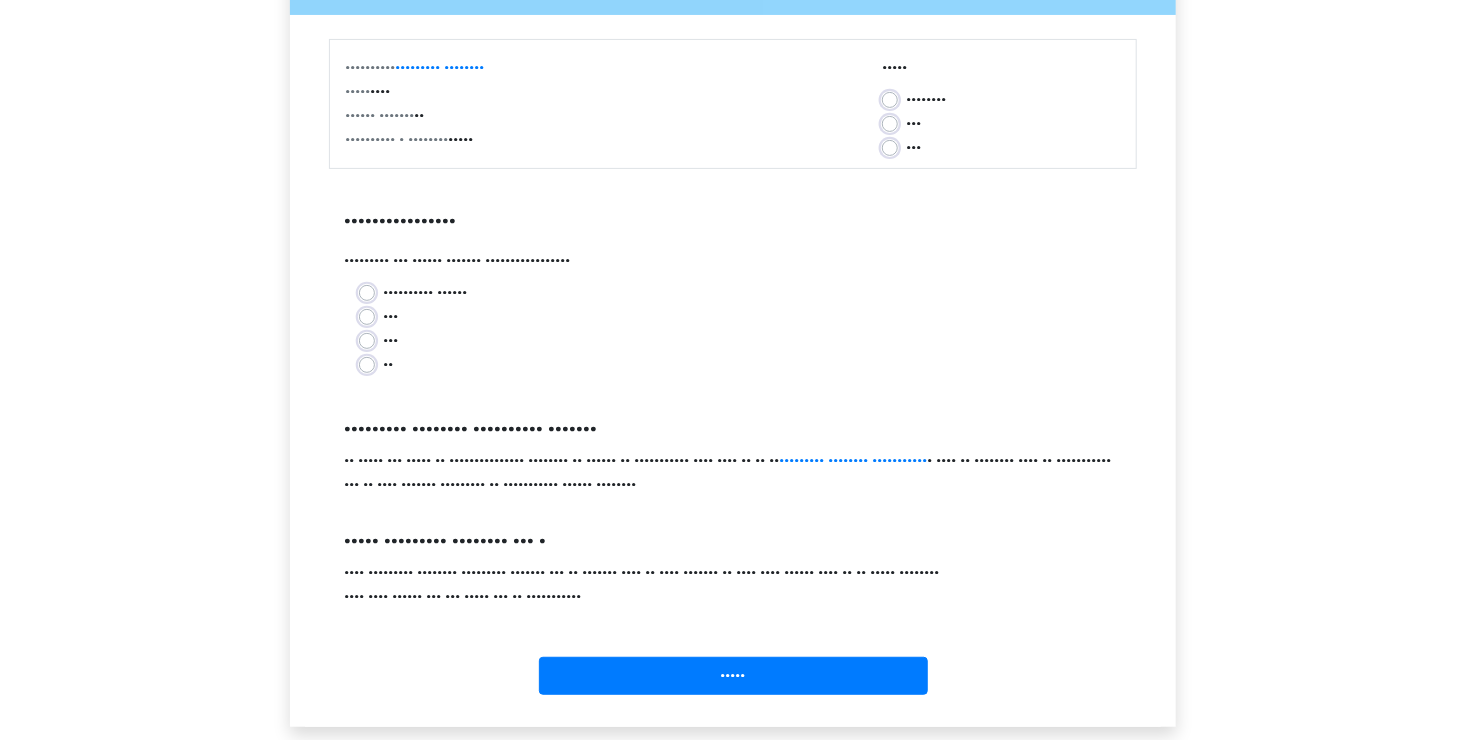 scroll, scrollTop: 600, scrollLeft: 0, axis: vertical 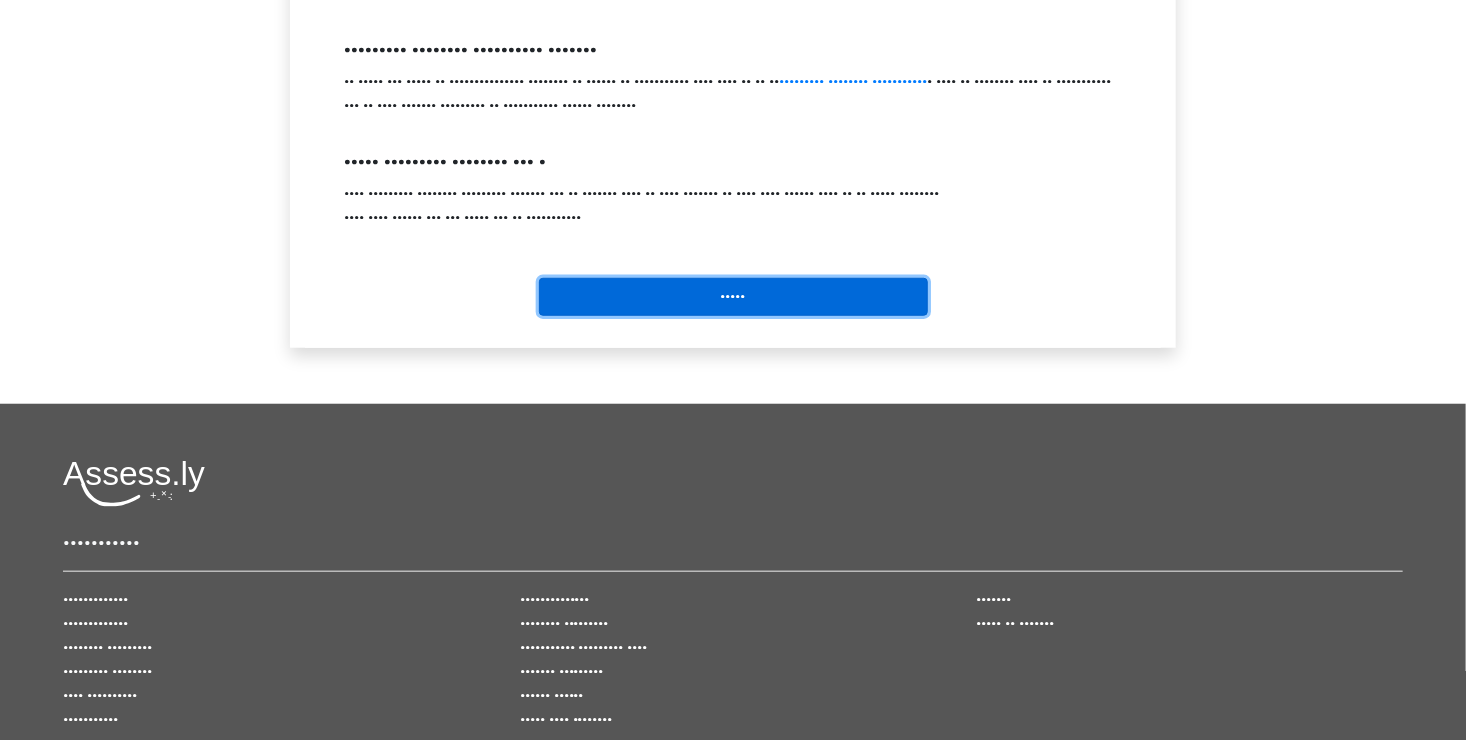 click on "•••••" at bounding box center (733, 297) 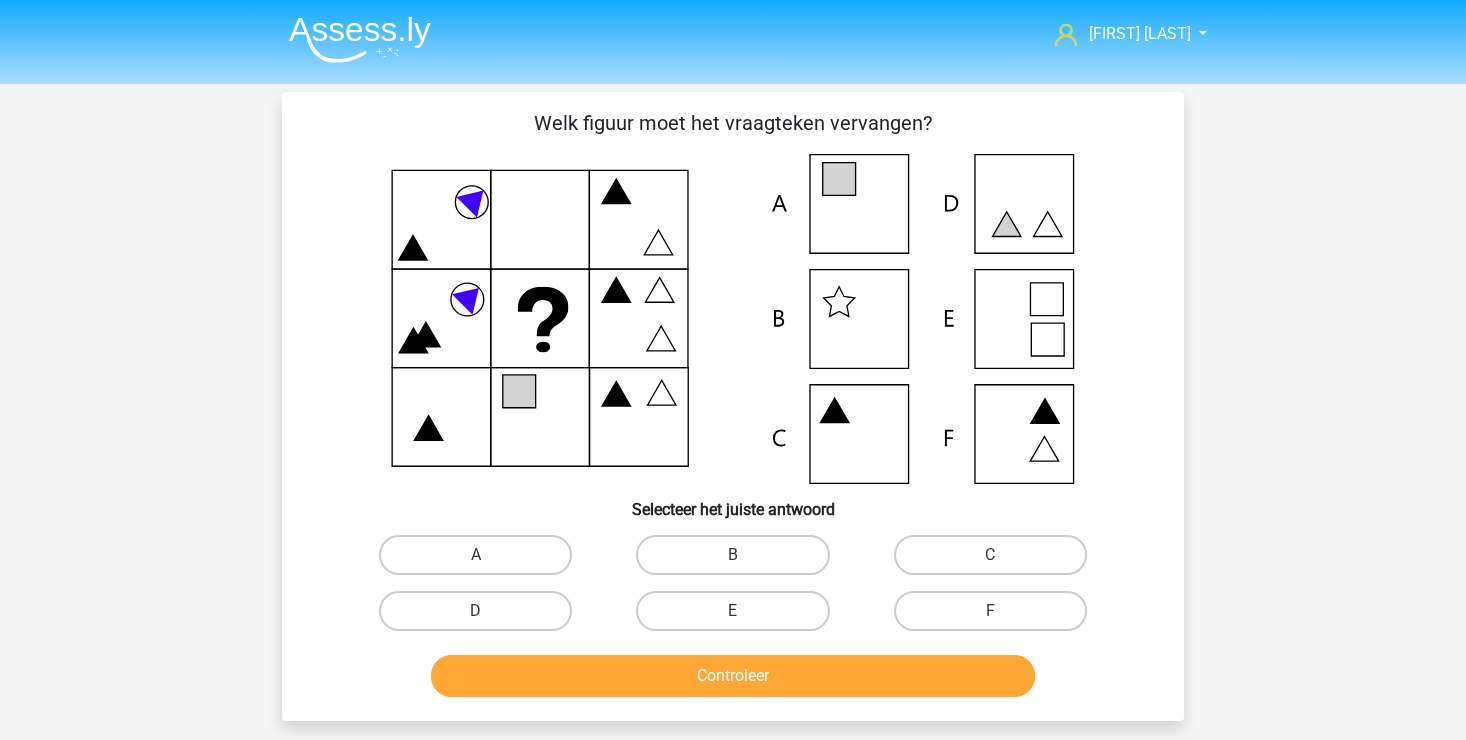 scroll, scrollTop: 0, scrollLeft: 0, axis: both 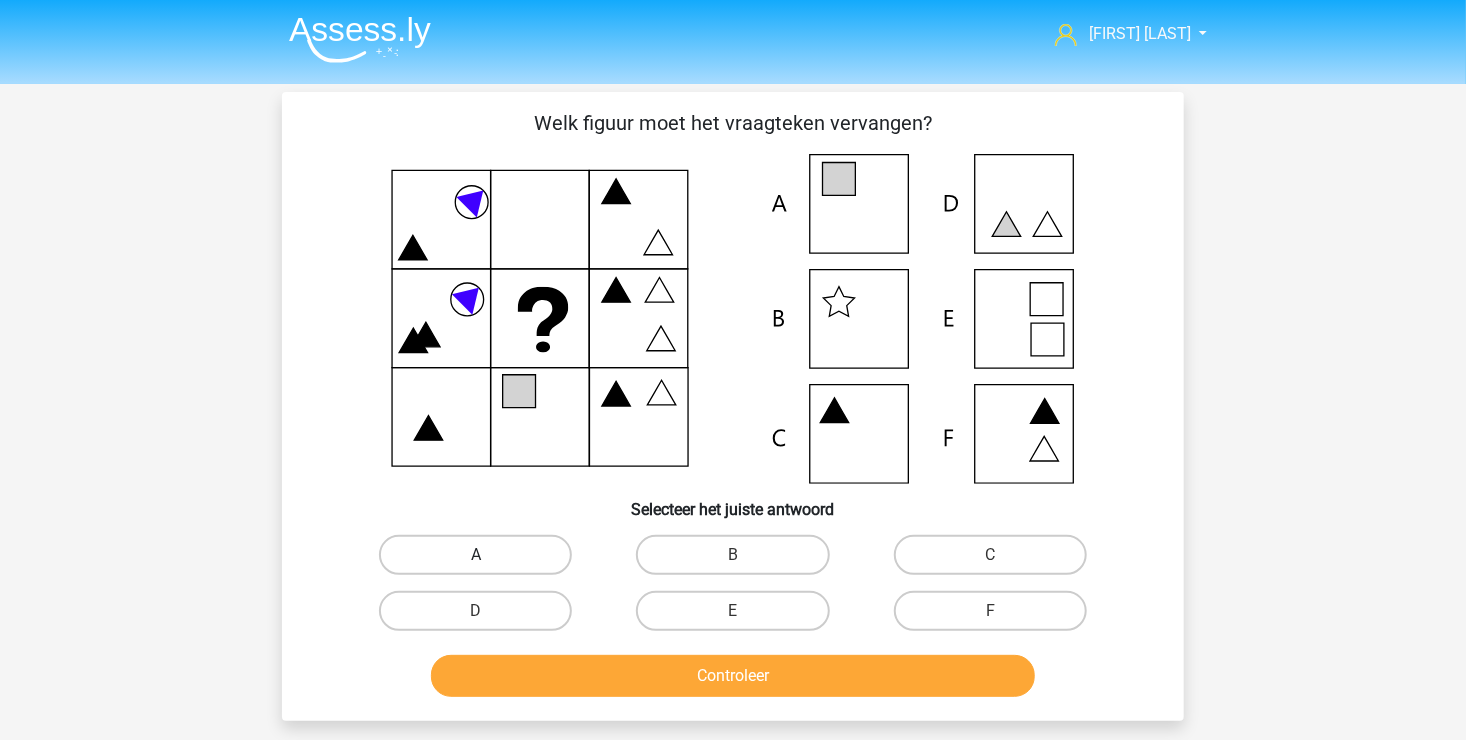click on "A" at bounding box center [475, 555] 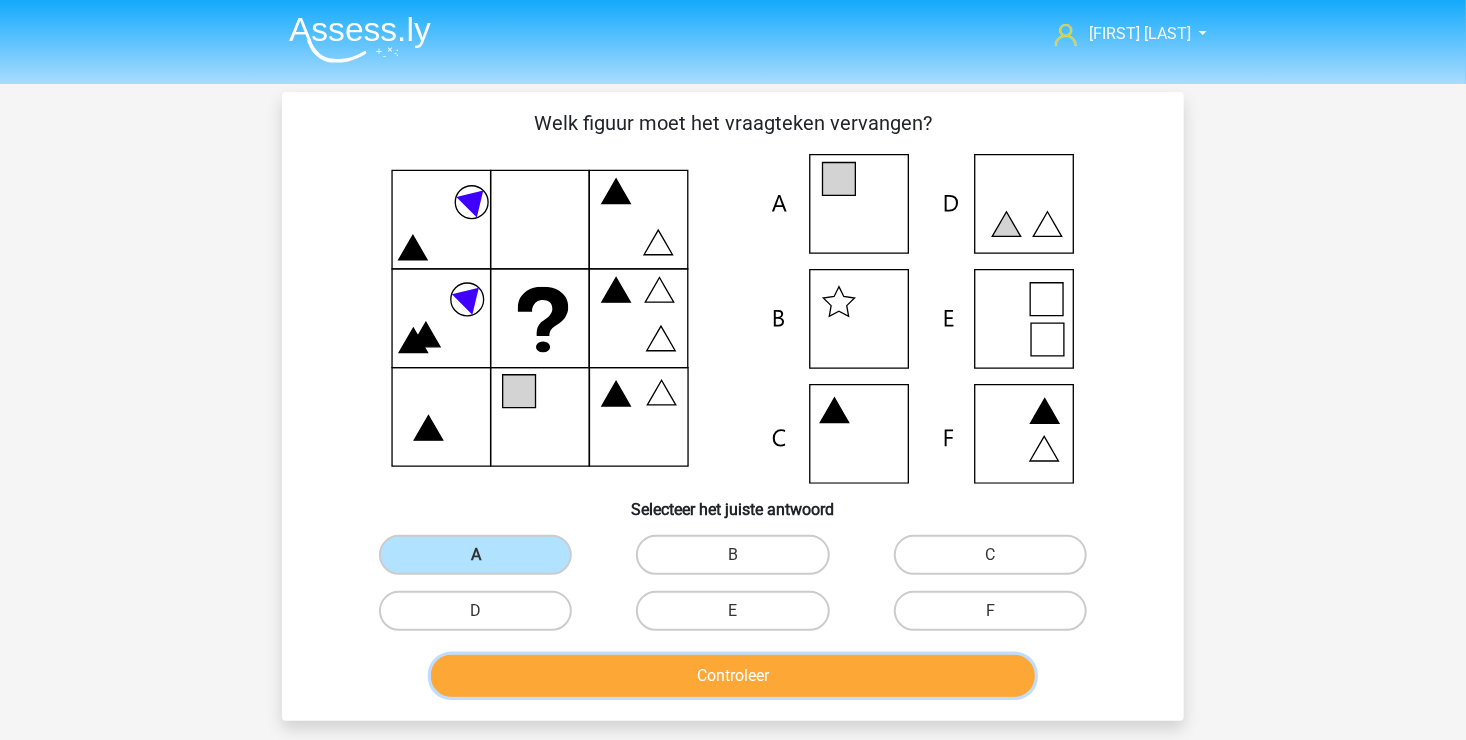 click on "Controleer" at bounding box center [733, 676] 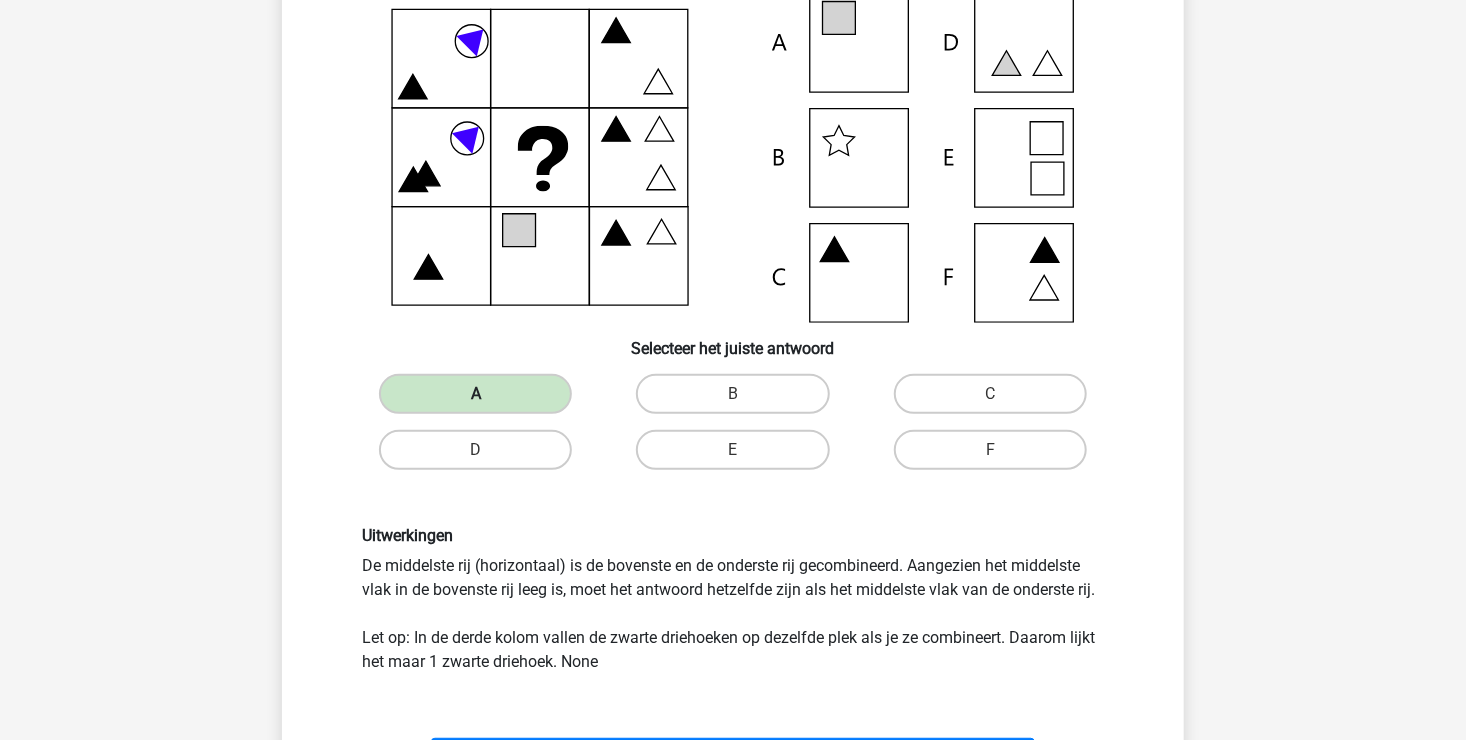 scroll, scrollTop: 200, scrollLeft: 0, axis: vertical 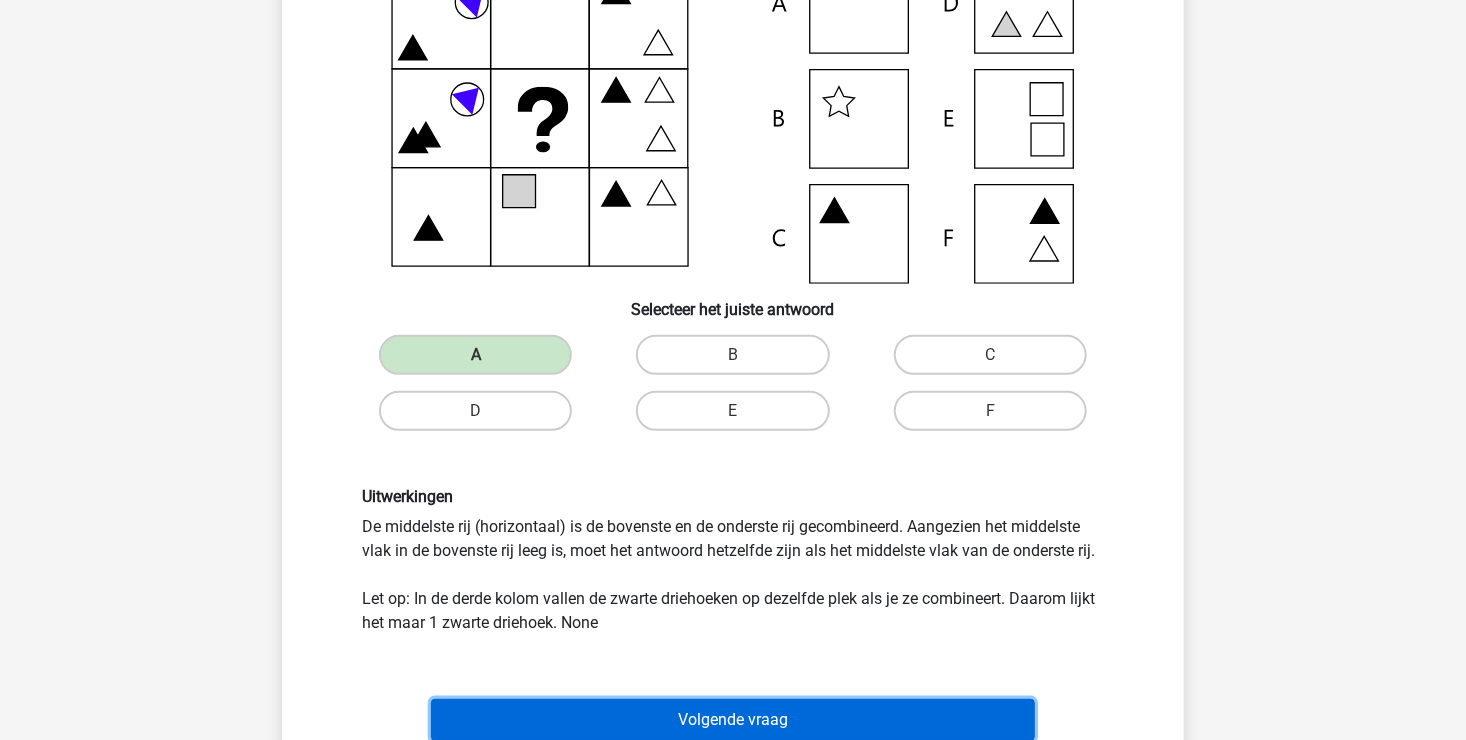 click on "Volgende vraag" at bounding box center (733, 720) 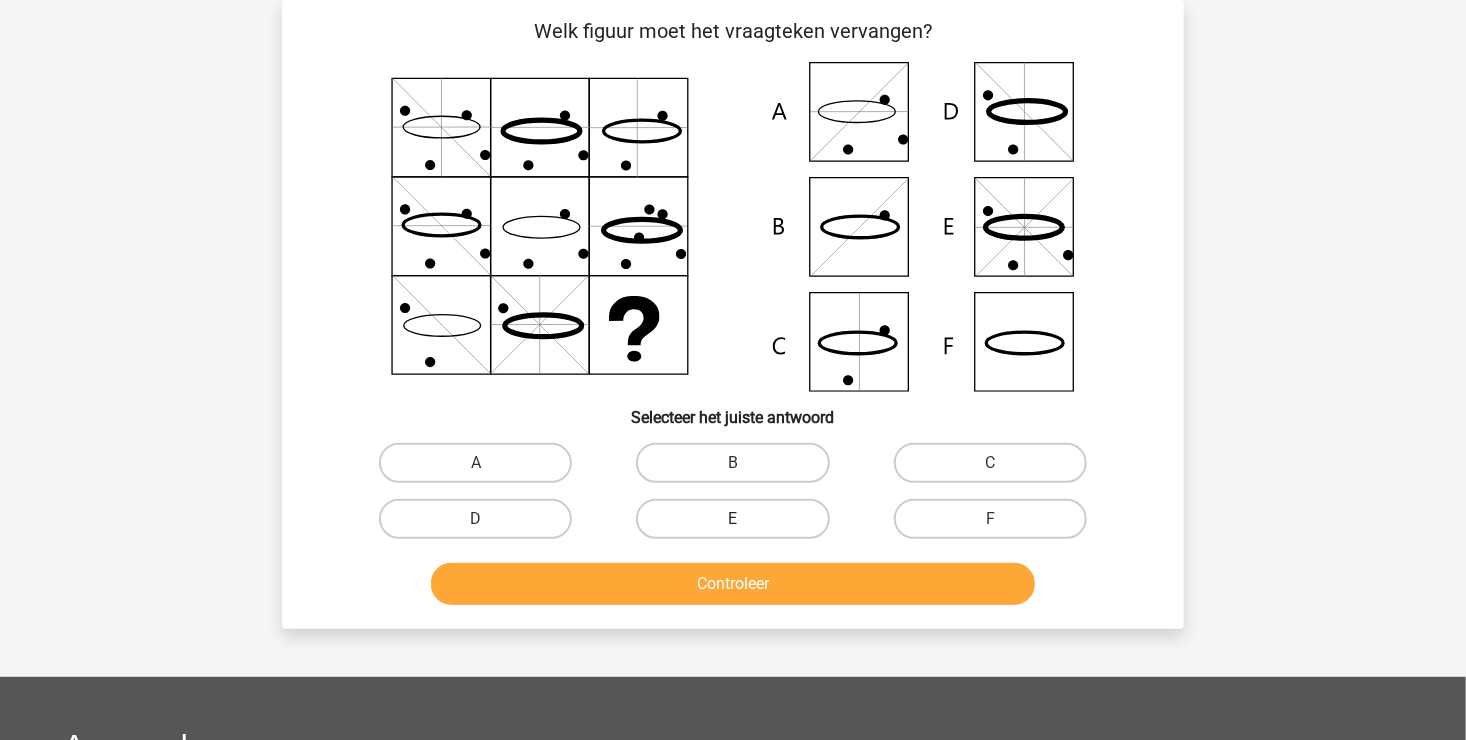 scroll, scrollTop: 92, scrollLeft: 0, axis: vertical 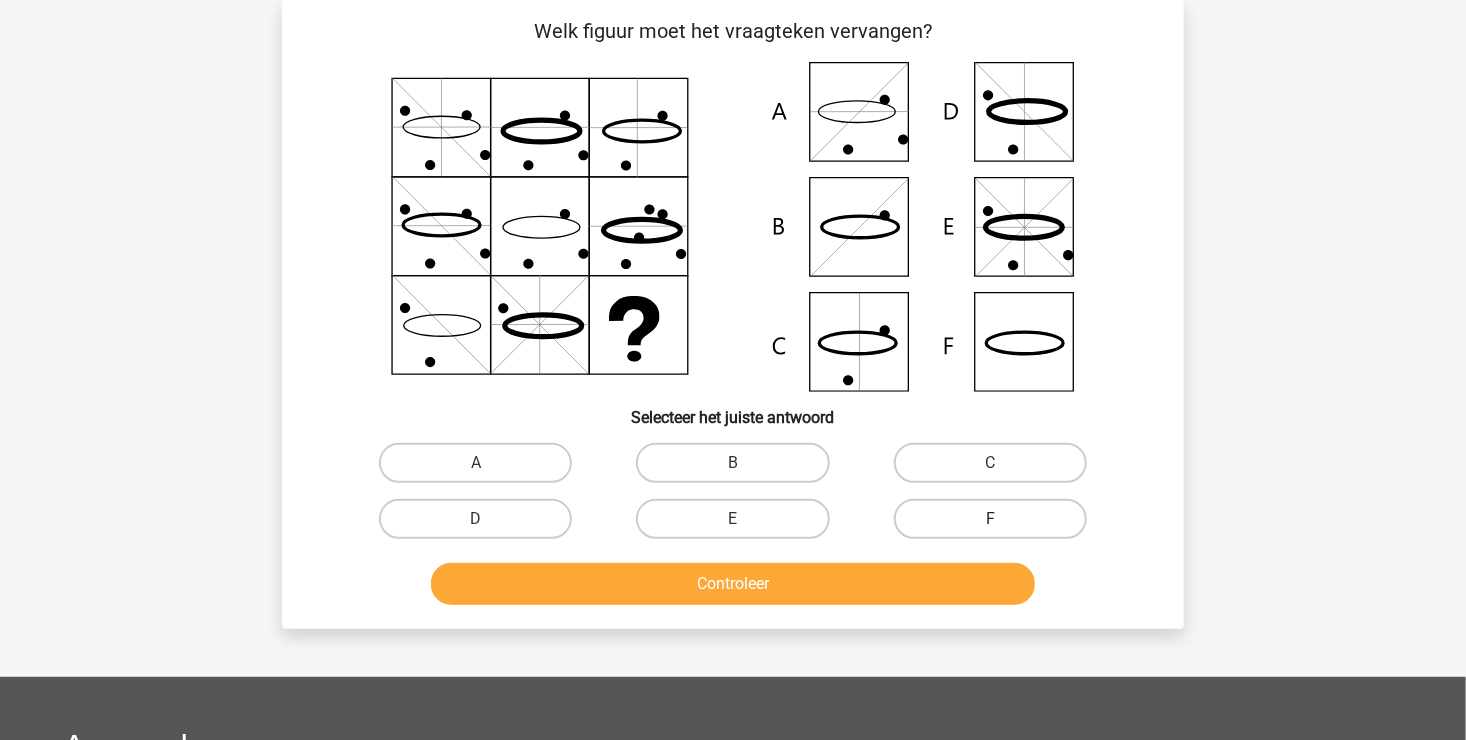 click on "F" at bounding box center [990, 519] 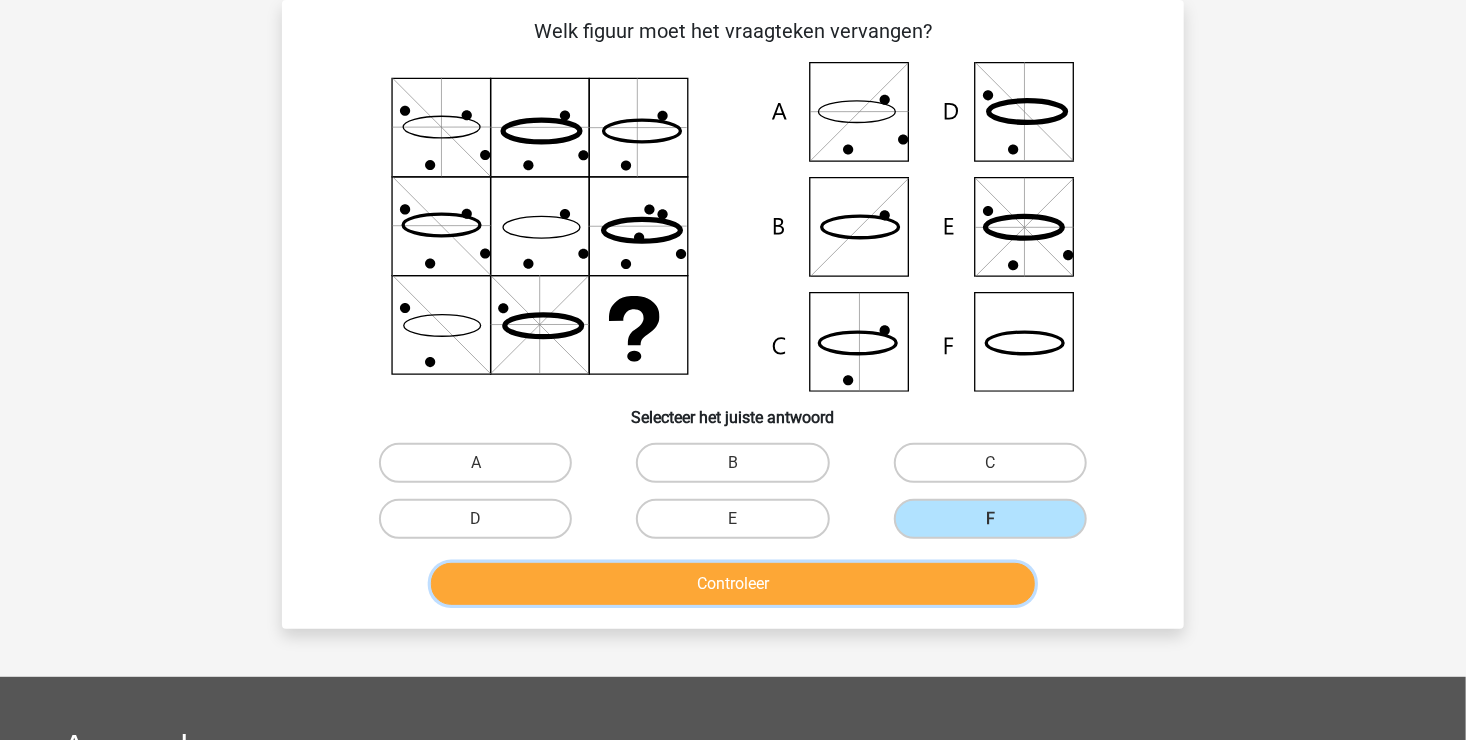 click on "Controleer" at bounding box center (733, 584) 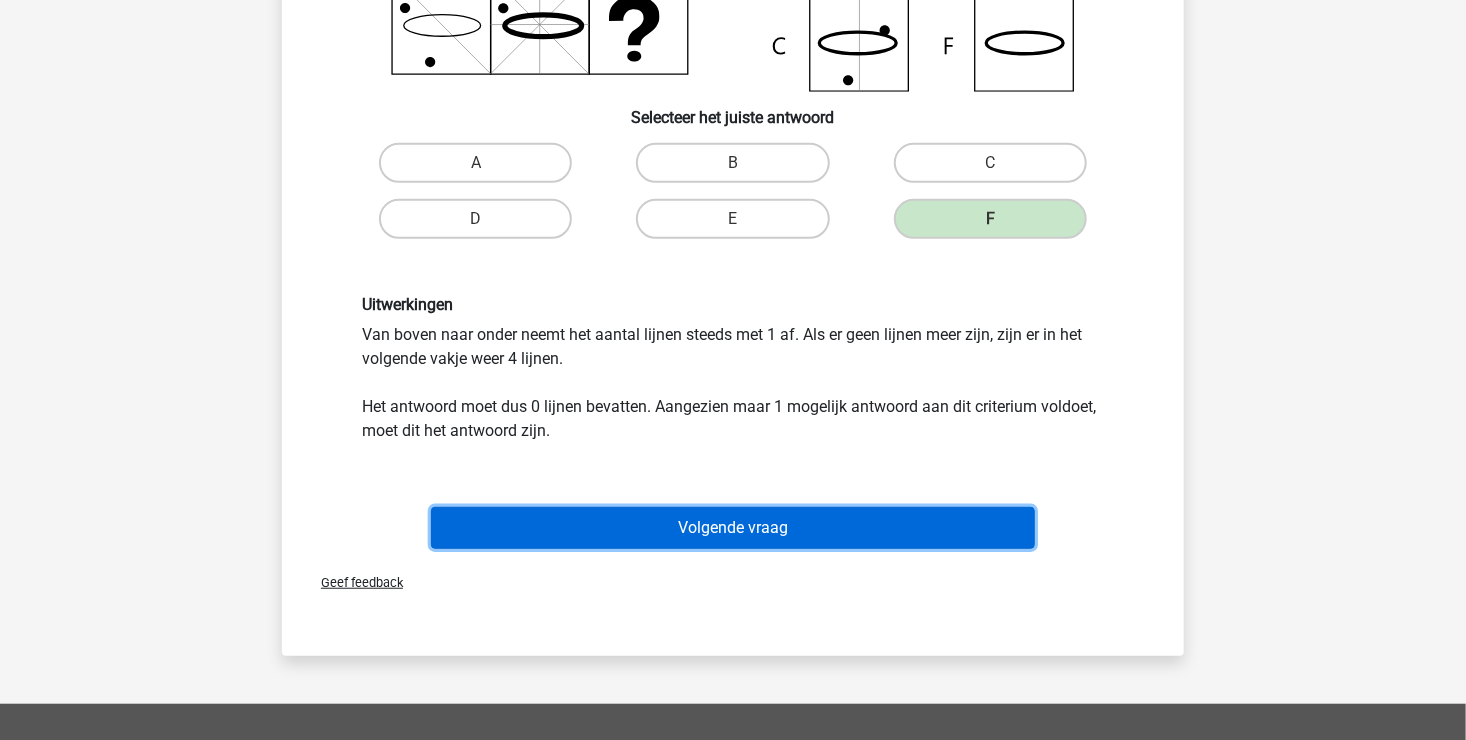 click on "Volgende vraag" at bounding box center [733, 528] 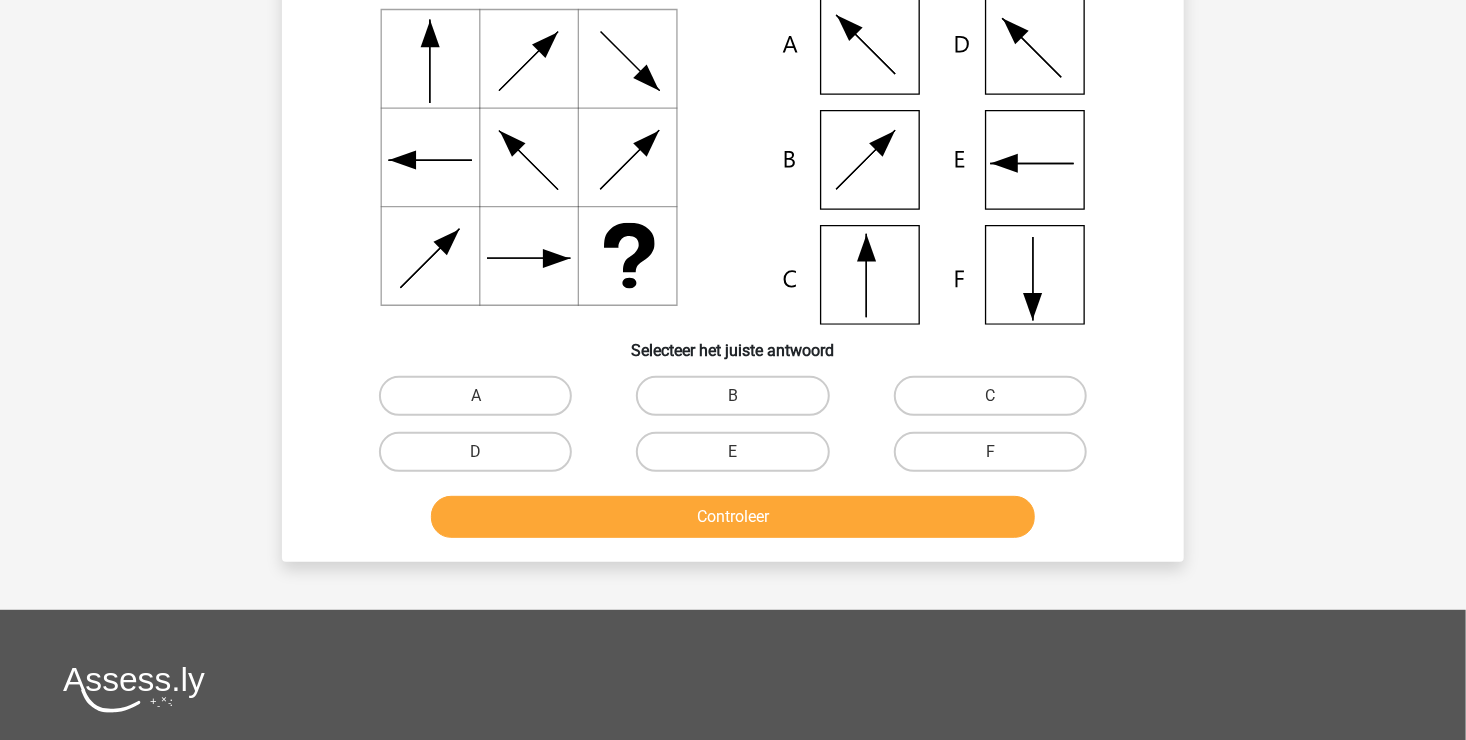 scroll, scrollTop: 92, scrollLeft: 0, axis: vertical 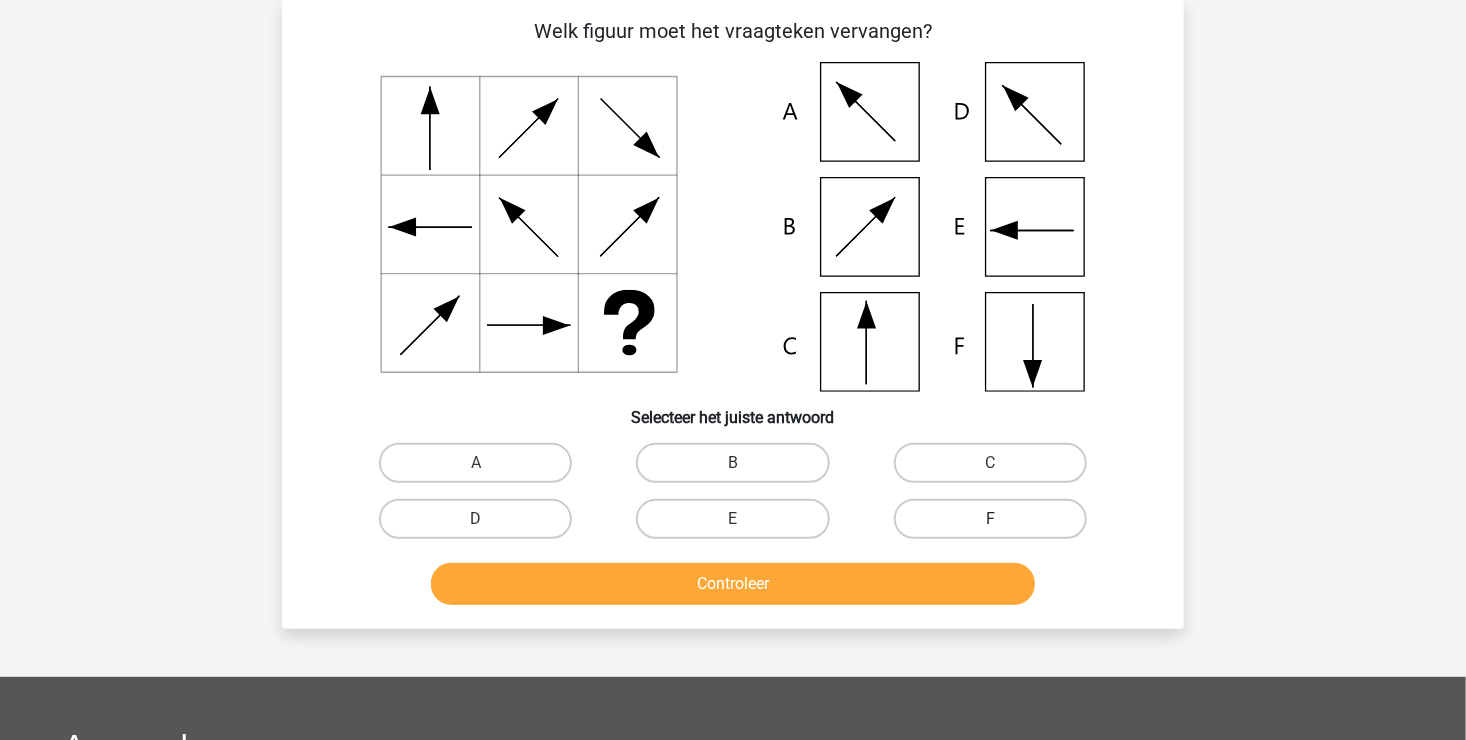 click on "F" at bounding box center (990, 519) 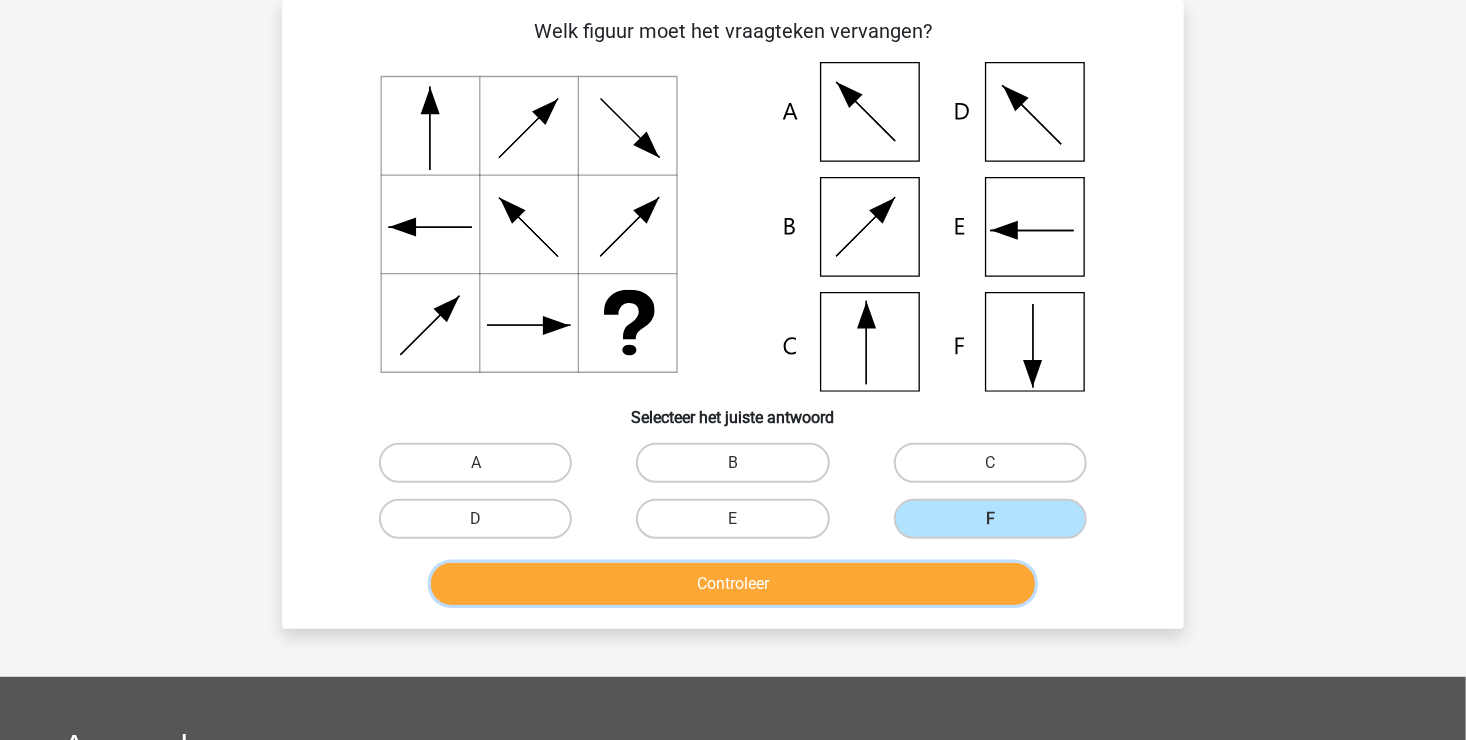 click on "Controleer" at bounding box center (733, 584) 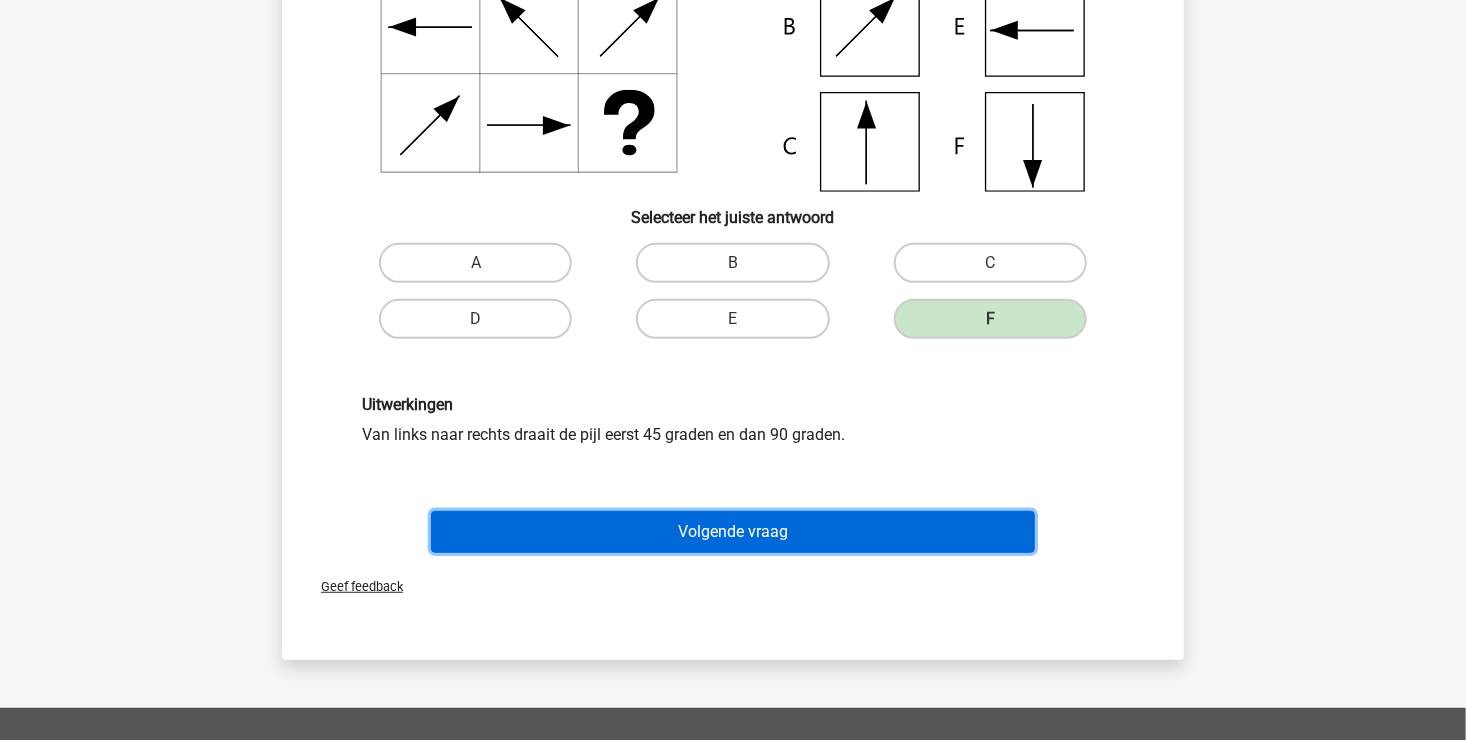 click on "Volgende vraag" at bounding box center (733, 532) 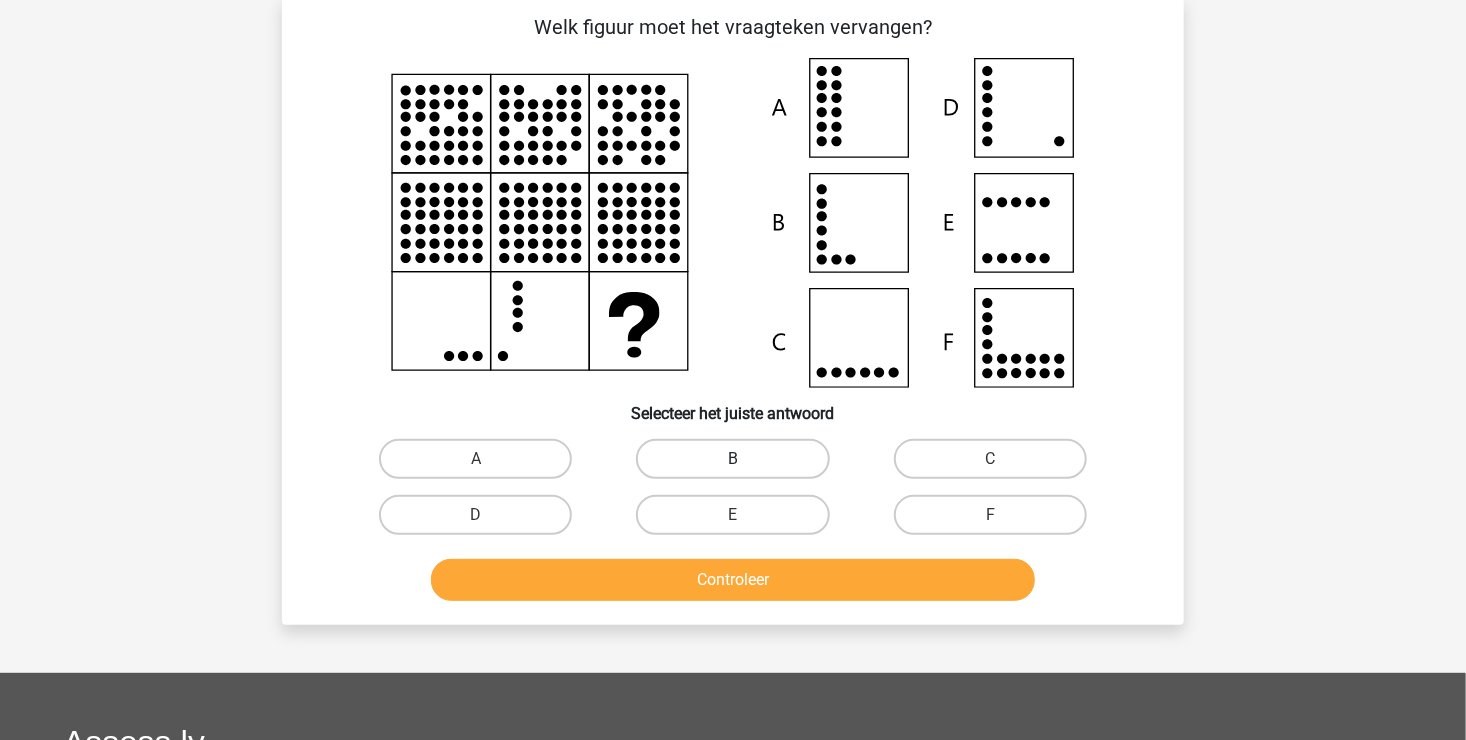scroll, scrollTop: 92, scrollLeft: 0, axis: vertical 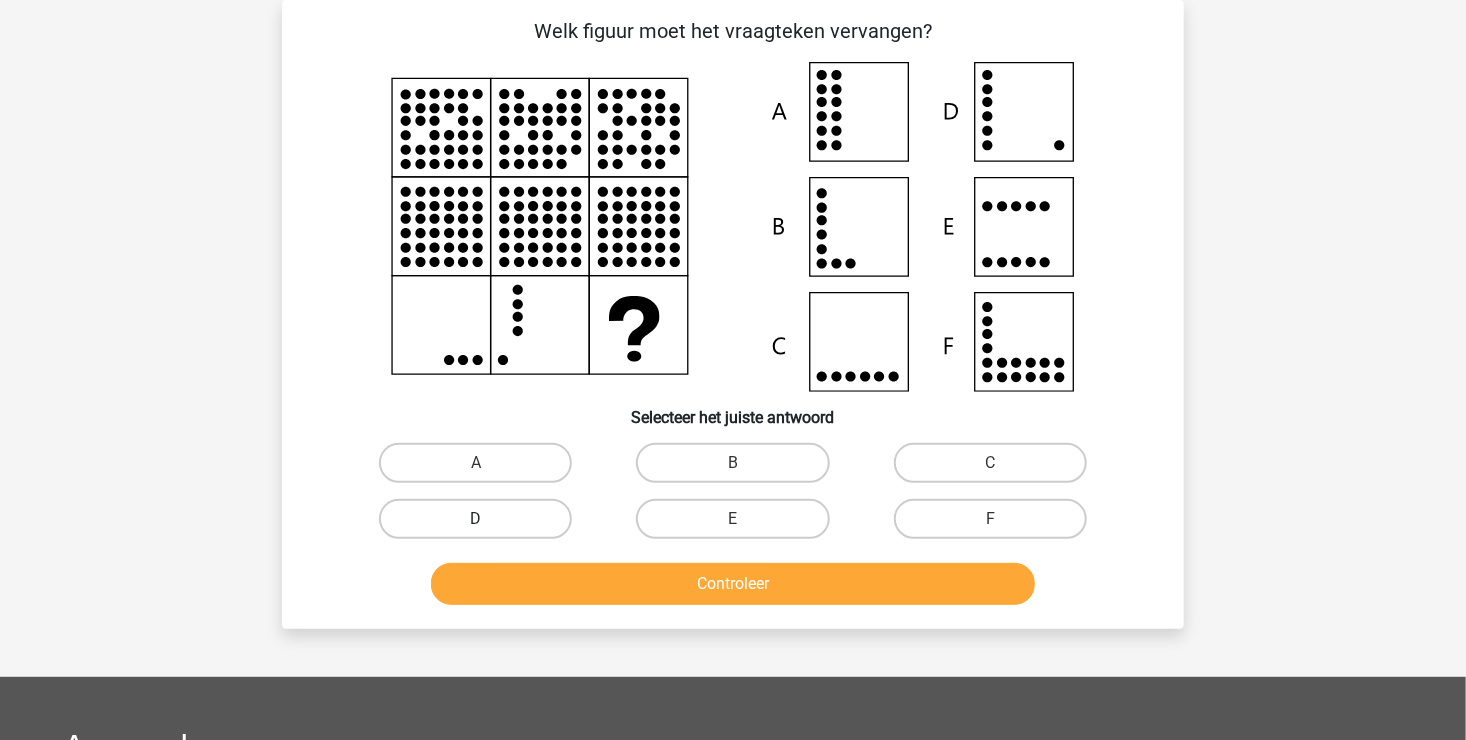 click on "D" at bounding box center [475, 519] 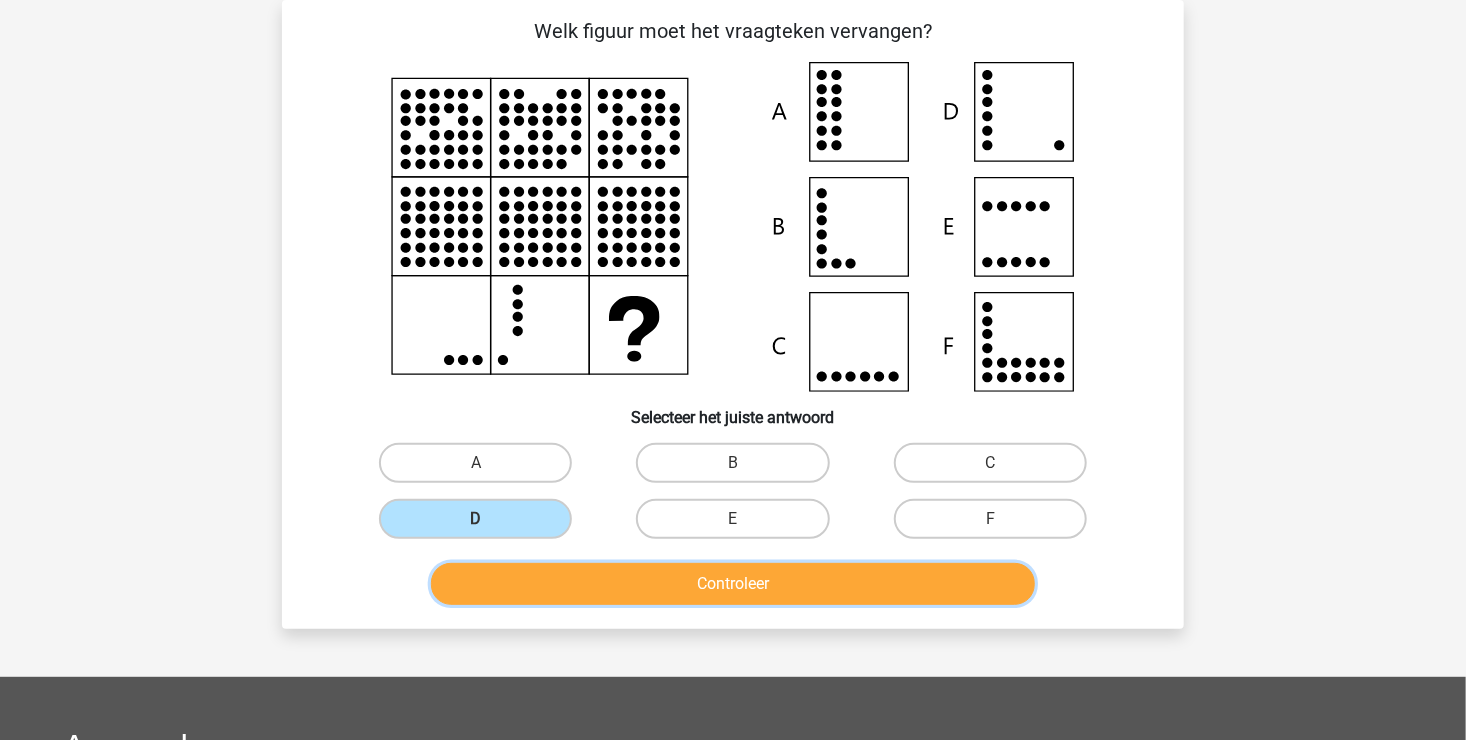 click on "Controleer" at bounding box center (733, 584) 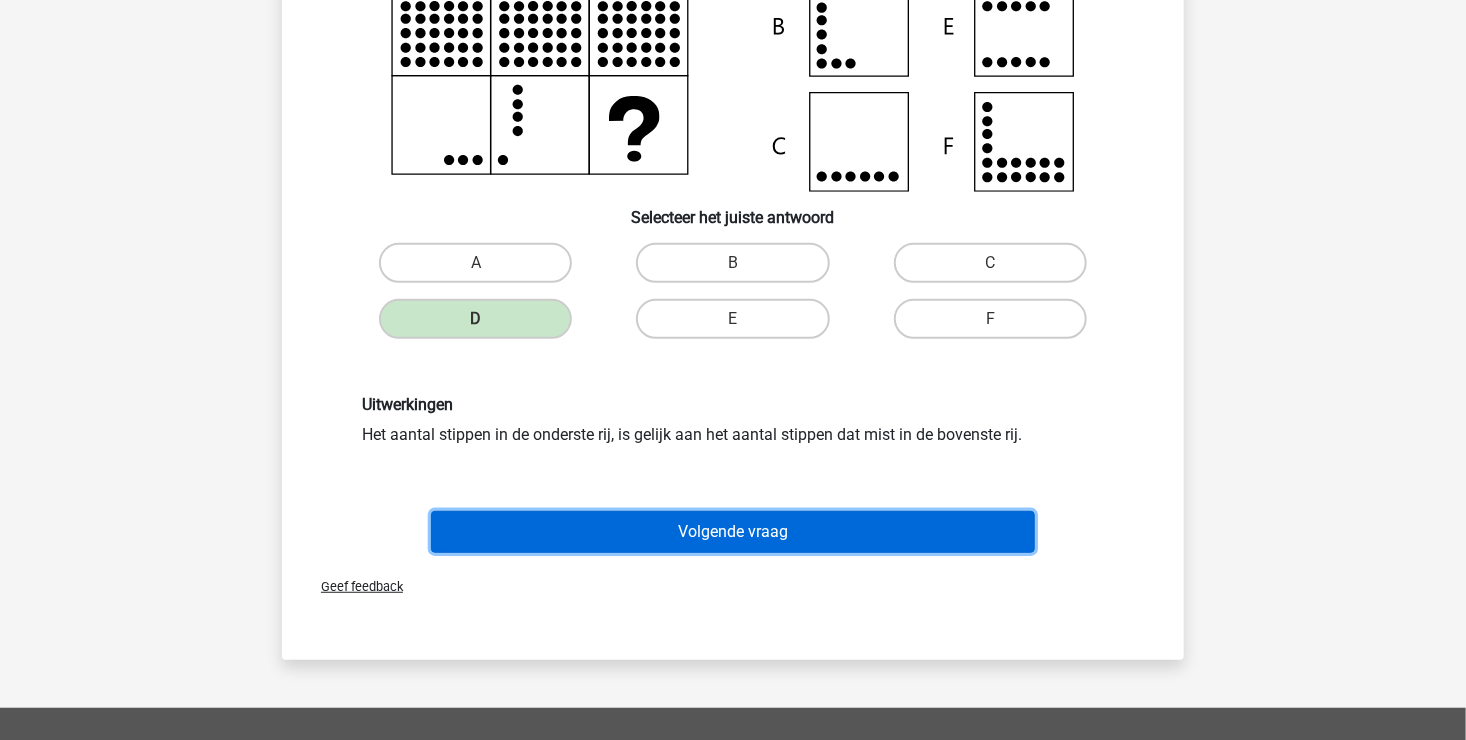 click on "Volgende vraag" at bounding box center (733, 532) 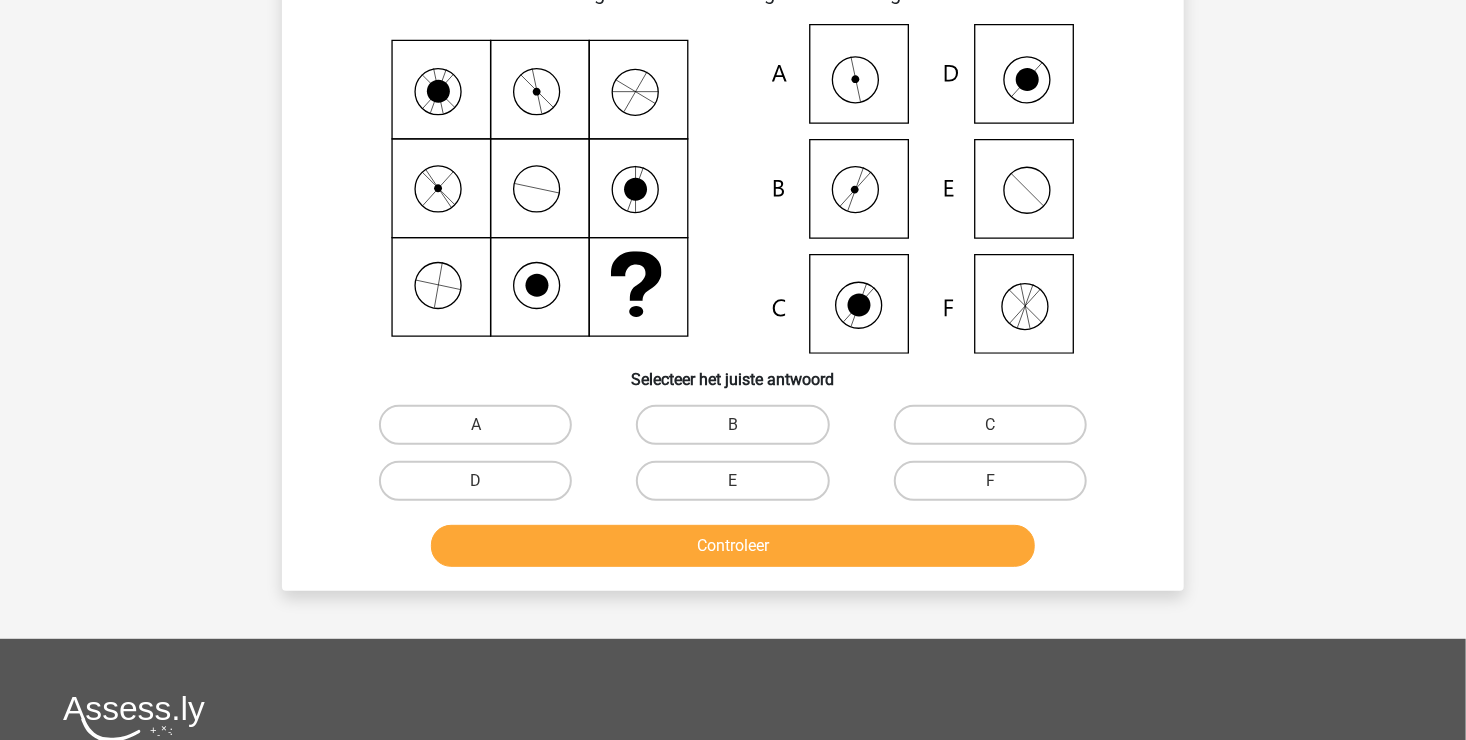 scroll, scrollTop: 92, scrollLeft: 0, axis: vertical 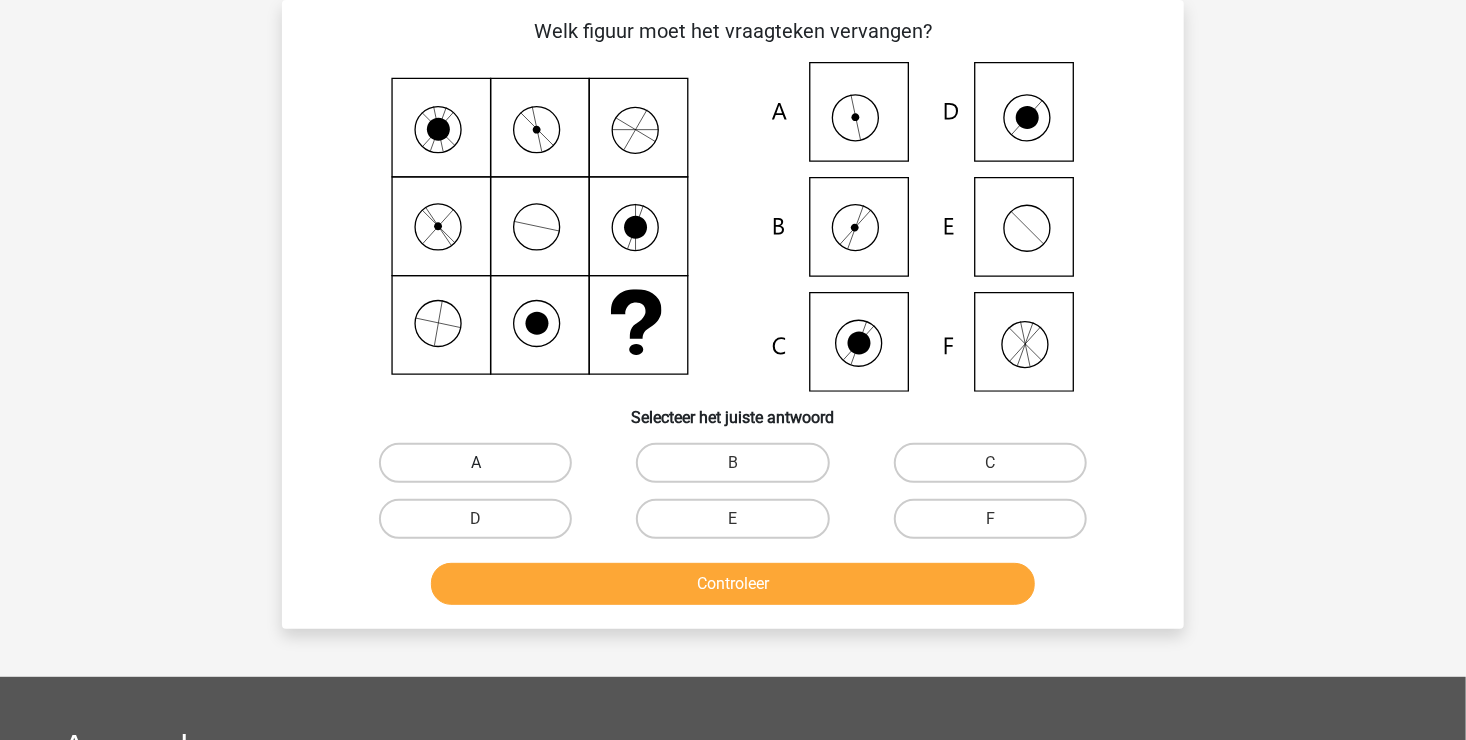 click on "A" at bounding box center [475, 463] 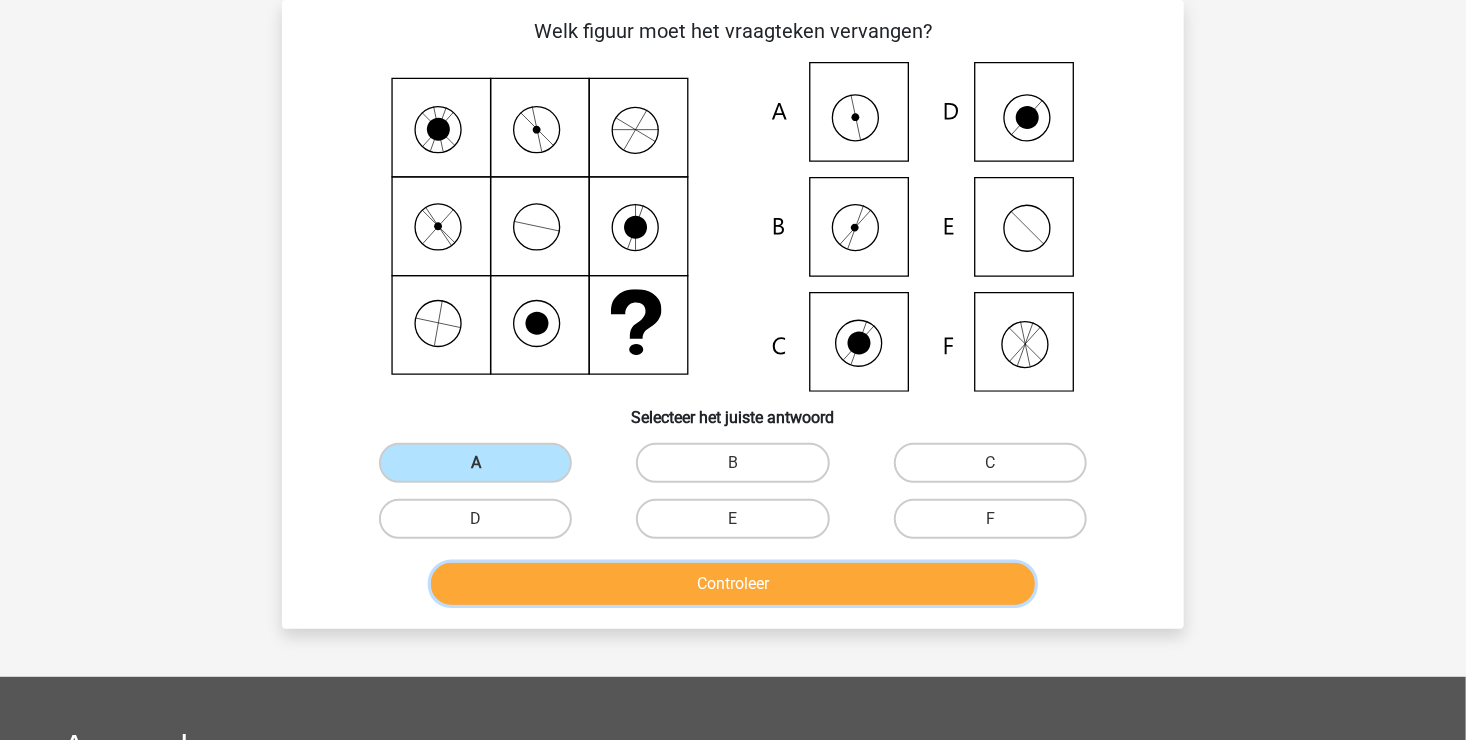 click on "Controleer" at bounding box center (733, 584) 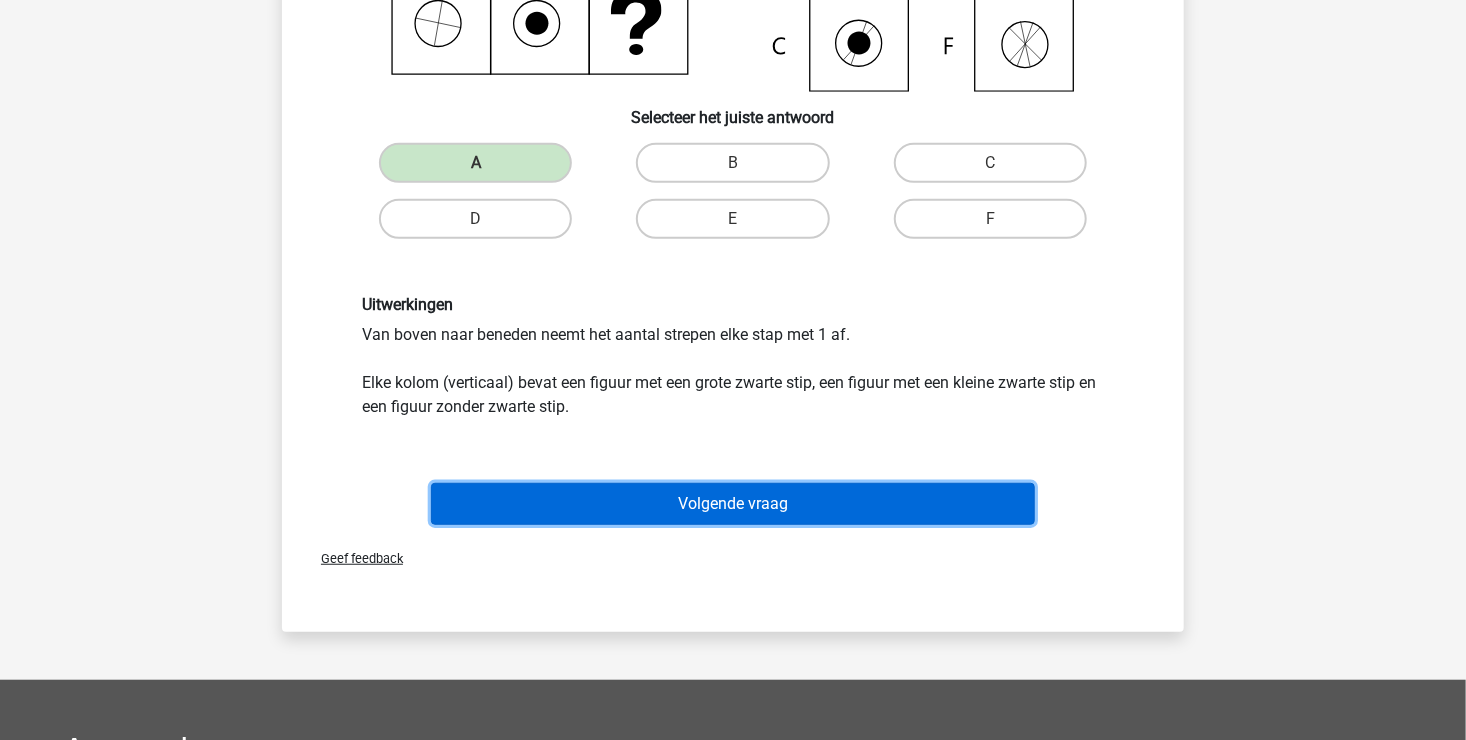click on "Volgende vraag" at bounding box center [733, 504] 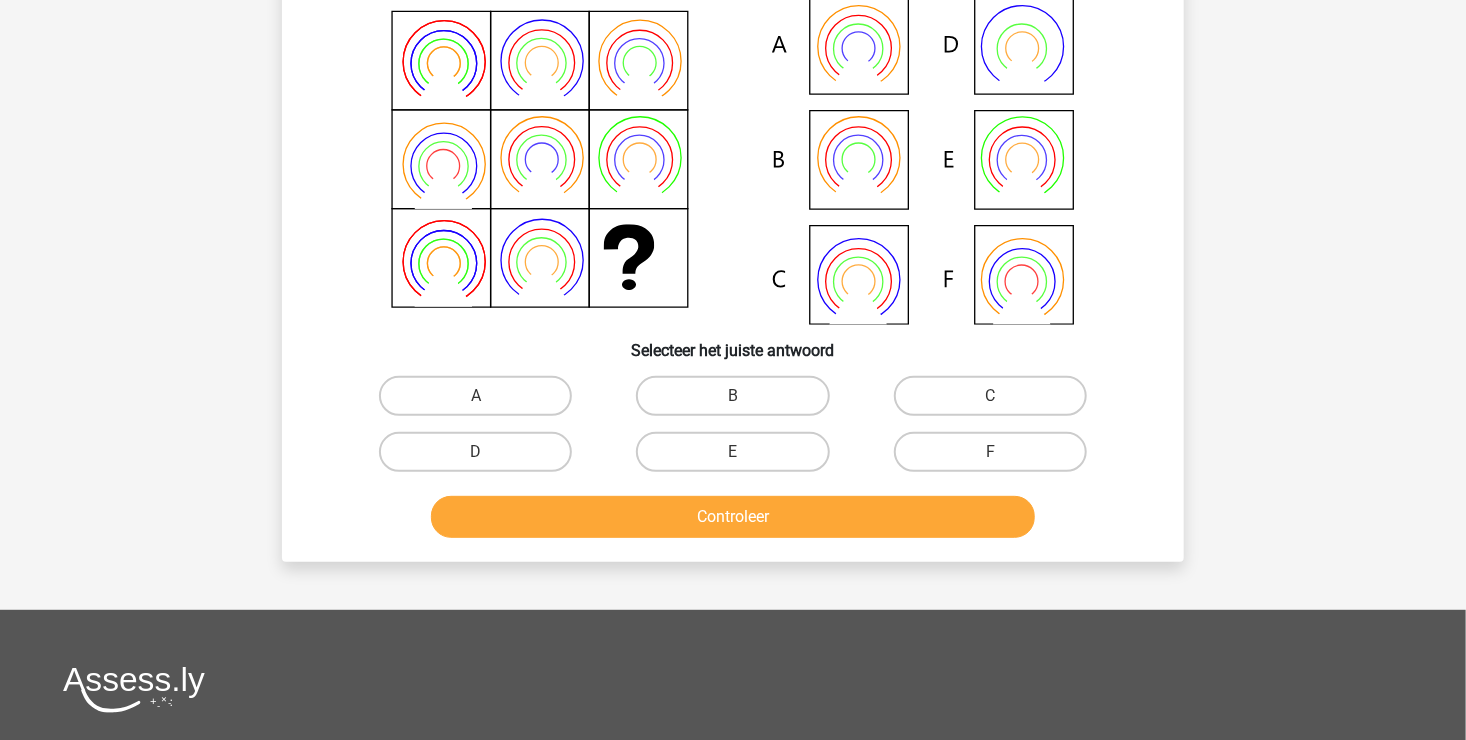 scroll, scrollTop: 92, scrollLeft: 0, axis: vertical 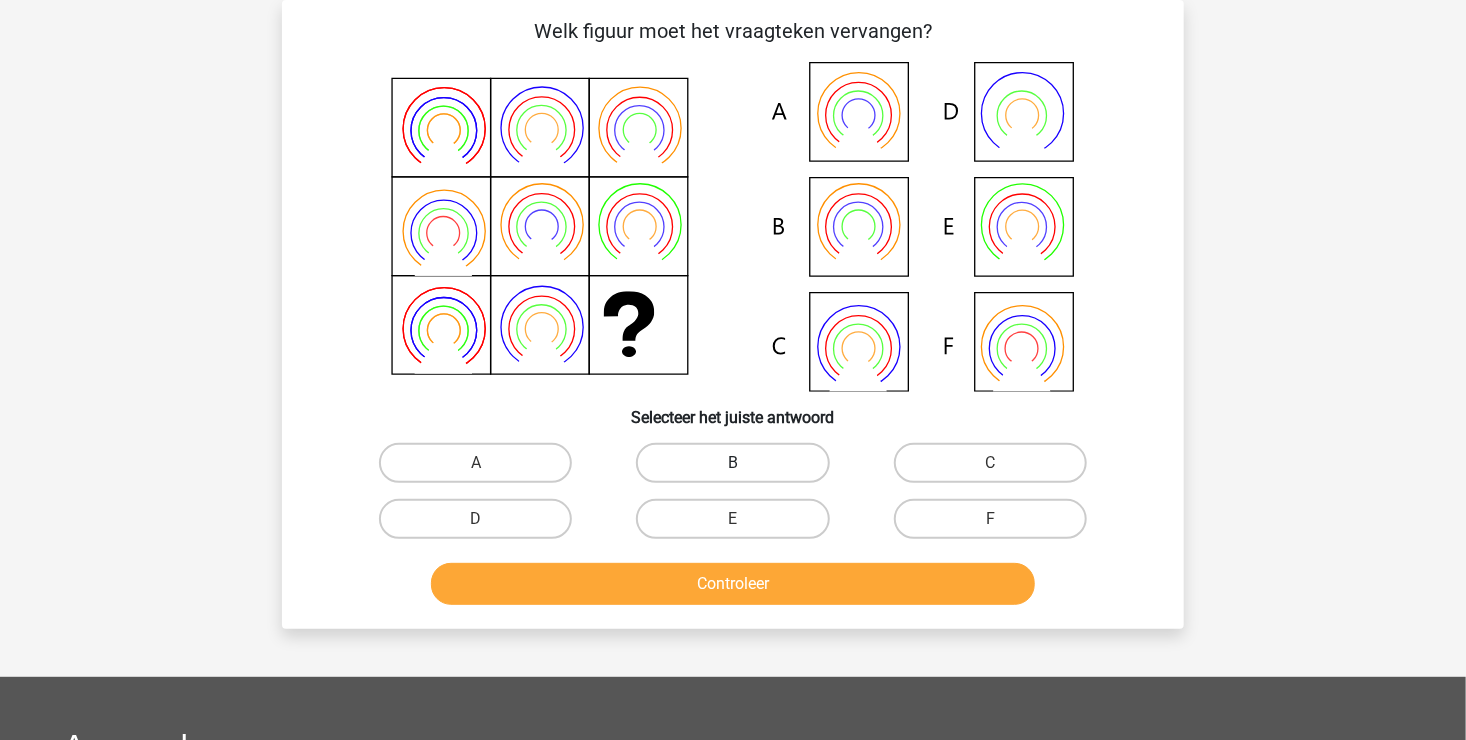 click on "B" at bounding box center [732, 463] 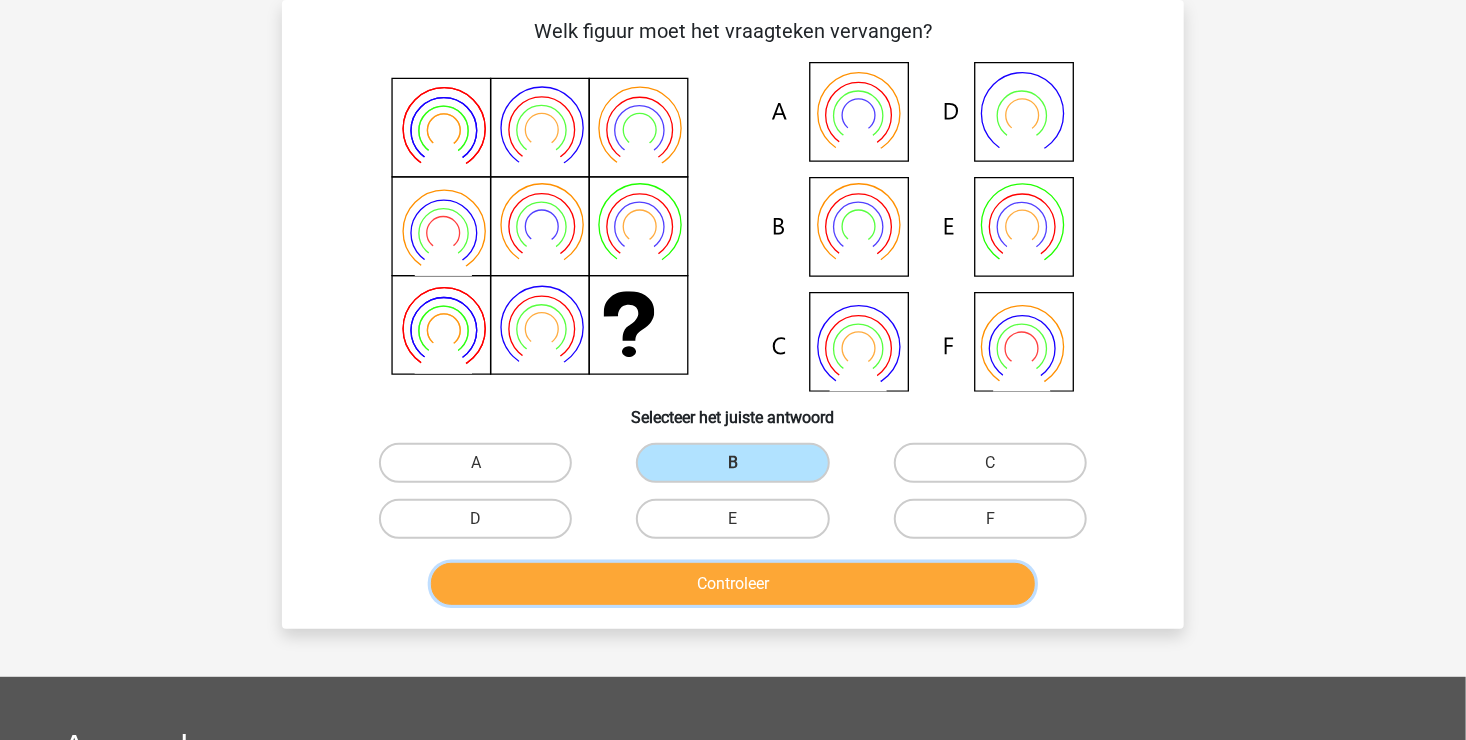 click on "Controleer" at bounding box center (733, 584) 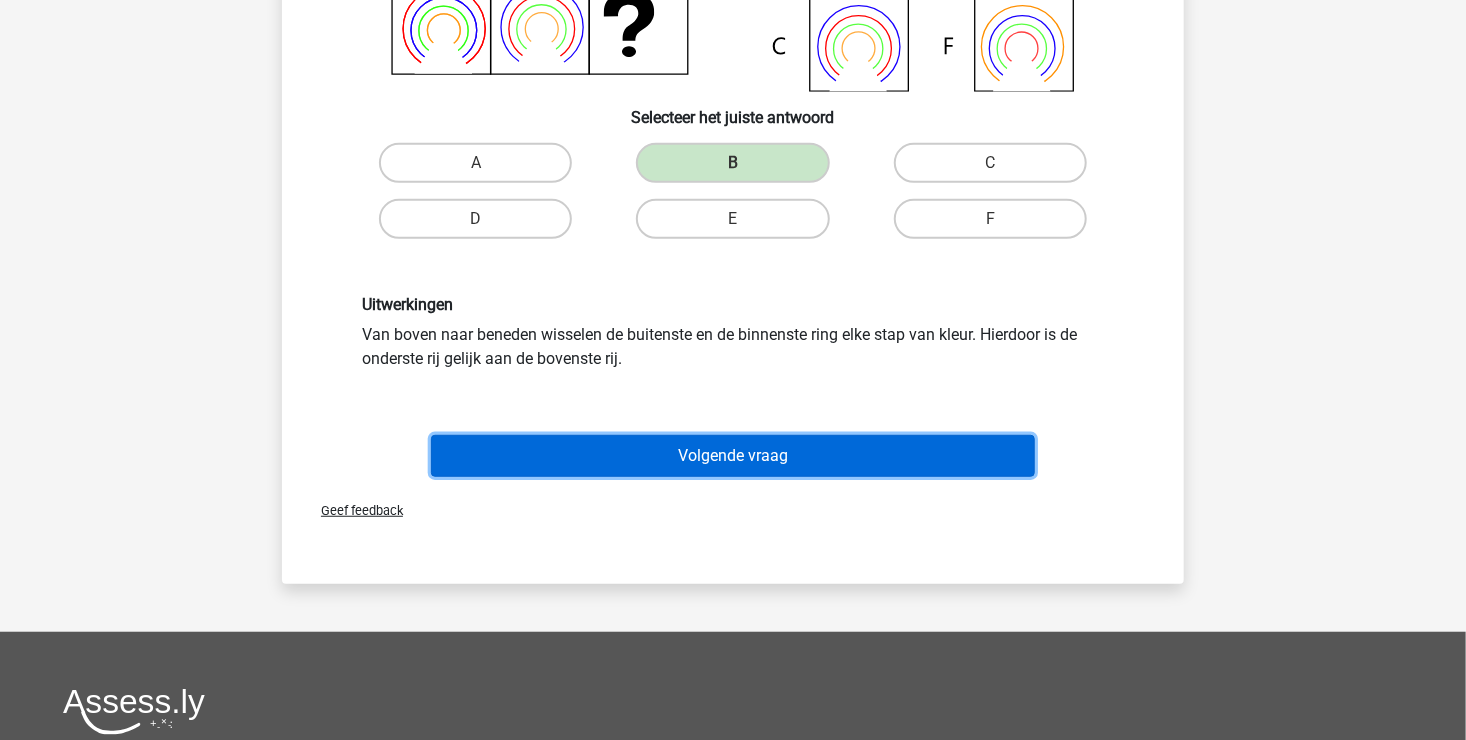 click on "Volgende vraag" at bounding box center (733, 456) 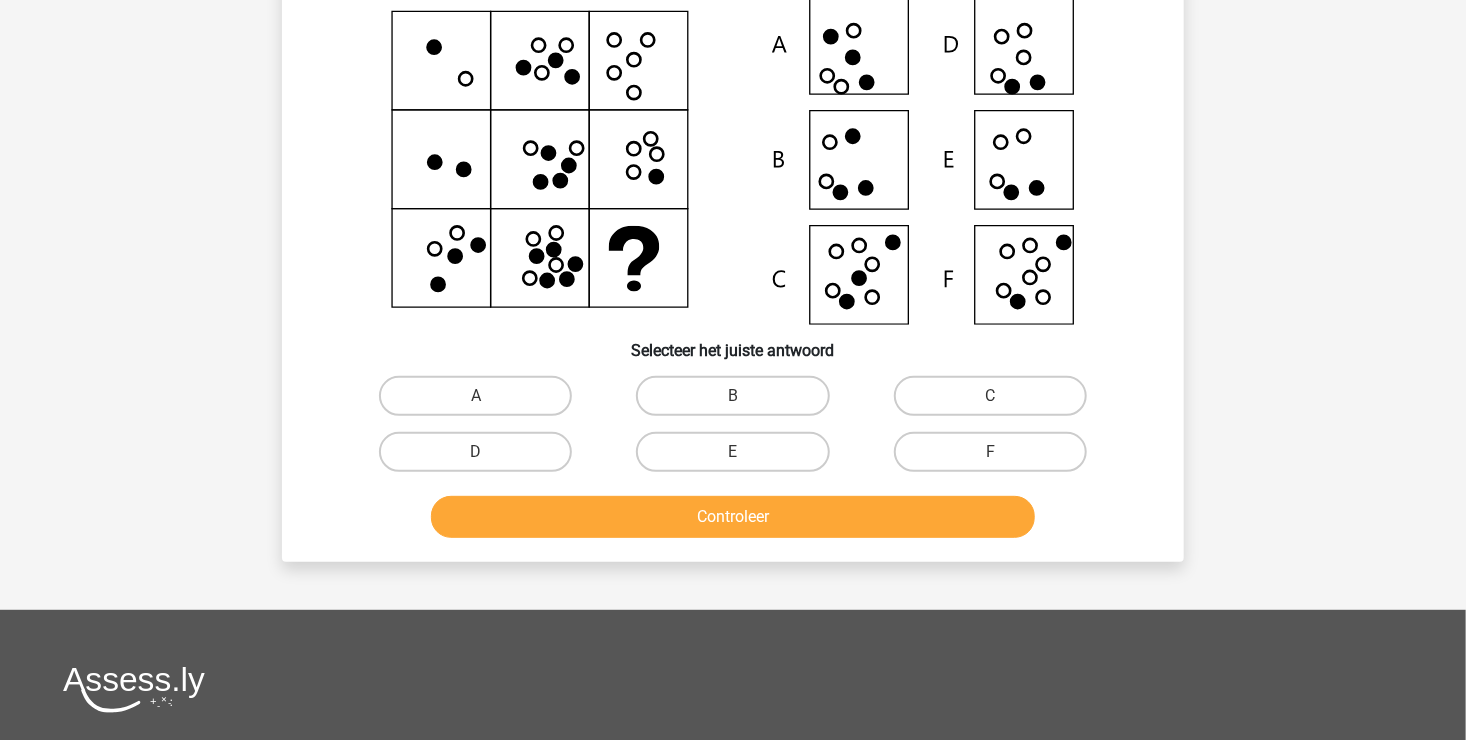 scroll, scrollTop: 92, scrollLeft: 0, axis: vertical 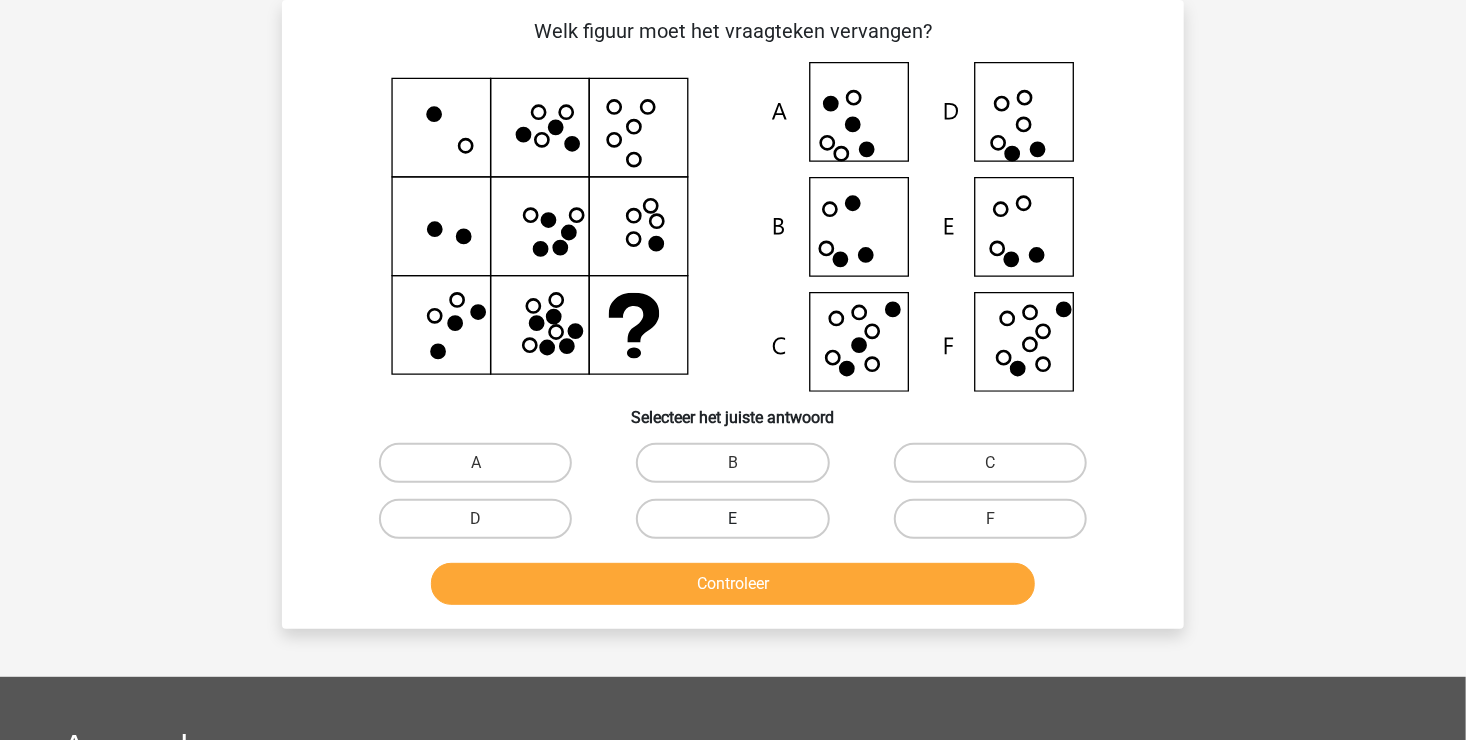 click on "E" at bounding box center [732, 519] 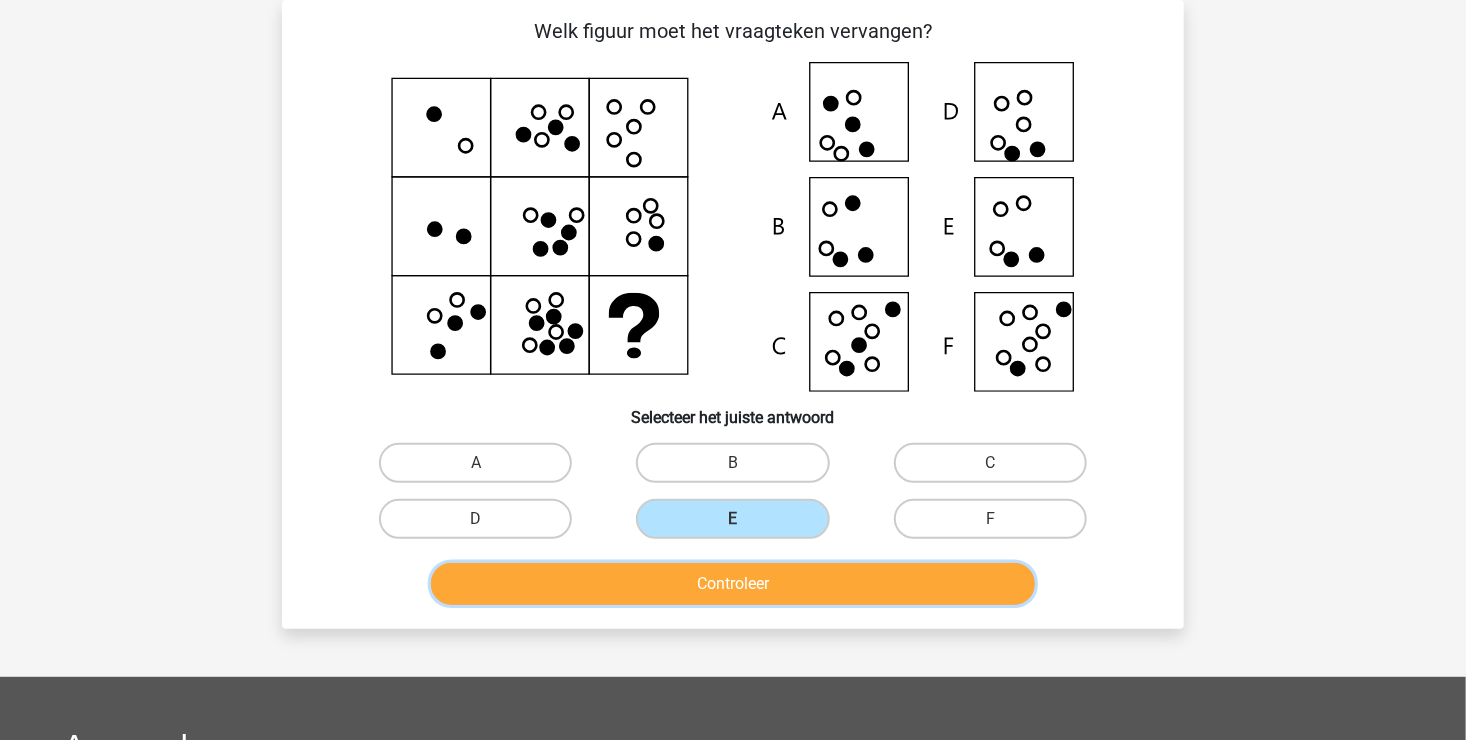 click on "Controleer" at bounding box center [733, 584] 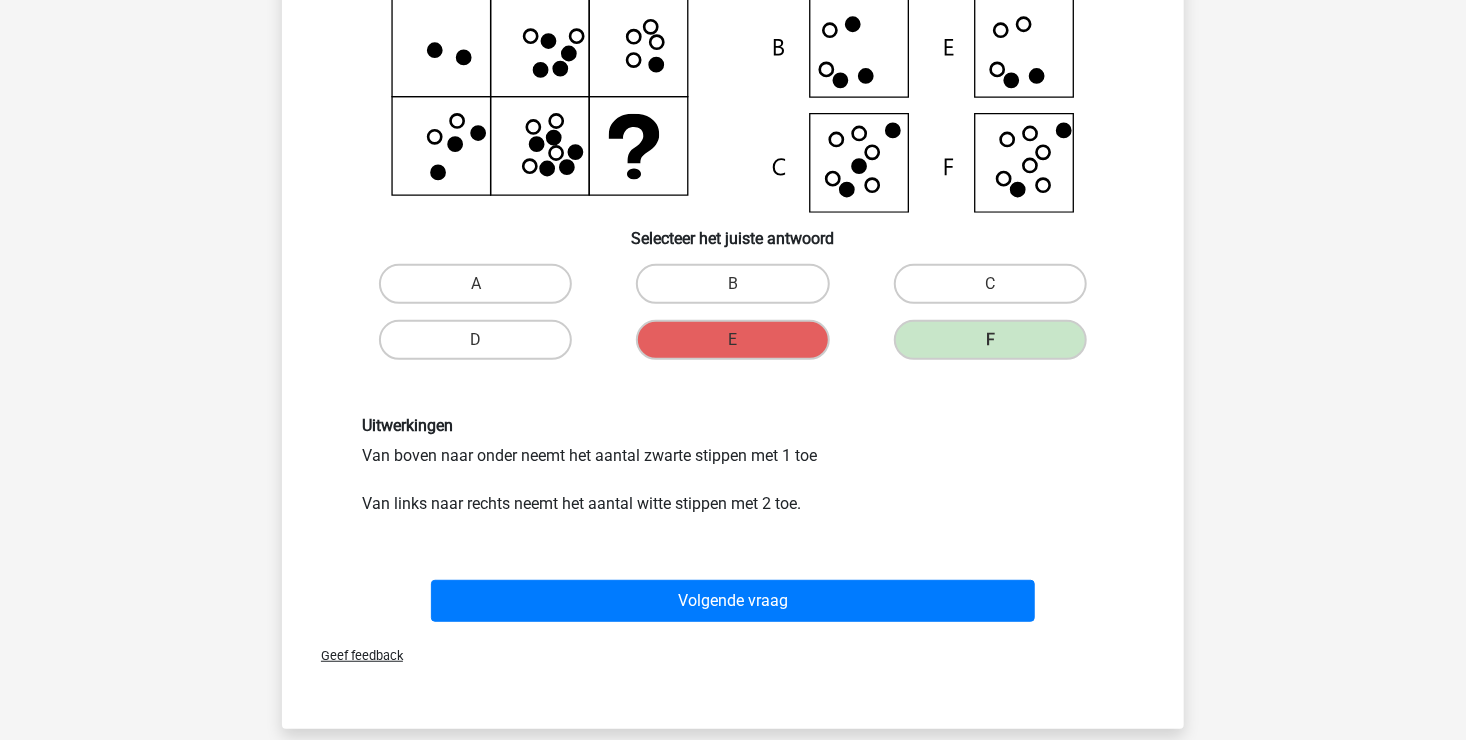 scroll, scrollTop: 292, scrollLeft: 0, axis: vertical 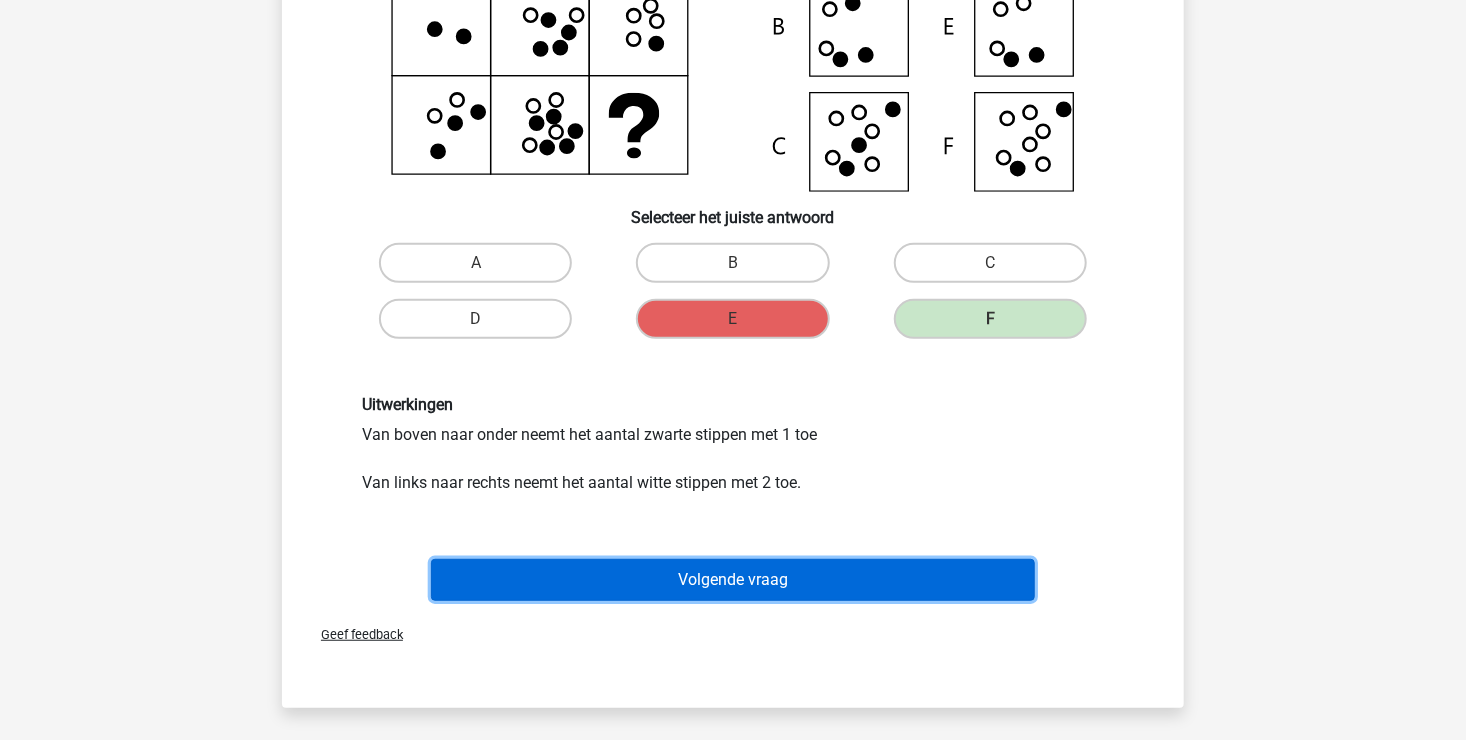 click on "Volgende vraag" at bounding box center (733, 580) 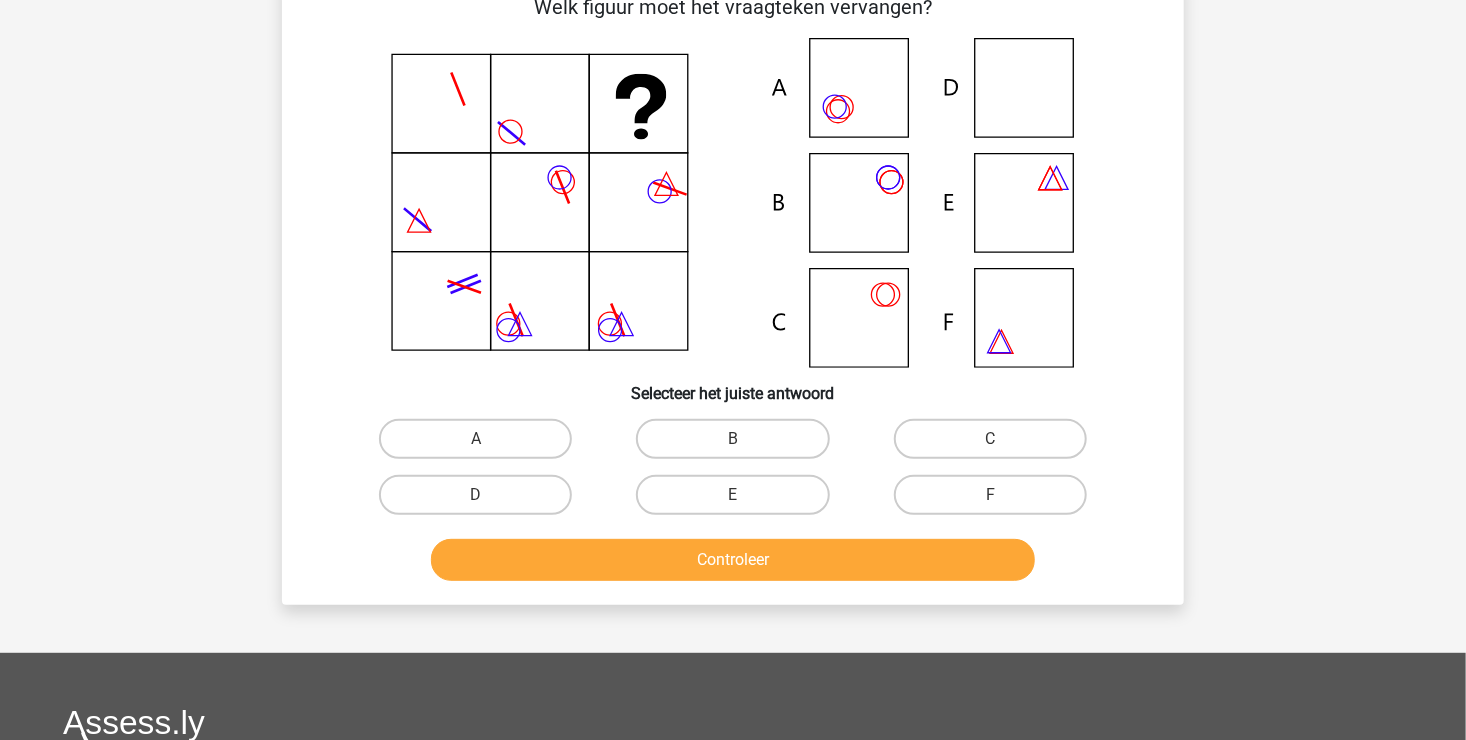 scroll, scrollTop: 92, scrollLeft: 0, axis: vertical 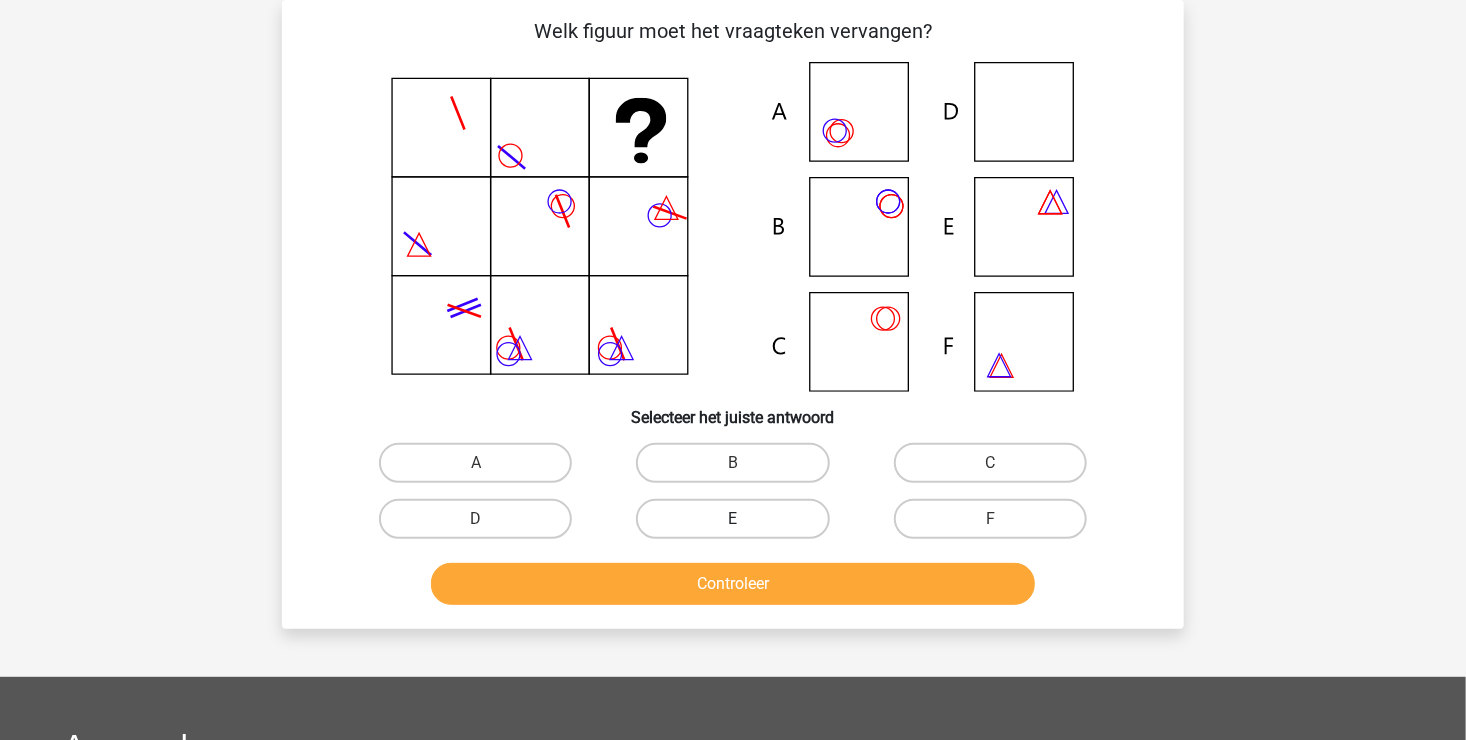 click on "E" at bounding box center (732, 519) 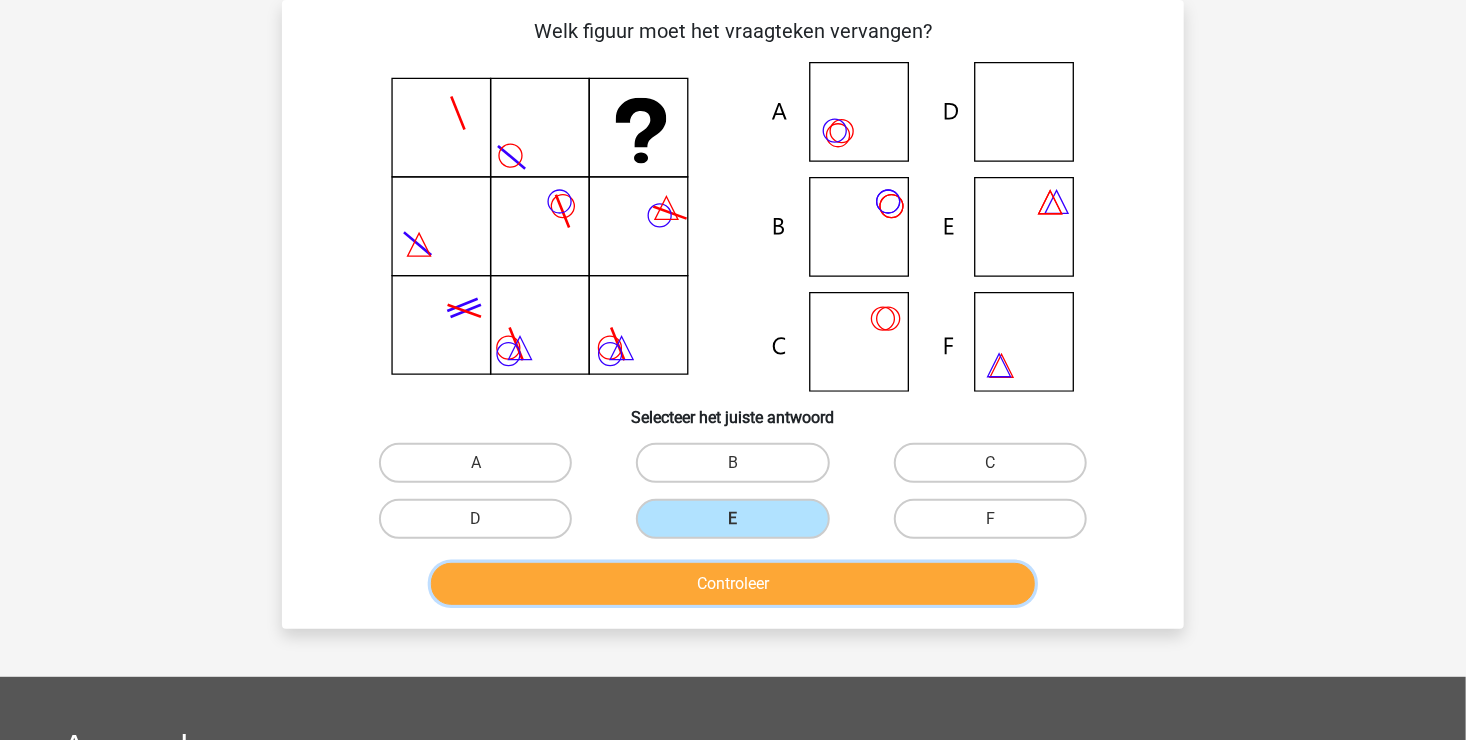 click on "Controleer" at bounding box center [733, 584] 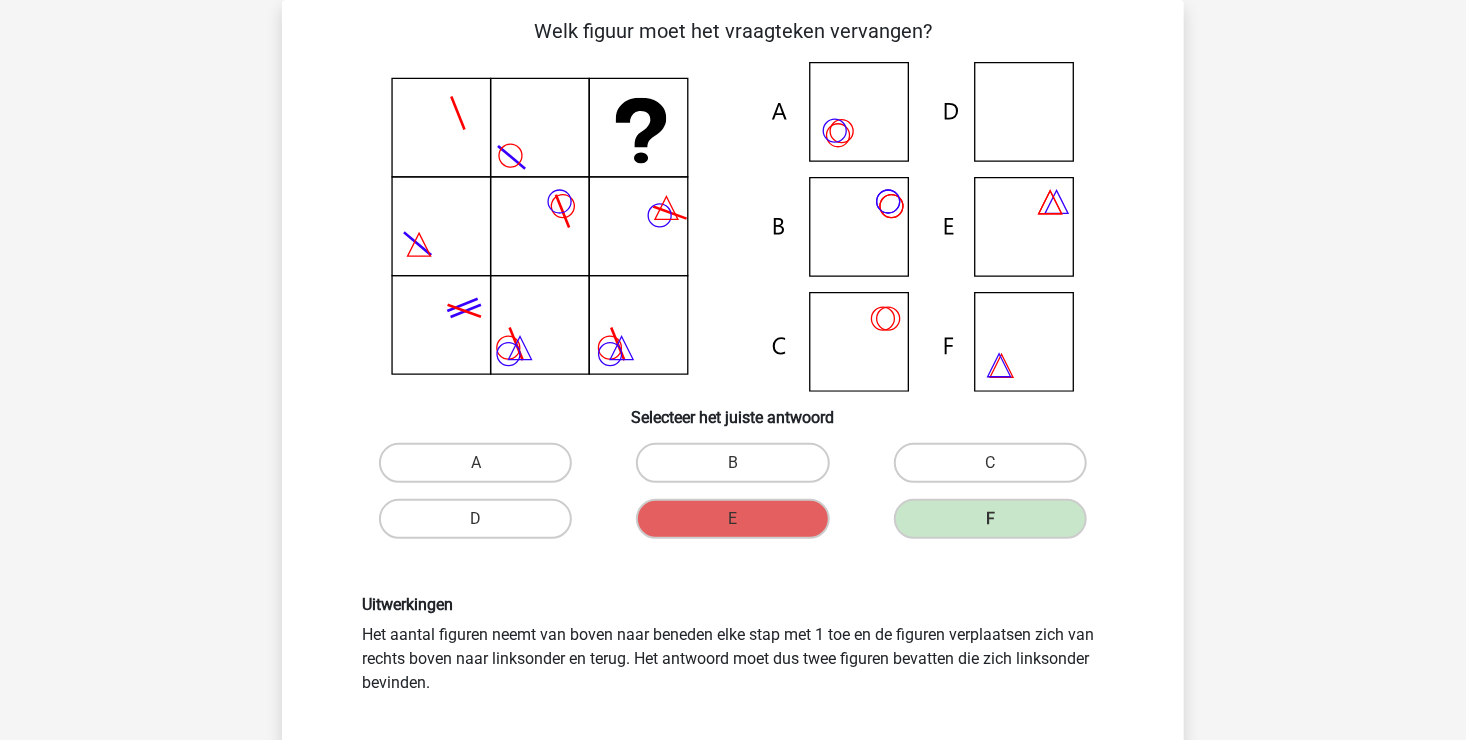 scroll, scrollTop: 192, scrollLeft: 0, axis: vertical 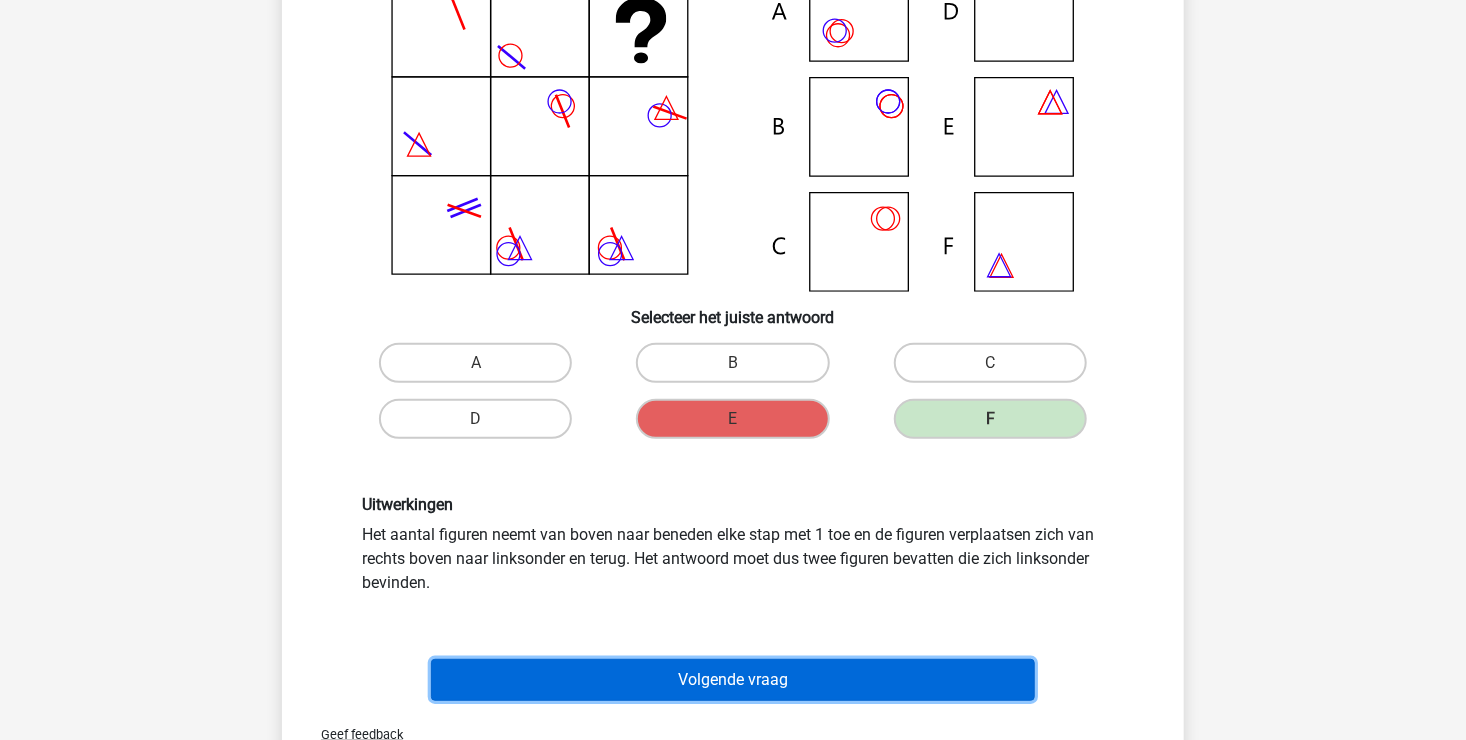 click on "Volgende vraag" at bounding box center [733, 680] 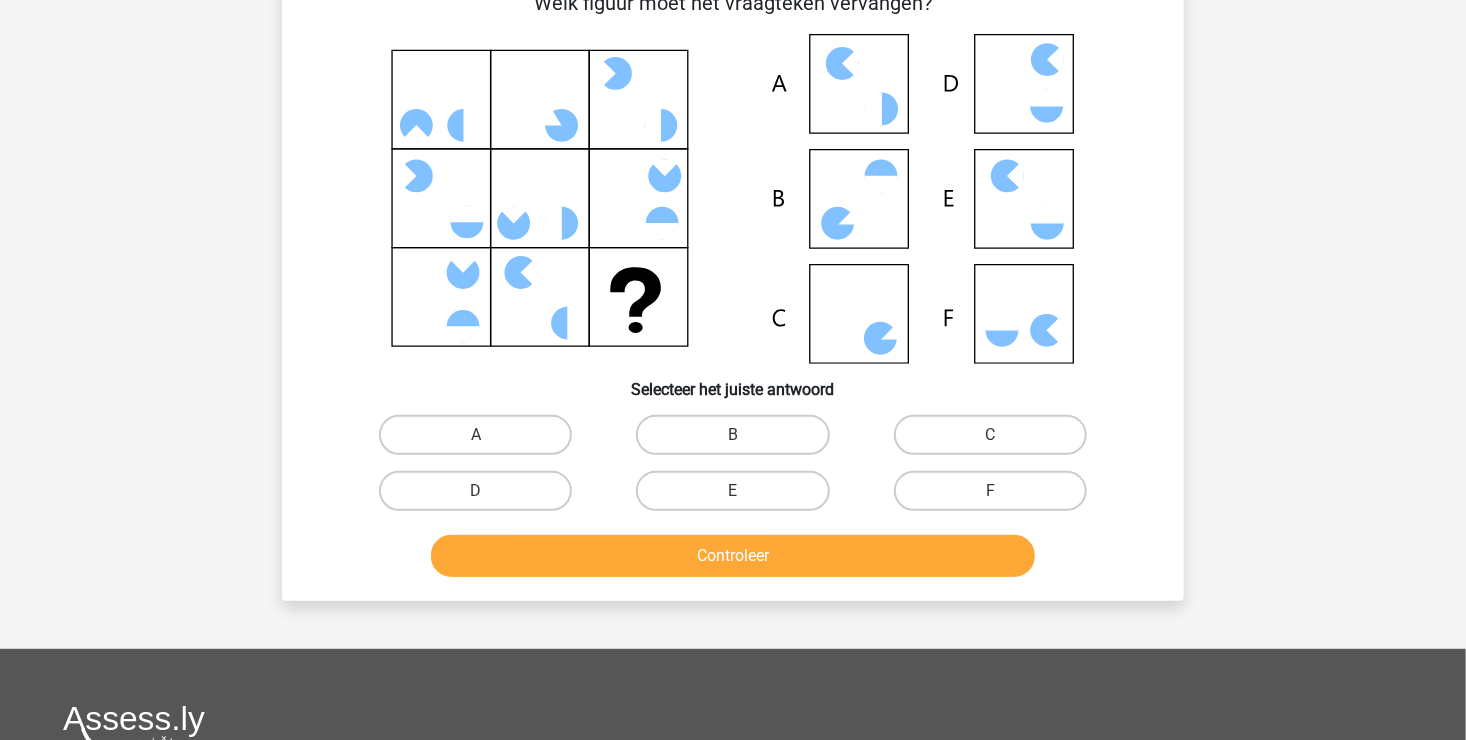 scroll, scrollTop: 92, scrollLeft: 0, axis: vertical 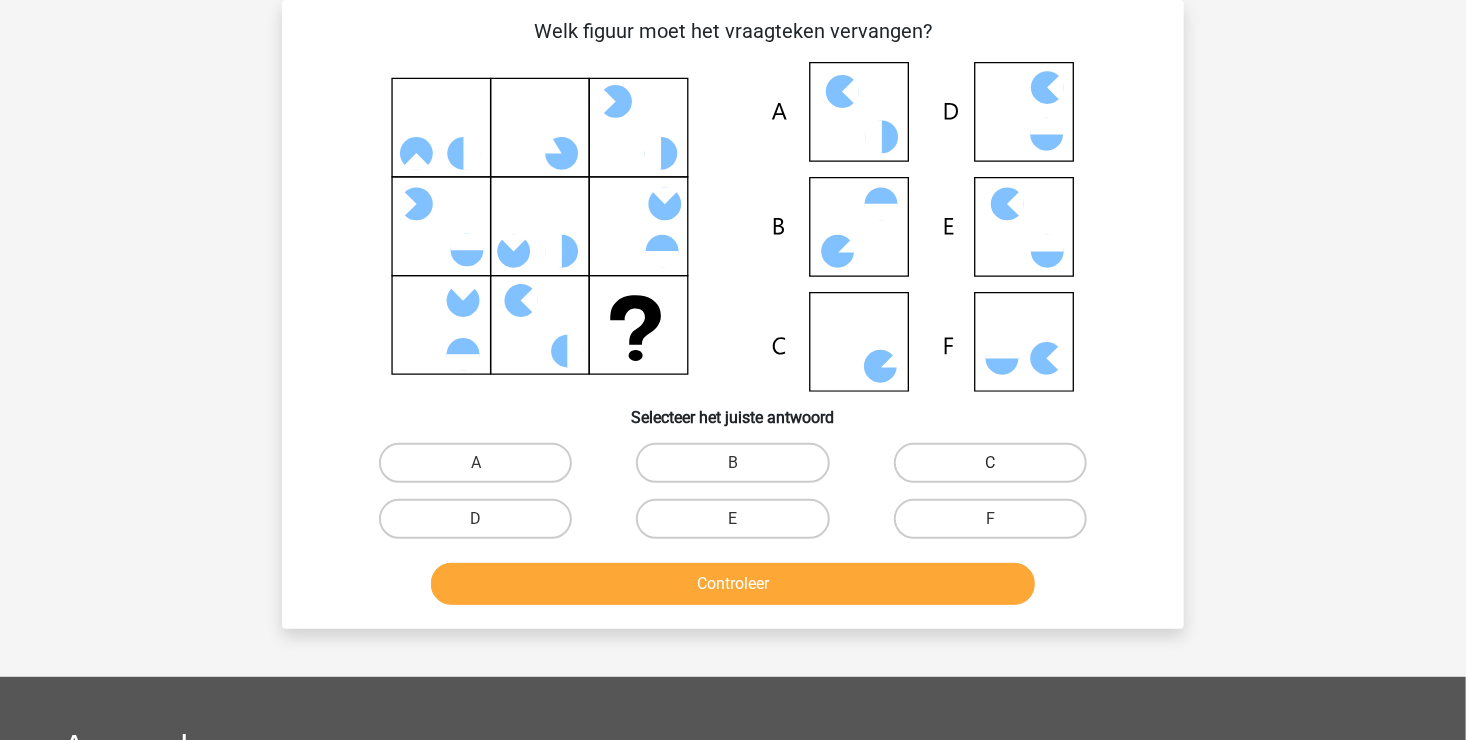 click on "C" at bounding box center [990, 463] 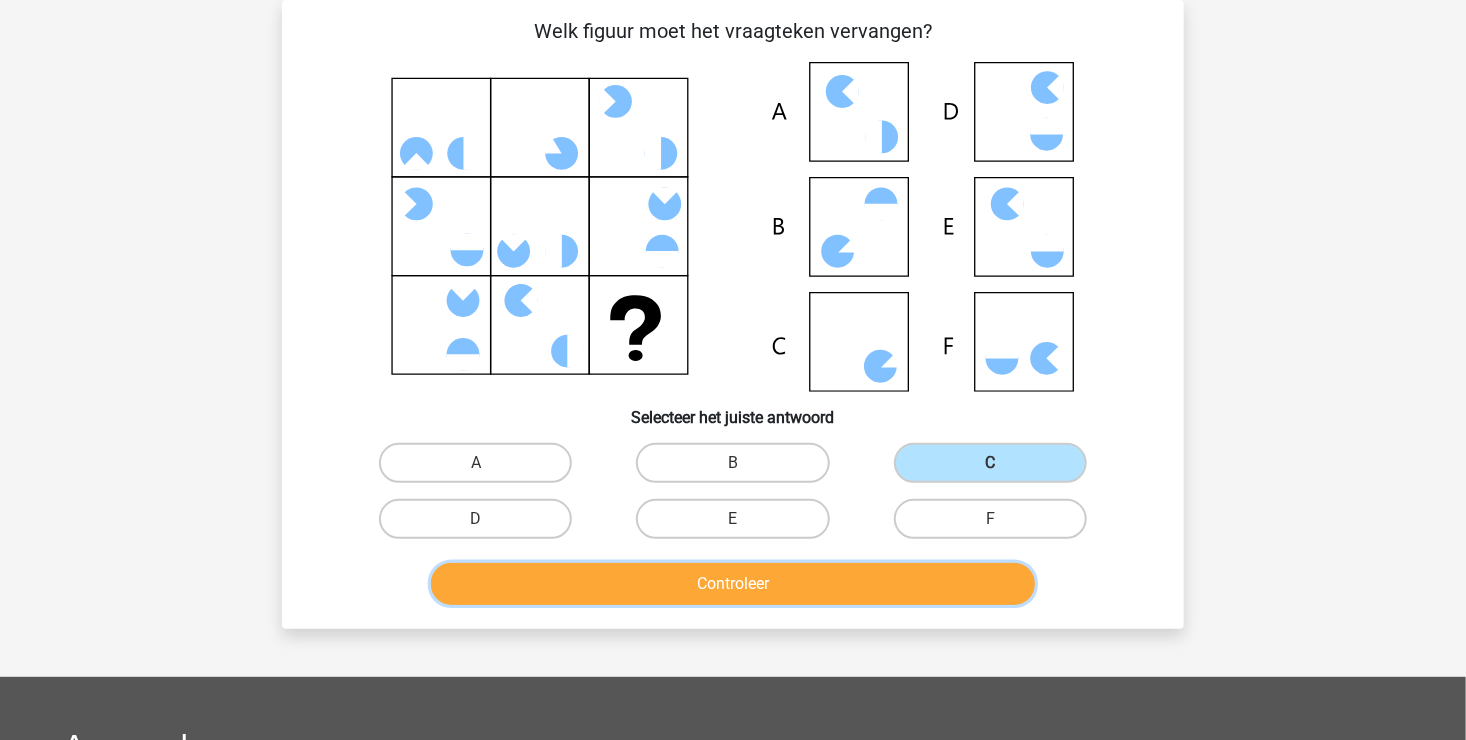 click on "Controleer" at bounding box center [733, 584] 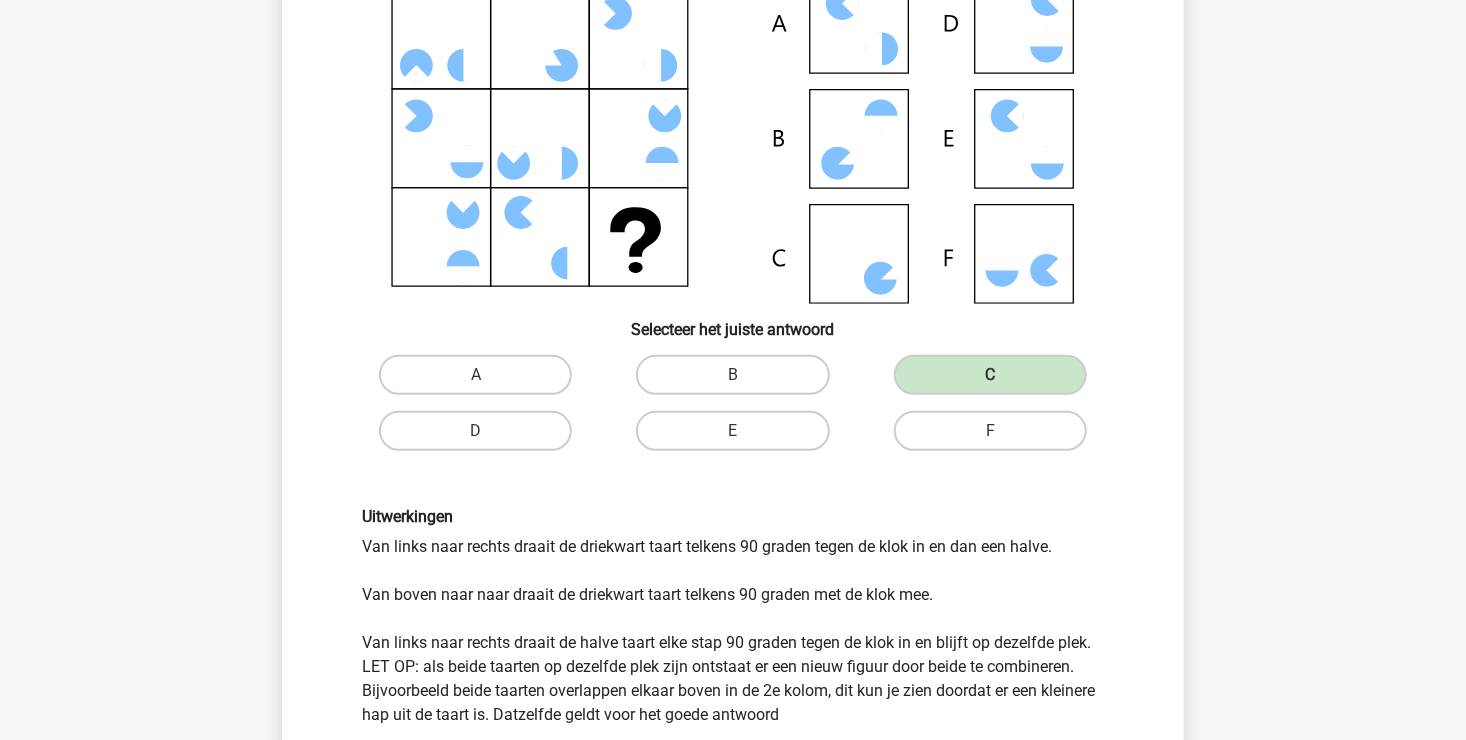 scroll, scrollTop: 292, scrollLeft: 0, axis: vertical 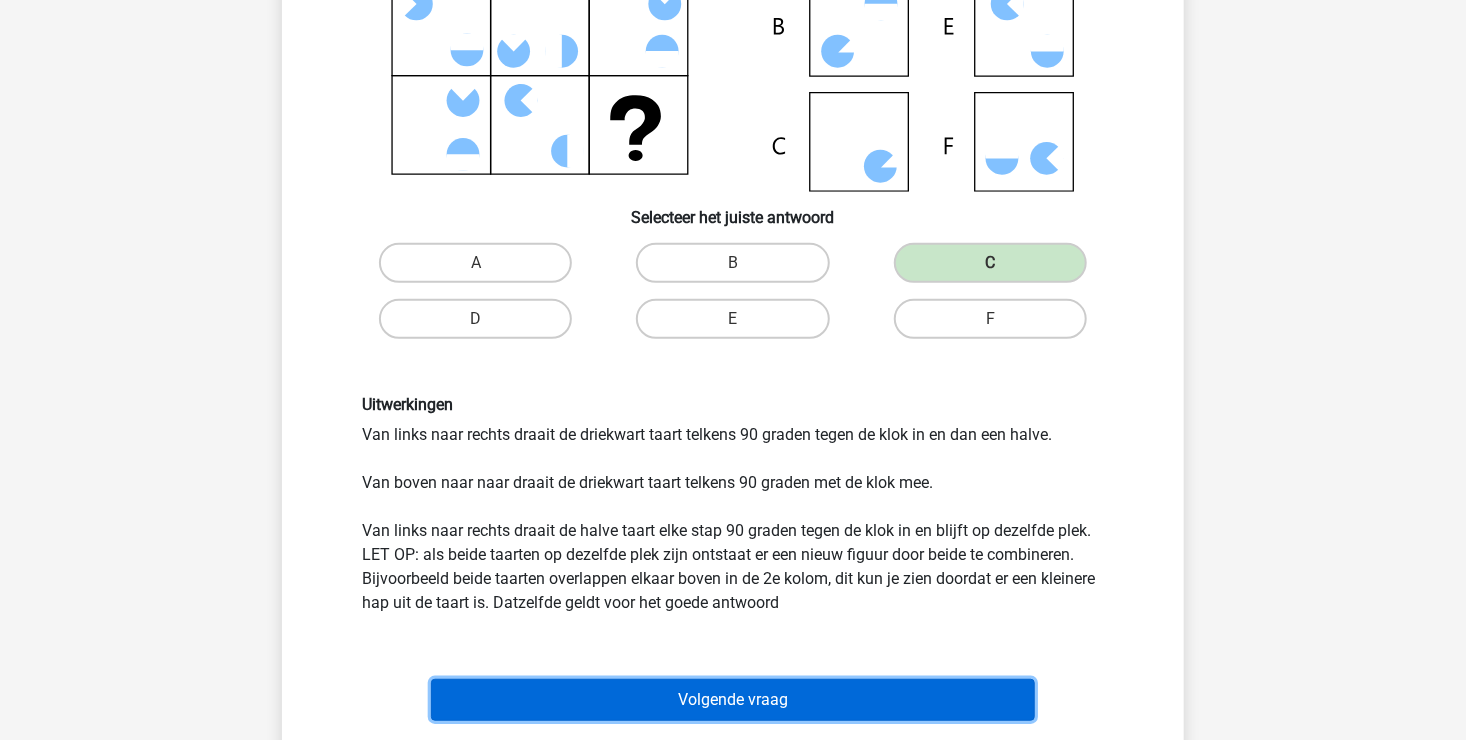click on "Volgende vraag" at bounding box center (733, 700) 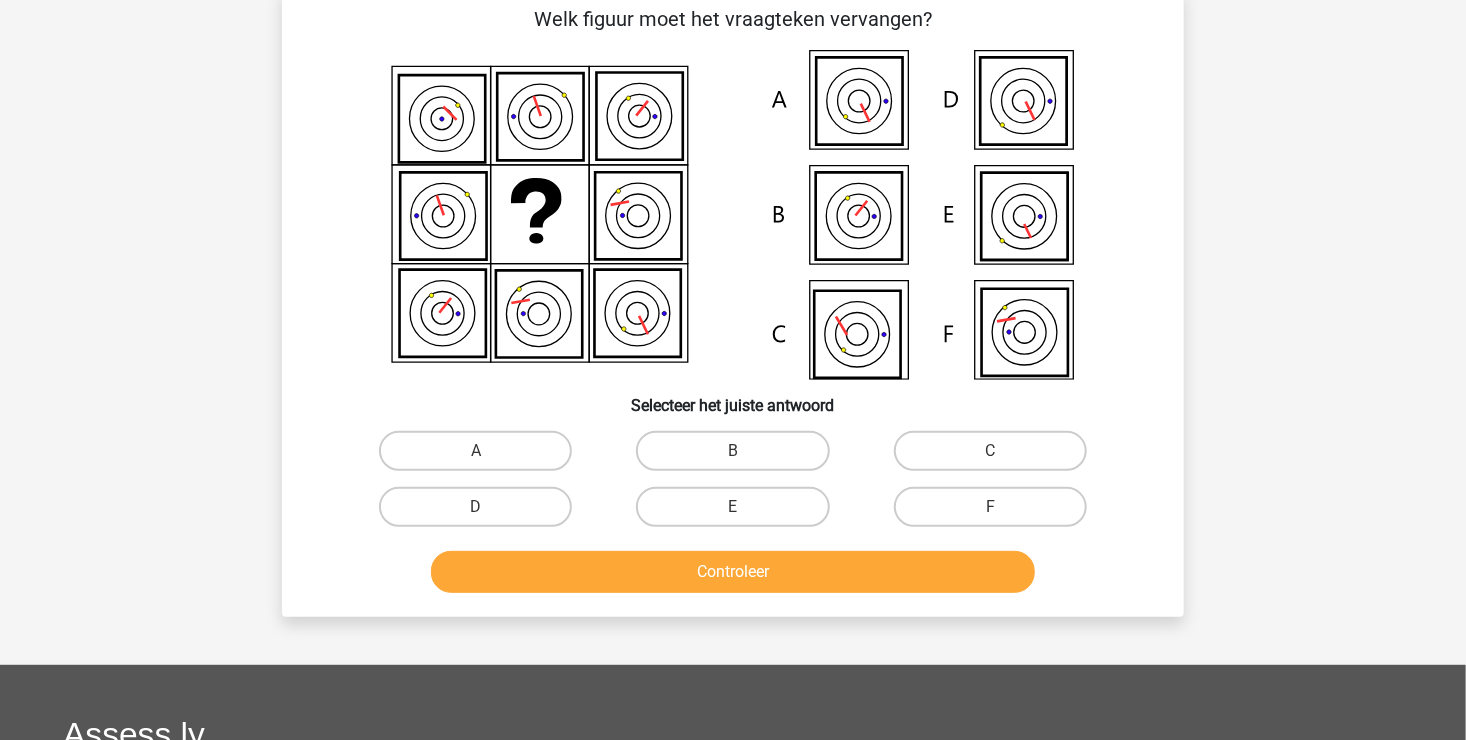 scroll, scrollTop: 92, scrollLeft: 0, axis: vertical 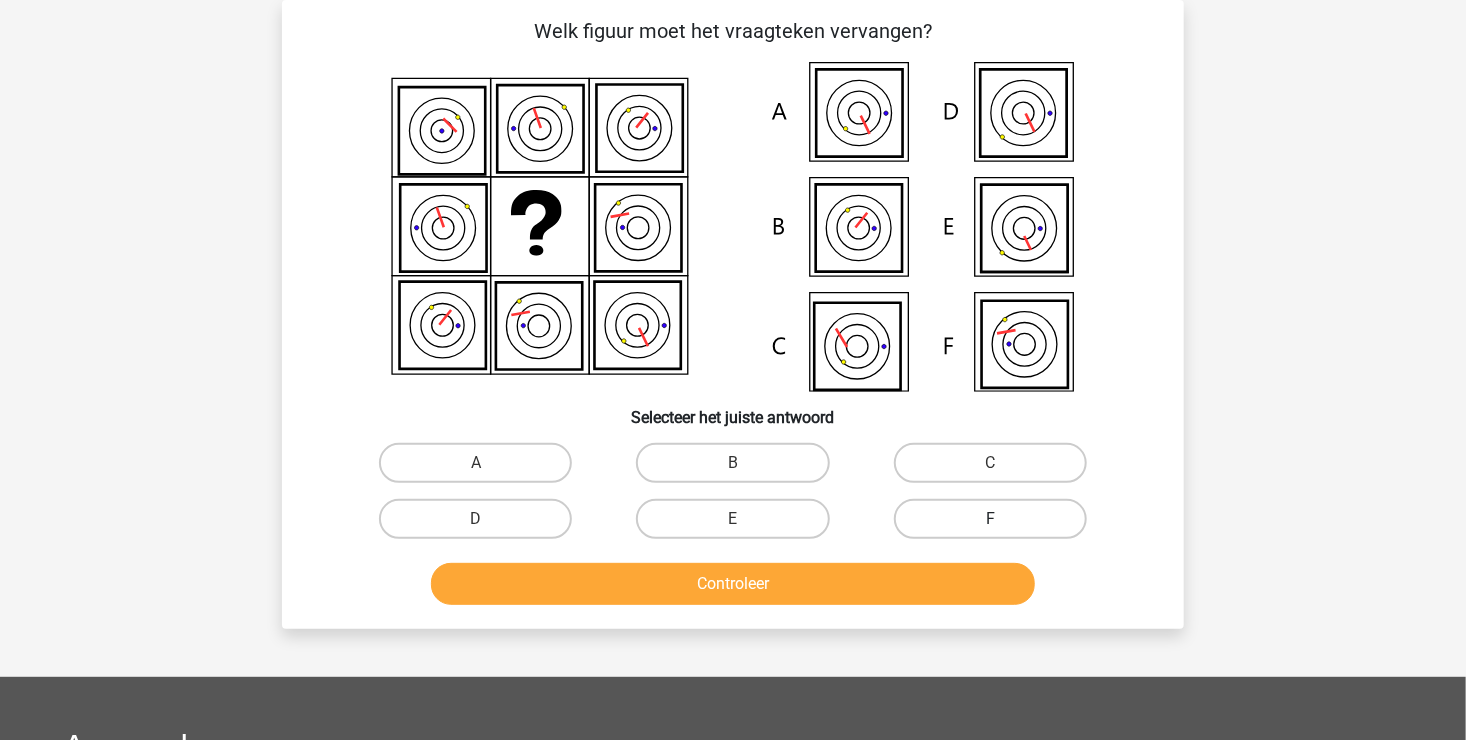 click on "F" at bounding box center (990, 519) 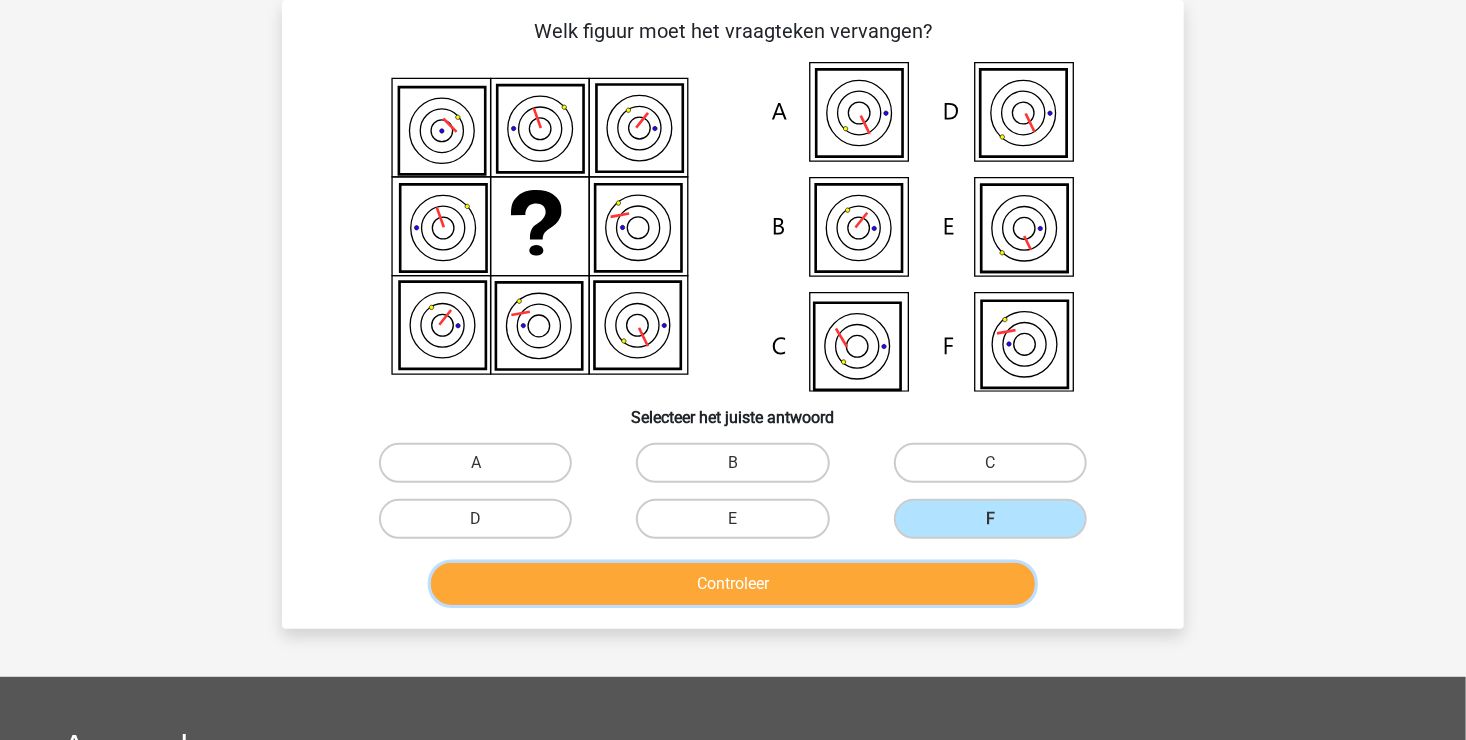 click on "Controleer" at bounding box center (733, 584) 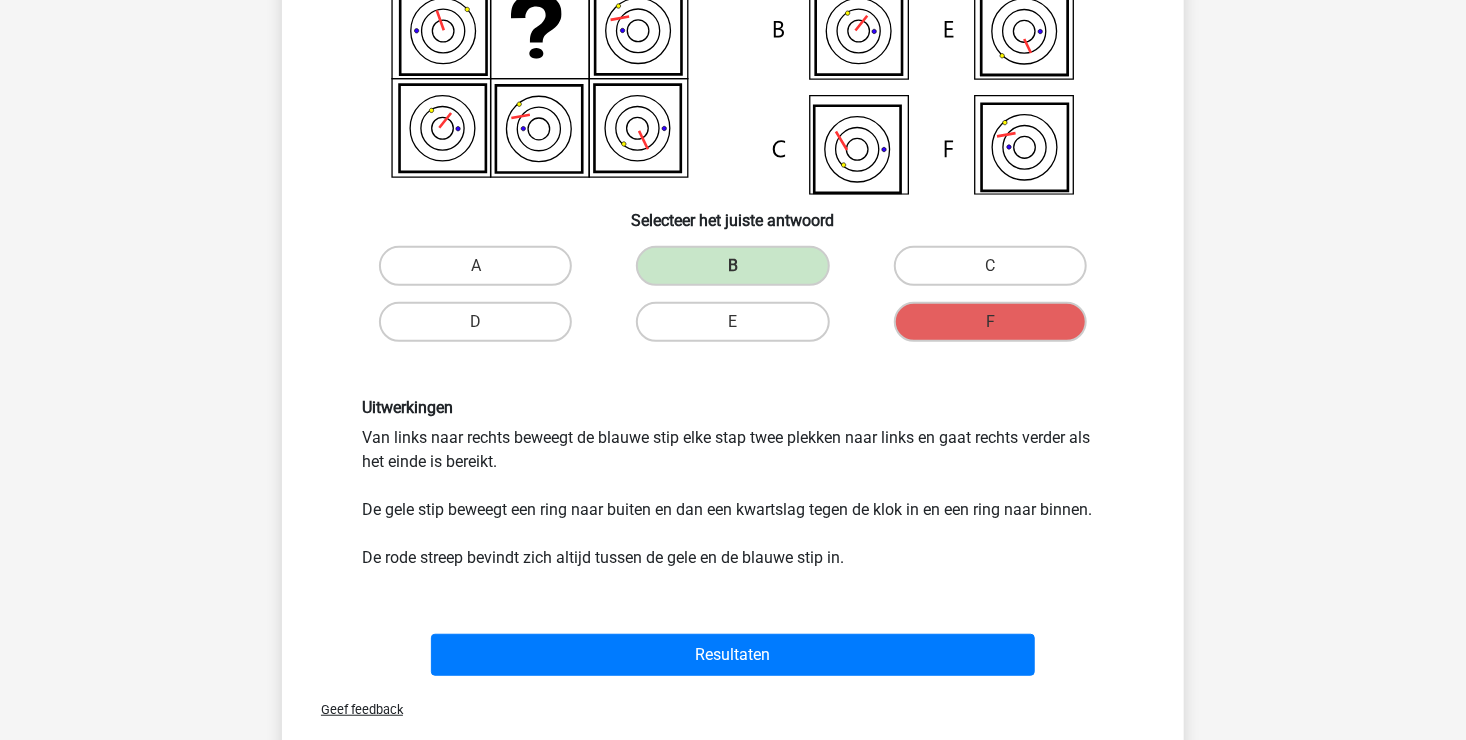 scroll, scrollTop: 292, scrollLeft: 0, axis: vertical 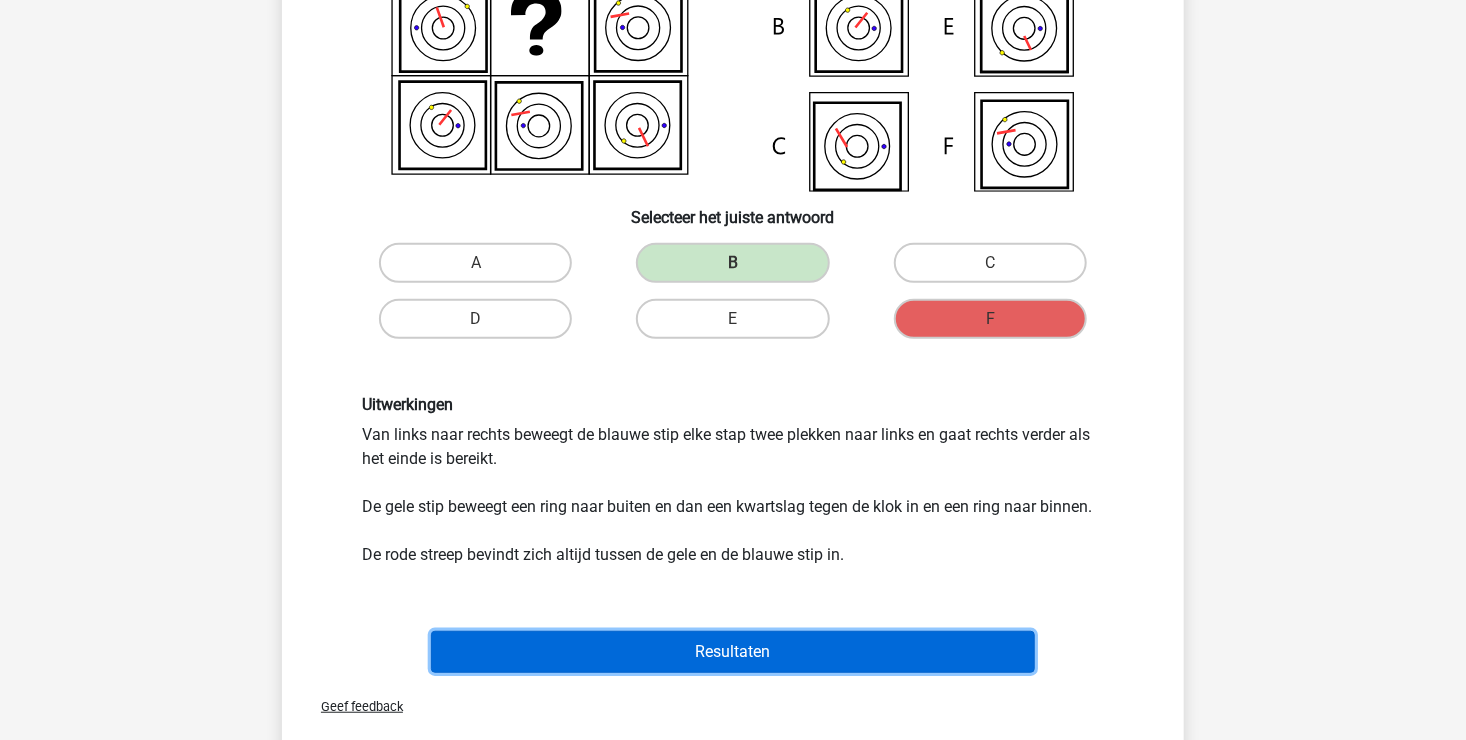 click on "Resultaten" at bounding box center [733, 652] 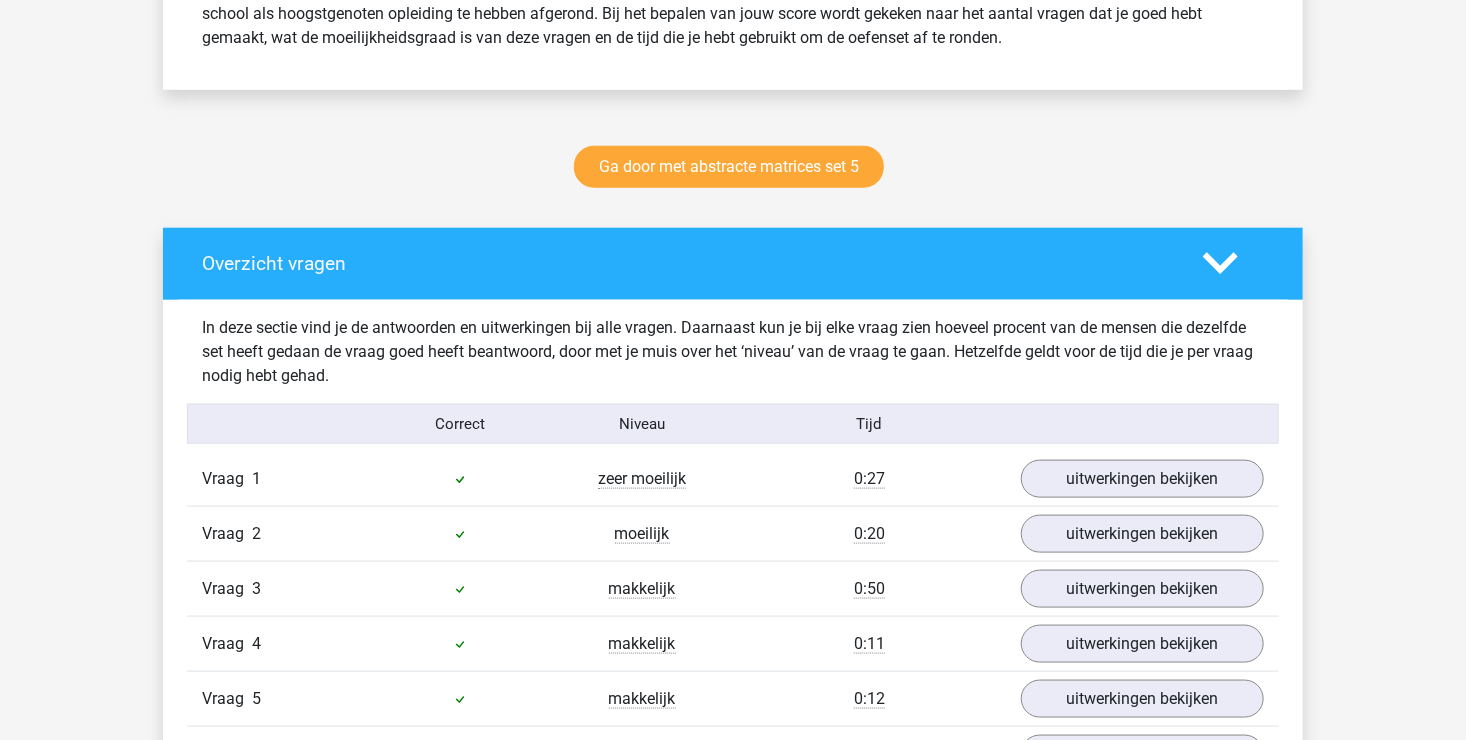scroll, scrollTop: 800, scrollLeft: 0, axis: vertical 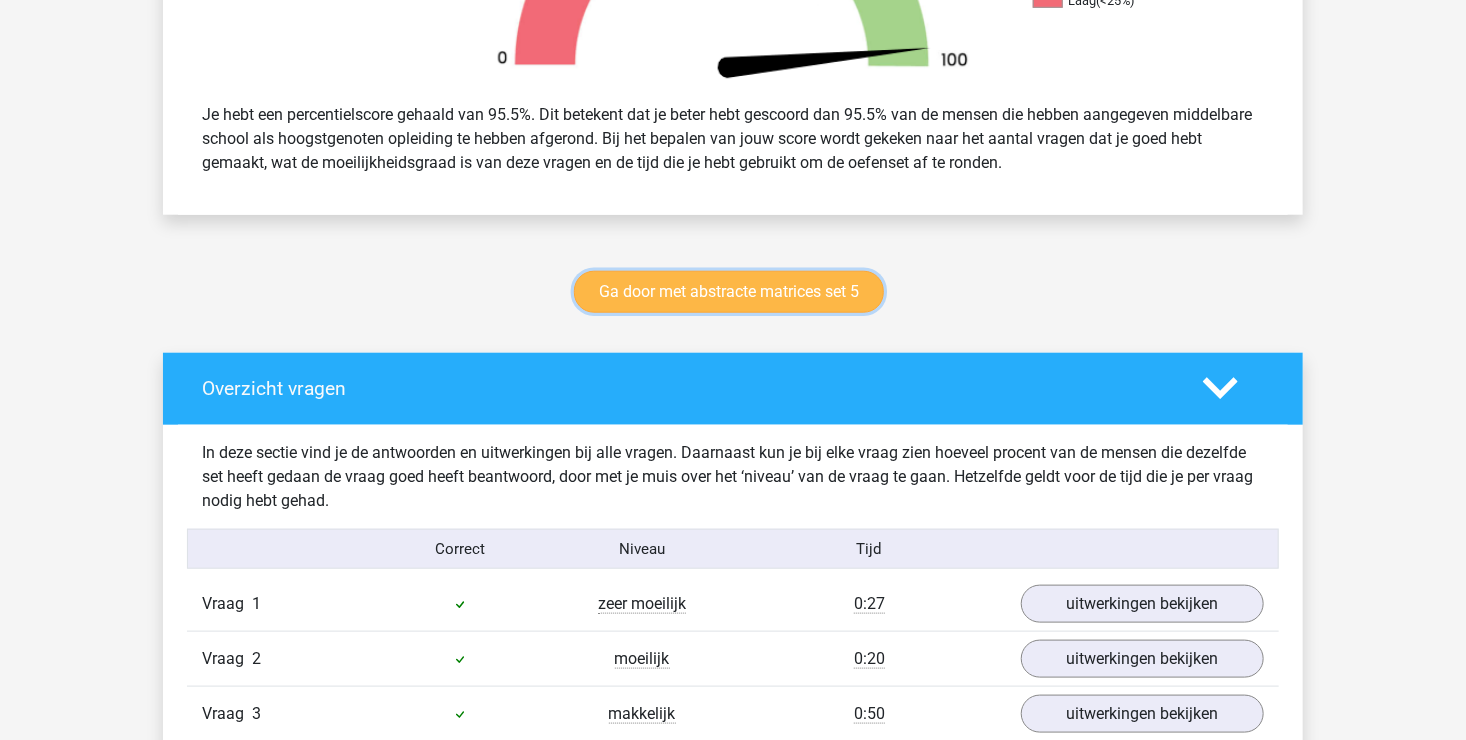 click on "Ga door met abstracte matrices set 5" at bounding box center [729, 292] 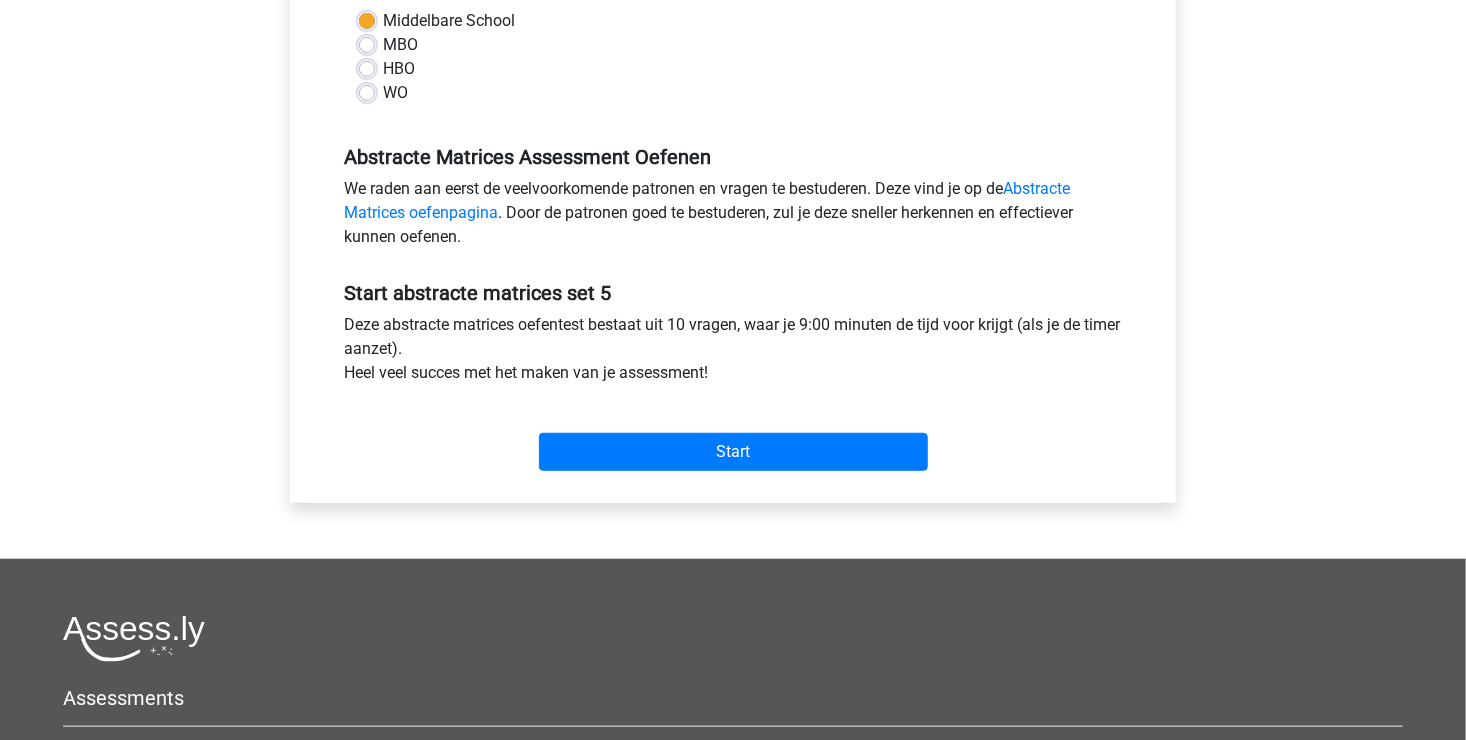 scroll, scrollTop: 500, scrollLeft: 0, axis: vertical 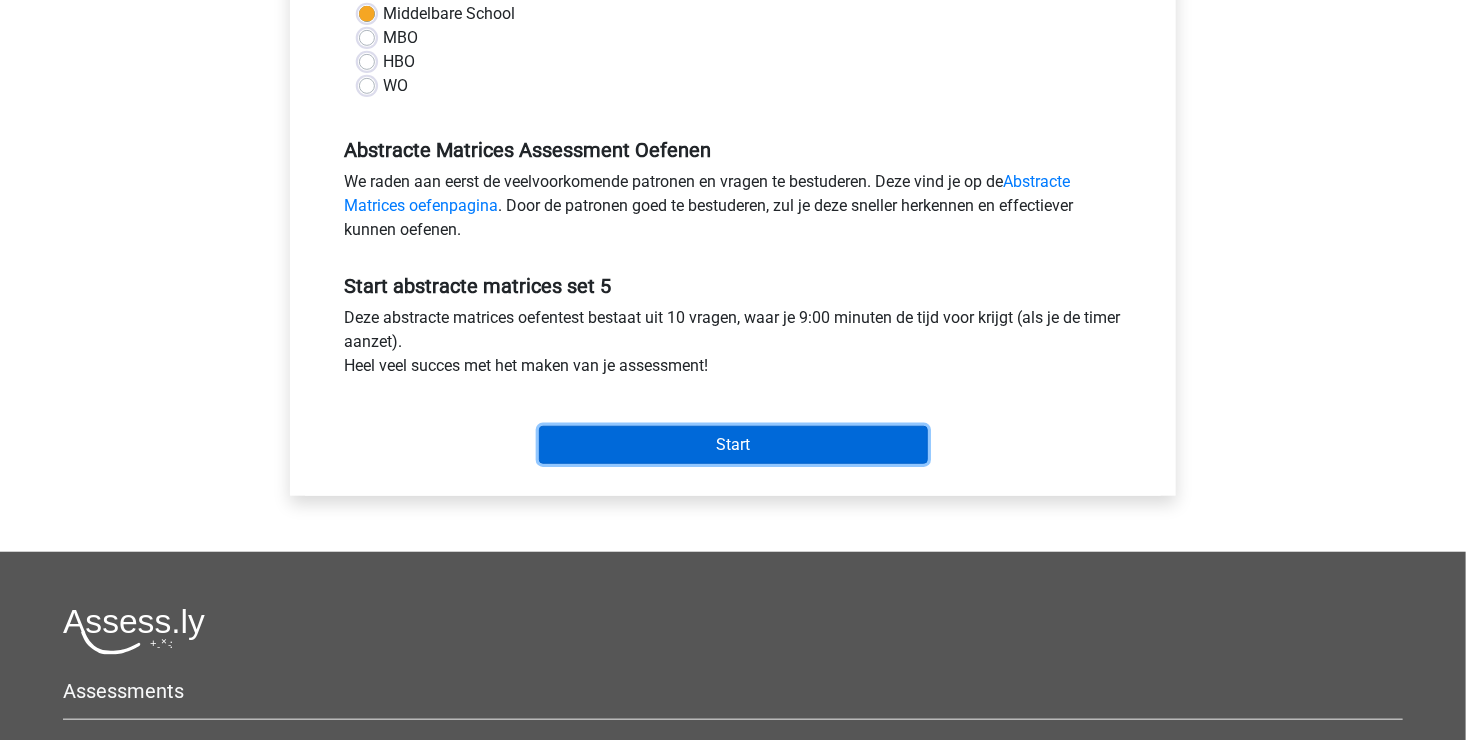 click on "Start" at bounding box center (733, 445) 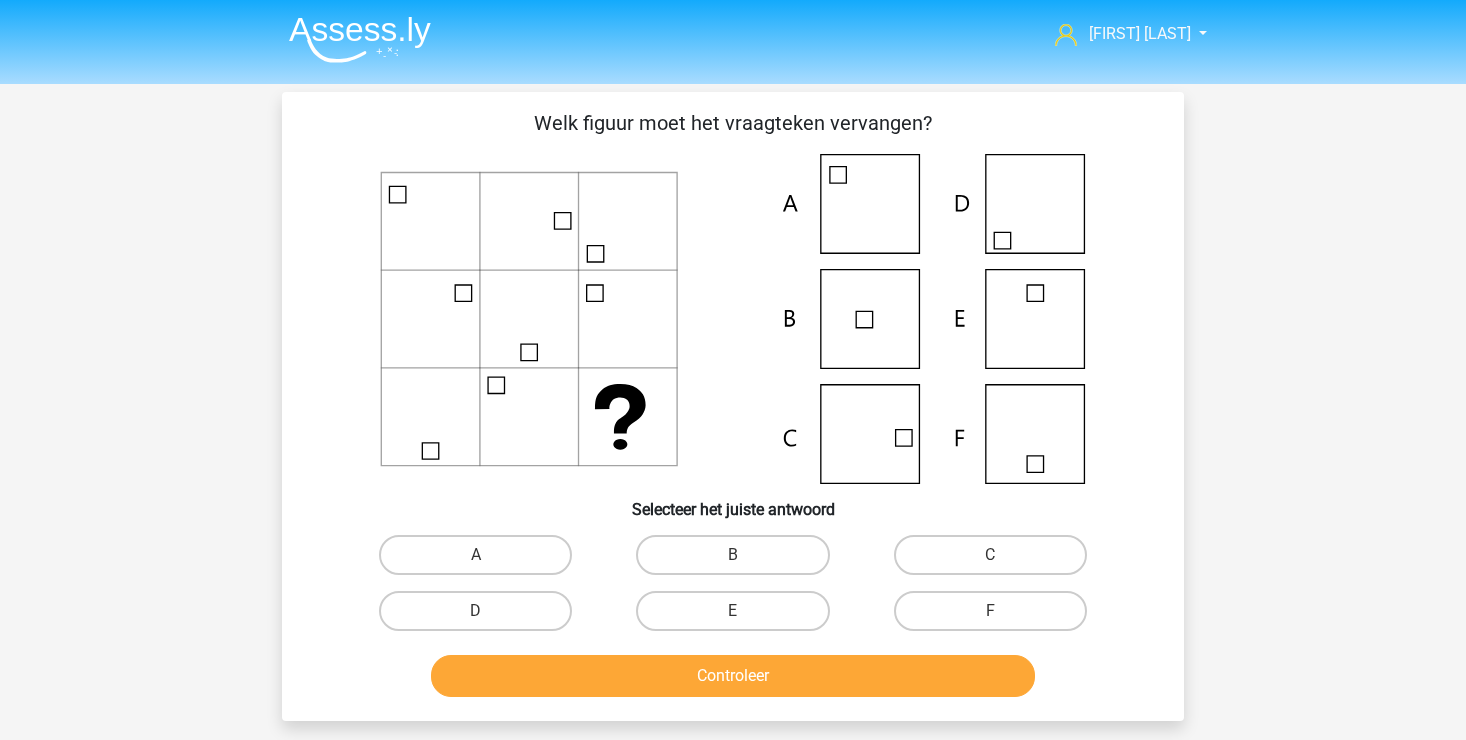 scroll, scrollTop: 0, scrollLeft: 0, axis: both 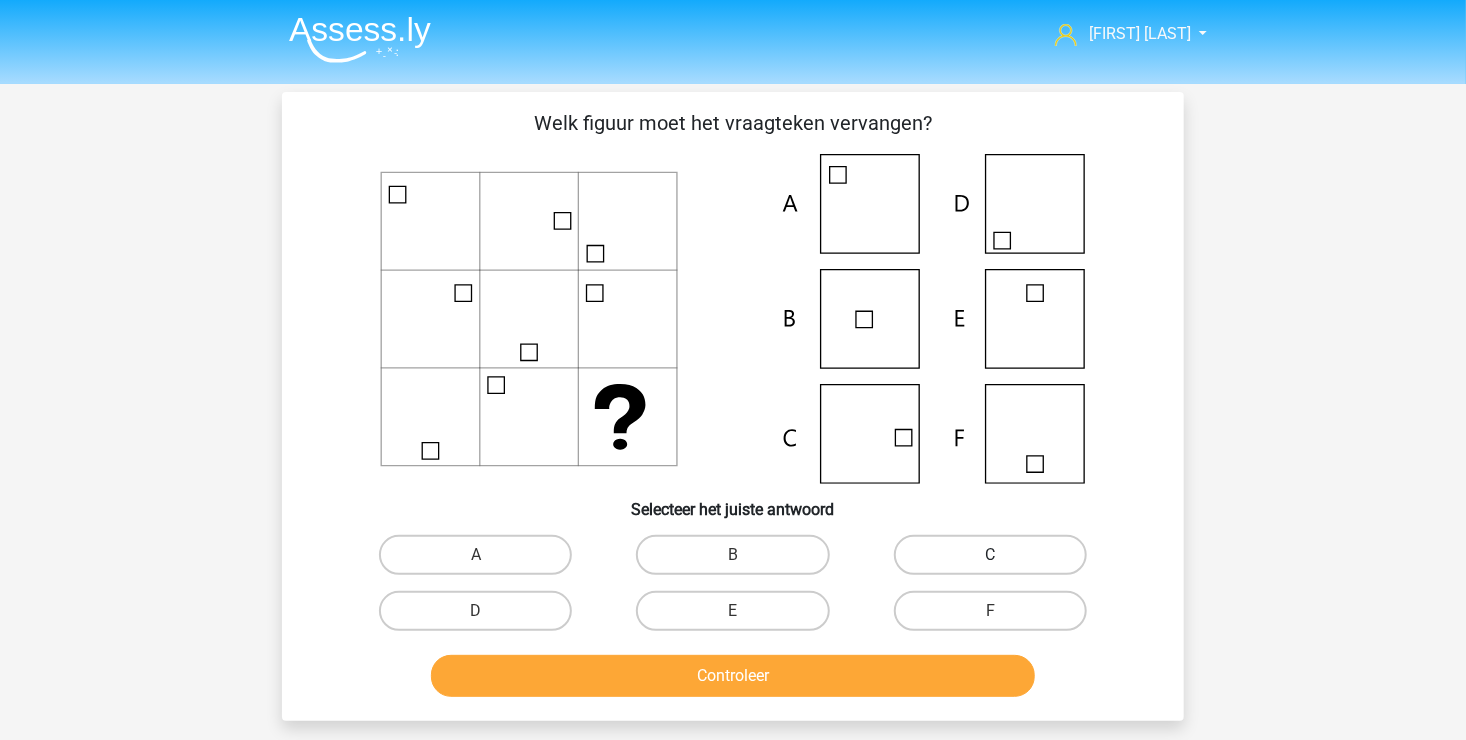 click on "C" at bounding box center [990, 555] 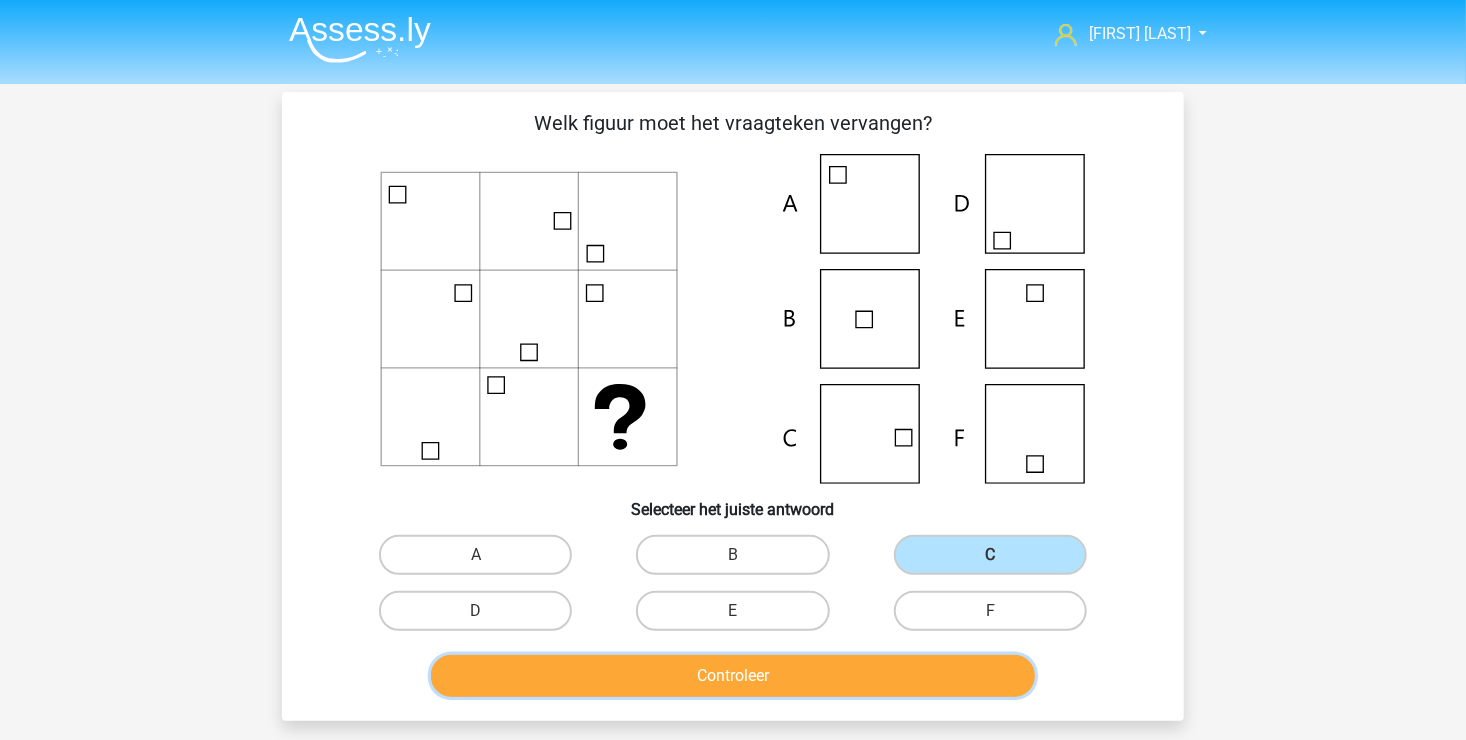 click on "Controleer" at bounding box center (733, 676) 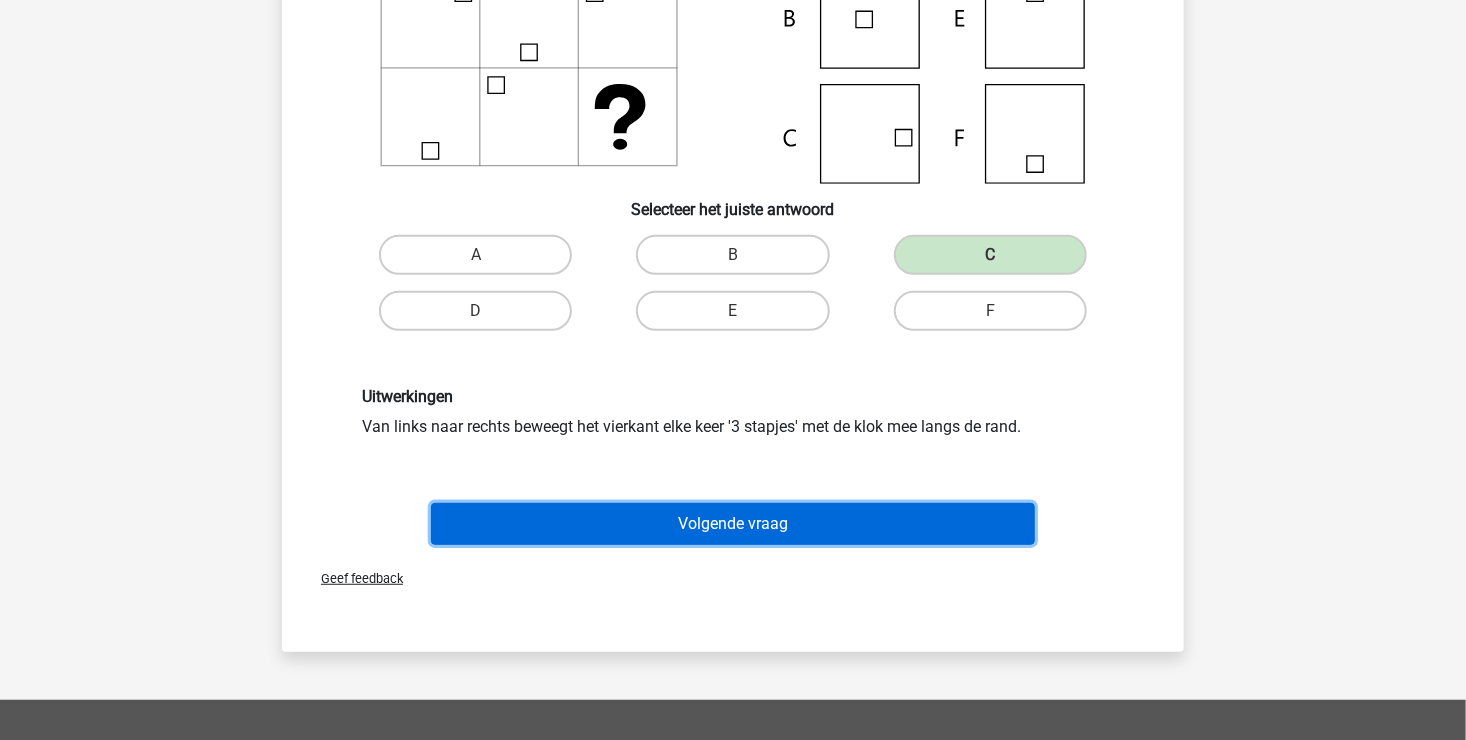 click on "Volgende vraag" at bounding box center (733, 524) 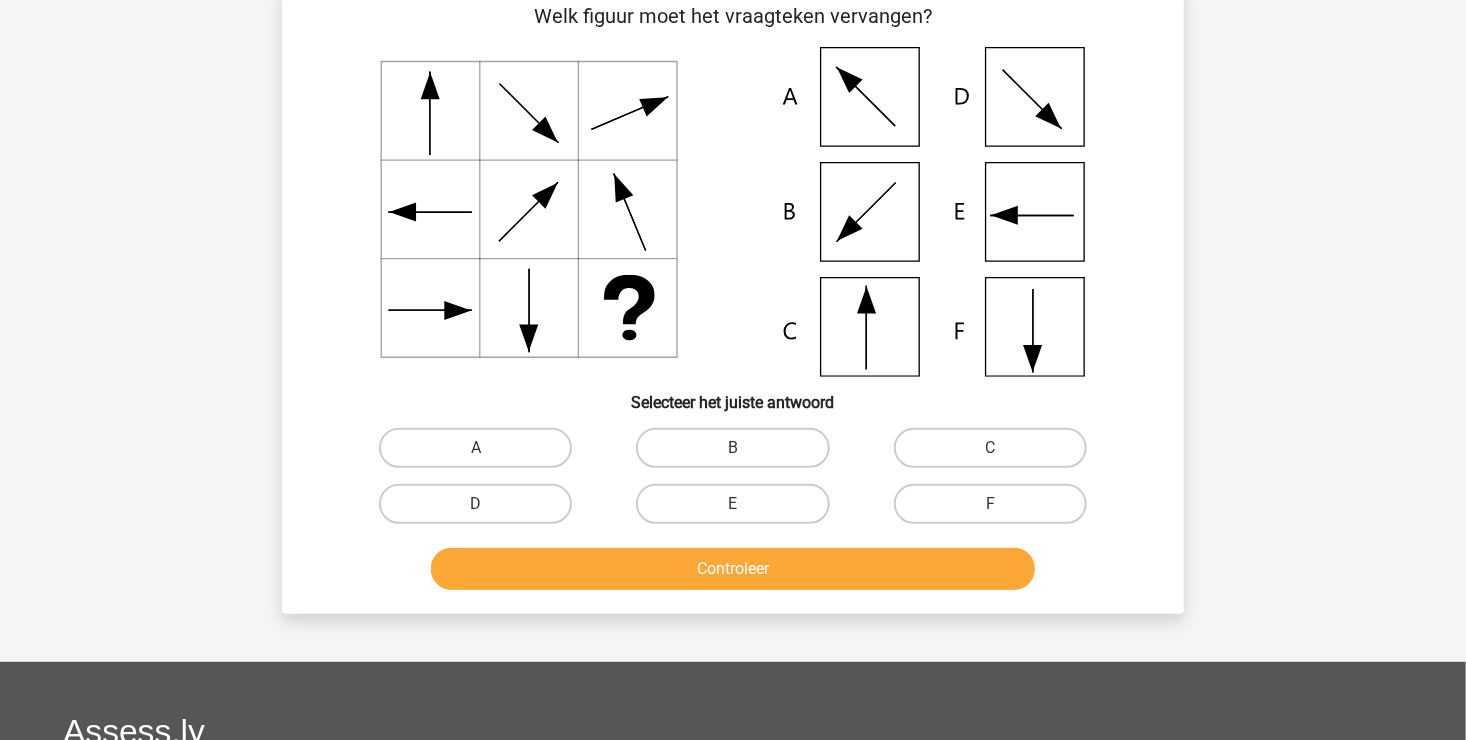 scroll, scrollTop: 92, scrollLeft: 0, axis: vertical 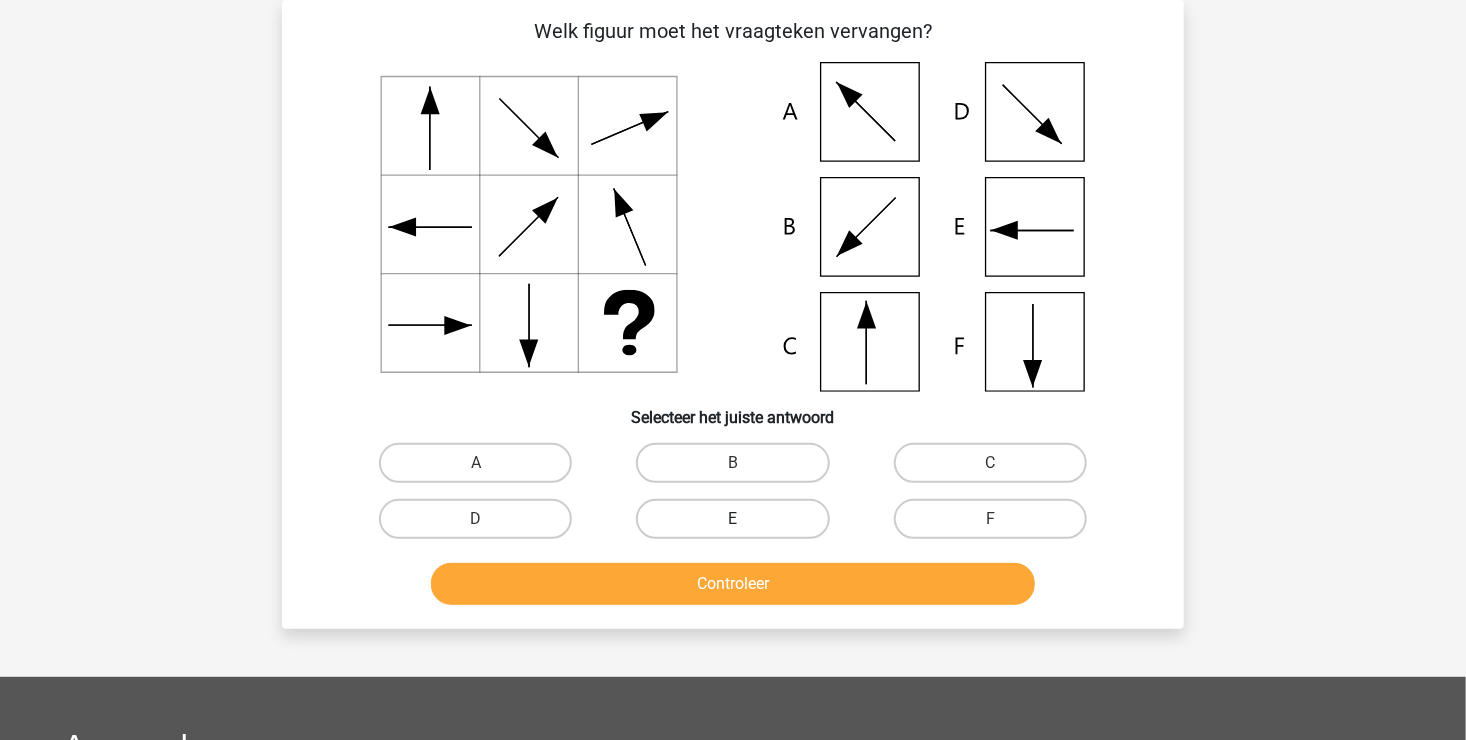 click on "E" at bounding box center (732, 519) 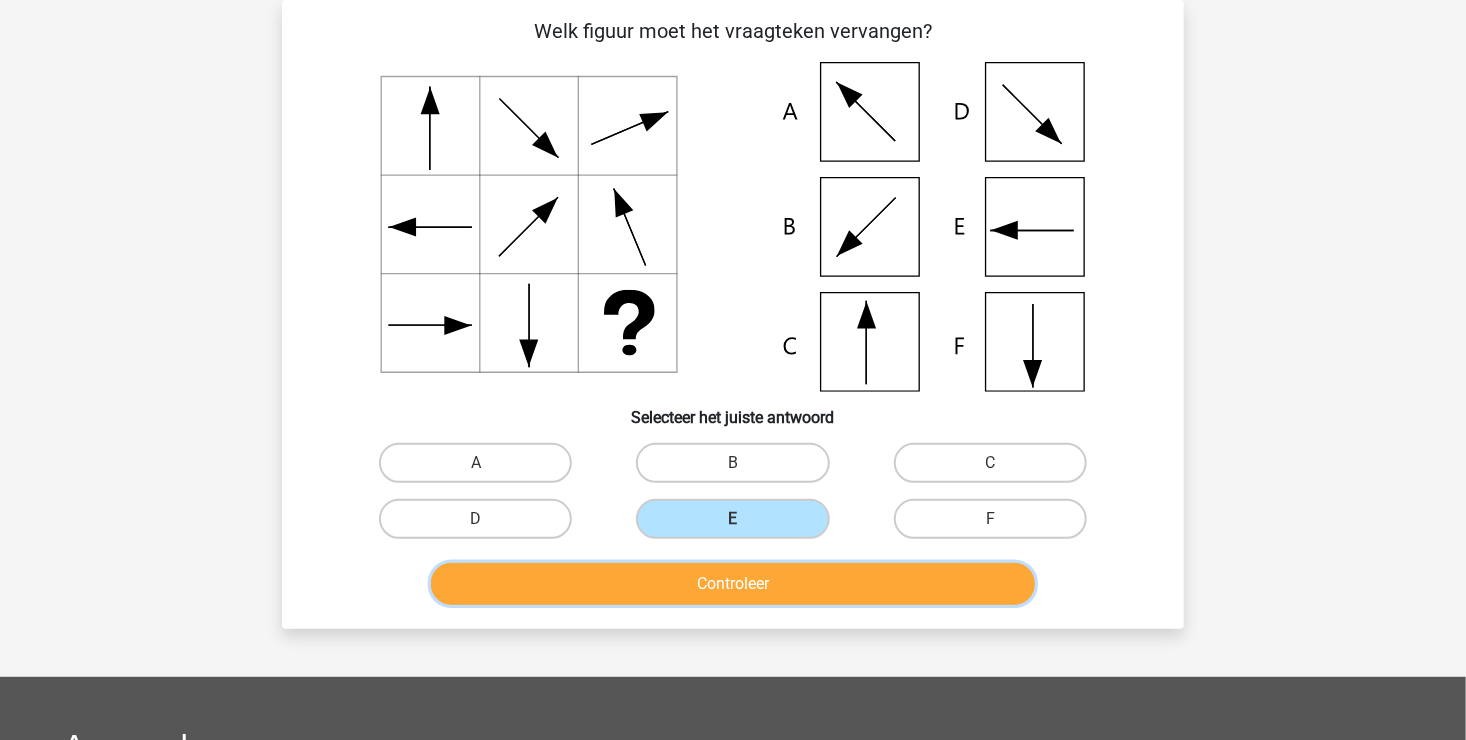 click on "Controleer" at bounding box center [733, 584] 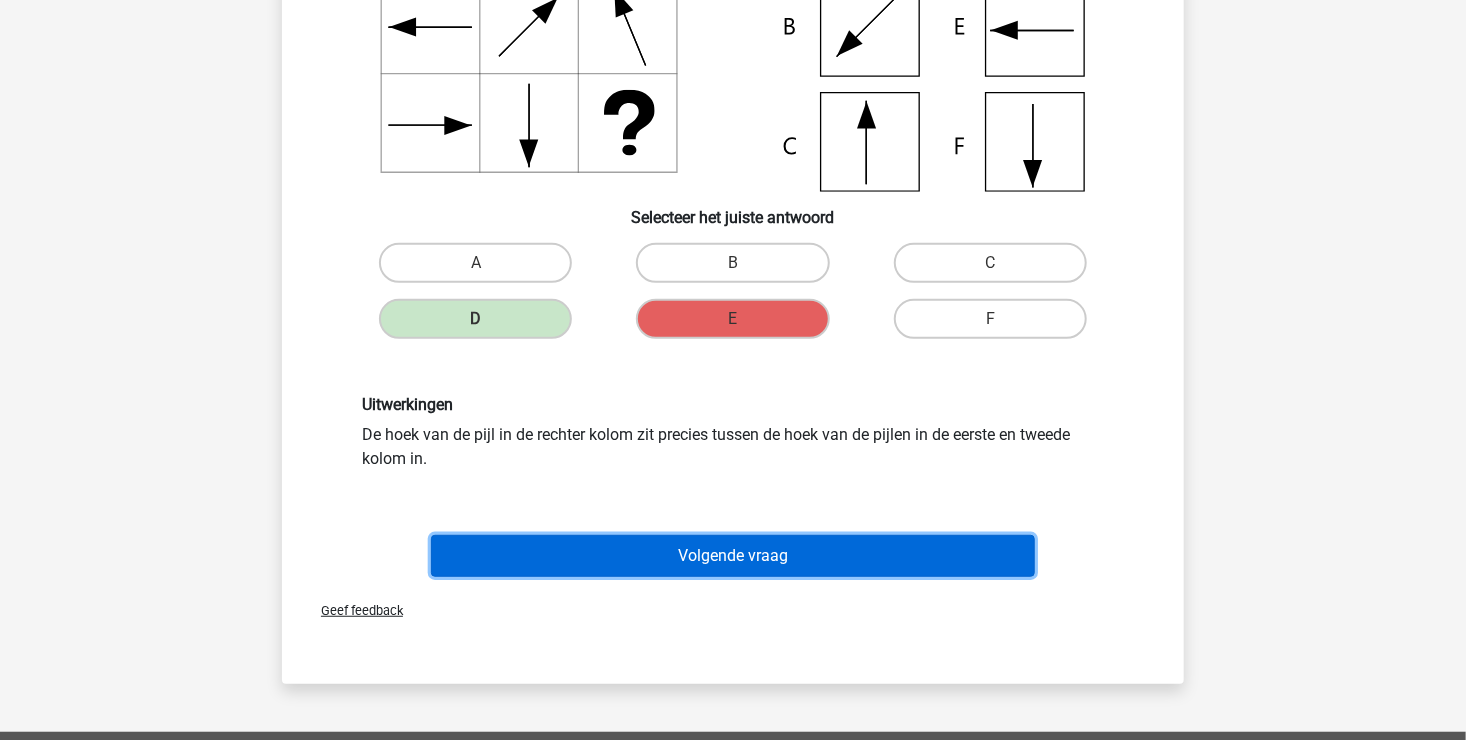 click on "Volgende vraag" at bounding box center [733, 556] 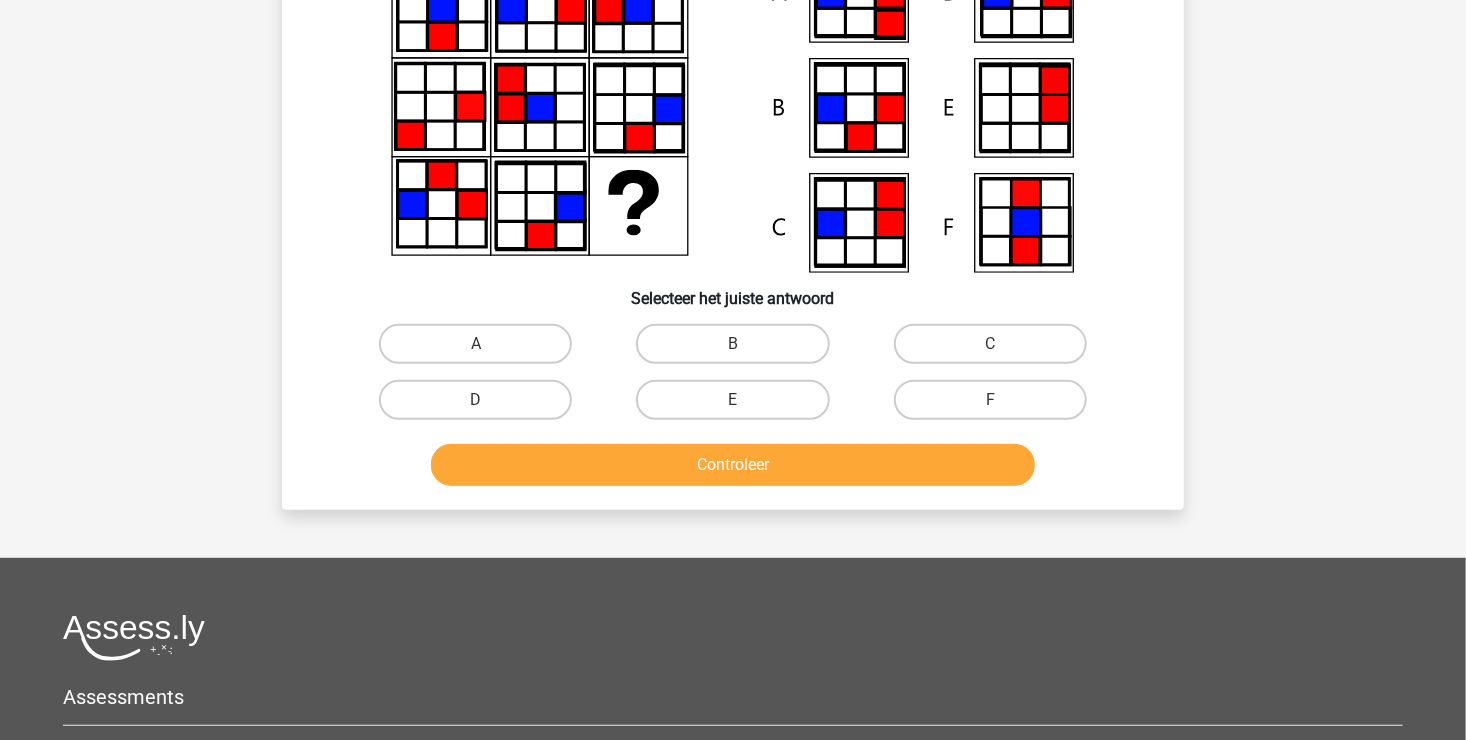 scroll, scrollTop: 92, scrollLeft: 0, axis: vertical 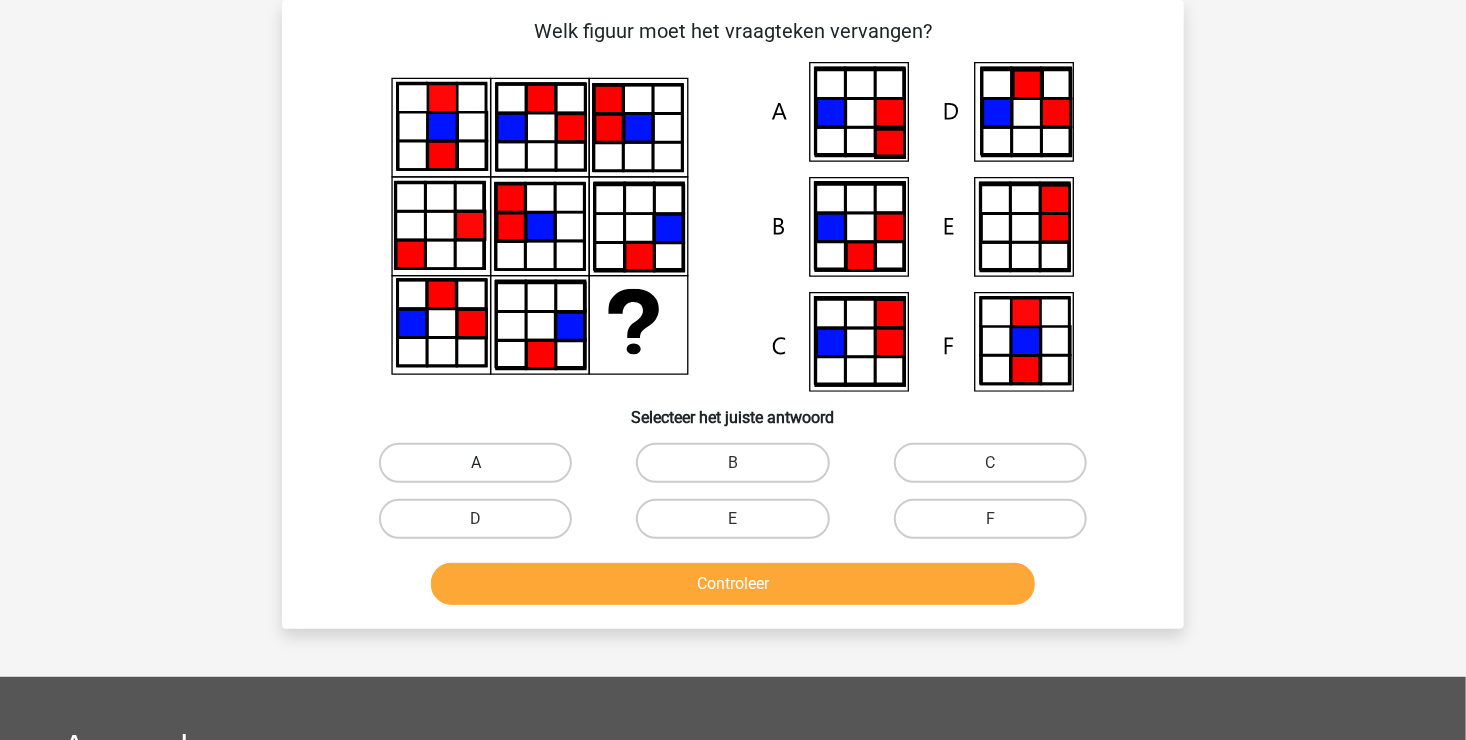 click on "A" at bounding box center [475, 463] 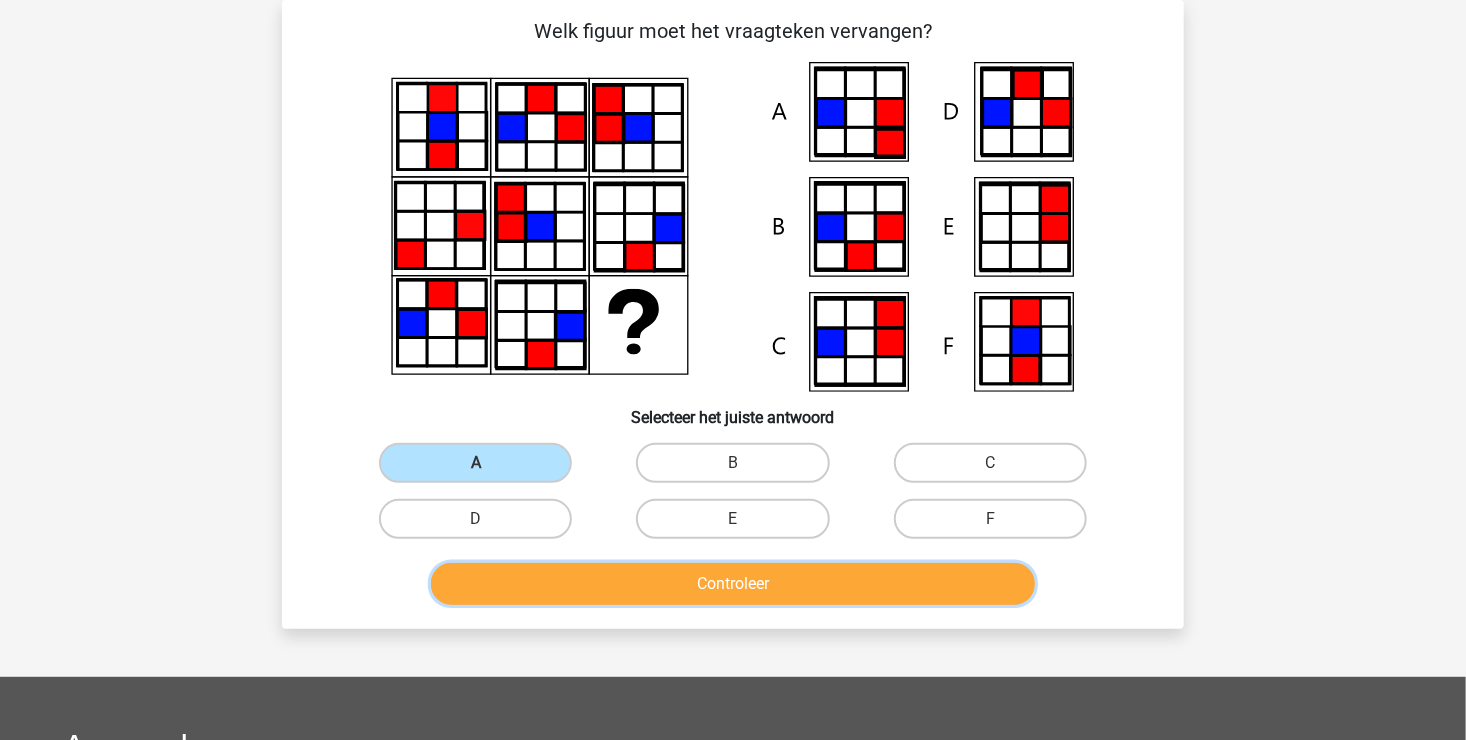 click on "Controleer" at bounding box center (733, 584) 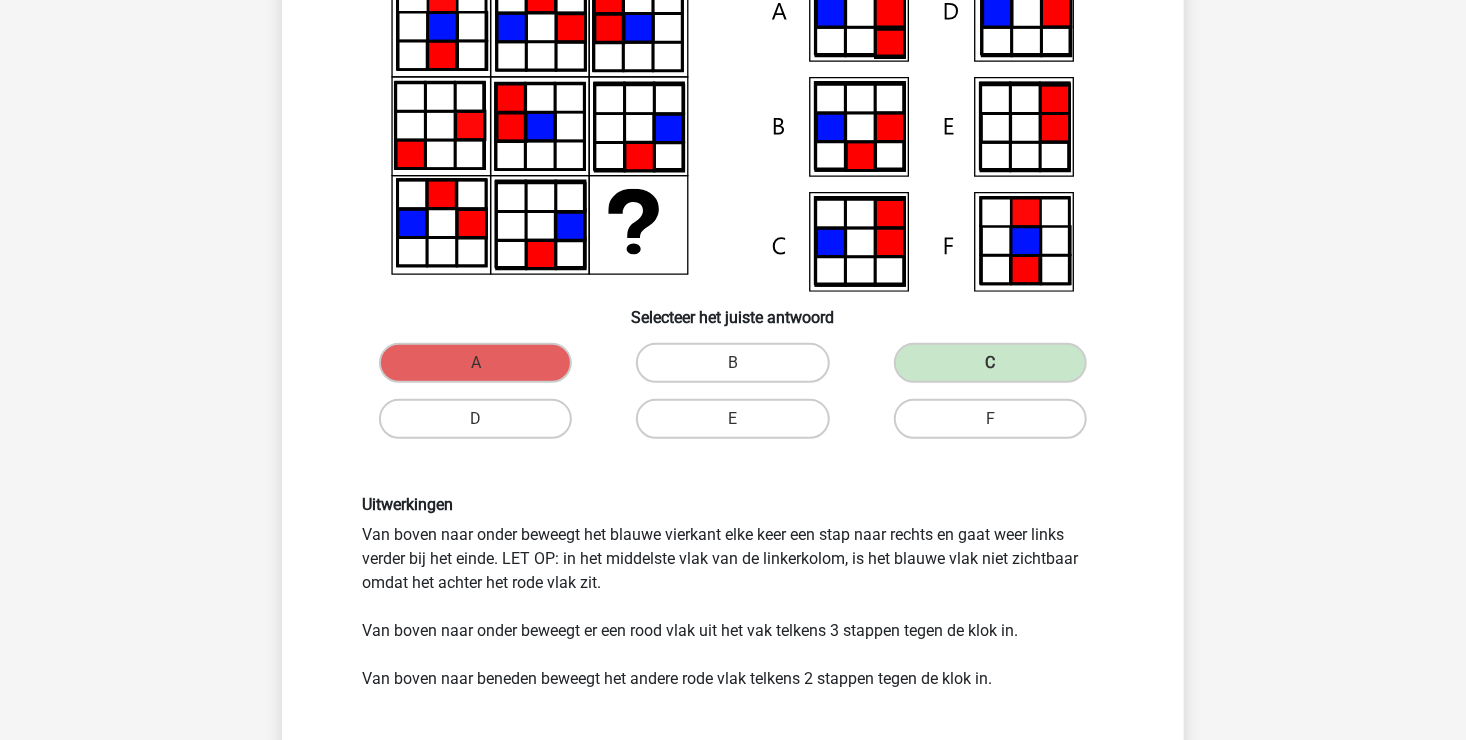 scroll, scrollTop: 292, scrollLeft: 0, axis: vertical 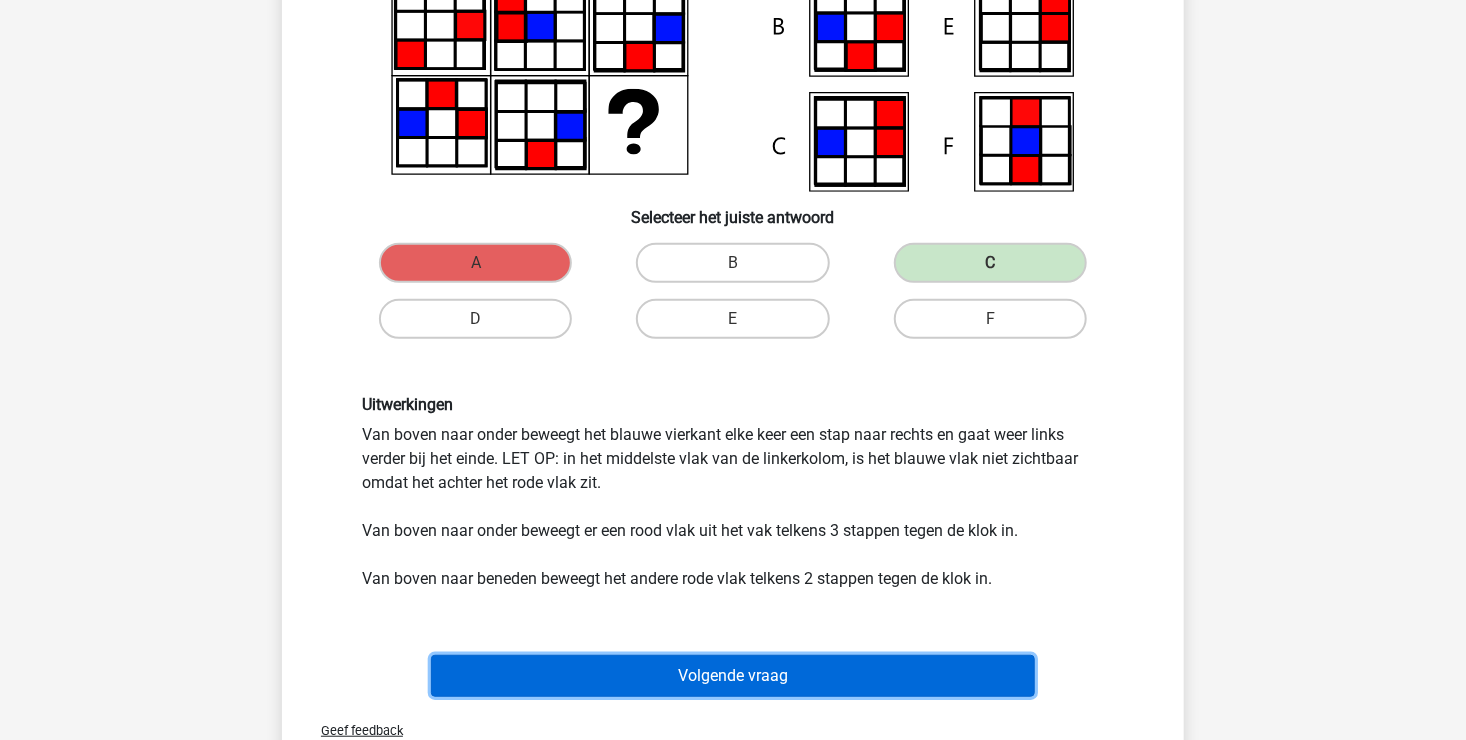 click on "Volgende vraag" at bounding box center [733, 676] 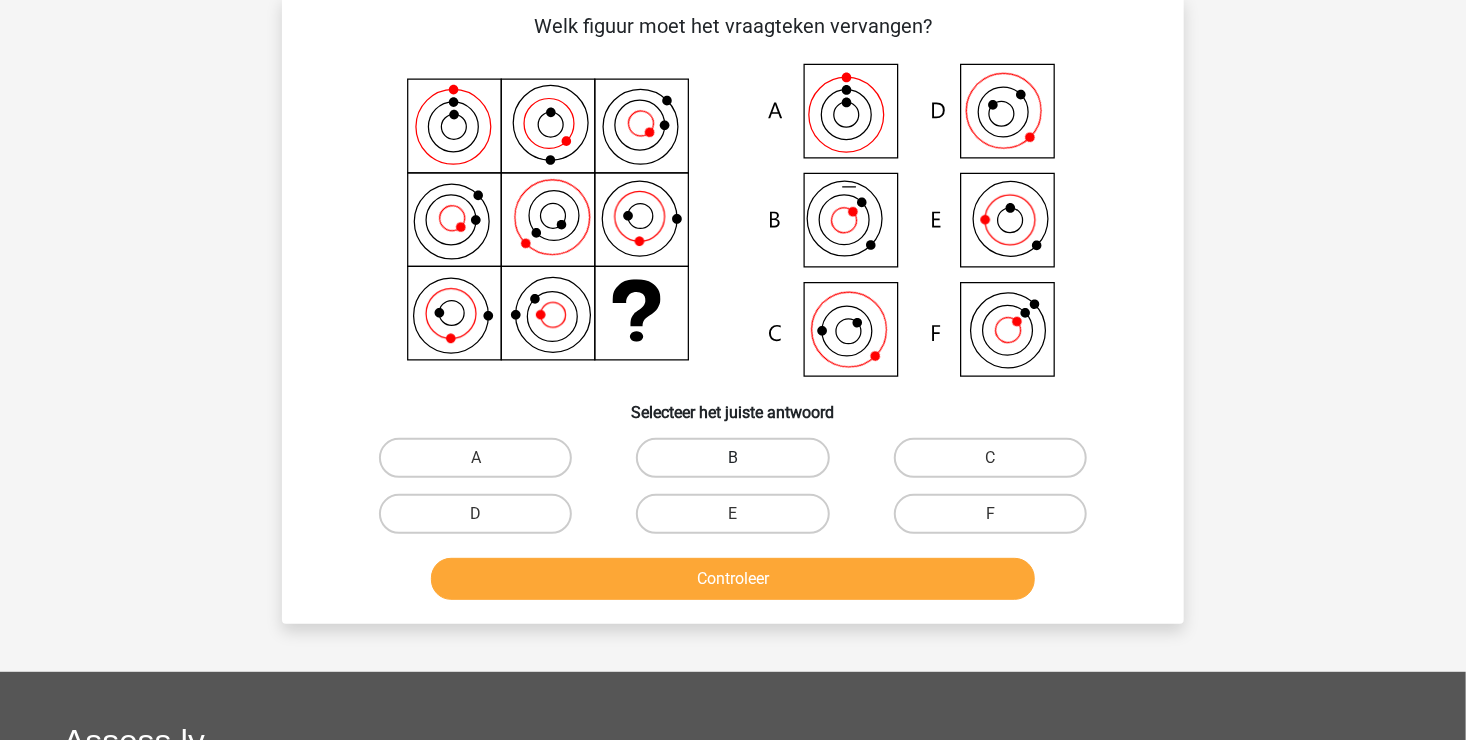 scroll, scrollTop: 92, scrollLeft: 0, axis: vertical 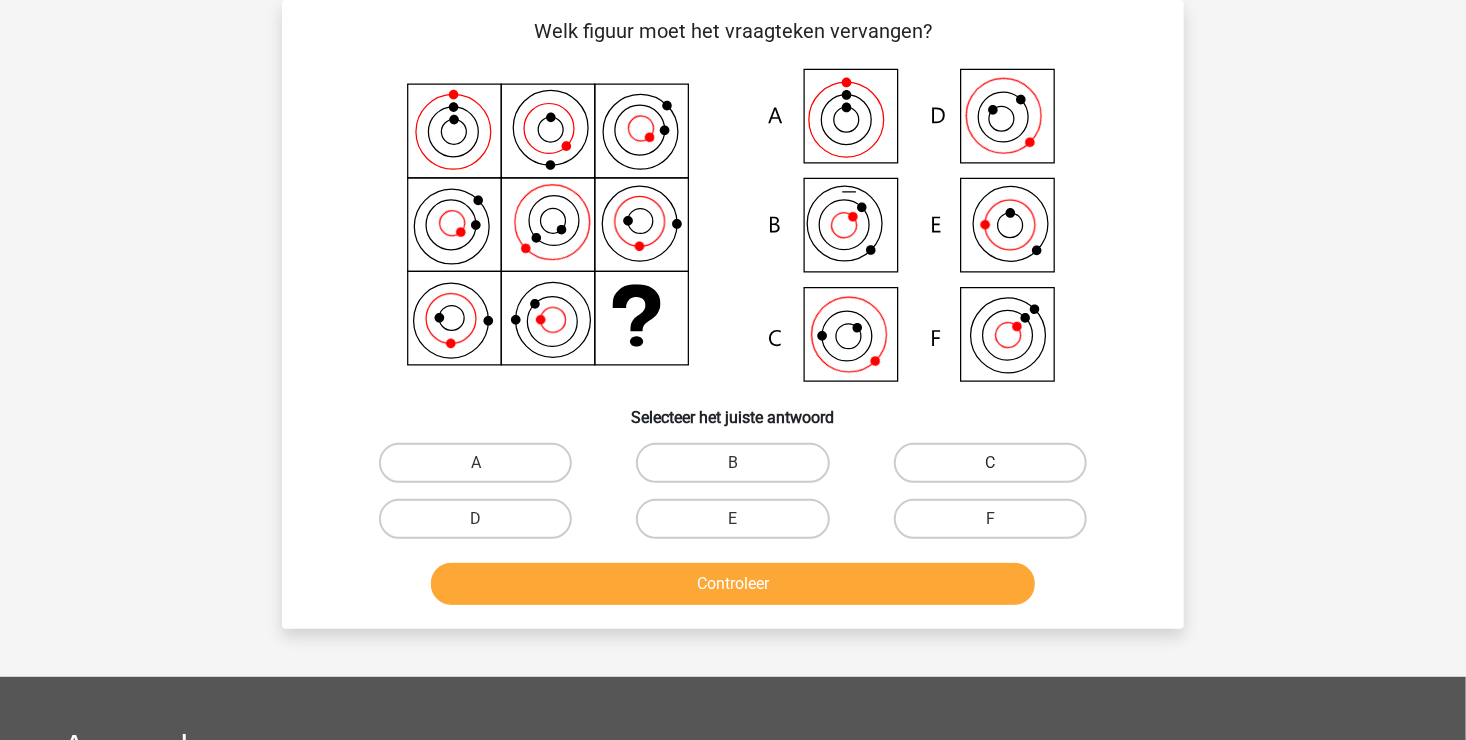 click on "C" at bounding box center [990, 463] 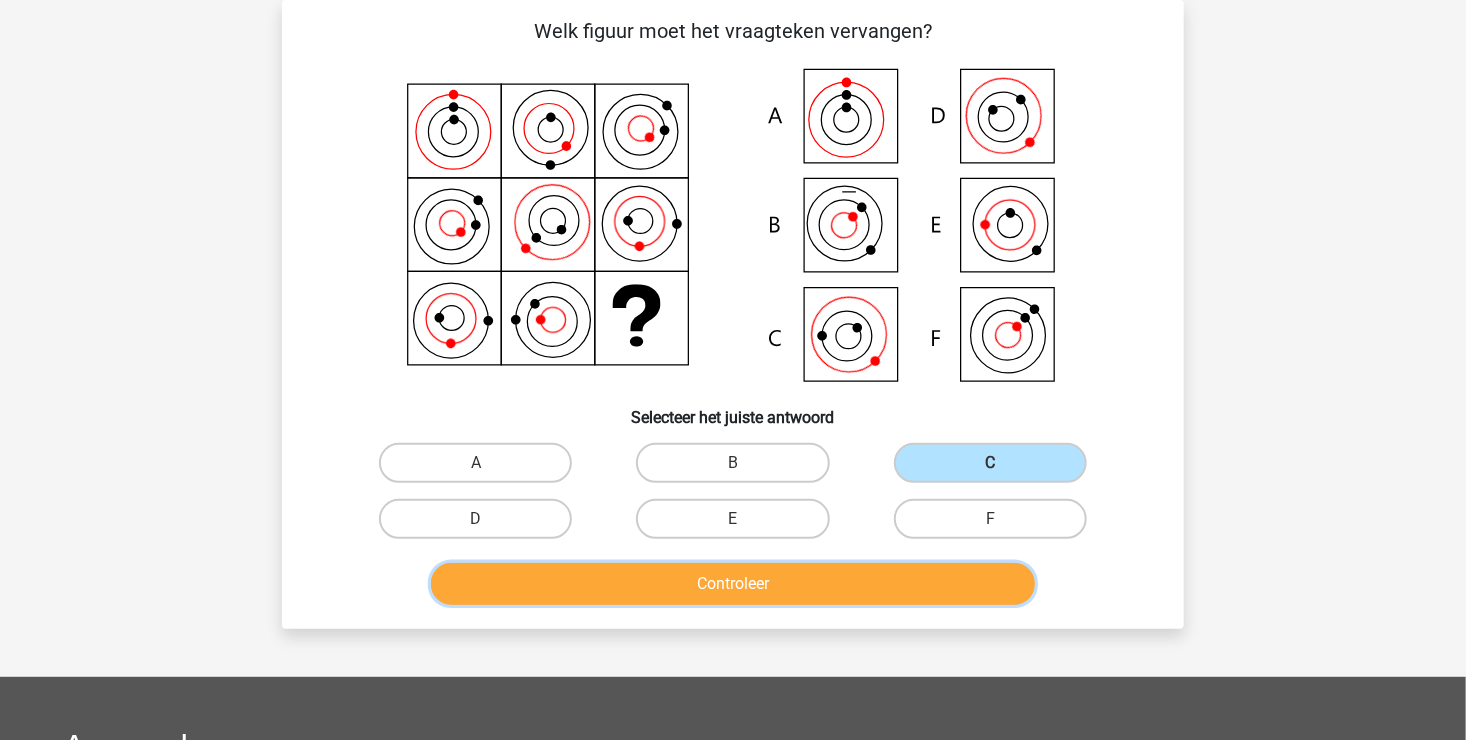 click on "Controleer" at bounding box center [733, 584] 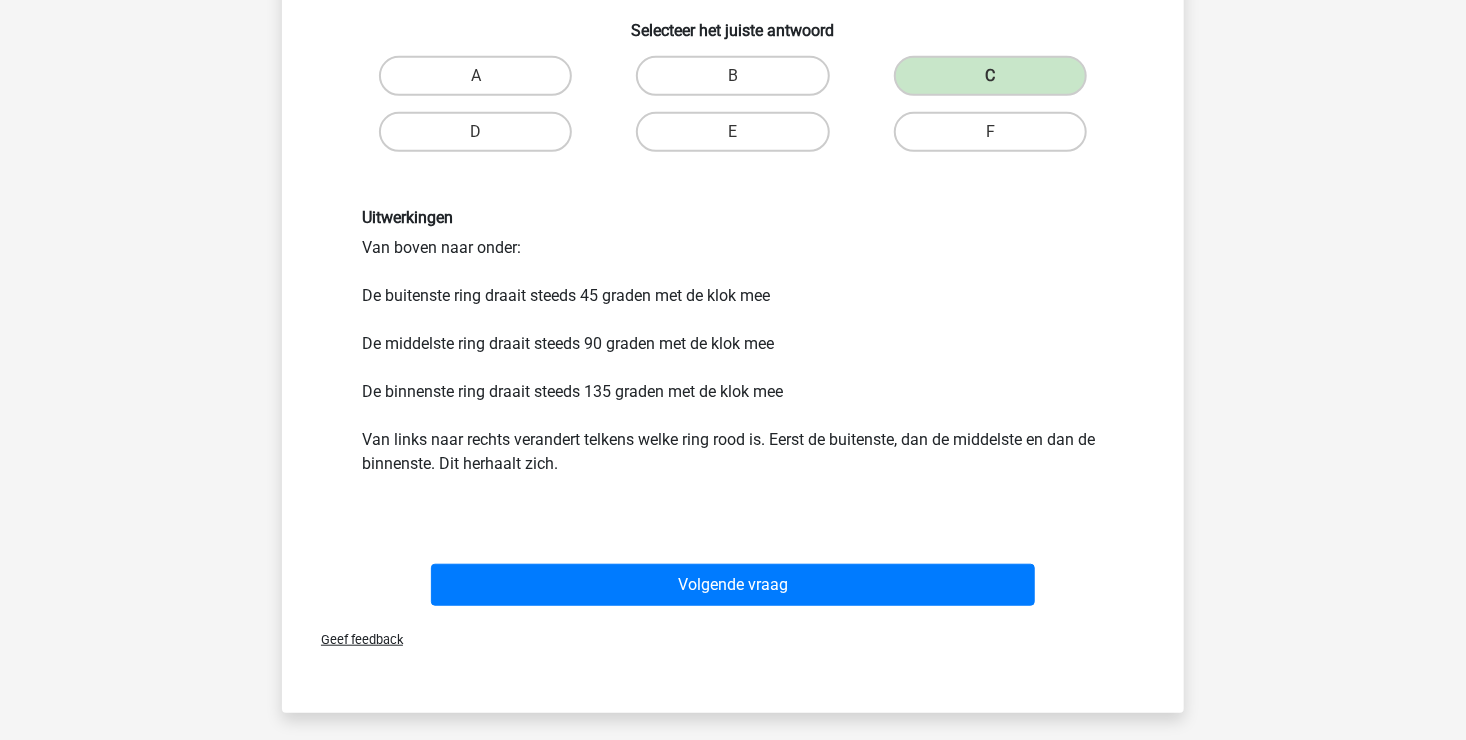 scroll, scrollTop: 492, scrollLeft: 0, axis: vertical 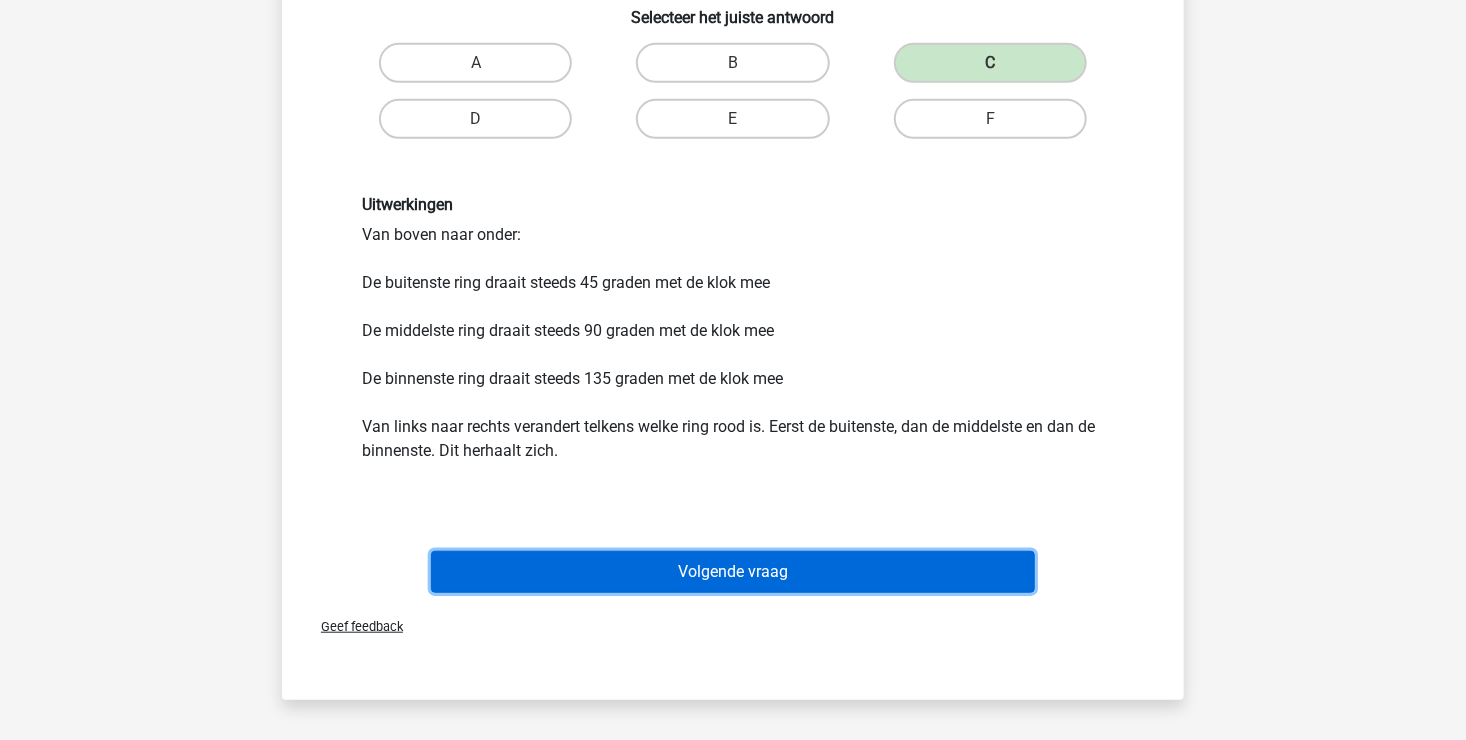 click on "Volgende vraag" at bounding box center [733, 572] 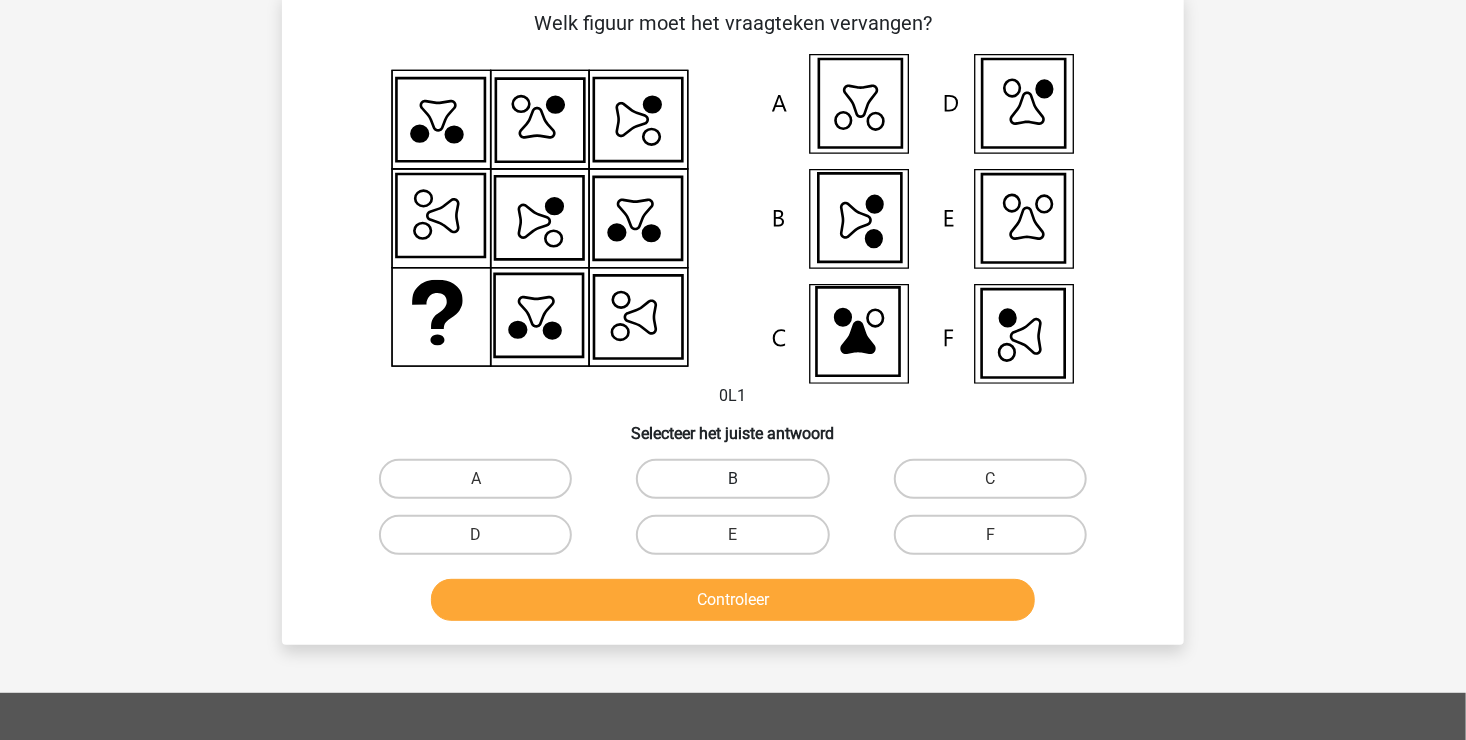 scroll, scrollTop: 92, scrollLeft: 0, axis: vertical 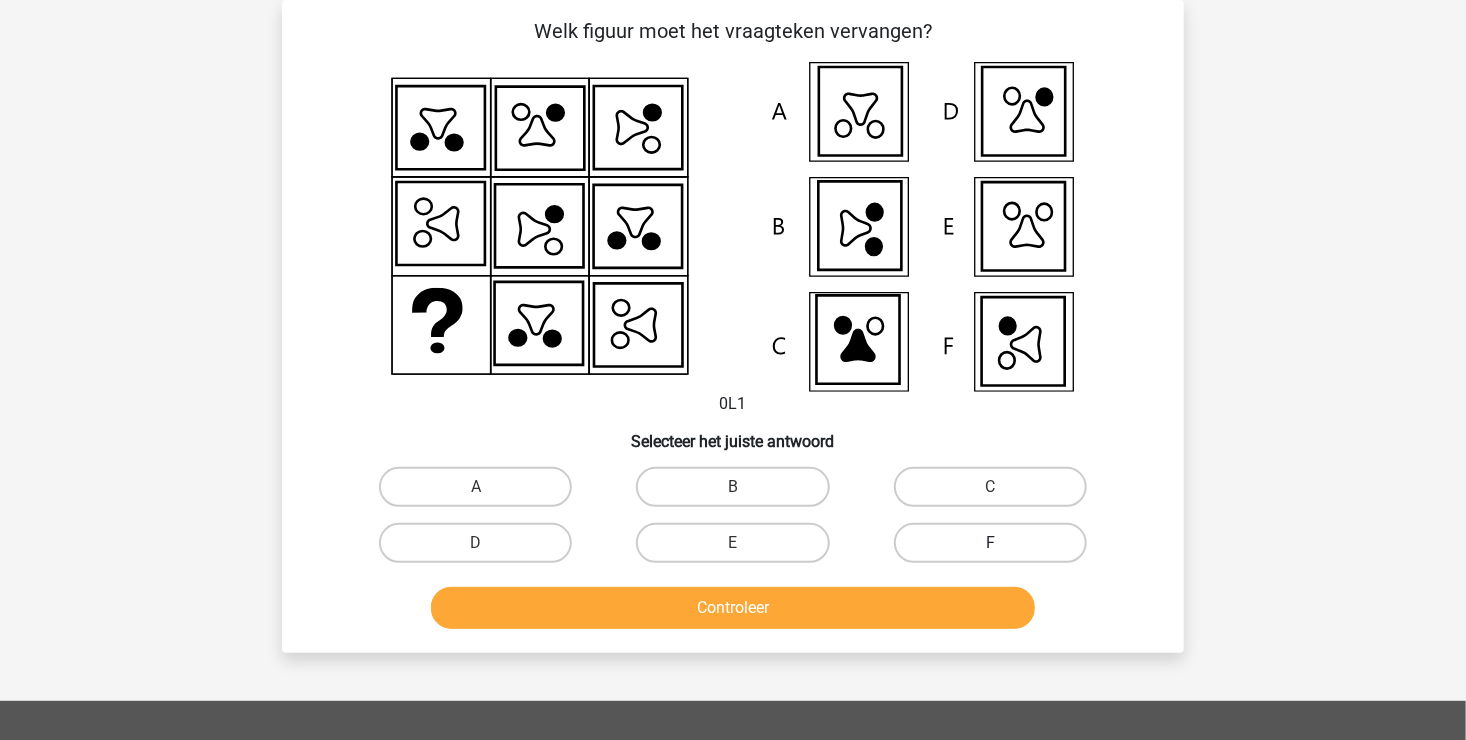 click on "F" at bounding box center [990, 543] 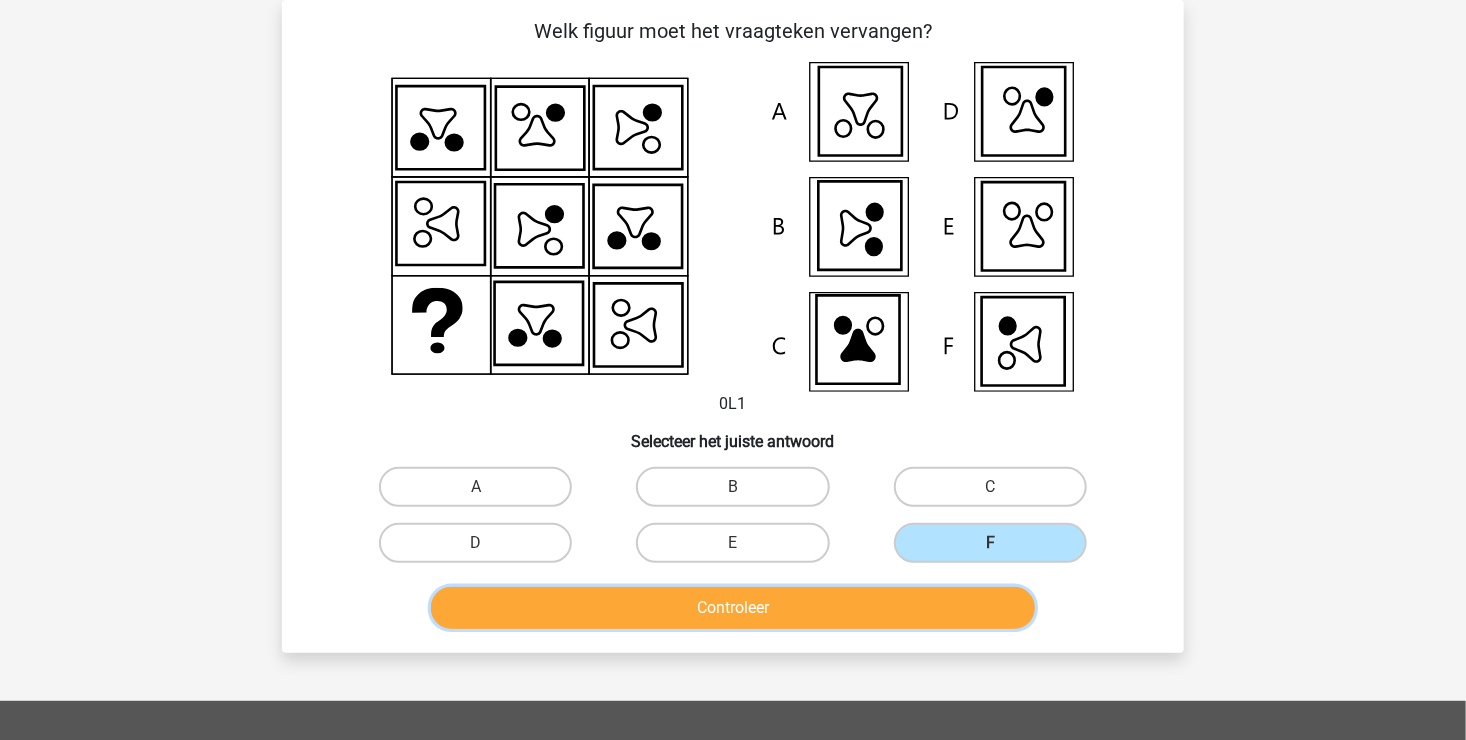 click on "Controleer" at bounding box center (733, 608) 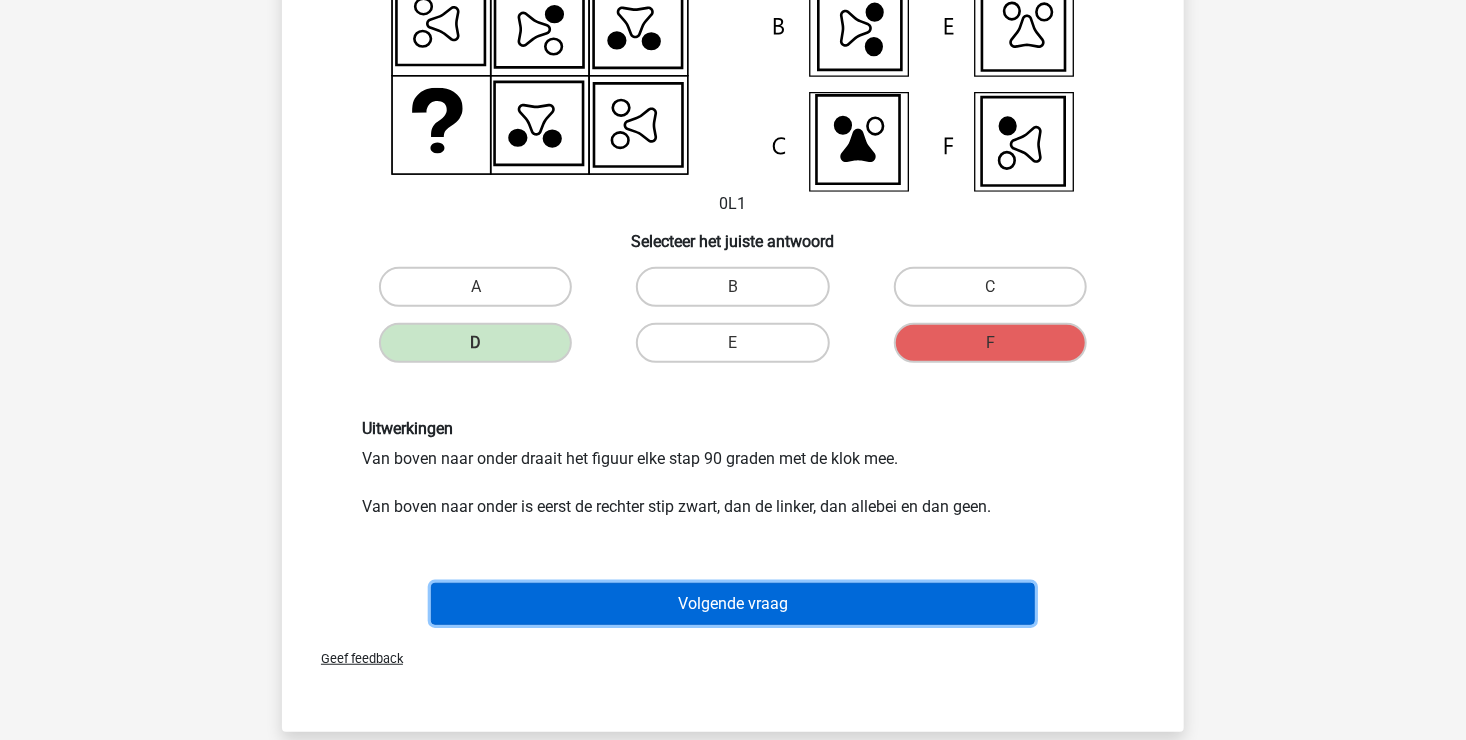 click on "Volgende vraag" at bounding box center [733, 604] 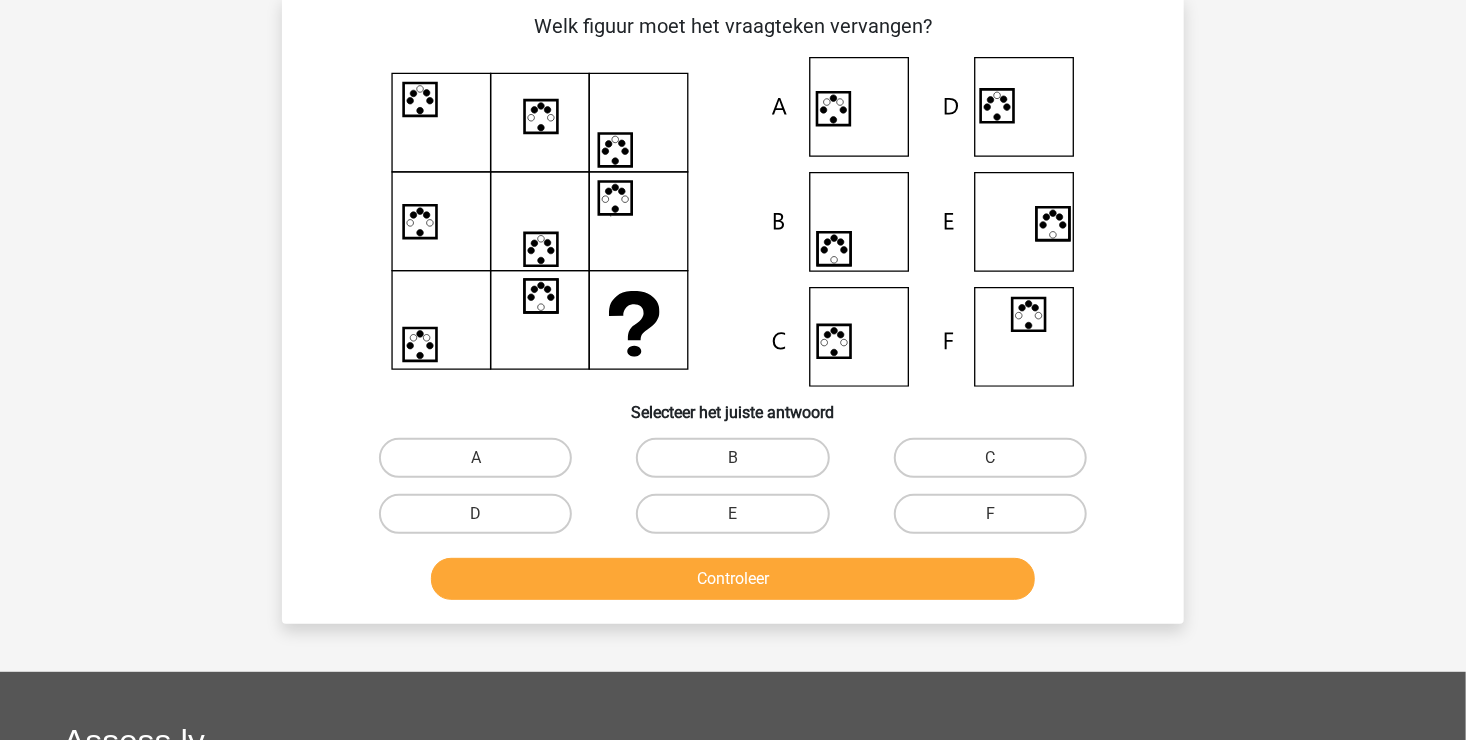 scroll, scrollTop: 92, scrollLeft: 0, axis: vertical 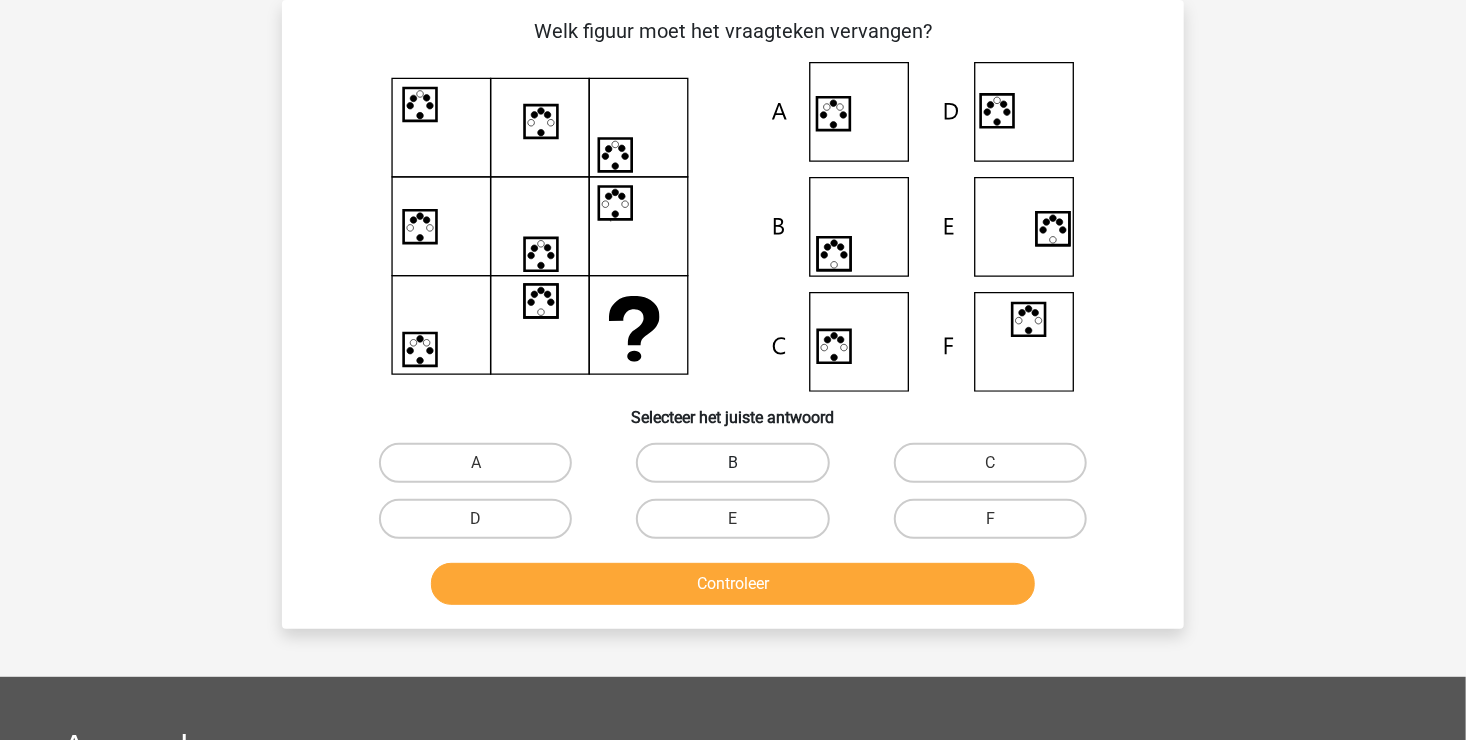 click on "B" at bounding box center (732, 463) 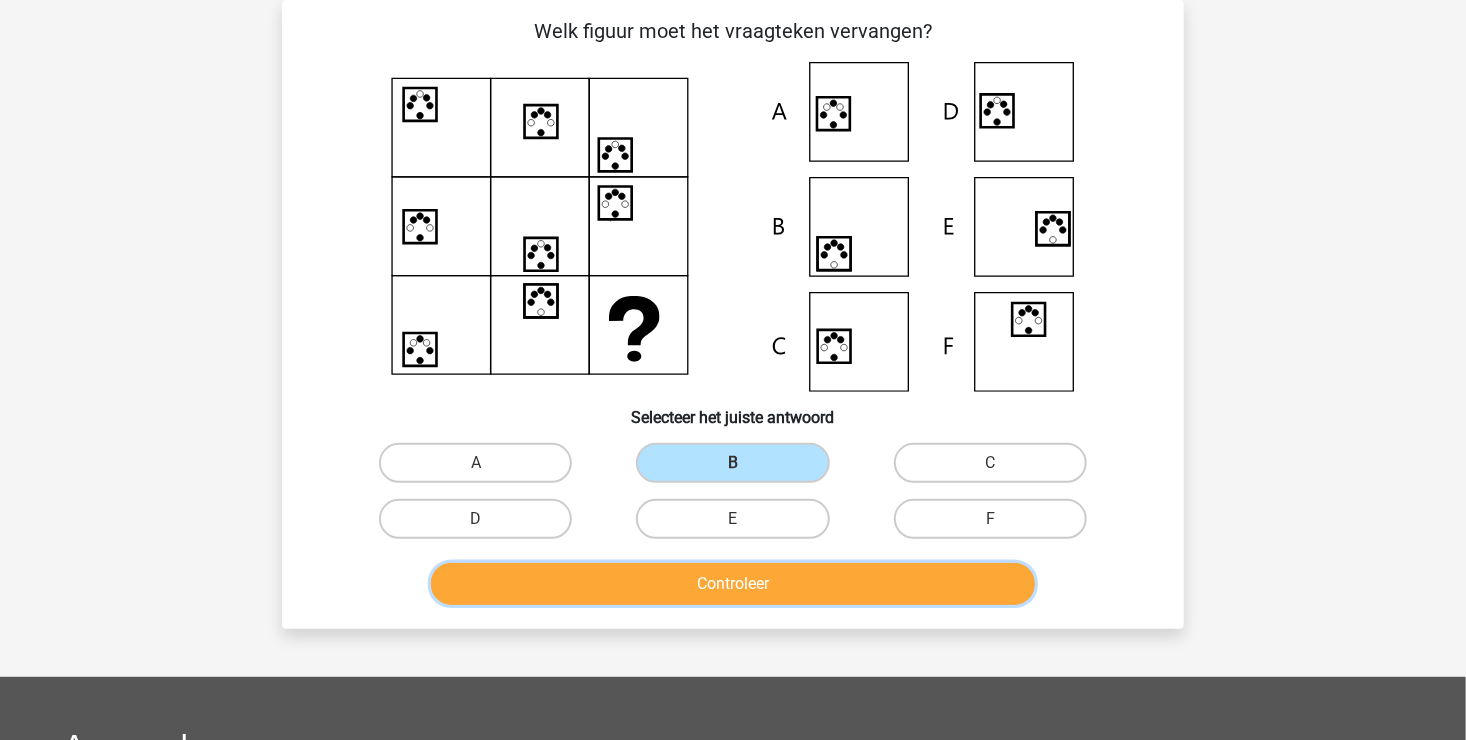 click on "Controleer" at bounding box center [733, 584] 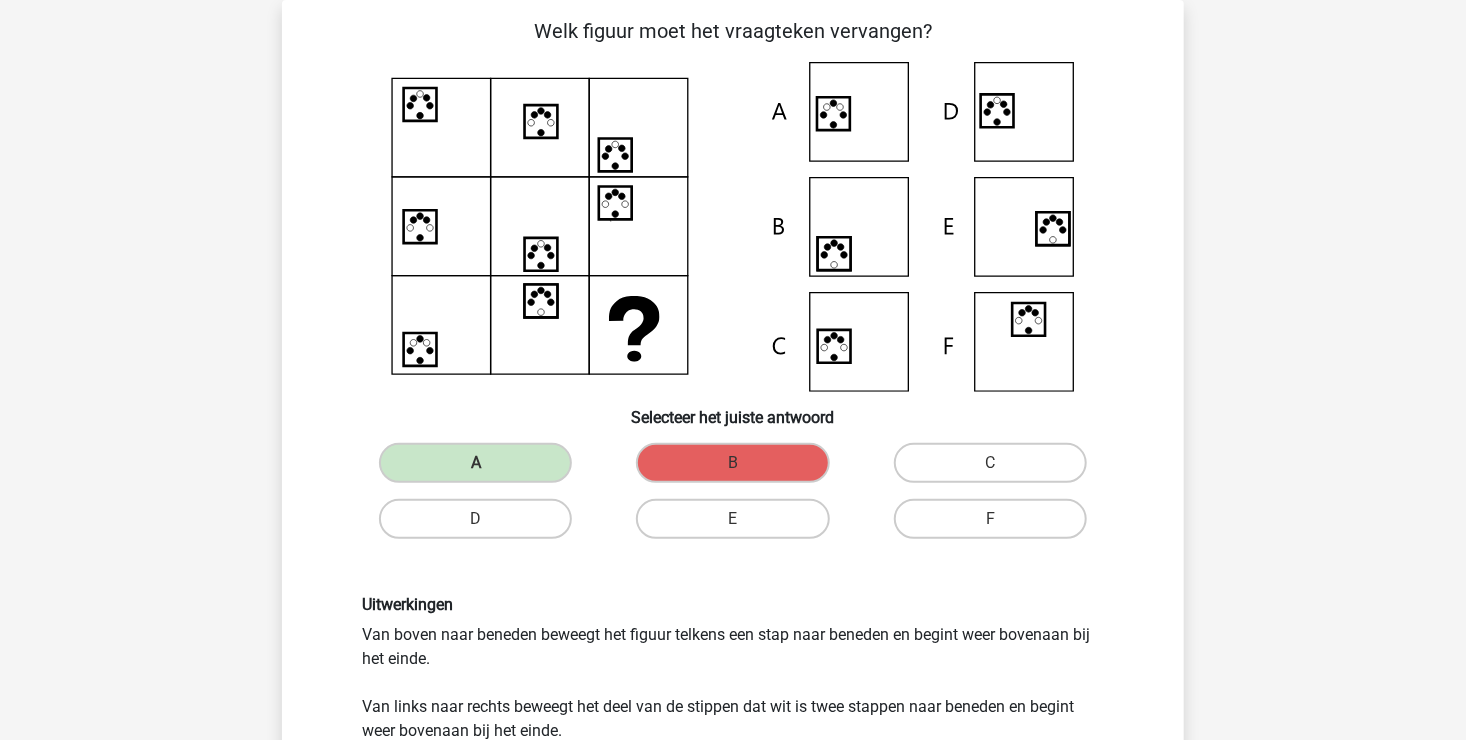 scroll, scrollTop: 292, scrollLeft: 0, axis: vertical 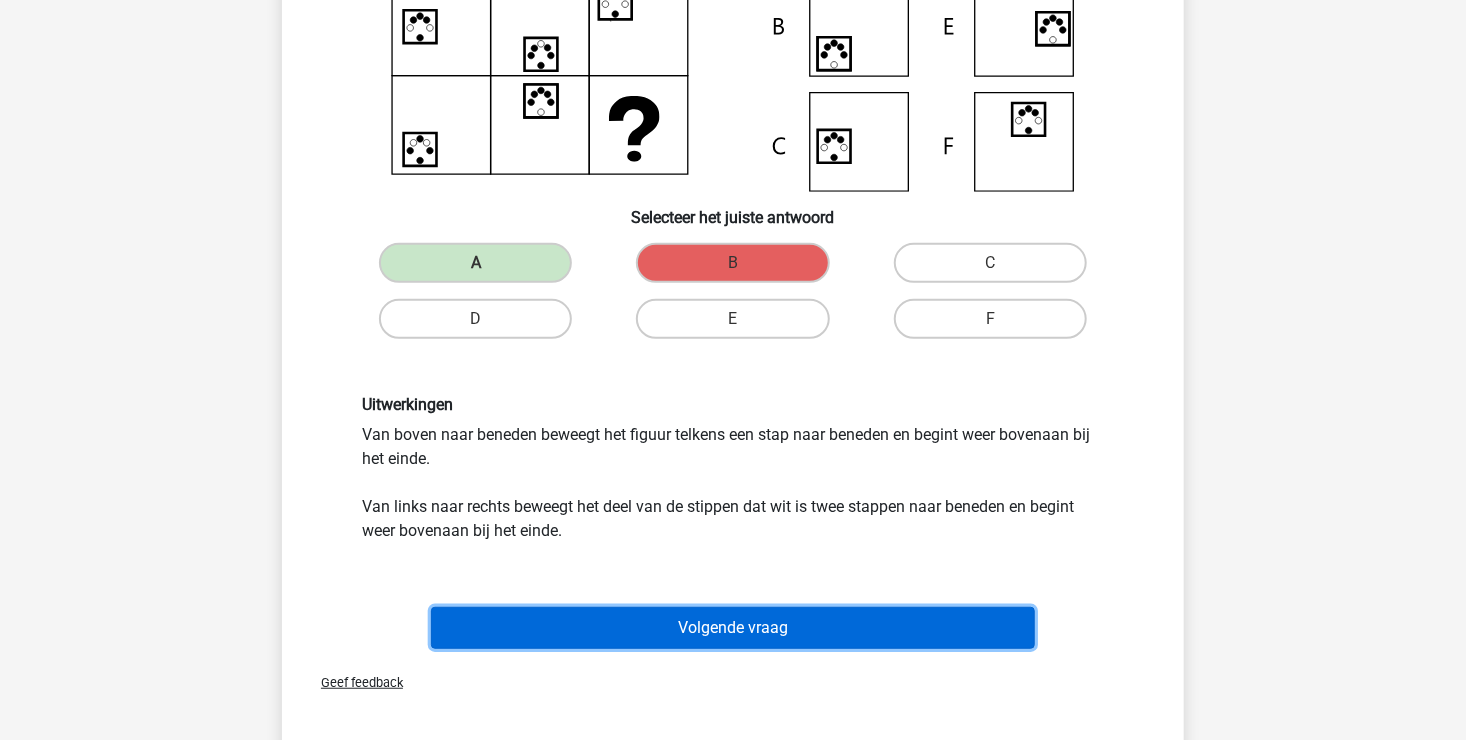 click on "Volgende vraag" at bounding box center [733, 628] 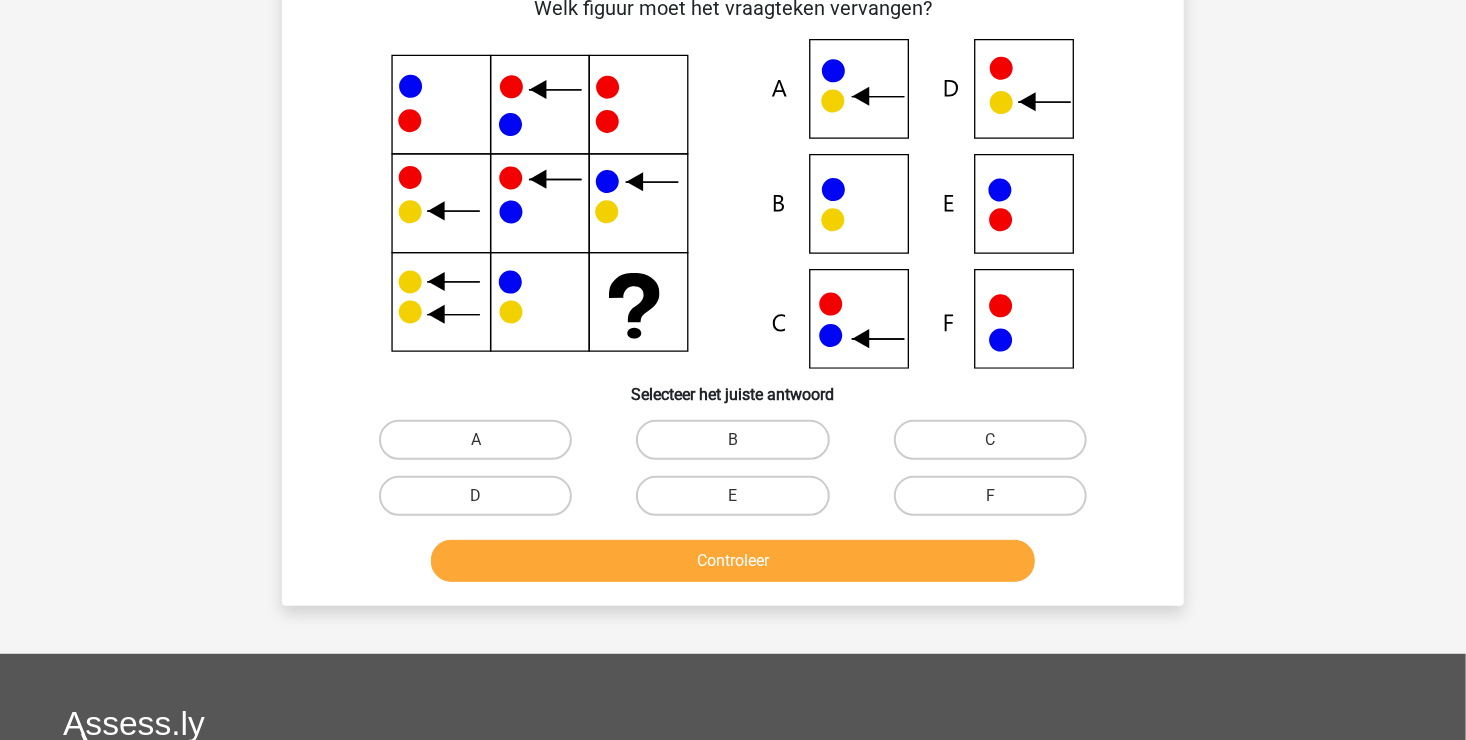 scroll, scrollTop: 92, scrollLeft: 0, axis: vertical 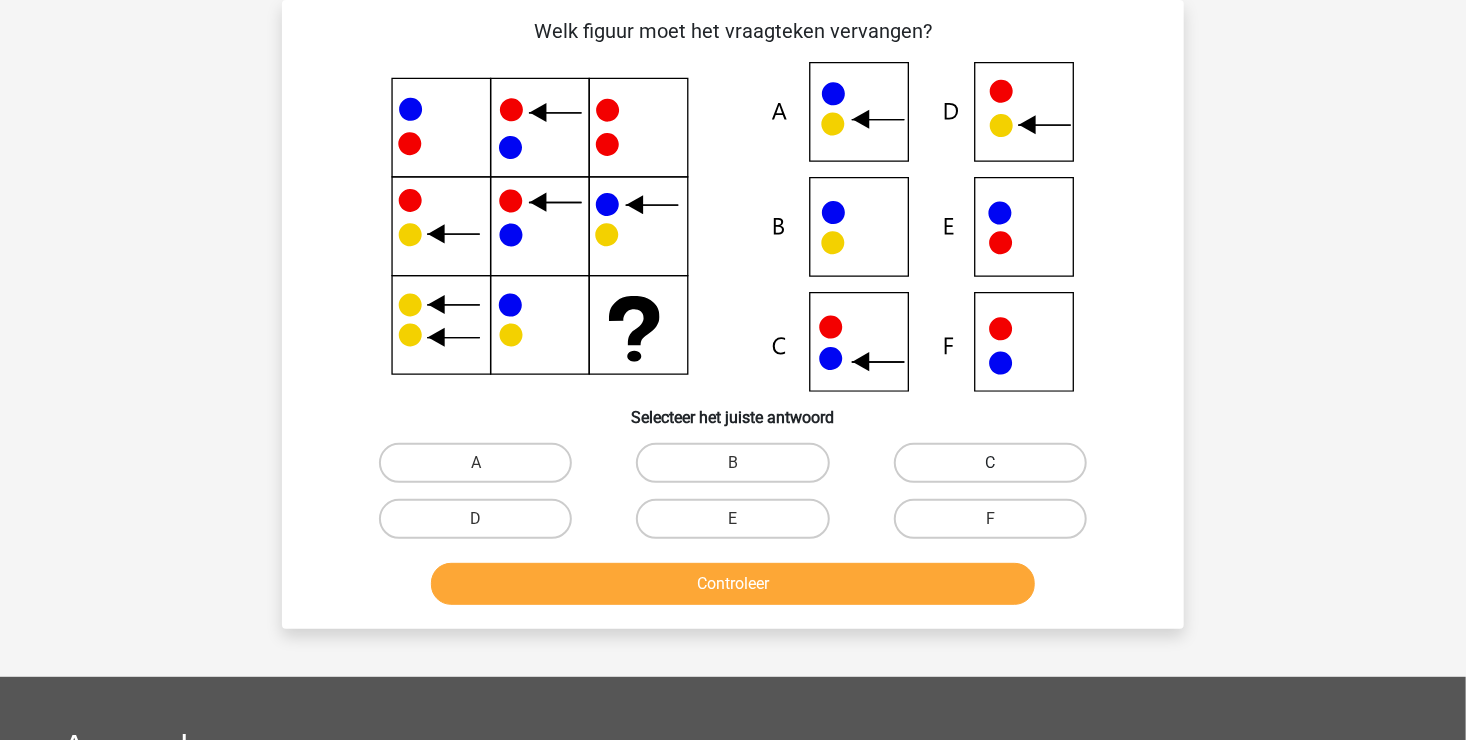 click on "C" at bounding box center [990, 463] 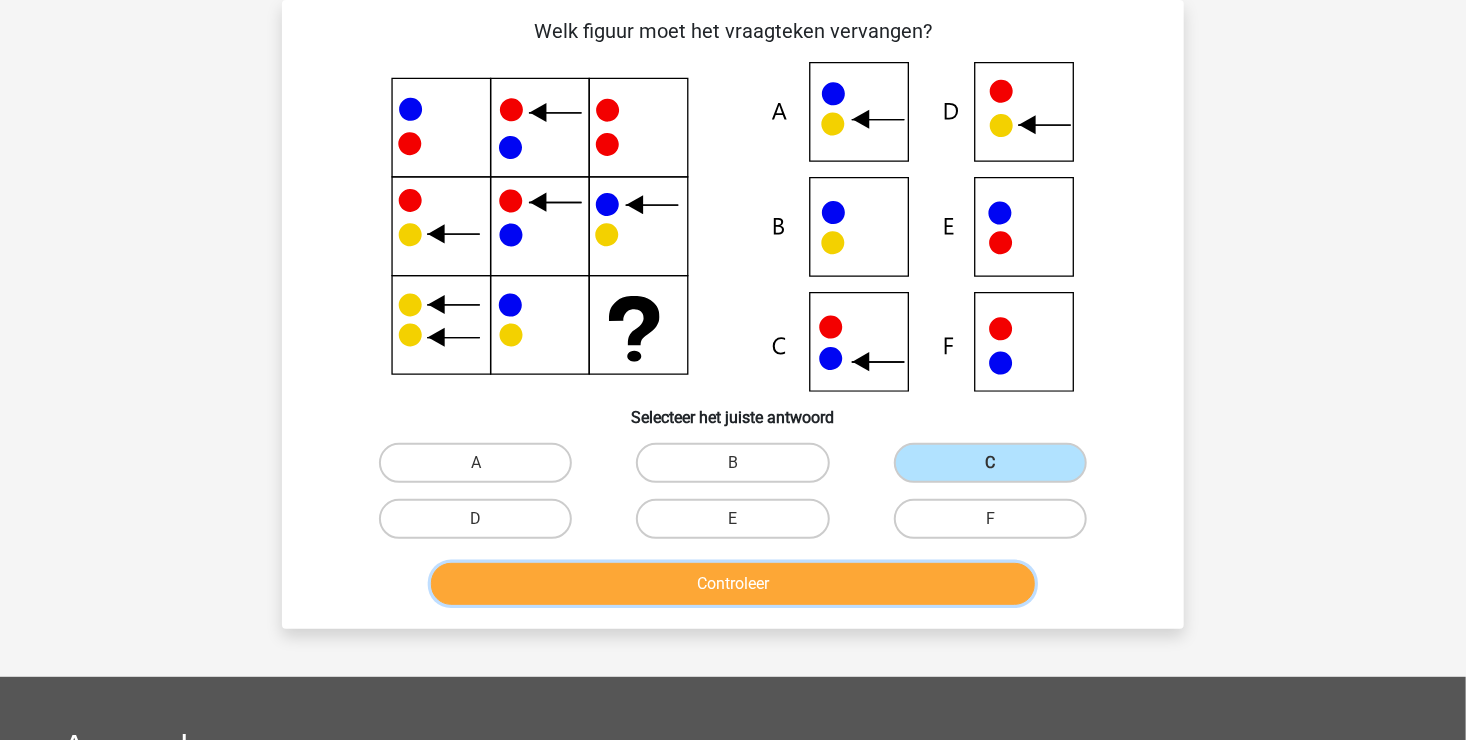 click on "Controleer" at bounding box center (733, 584) 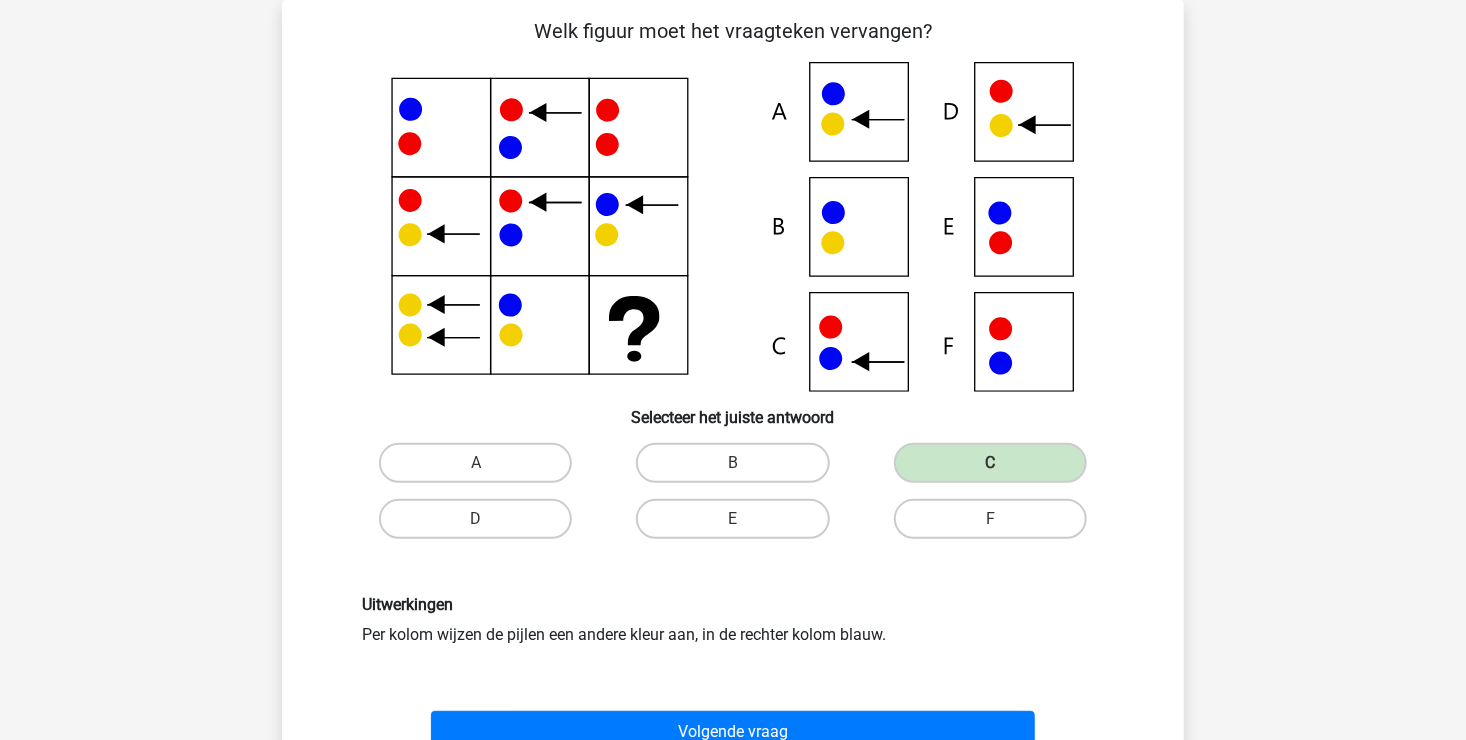 scroll, scrollTop: 192, scrollLeft: 0, axis: vertical 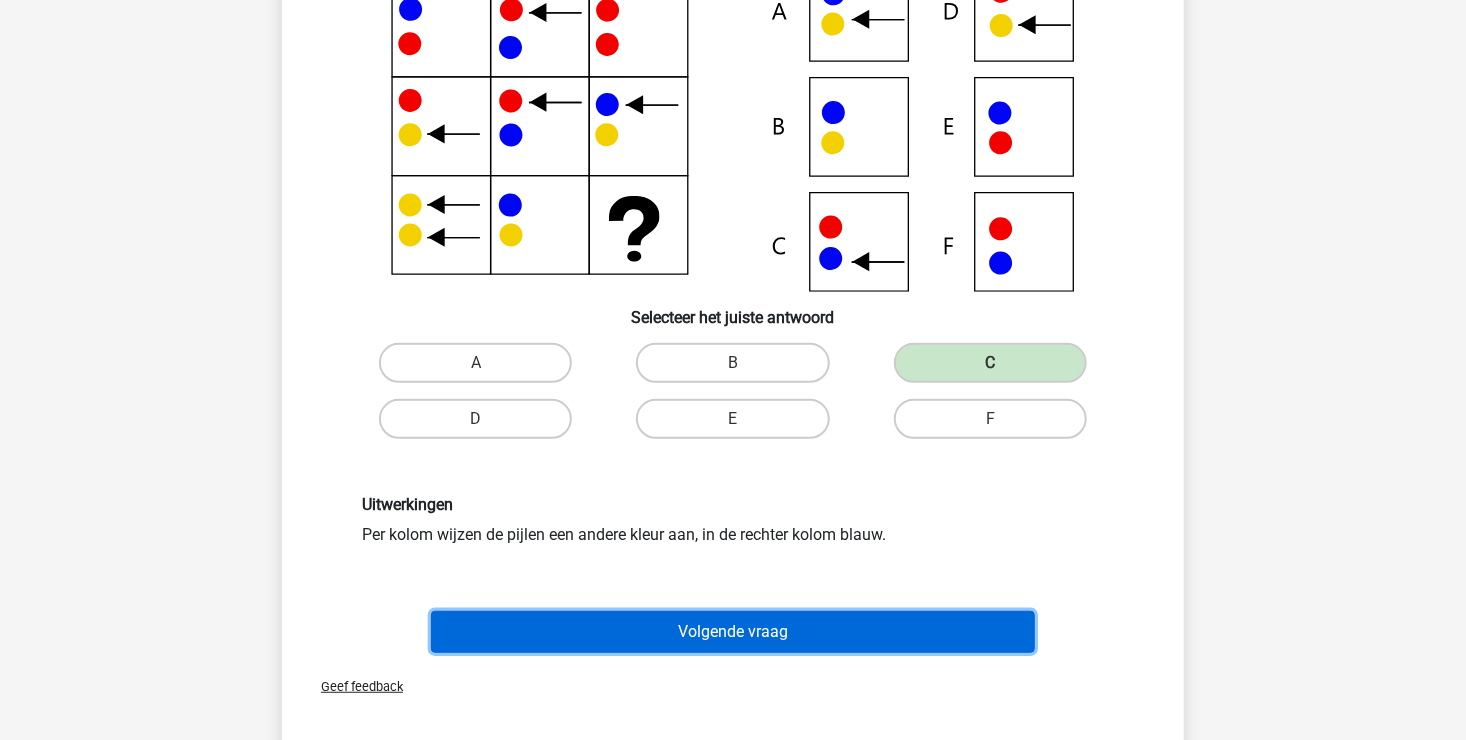 click on "Volgende vraag" at bounding box center (733, 632) 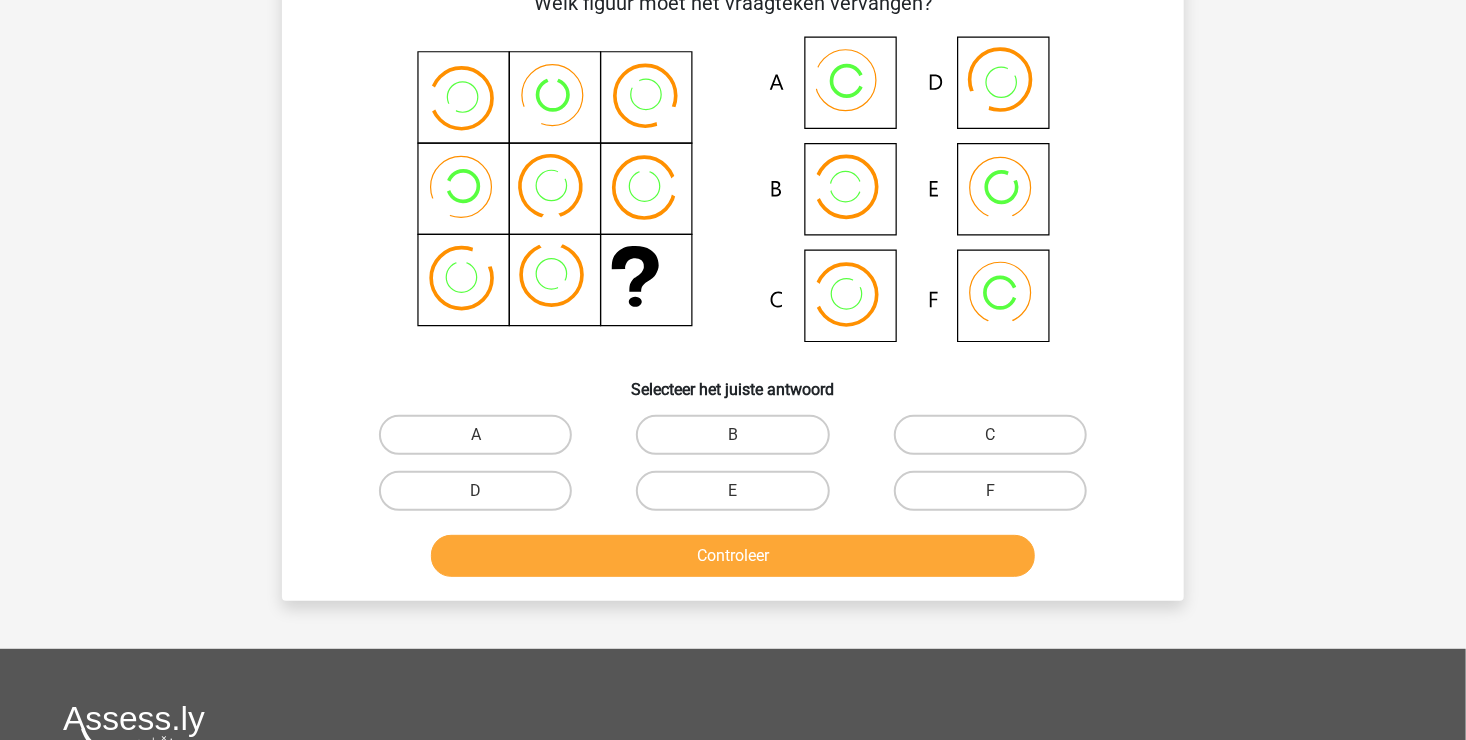 scroll, scrollTop: 92, scrollLeft: 0, axis: vertical 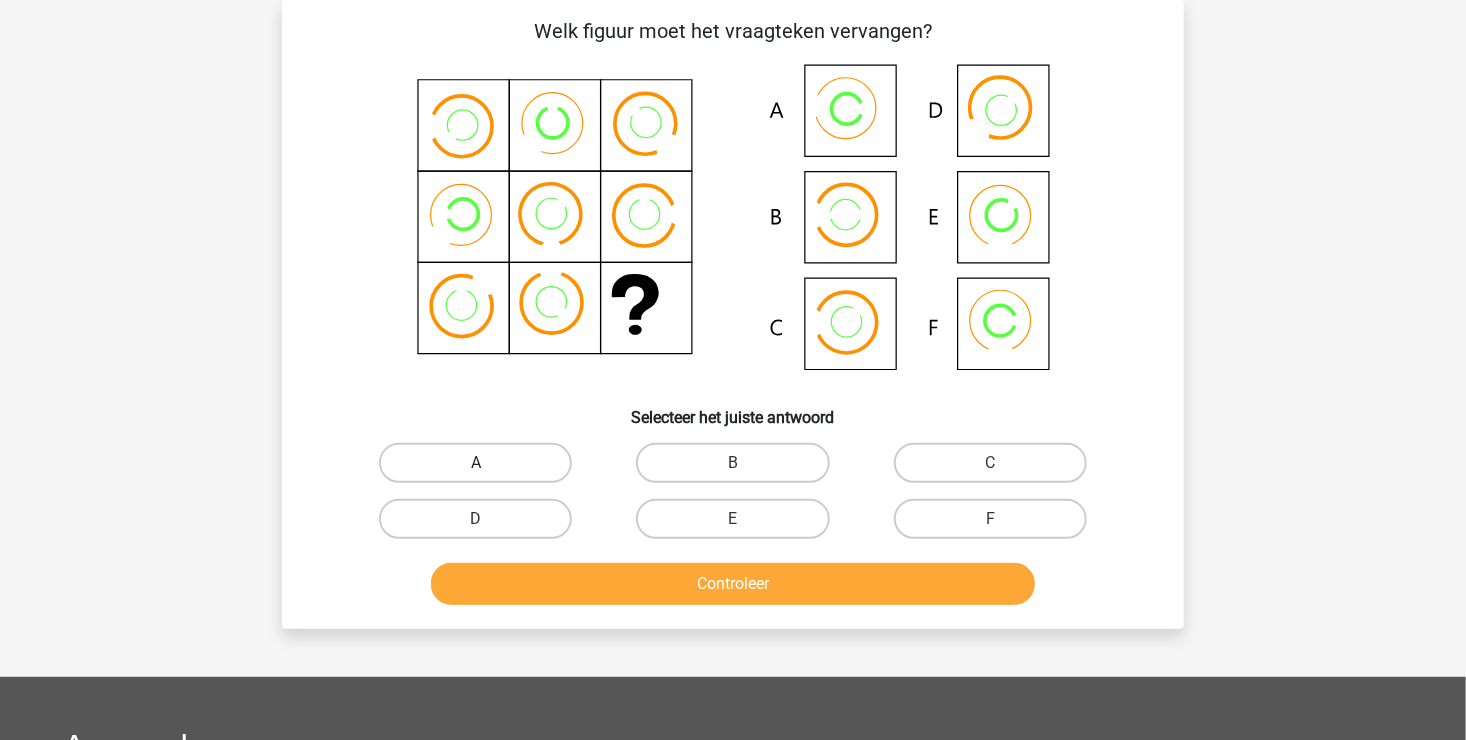 click on "A" at bounding box center [475, 463] 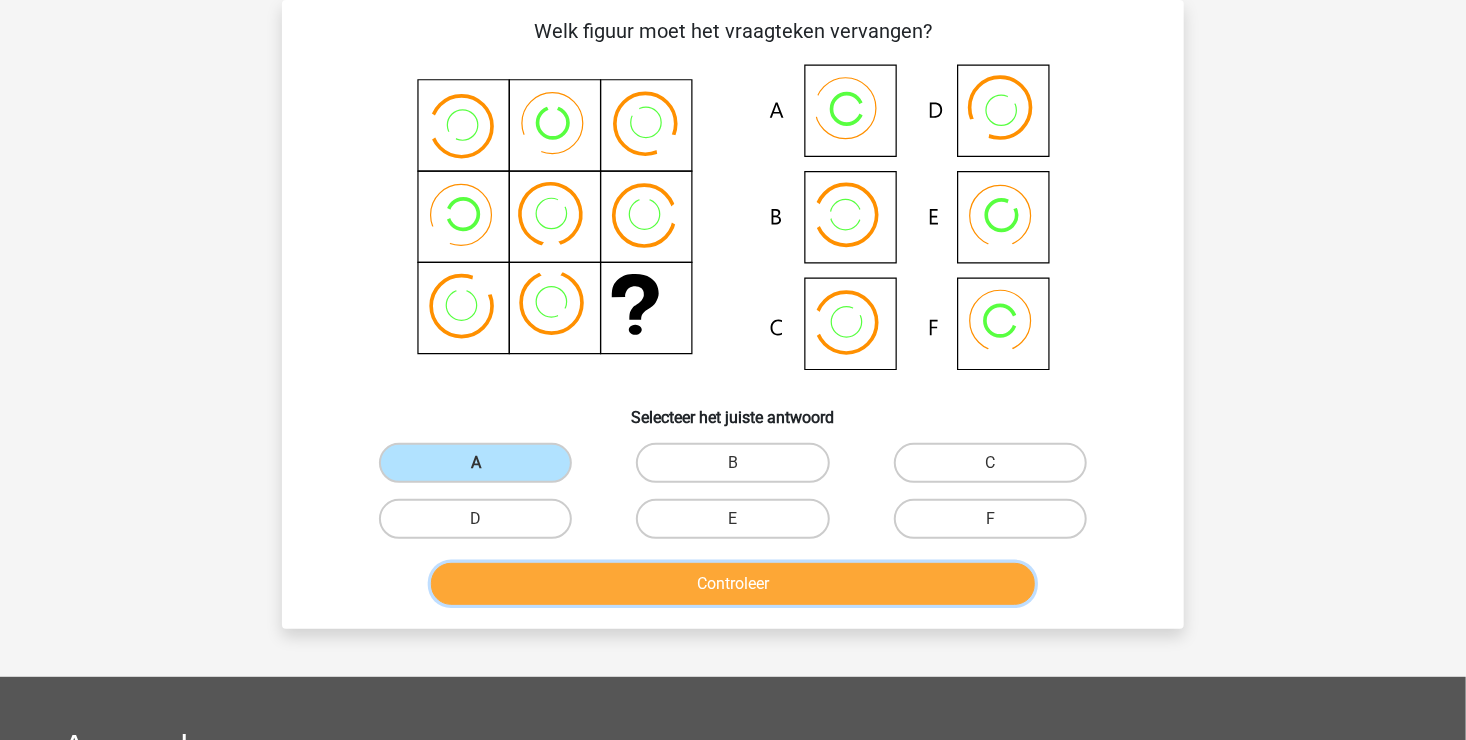click on "Controleer" at bounding box center (733, 584) 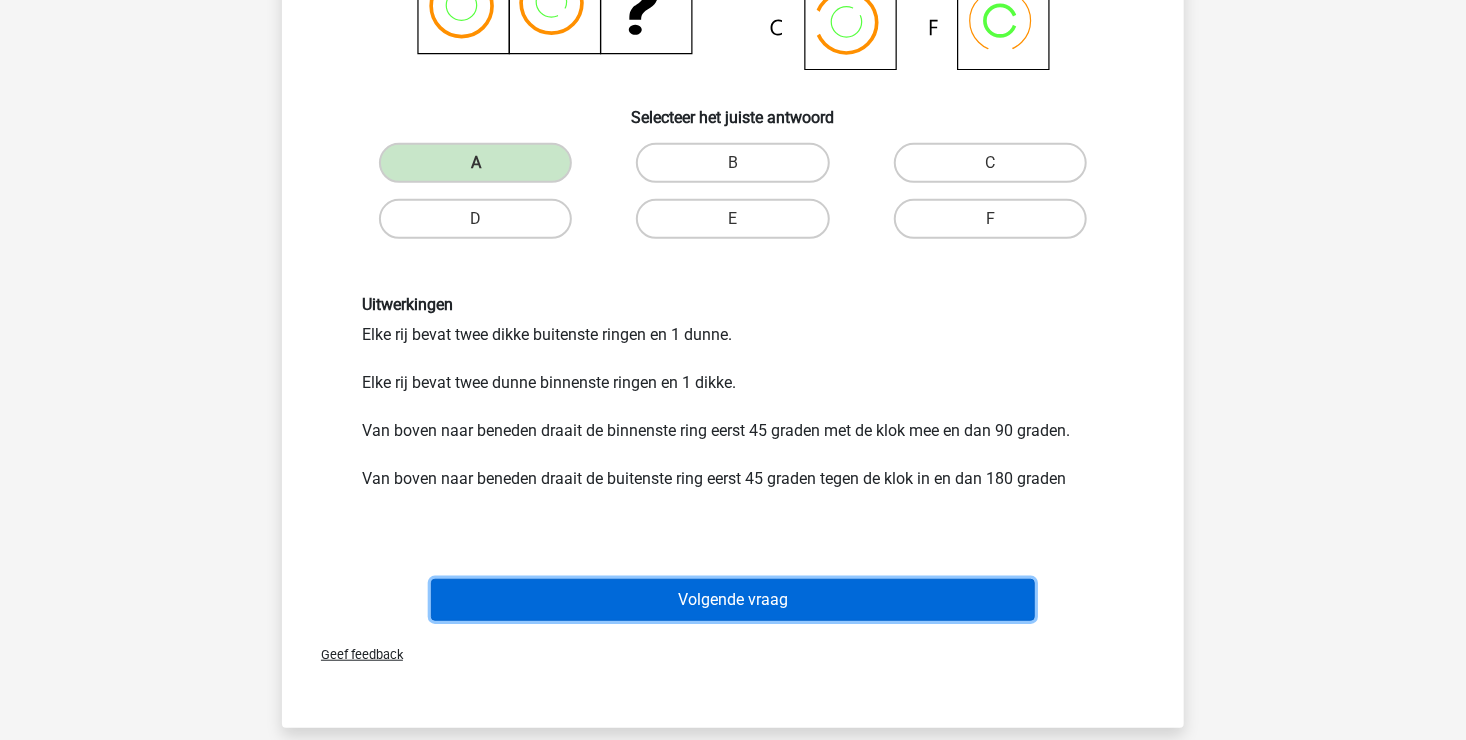 click on "Volgende vraag" at bounding box center [733, 600] 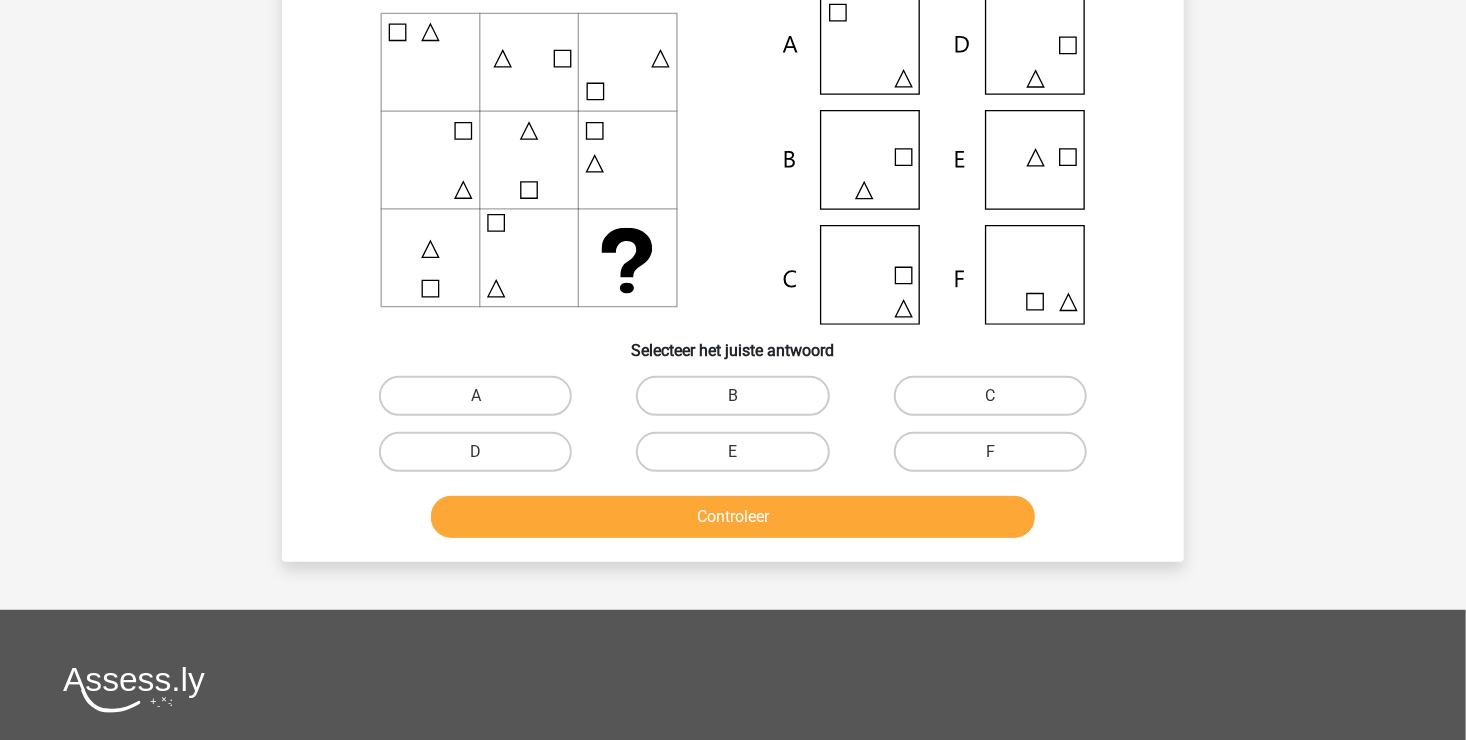 scroll, scrollTop: 92, scrollLeft: 0, axis: vertical 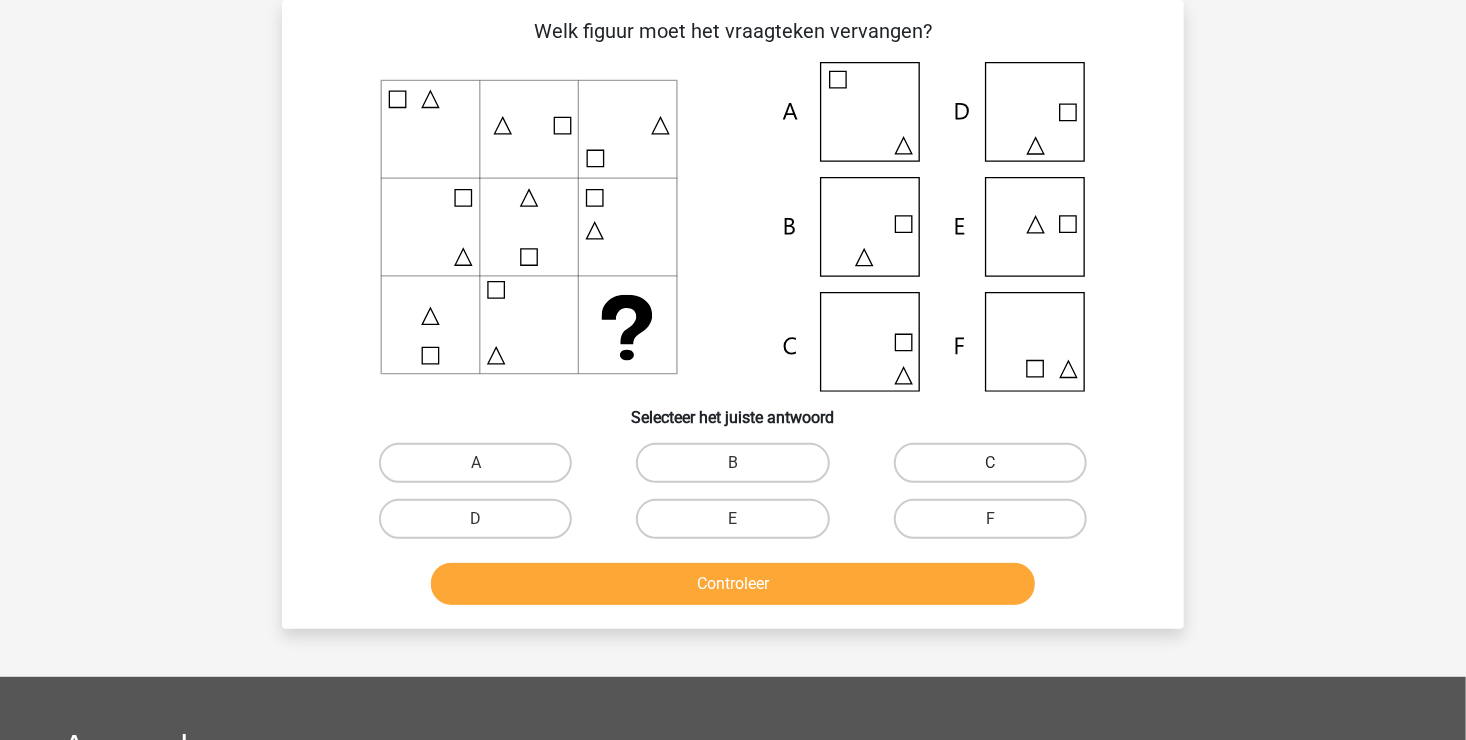 click on "C" at bounding box center [990, 463] 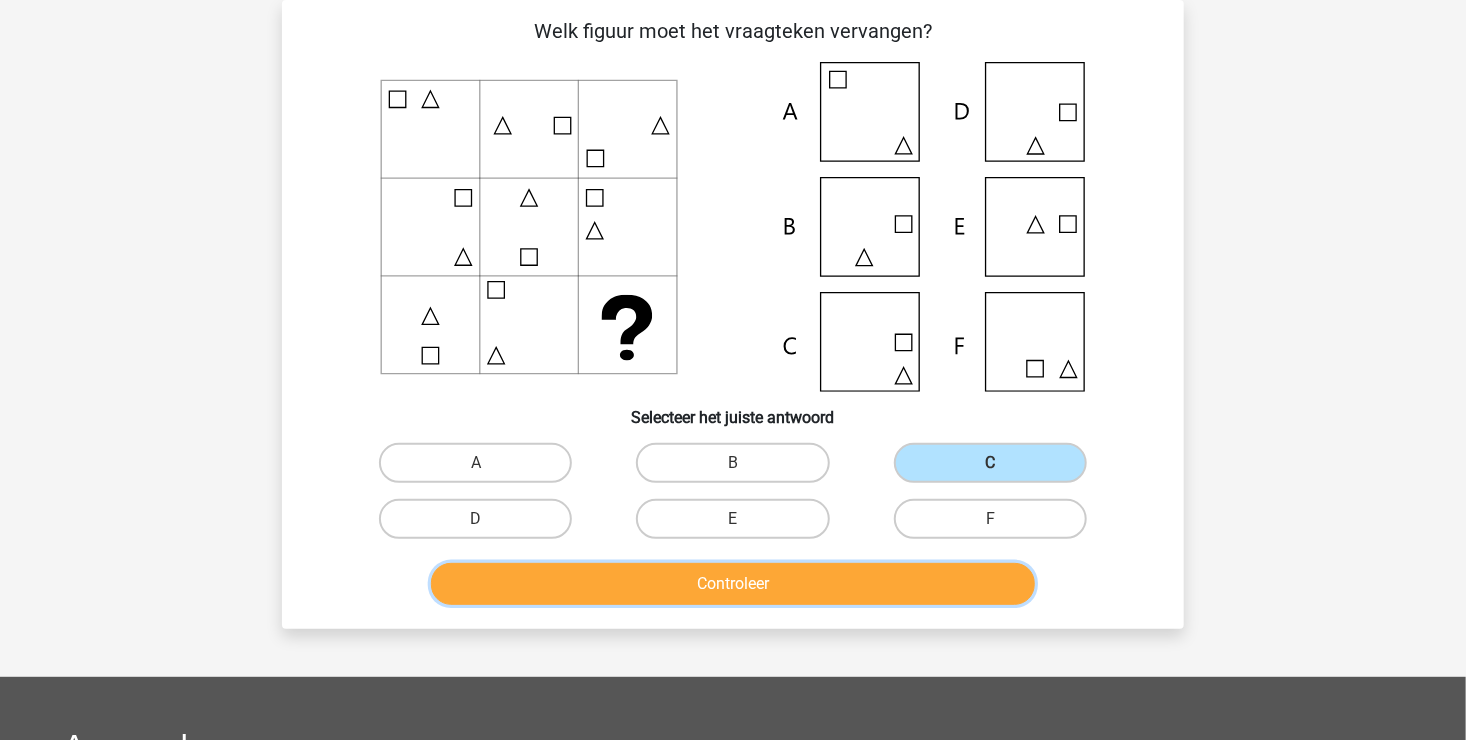 click on "Controleer" at bounding box center (733, 584) 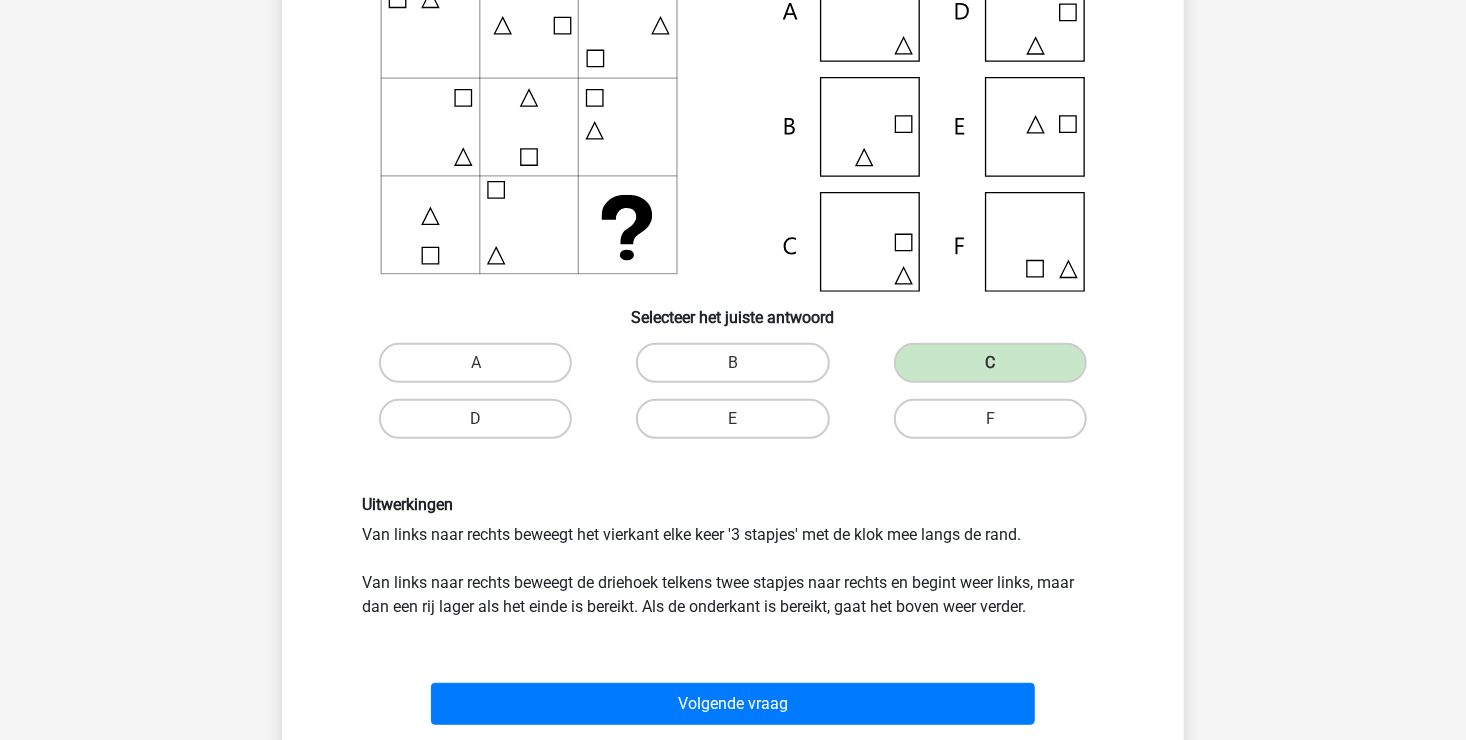 scroll, scrollTop: 292, scrollLeft: 0, axis: vertical 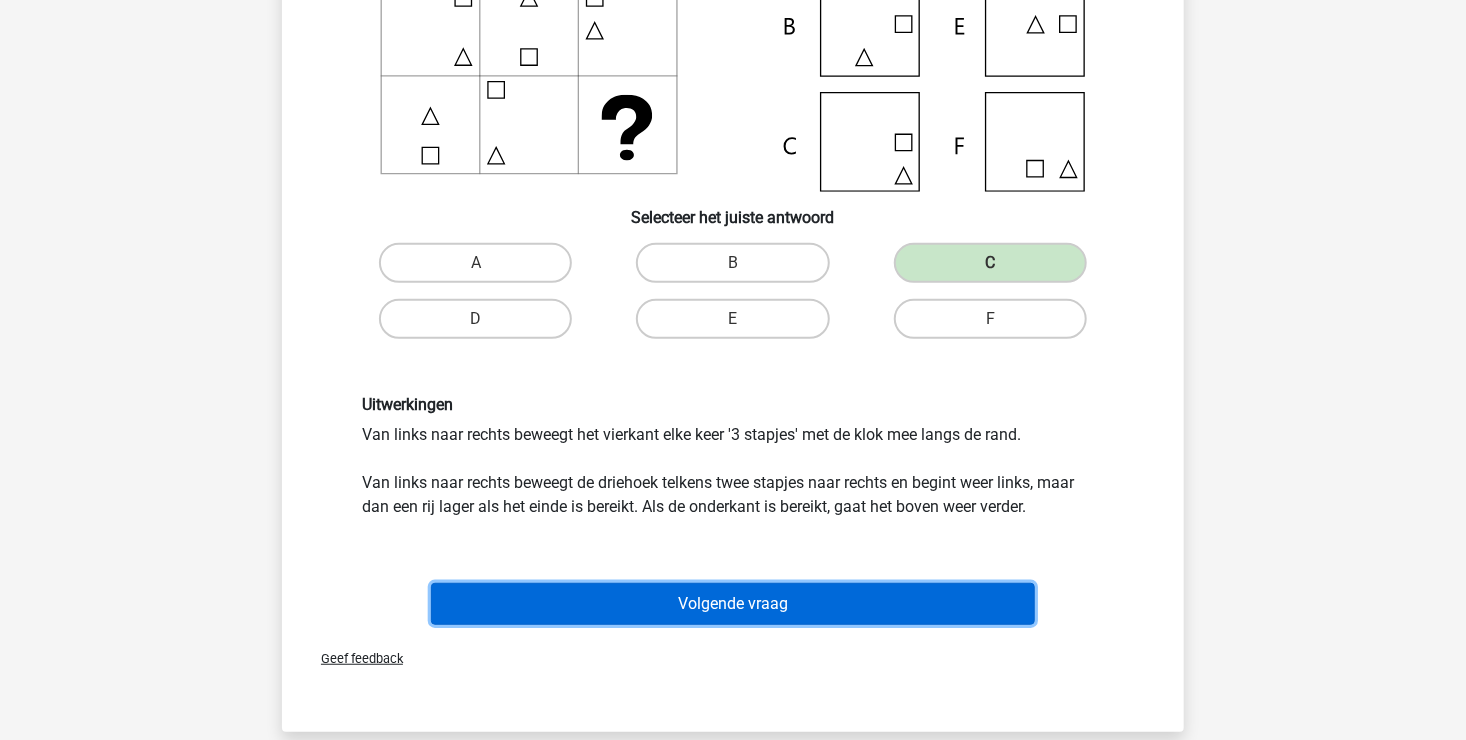 click on "Volgende vraag" at bounding box center (733, 604) 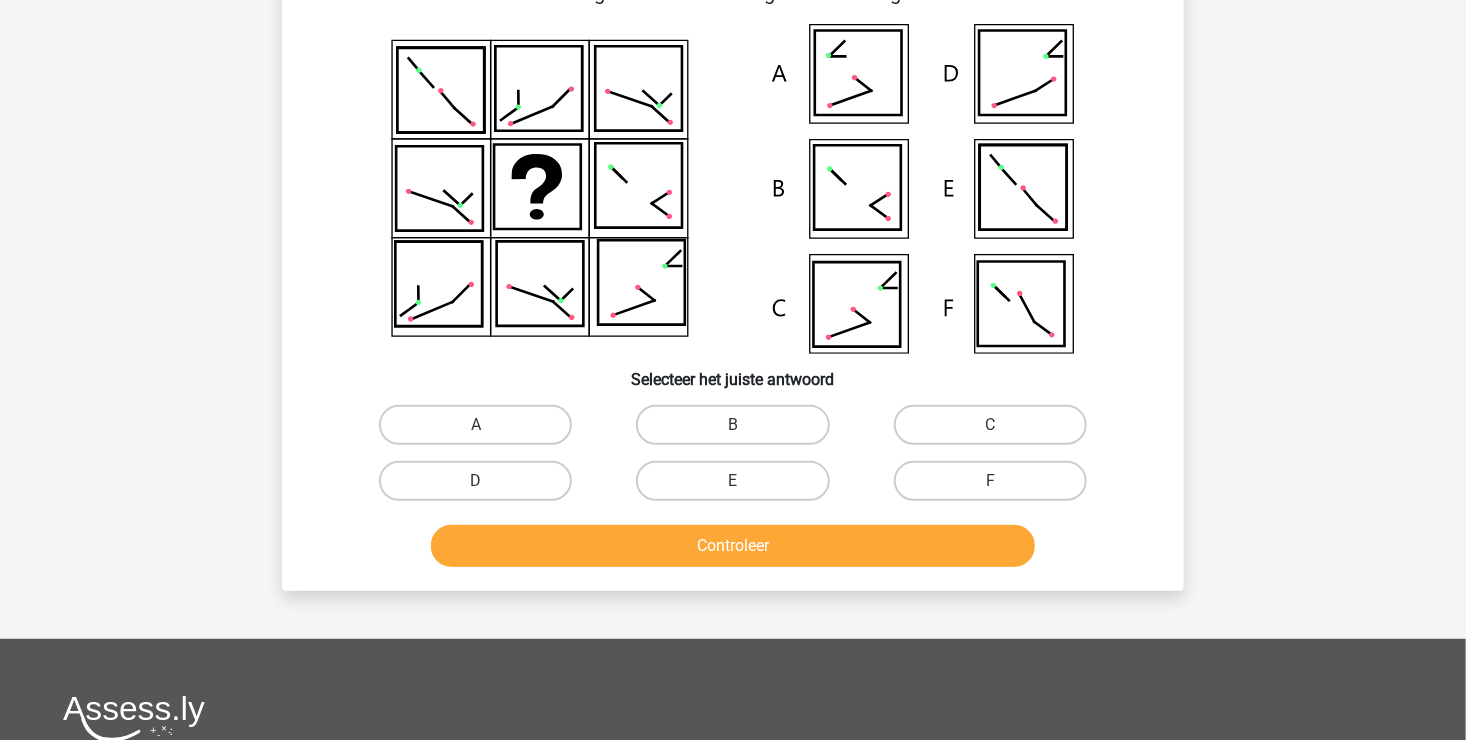 scroll, scrollTop: 92, scrollLeft: 0, axis: vertical 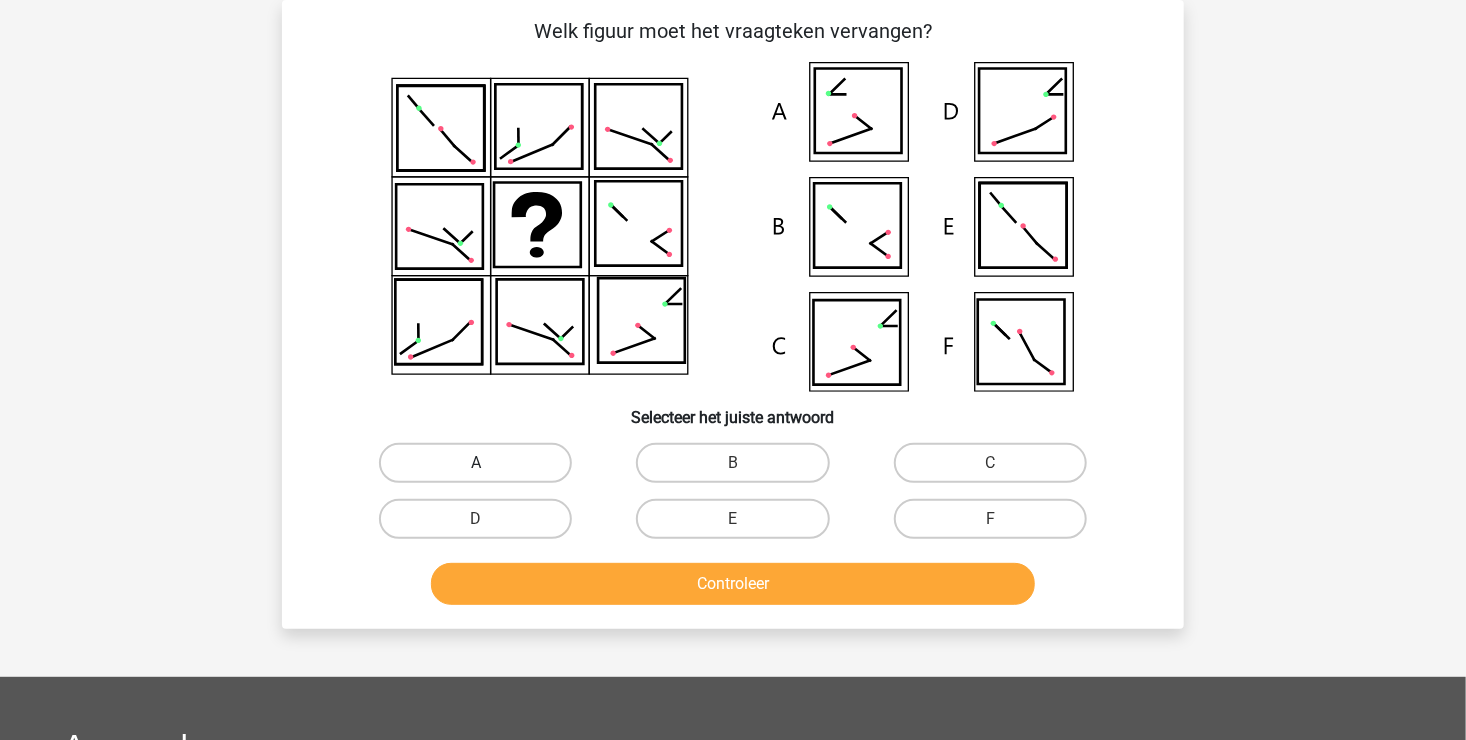 click on "A" at bounding box center (475, 463) 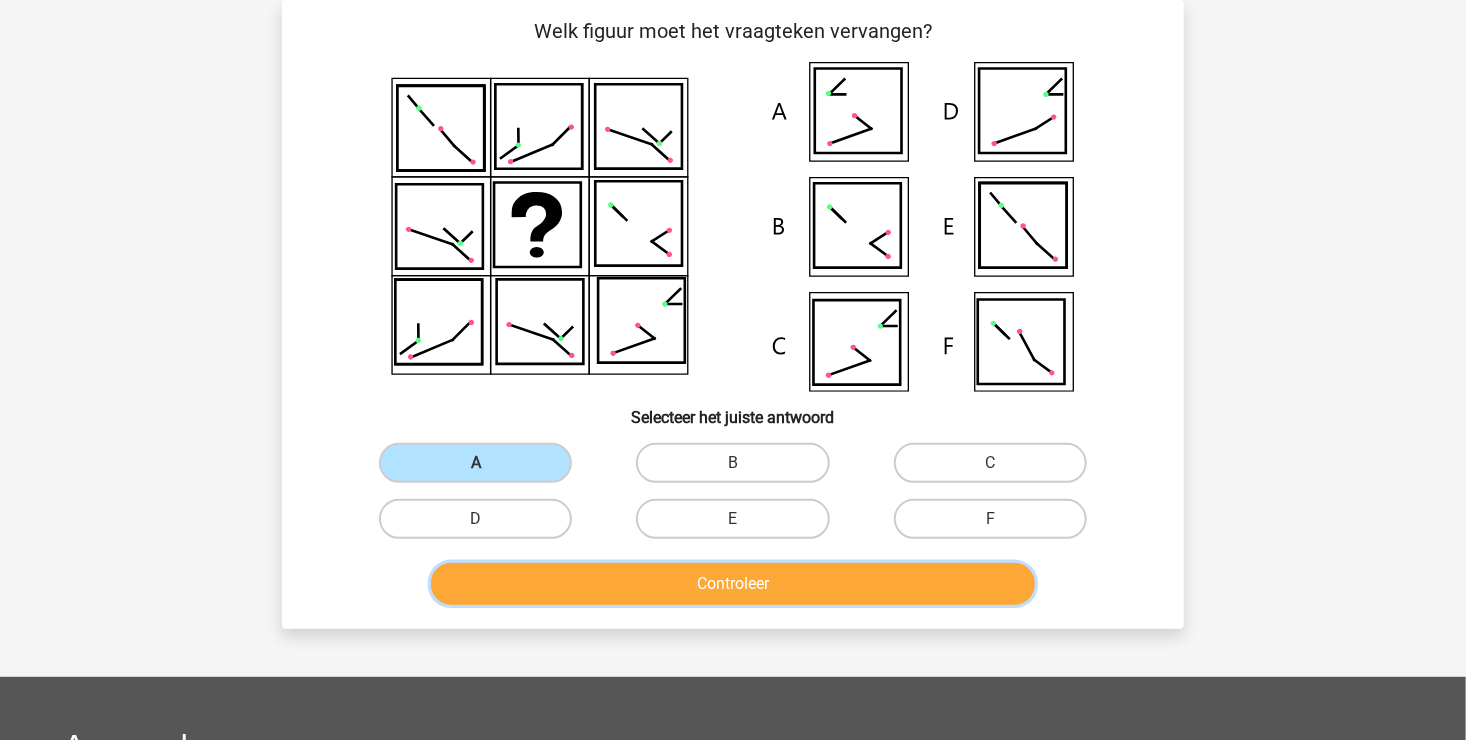 click on "Controleer" at bounding box center [733, 584] 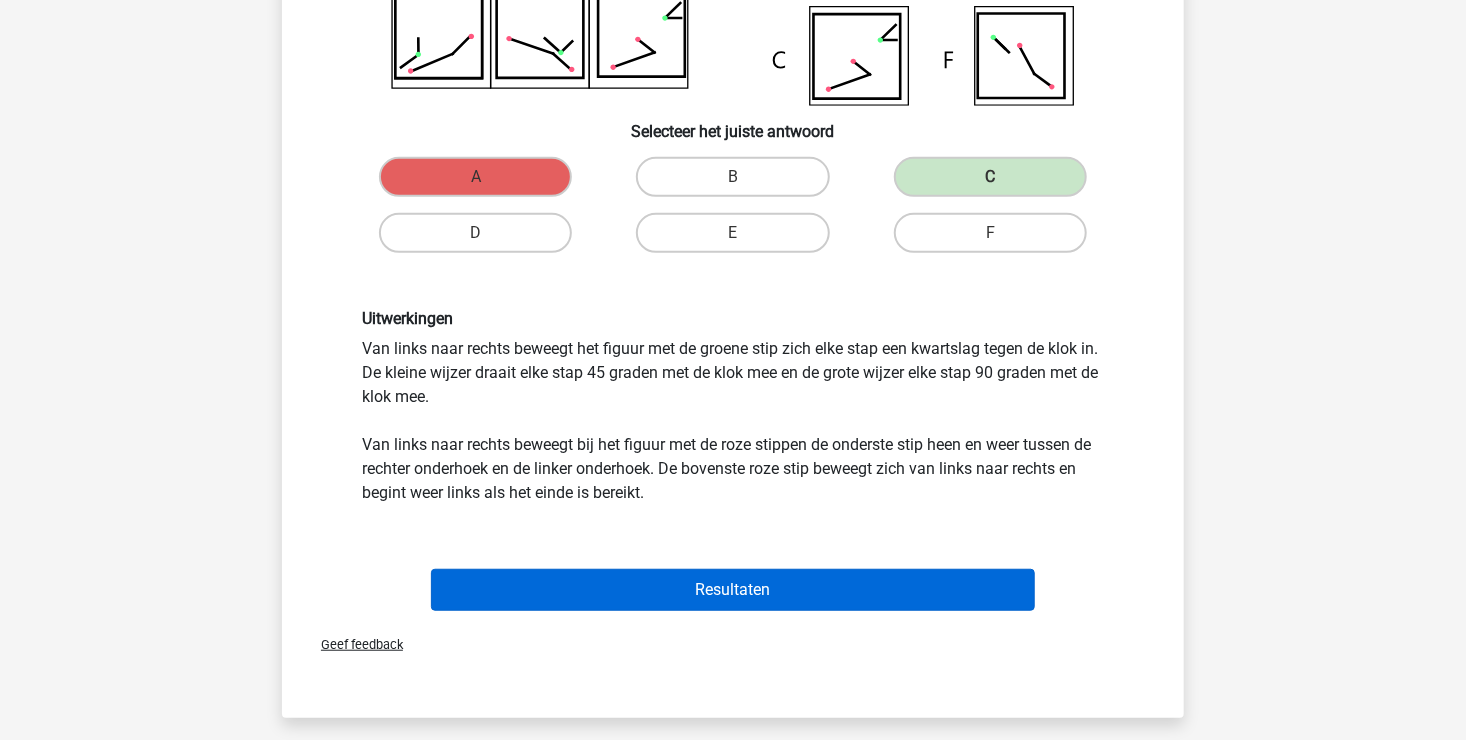 scroll, scrollTop: 392, scrollLeft: 0, axis: vertical 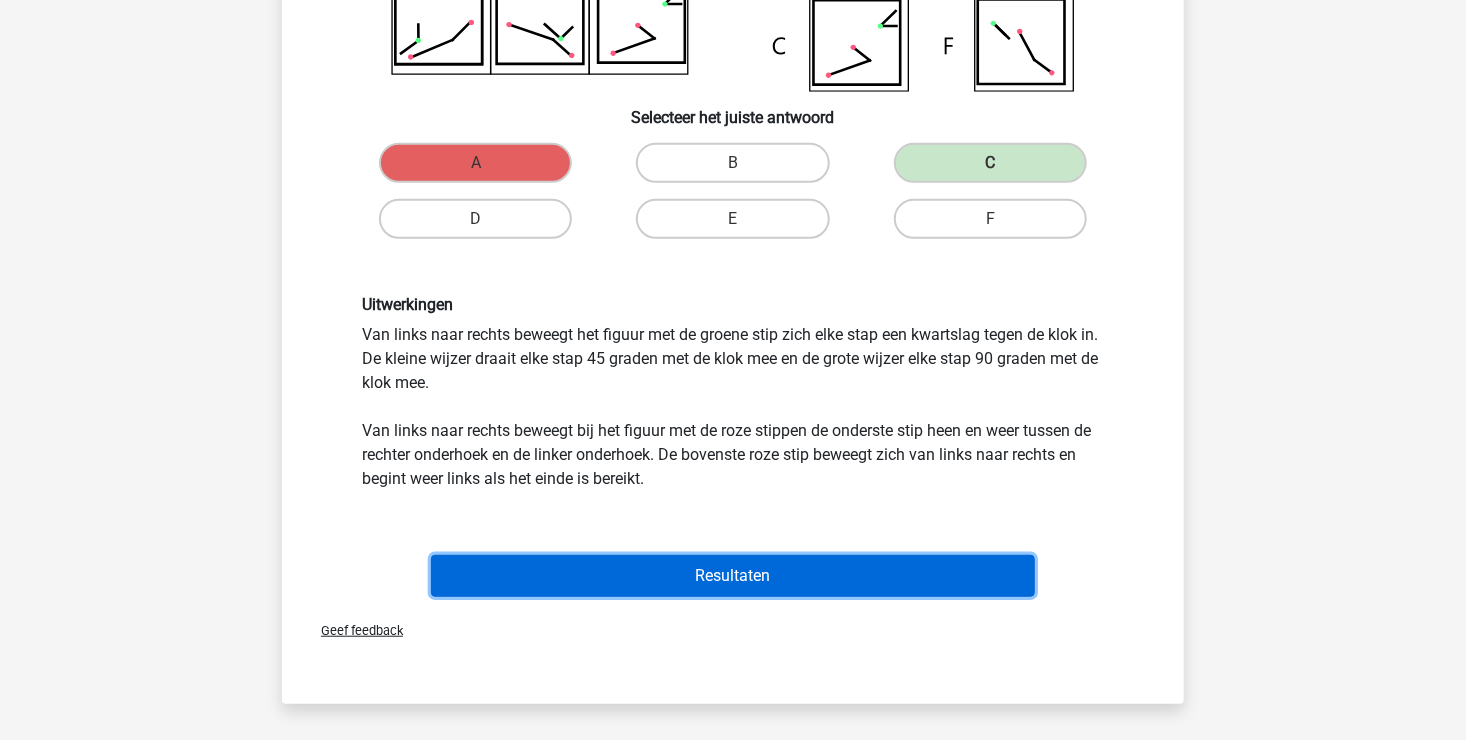 click on "Resultaten" at bounding box center [733, 576] 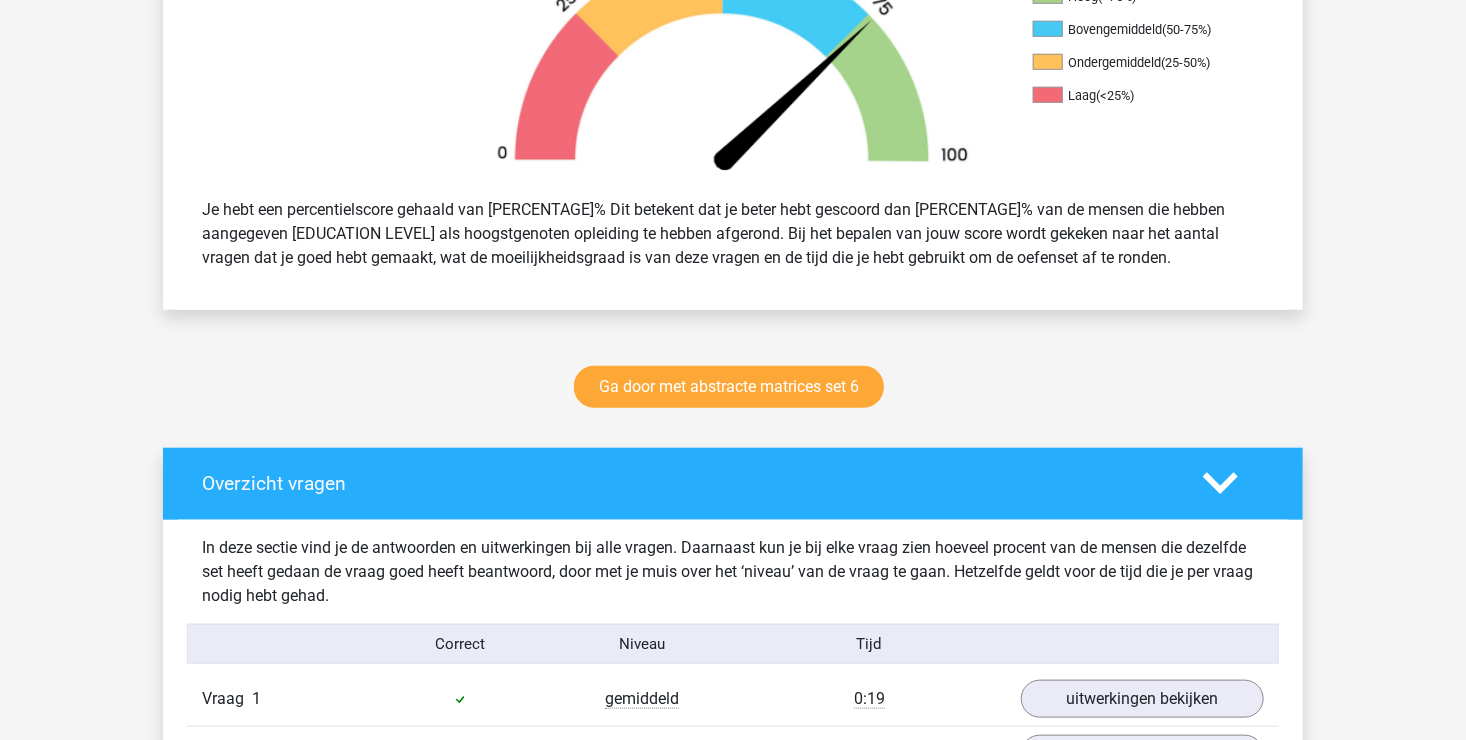scroll, scrollTop: 700, scrollLeft: 0, axis: vertical 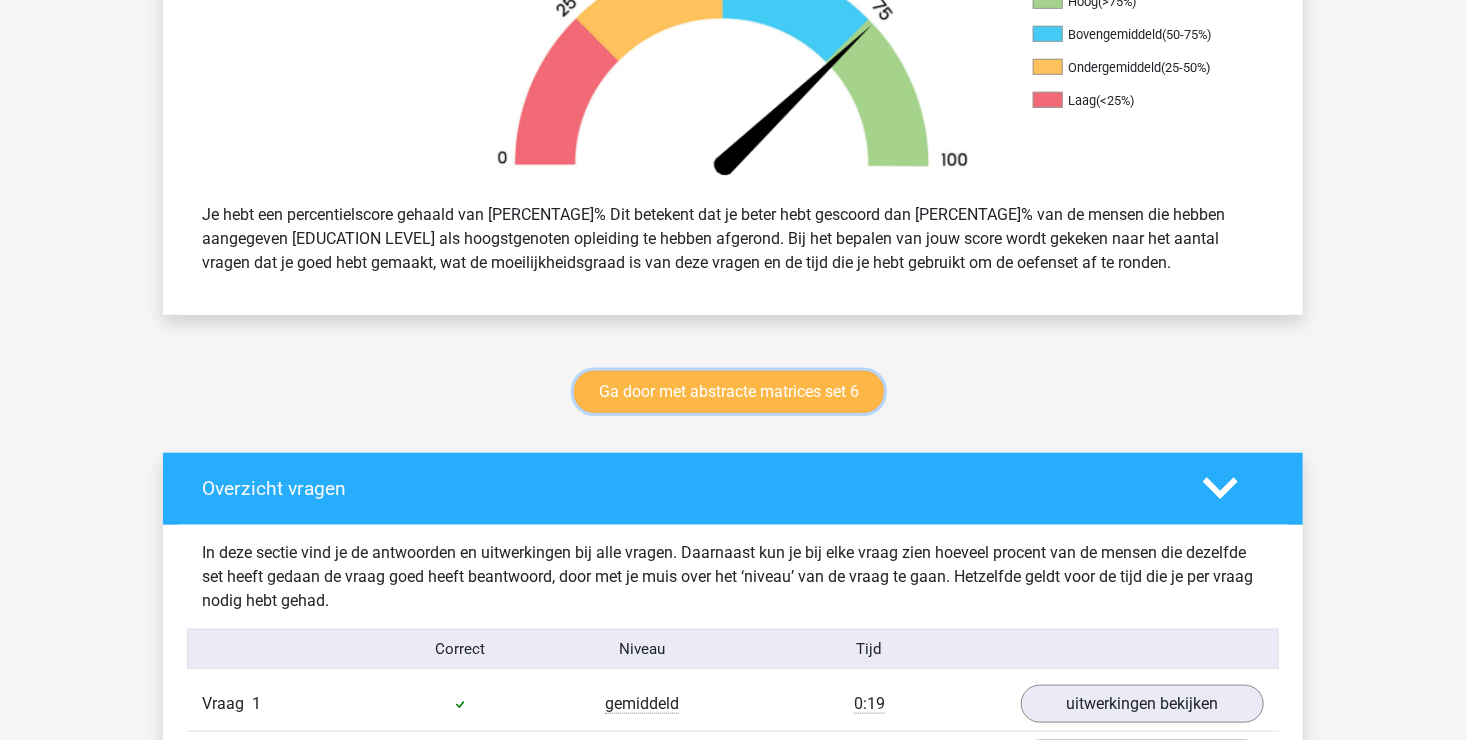 click on "Ga door met abstracte matrices set 6" at bounding box center [729, 392] 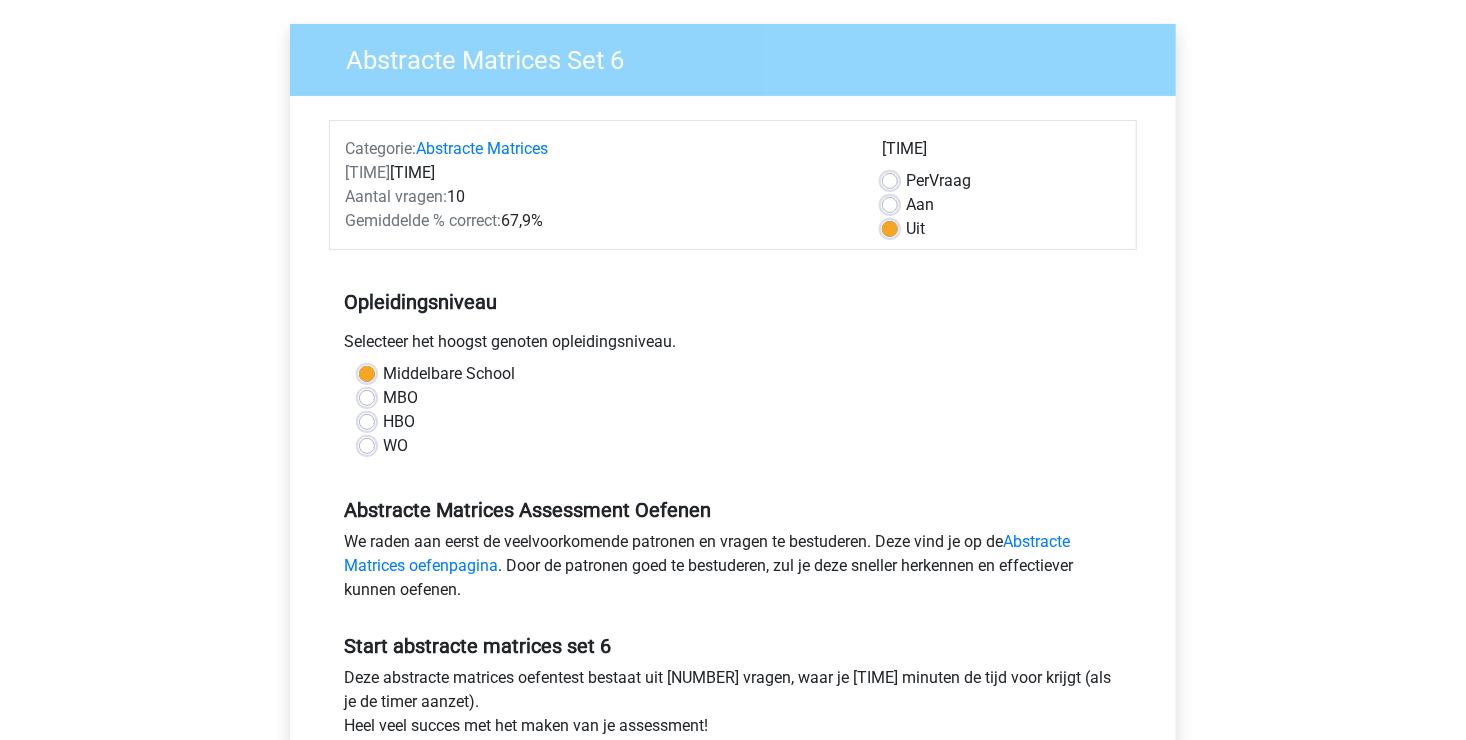 scroll, scrollTop: 400, scrollLeft: 0, axis: vertical 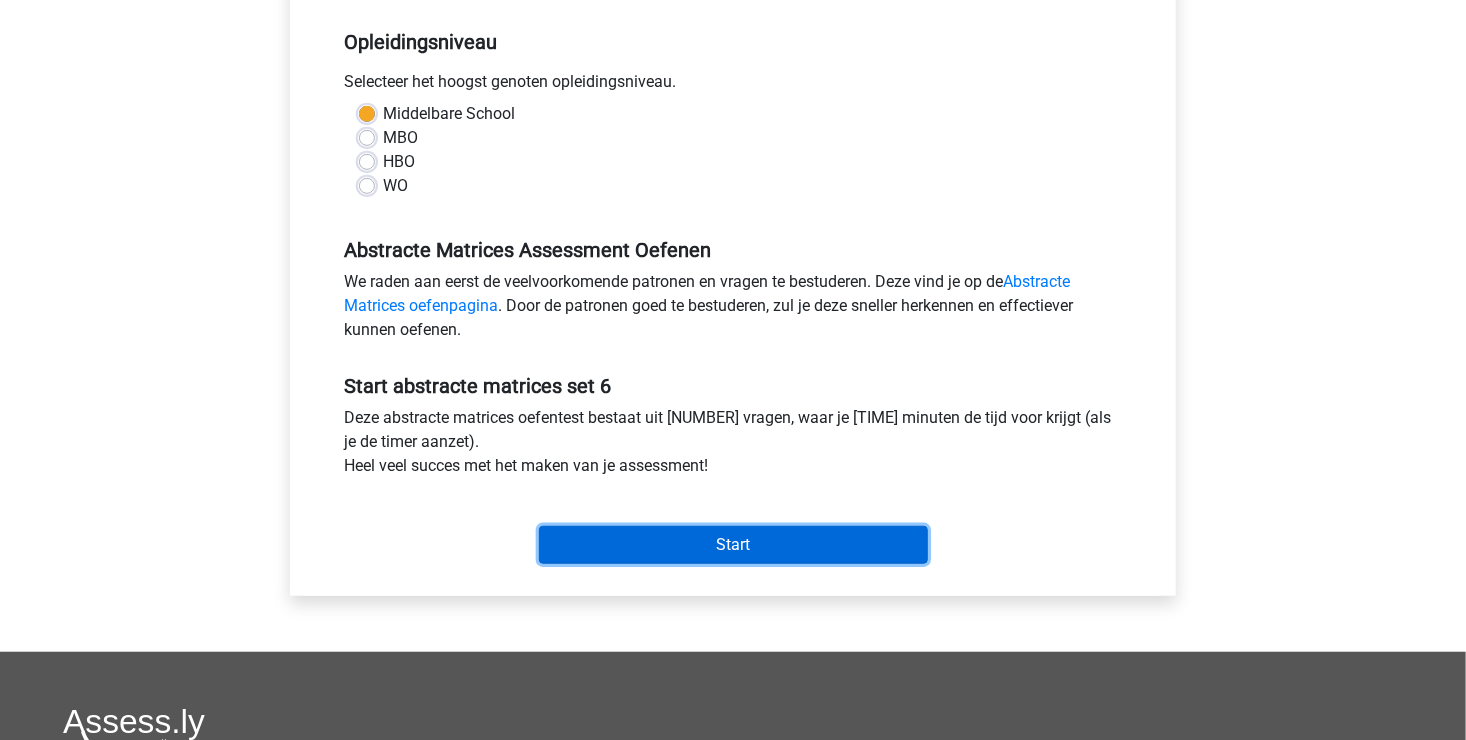 click on "Start" at bounding box center [733, 545] 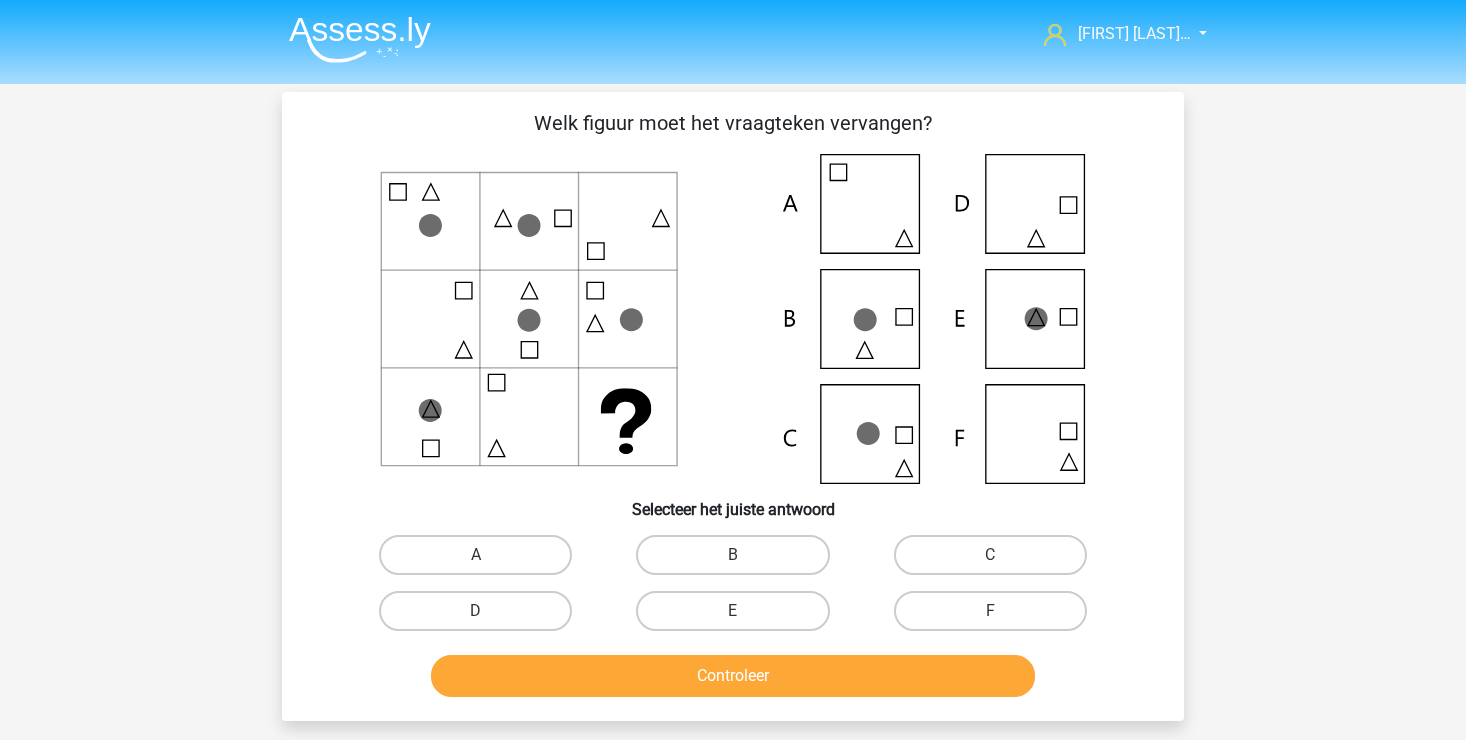 scroll, scrollTop: 0, scrollLeft: 0, axis: both 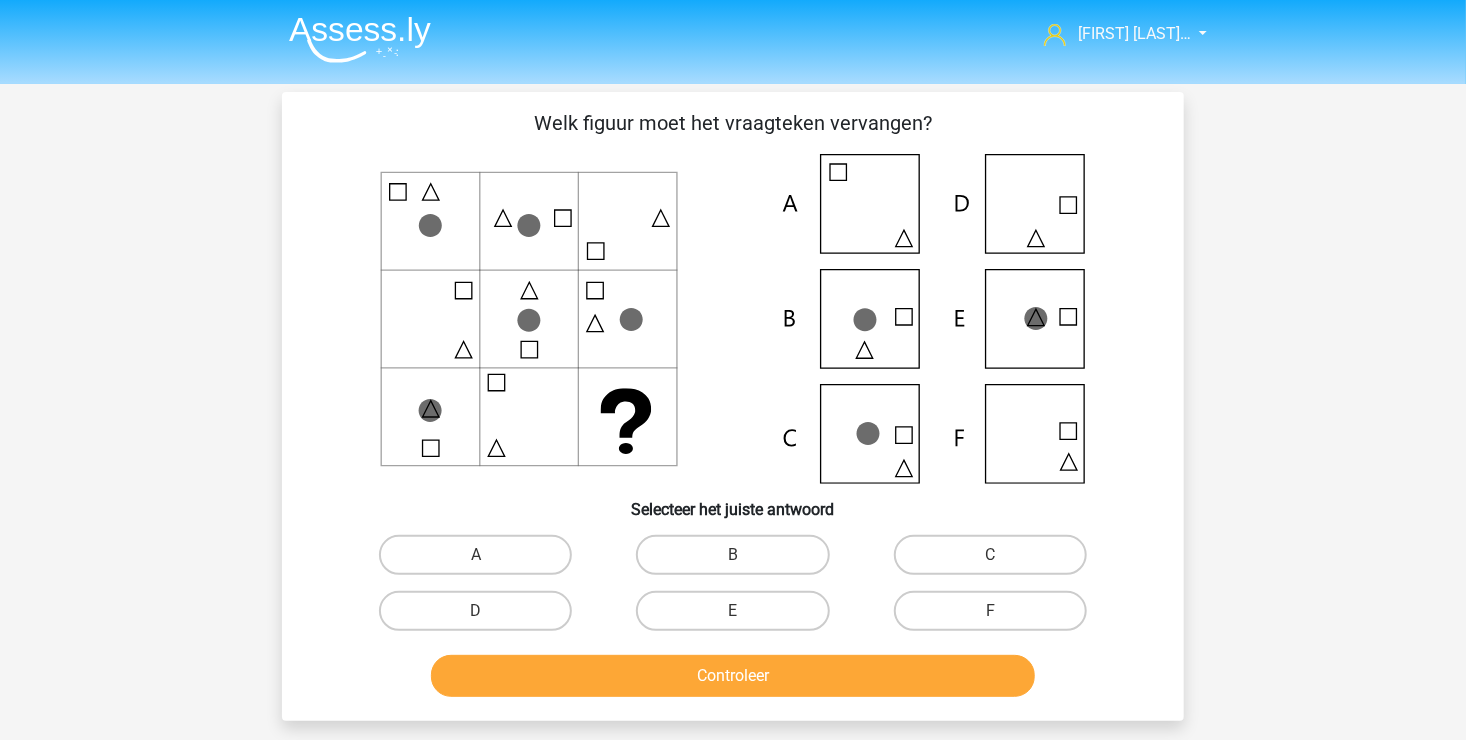 click on "C" at bounding box center (996, 561) 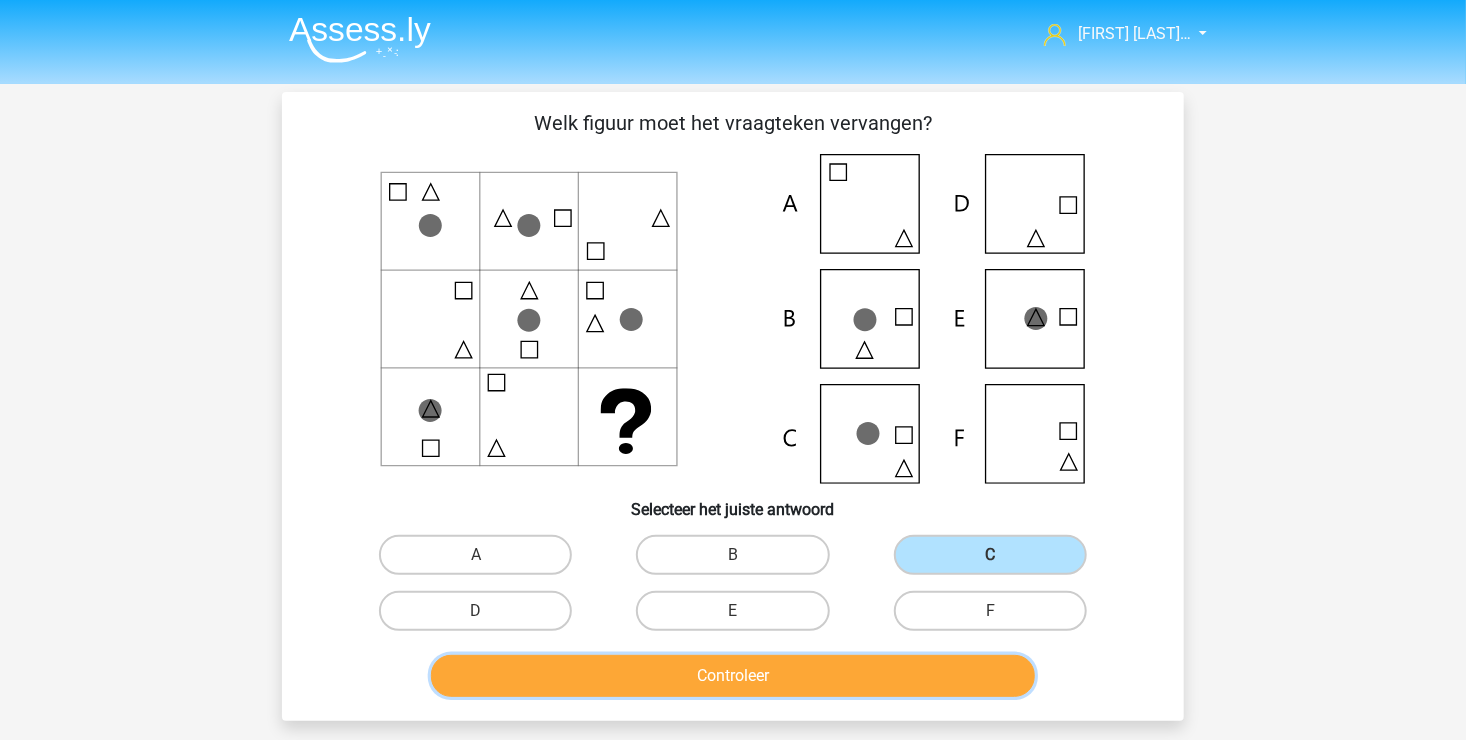 click on "Controleer" at bounding box center (733, 676) 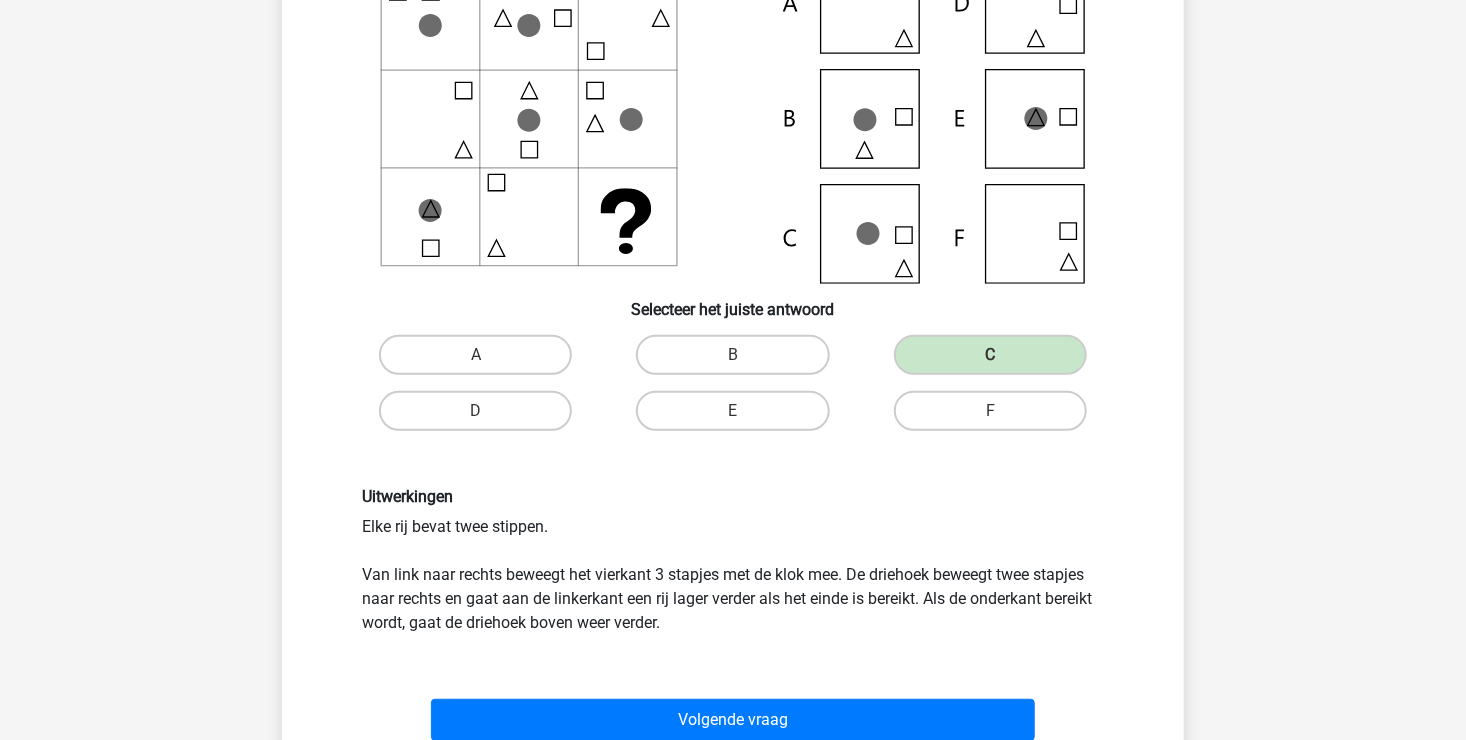 scroll, scrollTop: 400, scrollLeft: 0, axis: vertical 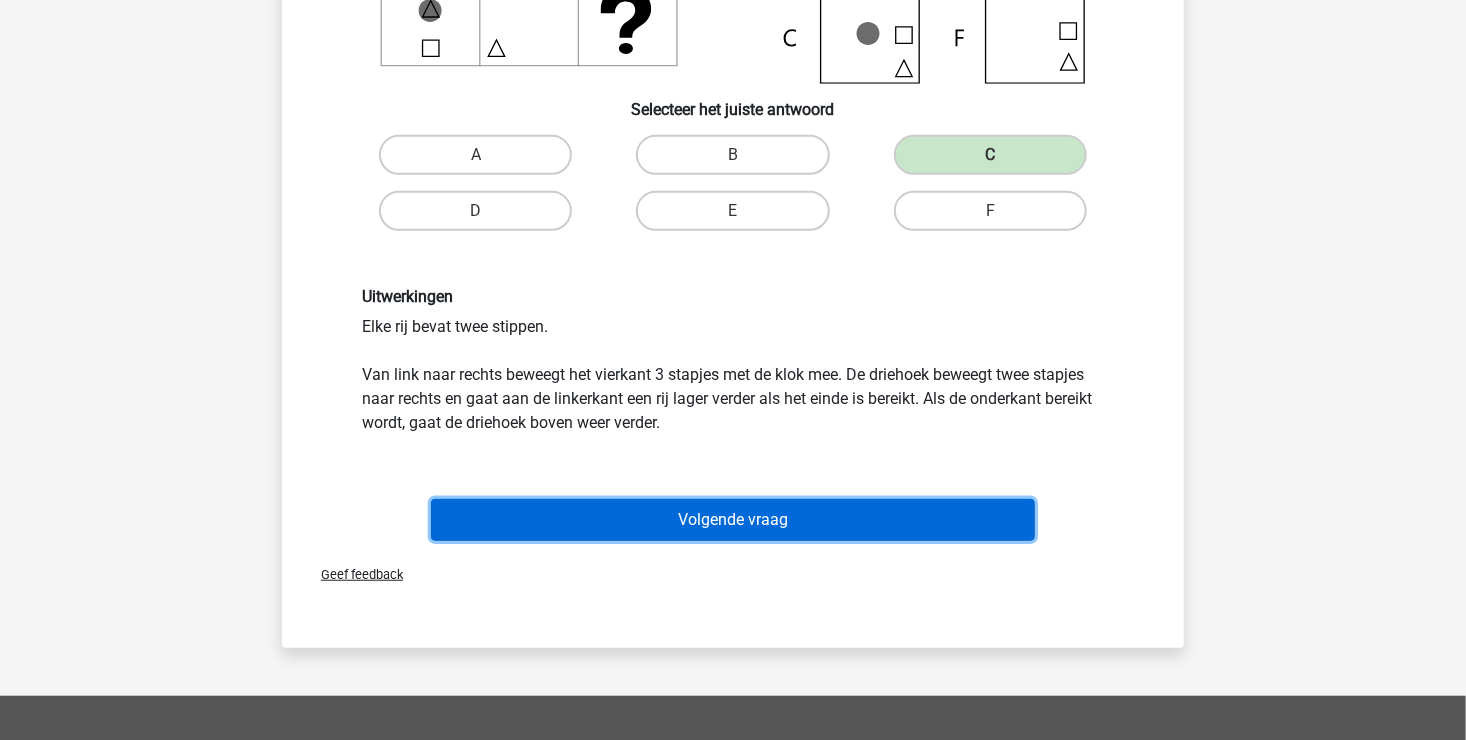 click on "Volgende vraag" at bounding box center [733, 520] 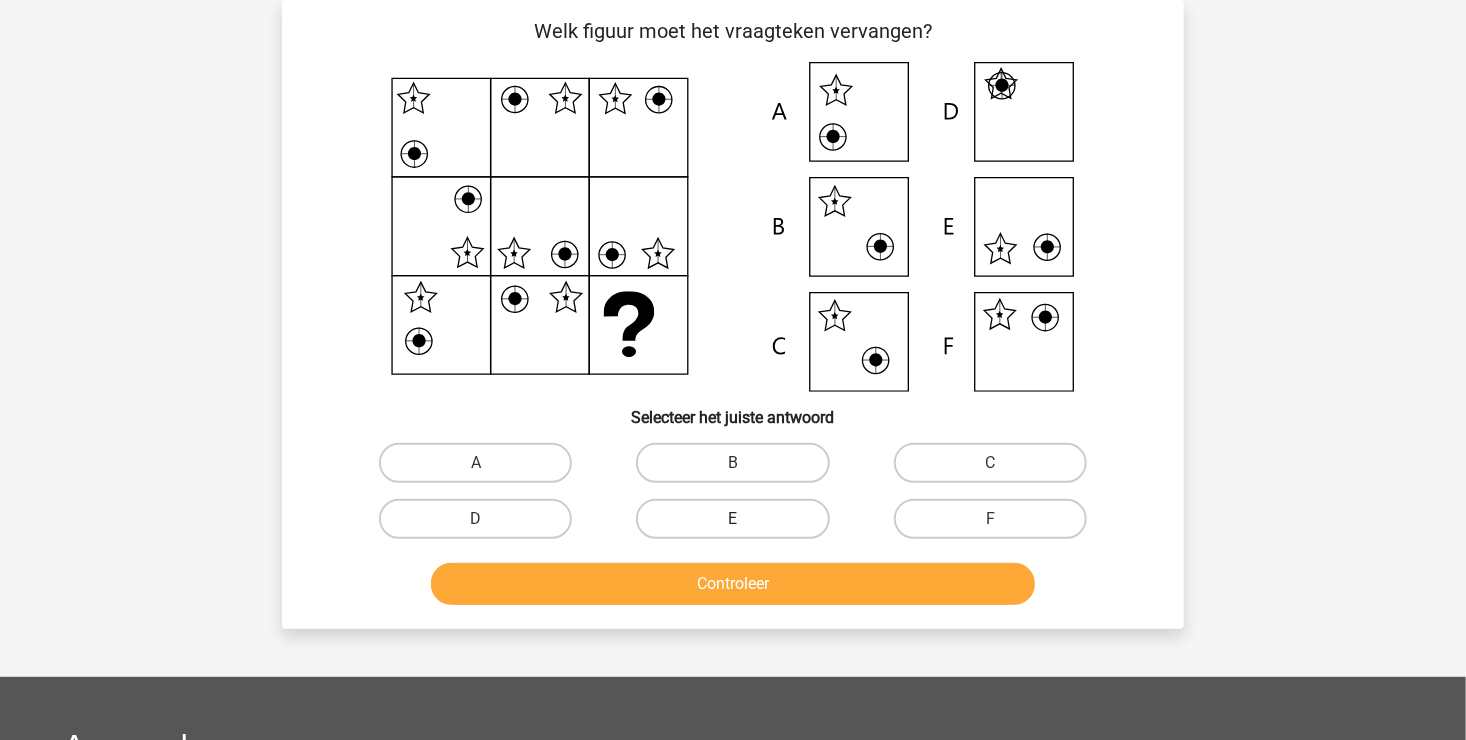scroll, scrollTop: 92, scrollLeft: 0, axis: vertical 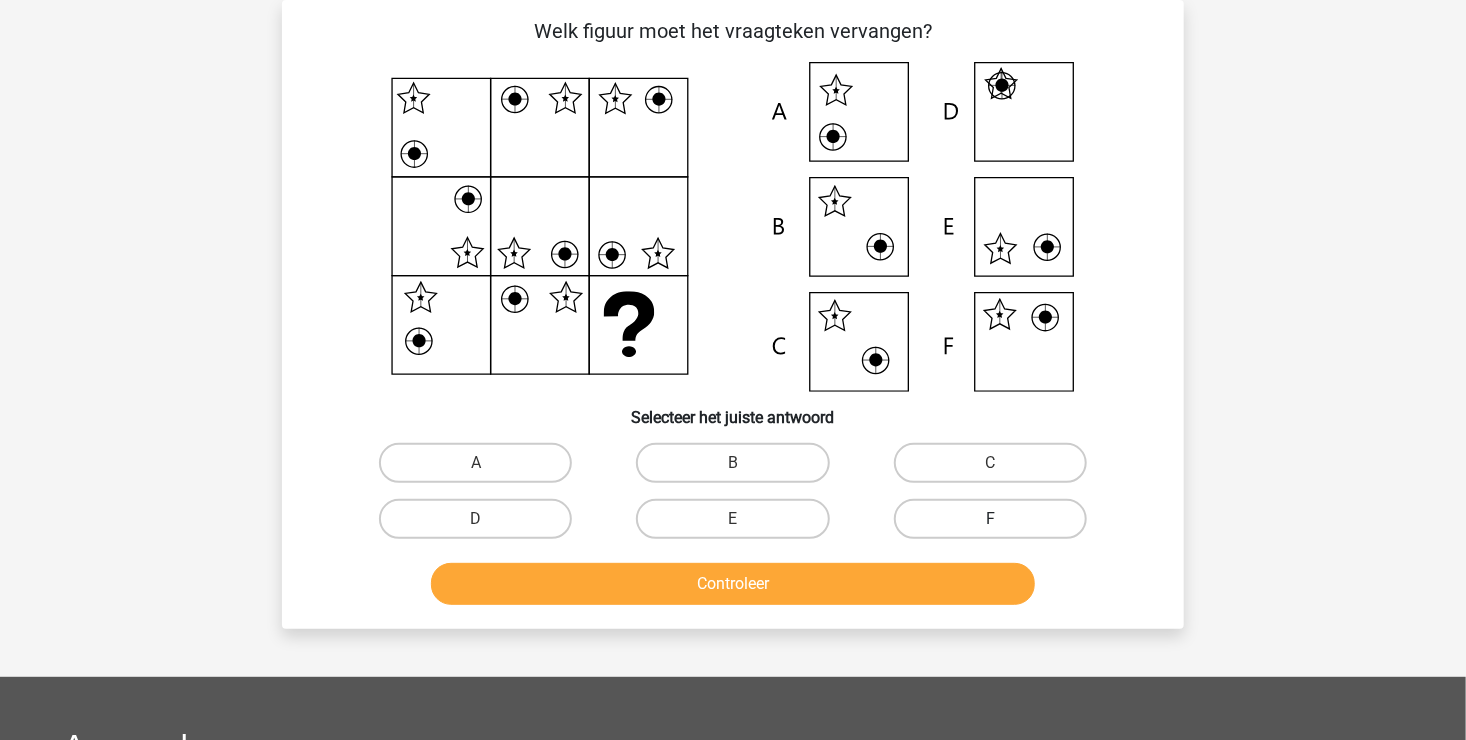 click on "F" at bounding box center (990, 519) 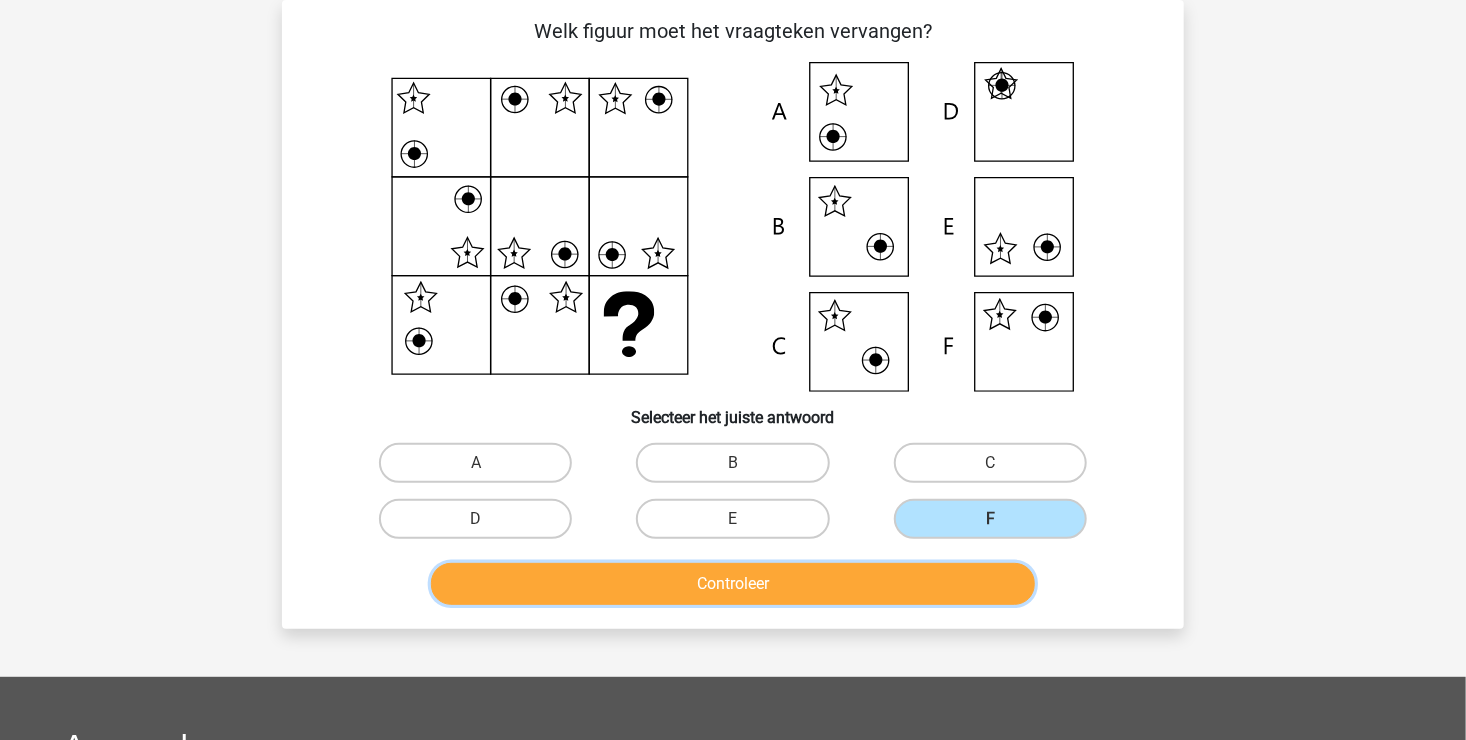 click on "Controleer" at bounding box center (733, 584) 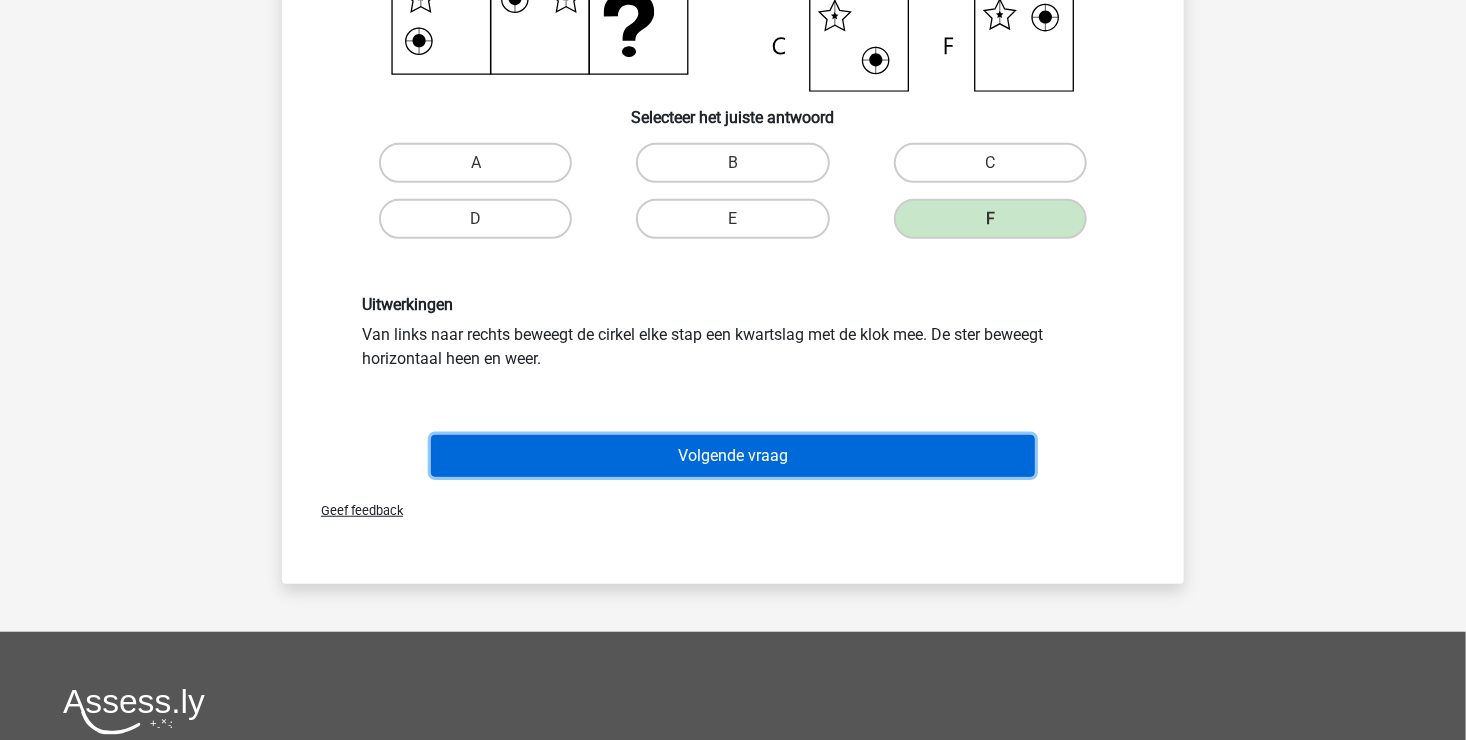 click on "Volgende vraag" at bounding box center (733, 456) 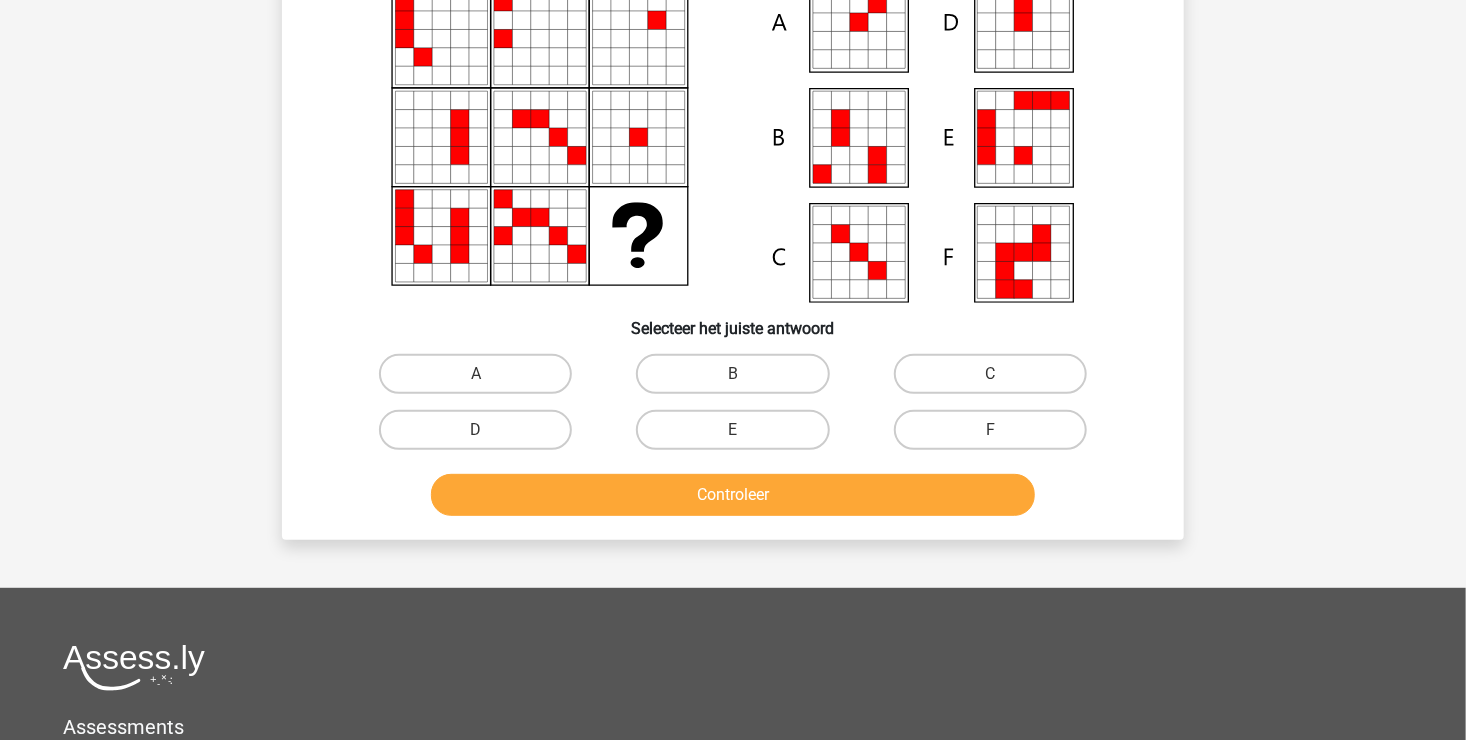 scroll, scrollTop: 92, scrollLeft: 0, axis: vertical 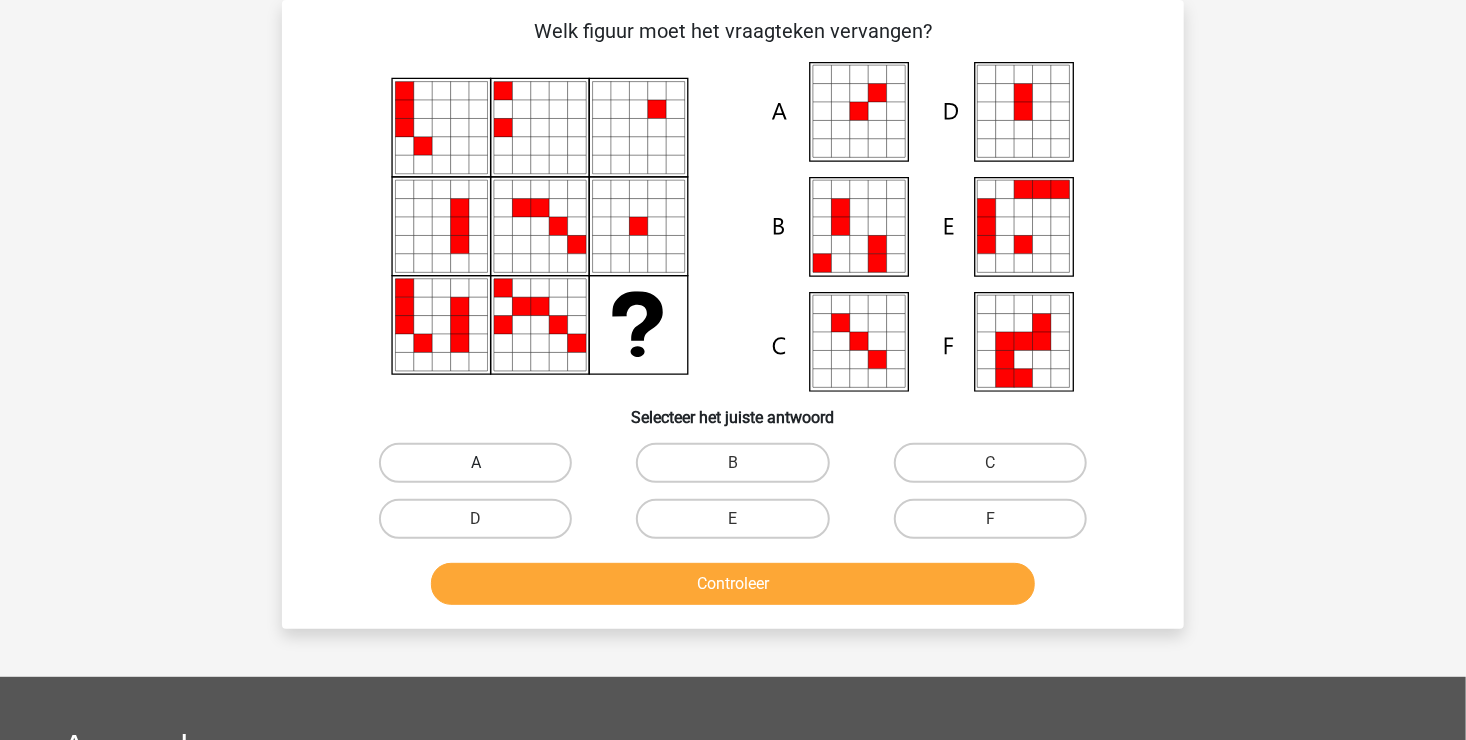 click on "A" at bounding box center (475, 463) 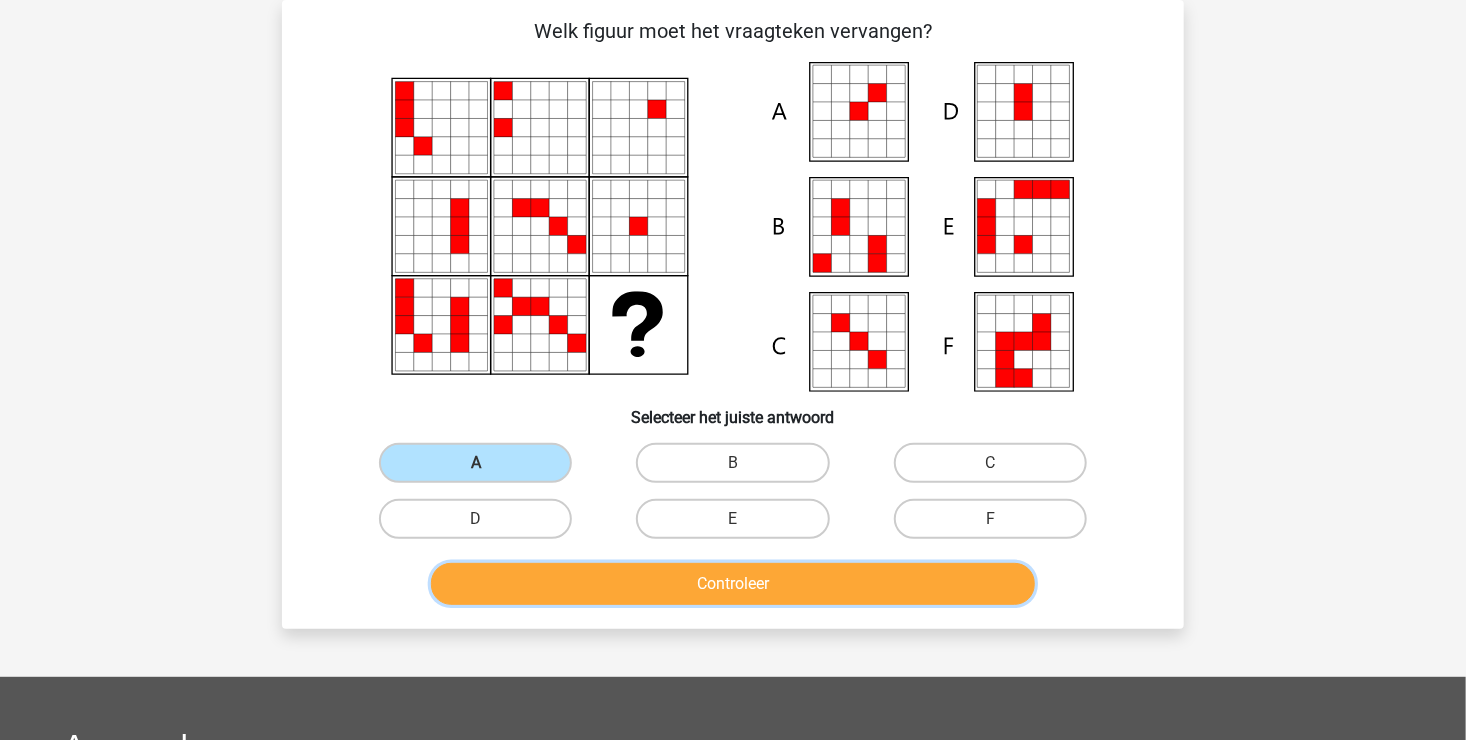 click on "Controleer" at bounding box center [733, 584] 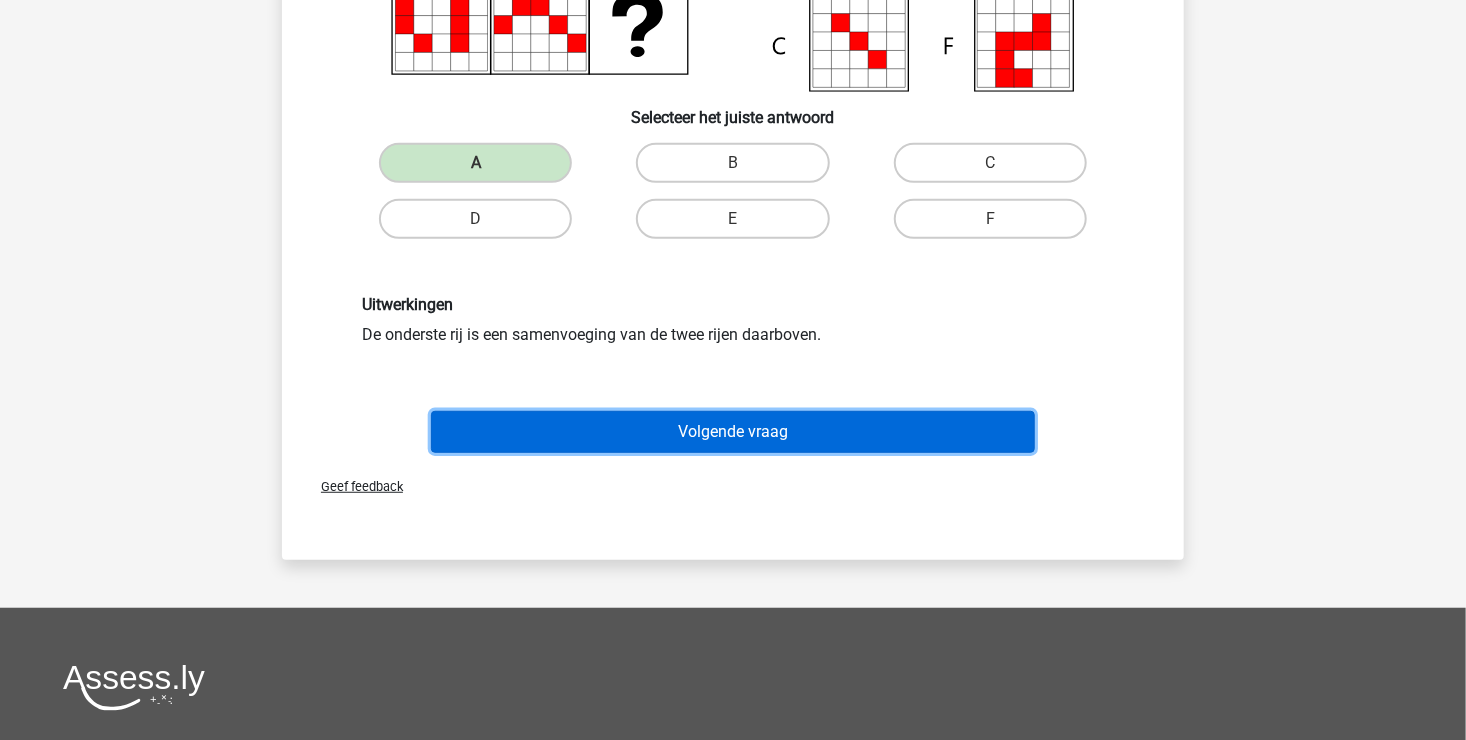 click on "Volgende vraag" at bounding box center [733, 432] 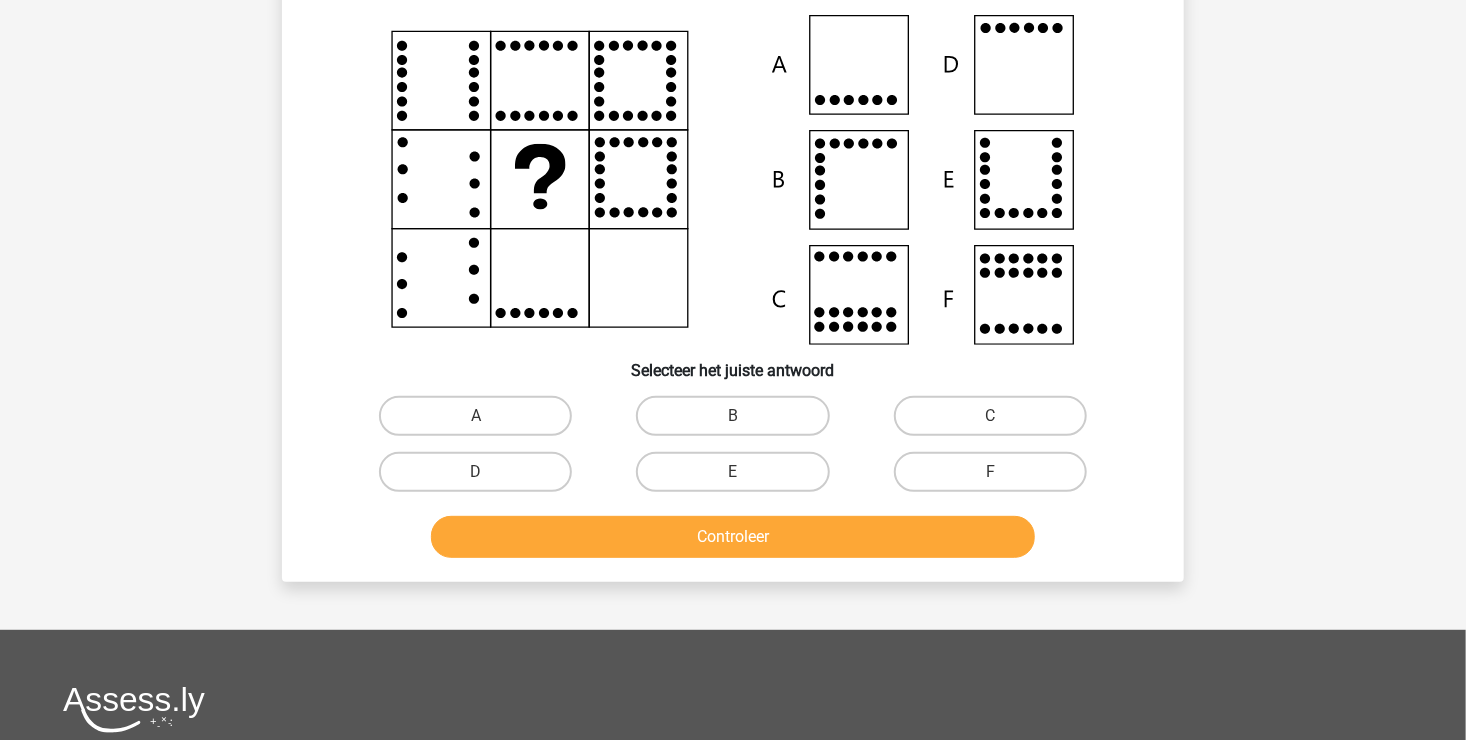 scroll, scrollTop: 92, scrollLeft: 0, axis: vertical 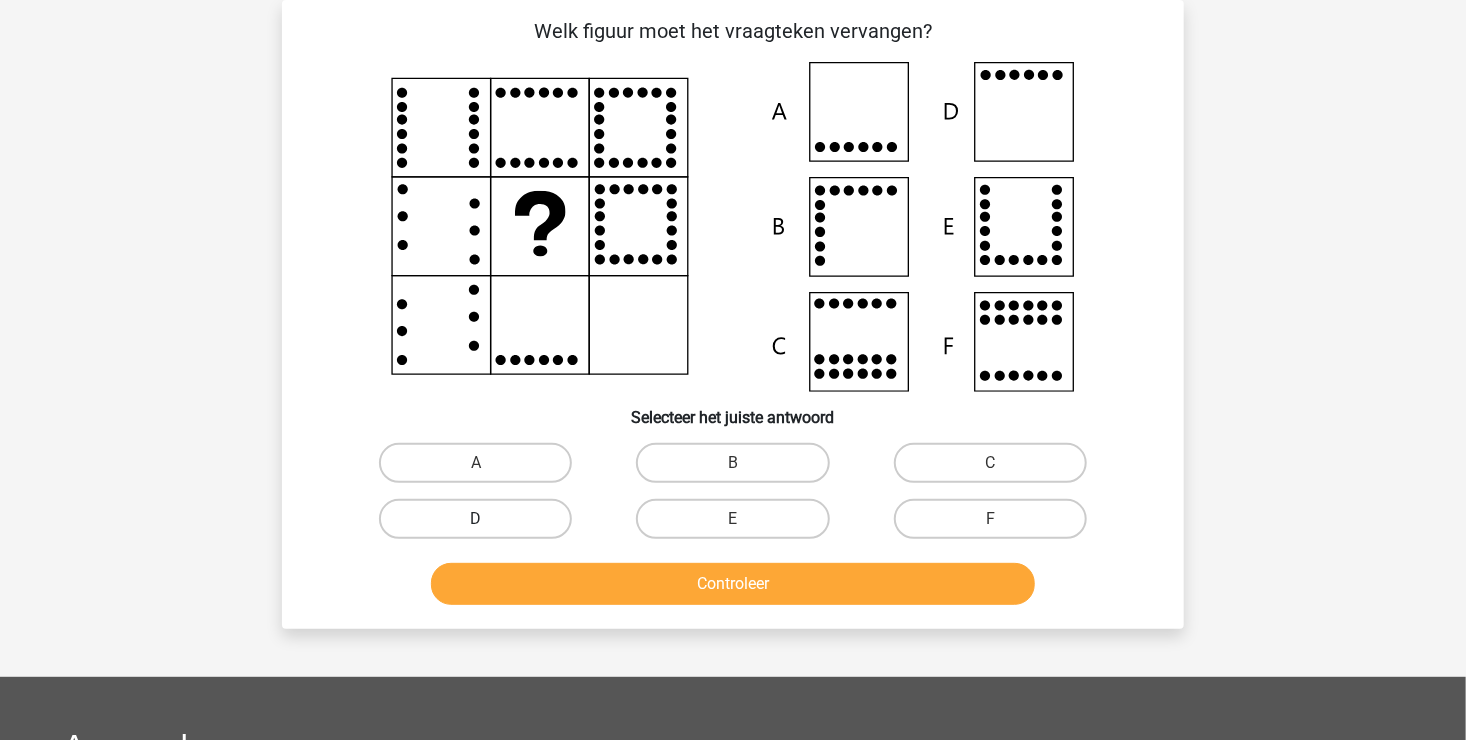 click on "D" at bounding box center (475, 519) 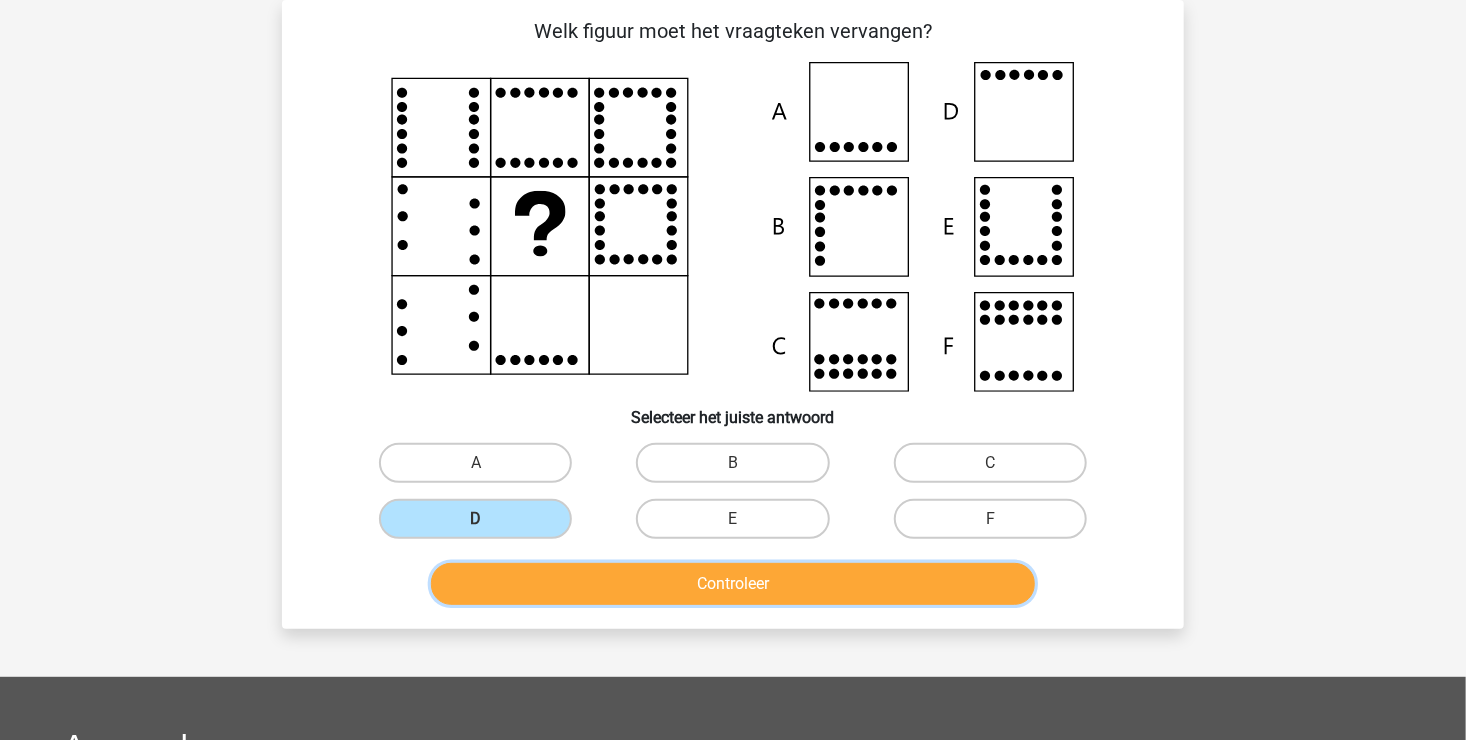 click on "Controleer" at bounding box center [733, 584] 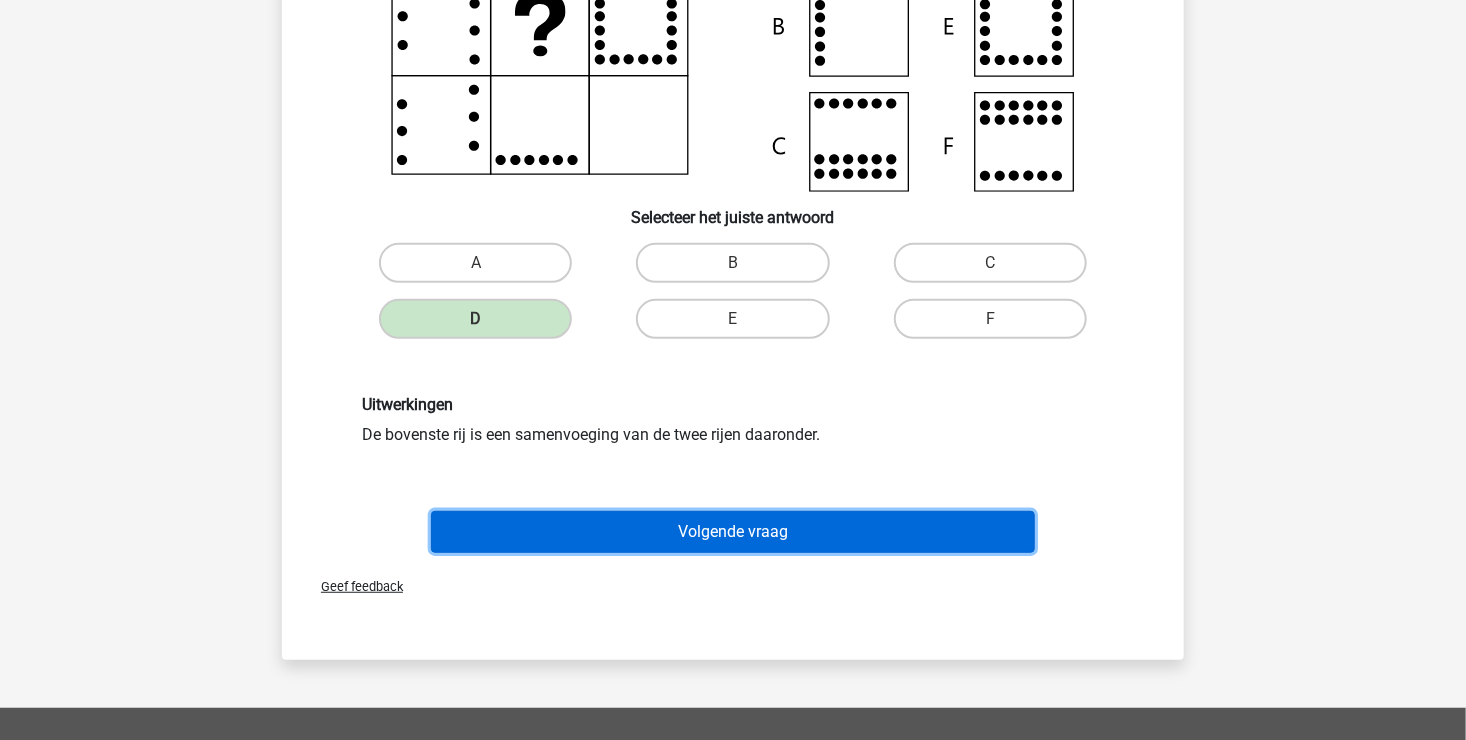click on "Volgende vraag" at bounding box center (733, 532) 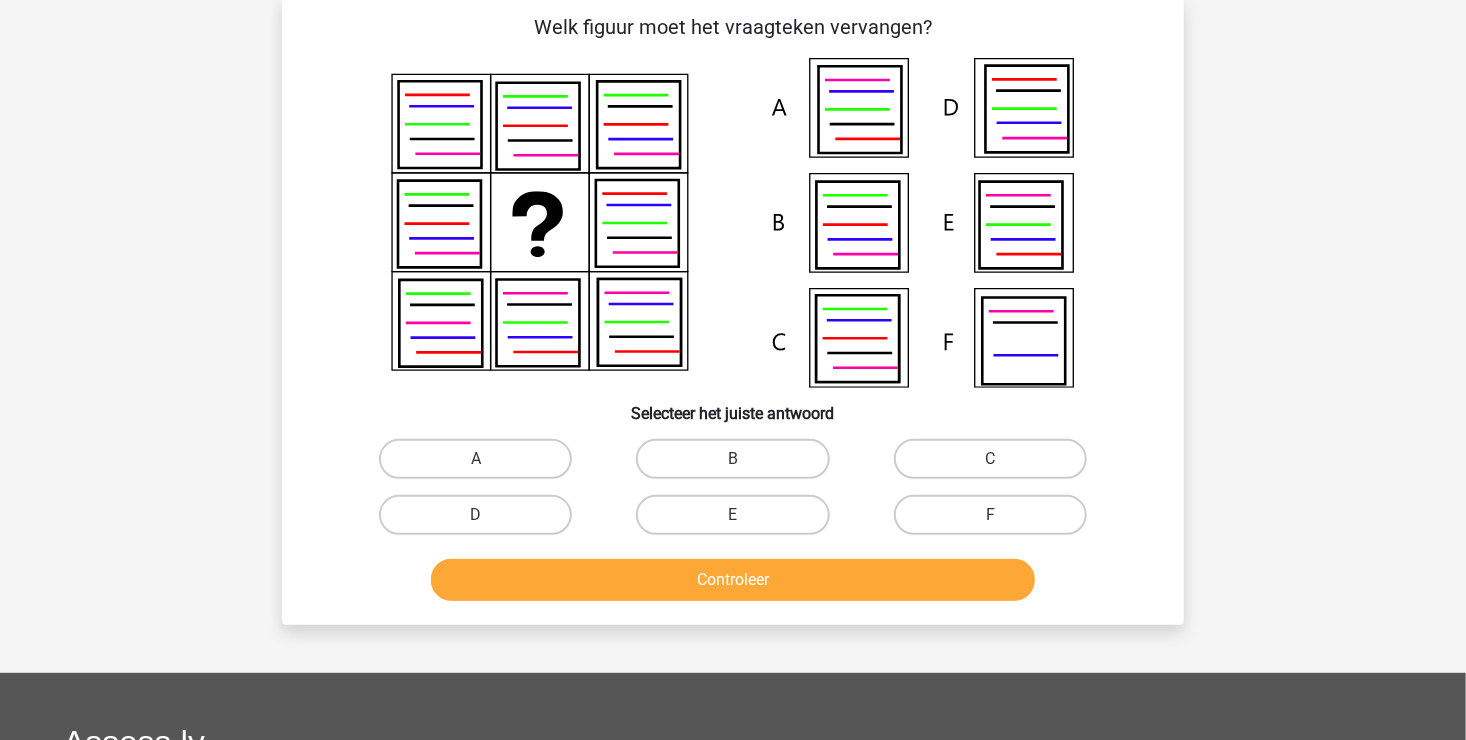 scroll, scrollTop: 92, scrollLeft: 0, axis: vertical 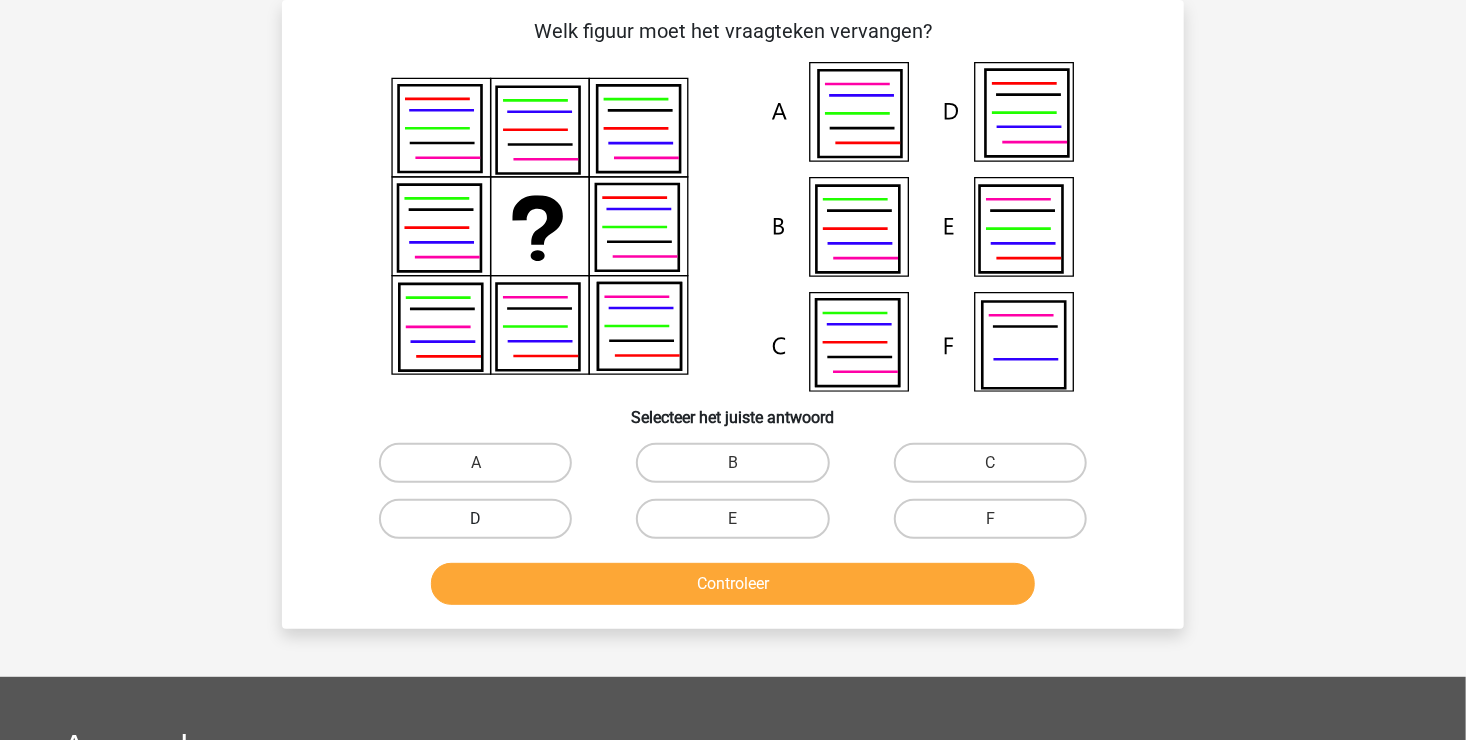click on "D" at bounding box center [475, 519] 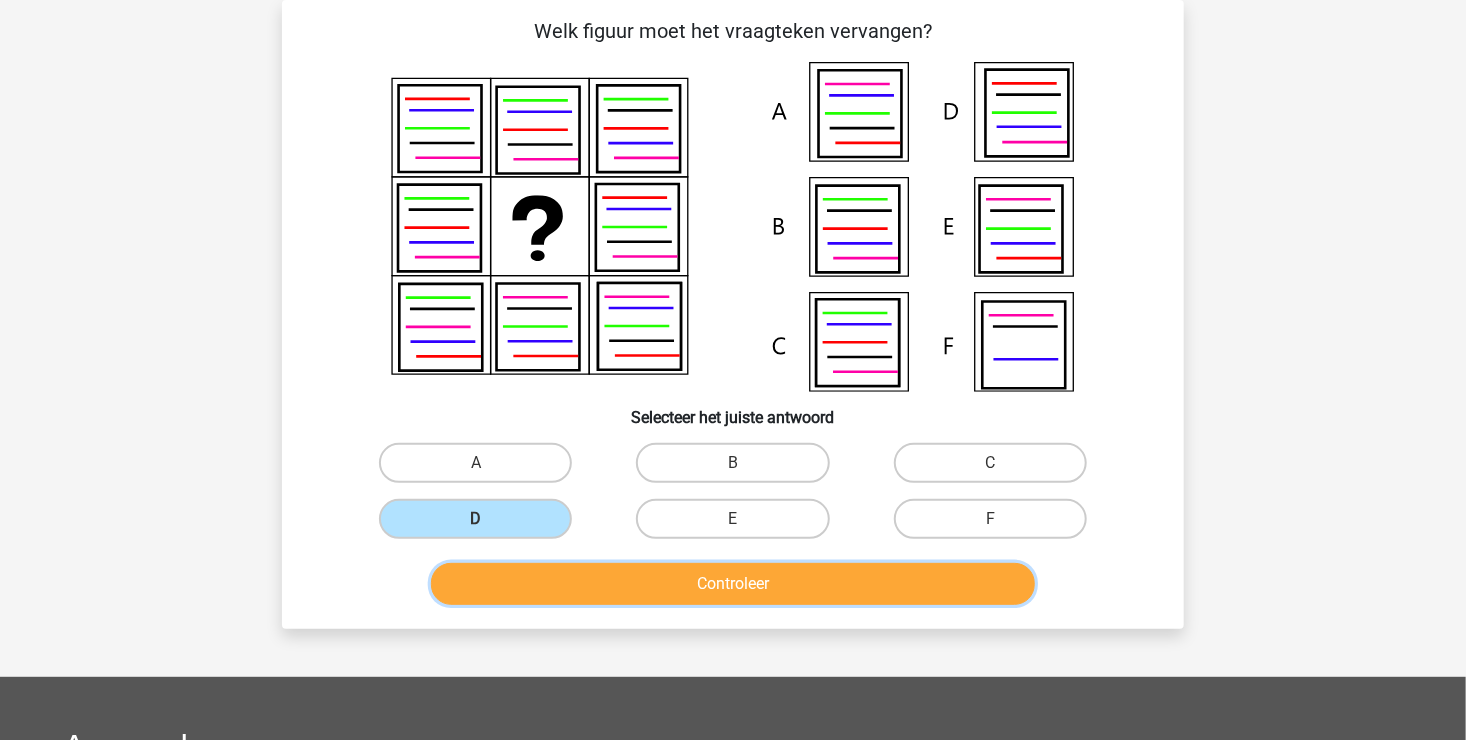 click on "Controleer" at bounding box center (733, 584) 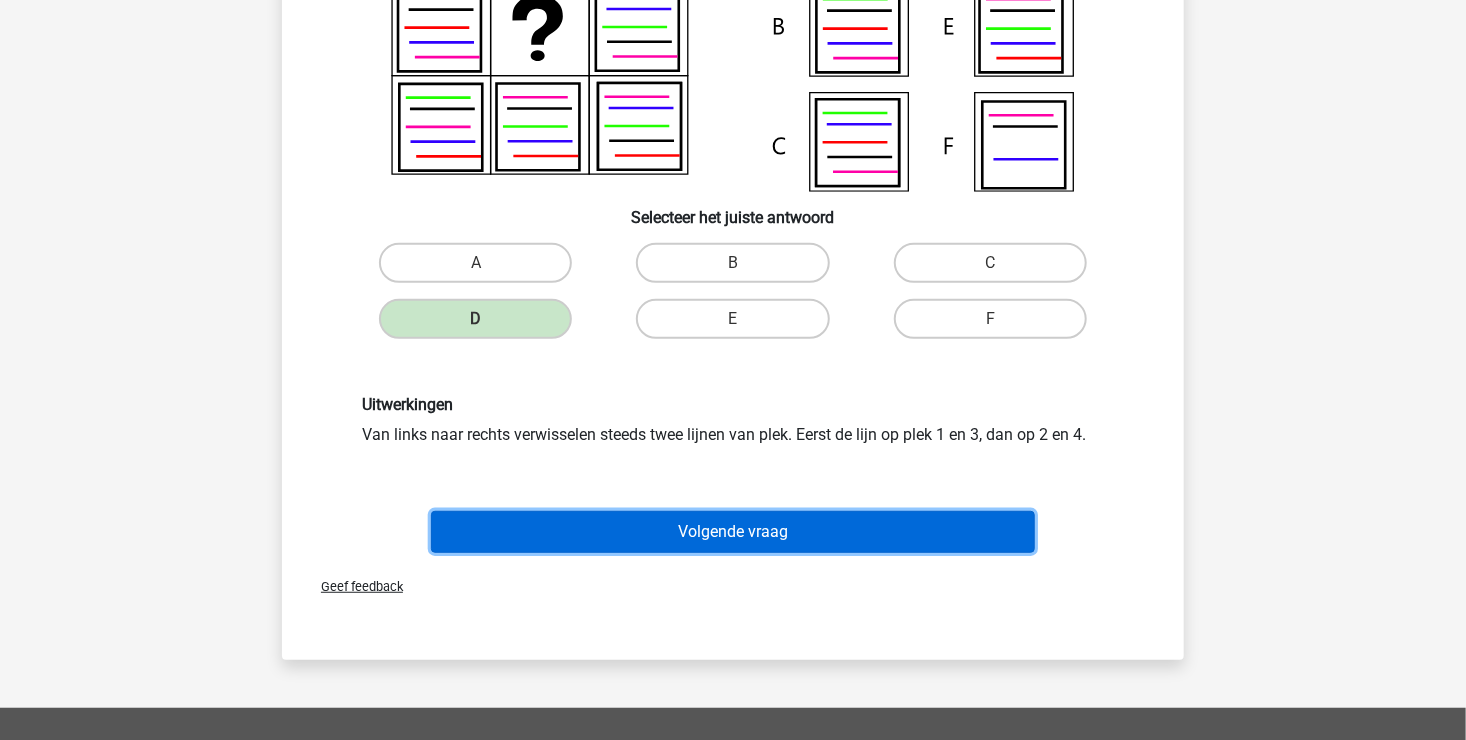 click on "Volgende vraag" at bounding box center [733, 532] 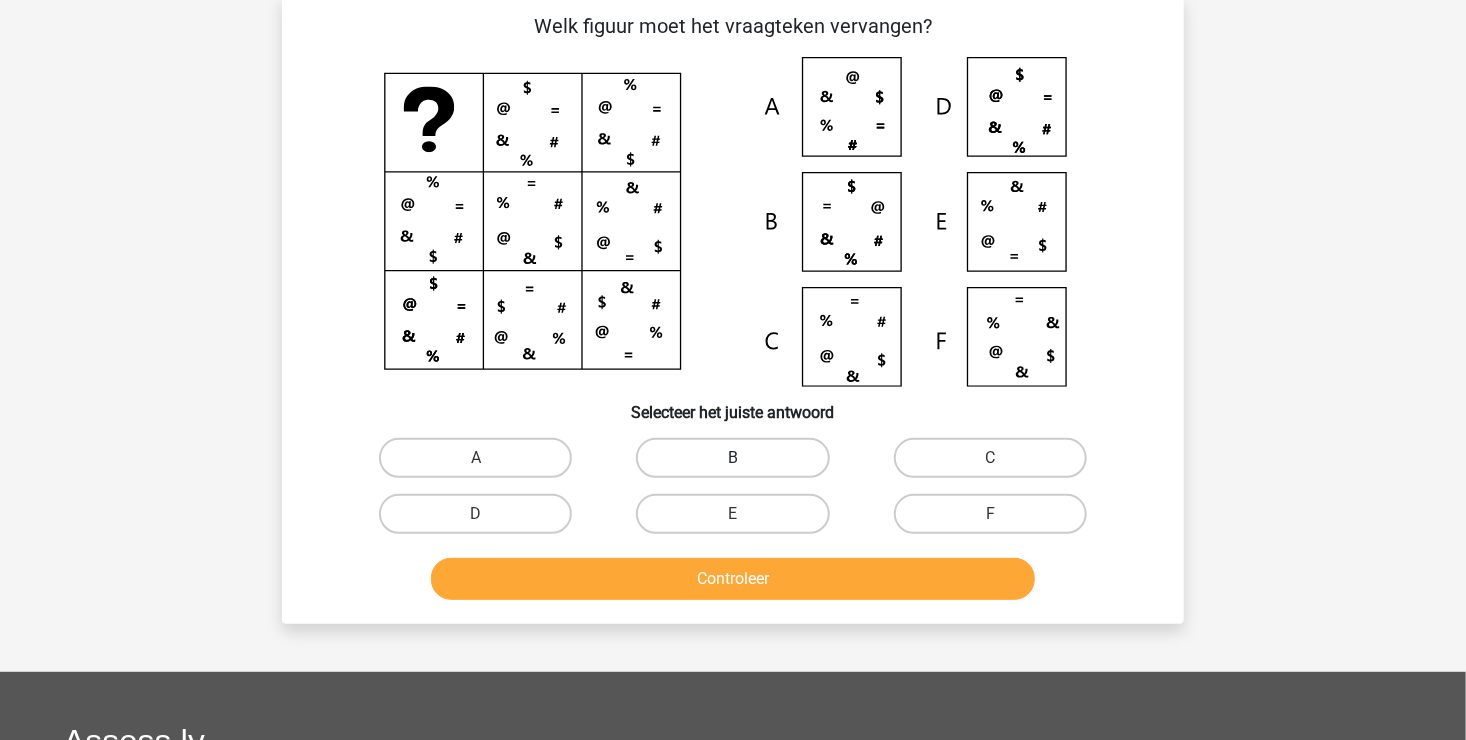 scroll, scrollTop: 92, scrollLeft: 0, axis: vertical 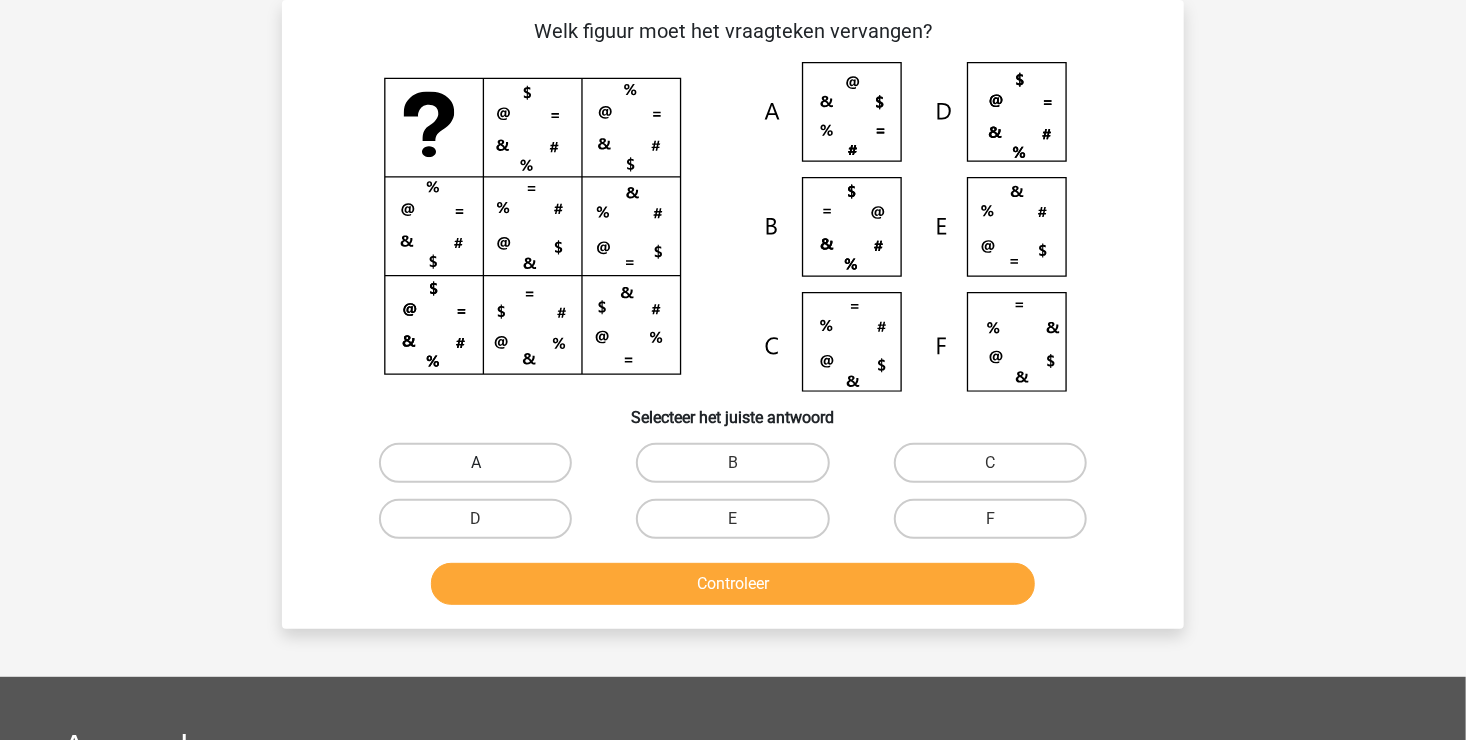 click on "A" at bounding box center (475, 463) 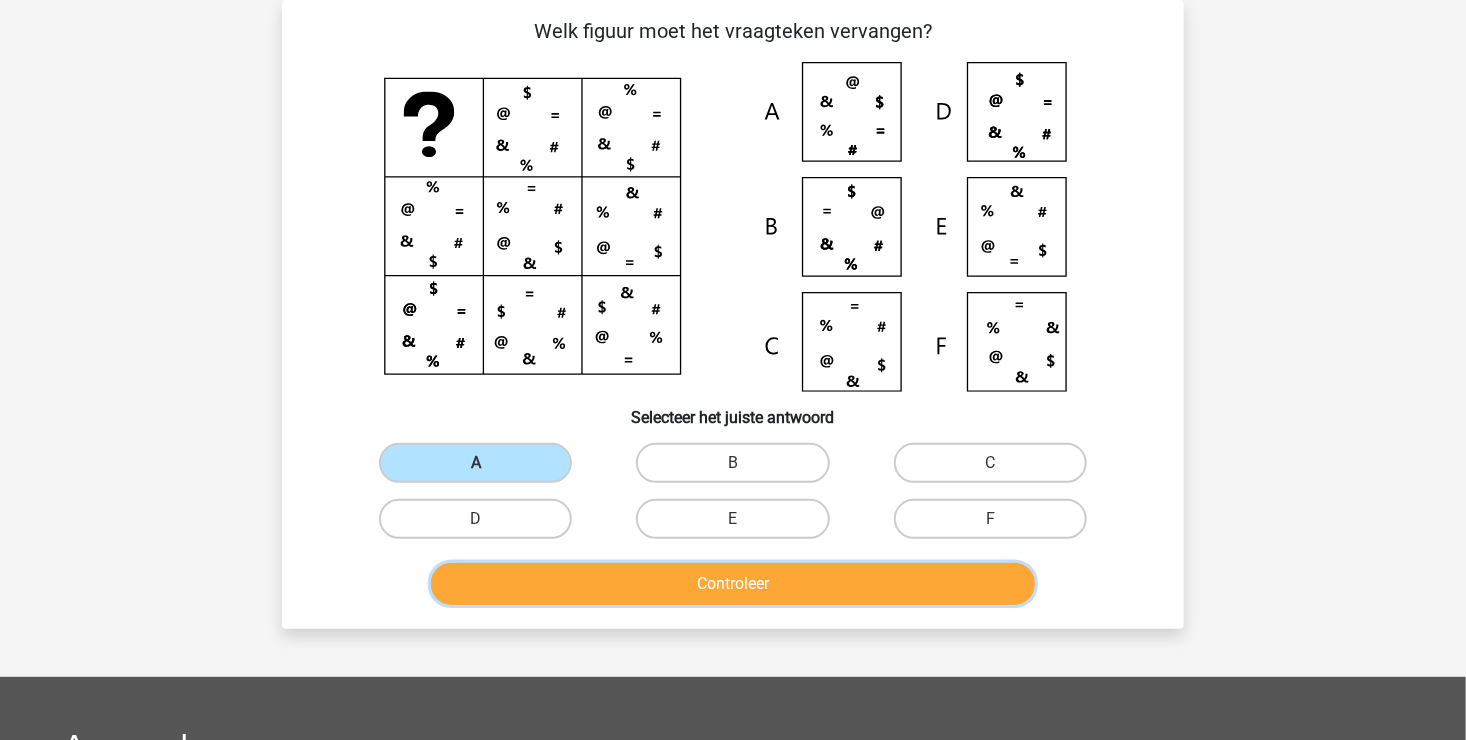 click on "Controleer" at bounding box center [733, 584] 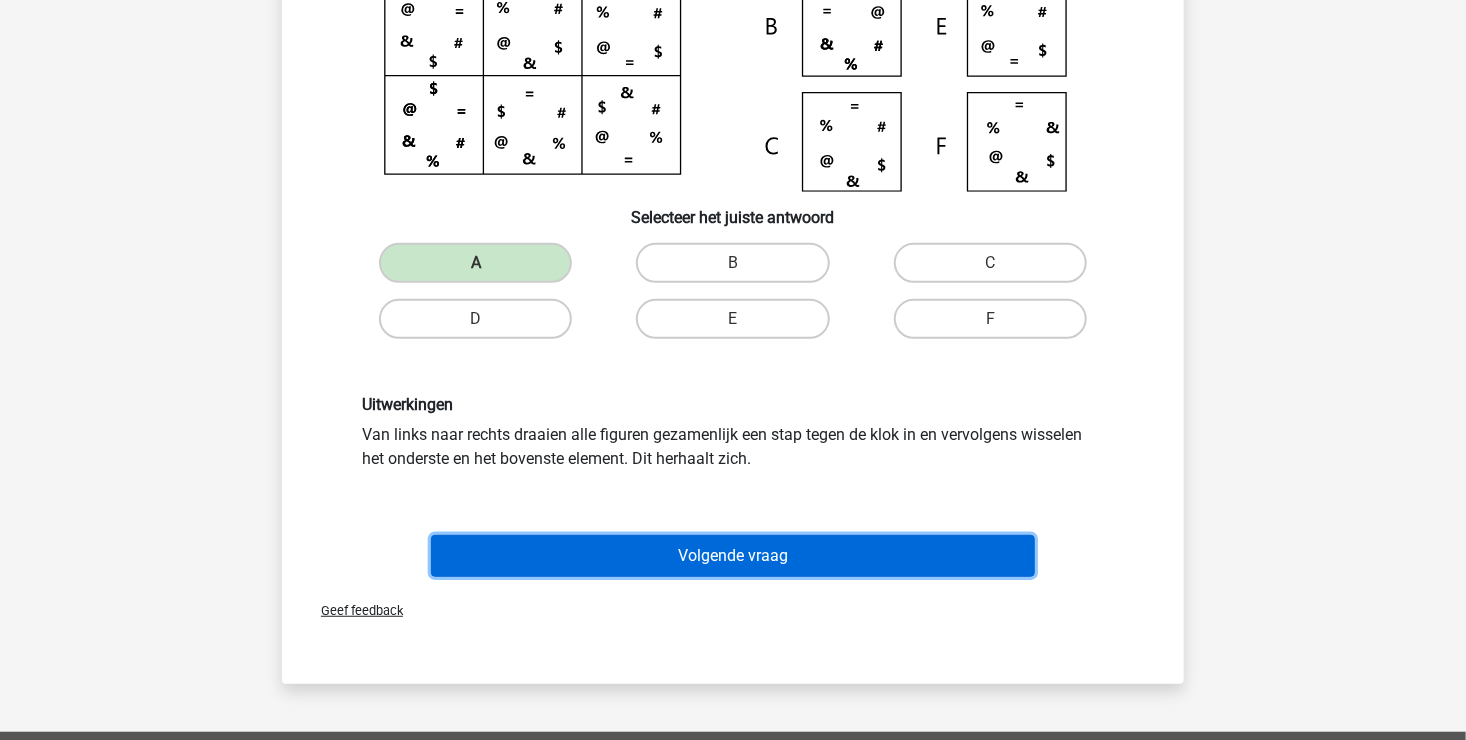 click on "Volgende vraag" at bounding box center [733, 556] 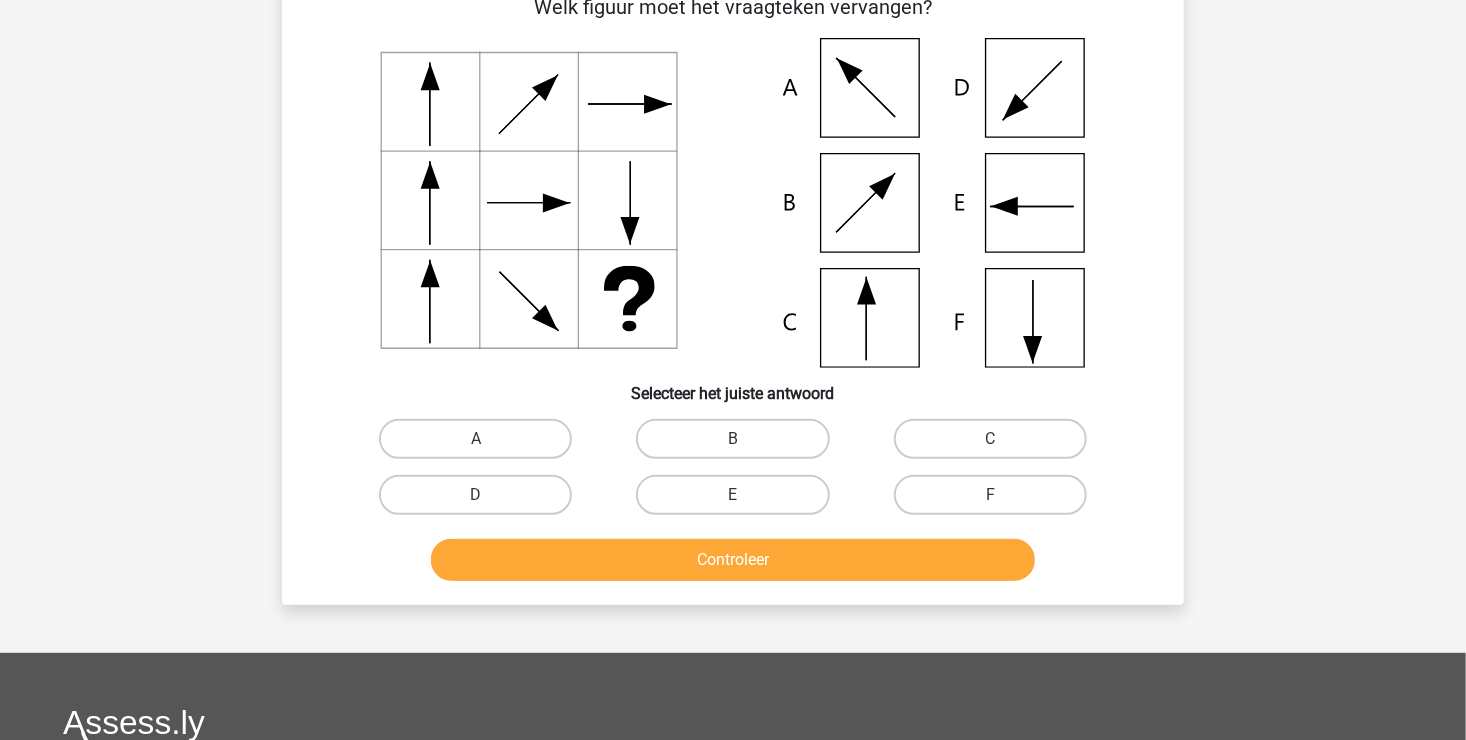 scroll, scrollTop: 92, scrollLeft: 0, axis: vertical 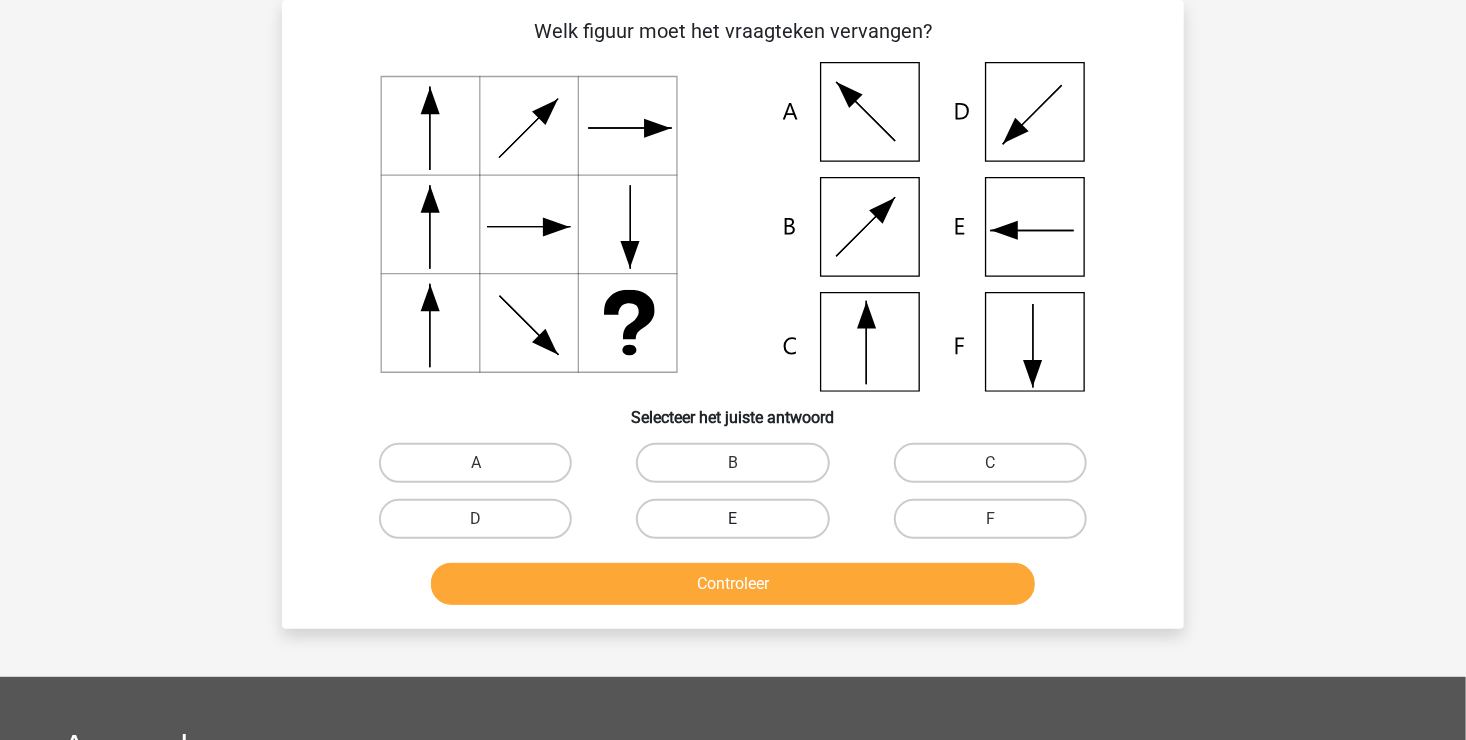 click on "E" at bounding box center (732, 519) 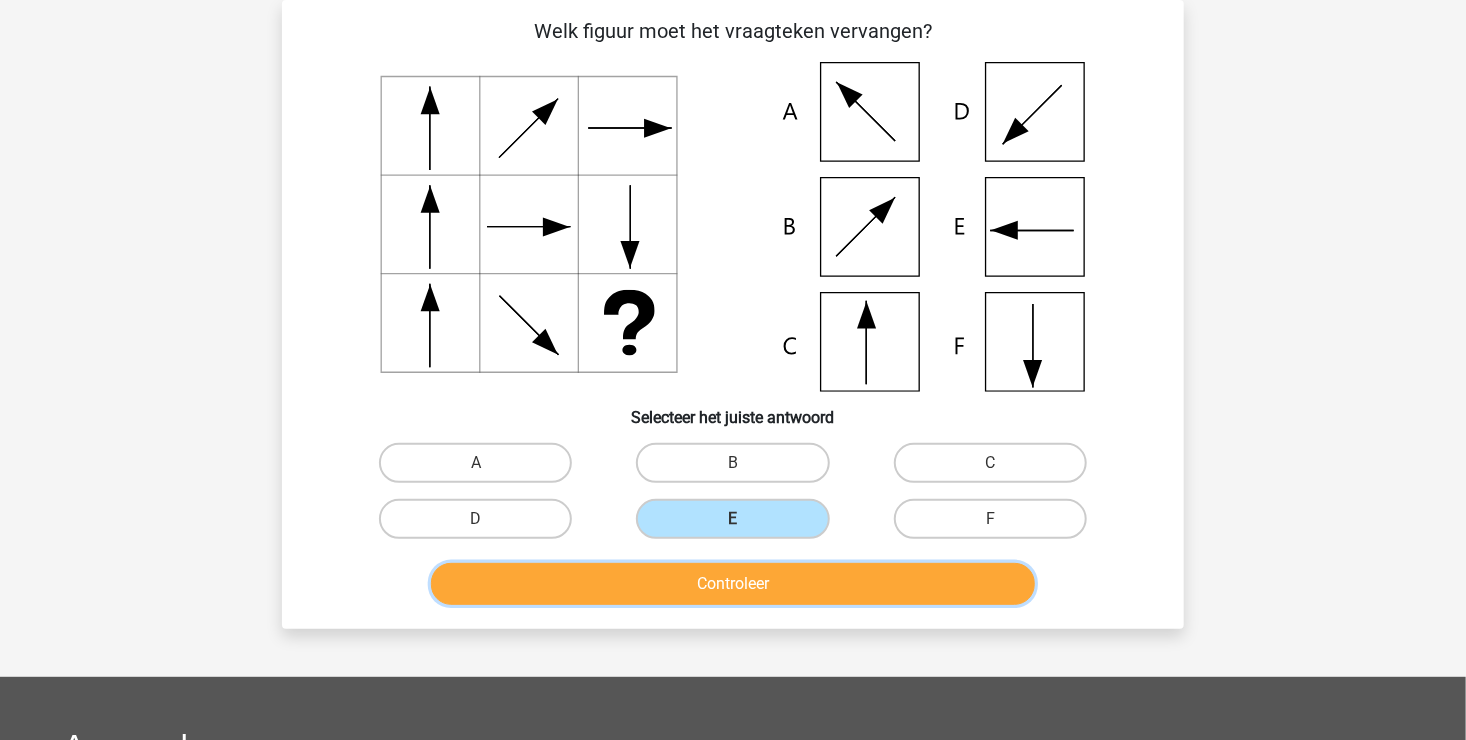 click on "Controleer" at bounding box center [733, 584] 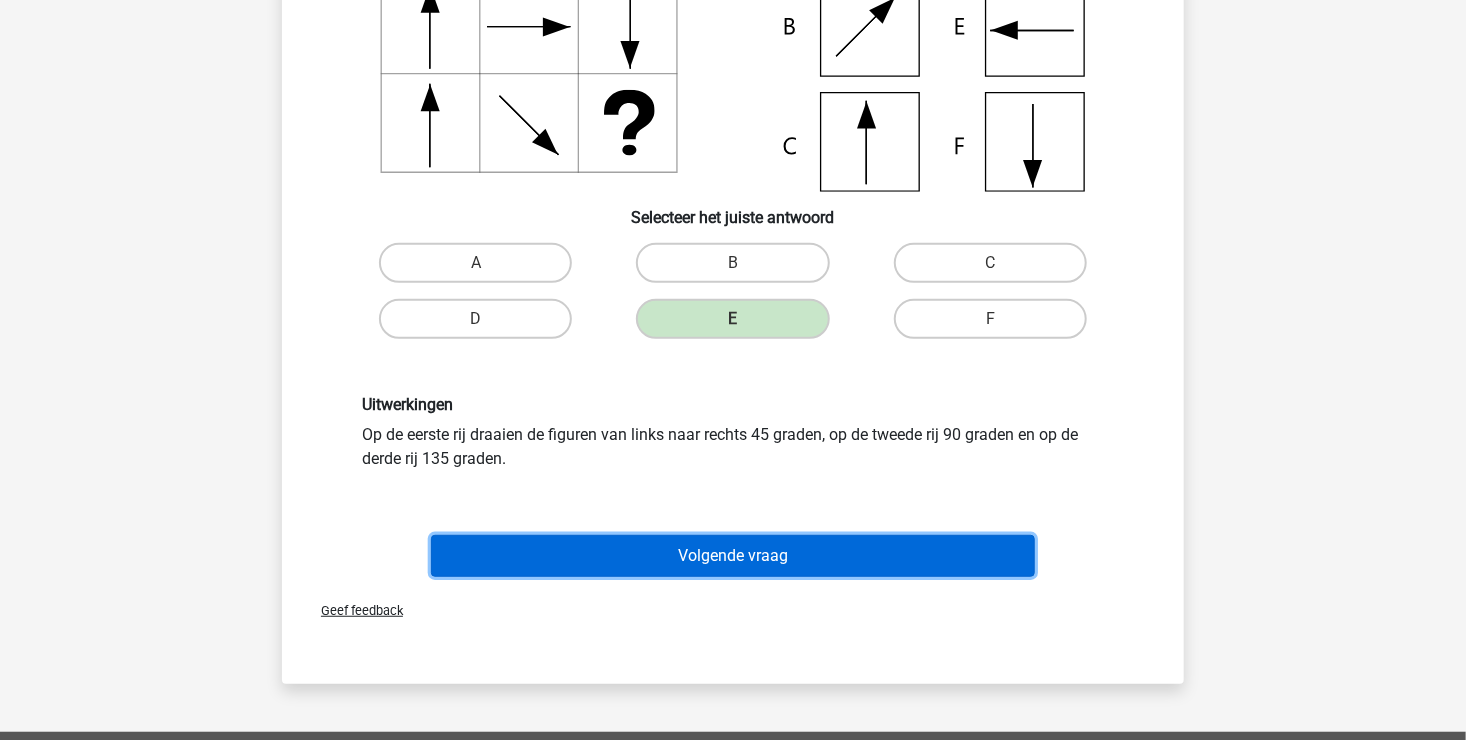 click on "Volgende vraag" at bounding box center [733, 556] 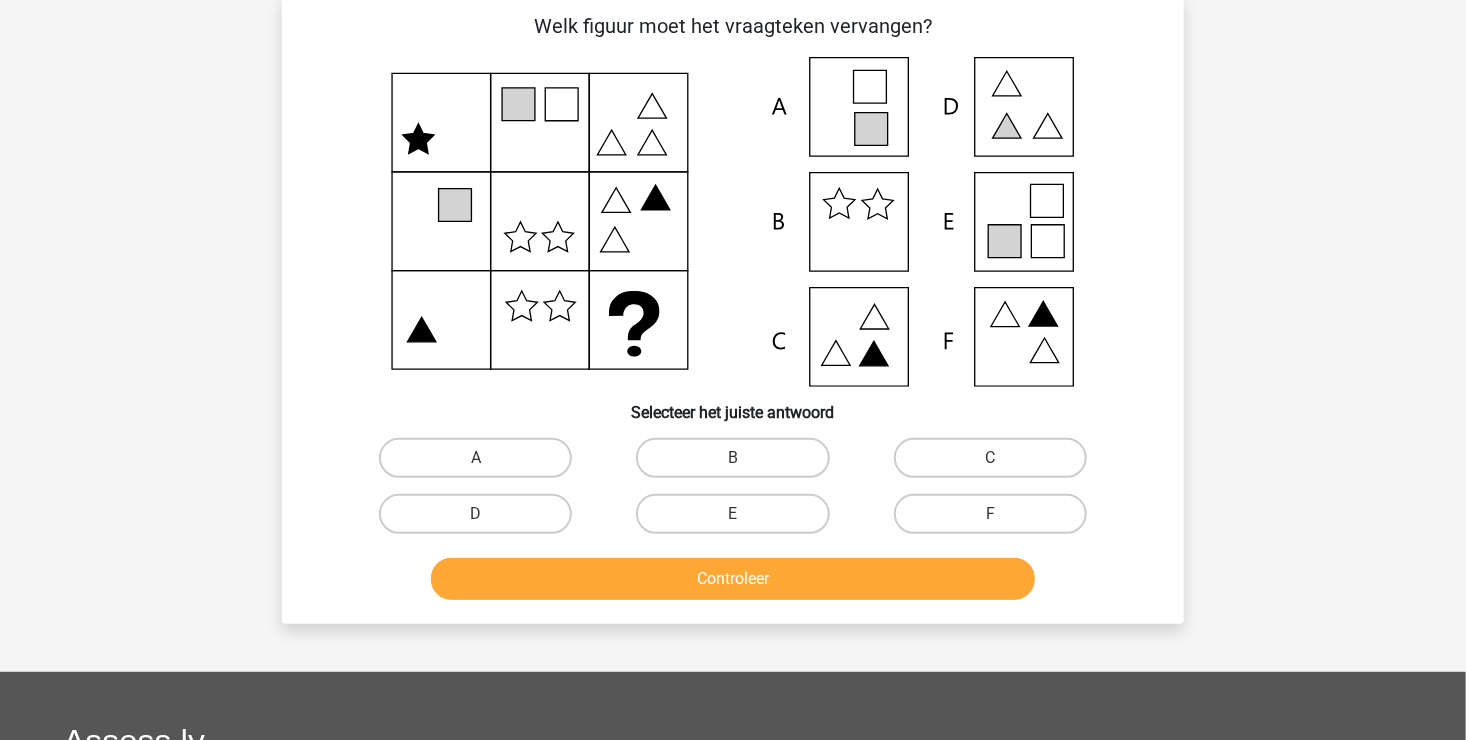 scroll, scrollTop: 92, scrollLeft: 0, axis: vertical 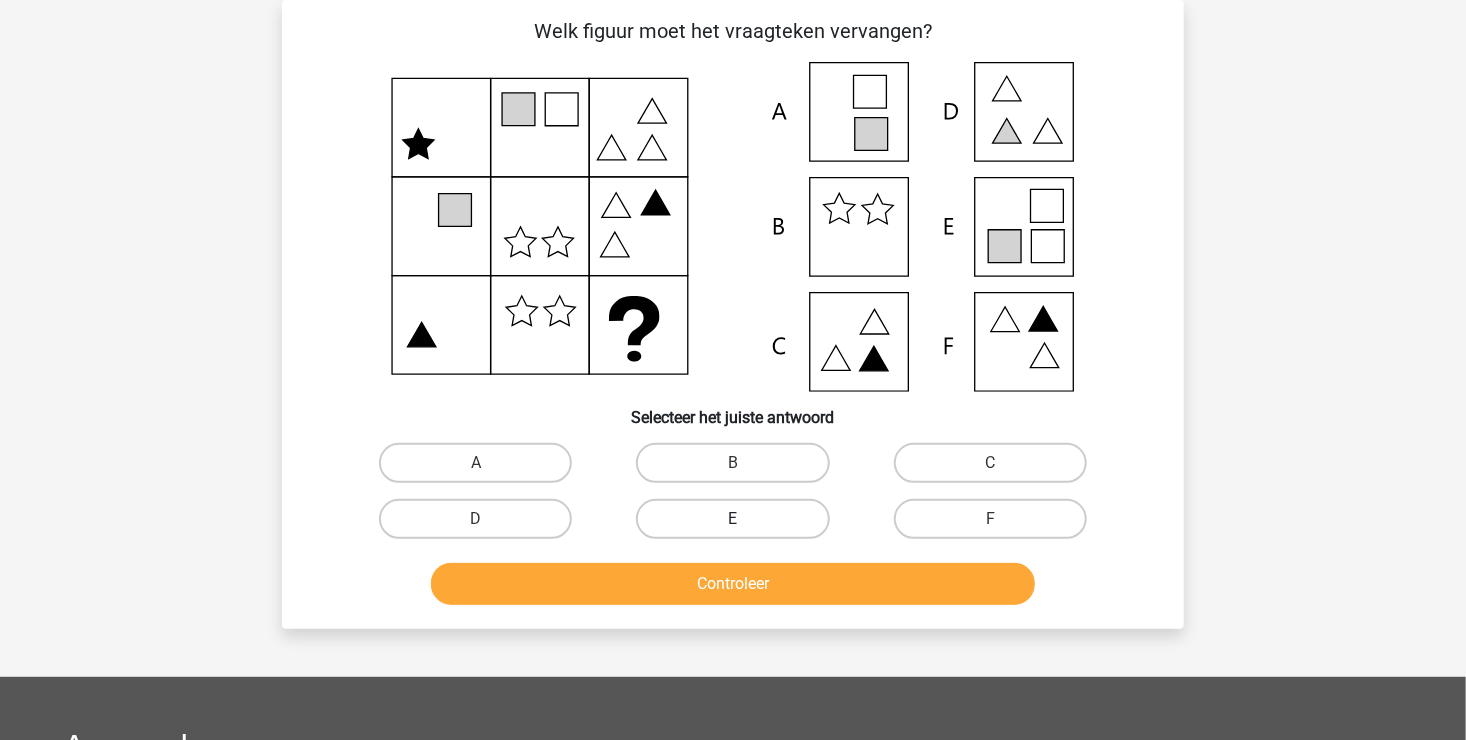 click on "E" at bounding box center (732, 519) 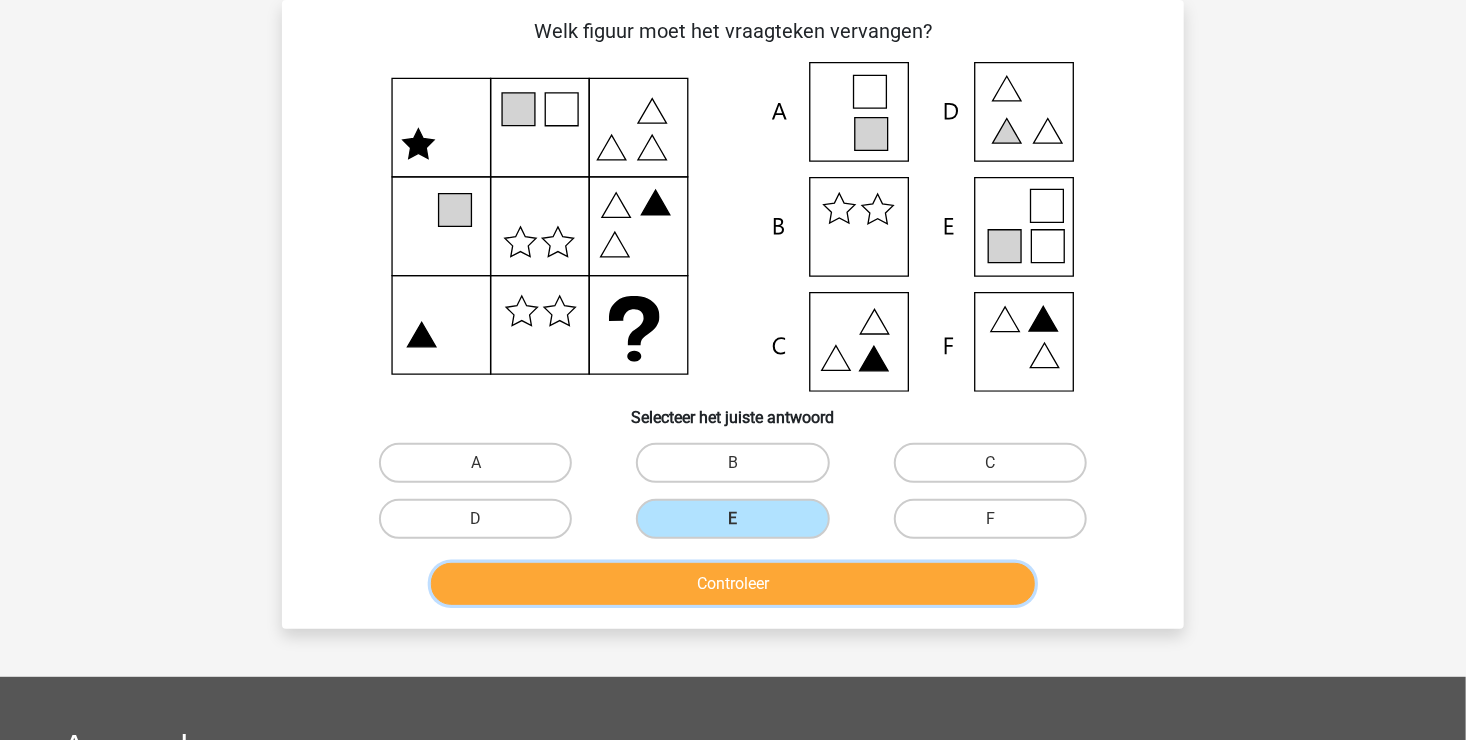 click on "Controleer" at bounding box center (733, 584) 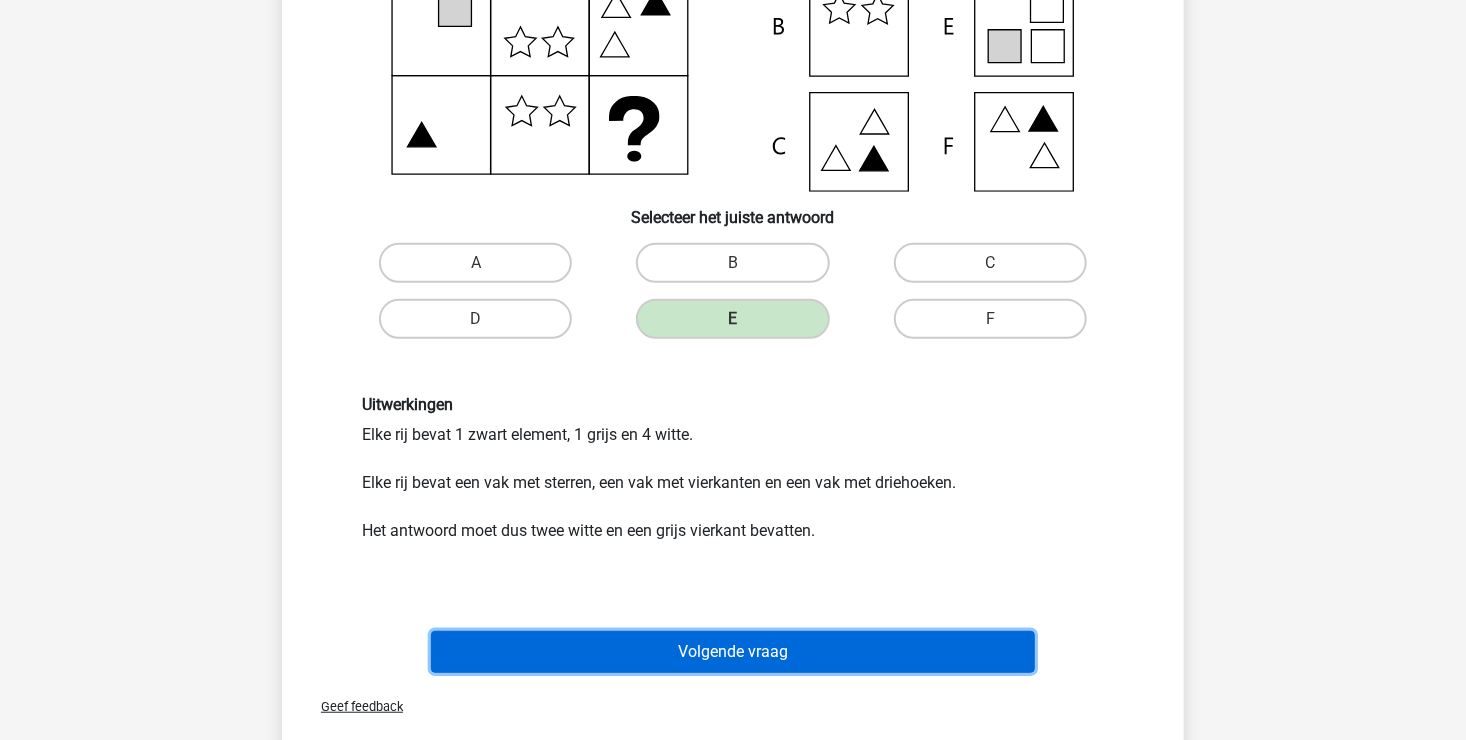 click on "Volgende vraag" at bounding box center (733, 652) 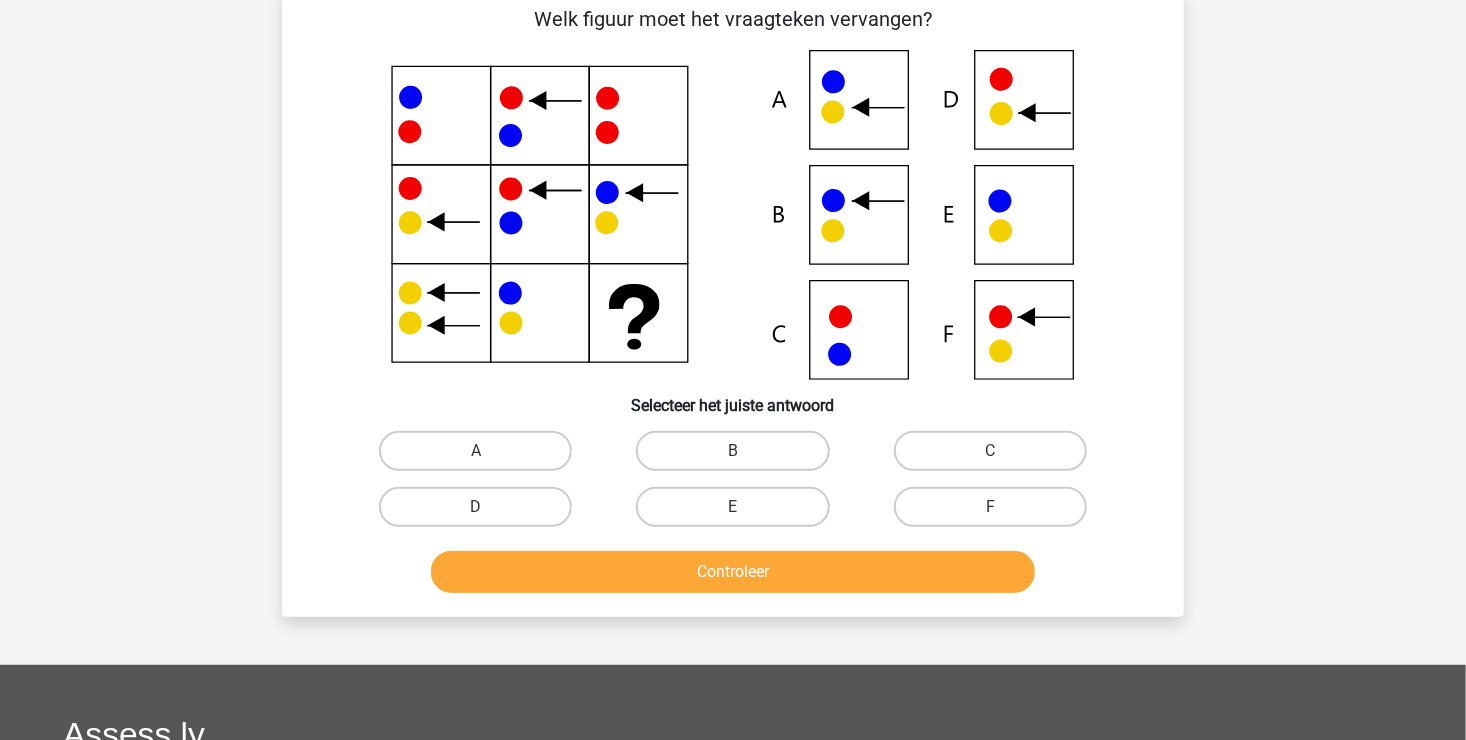 scroll, scrollTop: 92, scrollLeft: 0, axis: vertical 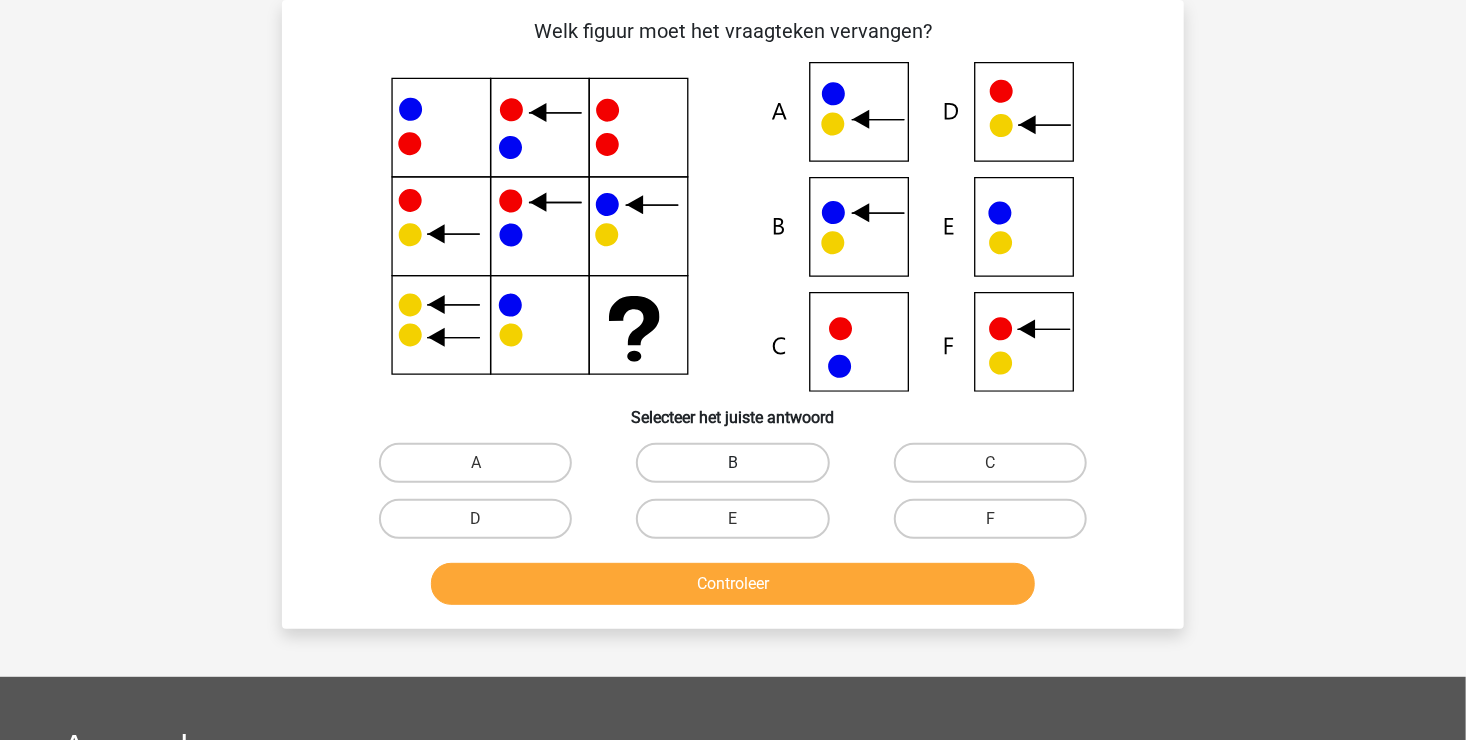 click on "B" at bounding box center (732, 463) 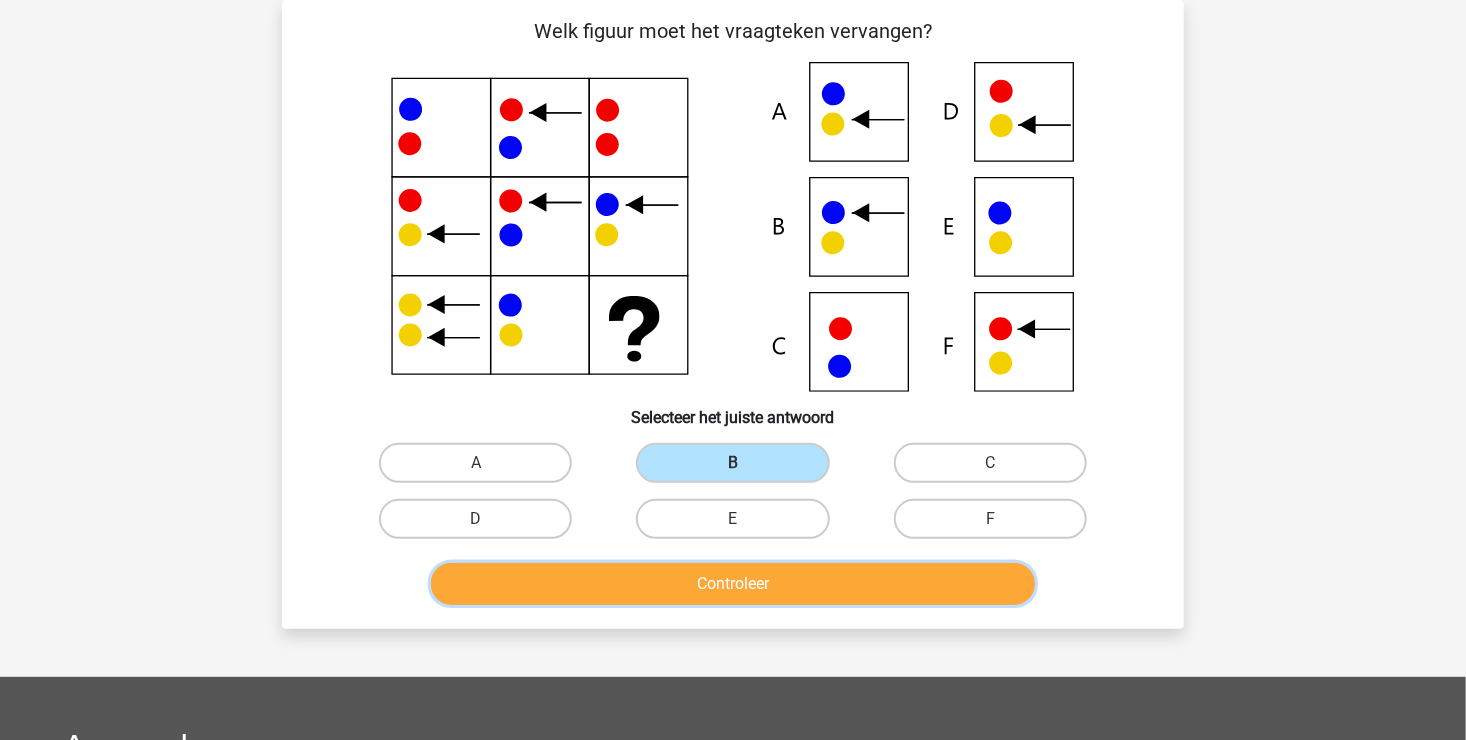 click on "Controleer" at bounding box center (733, 584) 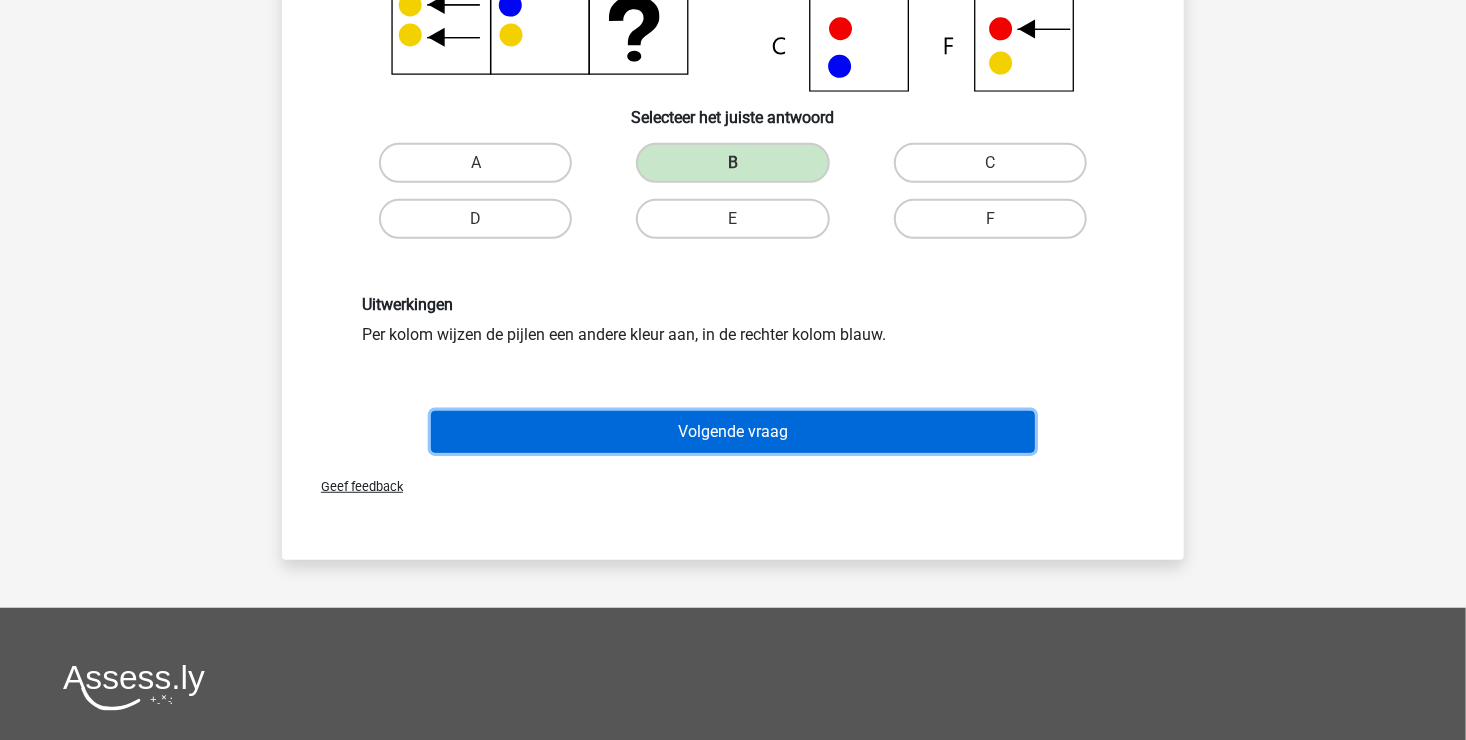 click on "Volgende vraag" at bounding box center [733, 432] 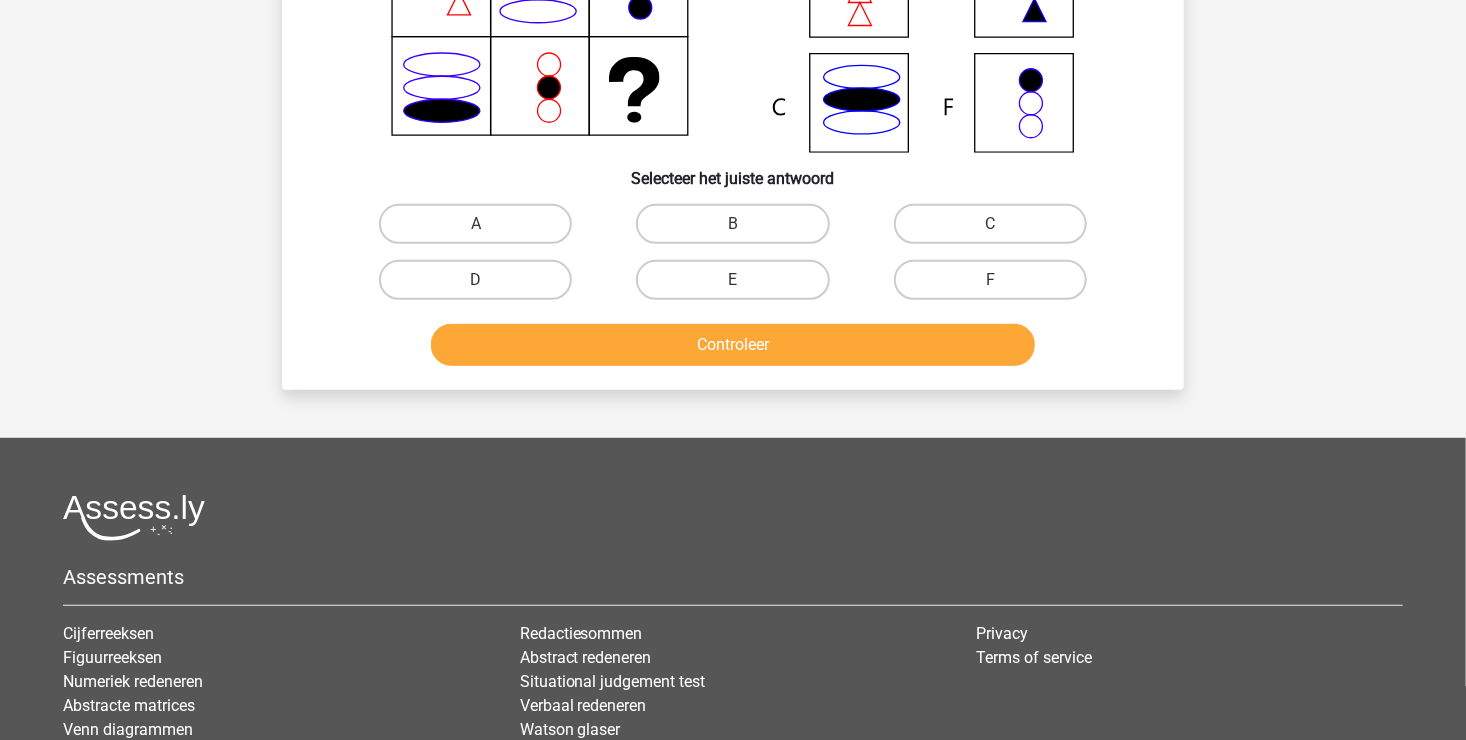 scroll, scrollTop: 92, scrollLeft: 0, axis: vertical 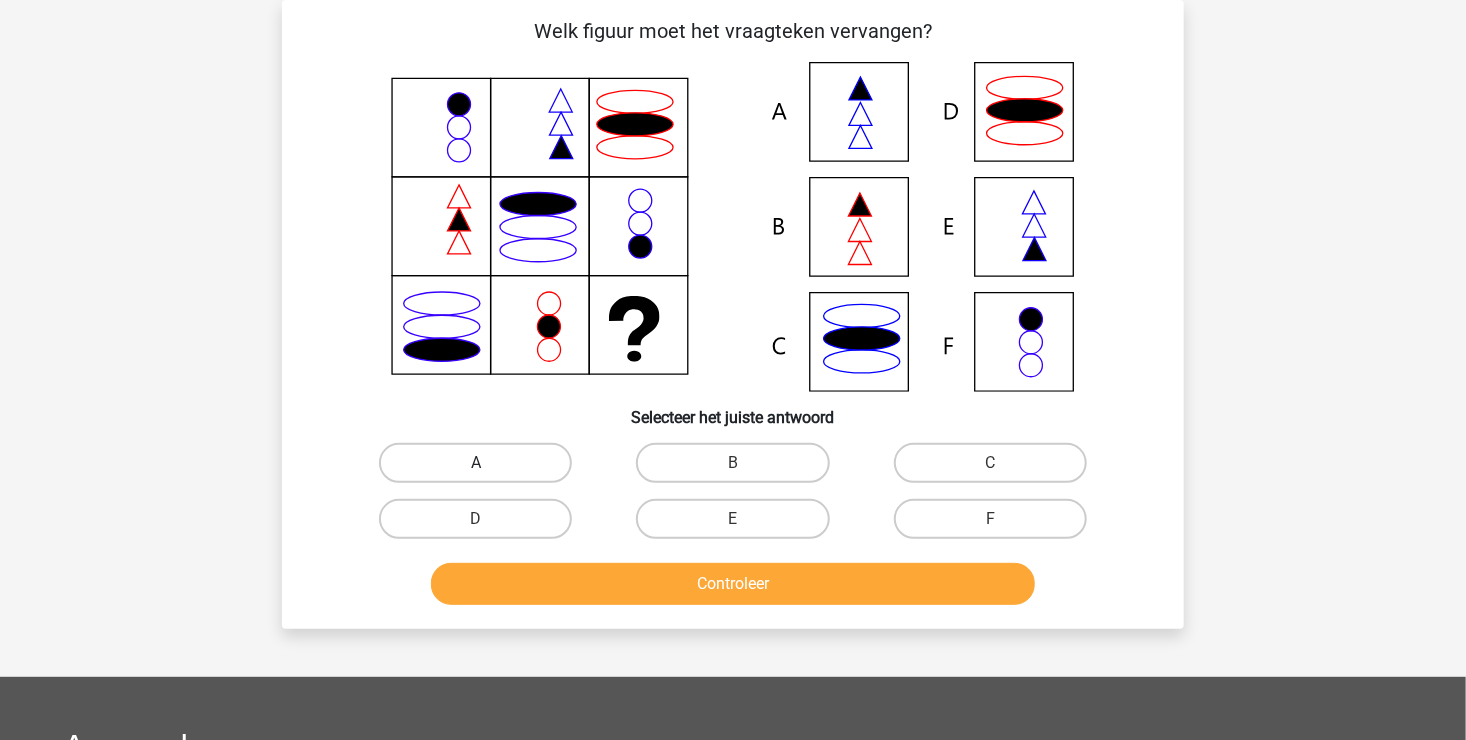 click on "A" at bounding box center [475, 463] 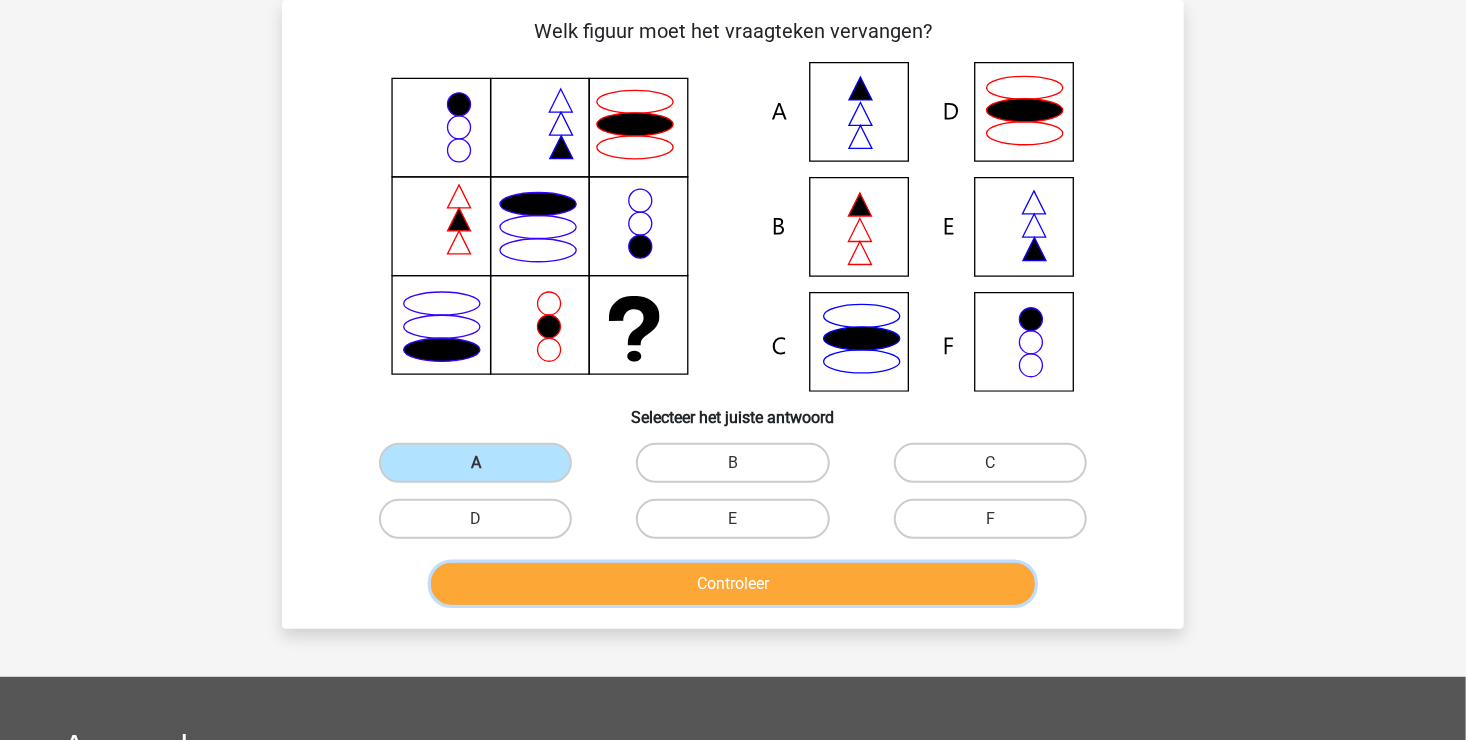 click on "Controleer" at bounding box center [733, 584] 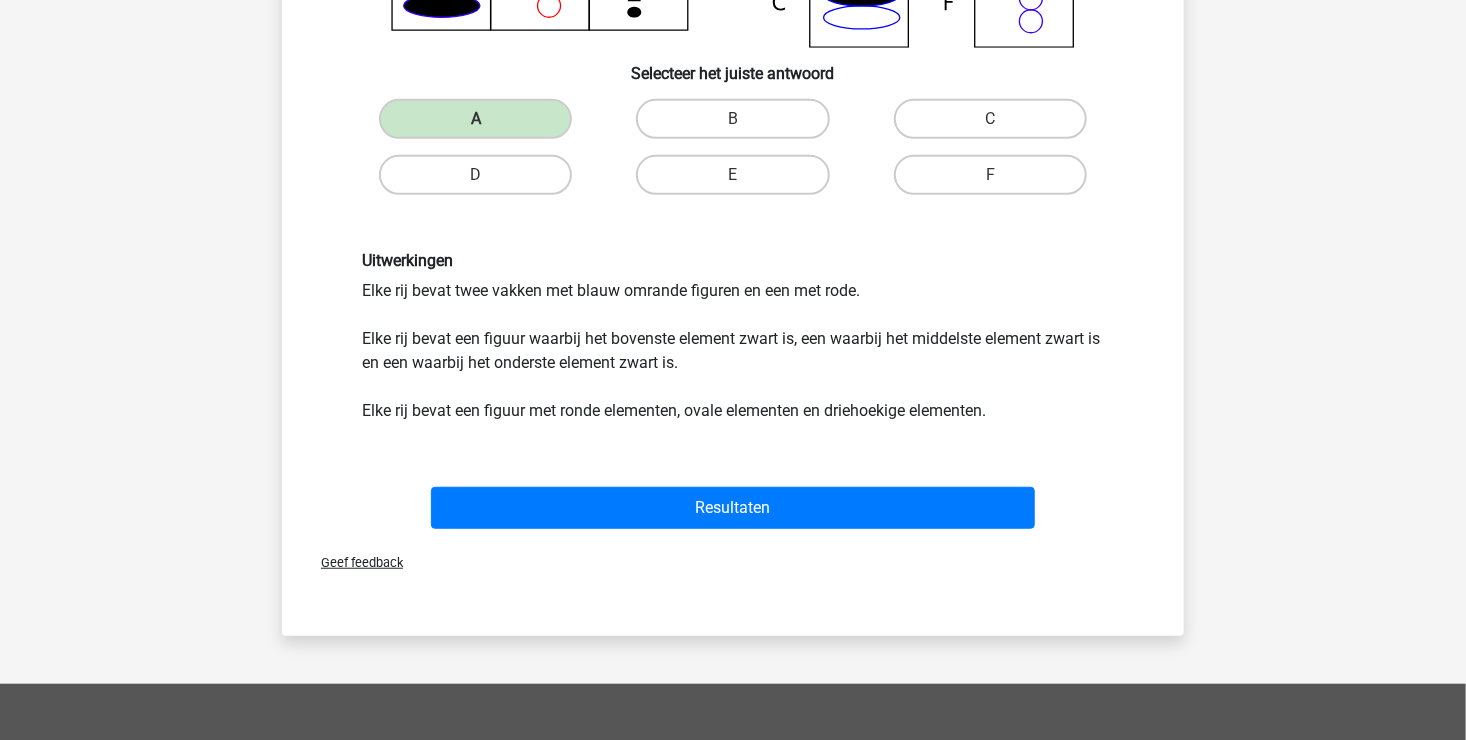 scroll, scrollTop: 492, scrollLeft: 0, axis: vertical 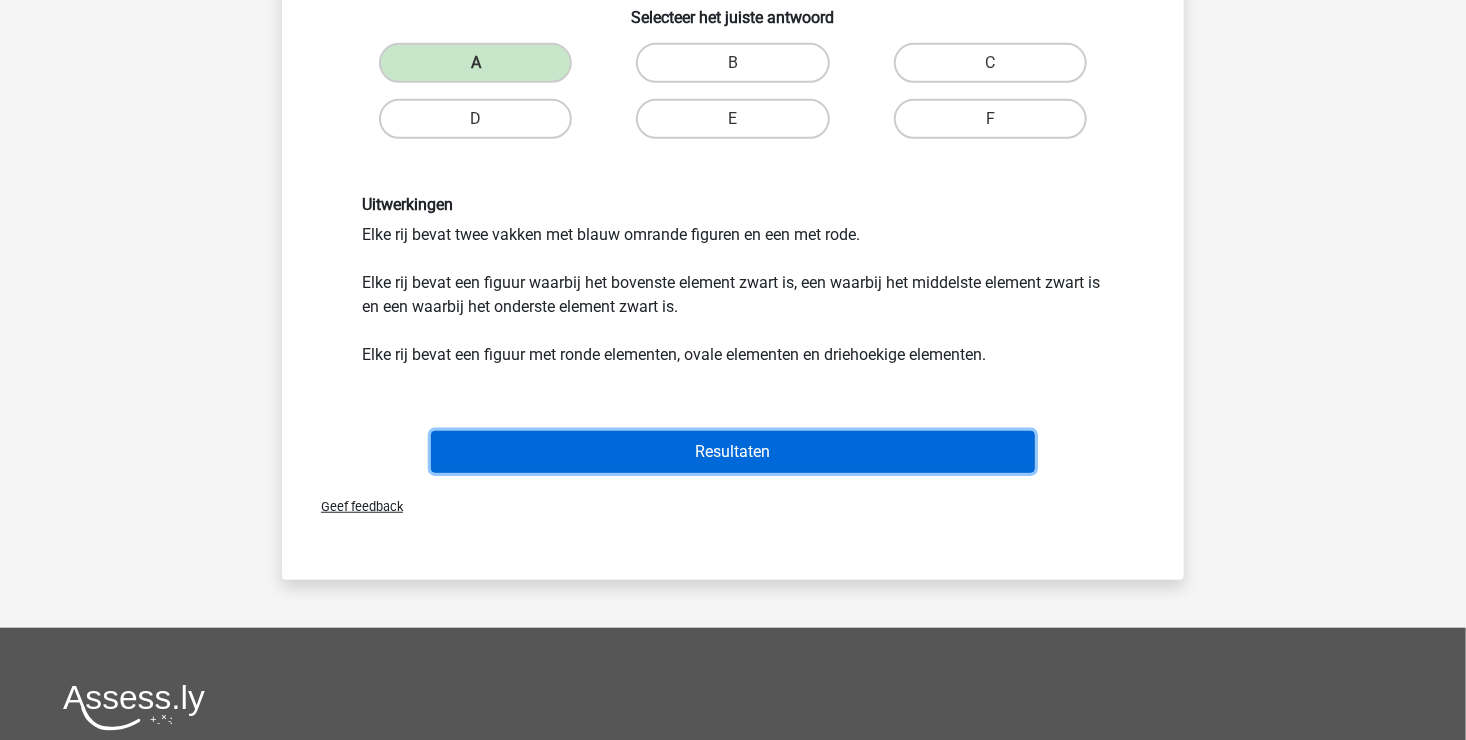 click on "Resultaten" at bounding box center (733, 452) 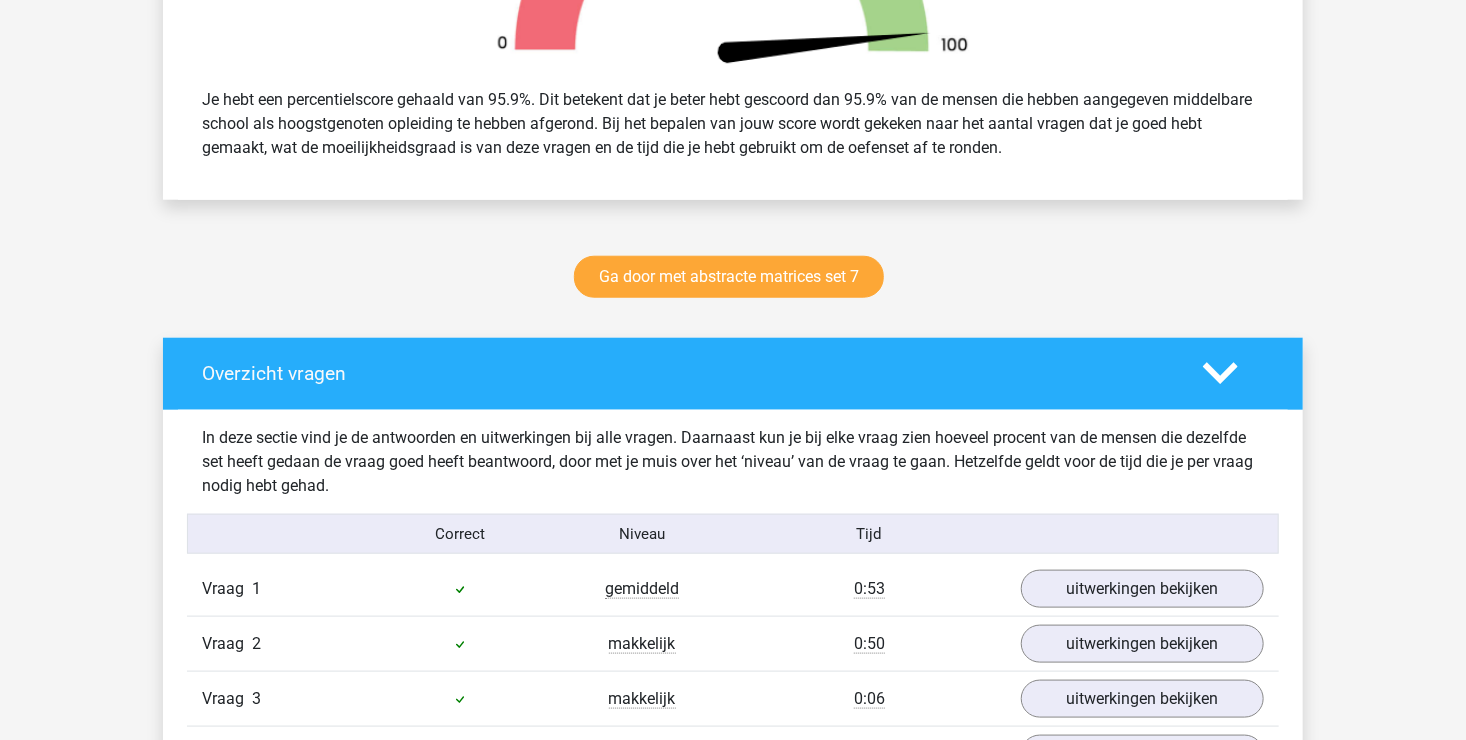scroll, scrollTop: 700, scrollLeft: 0, axis: vertical 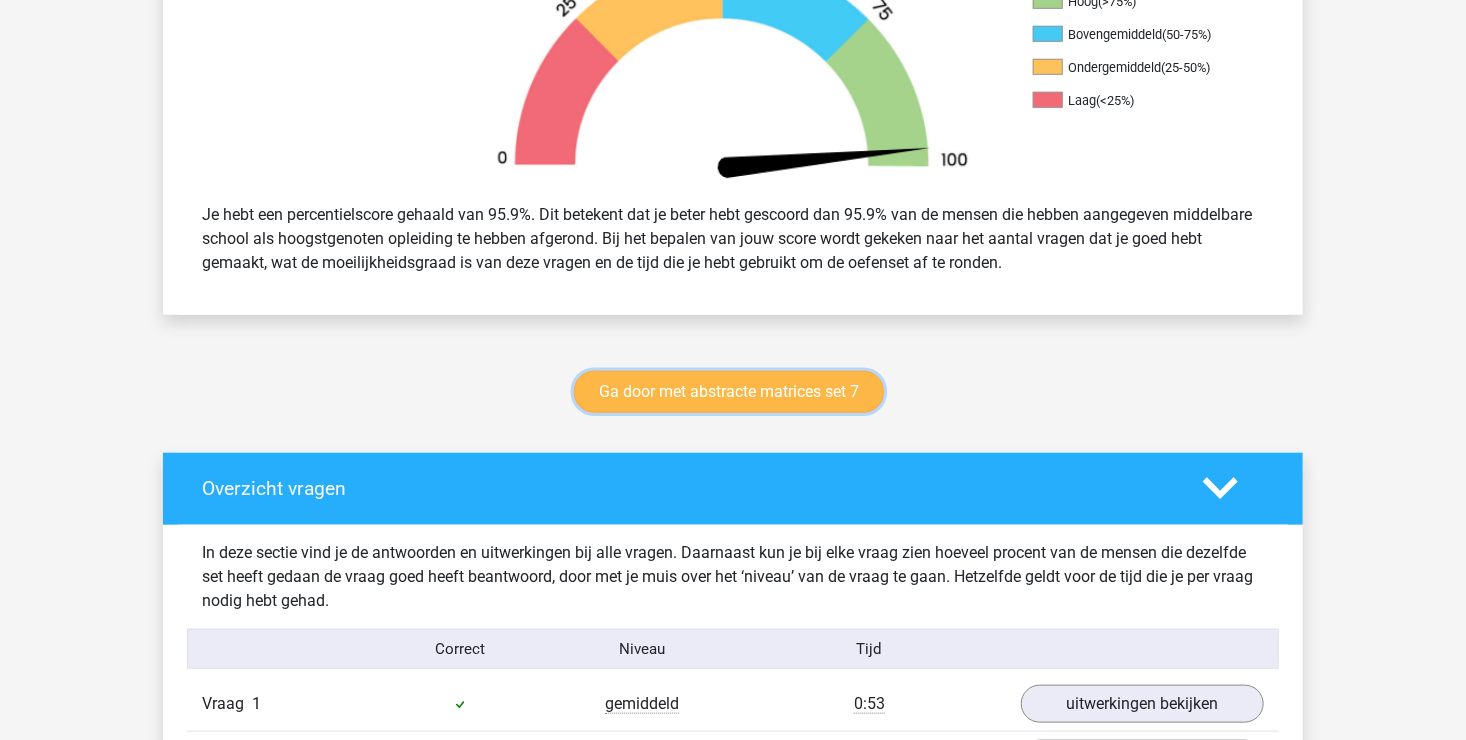 click on "Ga door met abstracte matrices set 7" at bounding box center [729, 392] 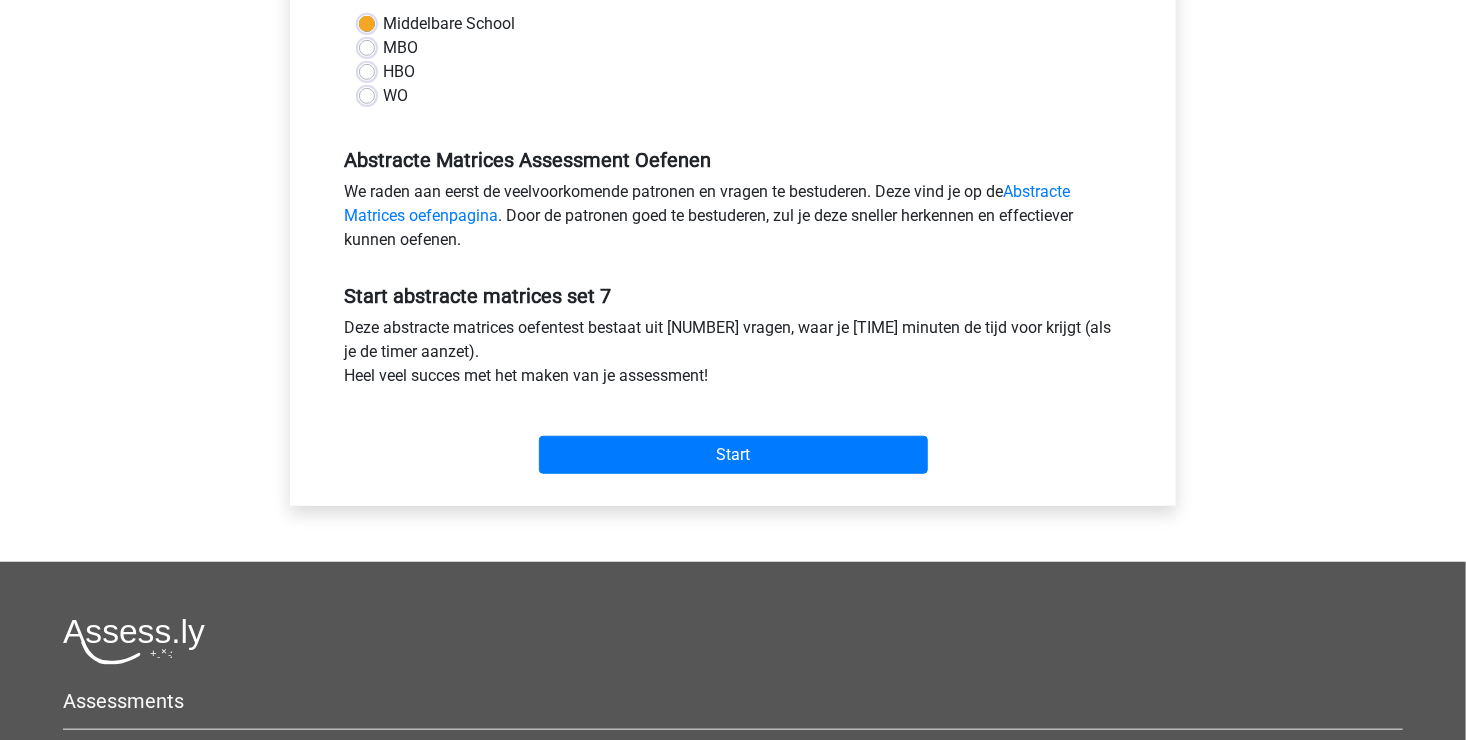 scroll, scrollTop: 500, scrollLeft: 0, axis: vertical 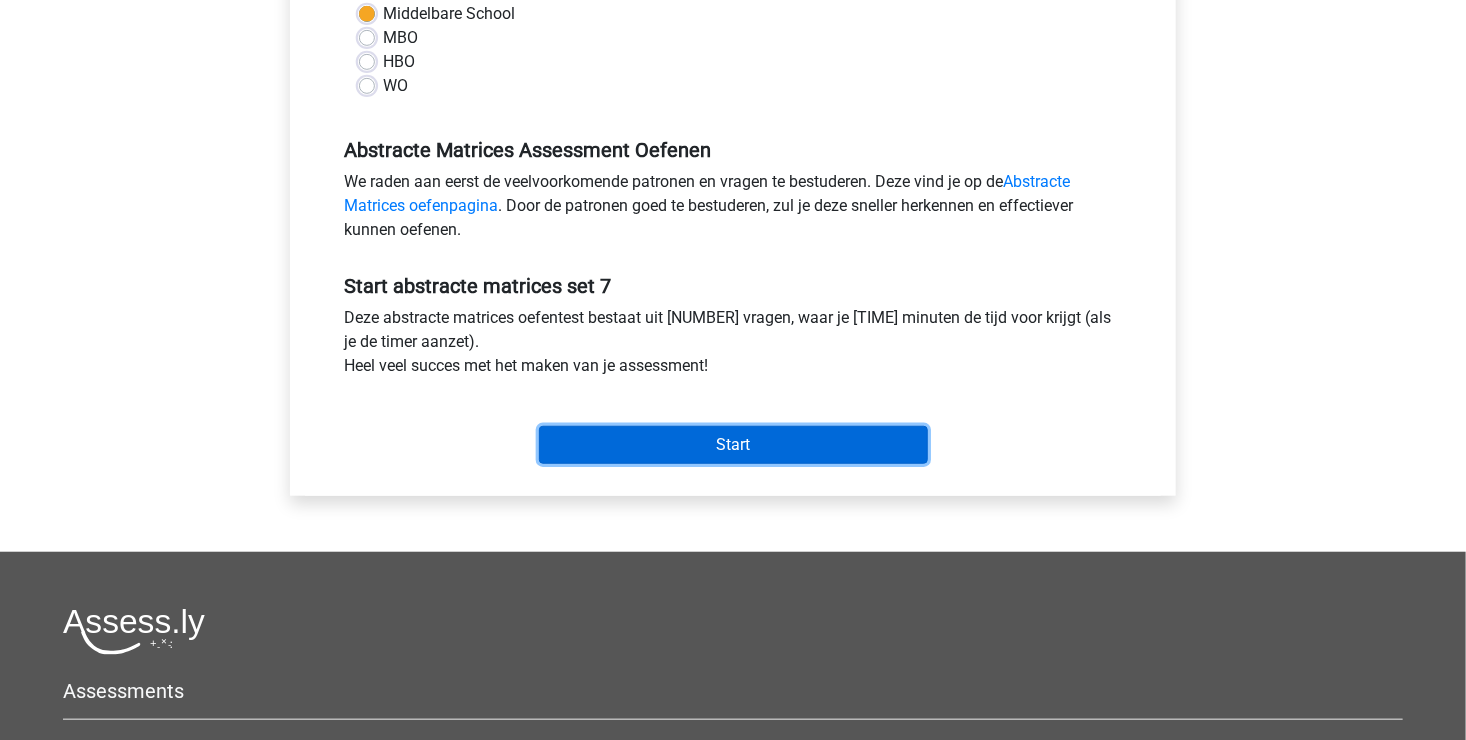 click on "Start" at bounding box center (733, 445) 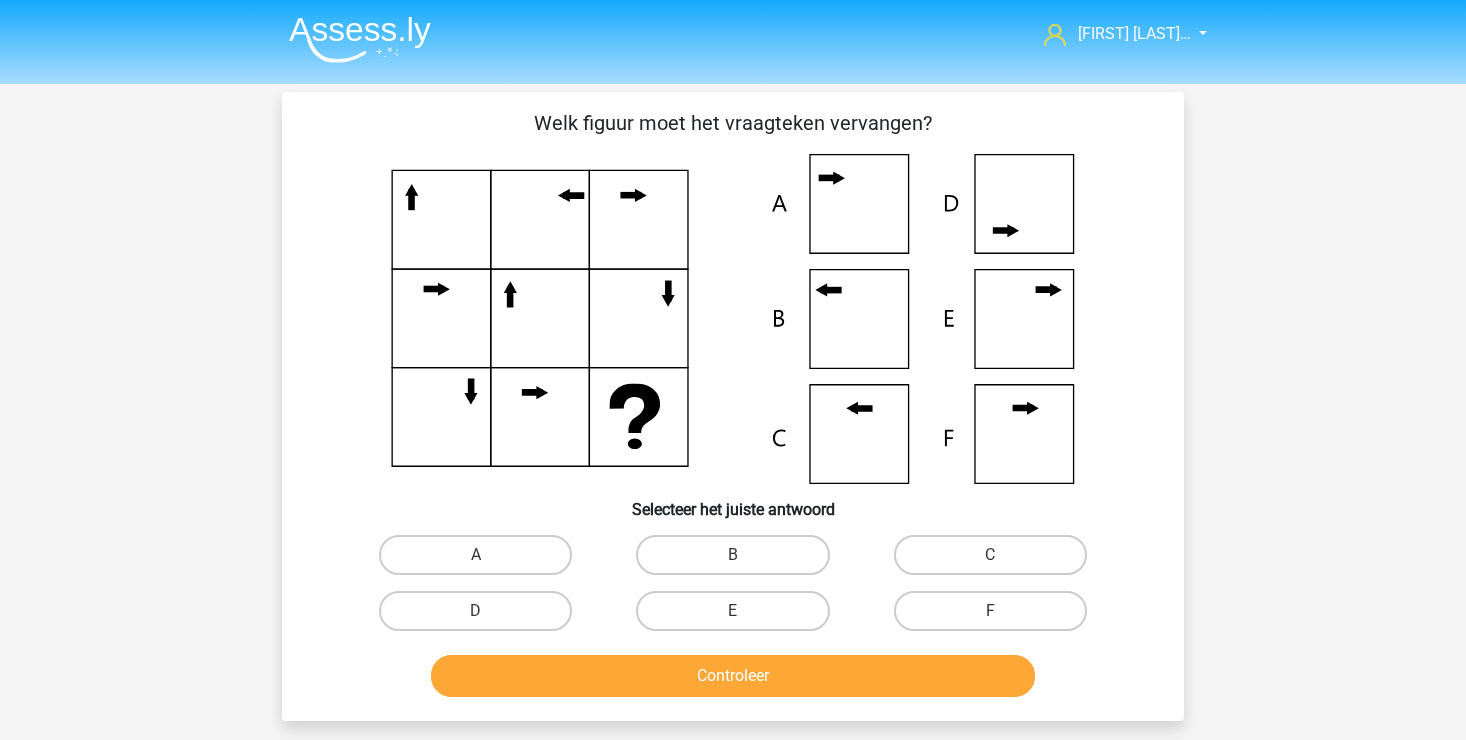 scroll, scrollTop: 0, scrollLeft: 0, axis: both 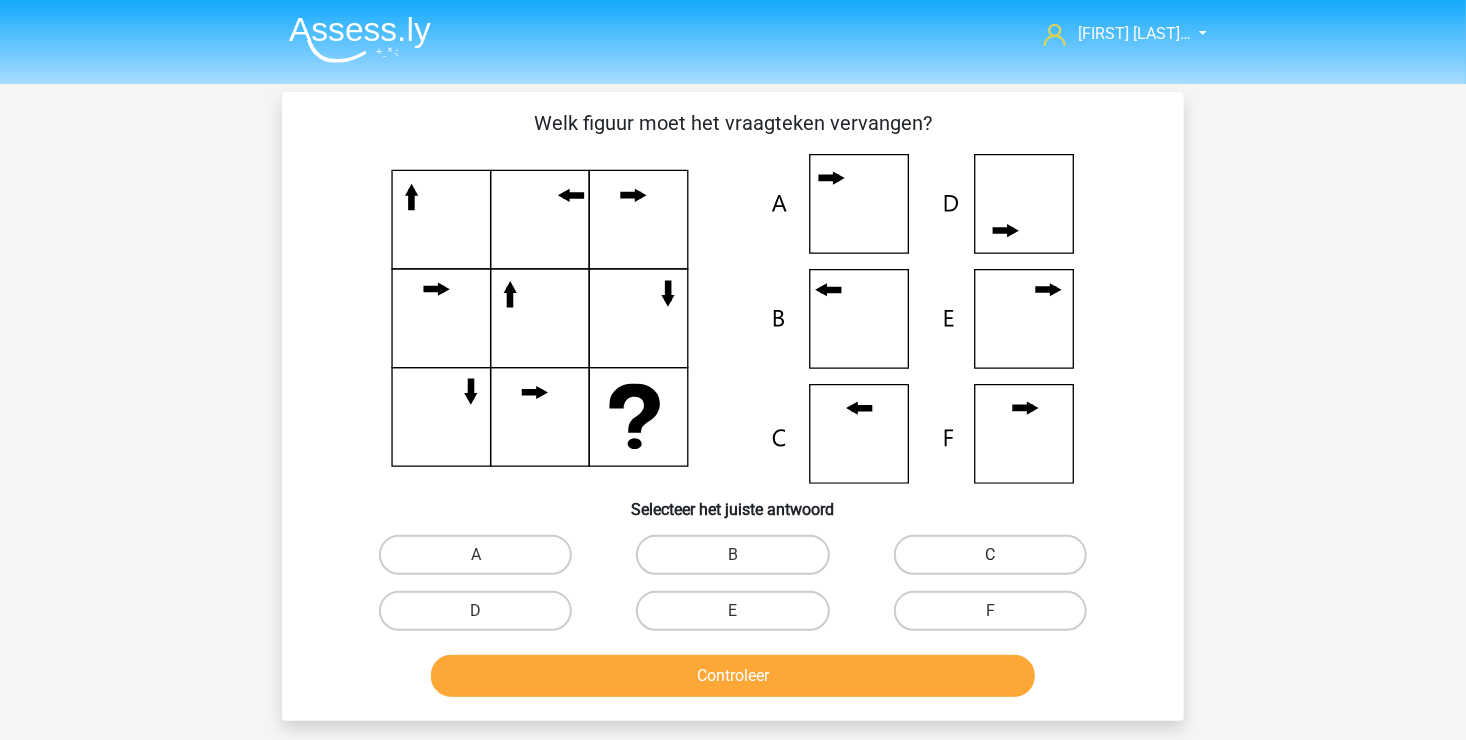 click on "C" at bounding box center (990, 555) 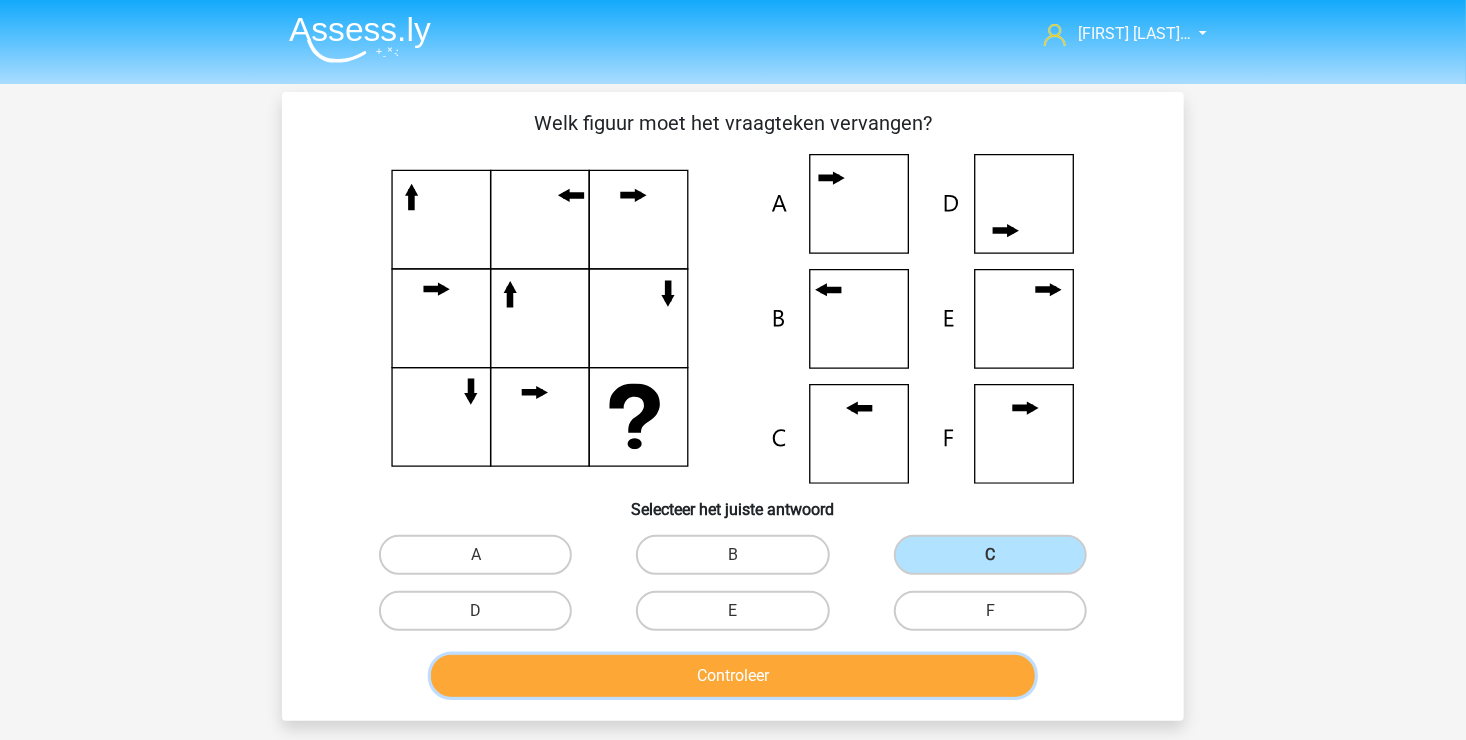 click on "Controleer" at bounding box center (733, 676) 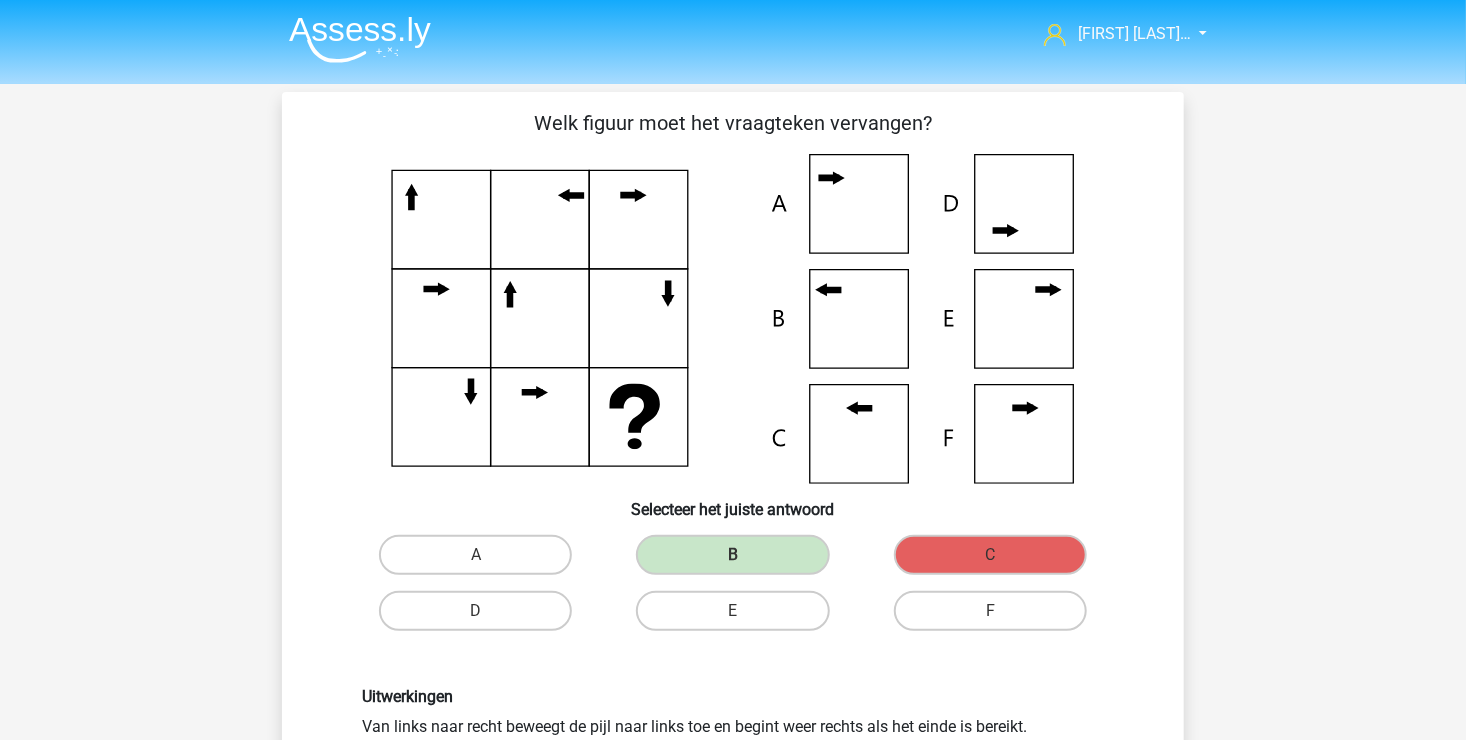 scroll, scrollTop: 200, scrollLeft: 0, axis: vertical 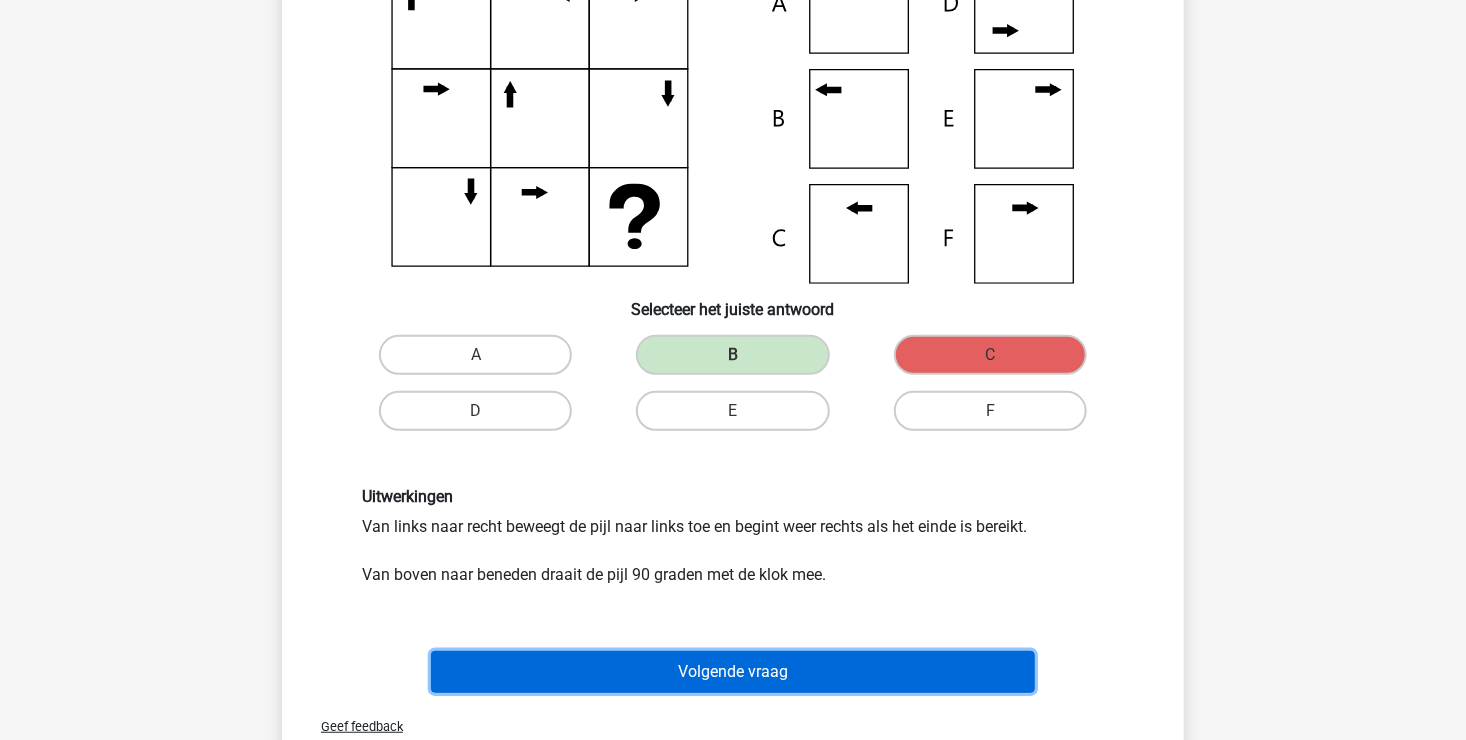 click on "Volgende vraag" at bounding box center [733, 672] 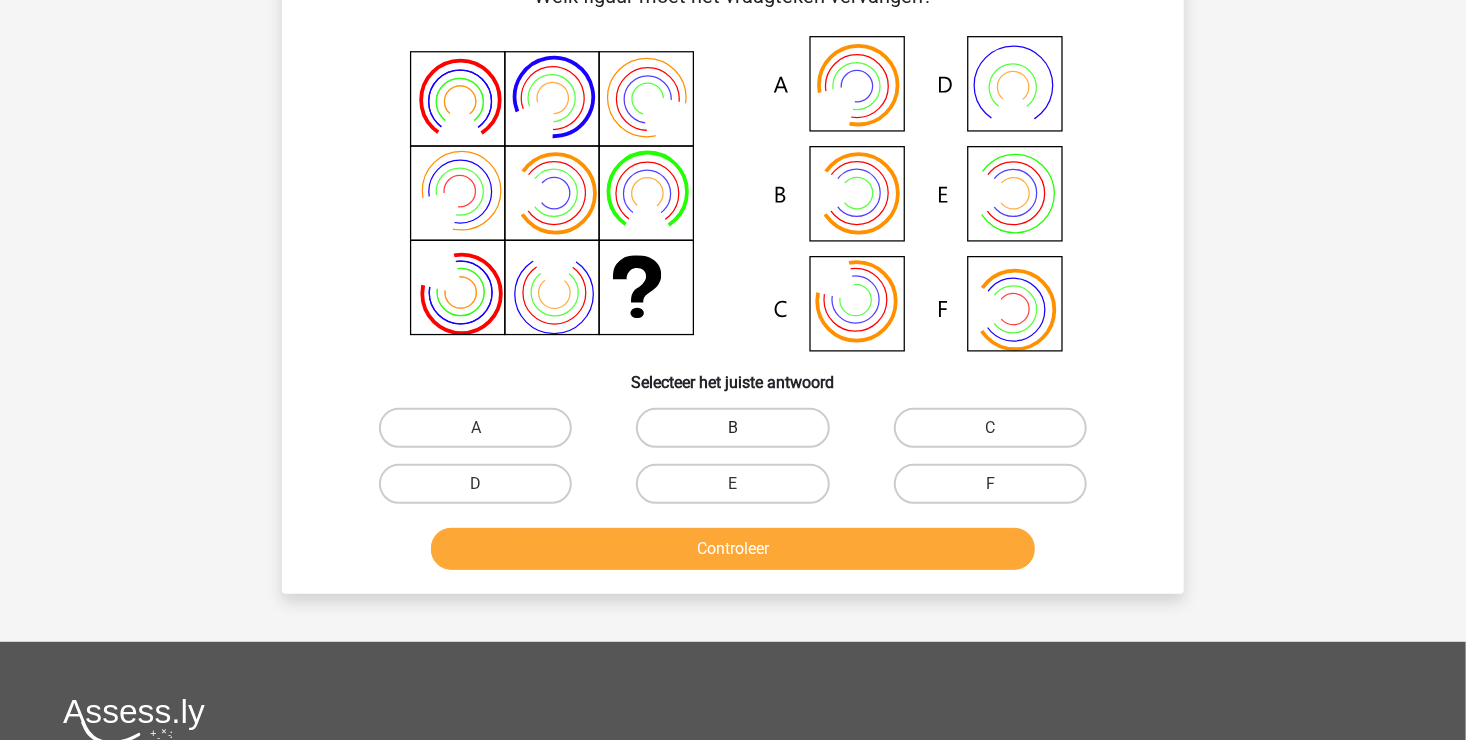 scroll, scrollTop: 92, scrollLeft: 0, axis: vertical 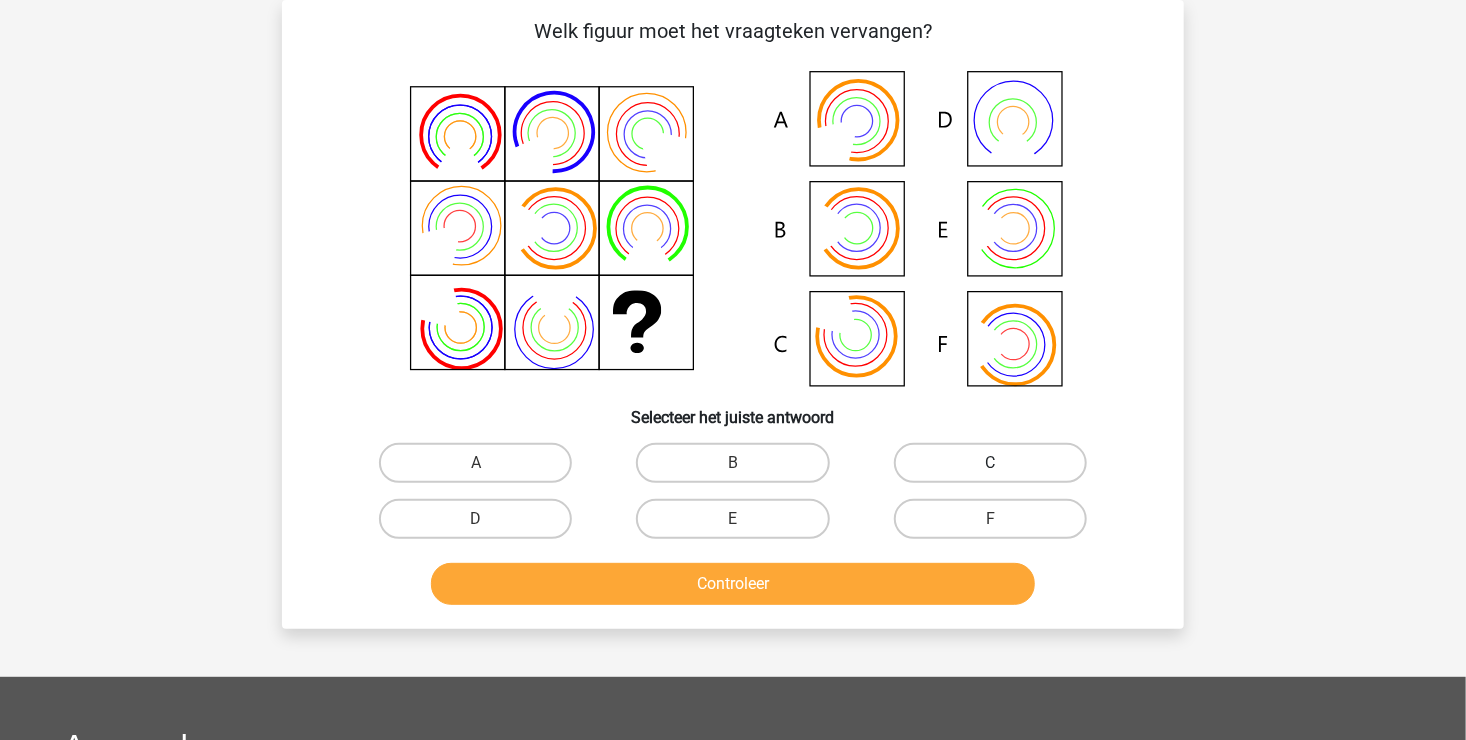 click on "C" at bounding box center [990, 463] 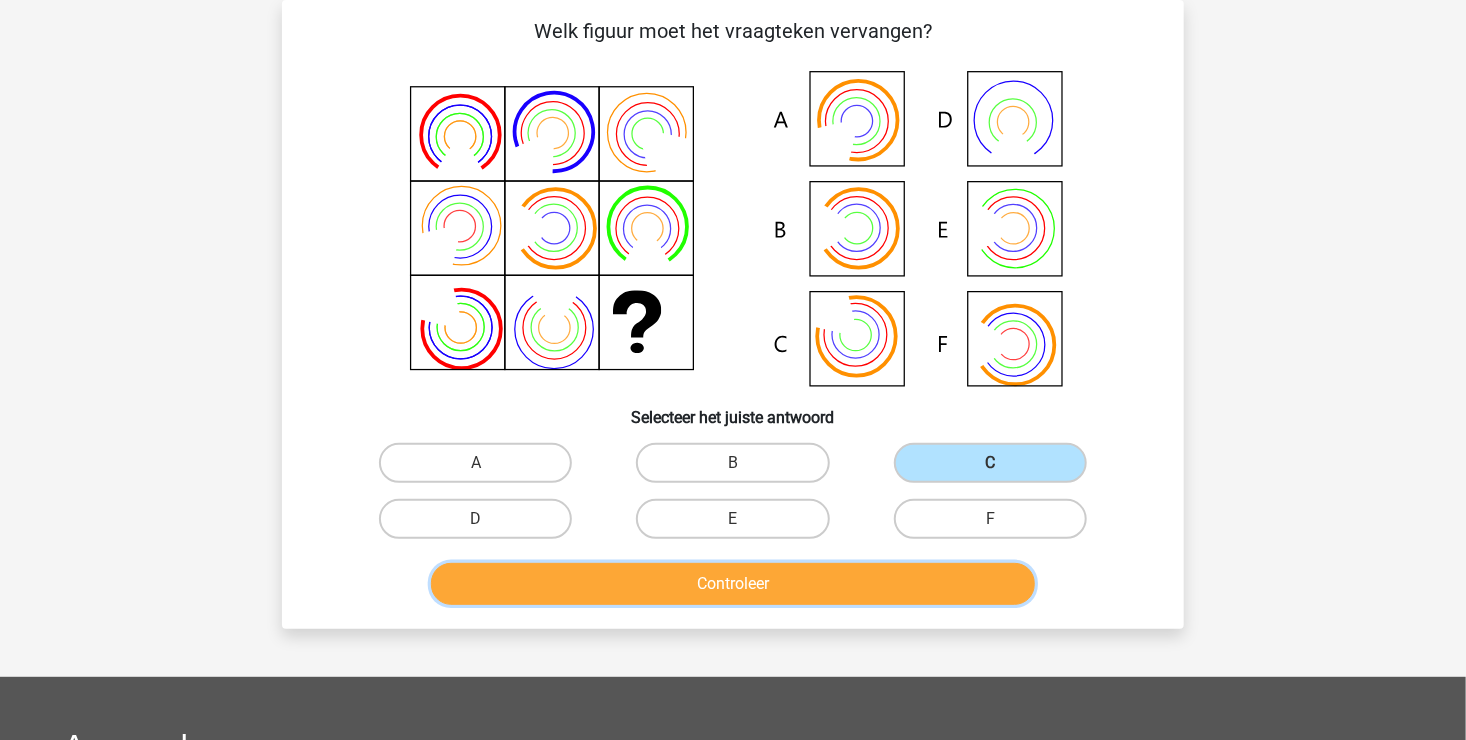 click on "Controleer" at bounding box center (733, 584) 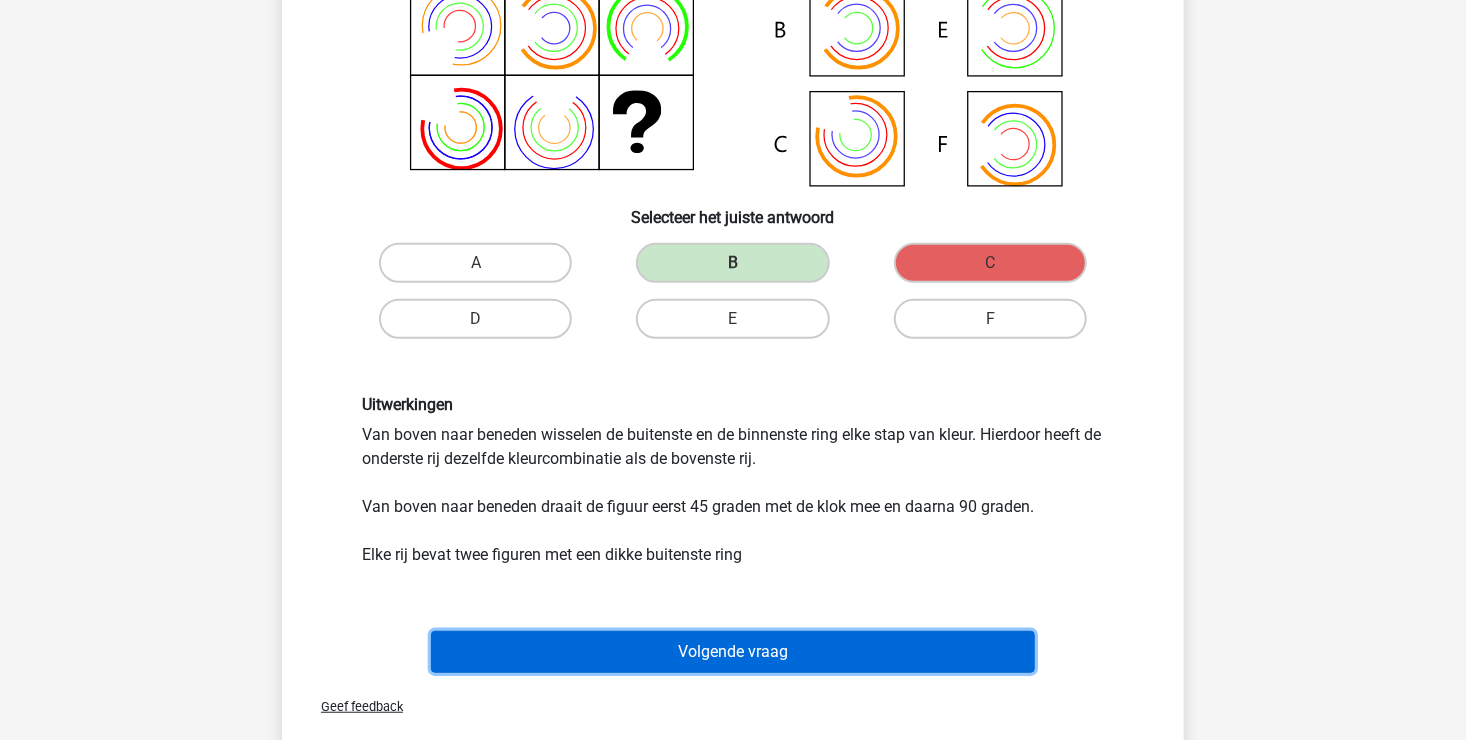 click on "Volgende vraag" at bounding box center (733, 652) 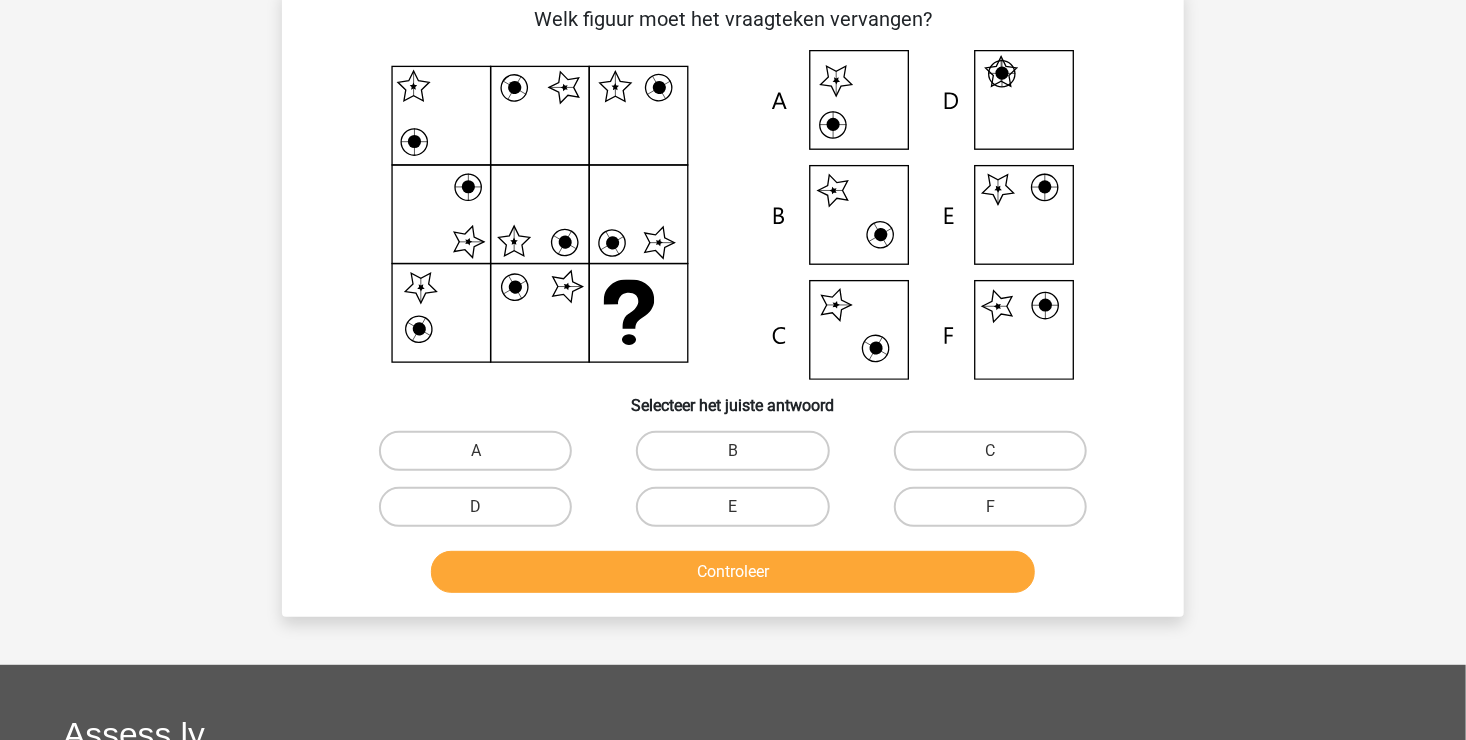 scroll, scrollTop: 92, scrollLeft: 0, axis: vertical 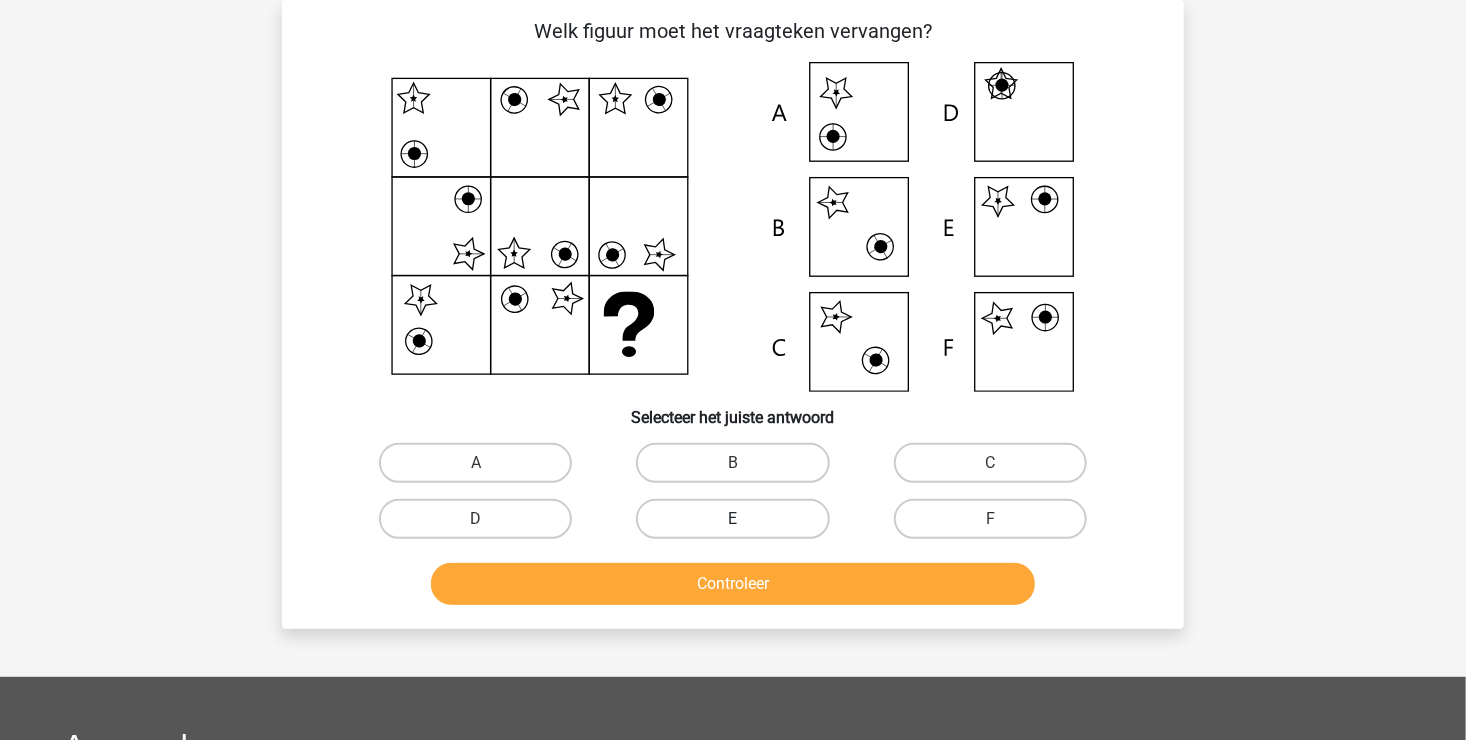 click on "E" at bounding box center [732, 519] 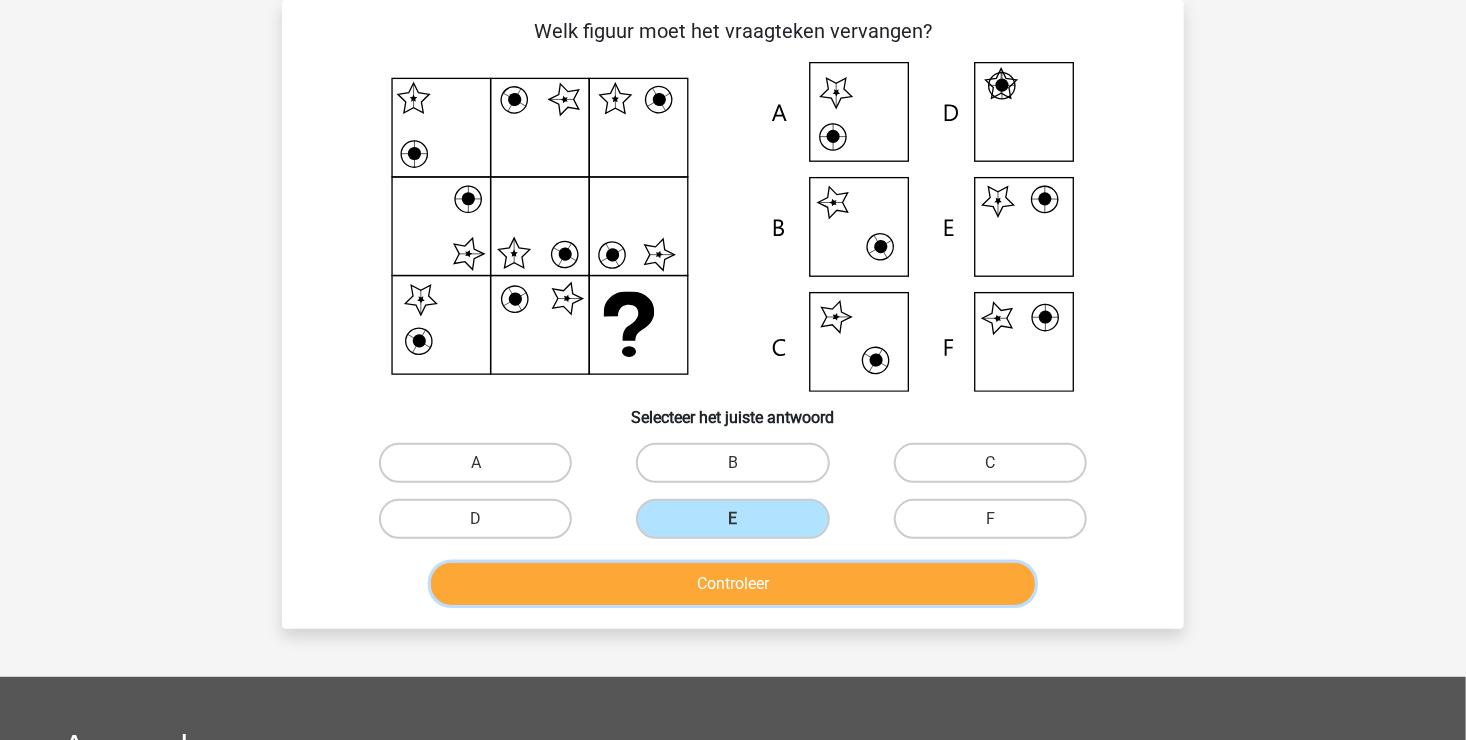 click on "Controleer" at bounding box center (733, 584) 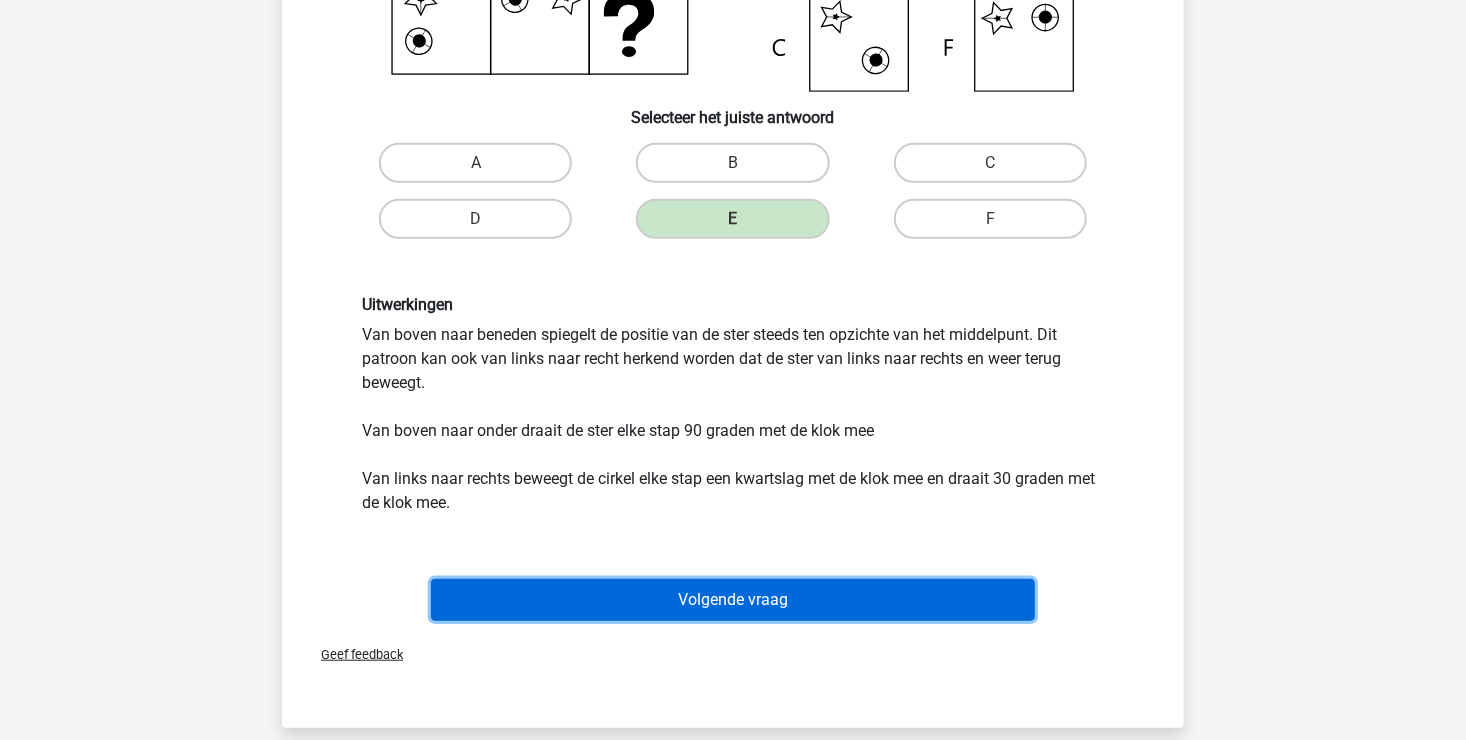click on "Volgende vraag" at bounding box center (733, 600) 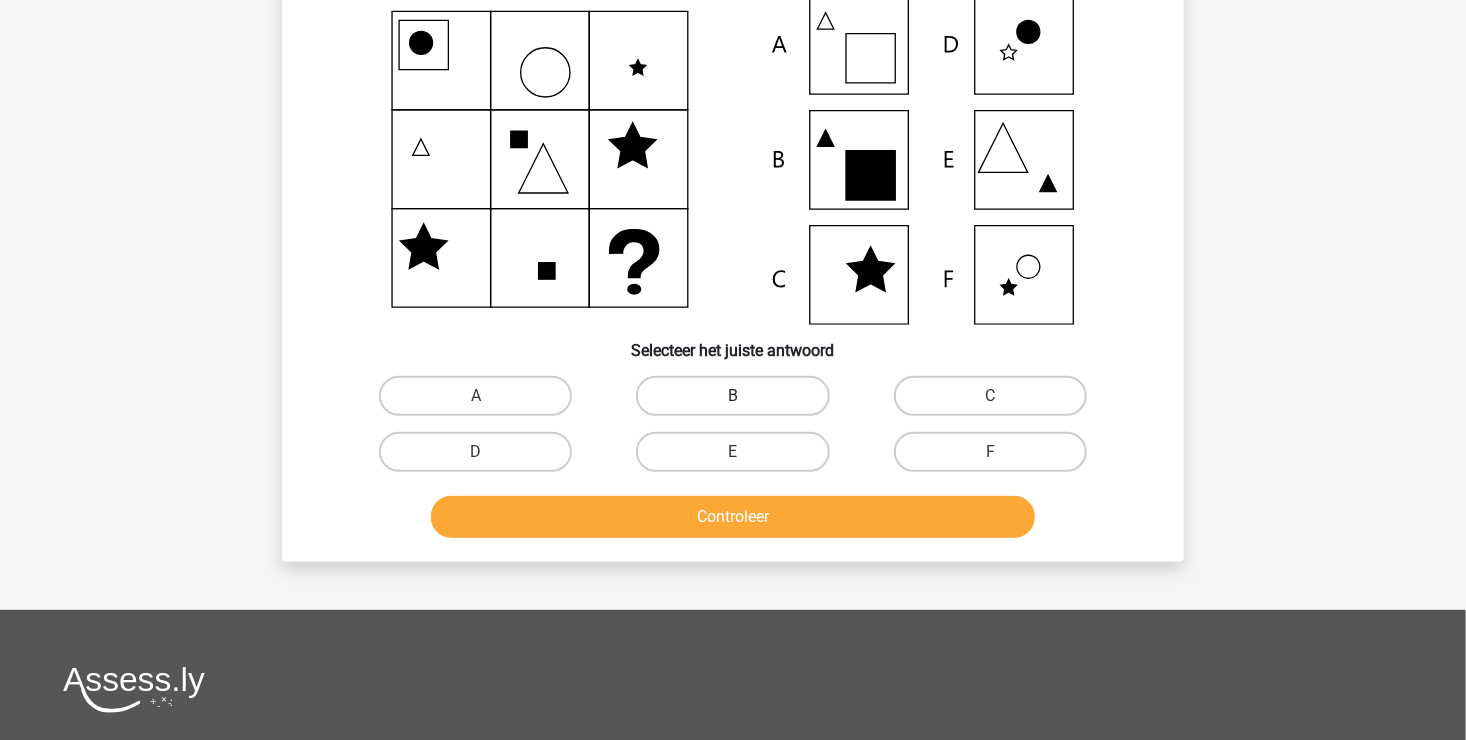 scroll, scrollTop: 92, scrollLeft: 0, axis: vertical 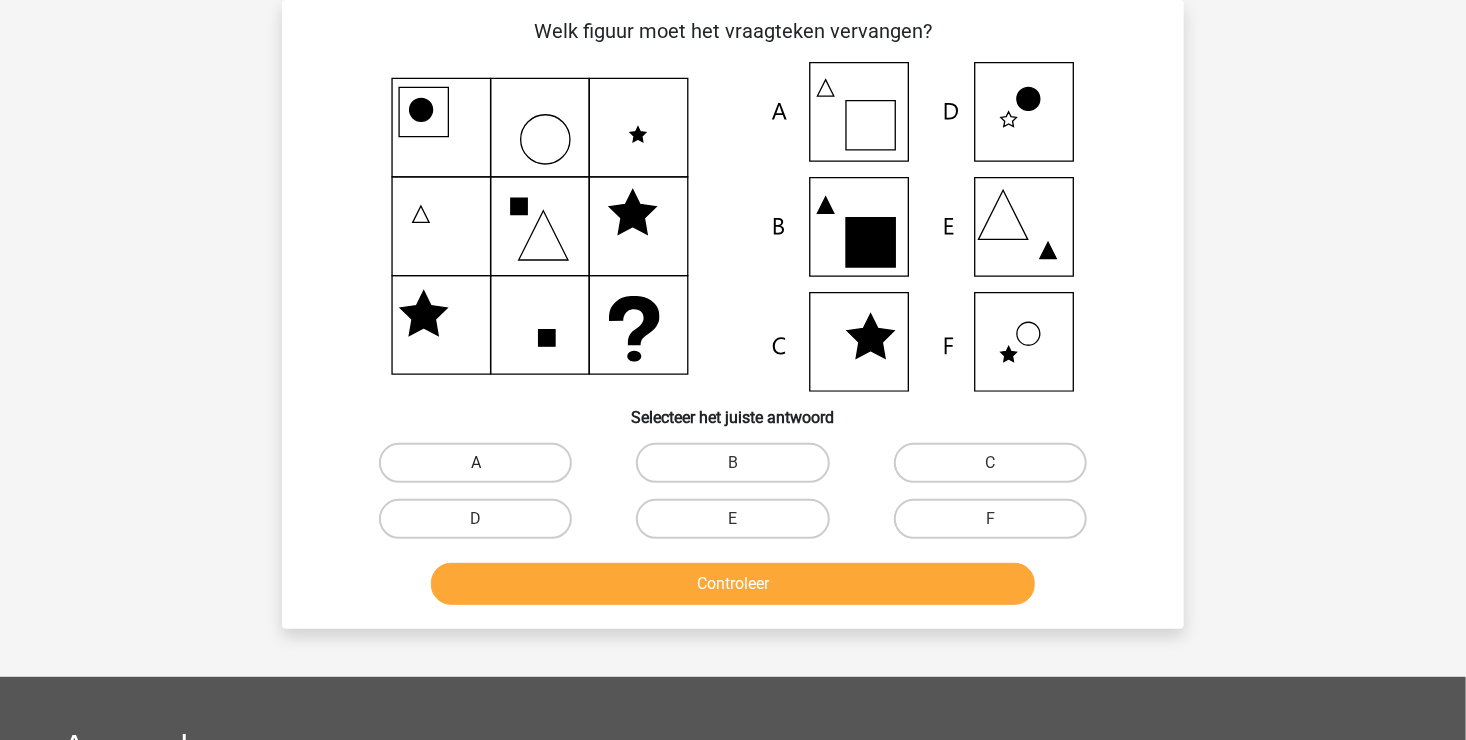 click on "A" at bounding box center (475, 463) 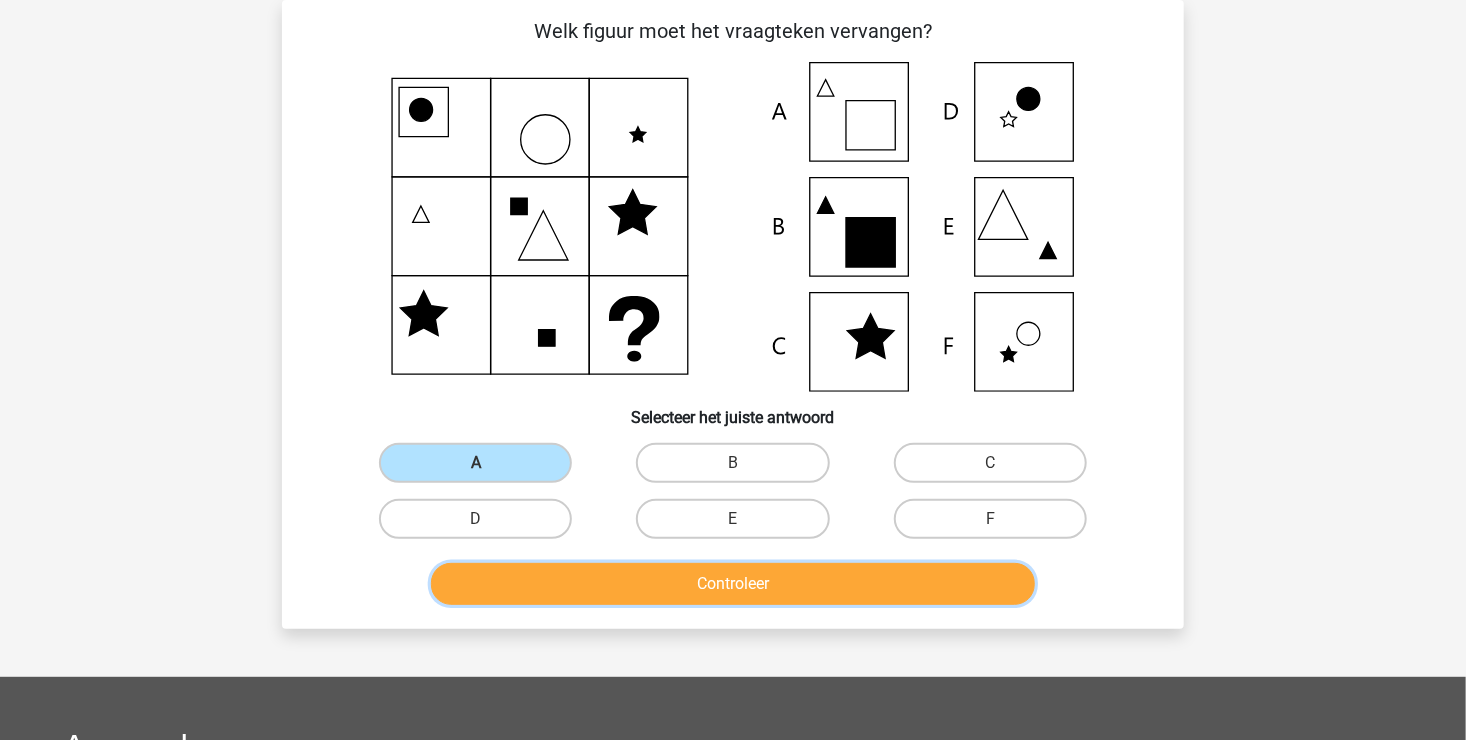 click on "Controleer" at bounding box center [733, 584] 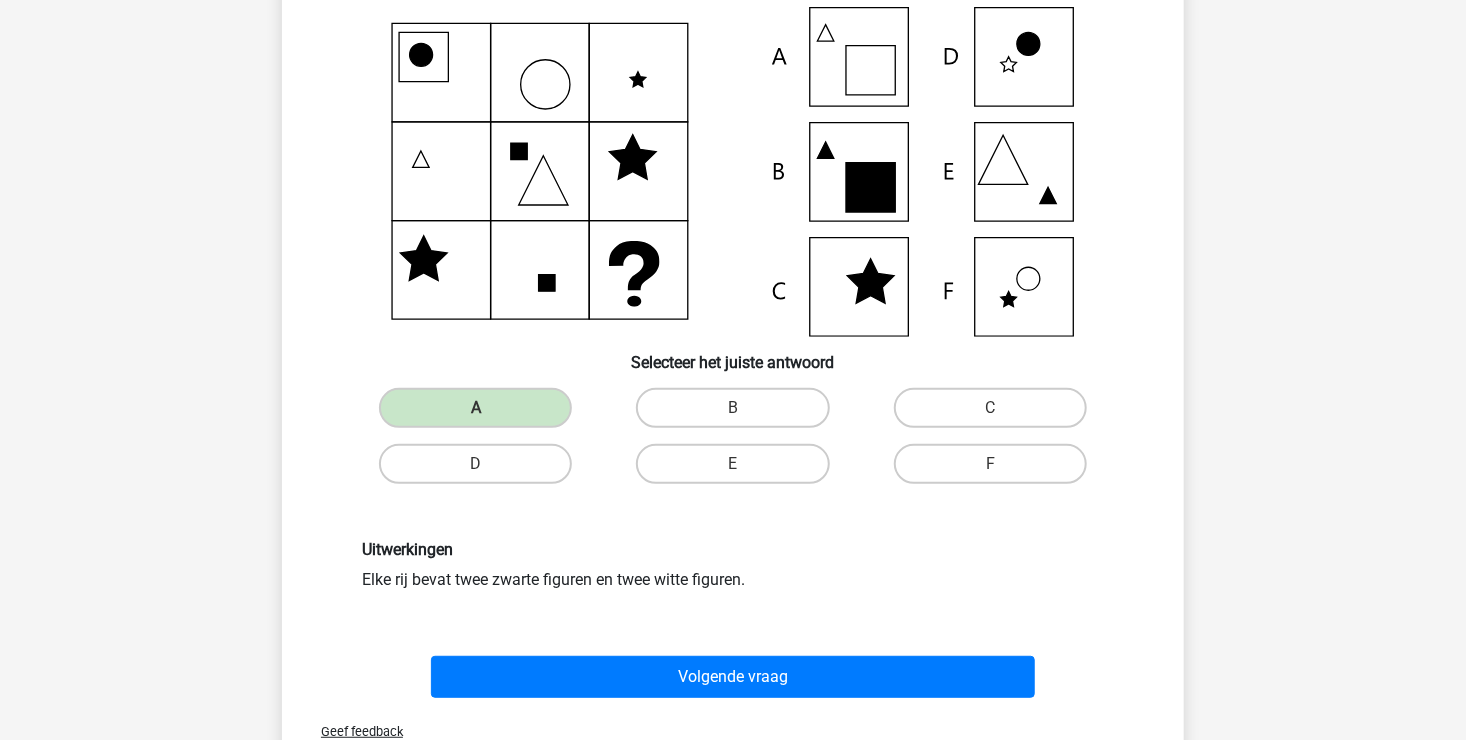 scroll, scrollTop: 192, scrollLeft: 0, axis: vertical 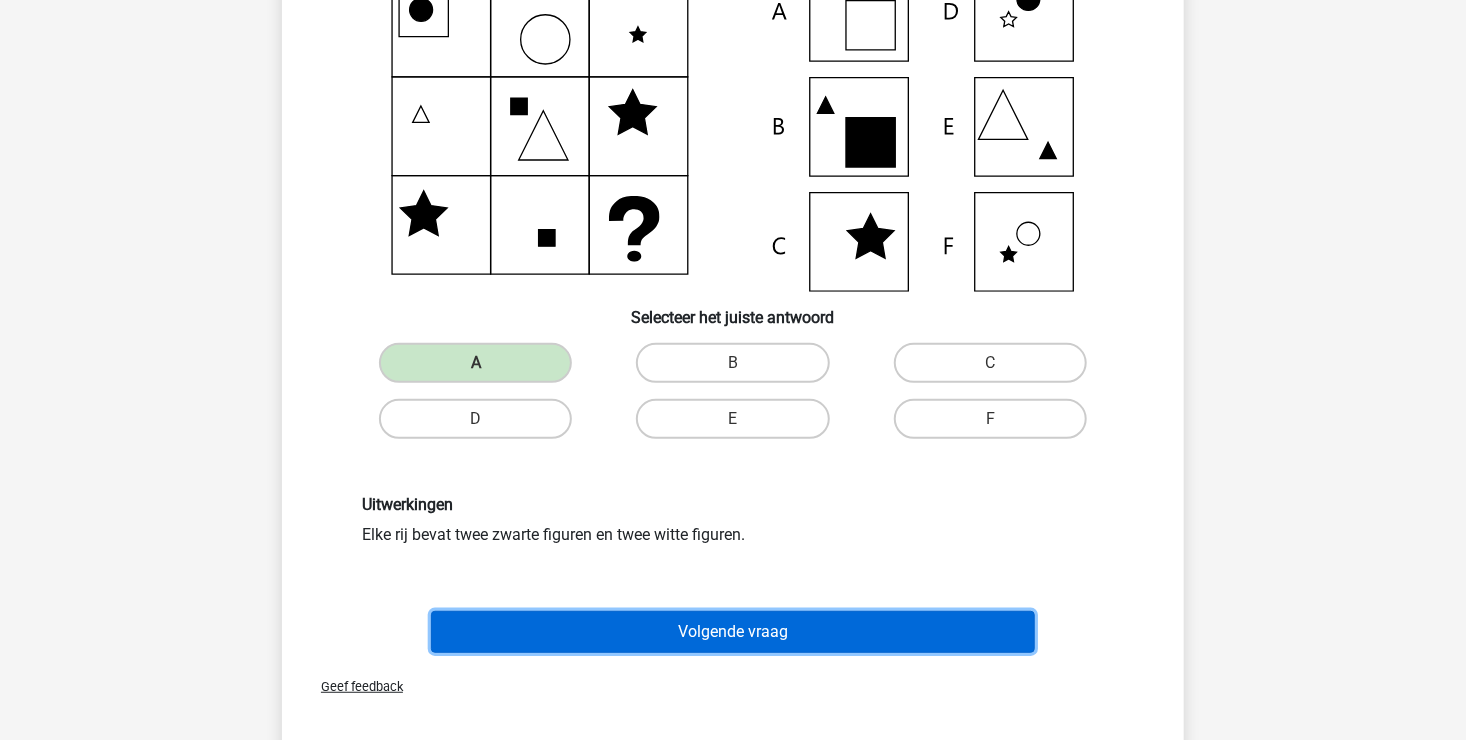 click on "Volgende vraag" at bounding box center [733, 632] 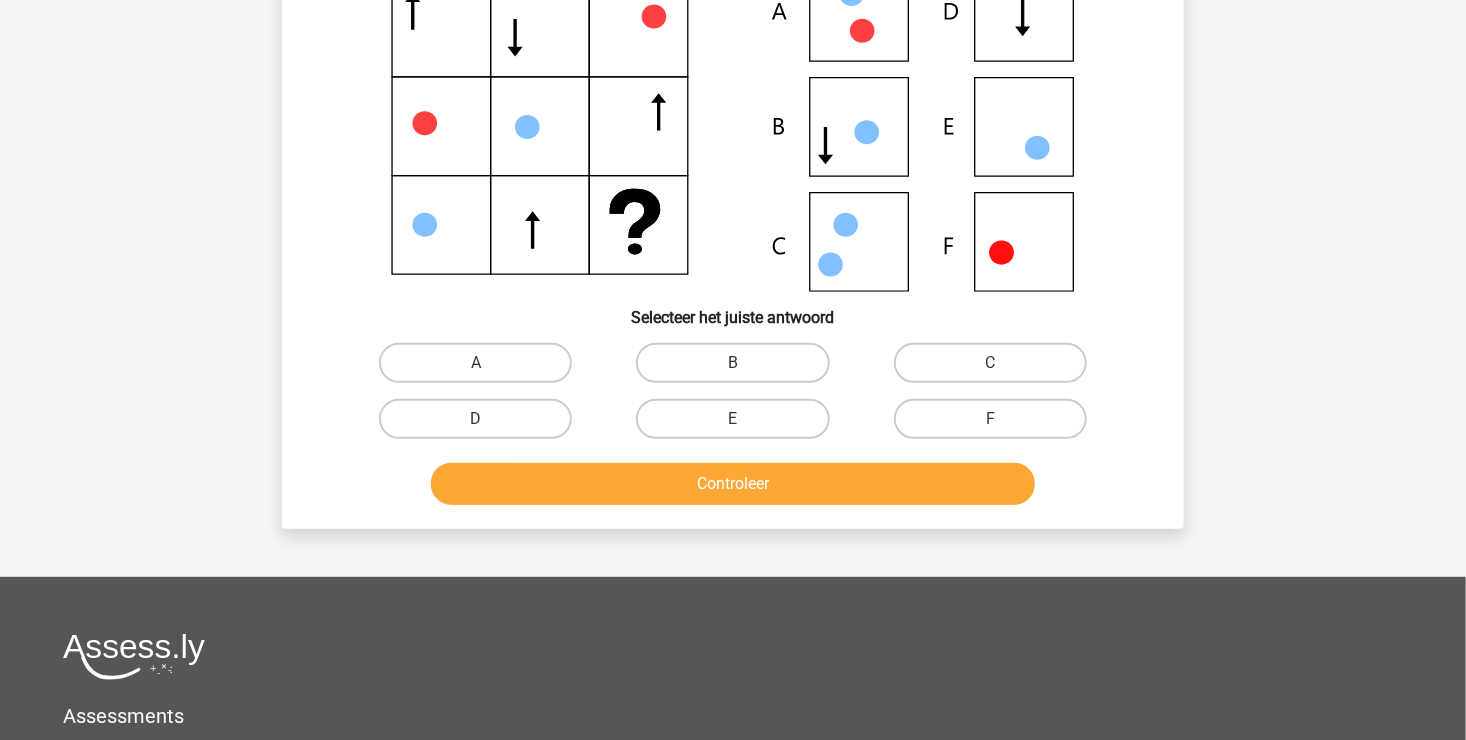 scroll, scrollTop: 92, scrollLeft: 0, axis: vertical 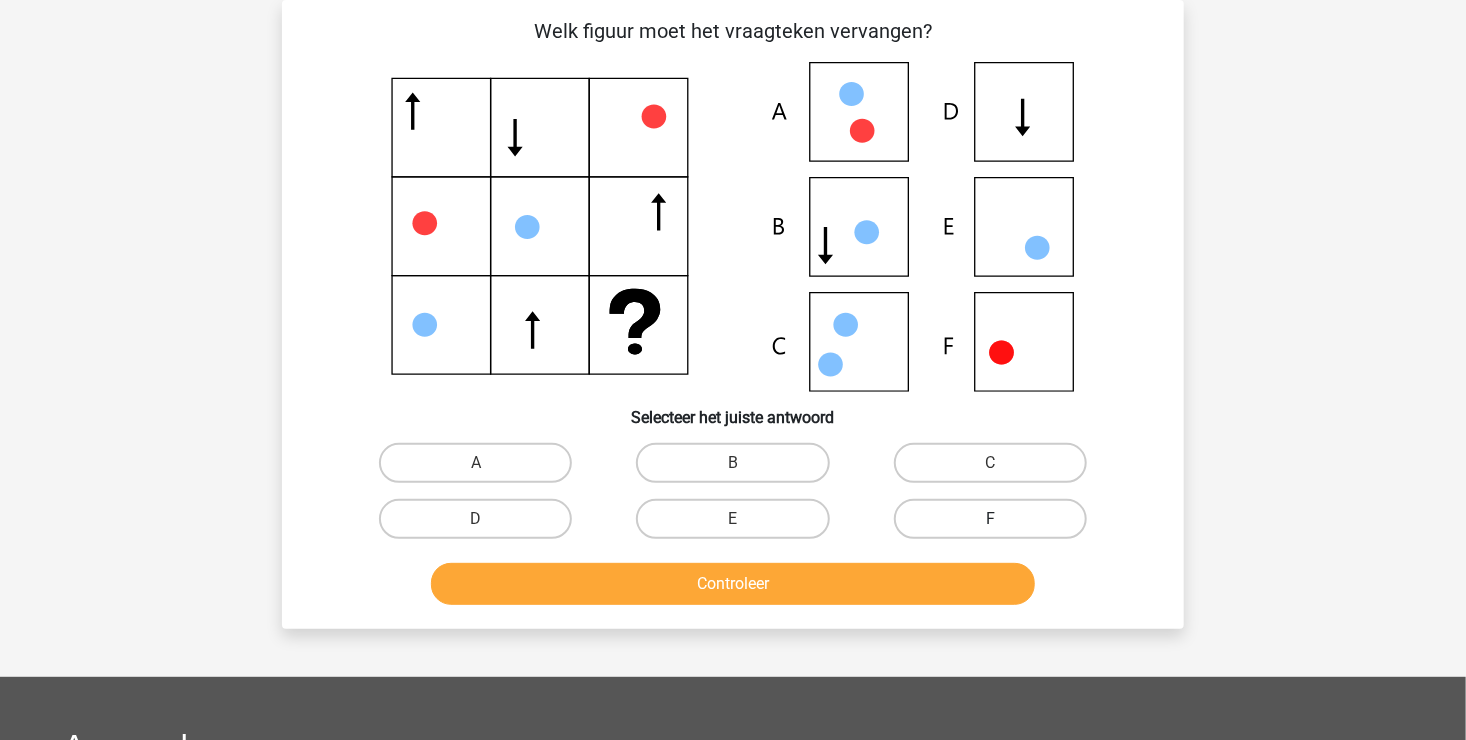 click on "F" at bounding box center (990, 519) 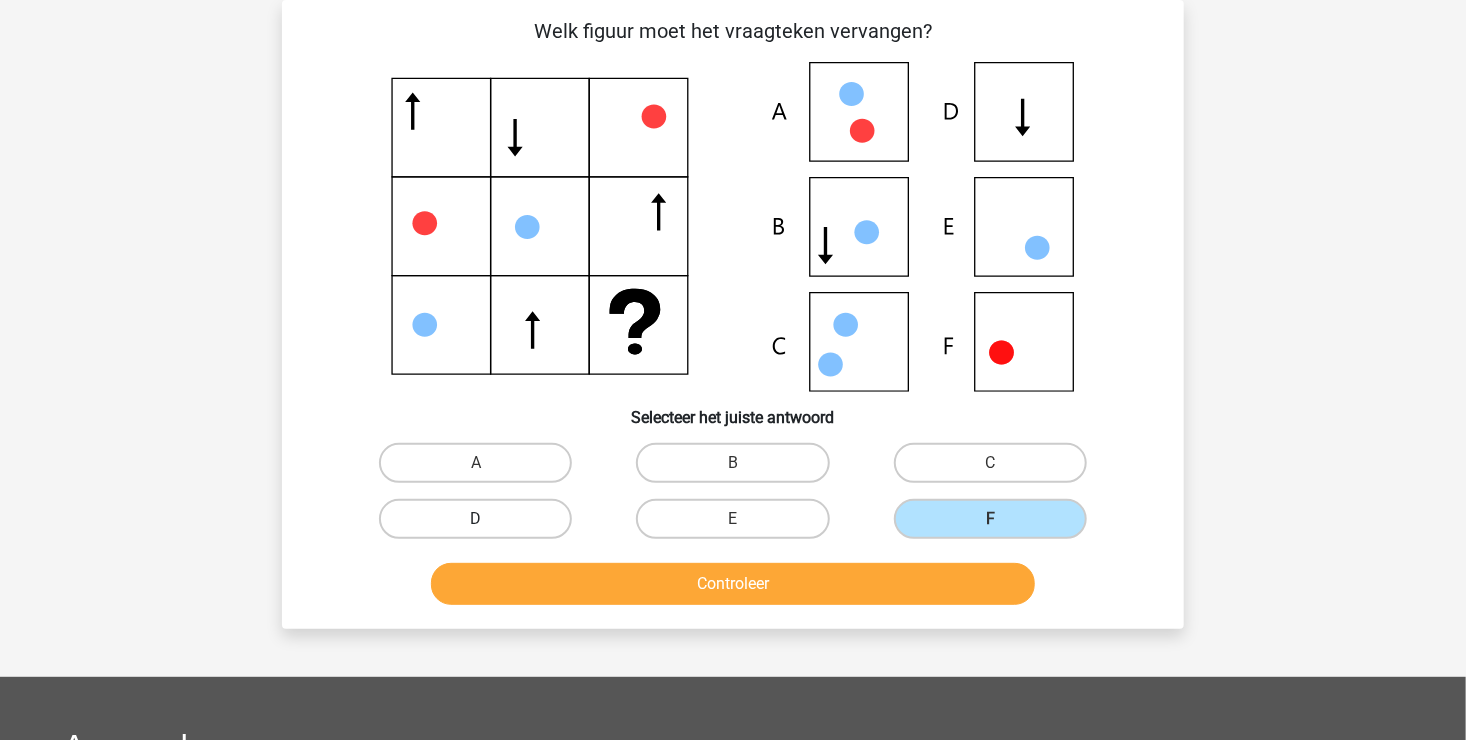 click on "D" at bounding box center [475, 519] 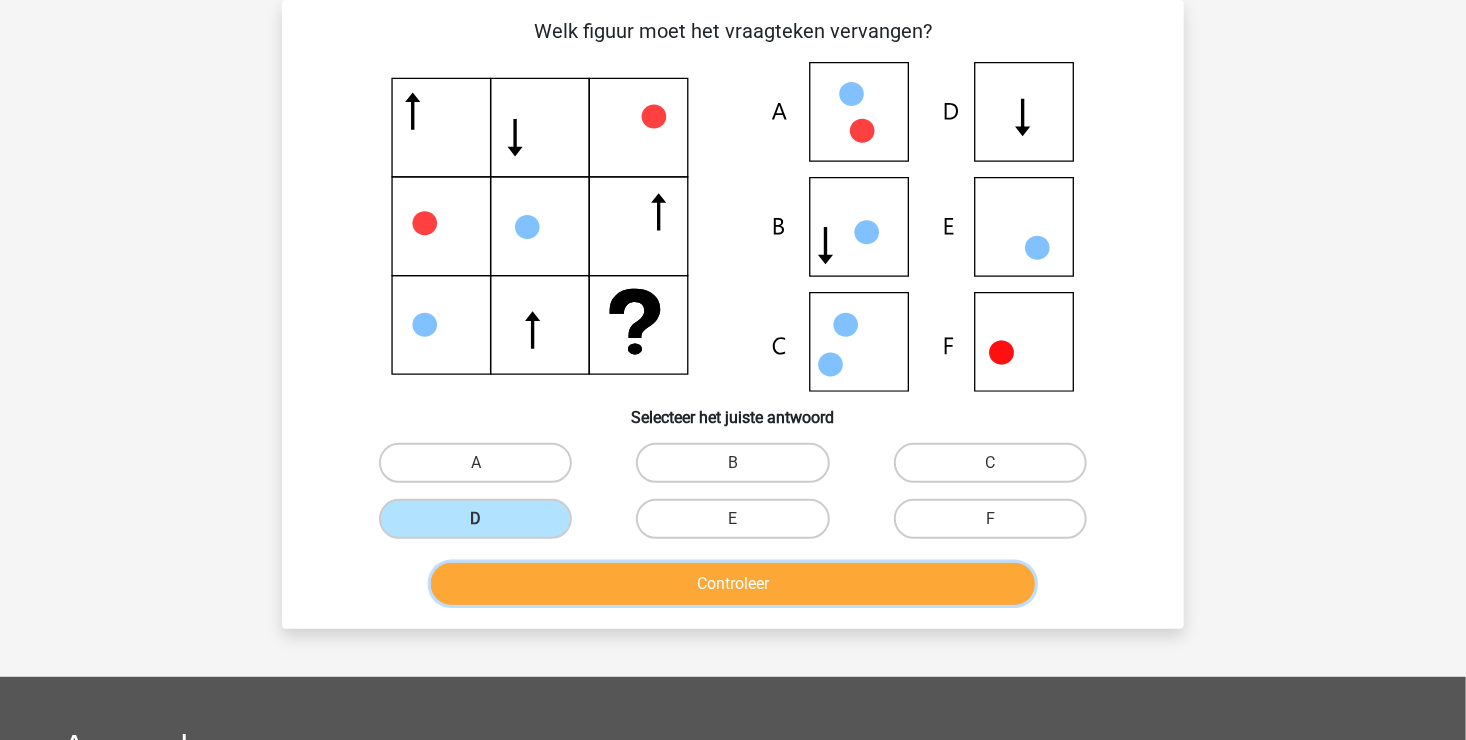 click on "Controleer" at bounding box center [733, 584] 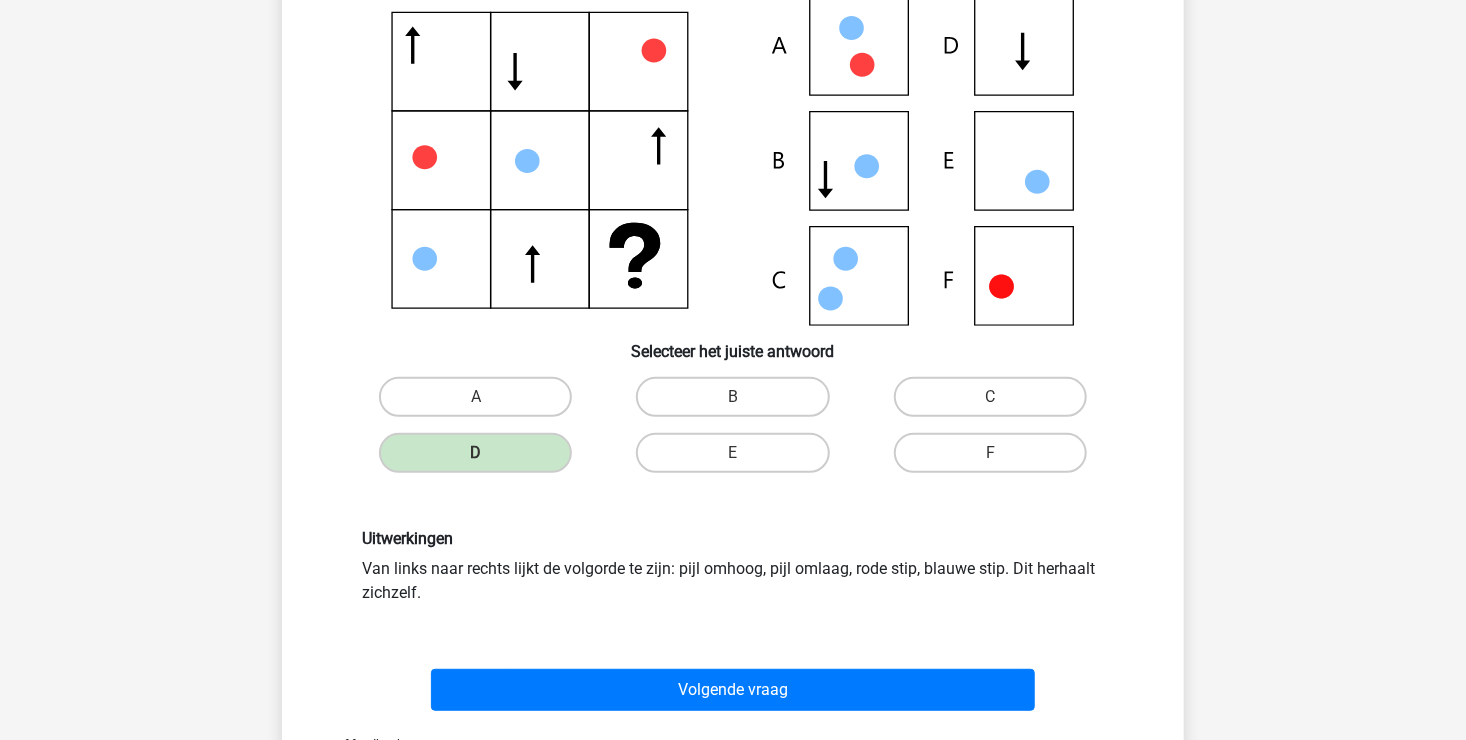 scroll, scrollTop: 192, scrollLeft: 0, axis: vertical 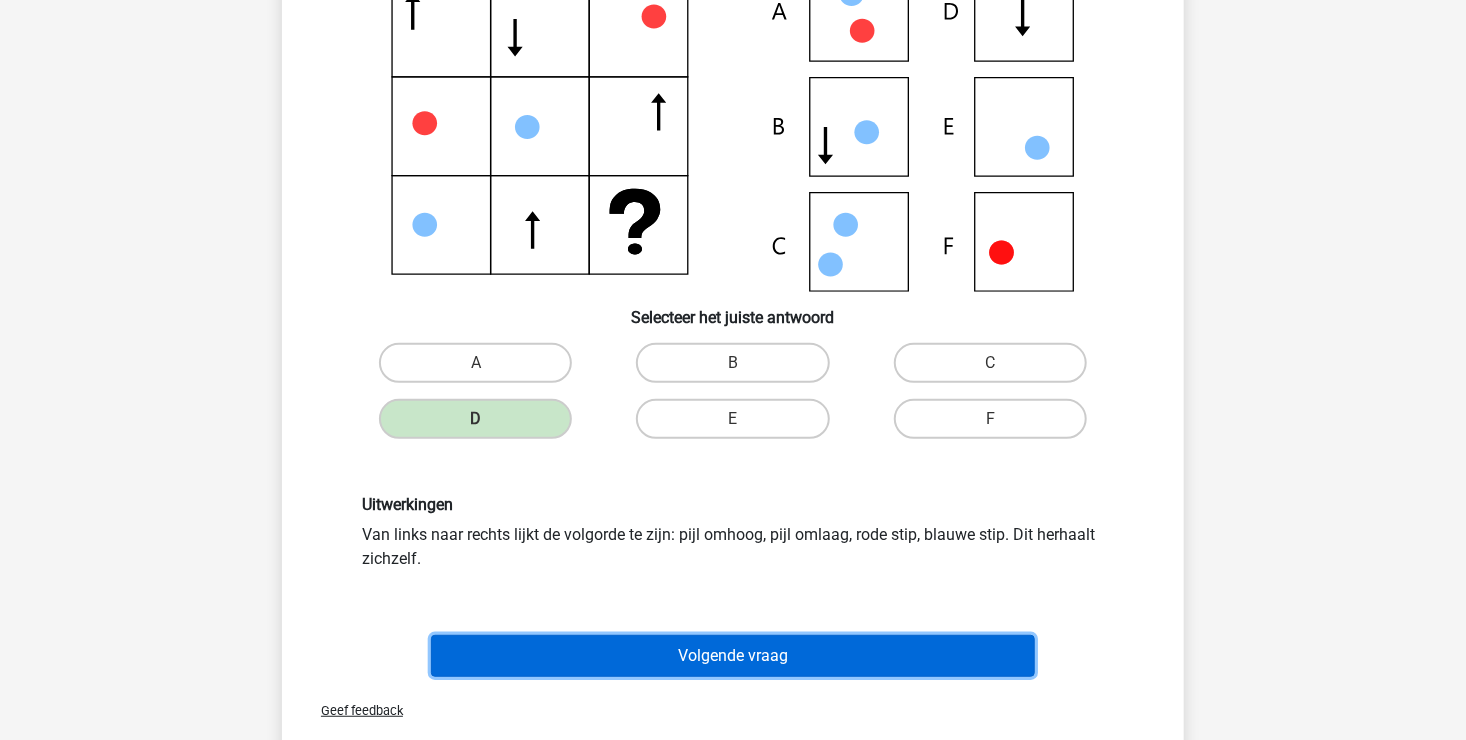 click on "Volgende vraag" at bounding box center (733, 656) 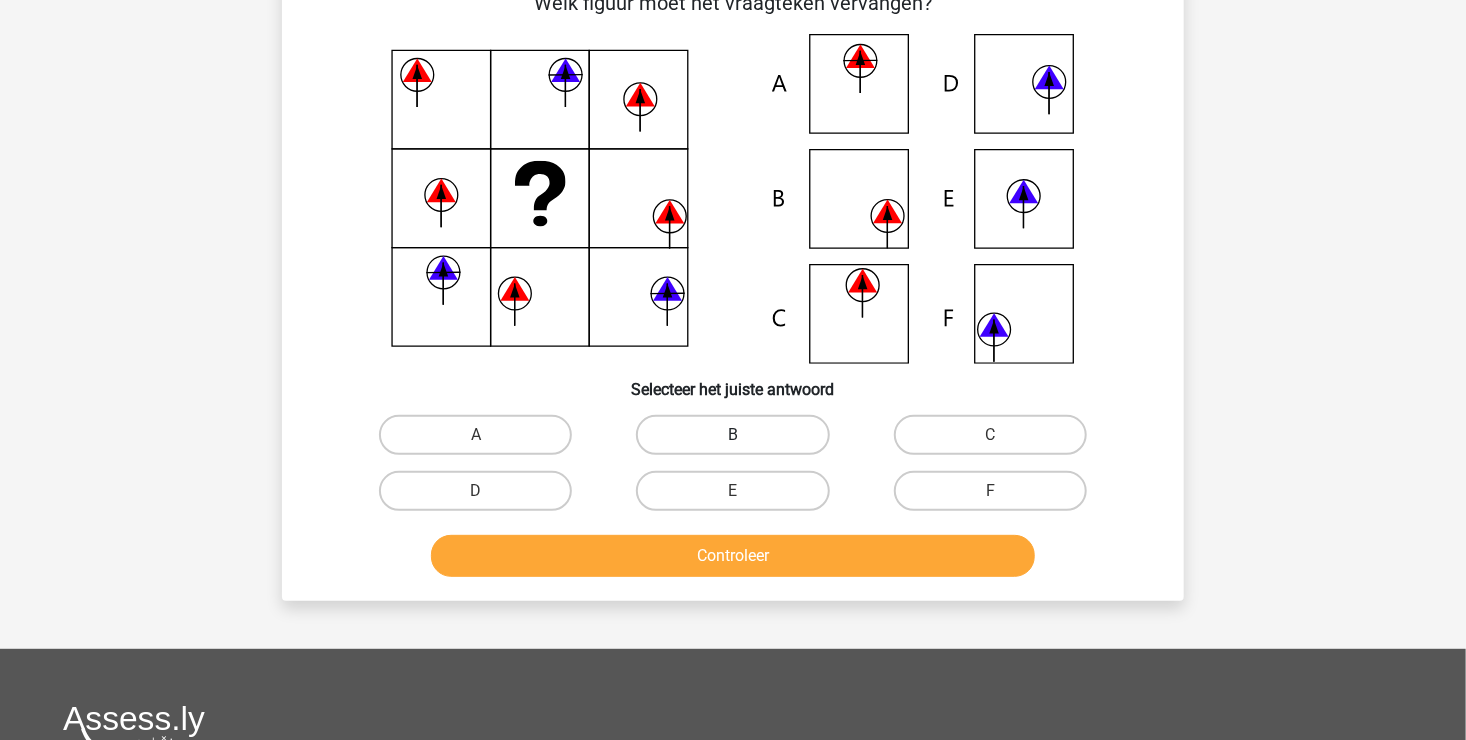 scroll, scrollTop: 92, scrollLeft: 0, axis: vertical 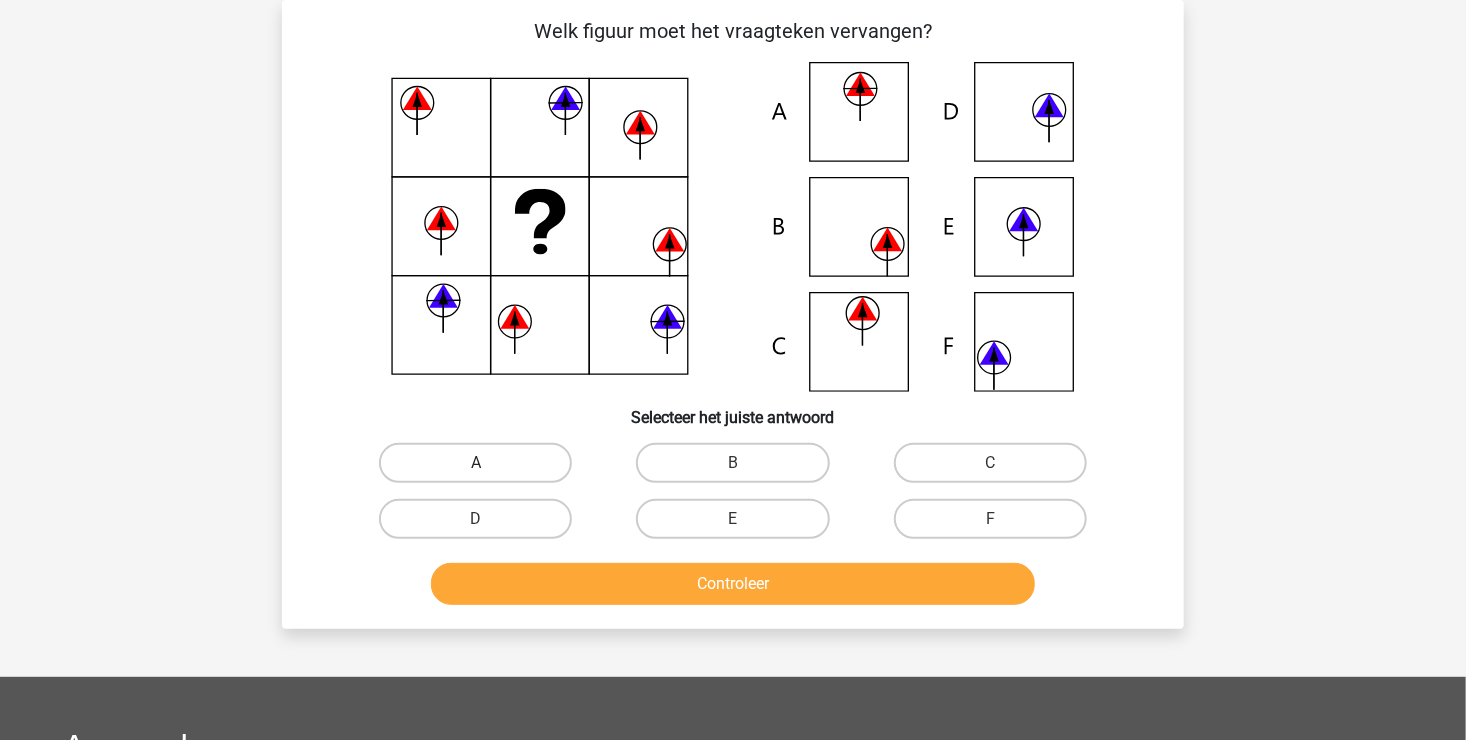 click on "A" at bounding box center [475, 463] 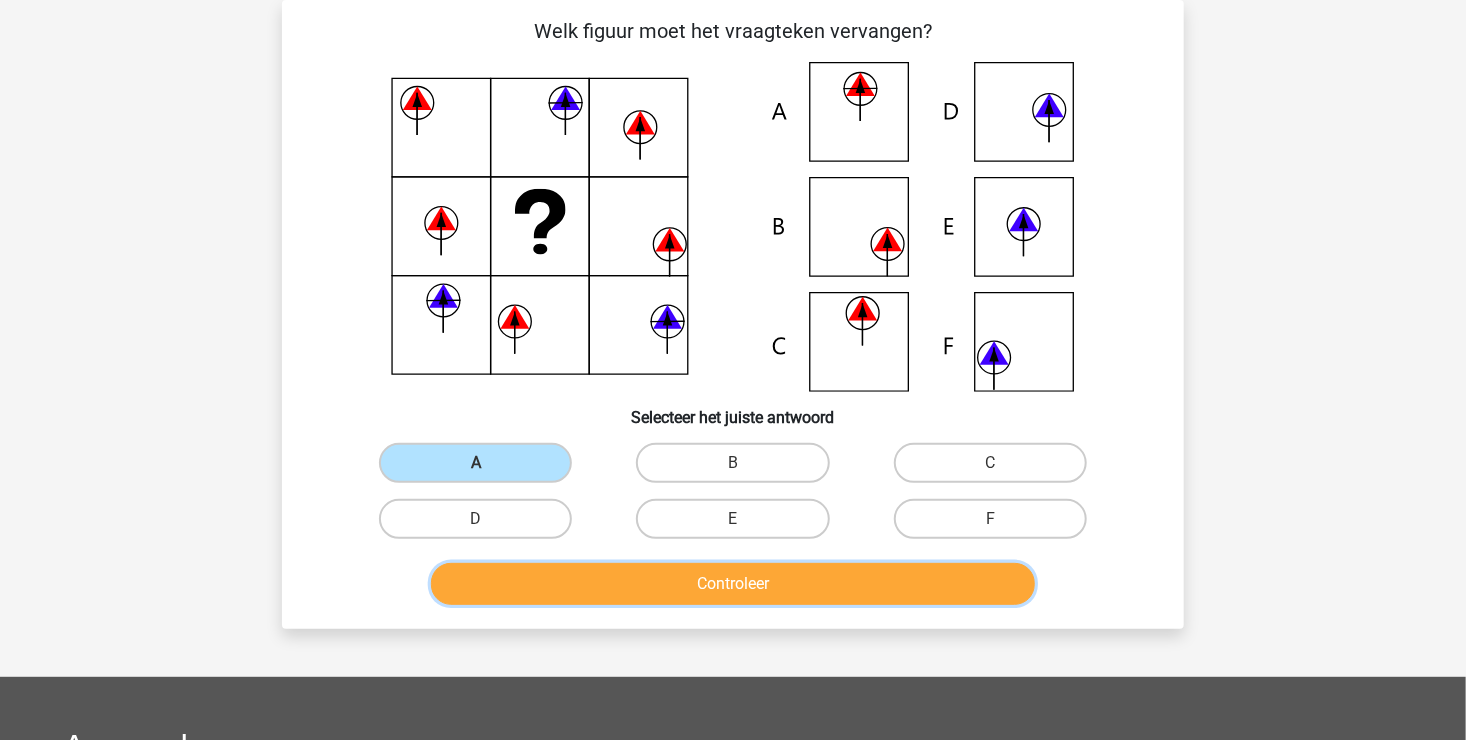click on "Controleer" at bounding box center (733, 584) 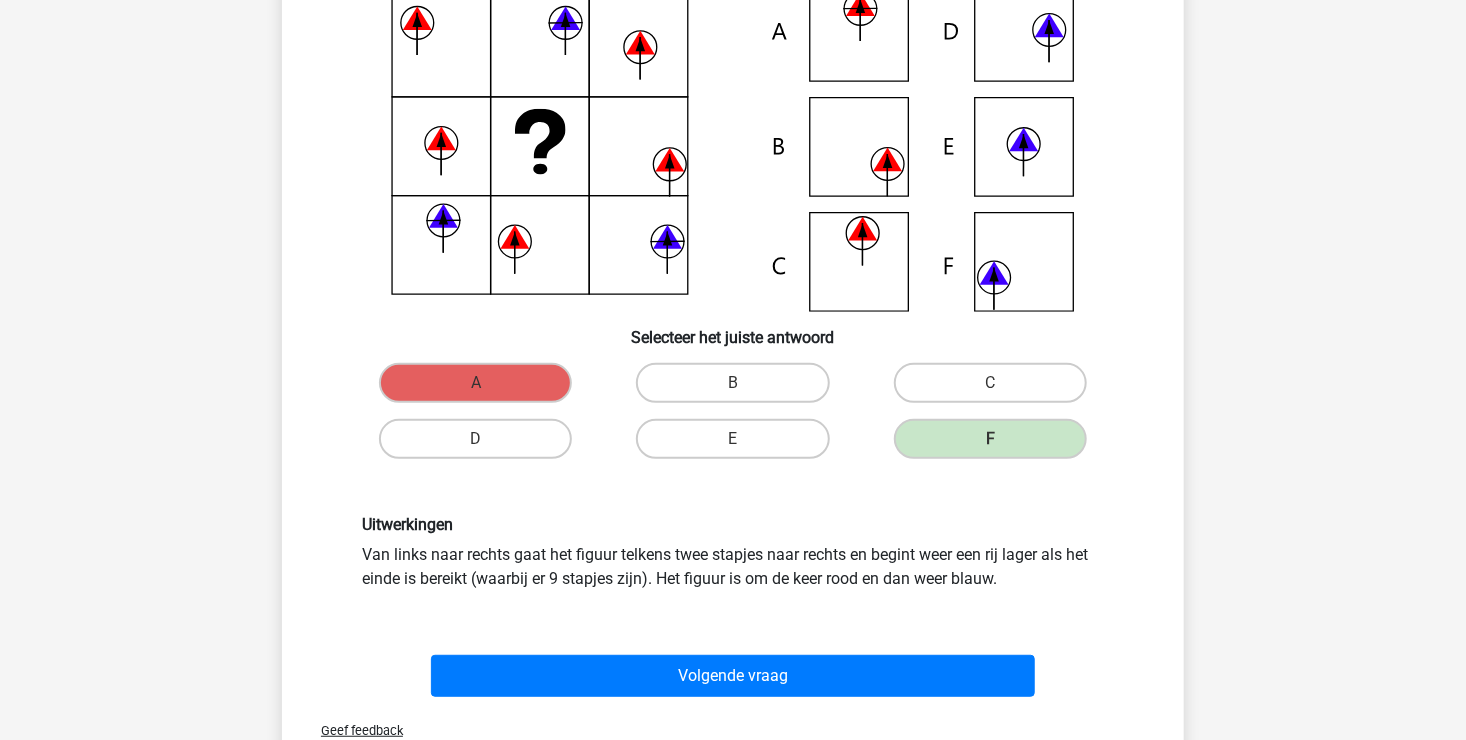 scroll, scrollTop: 292, scrollLeft: 0, axis: vertical 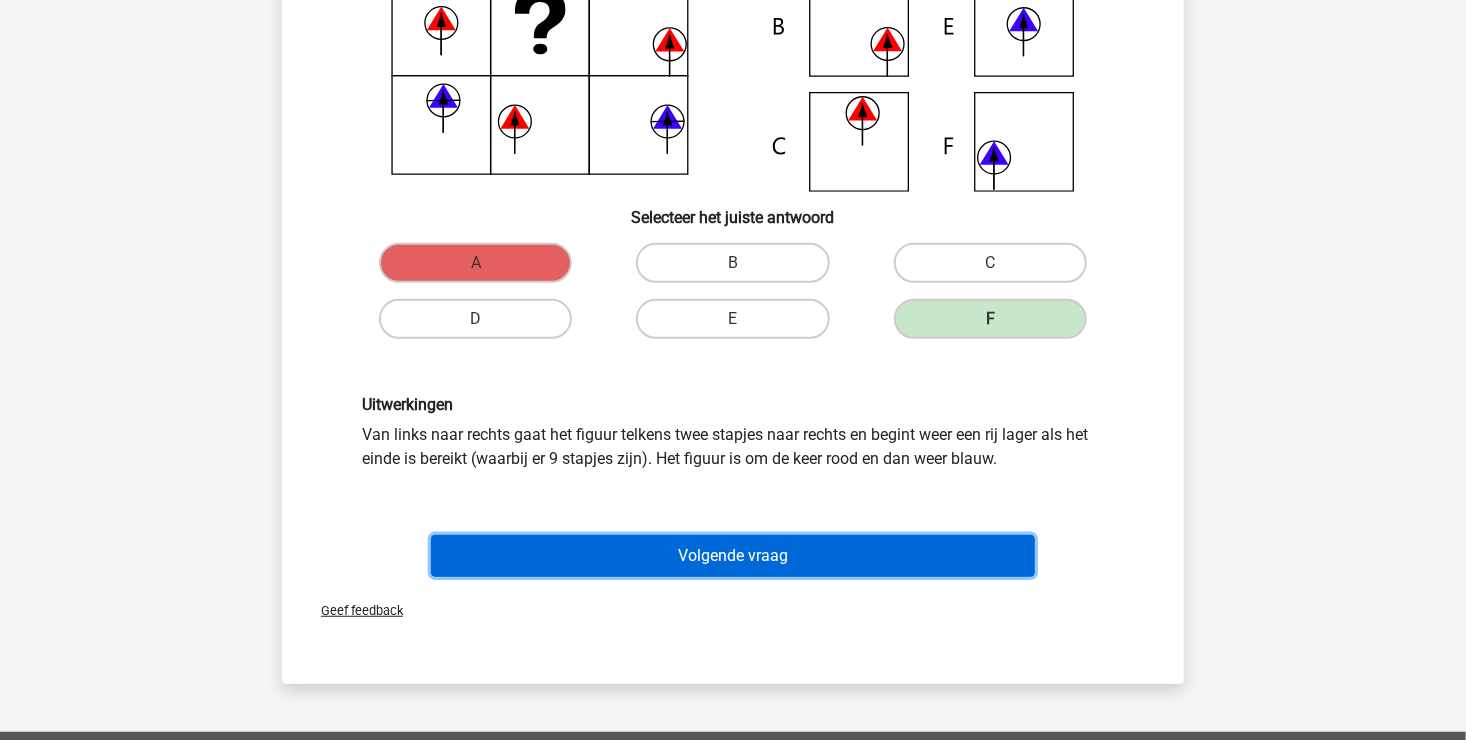click on "Volgende vraag" at bounding box center [733, 556] 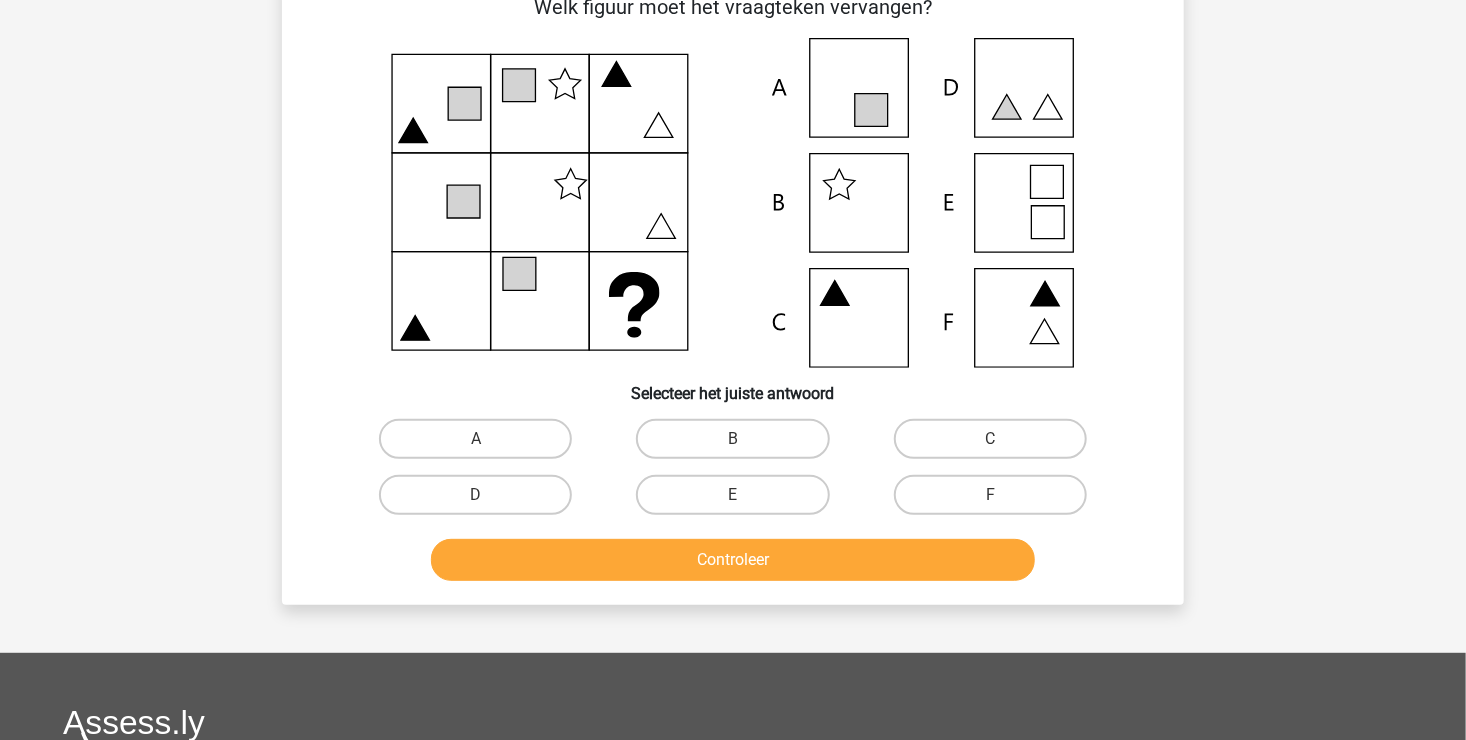 scroll, scrollTop: 92, scrollLeft: 0, axis: vertical 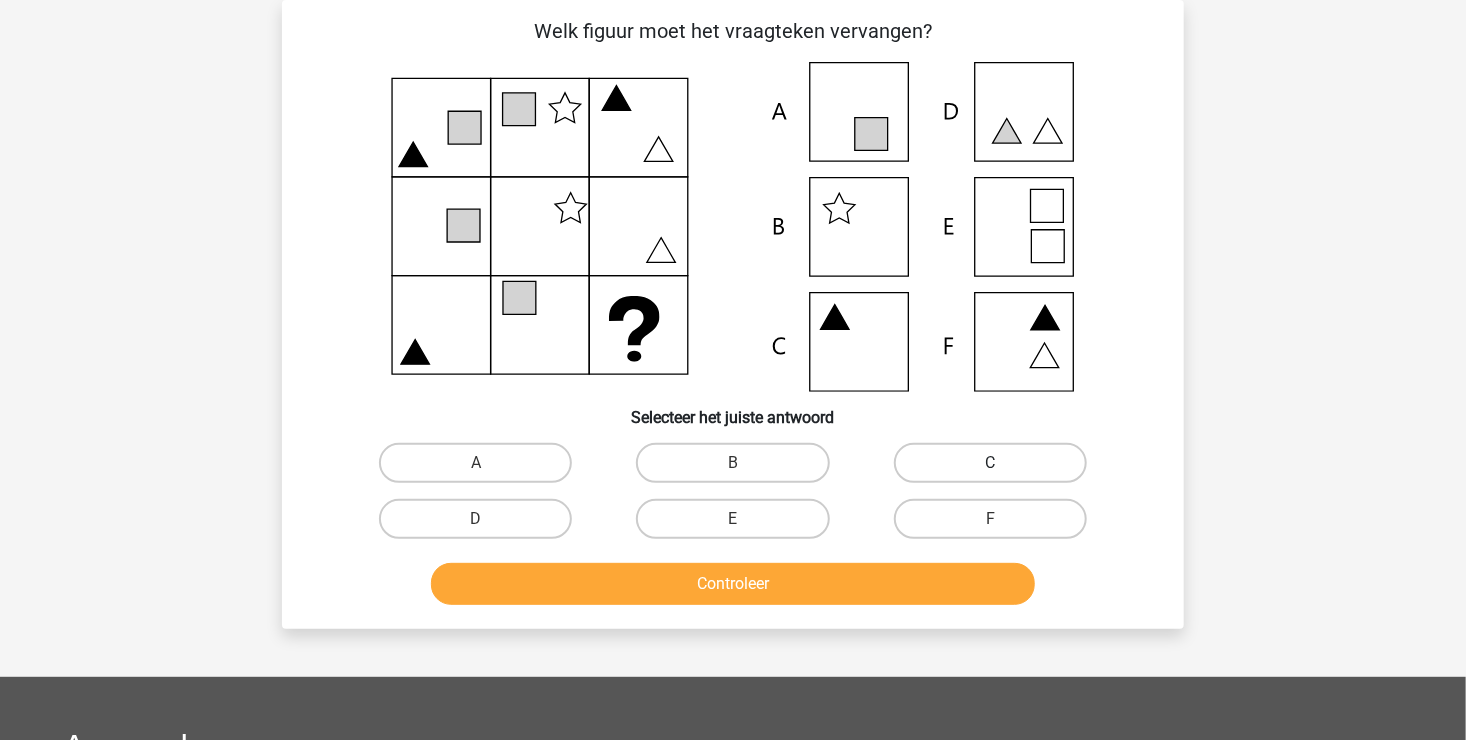 click on "C" at bounding box center (990, 463) 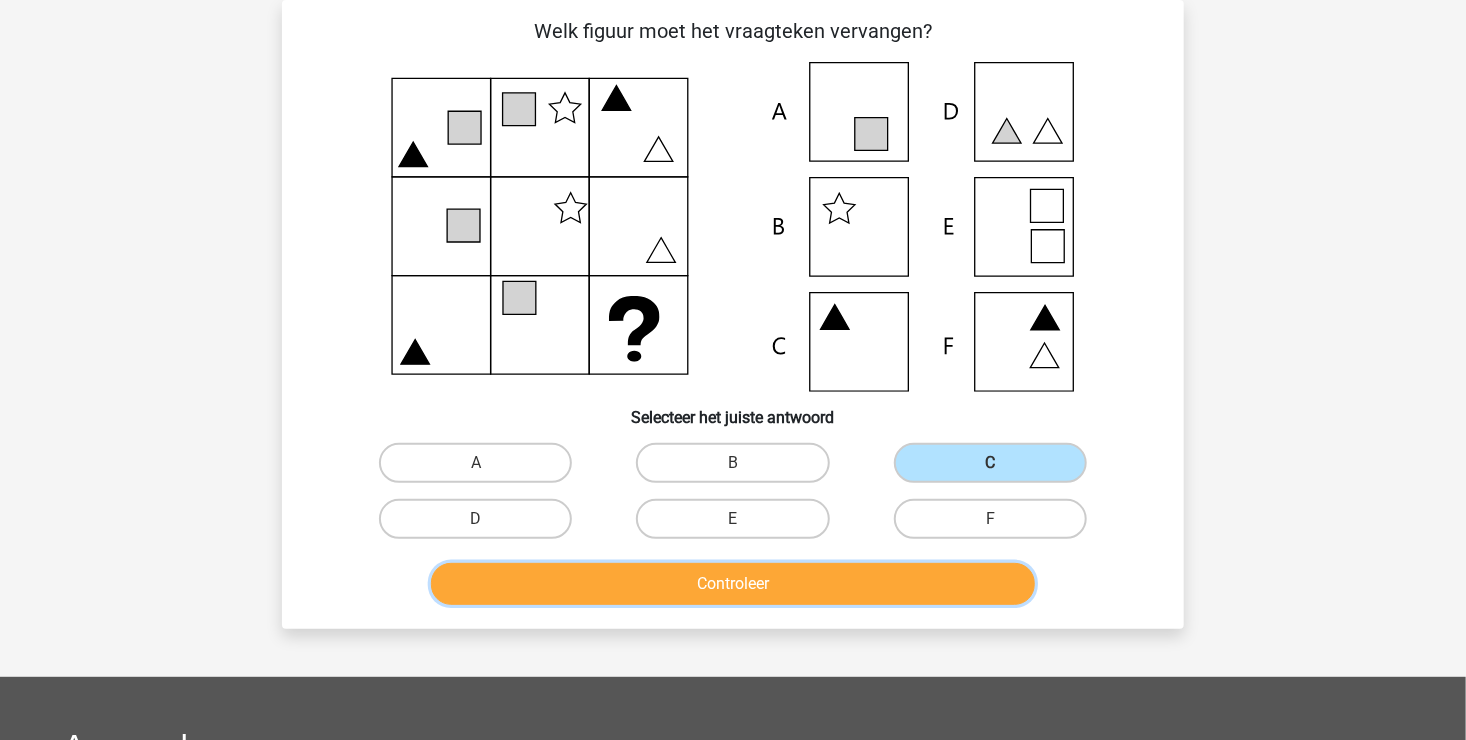 click on "Controleer" at bounding box center [733, 584] 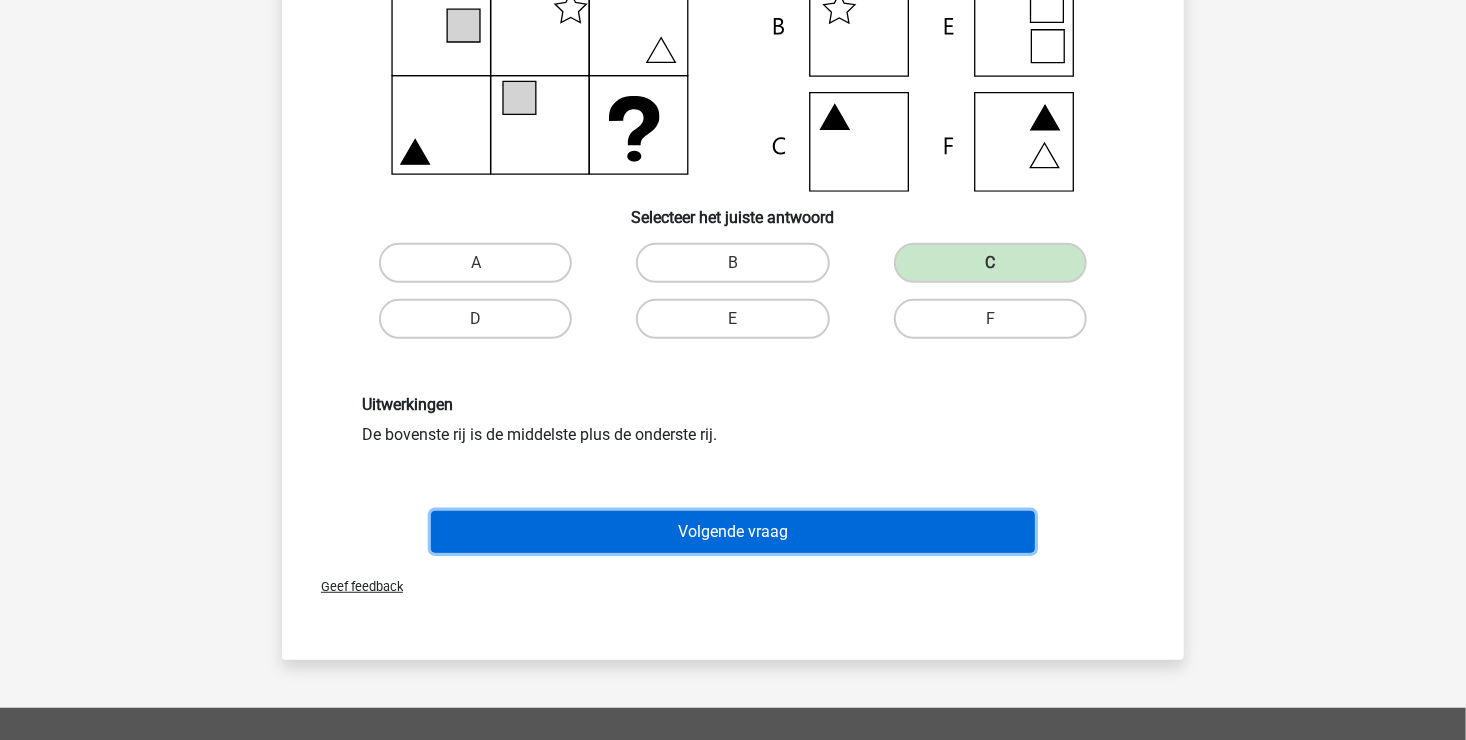 click on "Volgende vraag" at bounding box center [733, 532] 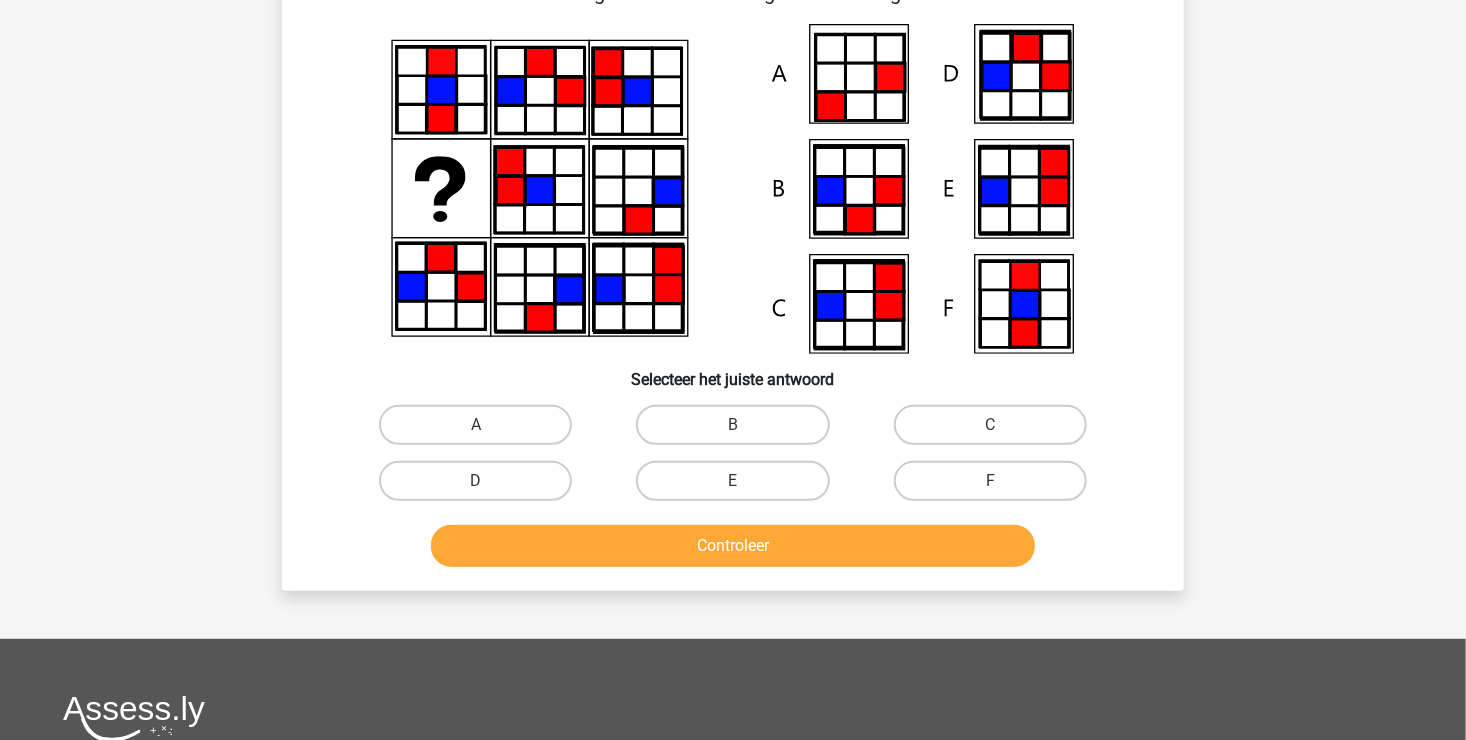 scroll, scrollTop: 92, scrollLeft: 0, axis: vertical 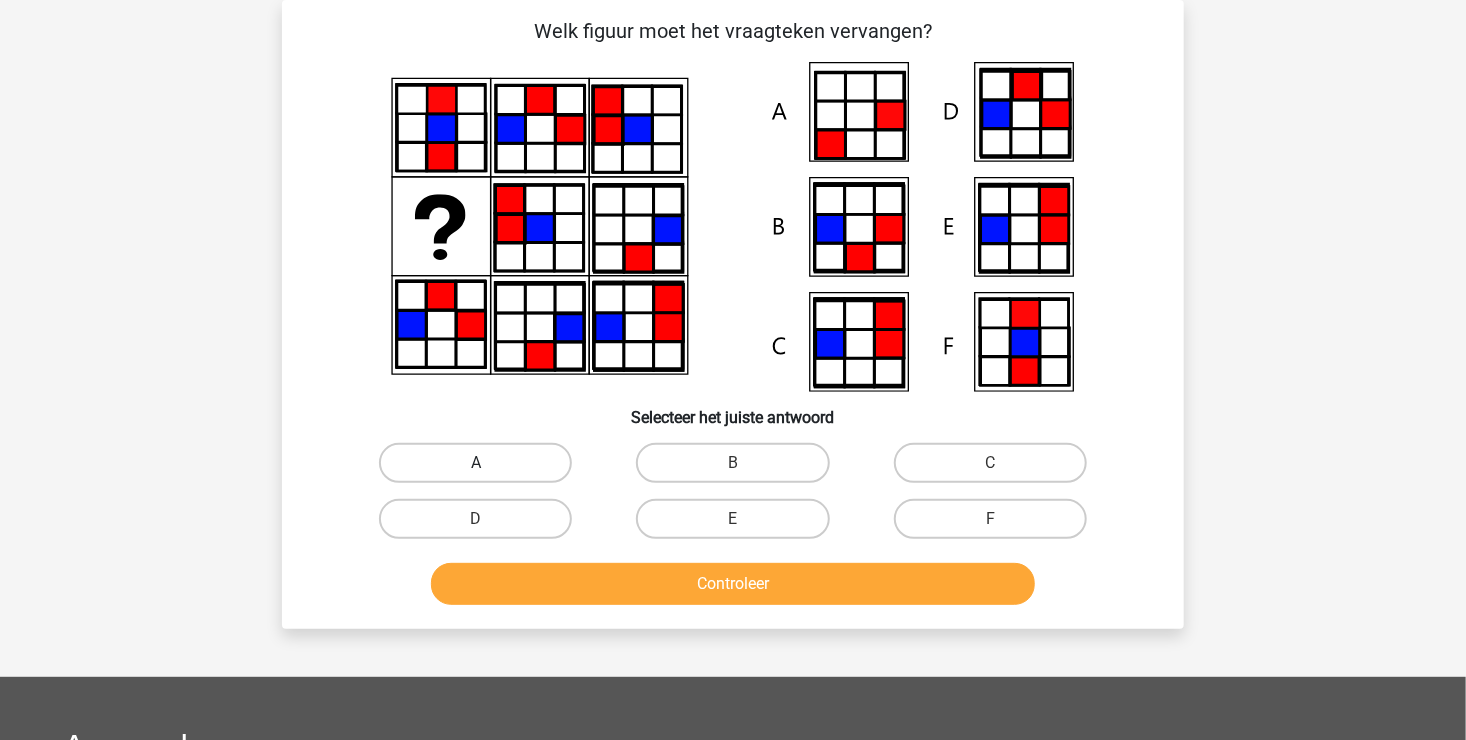 click on "A" at bounding box center [475, 463] 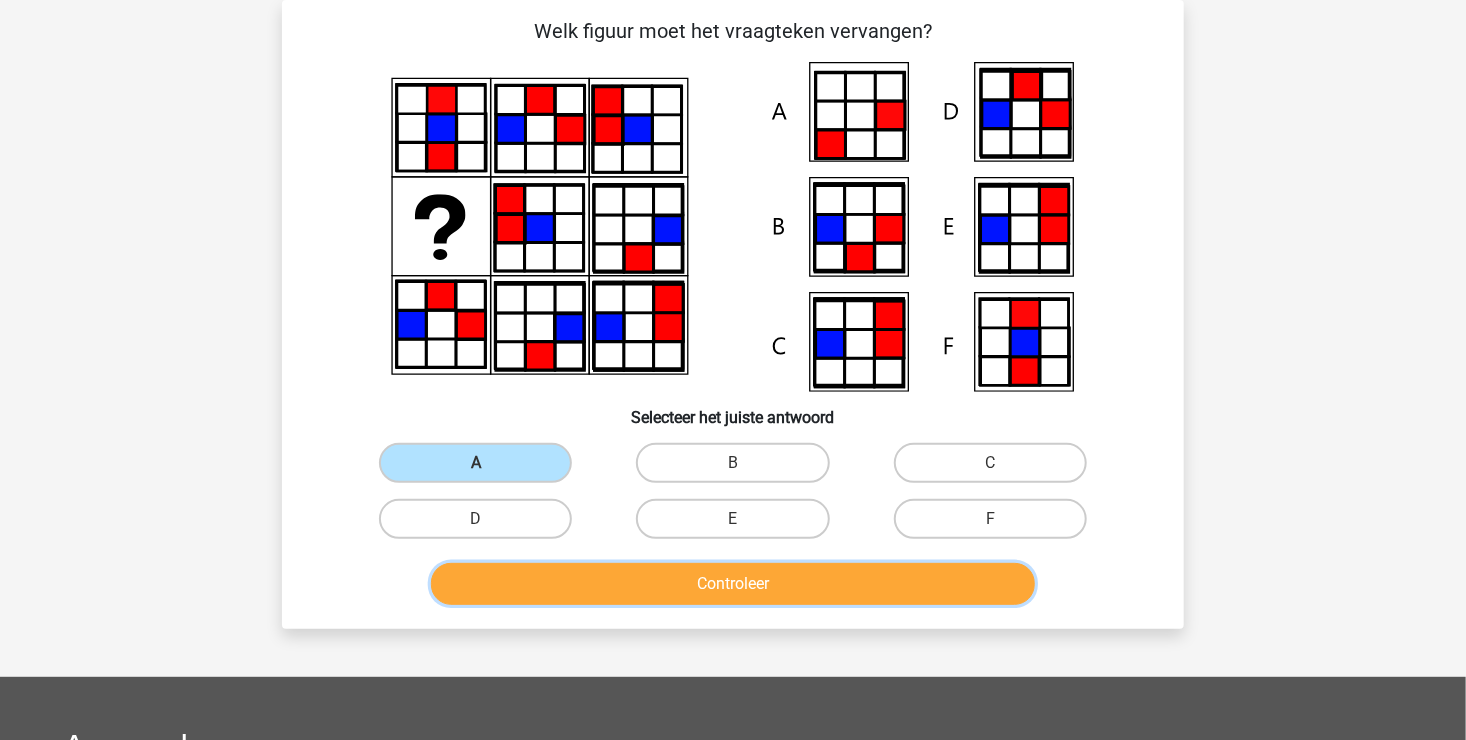 click on "Controleer" at bounding box center (733, 584) 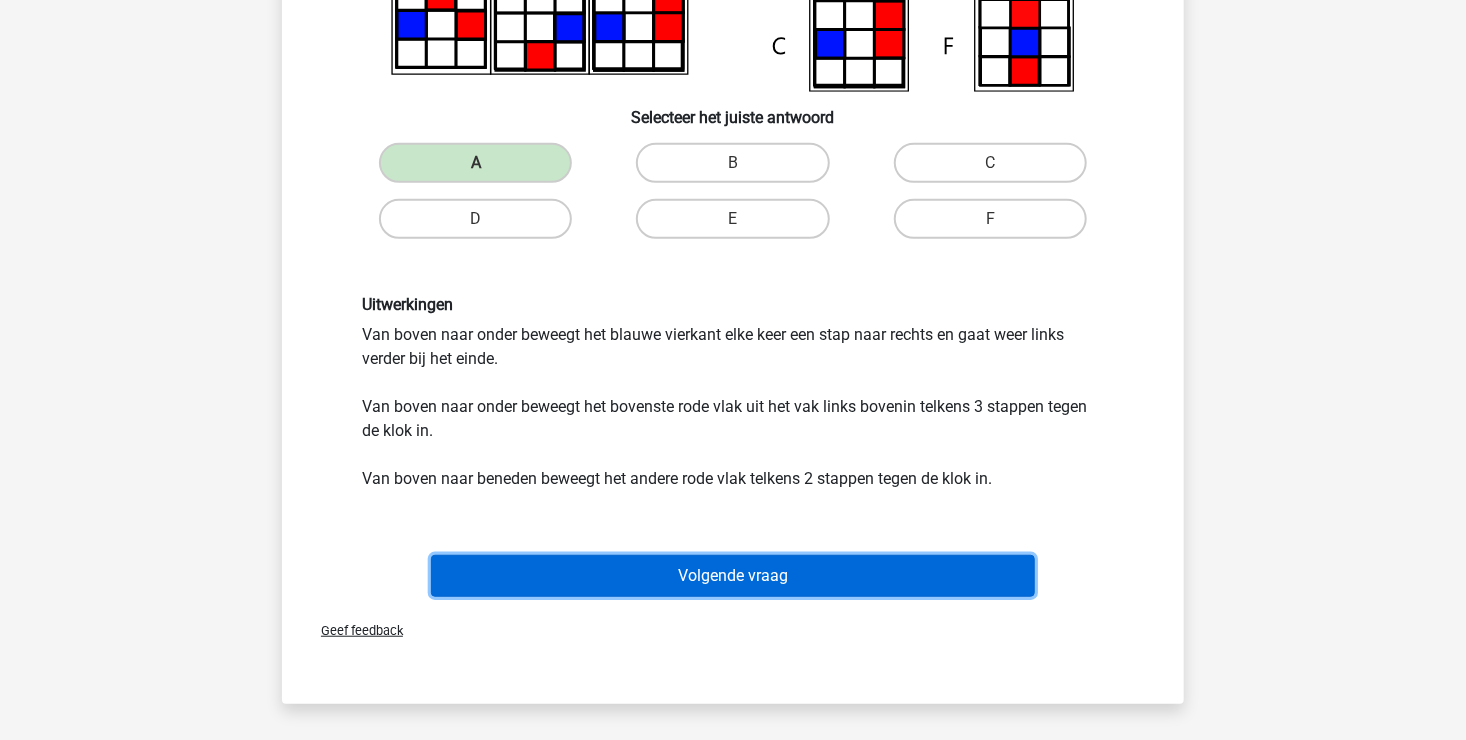 click on "Volgende vraag" at bounding box center [733, 576] 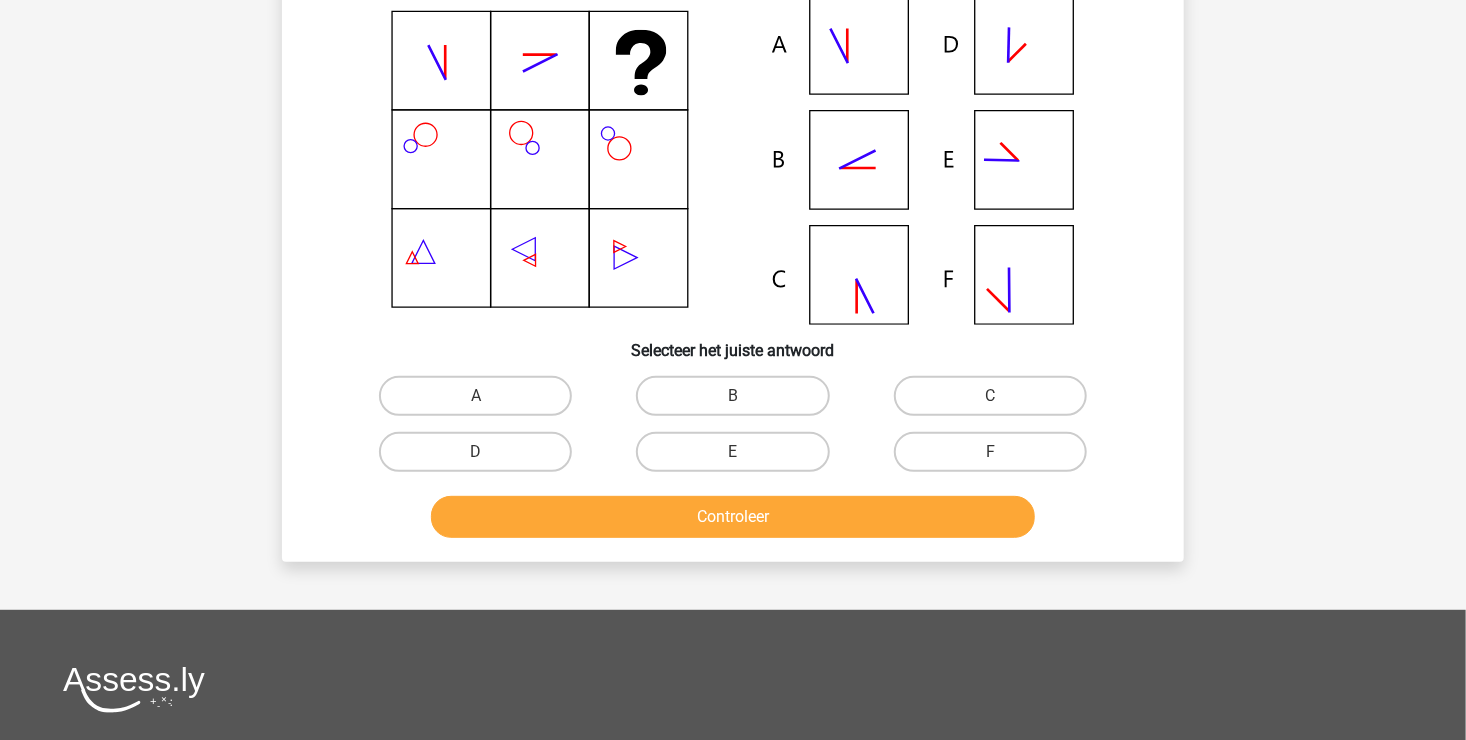 scroll, scrollTop: 92, scrollLeft: 0, axis: vertical 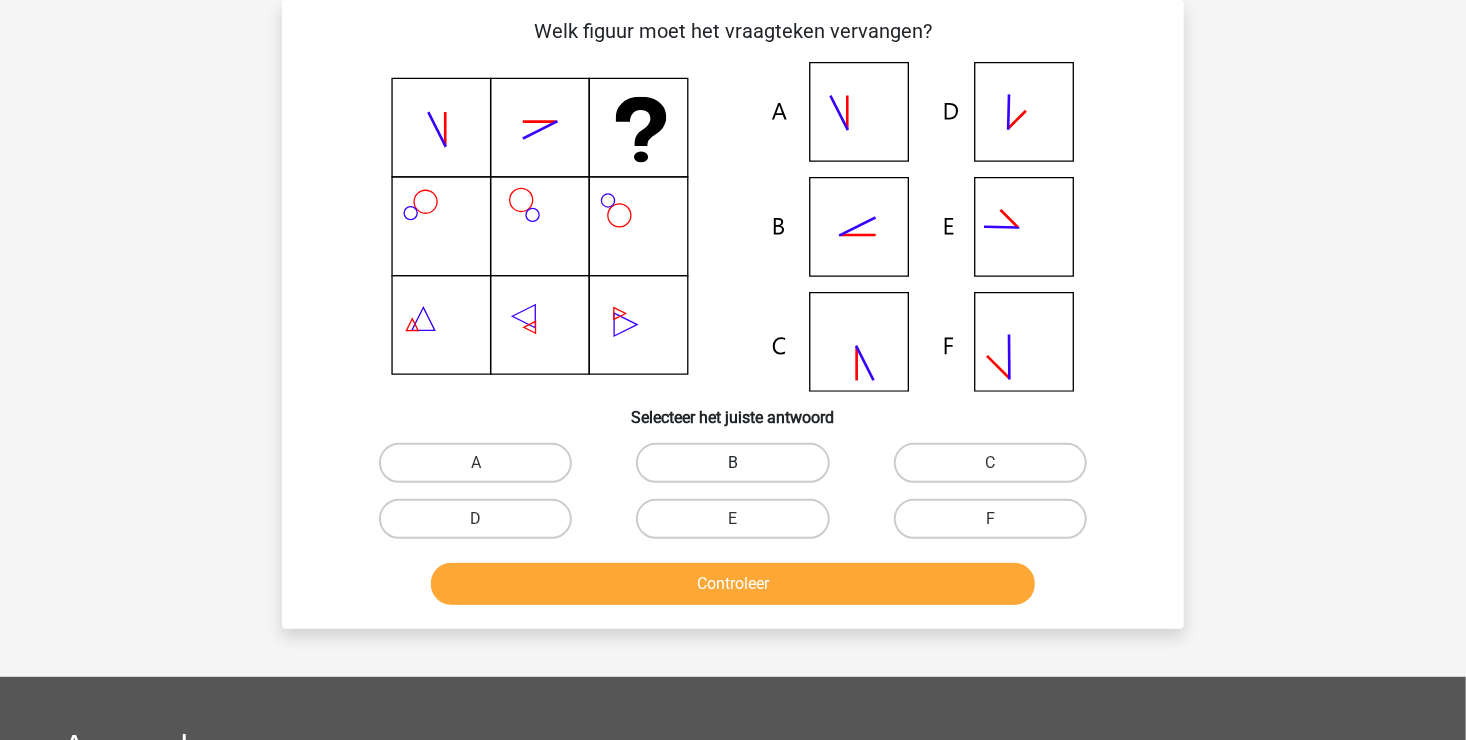 click on "B" at bounding box center [732, 463] 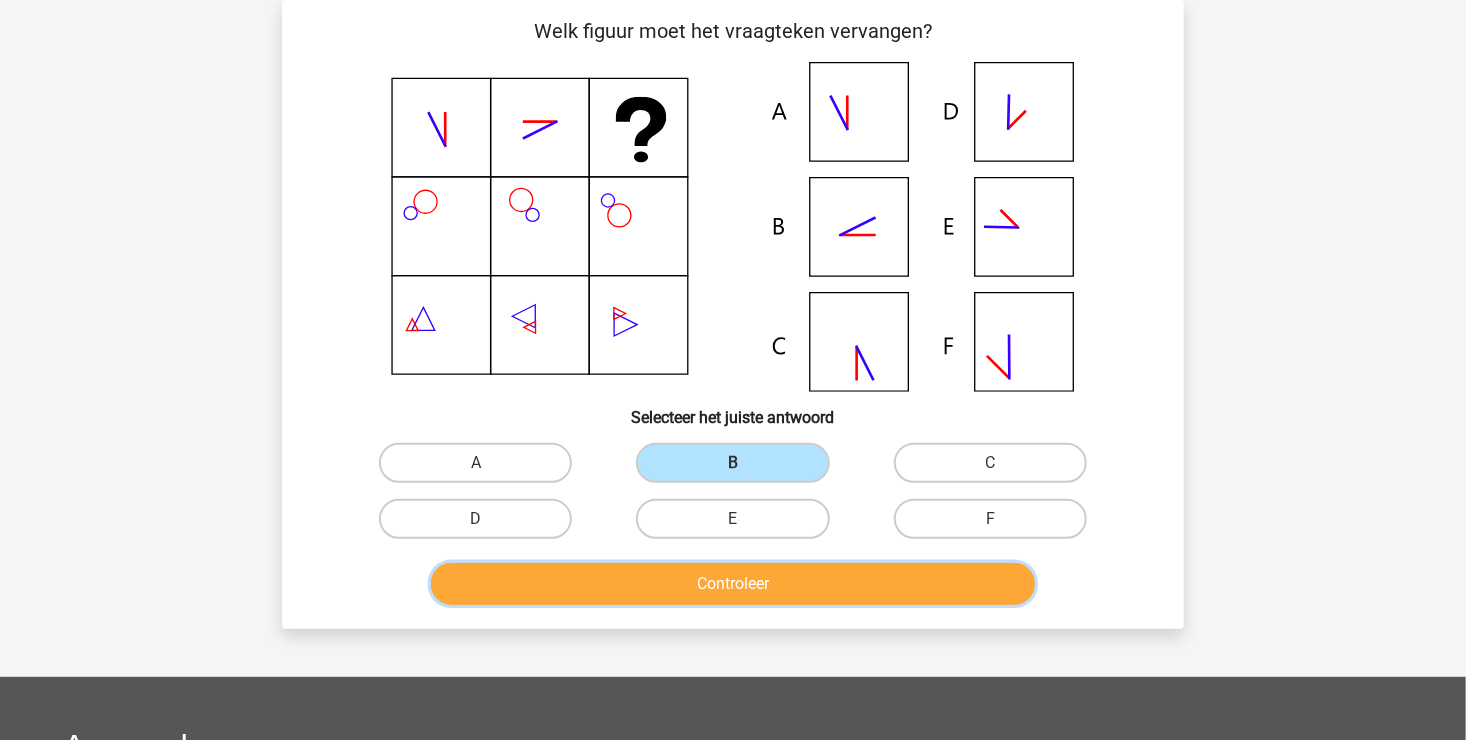 click on "Controleer" at bounding box center (733, 584) 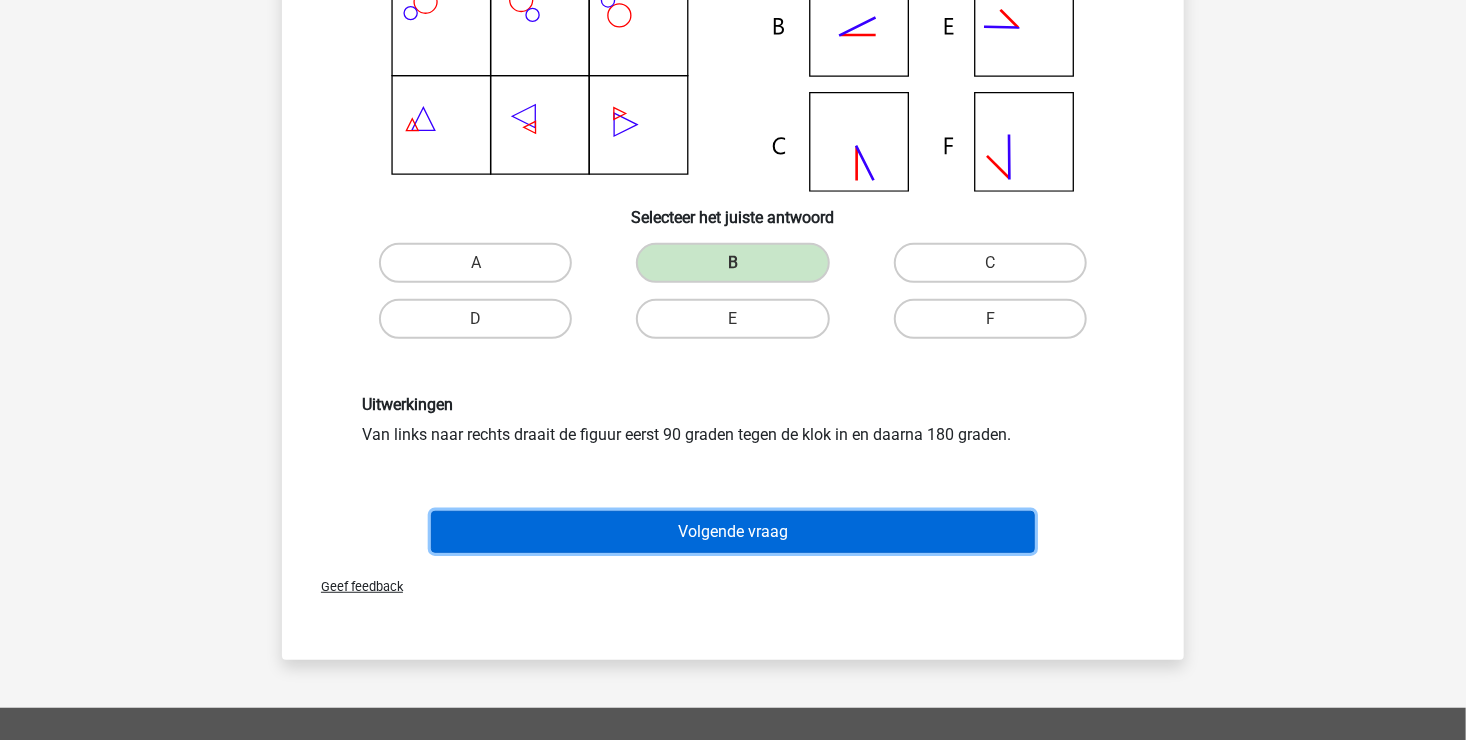 click on "Volgende vraag" at bounding box center (733, 532) 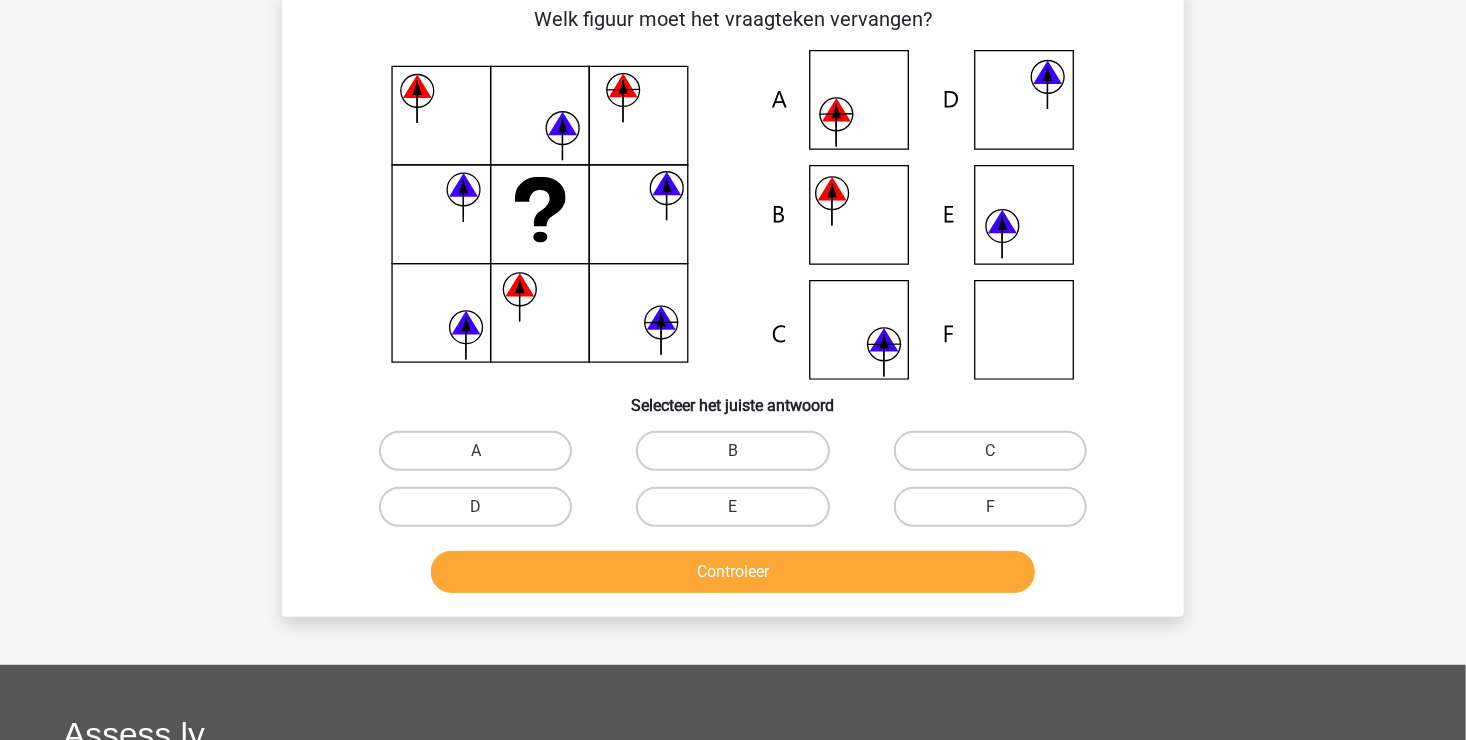 scroll, scrollTop: 92, scrollLeft: 0, axis: vertical 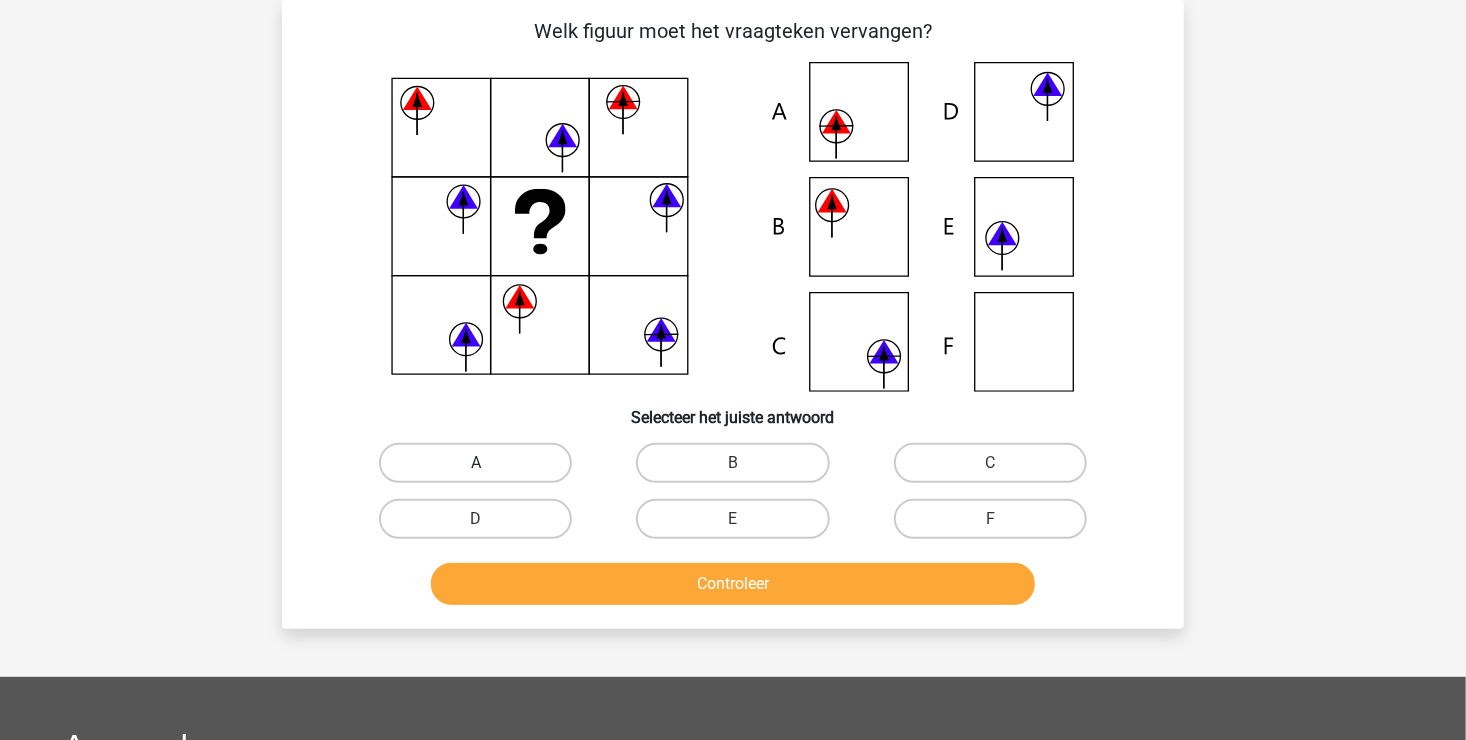 click on "A" at bounding box center [475, 463] 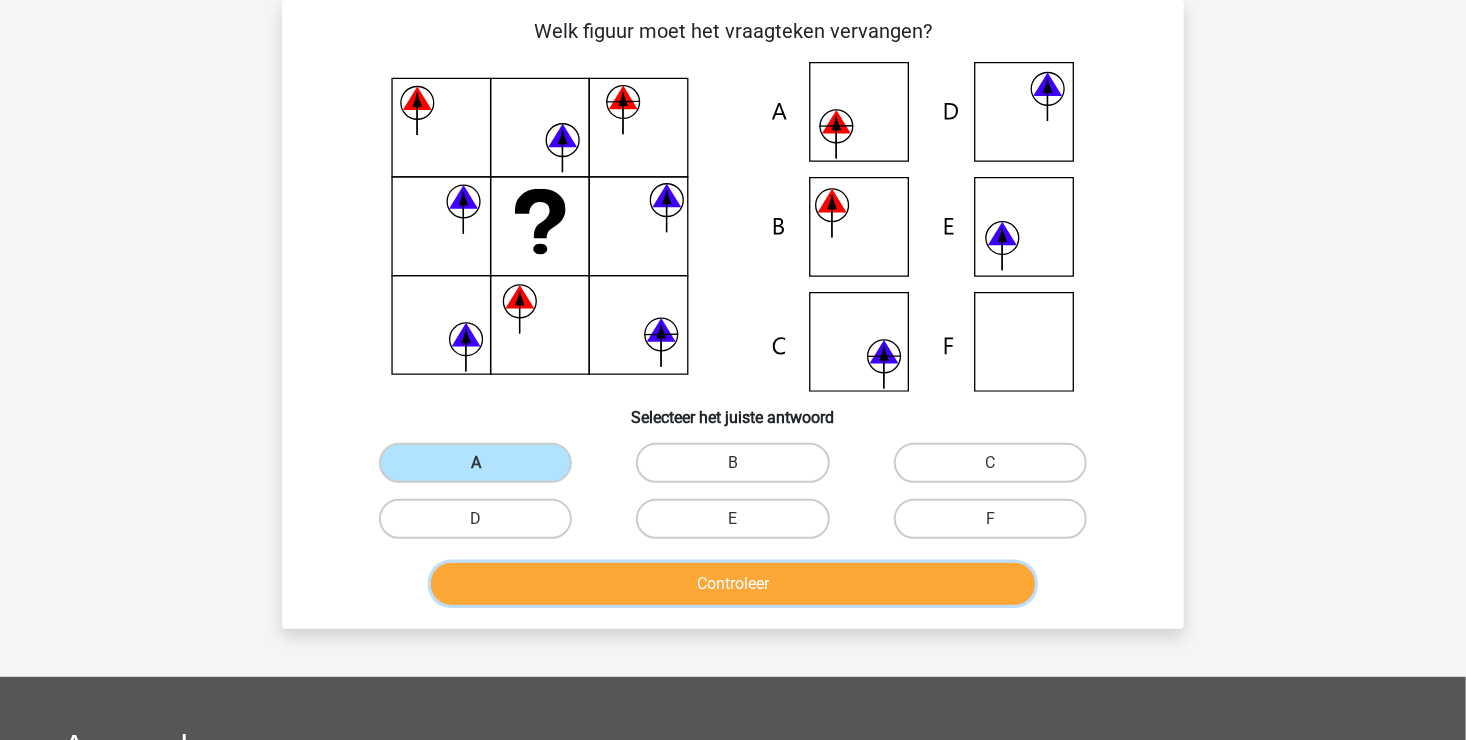 click on "Controleer" at bounding box center [733, 584] 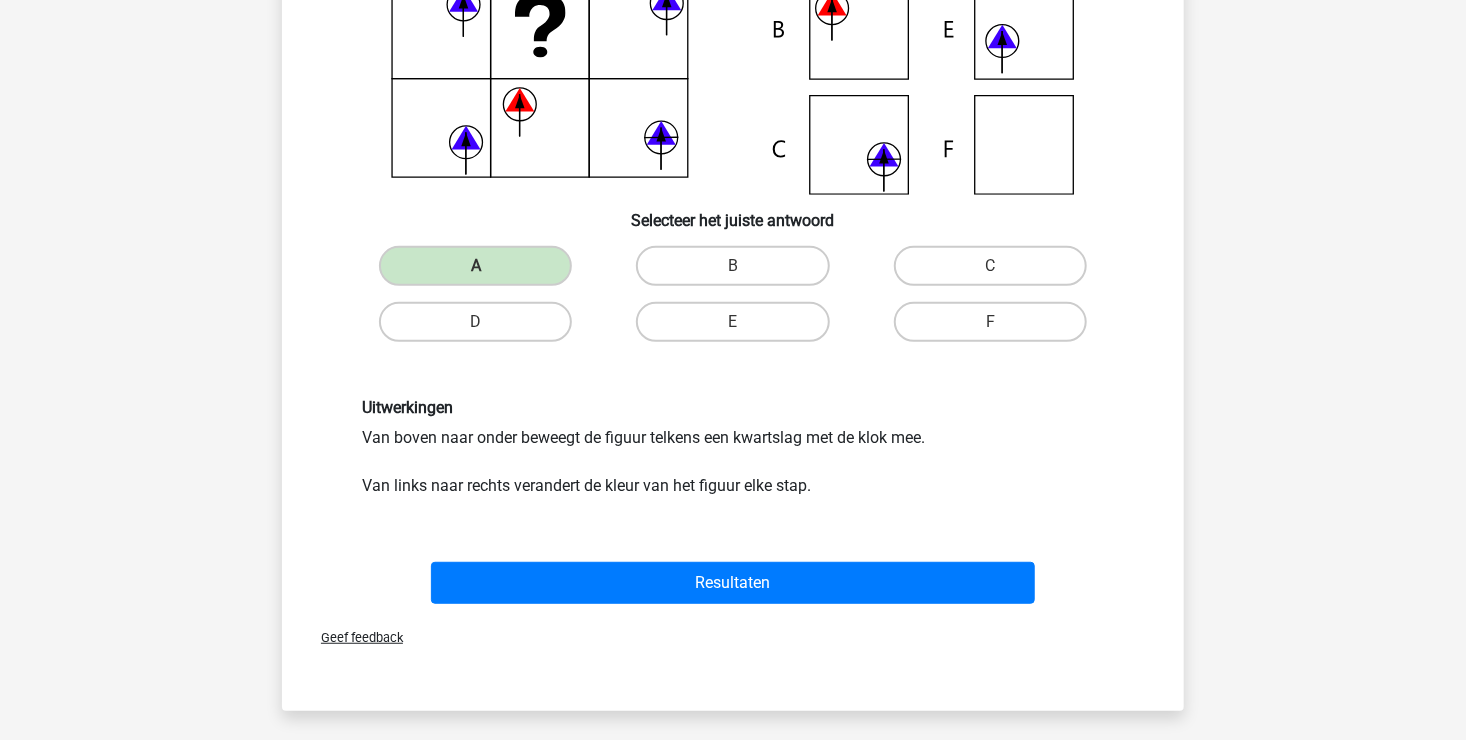 scroll, scrollTop: 292, scrollLeft: 0, axis: vertical 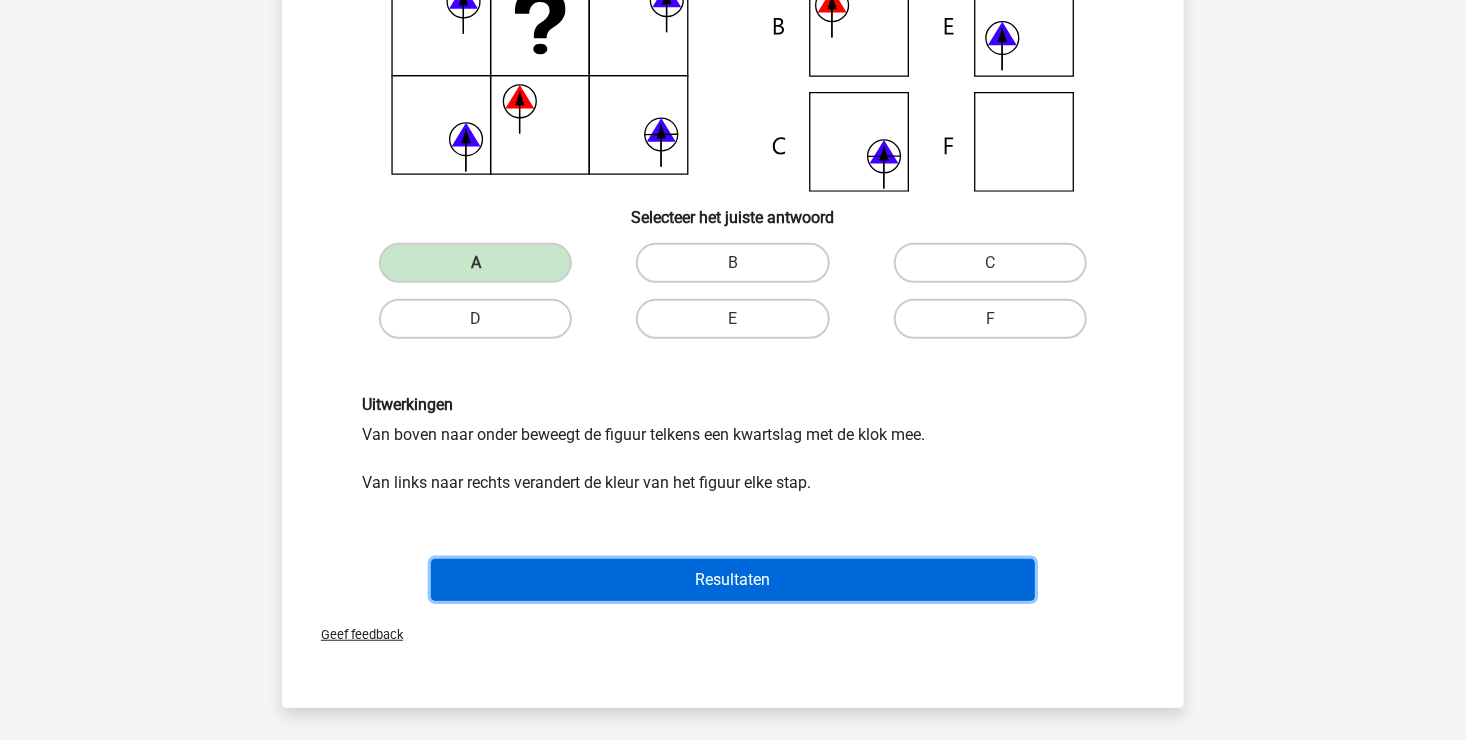 click on "Resultaten" at bounding box center (733, 580) 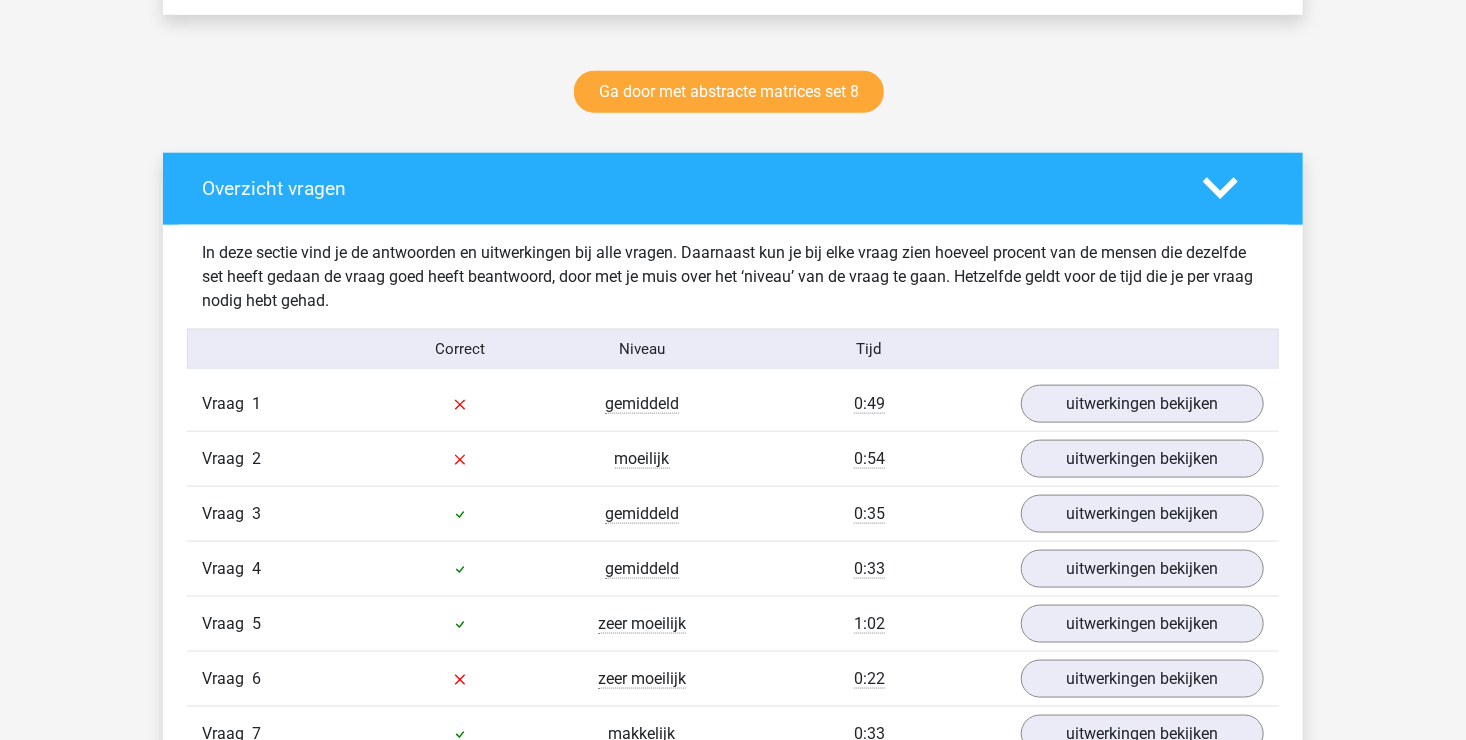 scroll, scrollTop: 800, scrollLeft: 0, axis: vertical 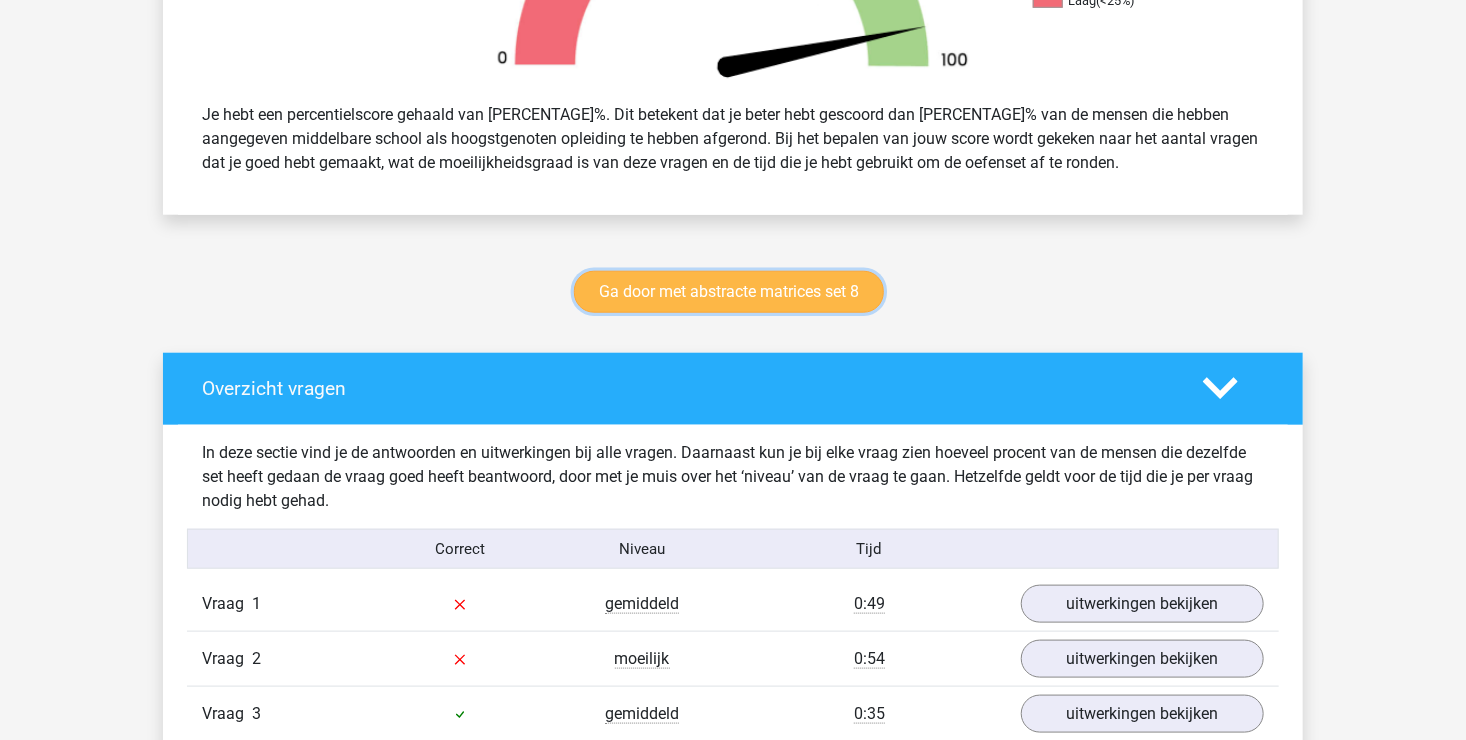 click on "Ga door met abstracte matrices set 8" at bounding box center [729, 292] 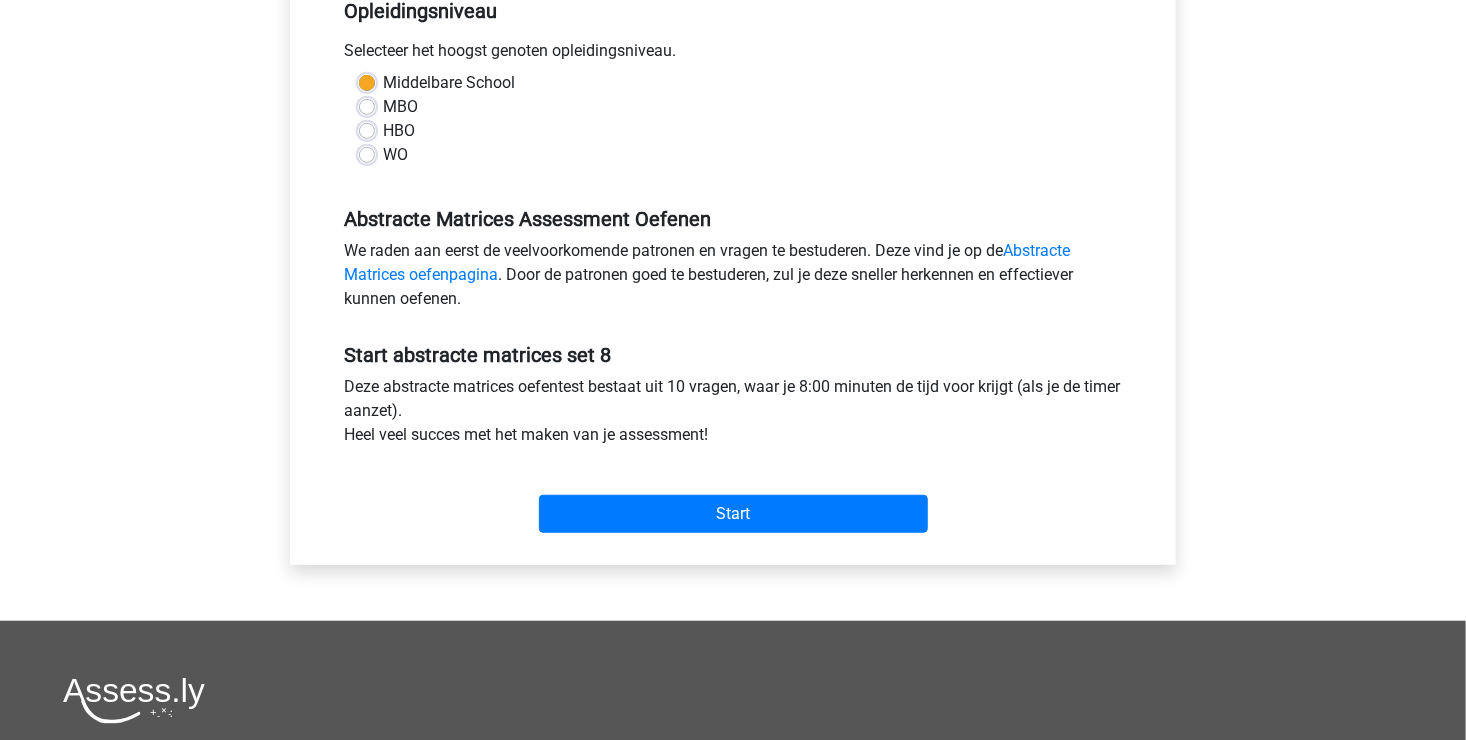 scroll, scrollTop: 600, scrollLeft: 0, axis: vertical 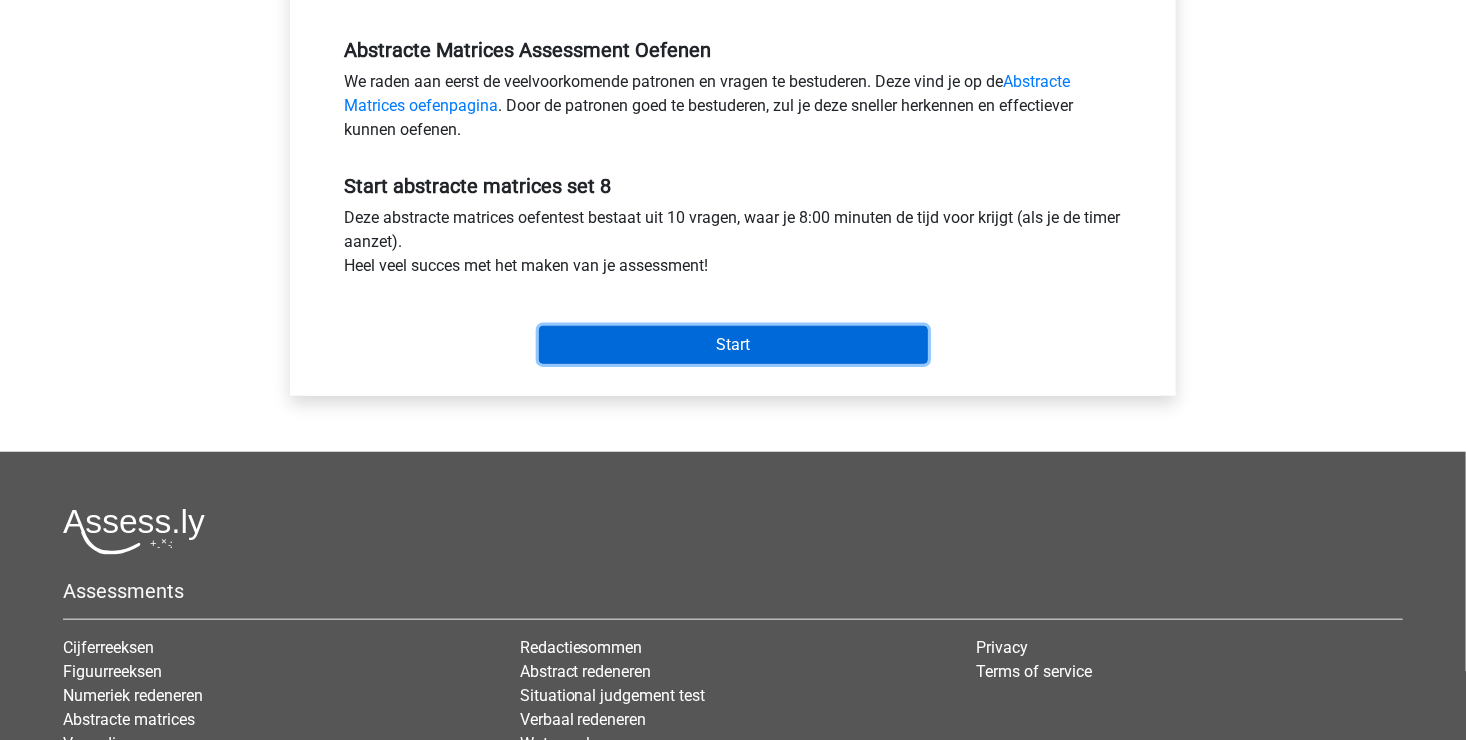 click on "Start" at bounding box center (733, 345) 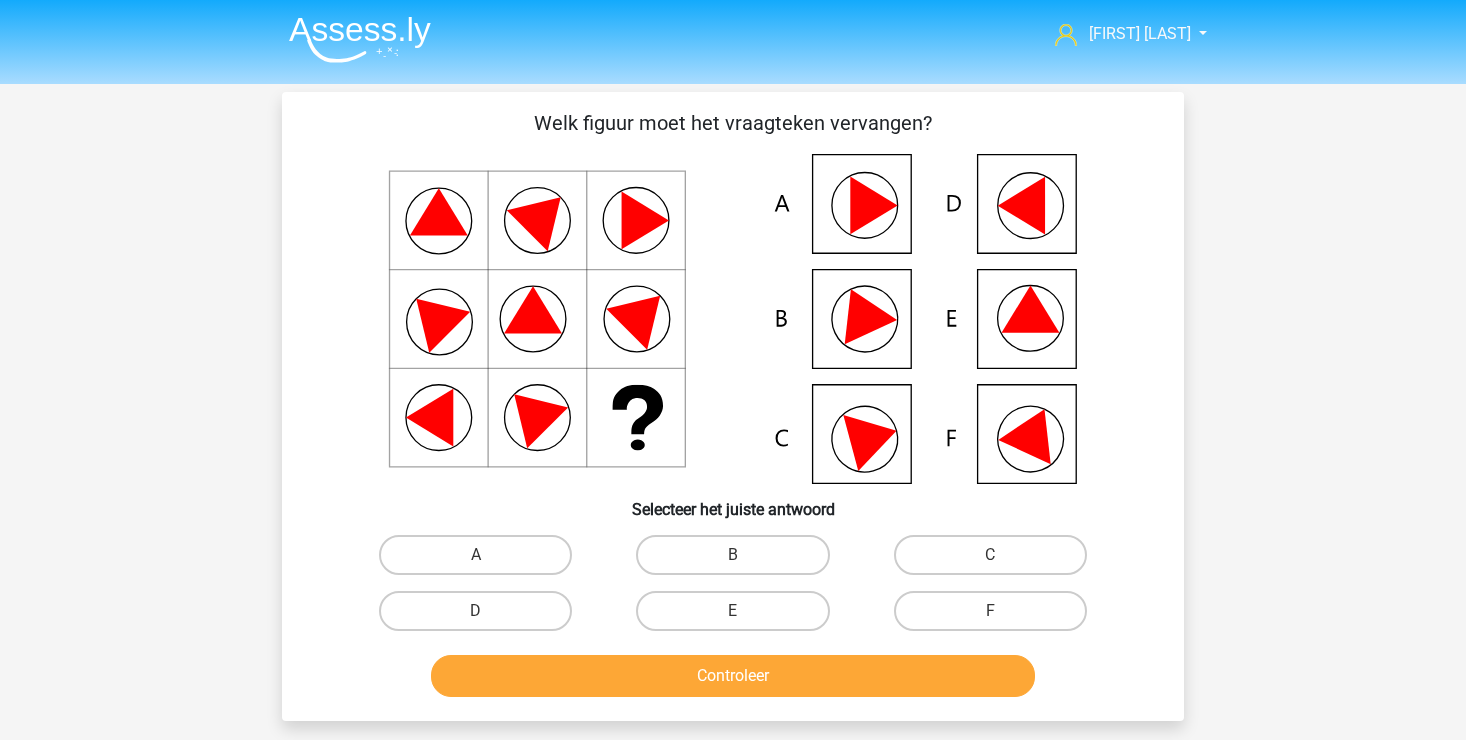 scroll, scrollTop: 0, scrollLeft: 0, axis: both 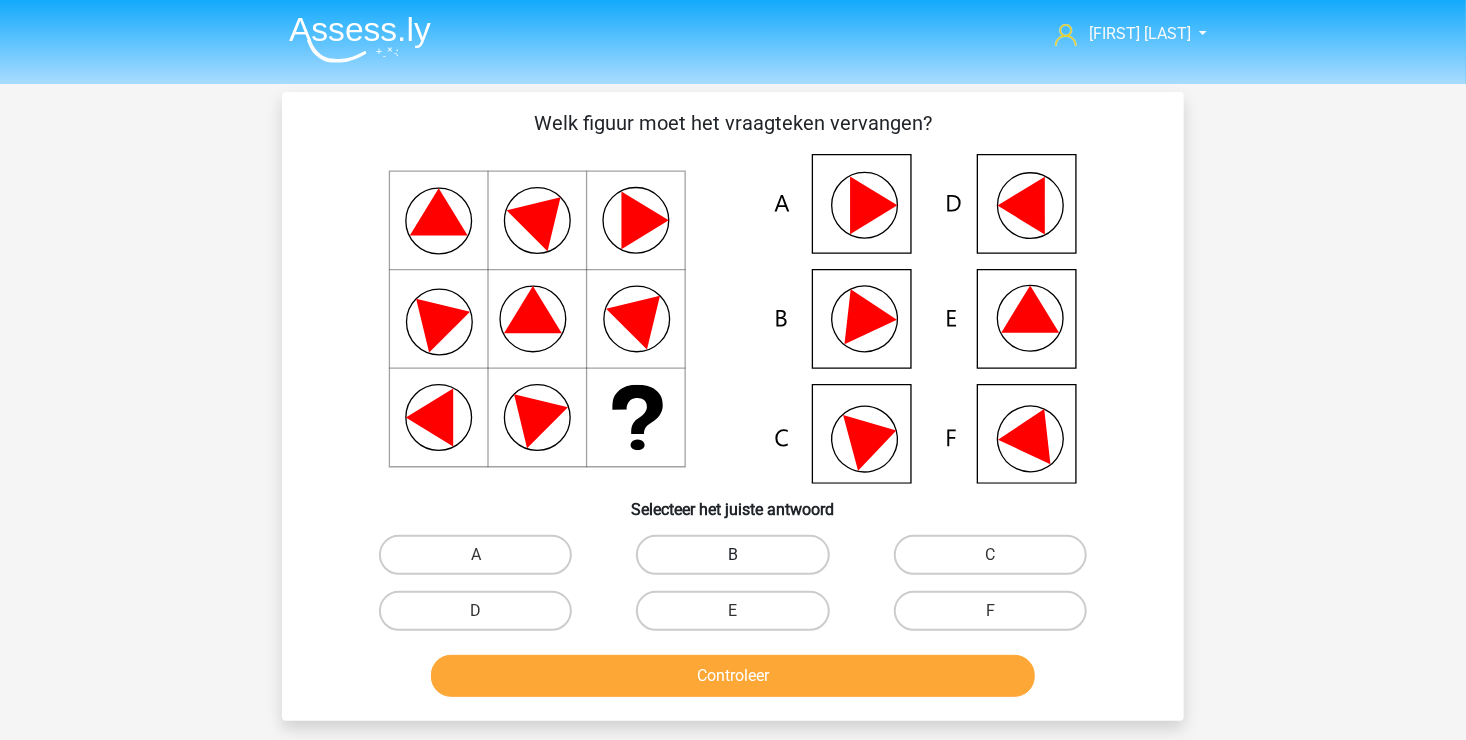 click on "B" at bounding box center [732, 555] 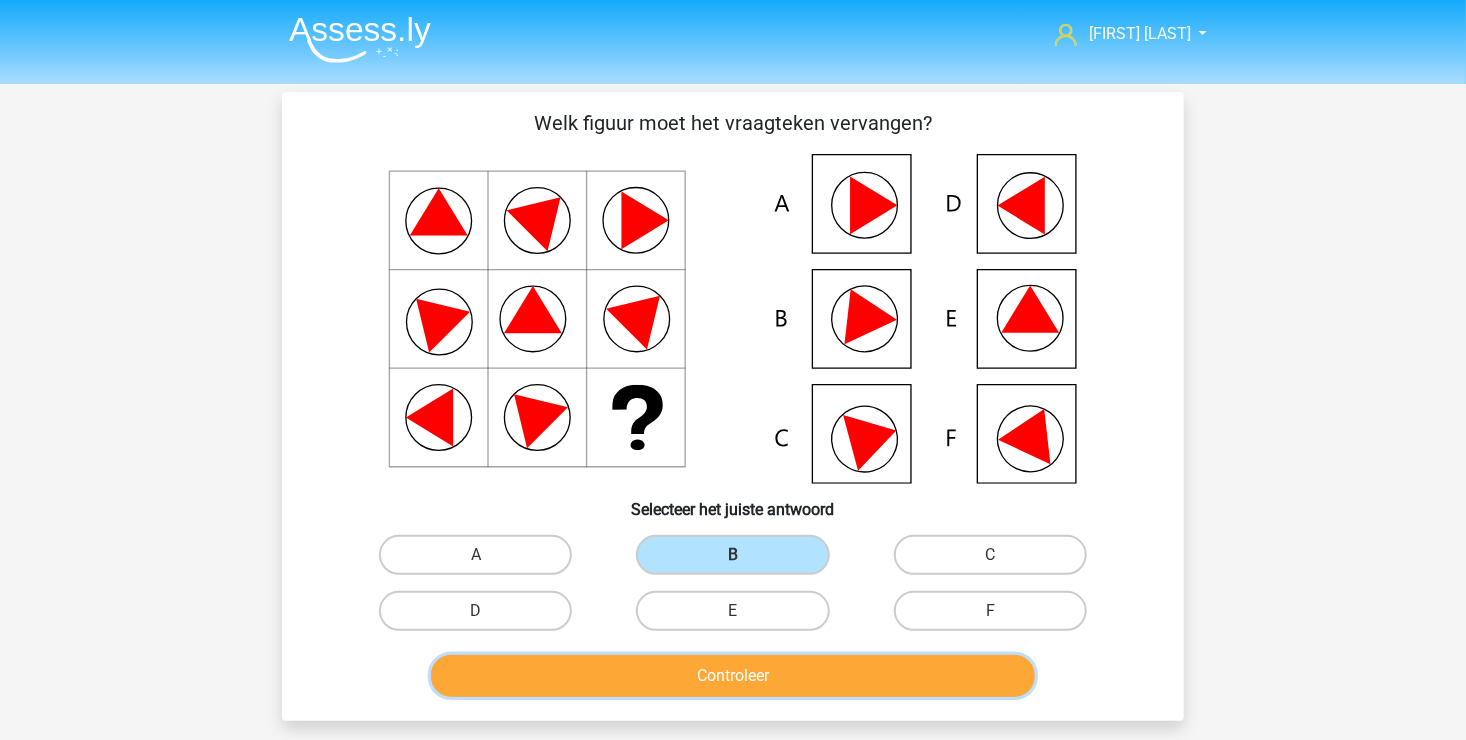 click on "Controleer" at bounding box center (733, 676) 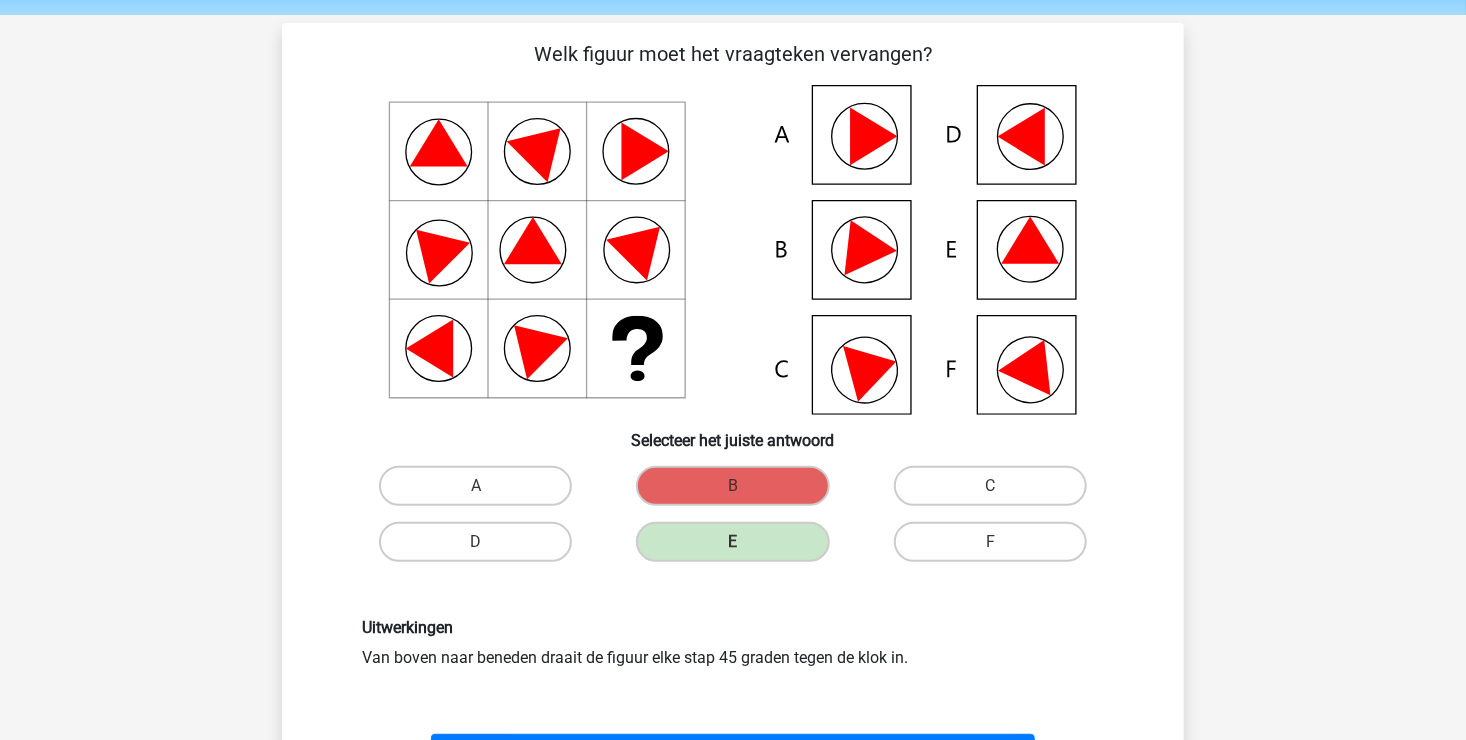 scroll, scrollTop: 100, scrollLeft: 0, axis: vertical 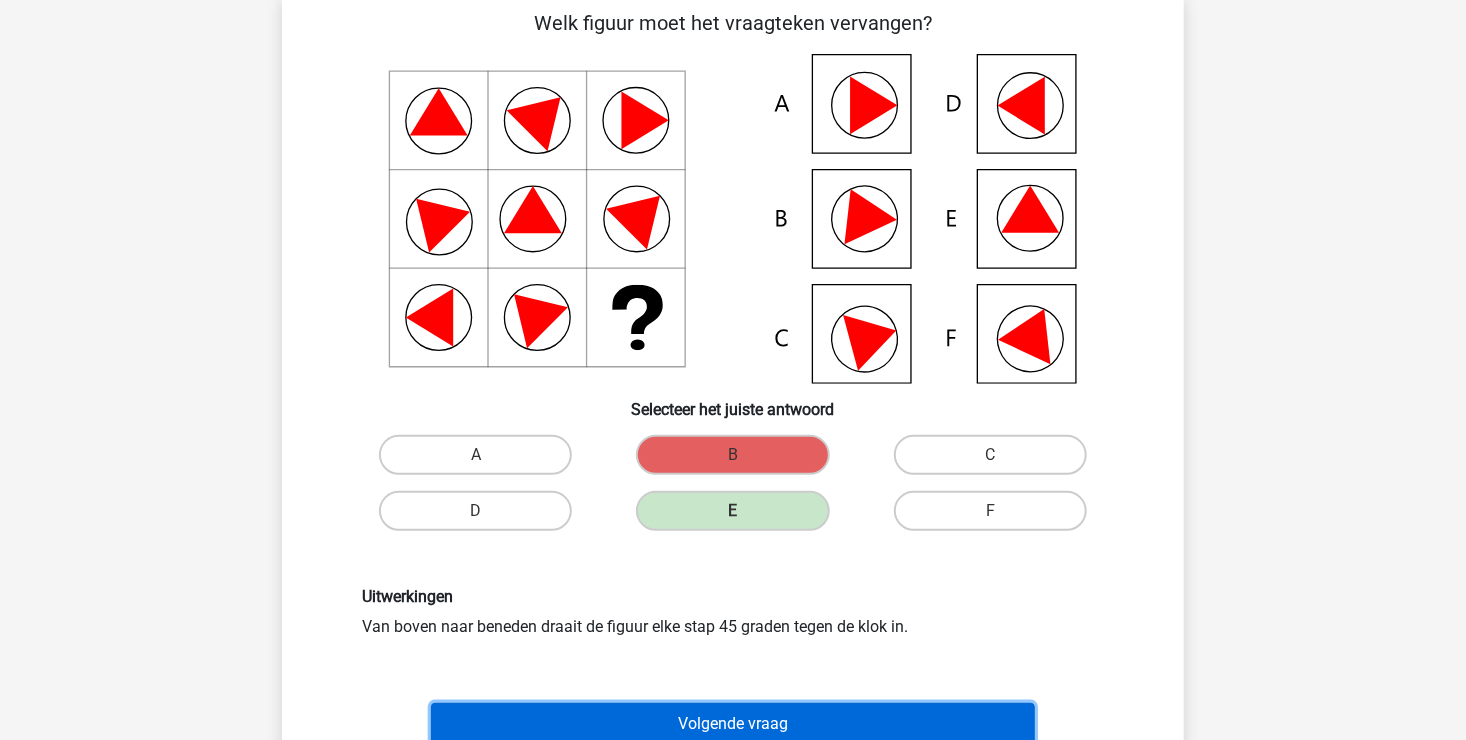 click on "Volgende vraag" at bounding box center (733, 724) 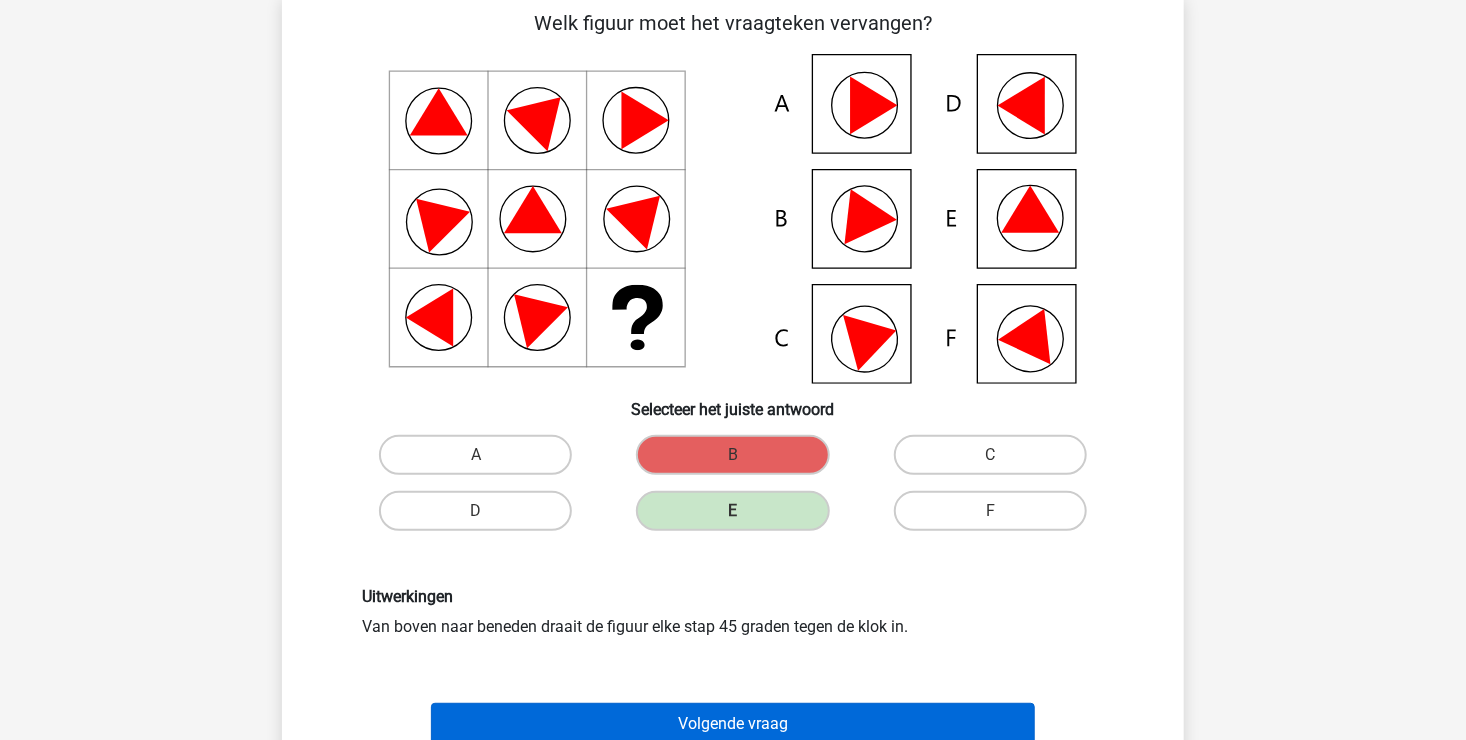 scroll, scrollTop: 92, scrollLeft: 0, axis: vertical 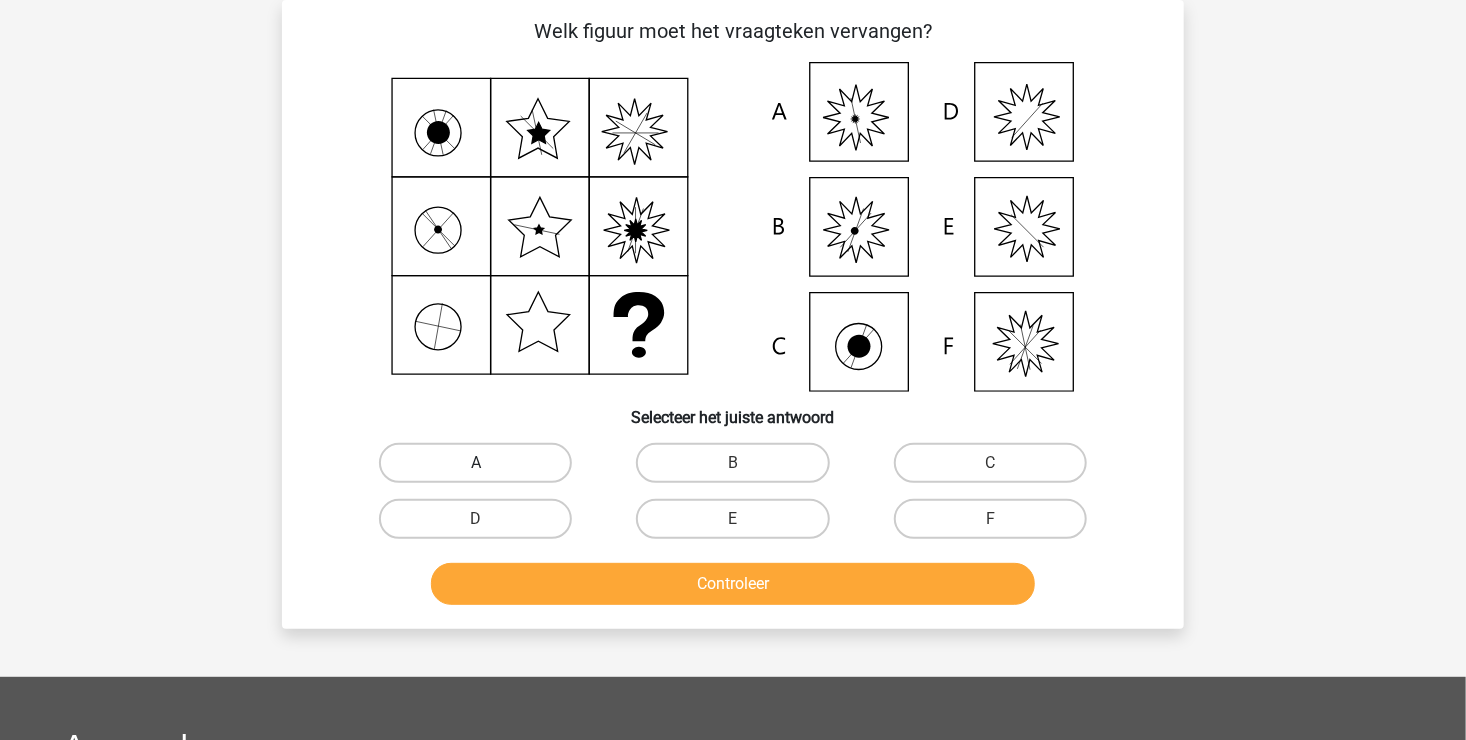 click on "A" at bounding box center [475, 463] 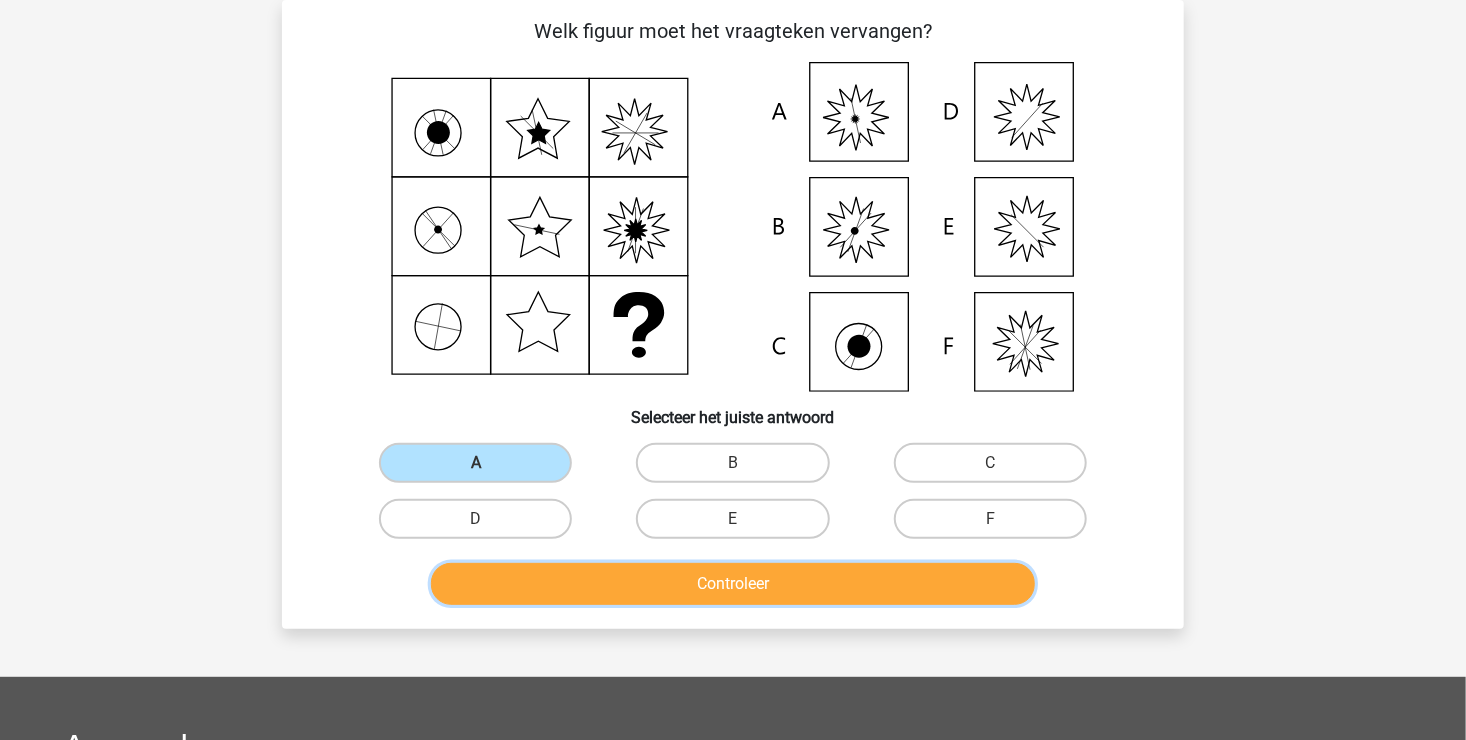 click on "Controleer" at bounding box center (733, 584) 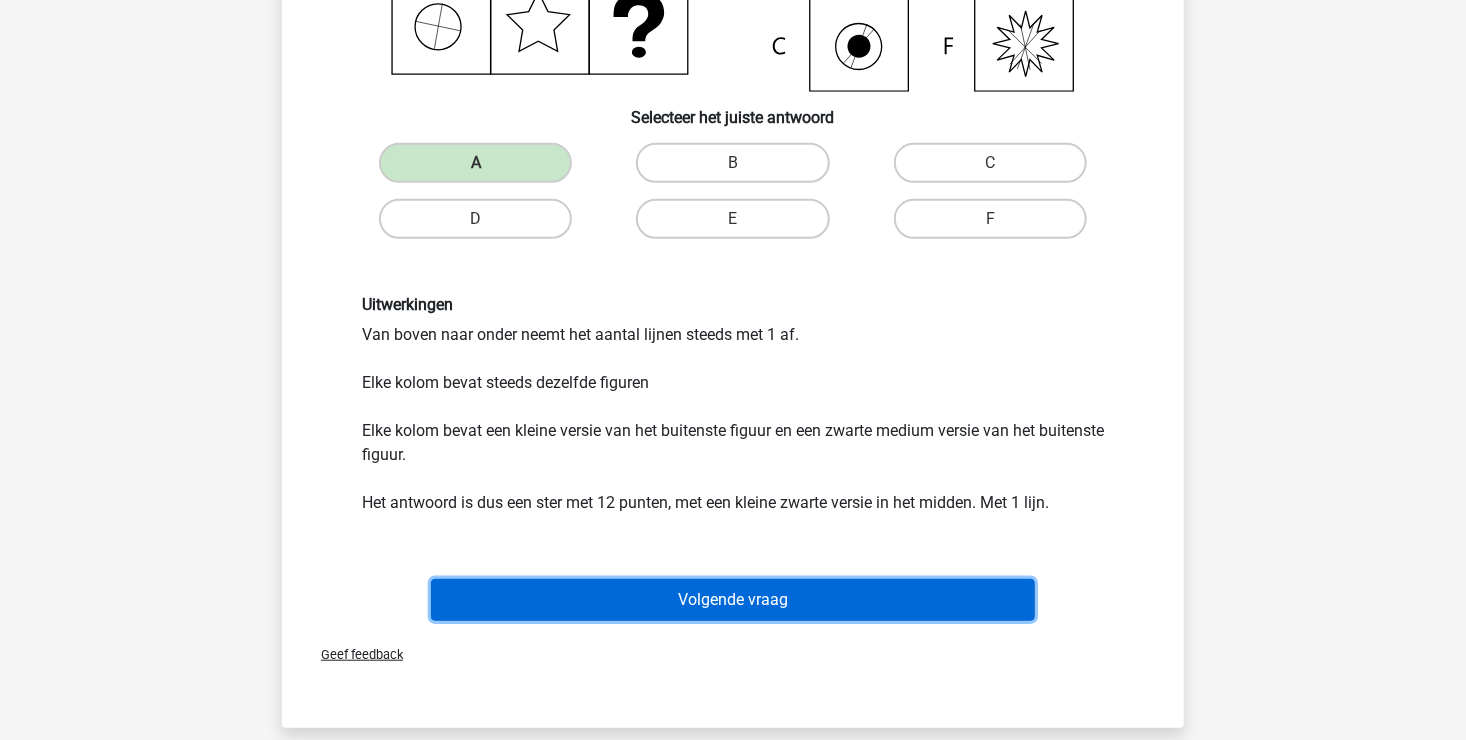 click on "Volgende vraag" at bounding box center (733, 600) 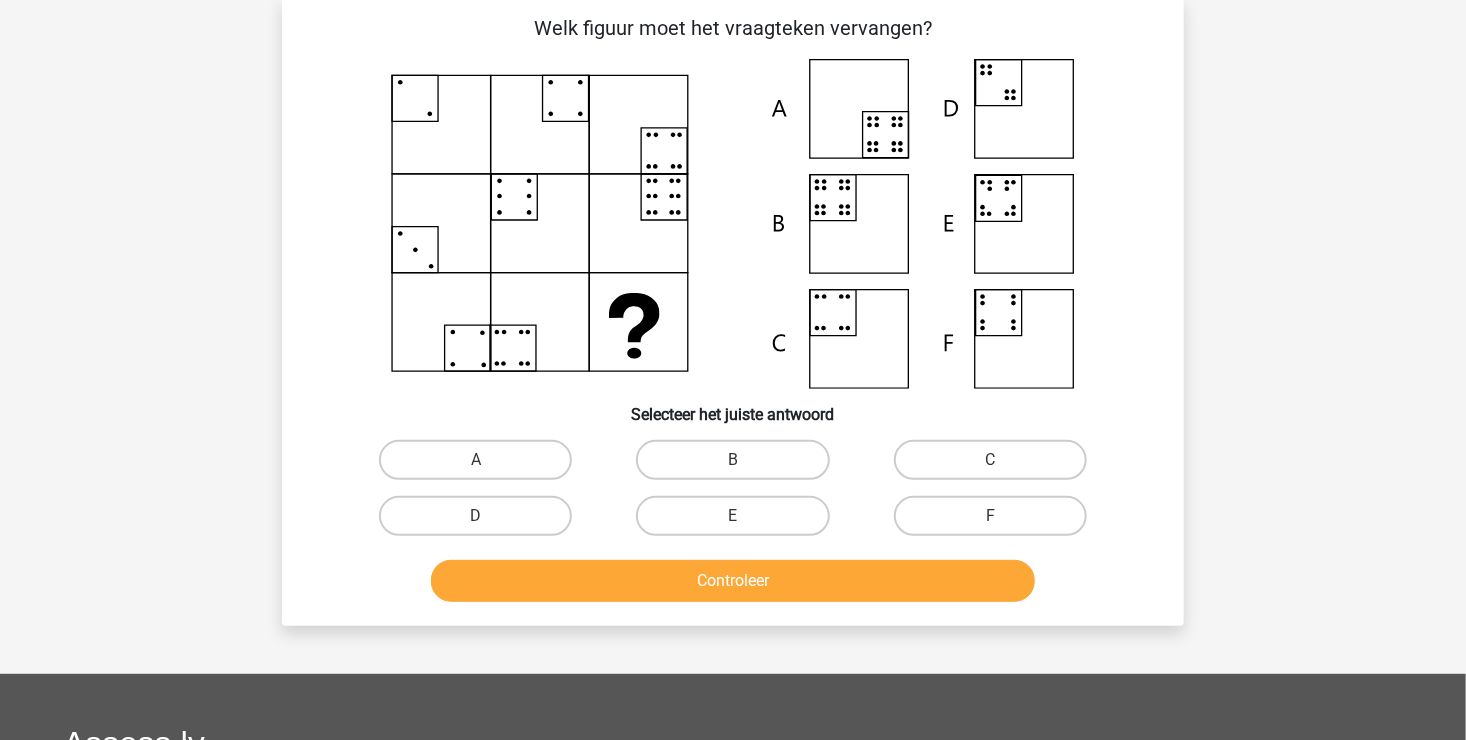scroll, scrollTop: 92, scrollLeft: 0, axis: vertical 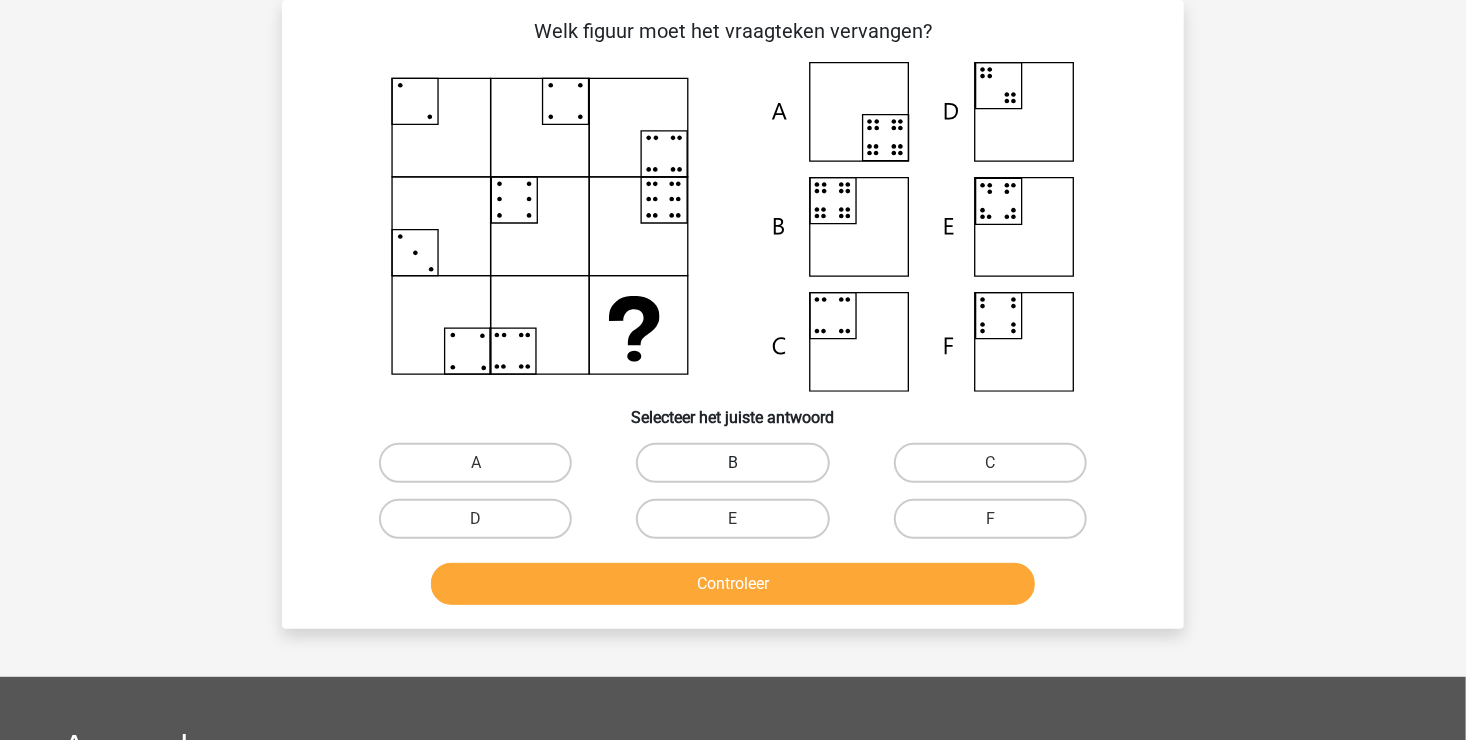 click on "B" at bounding box center (732, 463) 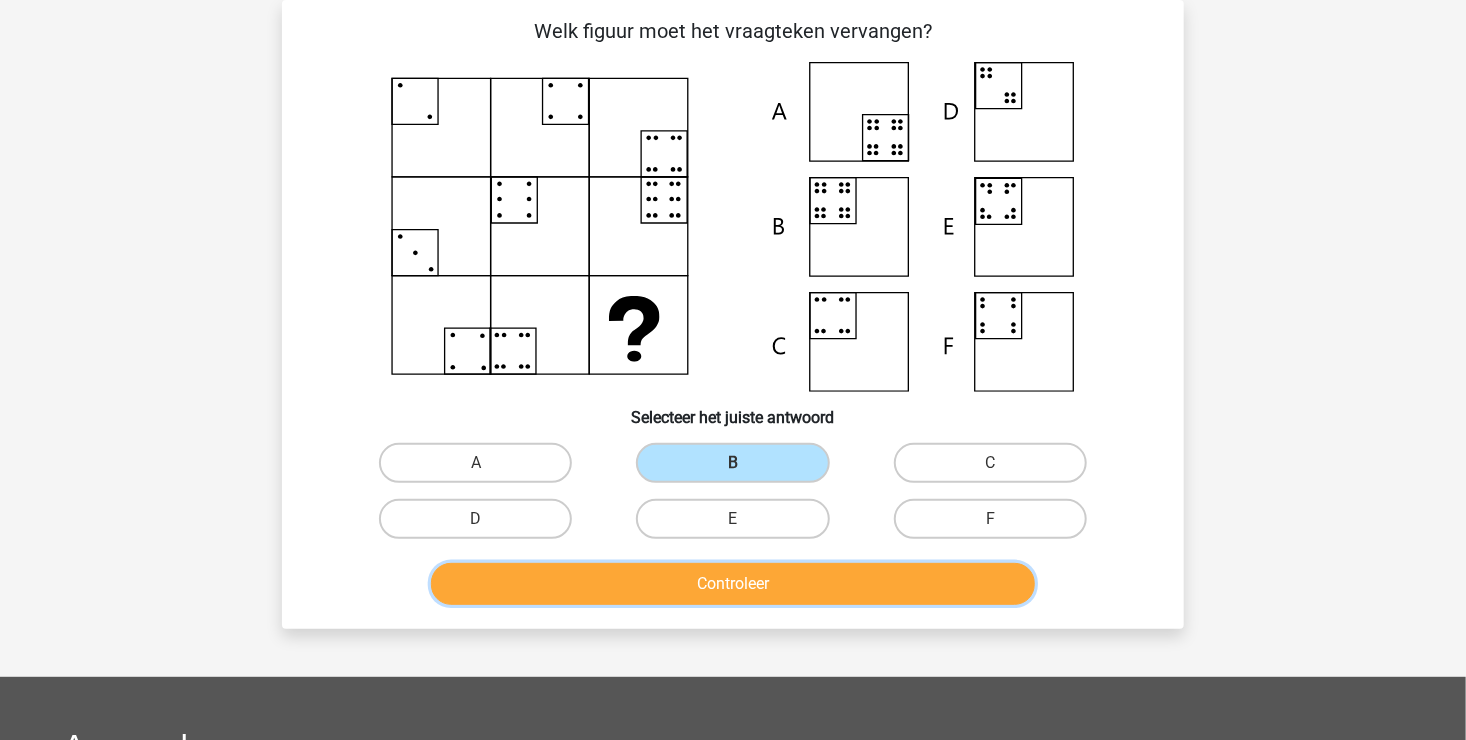 click on "Controleer" at bounding box center [733, 584] 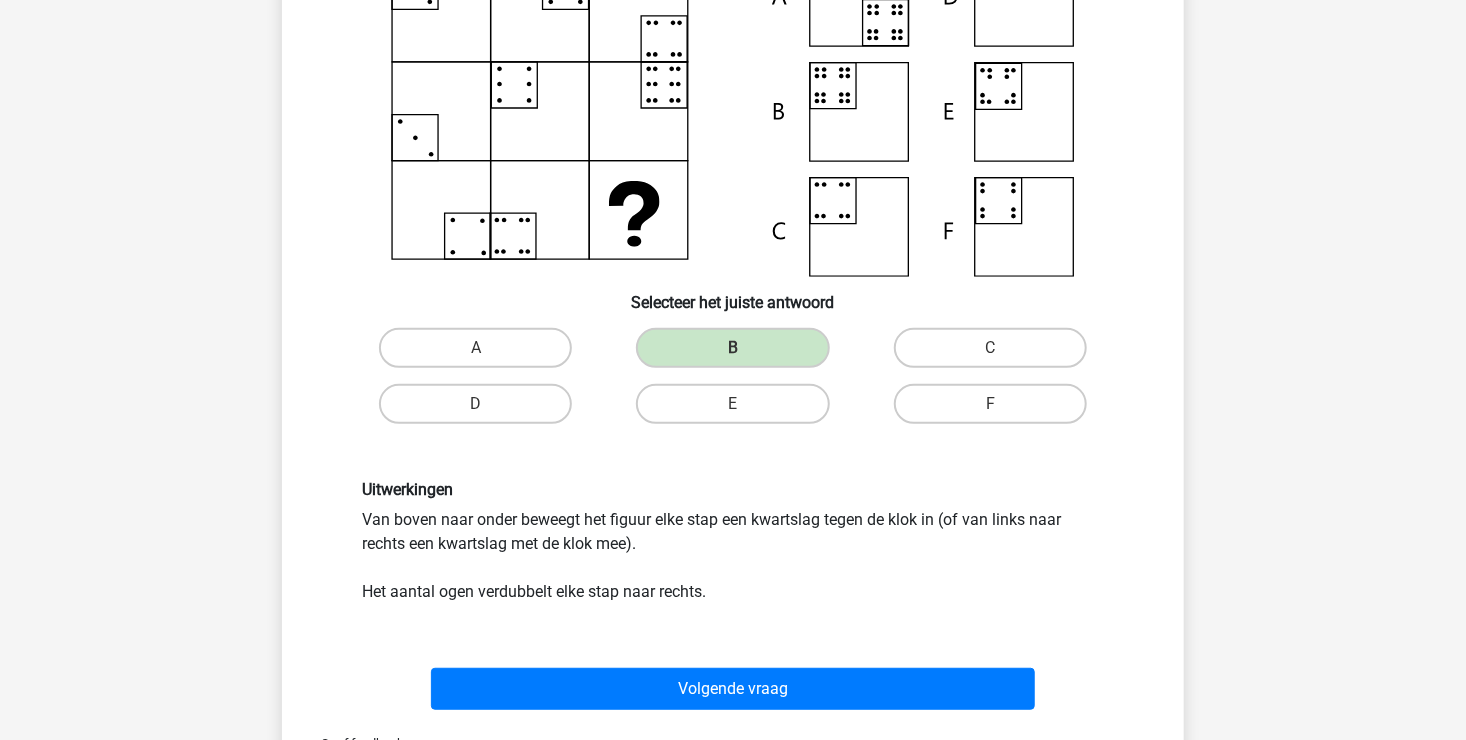 scroll, scrollTop: 292, scrollLeft: 0, axis: vertical 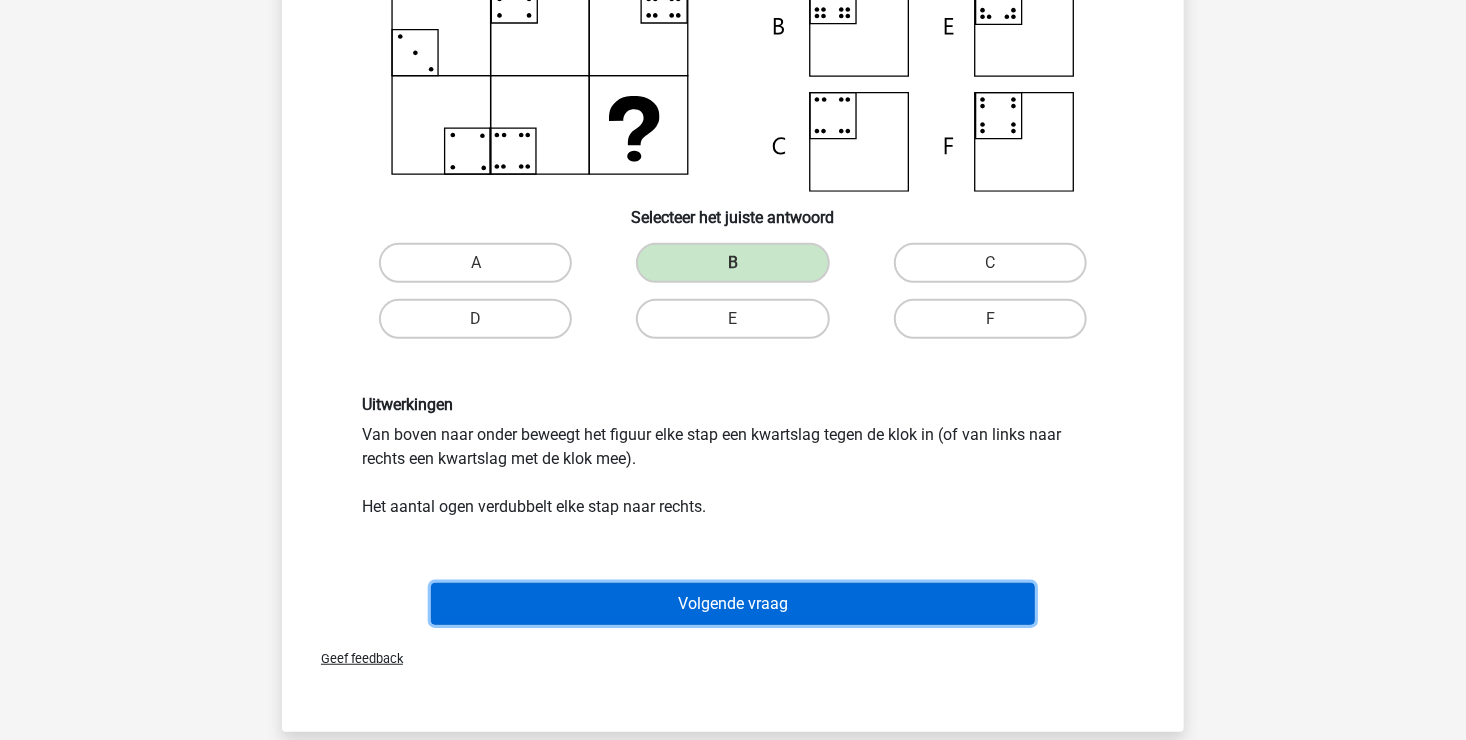 click on "Volgende vraag" at bounding box center [733, 604] 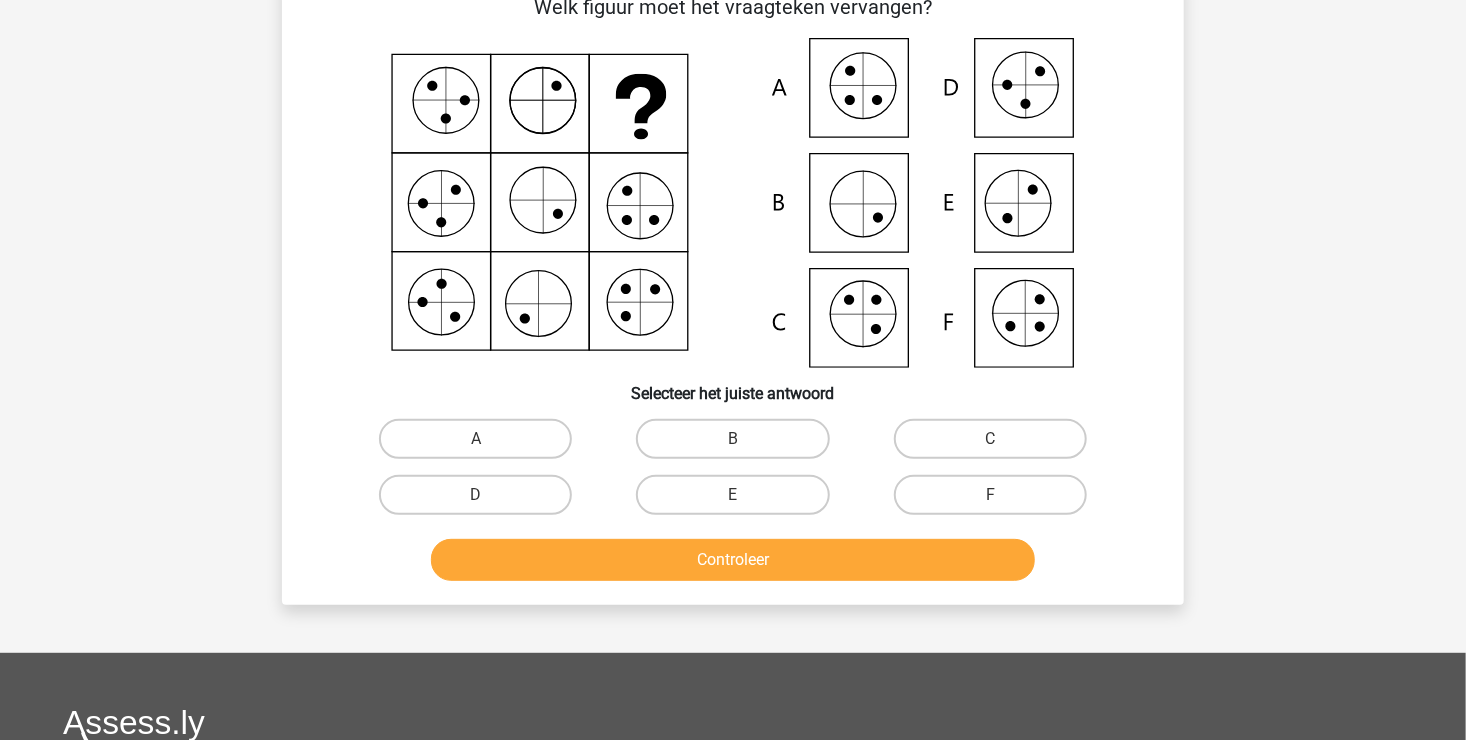 scroll, scrollTop: 92, scrollLeft: 0, axis: vertical 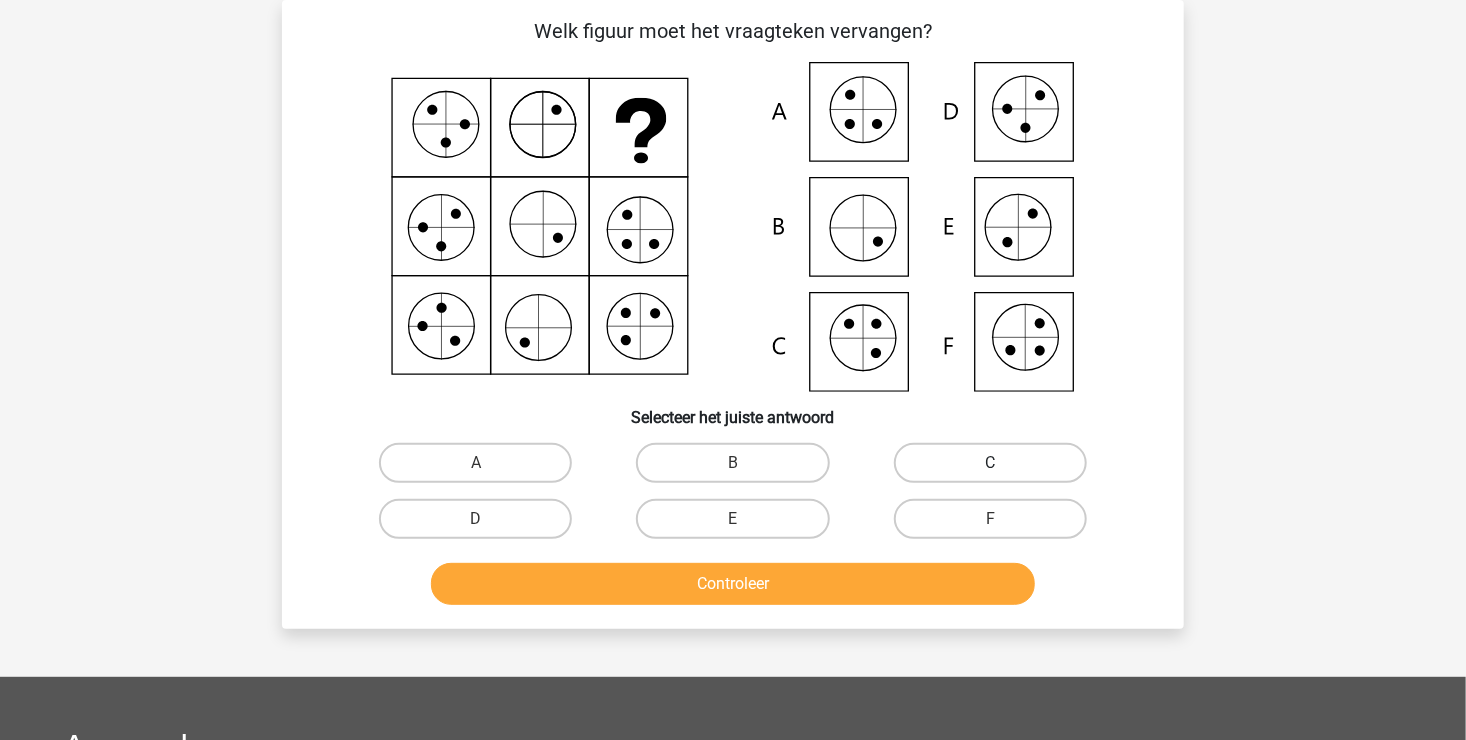 click on "C" at bounding box center (990, 463) 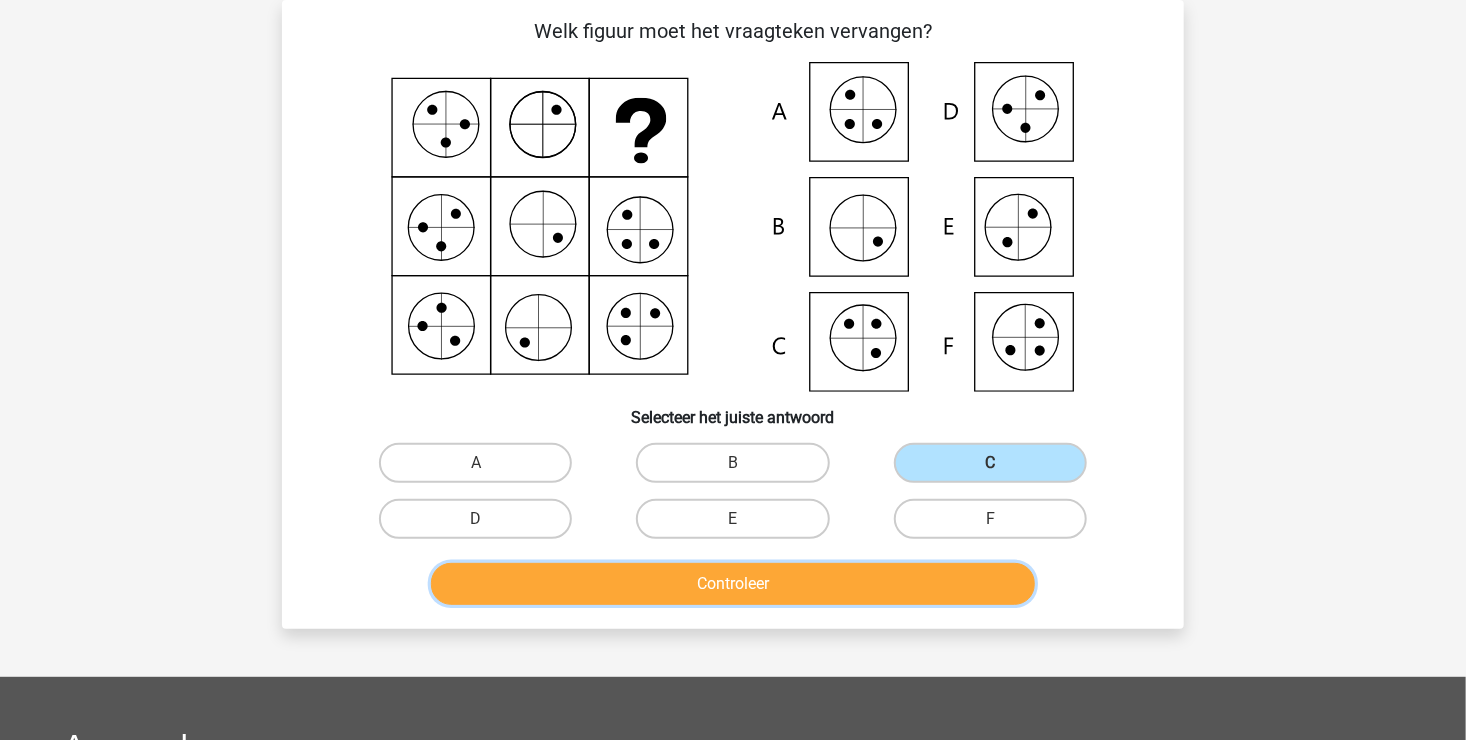 click on "Controleer" at bounding box center [733, 584] 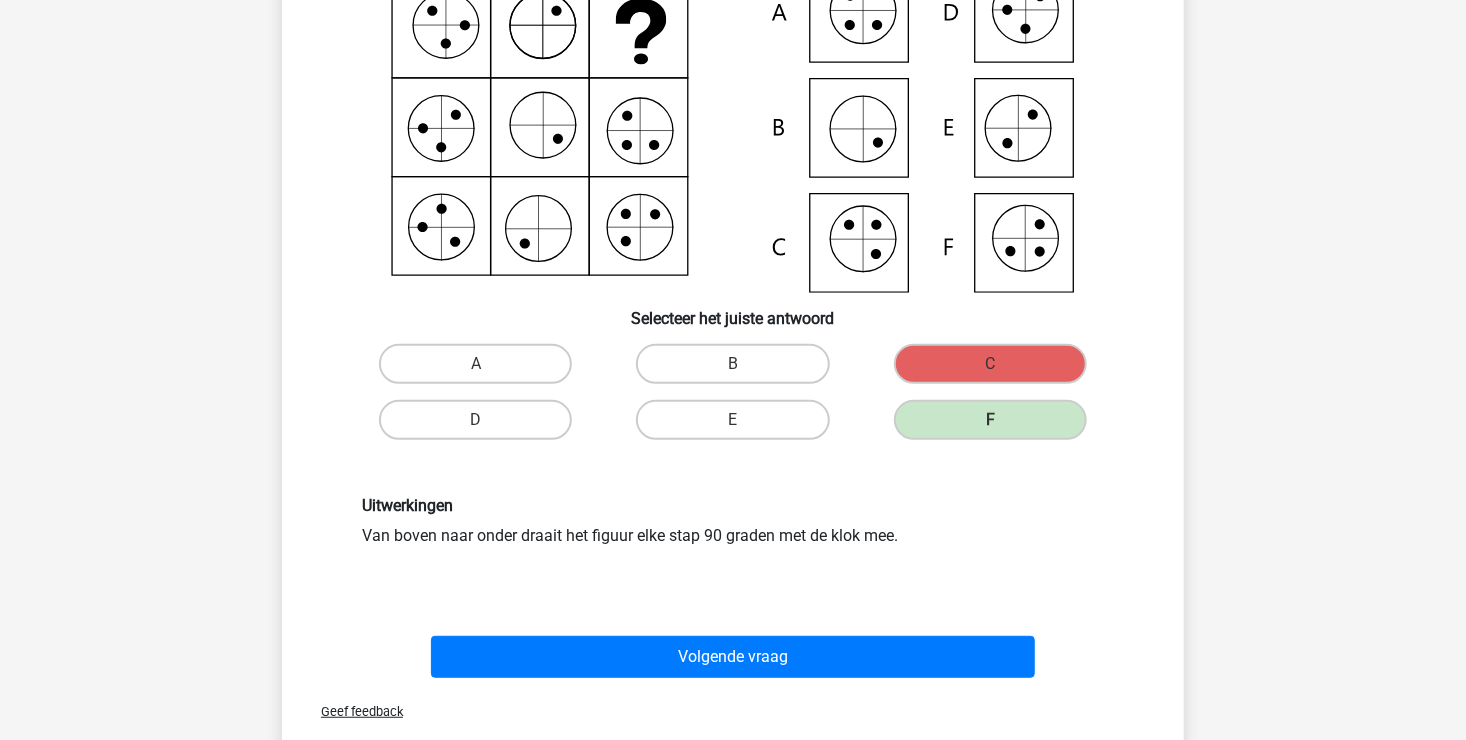 scroll, scrollTop: 292, scrollLeft: 0, axis: vertical 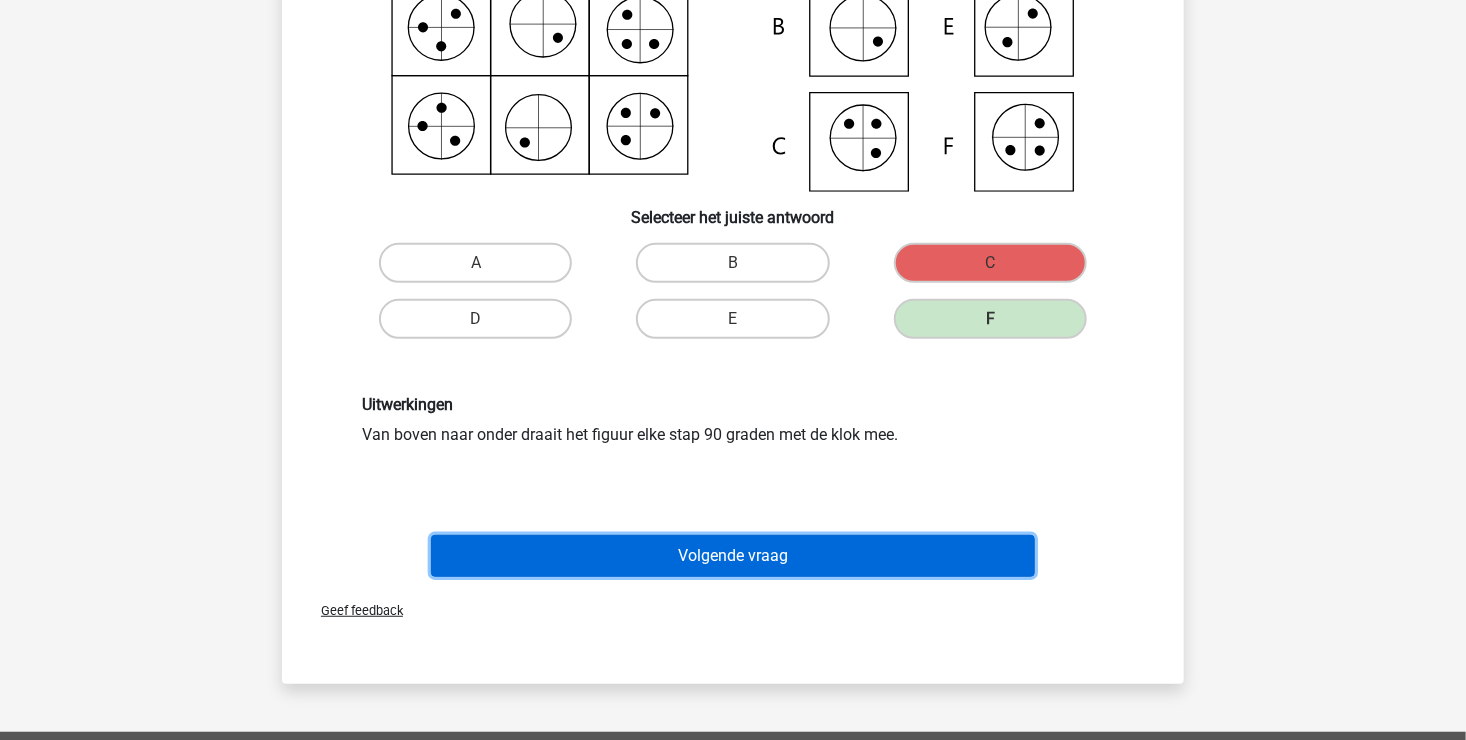 click on "Volgende vraag" at bounding box center [733, 556] 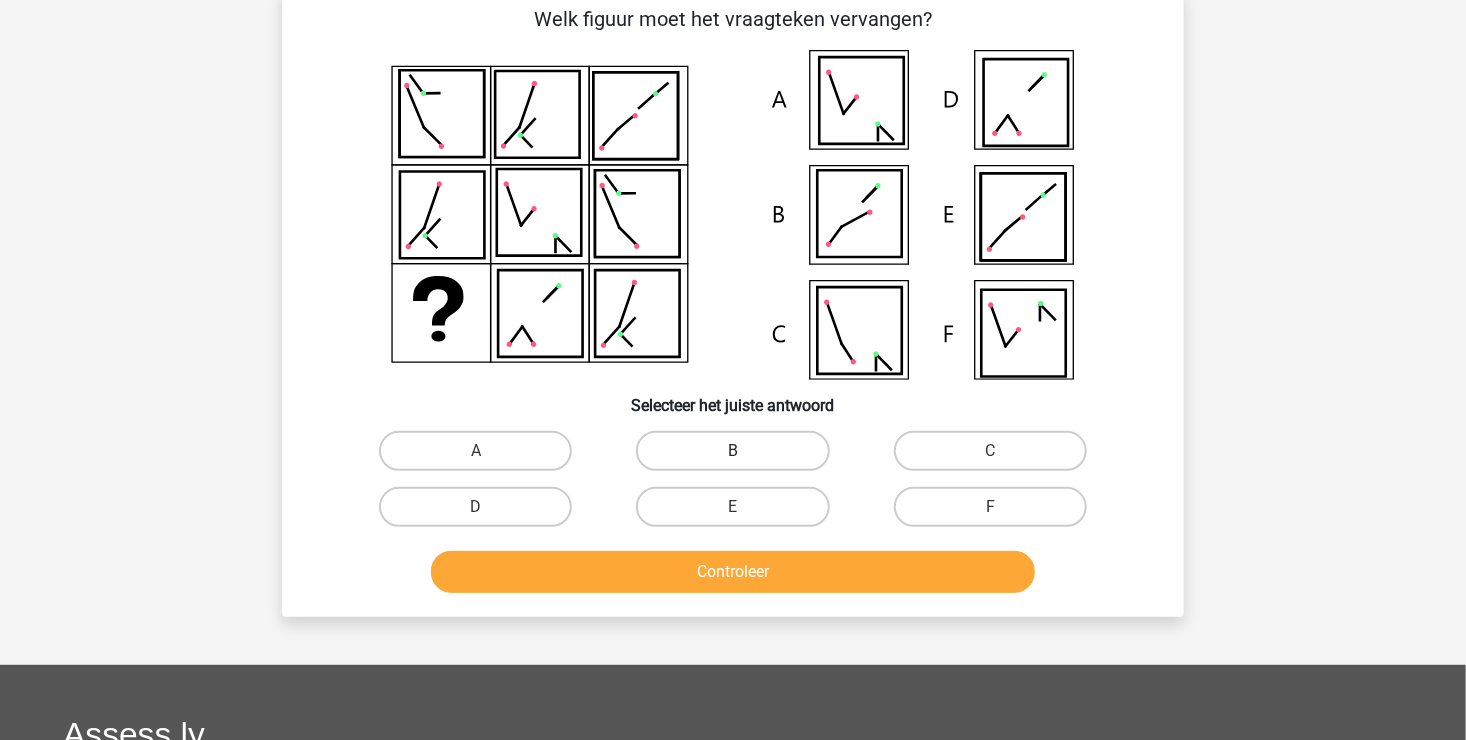 scroll, scrollTop: 92, scrollLeft: 0, axis: vertical 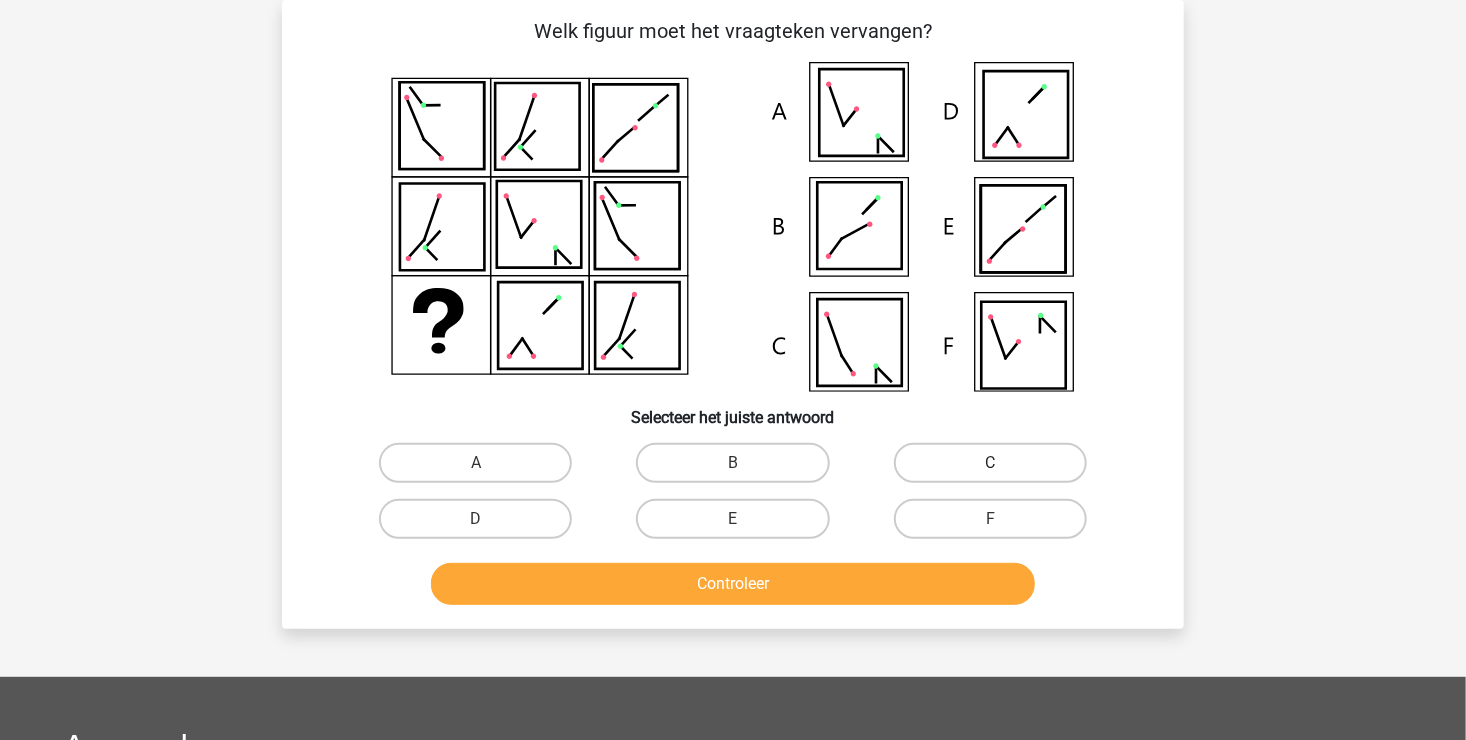click on "C" at bounding box center [990, 463] 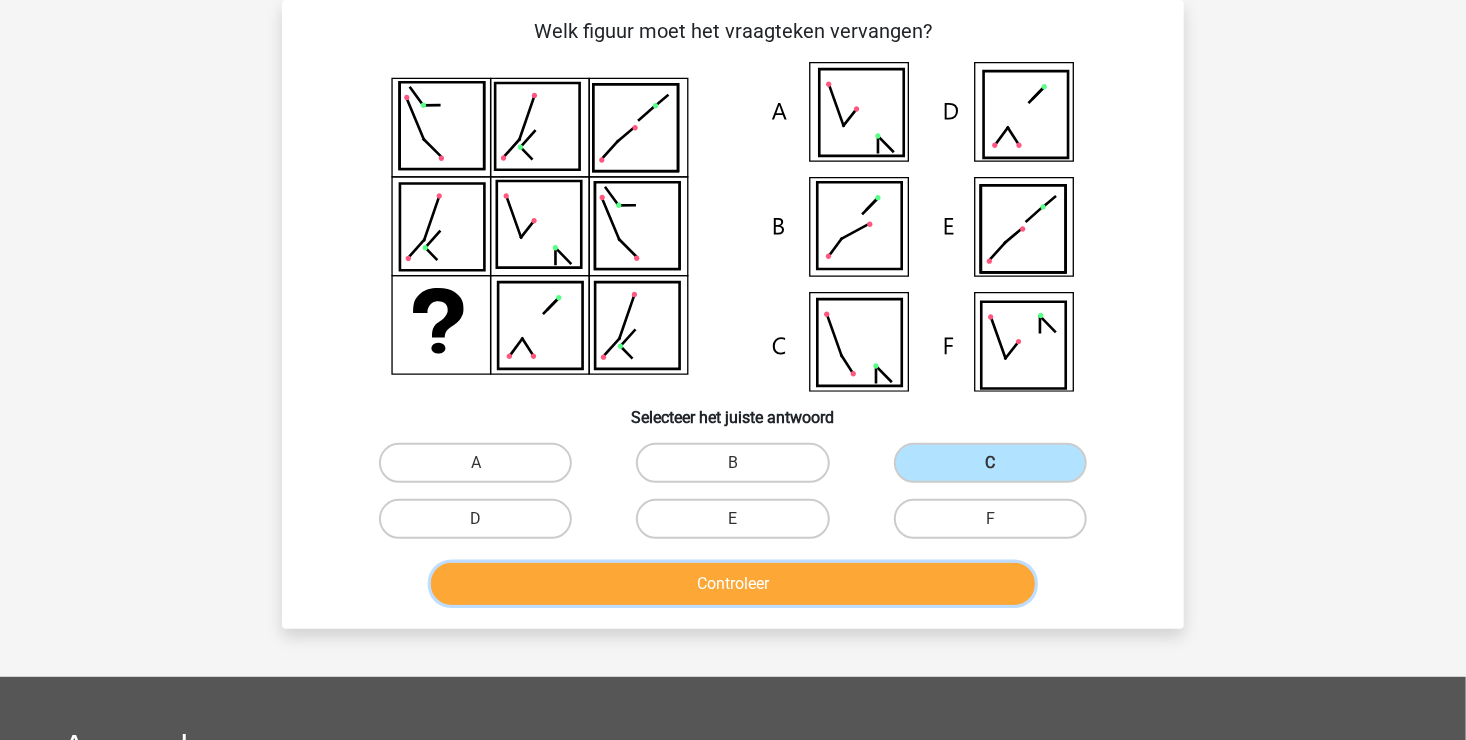 click on "Controleer" at bounding box center (733, 584) 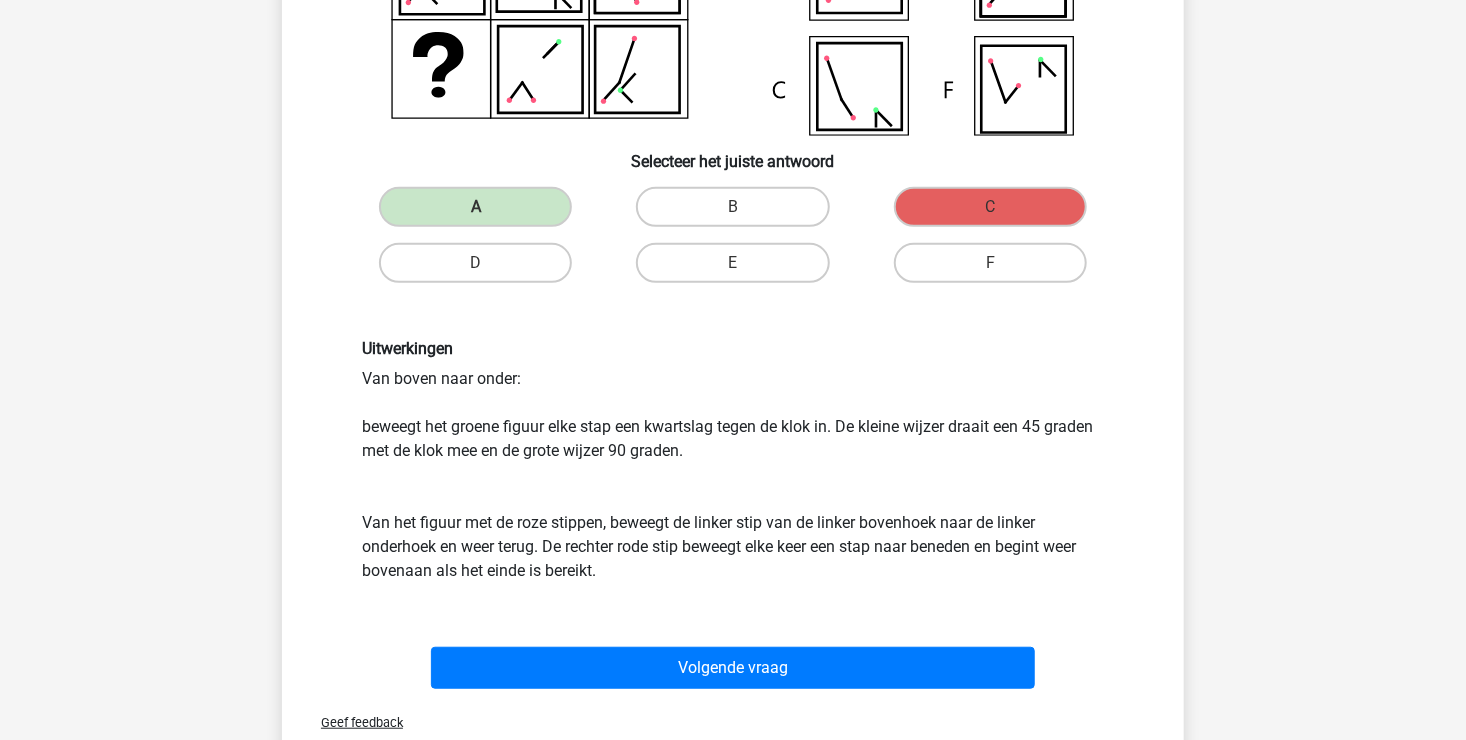scroll, scrollTop: 392, scrollLeft: 0, axis: vertical 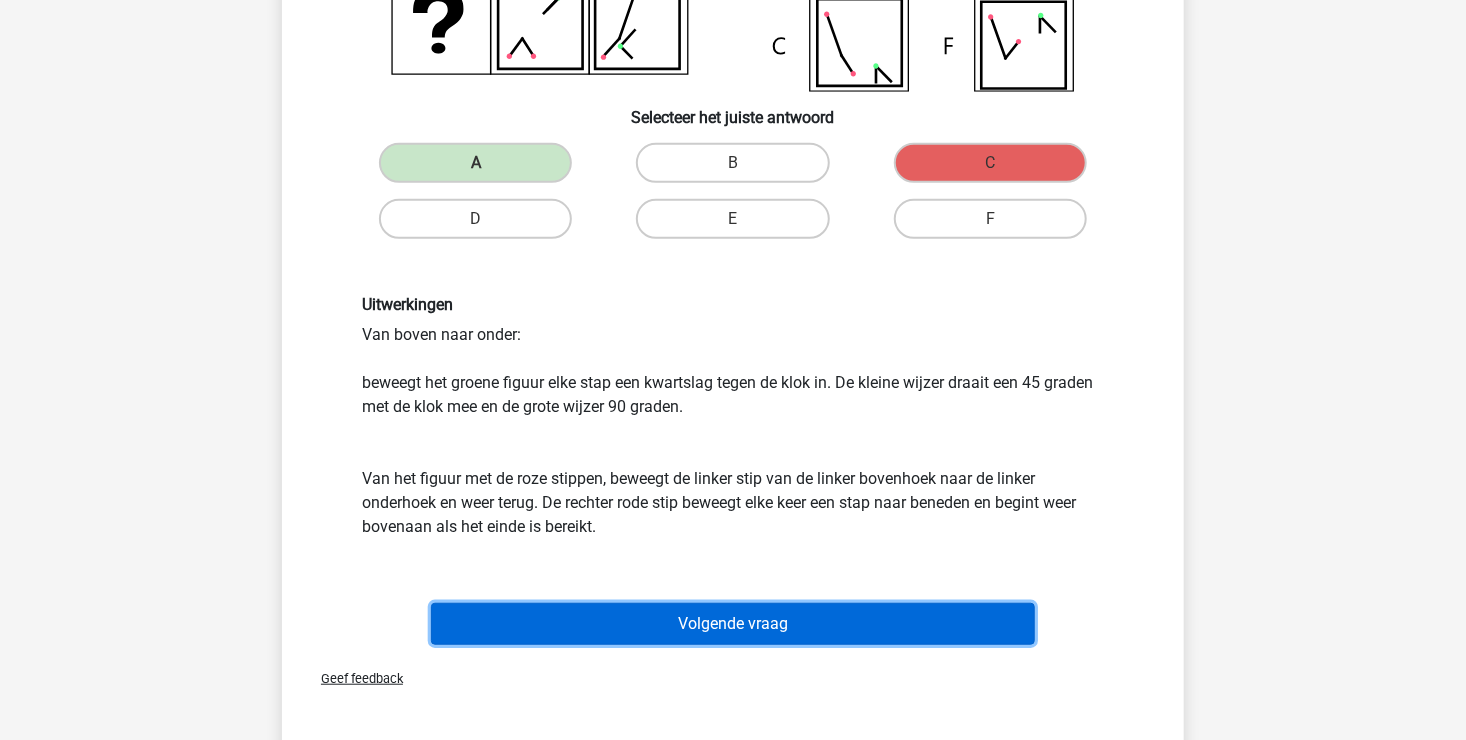 click on "Volgende vraag" at bounding box center (733, 624) 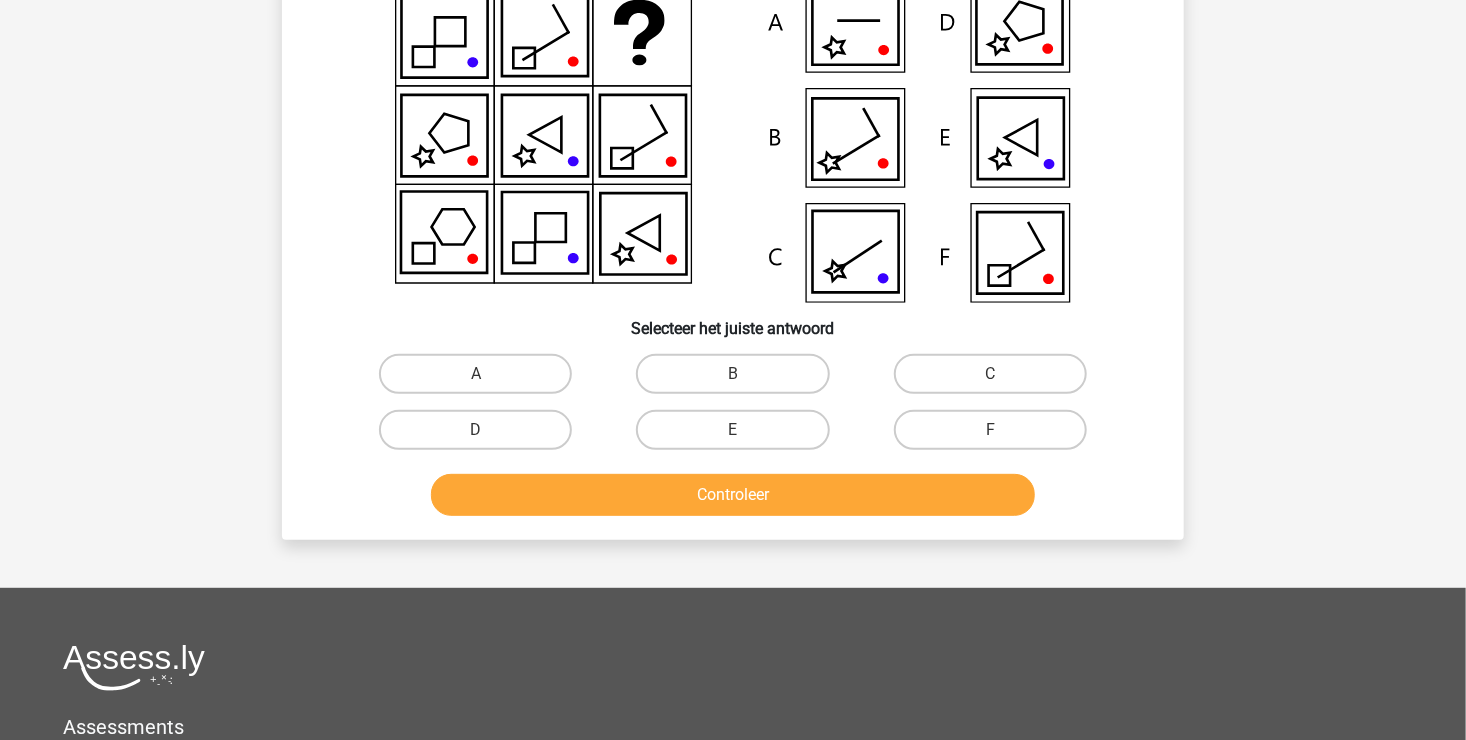 scroll, scrollTop: 92, scrollLeft: 0, axis: vertical 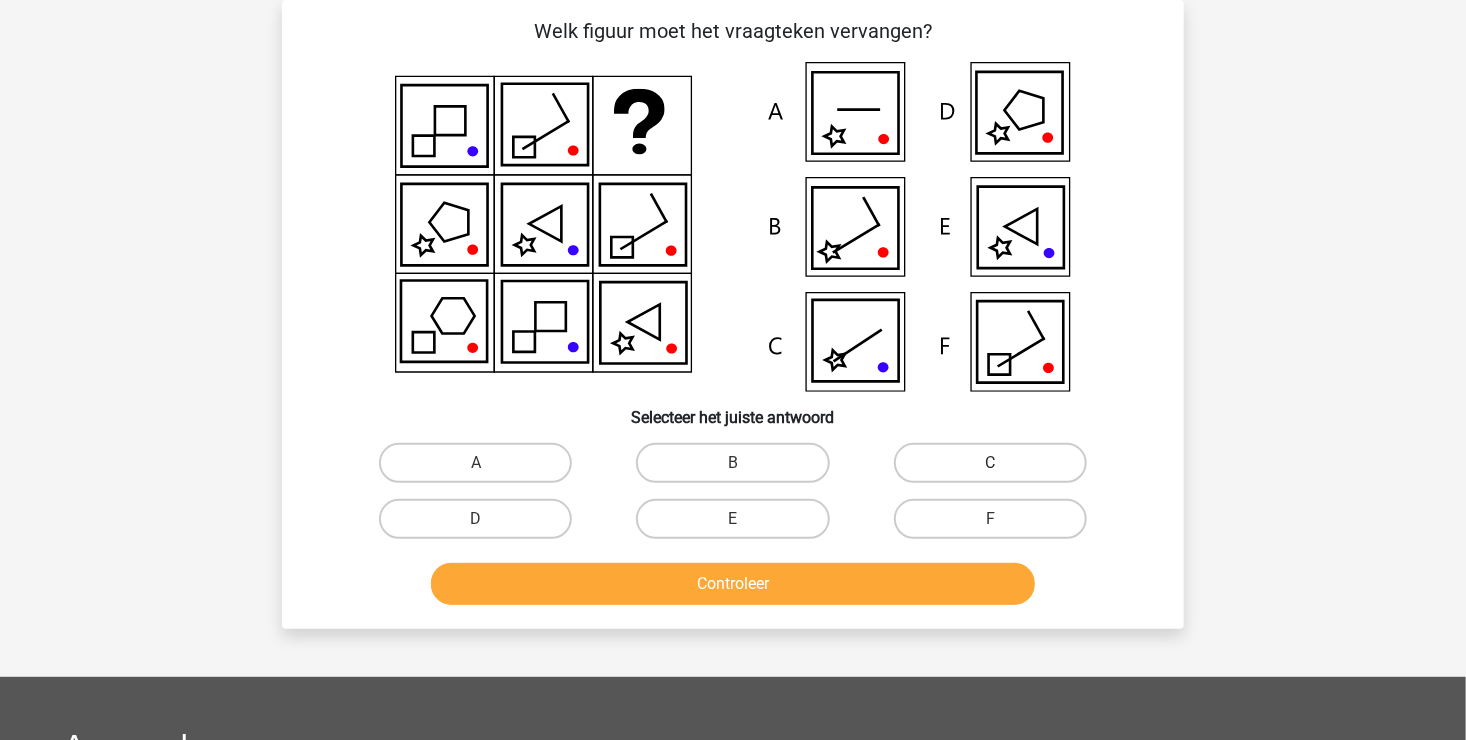 click on "C" at bounding box center (990, 463) 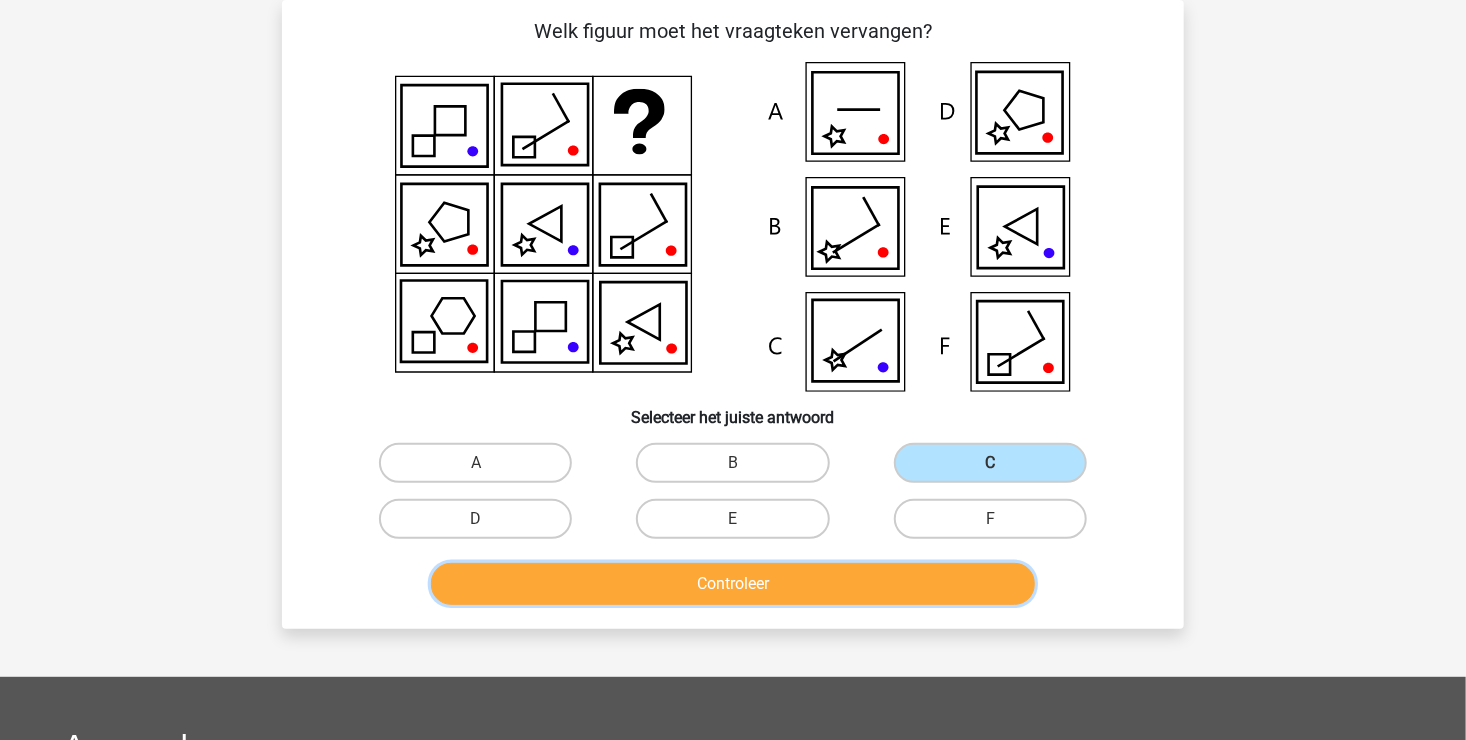 click on "Controleer" at bounding box center [733, 584] 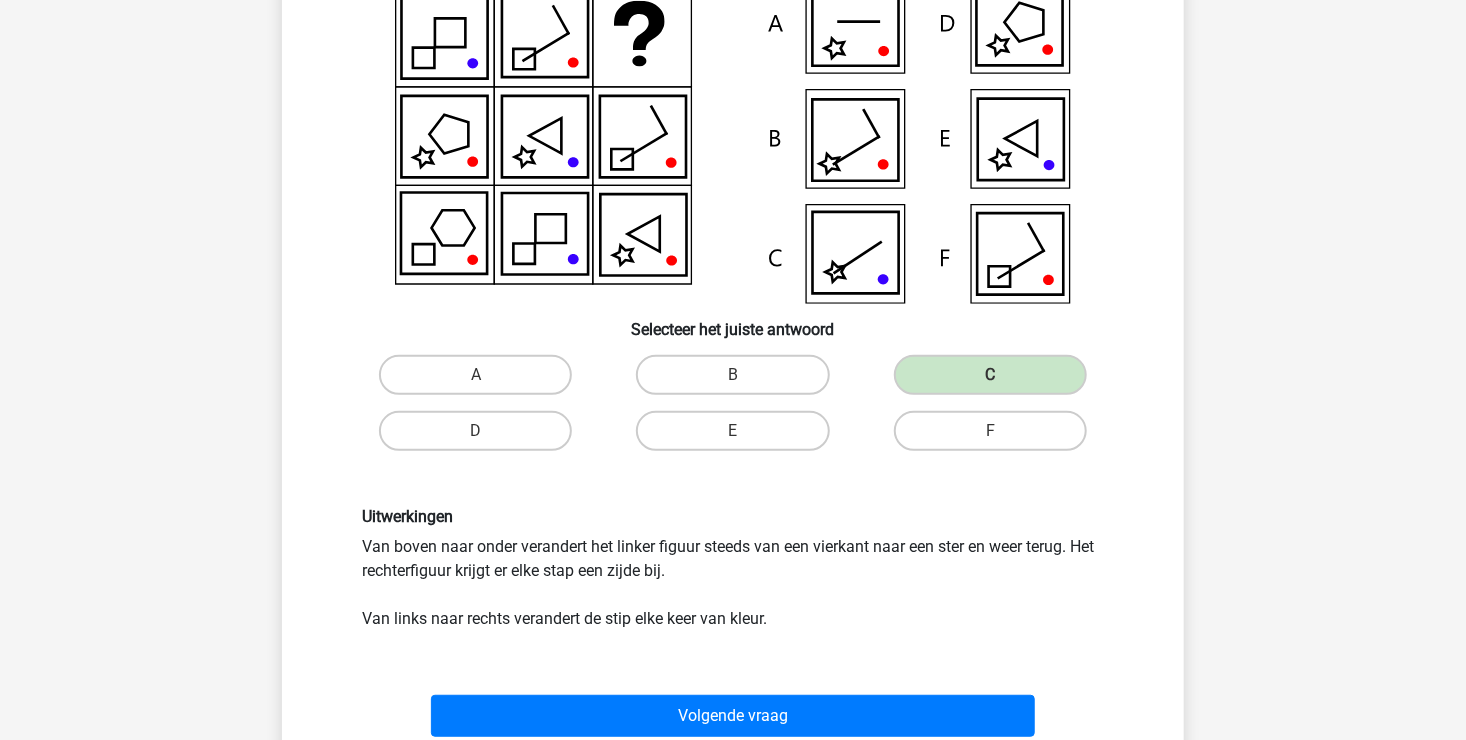 scroll, scrollTop: 292, scrollLeft: 0, axis: vertical 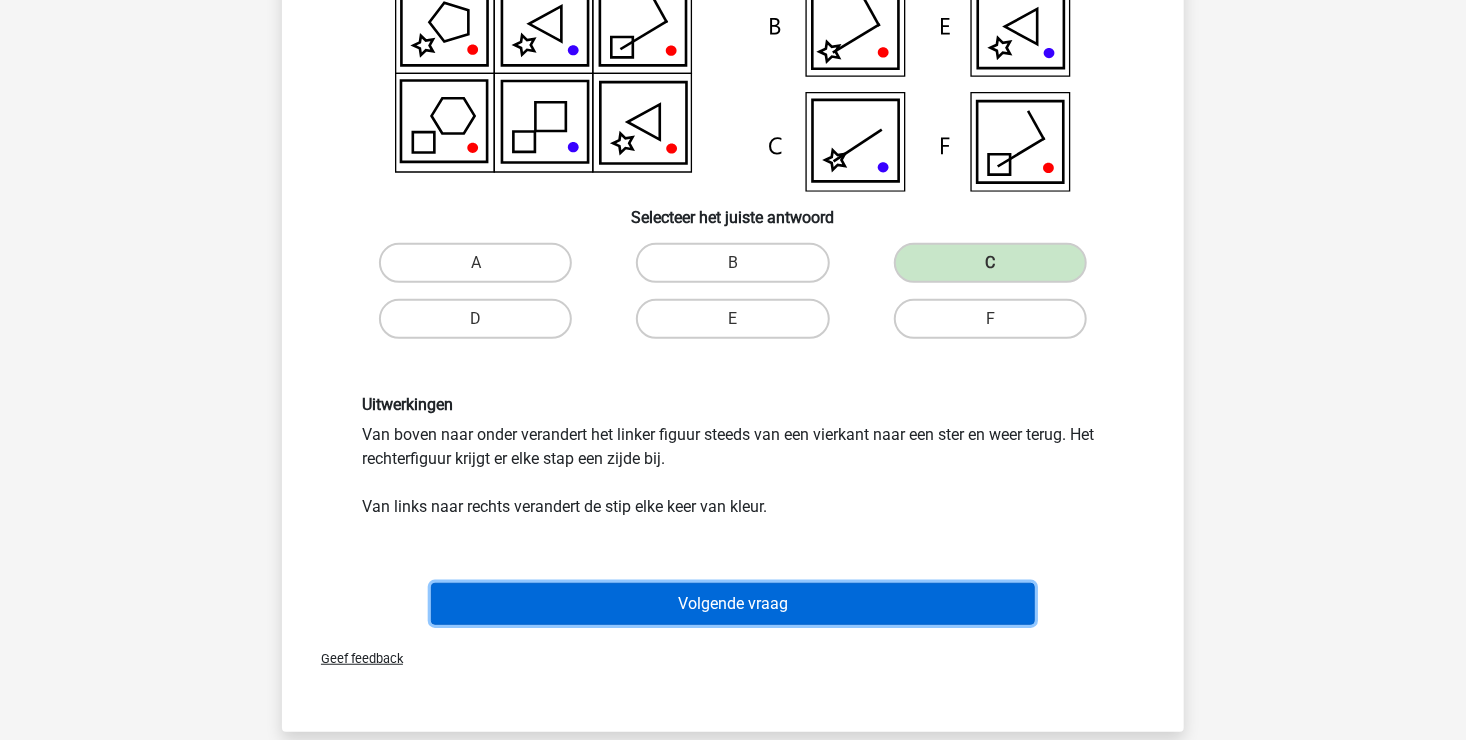 click on "Volgende vraag" at bounding box center (733, 604) 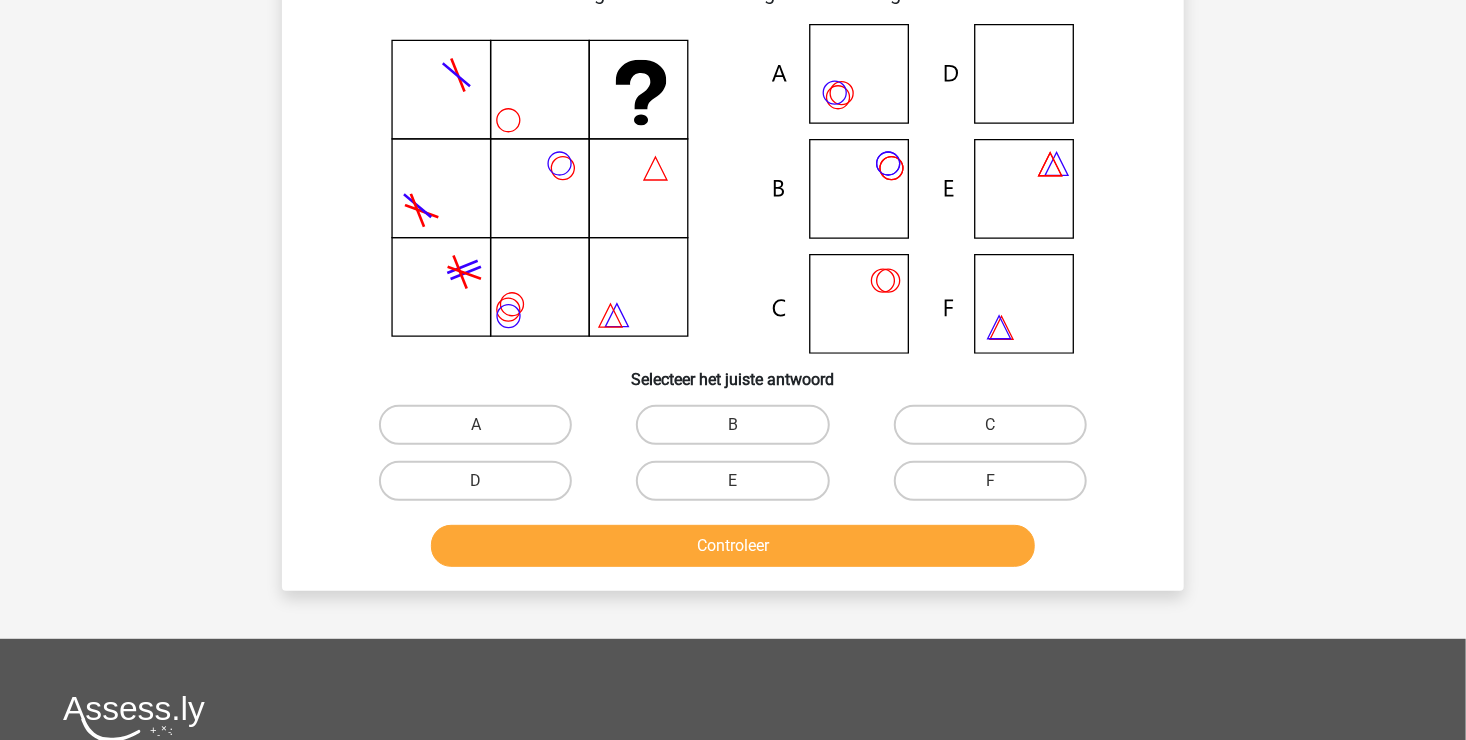 scroll, scrollTop: 92, scrollLeft: 0, axis: vertical 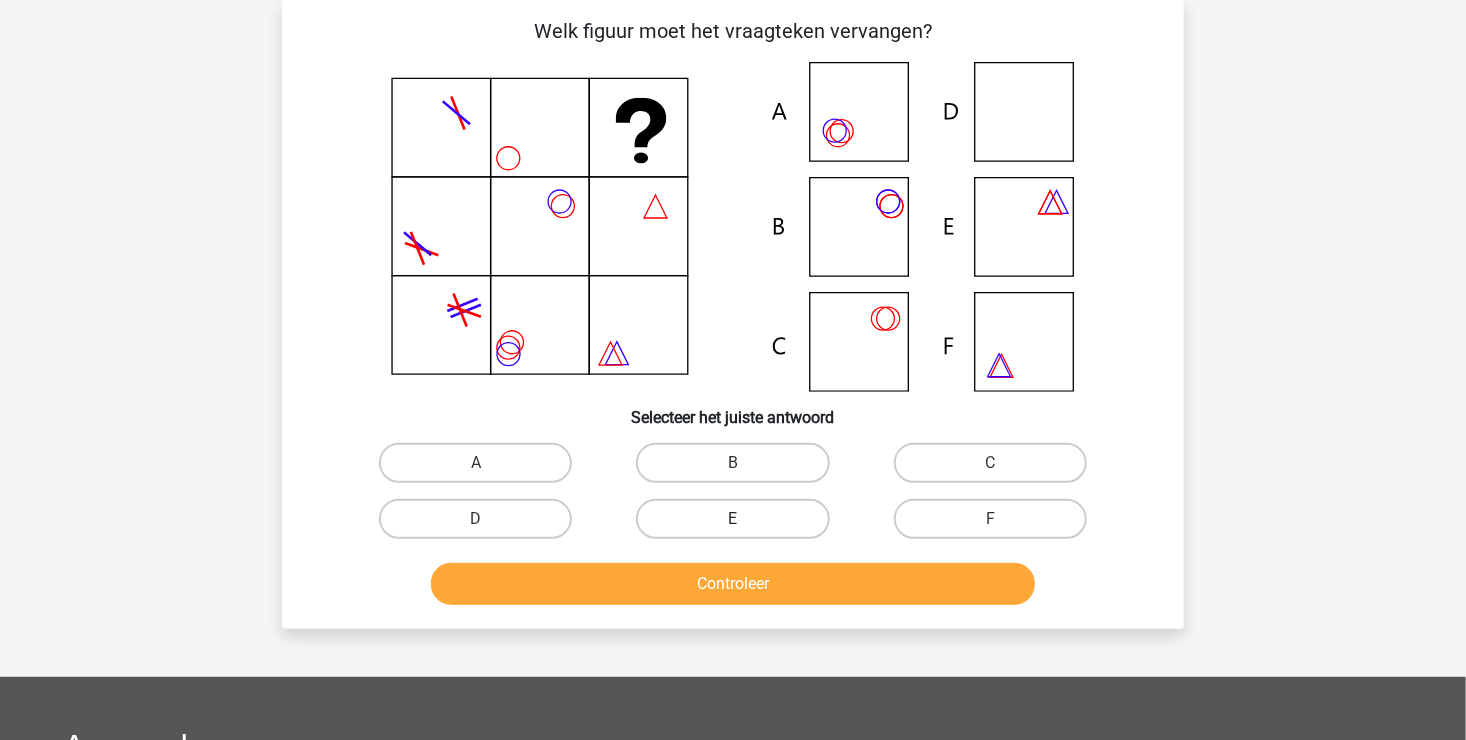 click on "E" at bounding box center (732, 519) 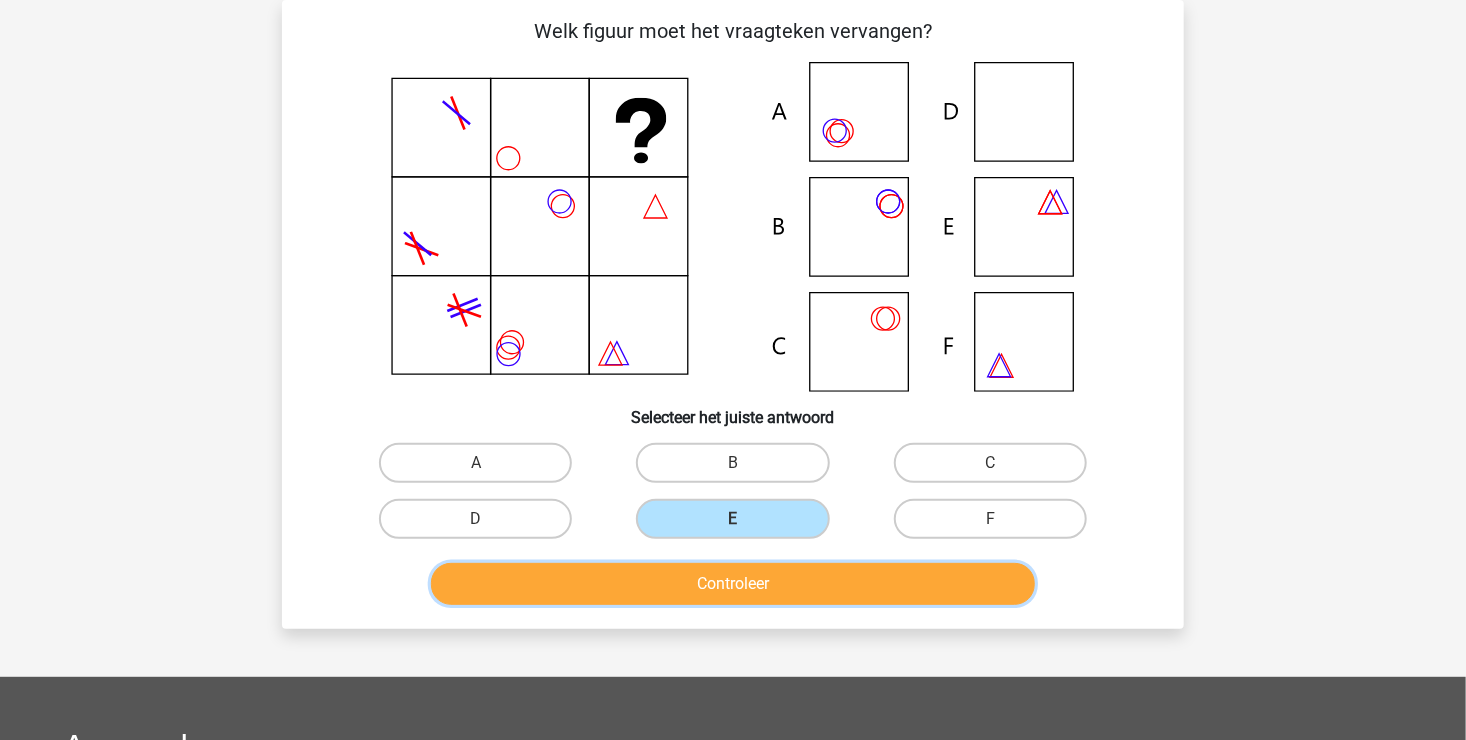 click on "Controleer" at bounding box center (733, 584) 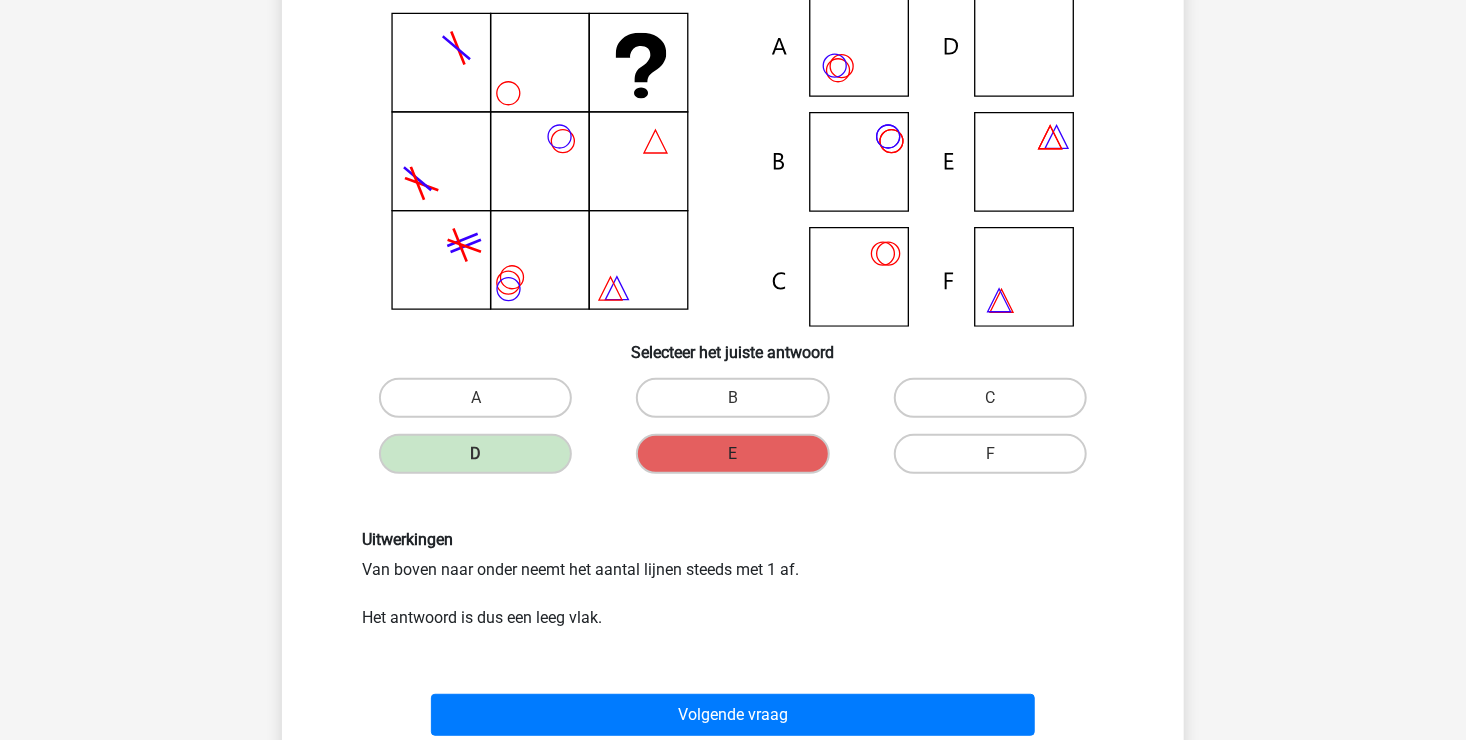 scroll, scrollTop: 192, scrollLeft: 0, axis: vertical 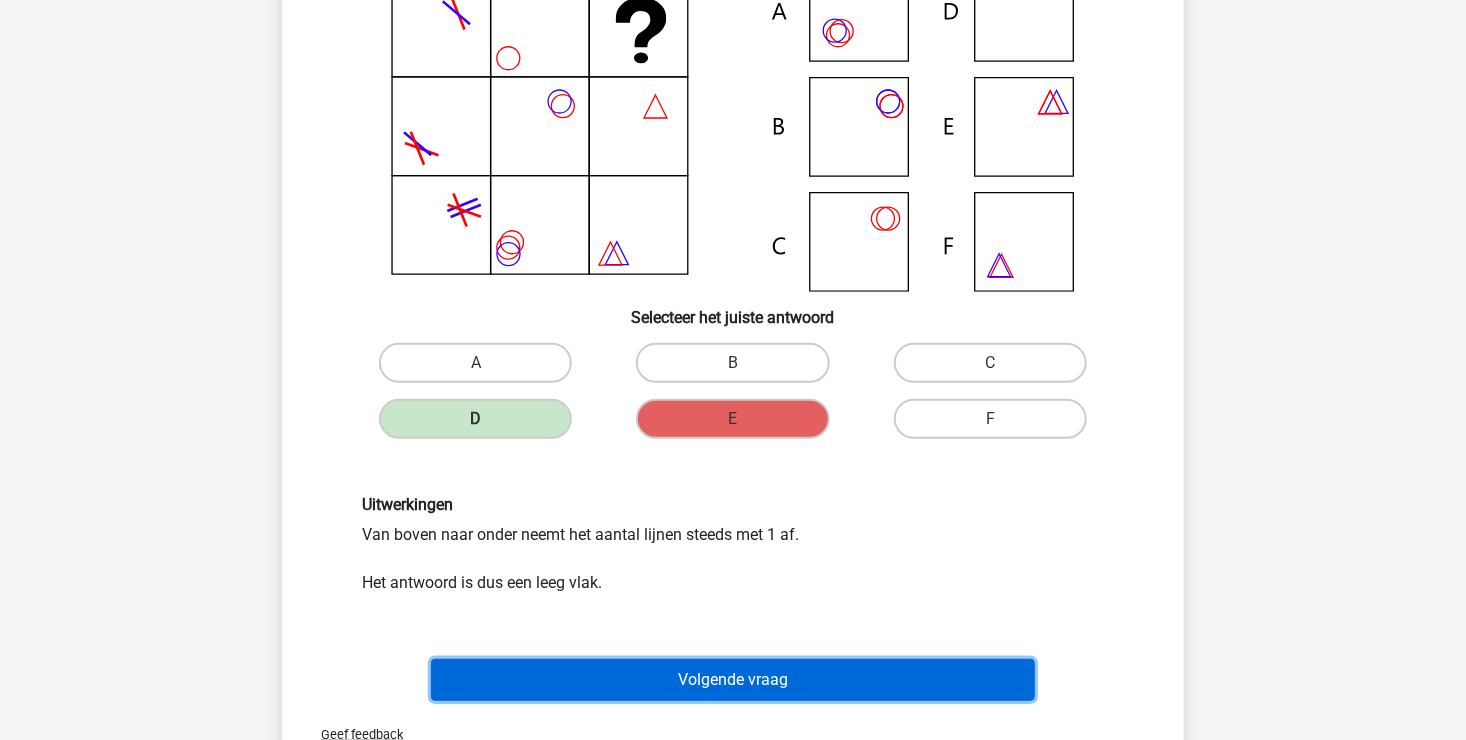 click on "Volgende vraag" at bounding box center [733, 680] 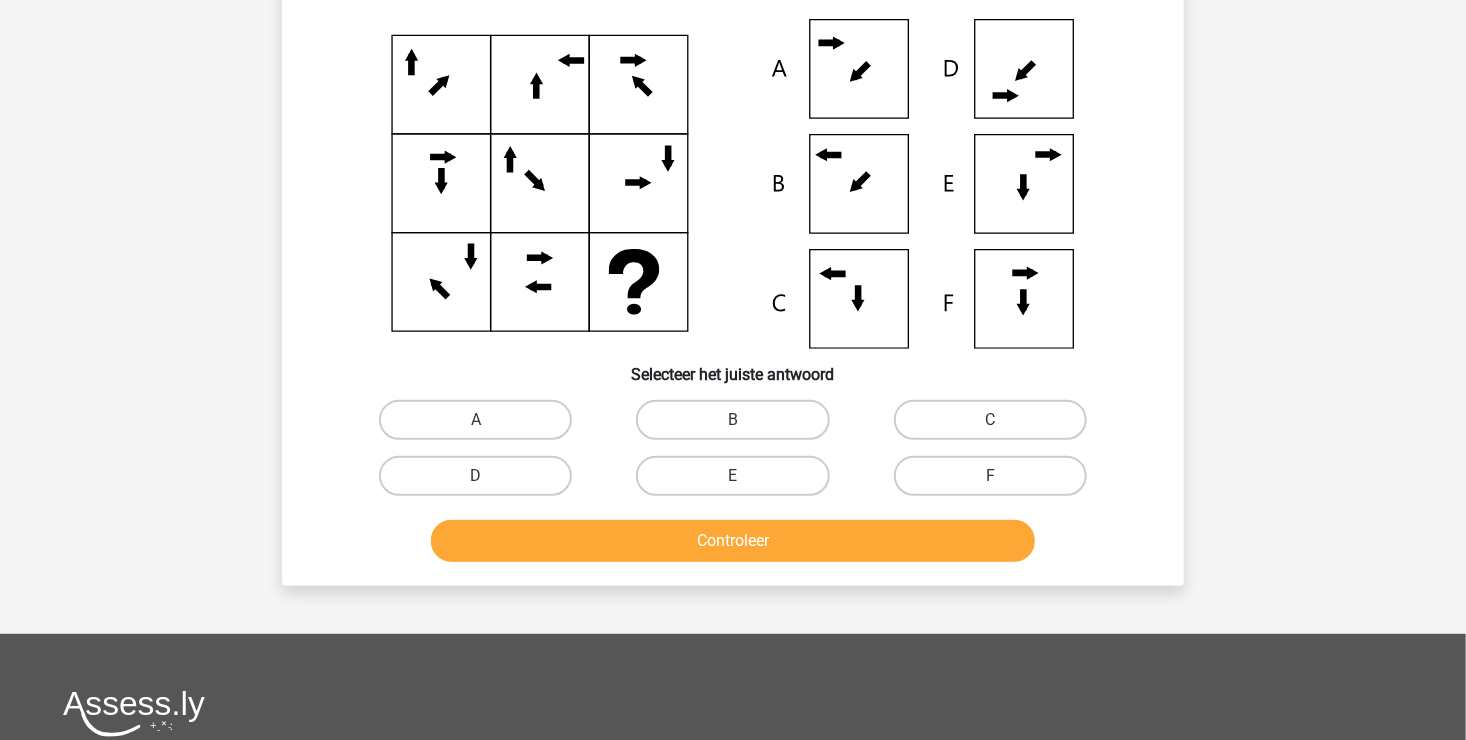 scroll, scrollTop: 92, scrollLeft: 0, axis: vertical 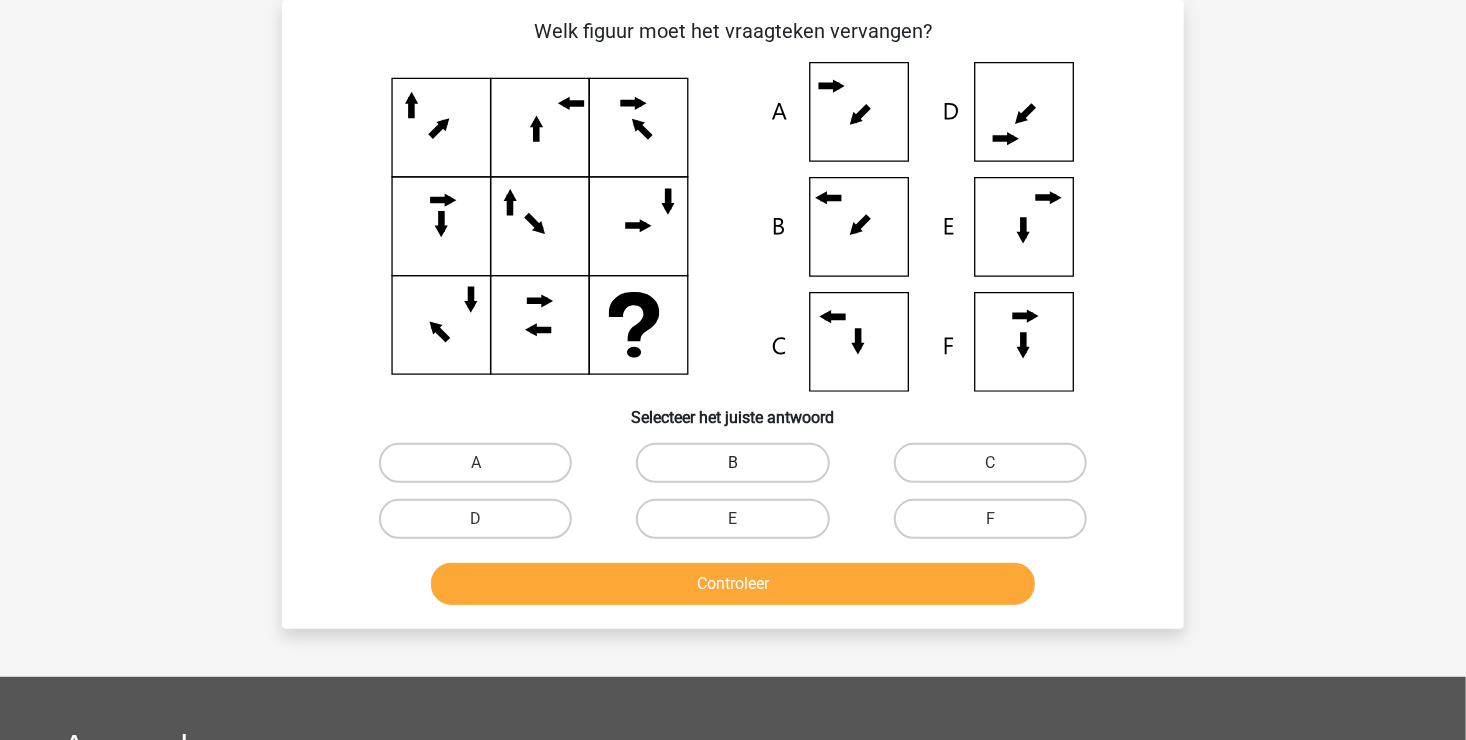 click on "B" at bounding box center (732, 463) 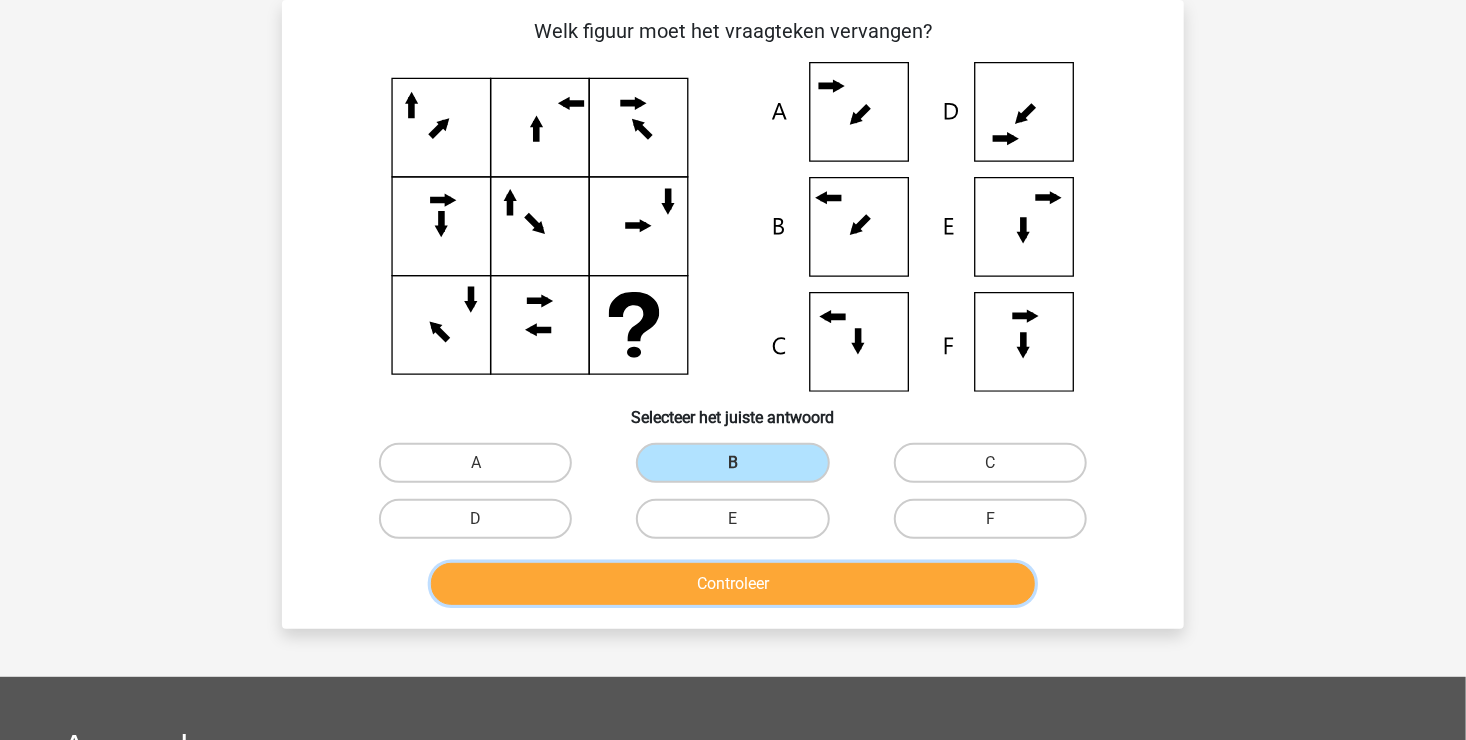 click on "Controleer" at bounding box center [733, 584] 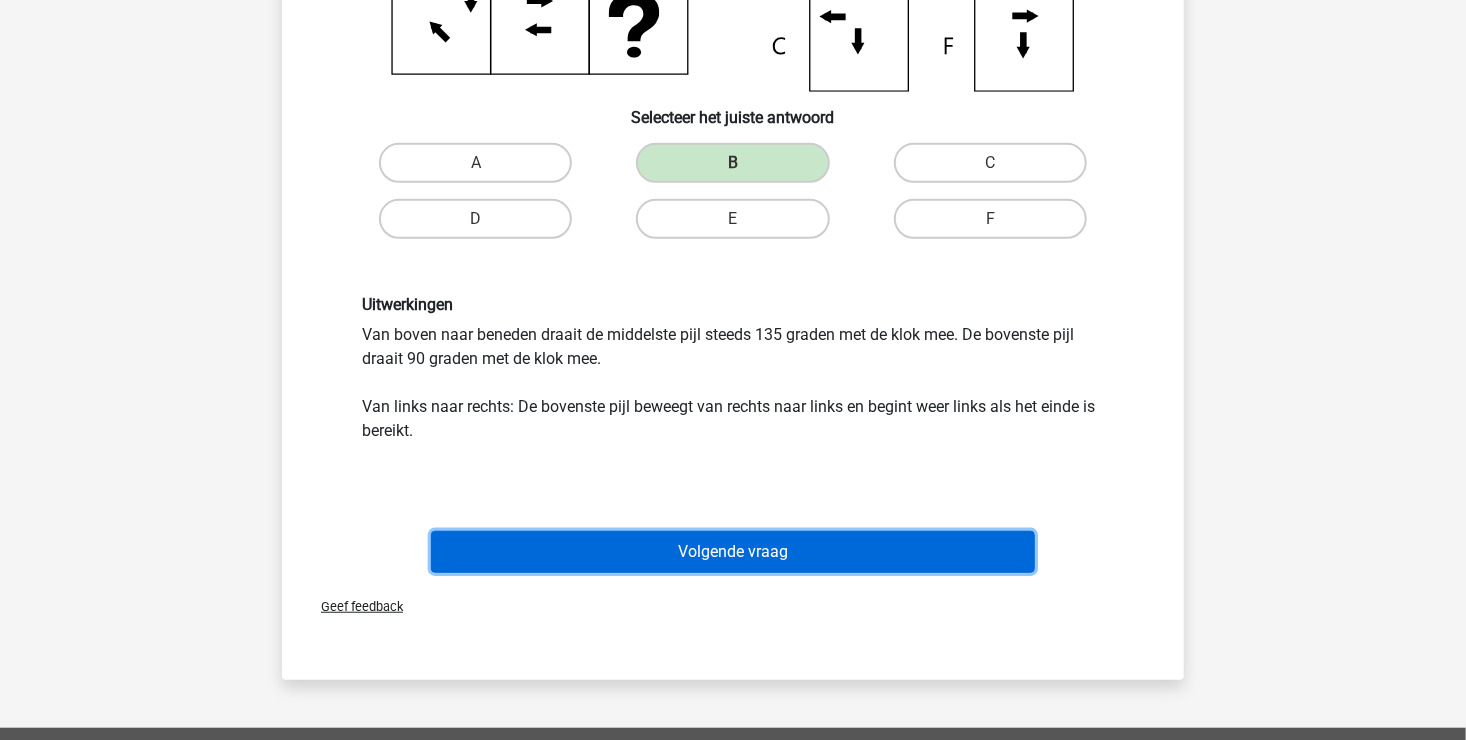 click on "Volgende vraag" at bounding box center (733, 552) 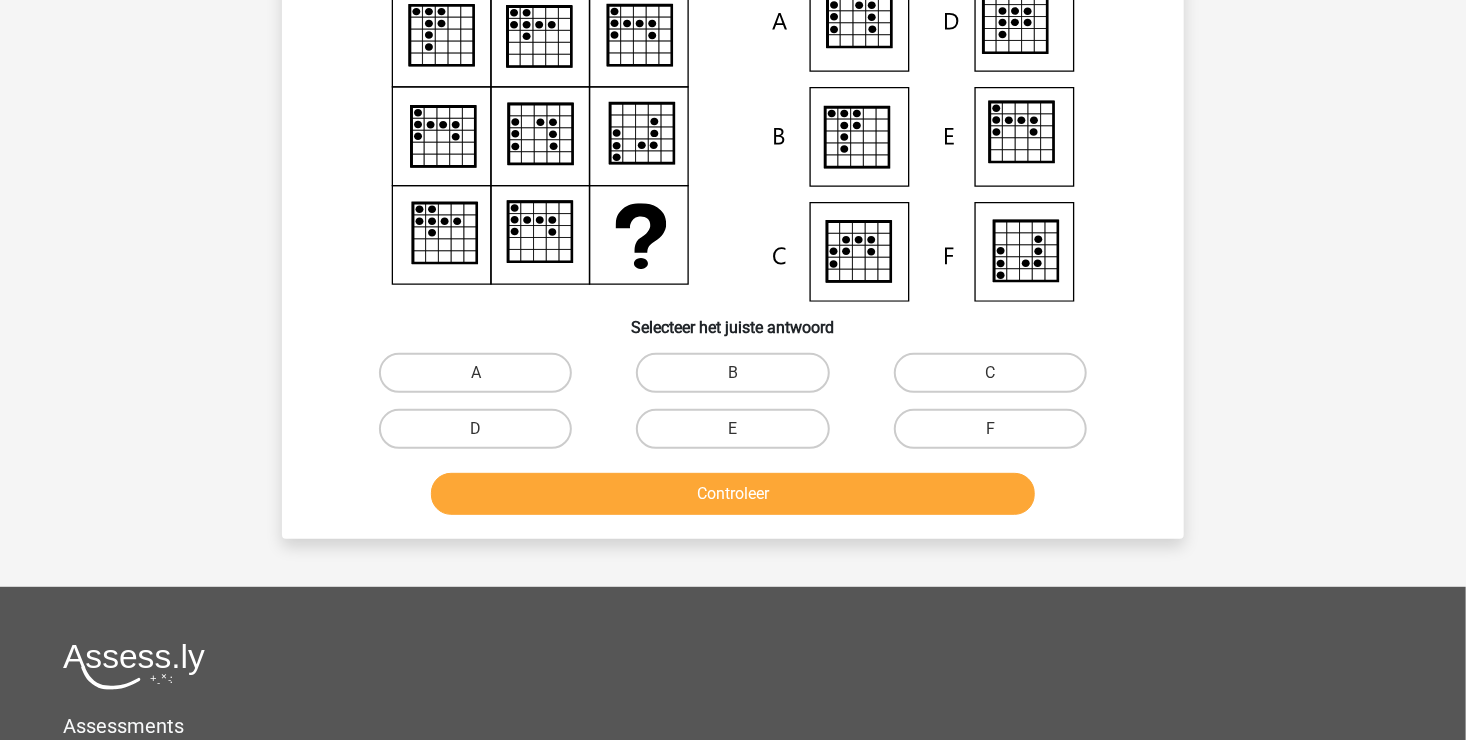 scroll, scrollTop: 92, scrollLeft: 0, axis: vertical 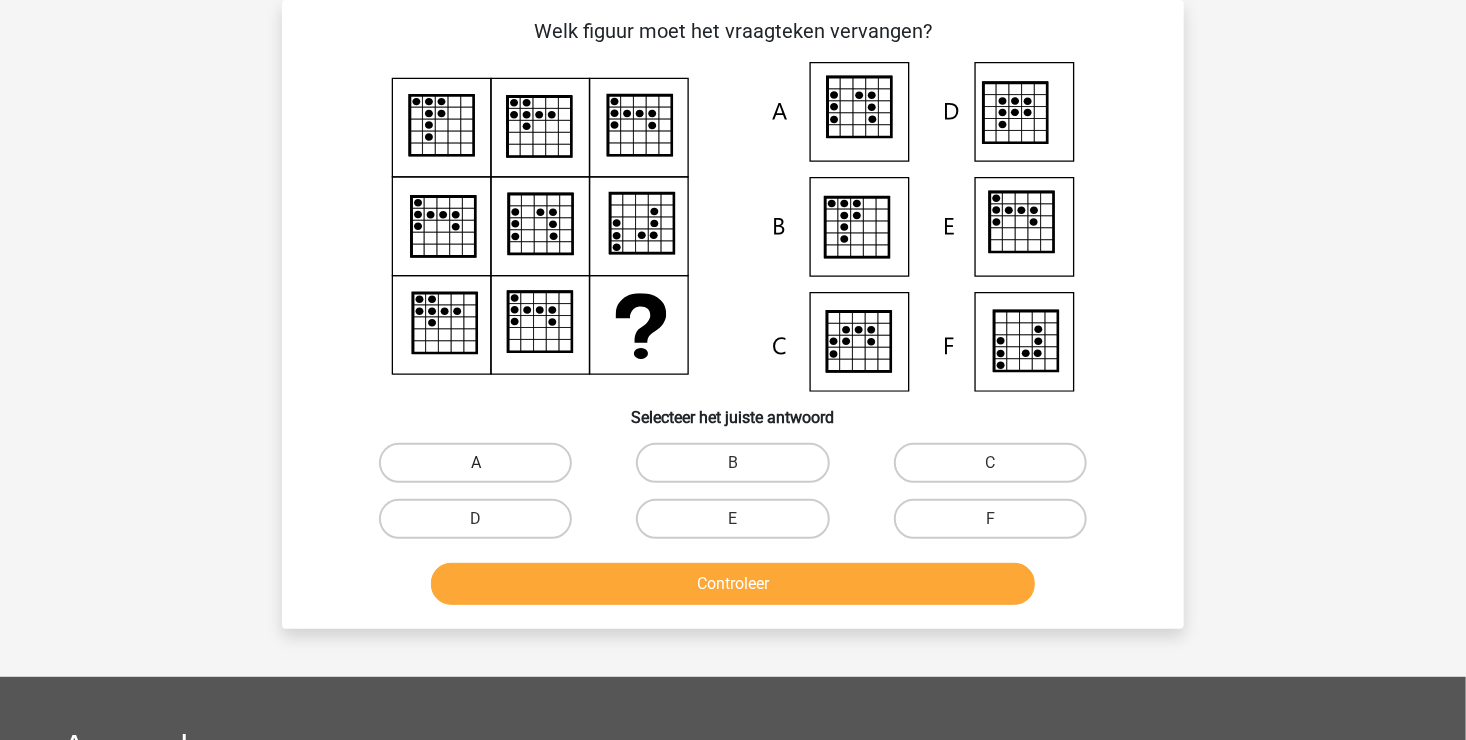 click on "A" at bounding box center [475, 463] 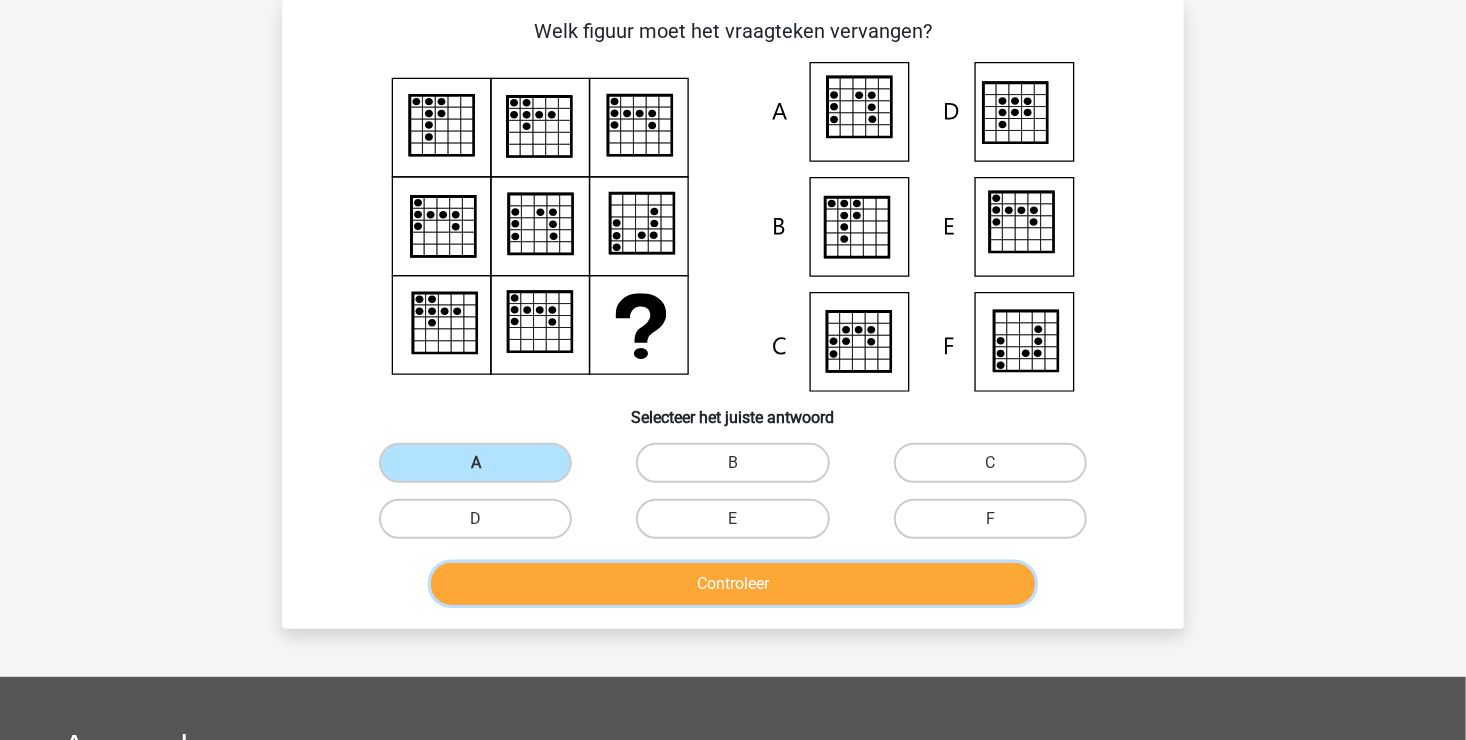 click on "Controleer" at bounding box center (733, 584) 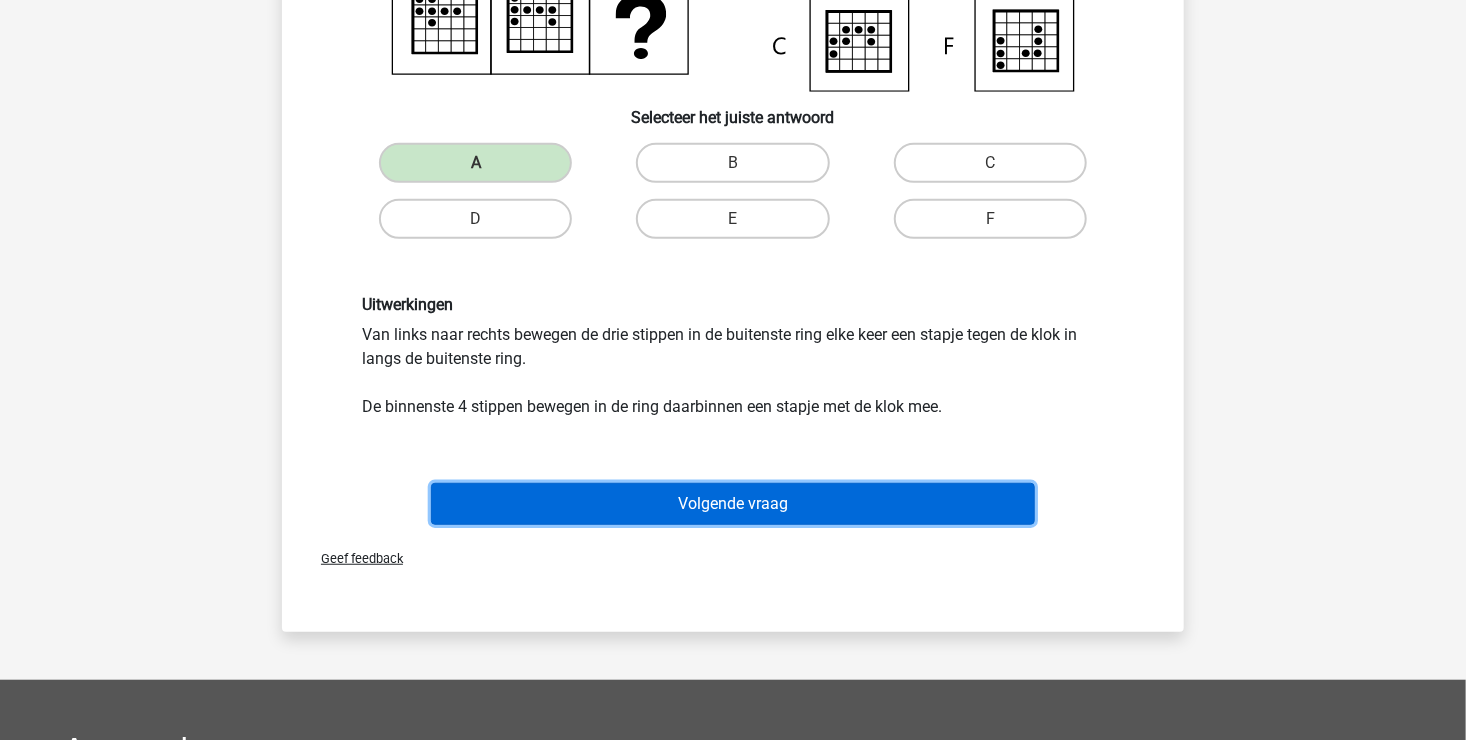 click on "Volgende vraag" at bounding box center (733, 504) 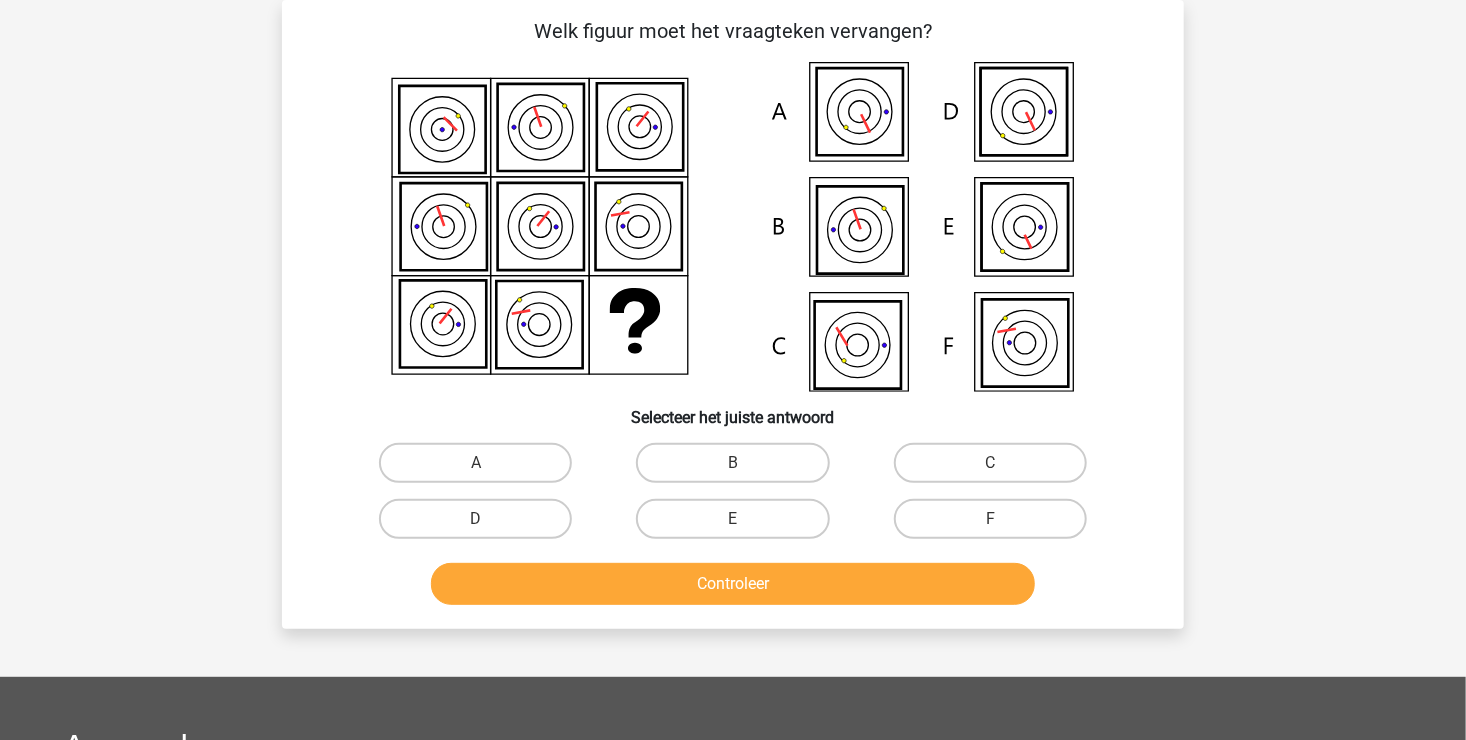 scroll, scrollTop: 92, scrollLeft: 0, axis: vertical 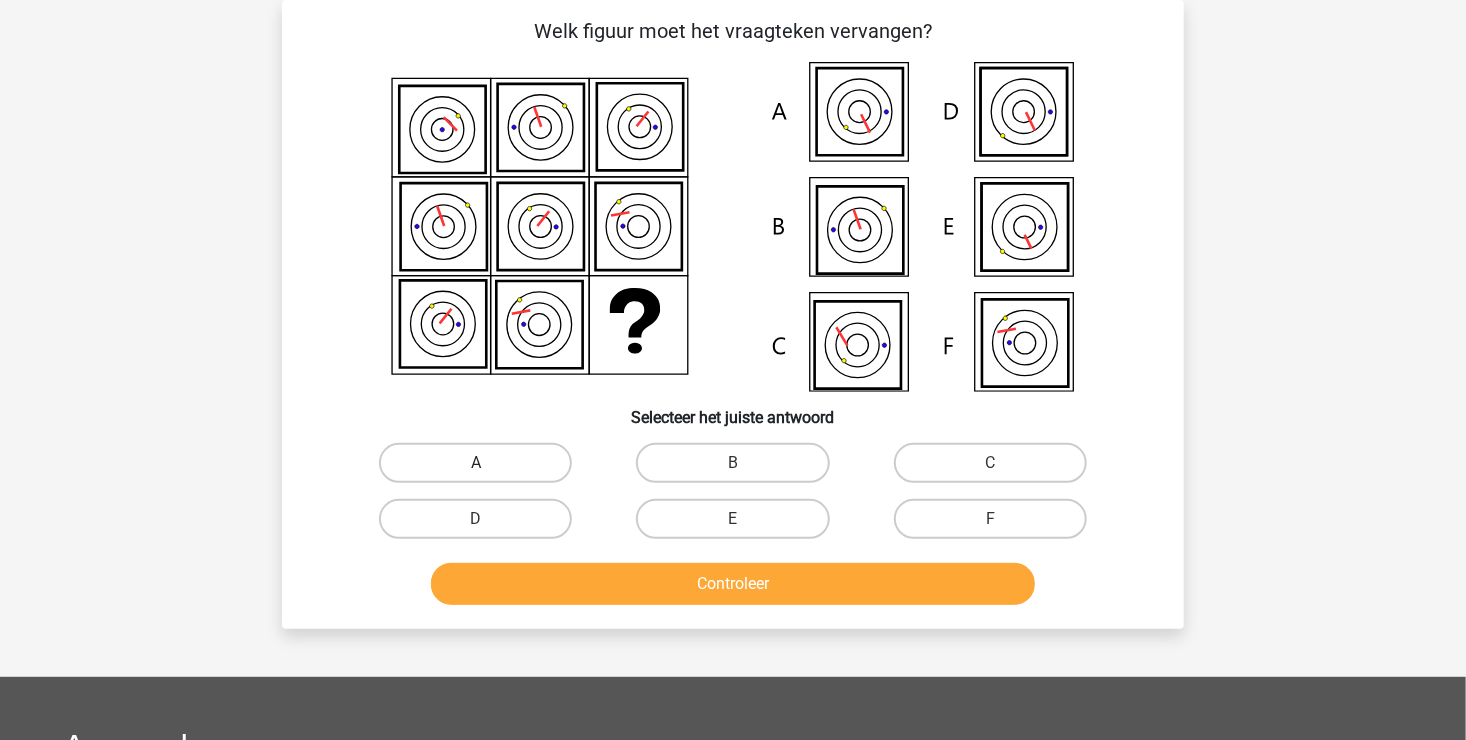 click on "A" at bounding box center (475, 463) 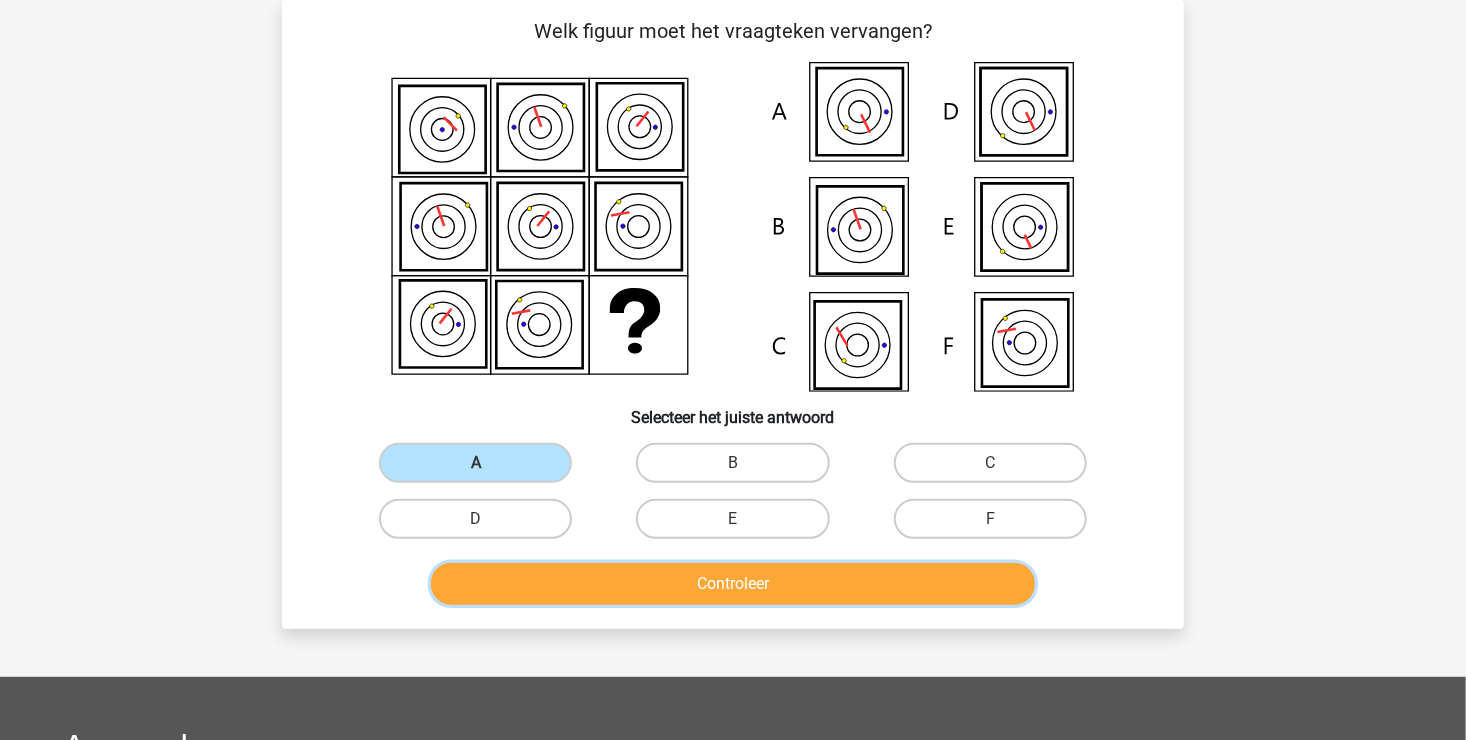 click on "Controleer" at bounding box center [733, 584] 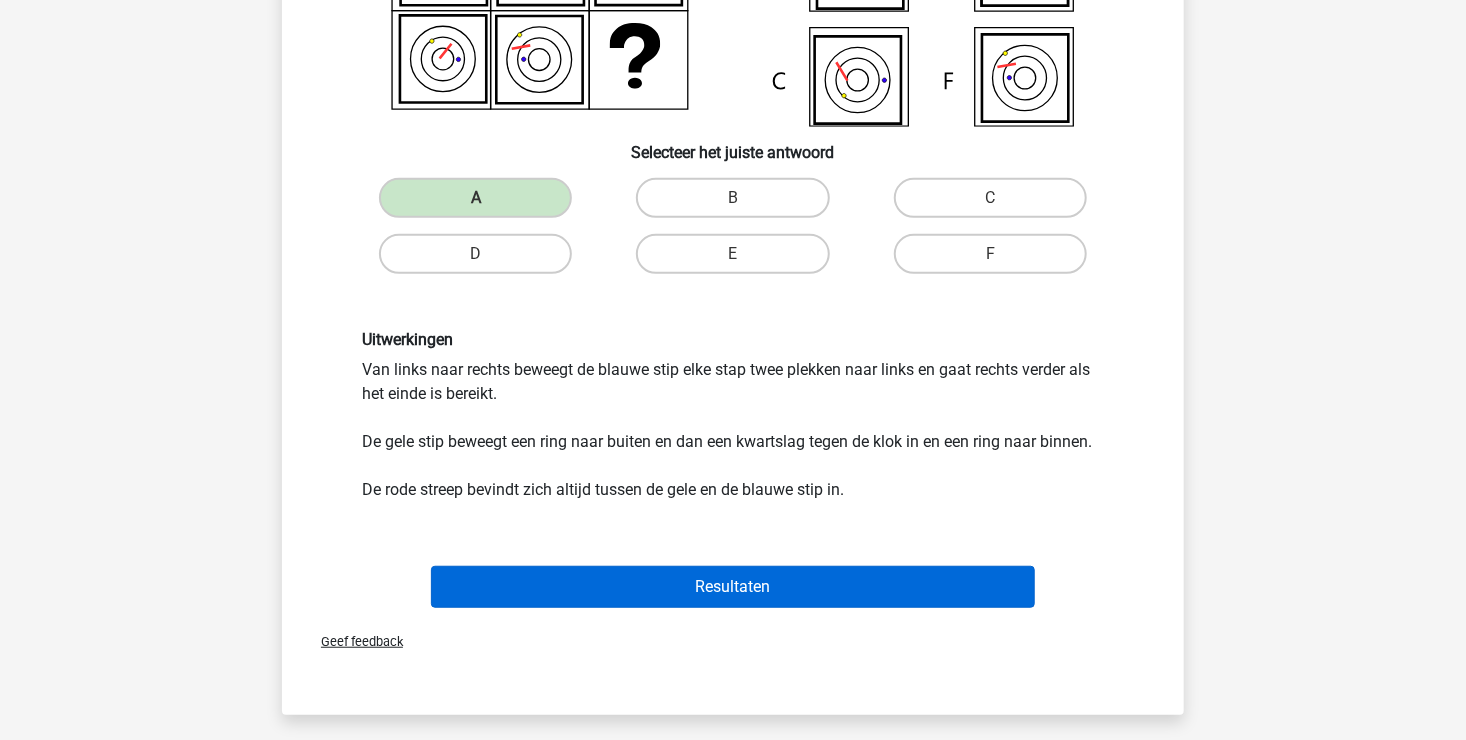 scroll, scrollTop: 392, scrollLeft: 0, axis: vertical 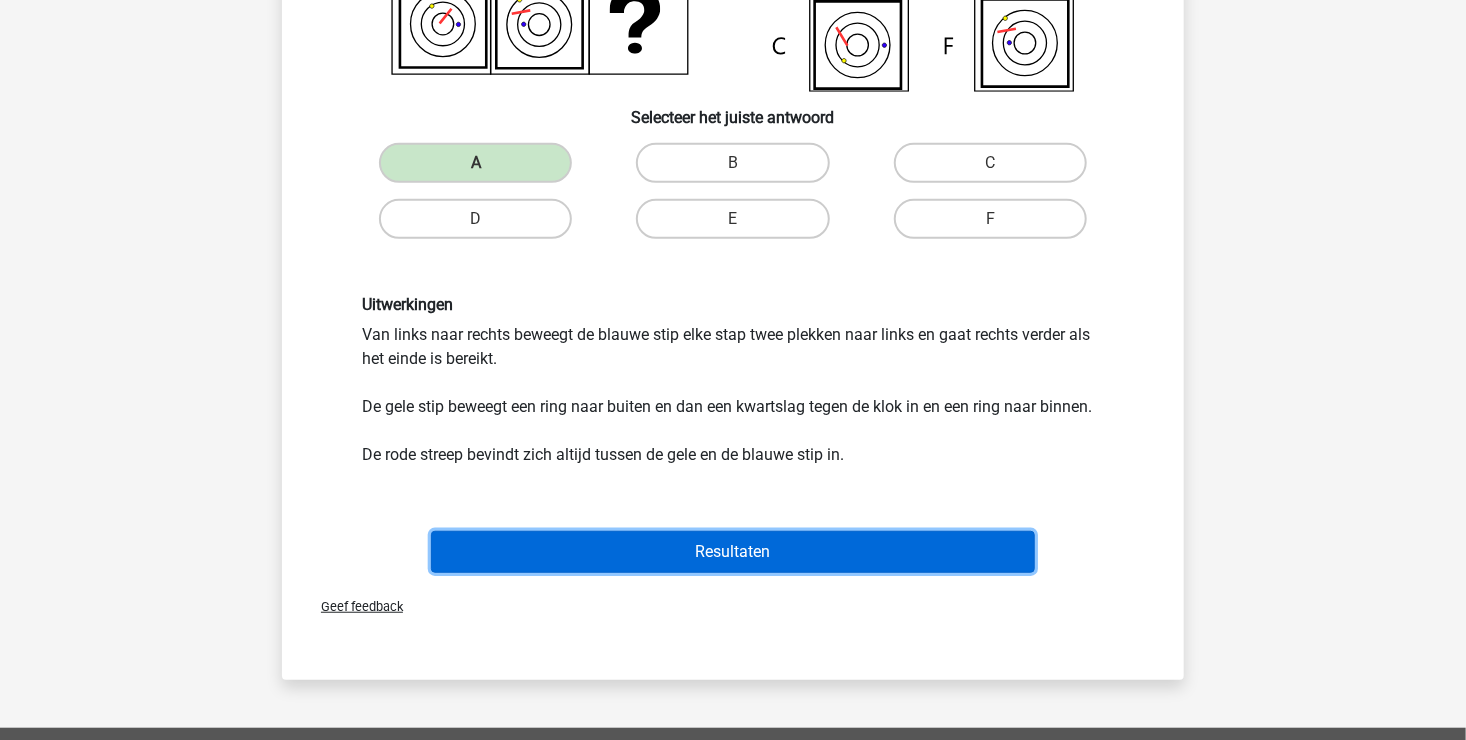 click on "Resultaten" at bounding box center [733, 552] 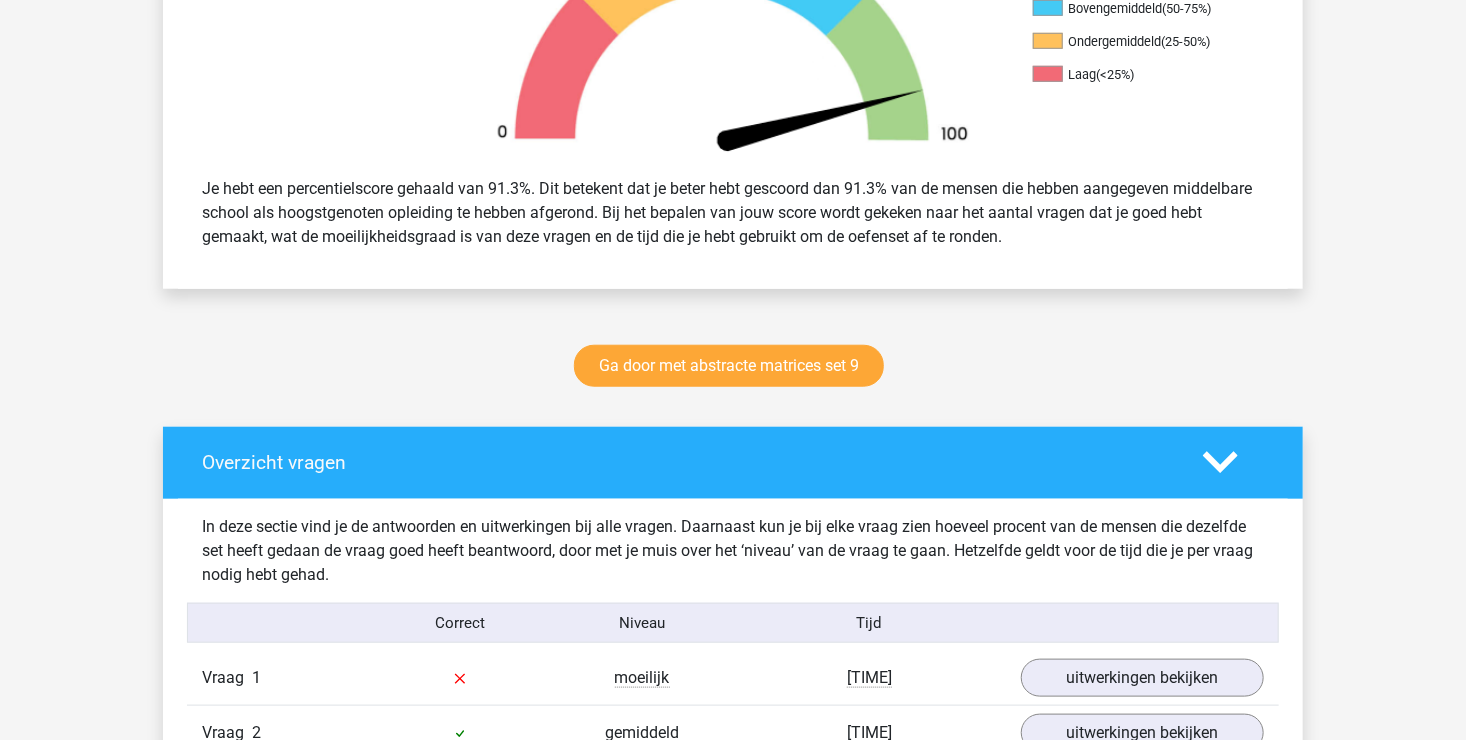 scroll, scrollTop: 500, scrollLeft: 0, axis: vertical 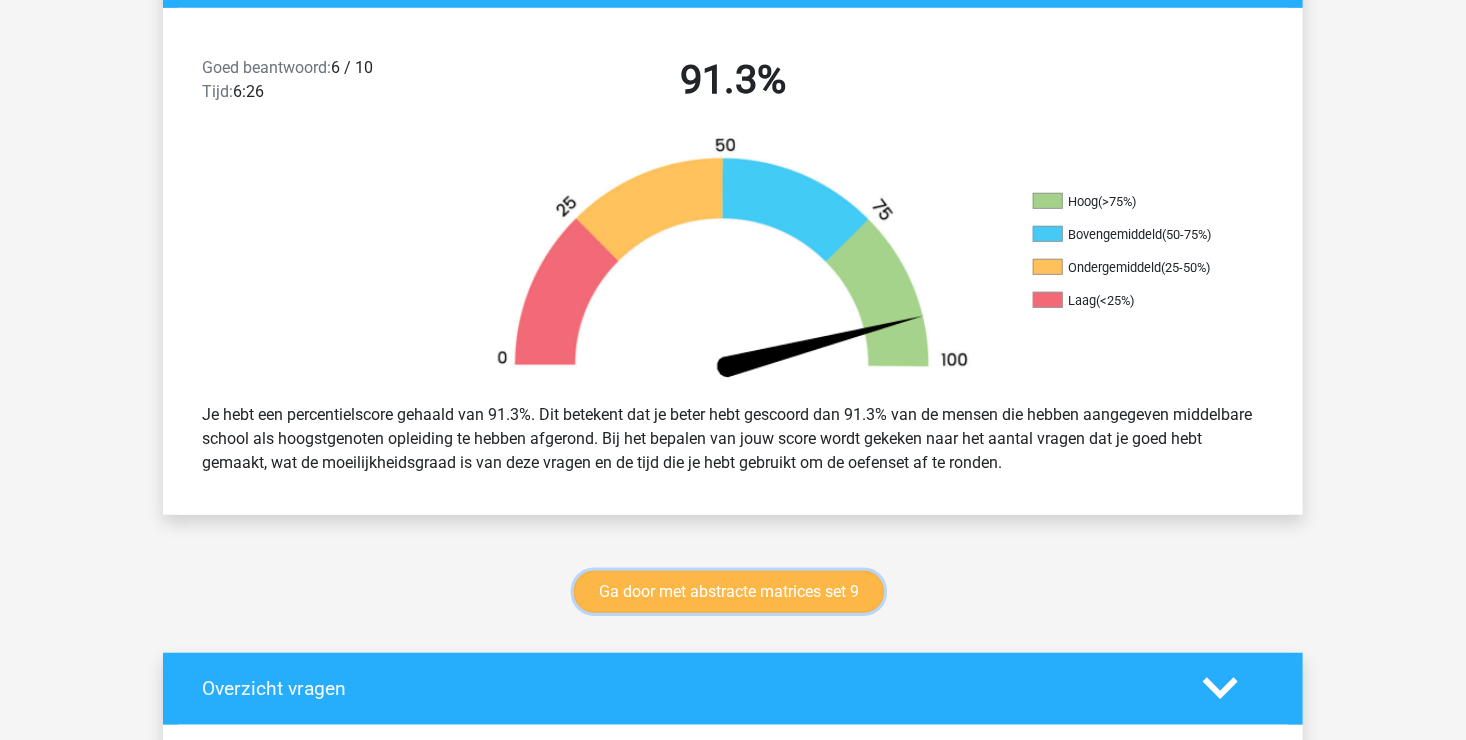 click on "Ga door met abstracte matrices set 9" at bounding box center [729, 592] 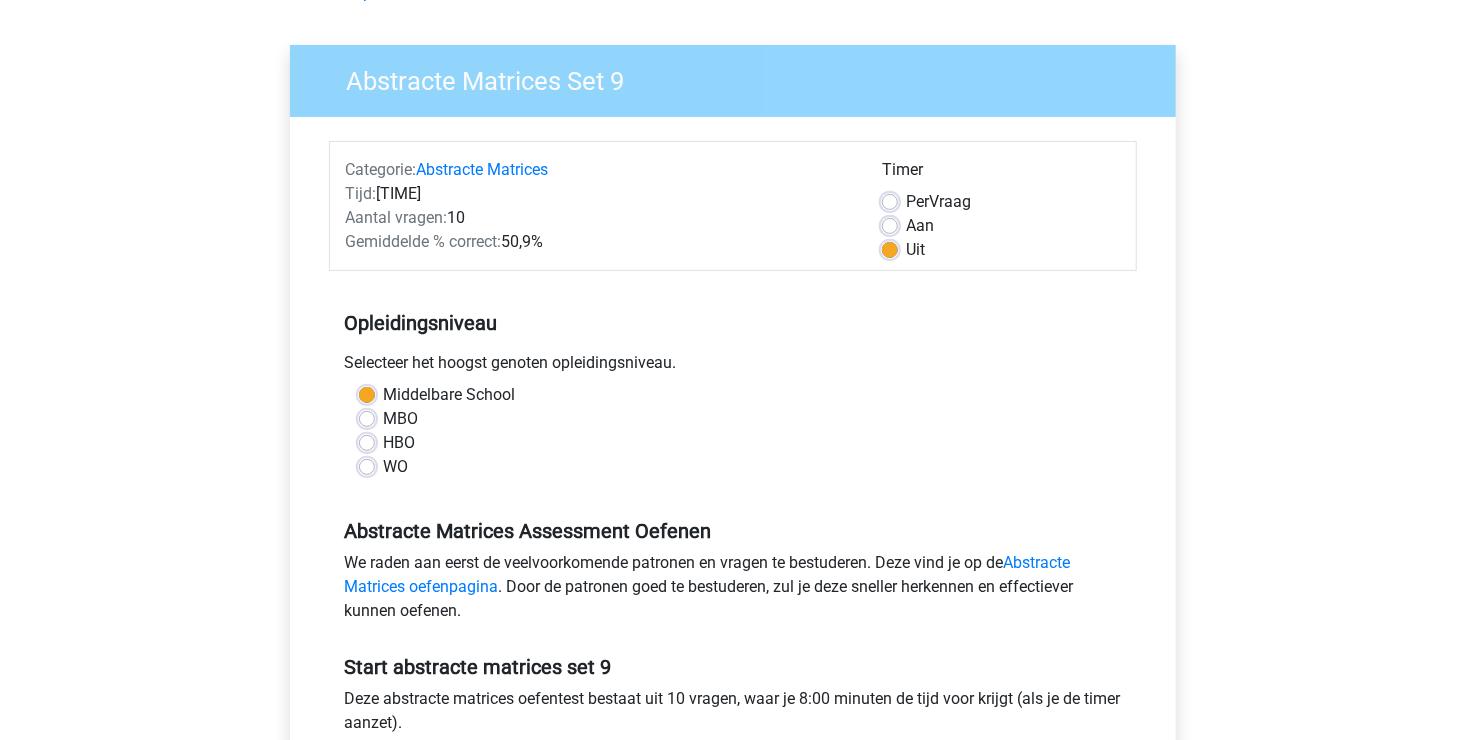 scroll, scrollTop: 300, scrollLeft: 0, axis: vertical 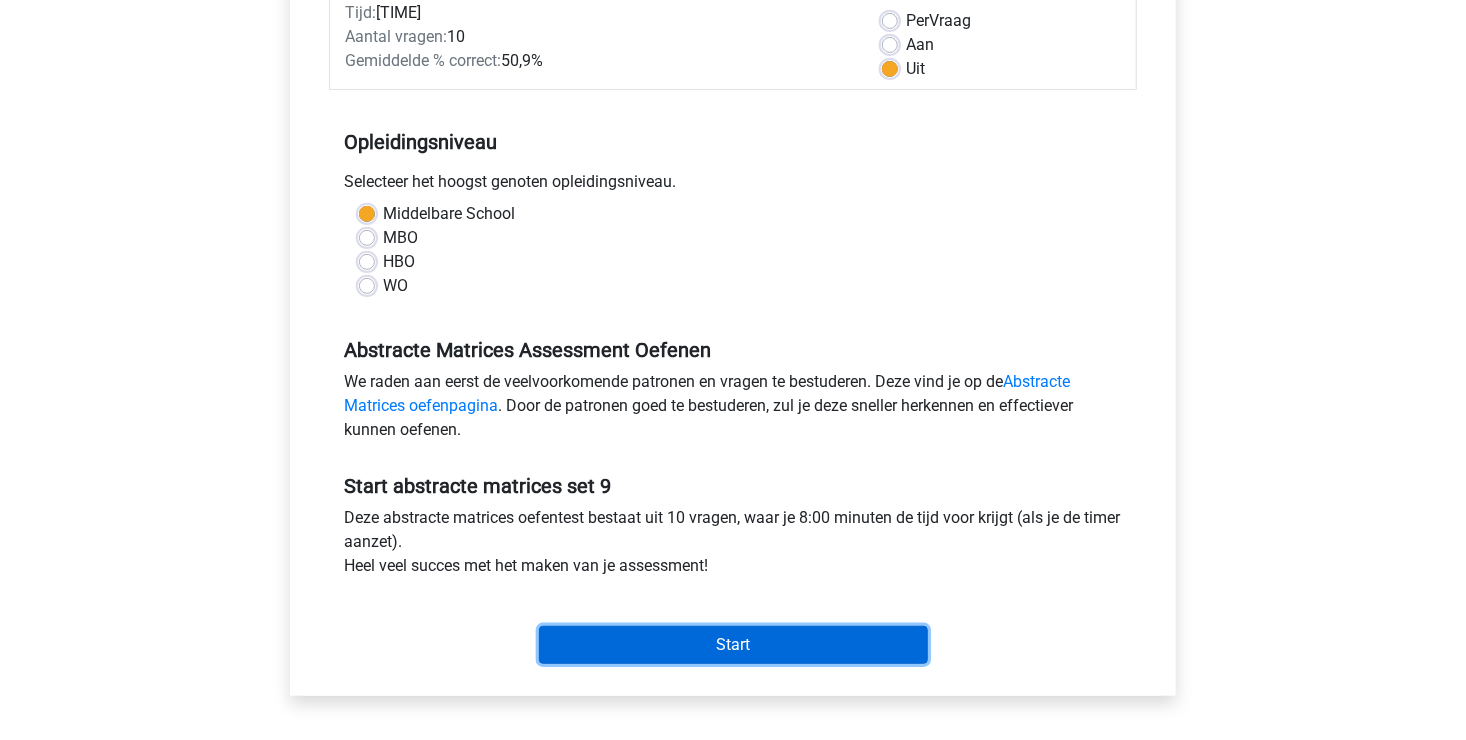 click on "Start" at bounding box center (733, 645) 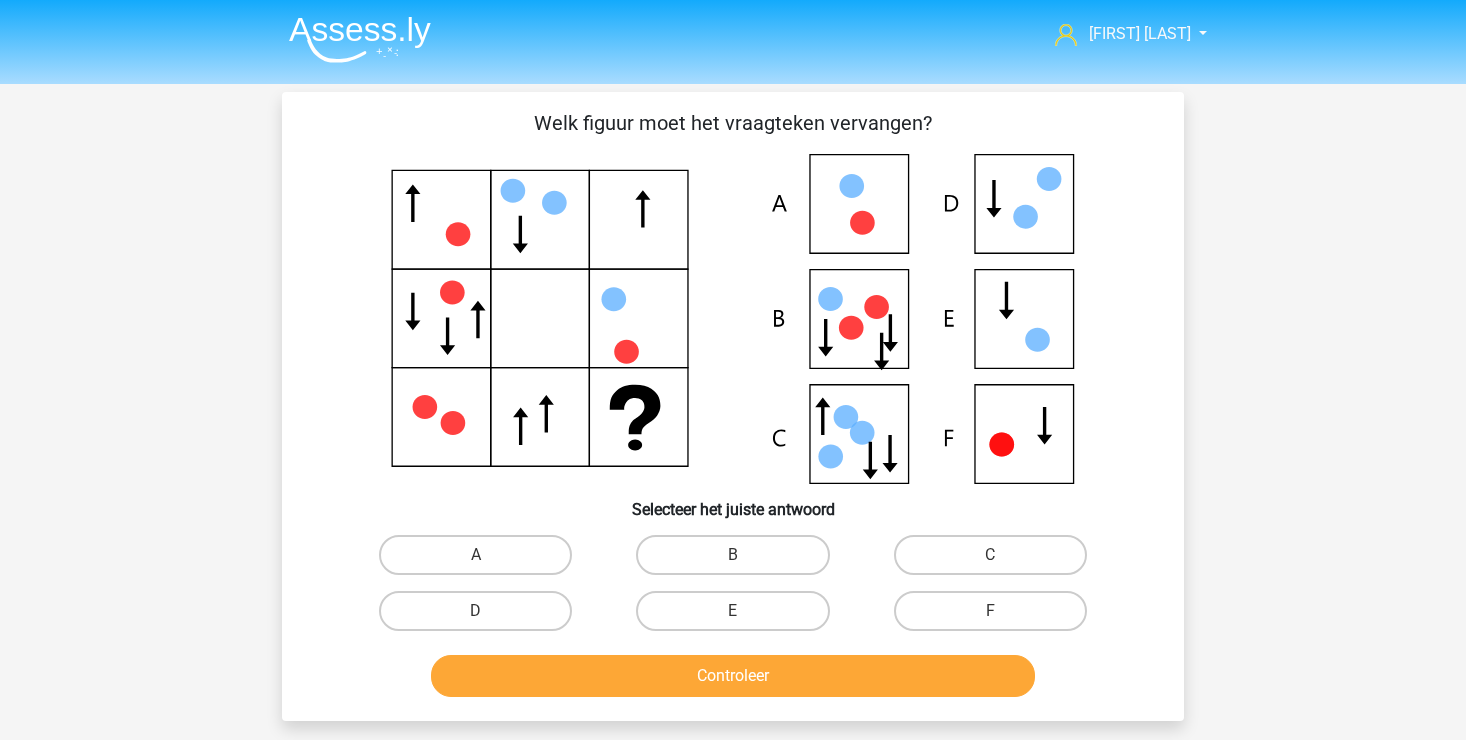 scroll, scrollTop: 0, scrollLeft: 0, axis: both 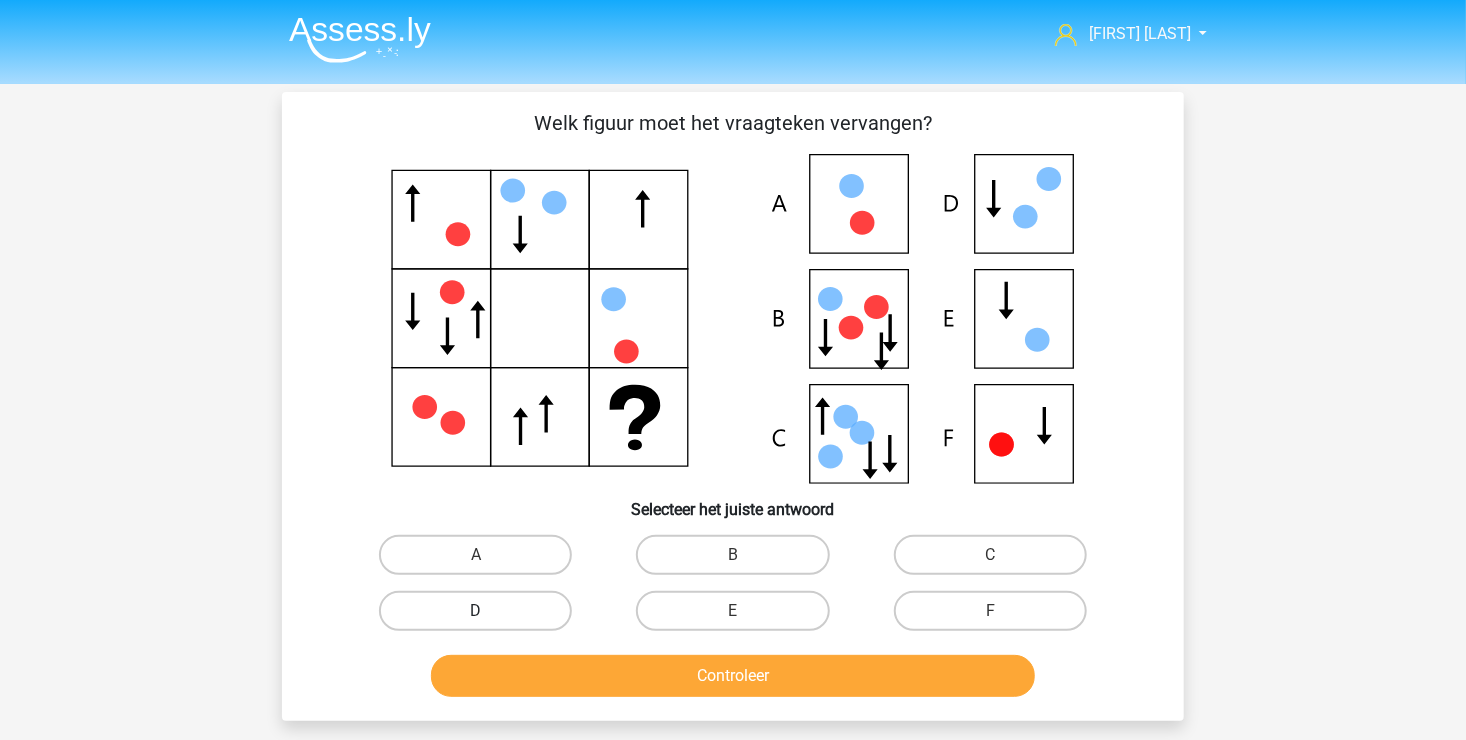 click on "D" at bounding box center [475, 611] 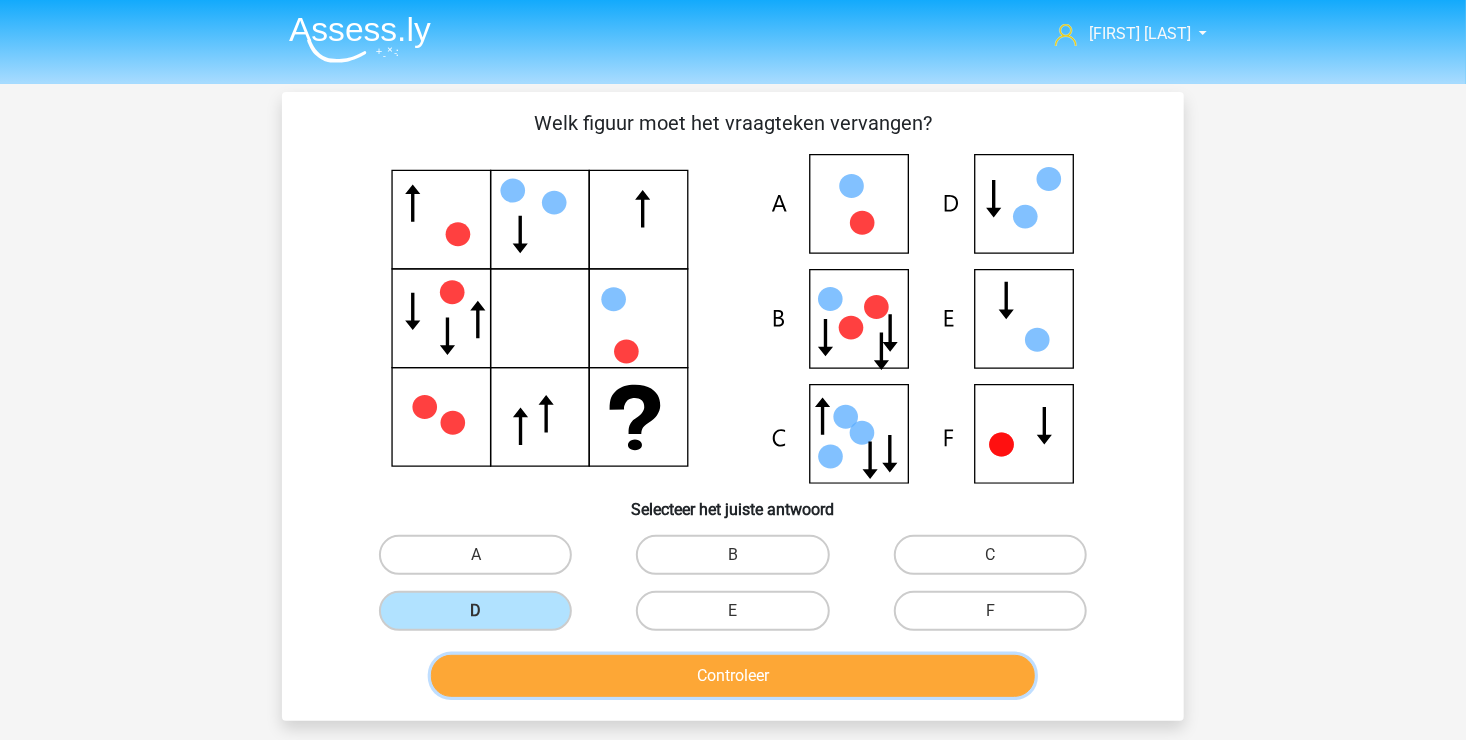 click on "Controleer" at bounding box center [733, 676] 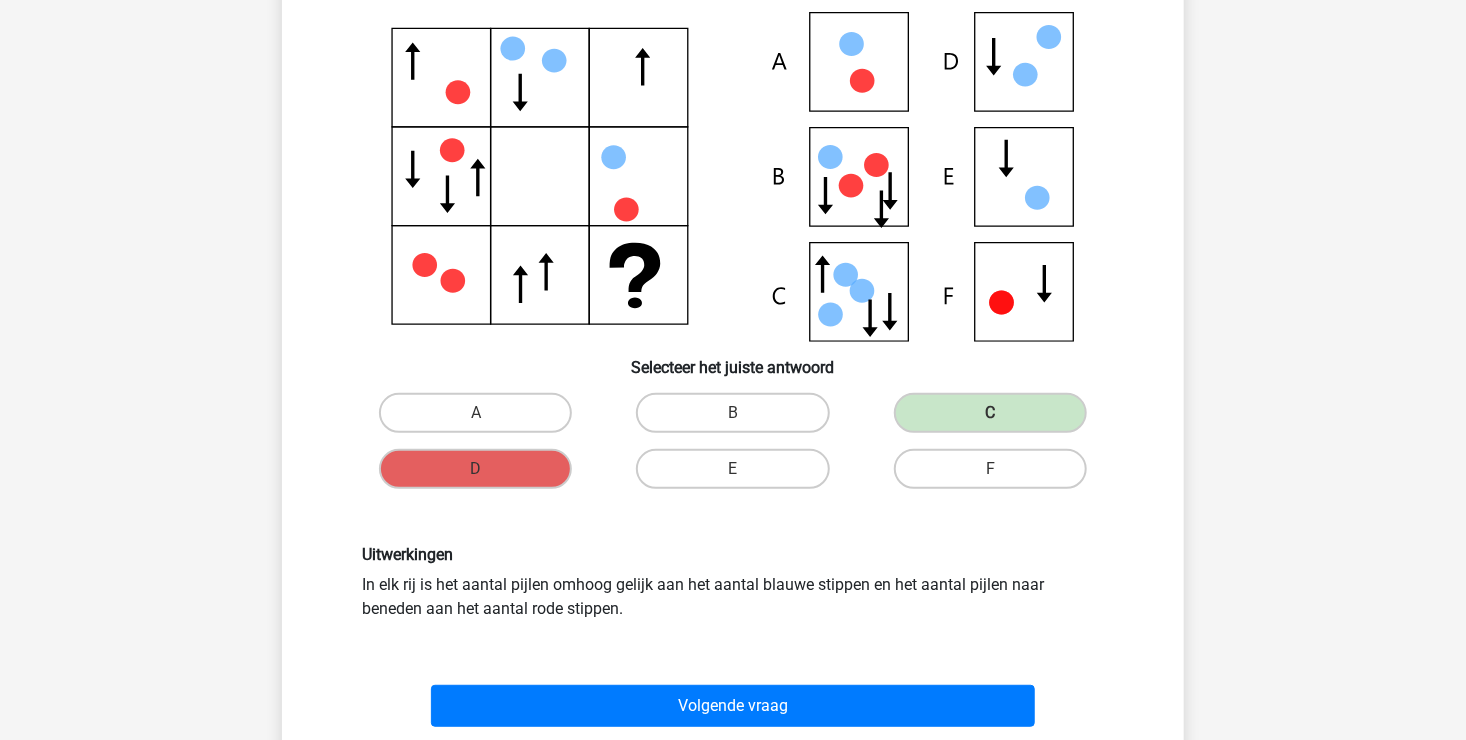 scroll, scrollTop: 300, scrollLeft: 0, axis: vertical 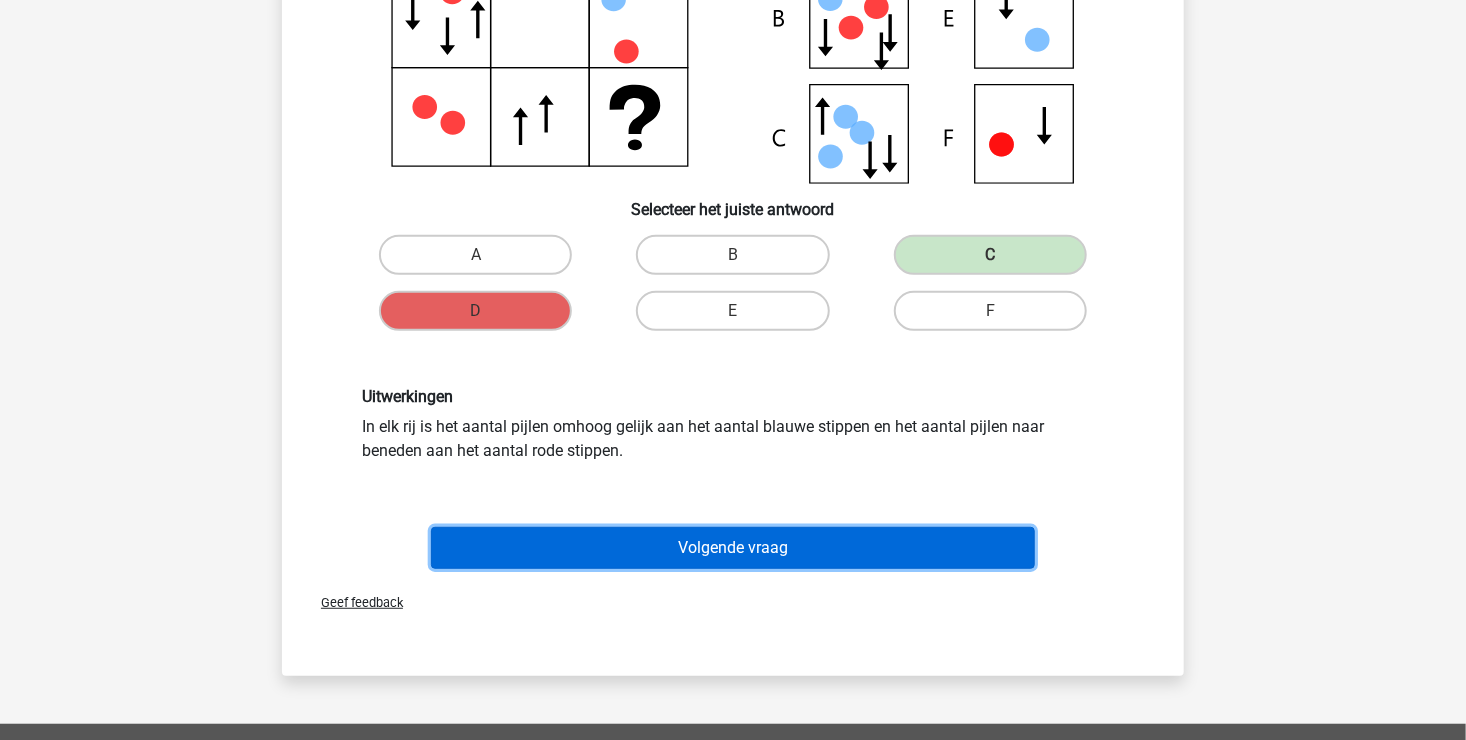 click on "Volgende vraag" at bounding box center (733, 548) 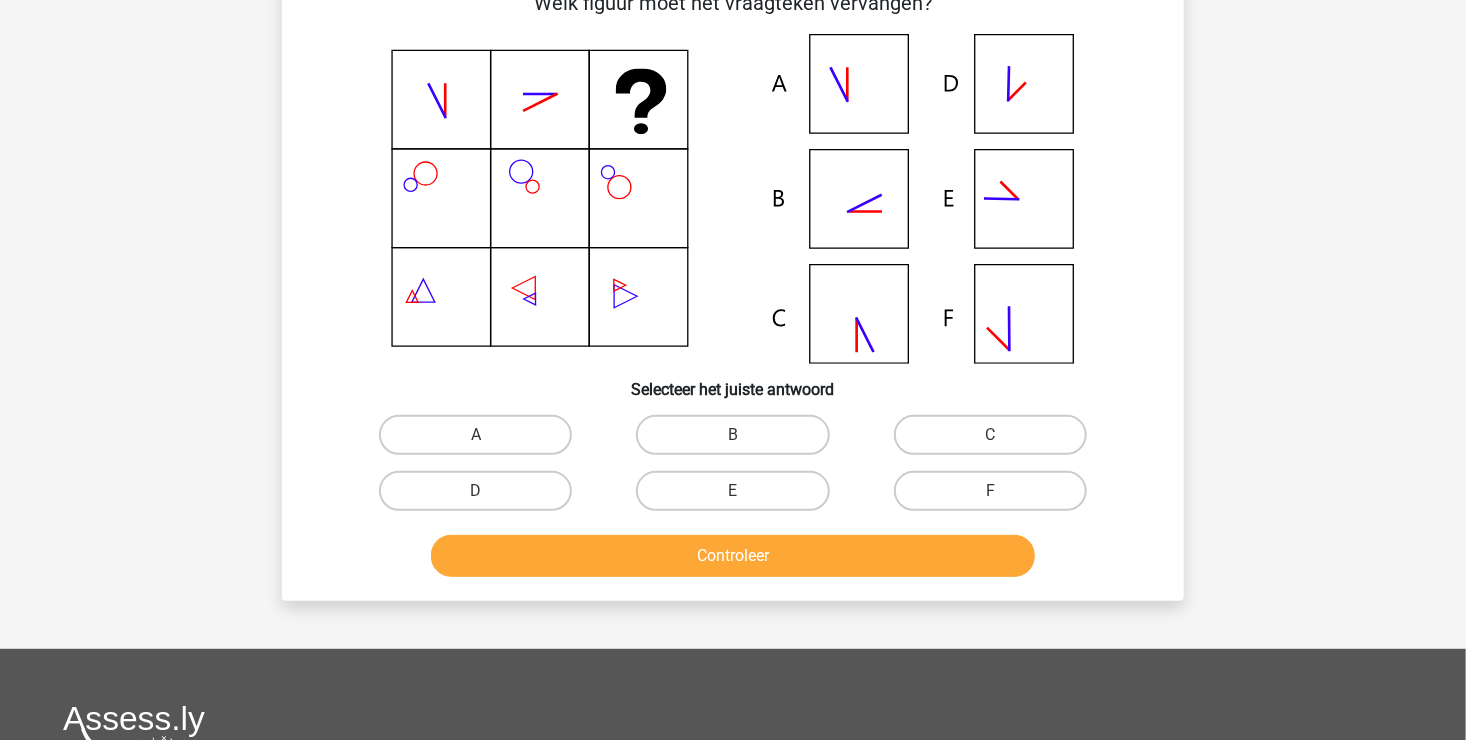 scroll, scrollTop: 92, scrollLeft: 0, axis: vertical 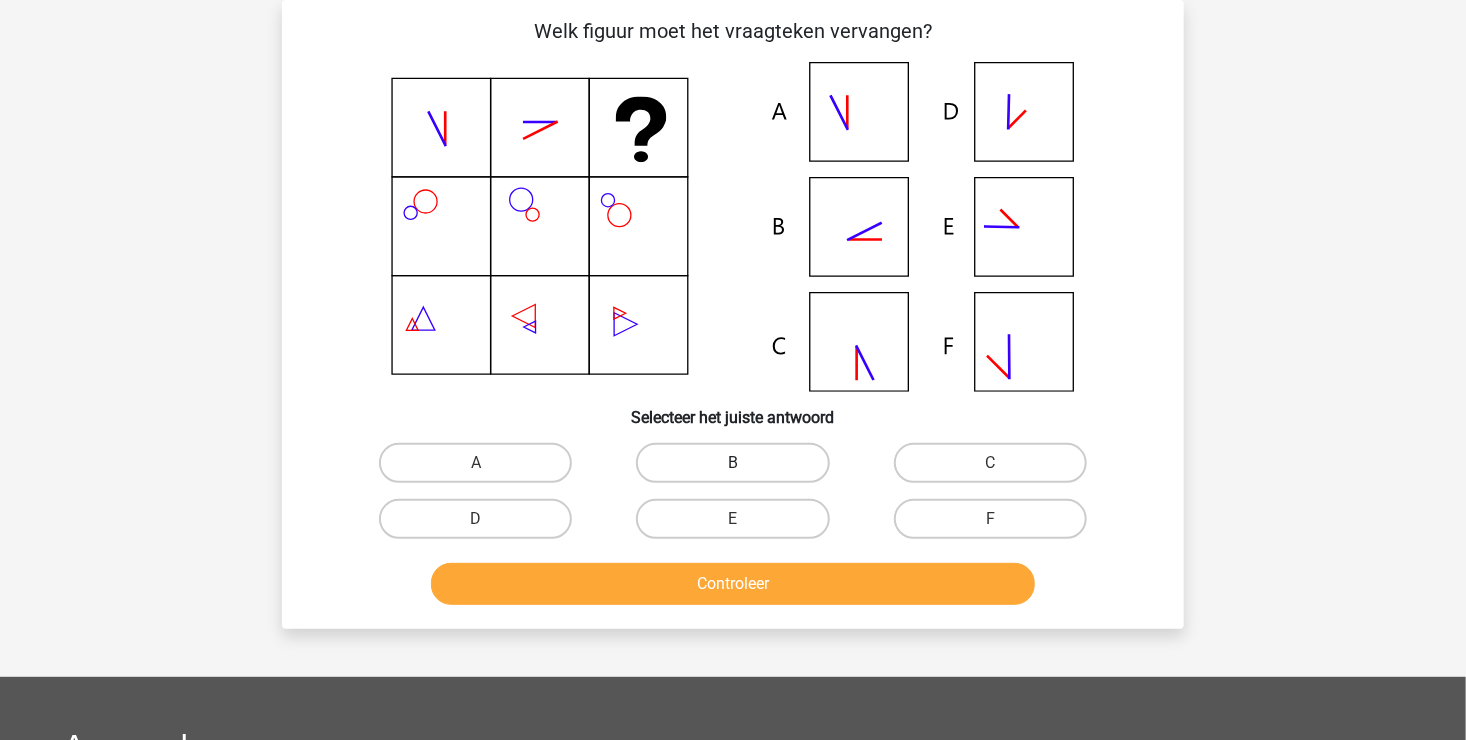 click on "B" at bounding box center (732, 463) 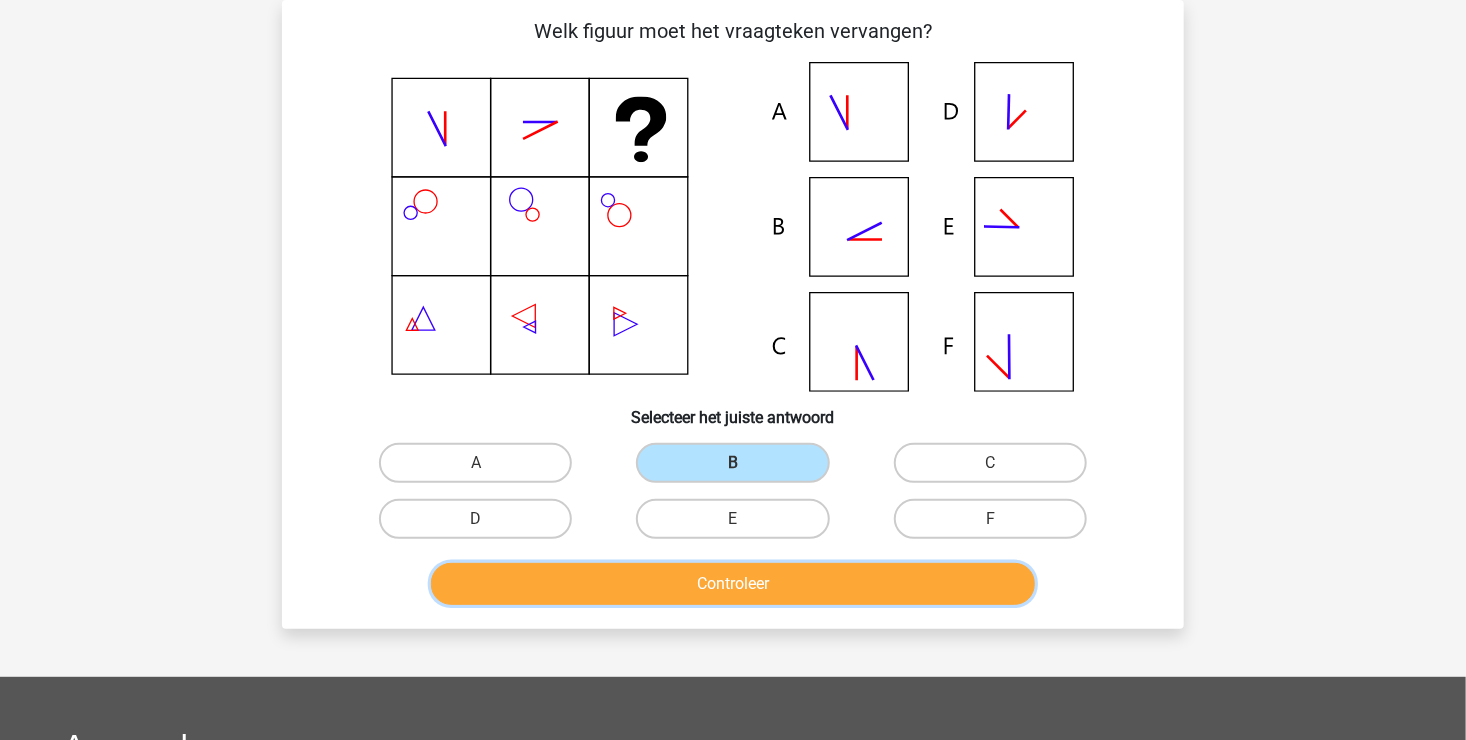 click on "Controleer" at bounding box center (733, 584) 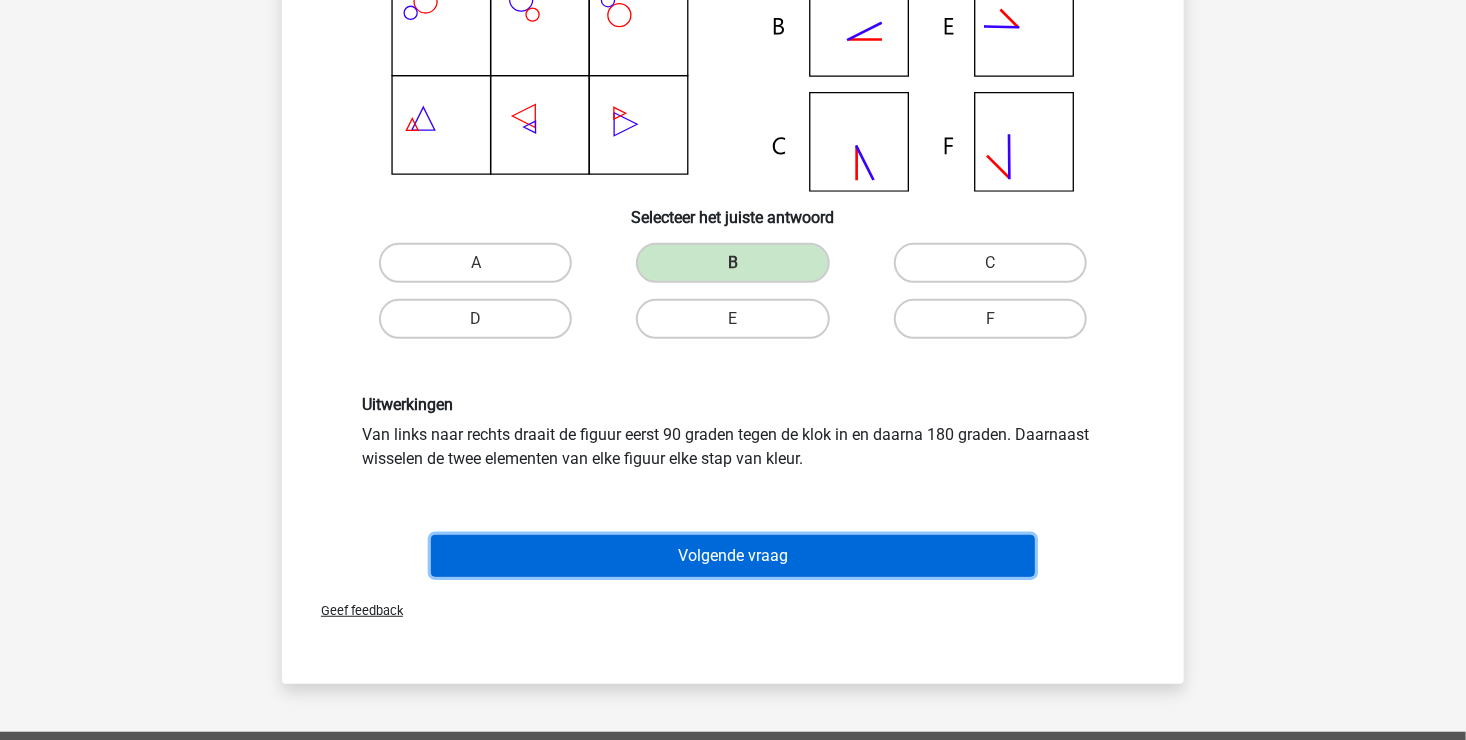 click on "Volgende vraag" at bounding box center [733, 556] 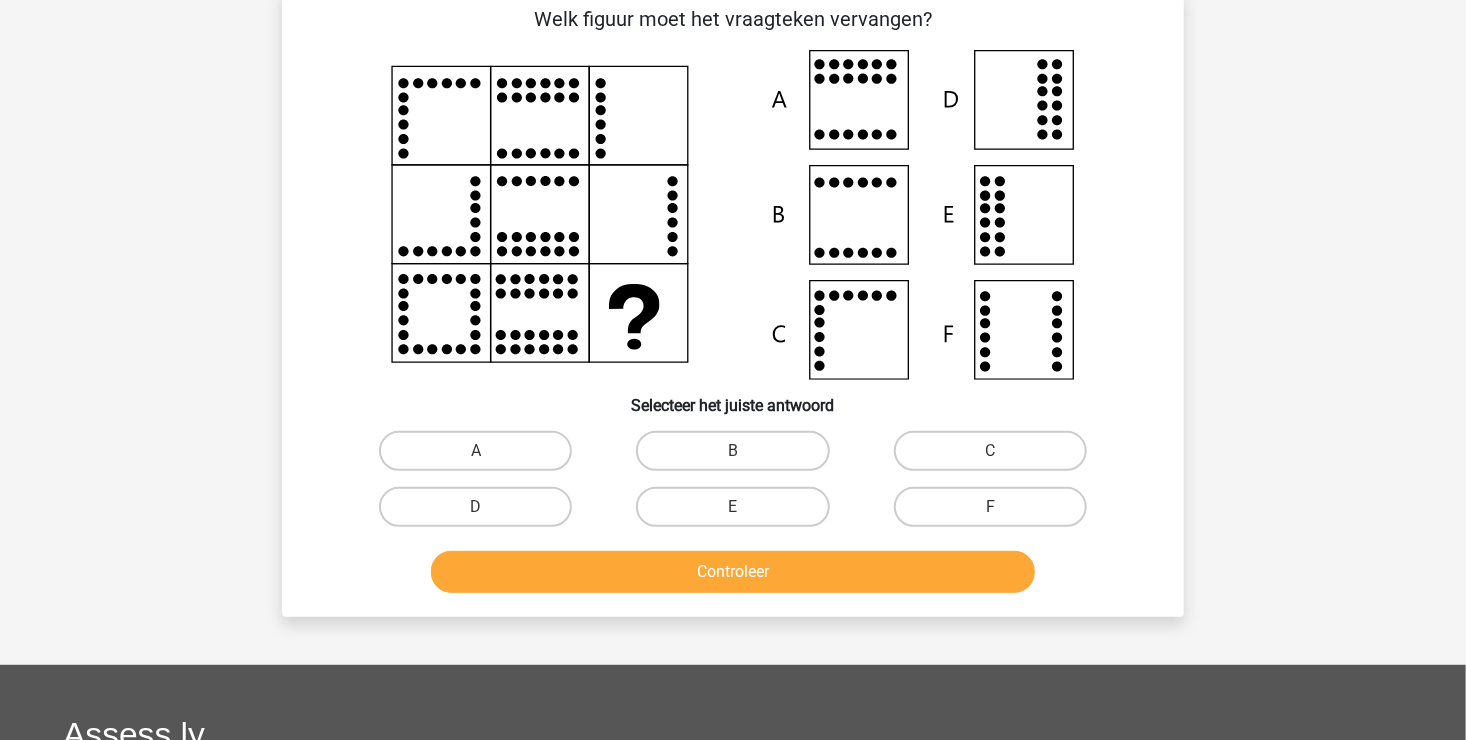 scroll, scrollTop: 92, scrollLeft: 0, axis: vertical 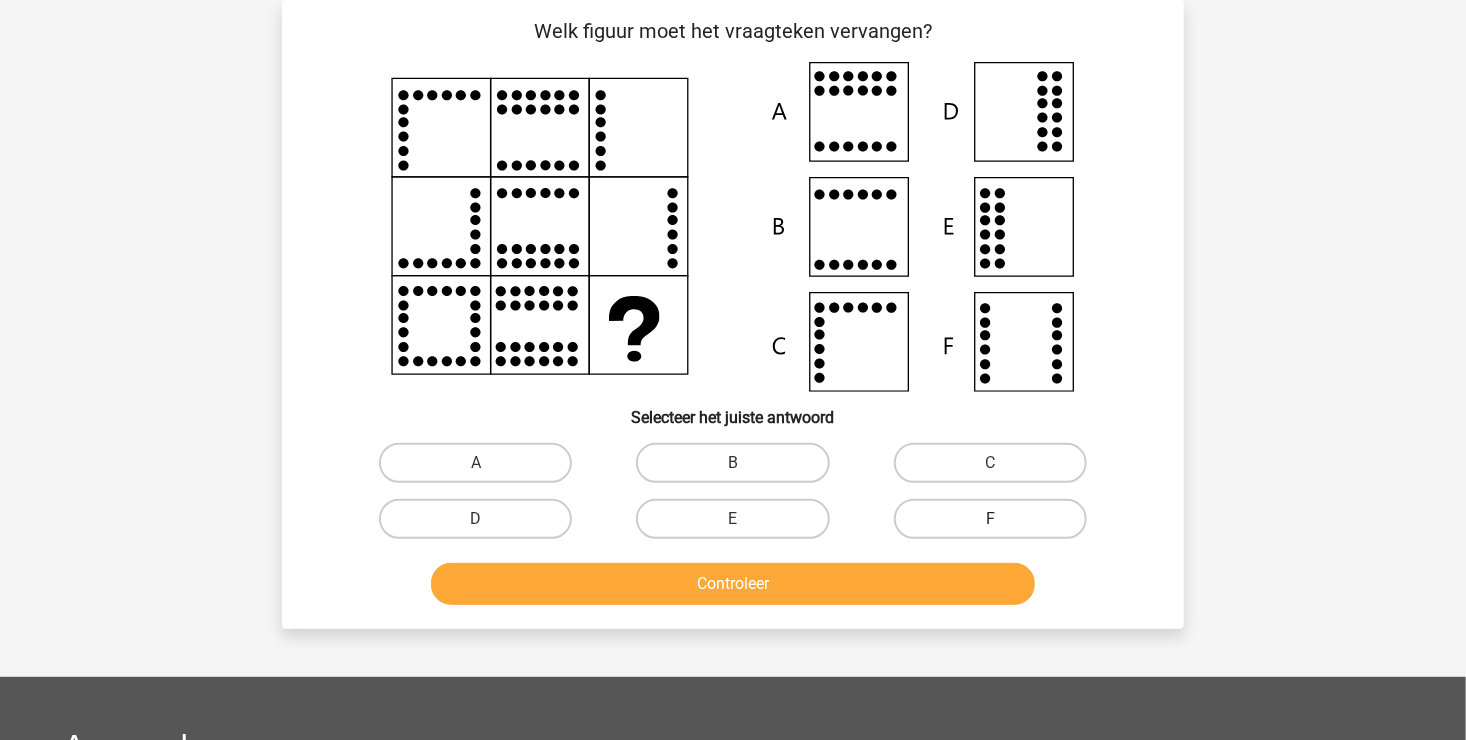 click on "F" at bounding box center [990, 519] 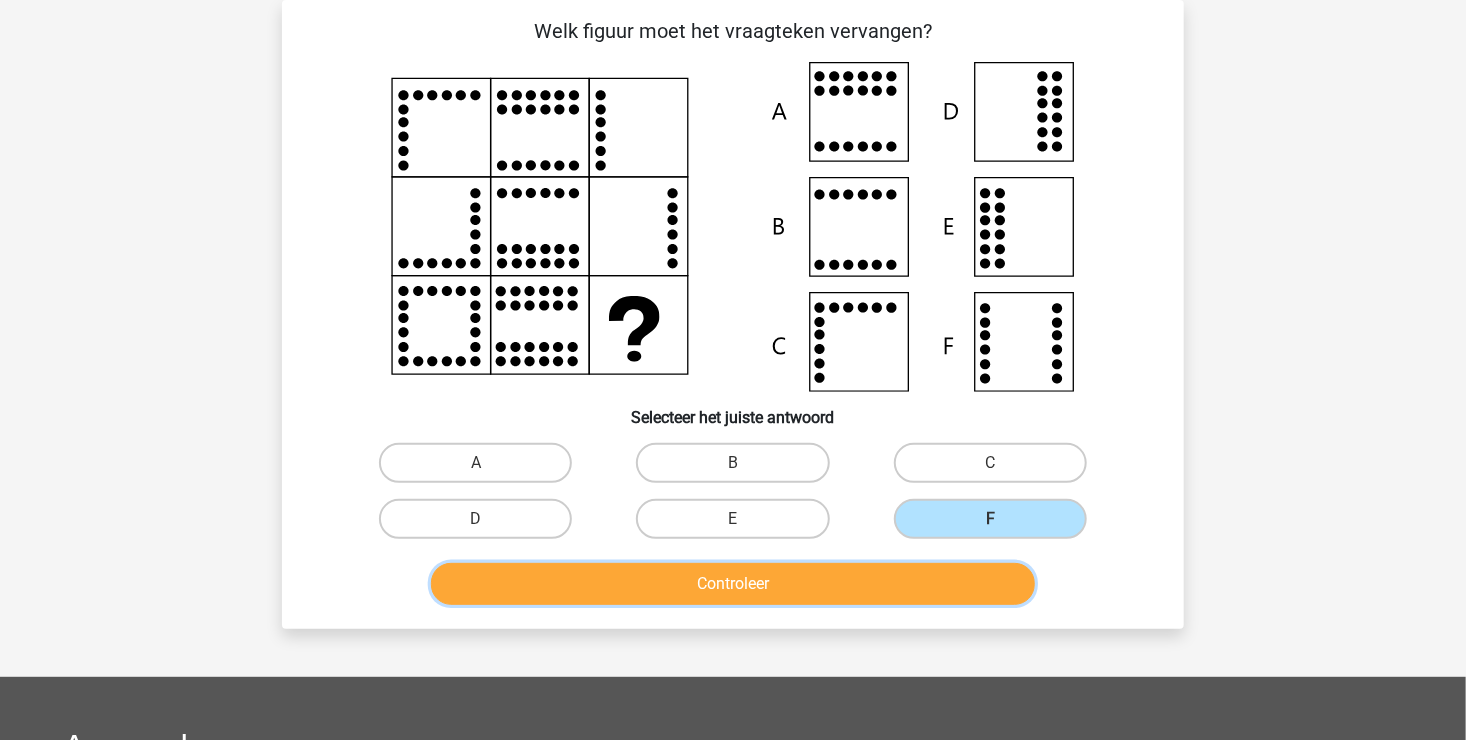 click on "Controleer" at bounding box center [733, 584] 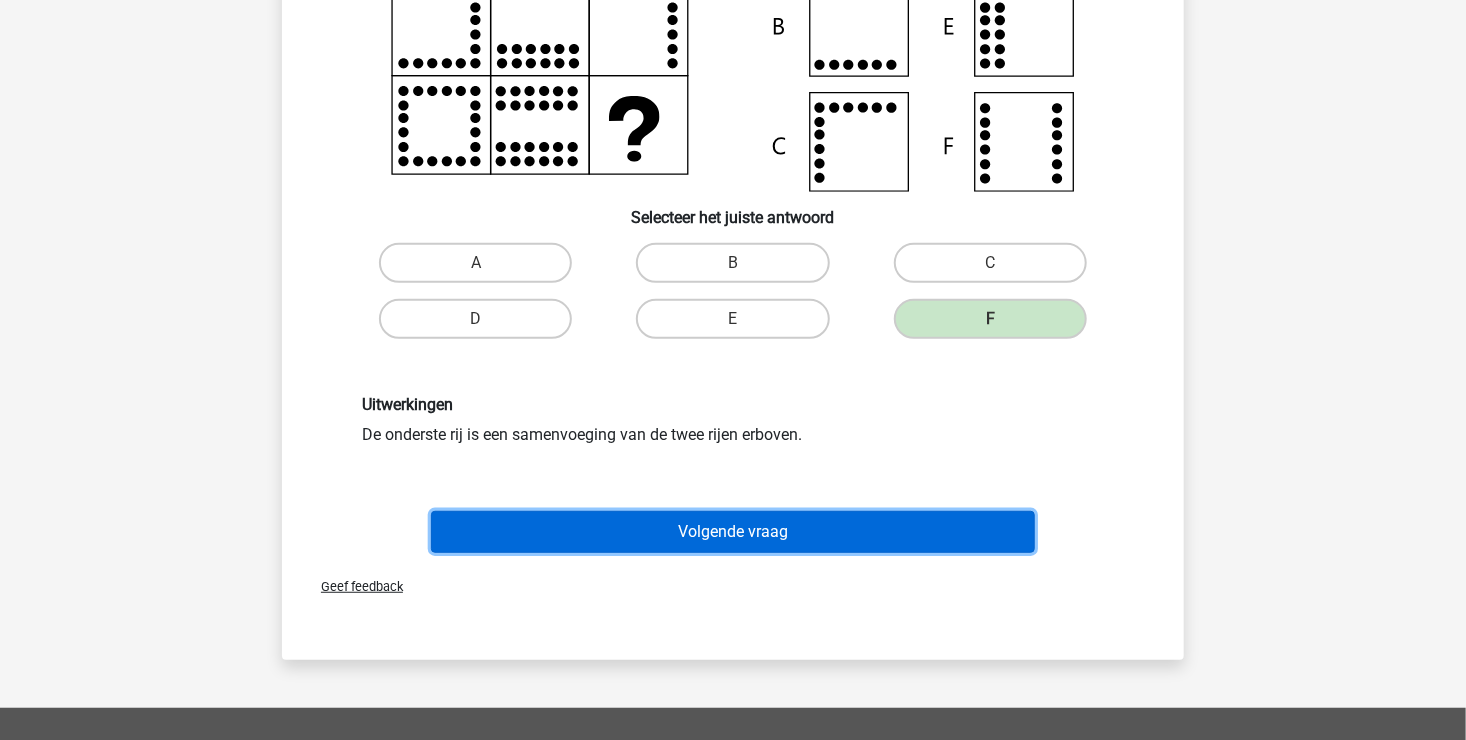 click on "Volgende vraag" at bounding box center [733, 532] 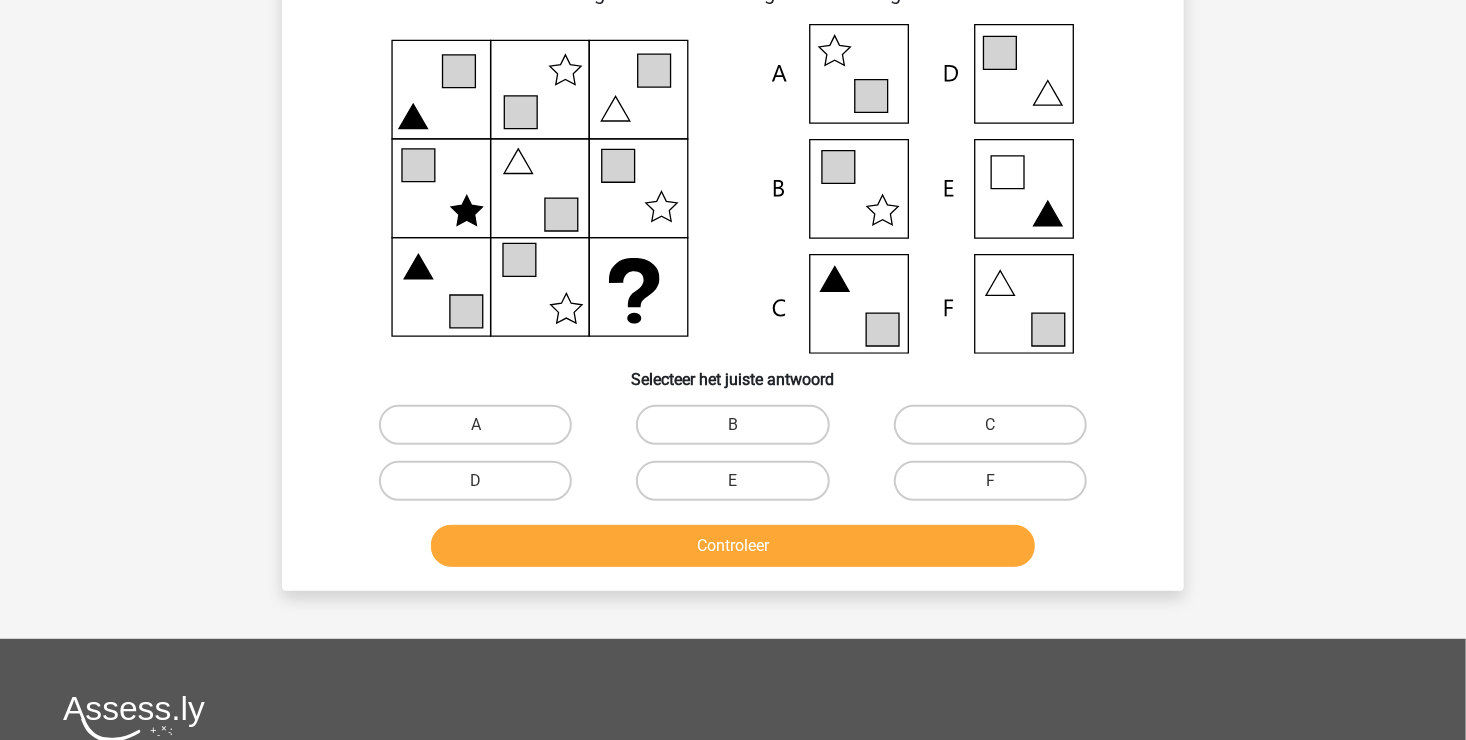 scroll, scrollTop: 92, scrollLeft: 0, axis: vertical 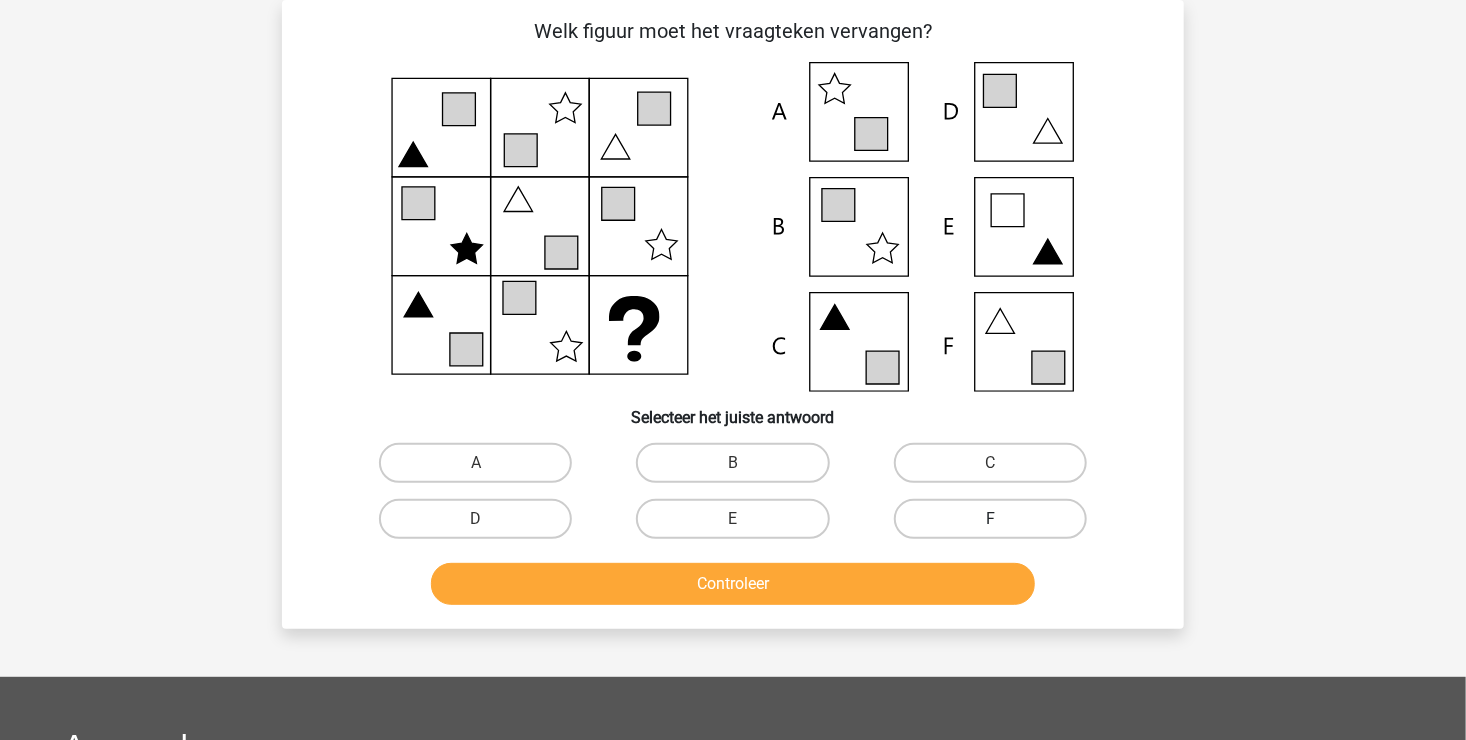 click on "F" at bounding box center (990, 519) 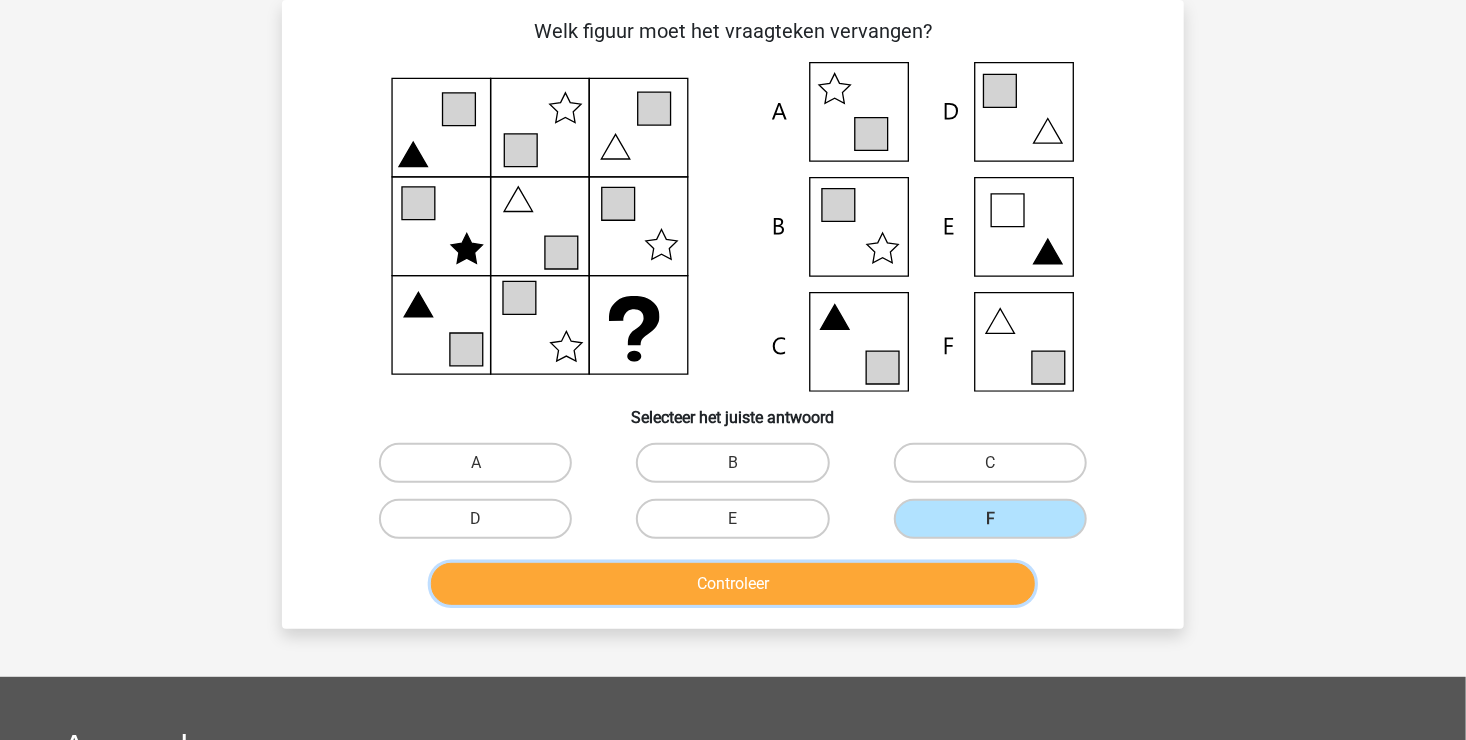 click on "Controleer" at bounding box center (733, 584) 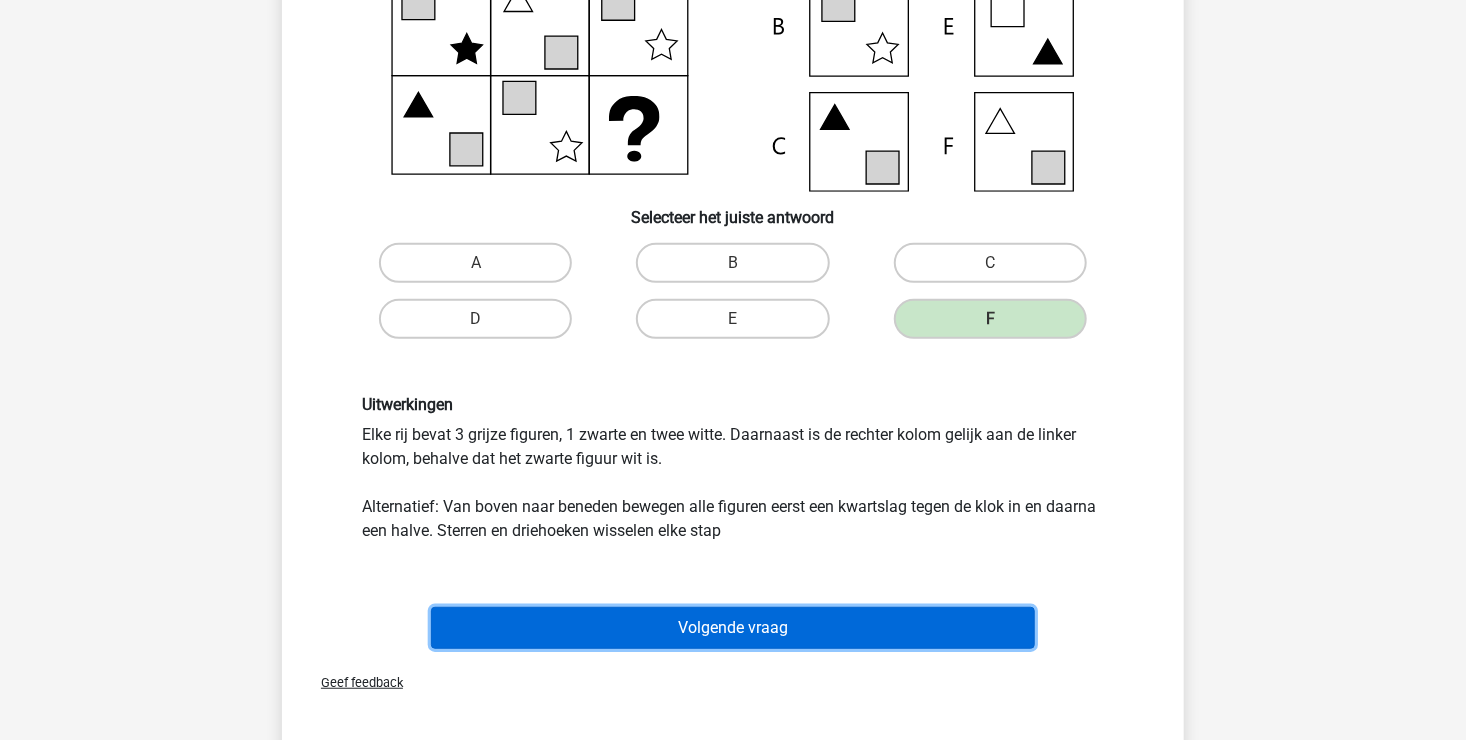 click on "Volgende vraag" at bounding box center (733, 628) 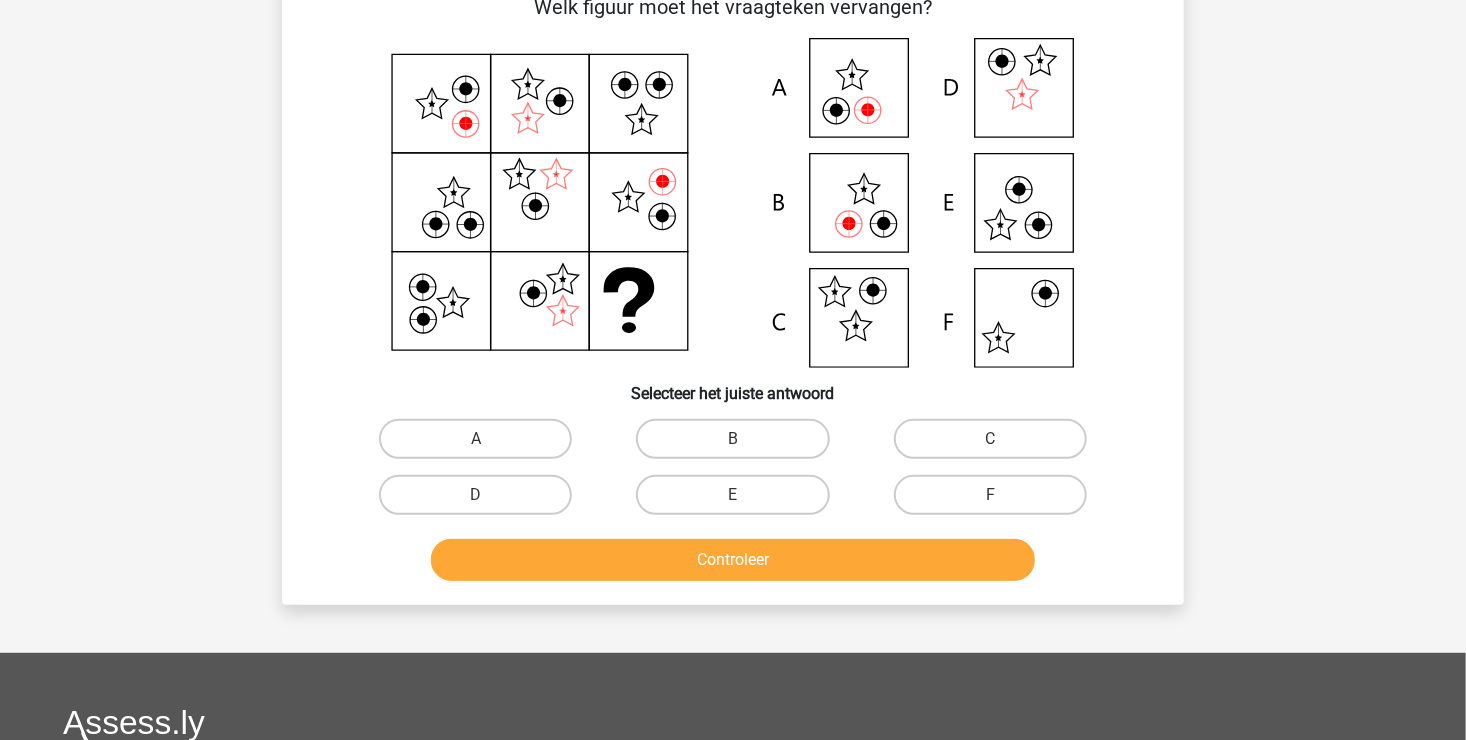 scroll, scrollTop: 92, scrollLeft: 0, axis: vertical 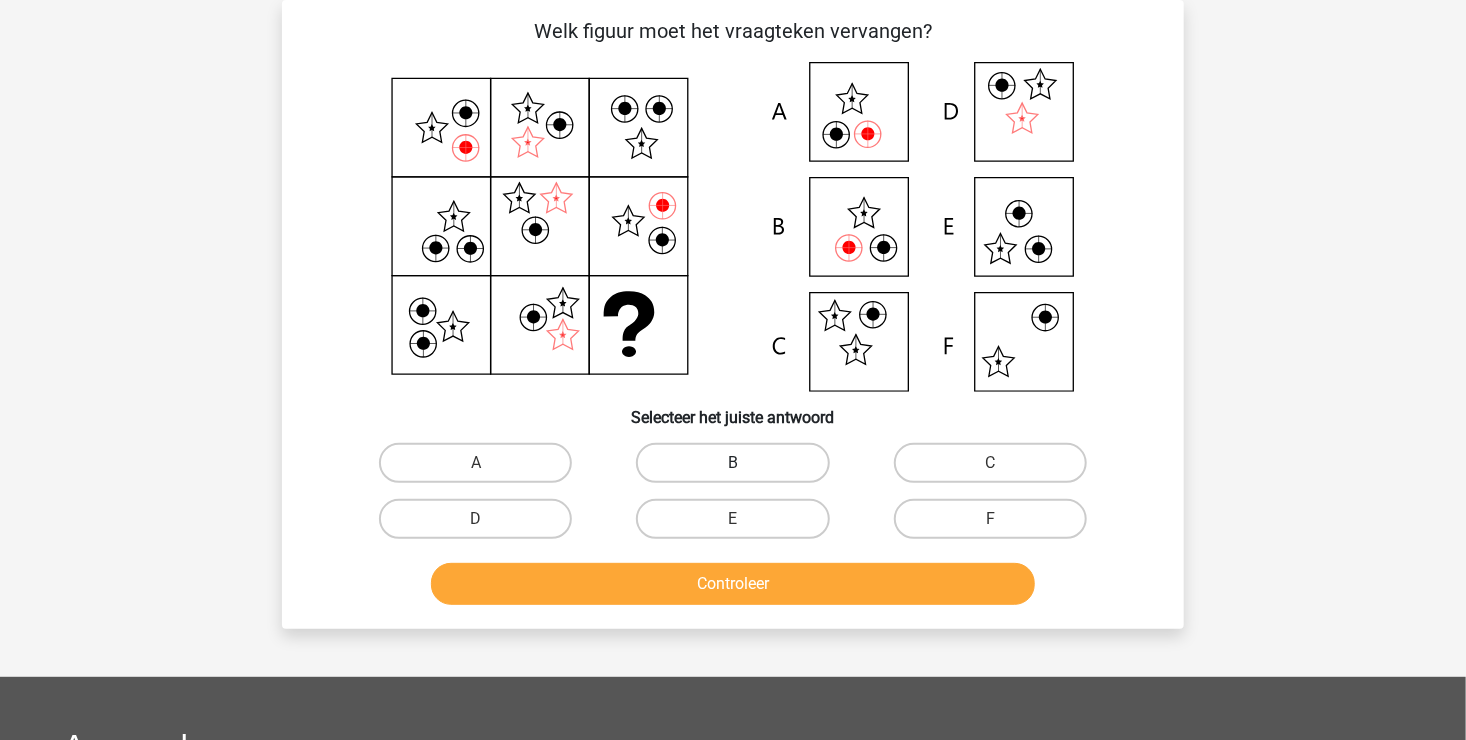 click on "B" at bounding box center [732, 463] 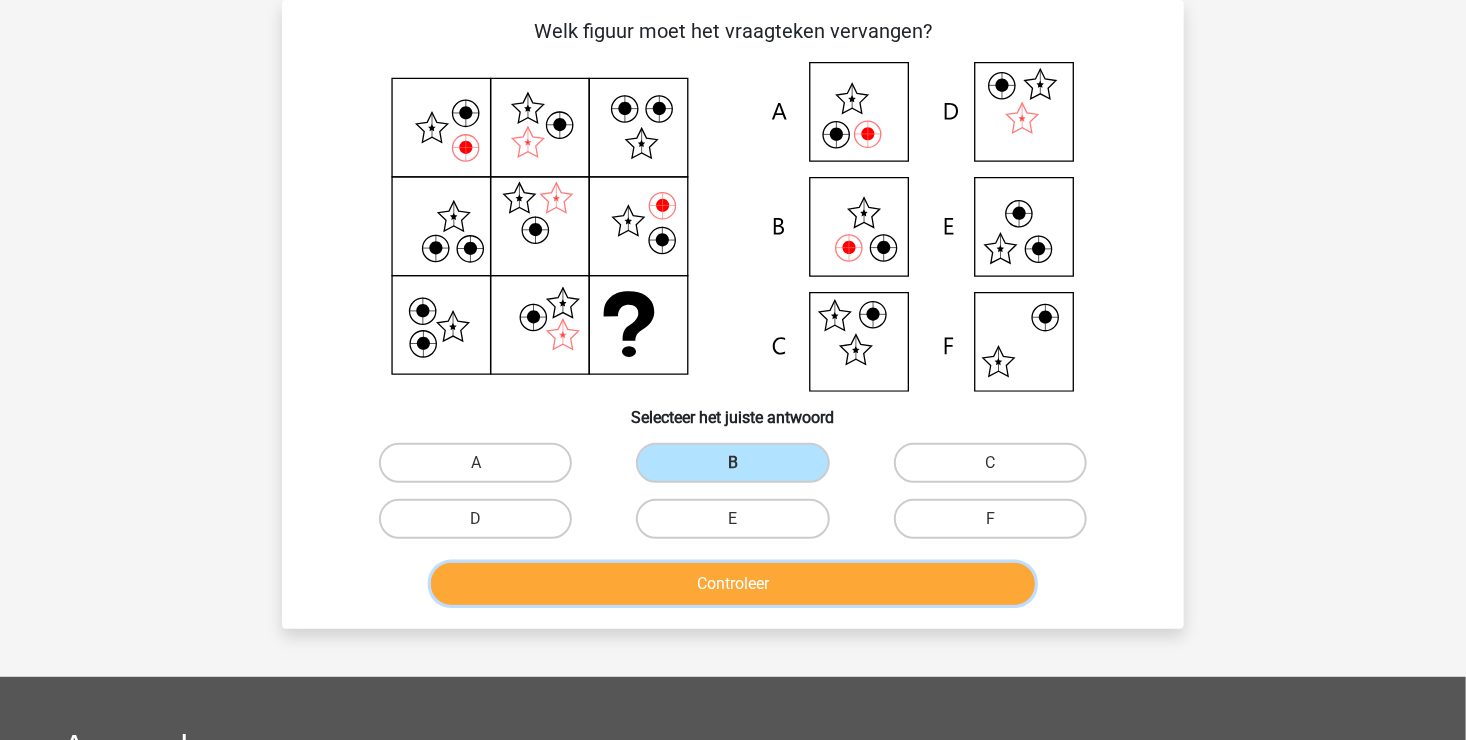 click on "Controleer" at bounding box center (733, 584) 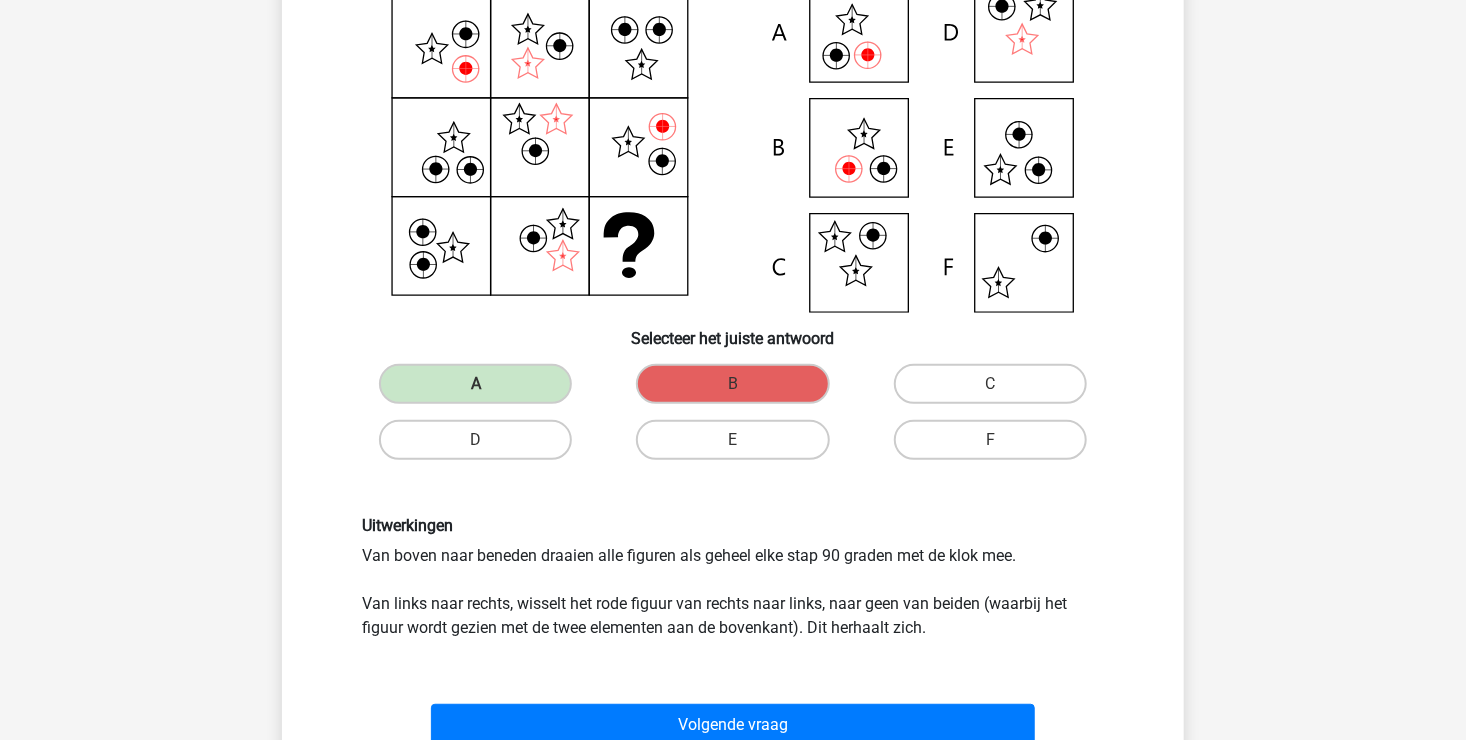 scroll, scrollTop: 292, scrollLeft: 0, axis: vertical 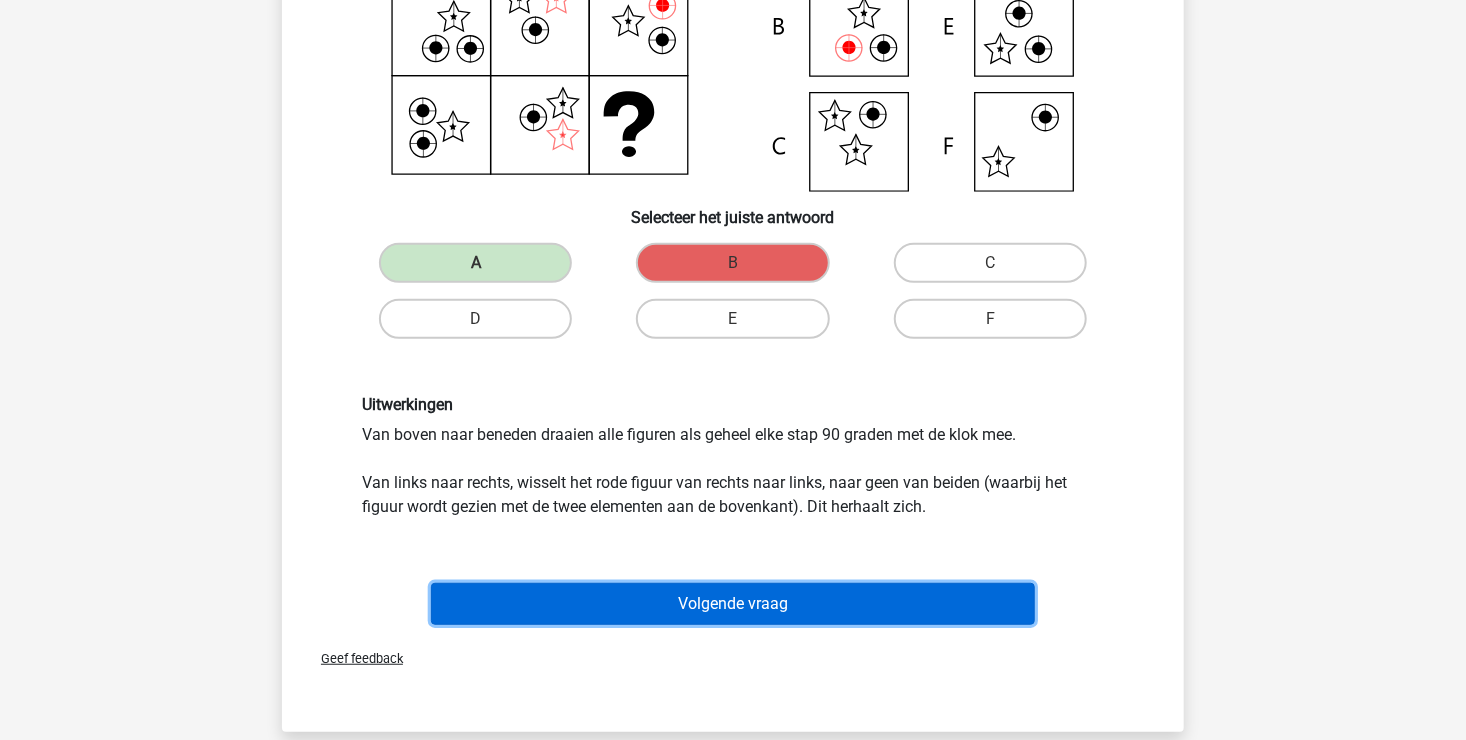 click on "Volgende vraag" at bounding box center (733, 604) 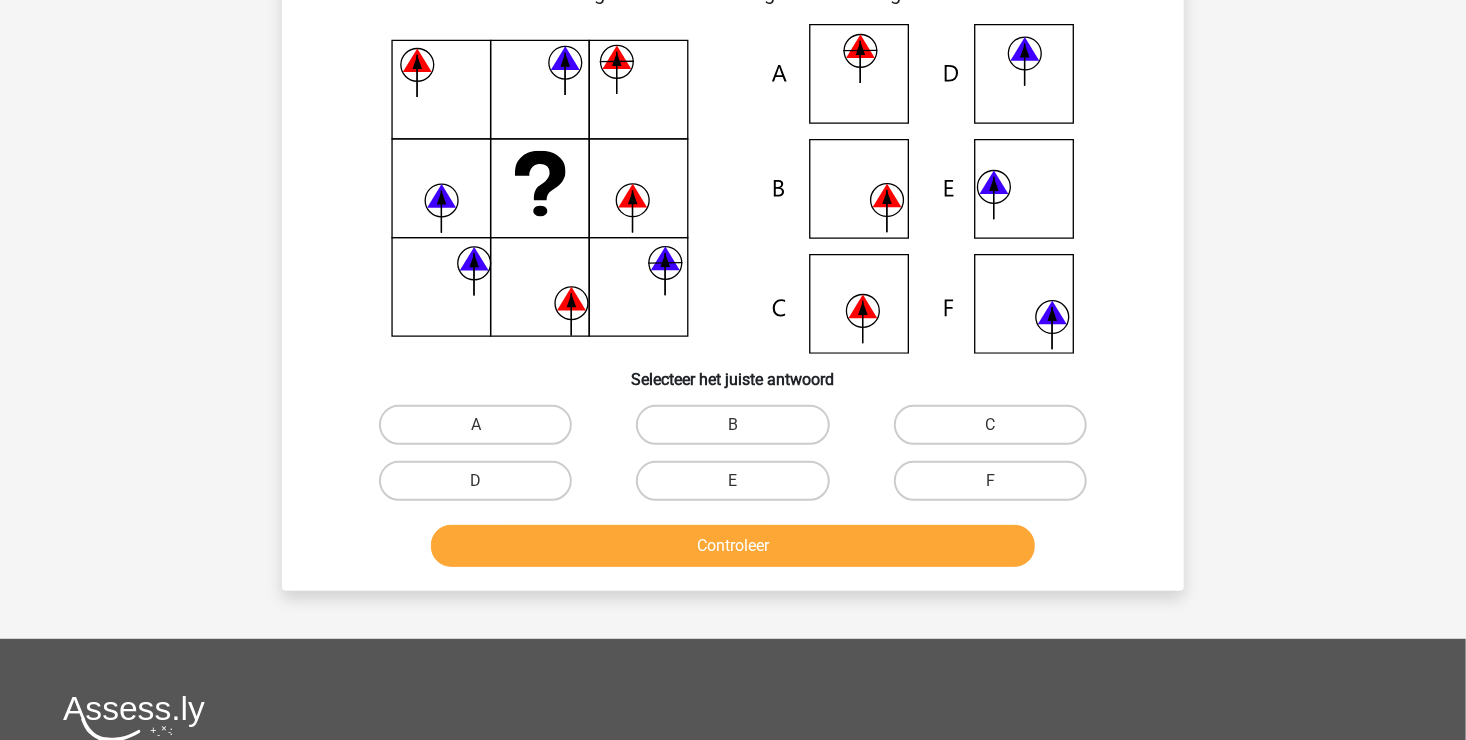 scroll, scrollTop: 92, scrollLeft: 0, axis: vertical 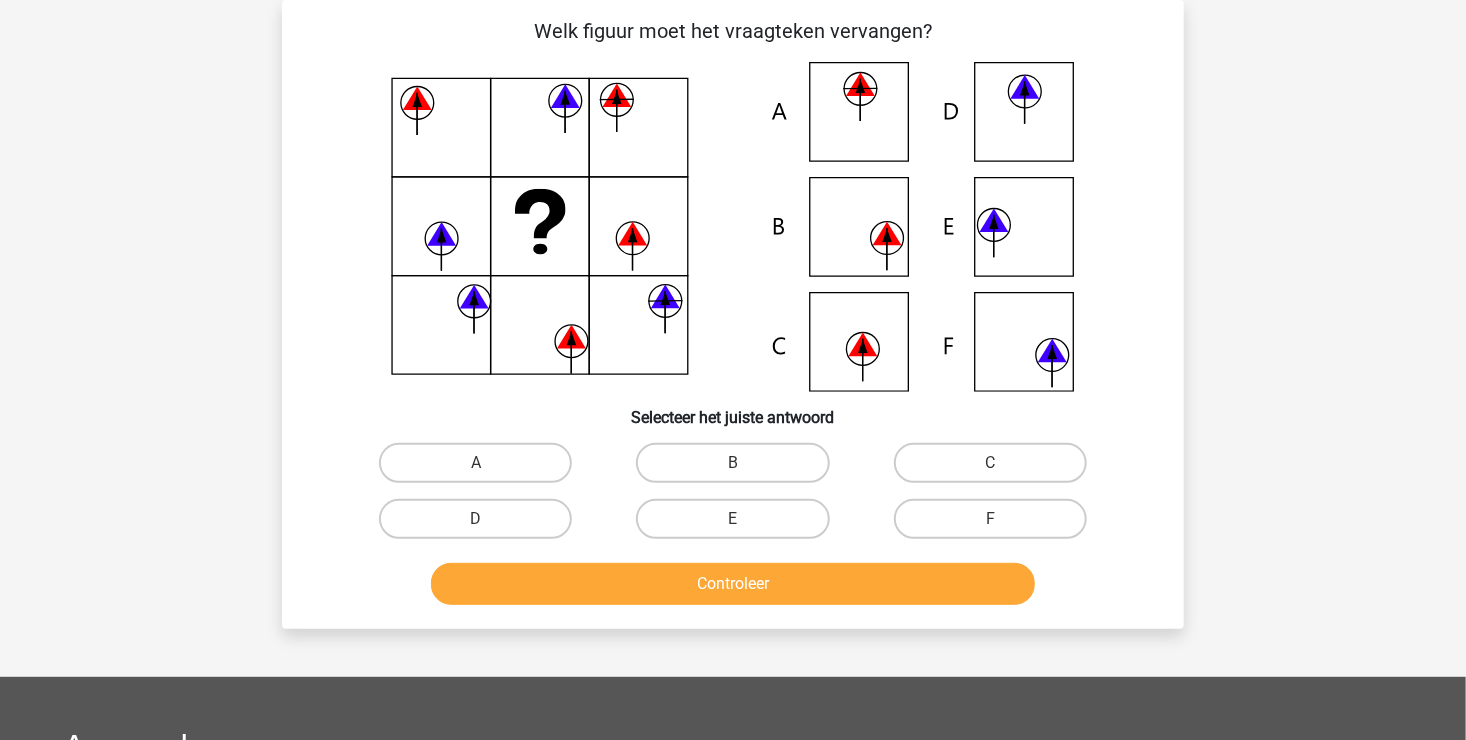 click on "A" at bounding box center (482, 469) 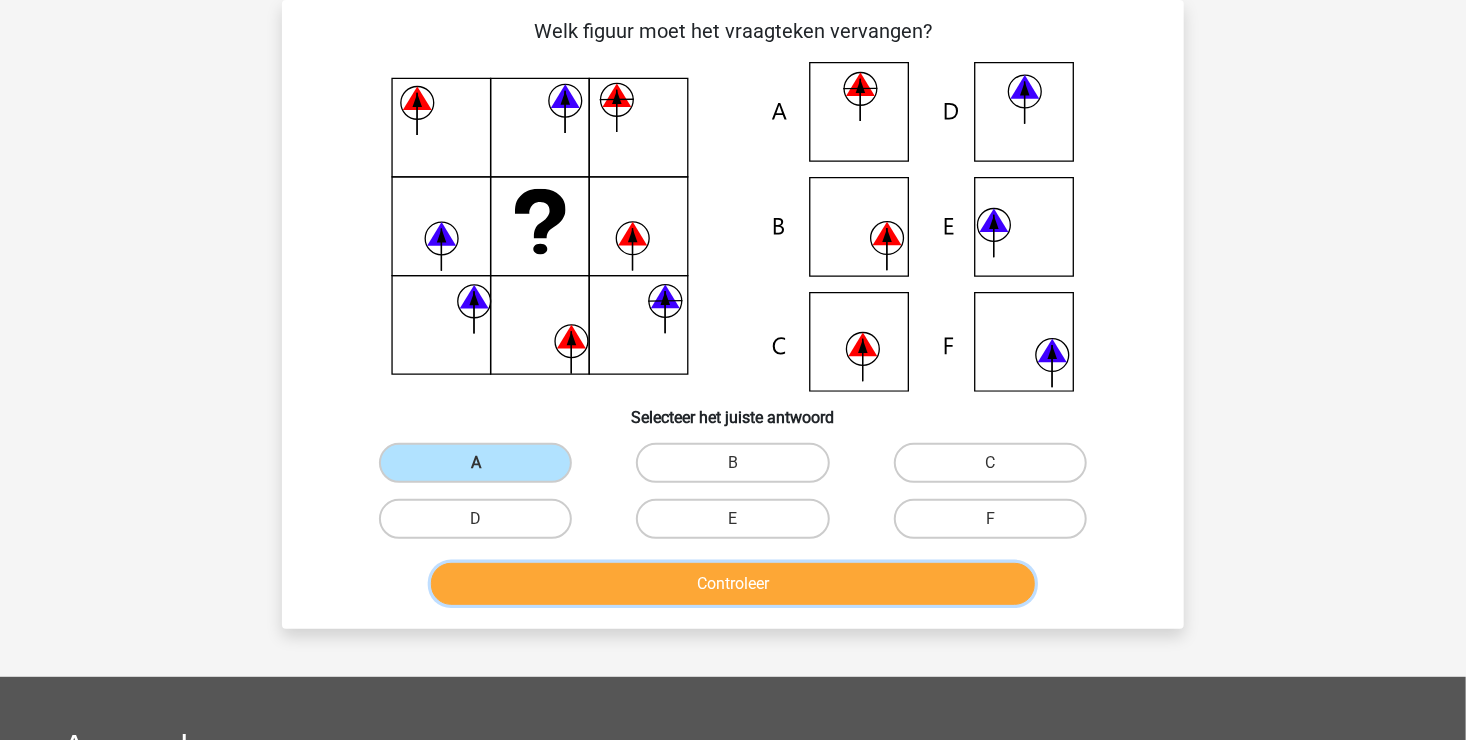 click on "Controleer" at bounding box center [733, 584] 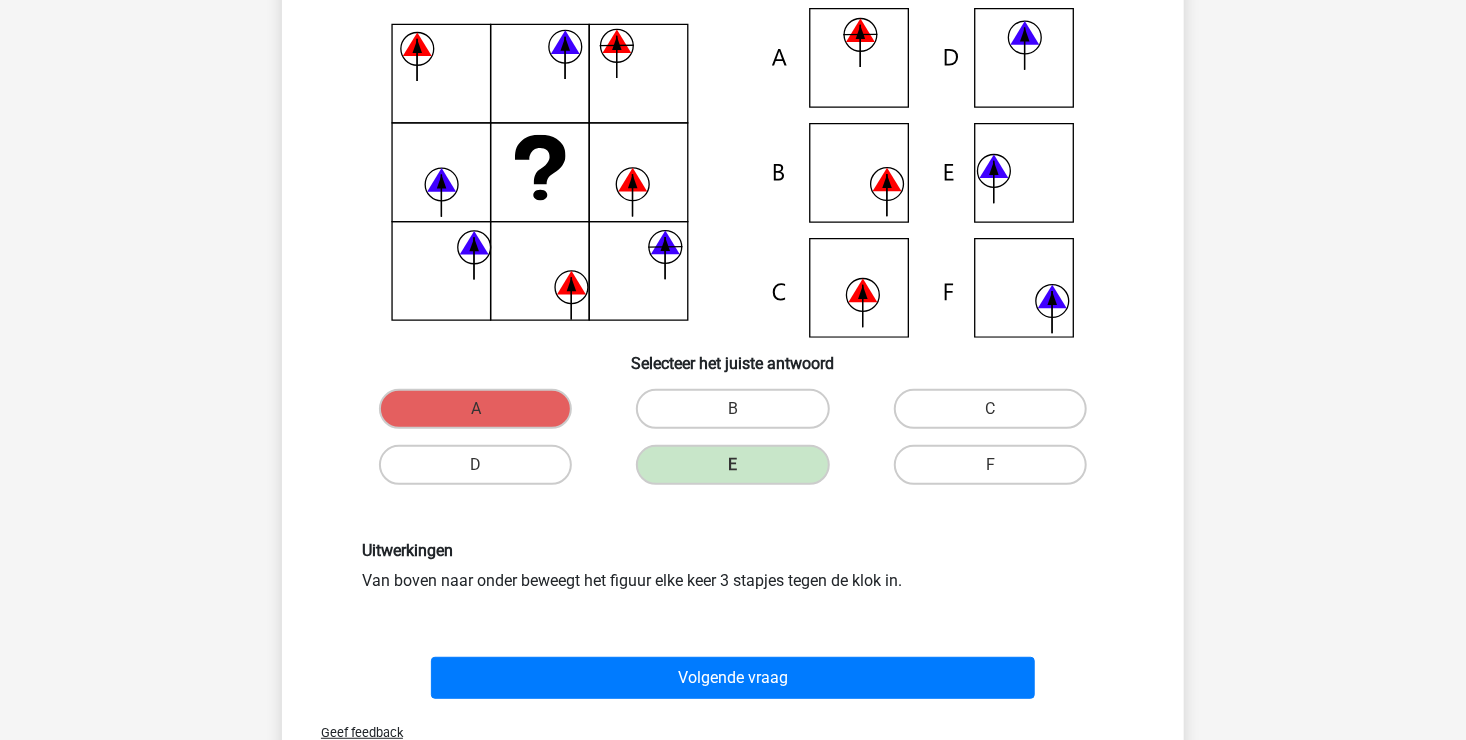 scroll, scrollTop: 192, scrollLeft: 0, axis: vertical 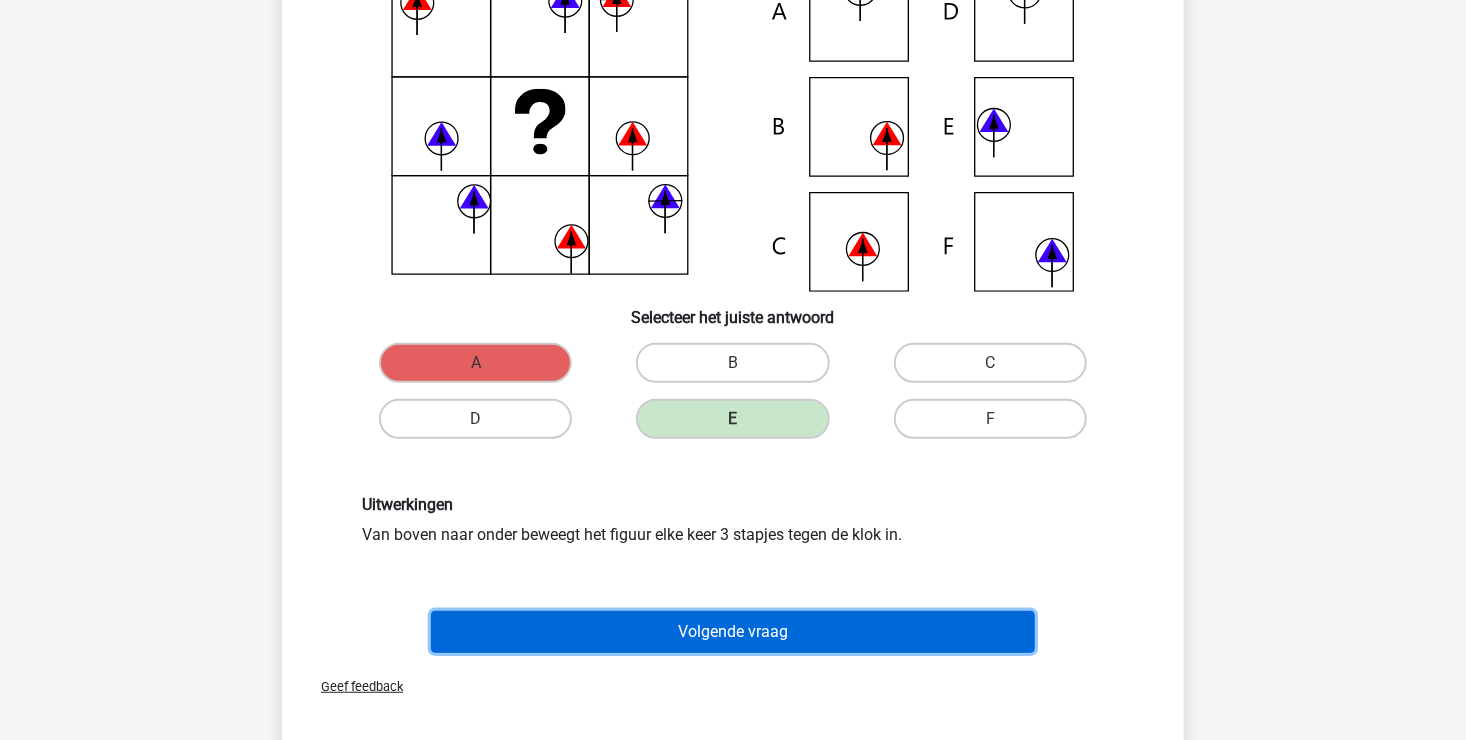 click on "Volgende vraag" at bounding box center [733, 632] 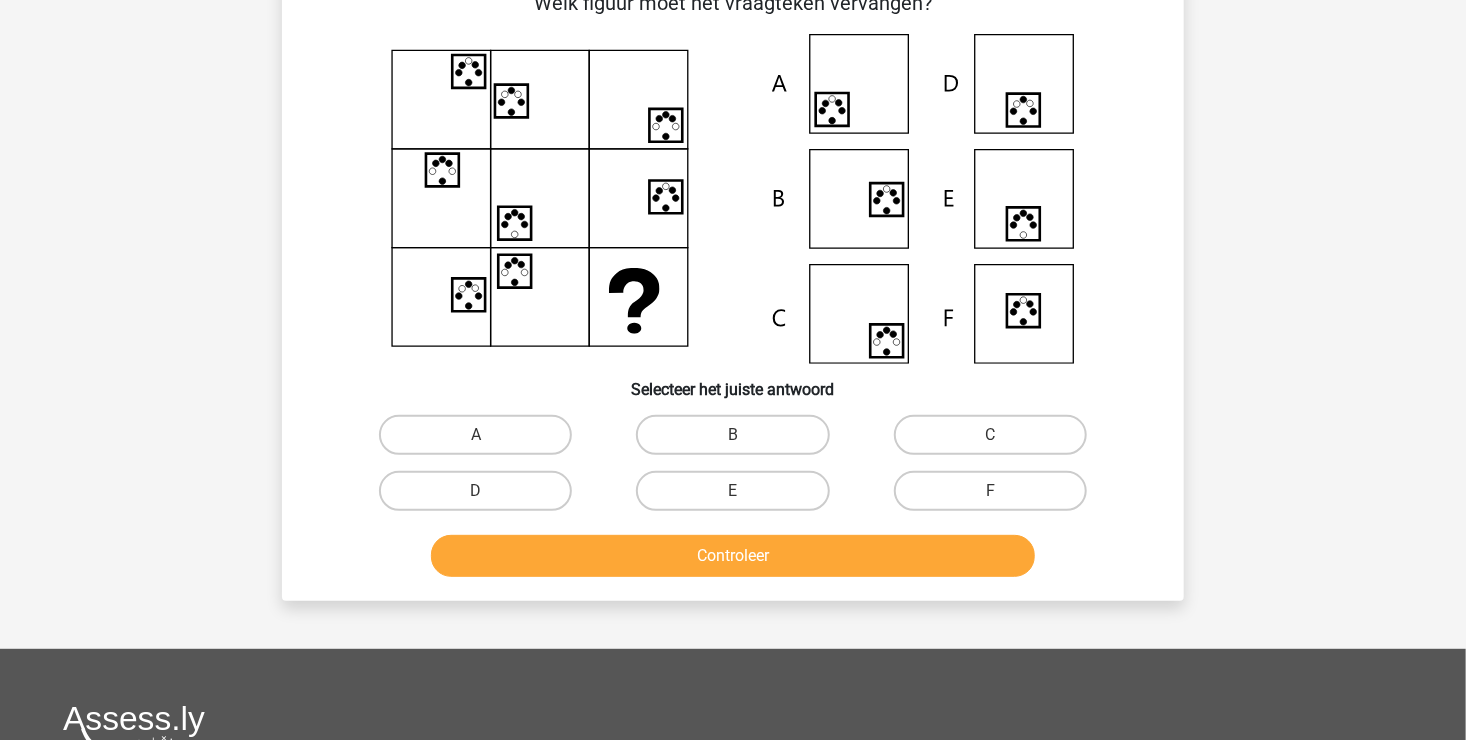 scroll, scrollTop: 92, scrollLeft: 0, axis: vertical 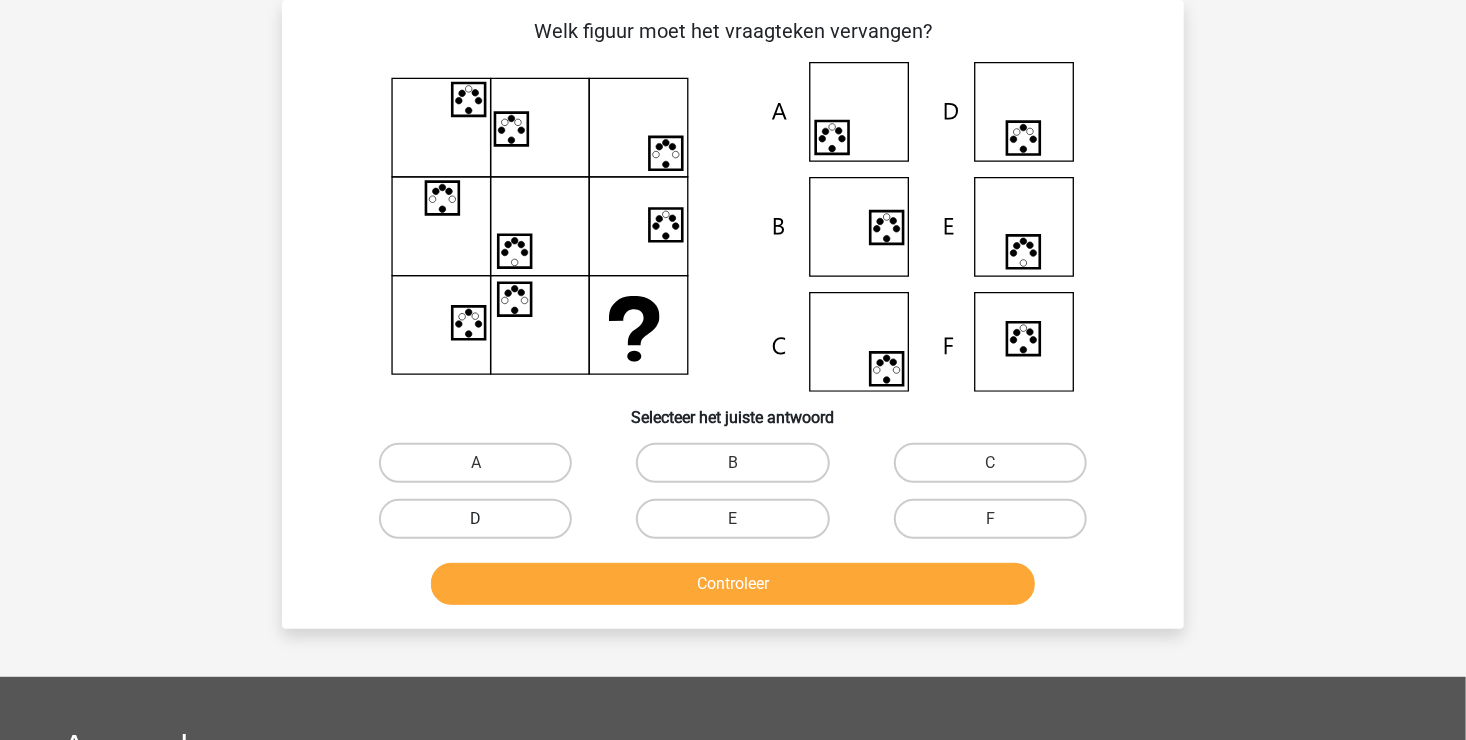click on "D" at bounding box center (475, 519) 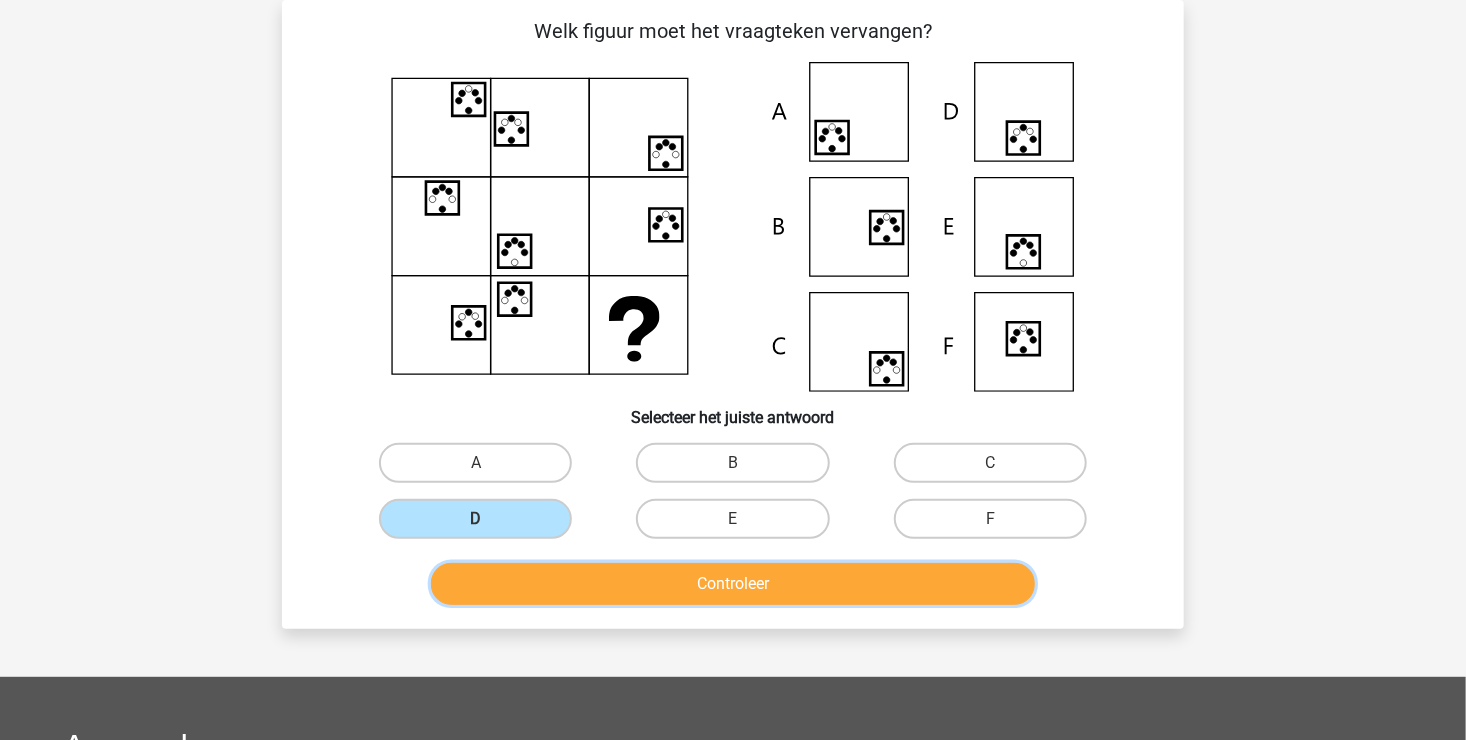 click on "Controleer" at bounding box center [733, 584] 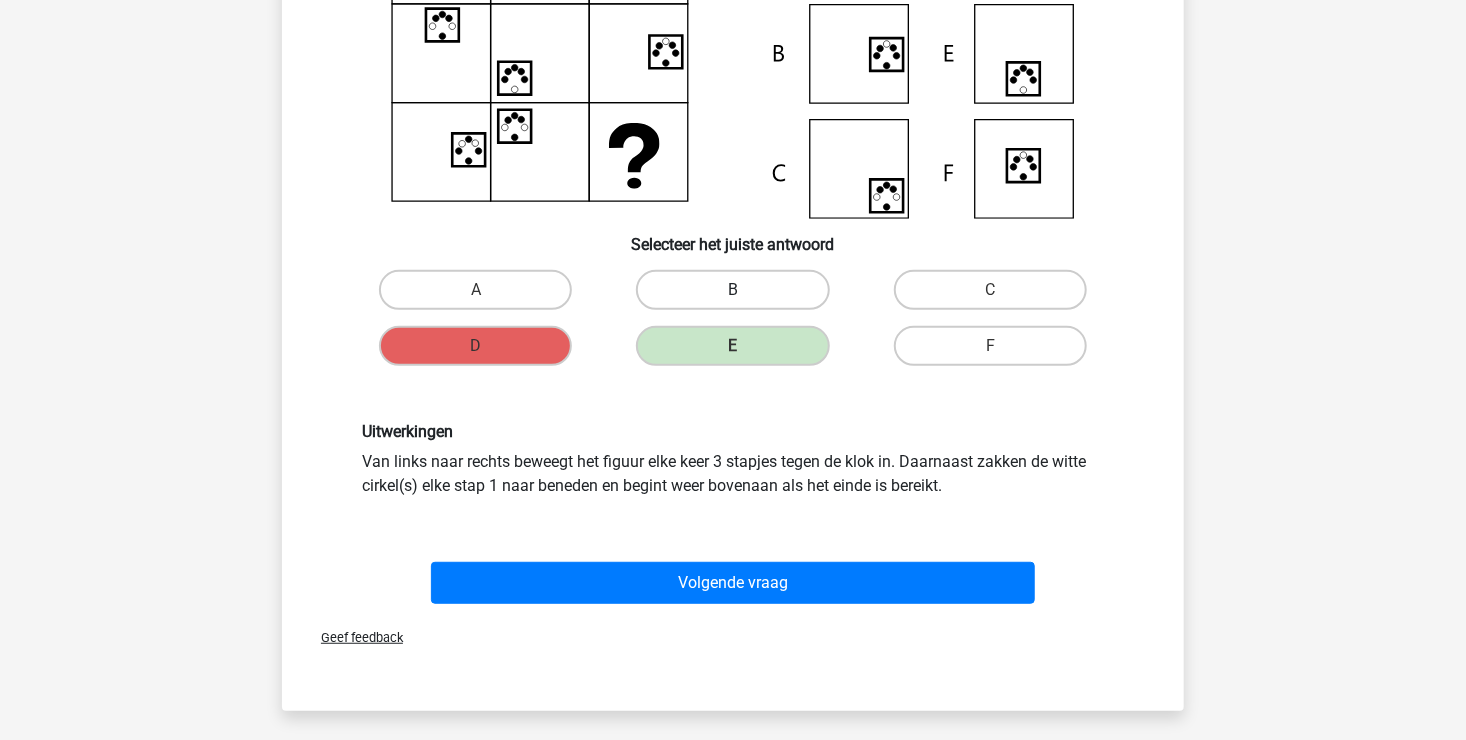 scroll, scrollTop: 292, scrollLeft: 0, axis: vertical 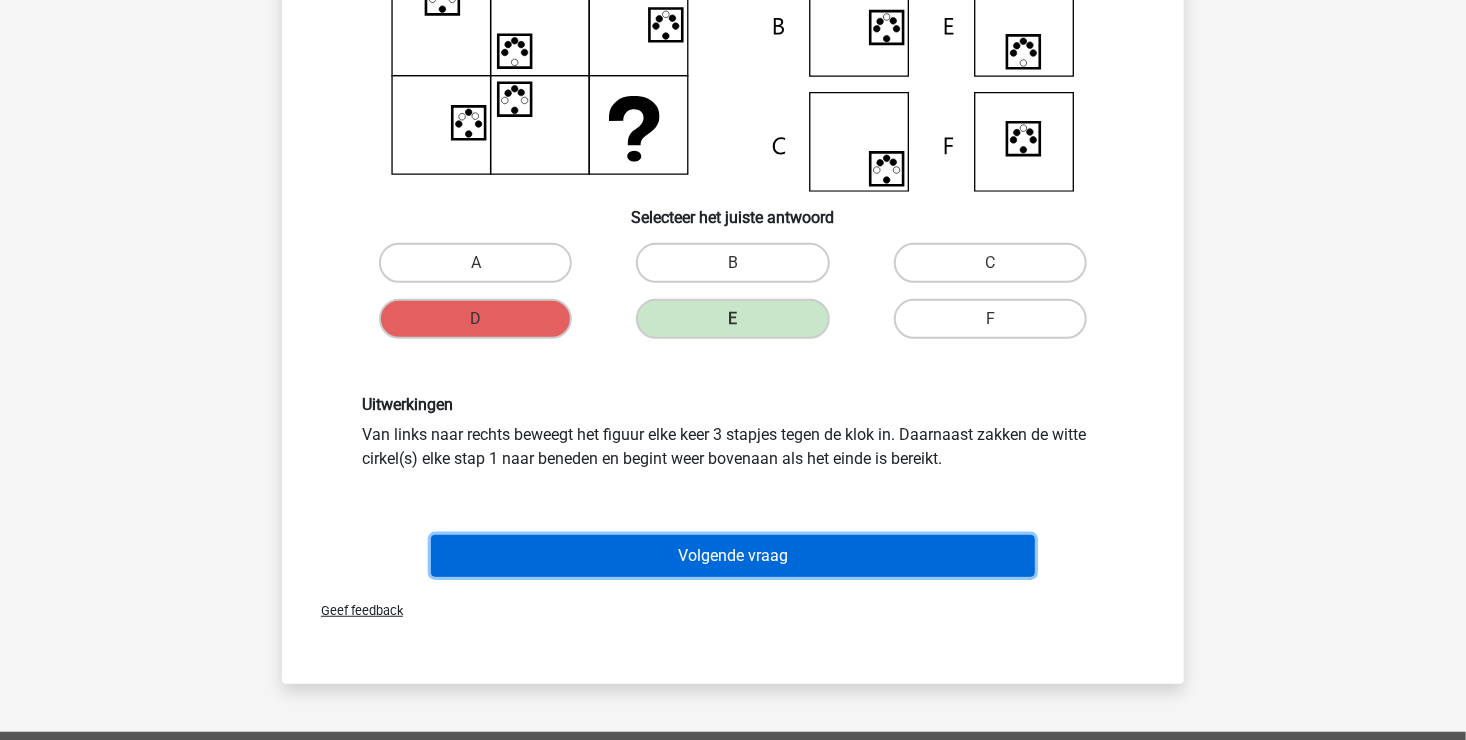 click on "Volgende vraag" at bounding box center [733, 556] 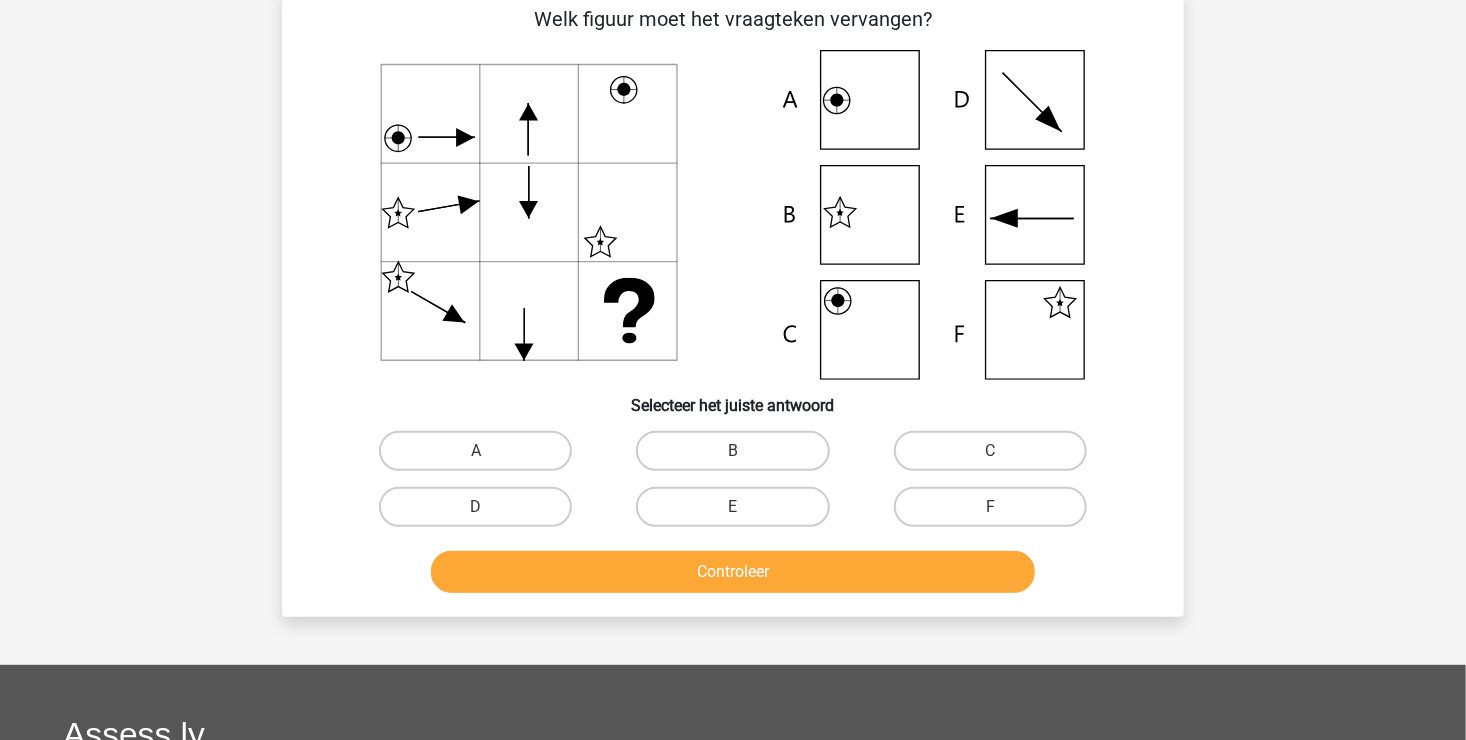 scroll, scrollTop: 92, scrollLeft: 0, axis: vertical 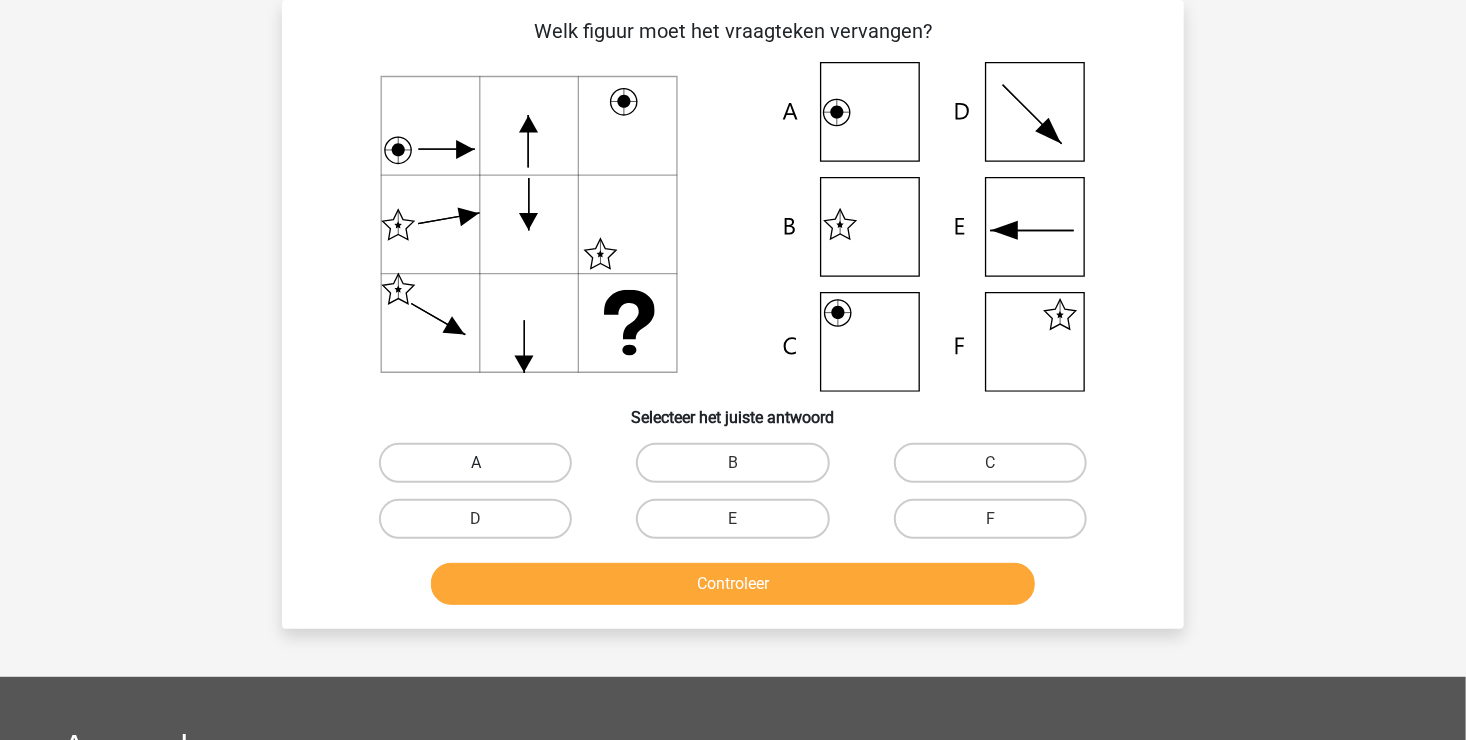 click on "A" at bounding box center [475, 463] 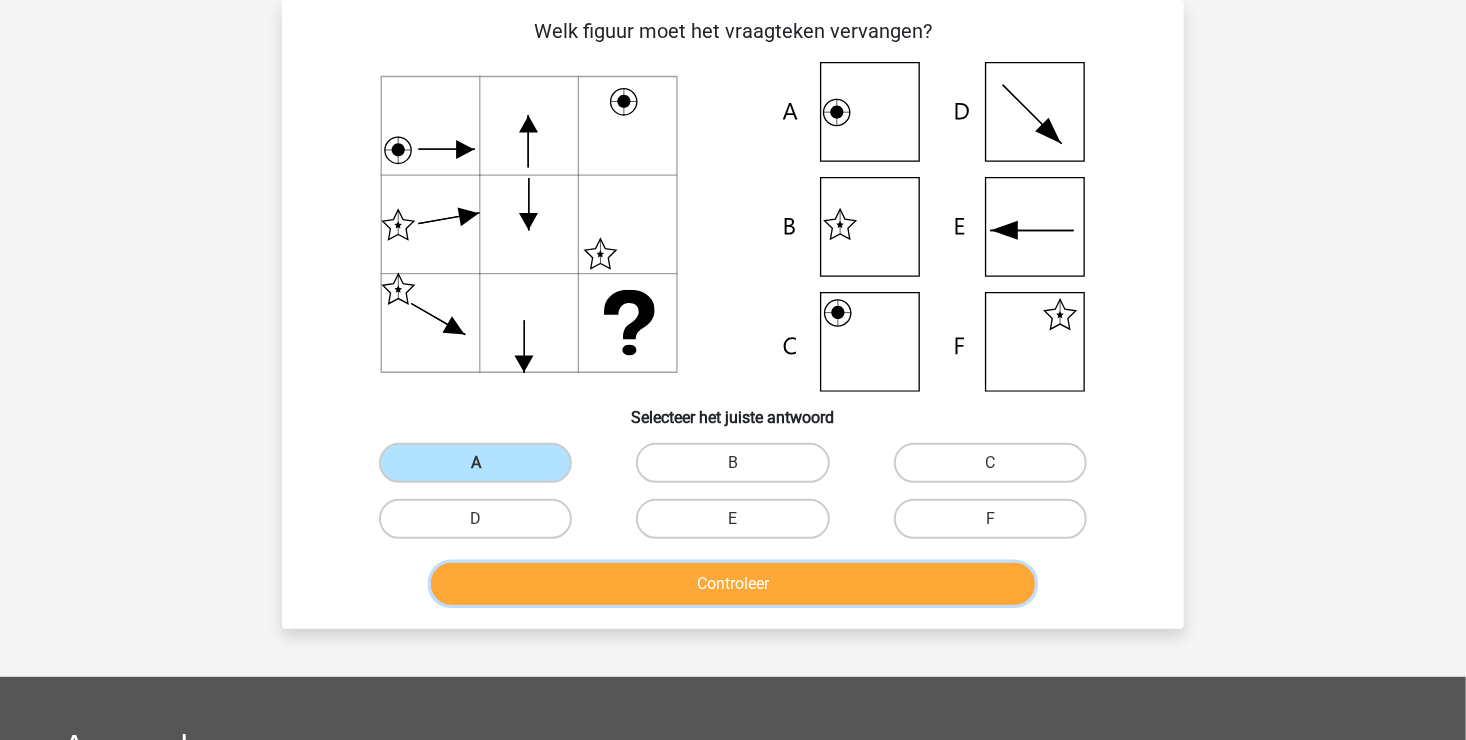 click on "Controleer" at bounding box center [733, 584] 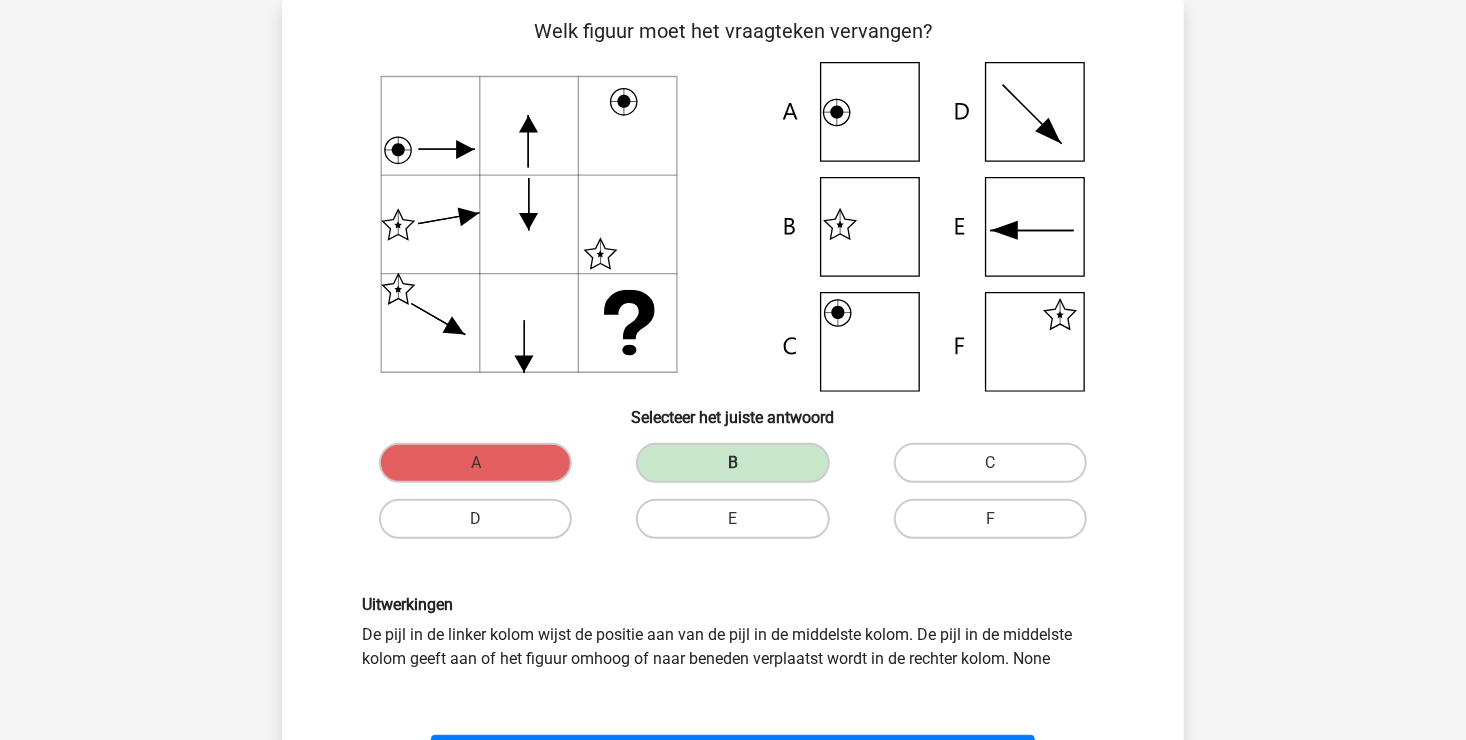 scroll, scrollTop: 292, scrollLeft: 0, axis: vertical 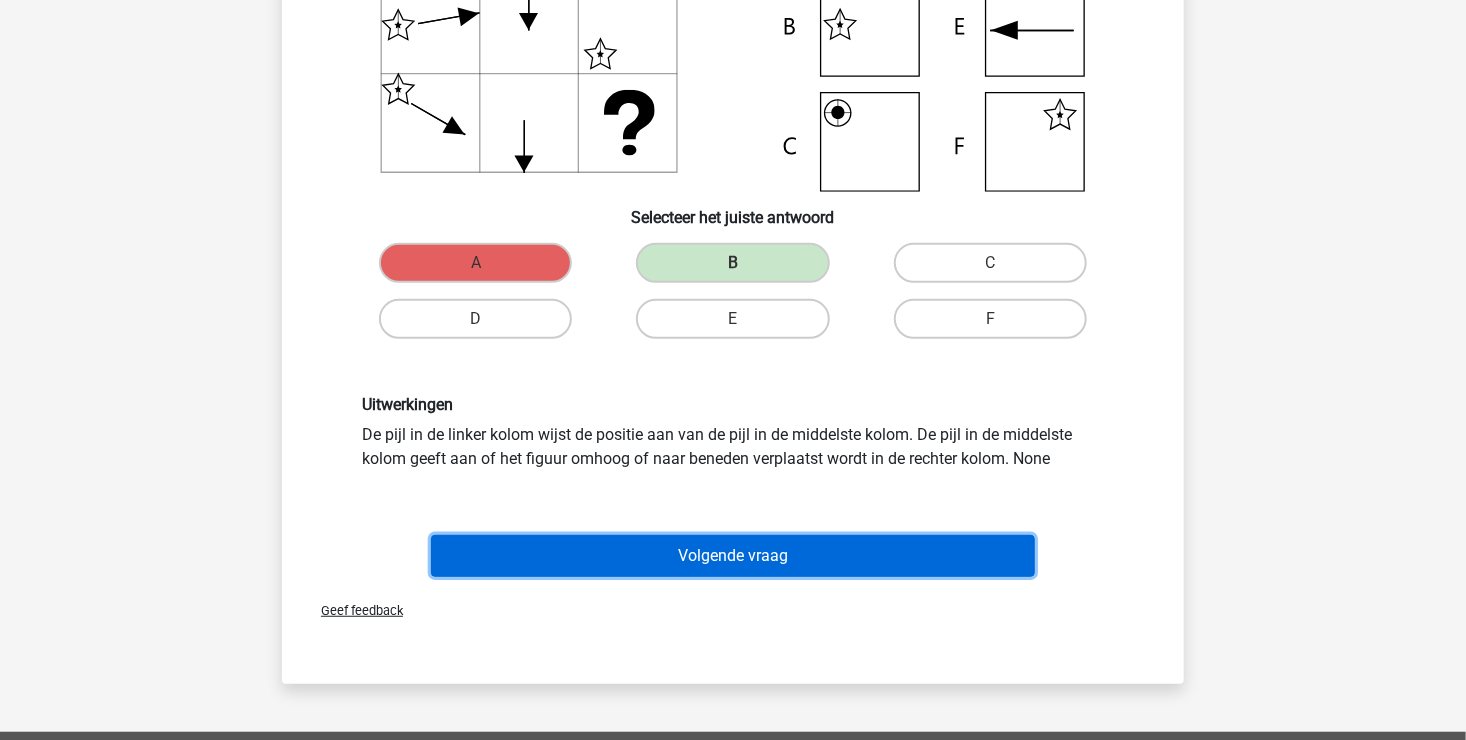click on "Volgende vraag" at bounding box center [733, 556] 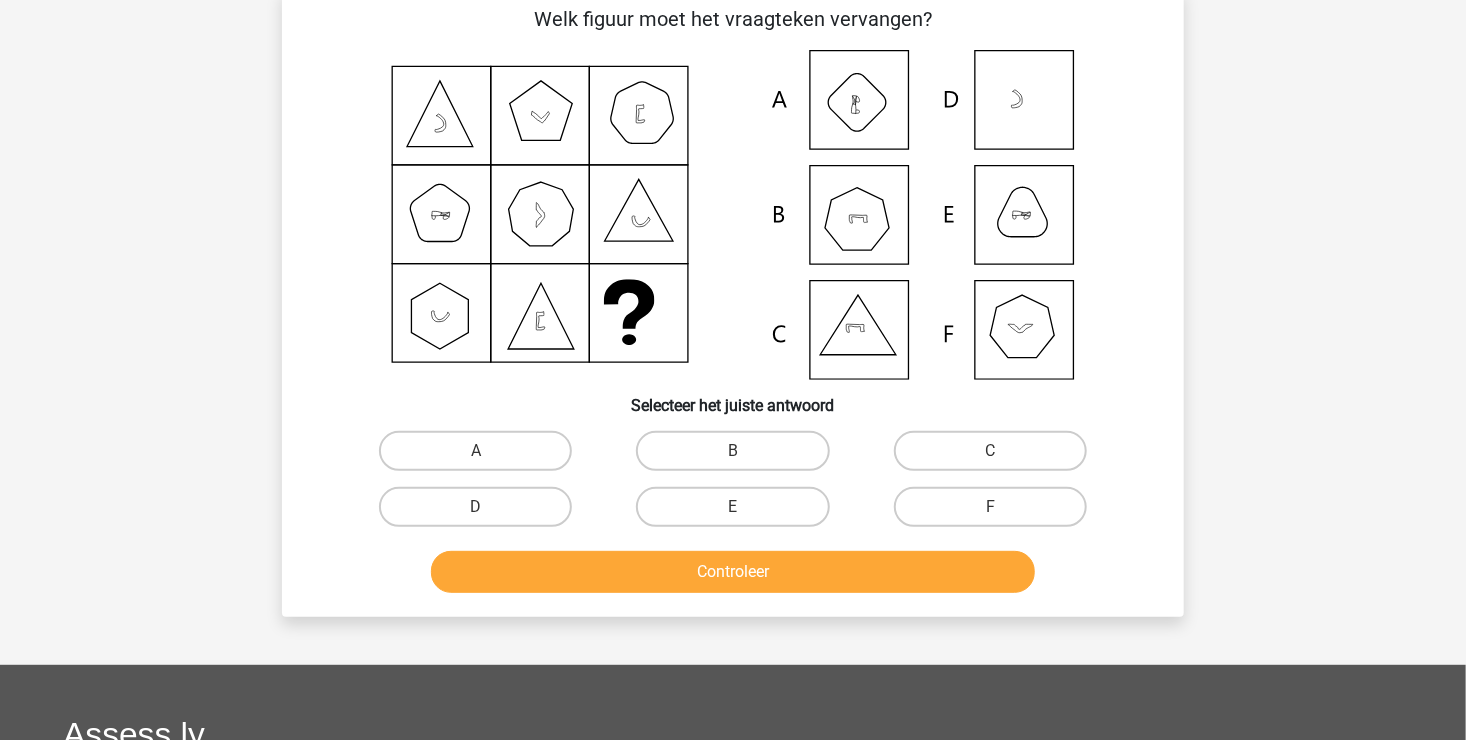scroll, scrollTop: 92, scrollLeft: 0, axis: vertical 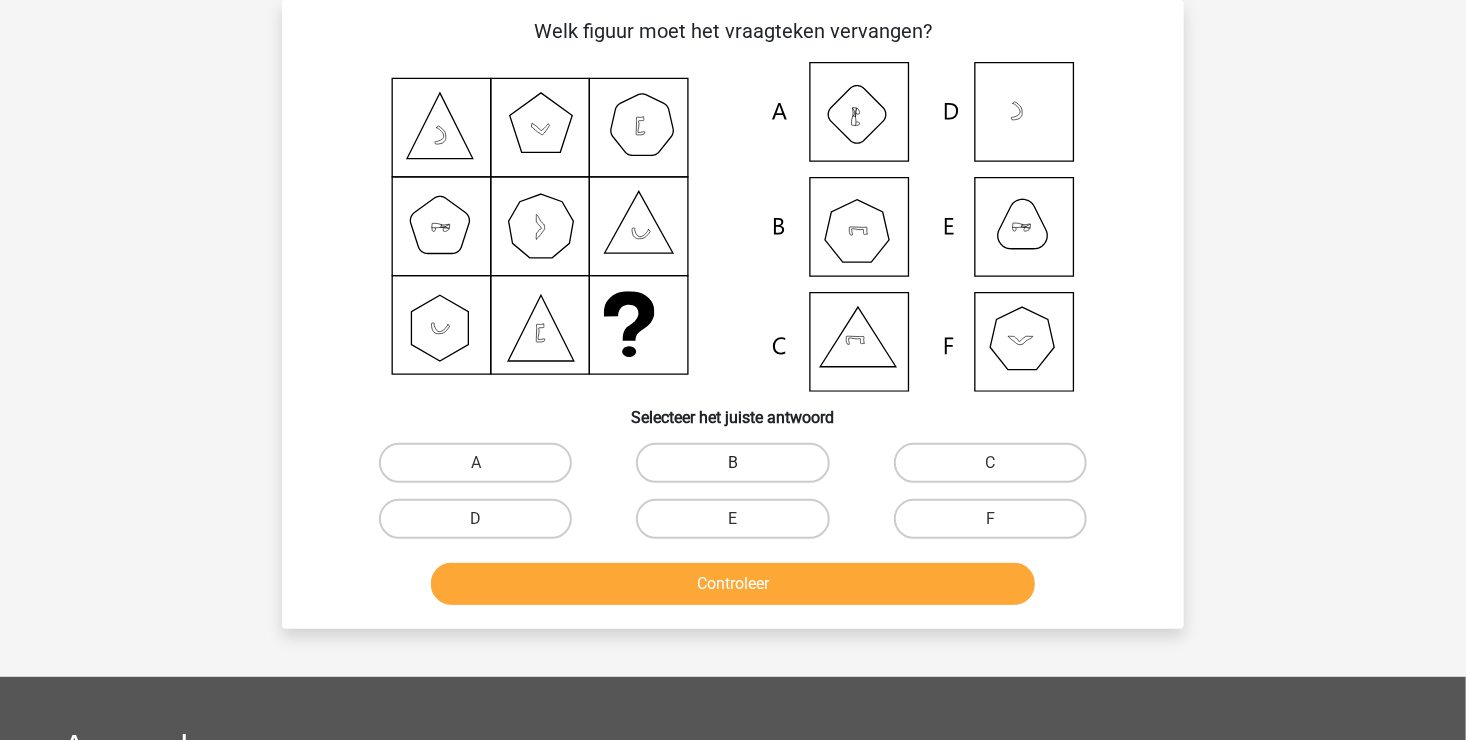 click on "B" at bounding box center (732, 463) 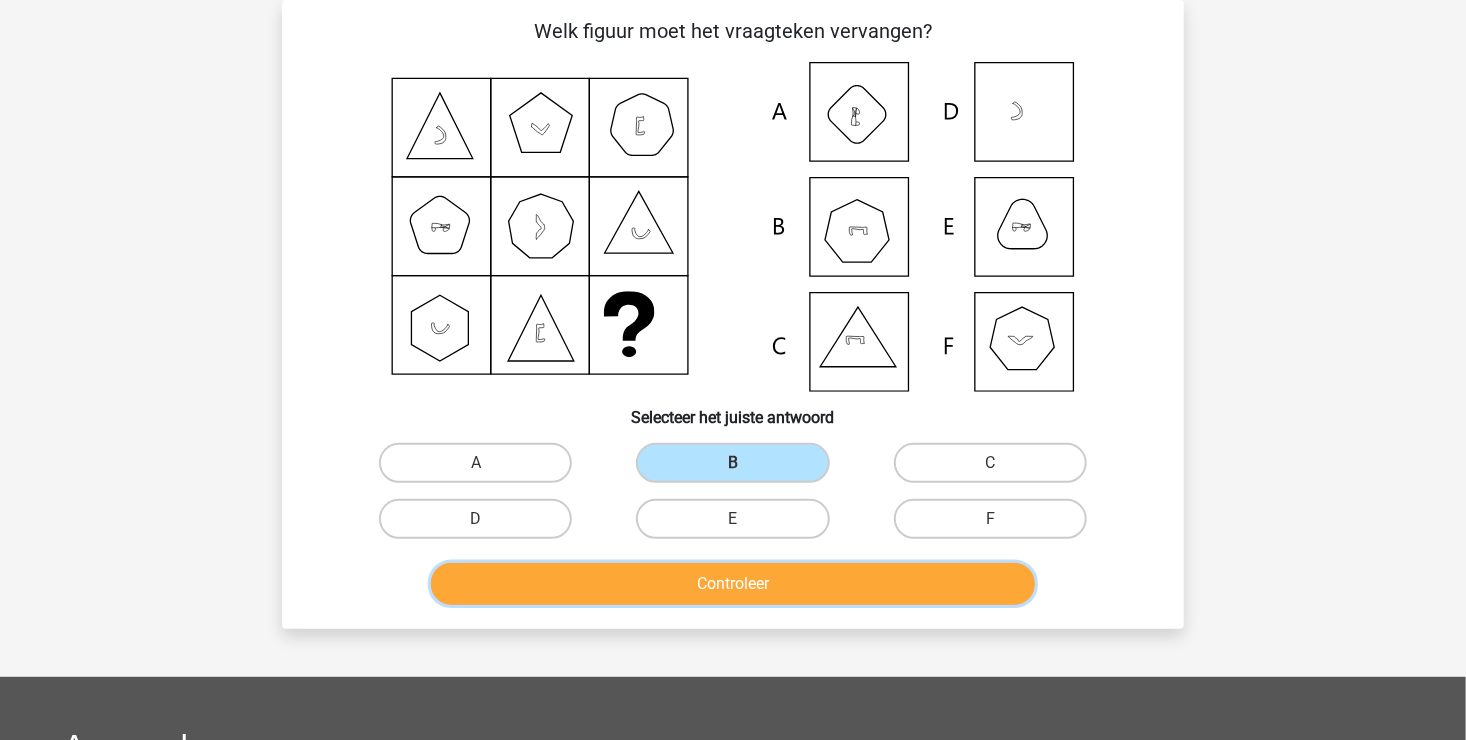 click on "Controleer" at bounding box center (733, 584) 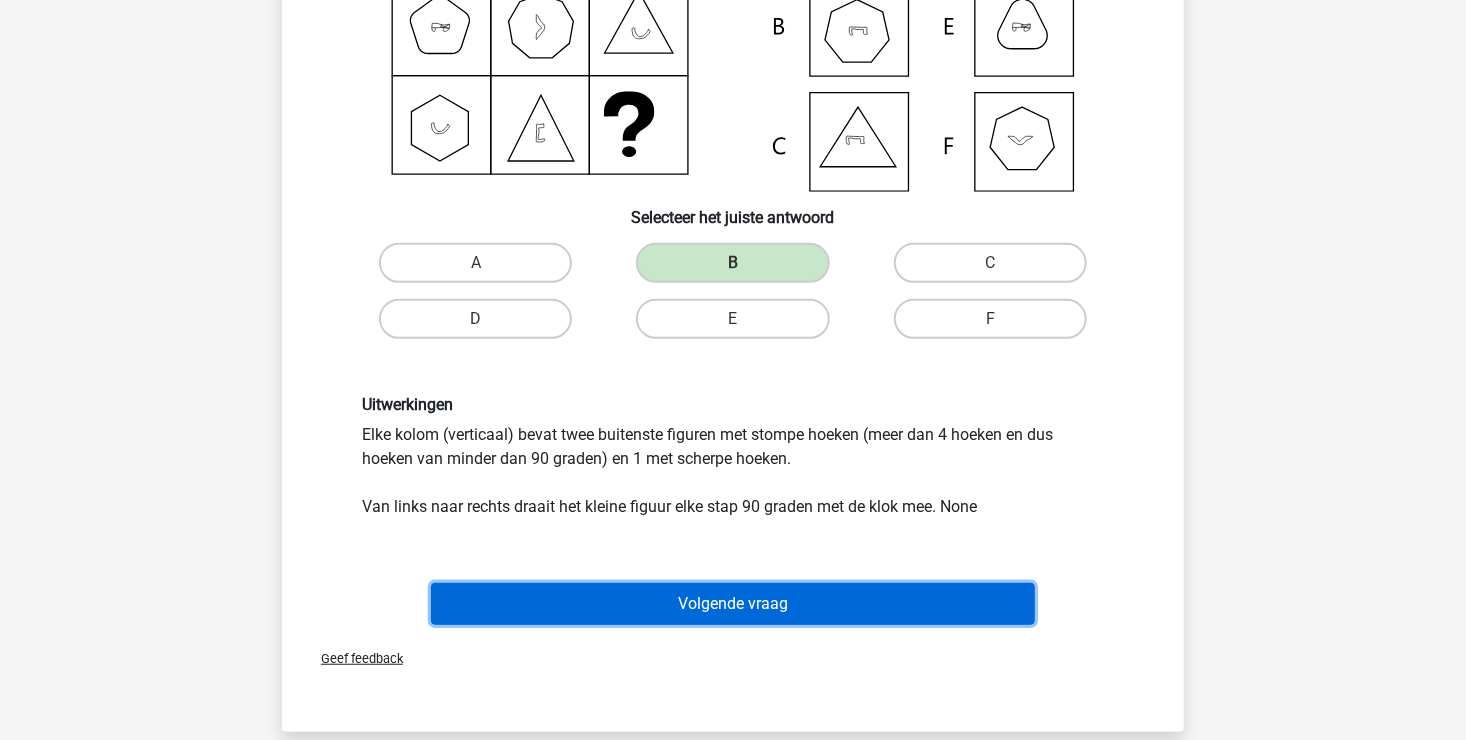 click on "Volgende vraag" at bounding box center (733, 604) 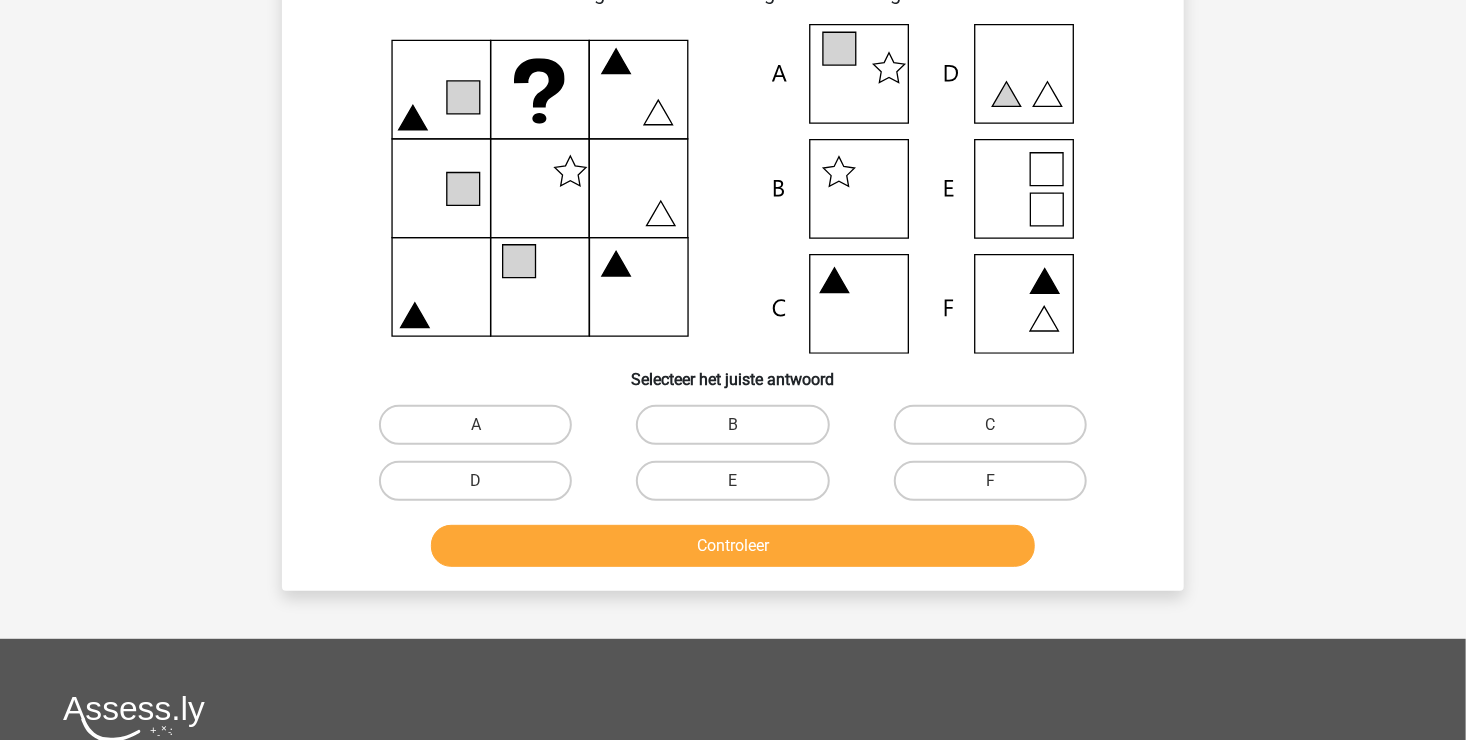 scroll, scrollTop: 92, scrollLeft: 0, axis: vertical 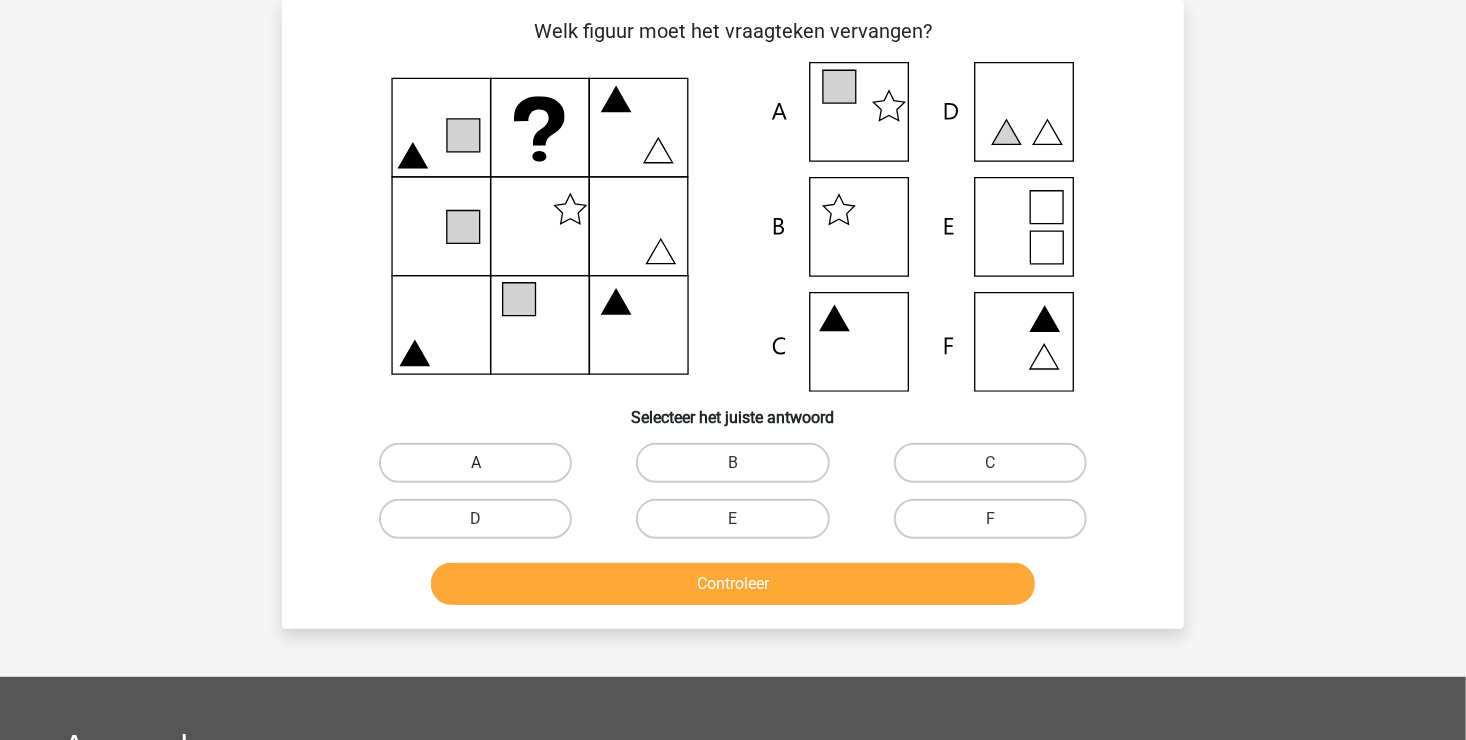 click on "A" at bounding box center (475, 463) 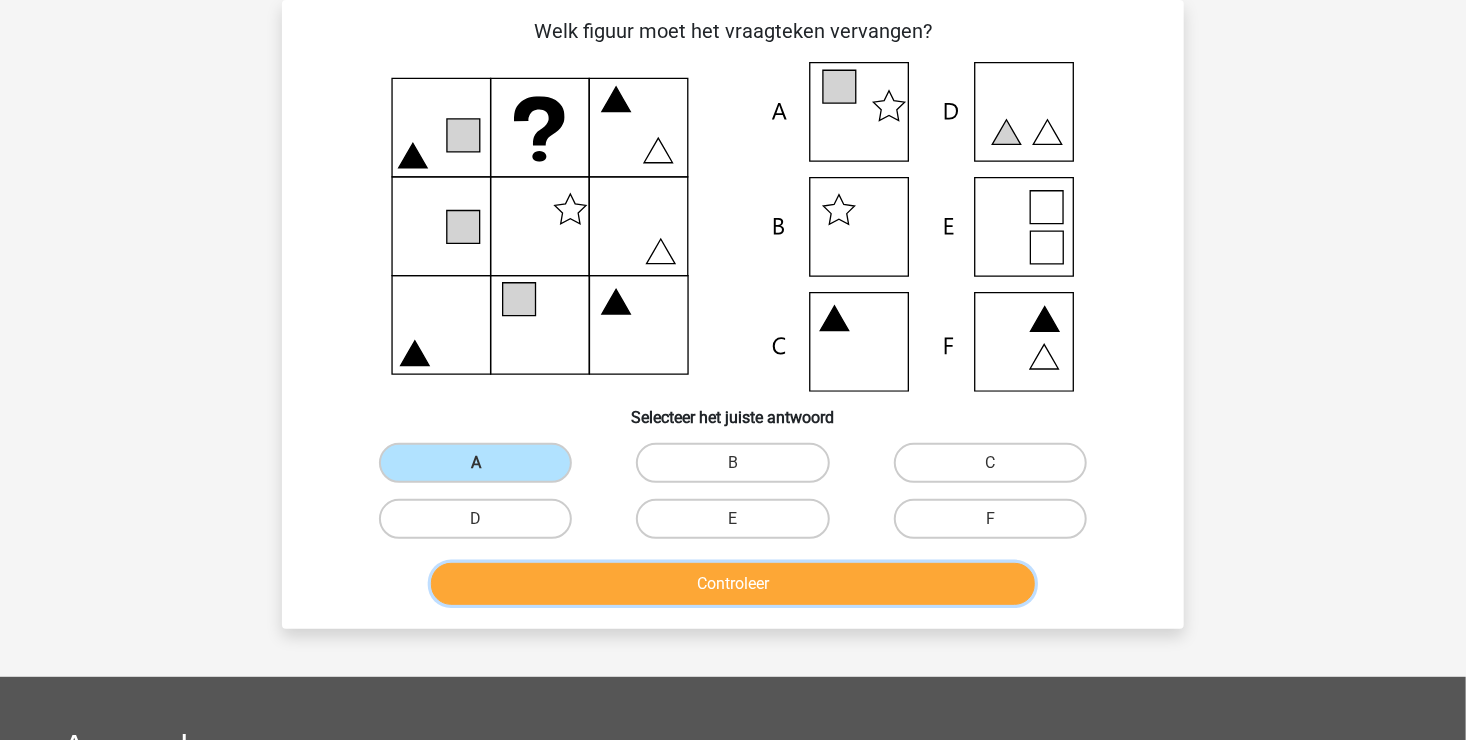 click on "Controleer" at bounding box center [733, 584] 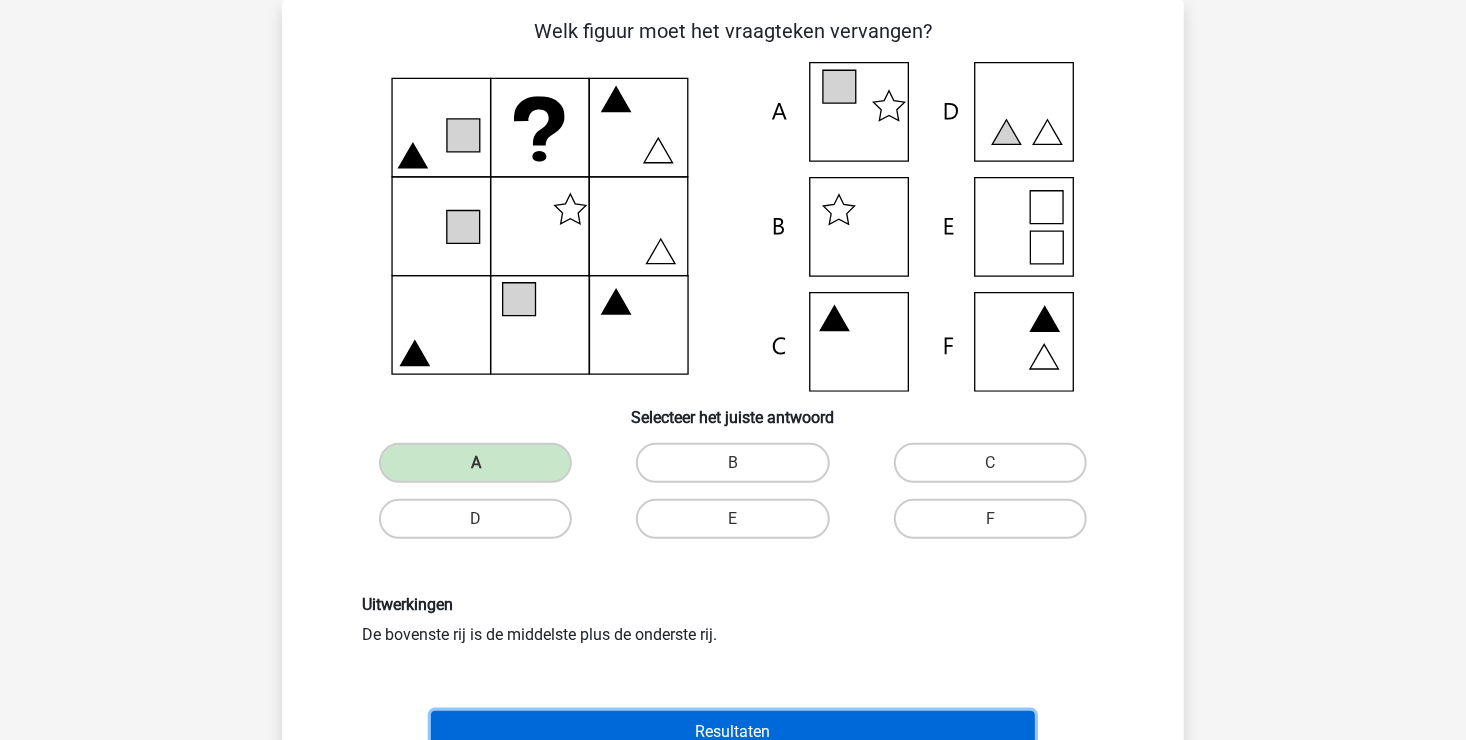 click on "Resultaten" at bounding box center (733, 732) 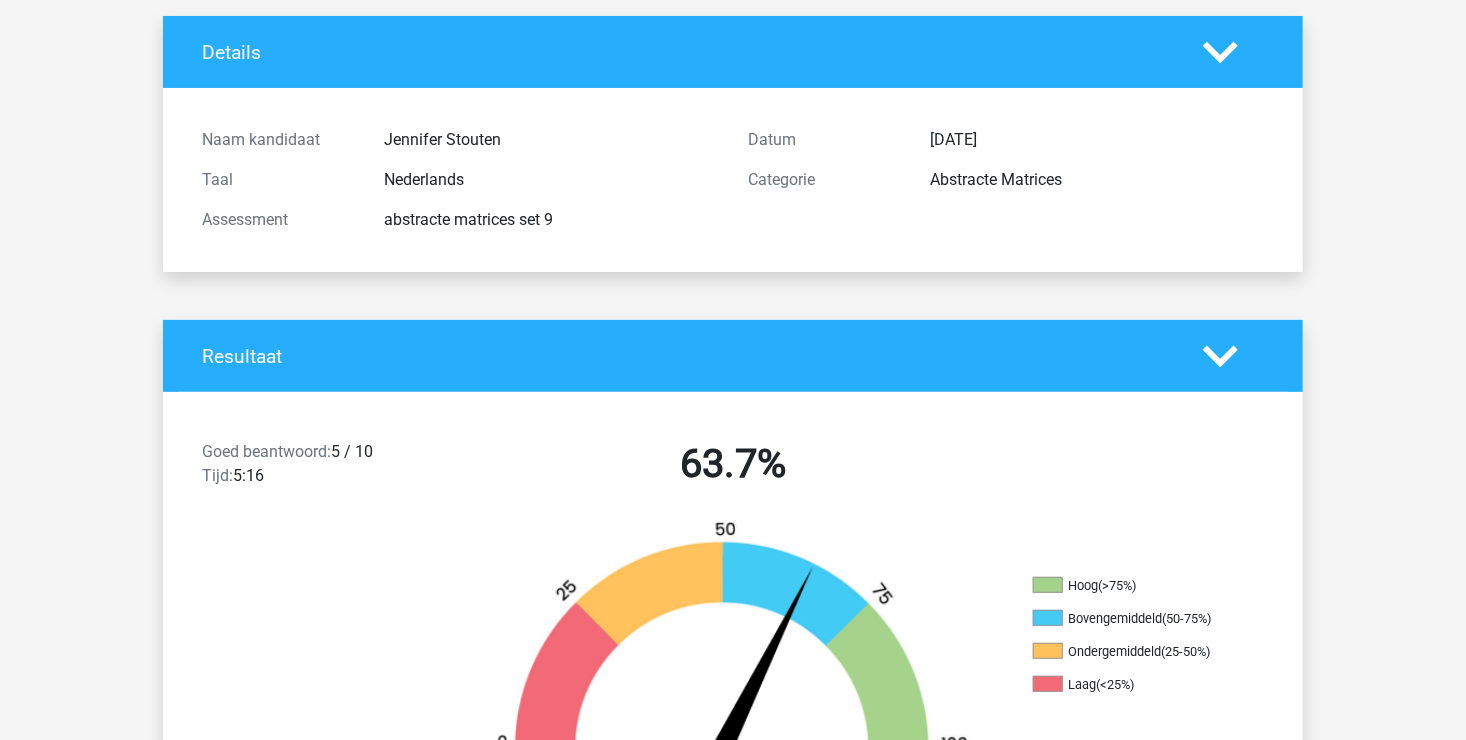 scroll, scrollTop: 0, scrollLeft: 0, axis: both 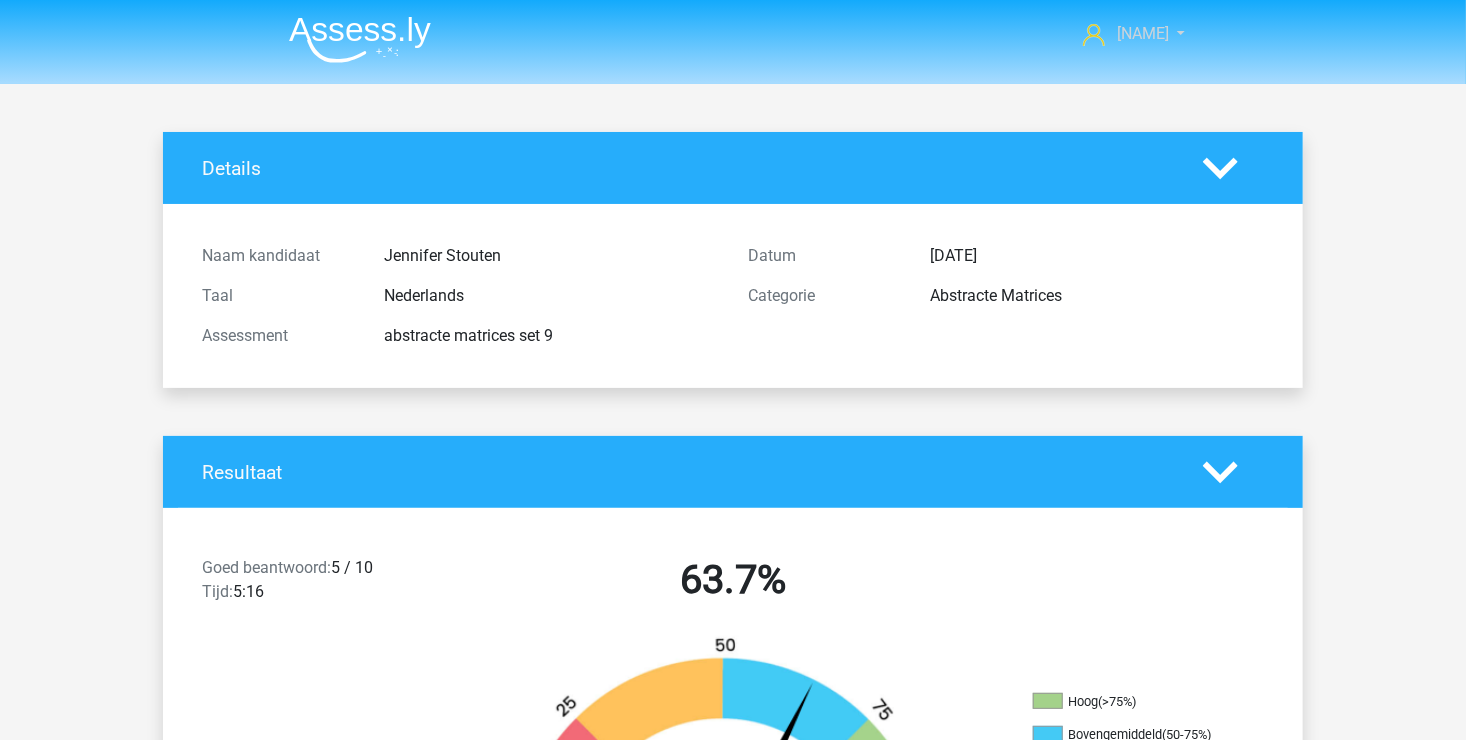 click on "[NAME]" at bounding box center [1134, 34] 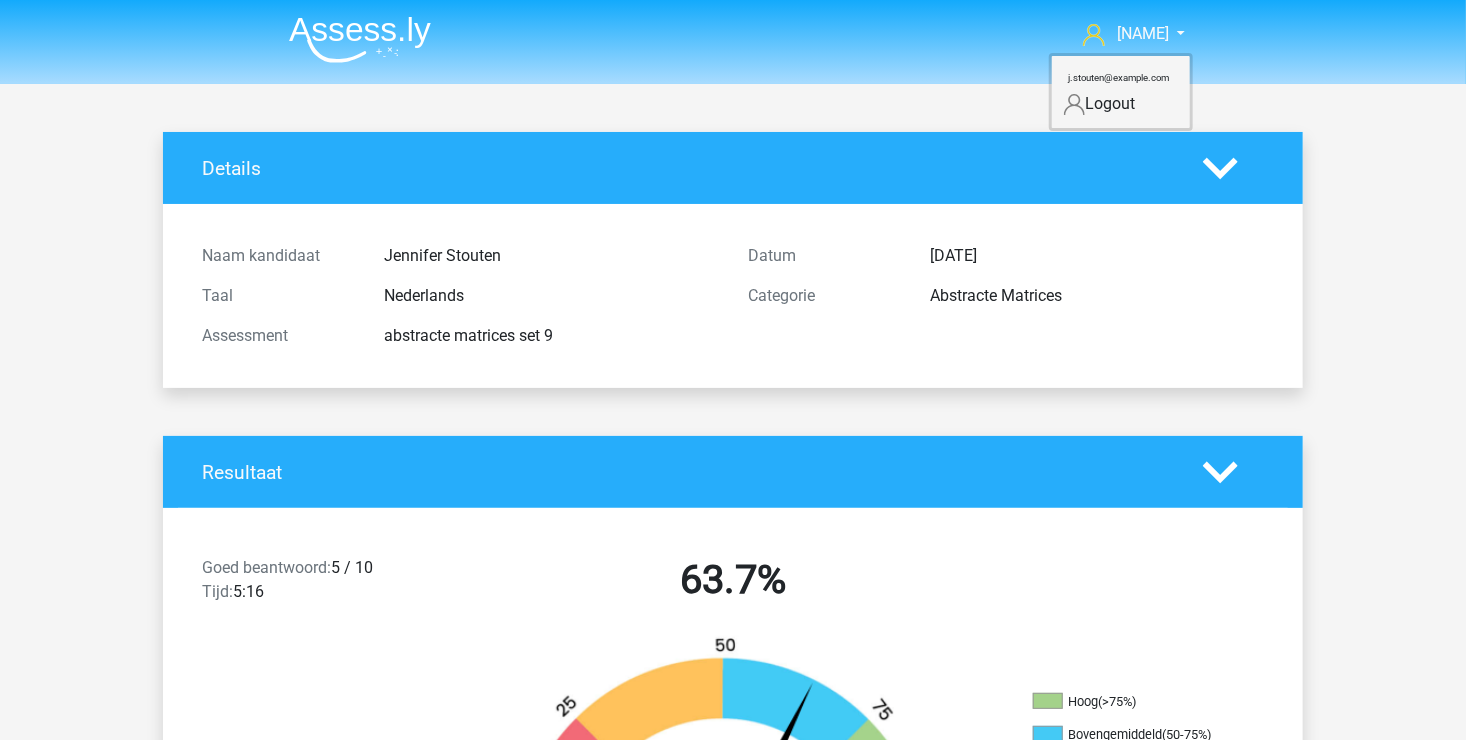 click on "Logout" at bounding box center [1121, 104] 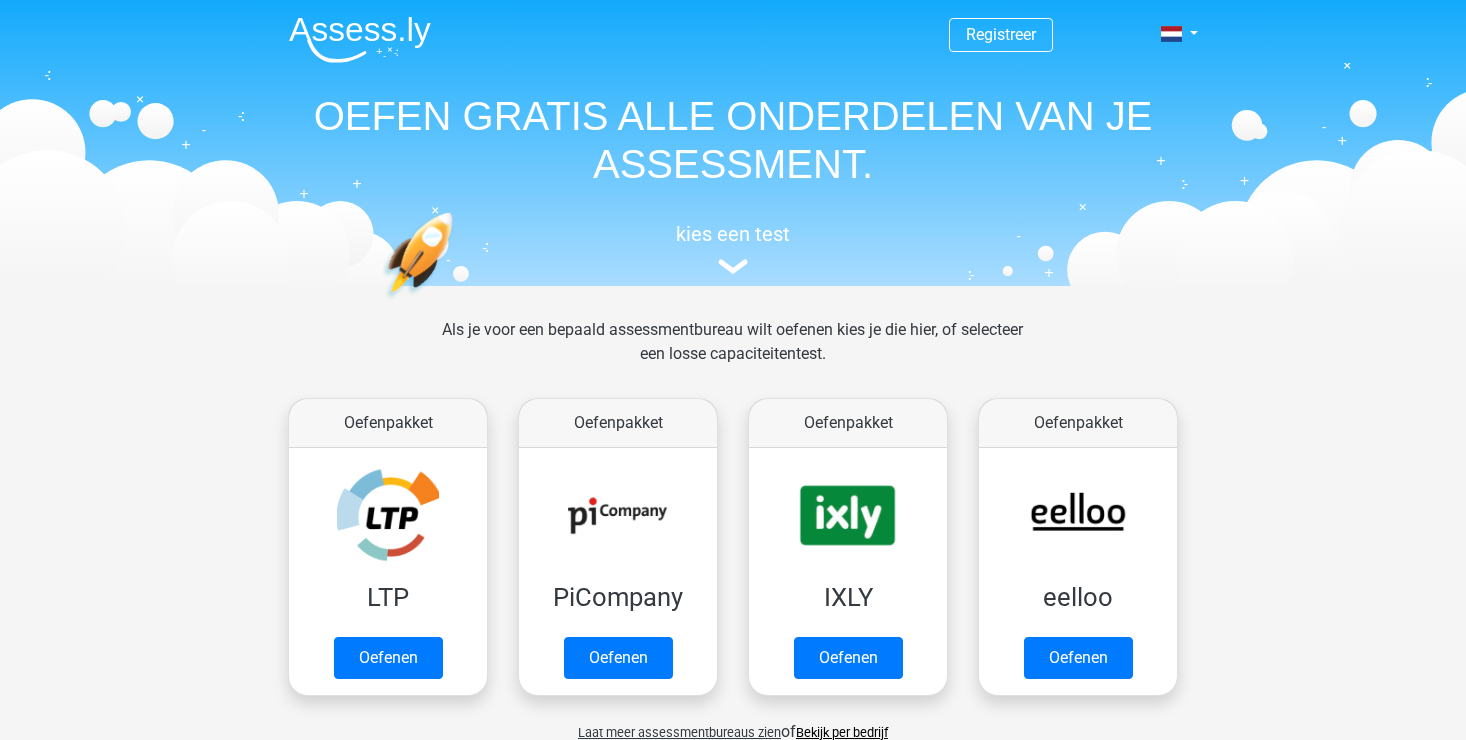 scroll, scrollTop: 0, scrollLeft: 0, axis: both 